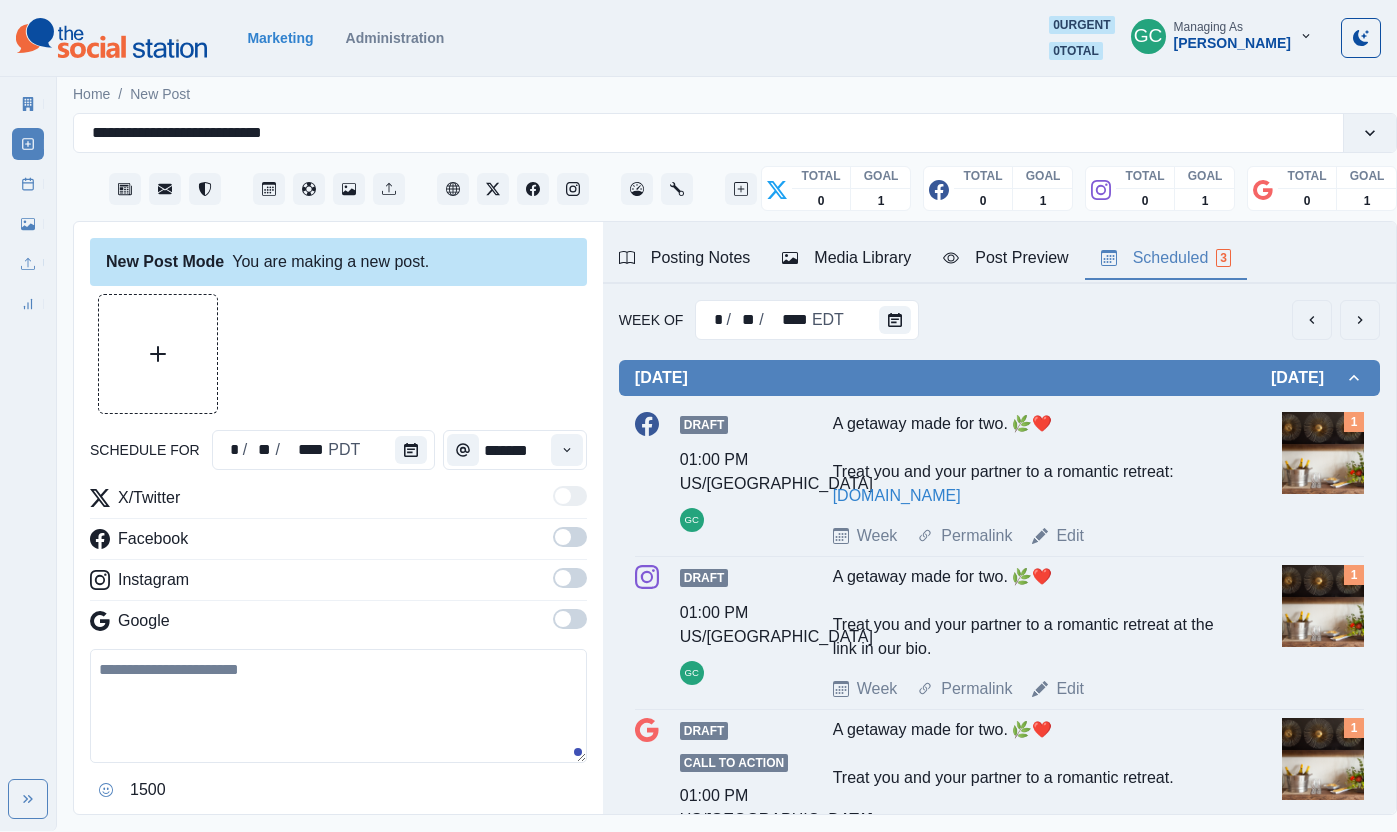 scroll, scrollTop: 0, scrollLeft: 0, axis: both 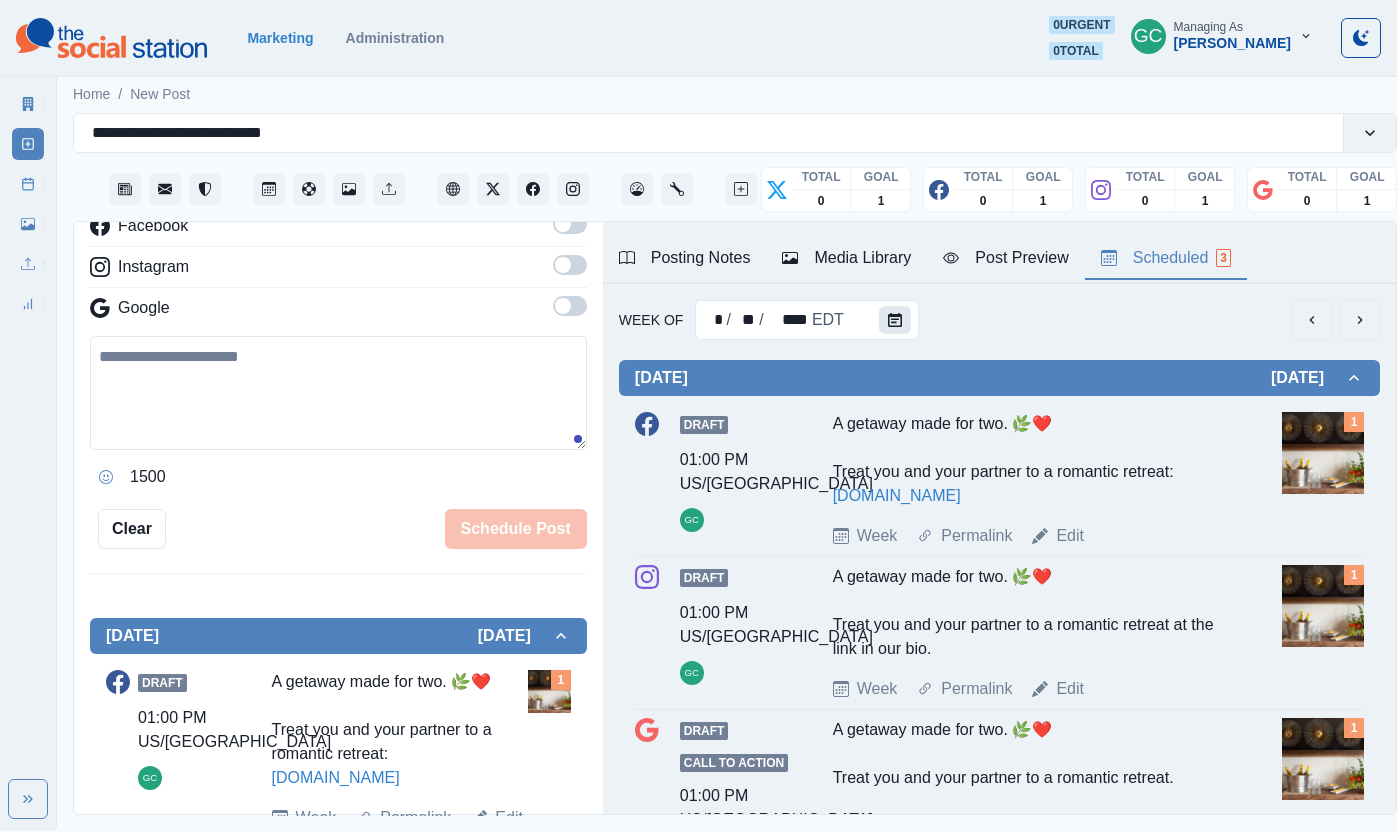 click at bounding box center (895, 320) 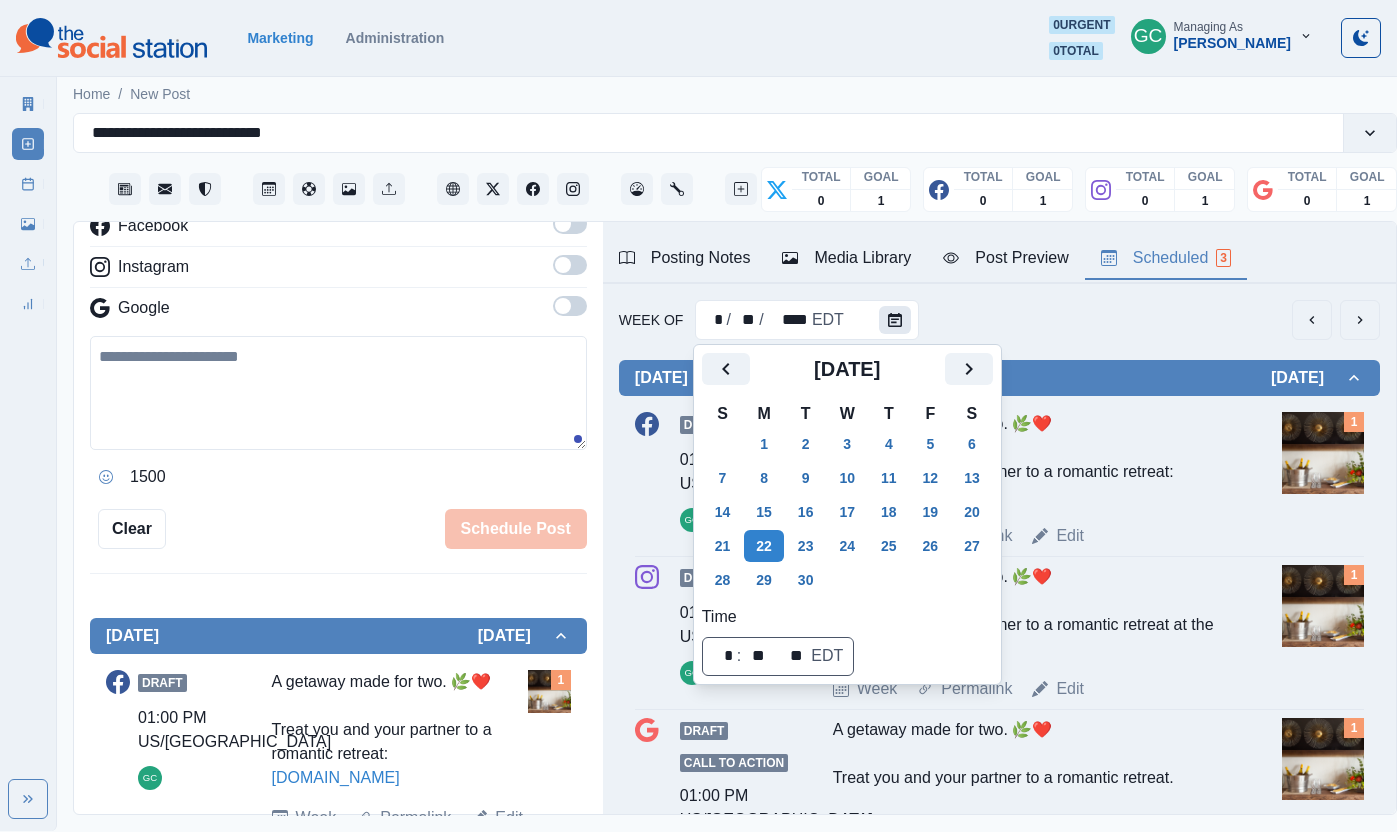 scroll, scrollTop: 1, scrollLeft: 0, axis: vertical 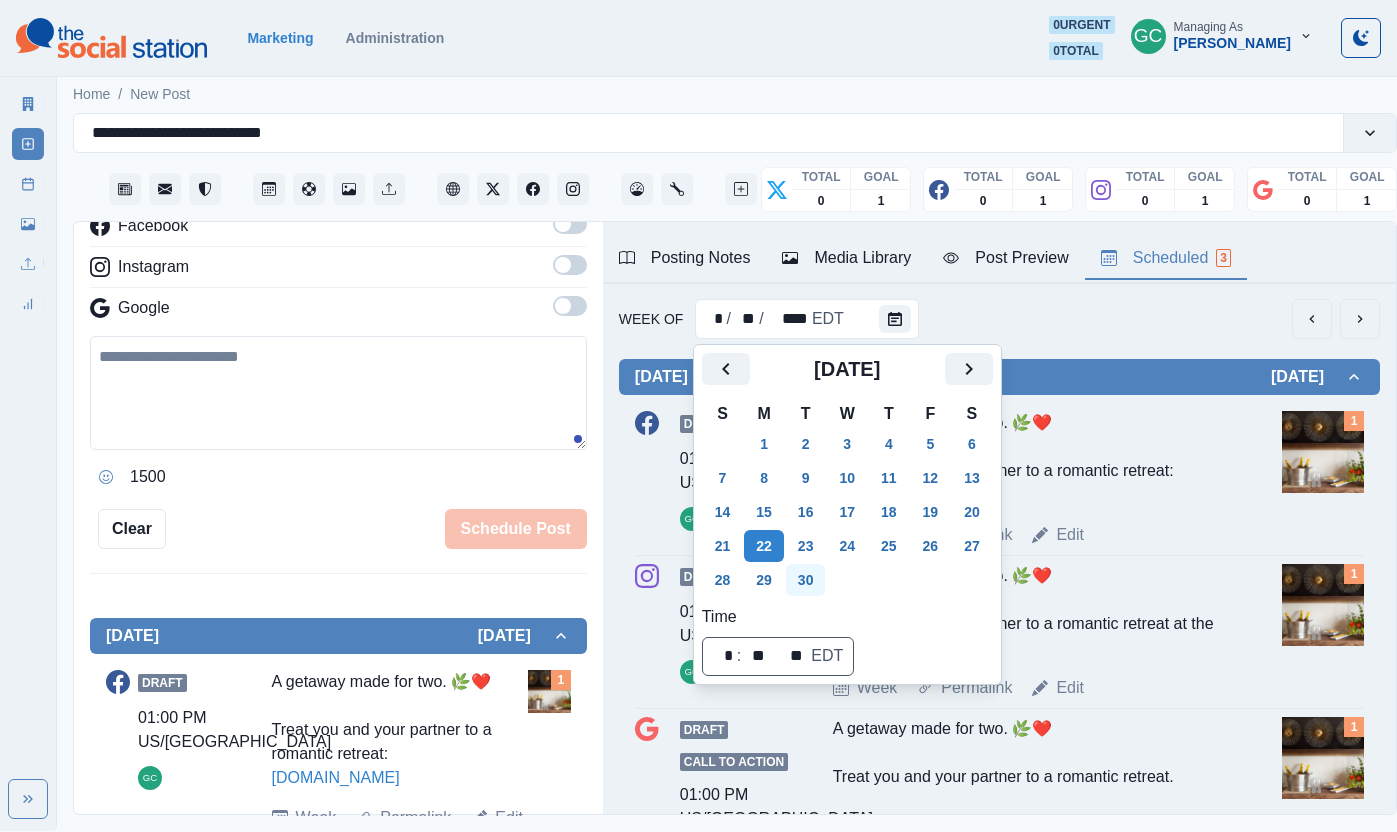 click on "30" at bounding box center (806, 580) 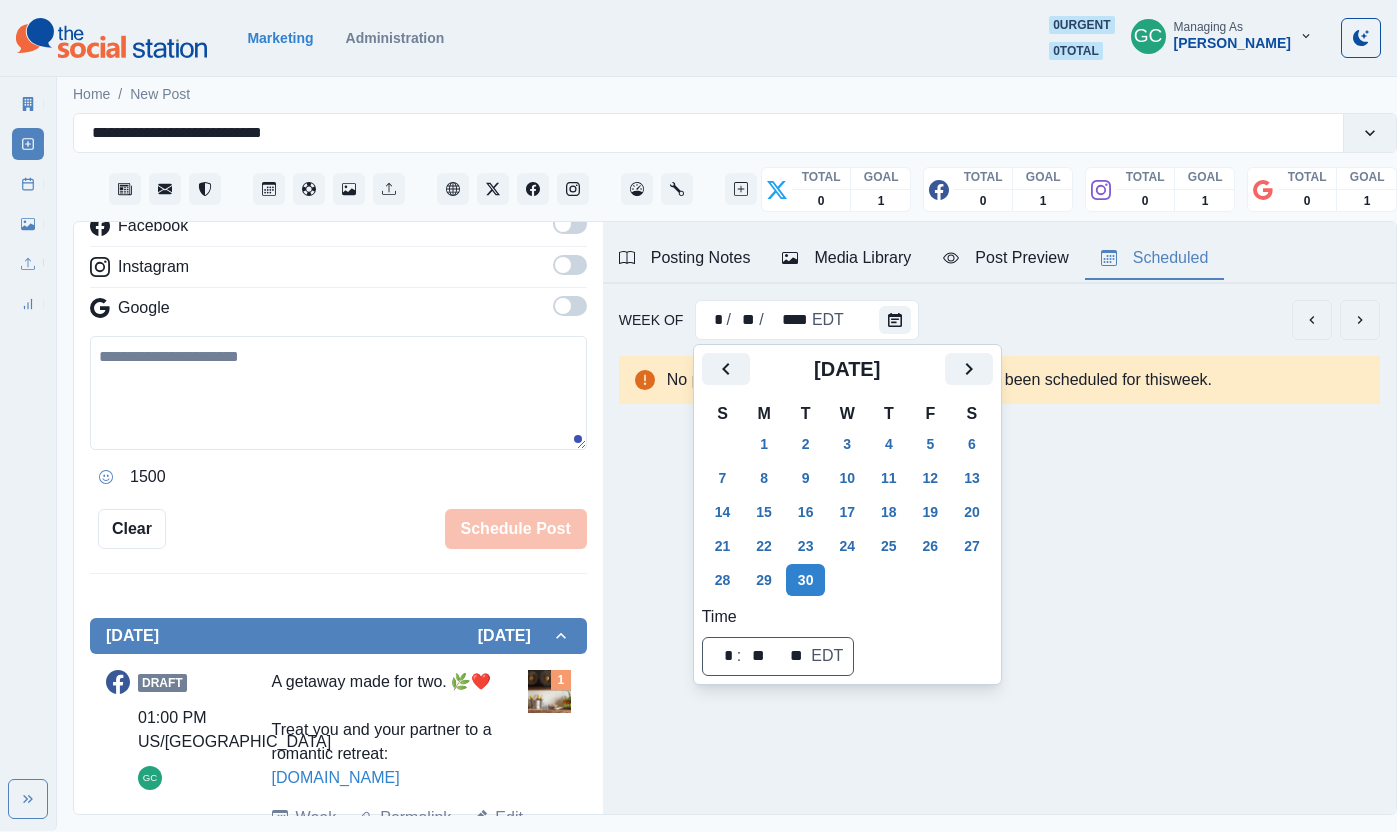 scroll, scrollTop: 0, scrollLeft: 0, axis: both 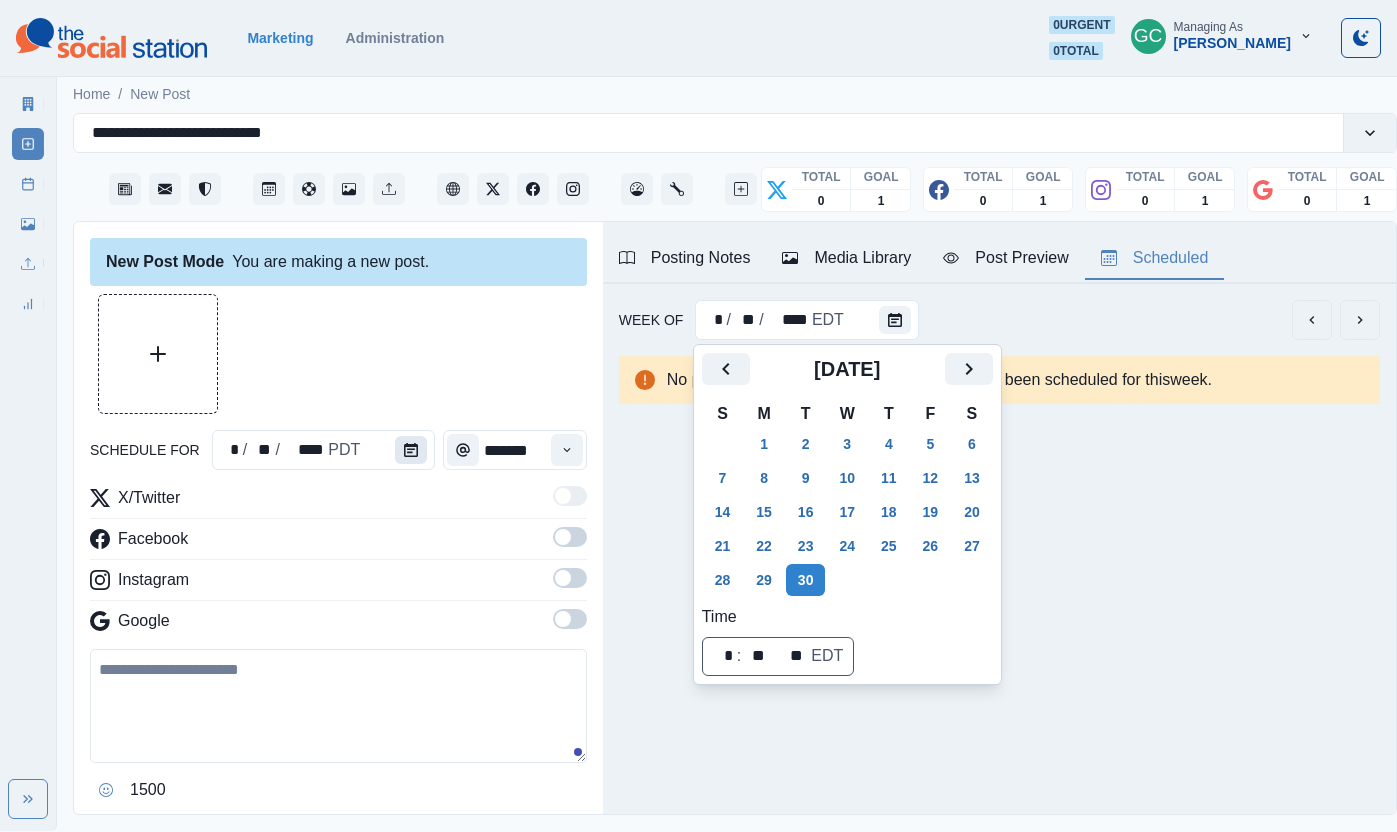 click at bounding box center [411, 450] 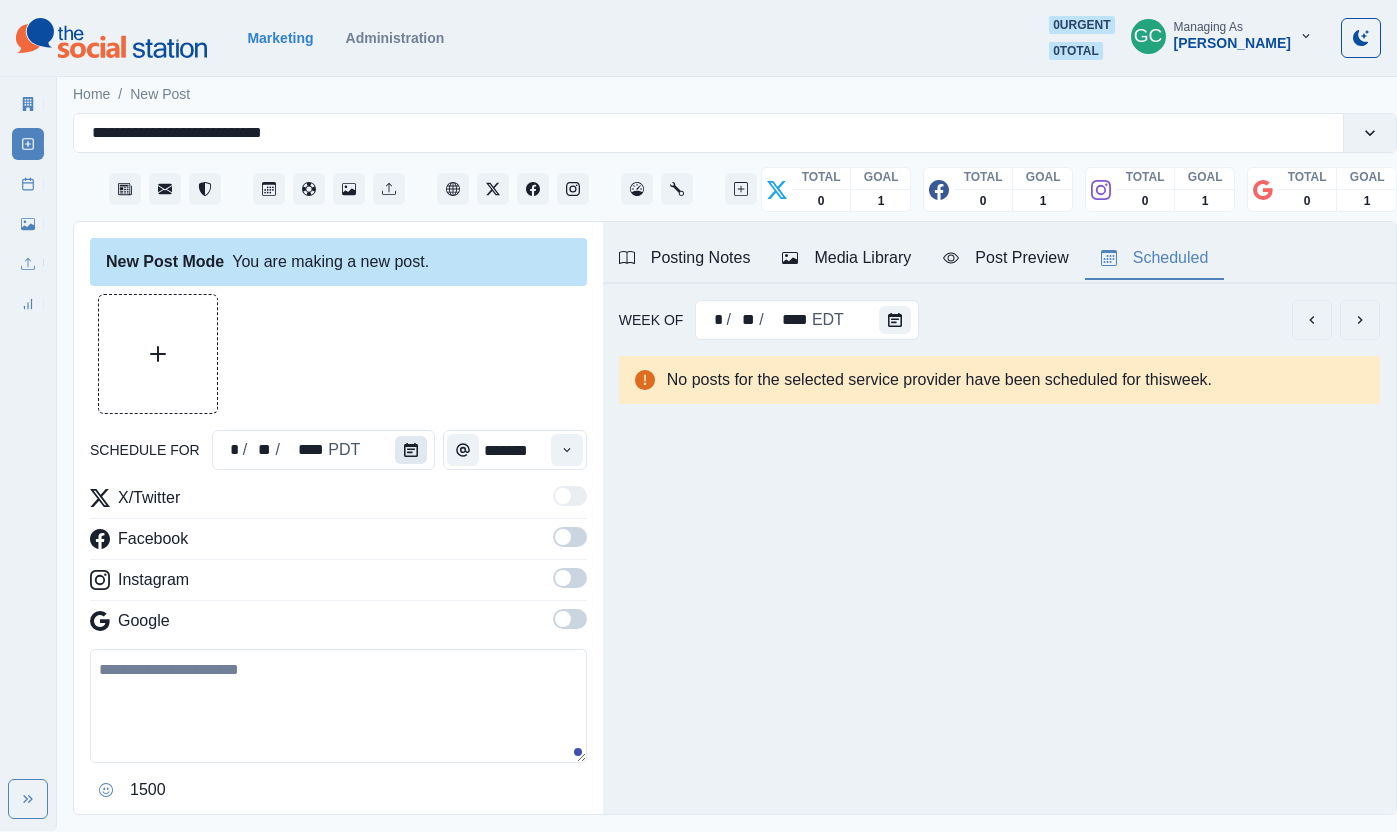 click at bounding box center (411, 450) 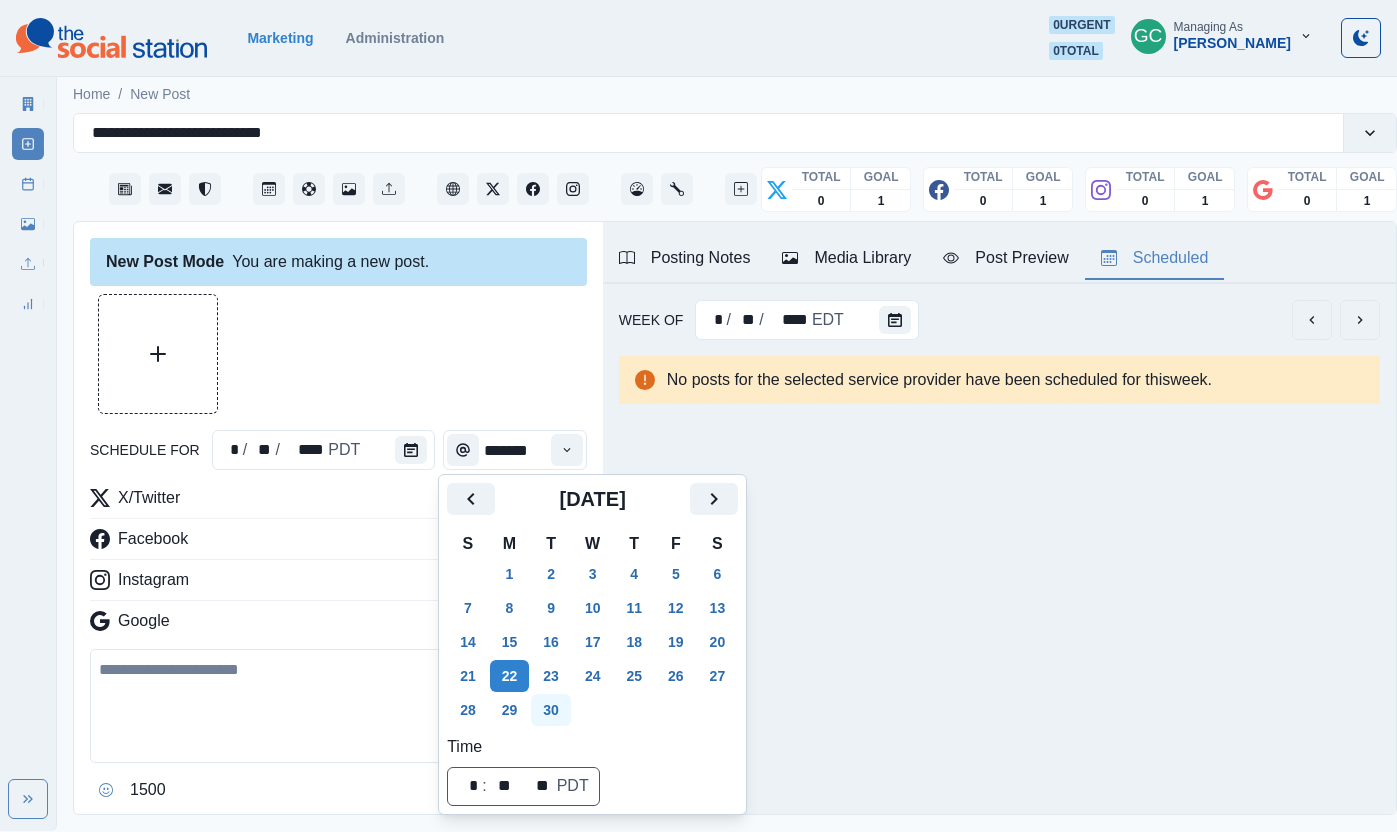 click on "30" at bounding box center (551, 710) 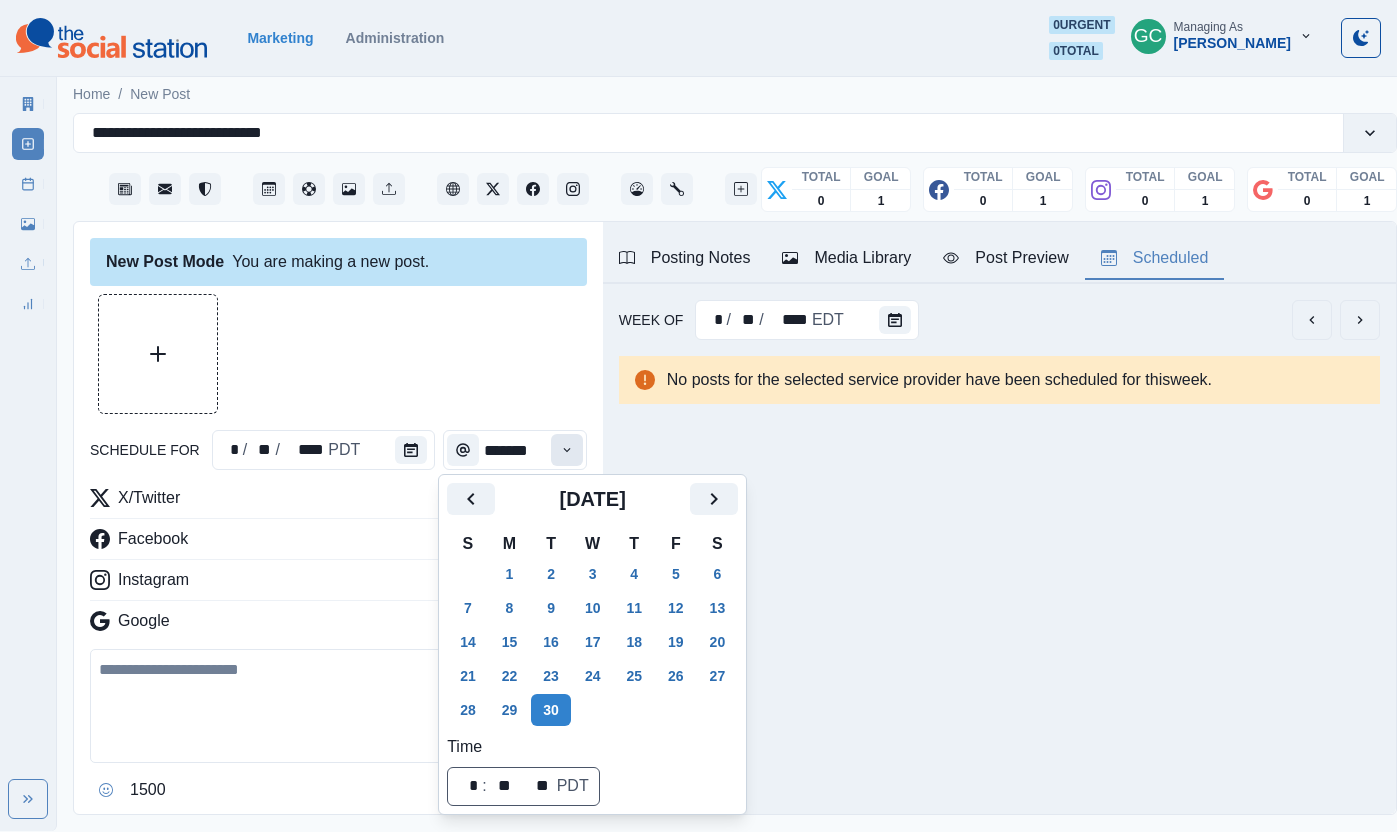 click 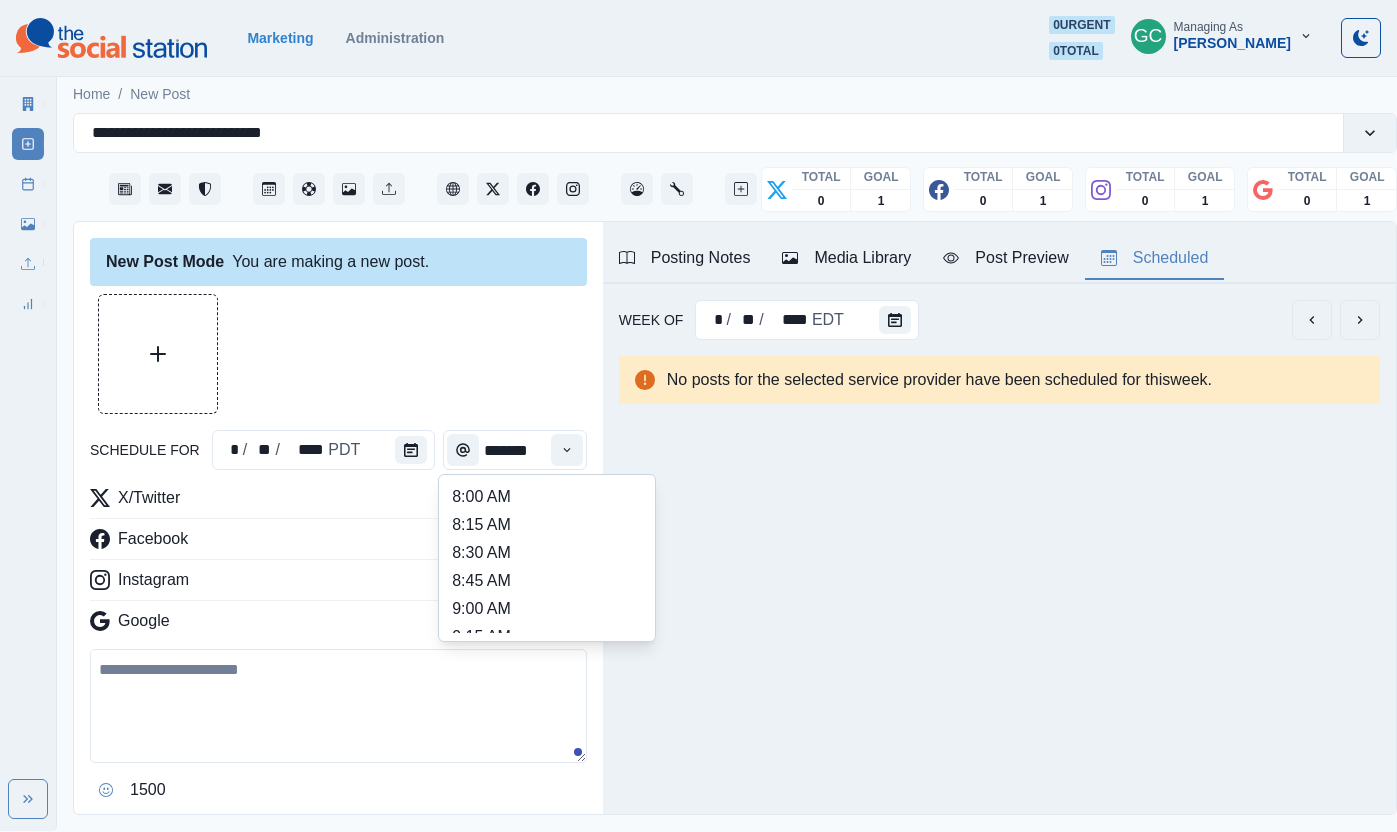 click 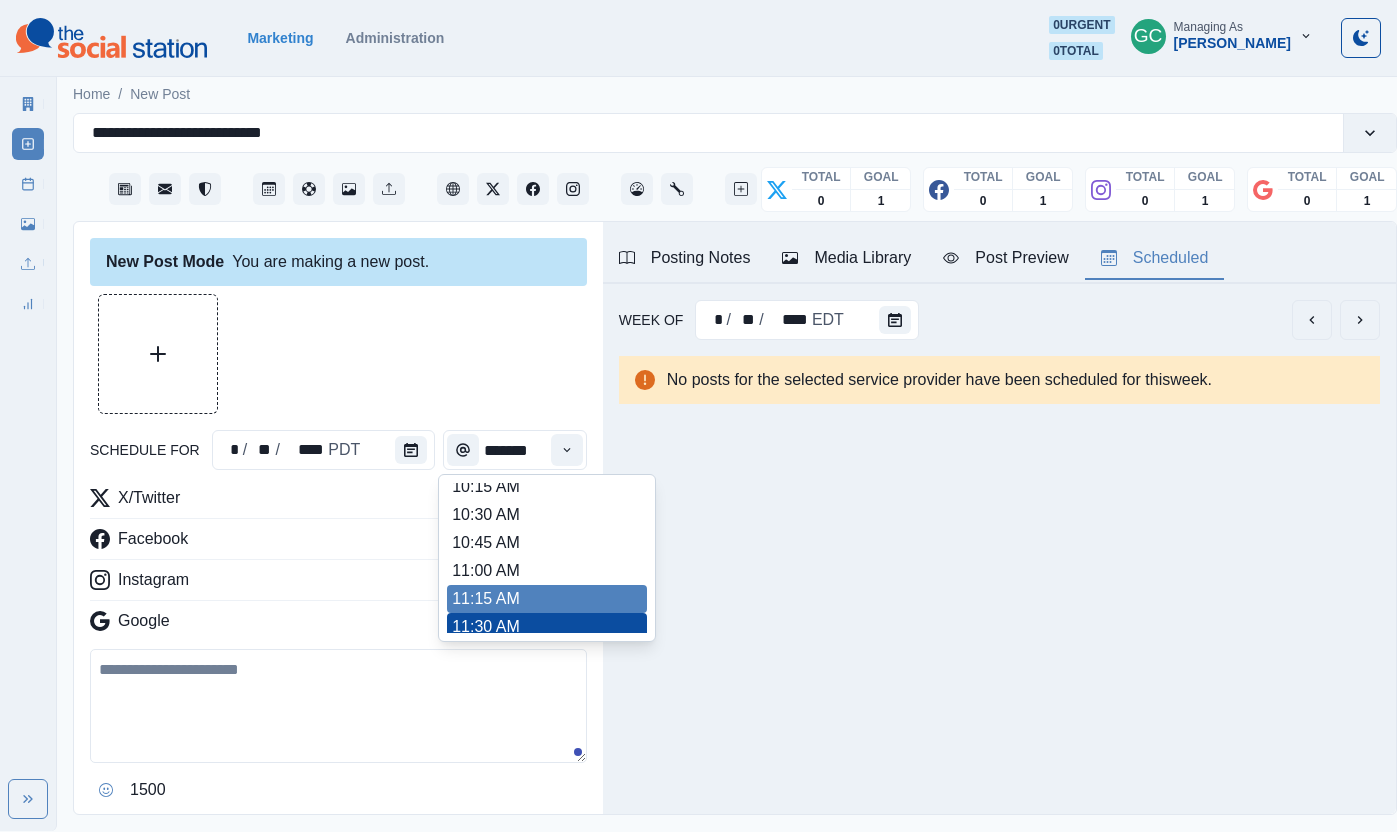 scroll, scrollTop: 365, scrollLeft: 0, axis: vertical 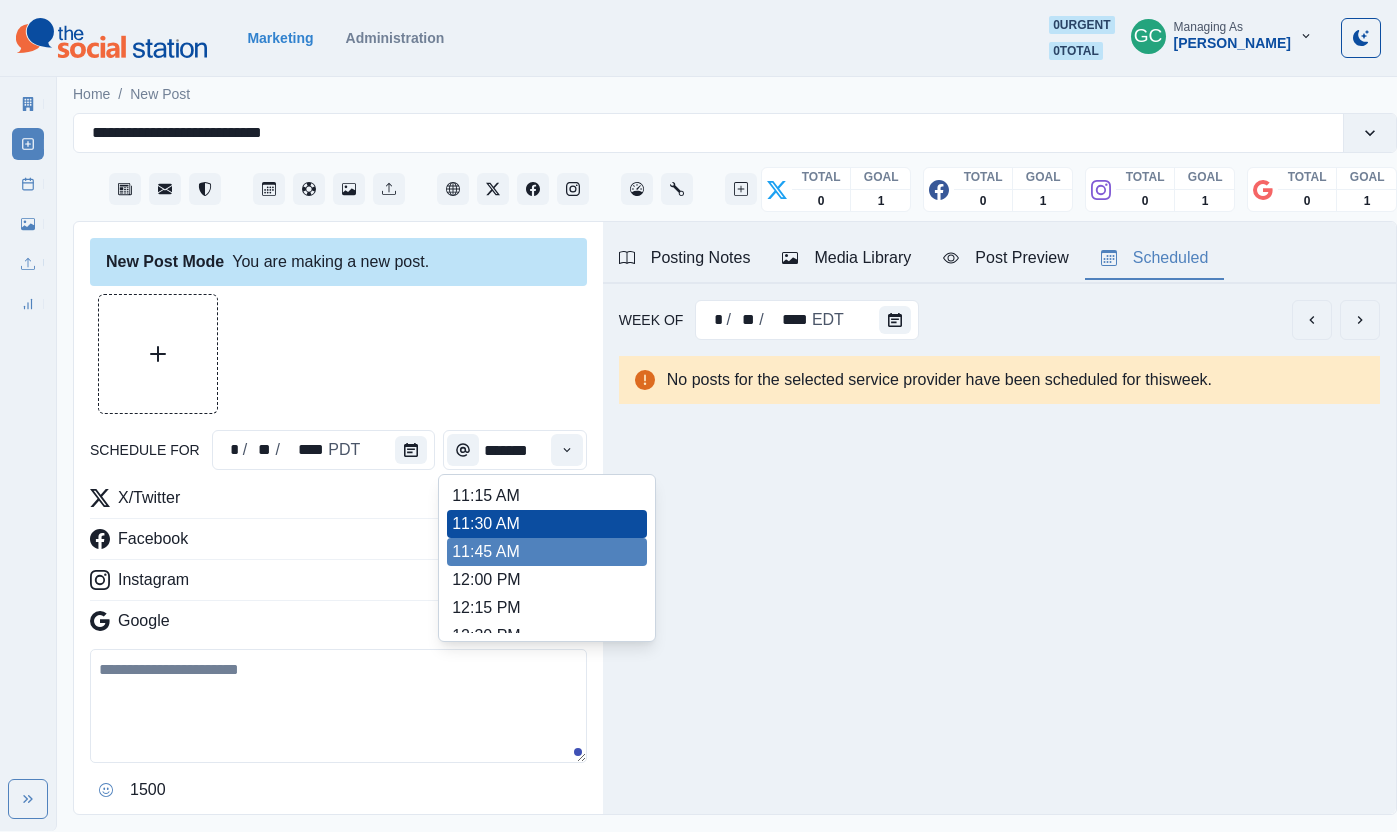 click on "11:45 AM" at bounding box center [547, 552] 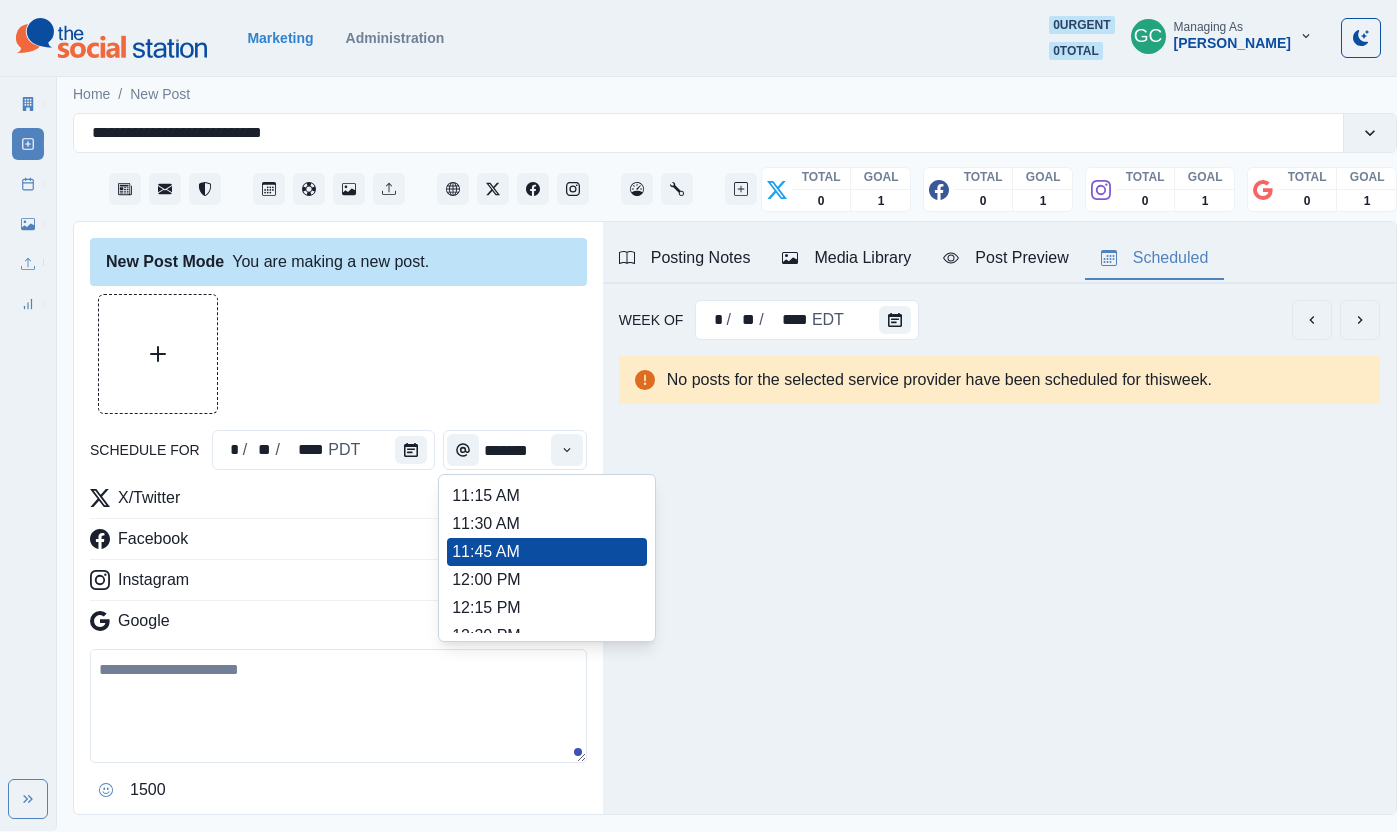 type on "********" 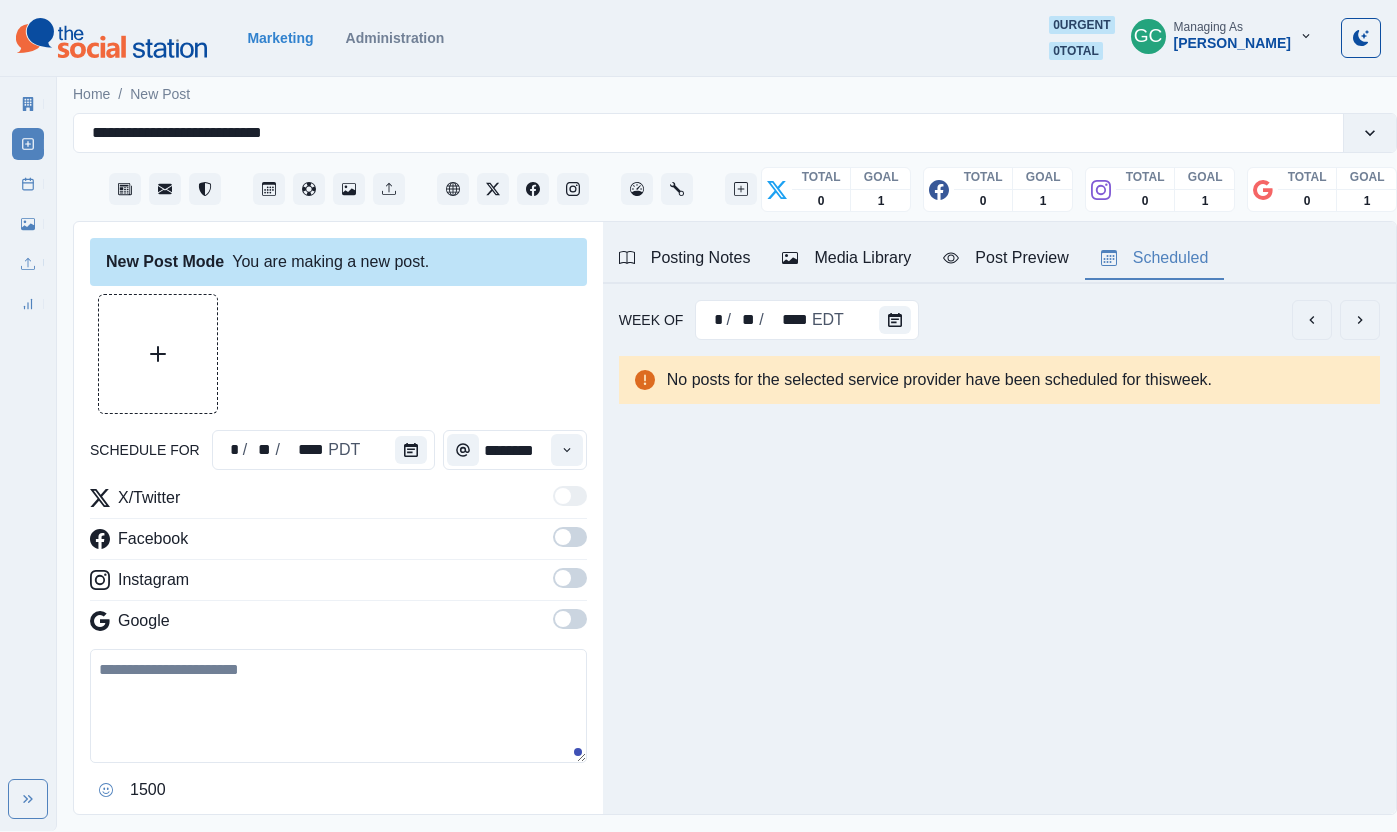click at bounding box center [570, 619] 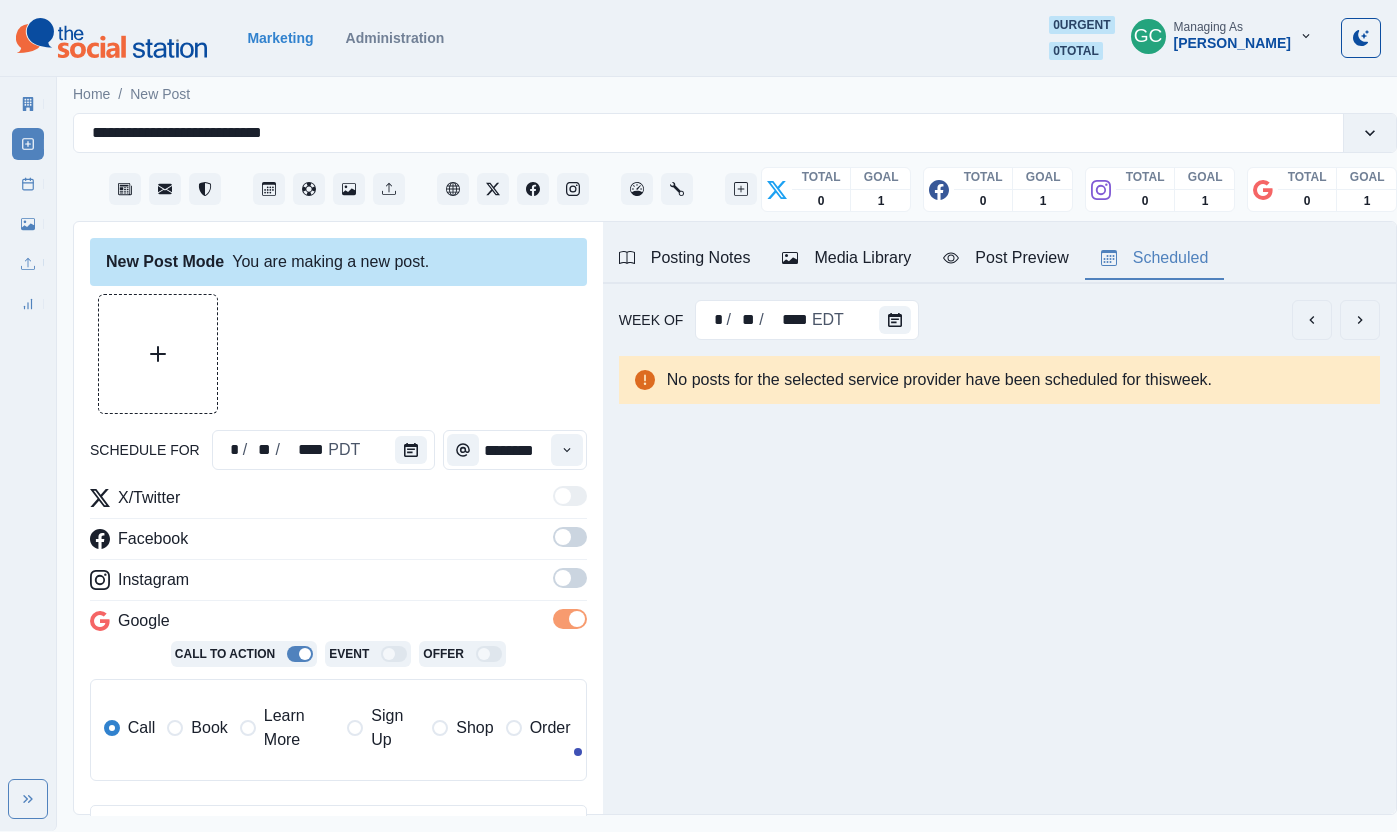 click at bounding box center (563, 578) 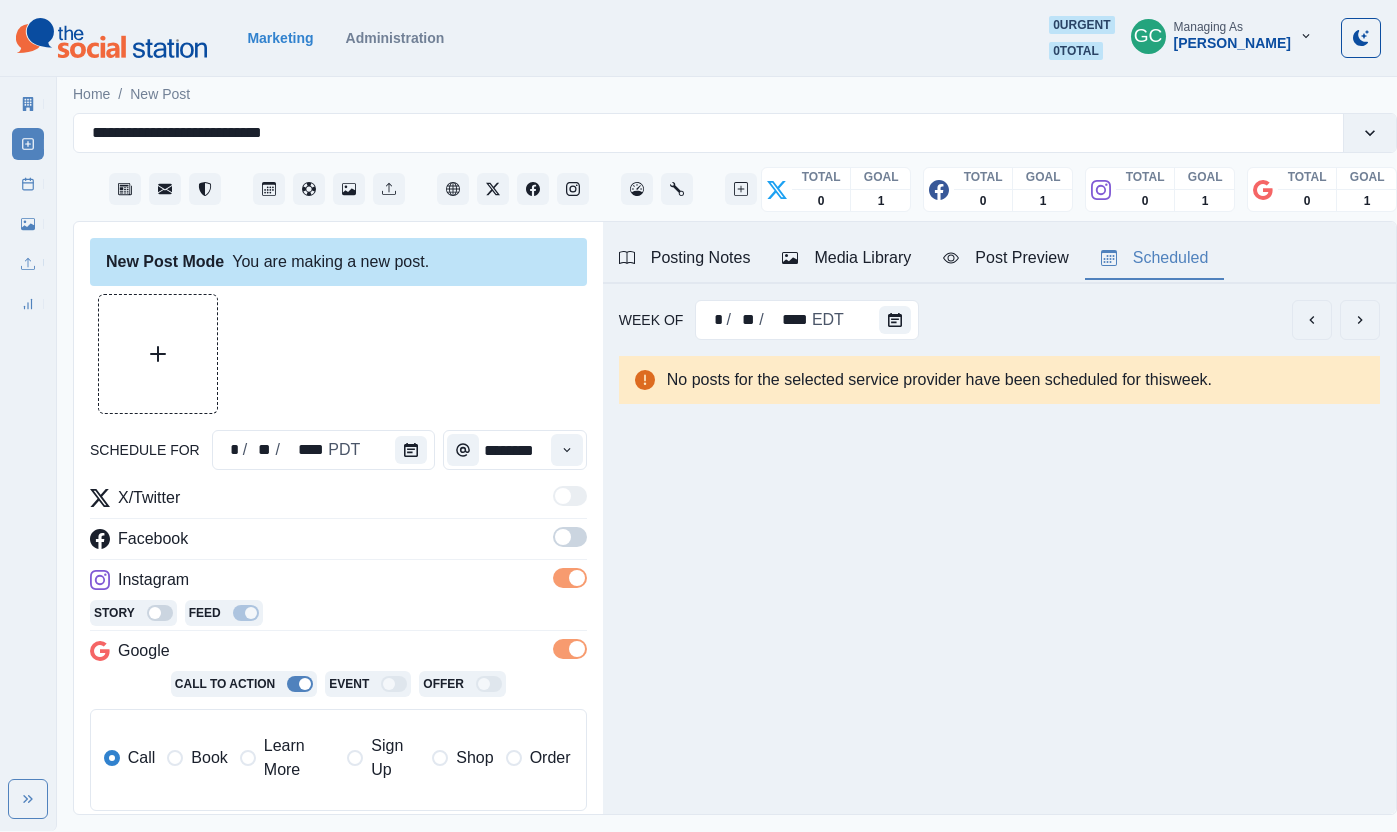 drag, startPoint x: 564, startPoint y: 548, endPoint x: 565, endPoint y: 506, distance: 42.0119 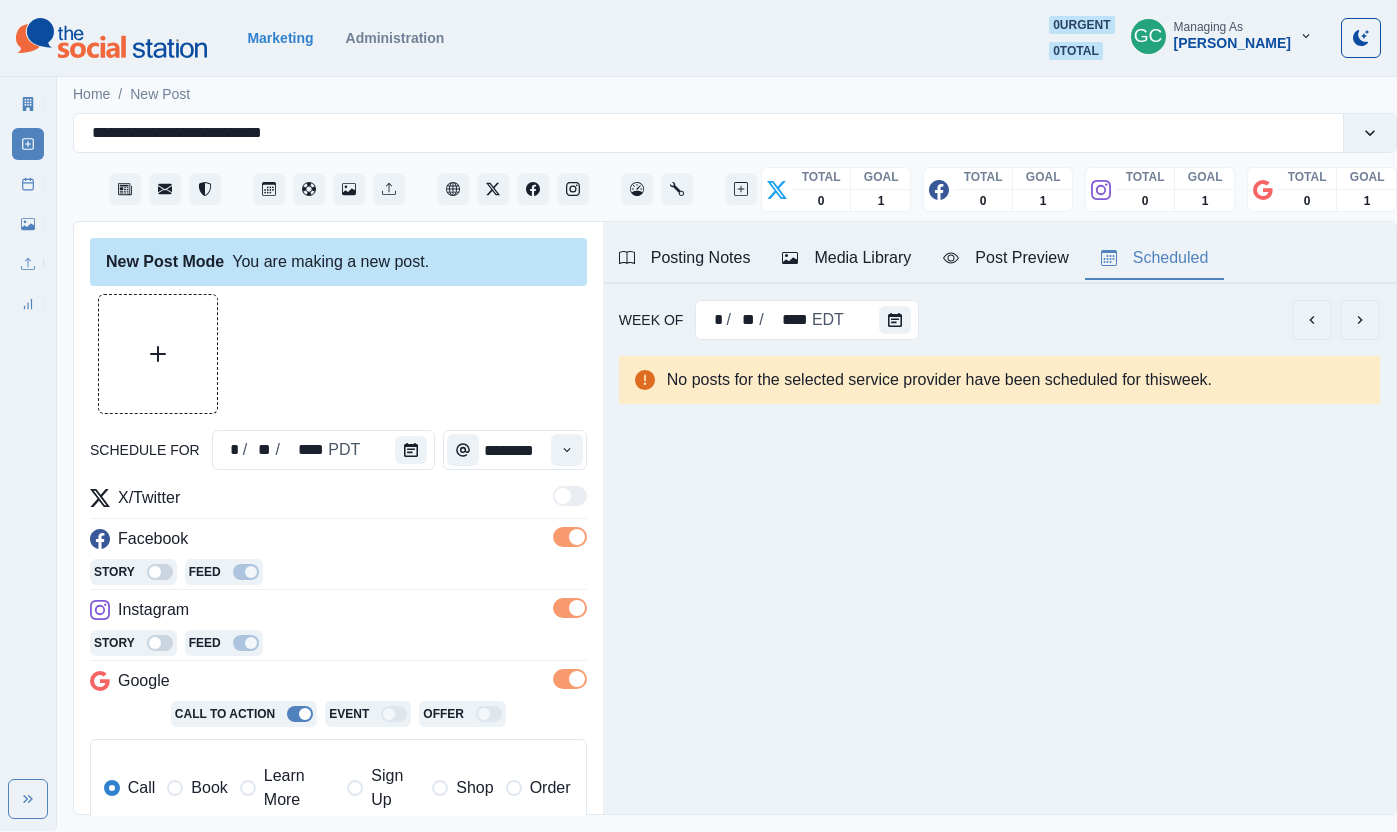 click on "Learn More" at bounding box center [299, 788] 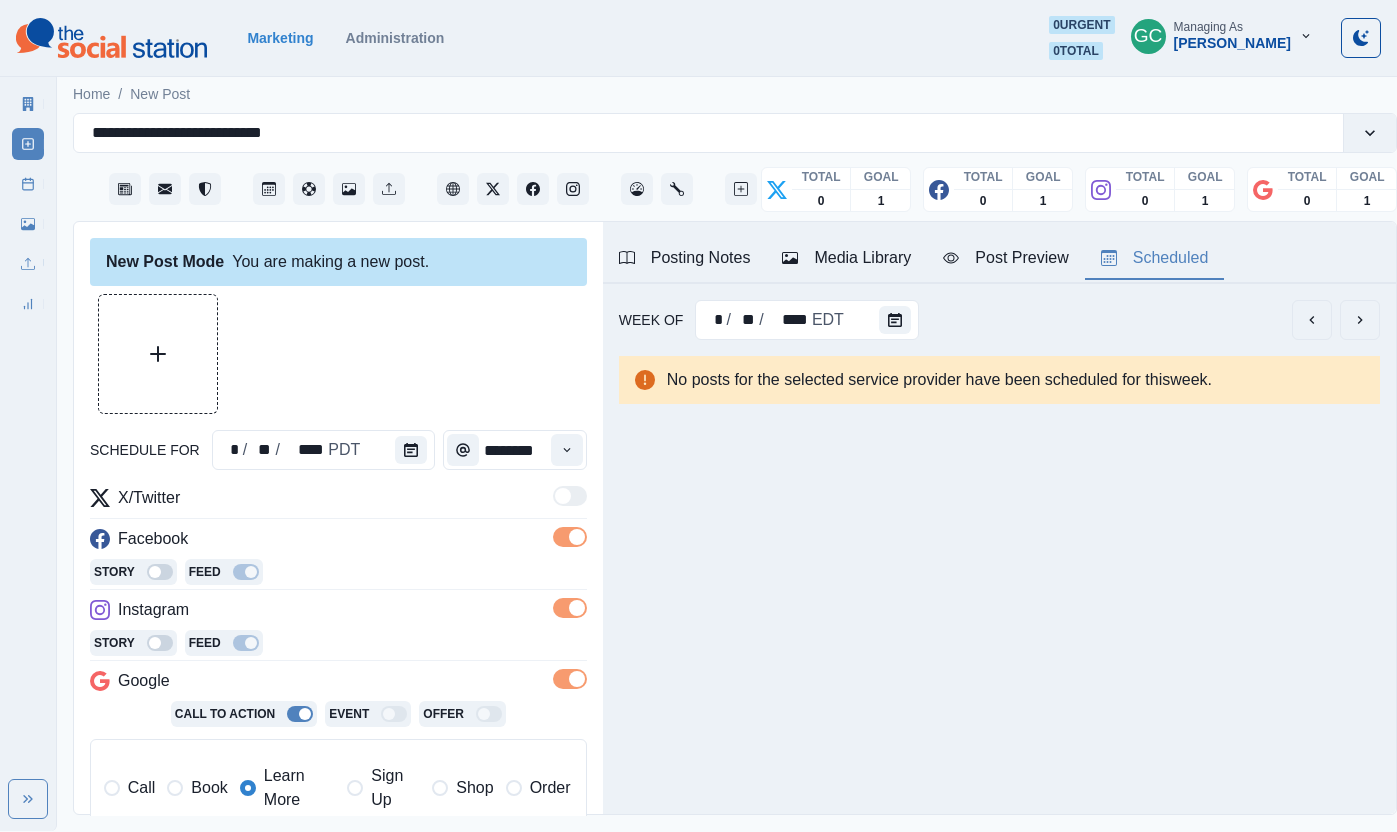 click on "Story Feed" at bounding box center [338, 574] 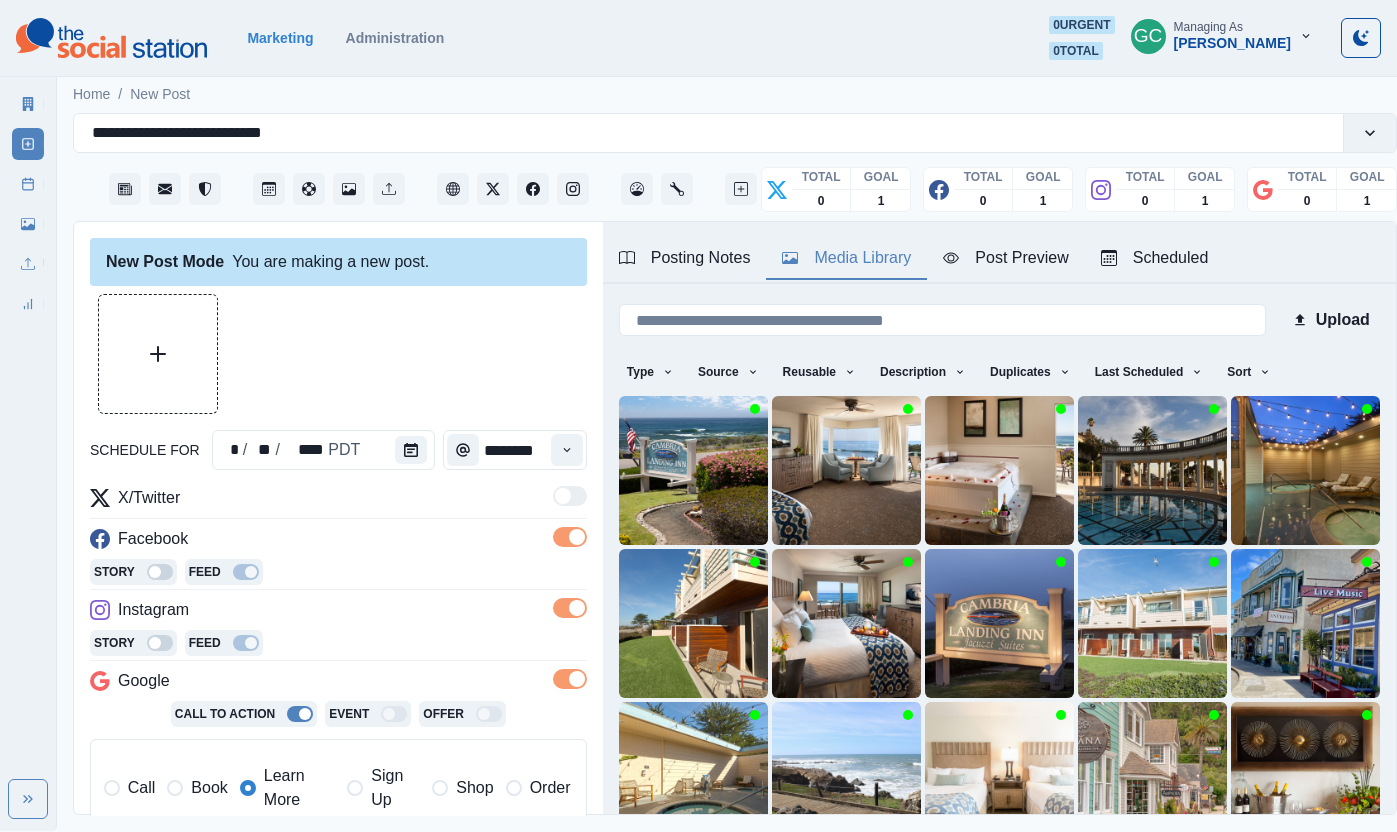click on "Media Library" at bounding box center (846, 258) 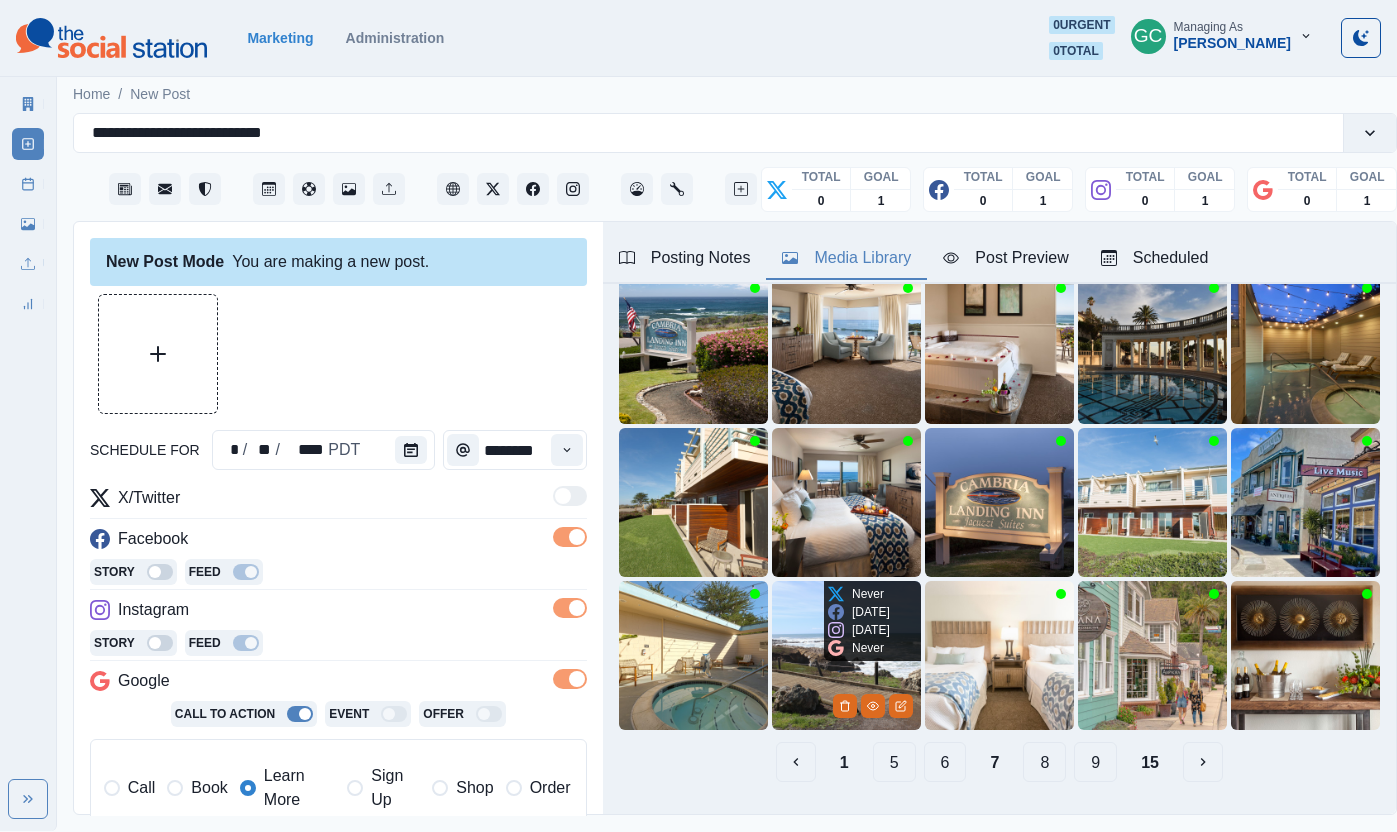 scroll, scrollTop: 167, scrollLeft: 0, axis: vertical 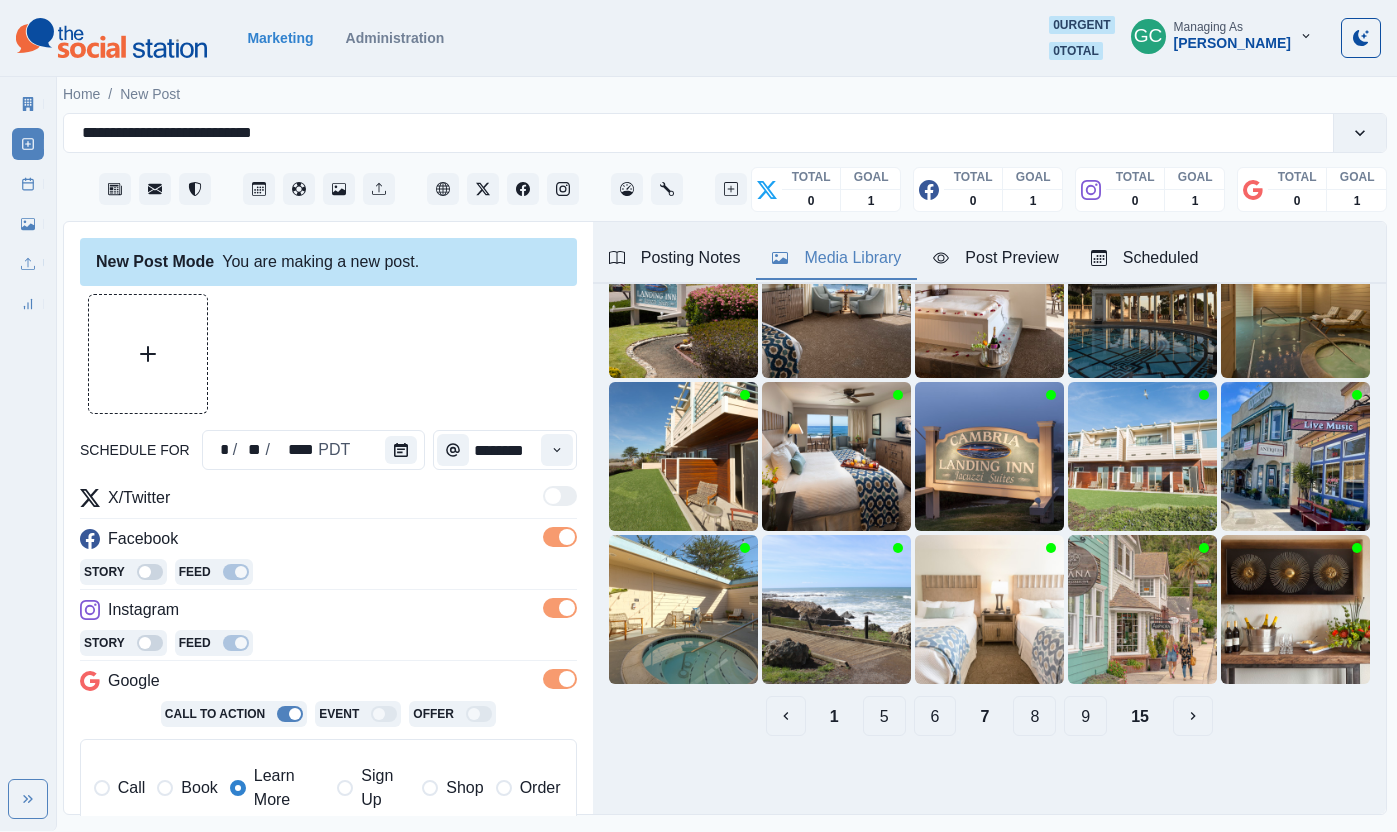 click on "5" at bounding box center [884, 716] 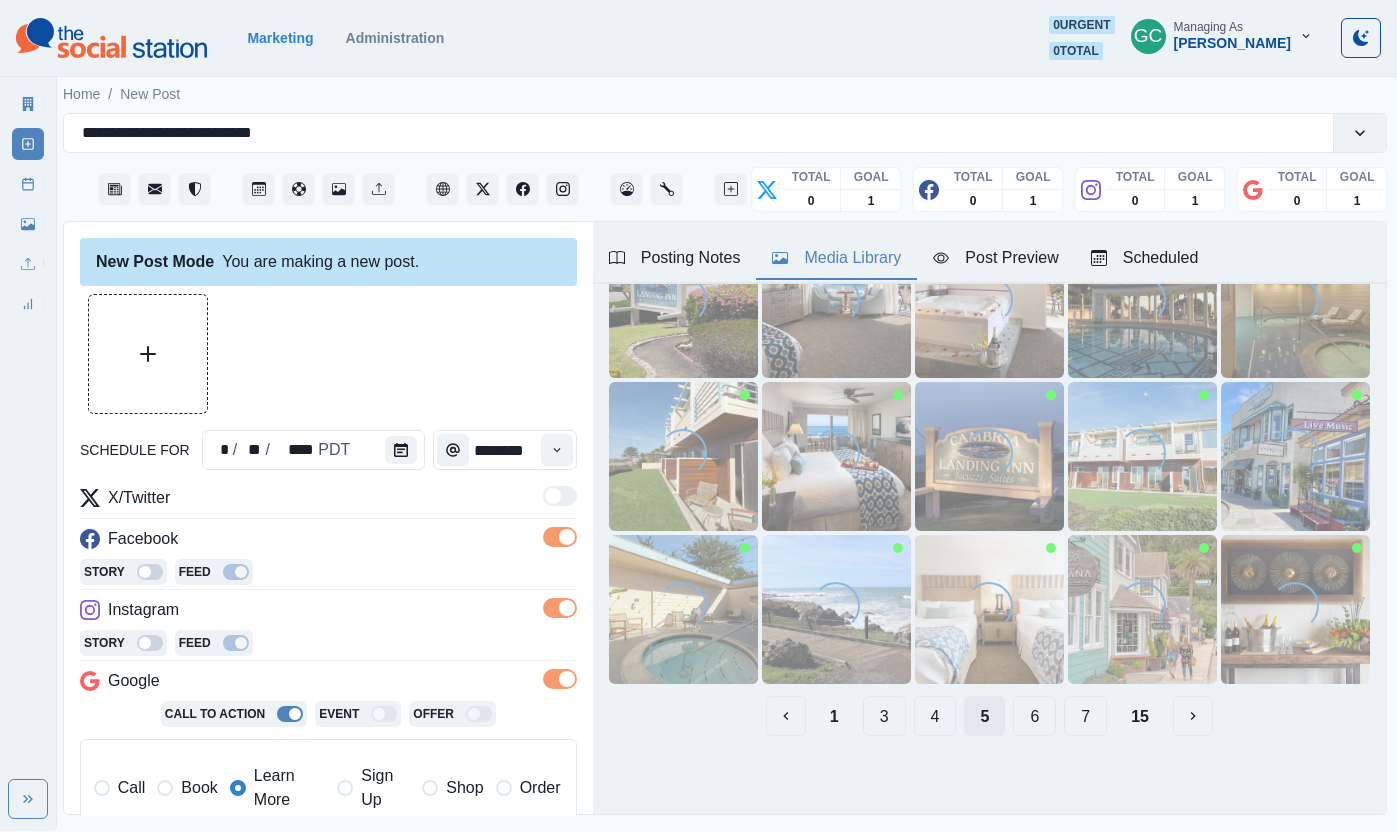 scroll, scrollTop: 0, scrollLeft: 11, axis: horizontal 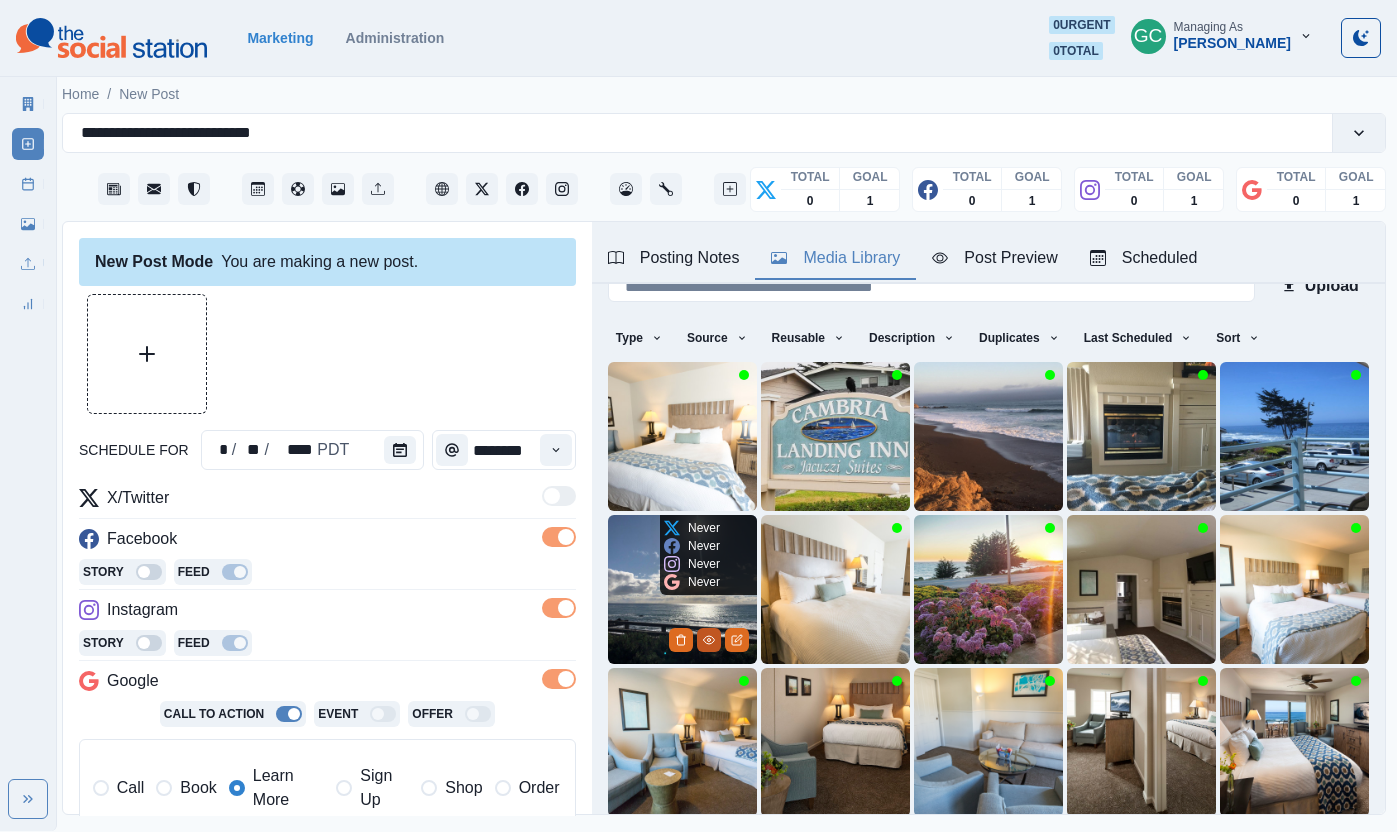 click 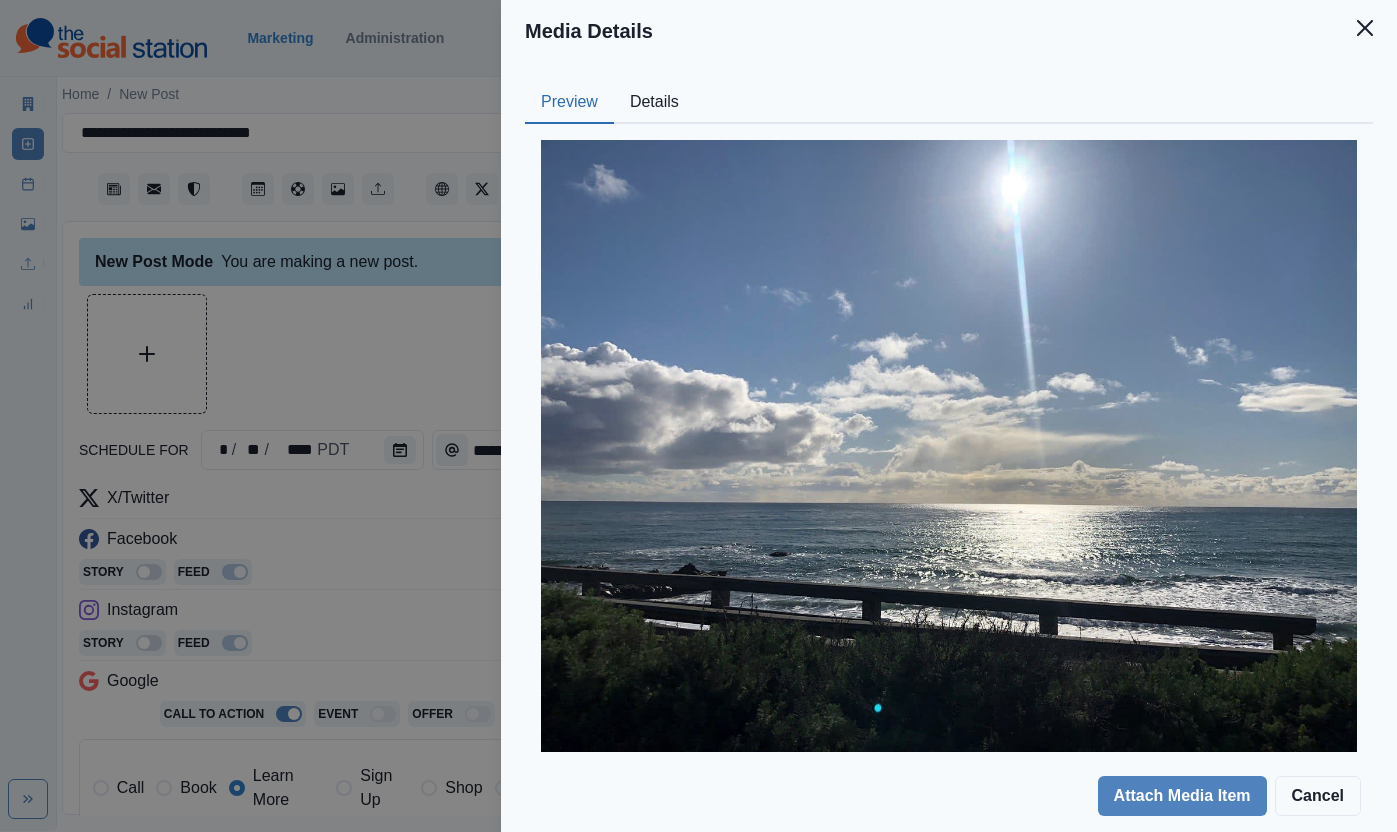 click on "Preview Details Our Description Amy H  Reusable Yes Tags land cliff city sunset sunrise pier scenery waterfront sun urban horizon night porch beach water sea tree weather vegetation nature metropolis cloud sailboat office building green woodland outdoors light path azure sky shoreline fence rainforest freeway coast boardwalk lake landscape sunlight grass bridge sea waves summer promontory cumulus railing rock palm tree flare sky Source Social Manager Dashboard Inserted By Sara Haas Added 06/07/2023, 03:19:08 PM" at bounding box center (949, 411) 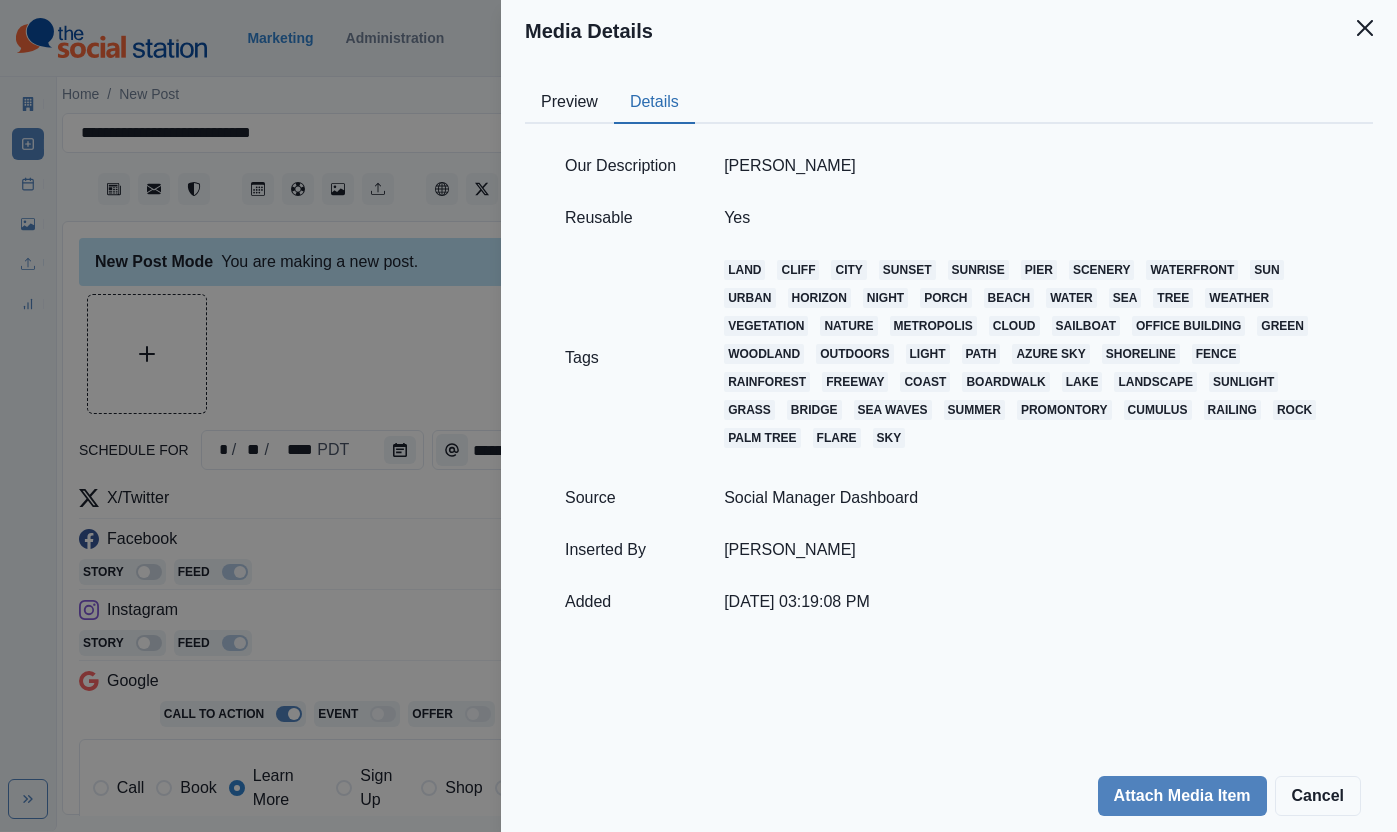 click on "Amy H" at bounding box center [1028, 166] 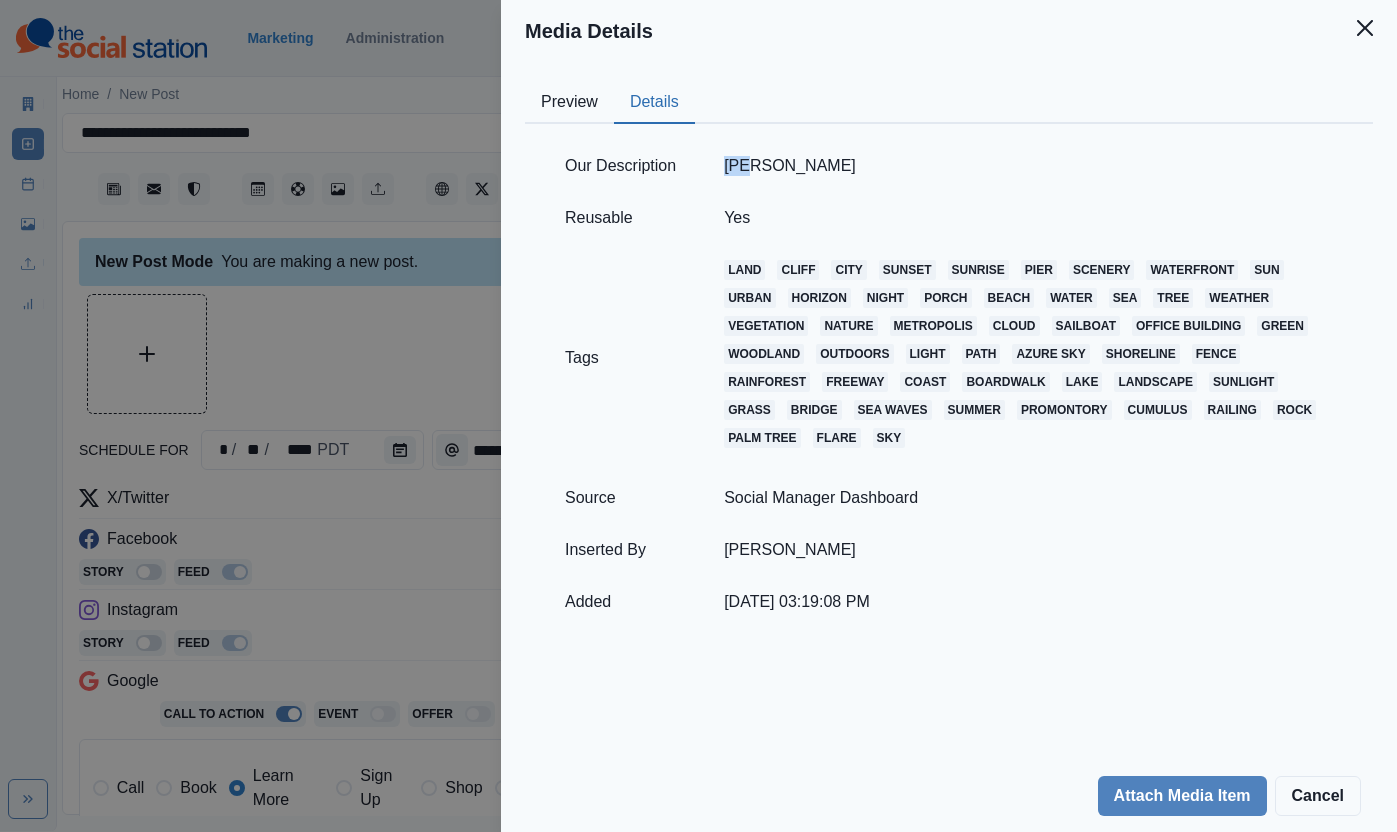 click on "Amy H" at bounding box center (1028, 166) 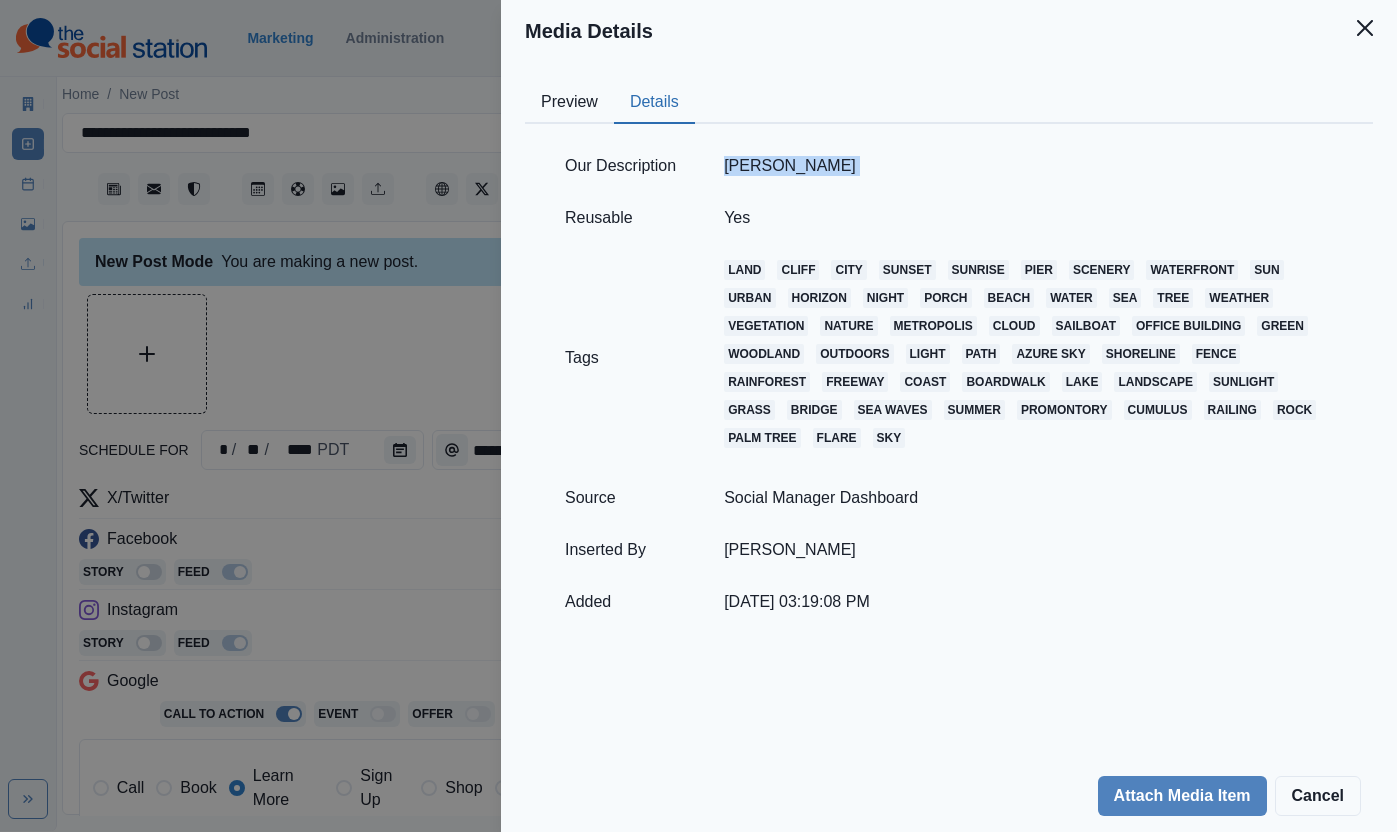 click on "Amy H" at bounding box center [1028, 166] 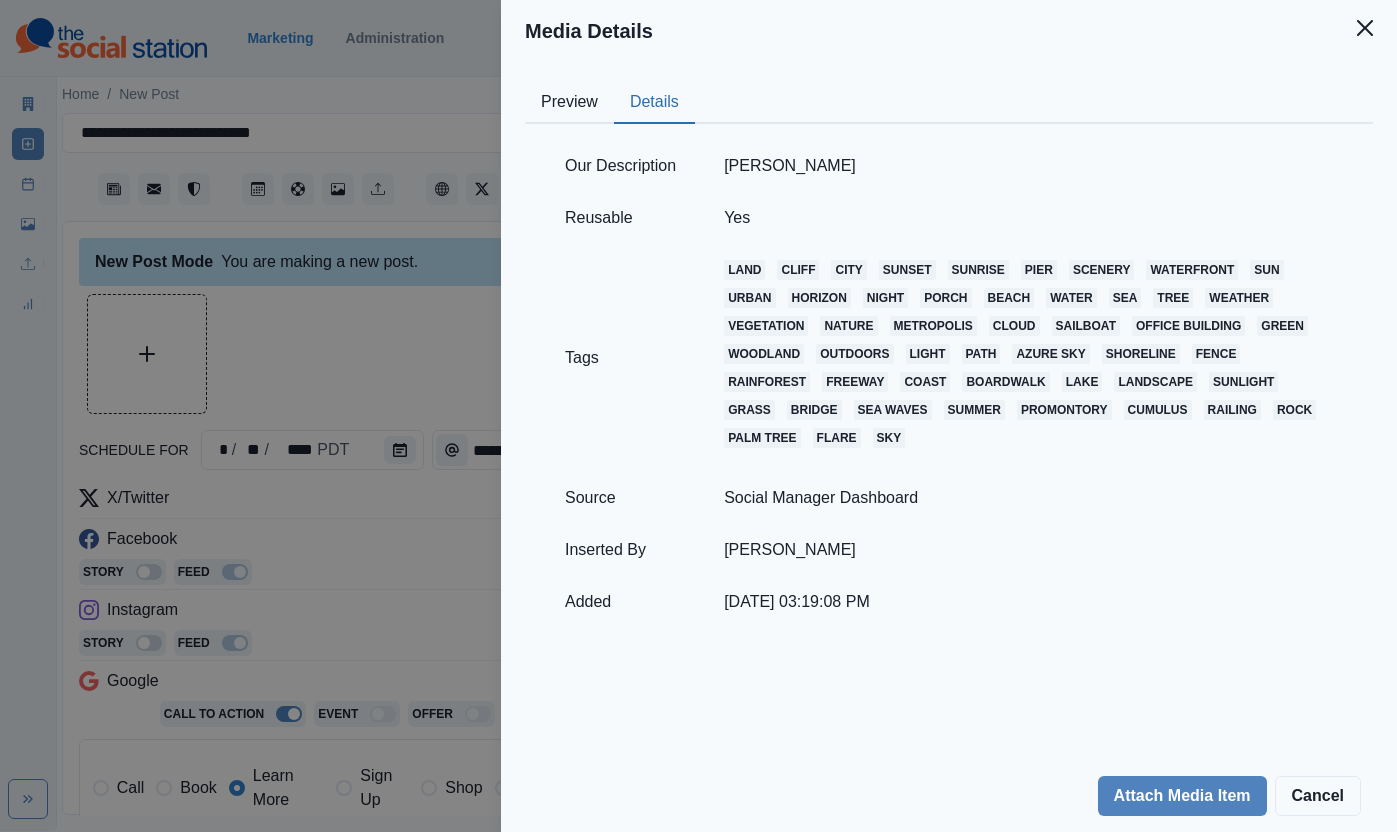 click on "Media Details Preview Details Our Description Amy H  Reusable Yes Tags land cliff city sunset sunrise pier scenery waterfront sun urban horizon night porch beach water sea tree weather vegetation nature metropolis cloud sailboat office building green woodland outdoors light path azure sky shoreline fence rainforest freeway coast boardwalk lake landscape sunlight grass bridge sea waves summer promontory cumulus railing rock palm tree flare sky Source Social Manager Dashboard Inserted By Sara Haas Added 06/07/2023, 03:19:08 PM Attach Media Item Cancel" at bounding box center (698, 416) 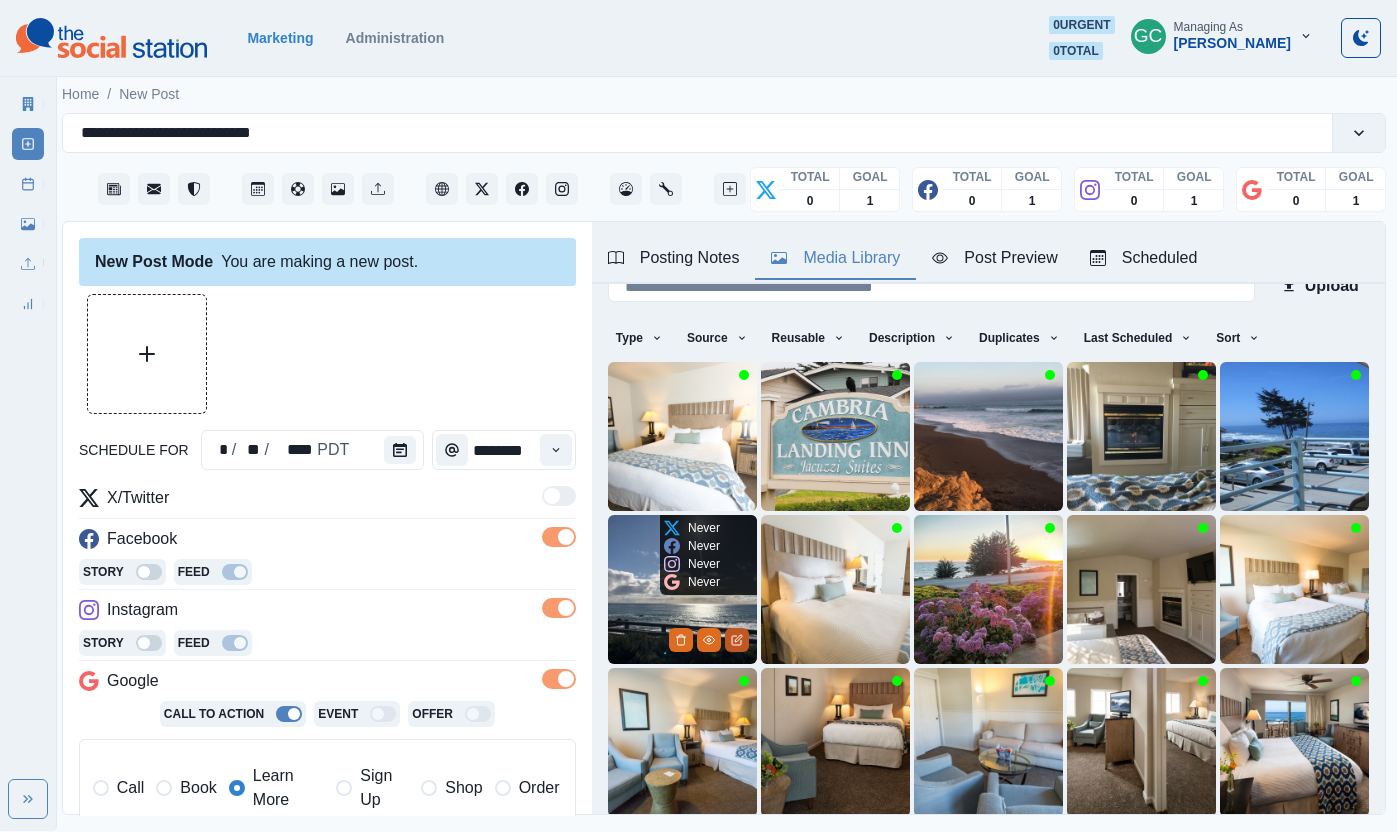 click 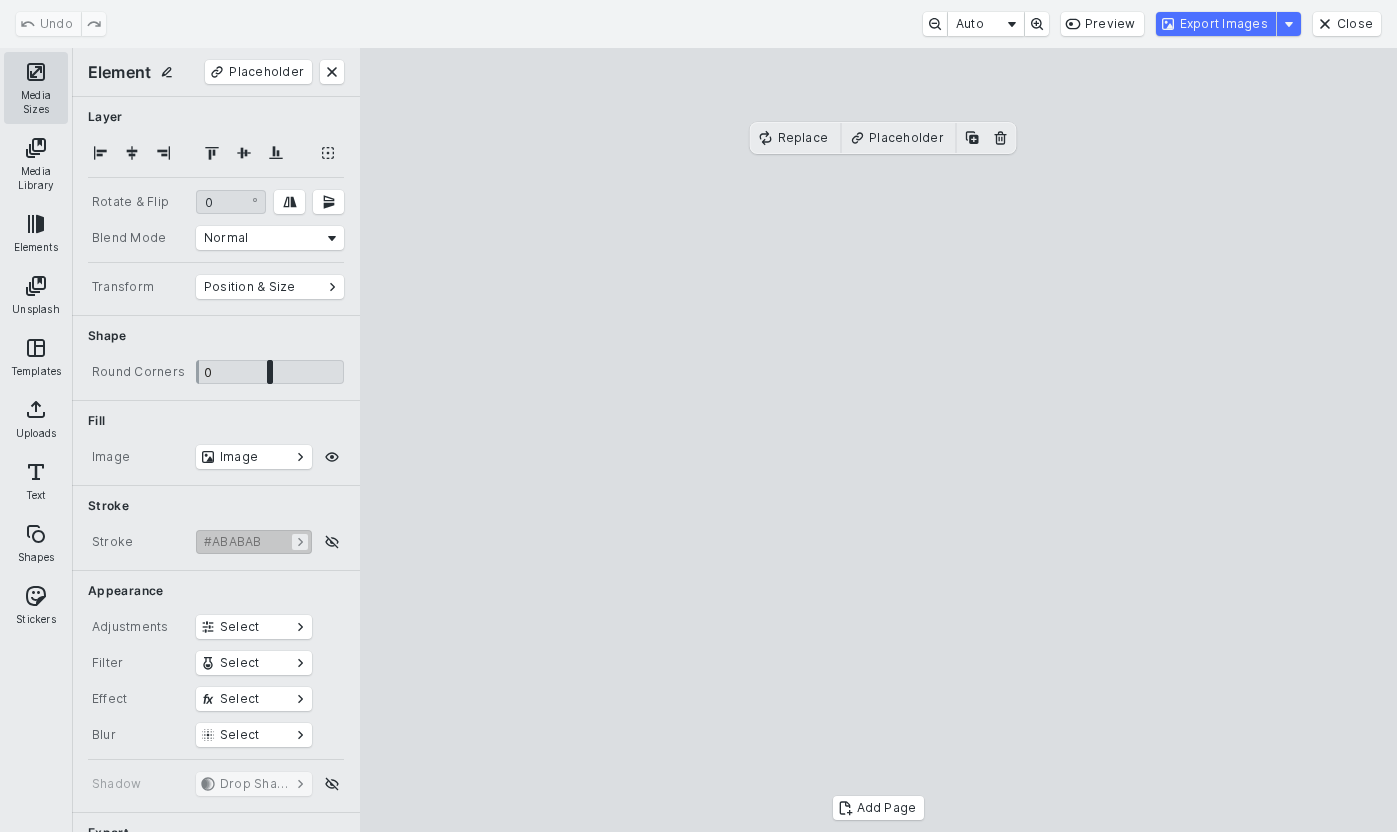 click on "Media Sizes" at bounding box center (36, 88) 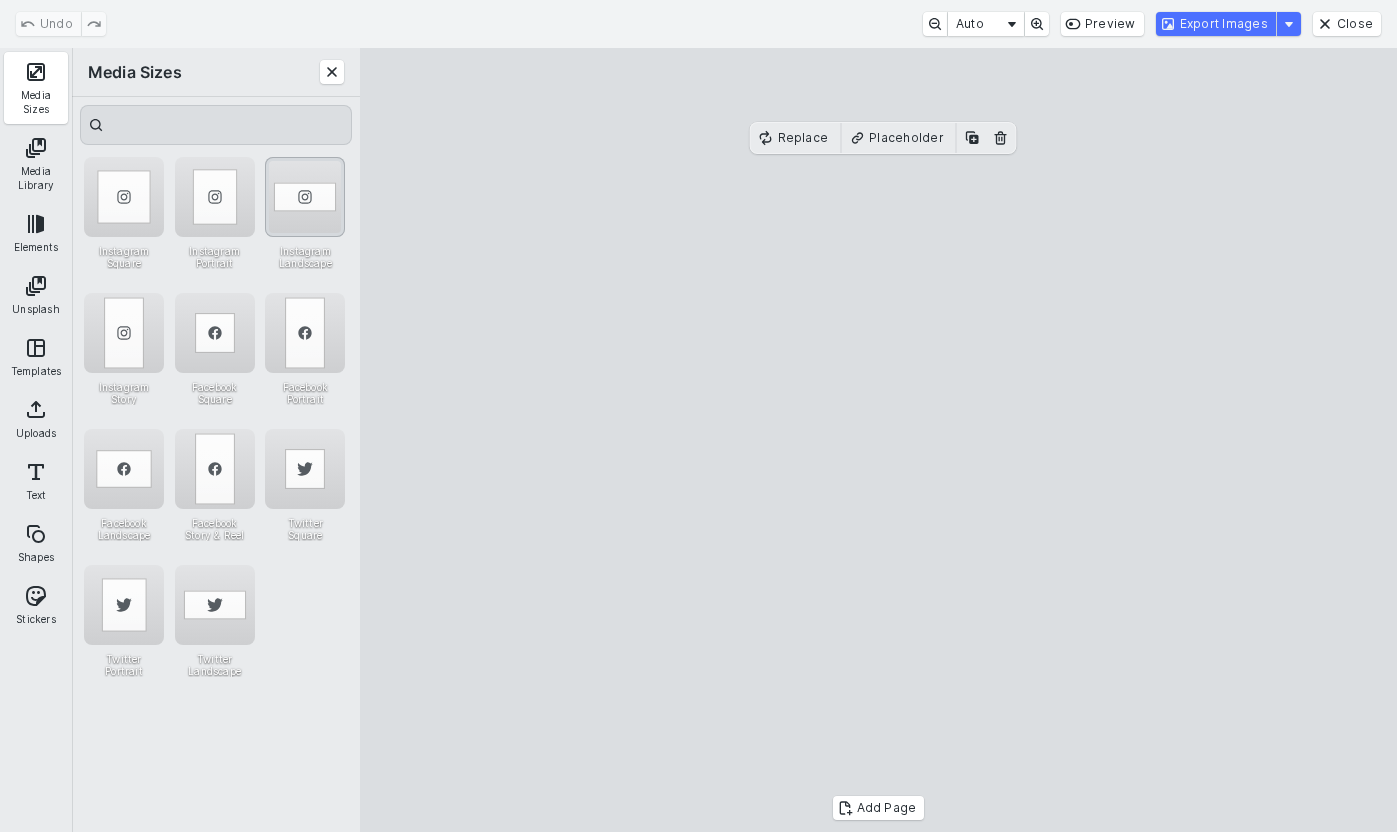 click at bounding box center (305, 197) 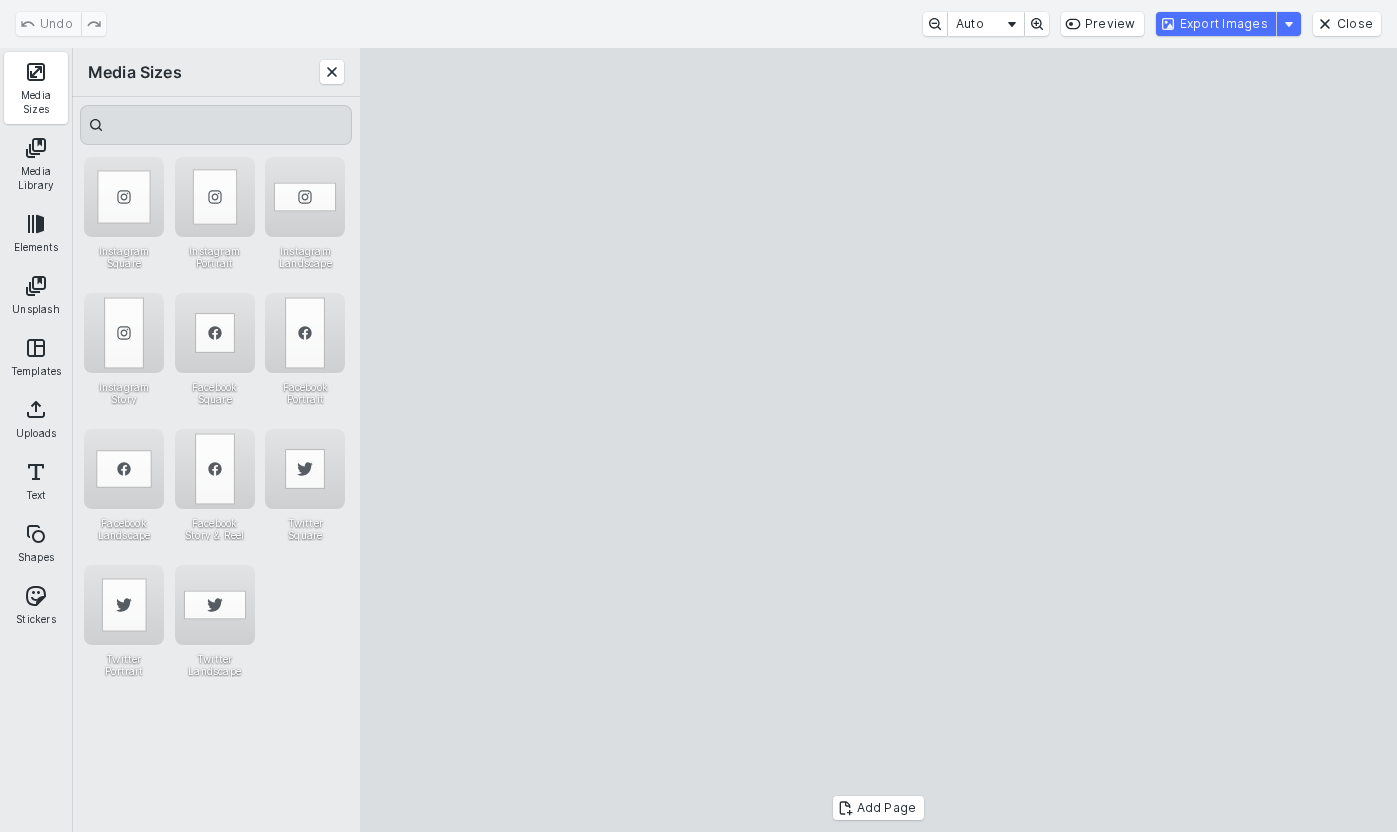 drag, startPoint x: 1011, startPoint y: 614, endPoint x: 1016, endPoint y: 644, distance: 30.413813 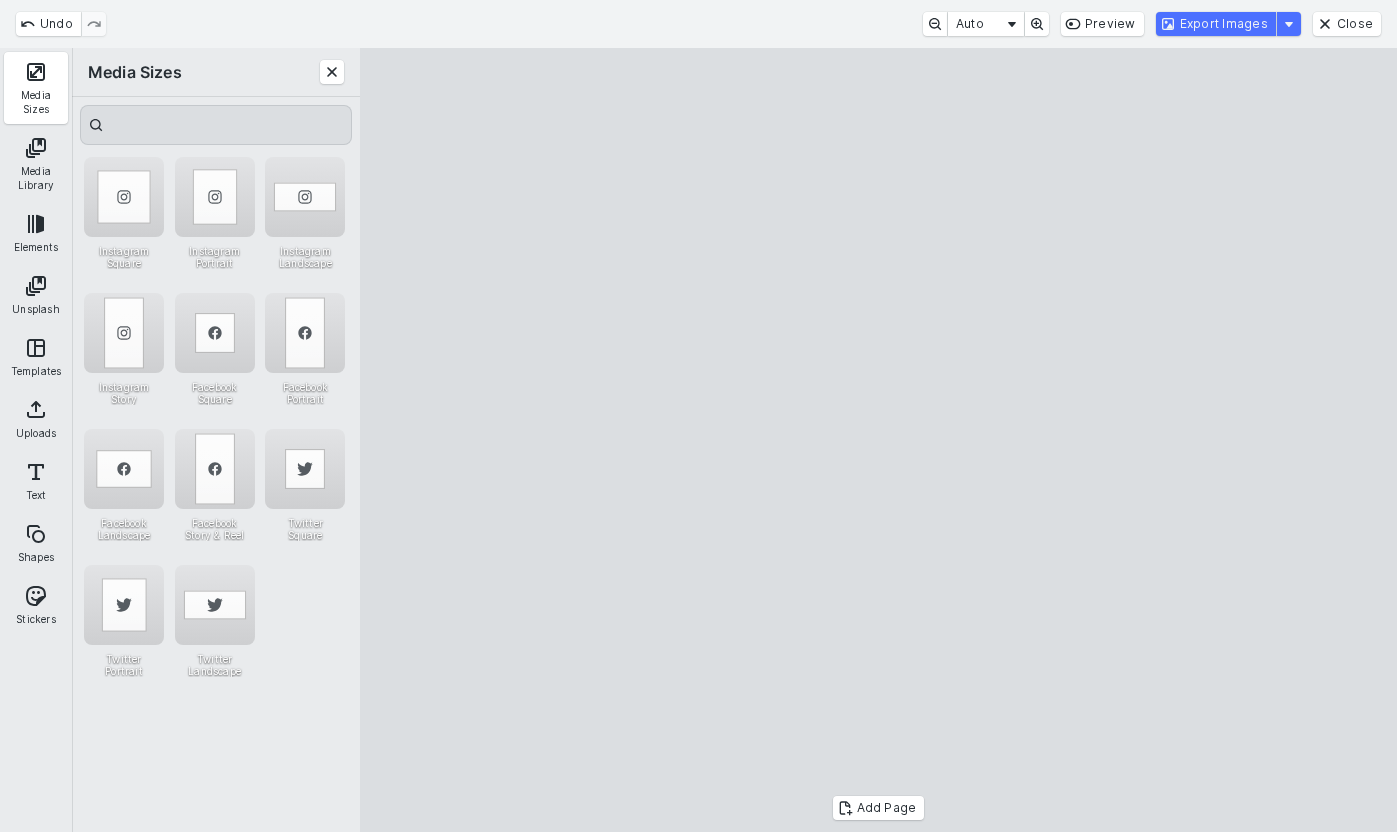 drag, startPoint x: 896, startPoint y: 245, endPoint x: 908, endPoint y: 181, distance: 65.11528 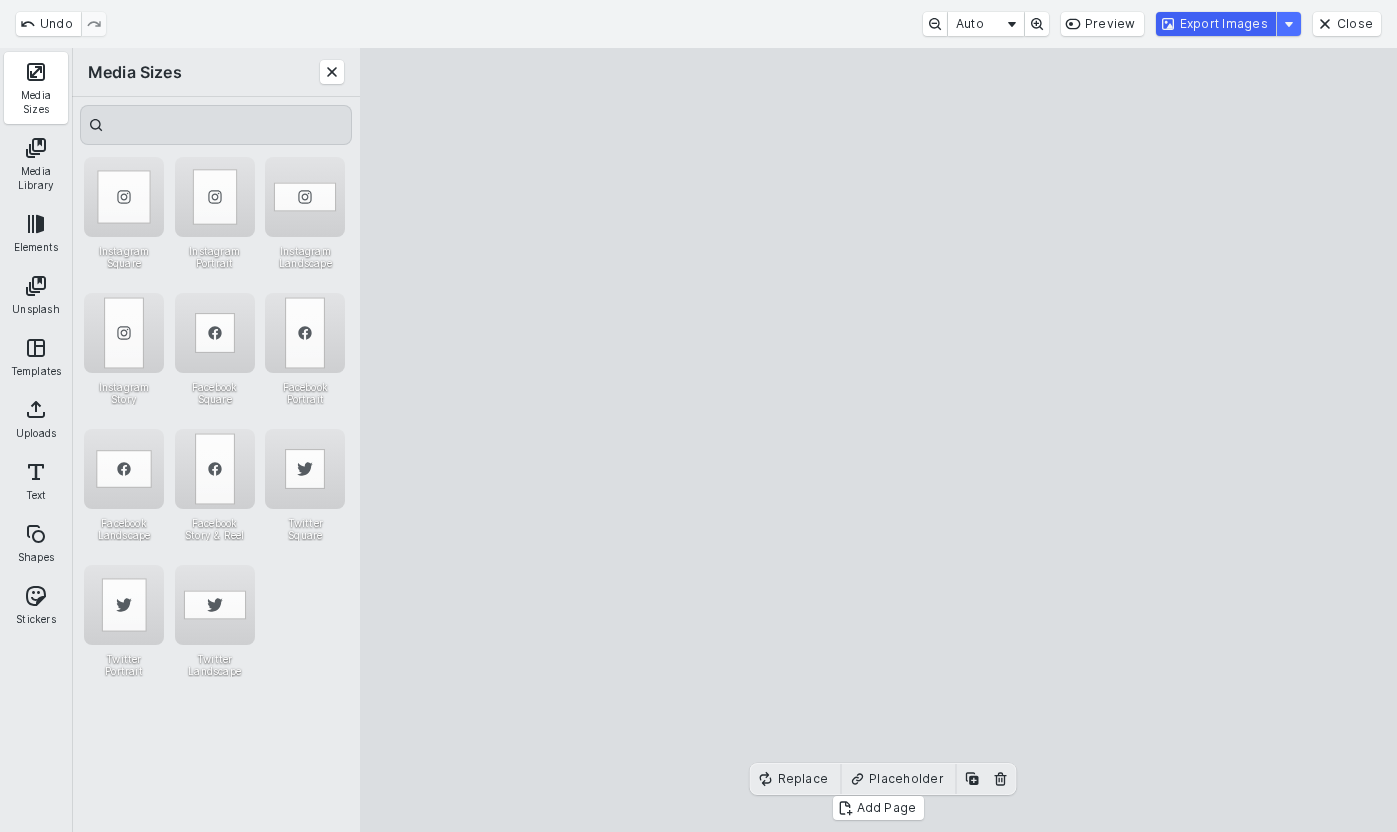 click on "Export Images" at bounding box center (1216, 24) 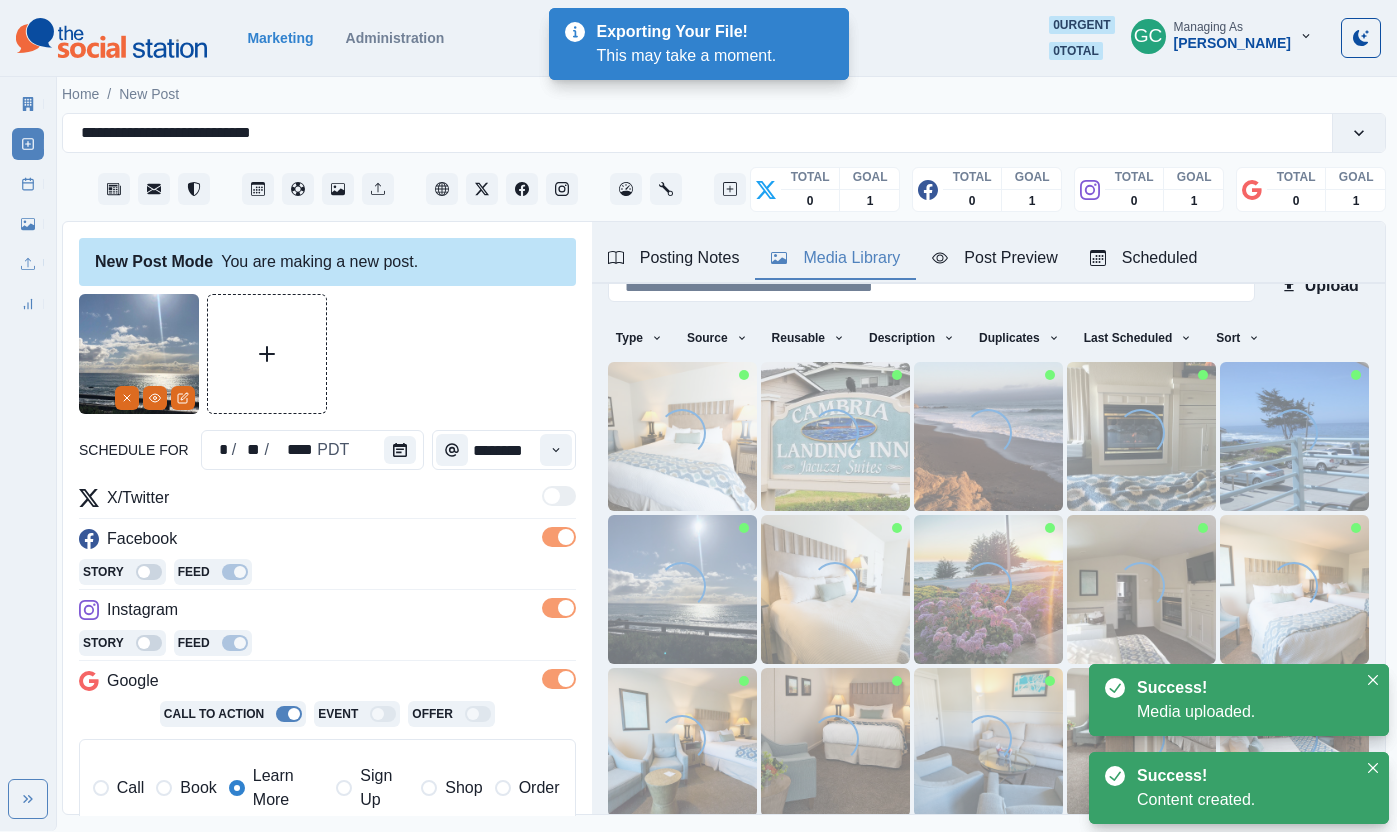 scroll, scrollTop: 34, scrollLeft: 0, axis: vertical 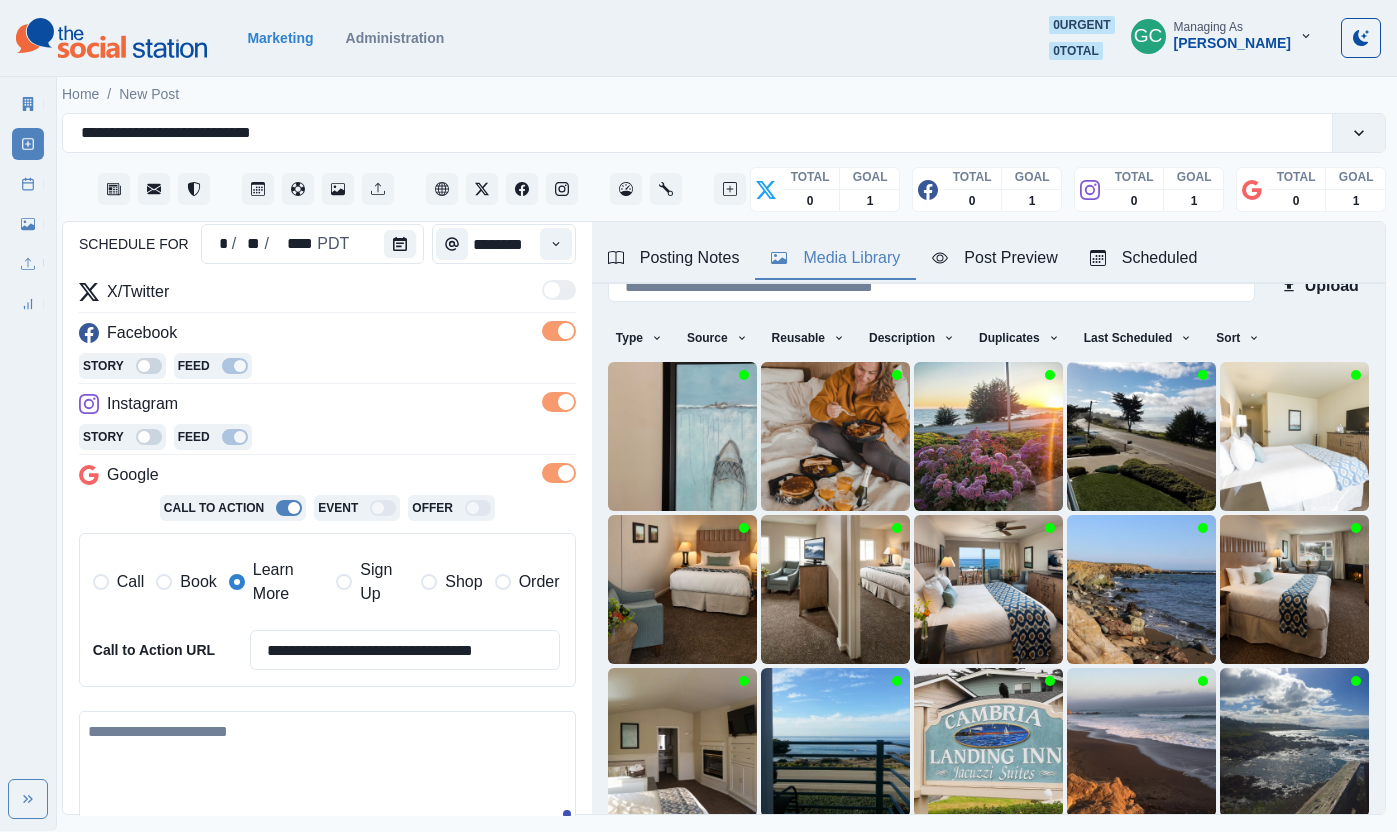 click at bounding box center (327, 768) 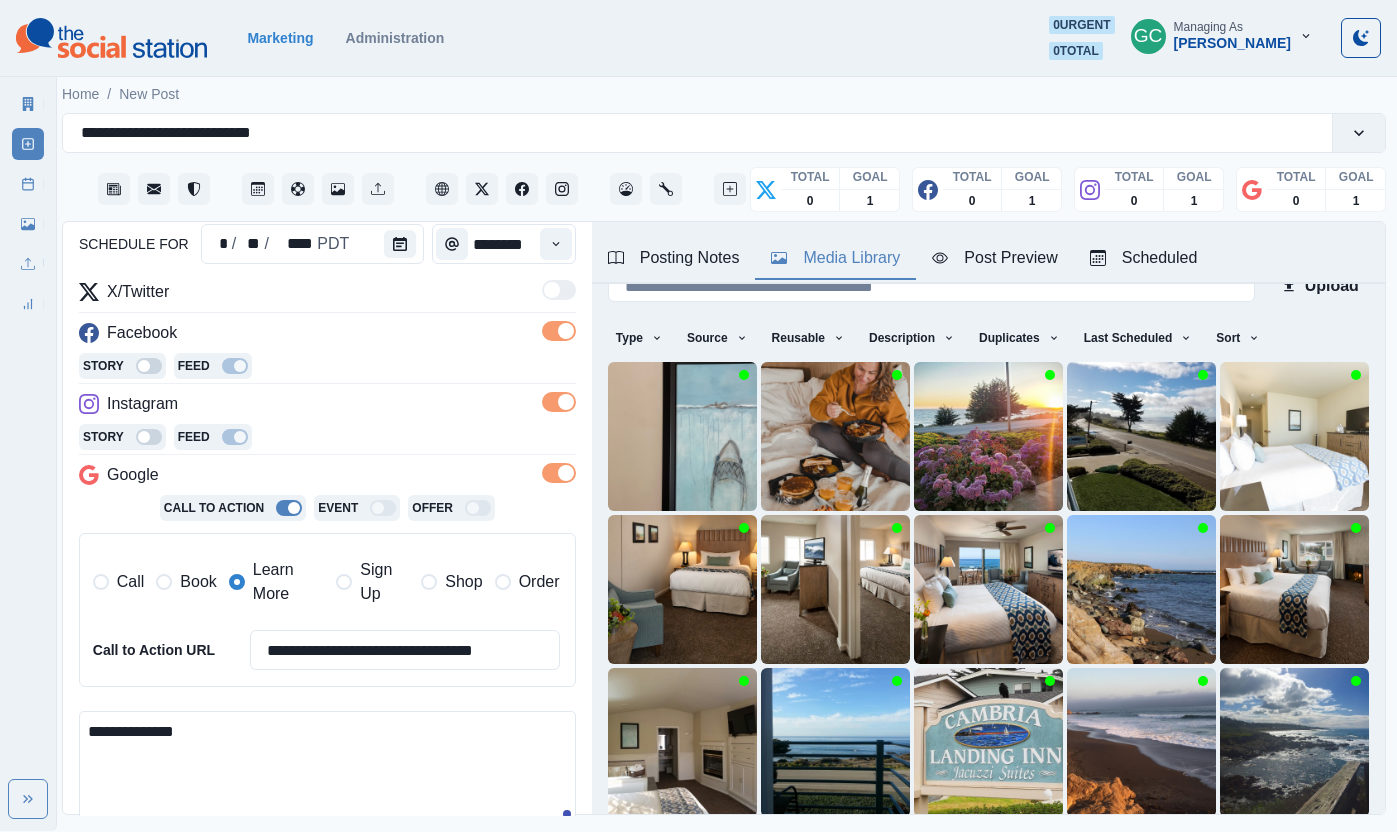 type on "**********" 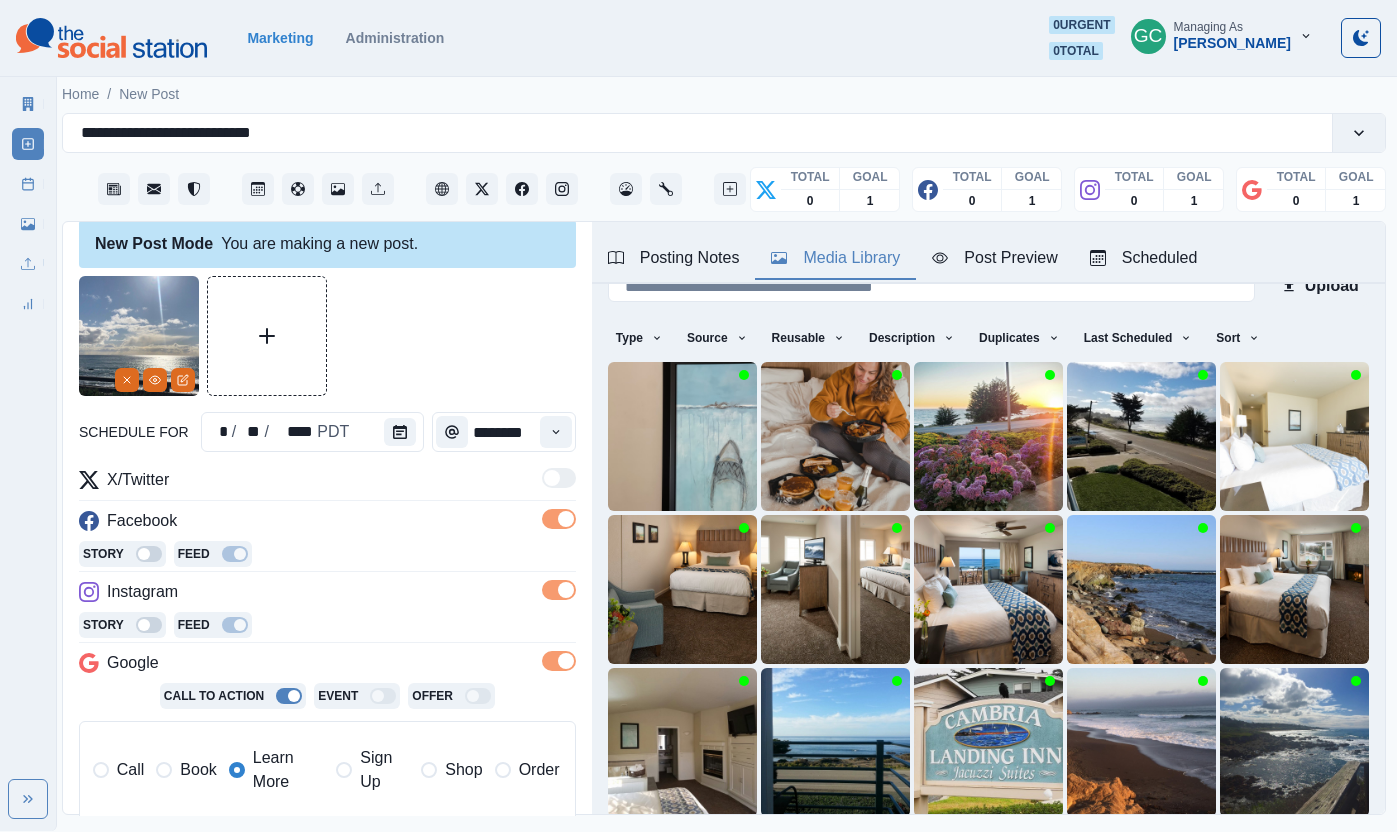 scroll, scrollTop: 0, scrollLeft: 0, axis: both 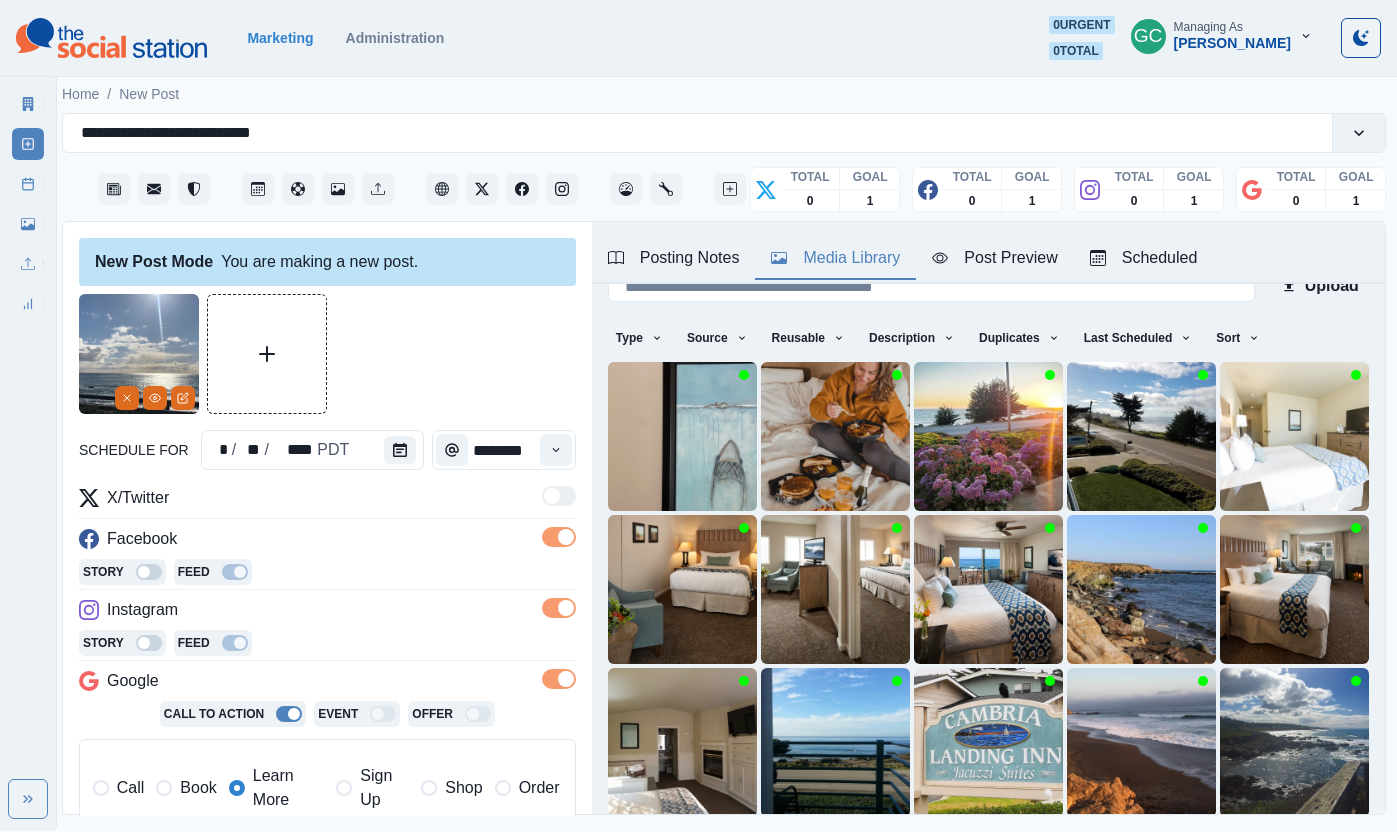 click on "Scheduled" at bounding box center [1144, 259] 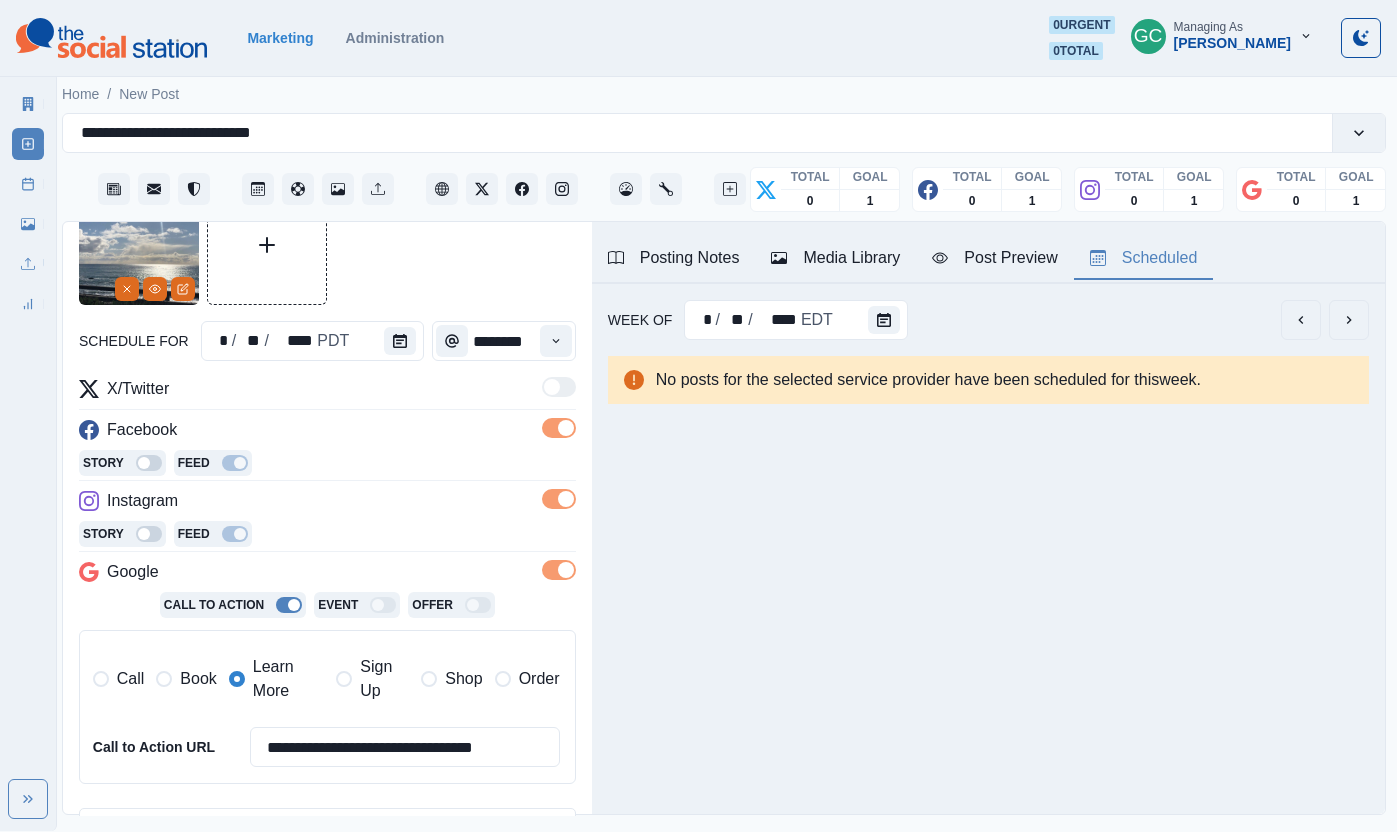 scroll, scrollTop: 289, scrollLeft: 0, axis: vertical 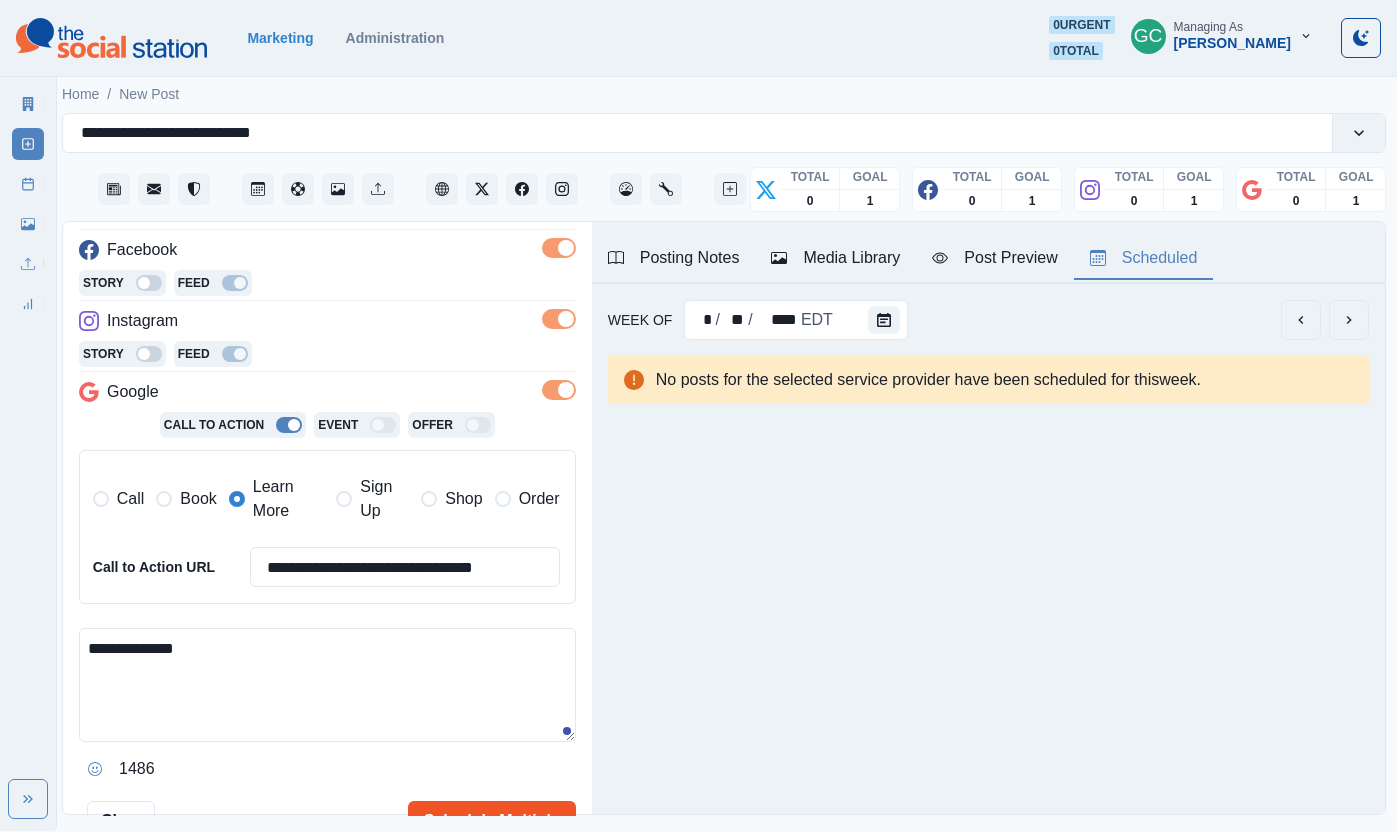 click on "Schedule Multiple" at bounding box center [492, 821] 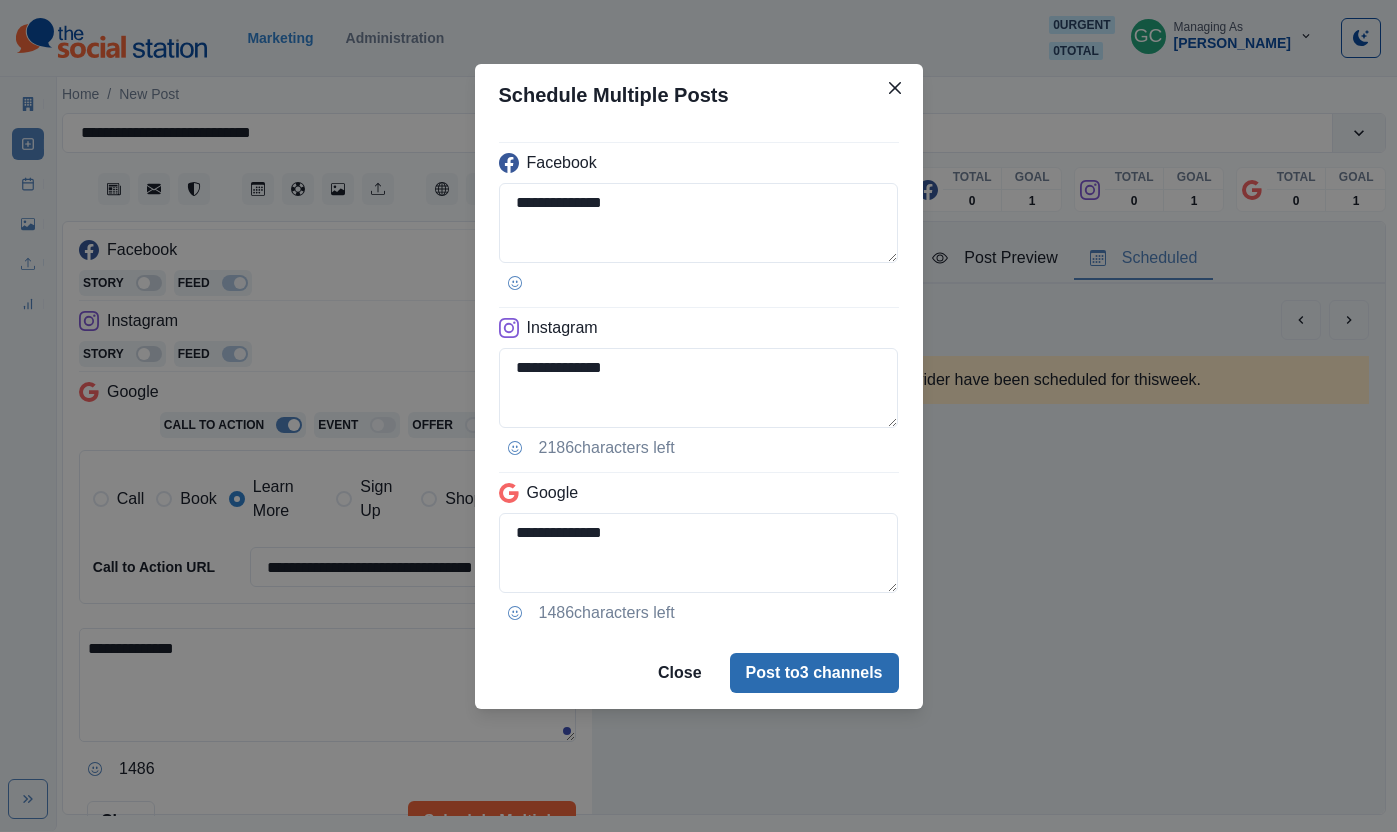 click on "Post to  3   channels" at bounding box center [814, 673] 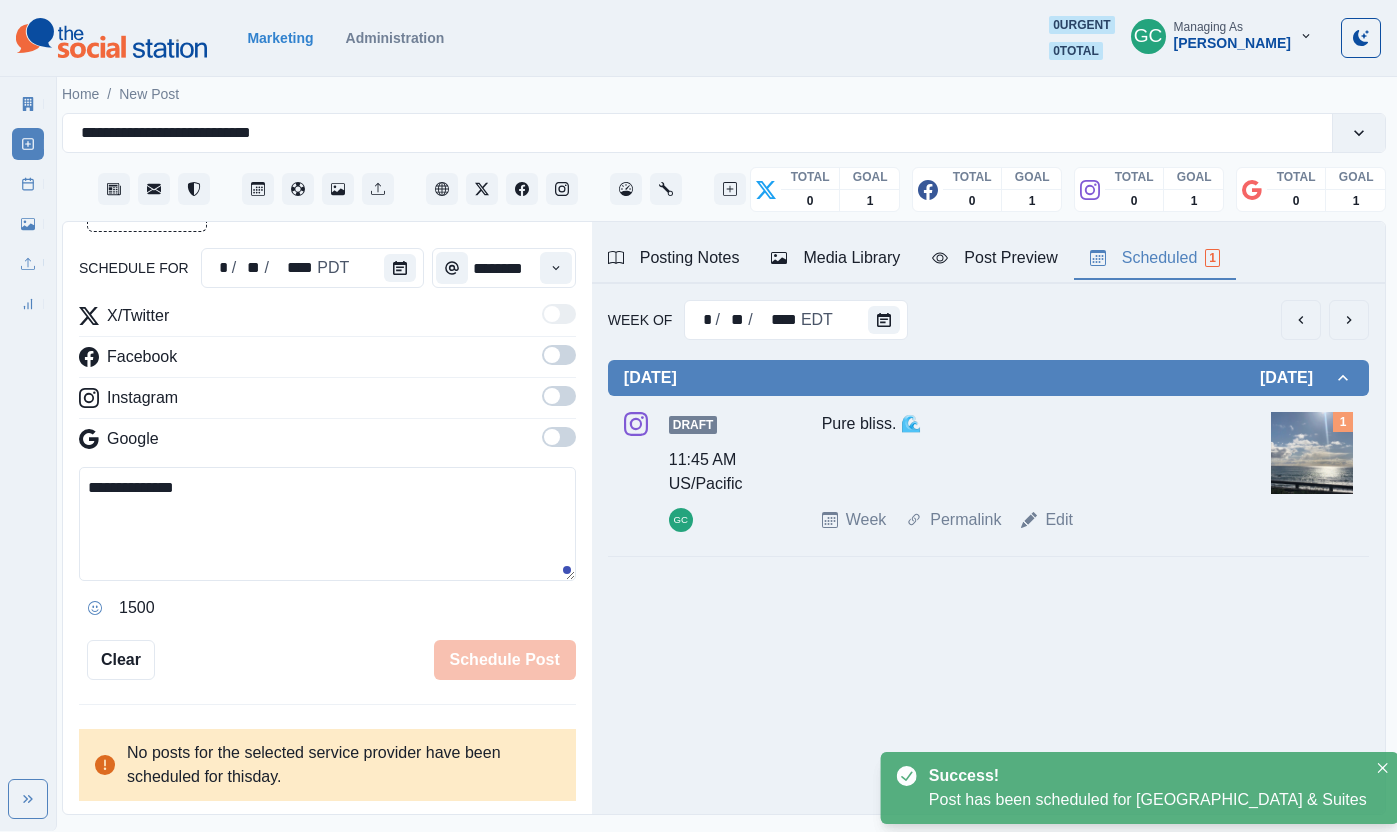 scroll, scrollTop: 313, scrollLeft: 0, axis: vertical 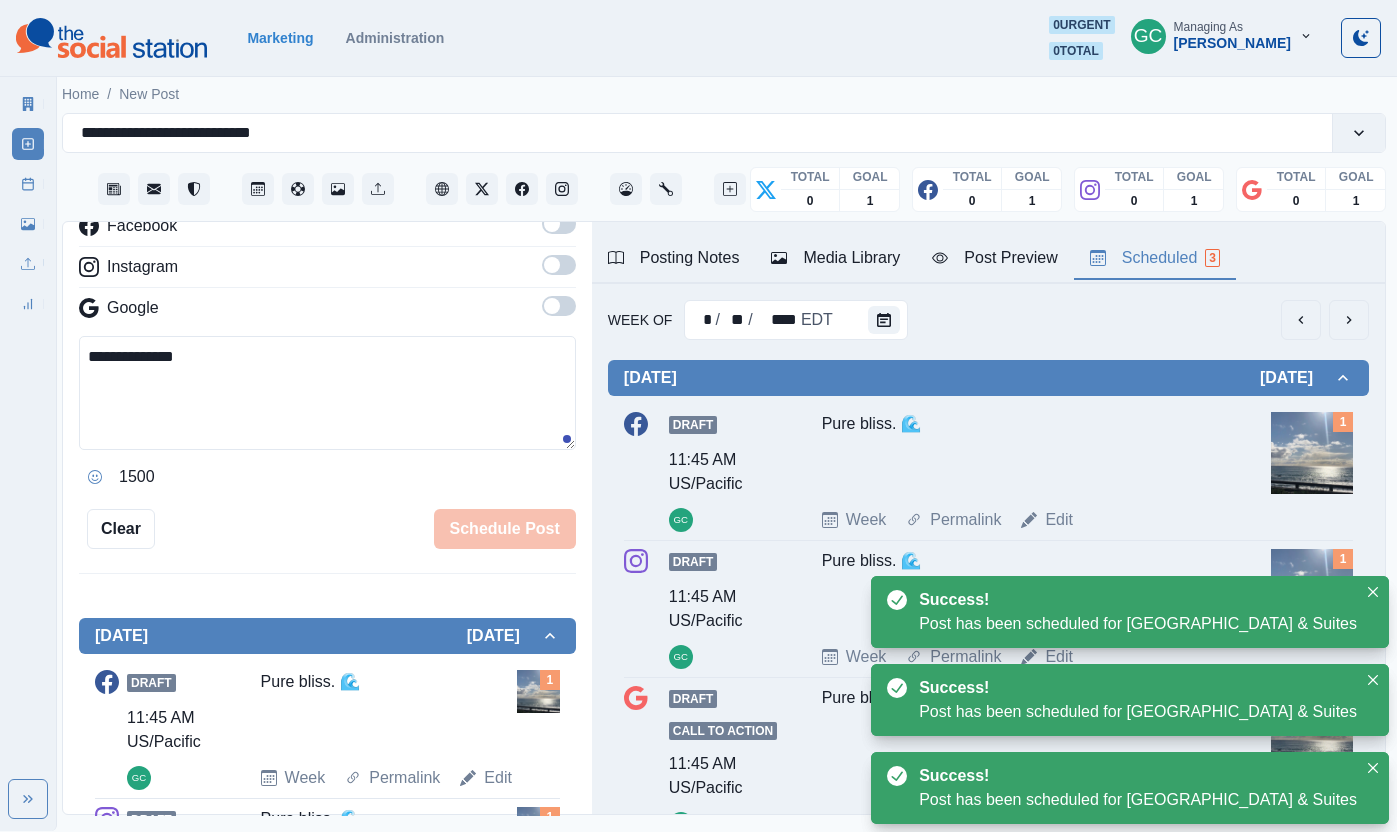 click at bounding box center (1312, 453) 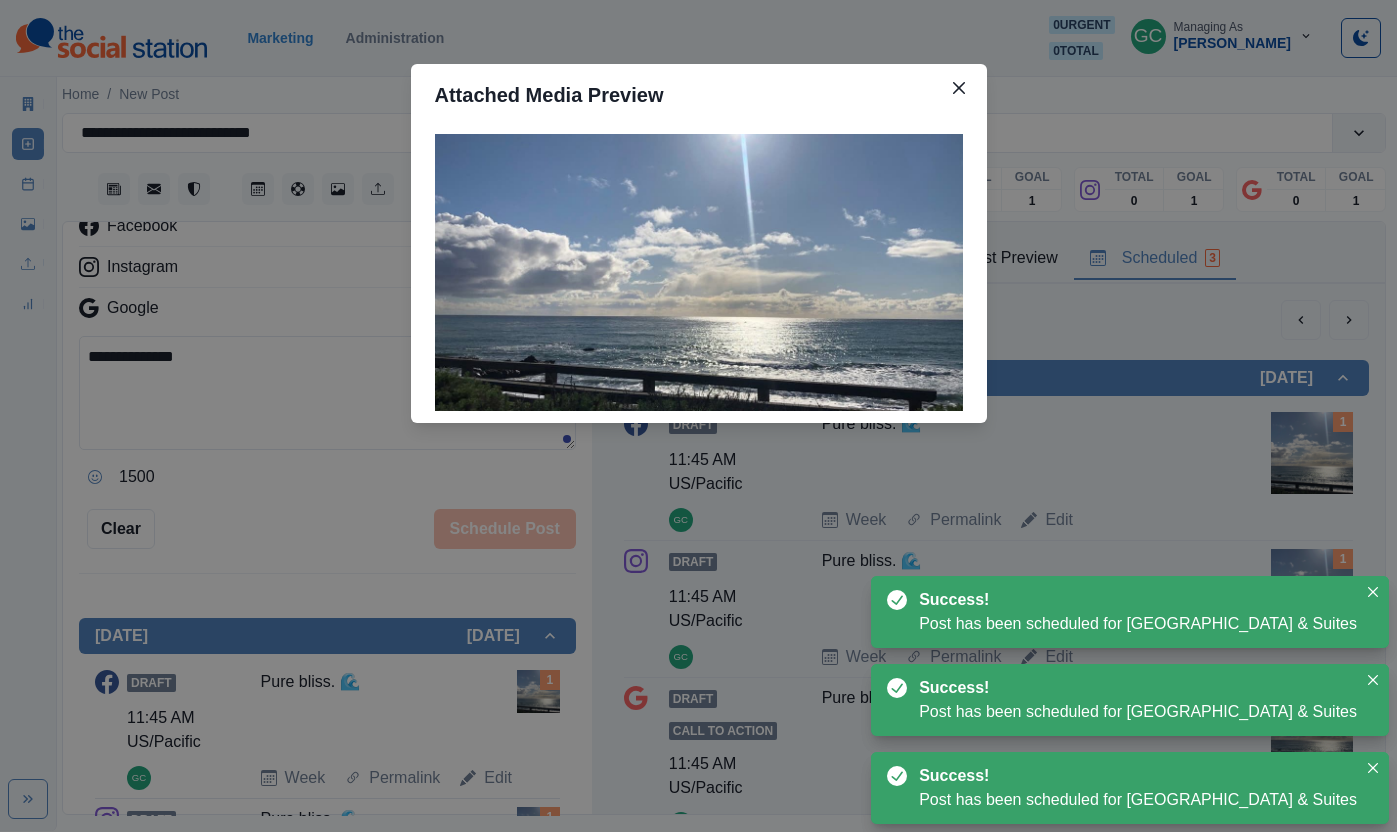type 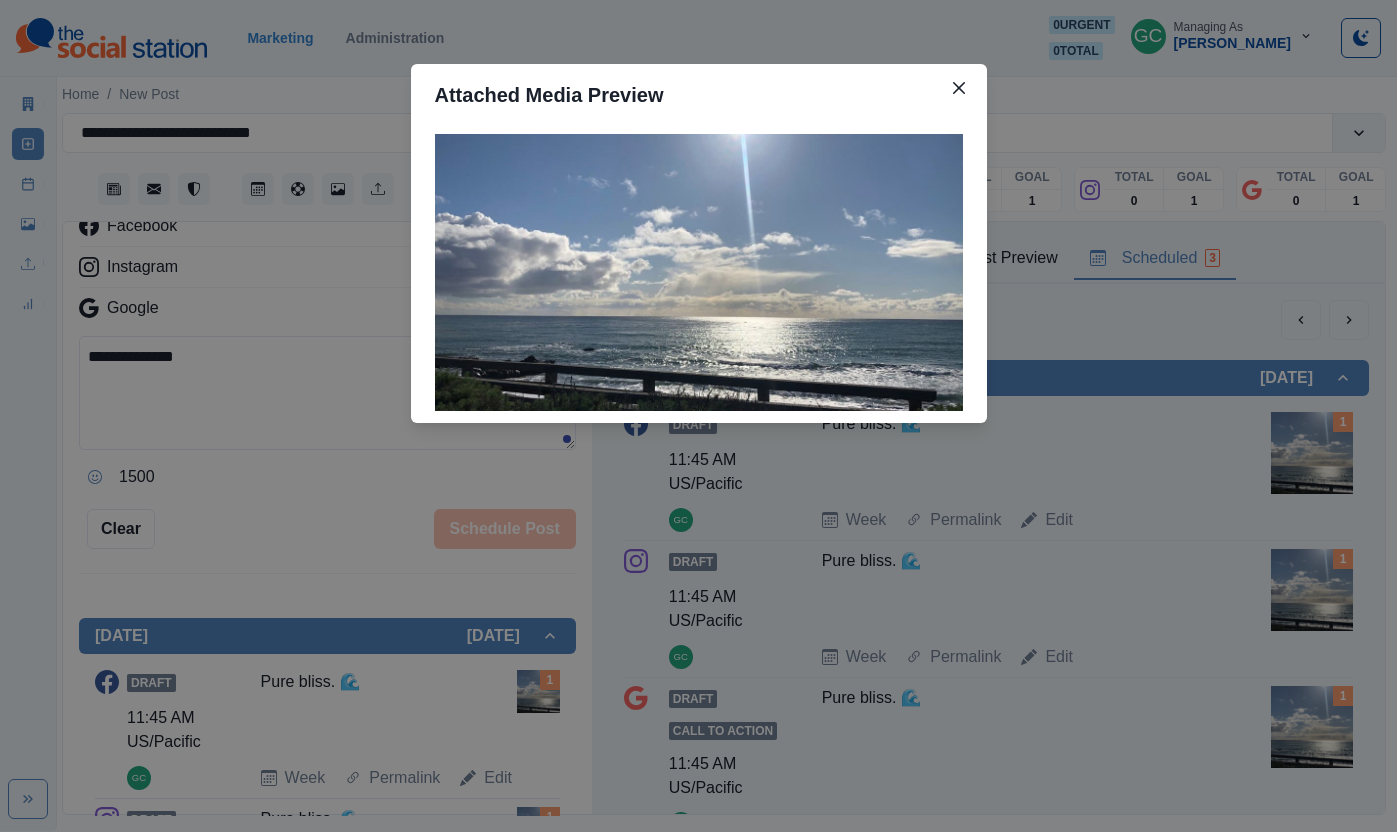 click on "Attached Media Preview" at bounding box center (698, 416) 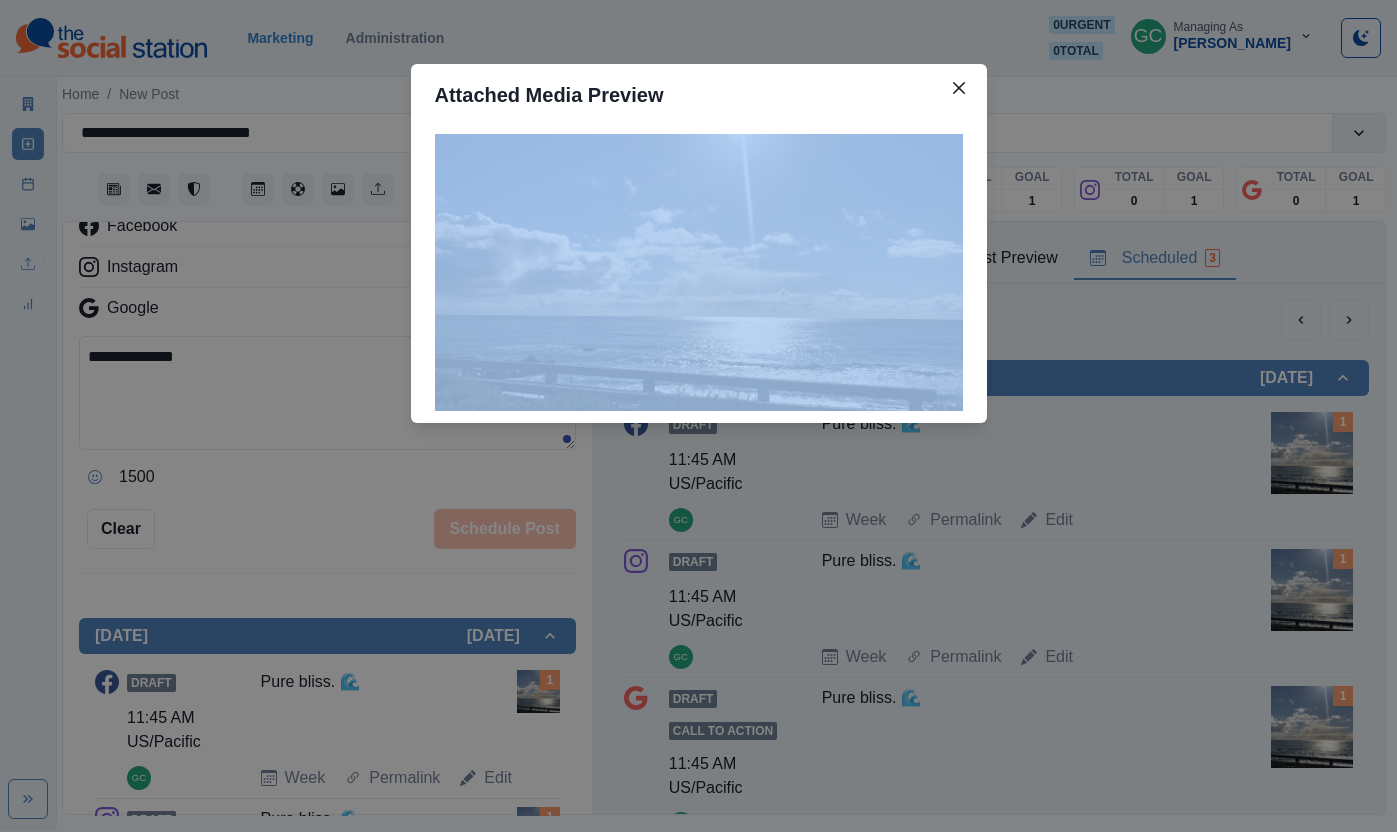 drag, startPoint x: 225, startPoint y: 357, endPoint x: 222, endPoint y: 373, distance: 16.27882 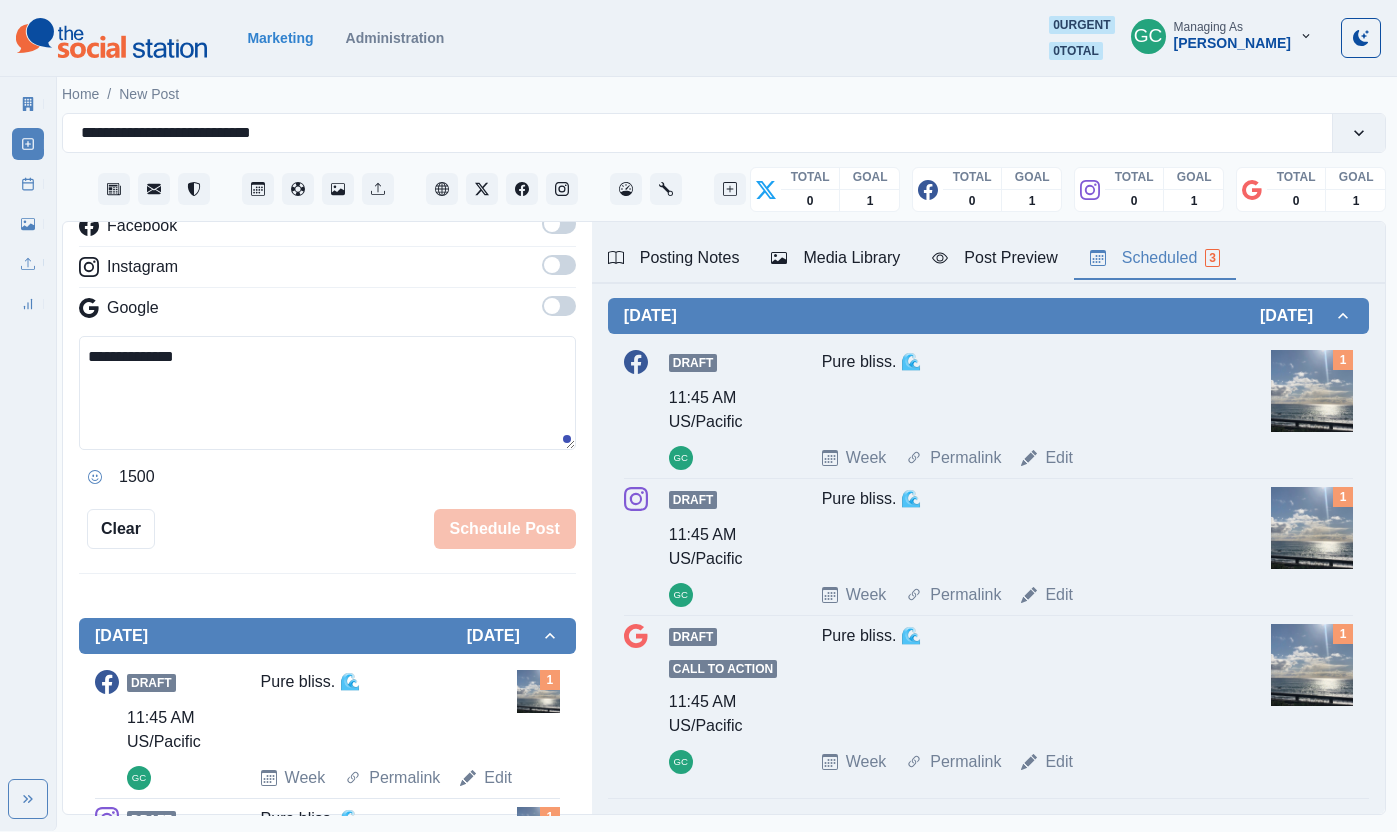 scroll, scrollTop: 0, scrollLeft: 0, axis: both 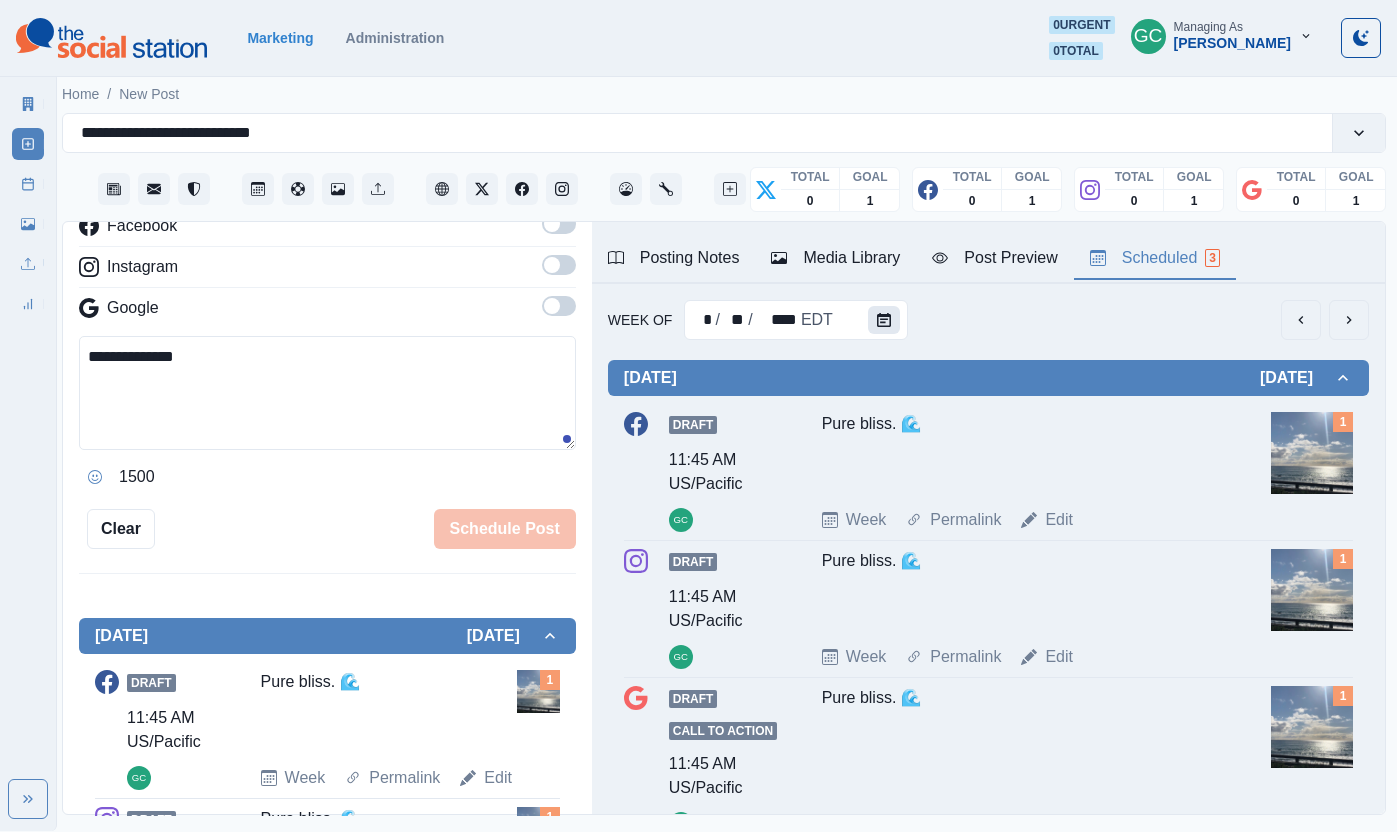 click 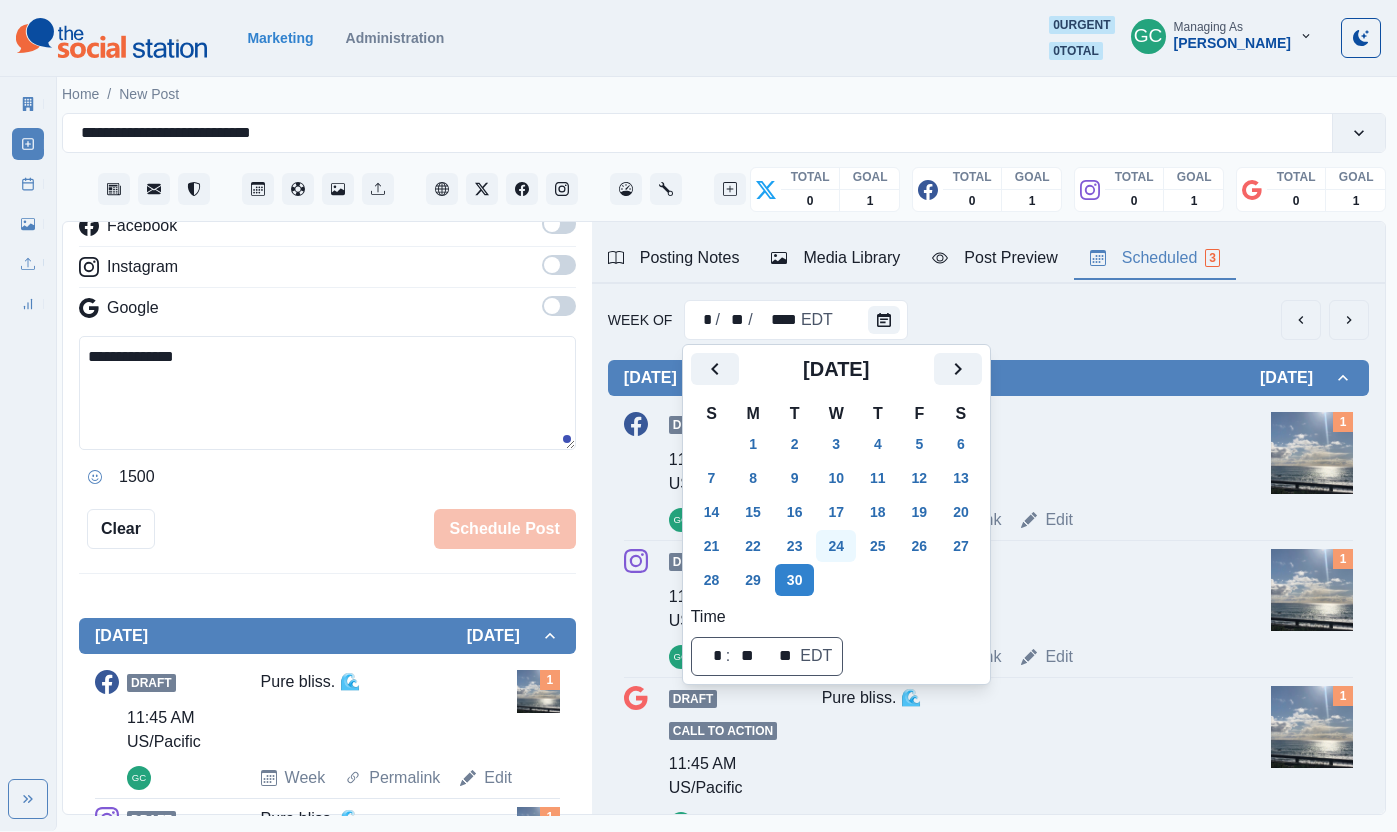 click on "24" at bounding box center (836, 546) 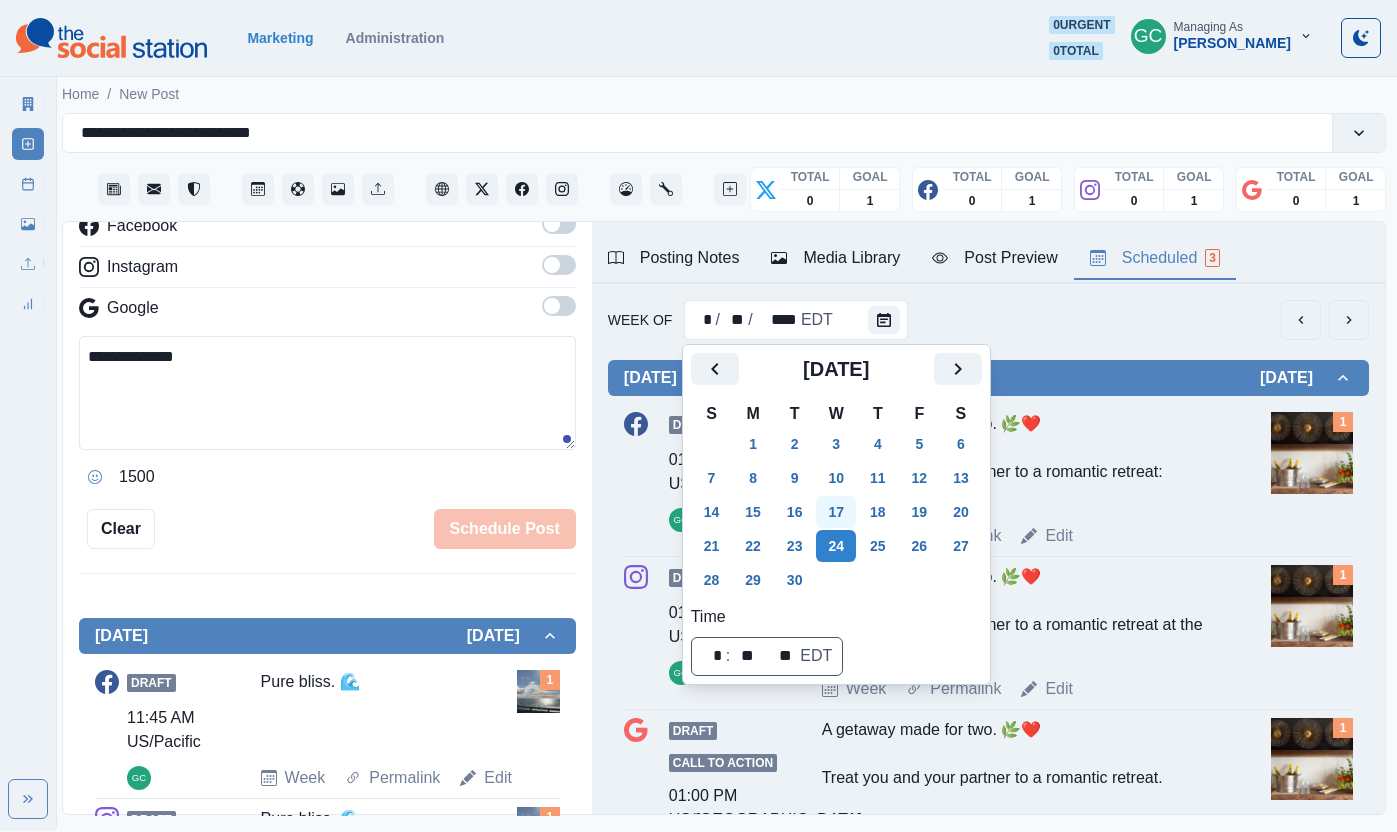 click on "17" at bounding box center (836, 512) 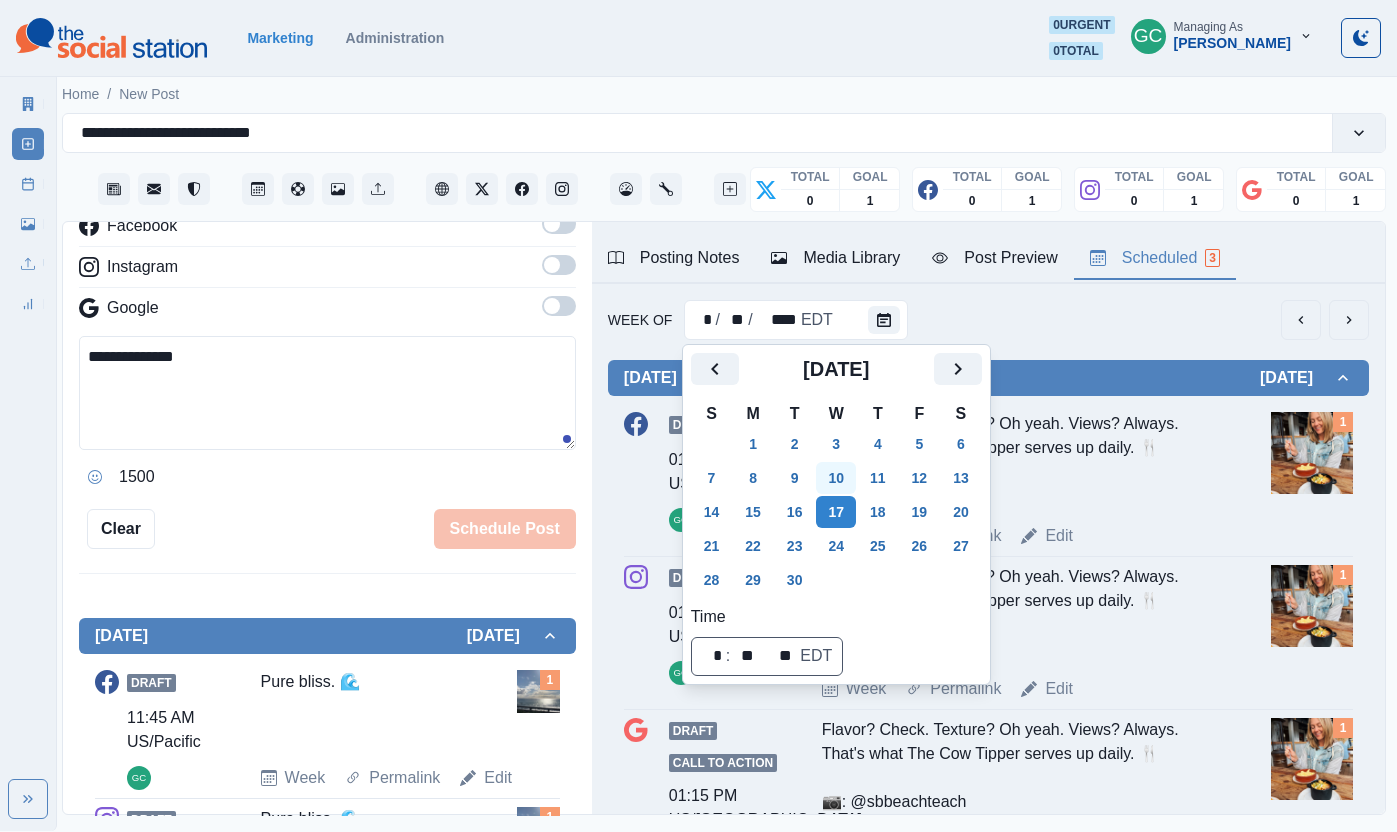 click on "10" at bounding box center (836, 478) 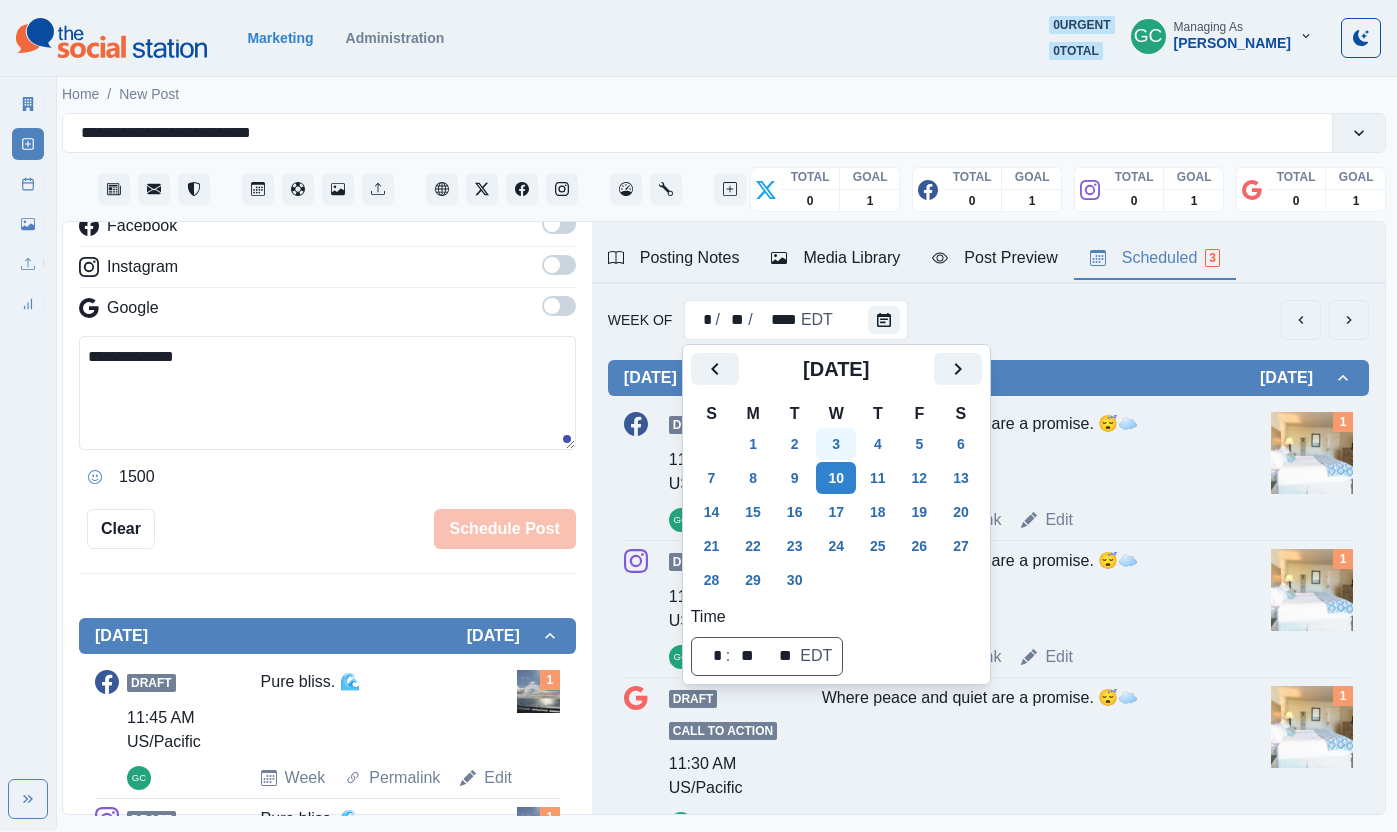 click on "3" at bounding box center (836, 444) 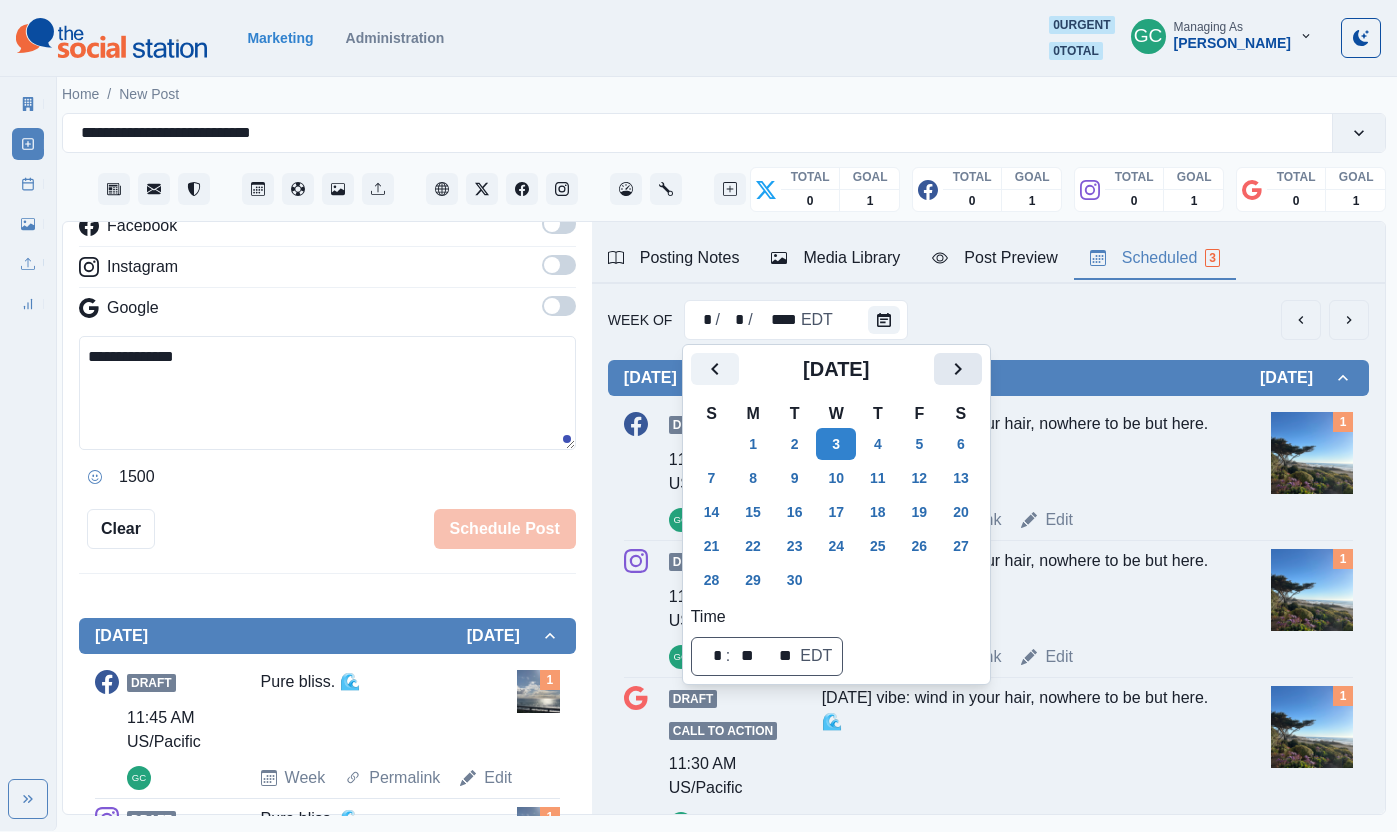 click 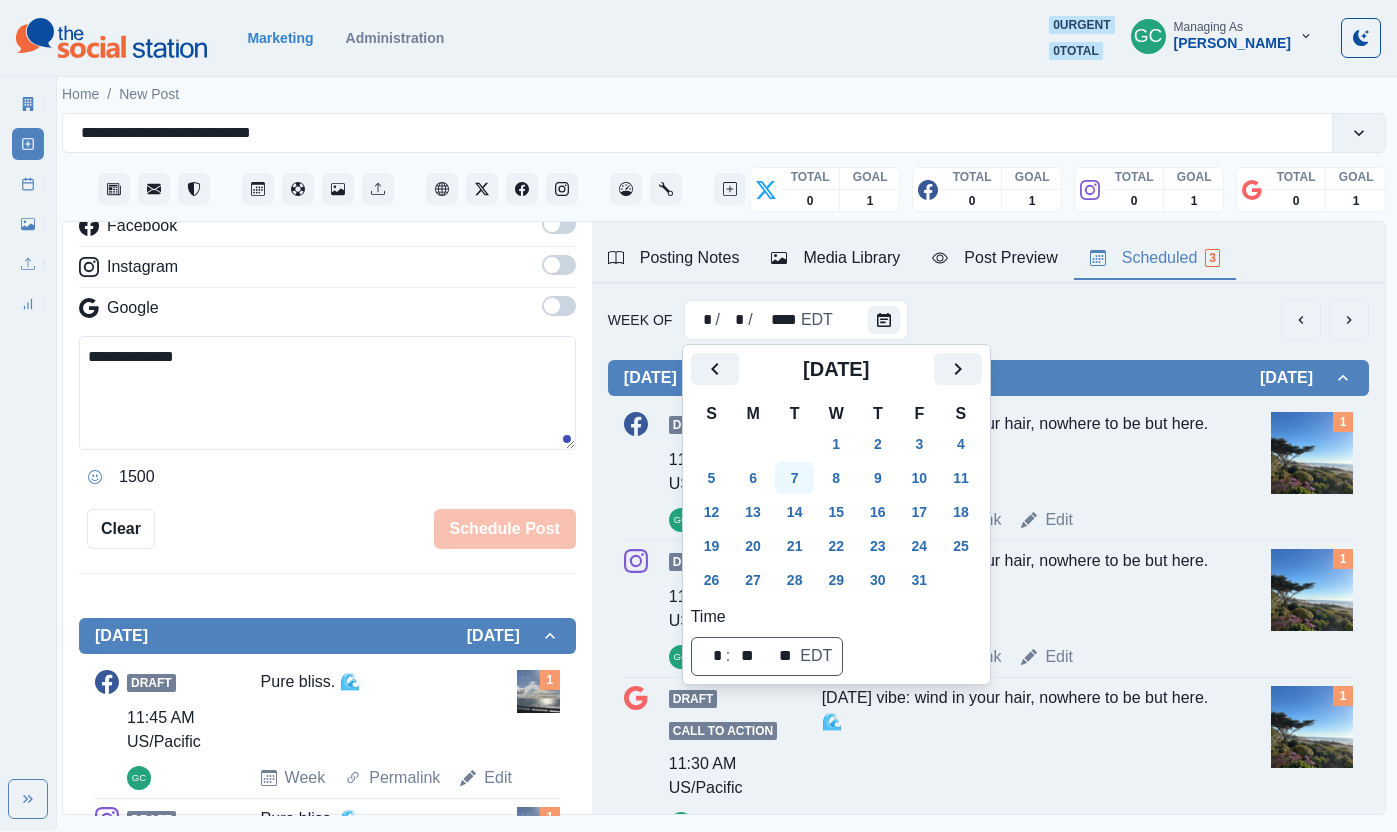 click on "7" at bounding box center [795, 478] 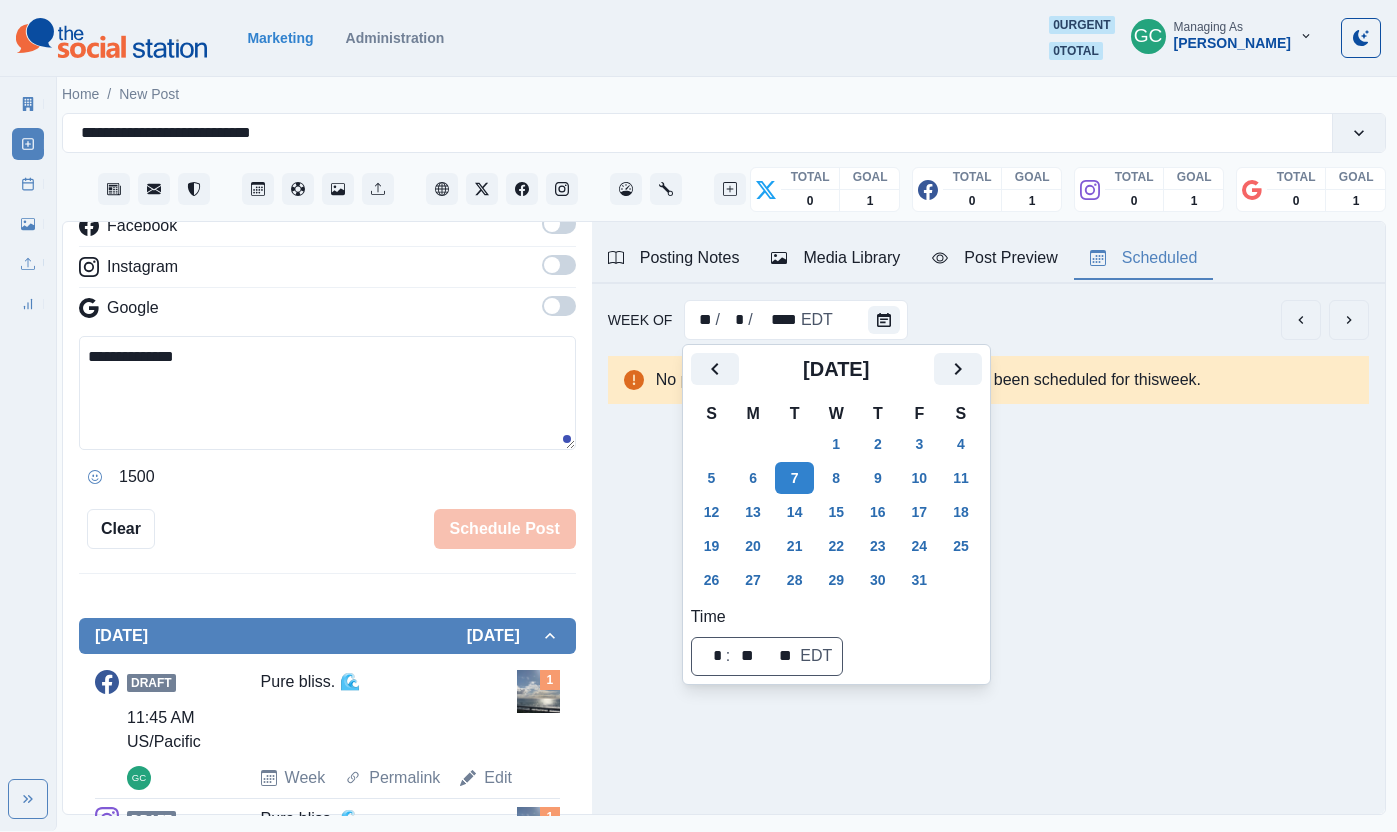 scroll, scrollTop: 0, scrollLeft: 0, axis: both 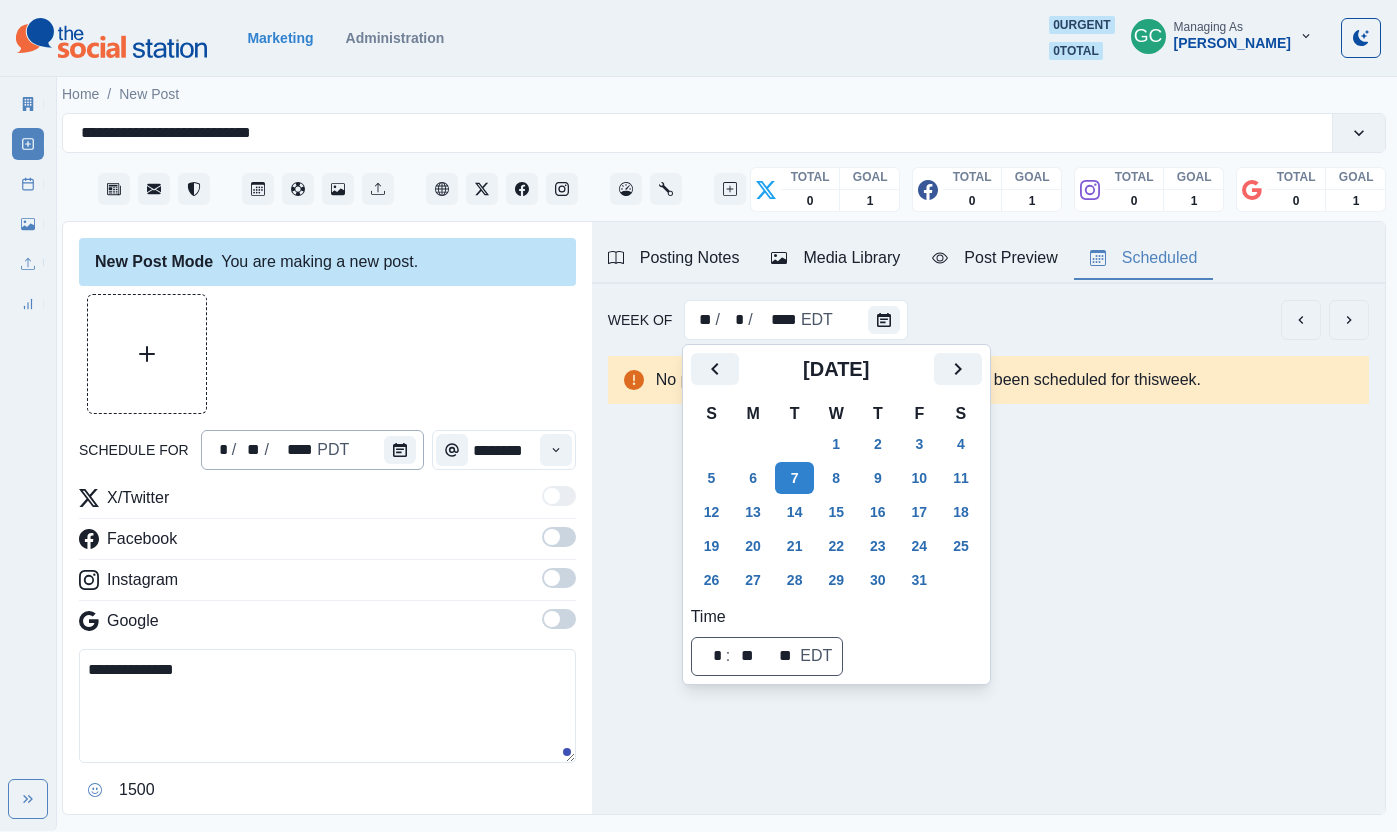 click on "* / ** / **** PDT" at bounding box center (313, 450) 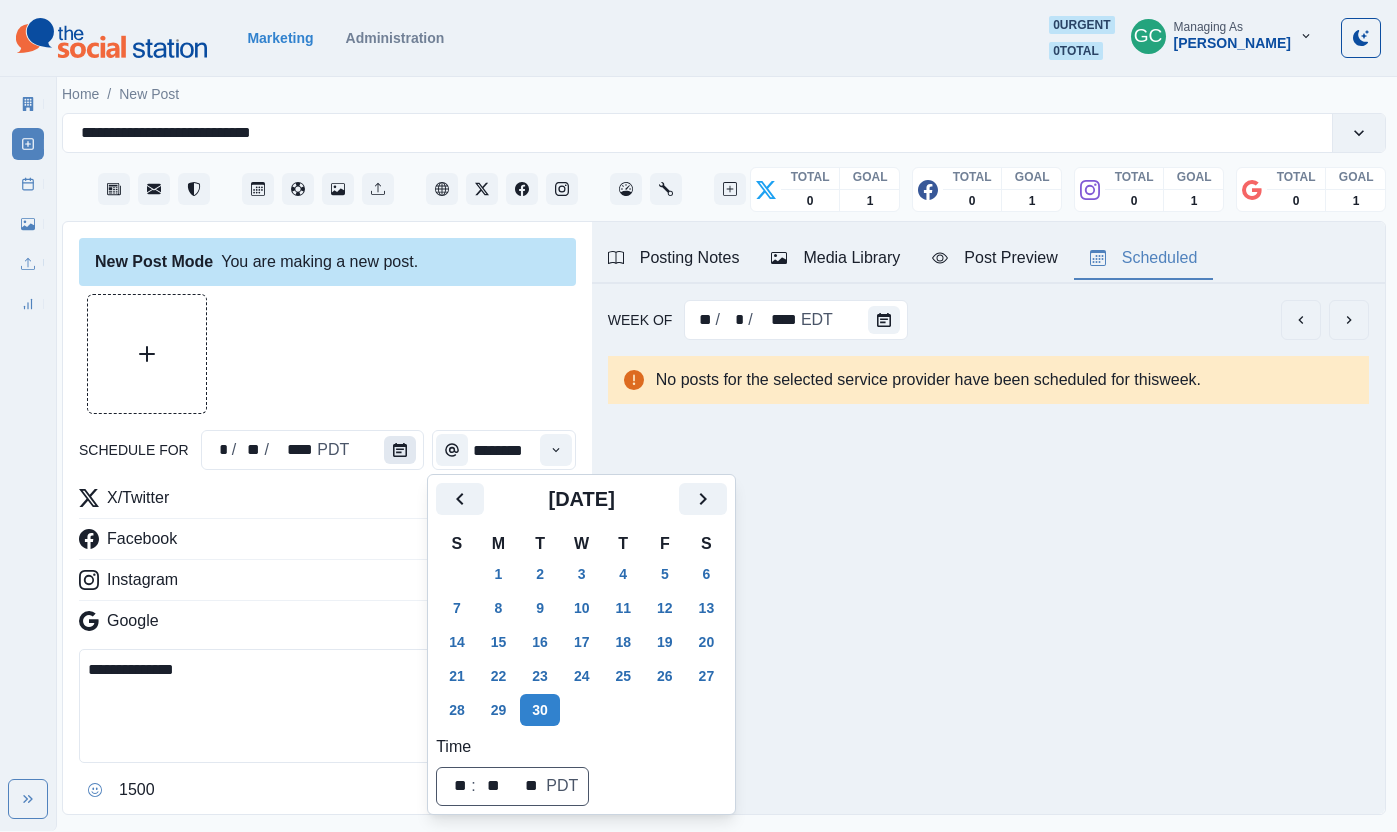 scroll, scrollTop: 1, scrollLeft: 0, axis: vertical 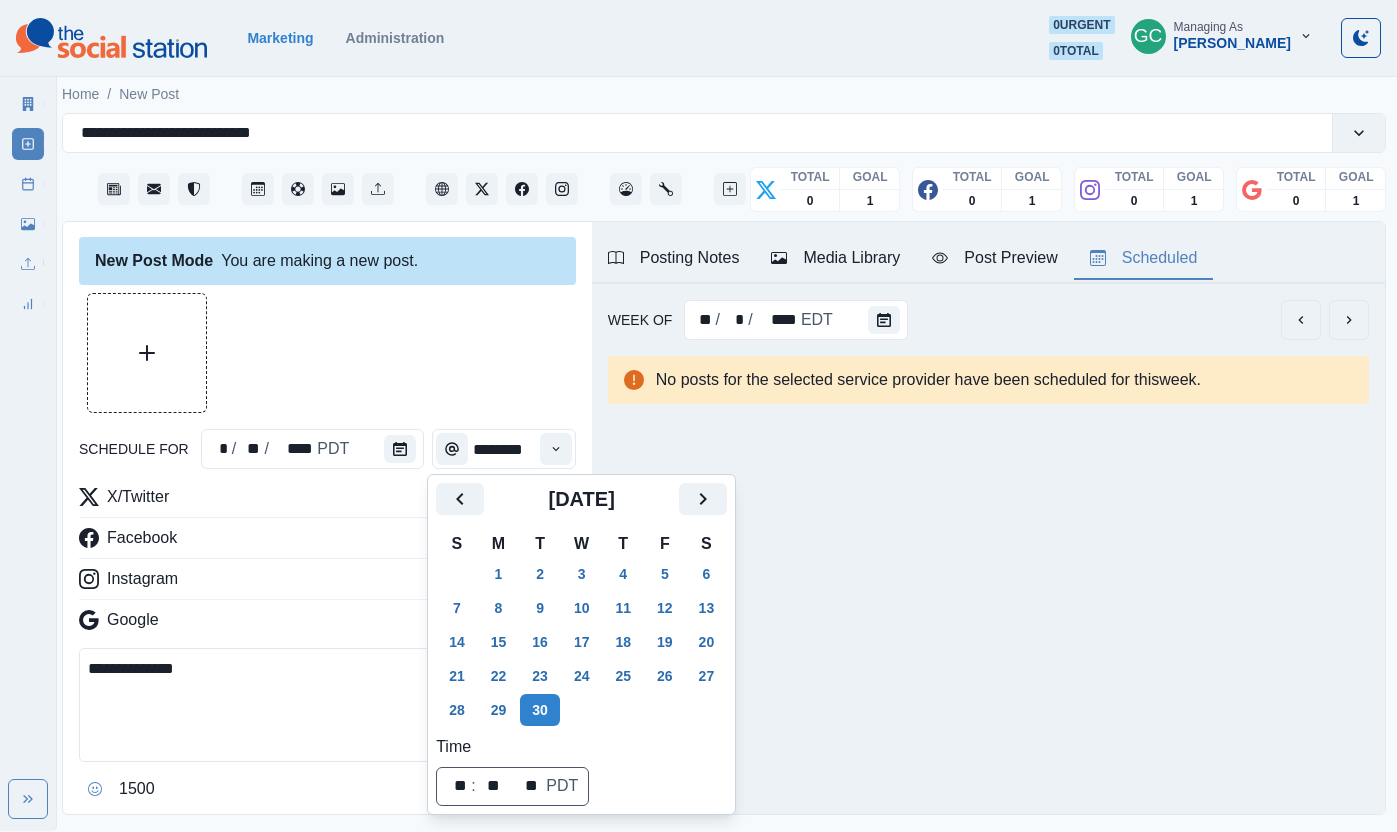 click 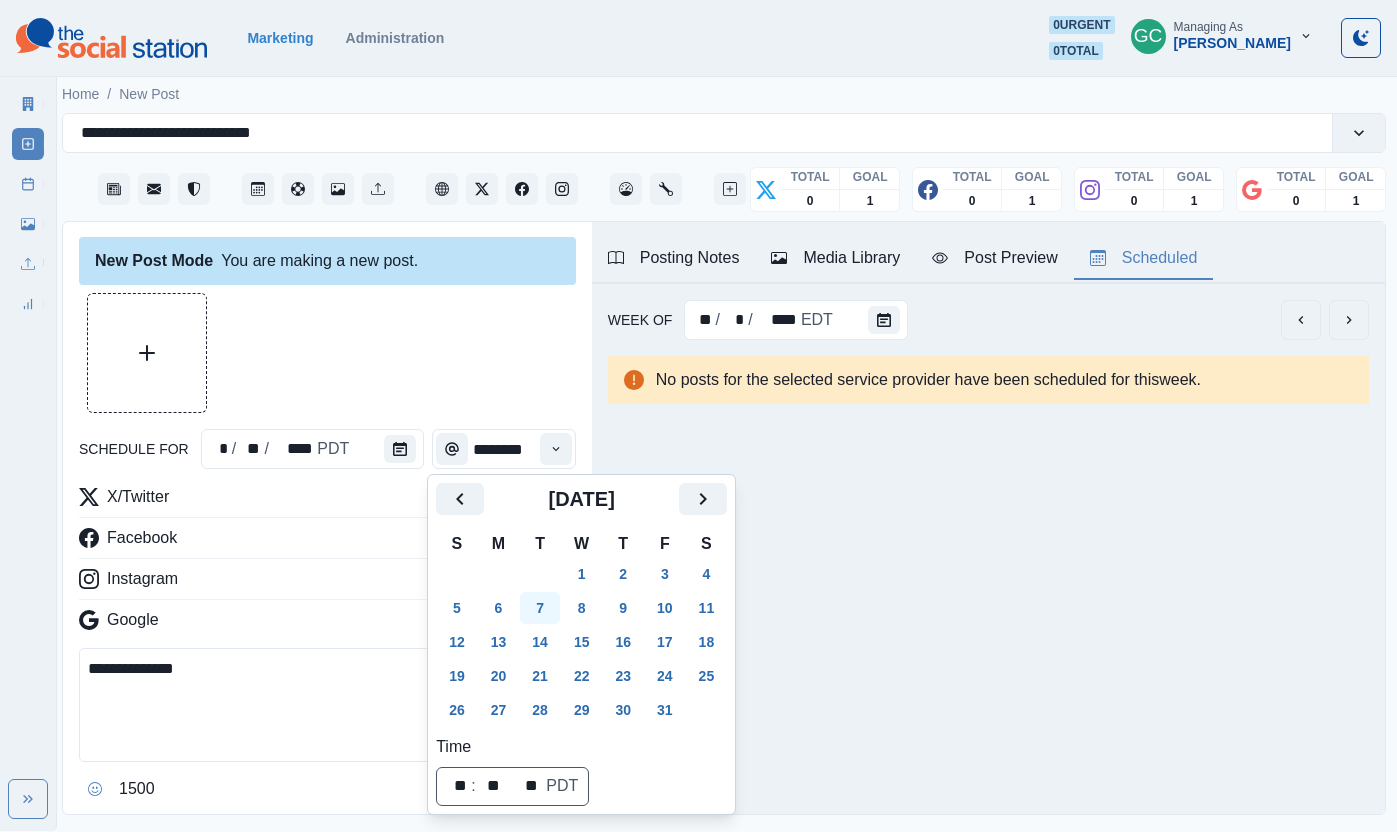 click on "7" at bounding box center (540, 608) 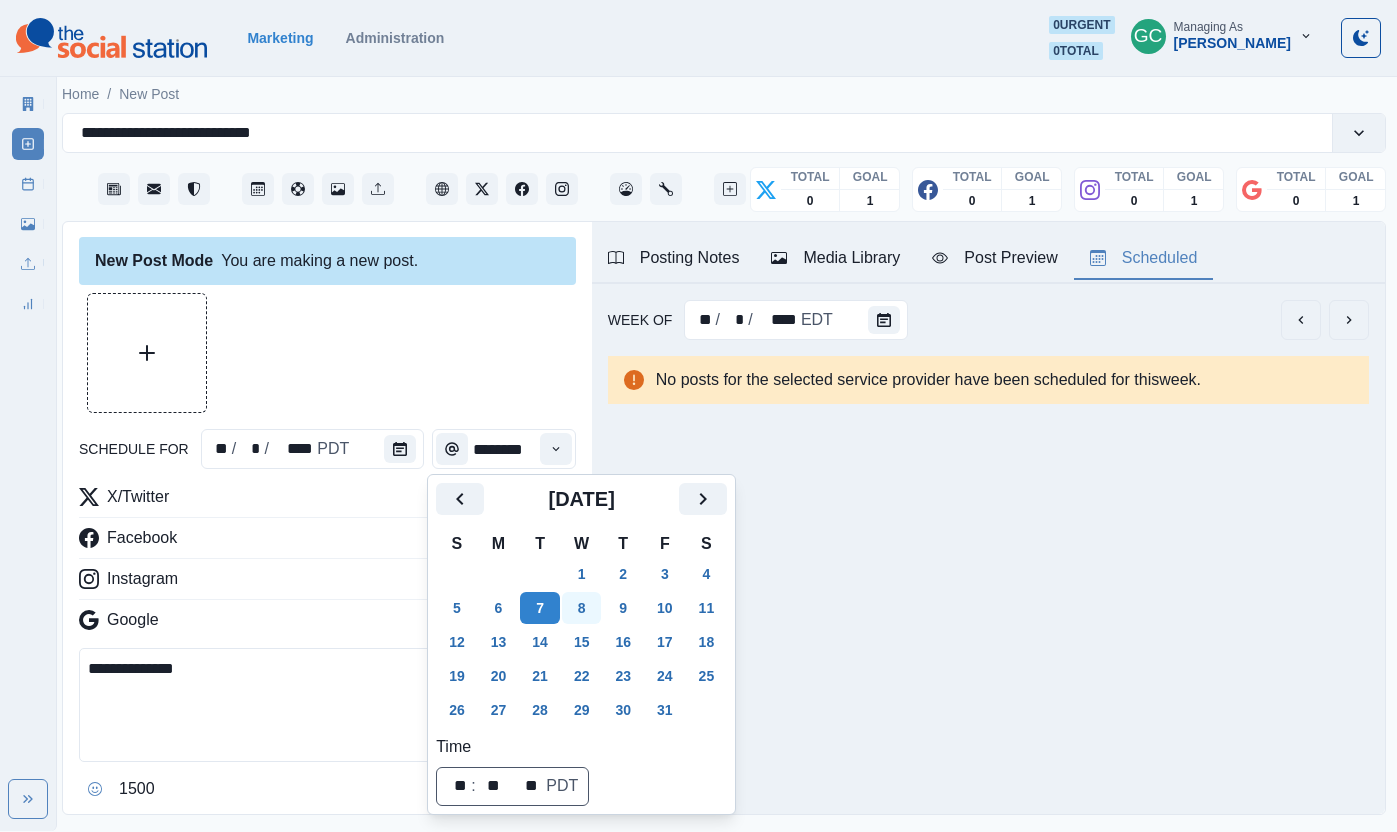 click on "8" at bounding box center (582, 608) 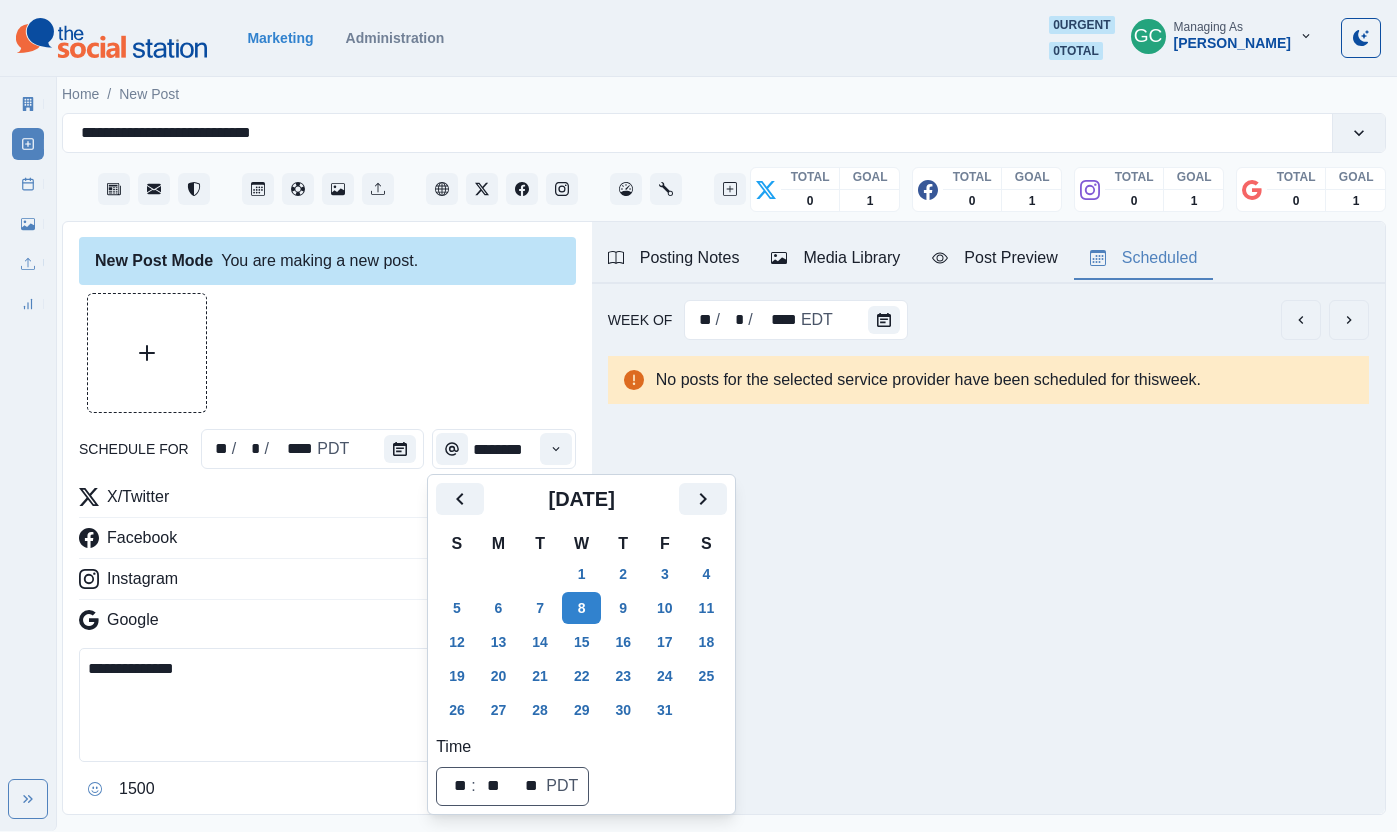 click at bounding box center (556, 449) 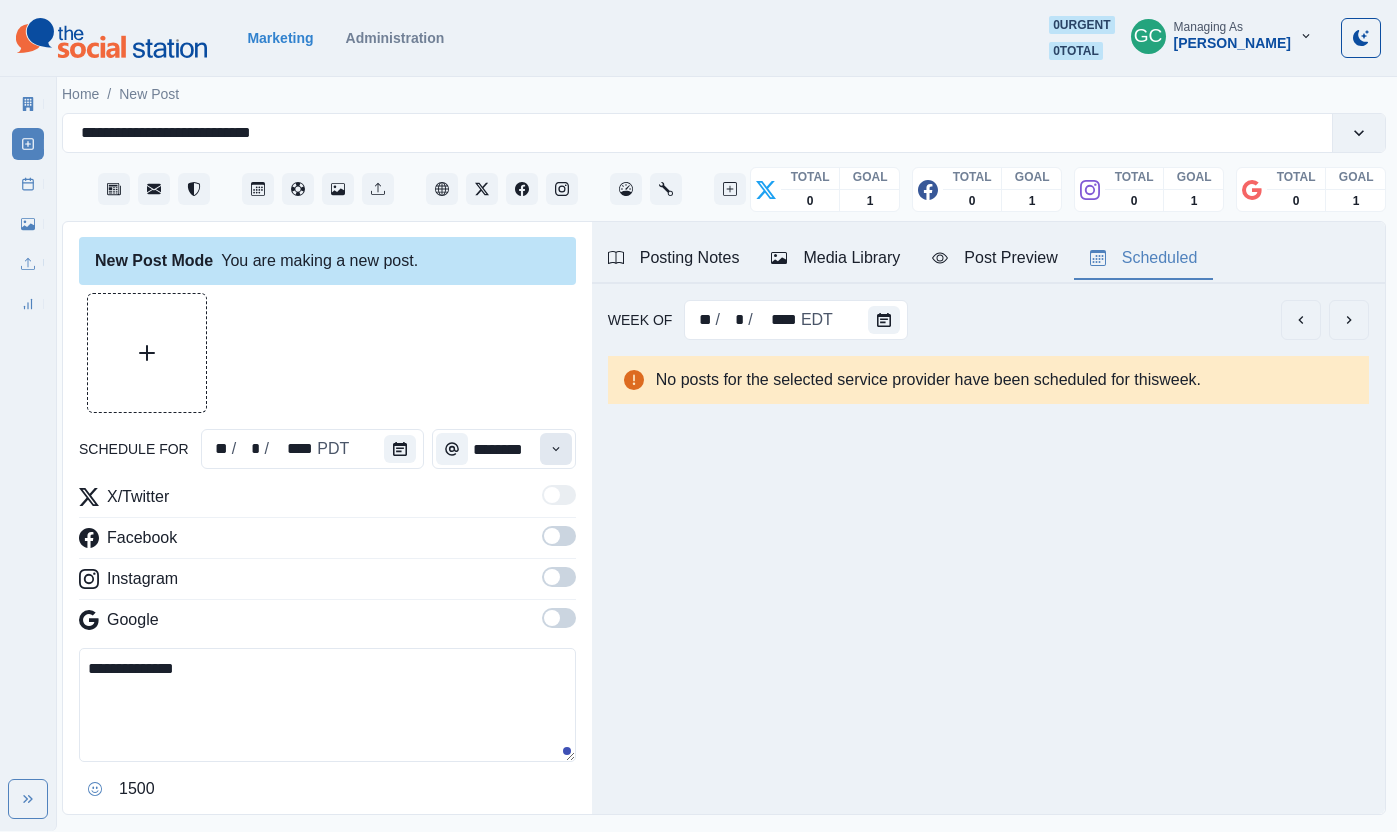 click 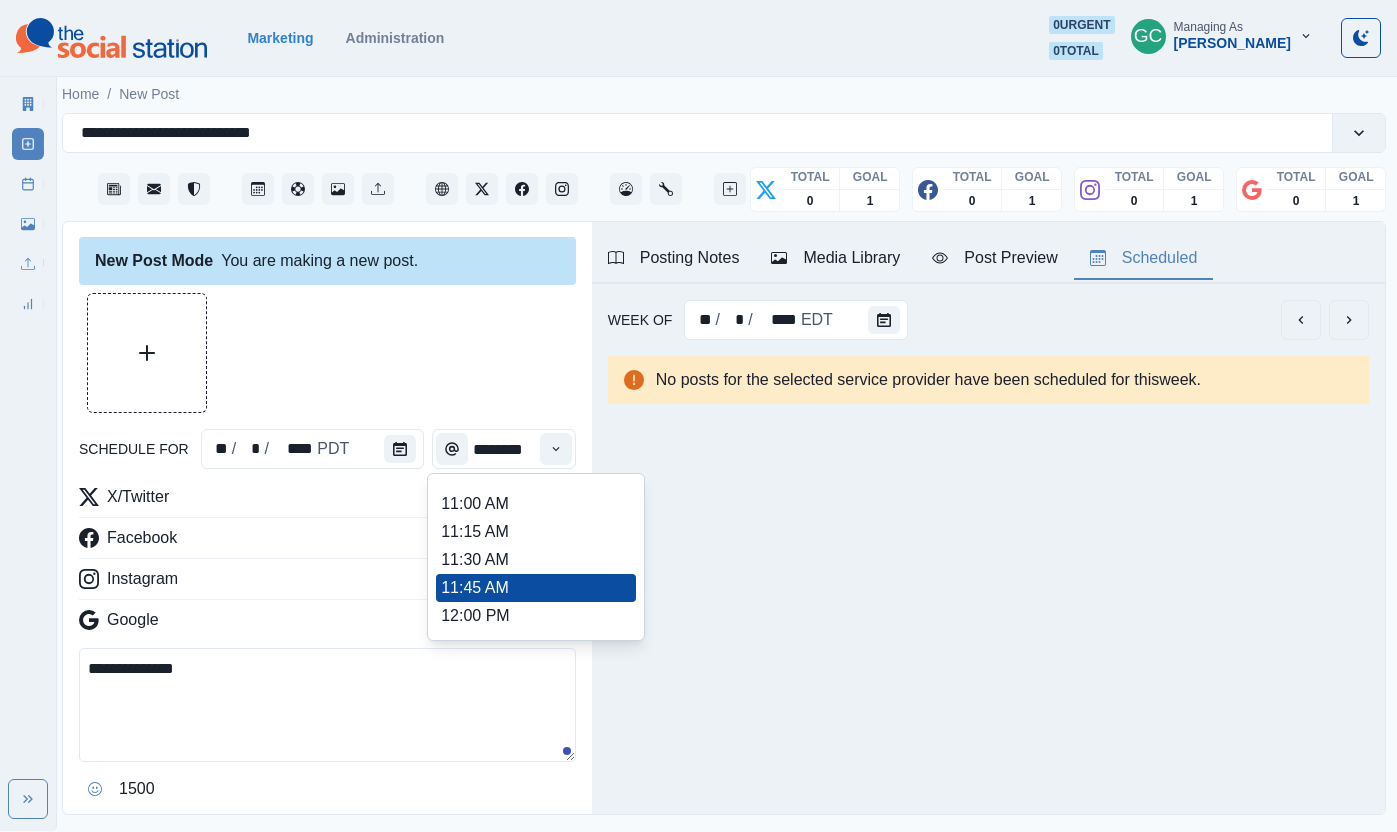 scroll, scrollTop: 484, scrollLeft: 0, axis: vertical 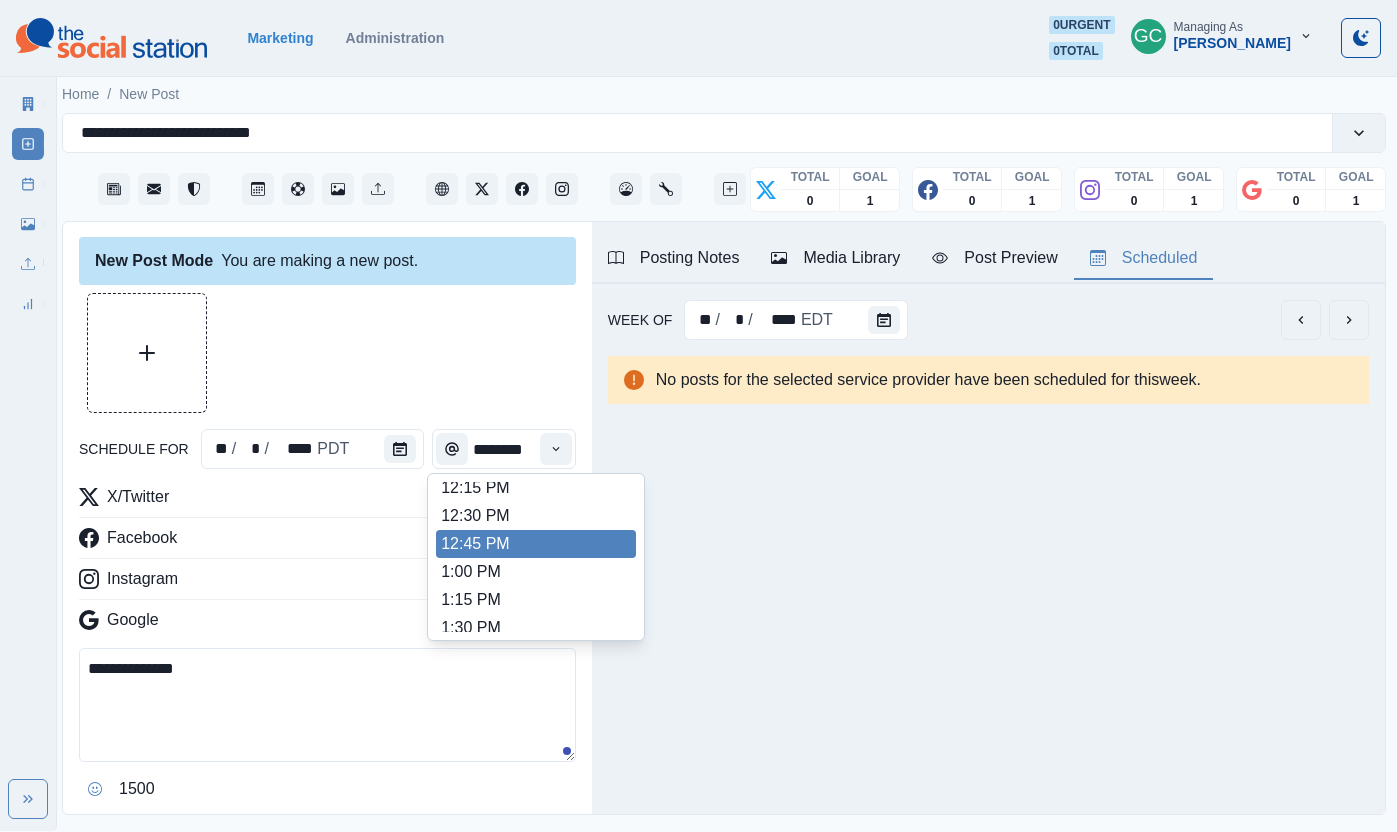 click on "12:30 PM" at bounding box center (536, 516) 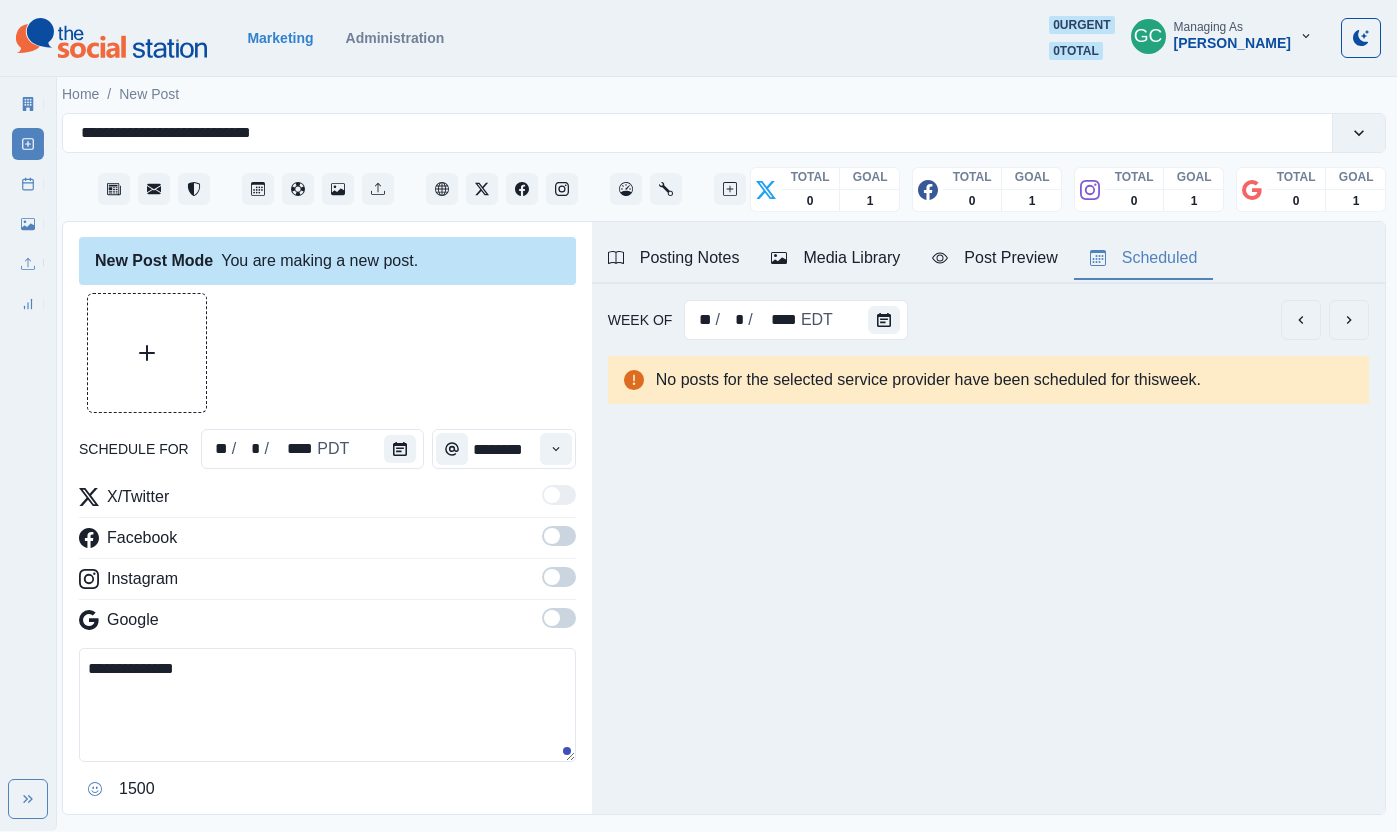 click at bounding box center (559, 618) 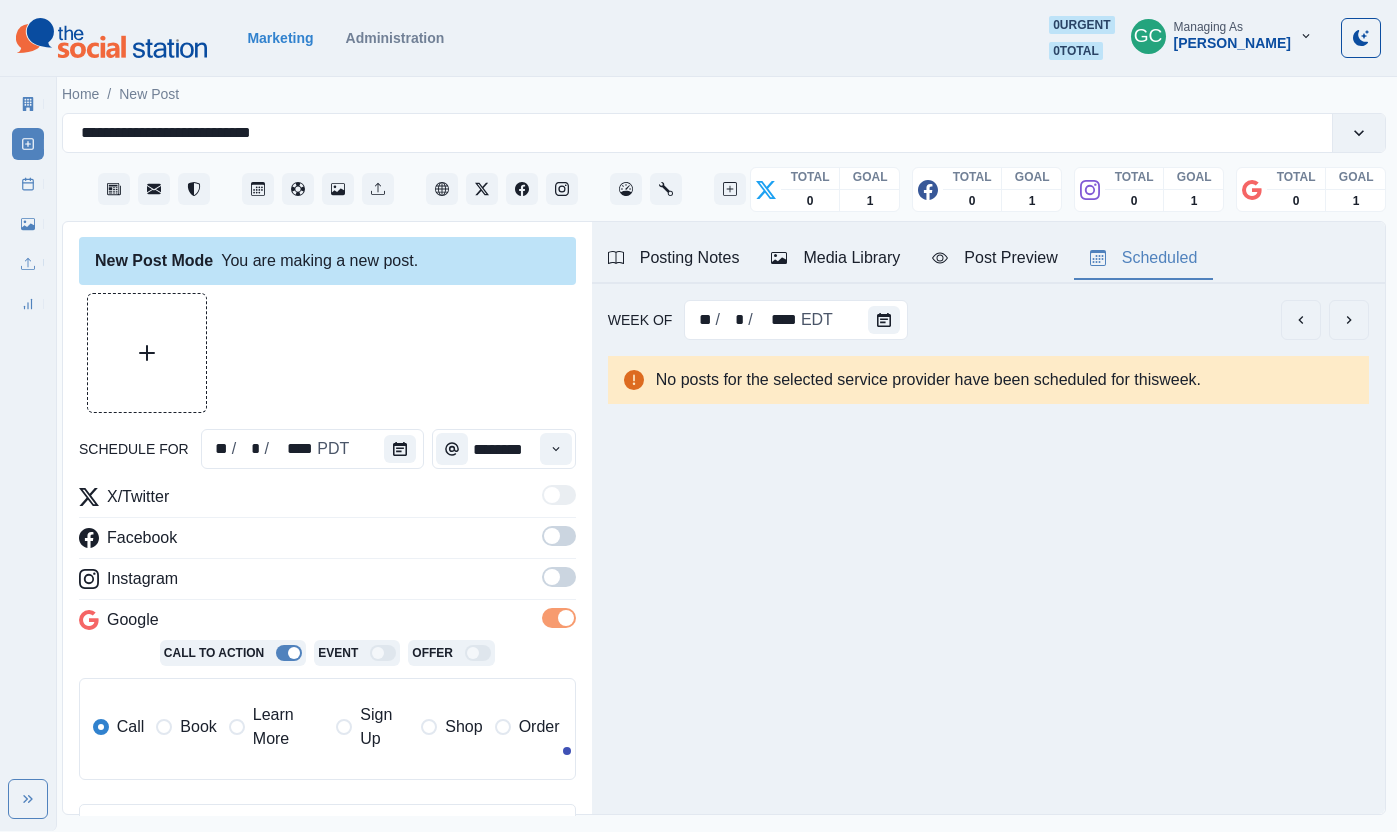 click at bounding box center (559, 583) 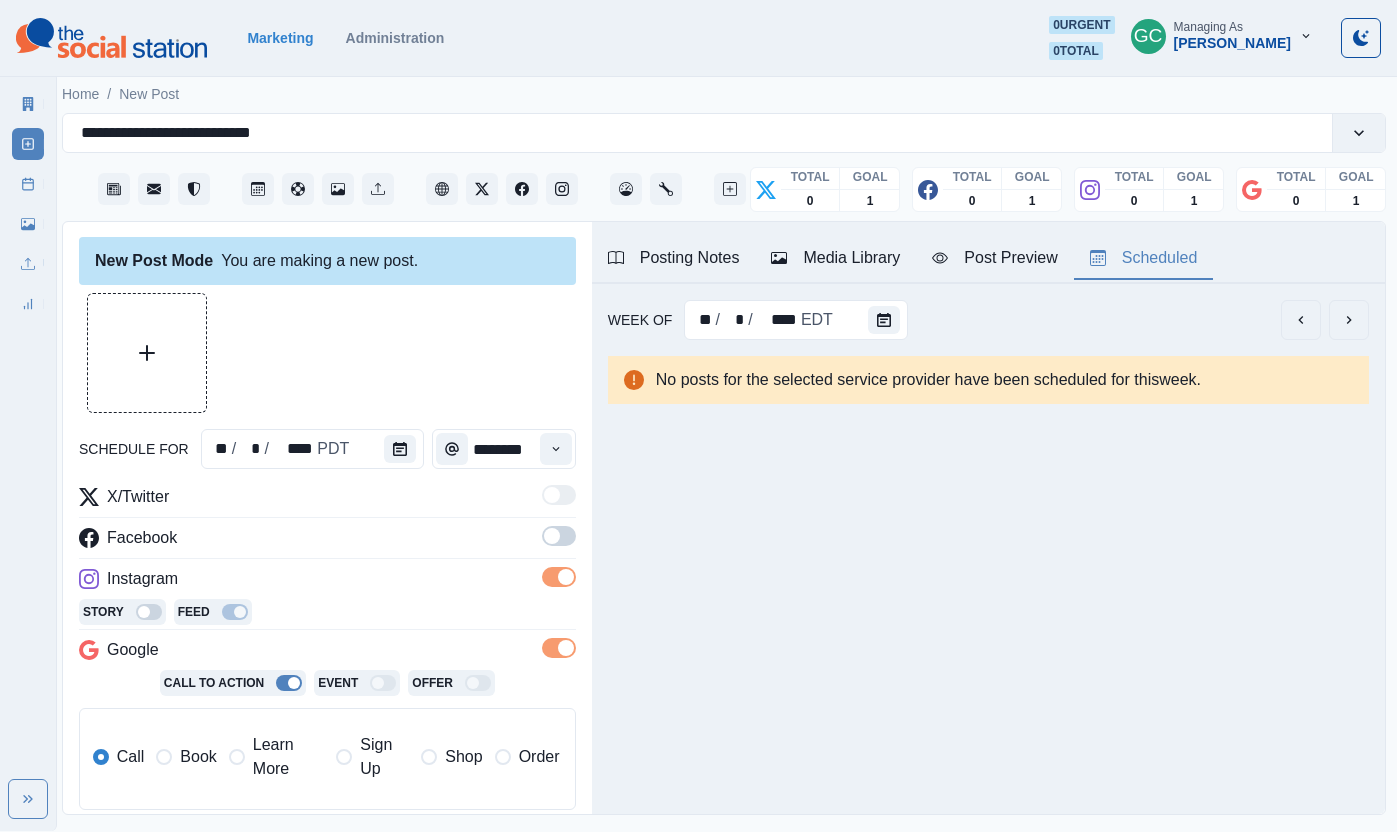 click at bounding box center [552, 536] 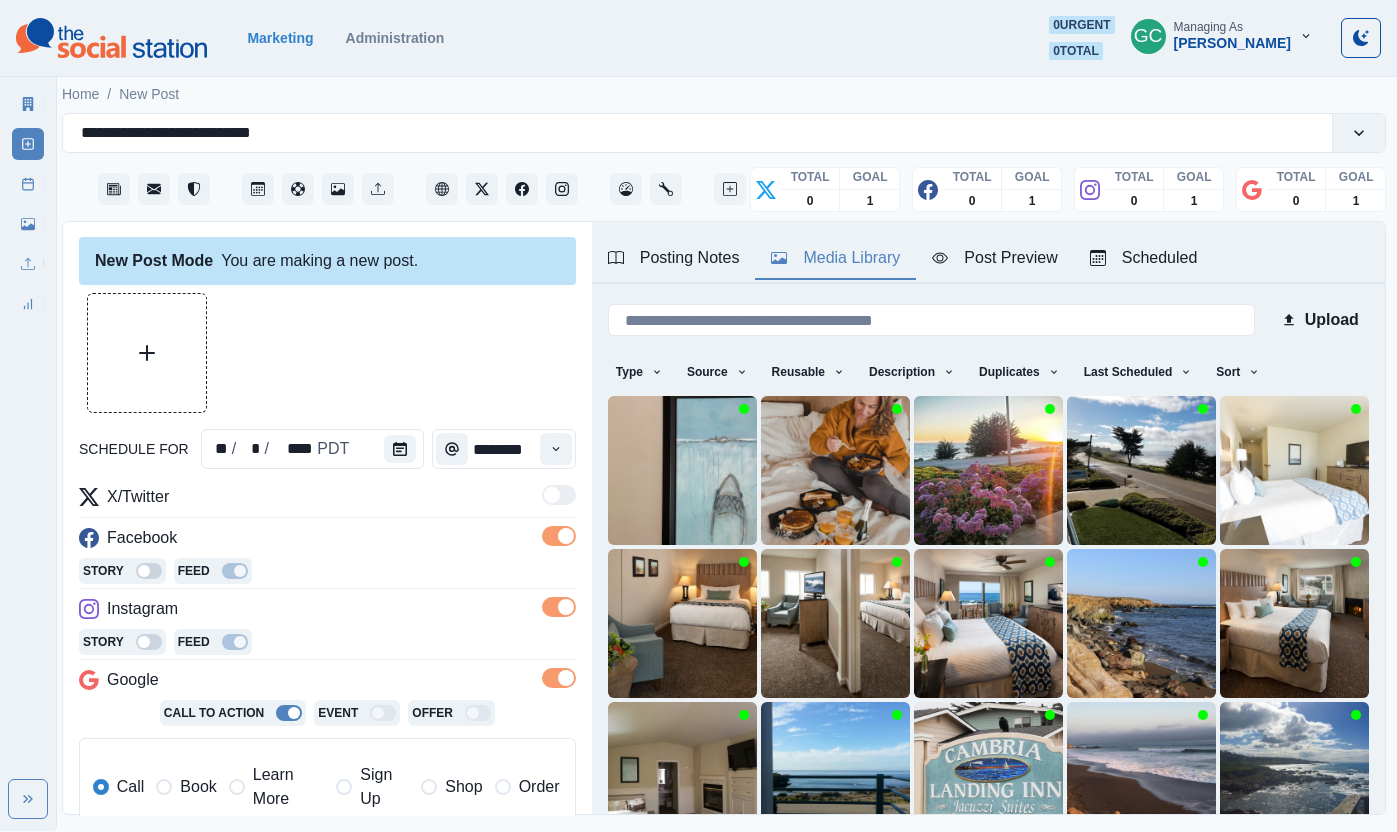 click on "Media Library" at bounding box center [835, 258] 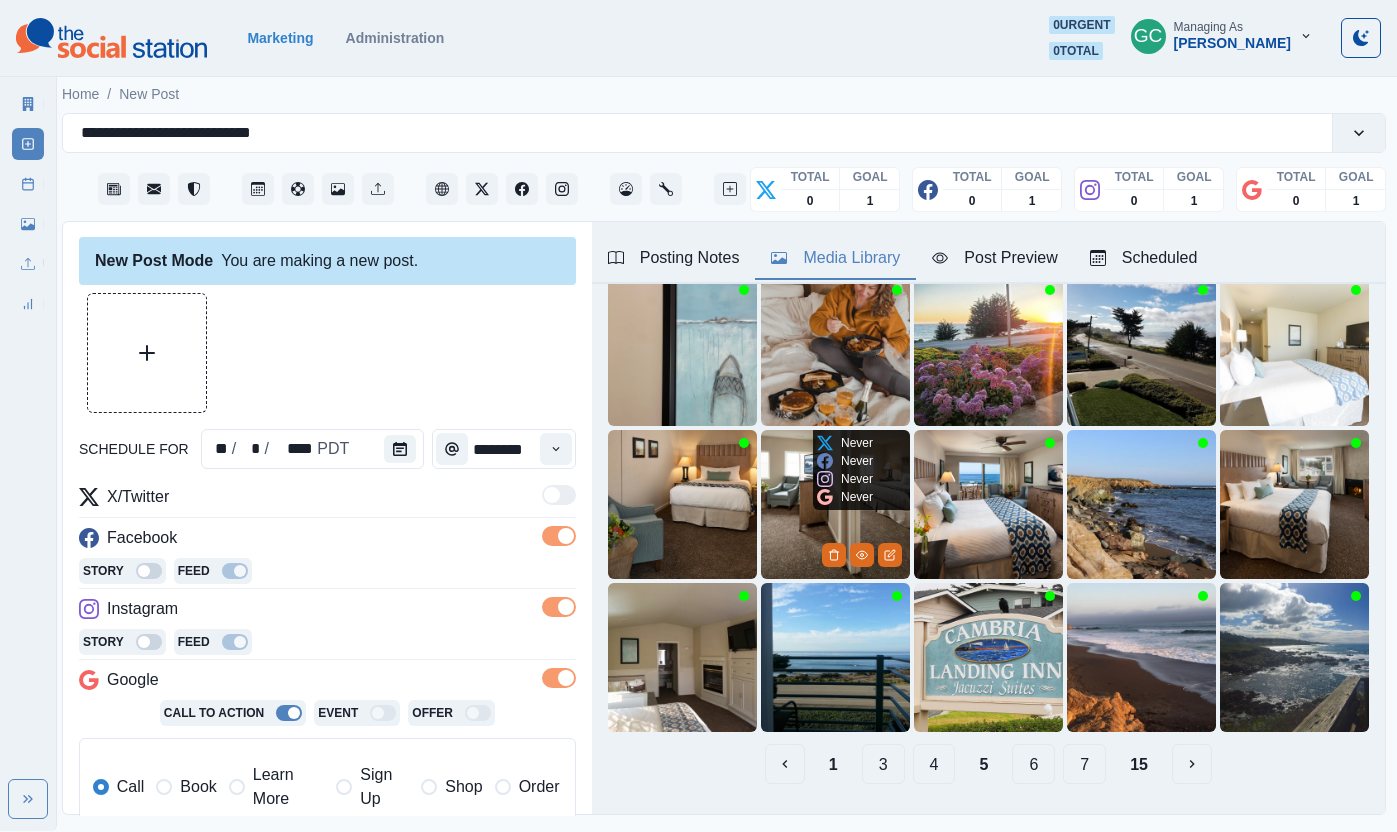 scroll, scrollTop: 121, scrollLeft: 0, axis: vertical 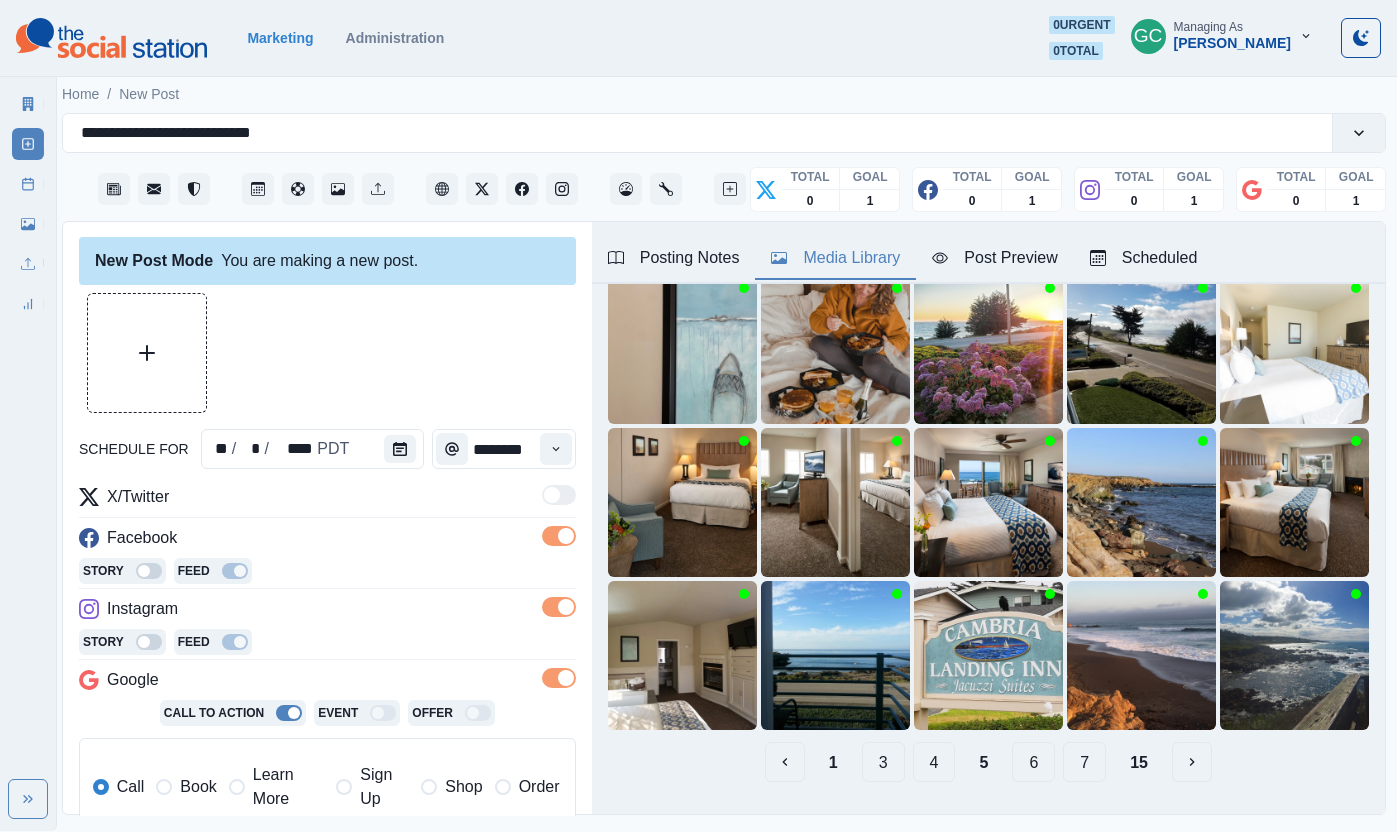 click on "3" at bounding box center (883, 762) 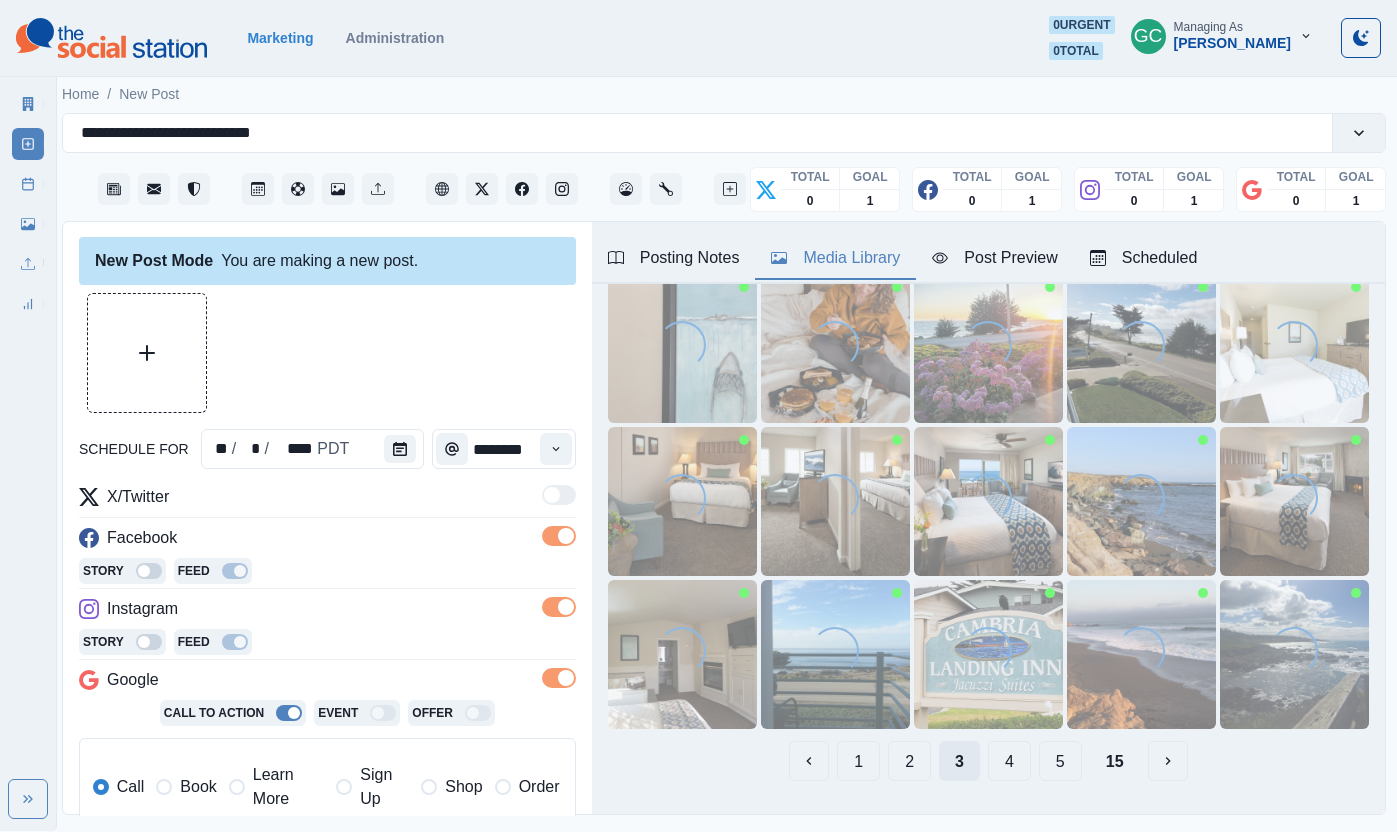 scroll, scrollTop: 122, scrollLeft: 0, axis: vertical 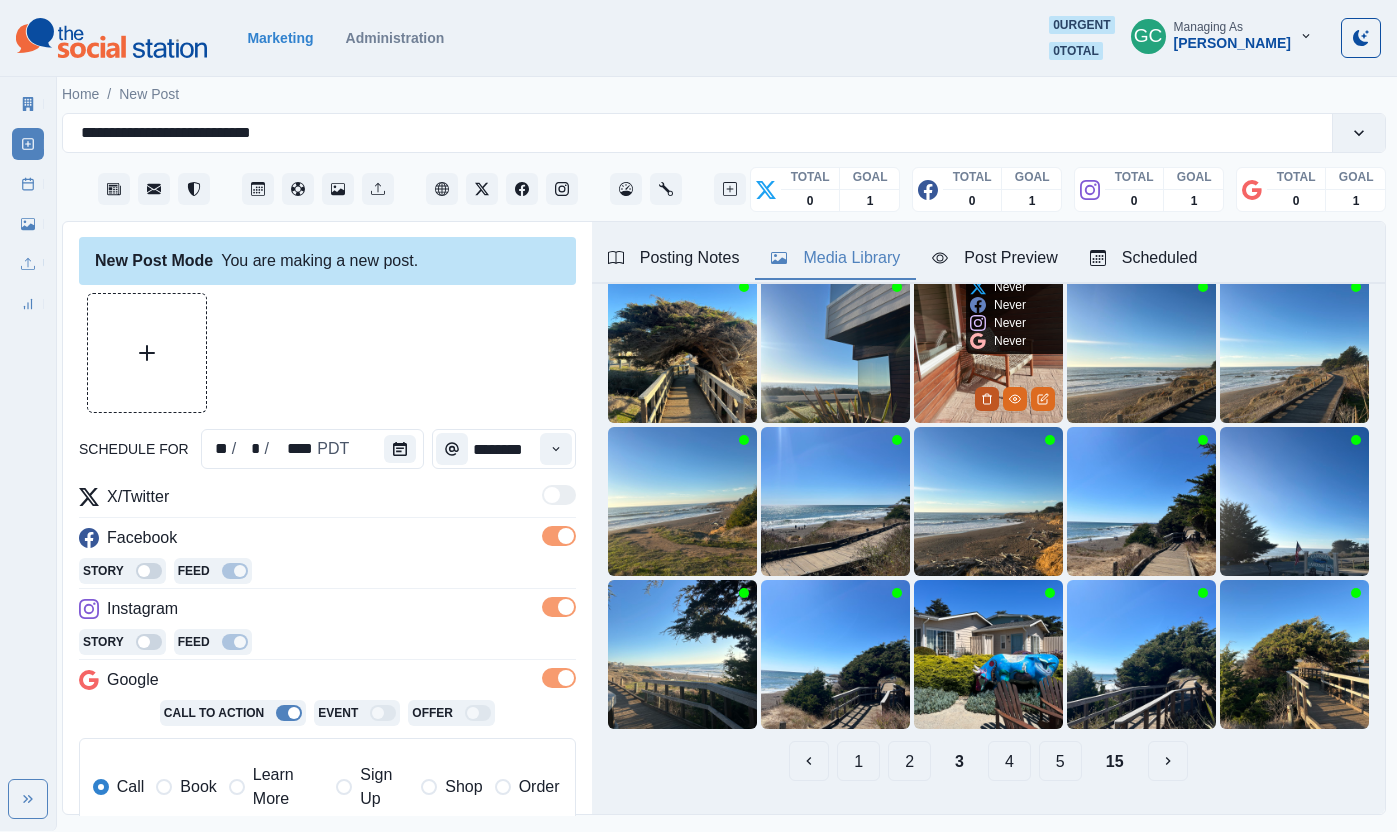 click 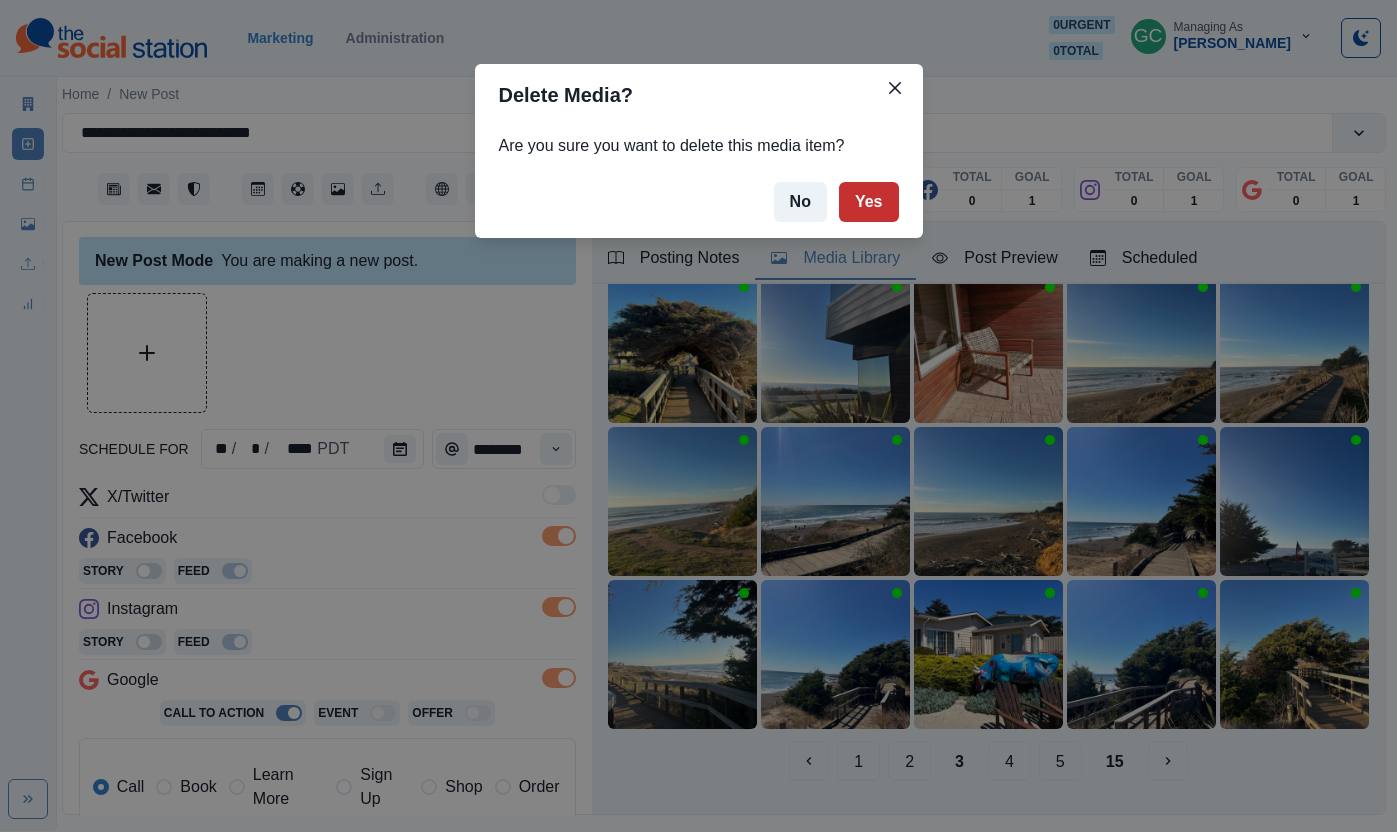 click on "Yes" at bounding box center (869, 202) 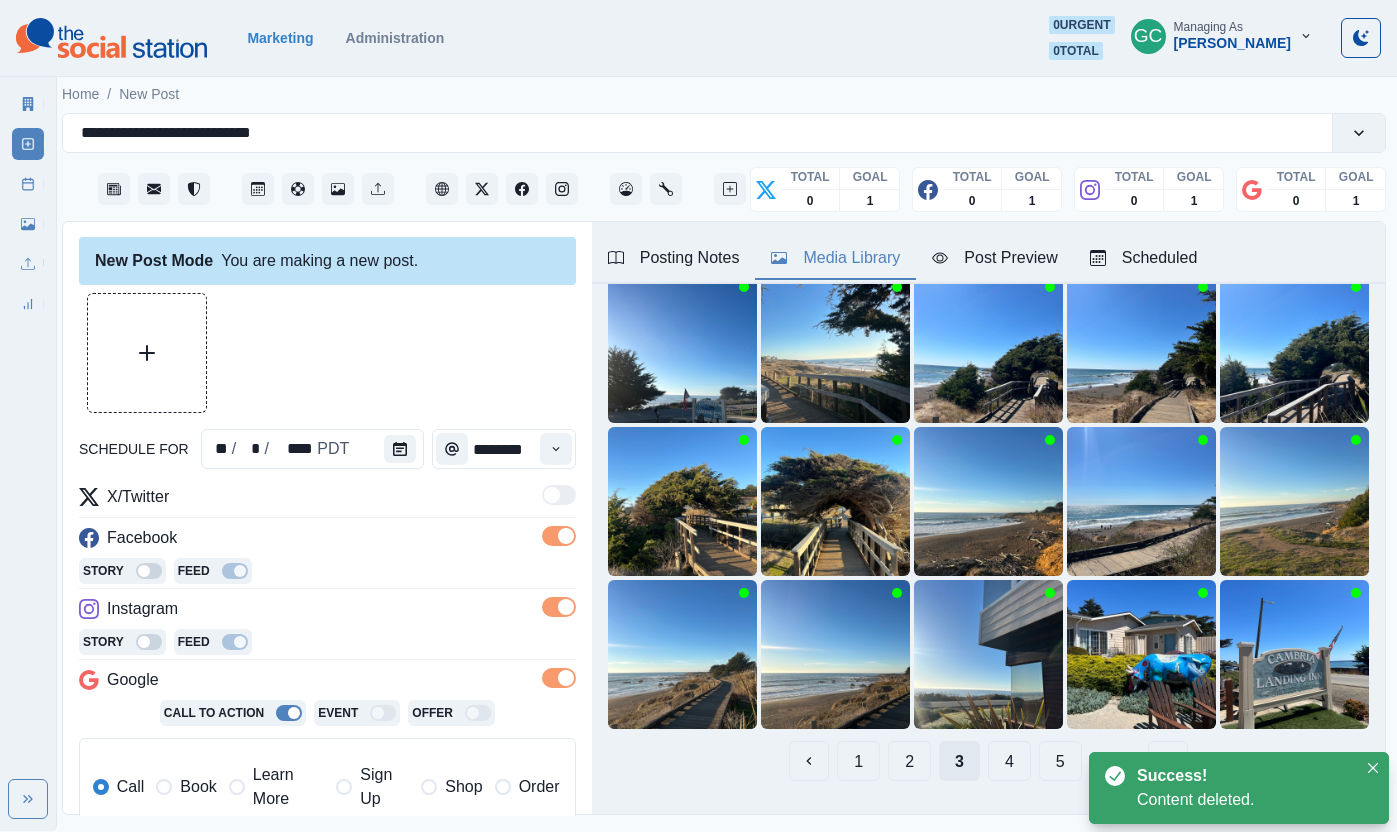 scroll, scrollTop: 167, scrollLeft: 0, axis: vertical 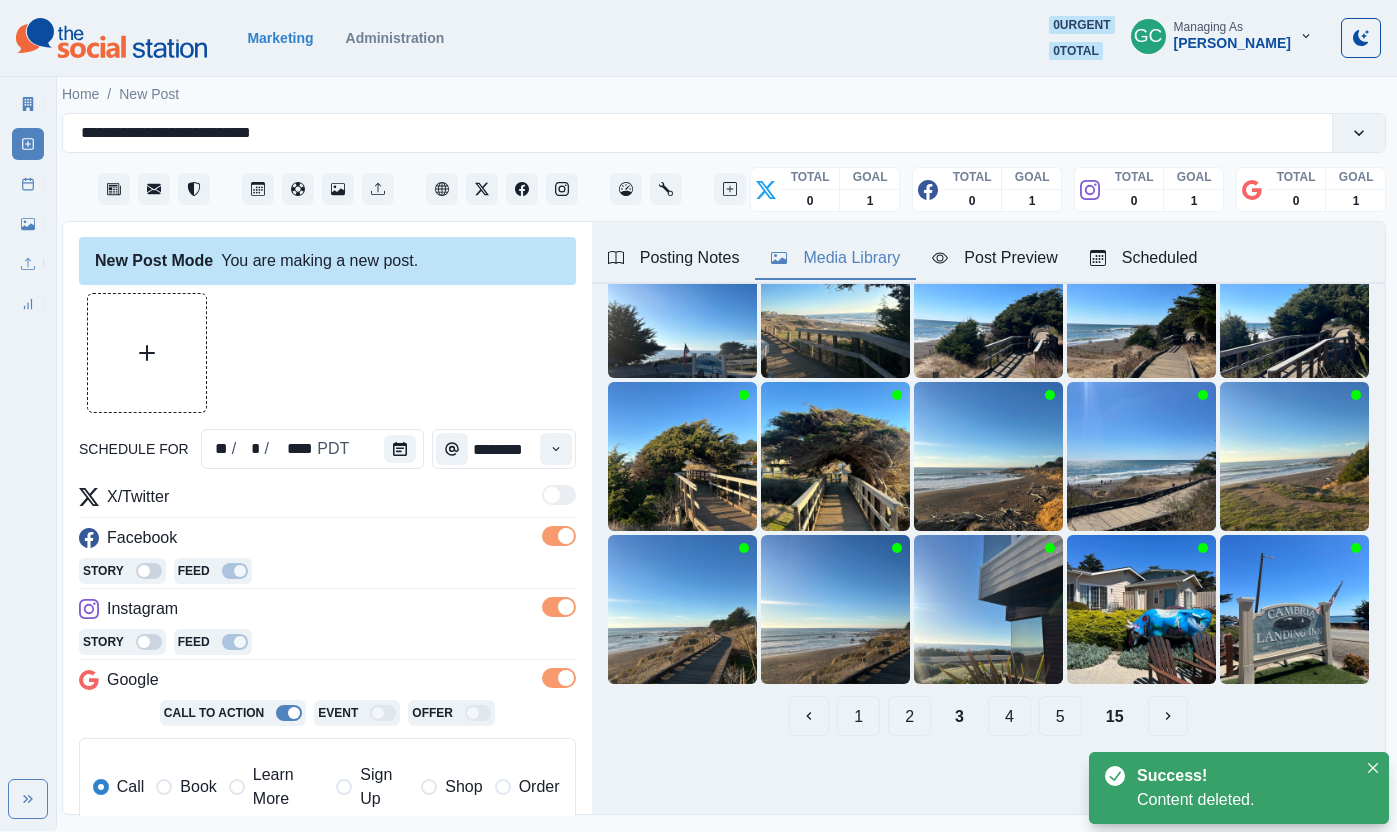 click on "2" at bounding box center (909, 716) 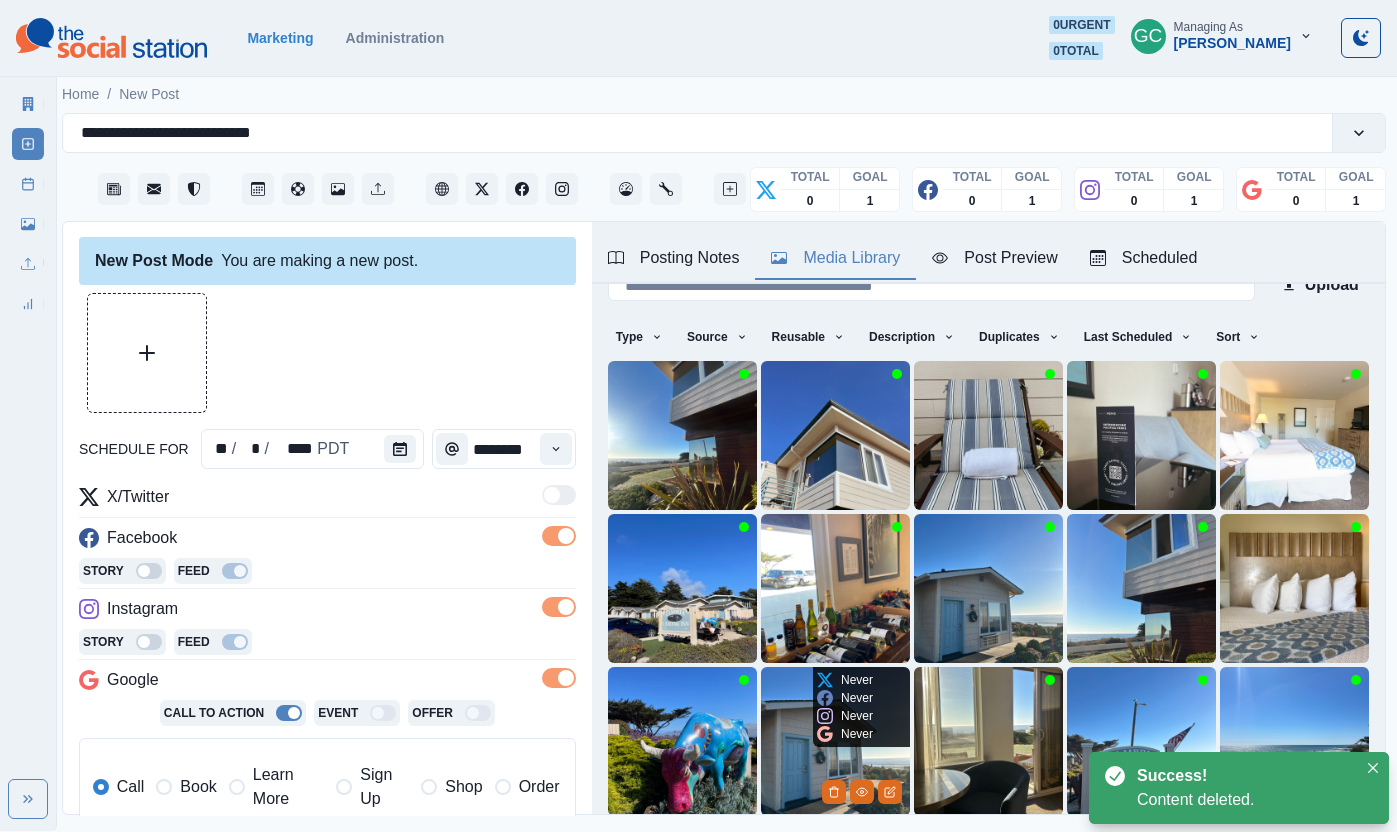 scroll, scrollTop: 36, scrollLeft: 0, axis: vertical 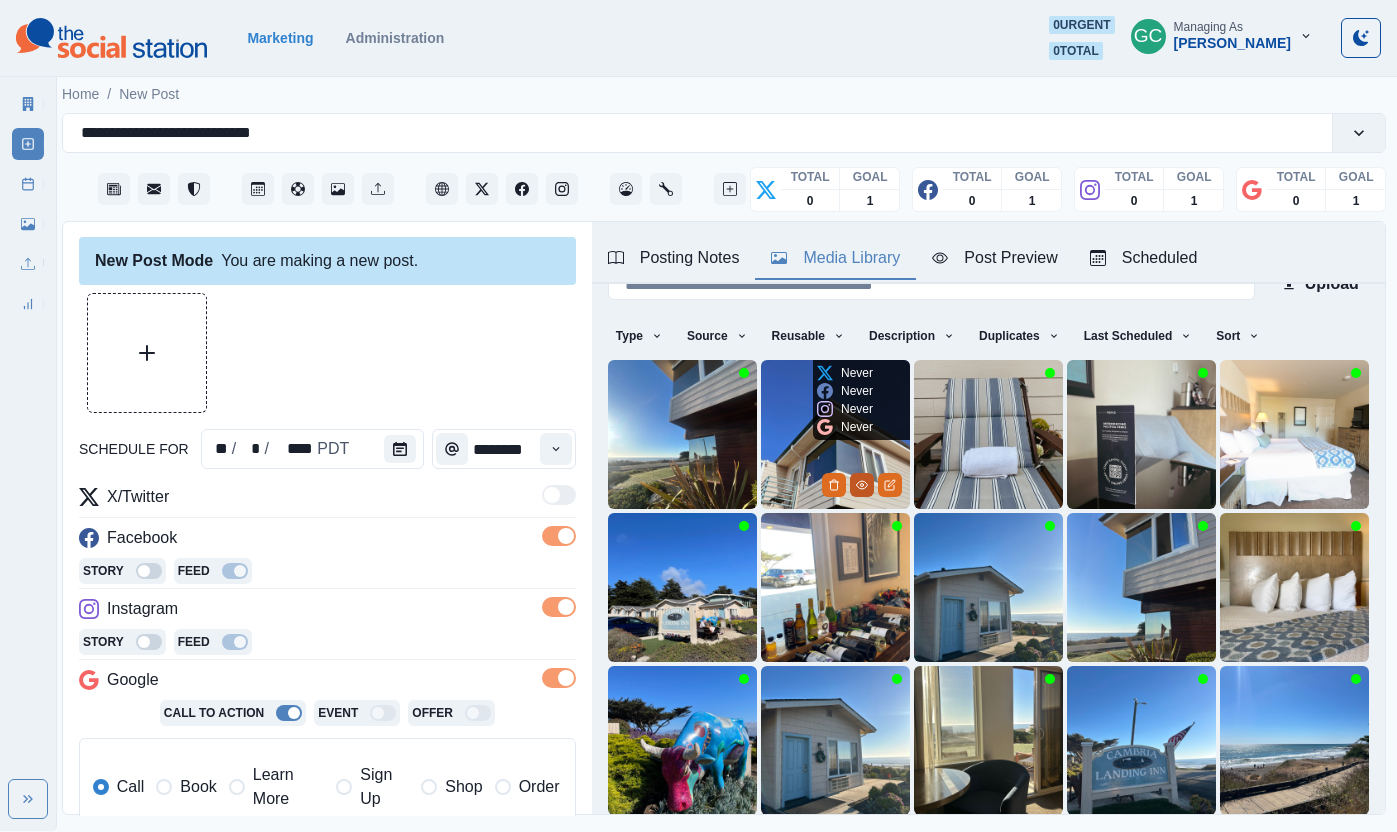 click 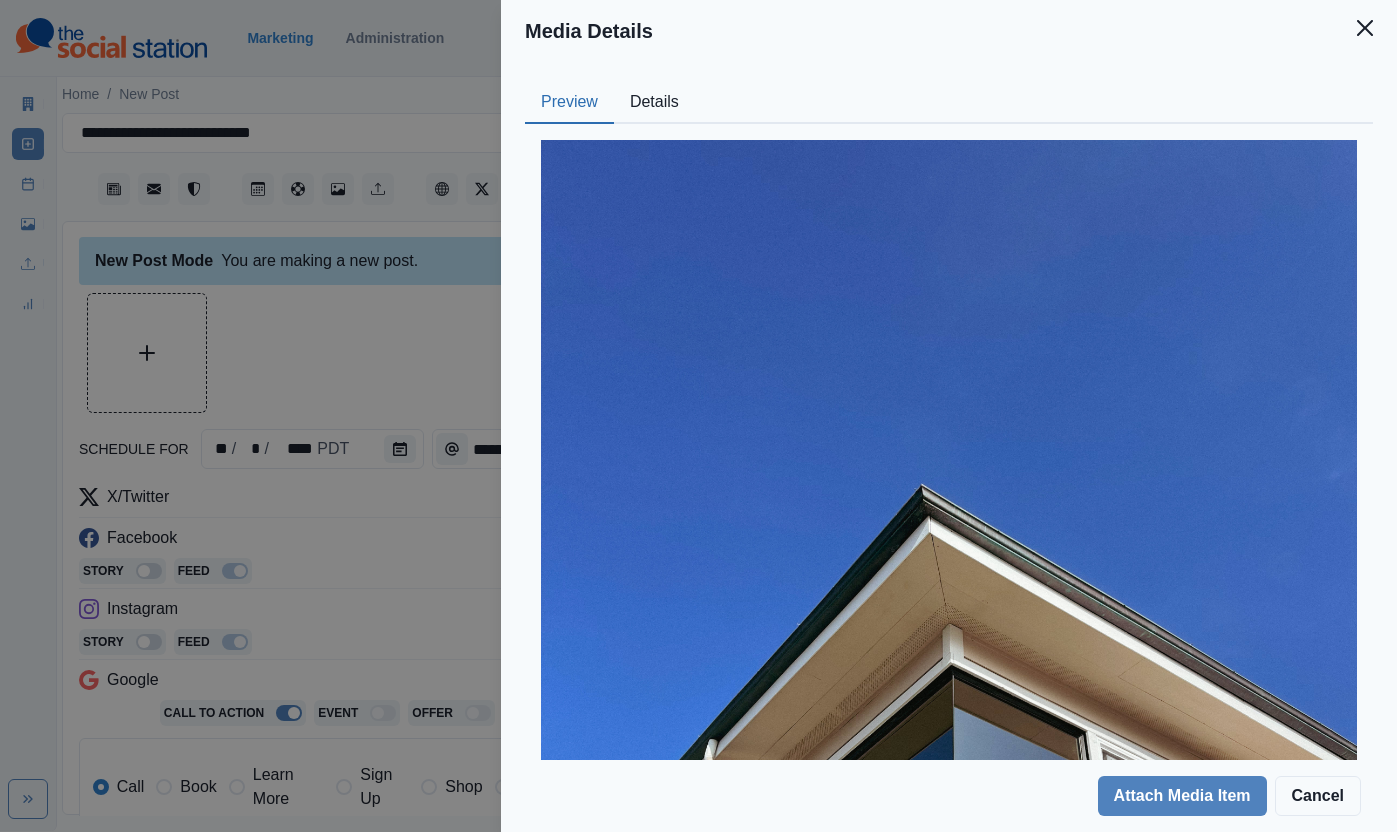 click on "Details" at bounding box center (654, 103) 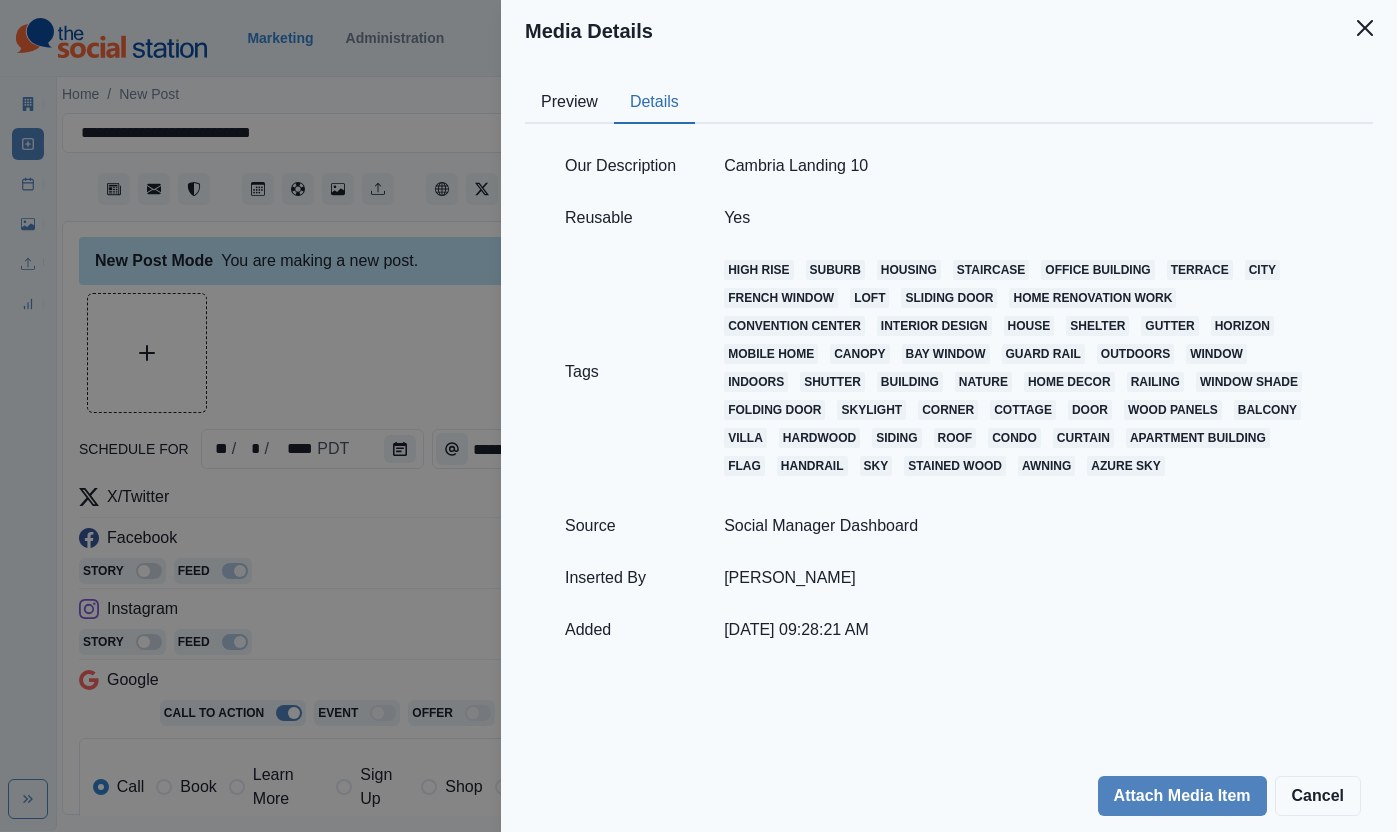 click on "Media Details Preview Details Our Description Cambria Landing 10 Reusable Yes Tags high rise suburb housing staircase office building terrace city french window loft sliding door home renovation work convention center interior design house shelter gutter horizon mobile home canopy bay window guard rail outdoors window indoors shutter building nature home decor railing window shade folding door skylight corner cottage door wood panels balcony villa hardwood siding roof condo curtain apartment building flag handrail sky stained wood awning azure sky Source Social Manager Dashboard Inserted By Sara Haas Added 06/26/2023, 09:28:21 AM Attach Media Item Cancel" at bounding box center [698, 416] 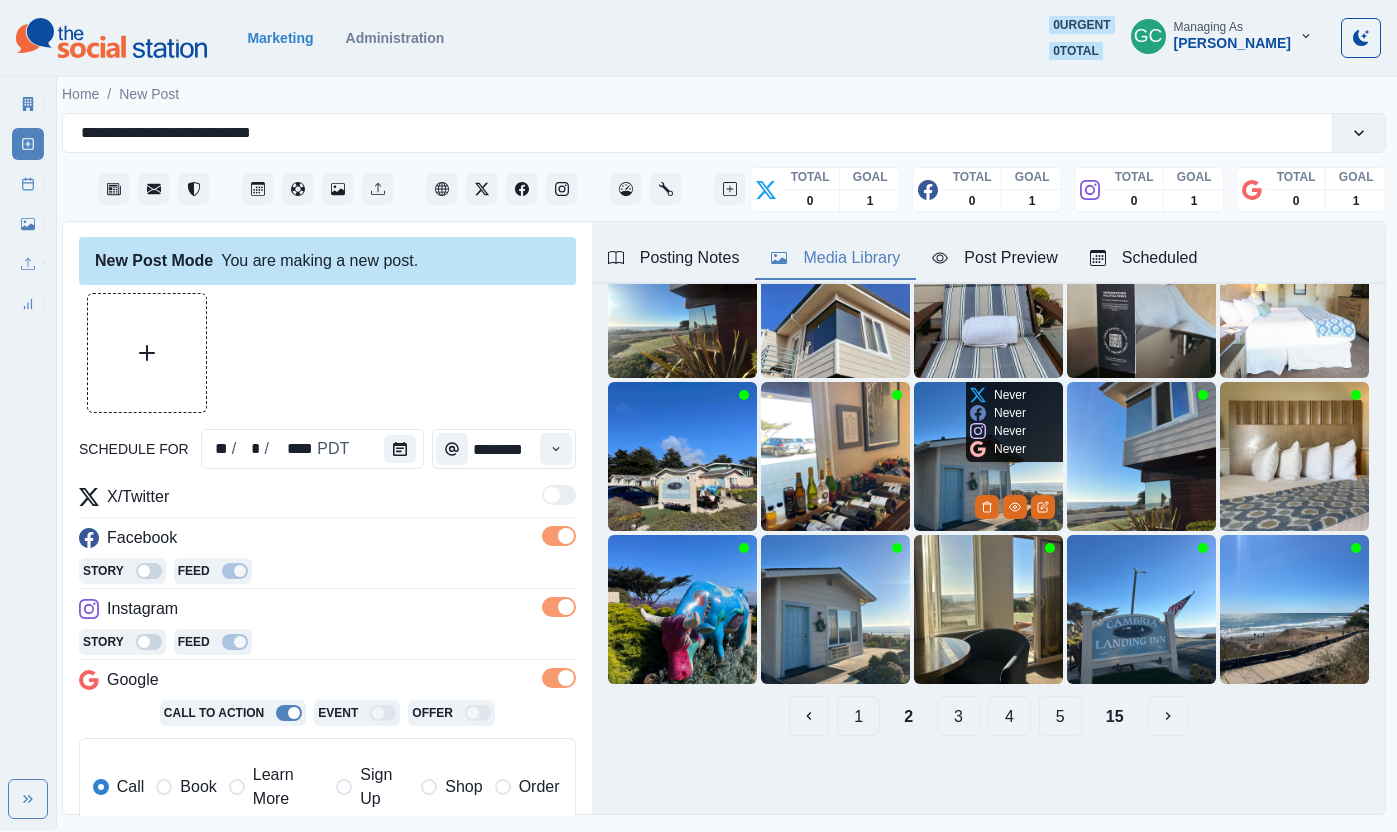 scroll, scrollTop: 0, scrollLeft: 0, axis: both 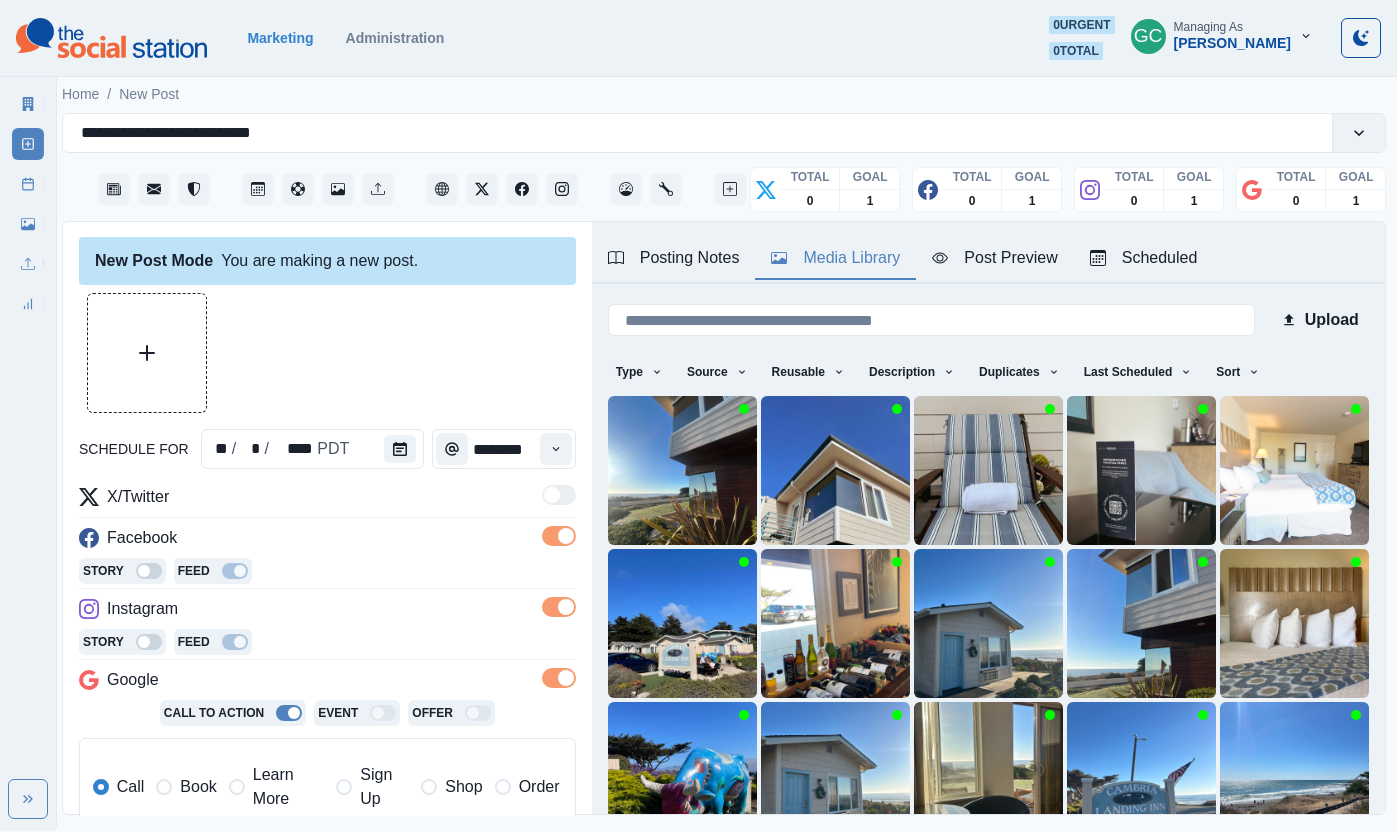 click on "Scheduled" at bounding box center (1144, 258) 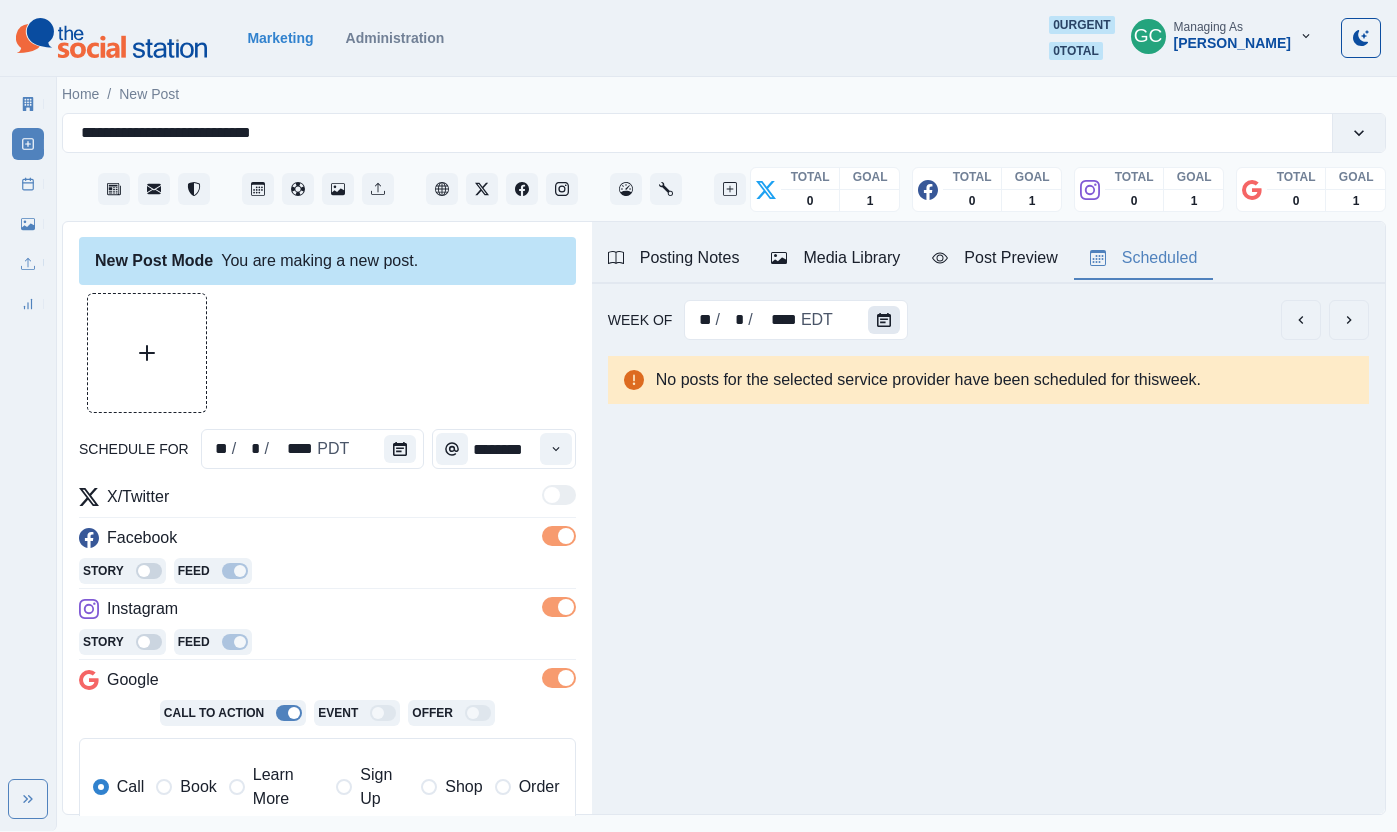 click 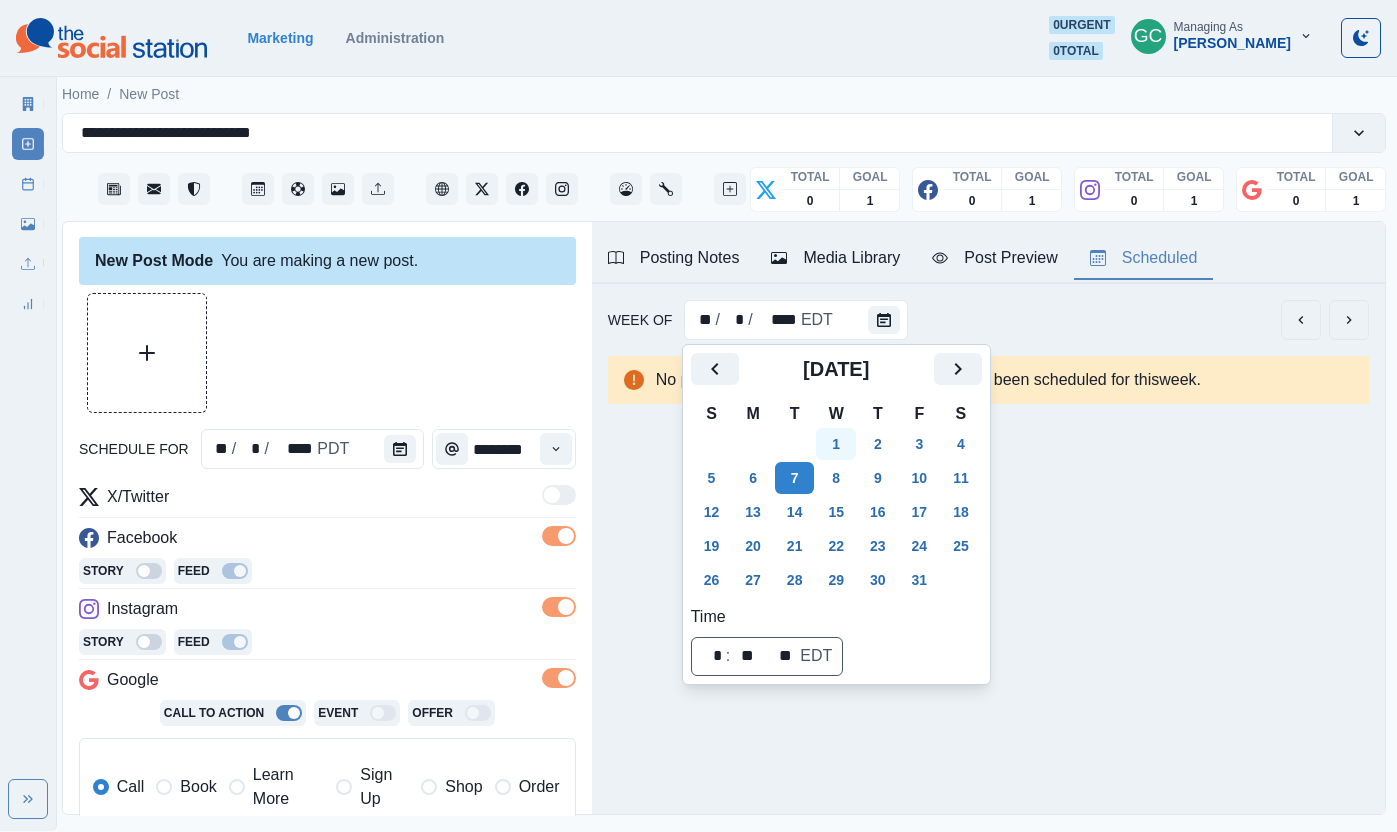 click on "1" at bounding box center (836, 444) 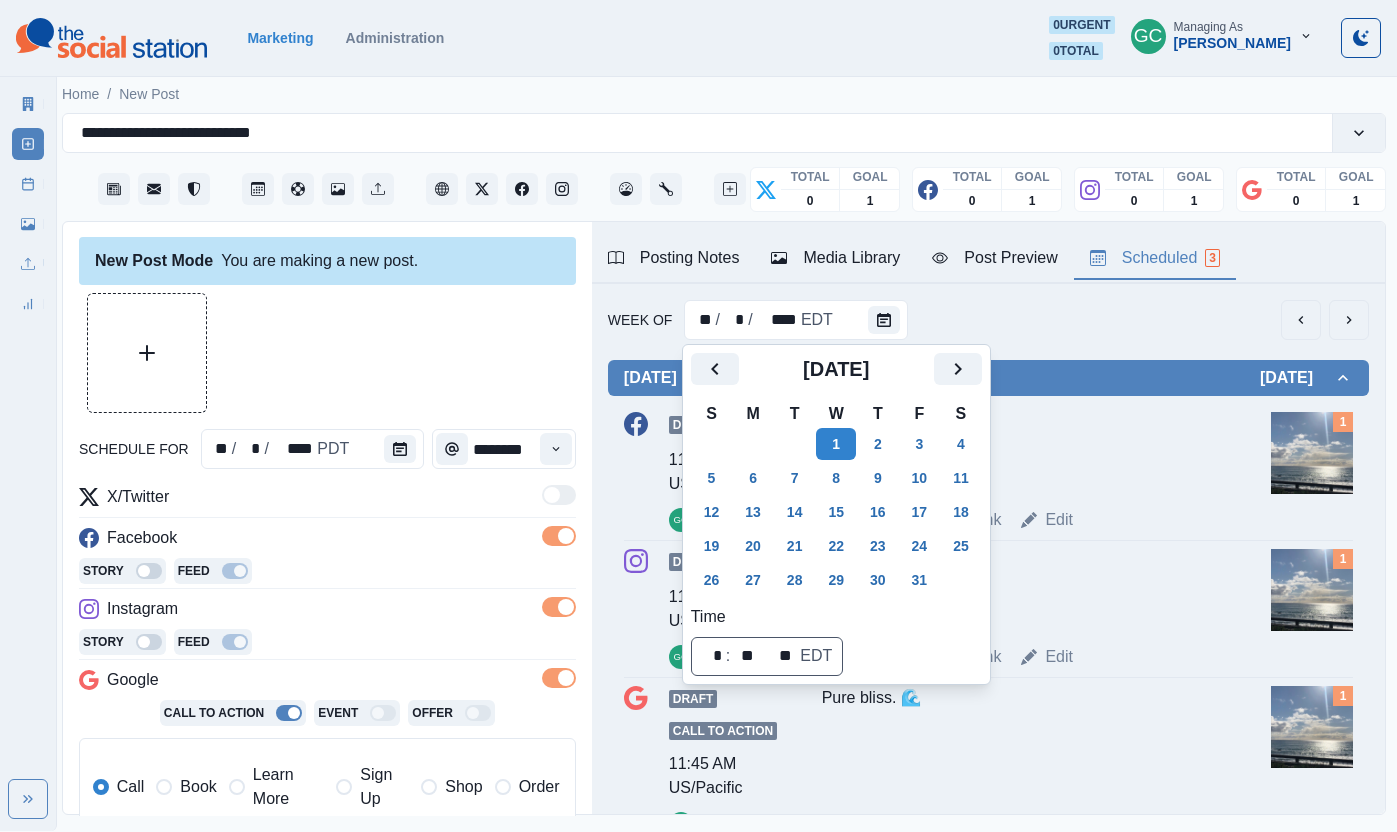 click on "Week Permalink Edit" at bounding box center [1042, 520] 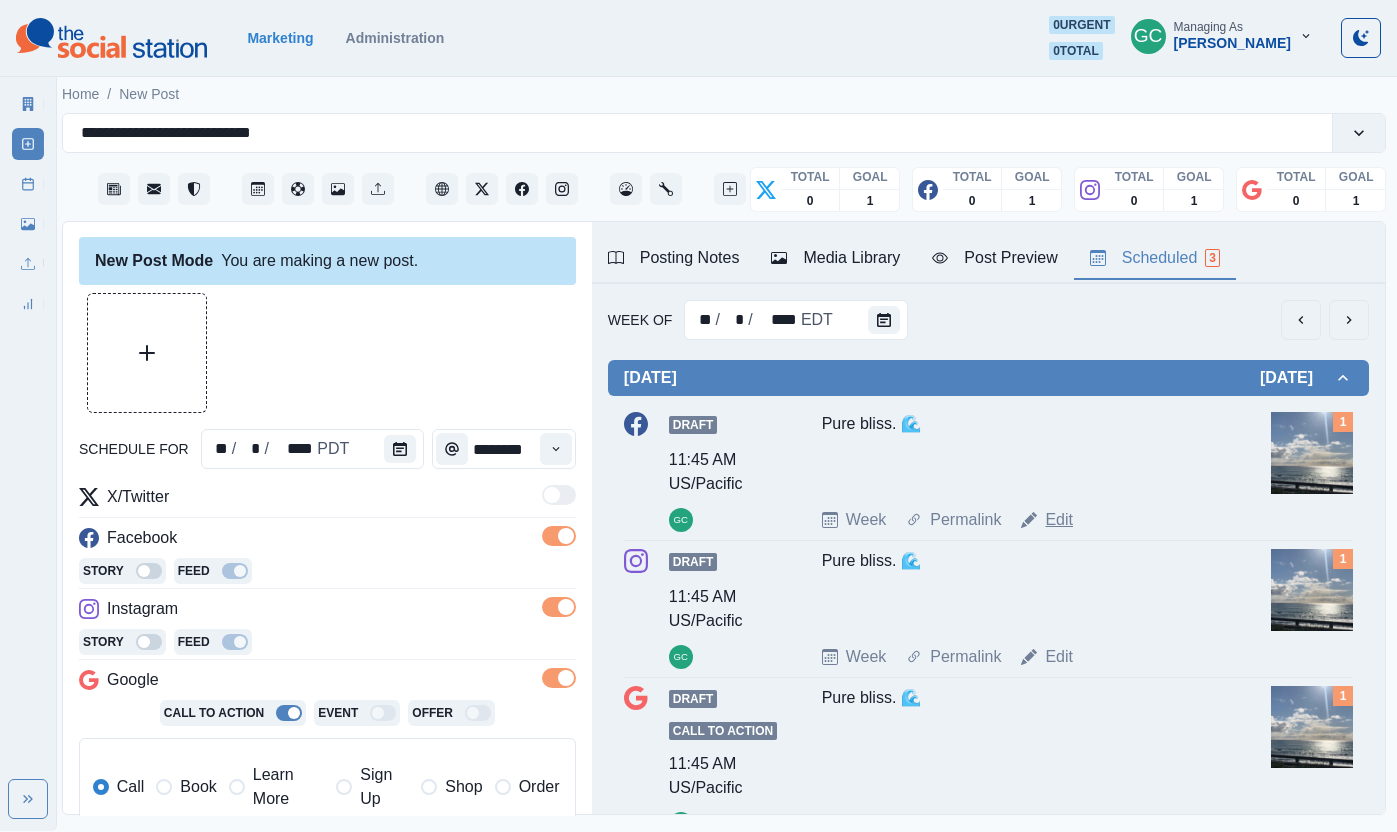 click on "Edit" at bounding box center (1059, 520) 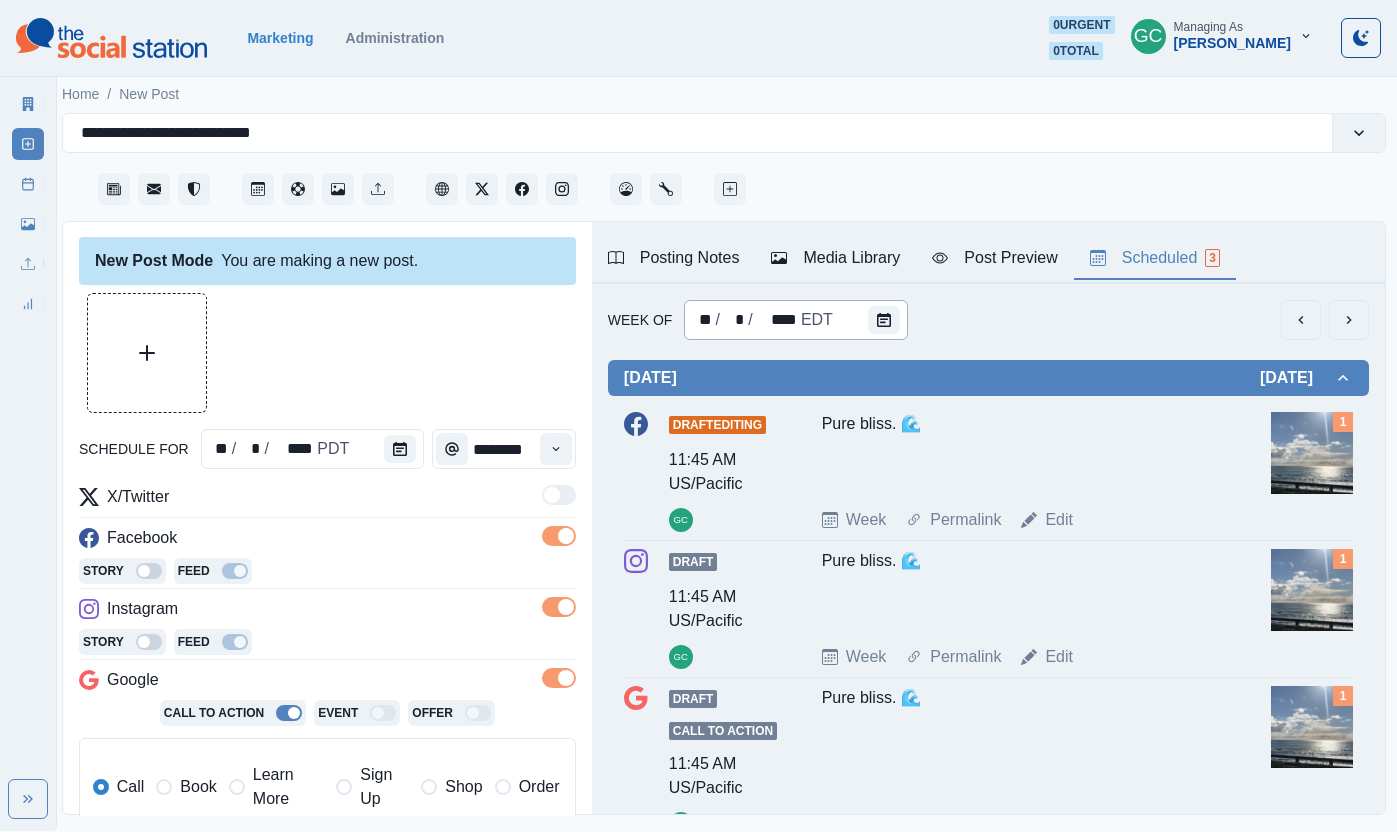 type on "********" 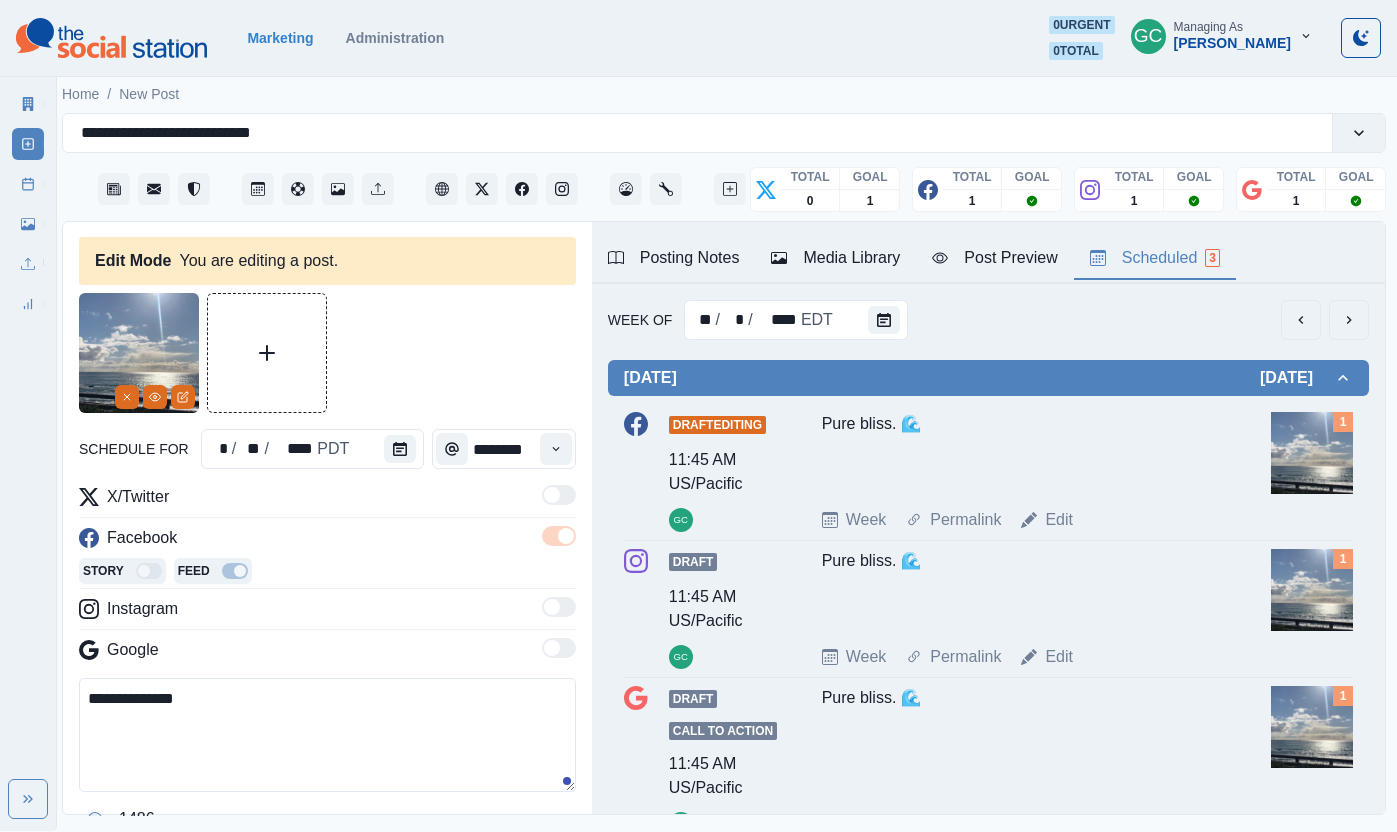 click on "Media Library" at bounding box center [835, 258] 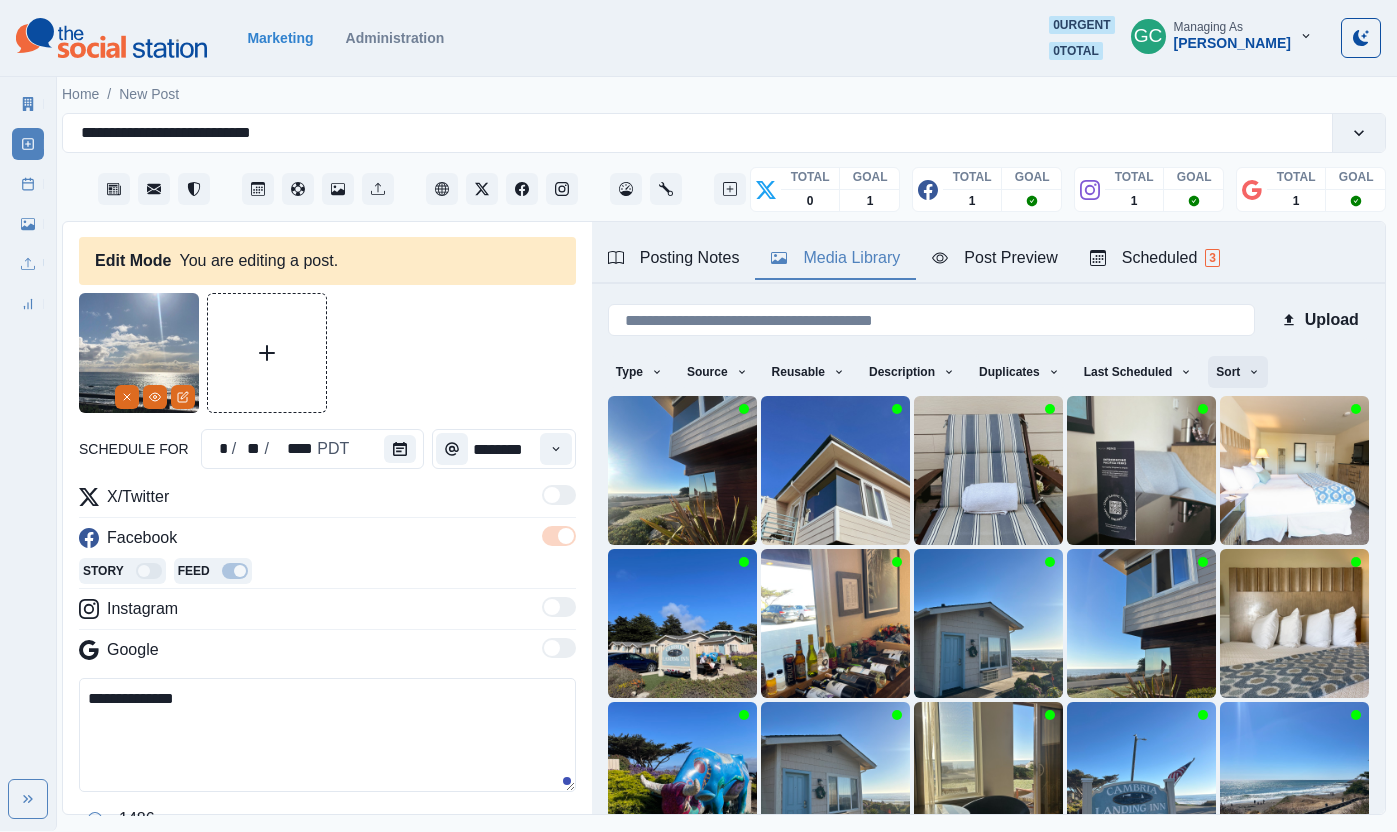 click on "Sort" at bounding box center (1238, 372) 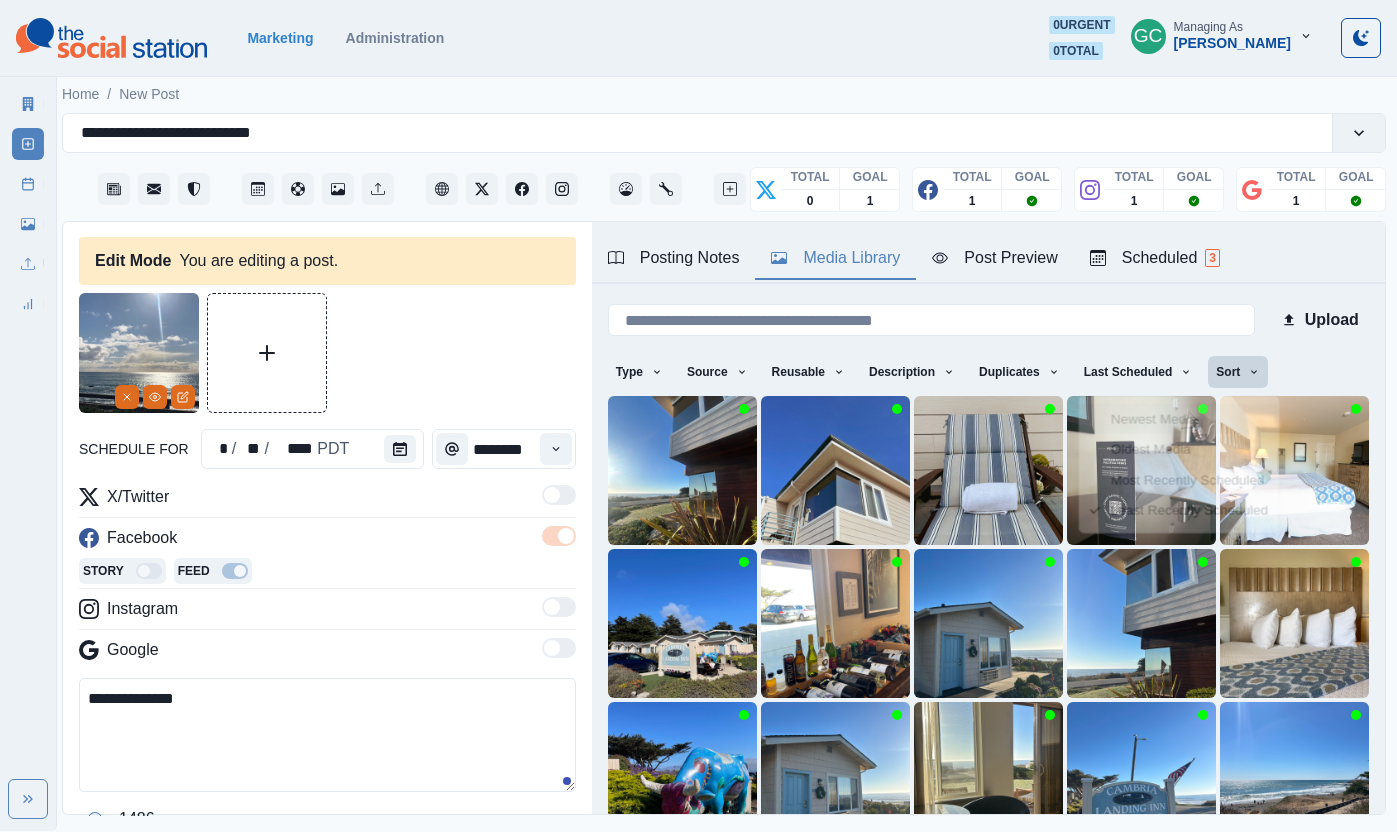 scroll, scrollTop: 1, scrollLeft: 0, axis: vertical 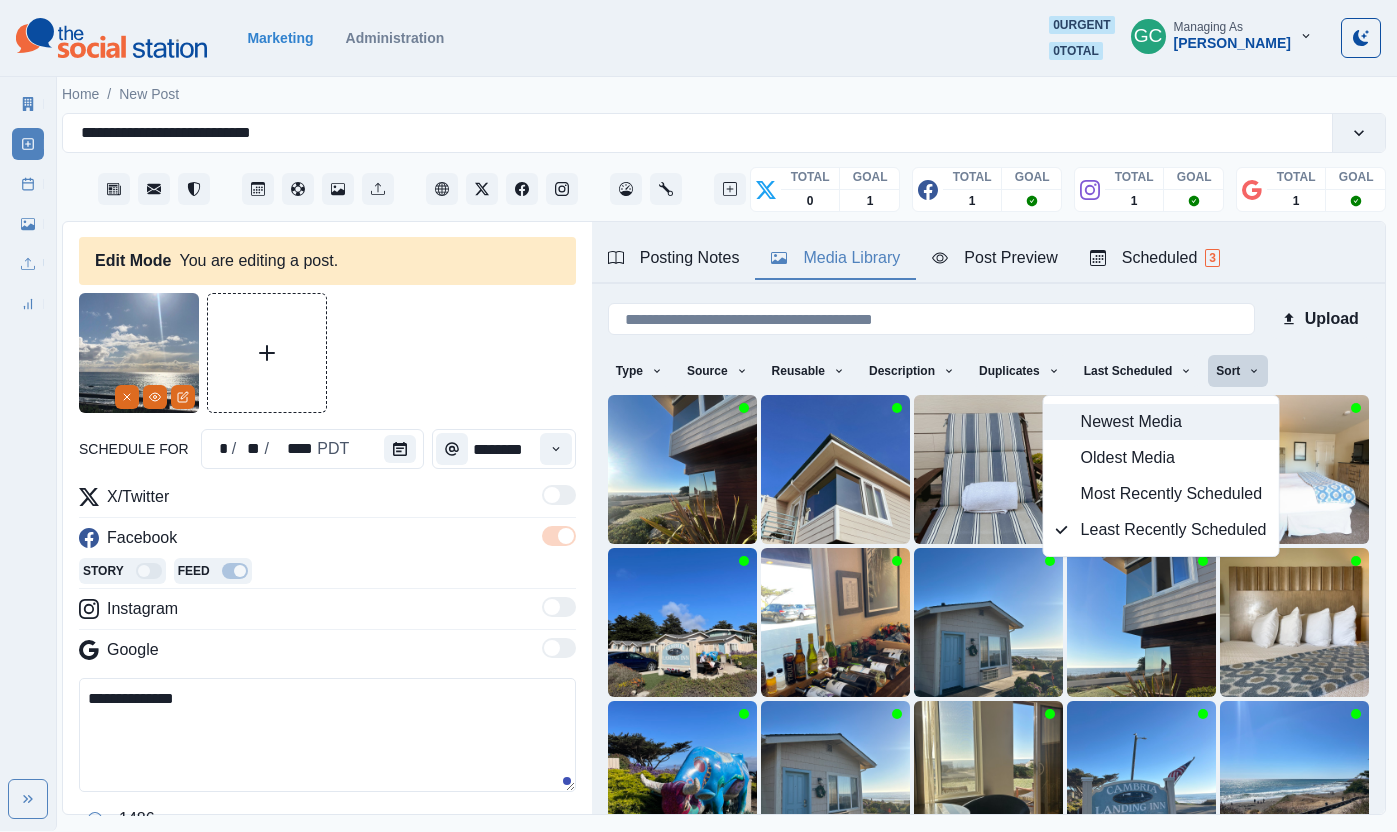 click on "Newest Media" at bounding box center [1174, 422] 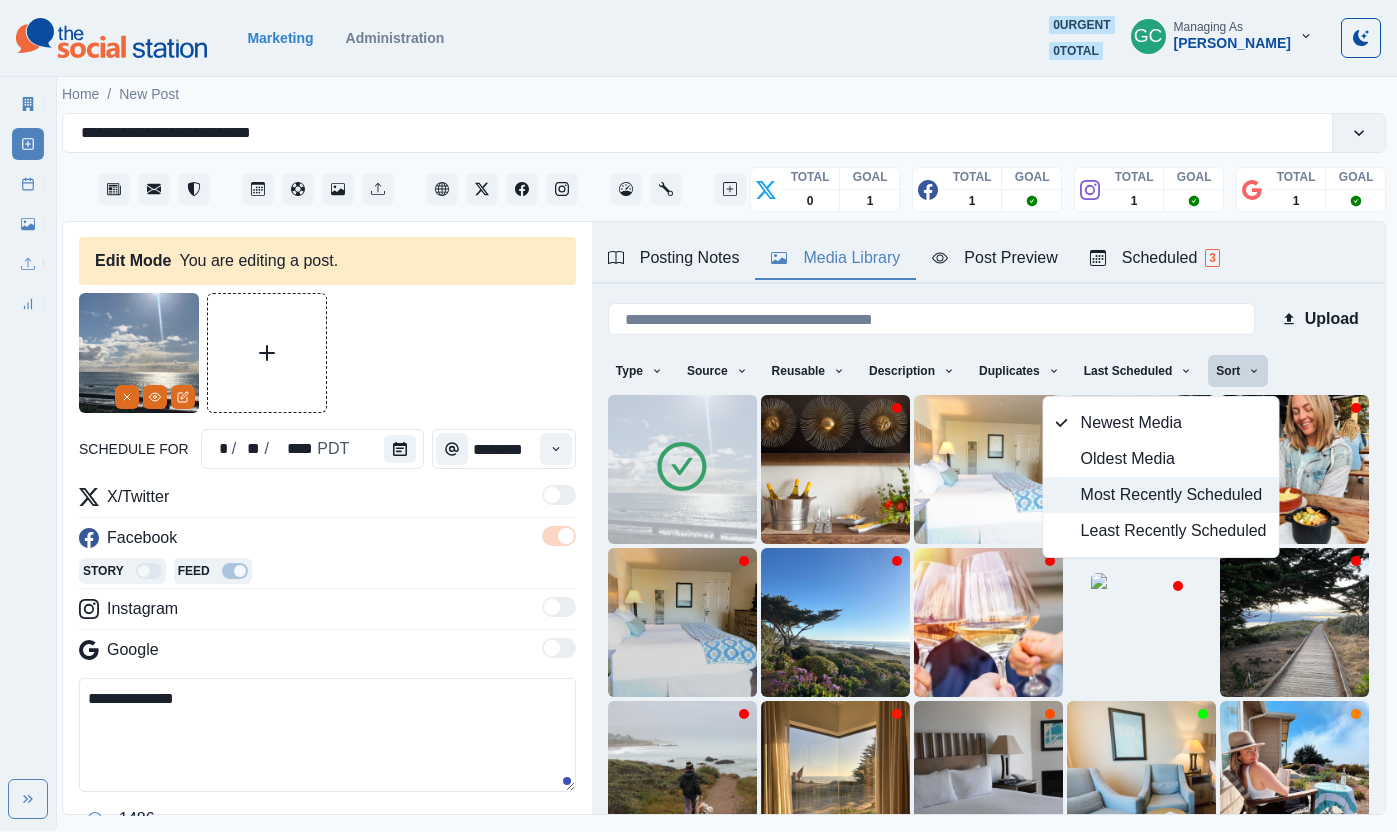 scroll, scrollTop: 0, scrollLeft: 0, axis: both 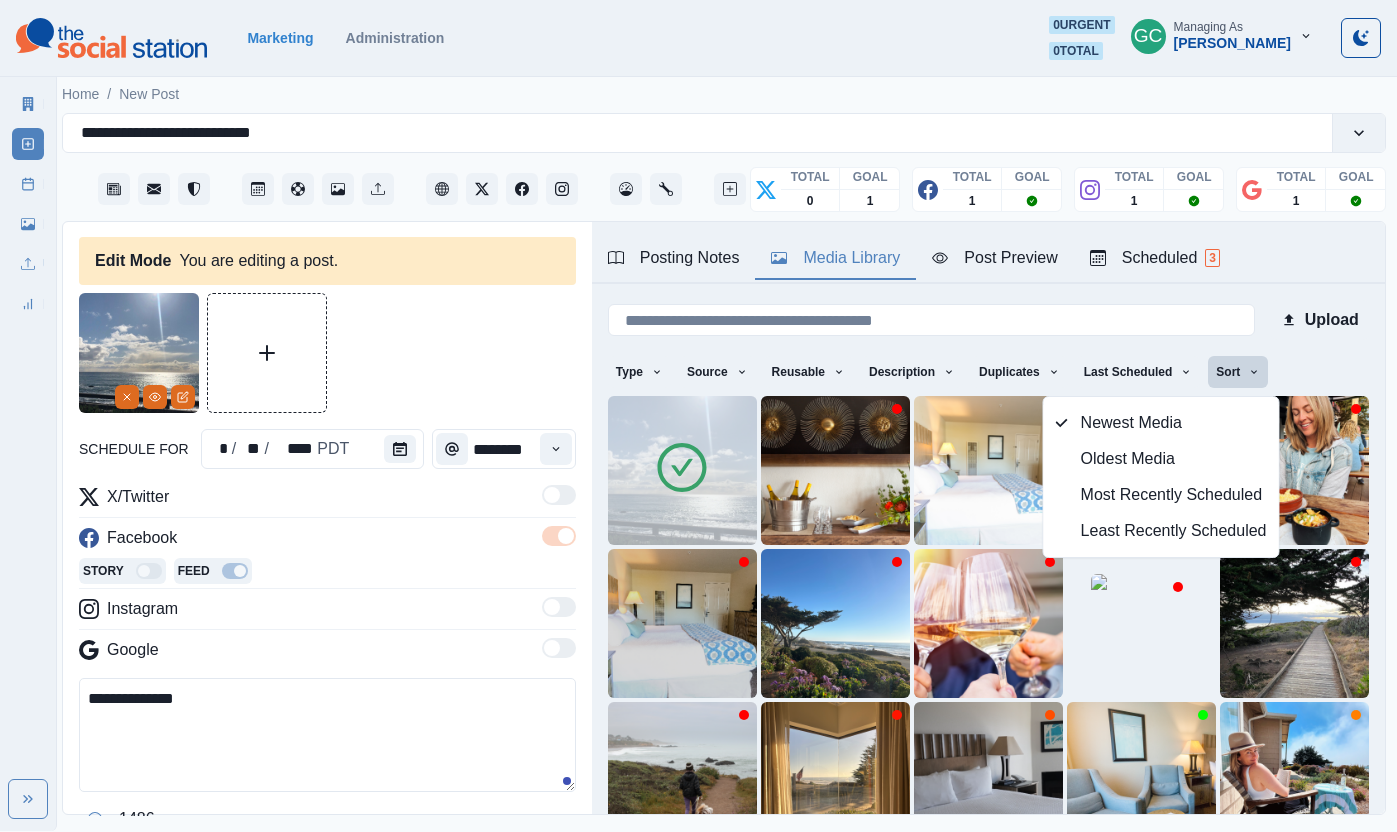 click at bounding box center [682, 470] 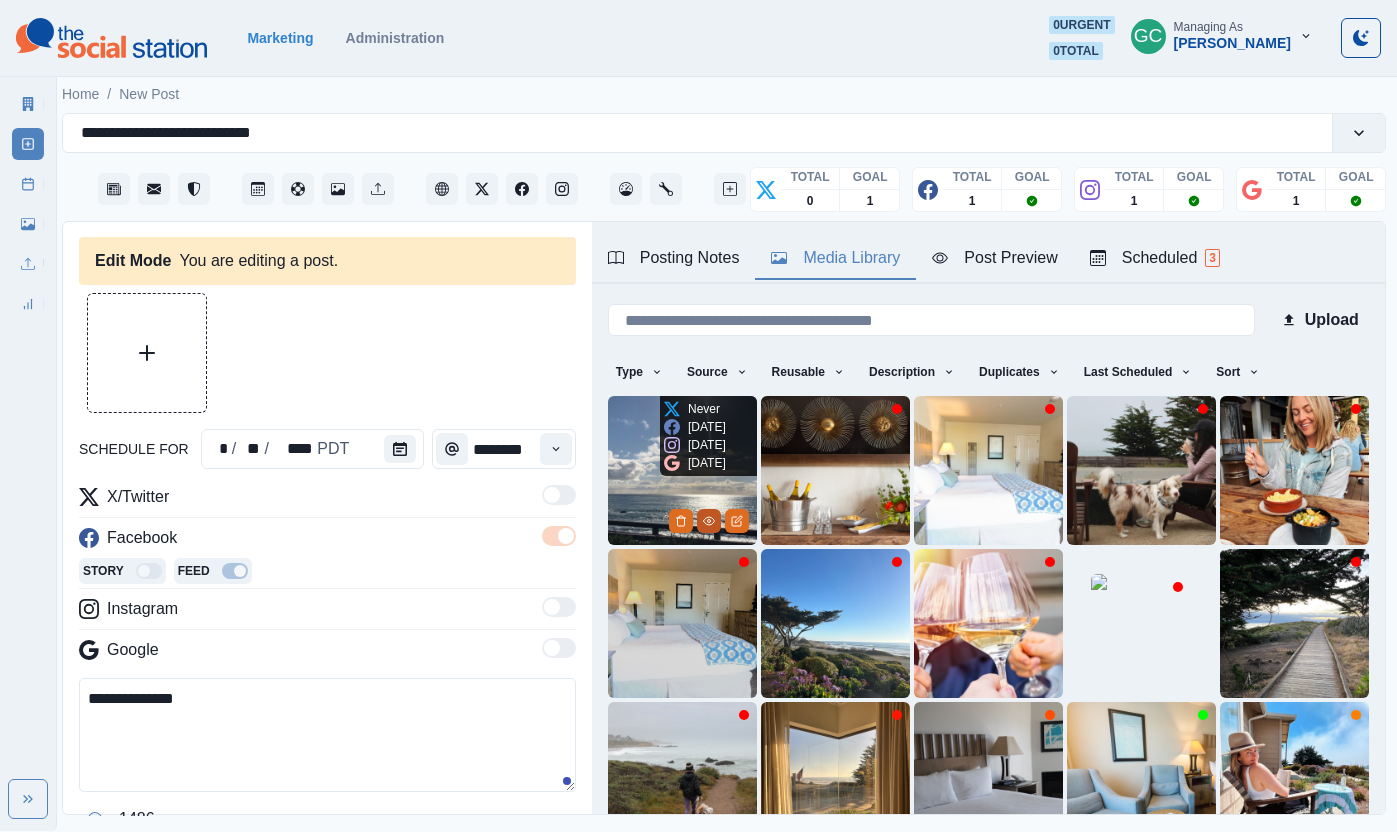 click at bounding box center [709, 521] 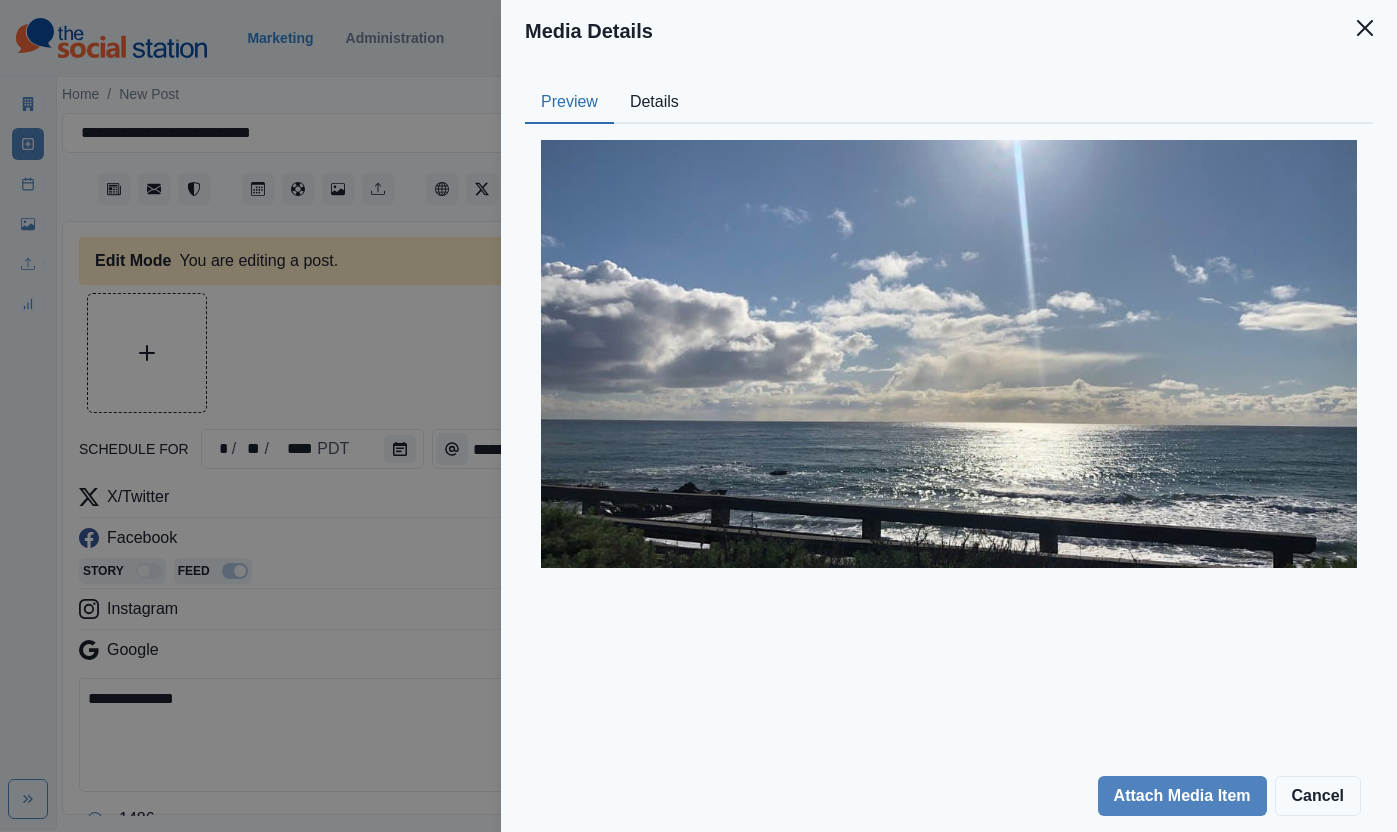 click on "Details" at bounding box center [654, 103] 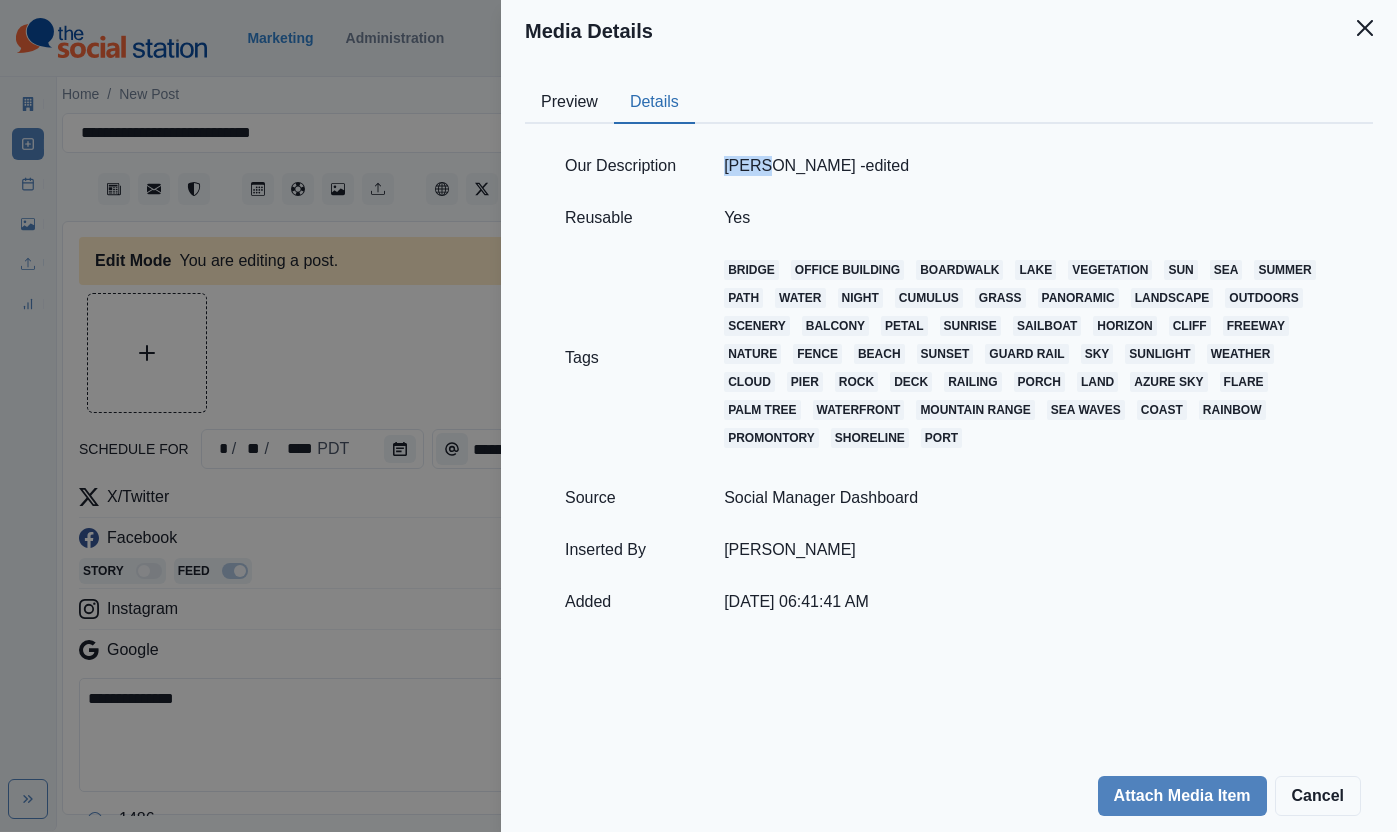 drag, startPoint x: 734, startPoint y: 164, endPoint x: 774, endPoint y: 166, distance: 40.04997 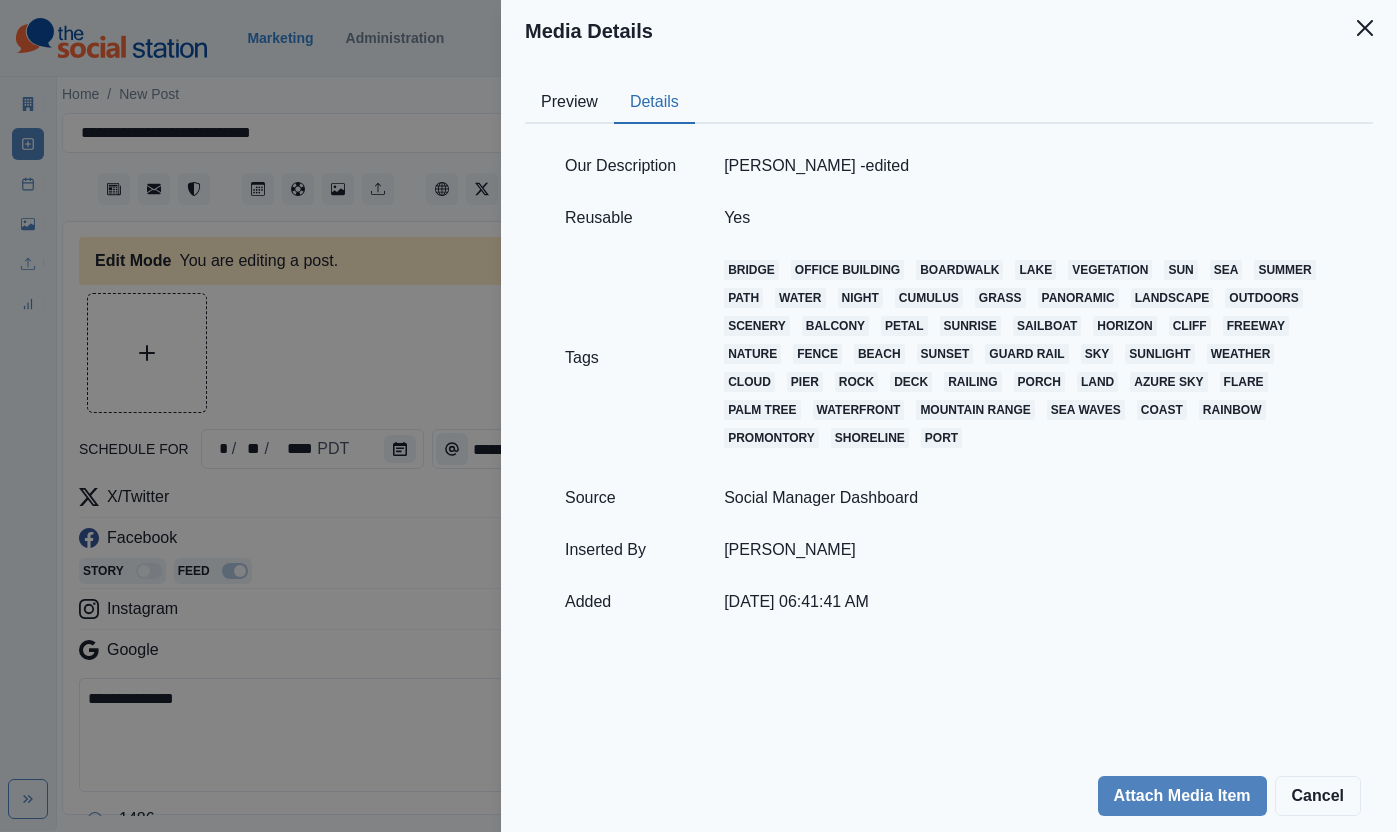 click on "Media Details Preview Details Our Description Amy H -edited Reusable Yes Tags bridge office building boardwalk lake vegetation sun sea summer path water night cumulus grass panoramic landscape outdoors scenery balcony petal sunrise sailboat horizon cliff freeway nature fence beach sunset guard rail sky sunlight weather cloud pier rock deck railing porch land azure sky flare palm tree waterfront mountain range sea waves coast rainbow promontory shoreline port Source Social Manager Dashboard Inserted By Gizelle Carlos Added 07/09/2025, 06:41:41 AM Attach Media Item Cancel" at bounding box center [698, 416] 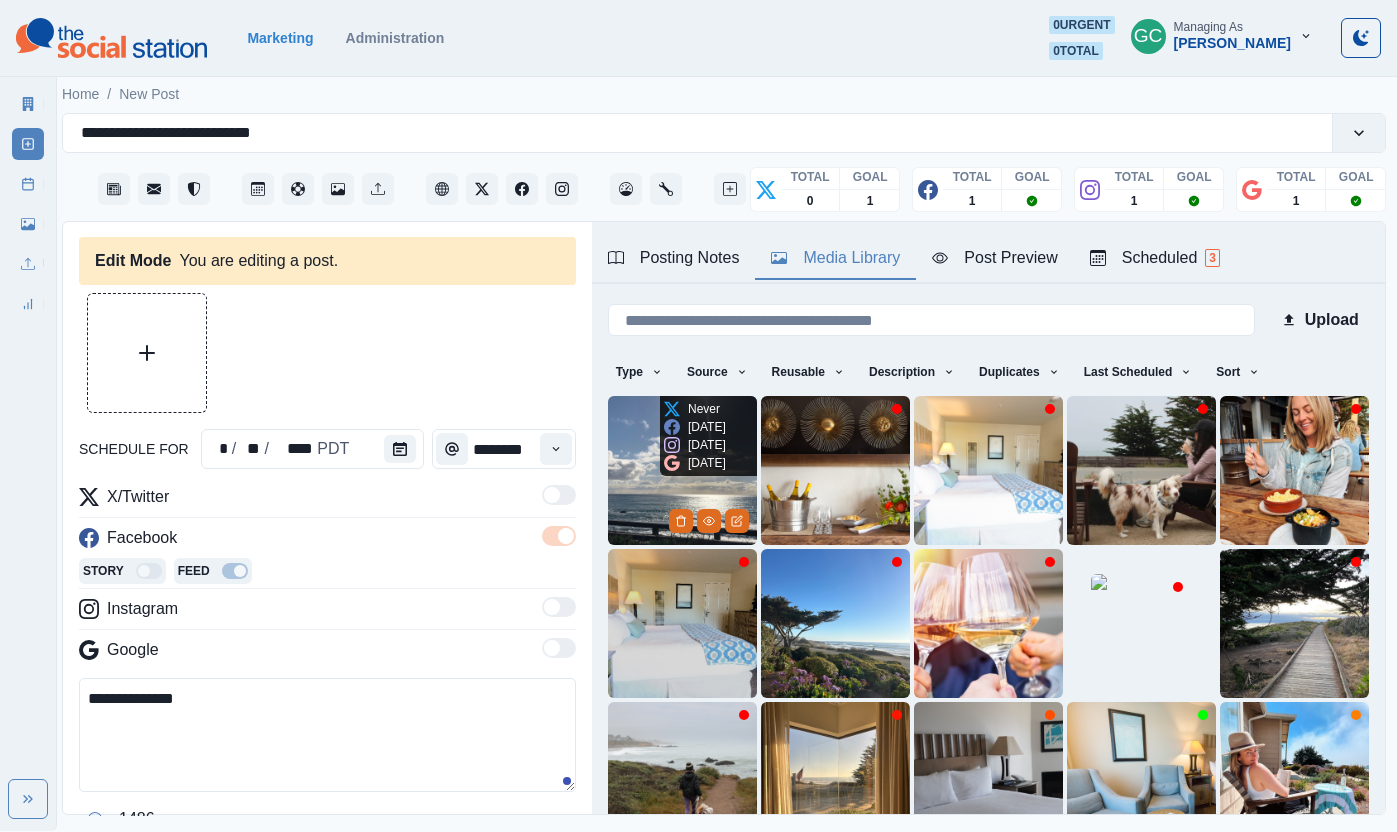 click 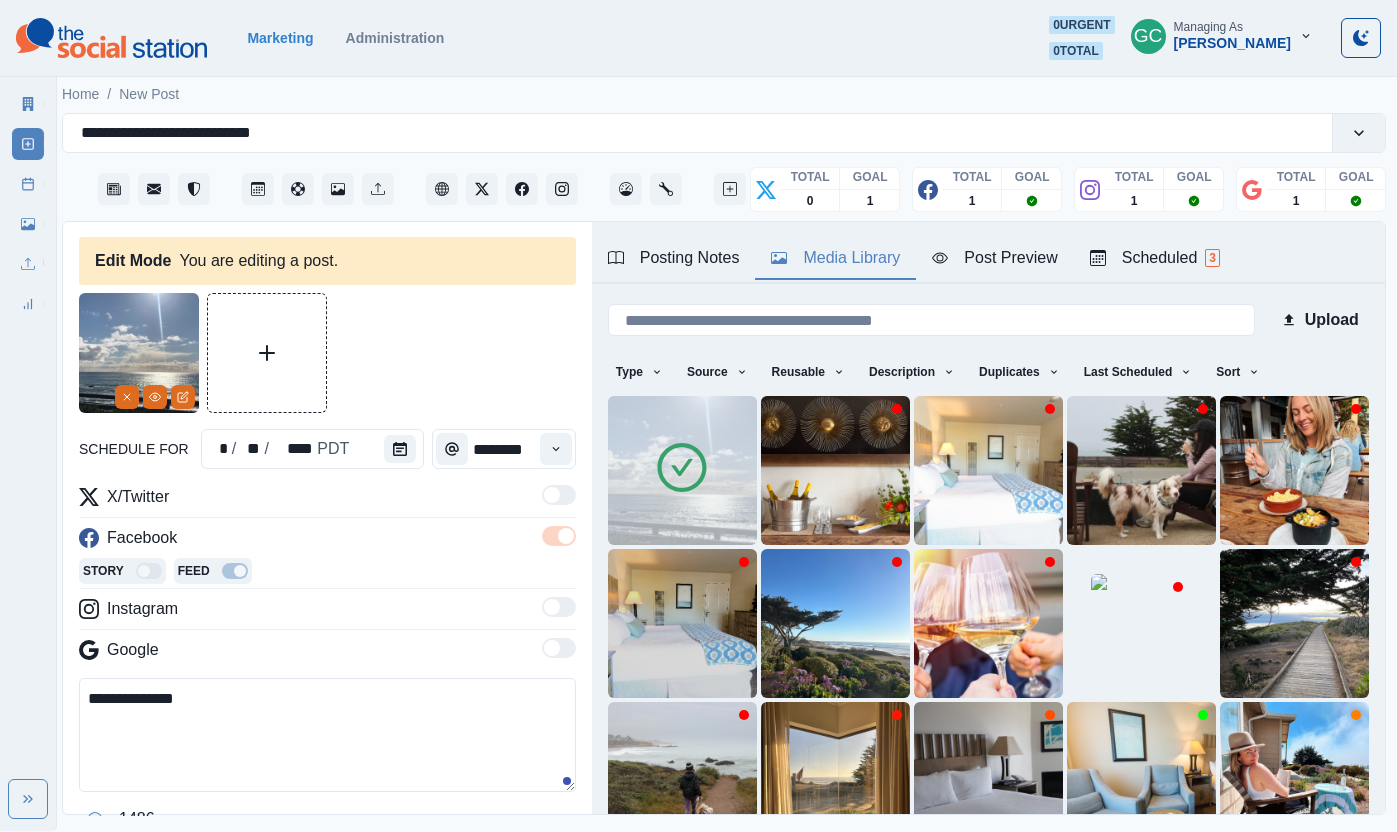 drag, startPoint x: 416, startPoint y: 769, endPoint x: 426, endPoint y: 743, distance: 27.856777 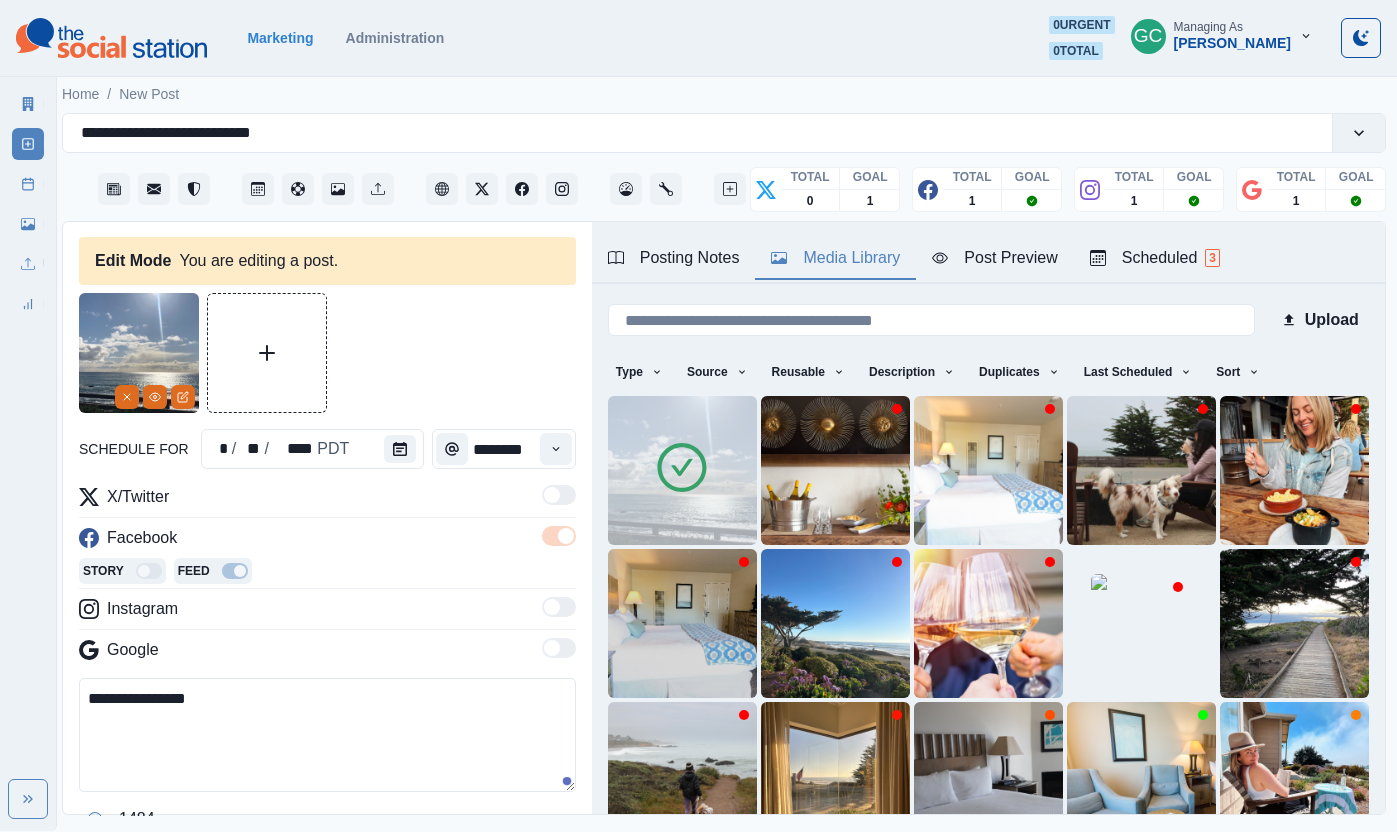 paste on "*****" 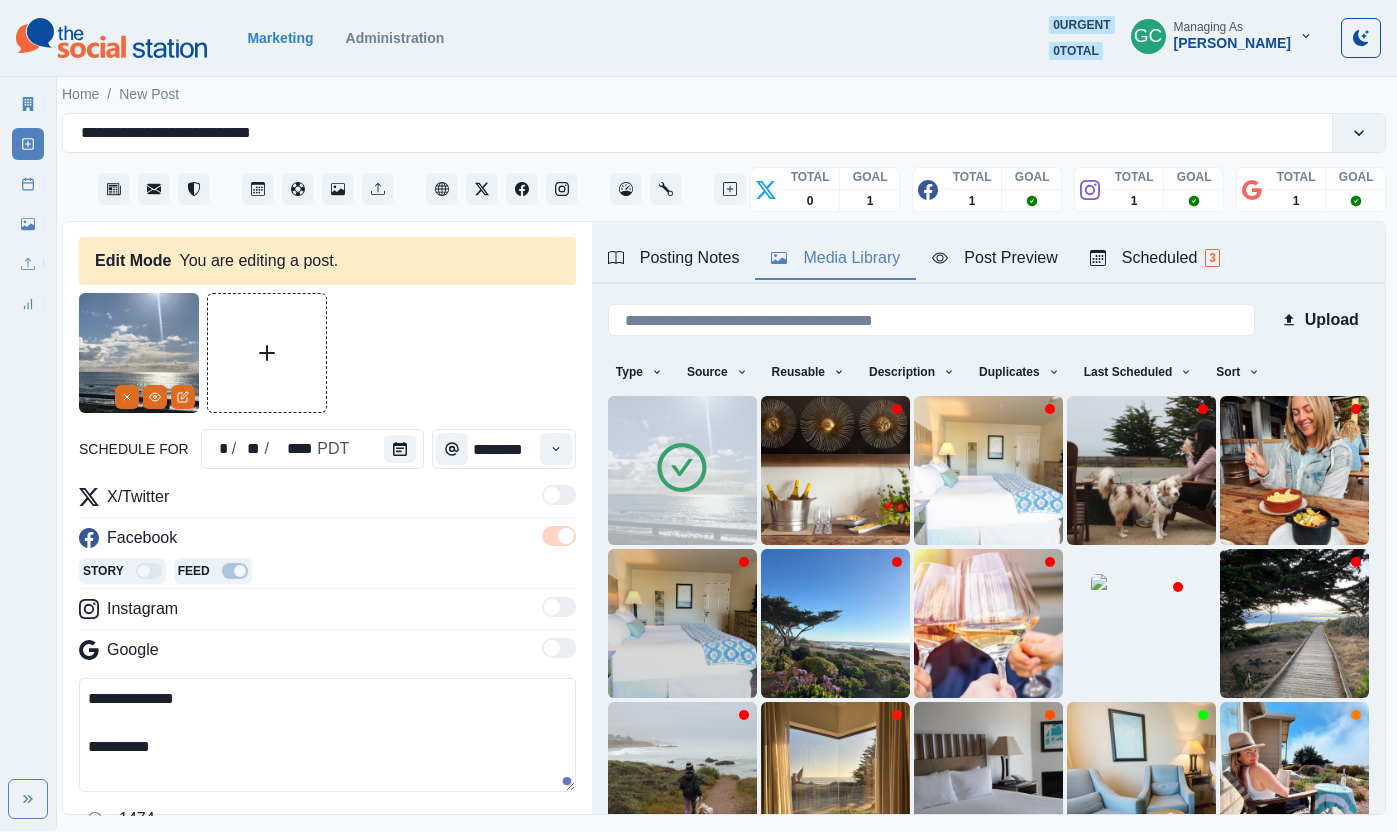 click on "**********" at bounding box center (327, 735) 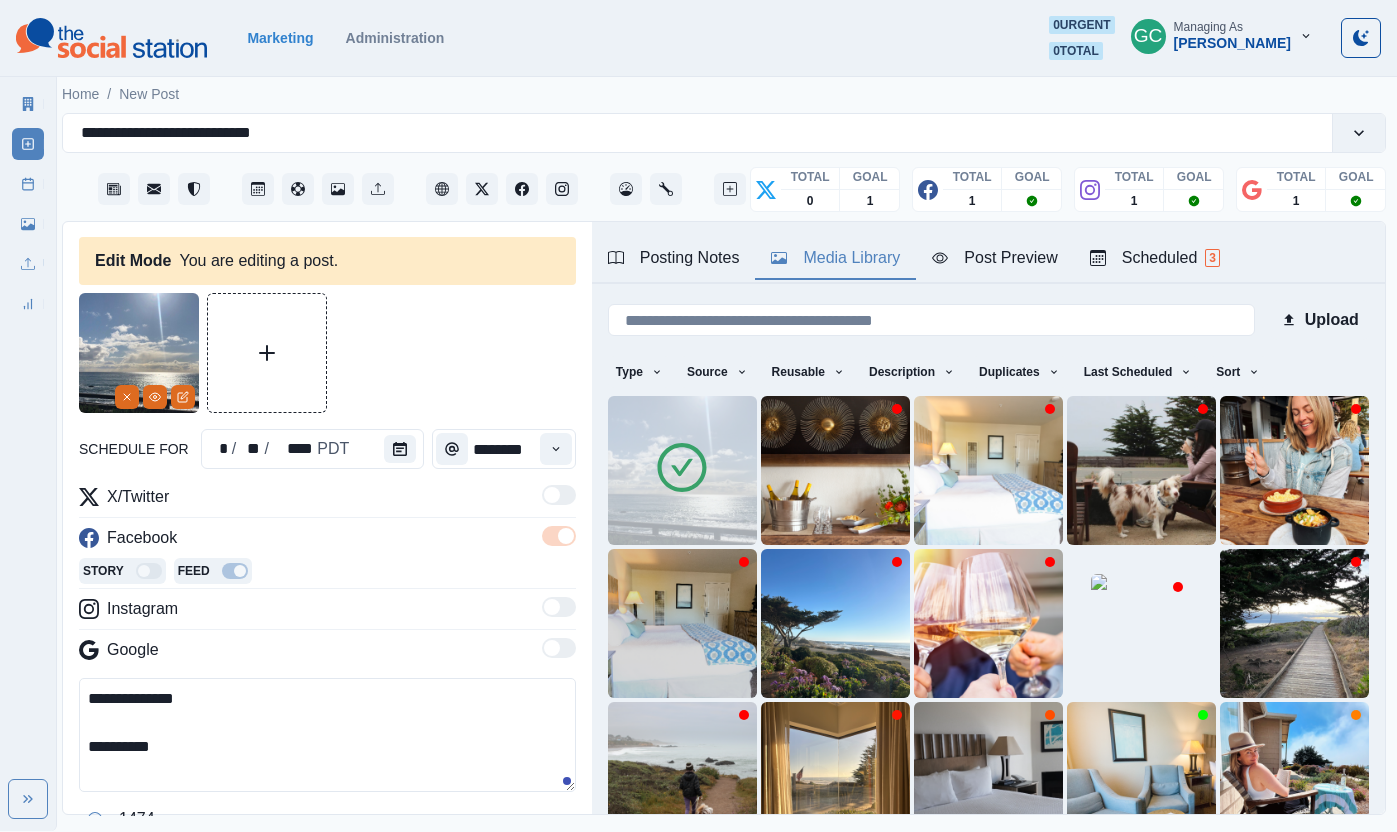 drag, startPoint x: 220, startPoint y: 759, endPoint x: 0, endPoint y: 601, distance: 270.8579 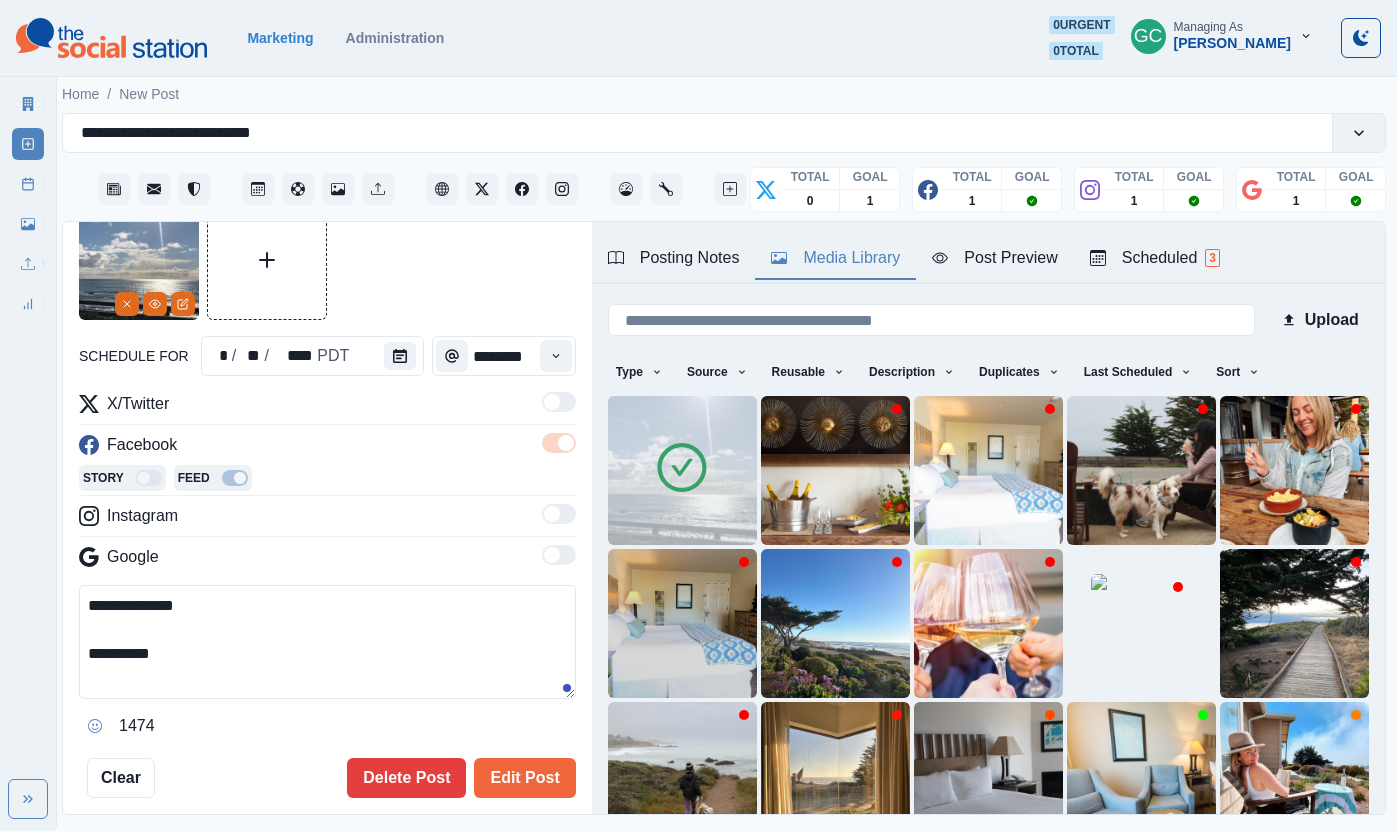 scroll, scrollTop: 233, scrollLeft: 0, axis: vertical 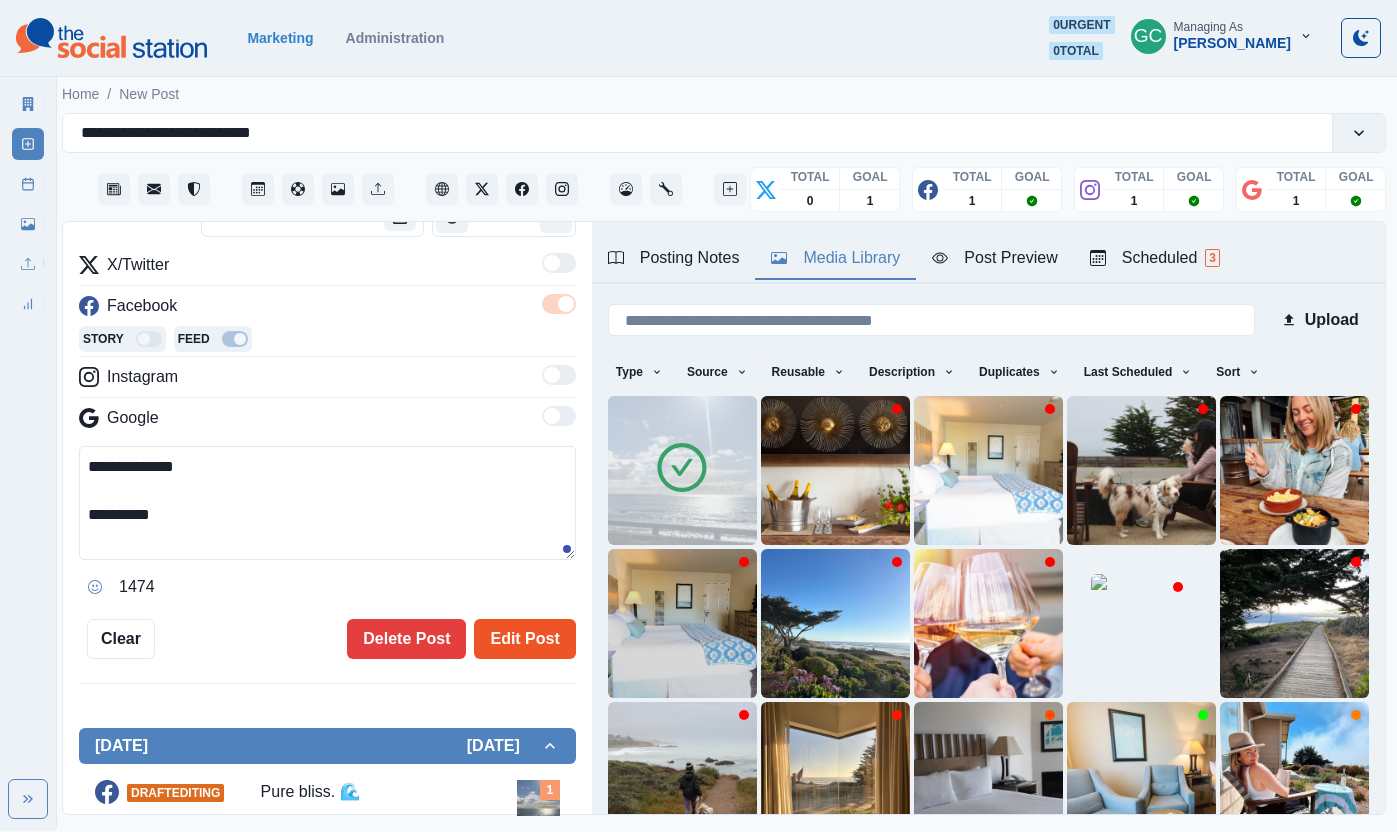 click on "Edit Post" at bounding box center [524, 639] 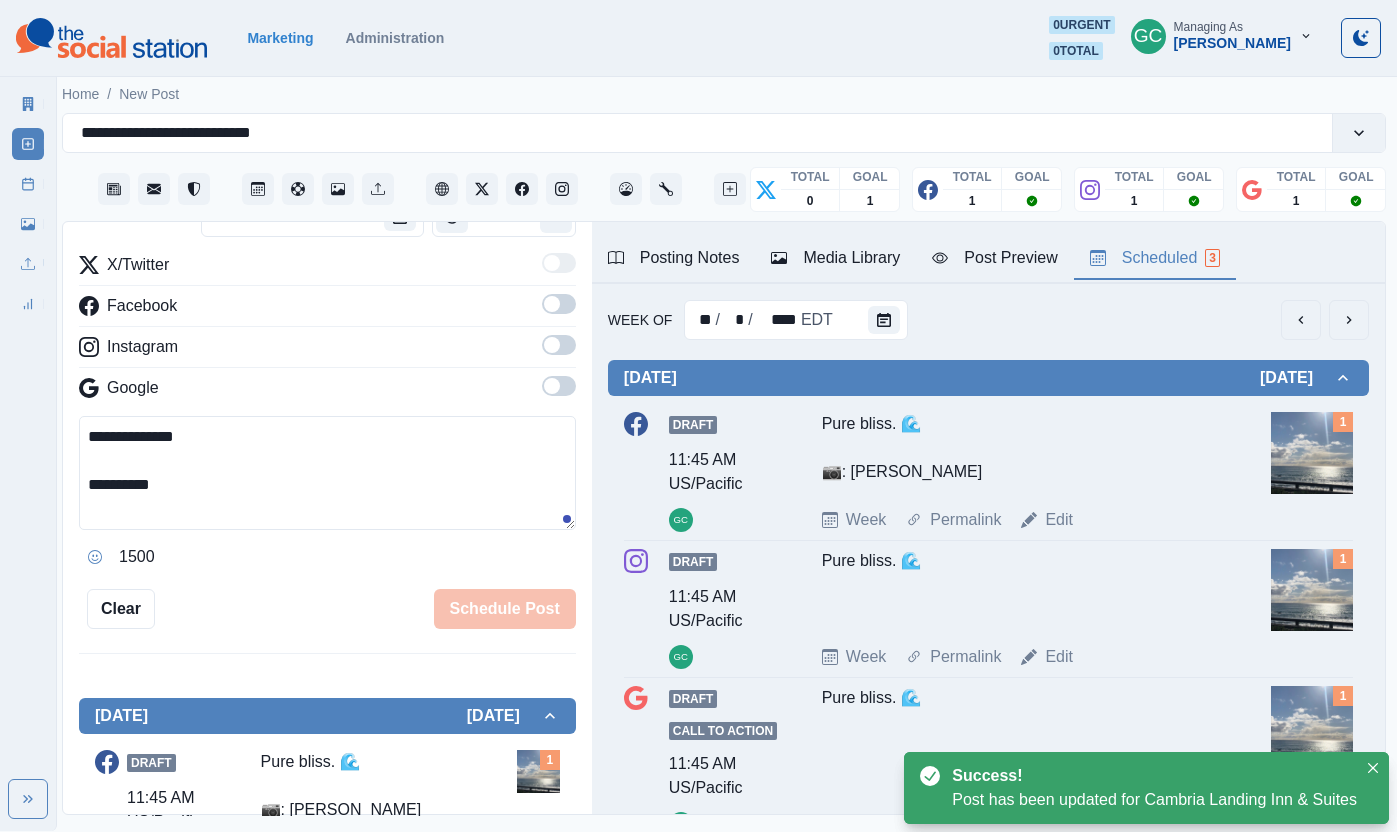 drag, startPoint x: 1163, startPoint y: 267, endPoint x: 1170, endPoint y: 278, distance: 13.038404 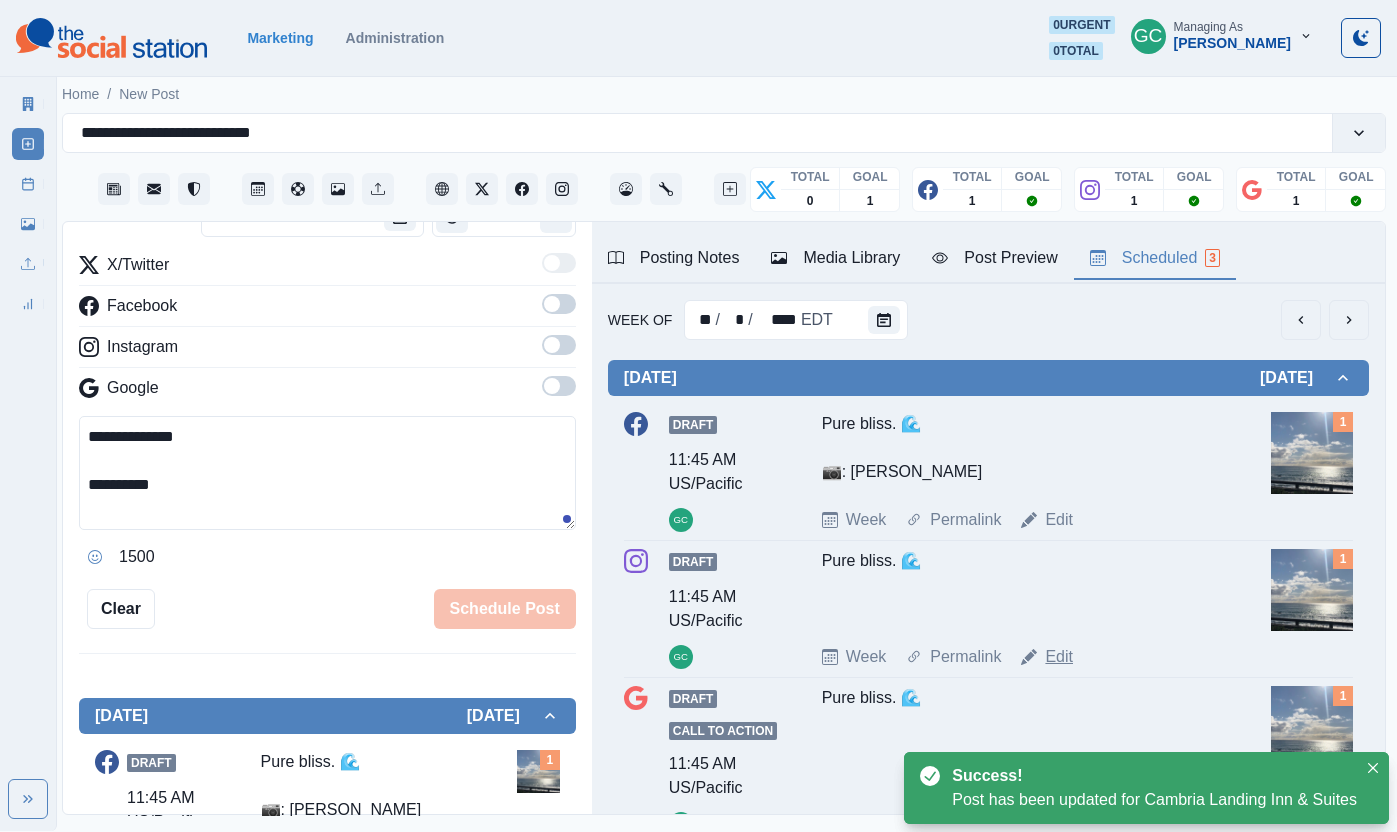 click on "Edit" at bounding box center [1059, 657] 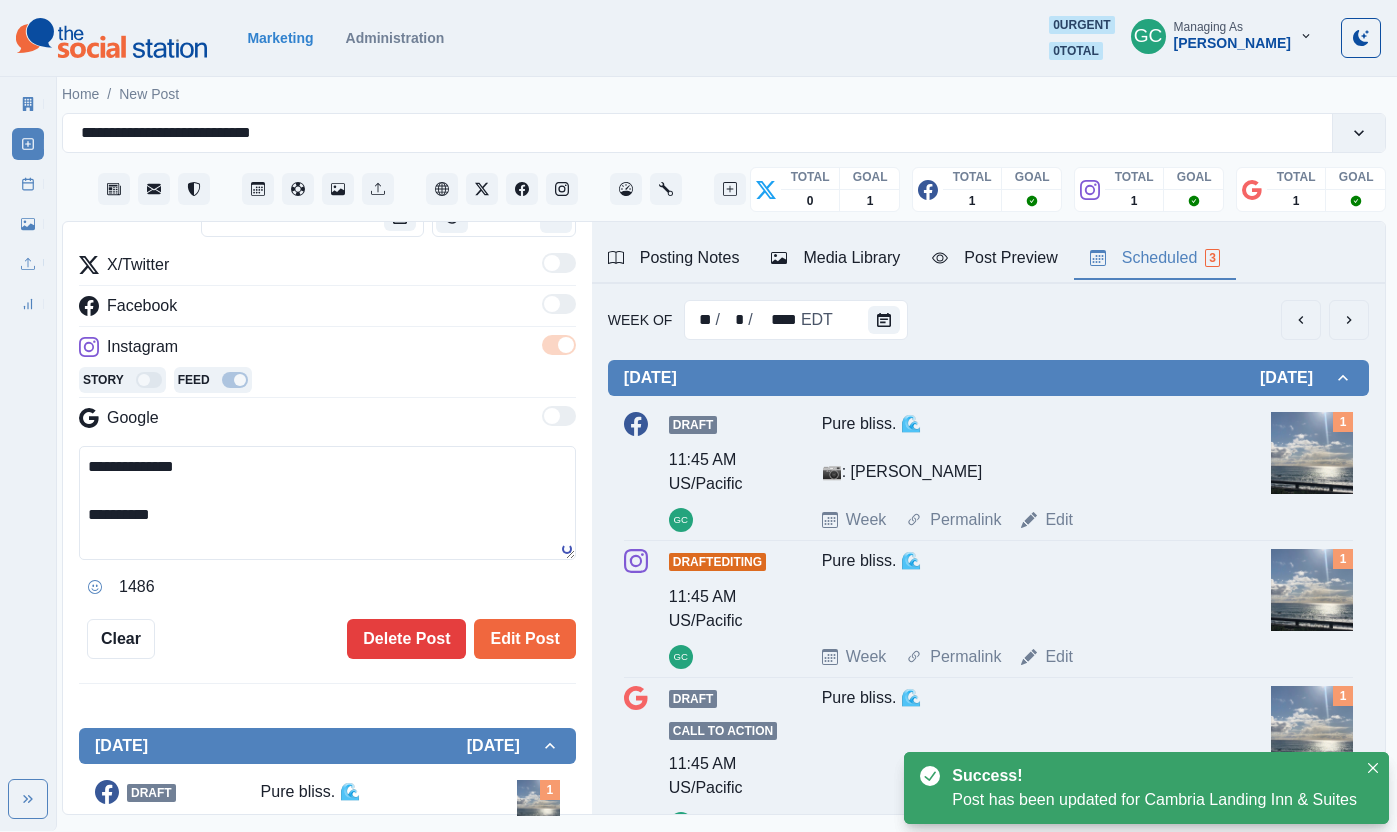 click on "**********" at bounding box center (327, 503) 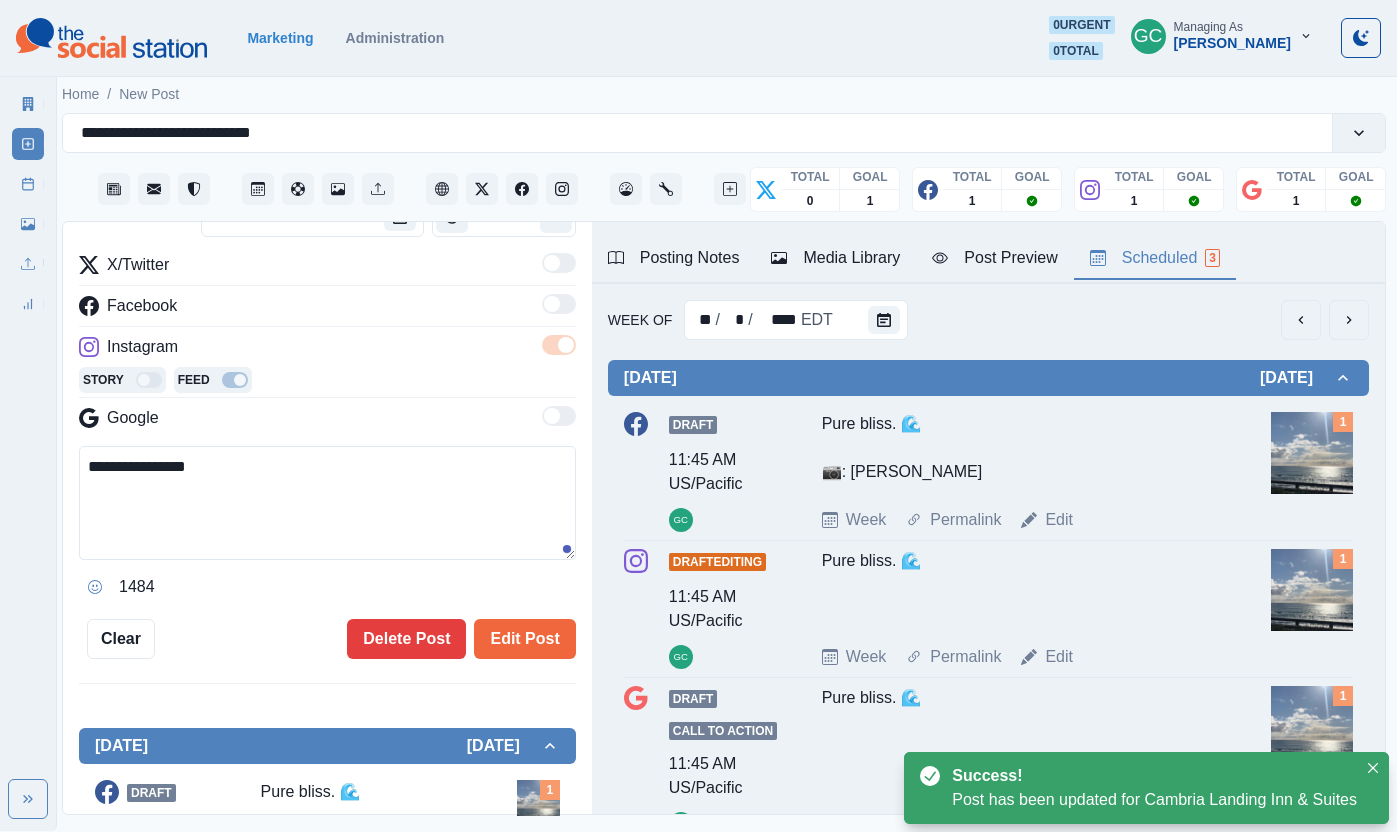 paste on "**********" 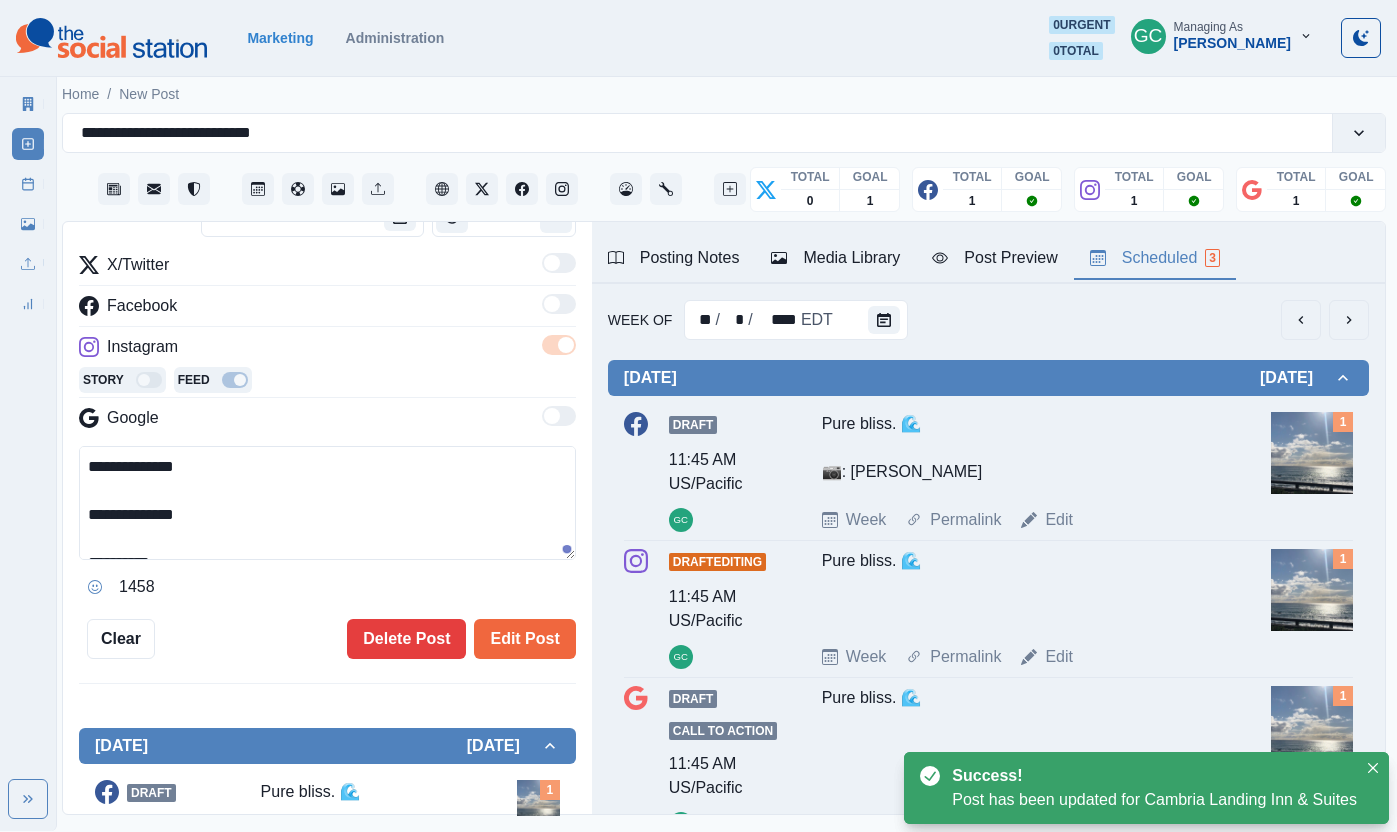 scroll, scrollTop: 13, scrollLeft: 0, axis: vertical 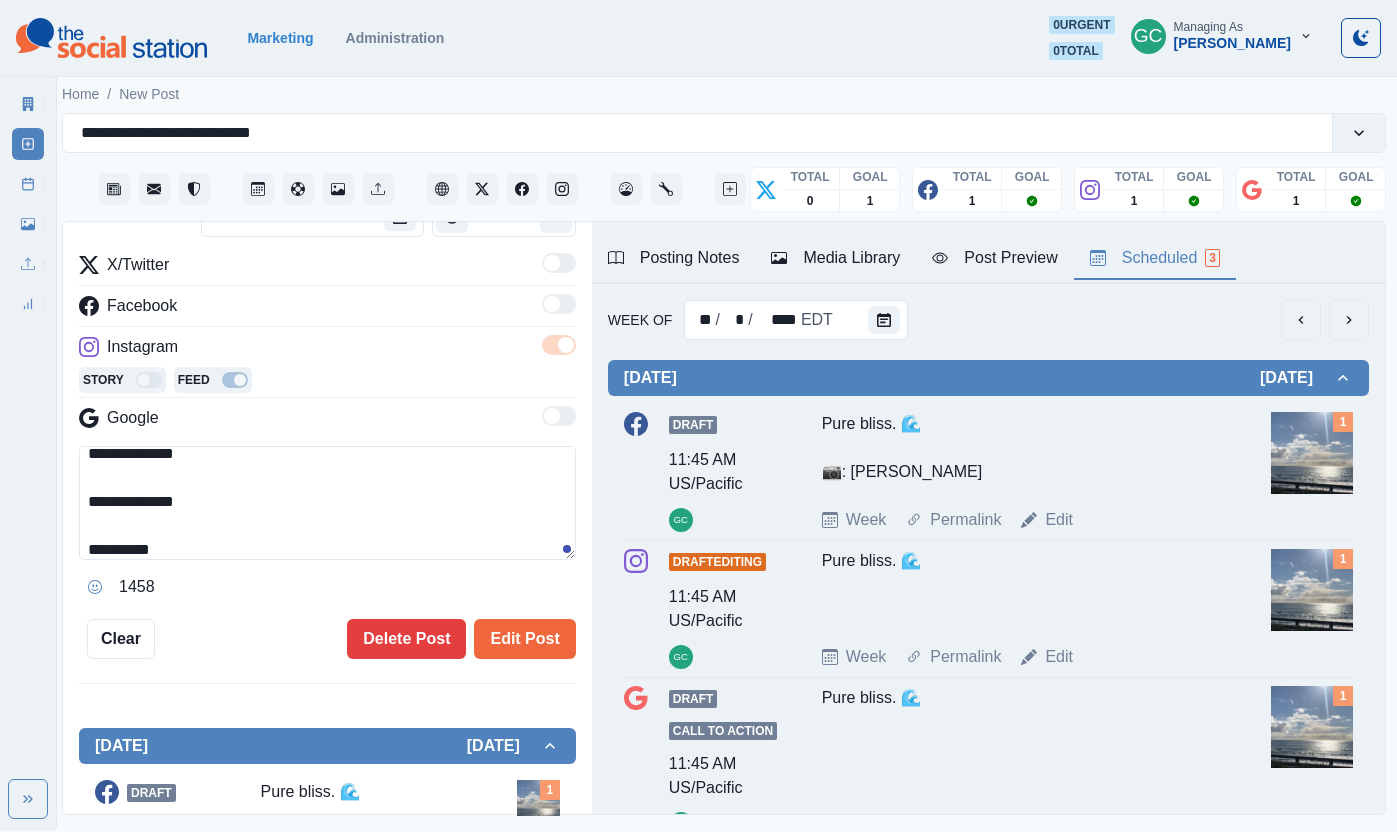 drag, startPoint x: 267, startPoint y: 489, endPoint x: 0, endPoint y: 277, distance: 340.92963 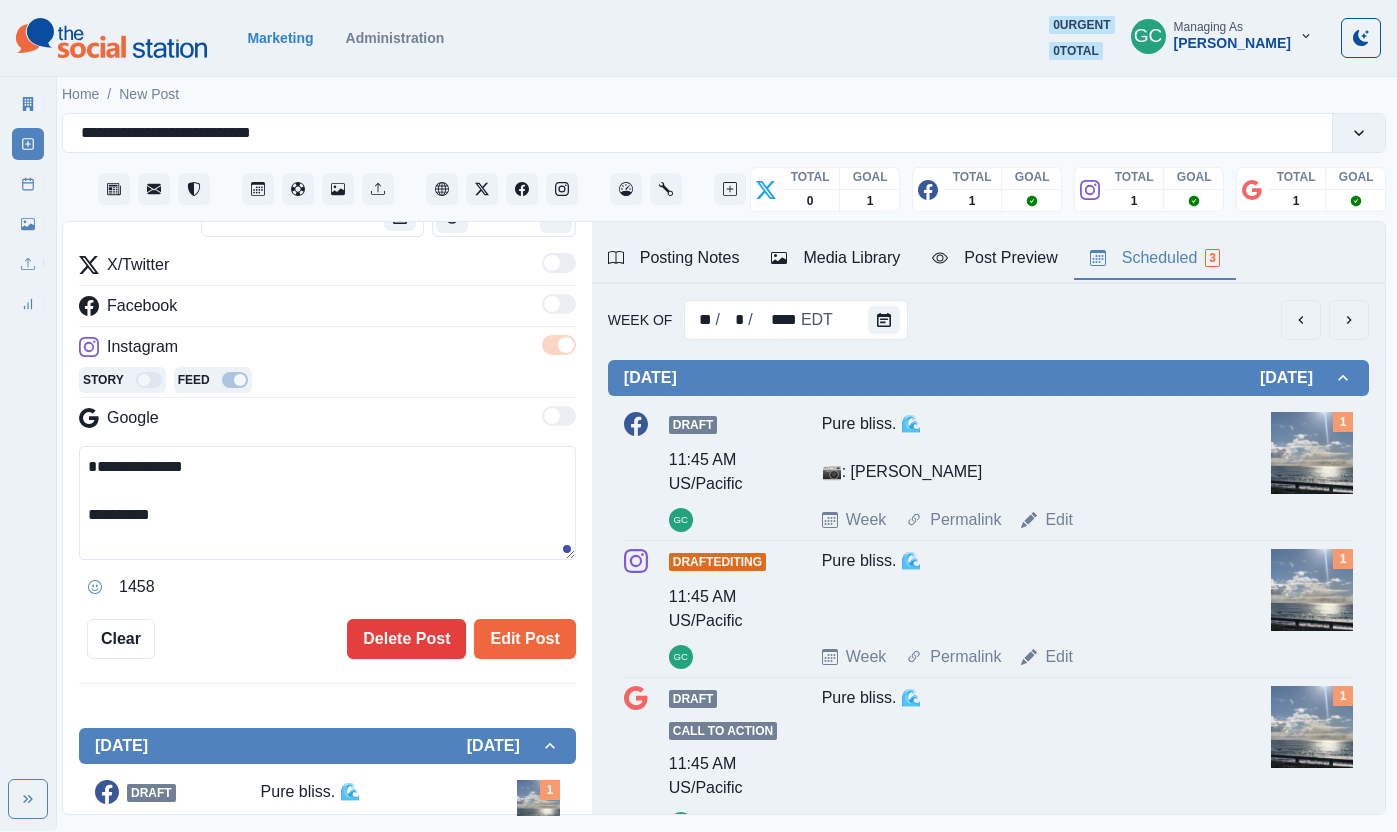 scroll, scrollTop: 0, scrollLeft: 0, axis: both 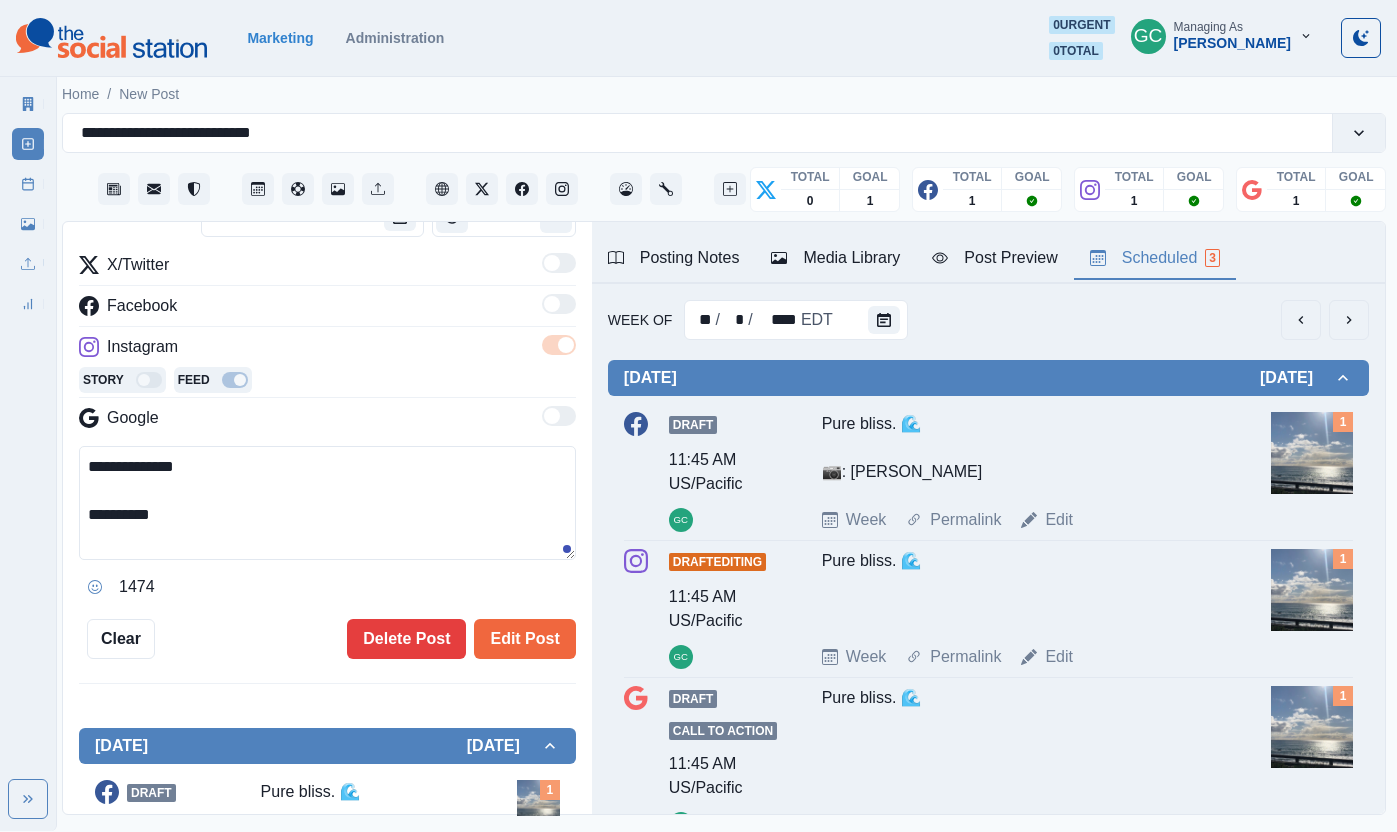 click on "**********" at bounding box center [327, 519] 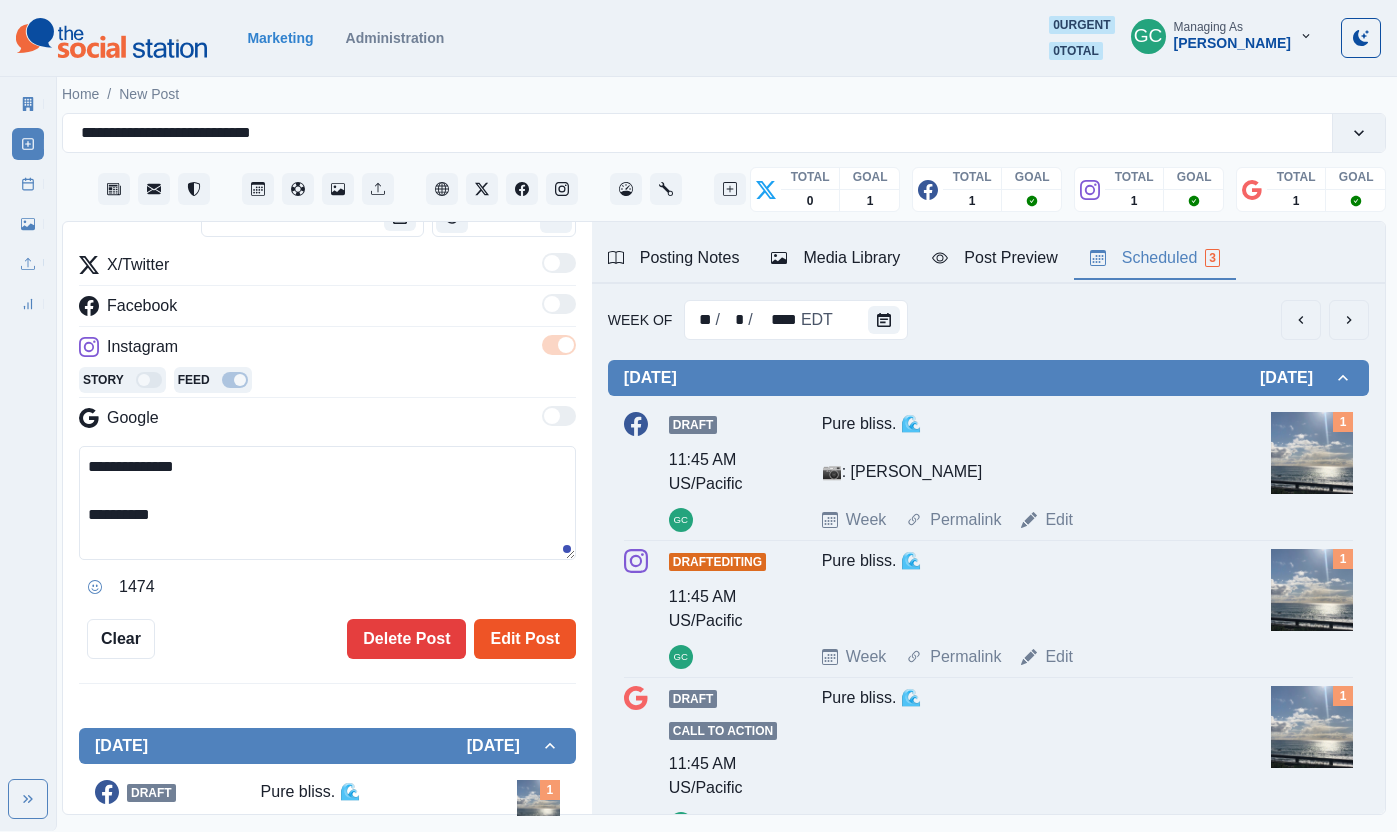 drag, startPoint x: 517, startPoint y: 638, endPoint x: 823, endPoint y: 634, distance: 306.02615 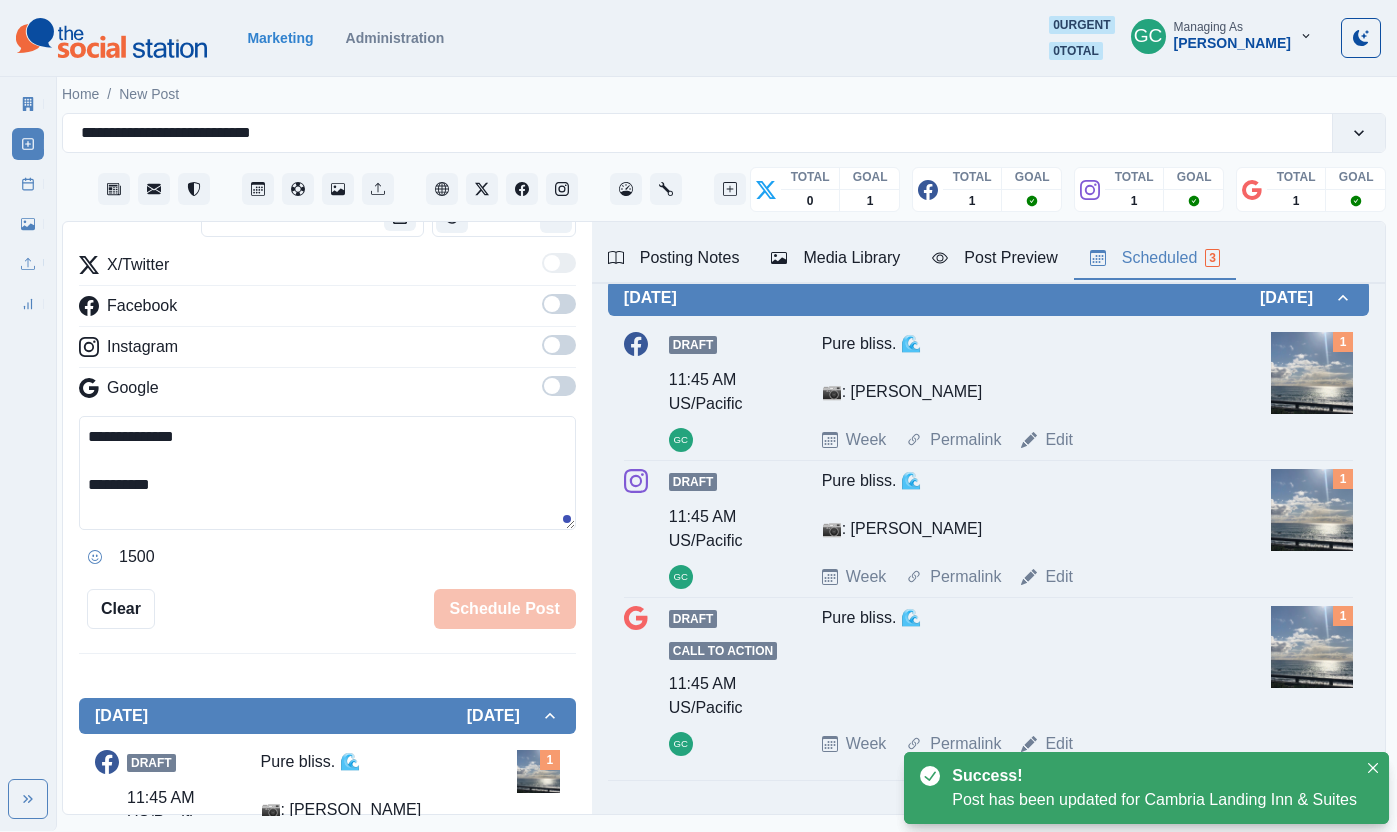 scroll, scrollTop: 145, scrollLeft: 0, axis: vertical 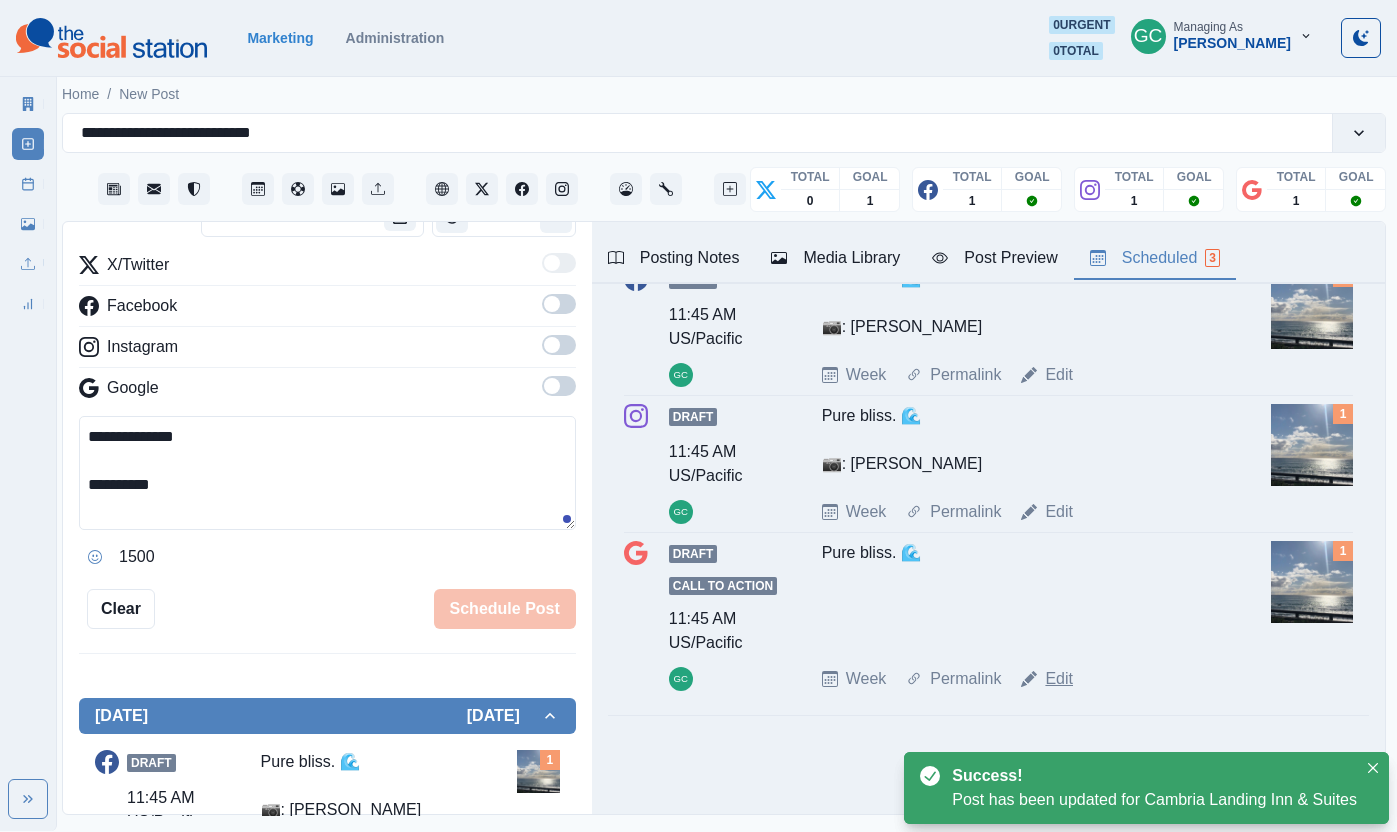 click on "Edit" at bounding box center [1059, 679] 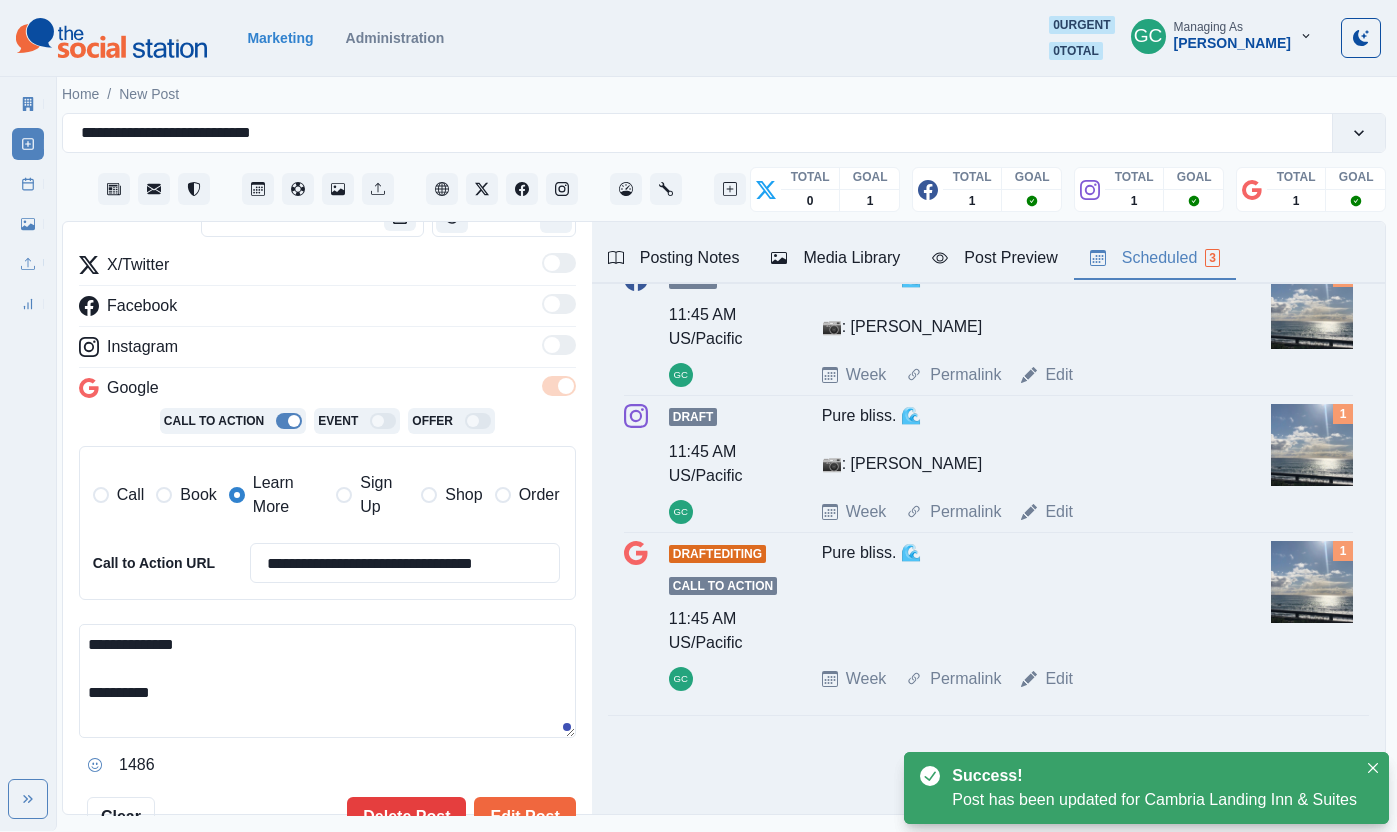 click on "**********" at bounding box center [687, 415] 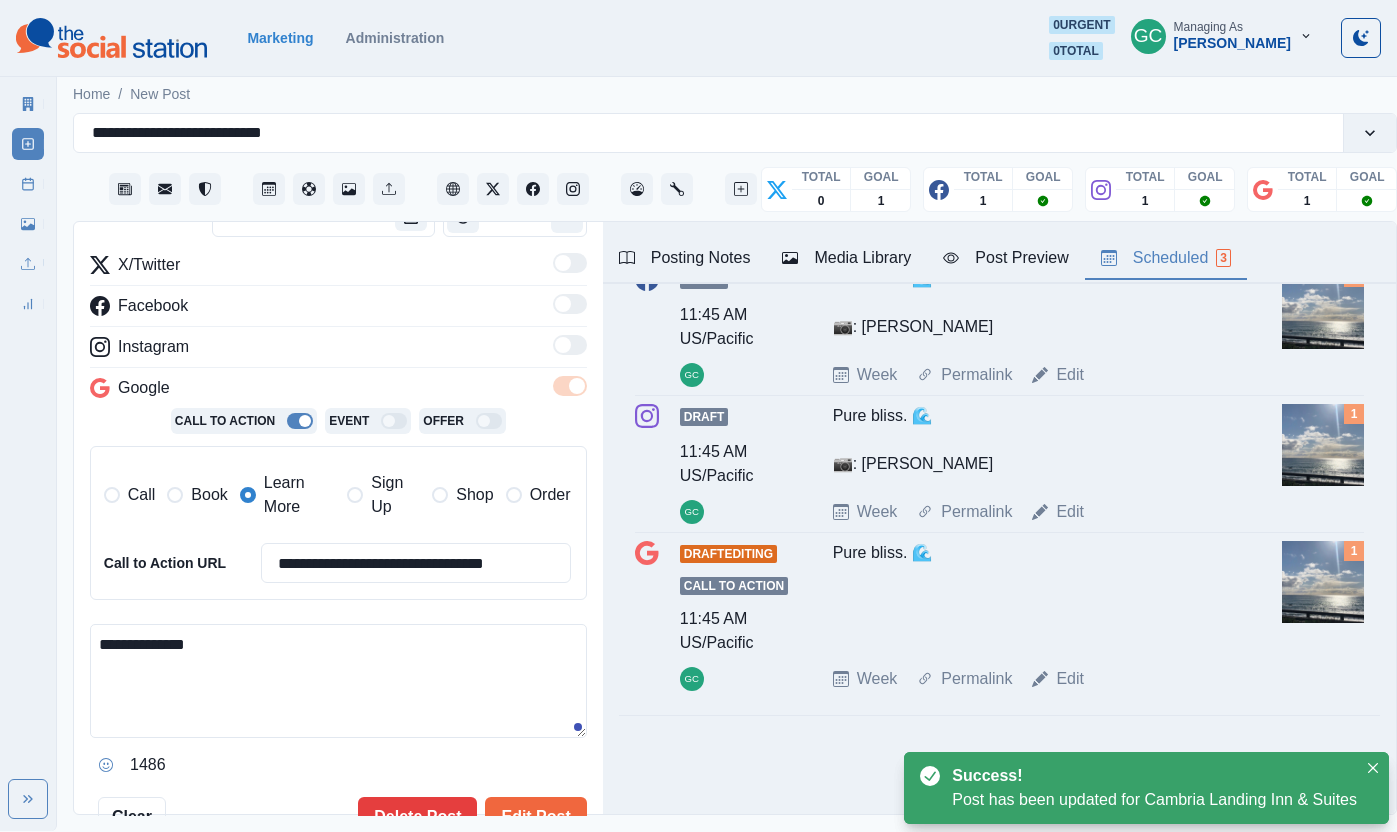 paste on "**********" 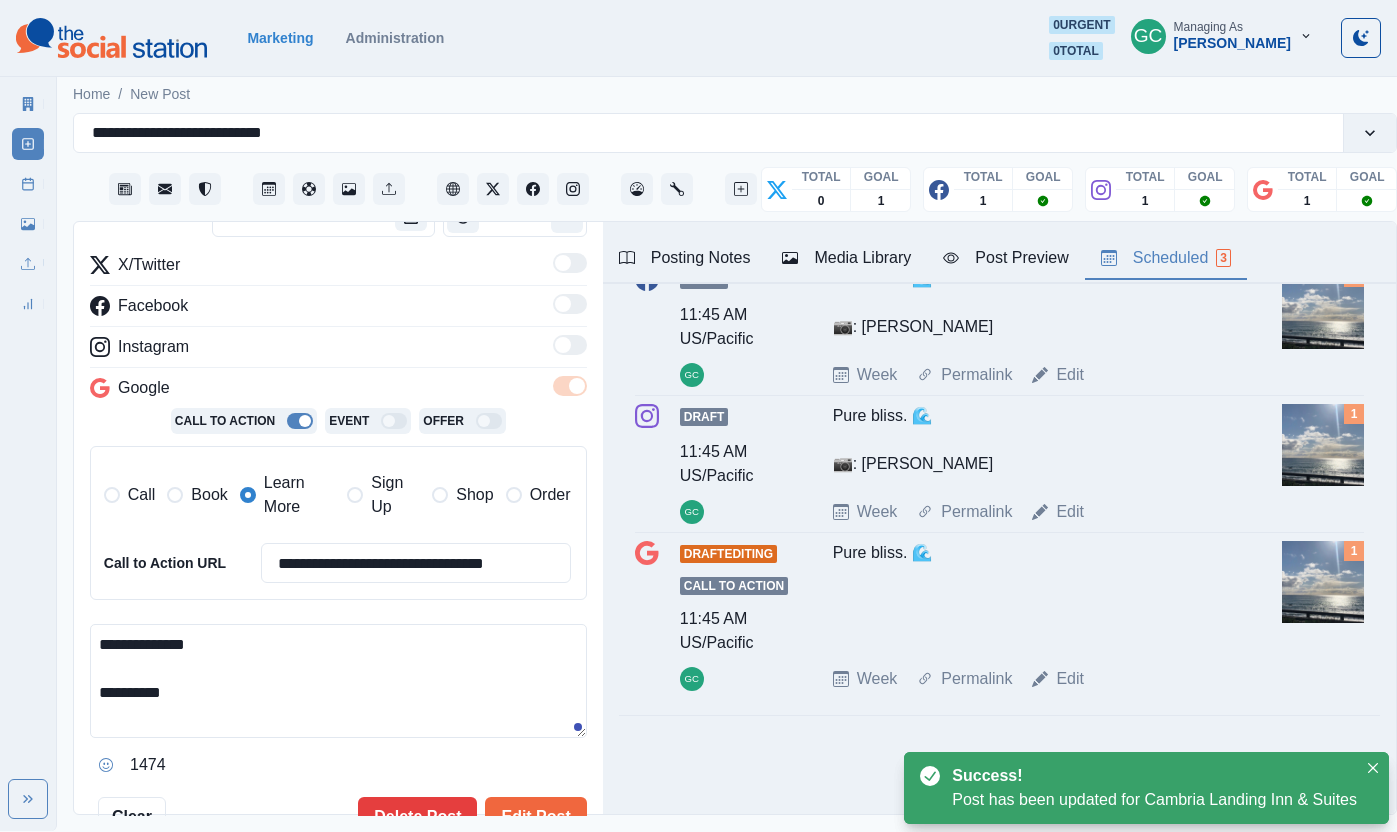 scroll, scrollTop: 323, scrollLeft: 0, axis: vertical 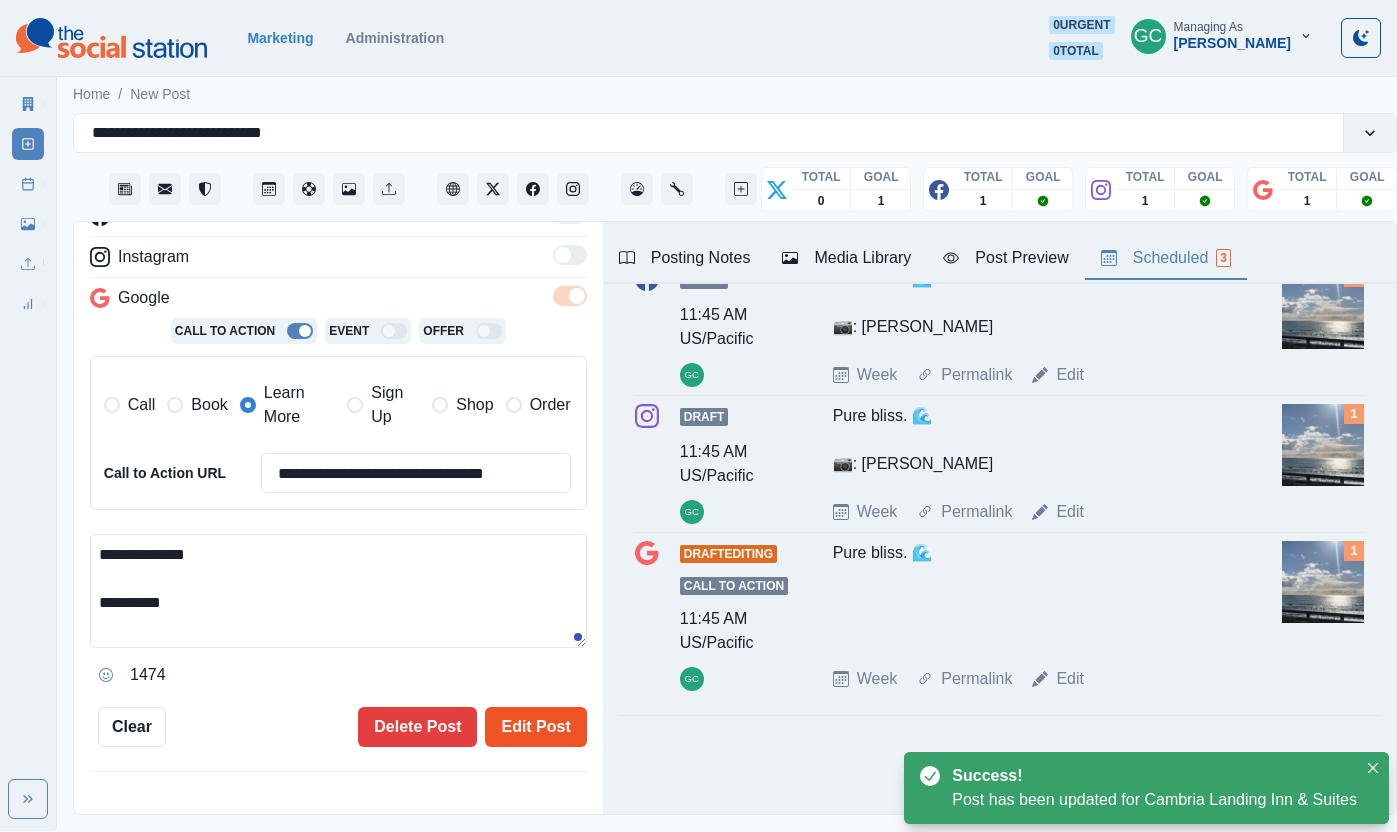 type on "**********" 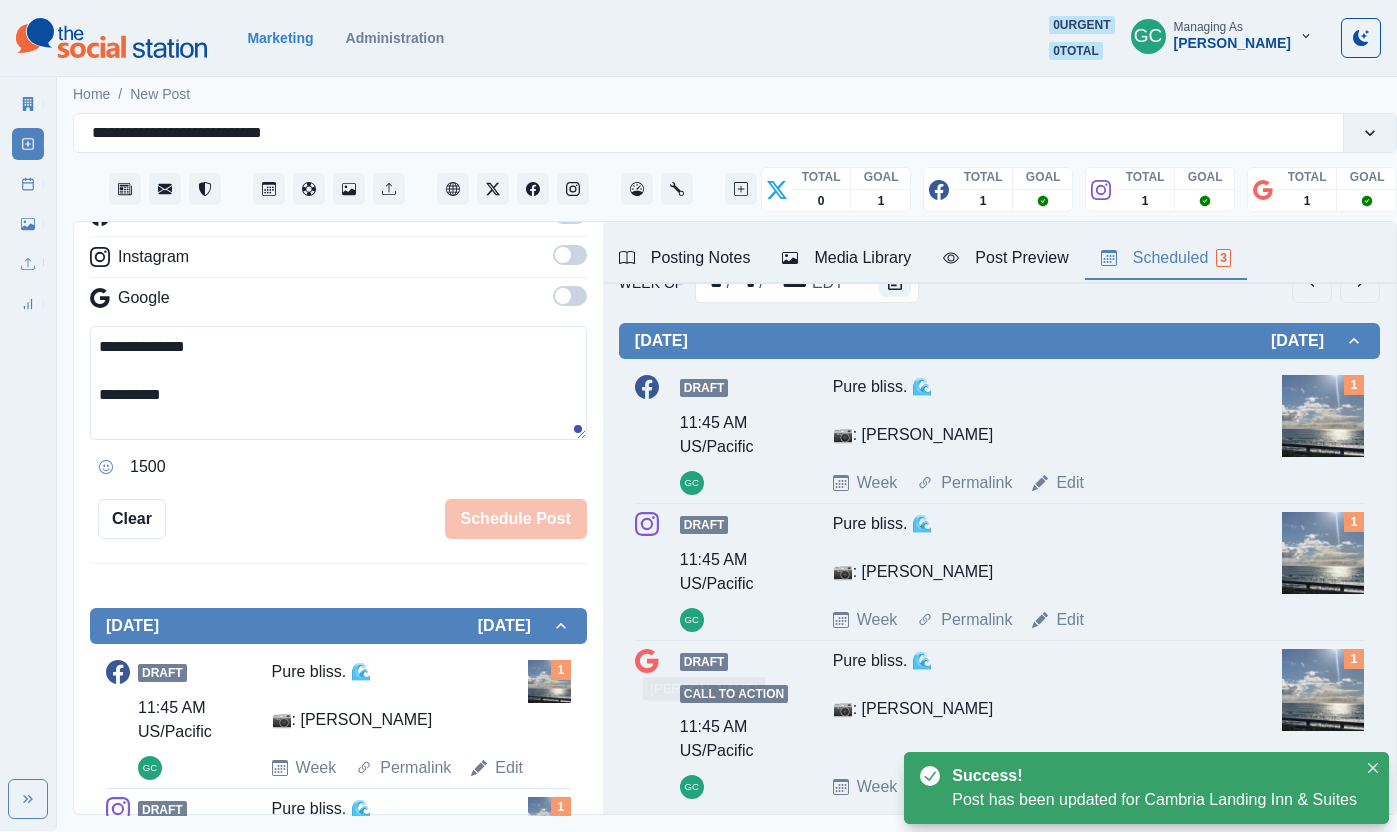 scroll, scrollTop: 0, scrollLeft: 0, axis: both 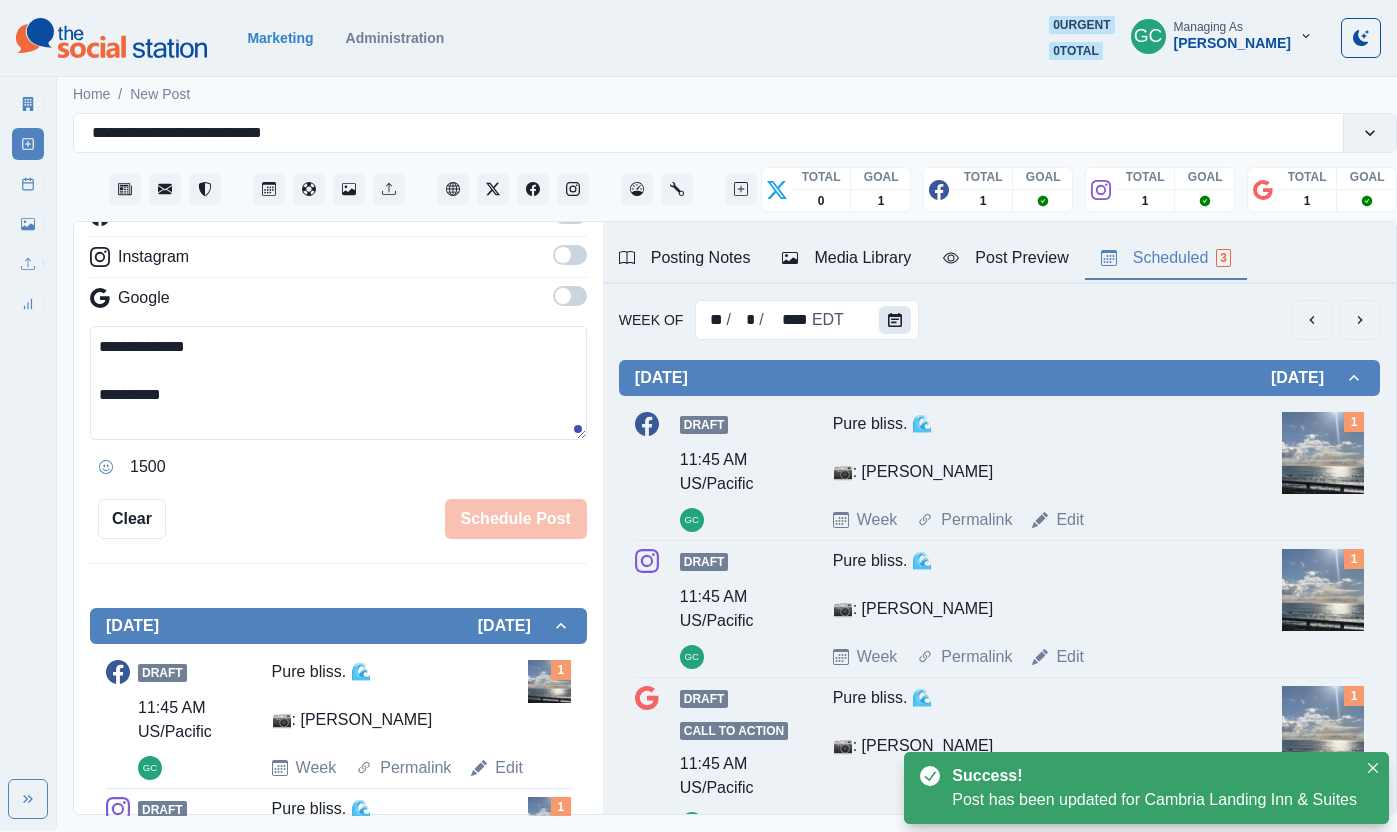 click 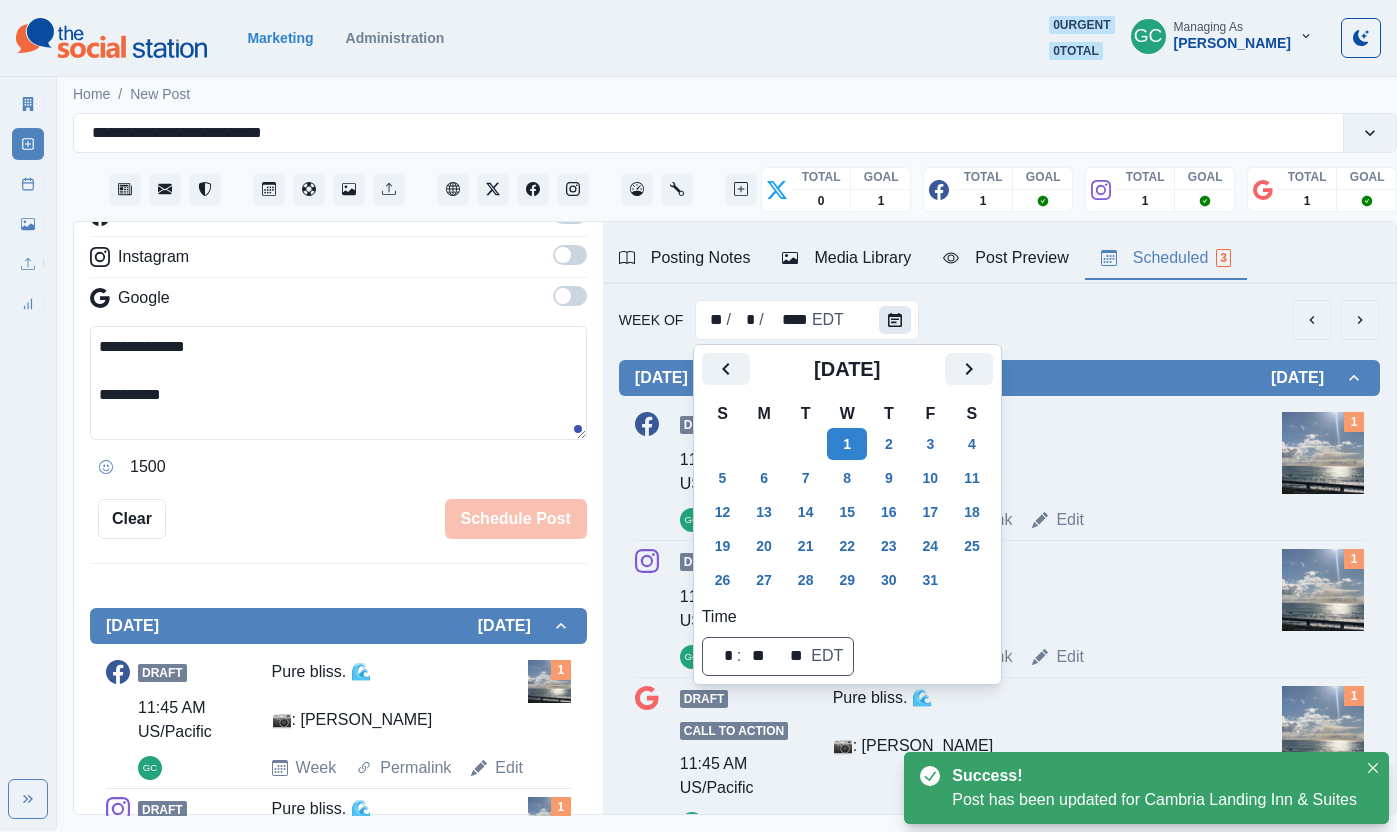 scroll, scrollTop: 3, scrollLeft: 0, axis: vertical 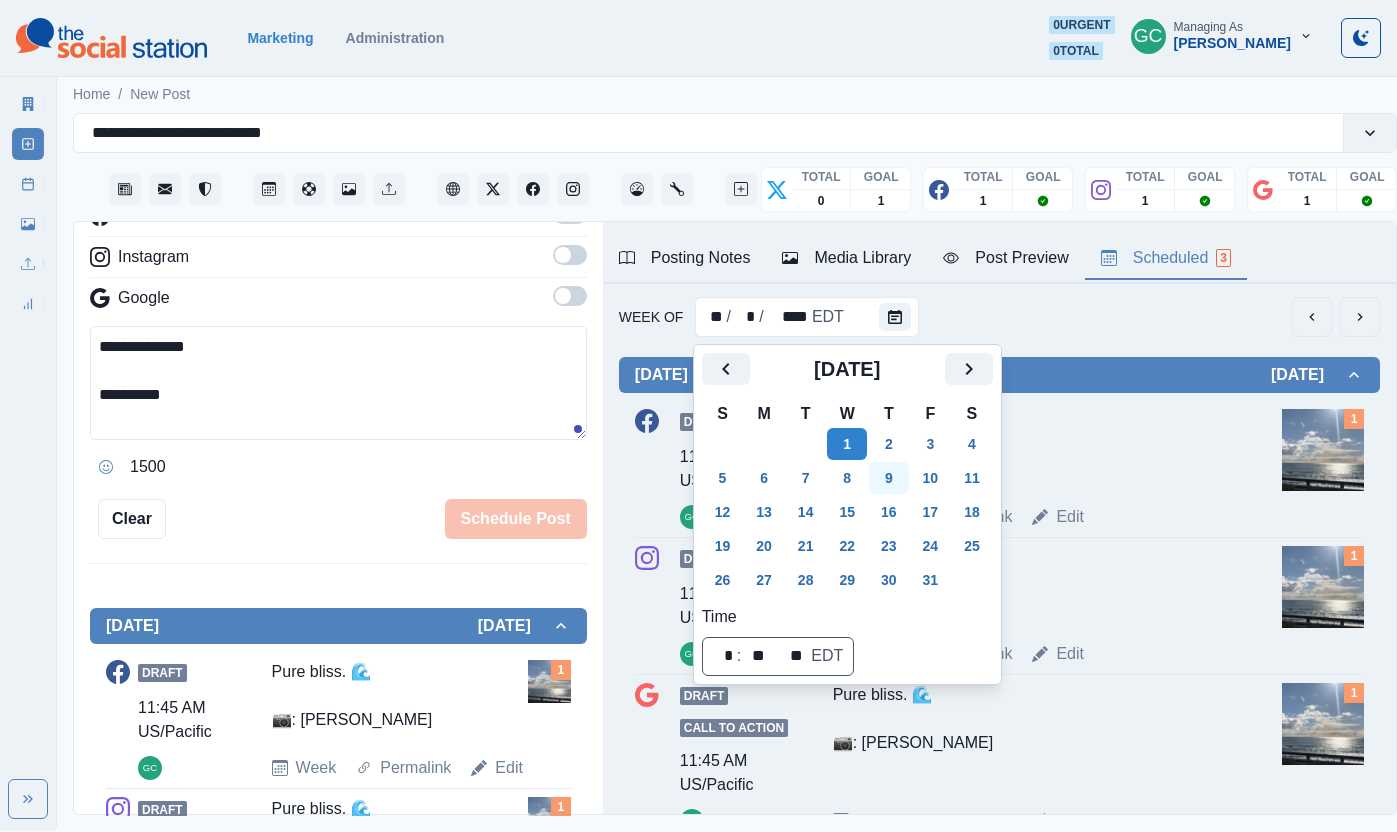 click on "9" at bounding box center [889, 478] 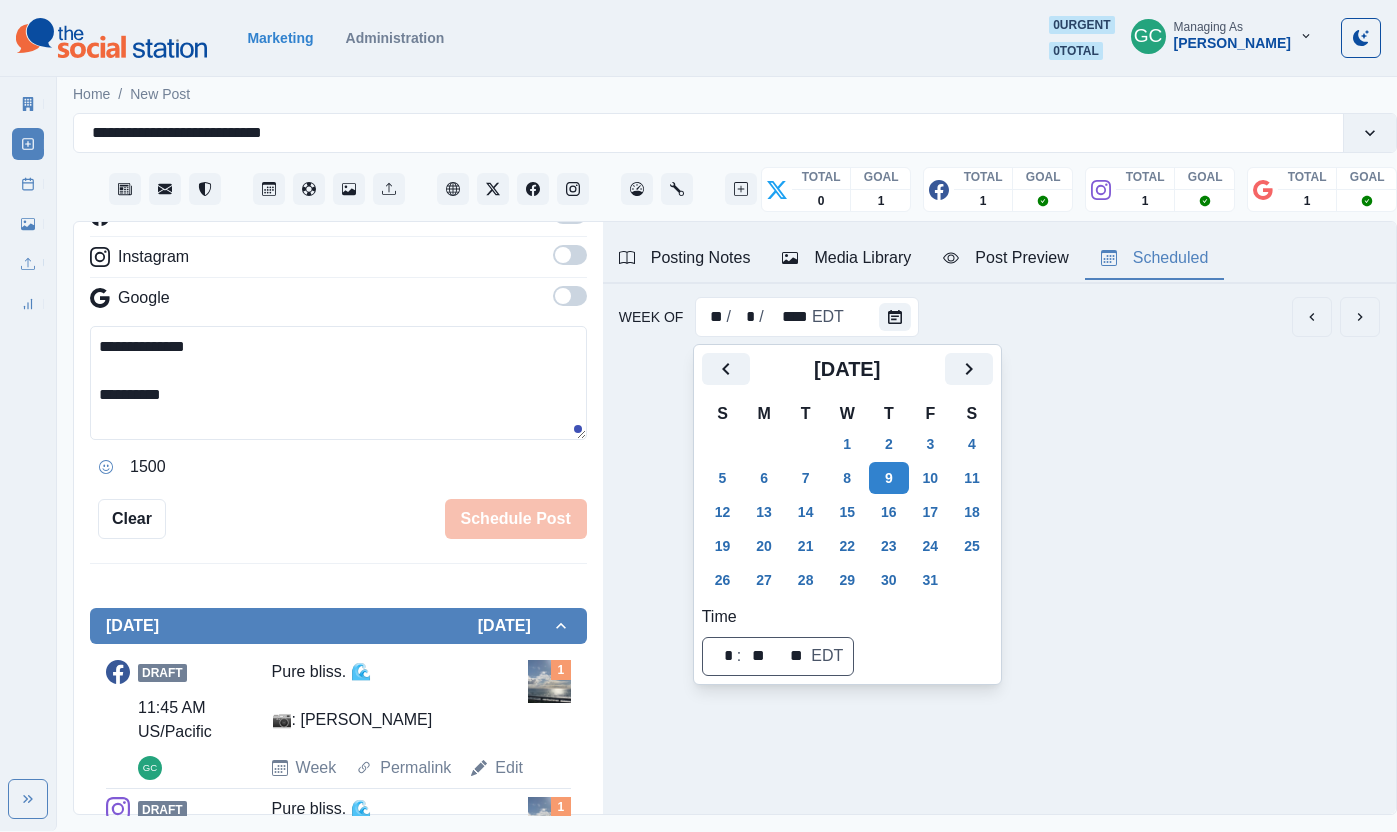 scroll, scrollTop: 0, scrollLeft: 0, axis: both 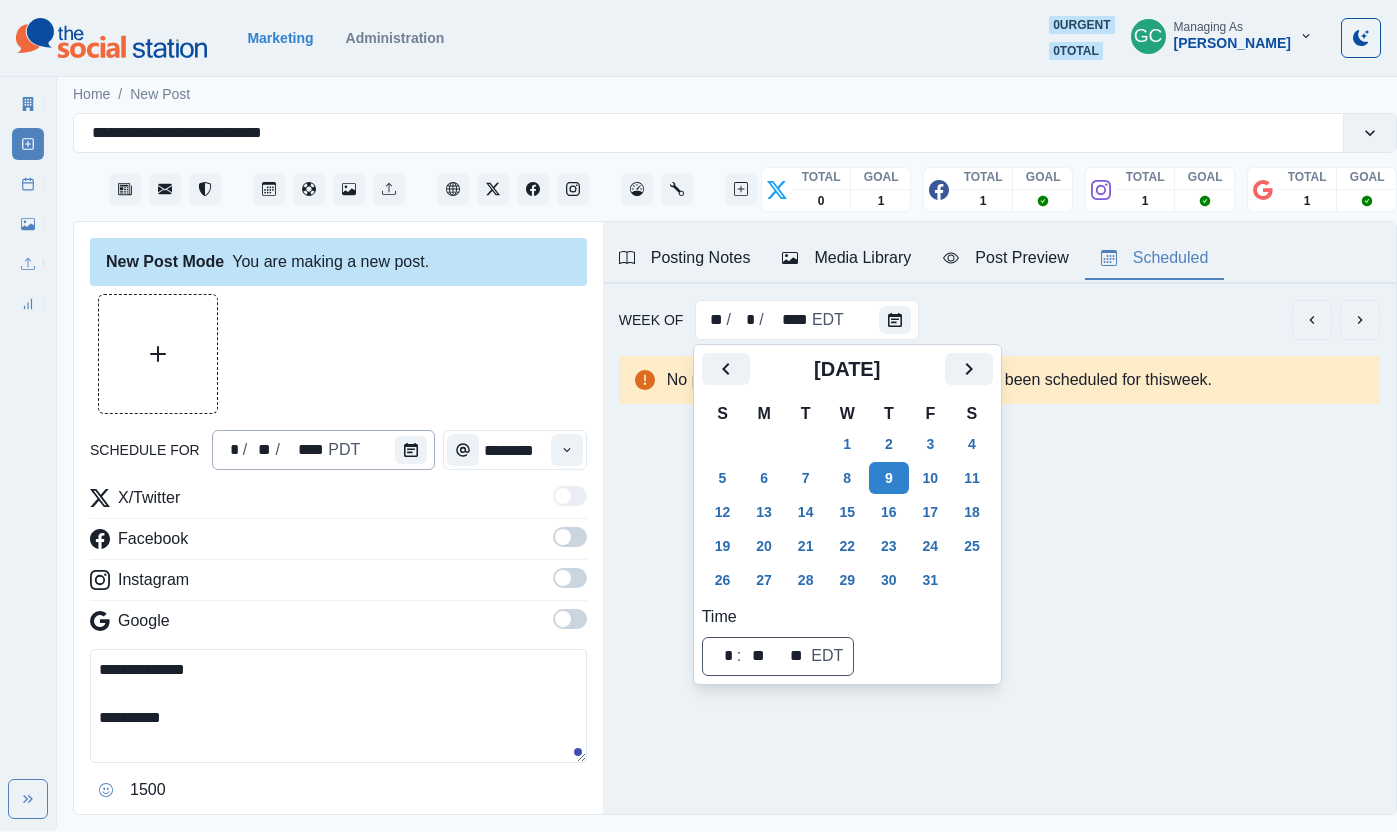 click on "* / ** / **** PDT" at bounding box center (324, 450) 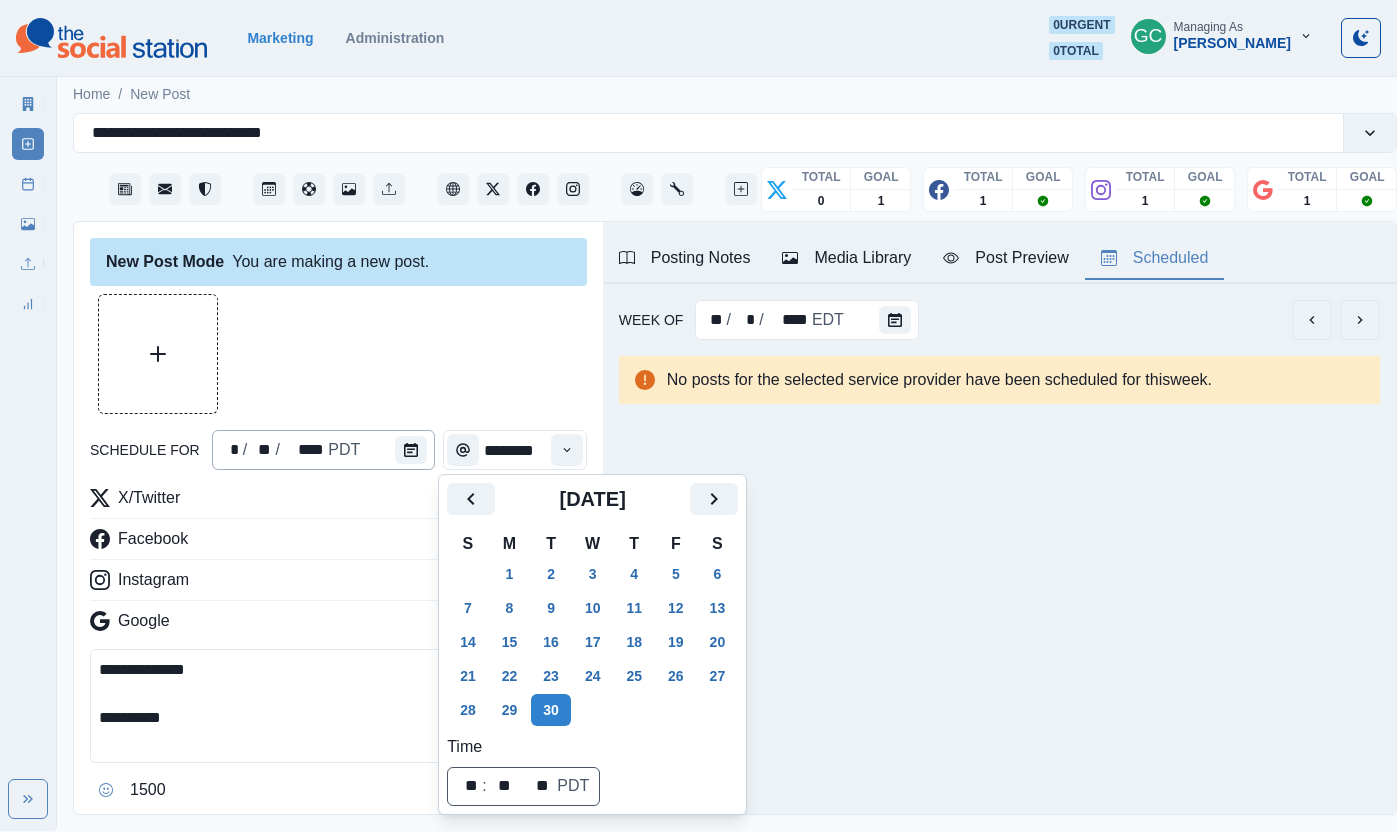scroll, scrollTop: 4, scrollLeft: 0, axis: vertical 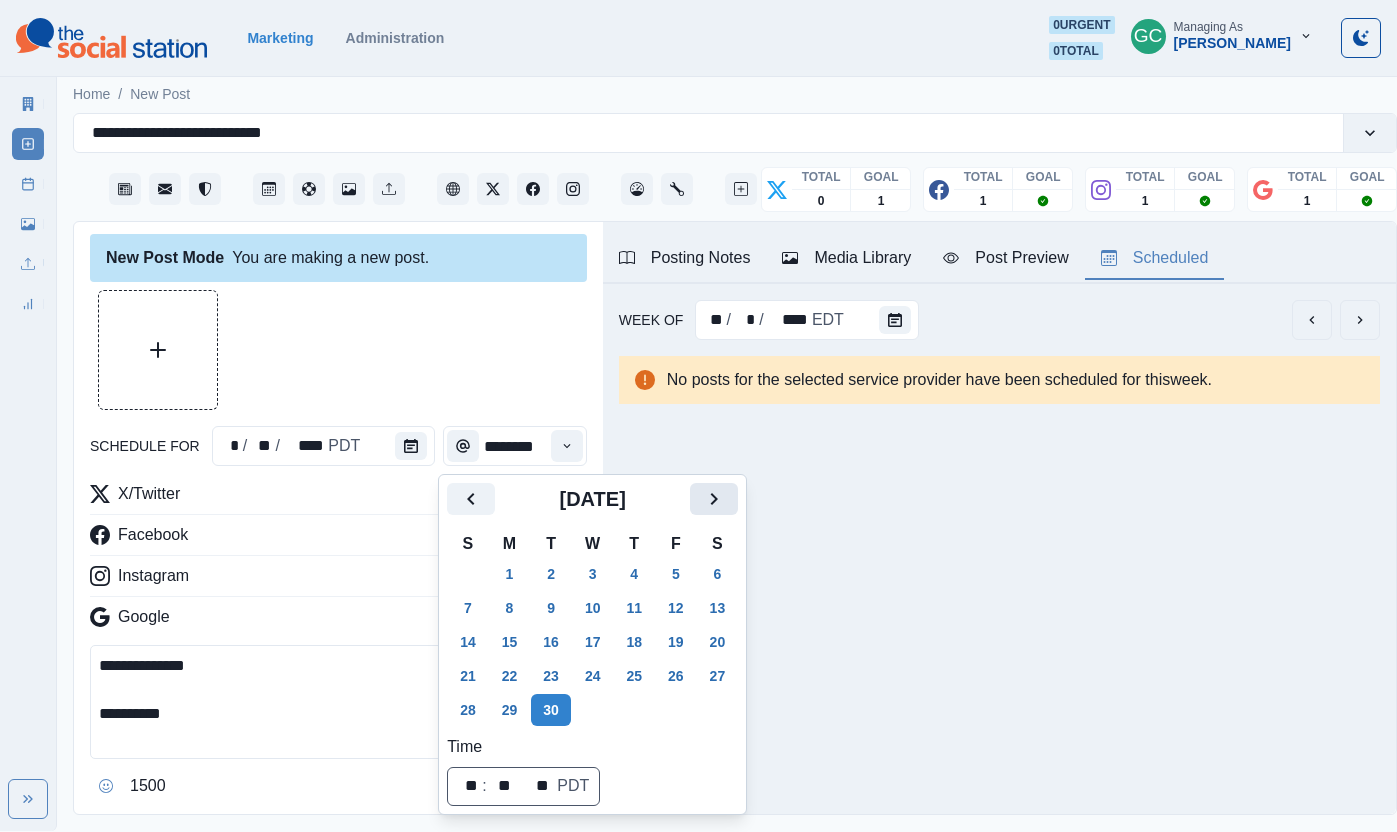 click at bounding box center (714, 499) 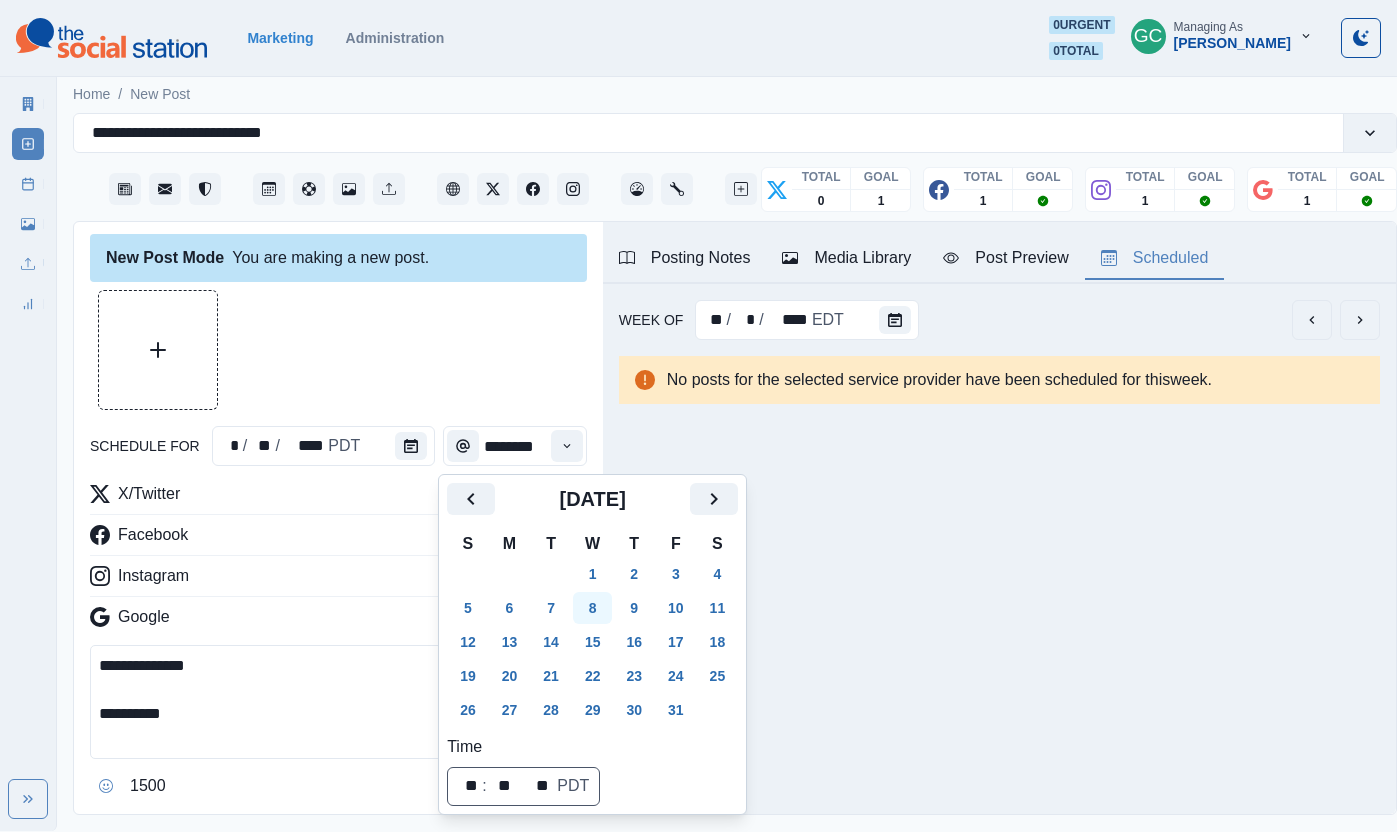 click on "8" at bounding box center [593, 608] 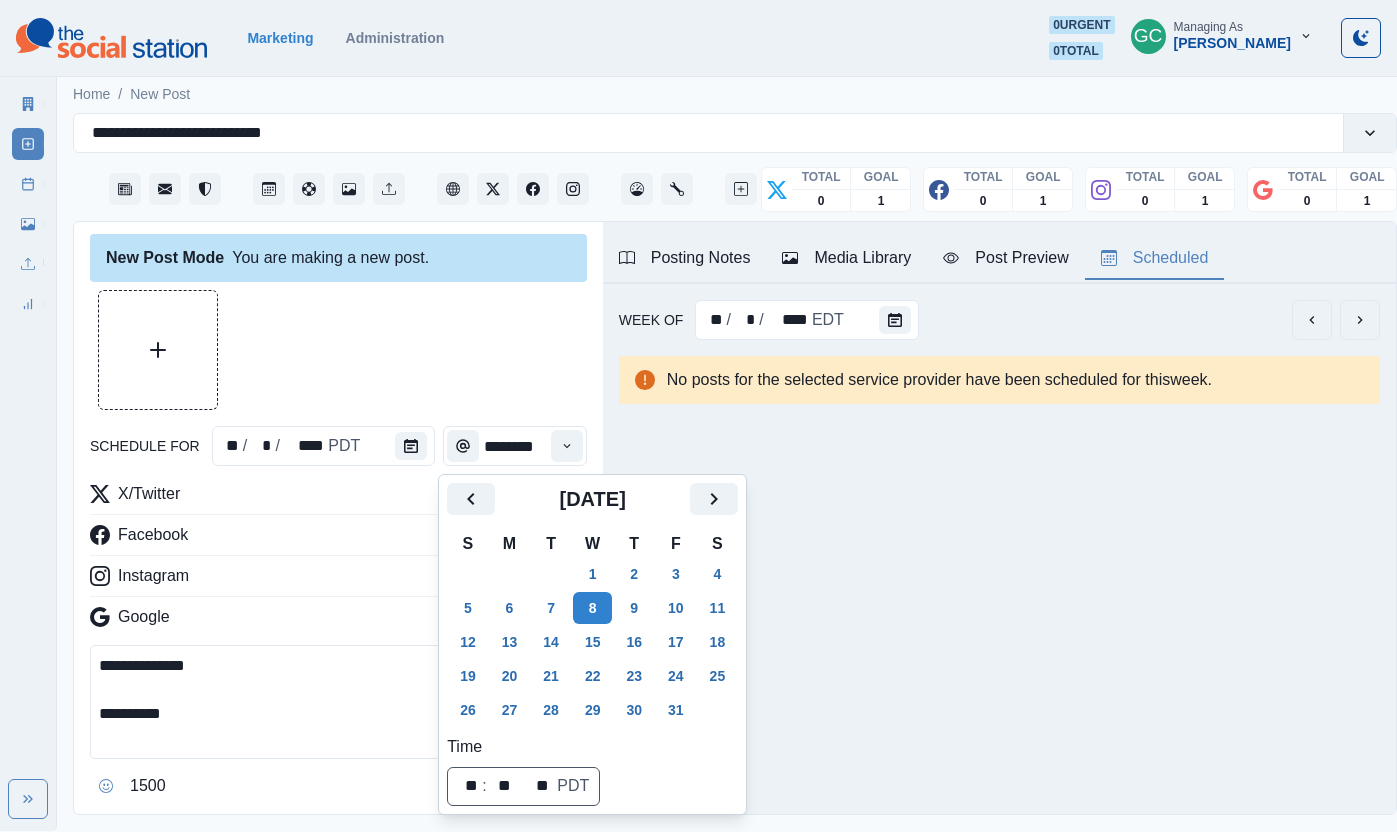 click at bounding box center [338, 350] 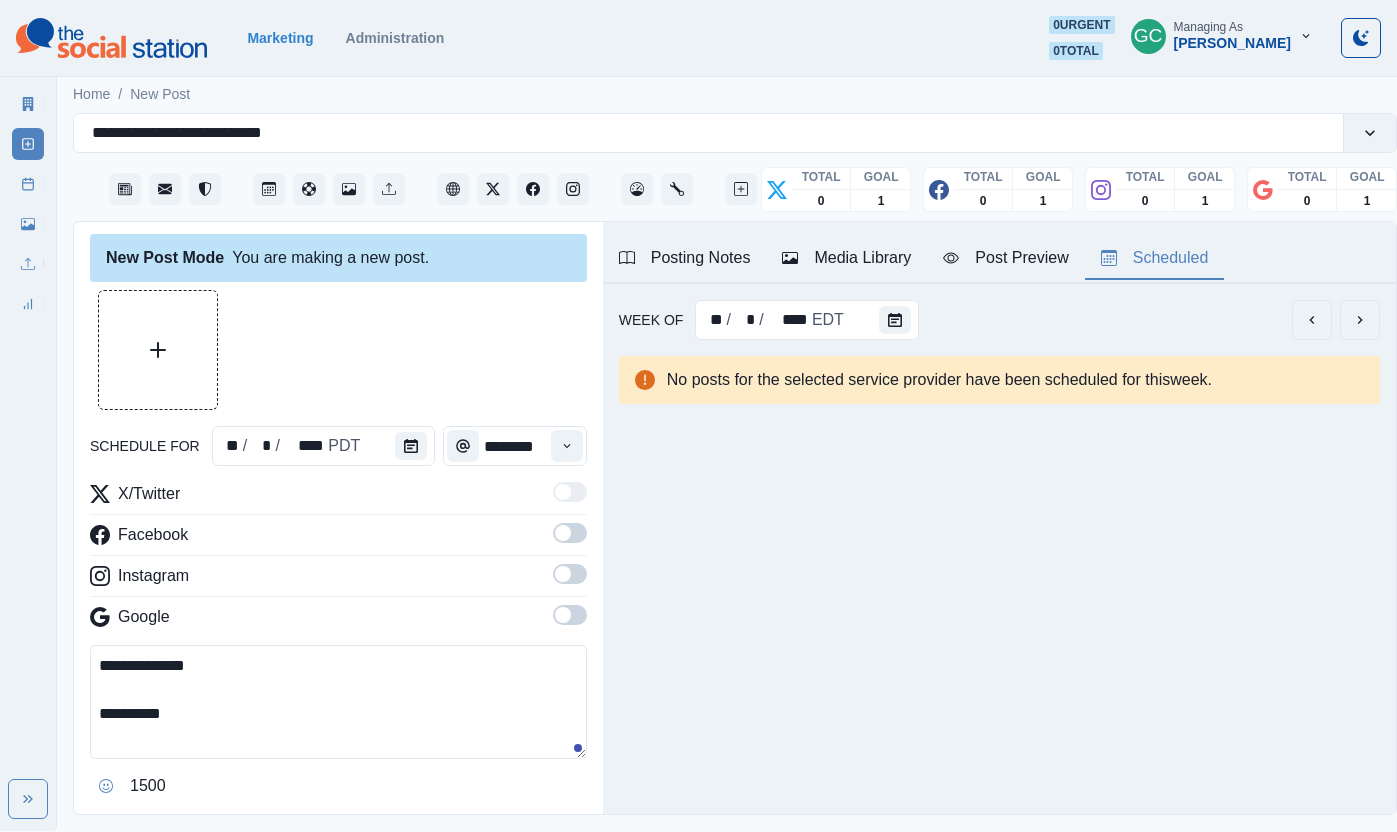 scroll, scrollTop: 7, scrollLeft: 0, axis: vertical 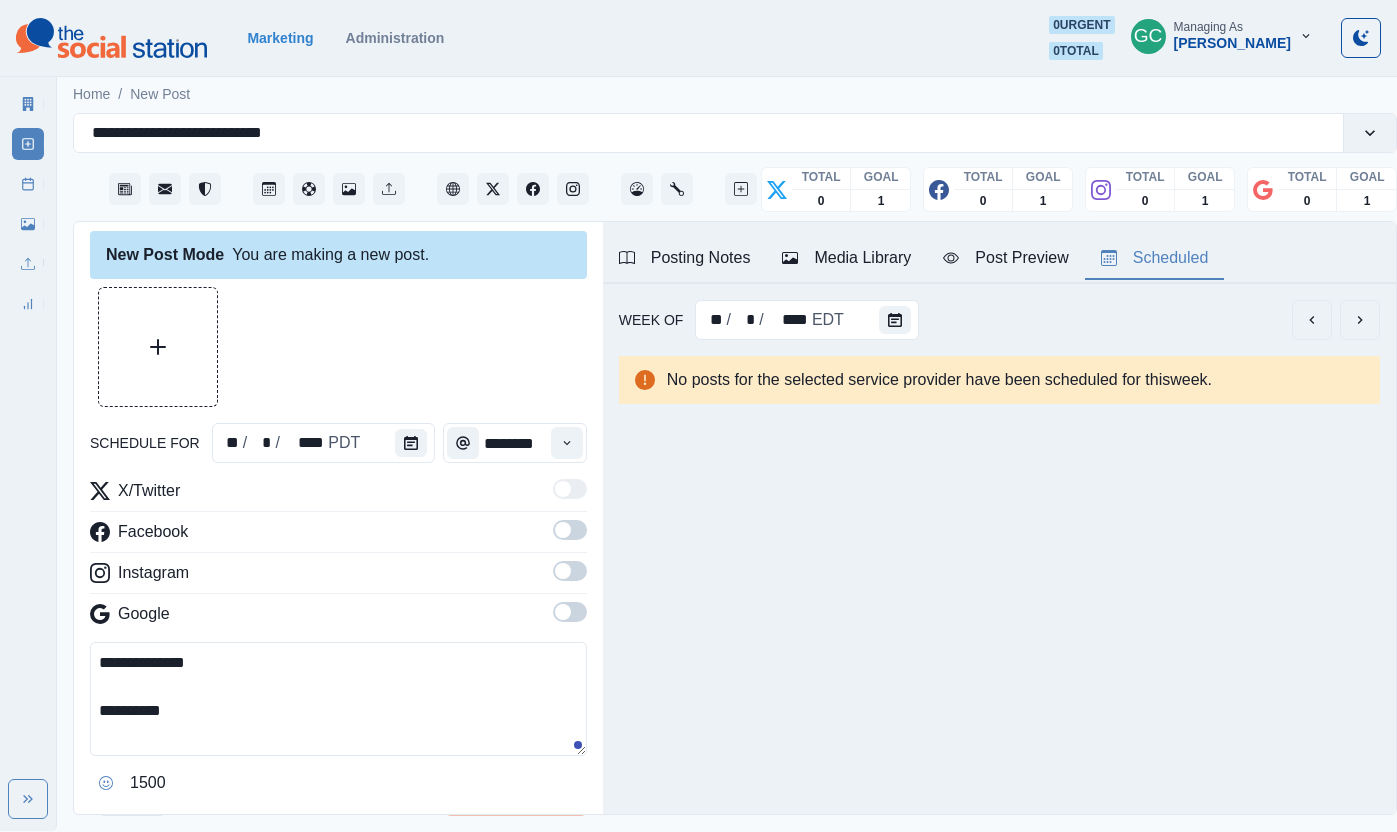 click on "Media Library" at bounding box center (846, 258) 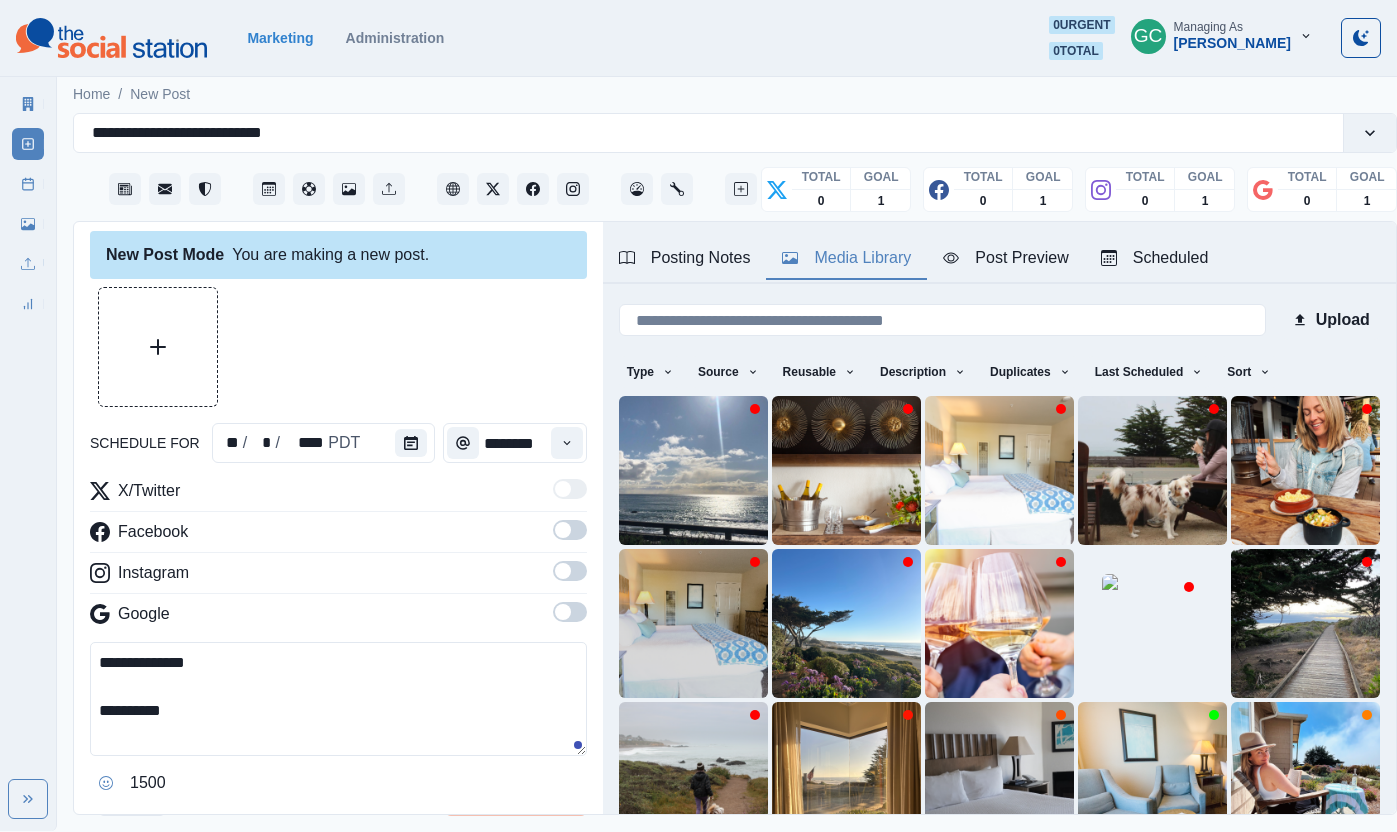 click on "Type Any Image Video Source Any Upload Social Manager Found: Instagram Found: Google Customer Photo Found: TripAdvisor Review Found: Yelp Review Reusable Any Yes No Description Any Missing Description Duplicates Any Show Duplicated Media Last Scheduled Any Over A Month Ago Over 3 Months Ago Over 6 Months Ago Never Scheduled Sort Newest Media Oldest Media Most Recently Scheduled Least Recently Scheduled" at bounding box center [999, 374] 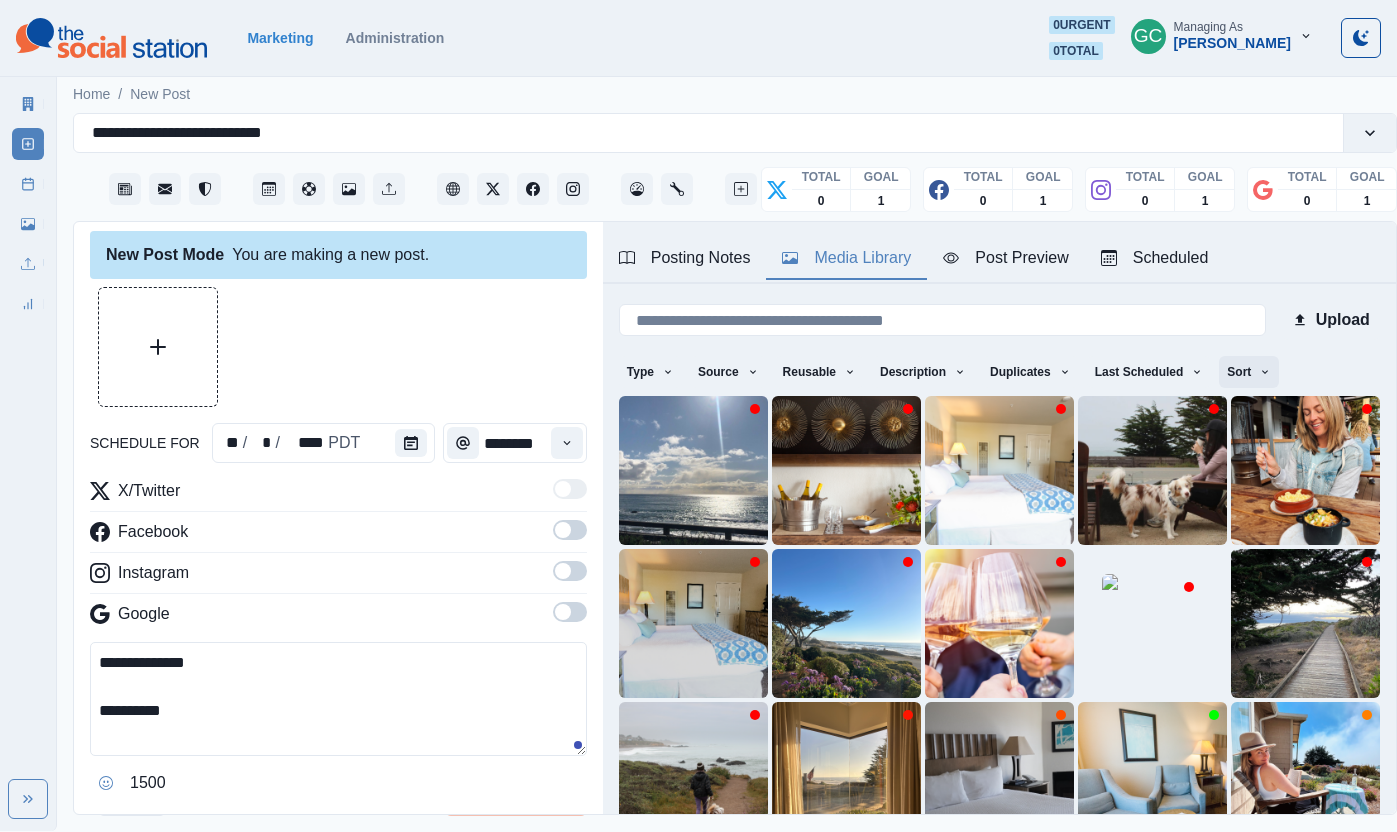 click on "Sort" at bounding box center [1249, 372] 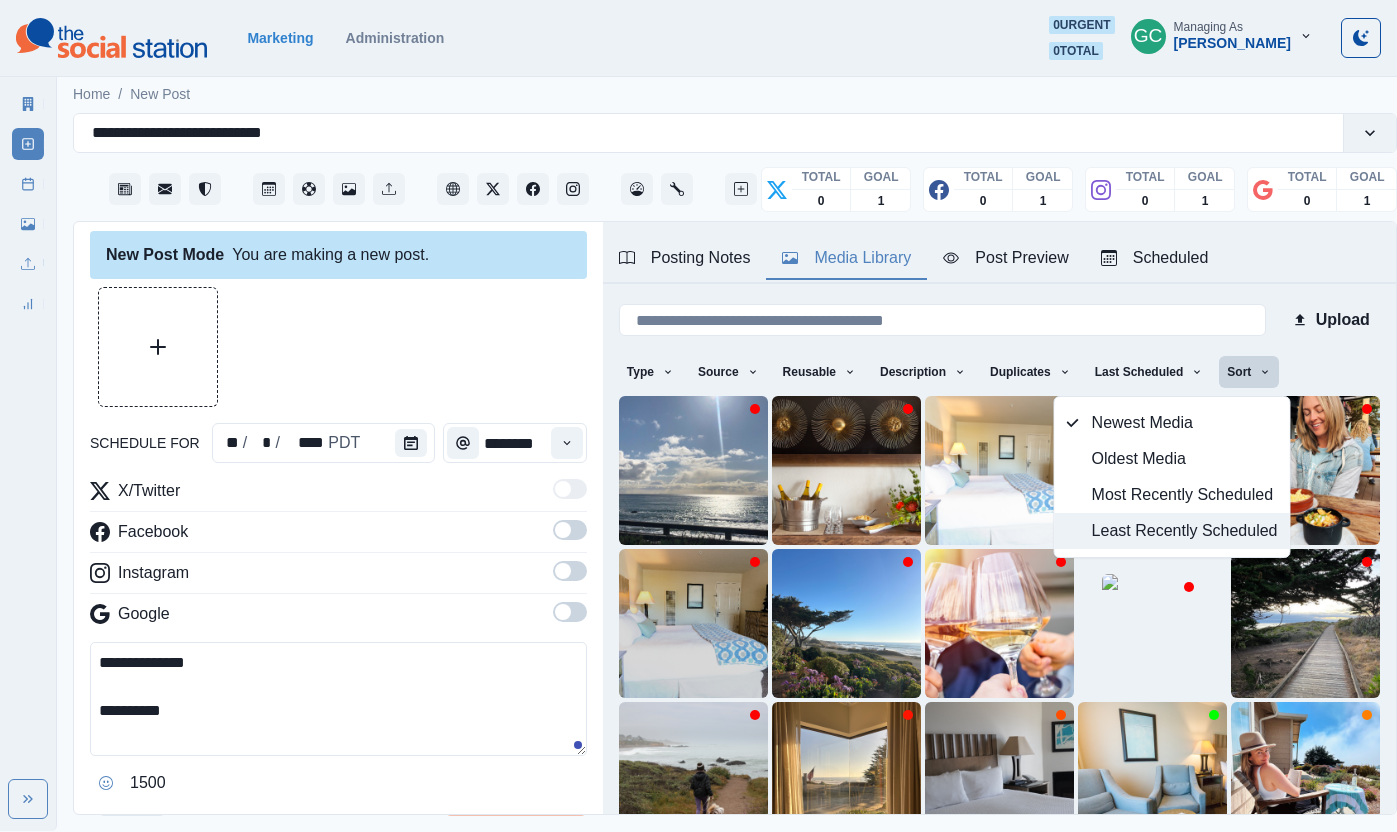 click on "Least Recently Scheduled" at bounding box center (1185, 531) 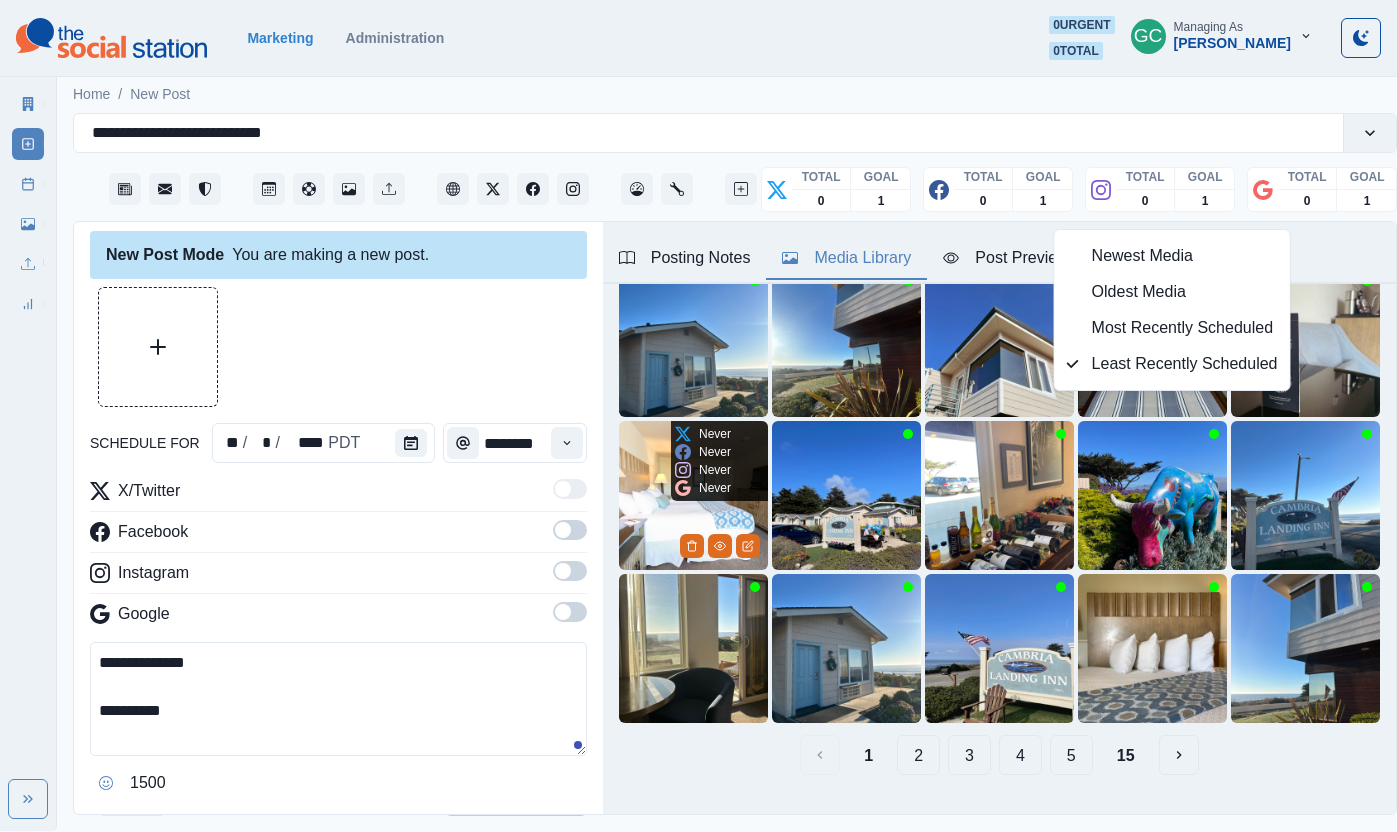 scroll, scrollTop: 167, scrollLeft: 0, axis: vertical 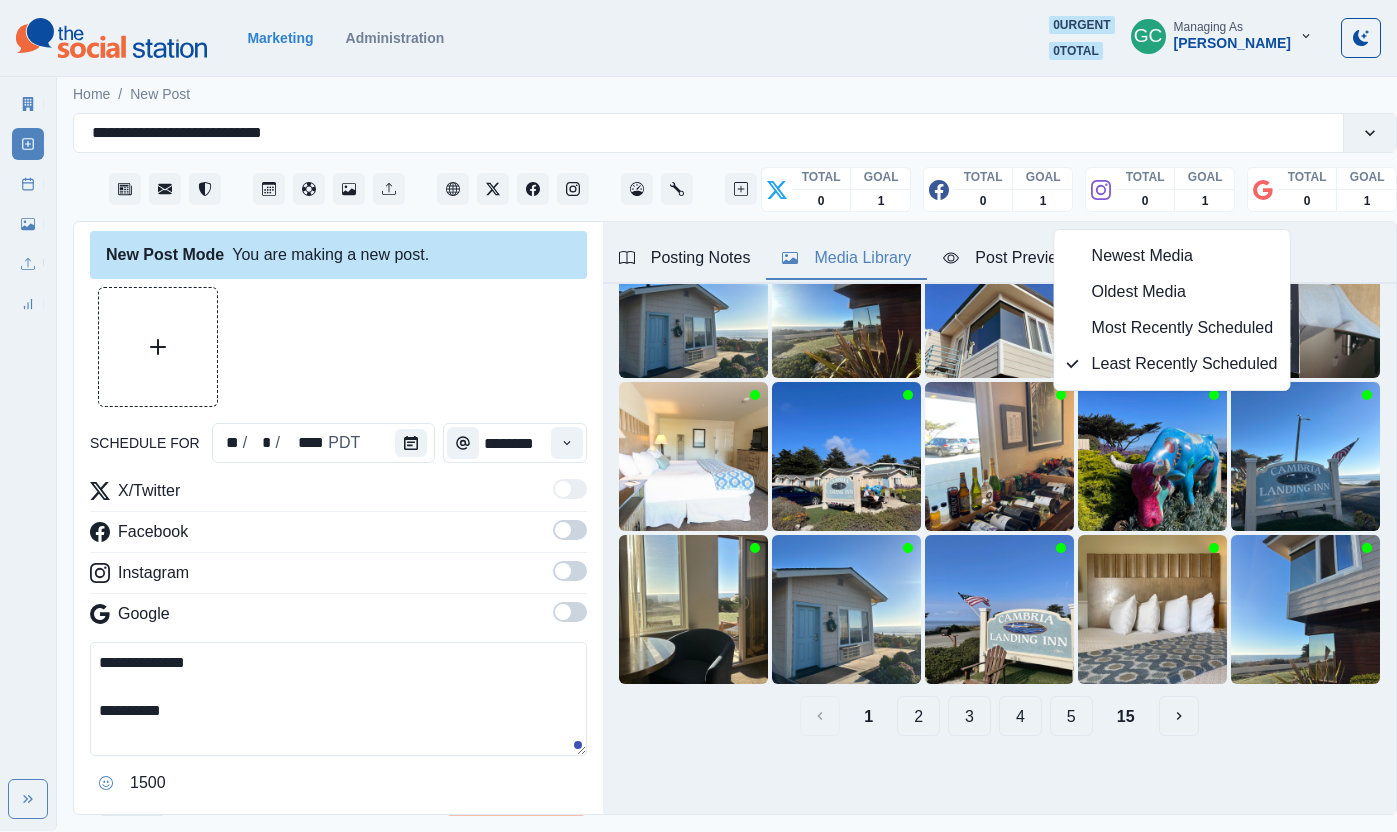 click on "2" at bounding box center [918, 716] 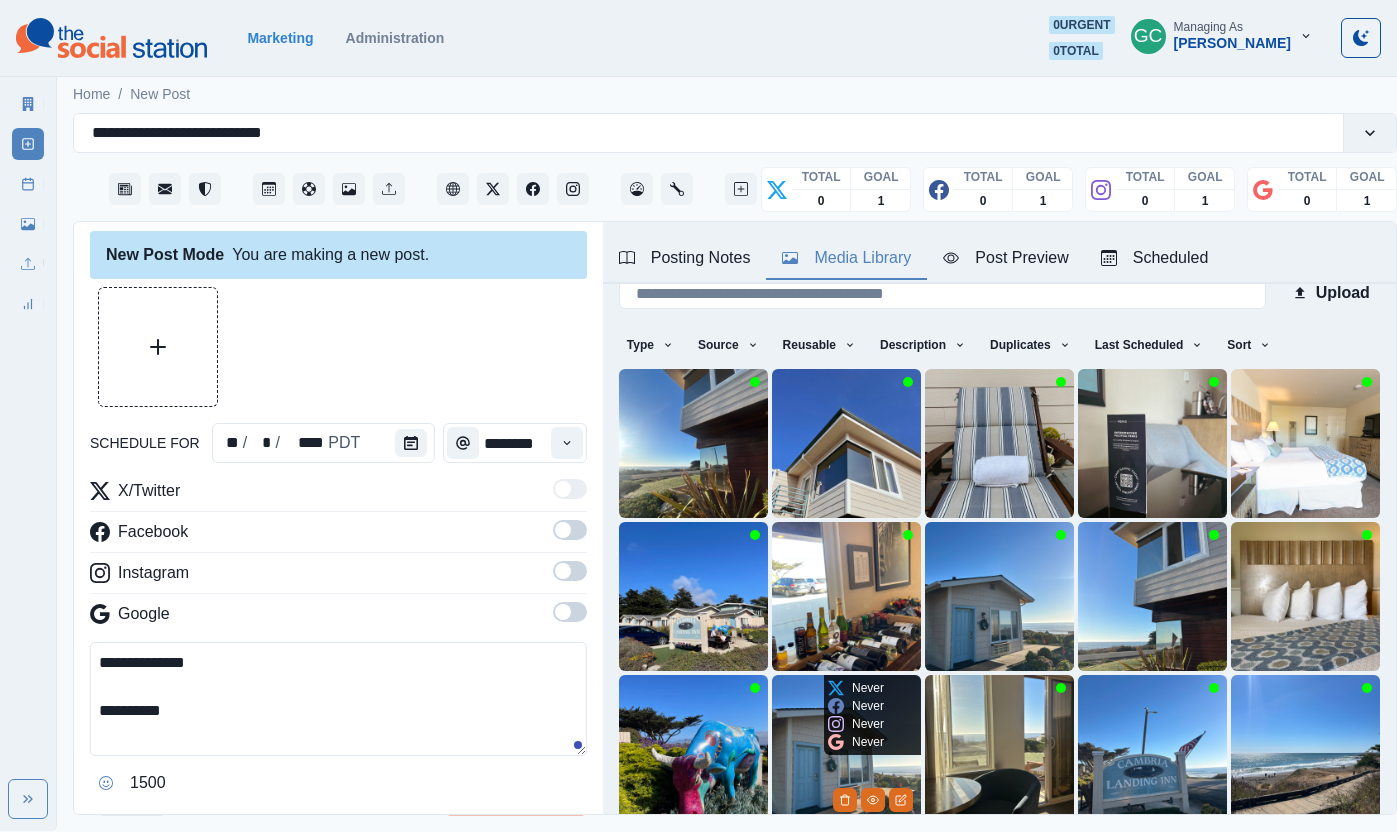 scroll, scrollTop: 0, scrollLeft: 0, axis: both 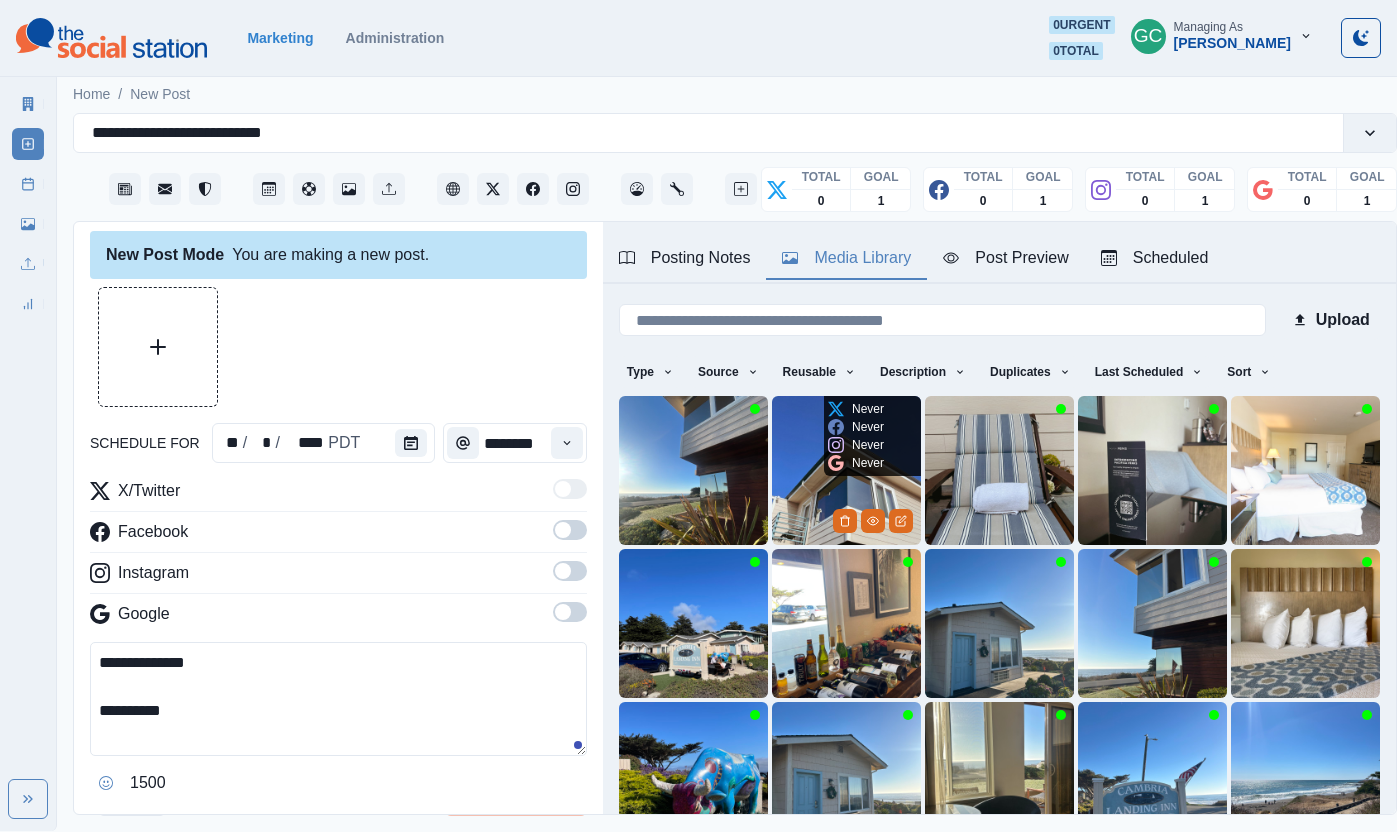 click at bounding box center (873, 520) 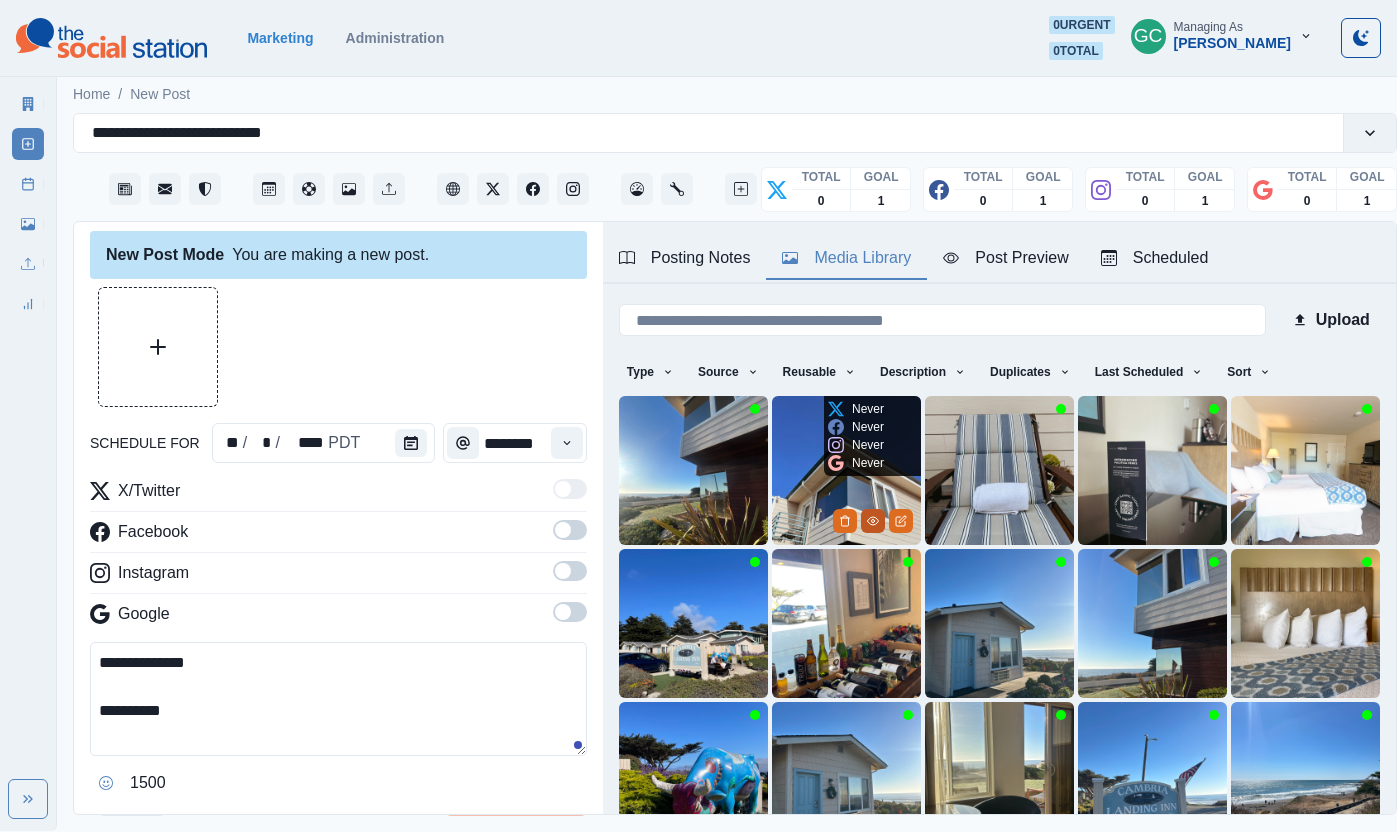 click at bounding box center [873, 521] 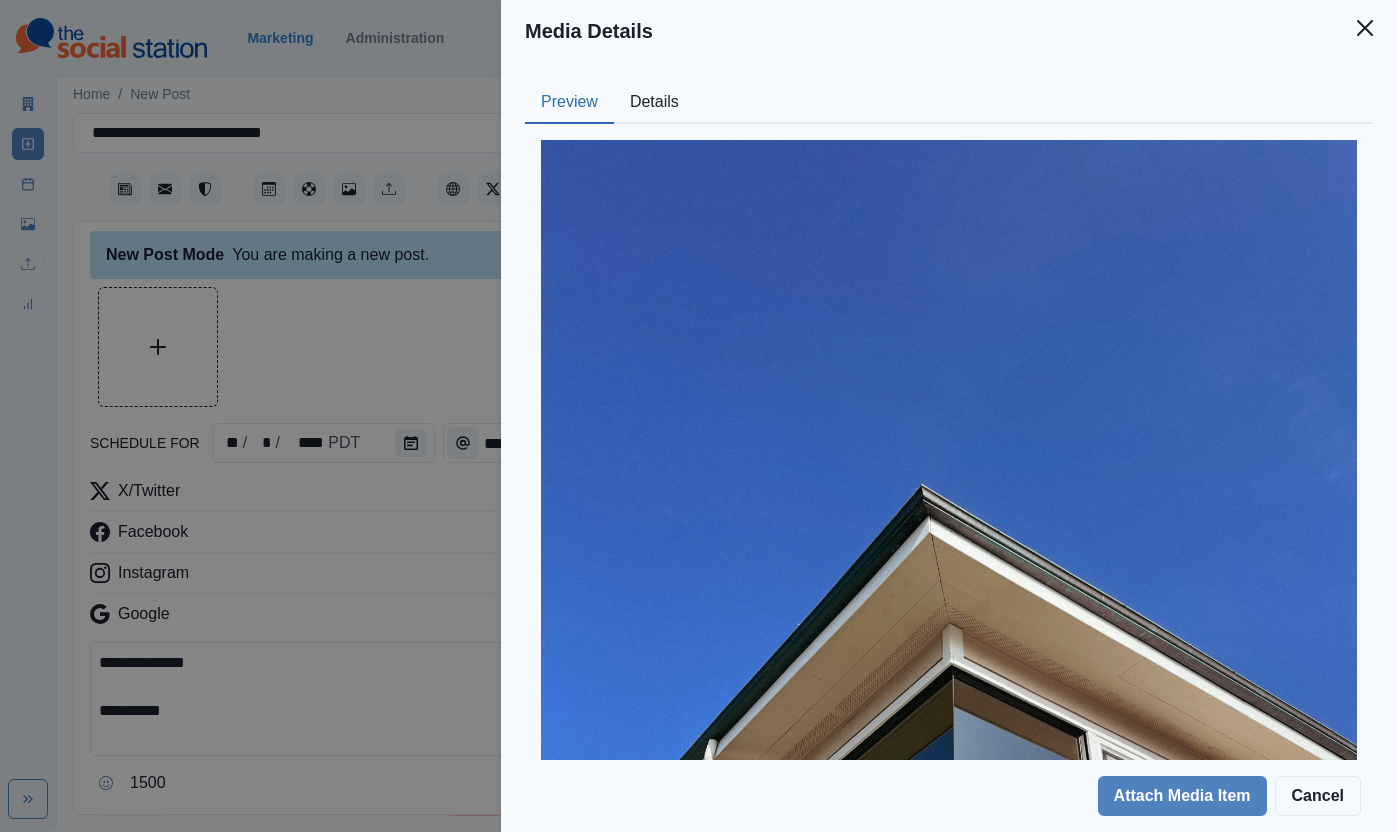 click on "Details" at bounding box center [654, 103] 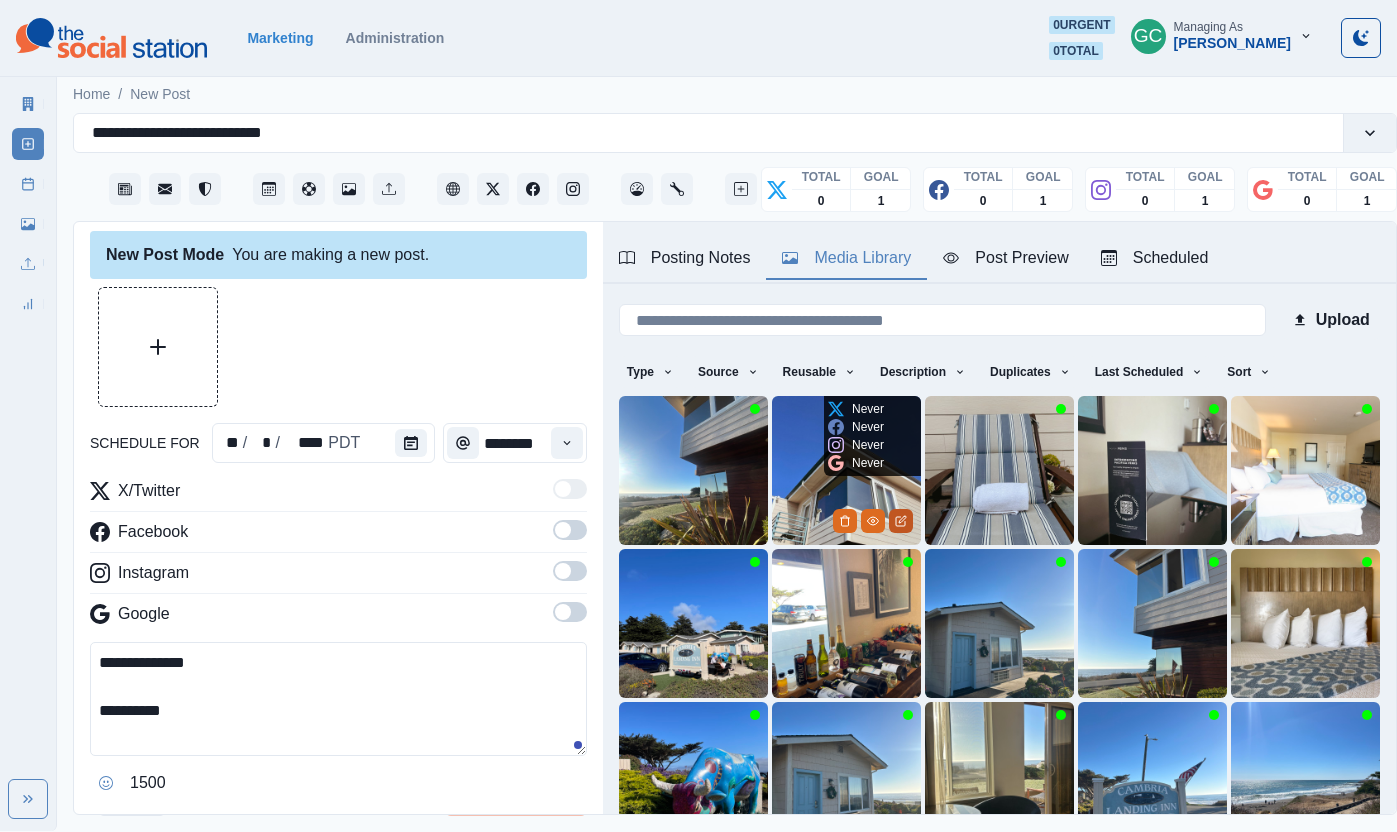 click 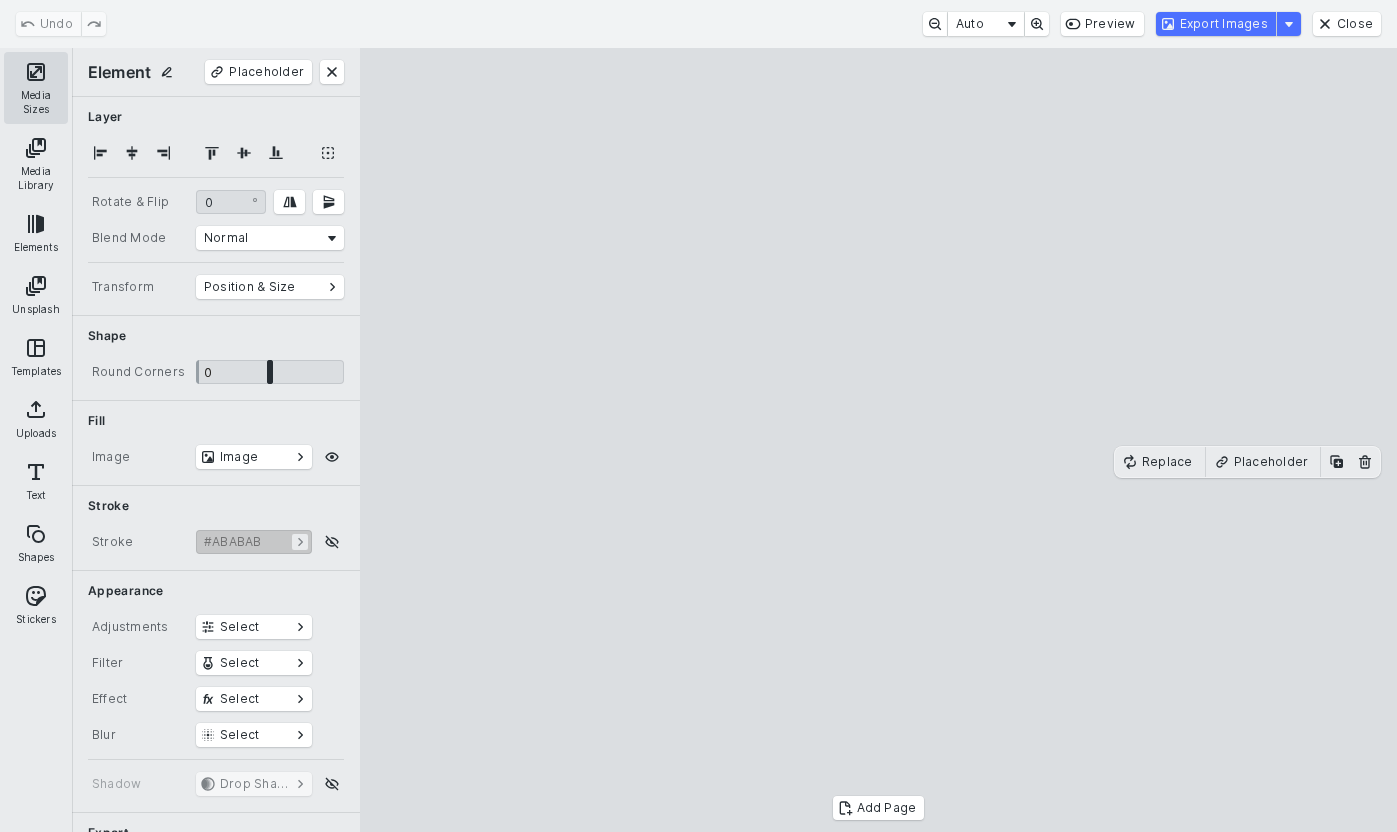 click on "Media Sizes" at bounding box center [36, 88] 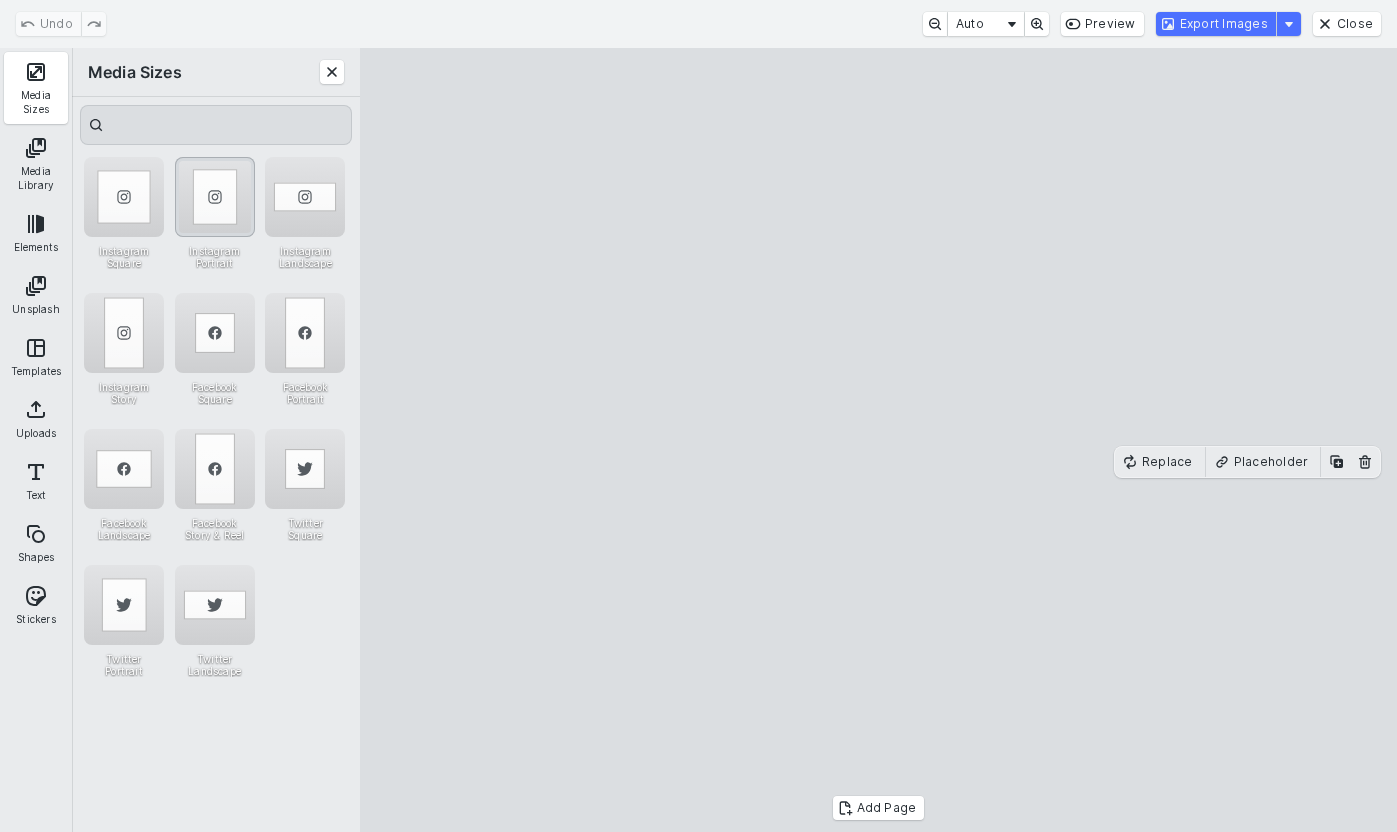 click at bounding box center (215, 197) 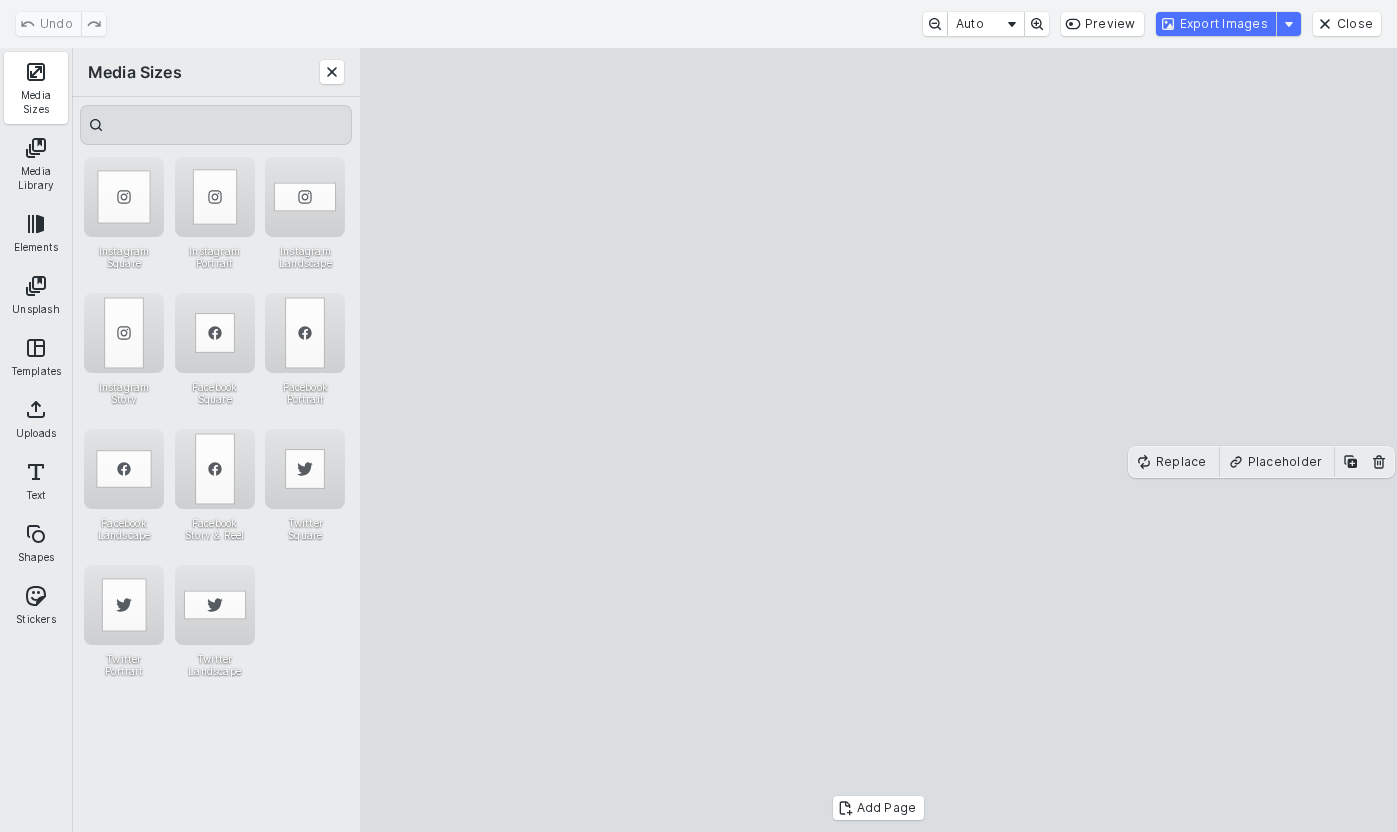 drag, startPoint x: 1230, startPoint y: 24, endPoint x: 1392, endPoint y: 163, distance: 213.4596 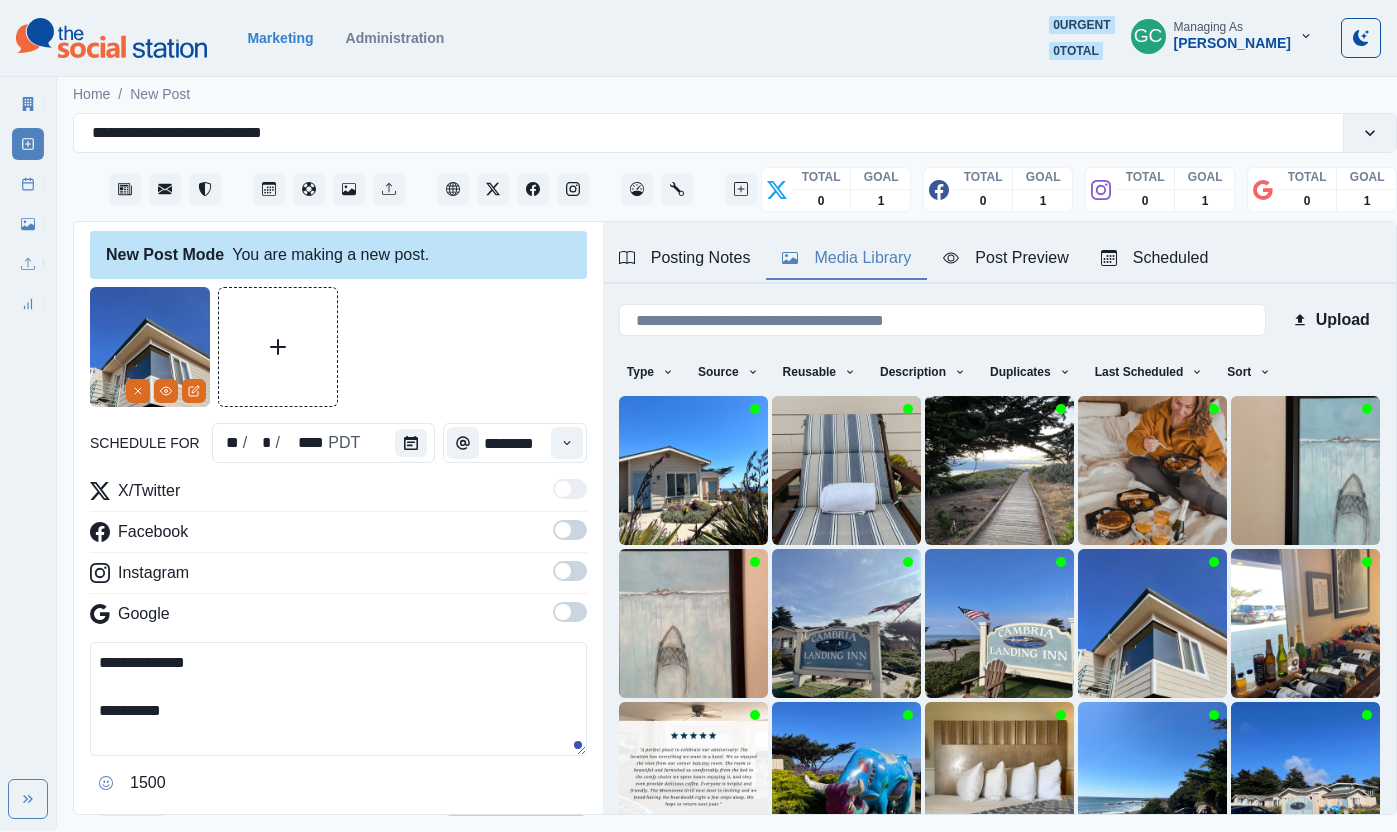 scroll, scrollTop: 173, scrollLeft: 0, axis: vertical 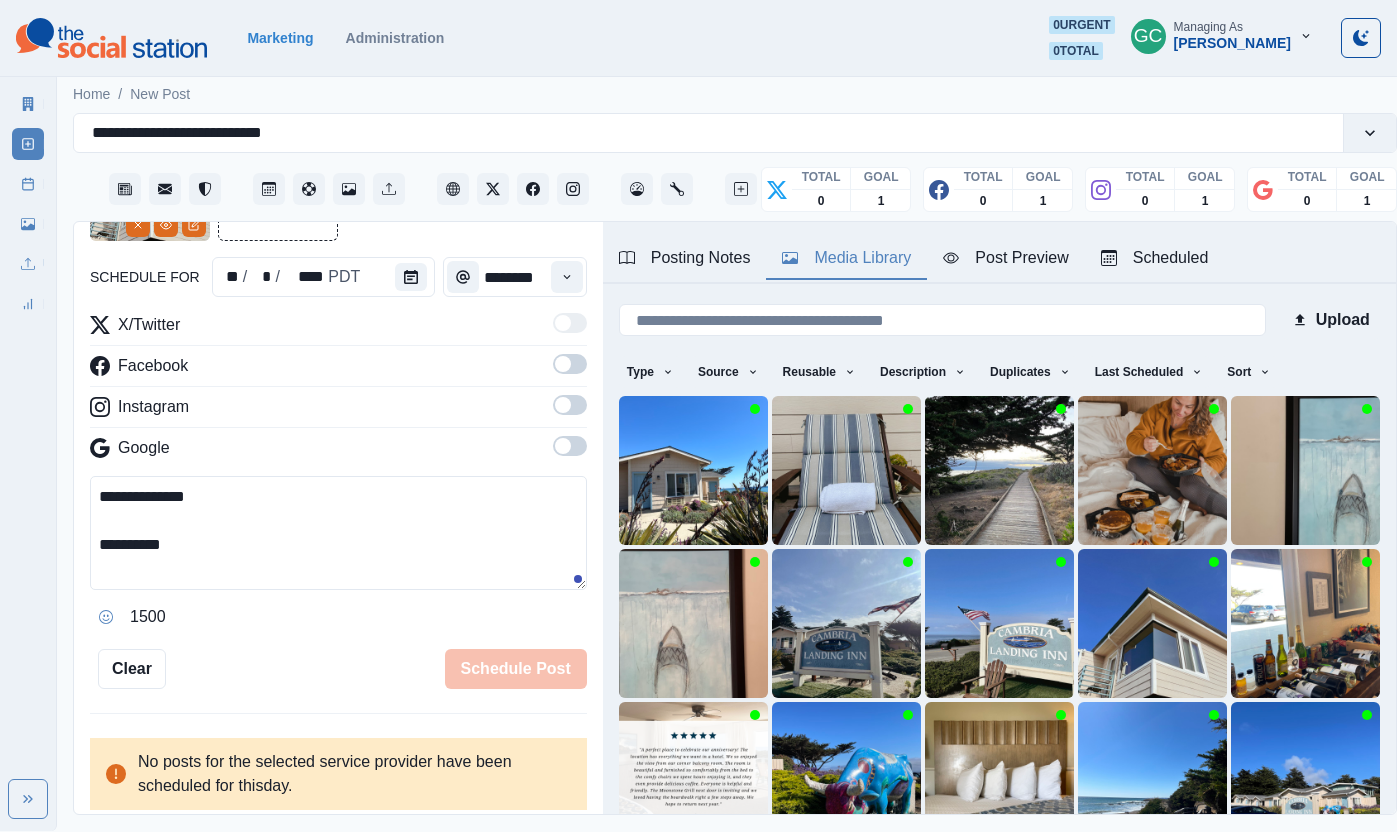 click on "**********" at bounding box center [338, 533] 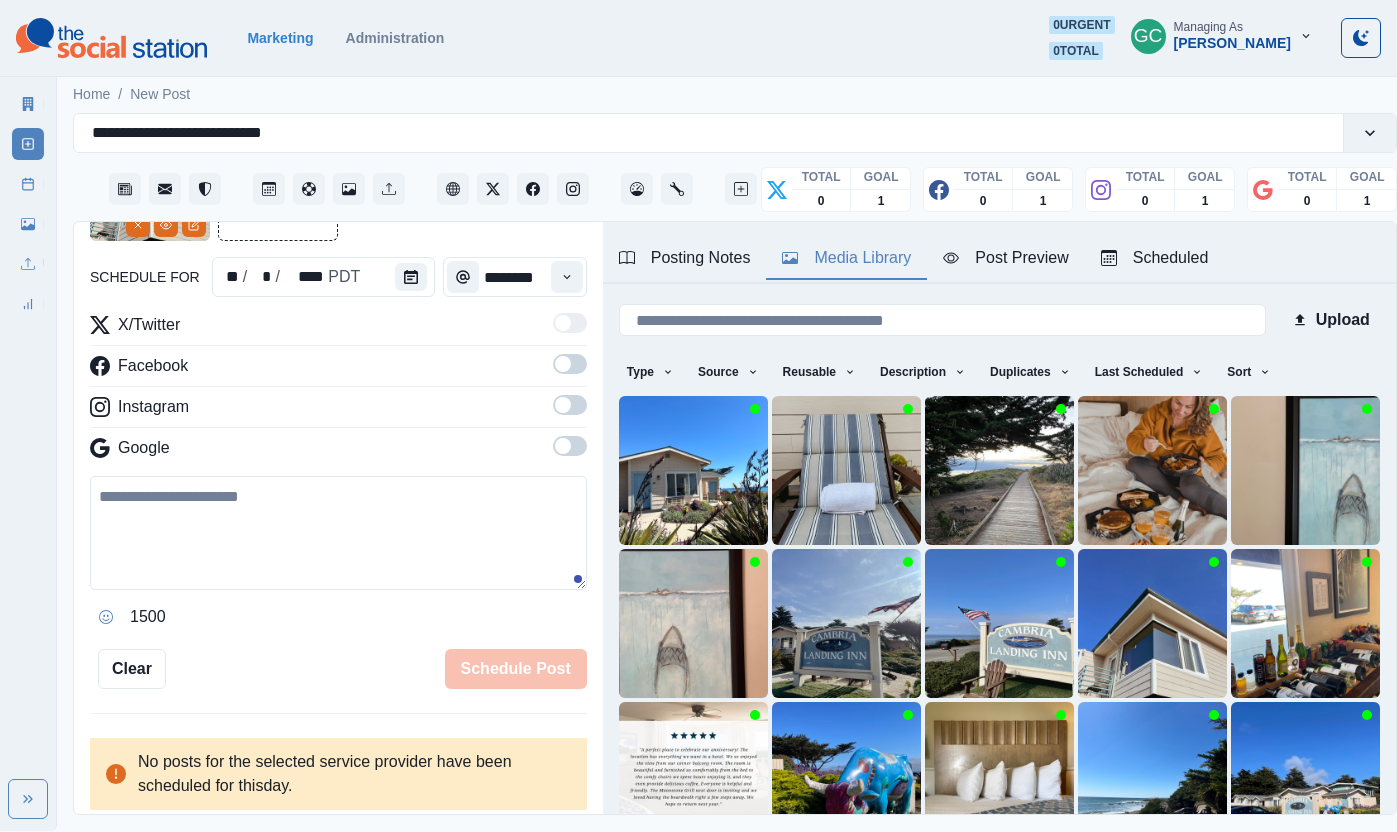 paste on "**********" 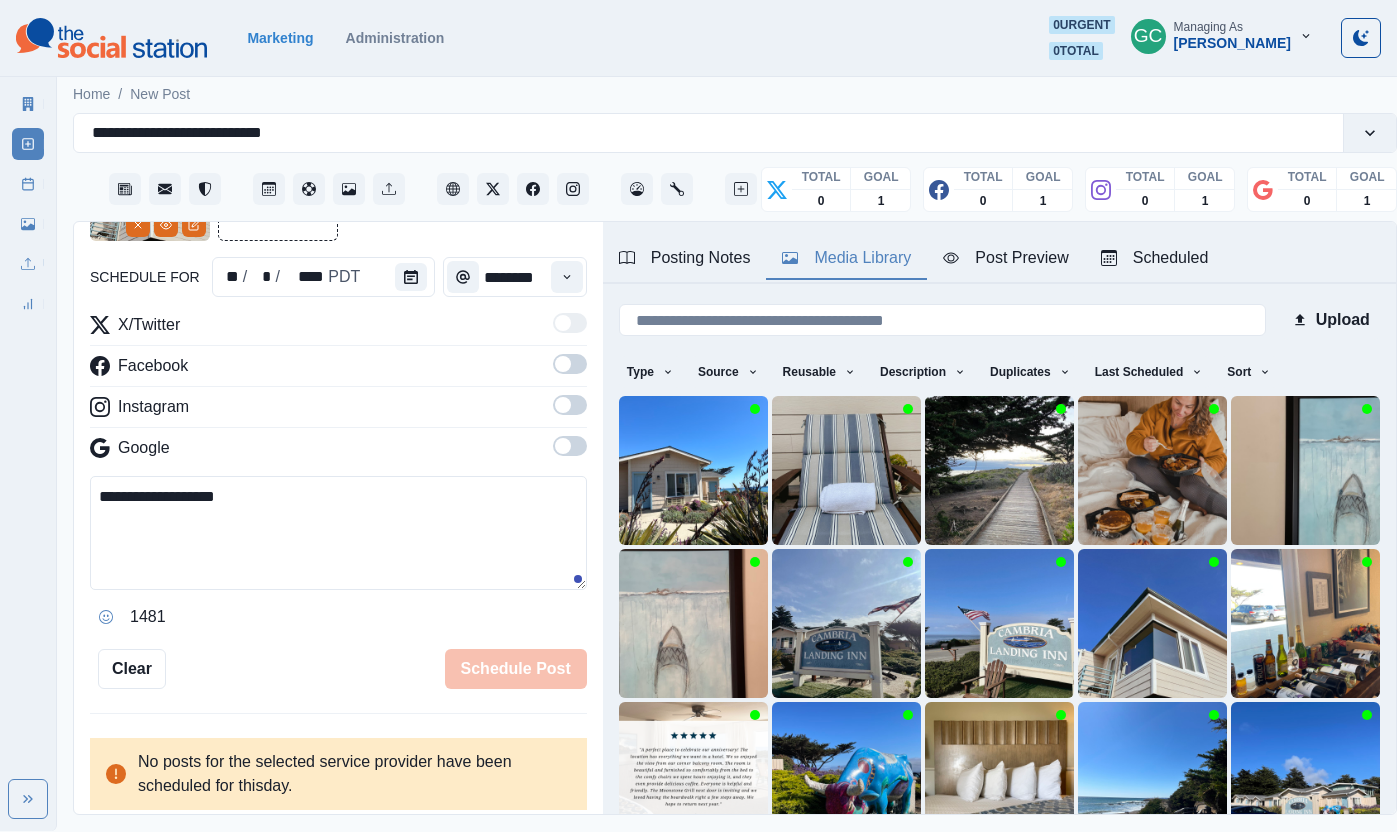 click on "**********" at bounding box center [338, 533] 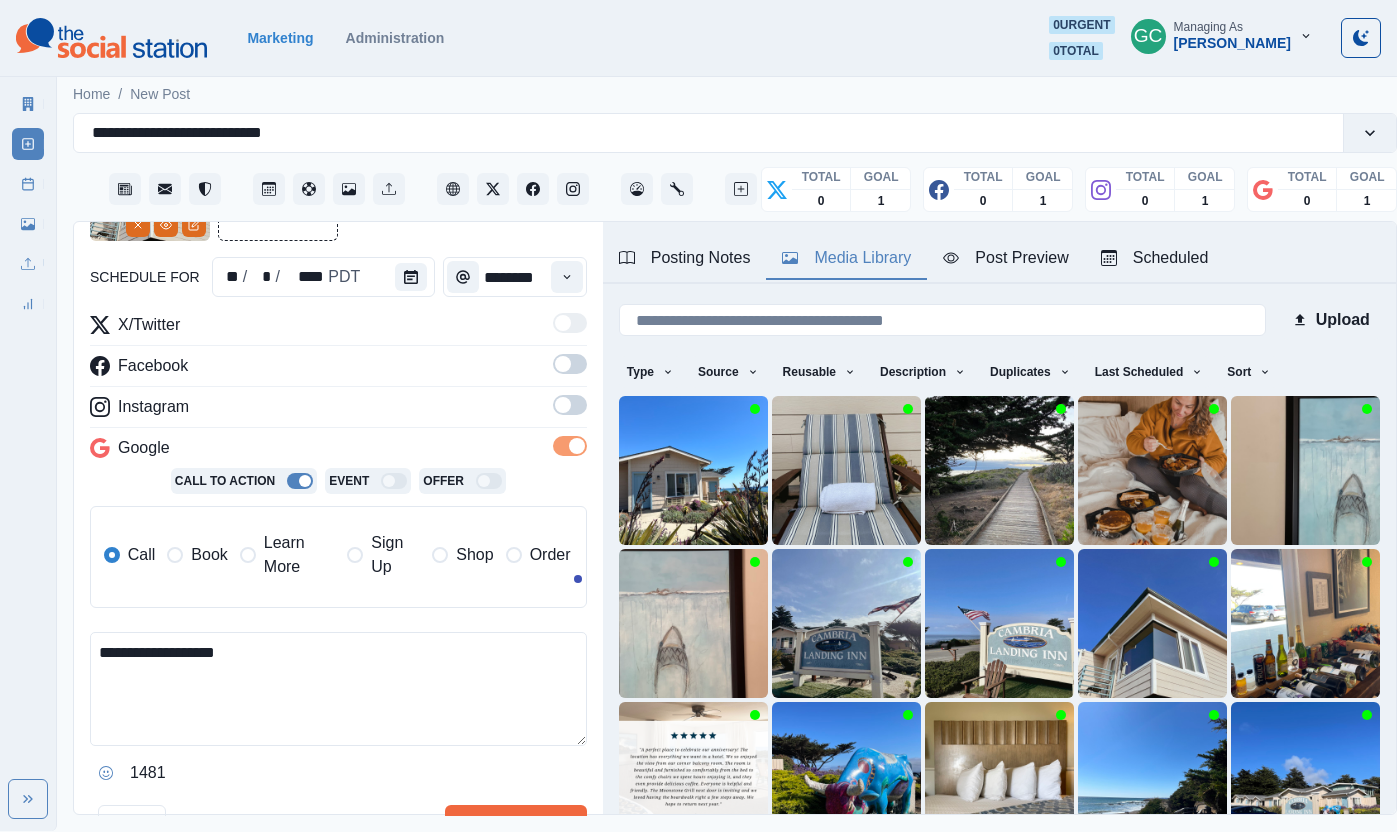 drag, startPoint x: 563, startPoint y: 409, endPoint x: 583, endPoint y: 374, distance: 40.311287 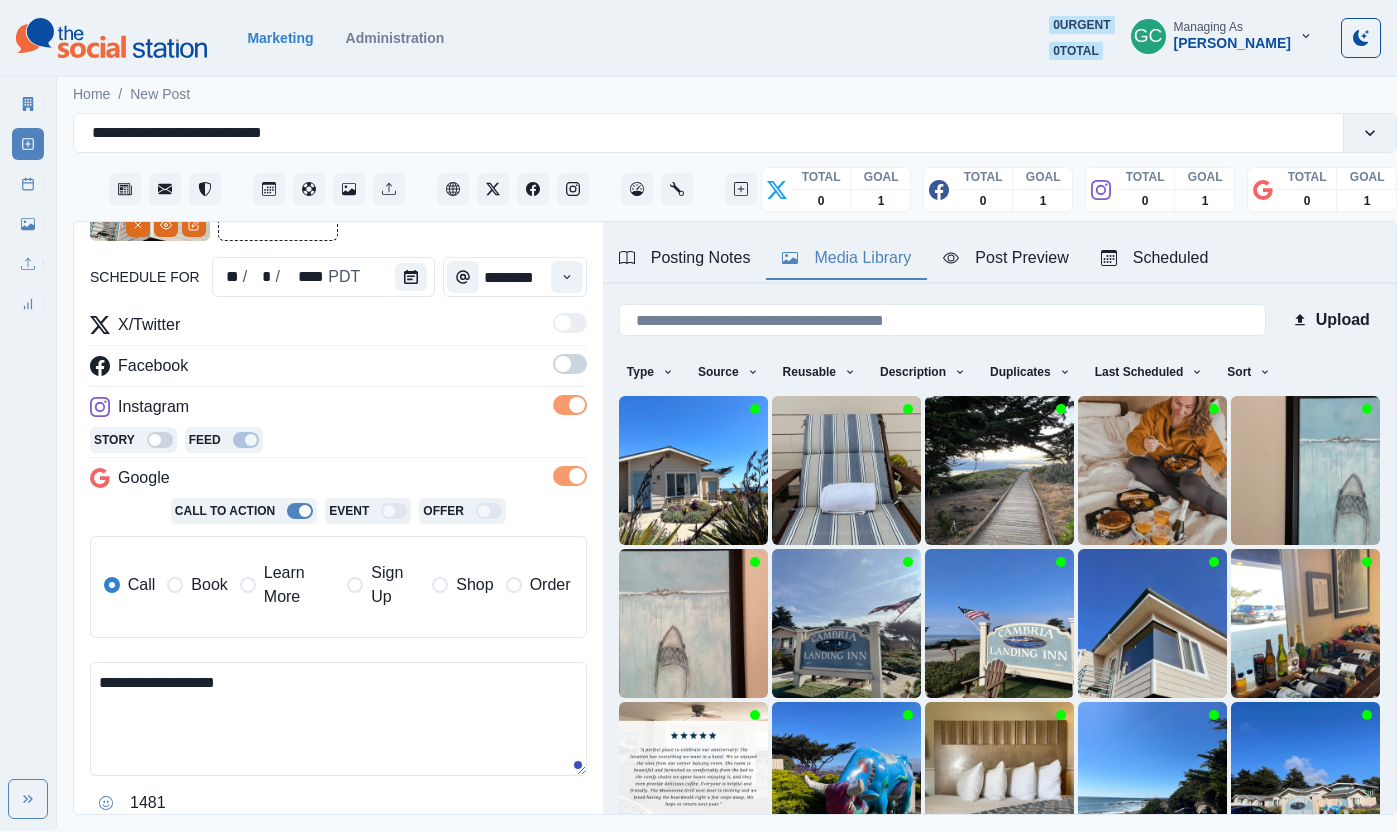 drag, startPoint x: 573, startPoint y: 364, endPoint x: 378, endPoint y: 498, distance: 236.60304 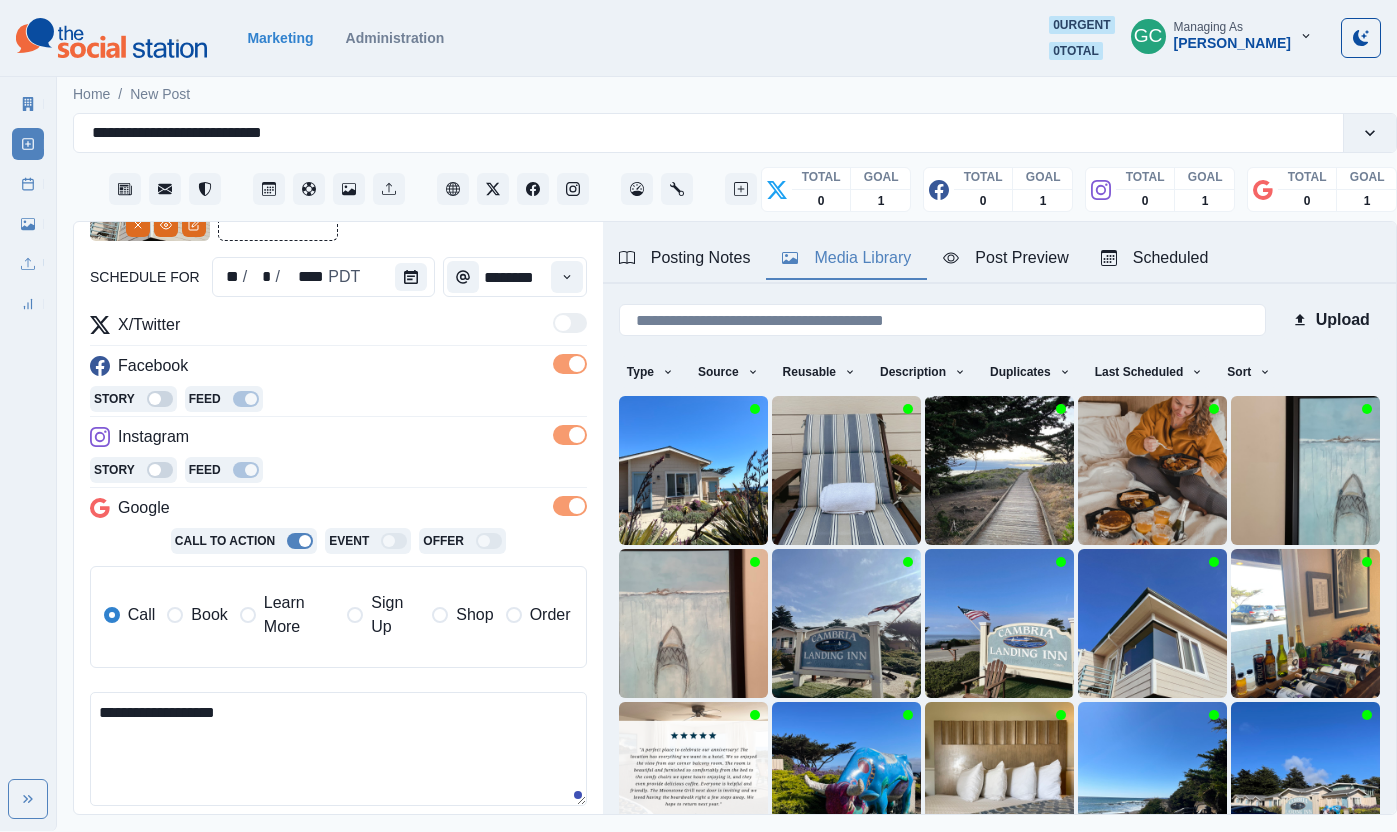 click on "Learn More" at bounding box center (299, 615) 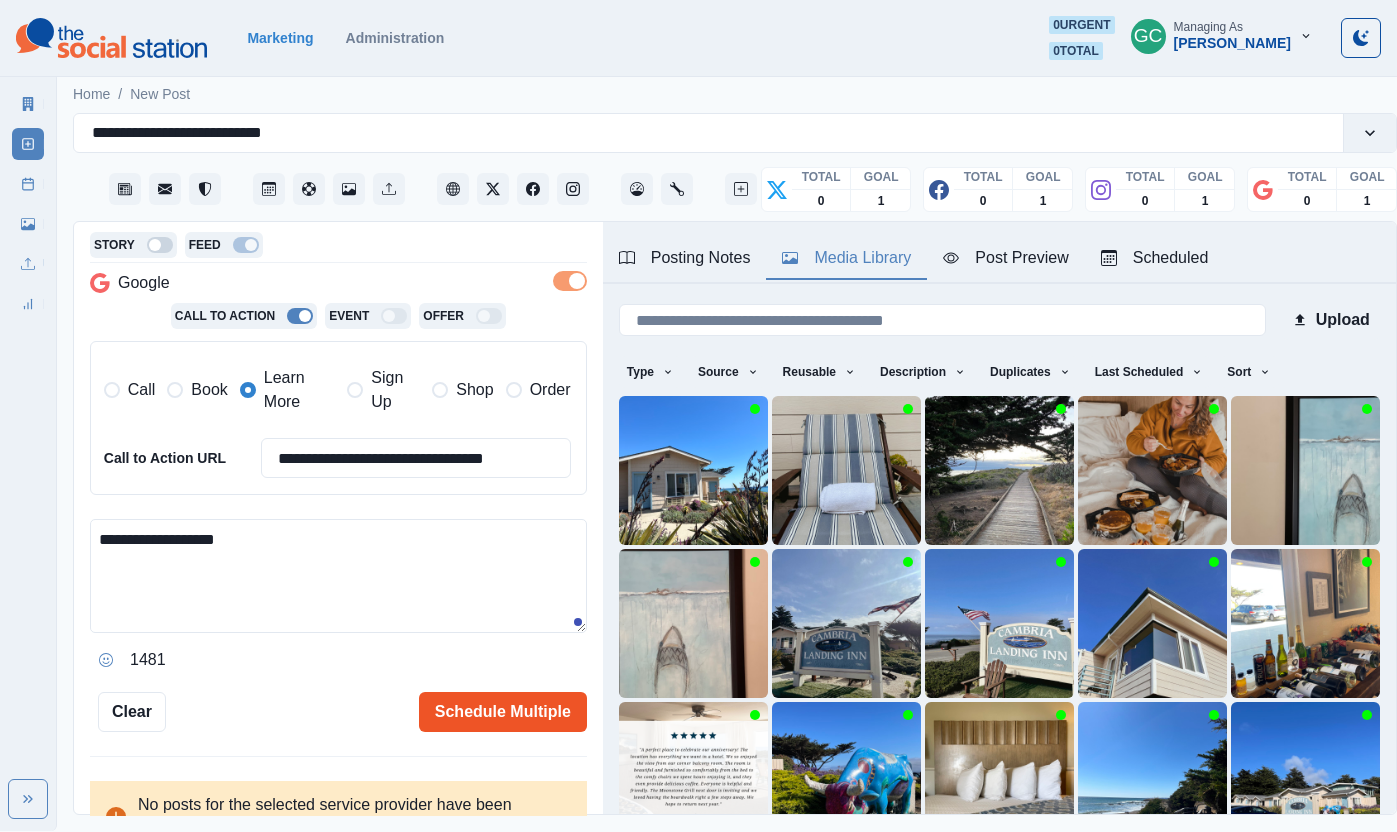 scroll, scrollTop: 450, scrollLeft: 0, axis: vertical 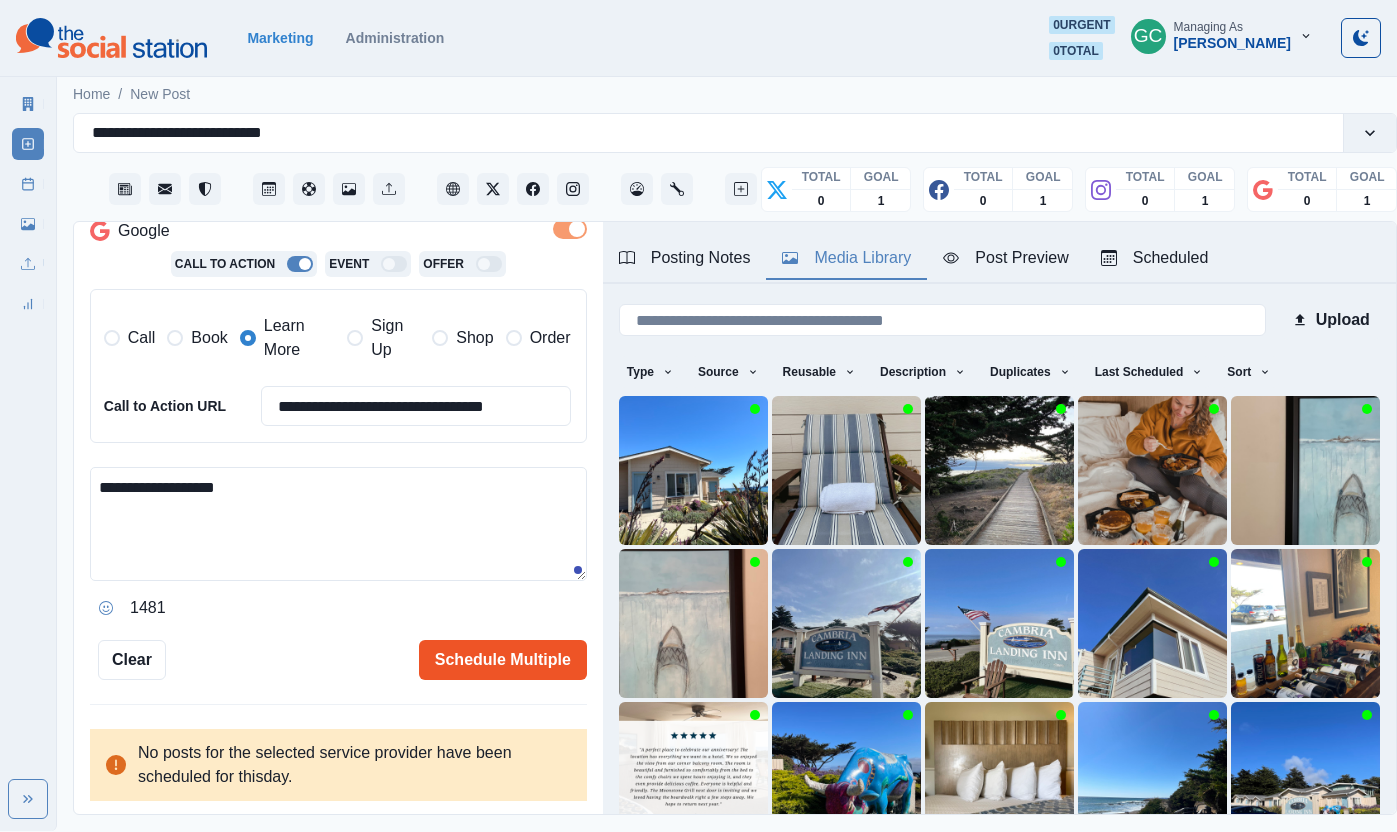 click on "Schedule Multiple" at bounding box center (503, 660) 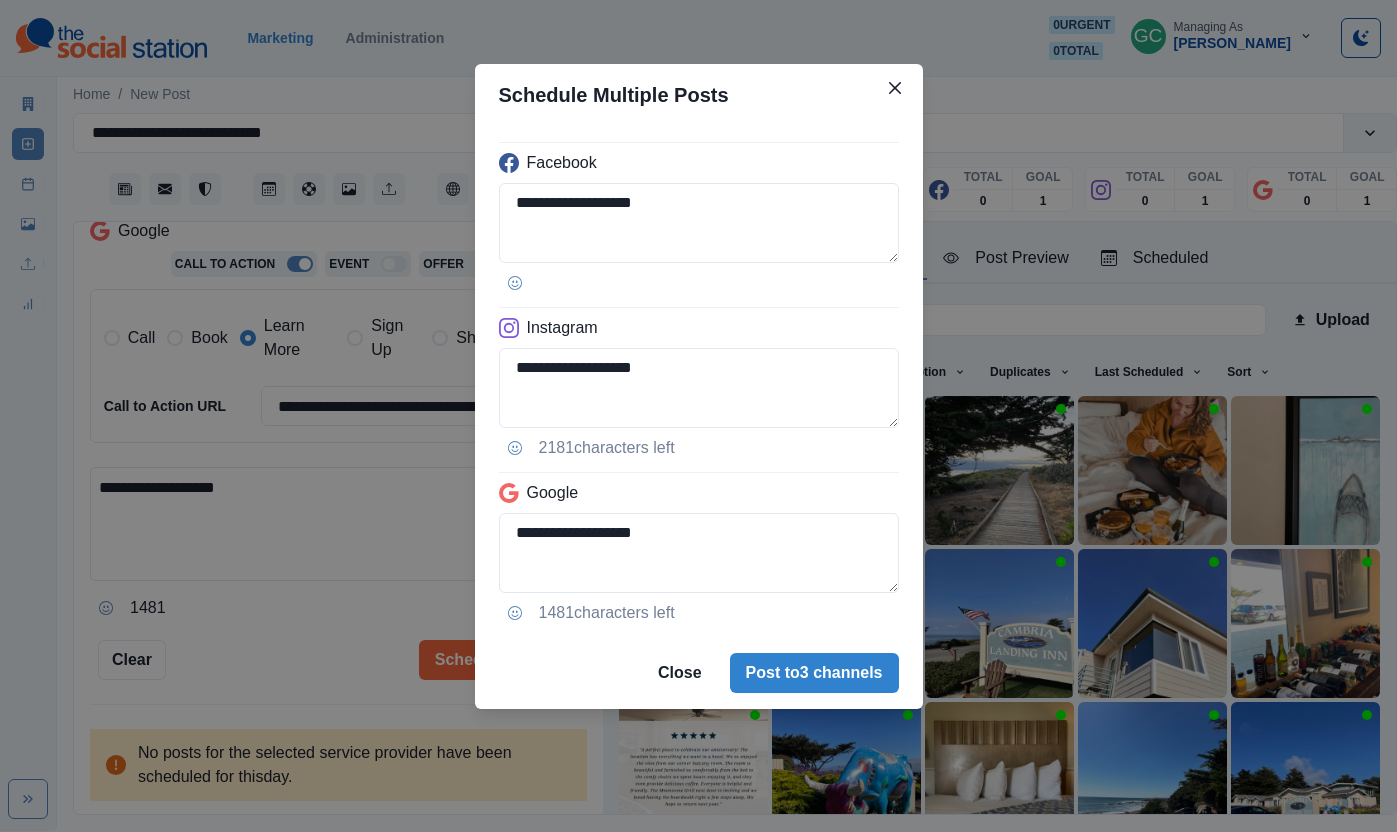 drag, startPoint x: 871, startPoint y: 673, endPoint x: 933, endPoint y: 660, distance: 63.348244 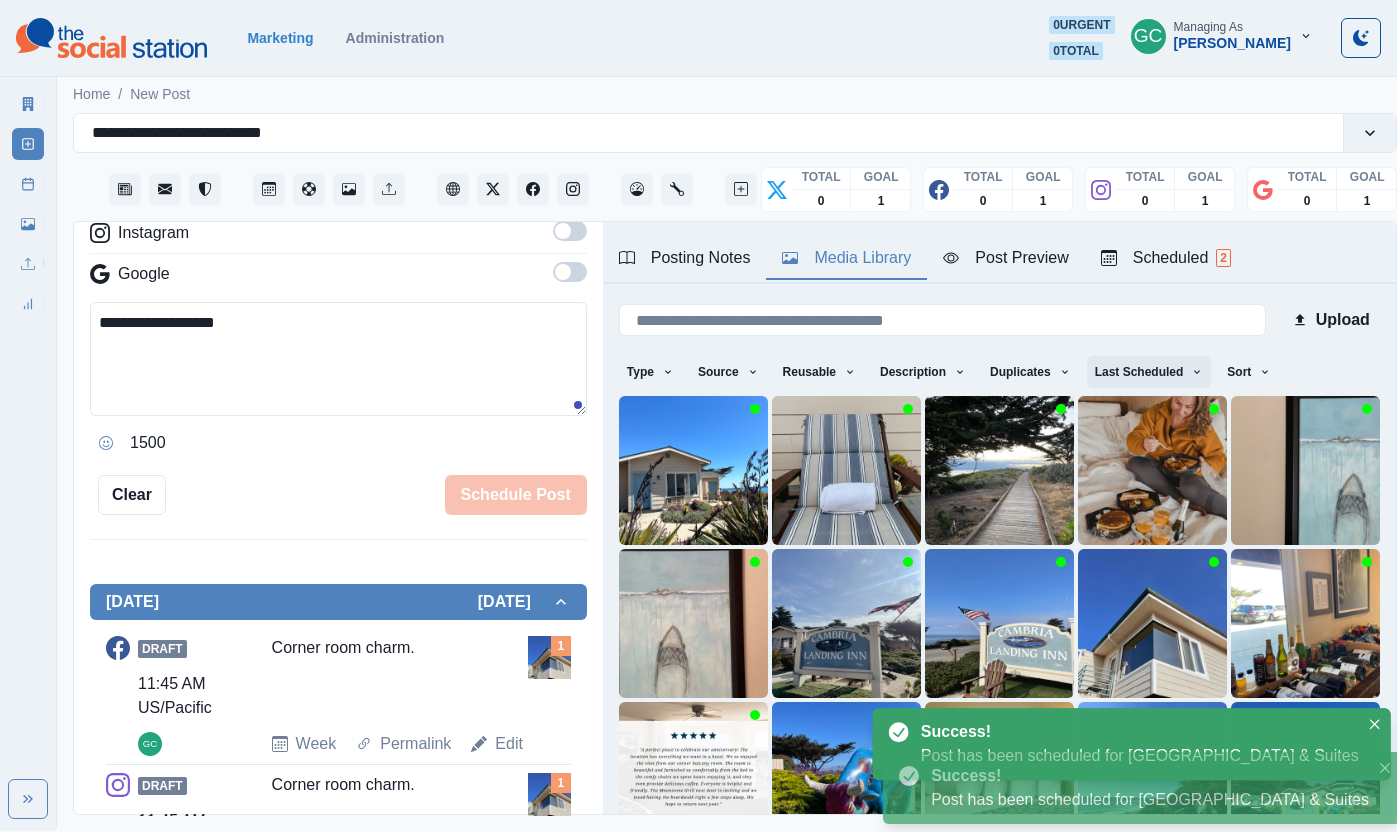 scroll, scrollTop: 390, scrollLeft: 0, axis: vertical 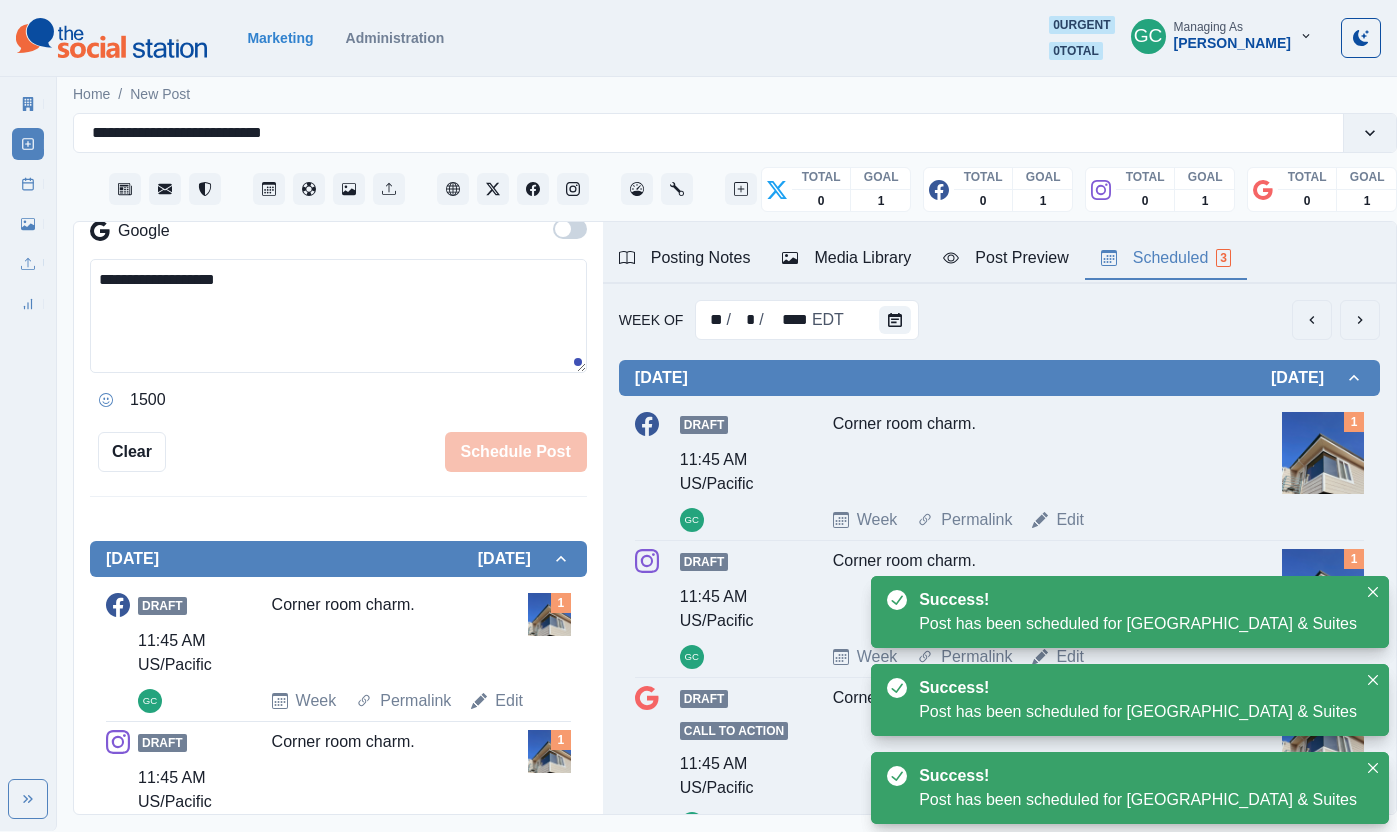 click on "Scheduled 3" at bounding box center [1166, 258] 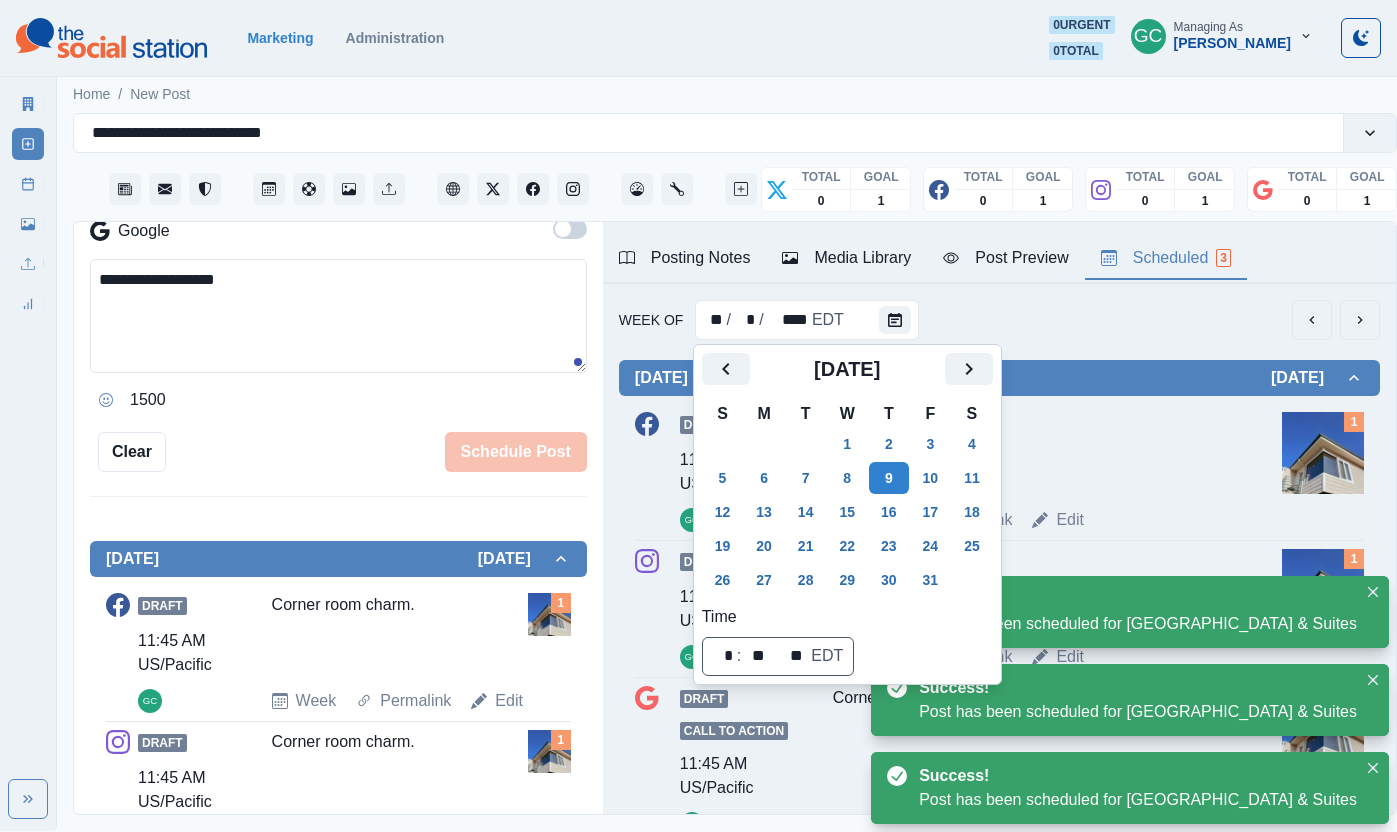 click on "13" at bounding box center (764, 512) 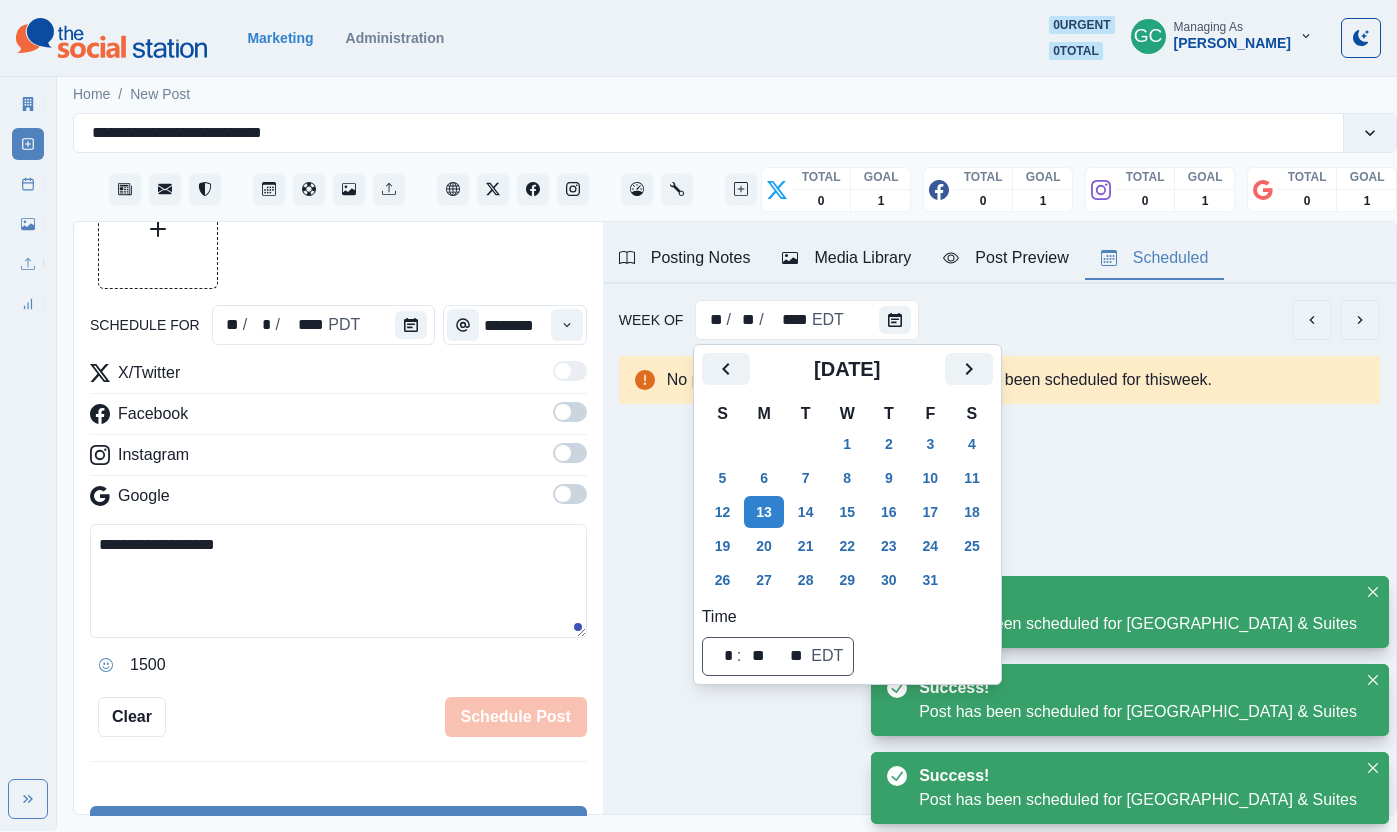 scroll, scrollTop: 0, scrollLeft: 0, axis: both 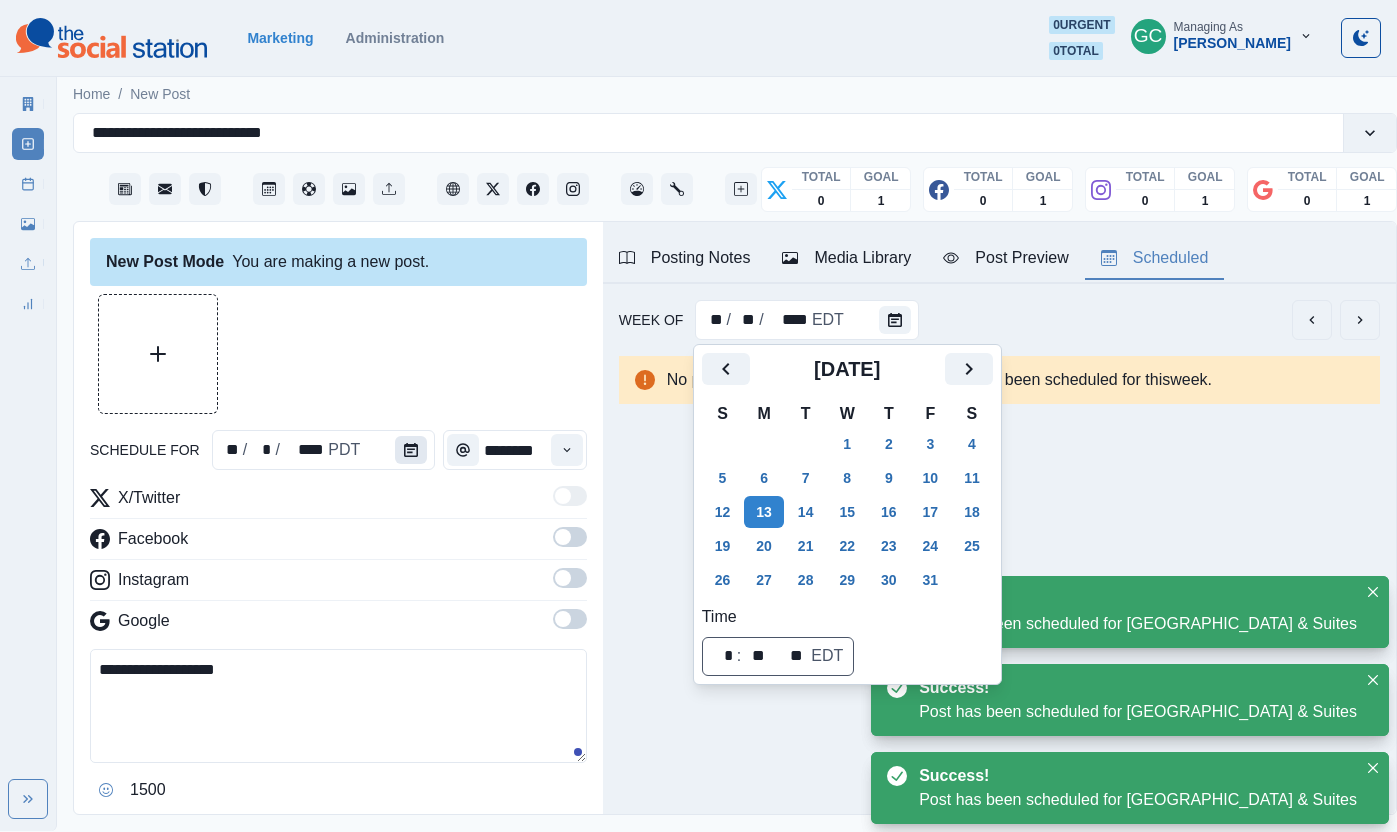 click at bounding box center (411, 450) 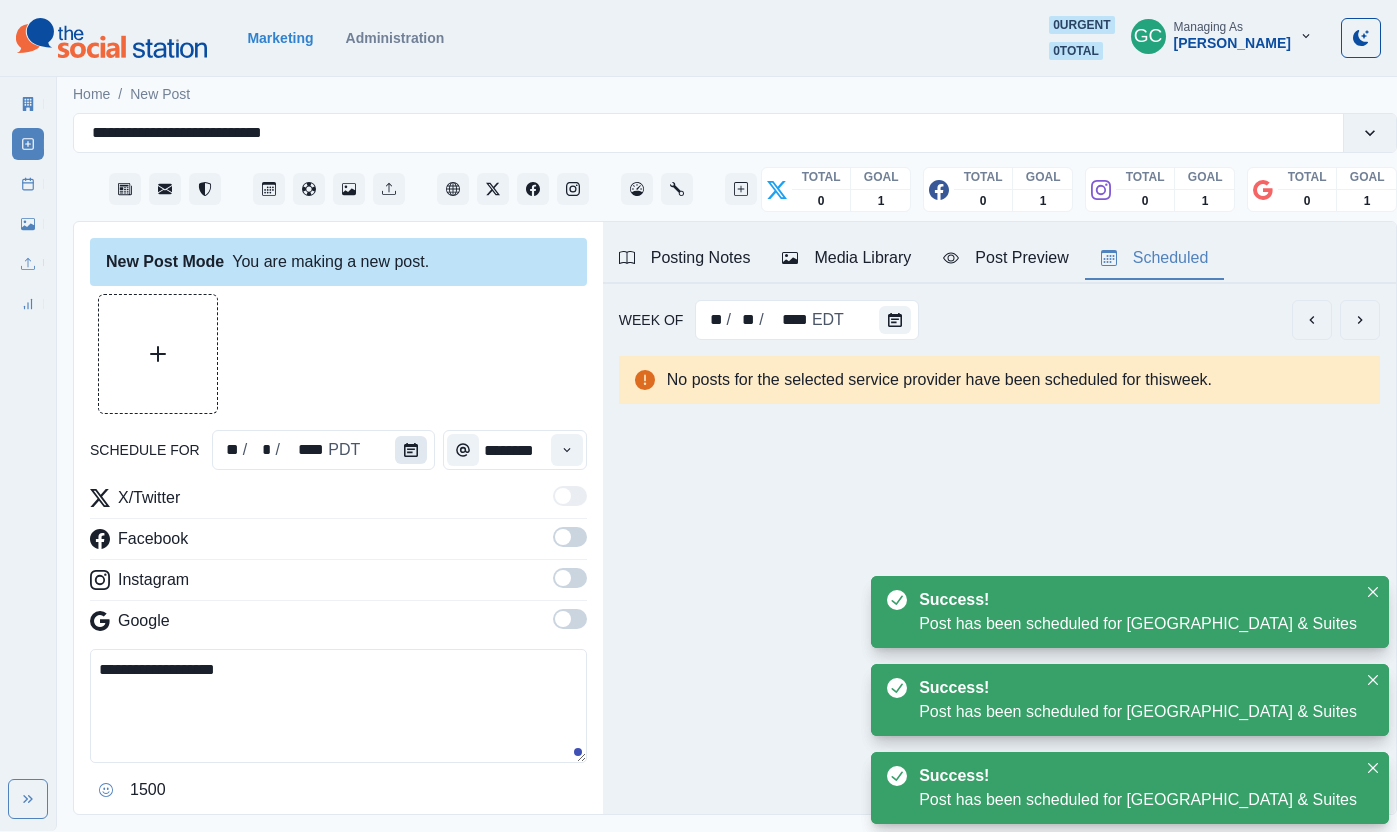 click at bounding box center (411, 450) 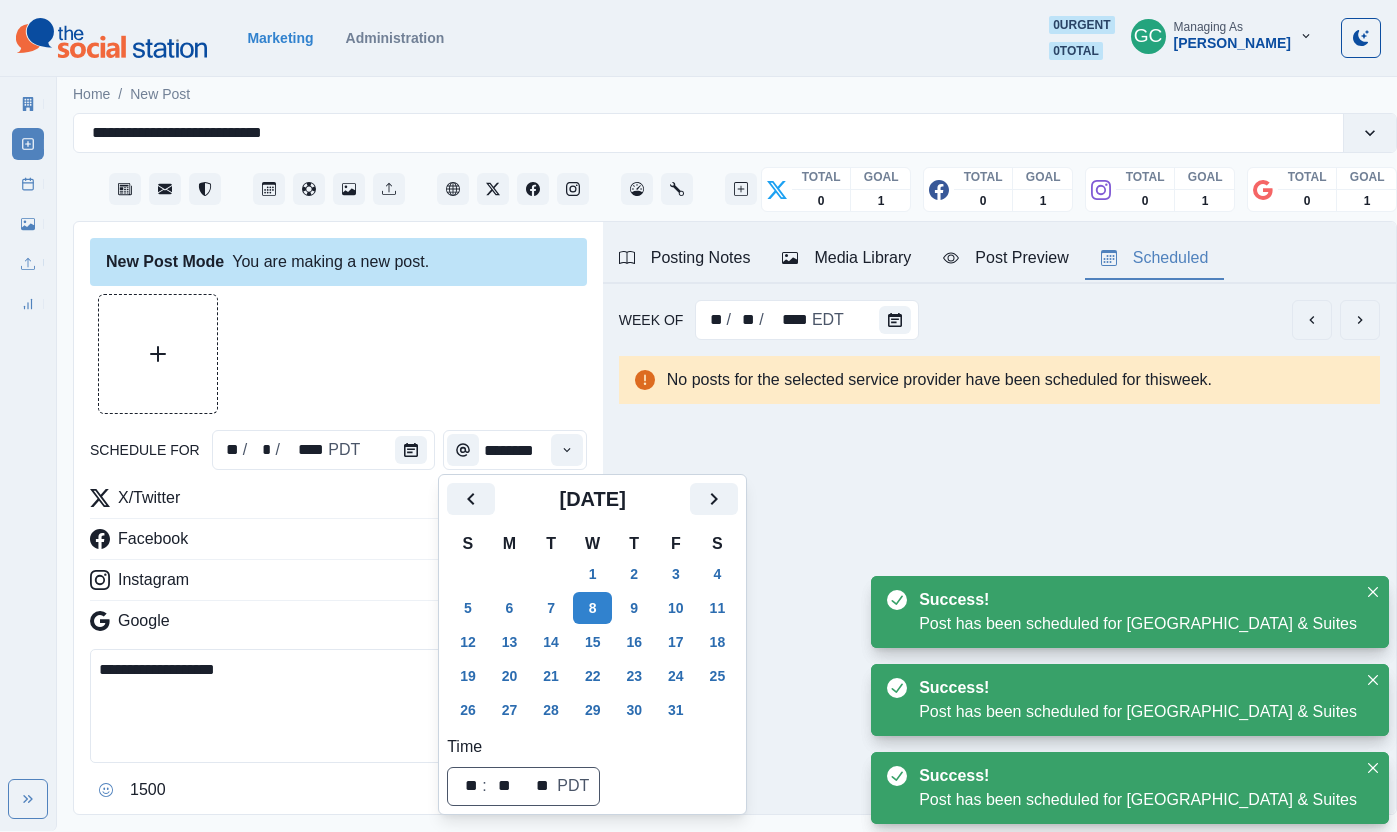 click on "13" at bounding box center [510, 642] 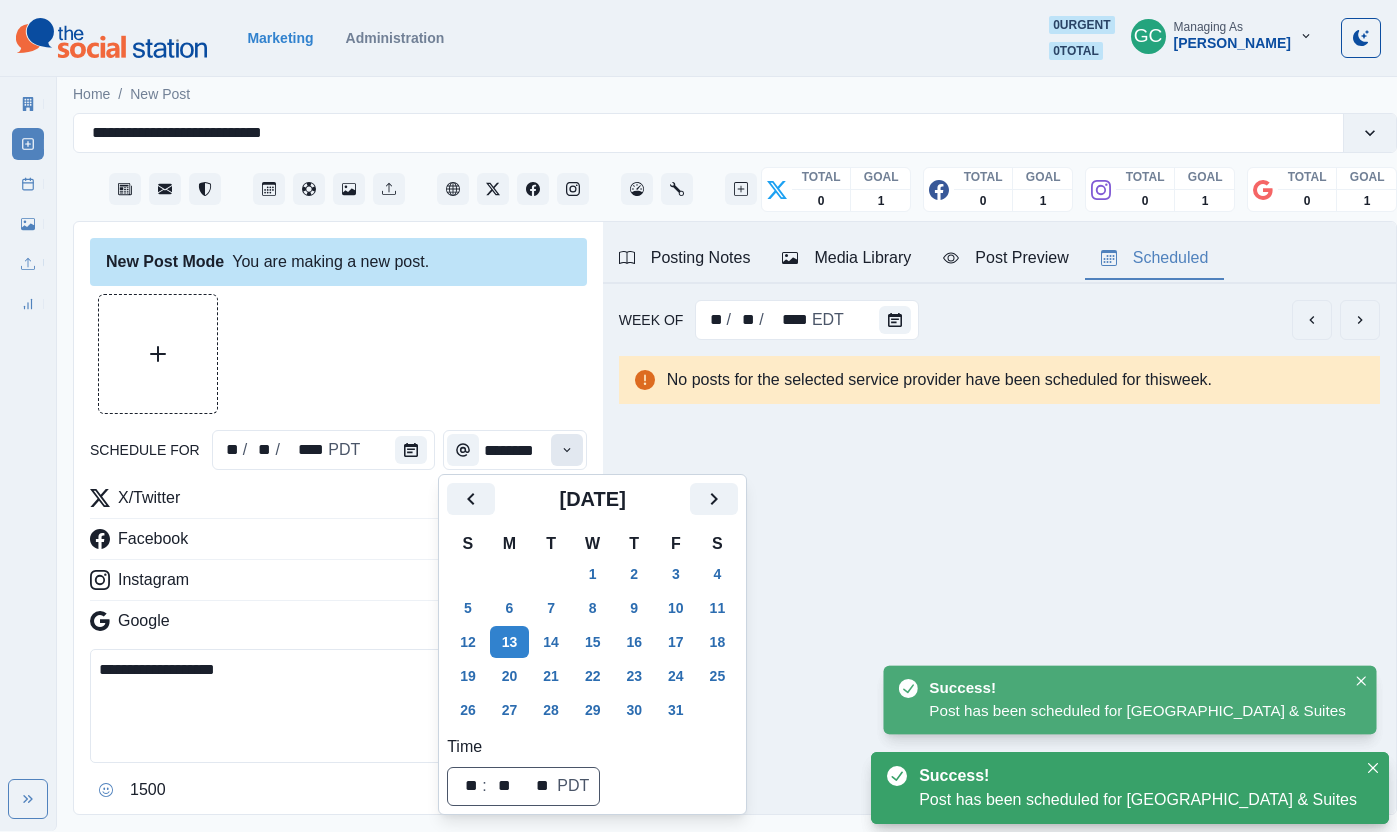 click at bounding box center (567, 450) 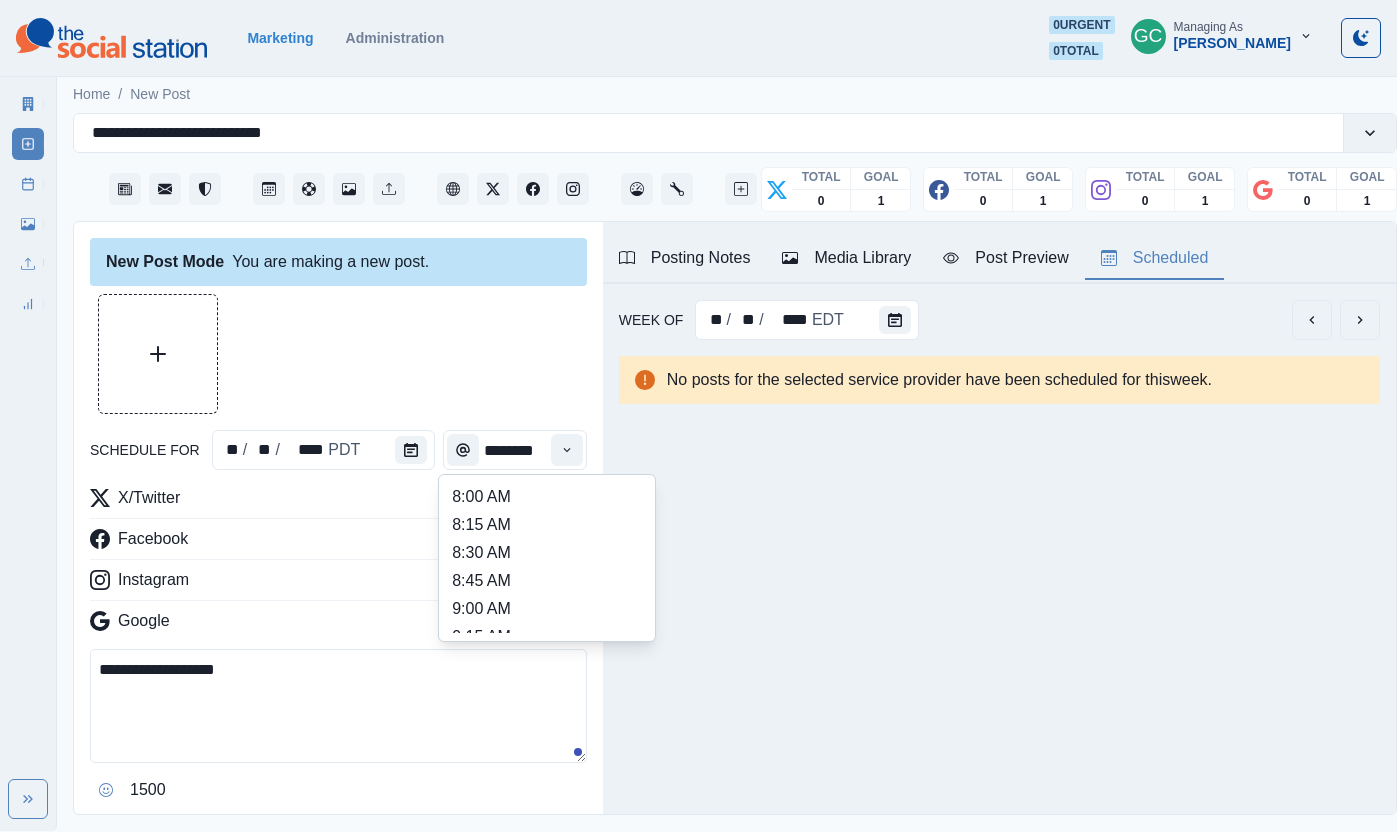 click at bounding box center (567, 450) 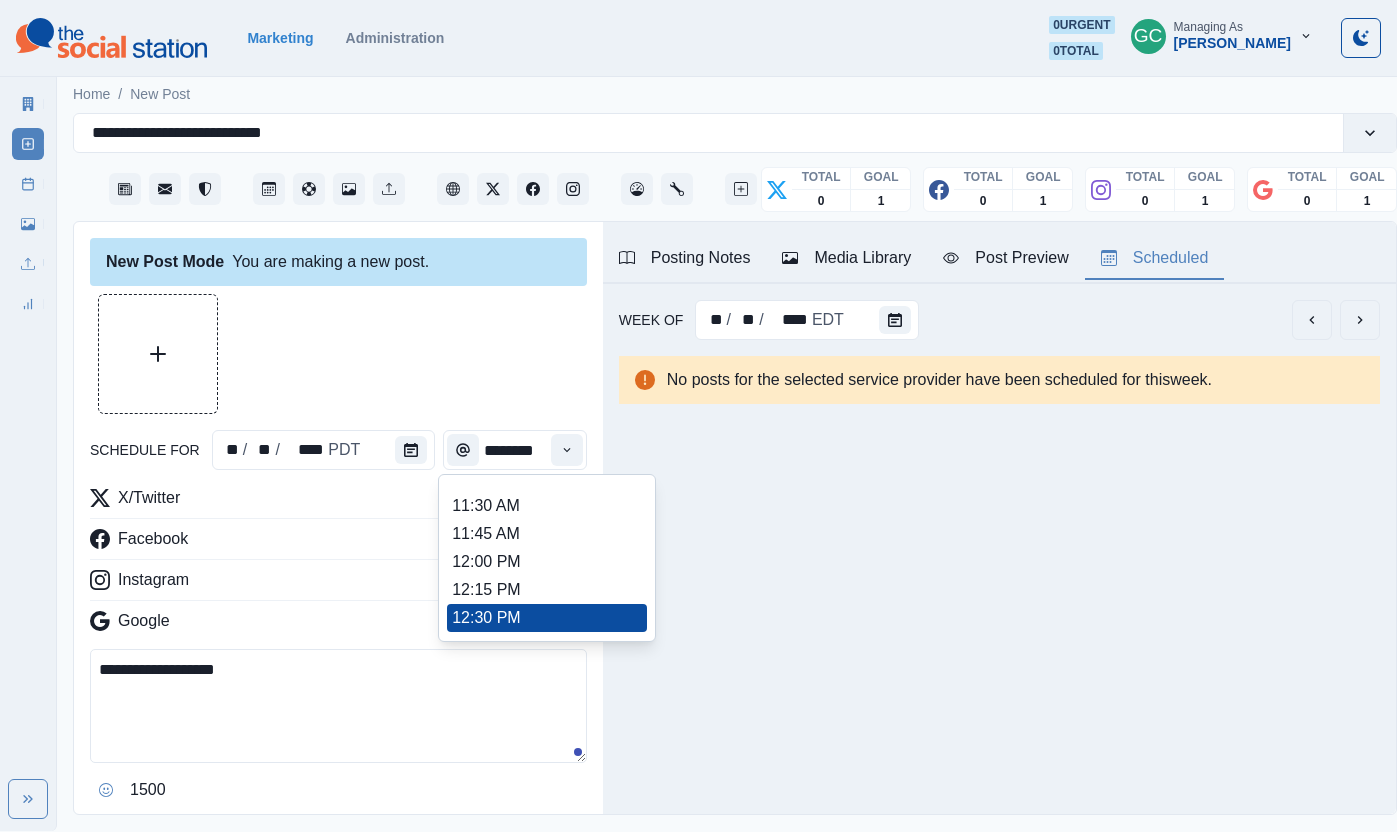 scroll, scrollTop: 429, scrollLeft: 0, axis: vertical 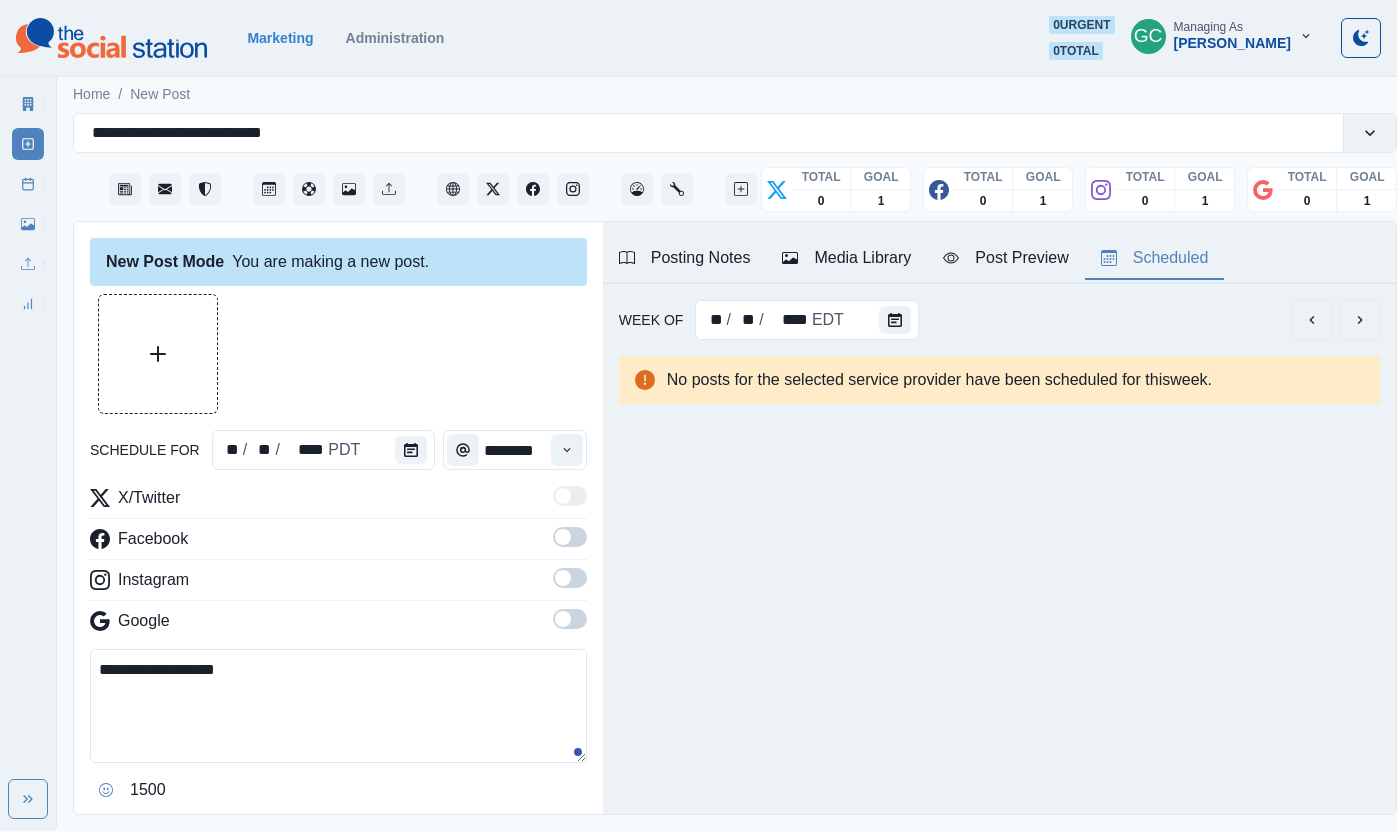 drag, startPoint x: 568, startPoint y: 613, endPoint x: 570, endPoint y: 576, distance: 37.054016 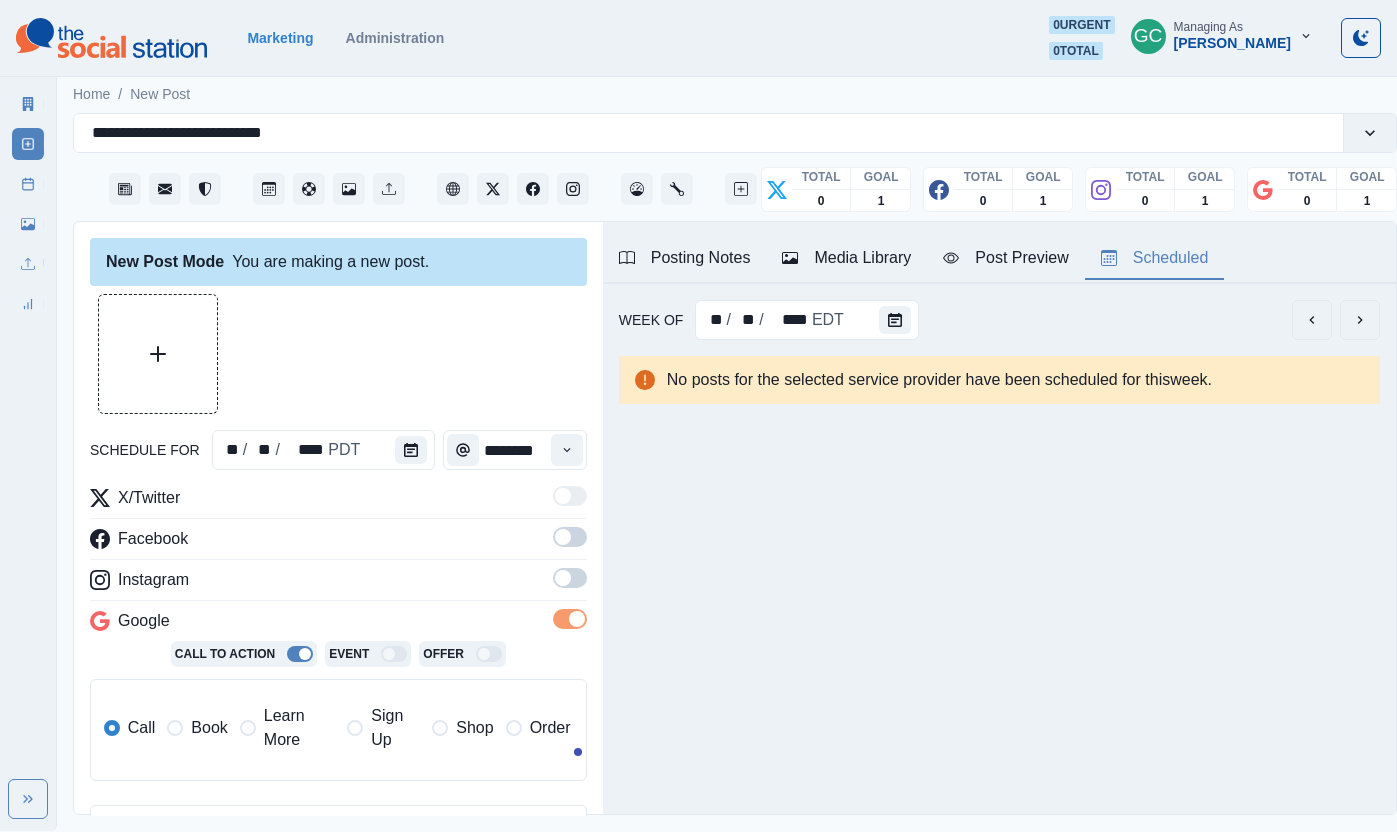 drag, startPoint x: 570, startPoint y: 571, endPoint x: 575, endPoint y: 554, distance: 17.720045 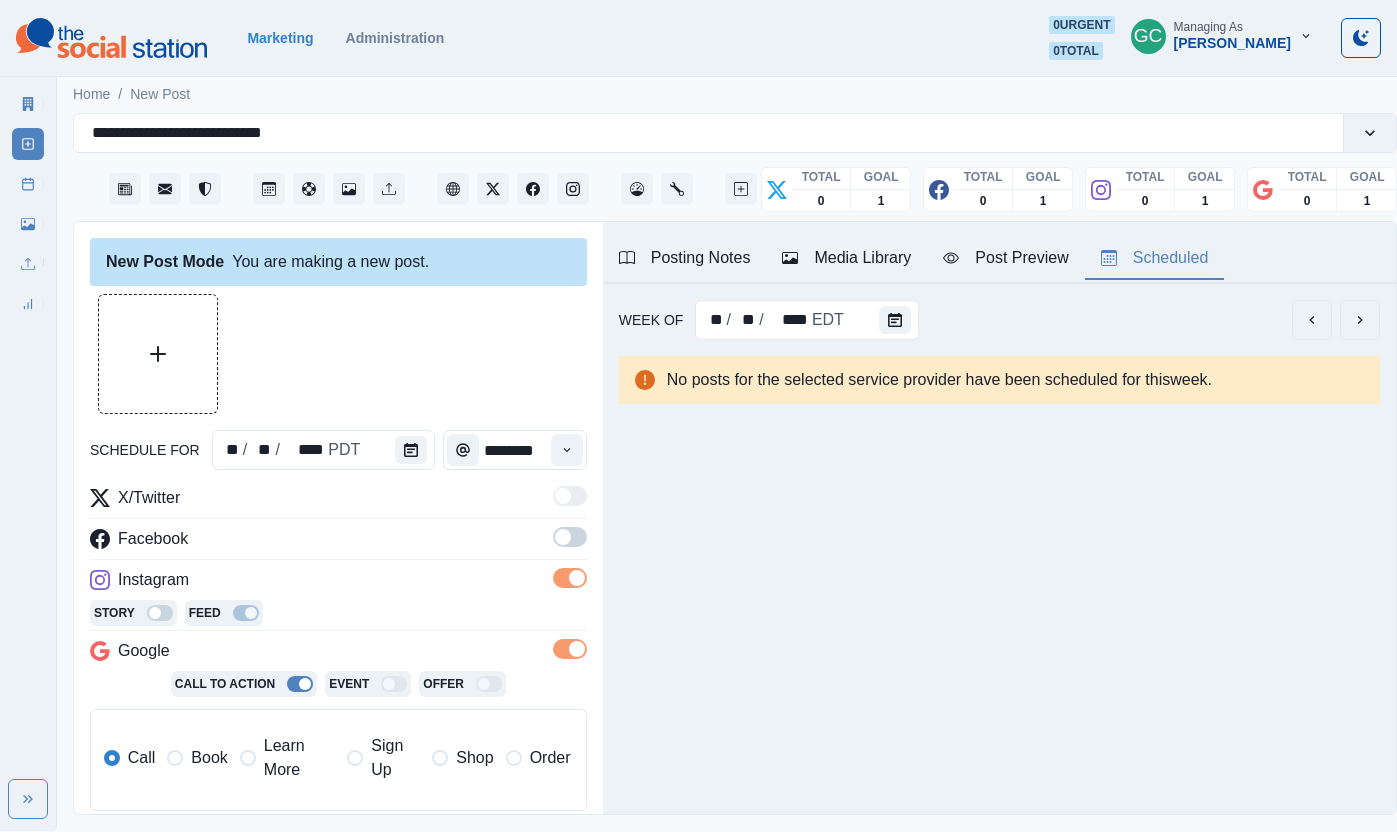 click at bounding box center [570, 537] 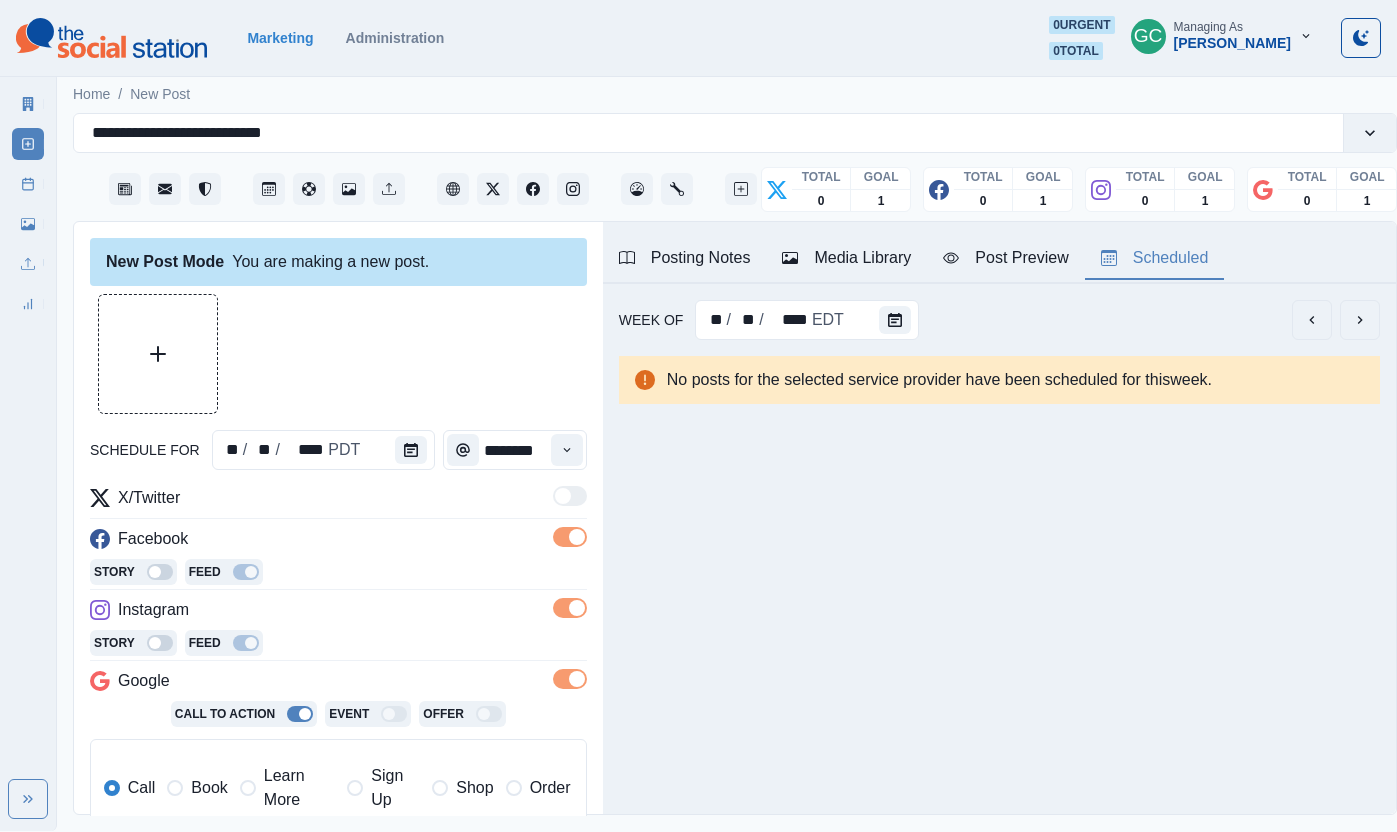 drag, startPoint x: 283, startPoint y: 774, endPoint x: 356, endPoint y: 686, distance: 114.33722 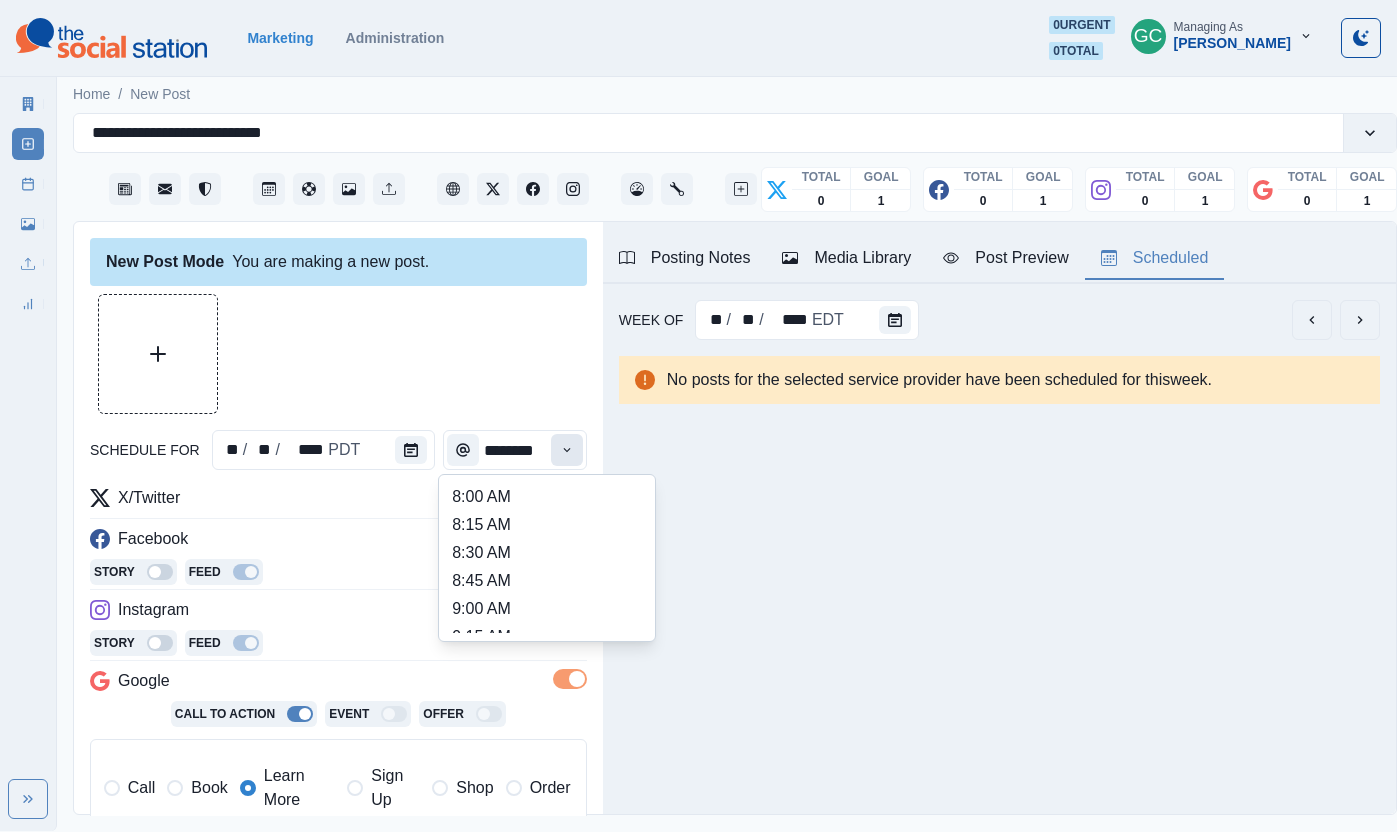 scroll, scrollTop: 0, scrollLeft: 1, axis: horizontal 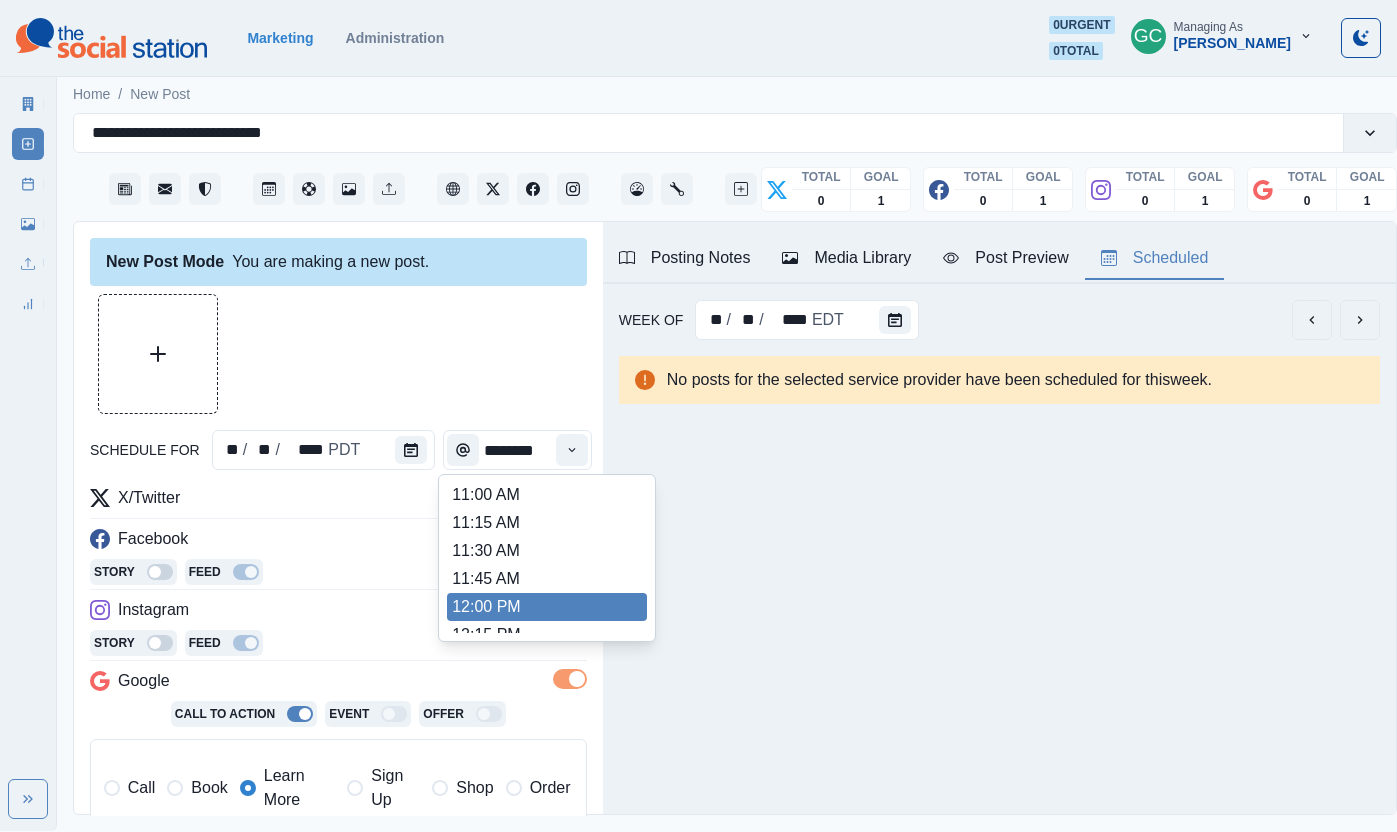 click on "12:00 PM" at bounding box center [547, 607] 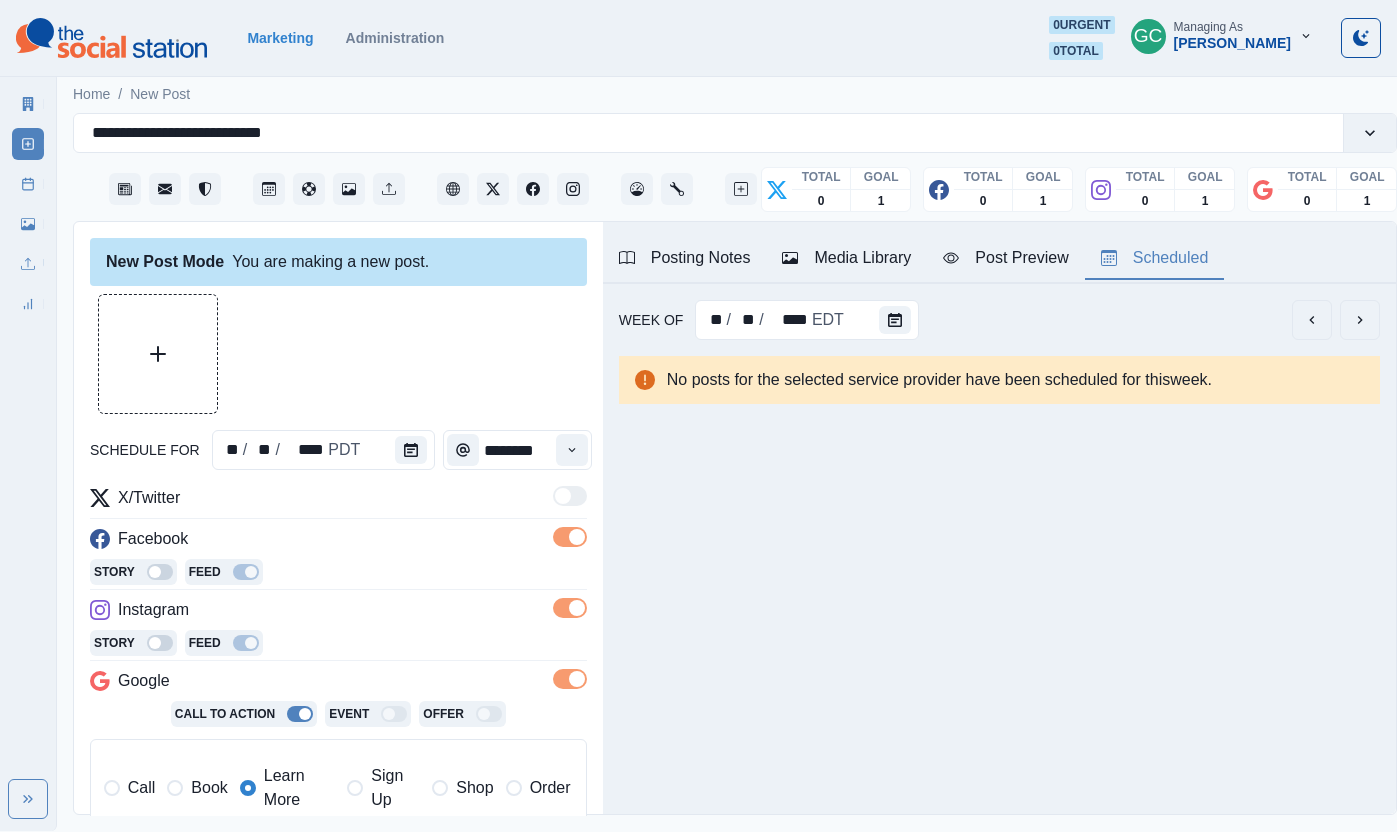 click on "Media Library" at bounding box center [846, 258] 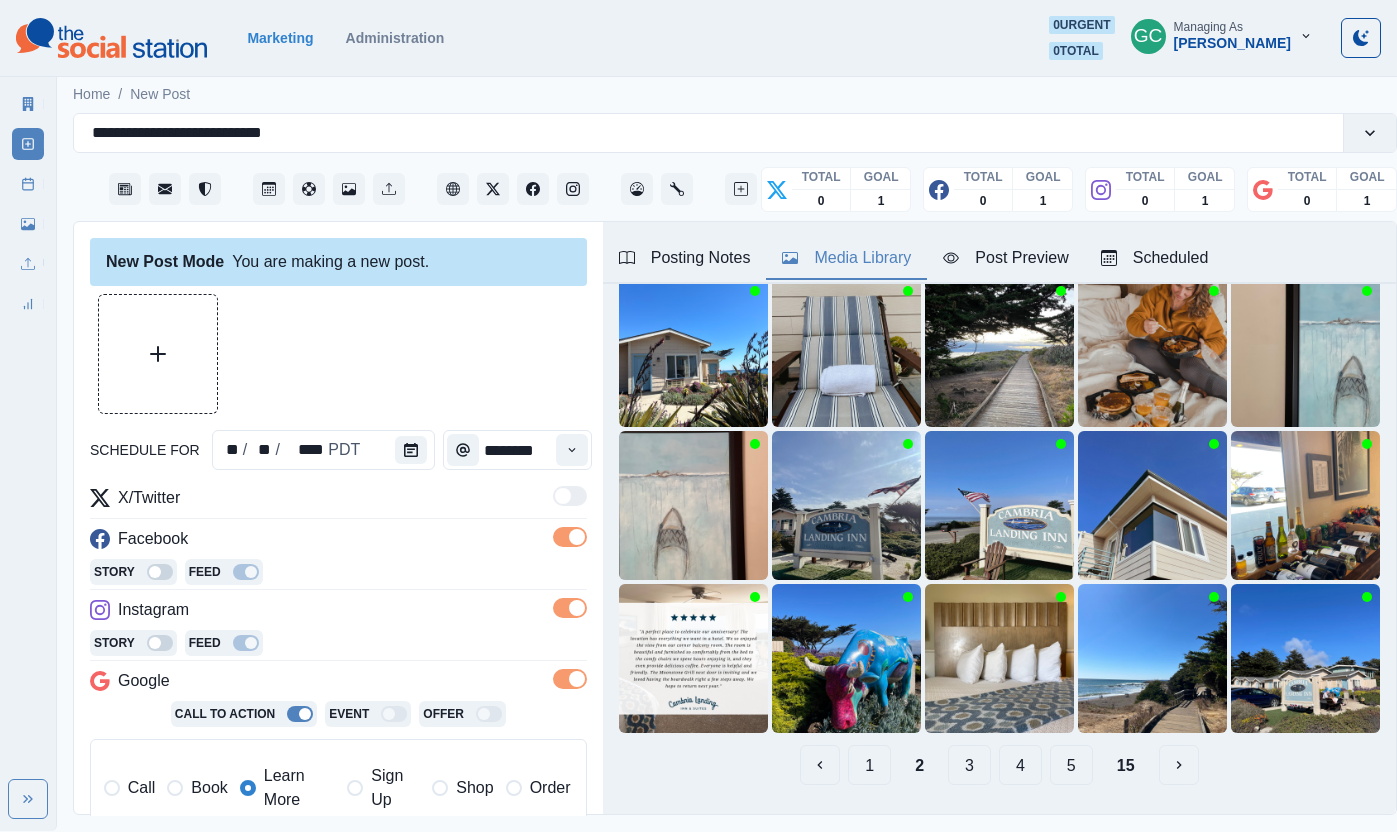 scroll, scrollTop: 129, scrollLeft: 0, axis: vertical 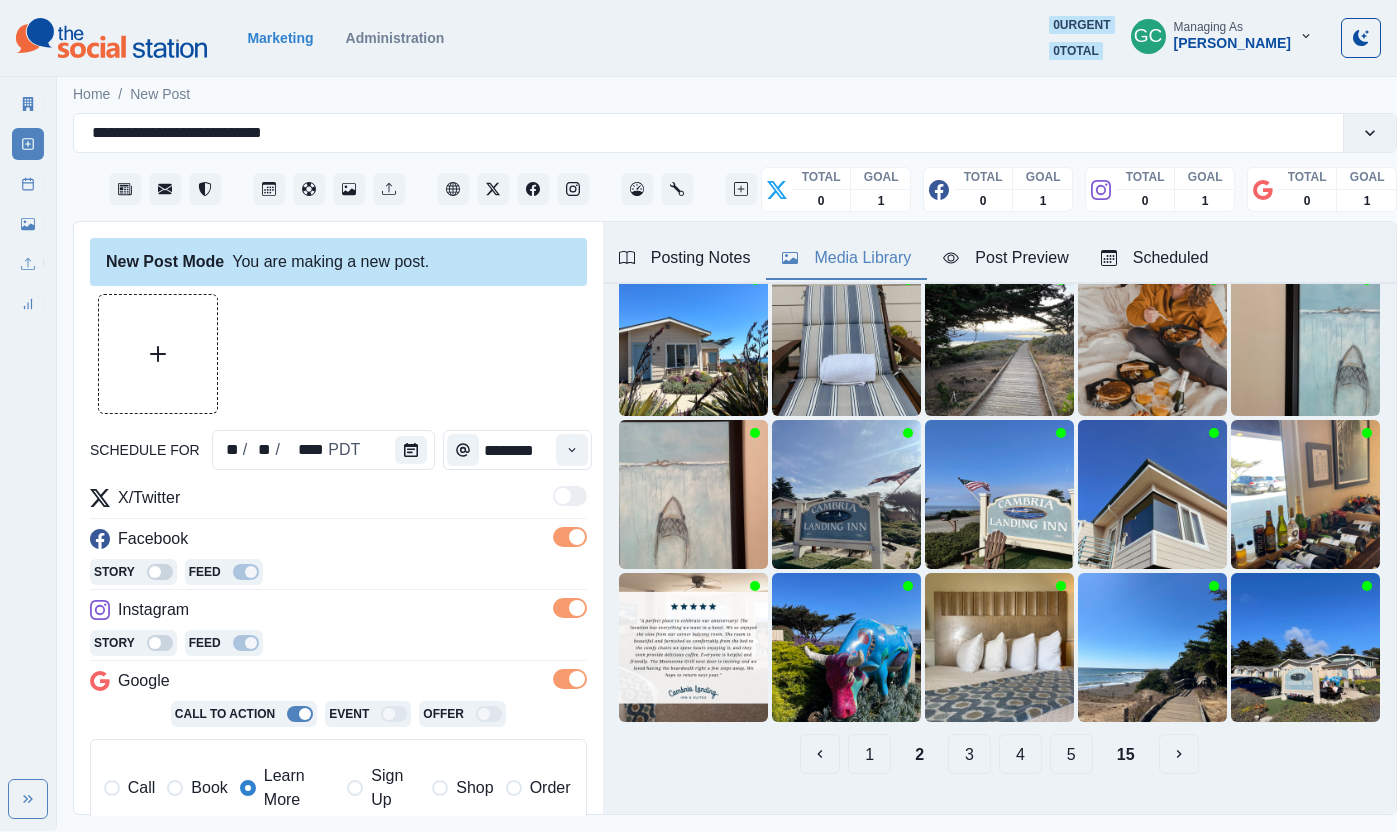 click on "3" at bounding box center [969, 754] 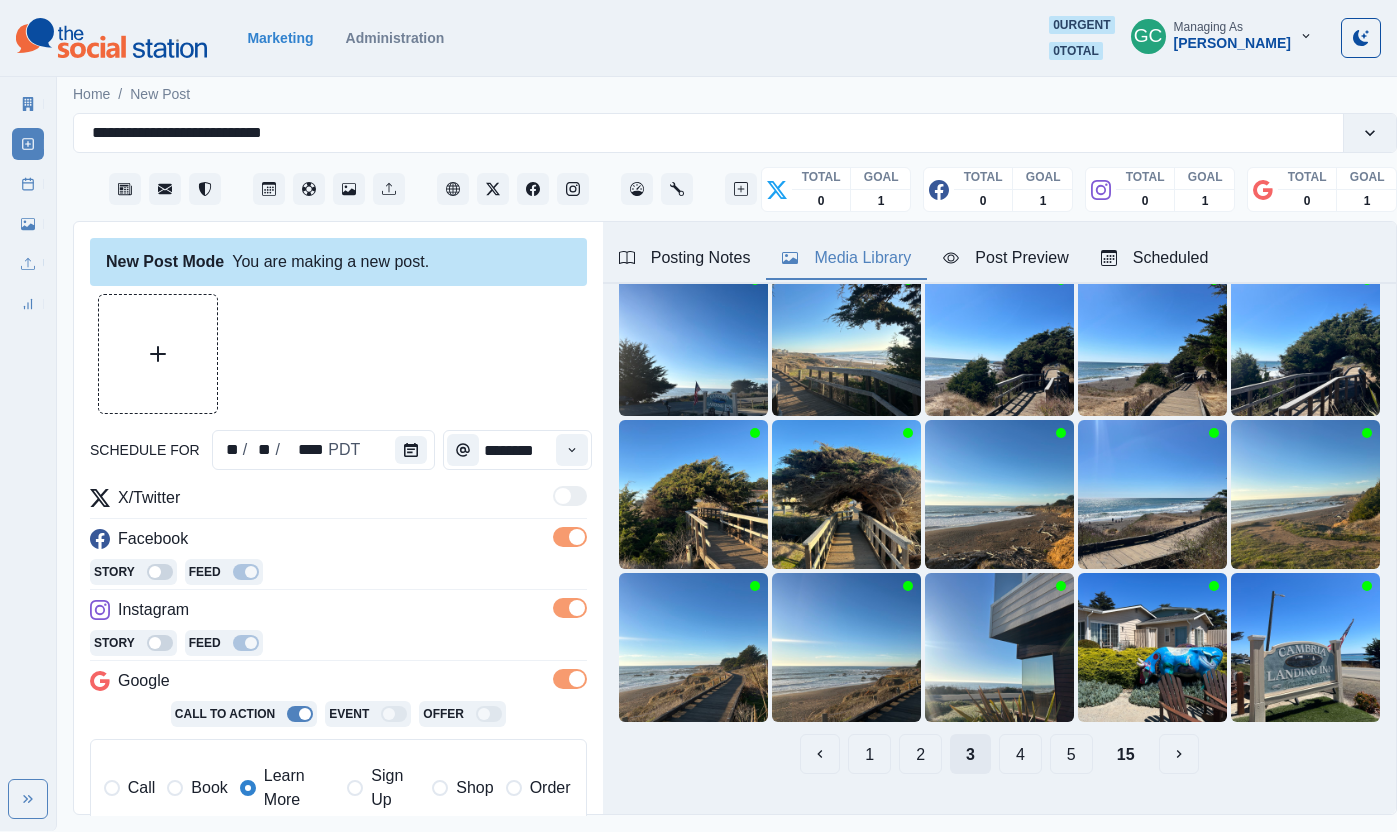 scroll, scrollTop: 129, scrollLeft: 0, axis: vertical 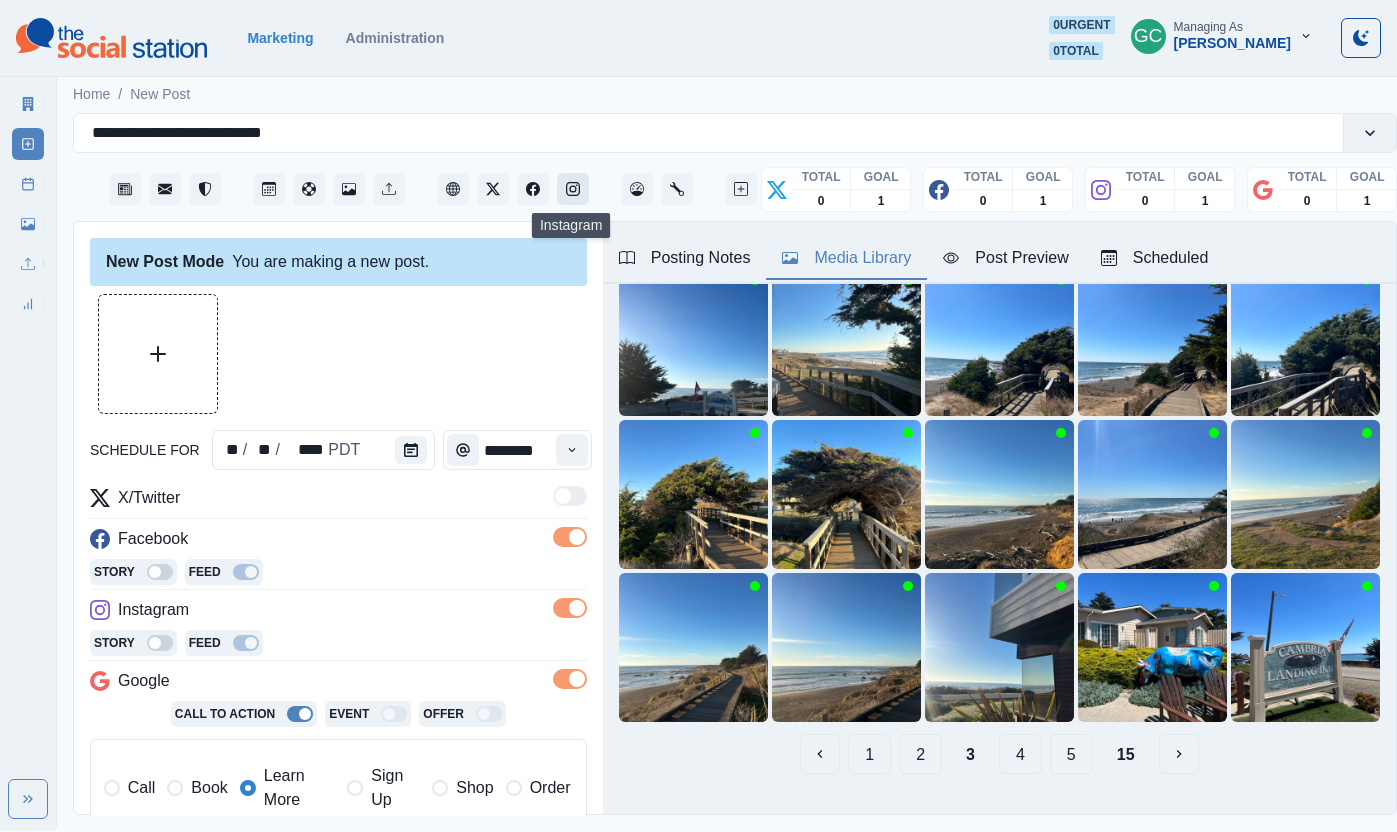 click at bounding box center [573, 189] 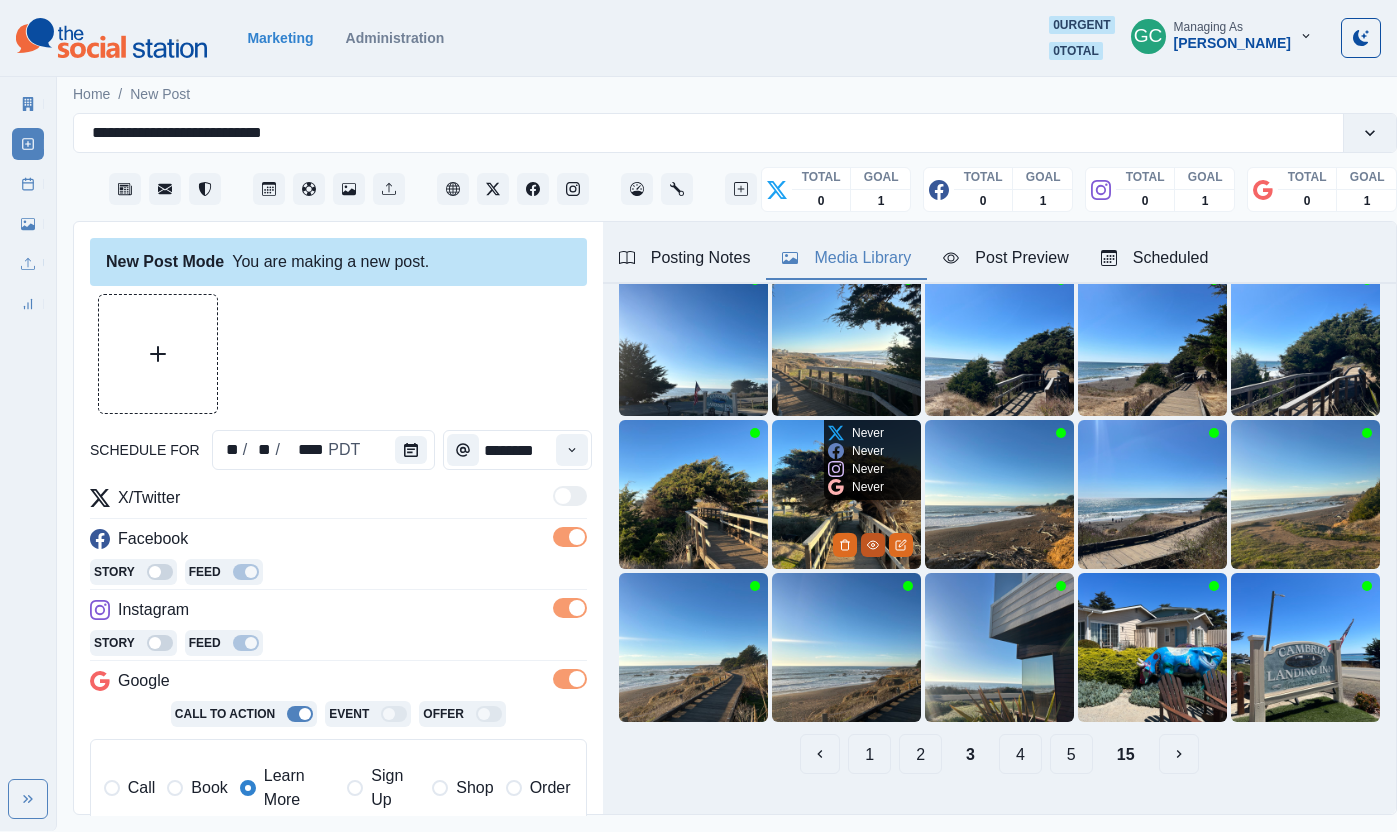 click 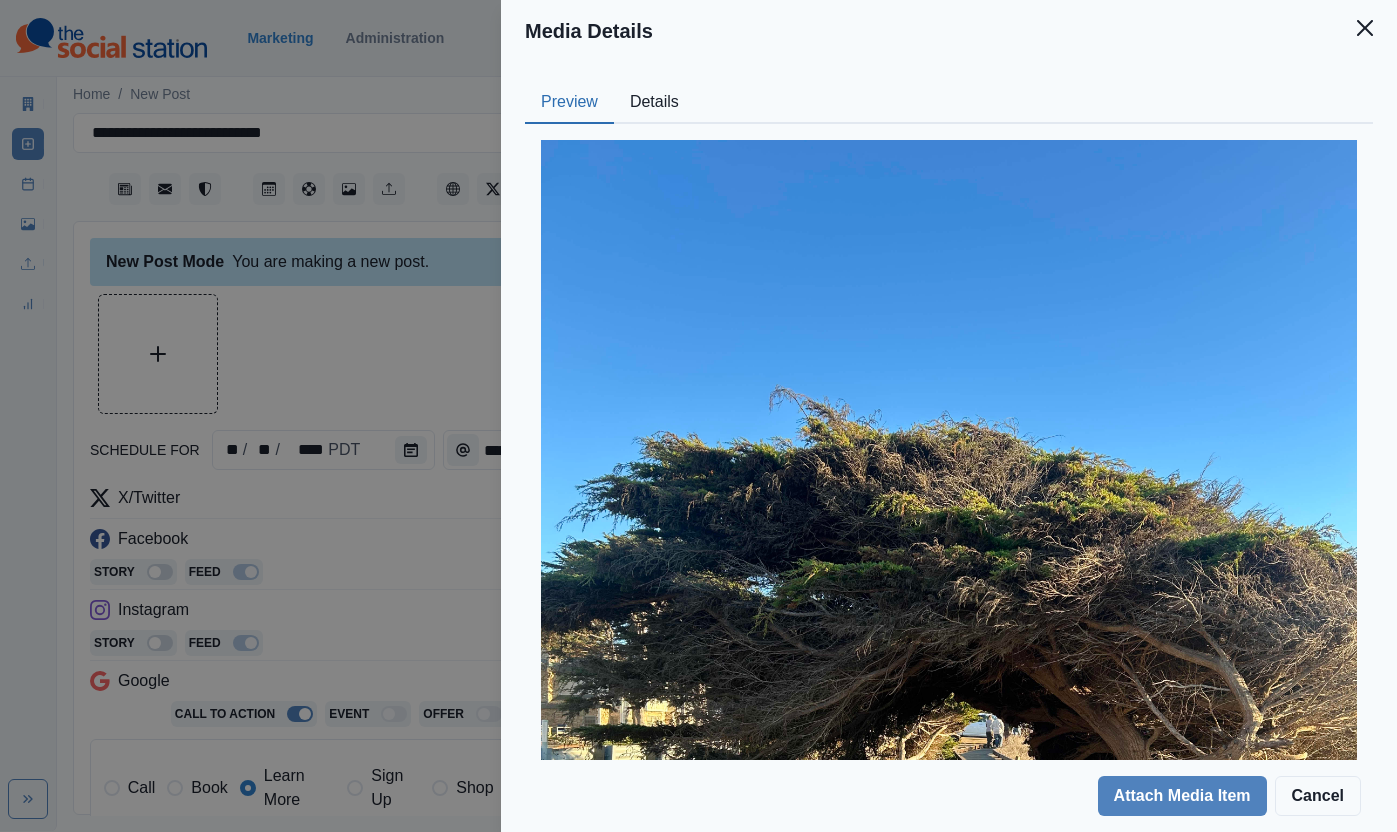 click on "Details" at bounding box center (654, 103) 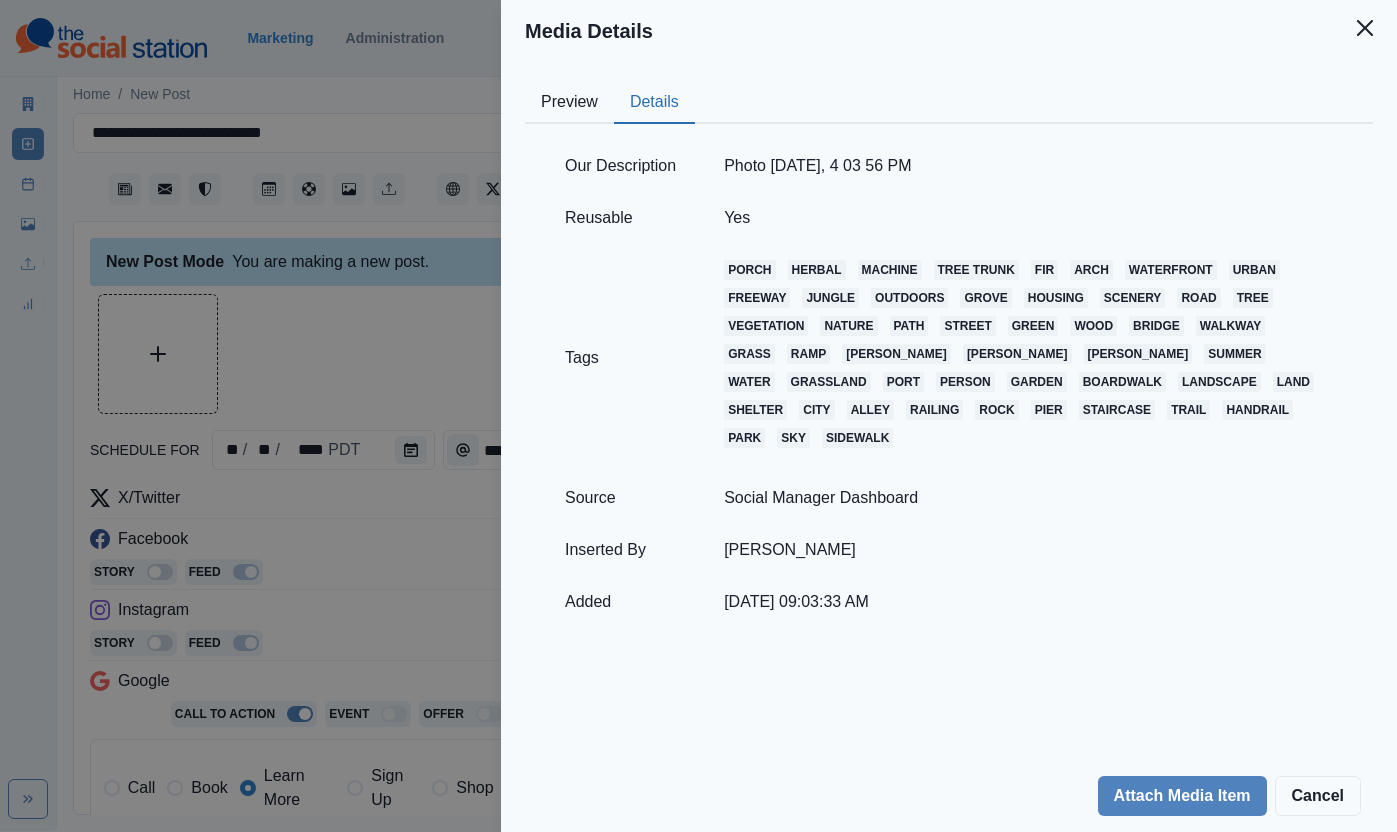 click on "Media Details Preview Details Our Description Photo Dec 06 2024, 4 03 56 PM Reusable Yes Tags porch herbal machine tree trunk fir arch waterfront urban freeway jungle outdoors grove housing scenery road tree vegetation nature path street green wood bridge walkway grass ramp reed arbour moss summer water grassland port person garden boardwalk landscape land shelter city alley railing rock pier staircase trail handrail park sky sidewalk Source Social Manager Dashboard Inserted By Sara Haas Added 12/11/2024, 09:03:33 AM Attach Media Item Cancel" at bounding box center [698, 416] 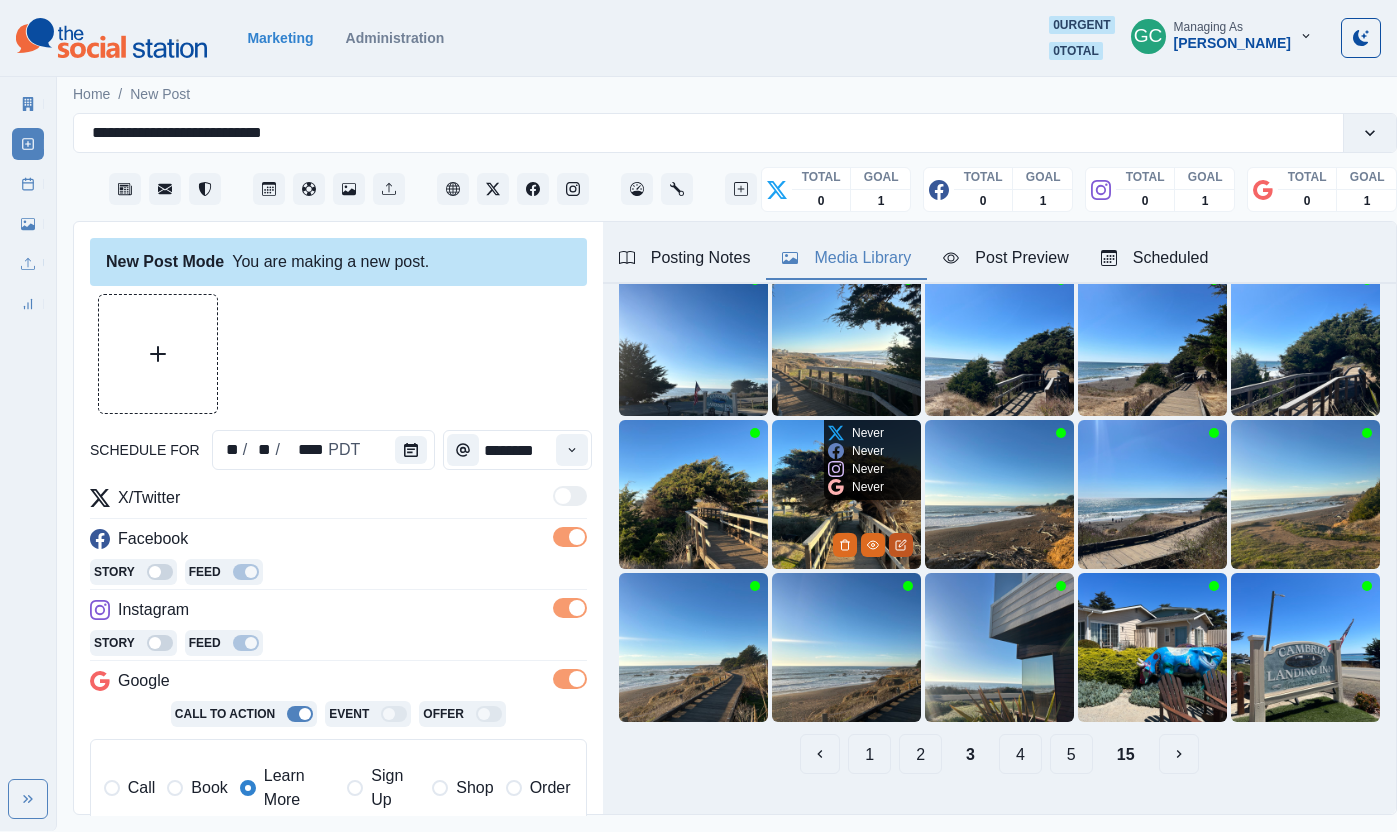 click 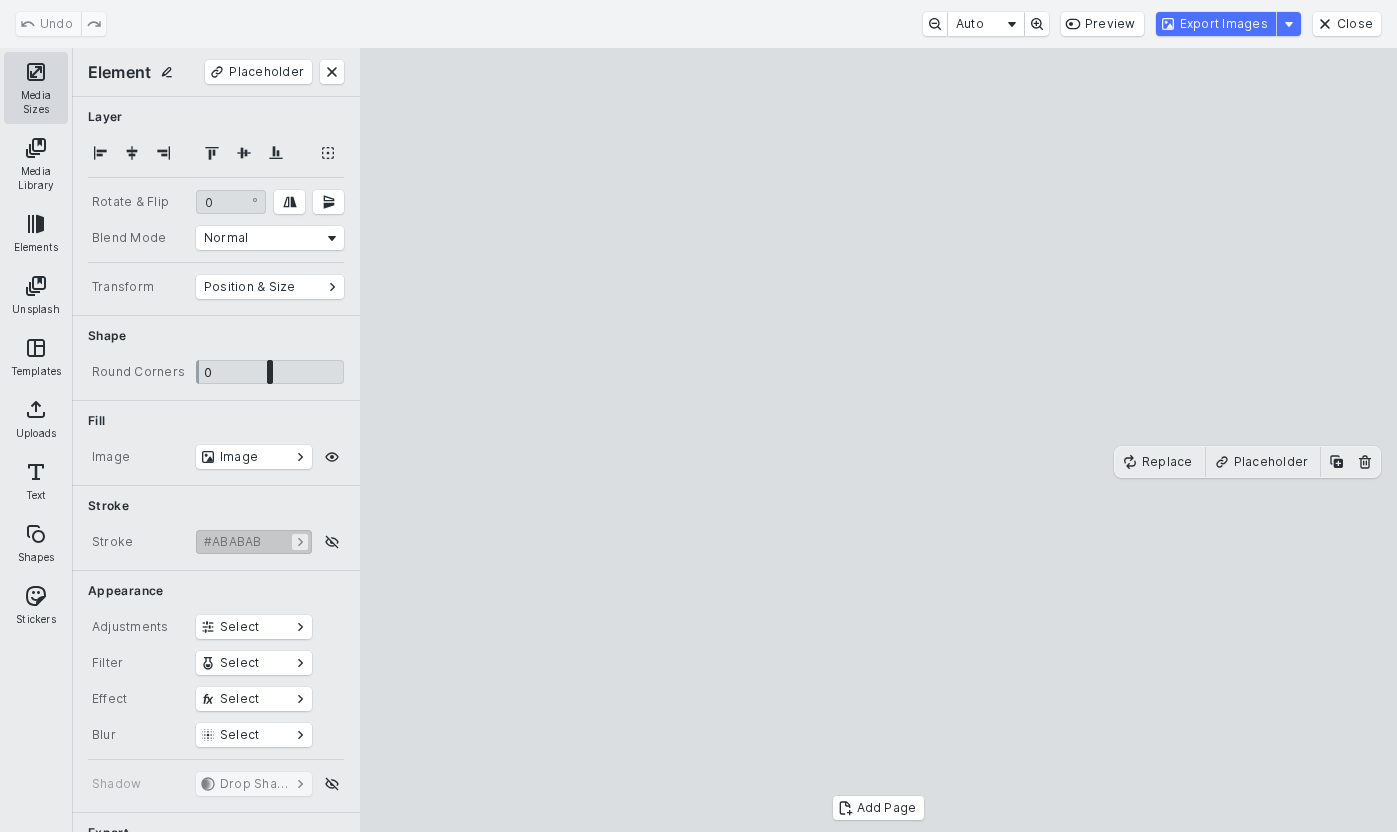 drag, startPoint x: 24, startPoint y: 97, endPoint x: 34, endPoint y: 102, distance: 11.18034 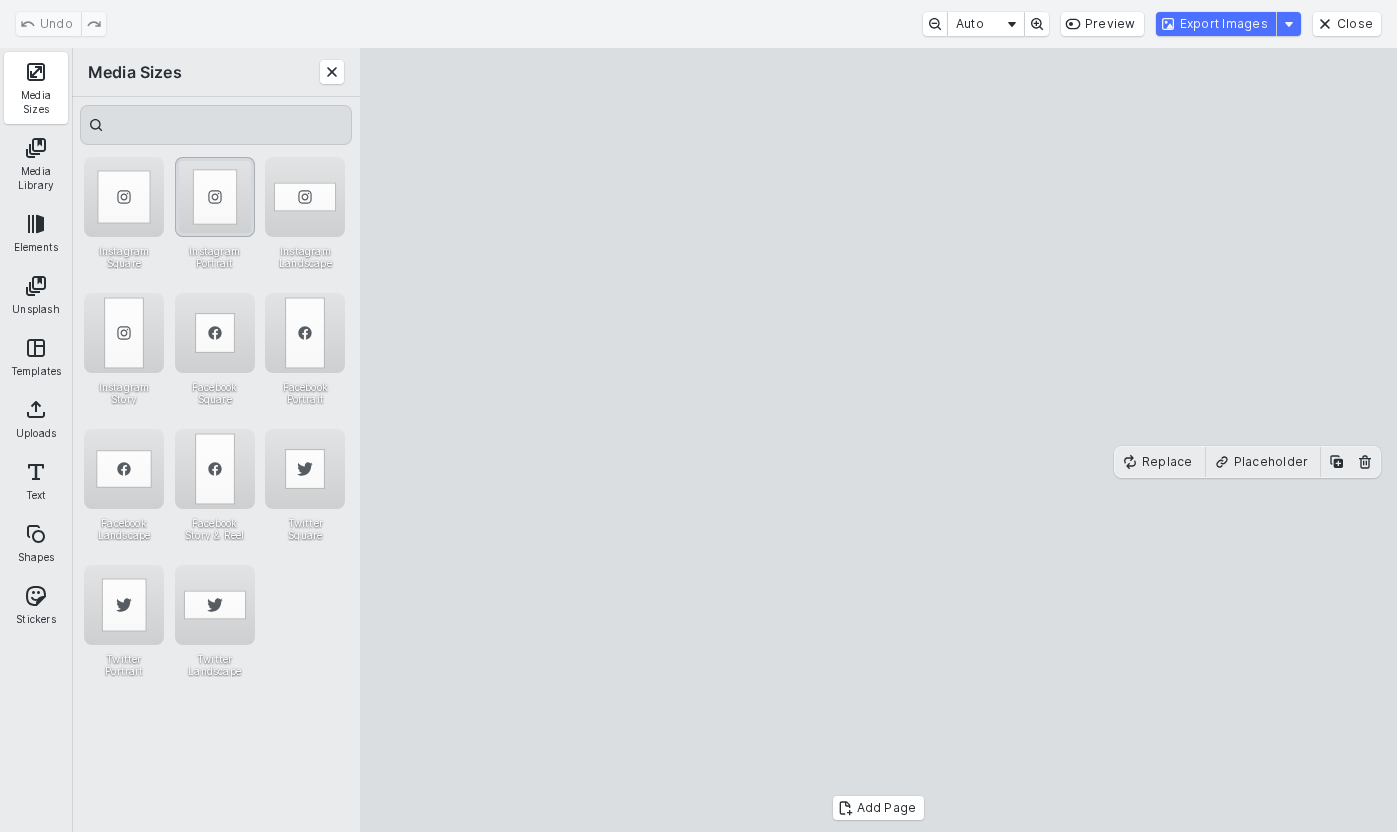 click at bounding box center [215, 197] 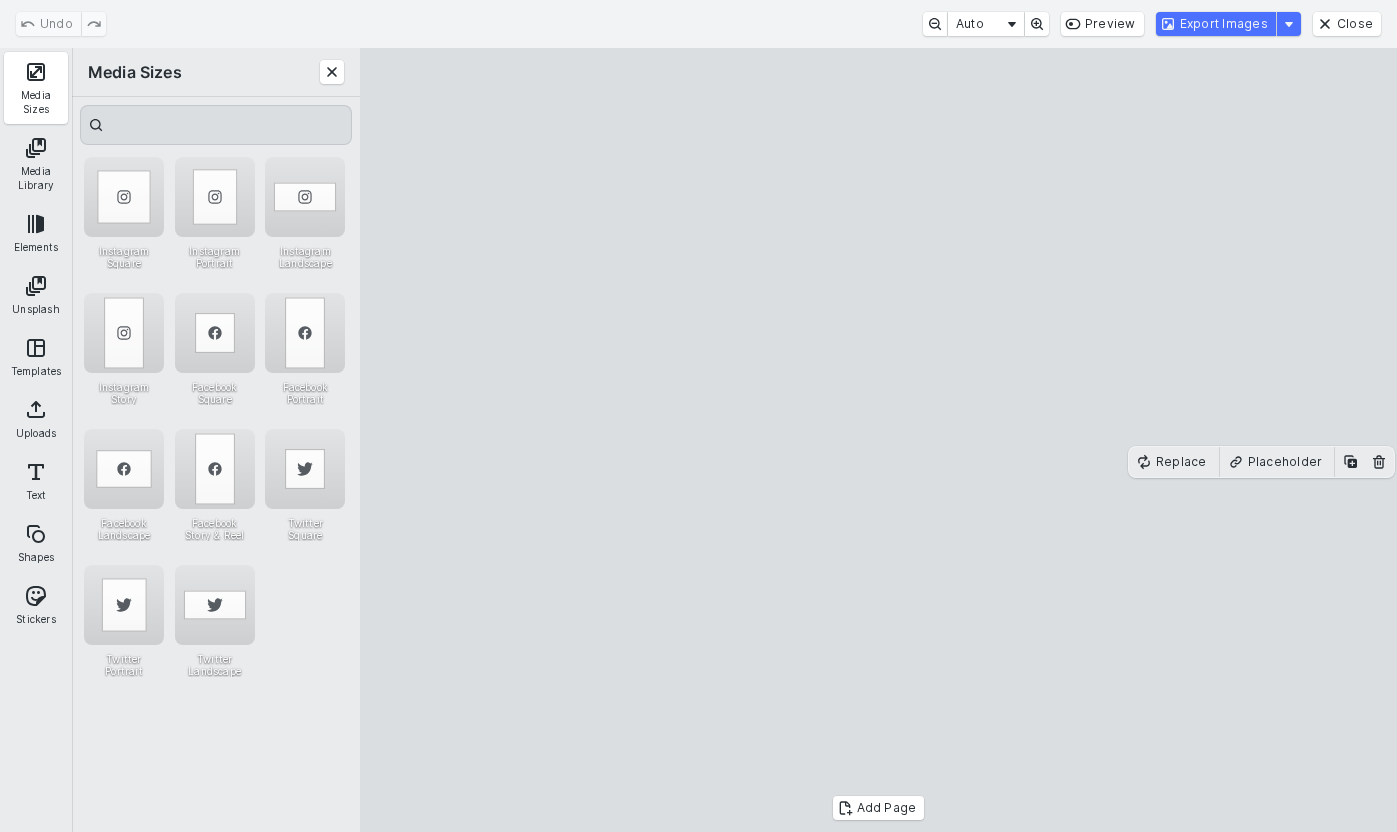 click on "Undo Auto Preview Export Images Close" at bounding box center (698, 24) 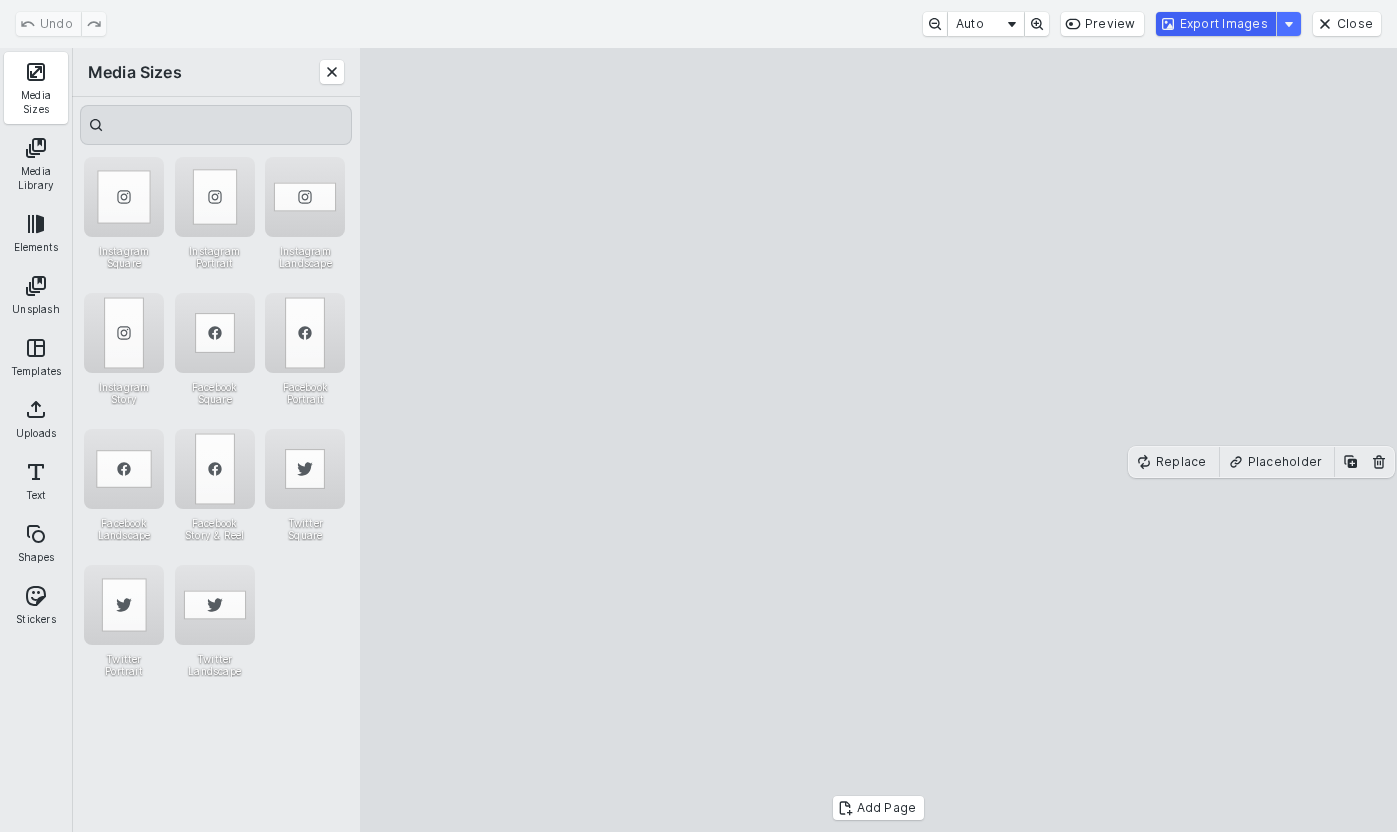 click on "Export Images" at bounding box center (1216, 24) 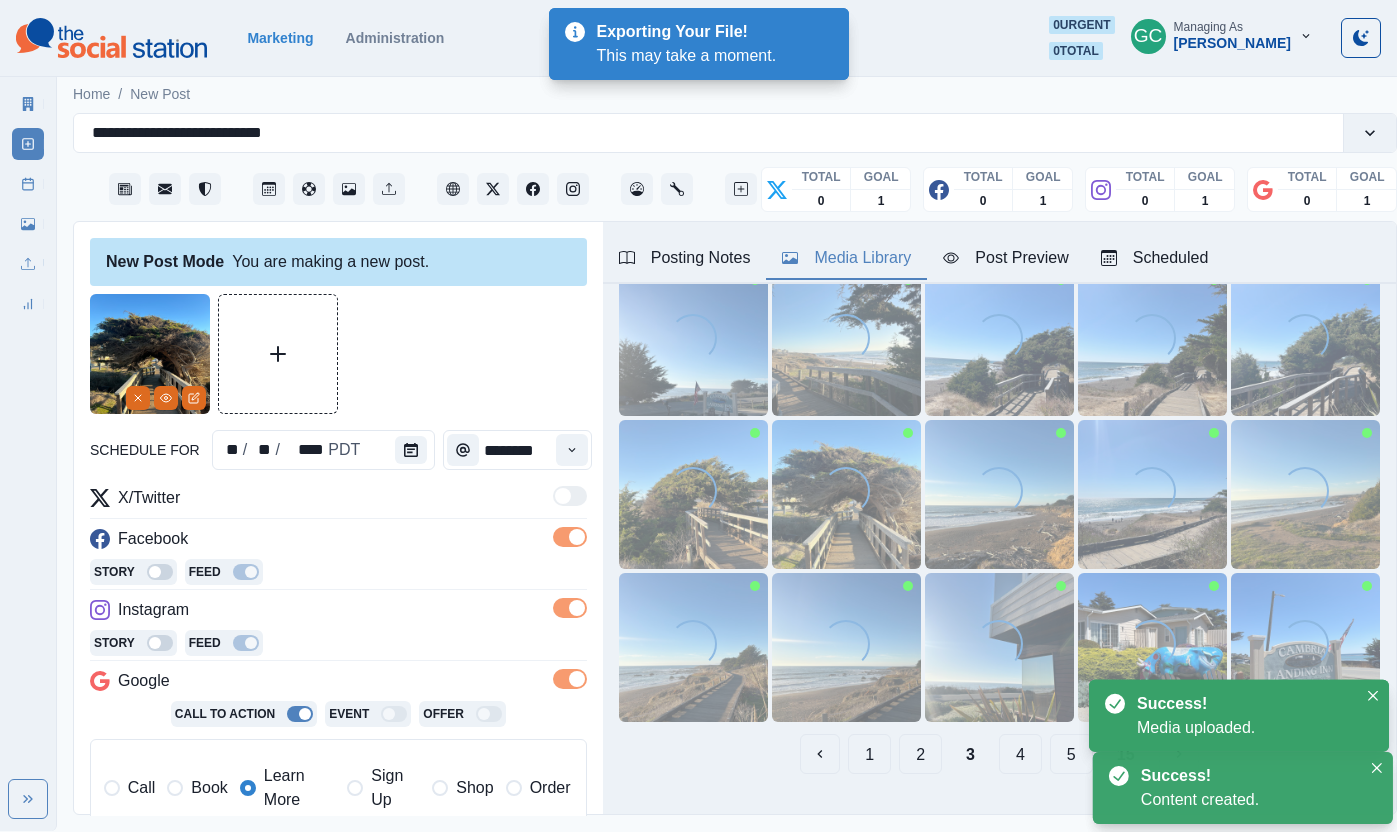 scroll, scrollTop: 0, scrollLeft: 0, axis: both 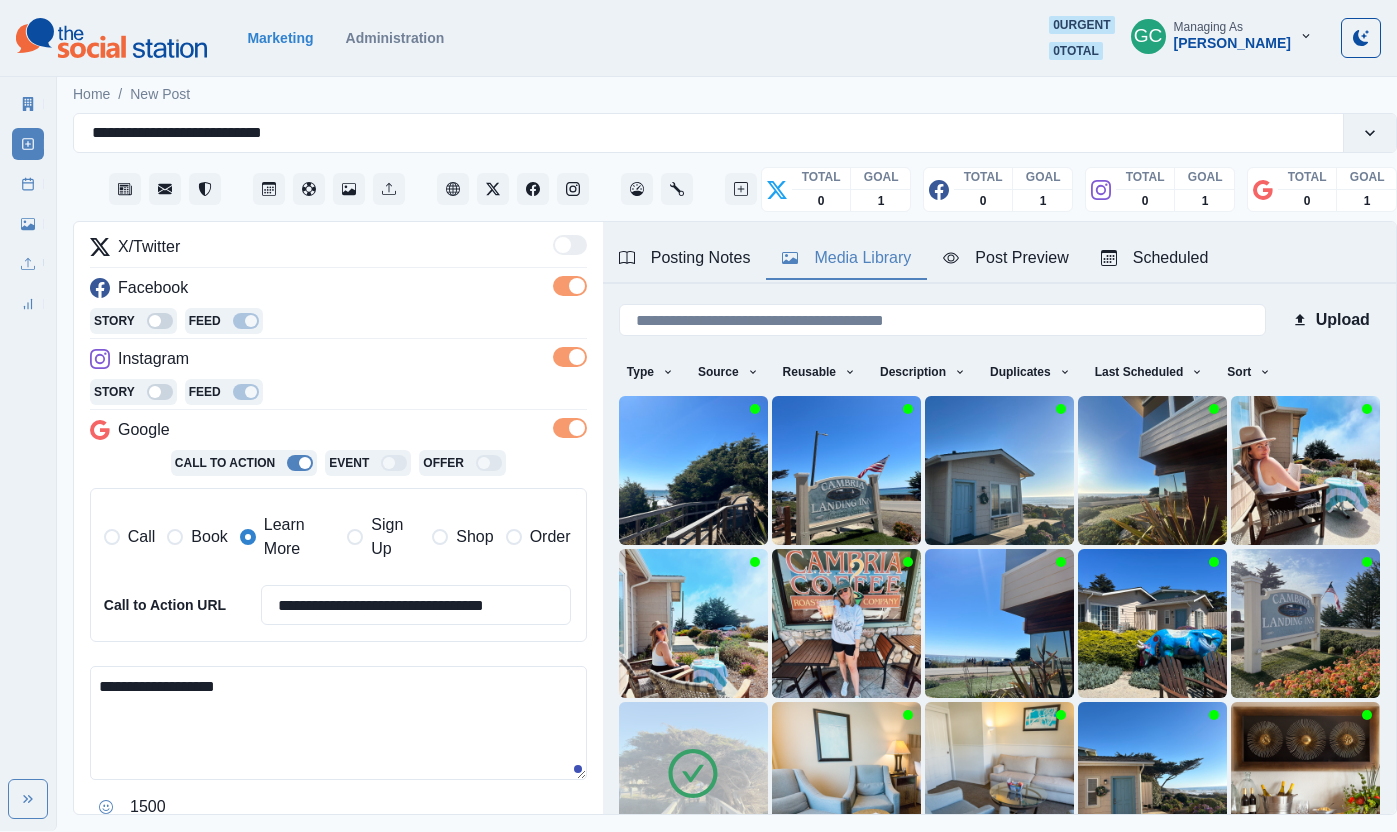 click on "**********" at bounding box center (338, 723) 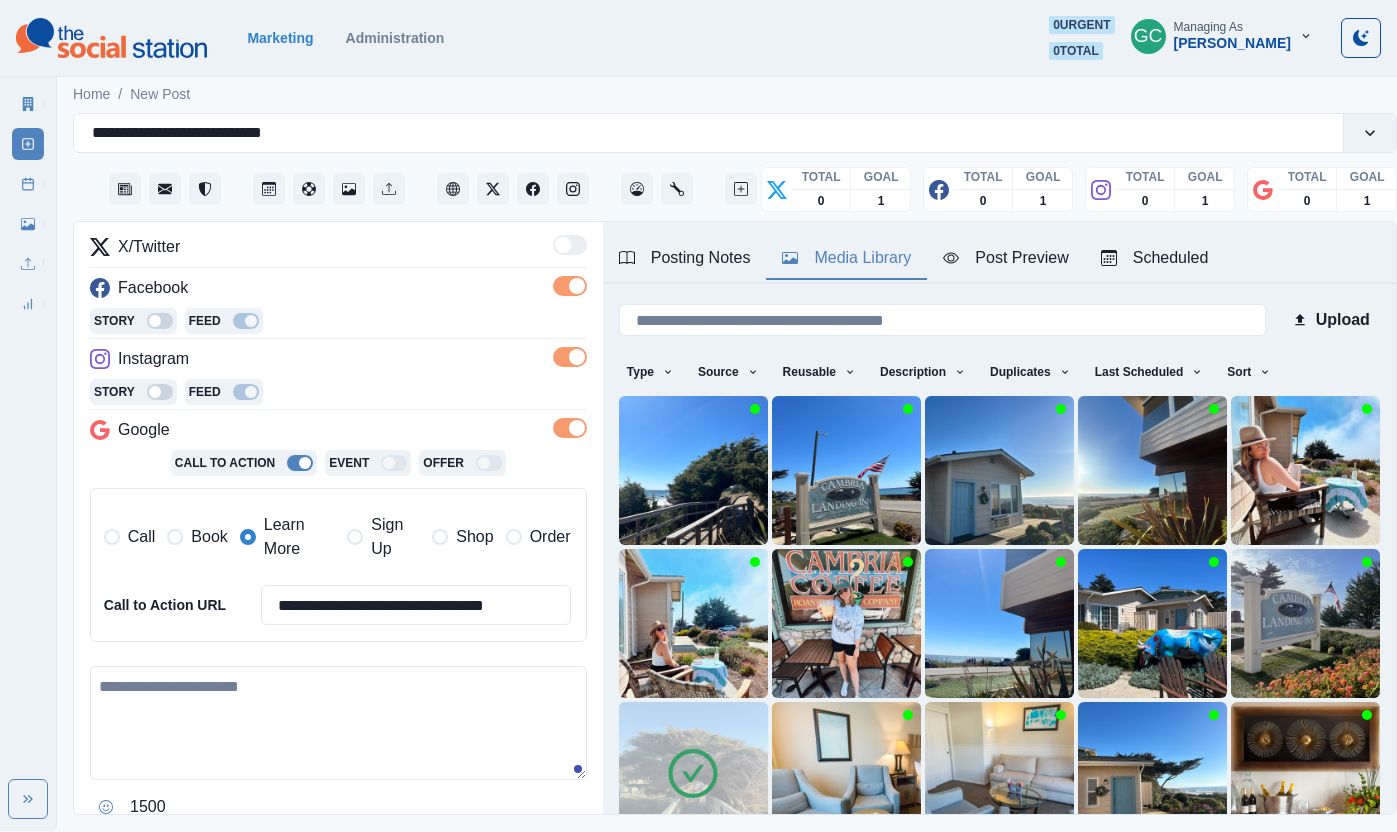 paste on "**********" 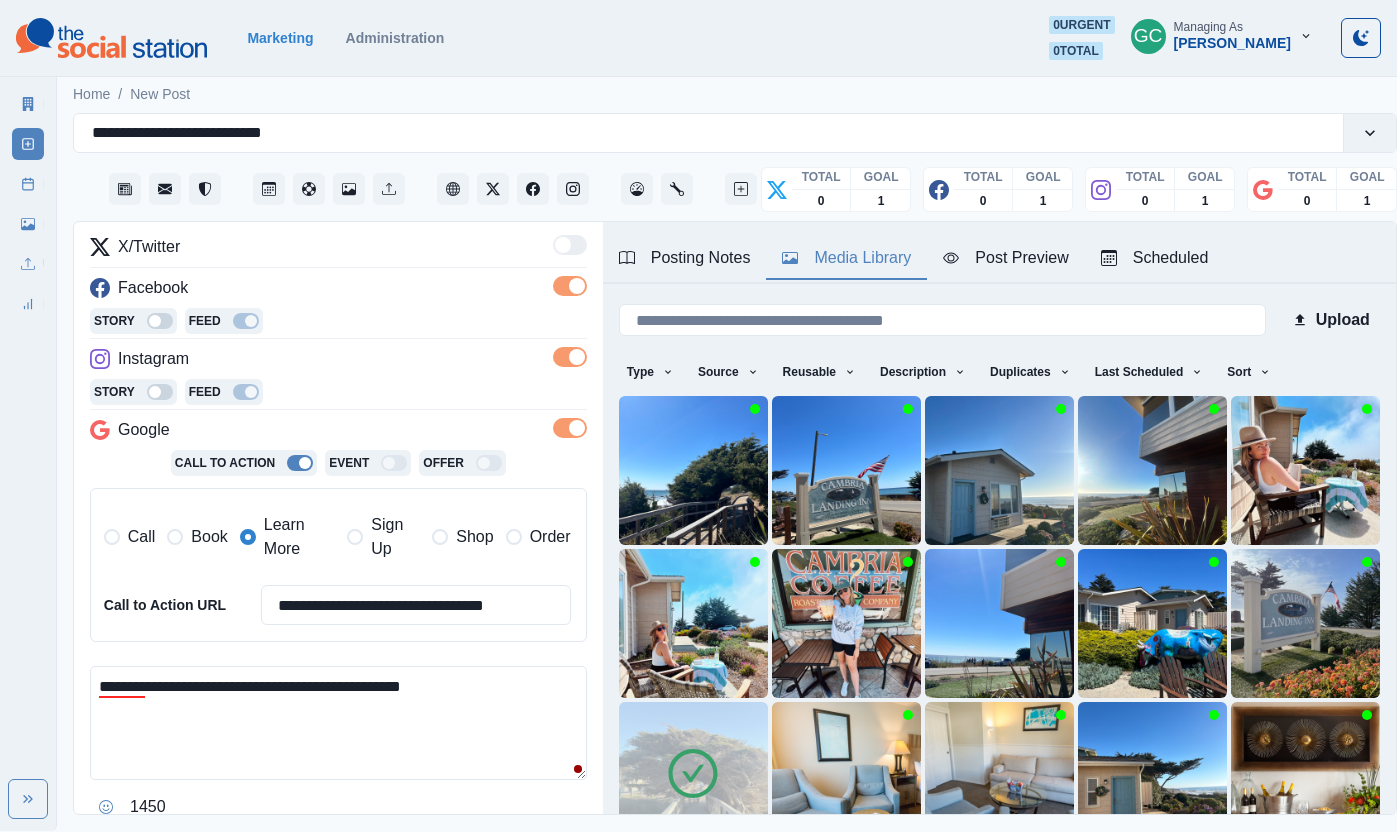 click on "**********" at bounding box center (698, 415) 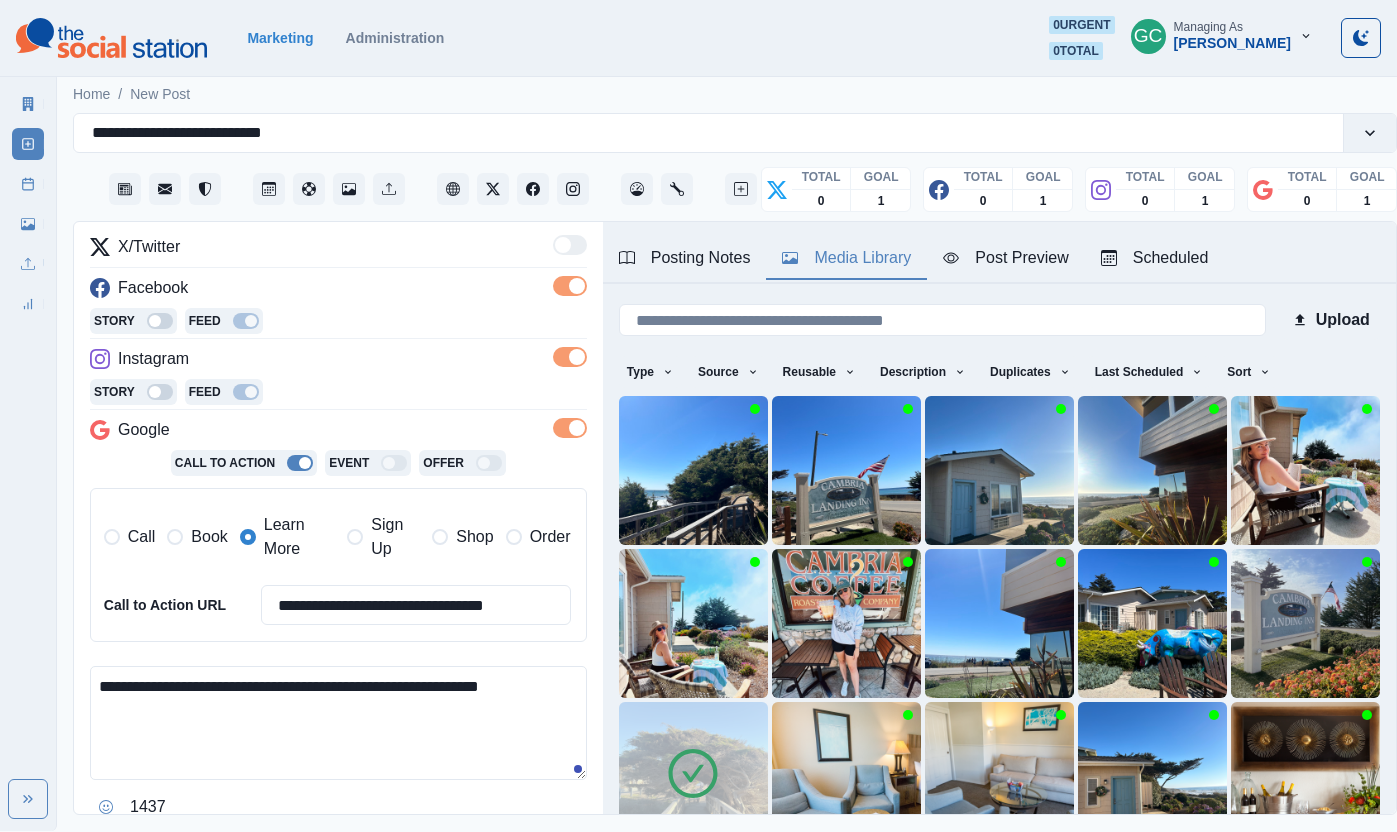 click on "**********" at bounding box center (338, 723) 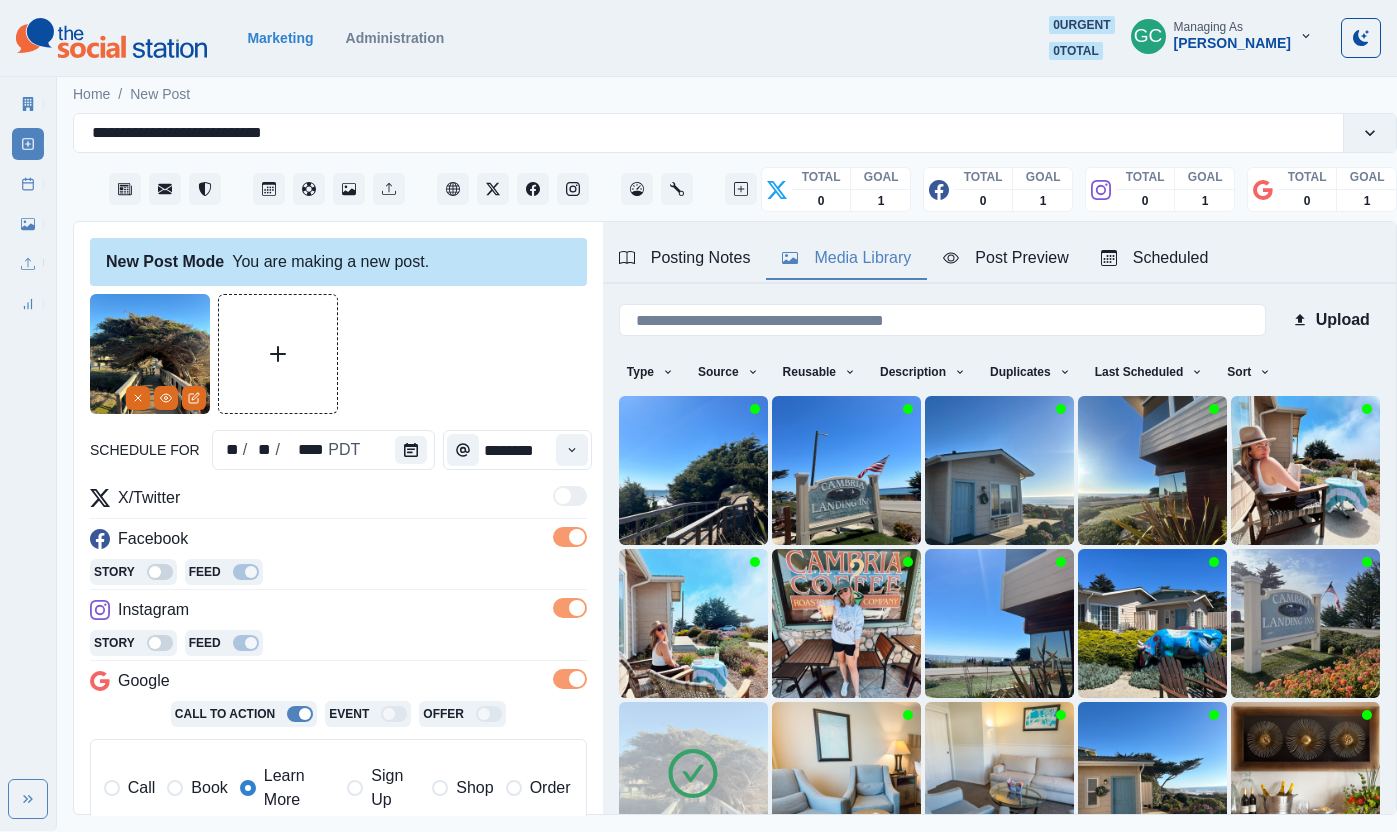 scroll, scrollTop: 425, scrollLeft: 0, axis: vertical 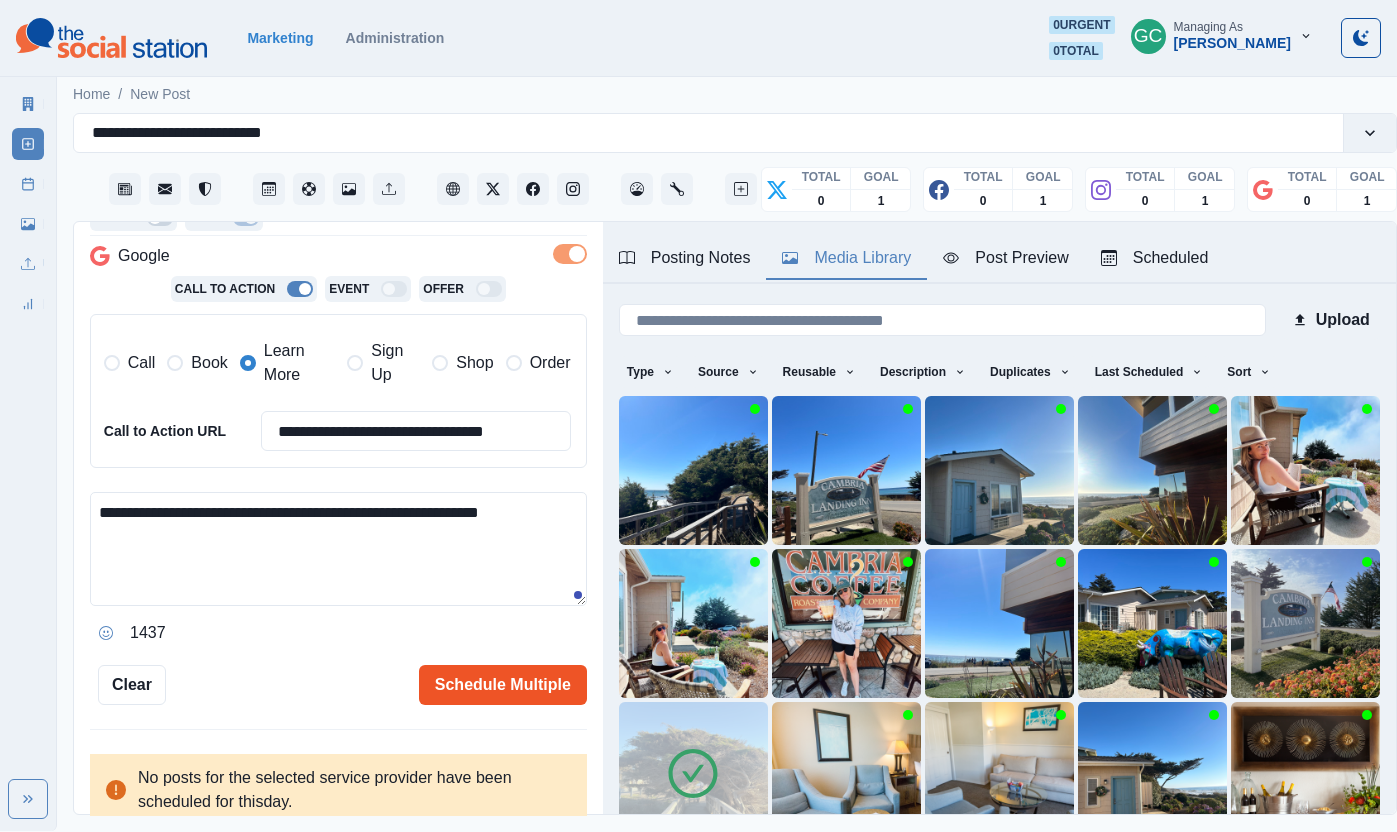 type on "**********" 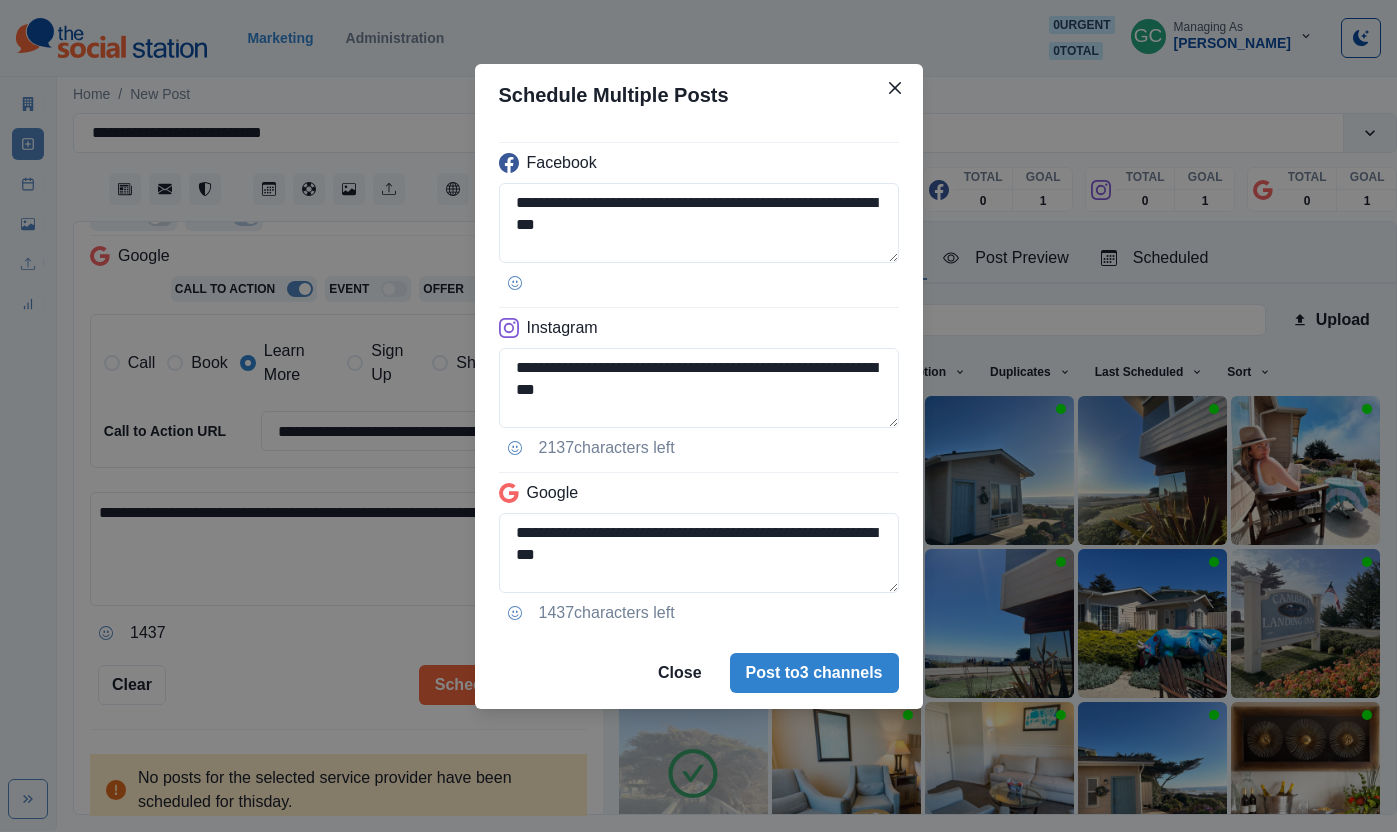 drag, startPoint x: 854, startPoint y: 668, endPoint x: 823, endPoint y: 693, distance: 39.824615 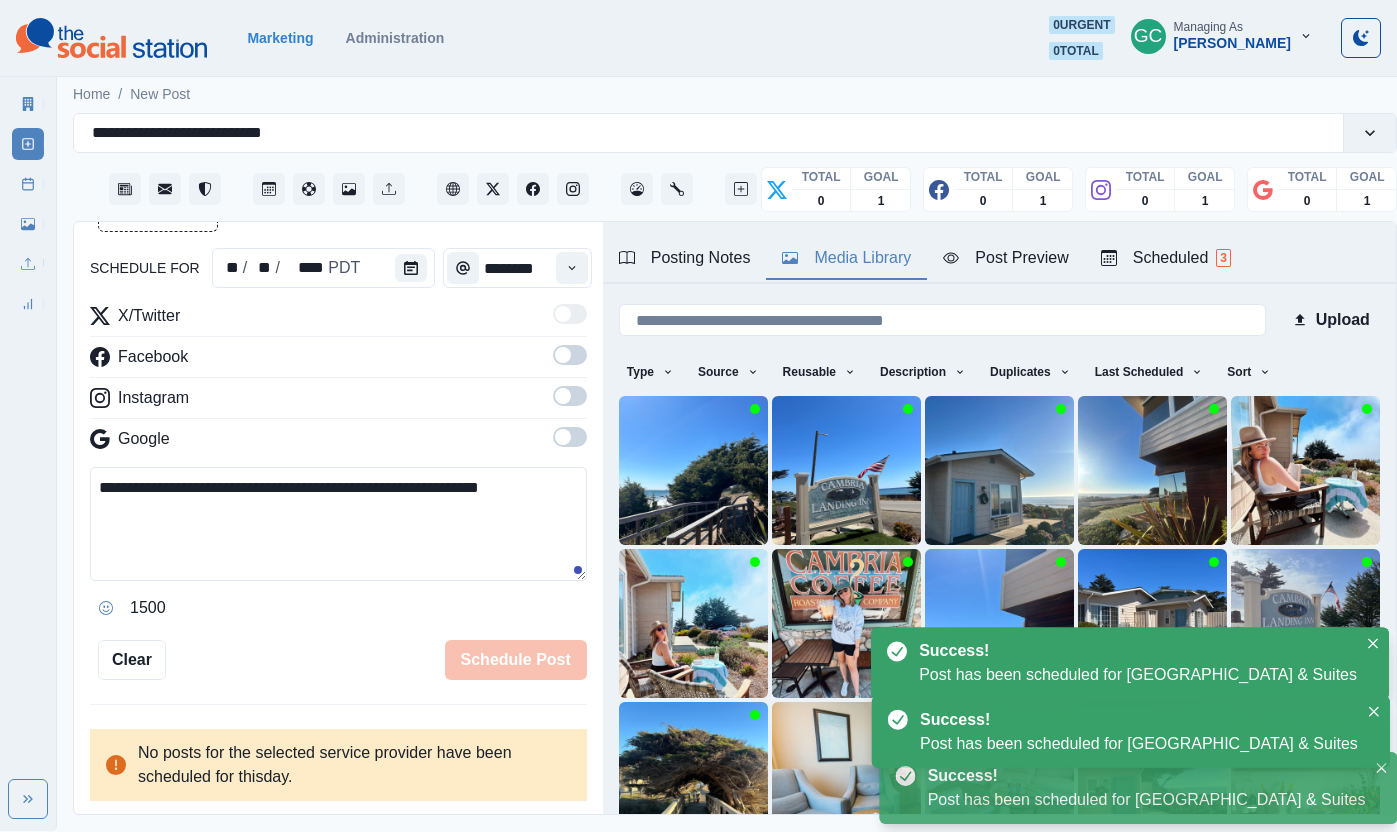 scroll, scrollTop: 395, scrollLeft: 0, axis: vertical 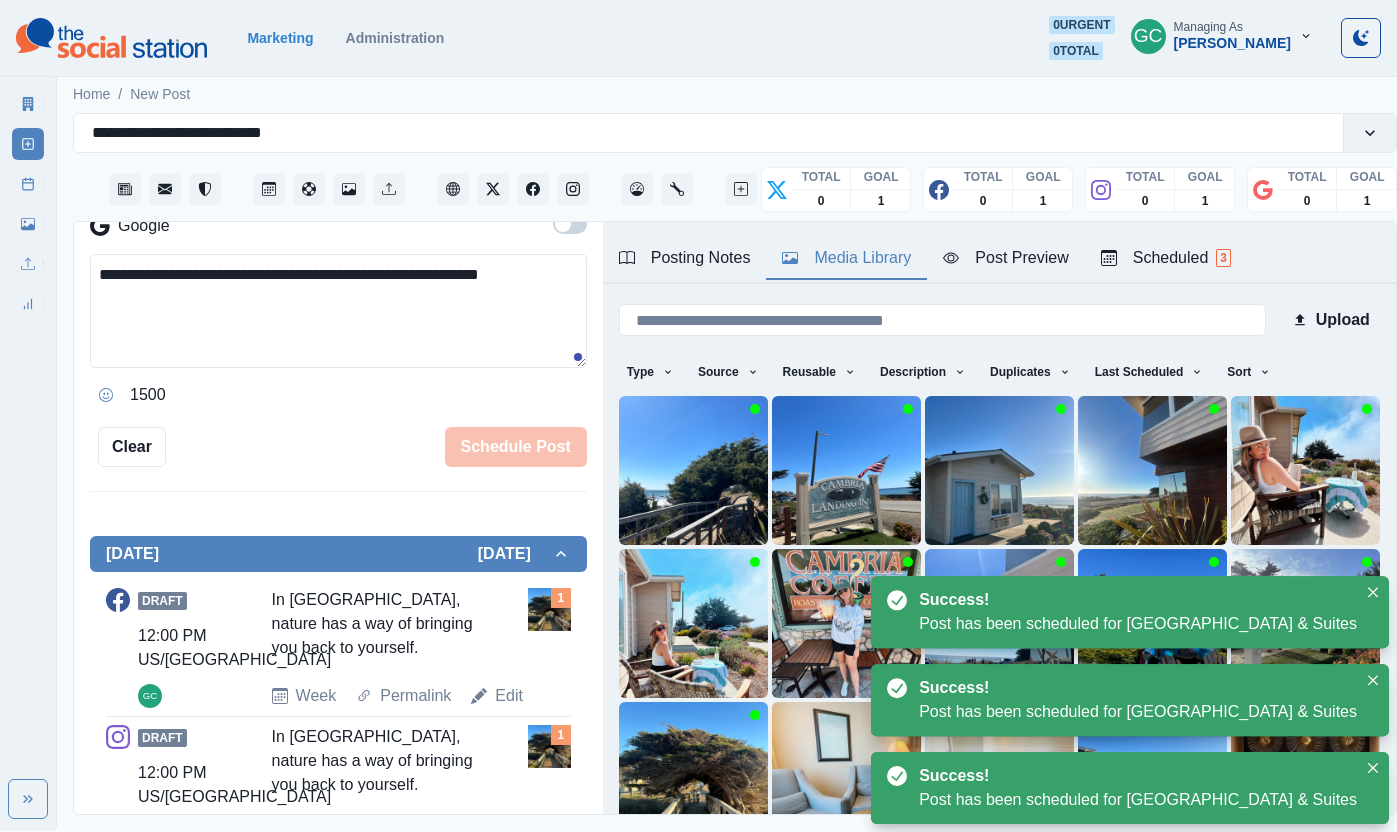 click on "Scheduled 3" at bounding box center (1166, 258) 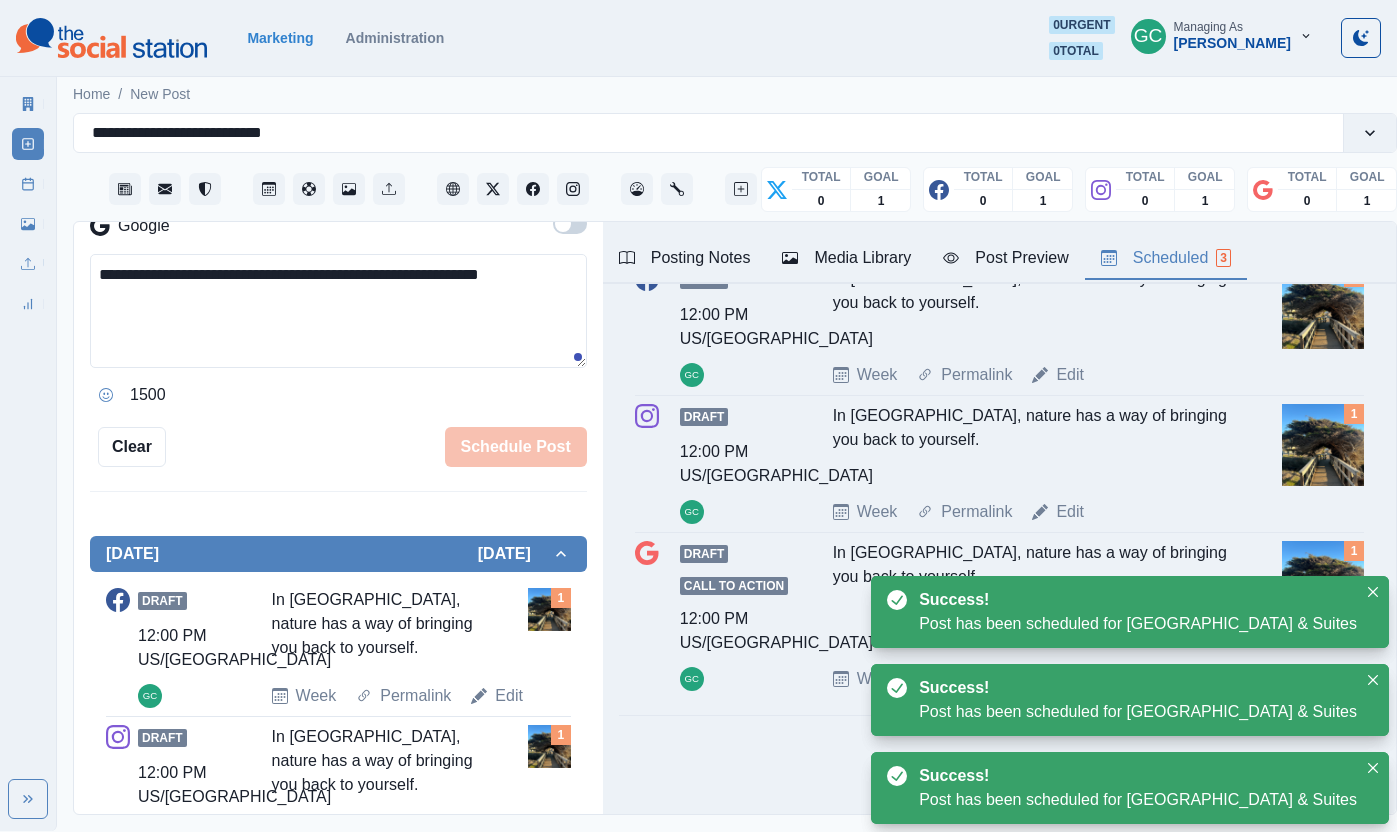 scroll, scrollTop: 0, scrollLeft: 0, axis: both 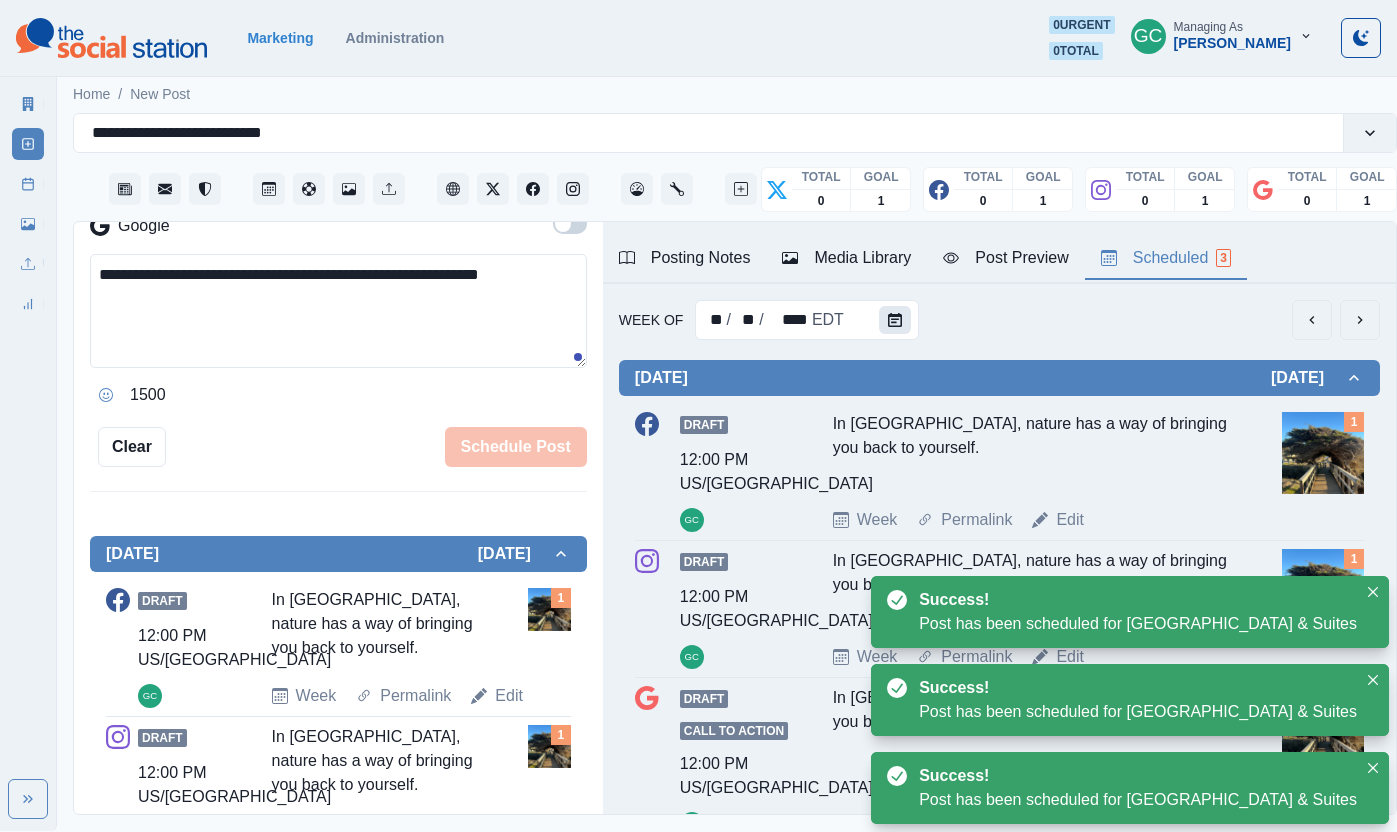 click at bounding box center (895, 320) 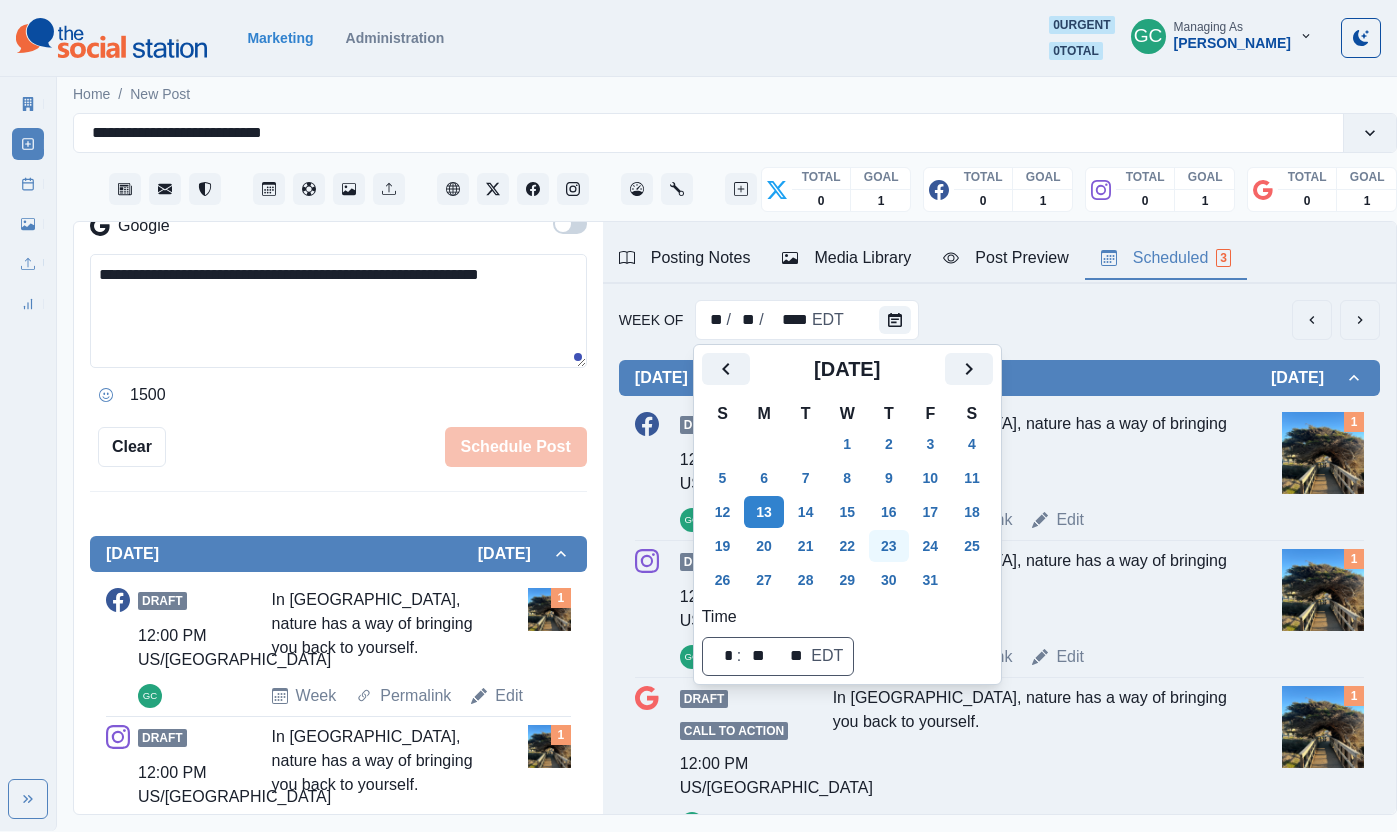click on "23" at bounding box center [889, 546] 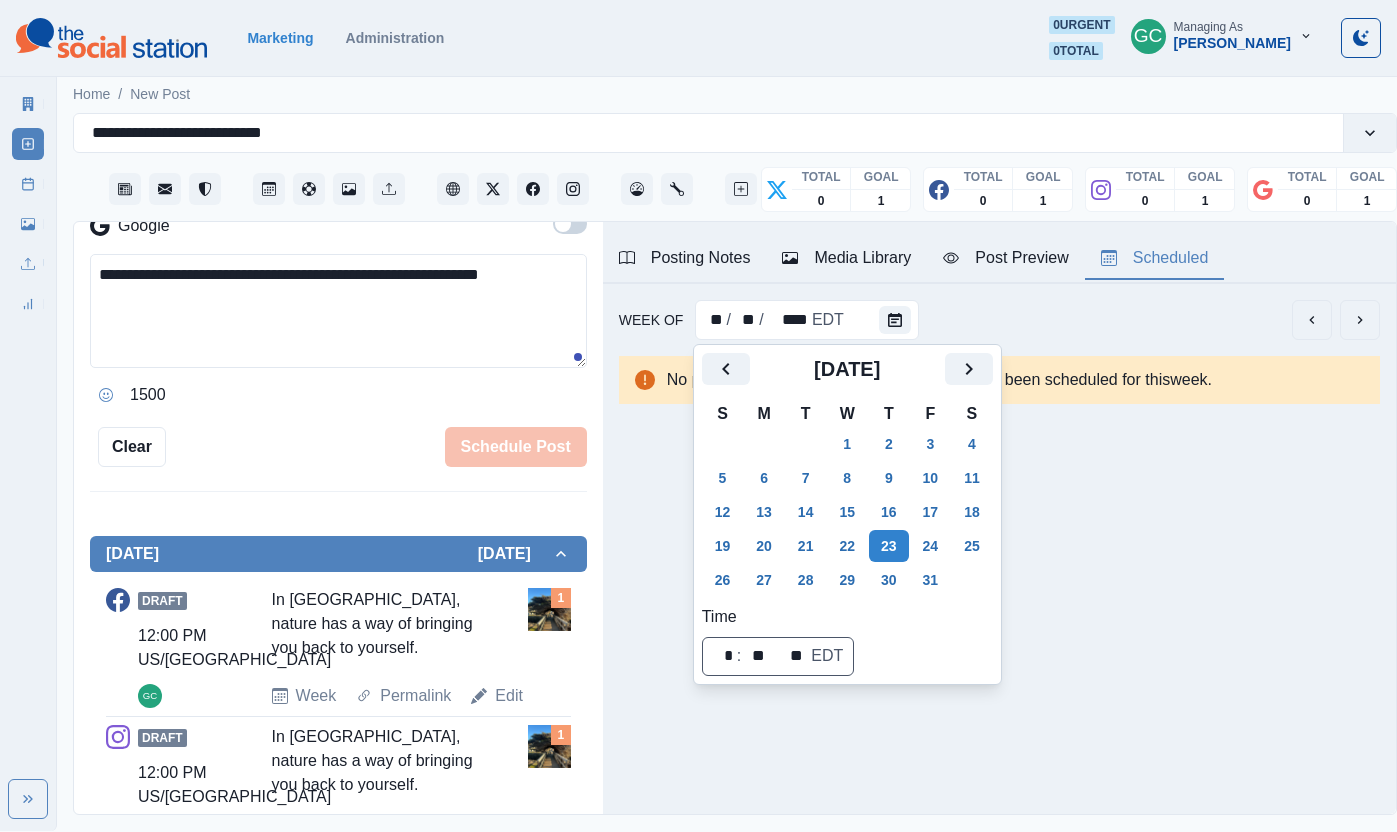 scroll, scrollTop: 0, scrollLeft: 0, axis: both 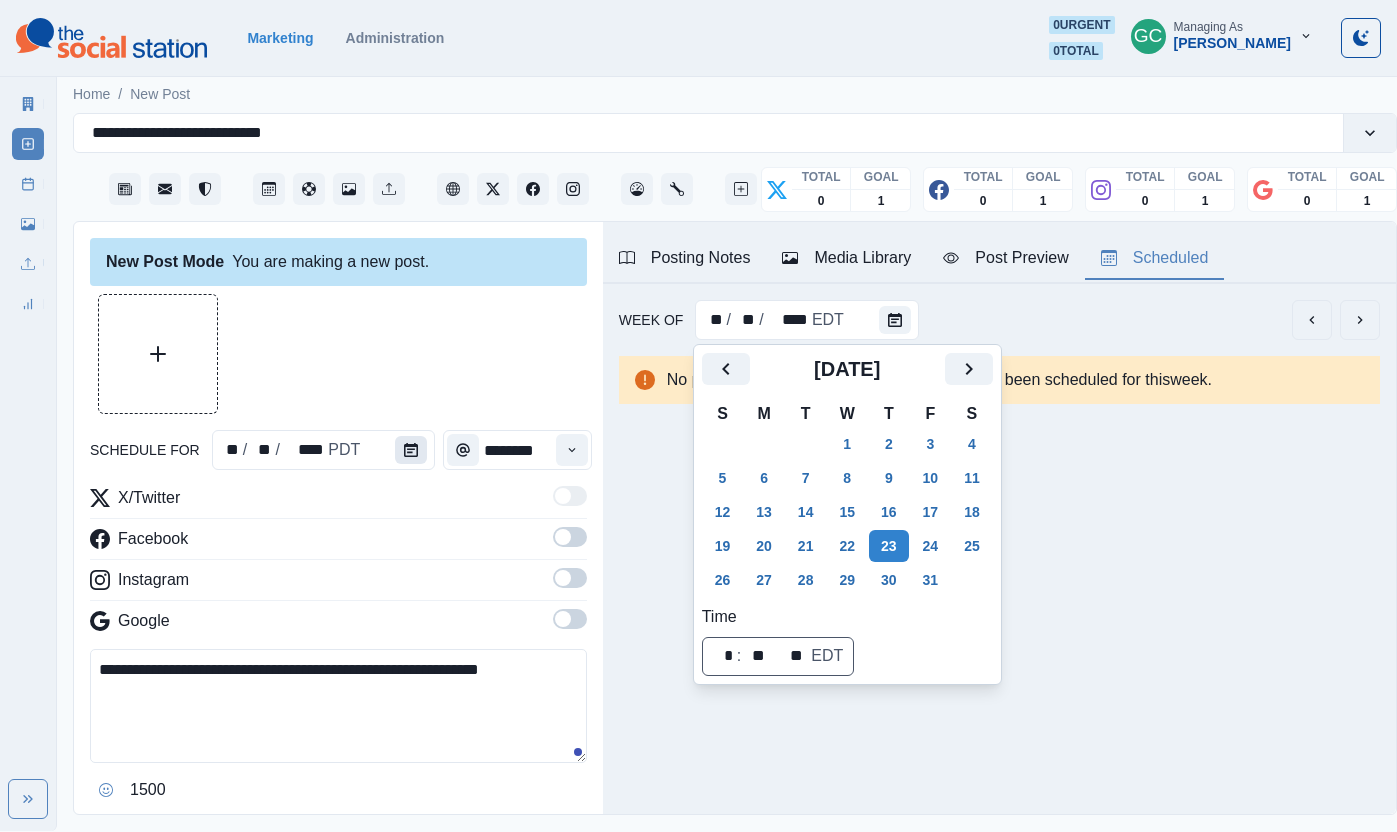 click on "schedule for  ** / ** / **** PDT ********" at bounding box center (338, 450) 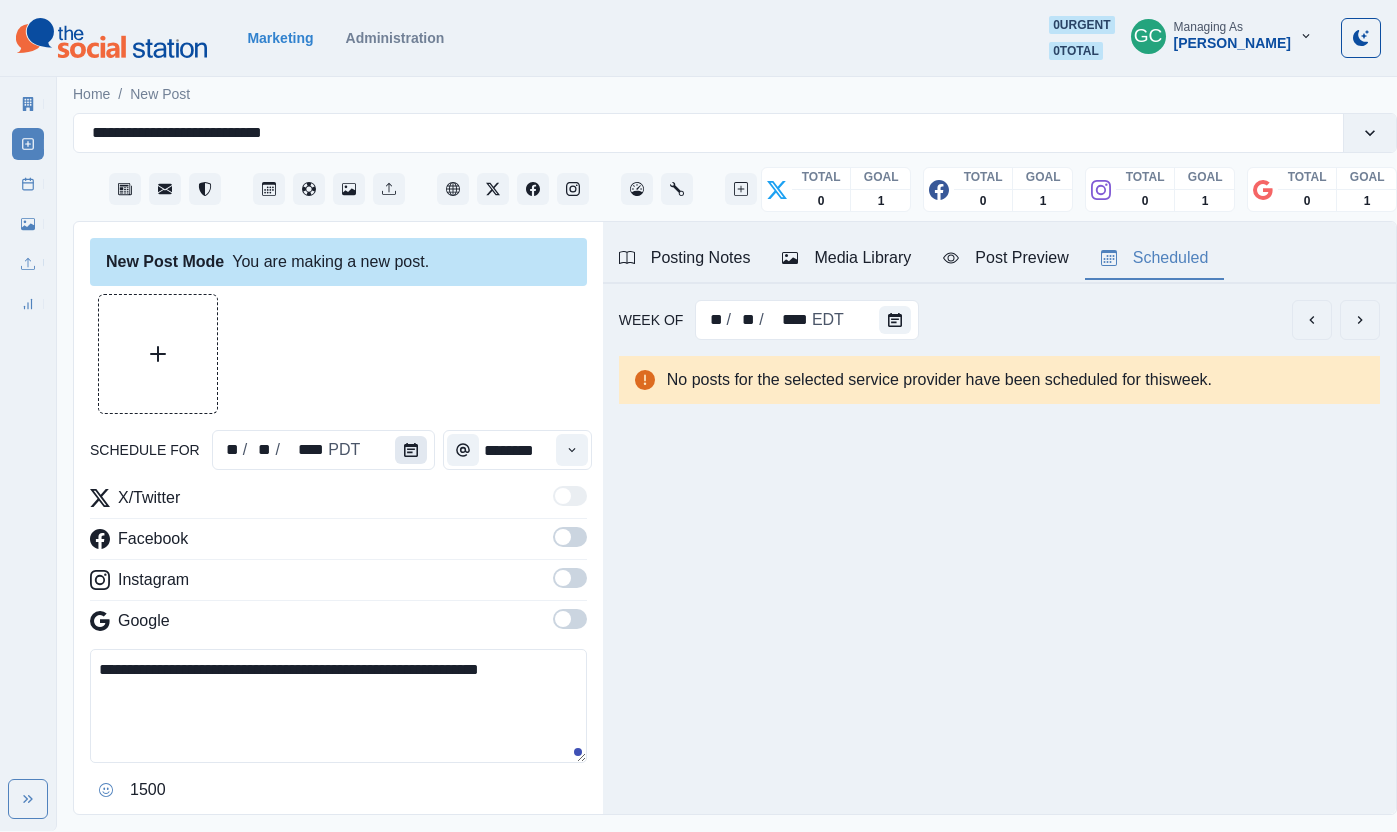 click 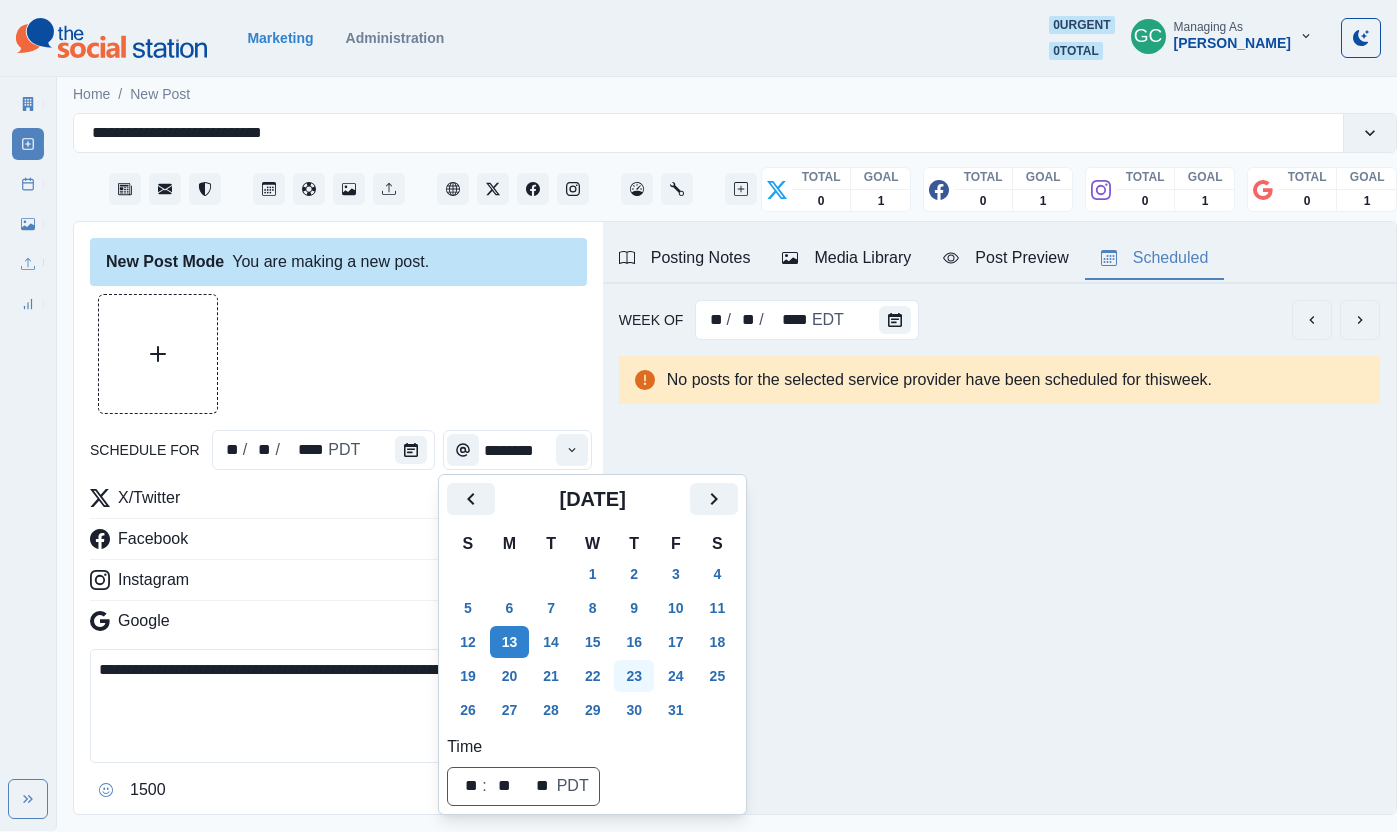 click on "23" at bounding box center (634, 676) 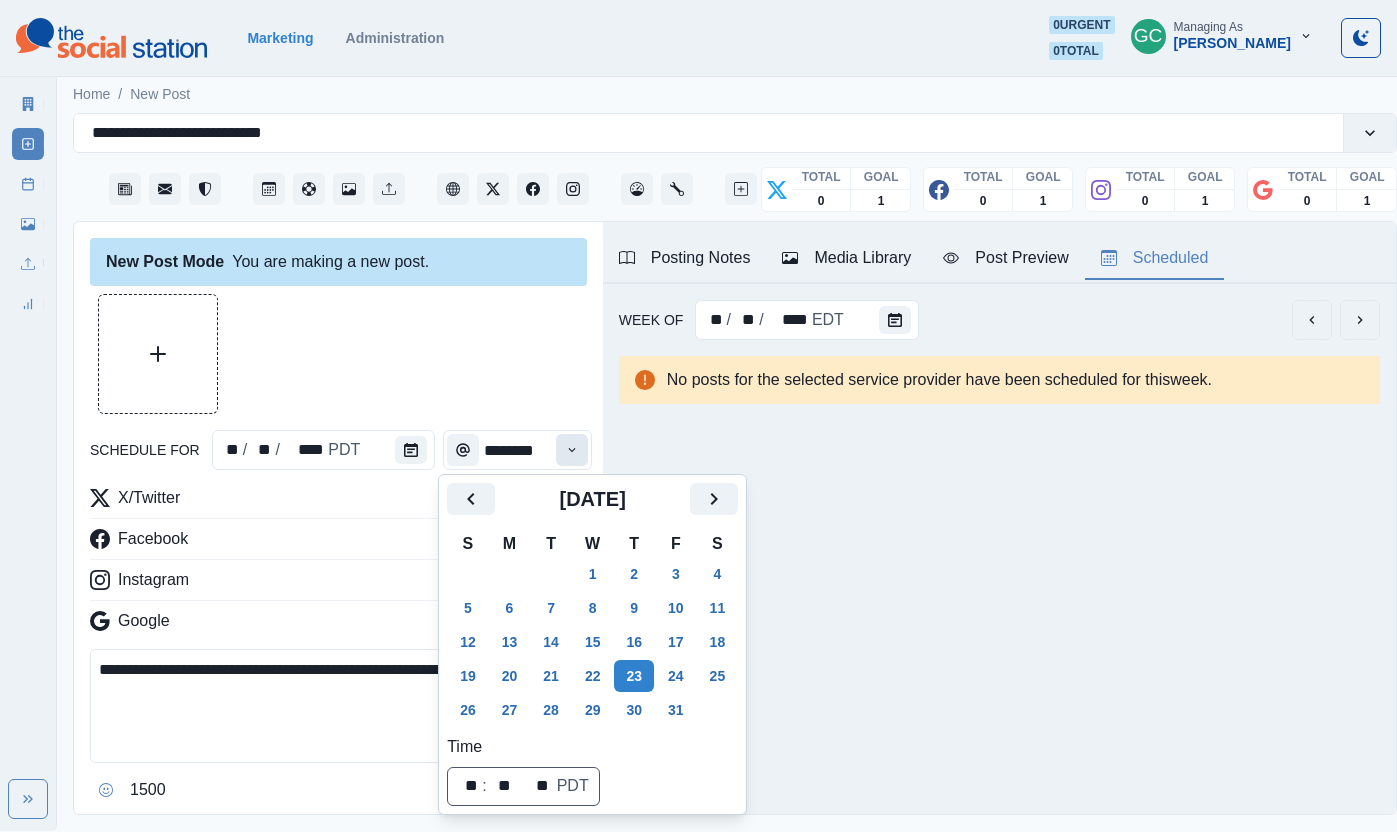 click 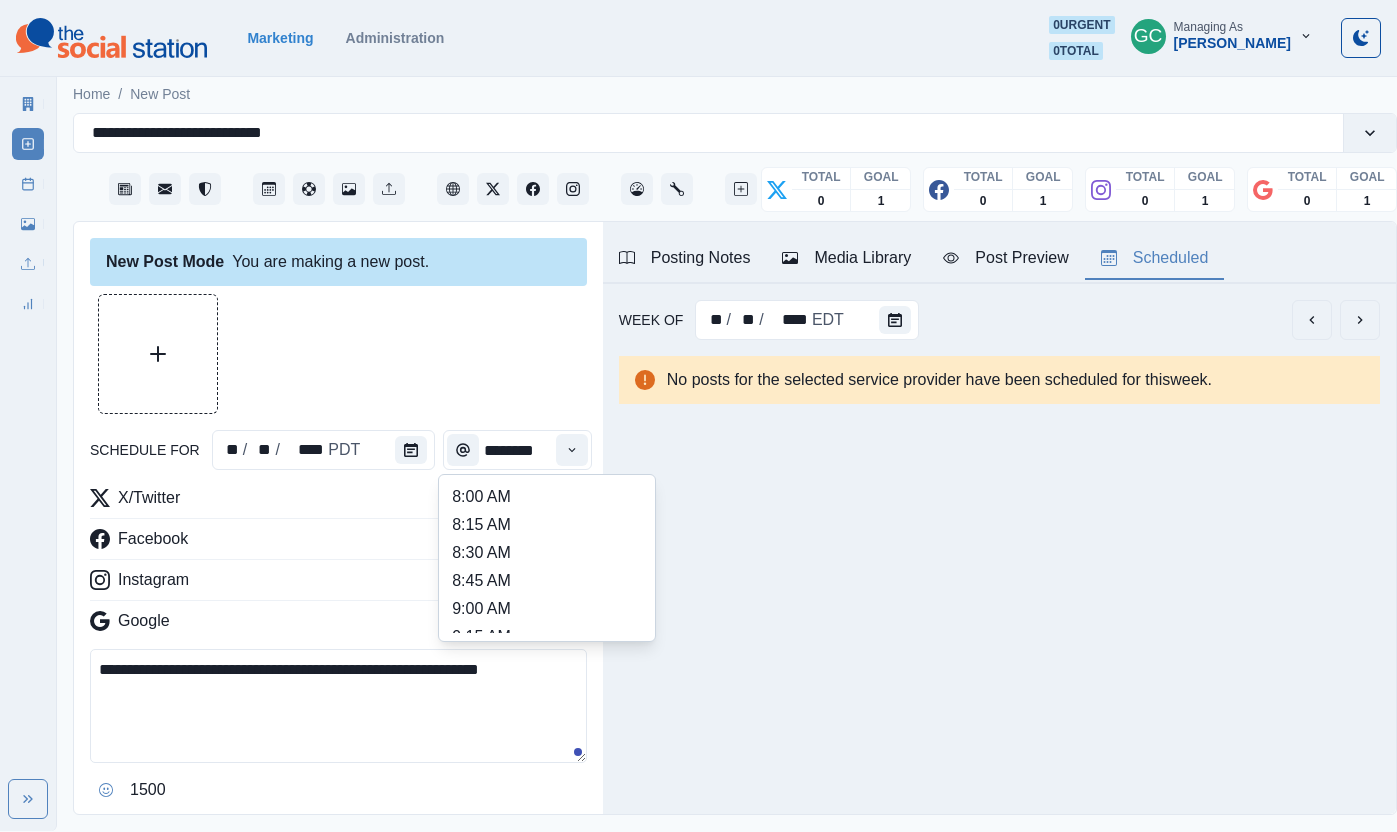 scroll, scrollTop: 0, scrollLeft: 1, axis: horizontal 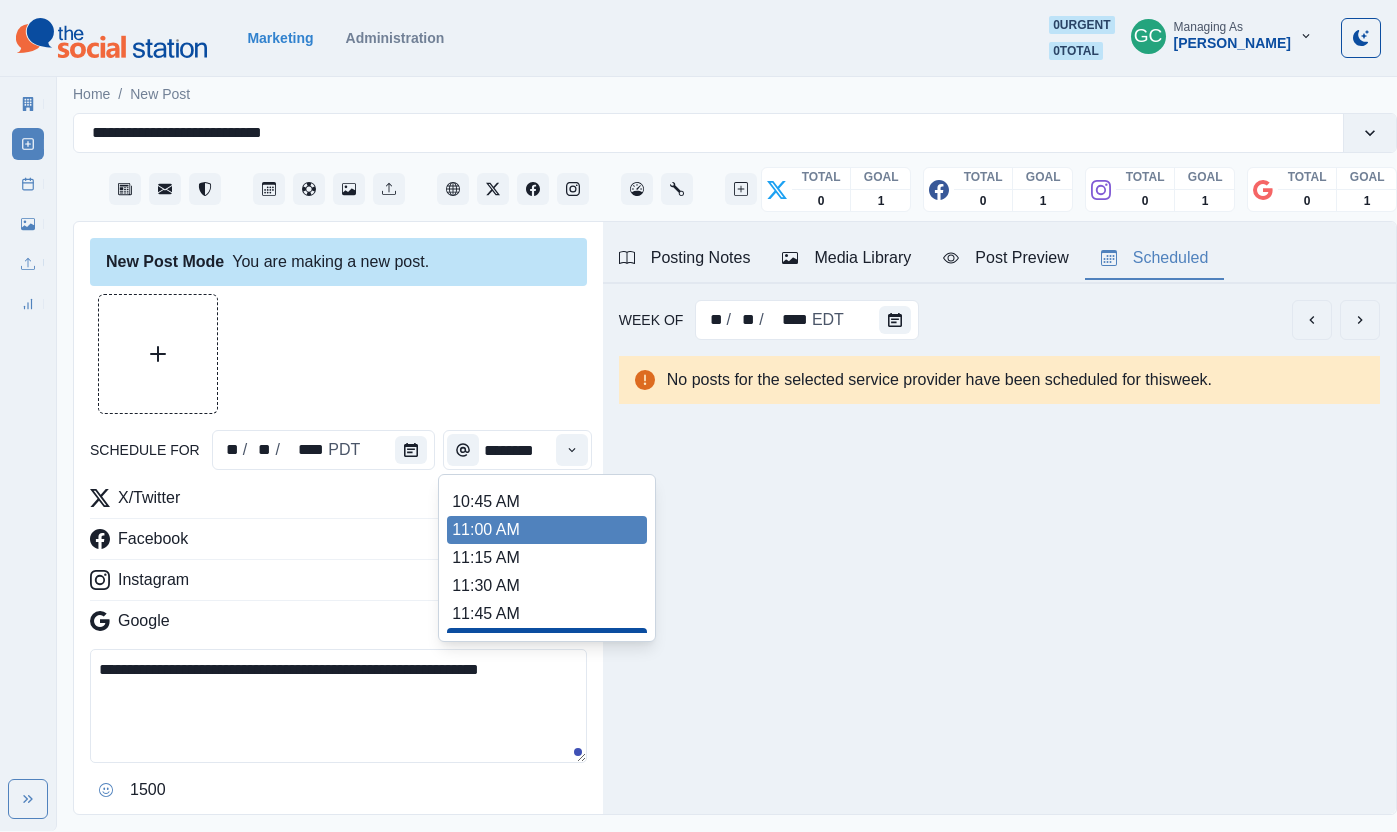 click on "11:00 AM" at bounding box center [547, 530] 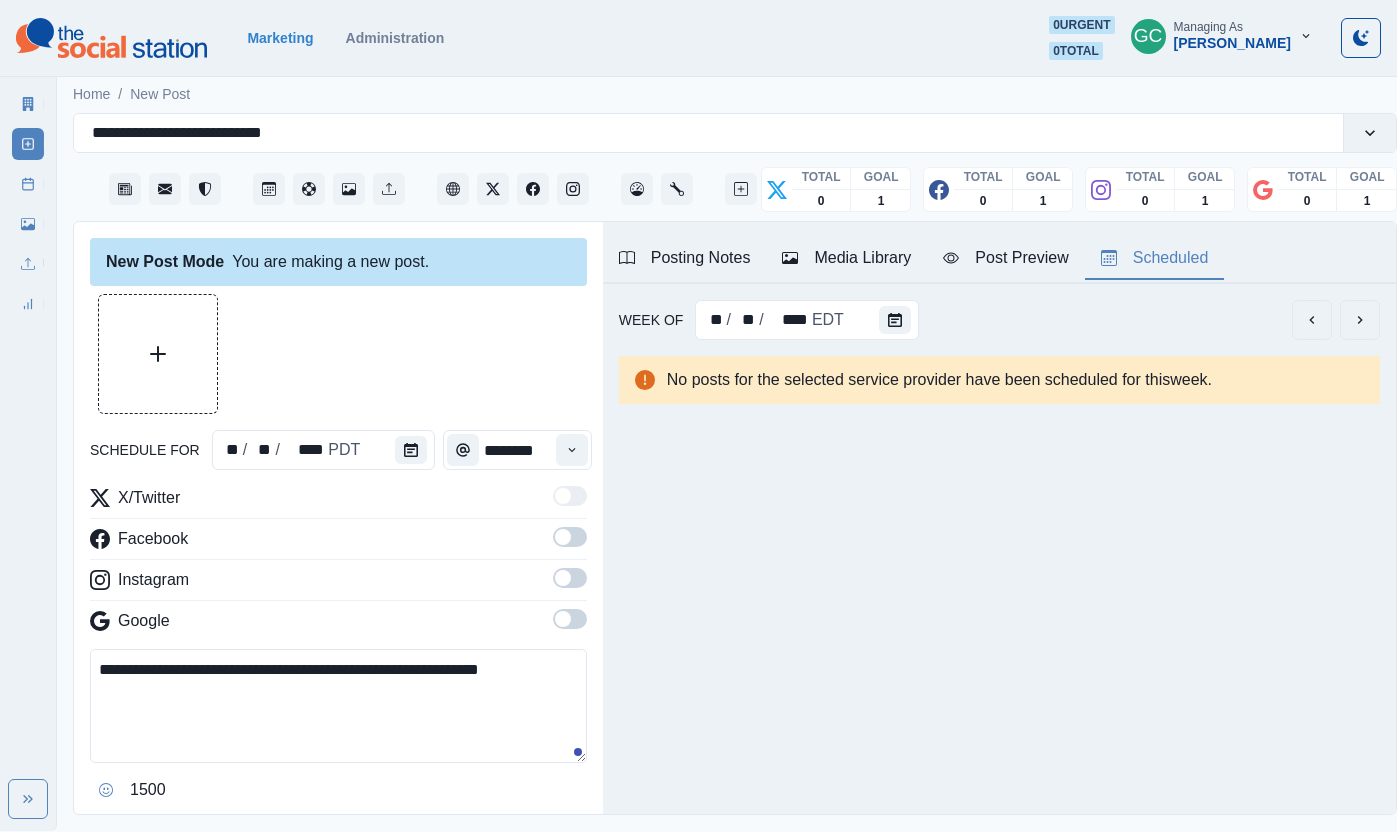 scroll, scrollTop: 0, scrollLeft: 0, axis: both 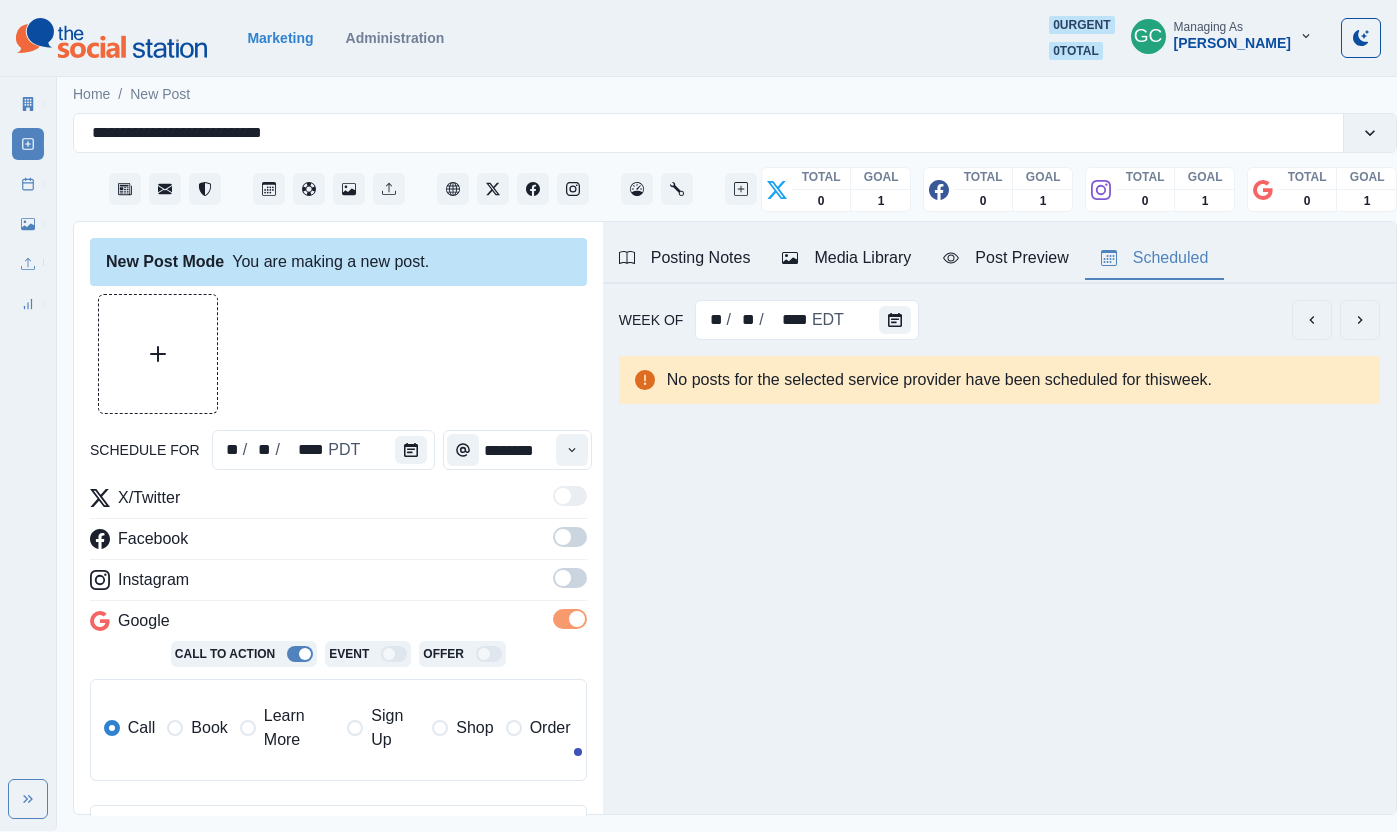 drag, startPoint x: 567, startPoint y: 580, endPoint x: 568, endPoint y: 534, distance: 46.010868 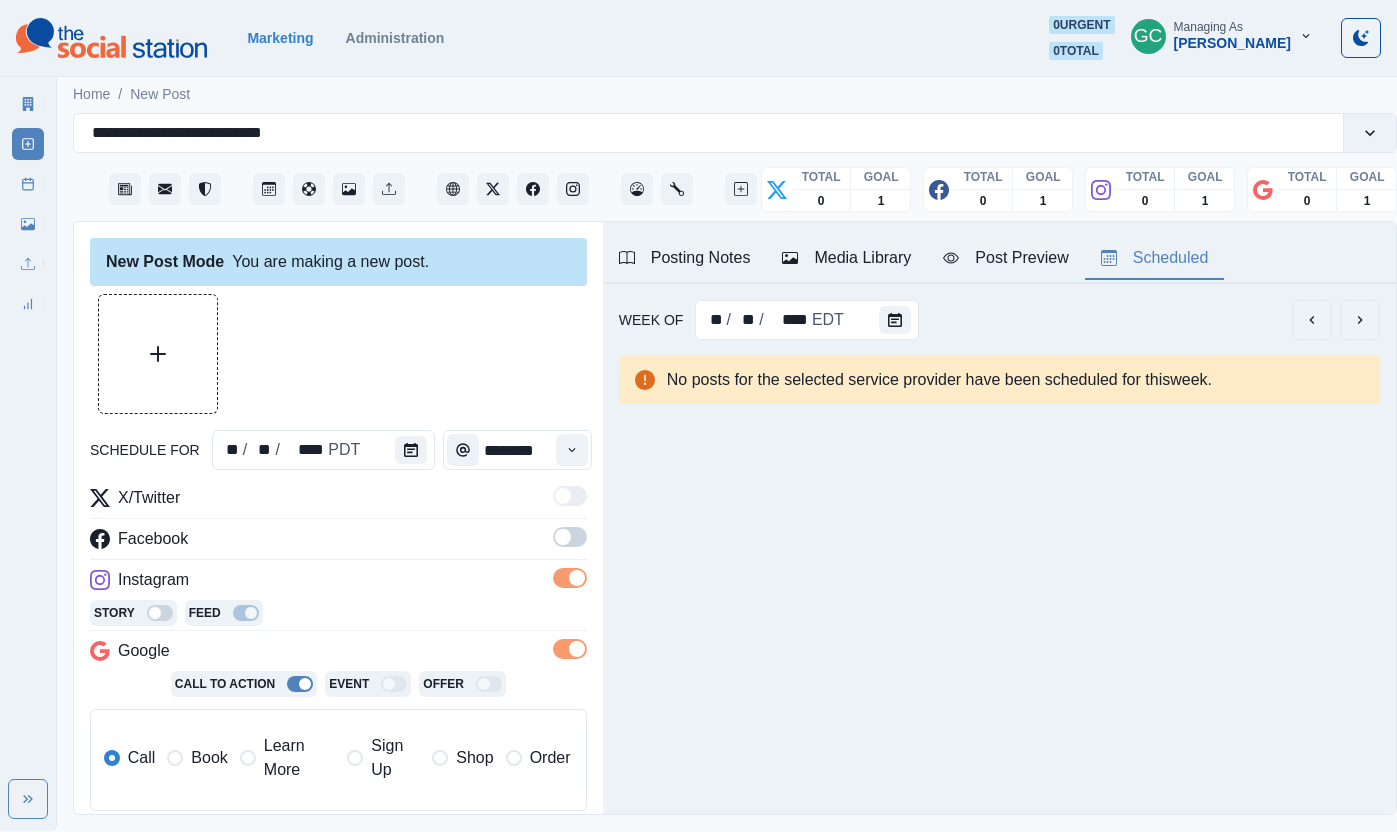 click at bounding box center (563, 537) 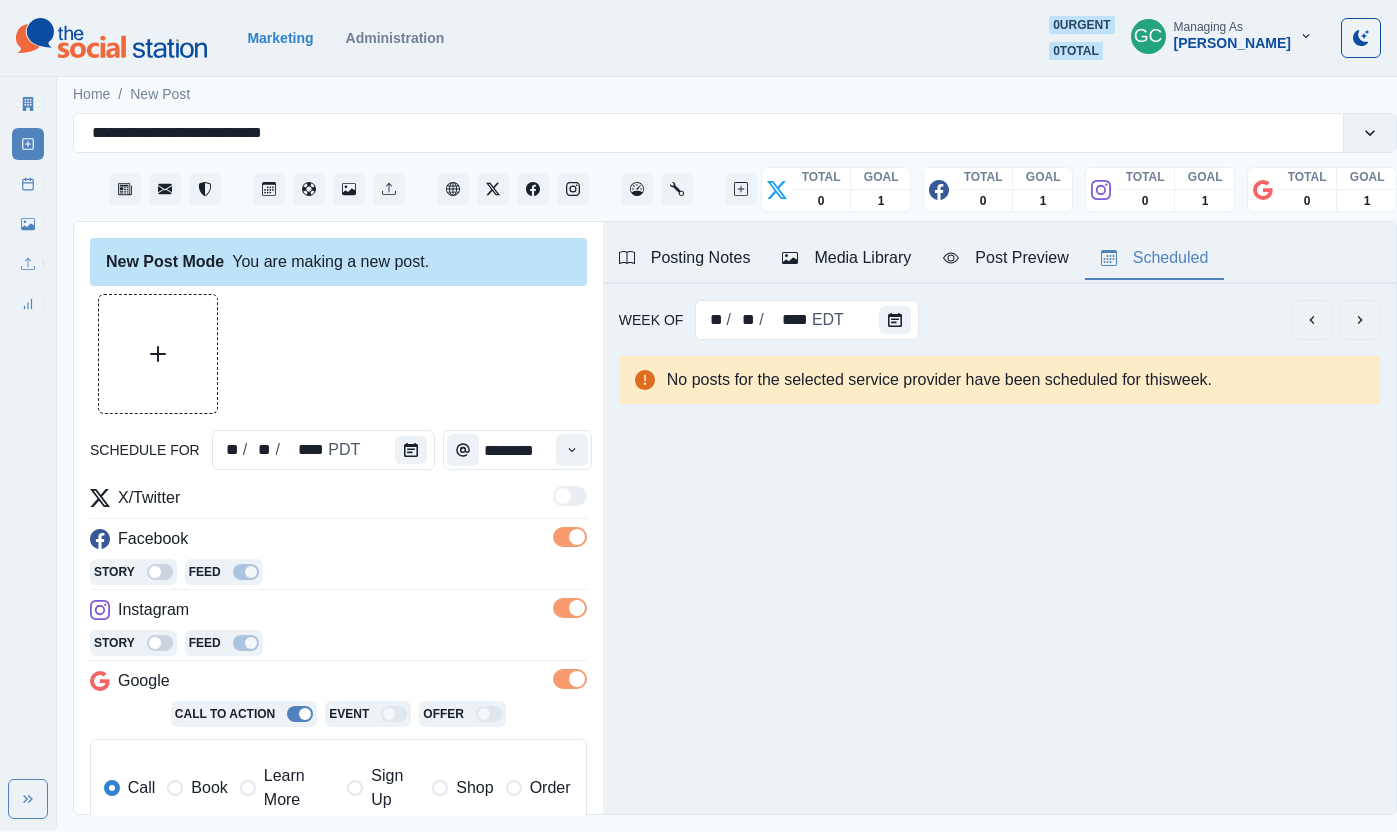 click on "Learn More" at bounding box center (287, 788) 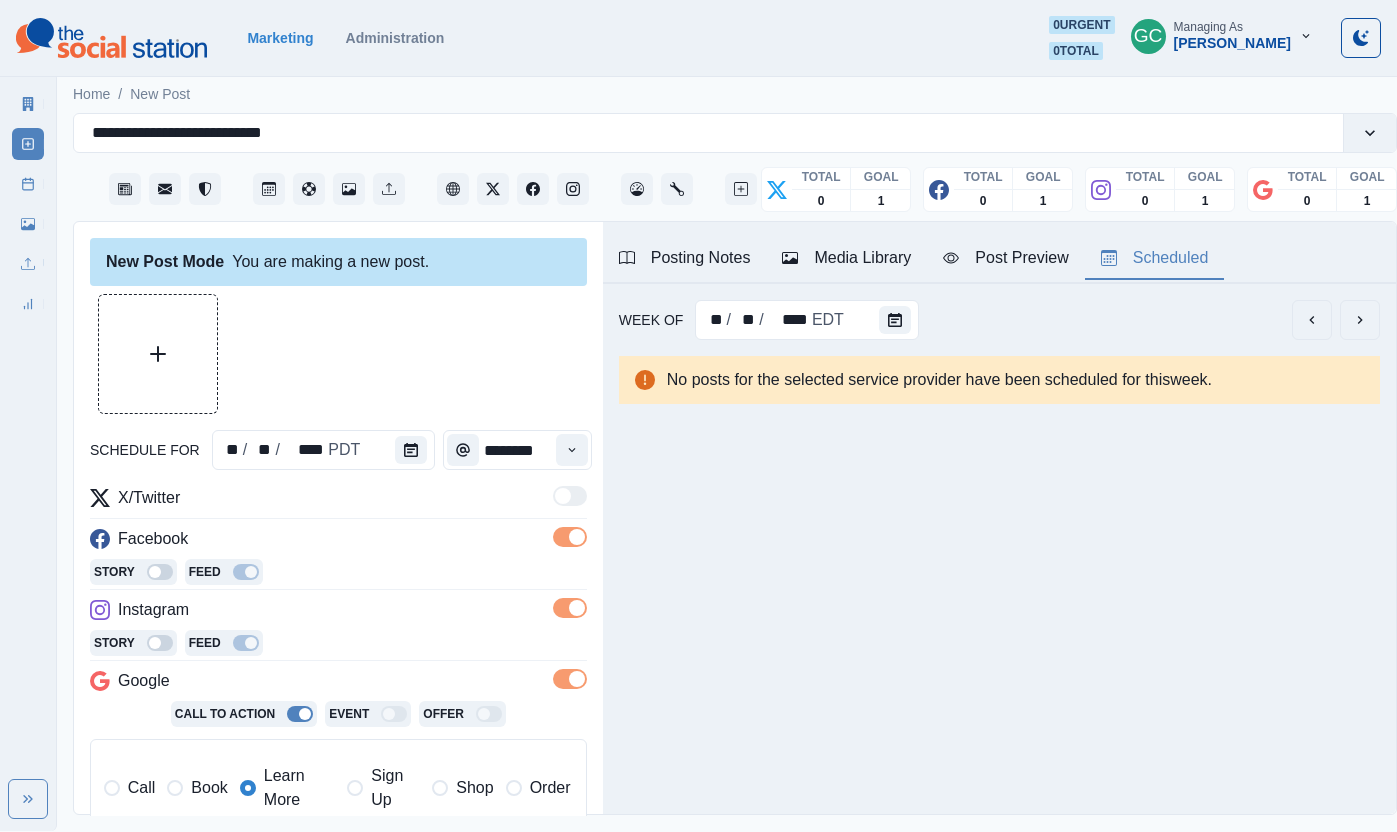 click on "Media Library" at bounding box center (846, 258) 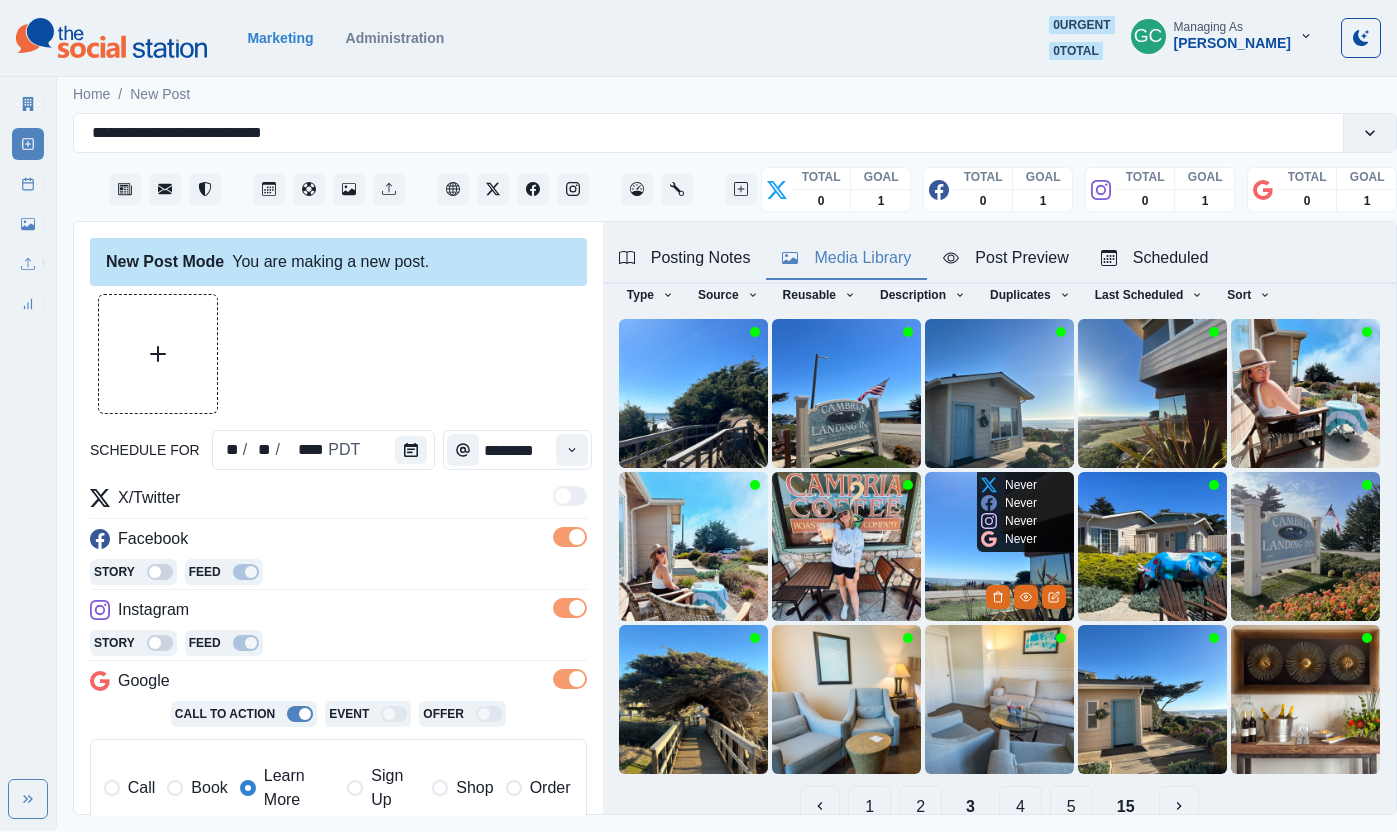 scroll, scrollTop: 167, scrollLeft: 0, axis: vertical 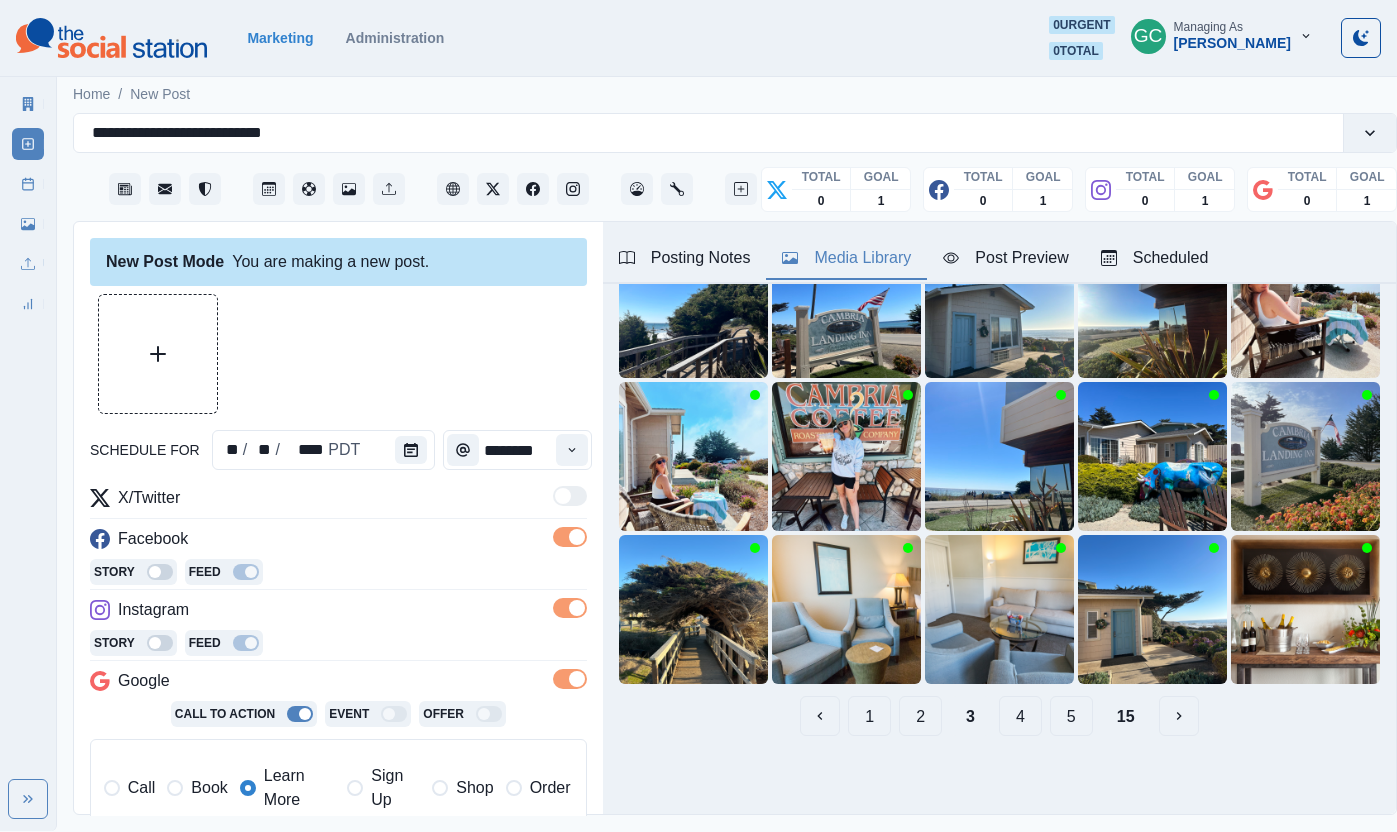 click on "1" at bounding box center [869, 716] 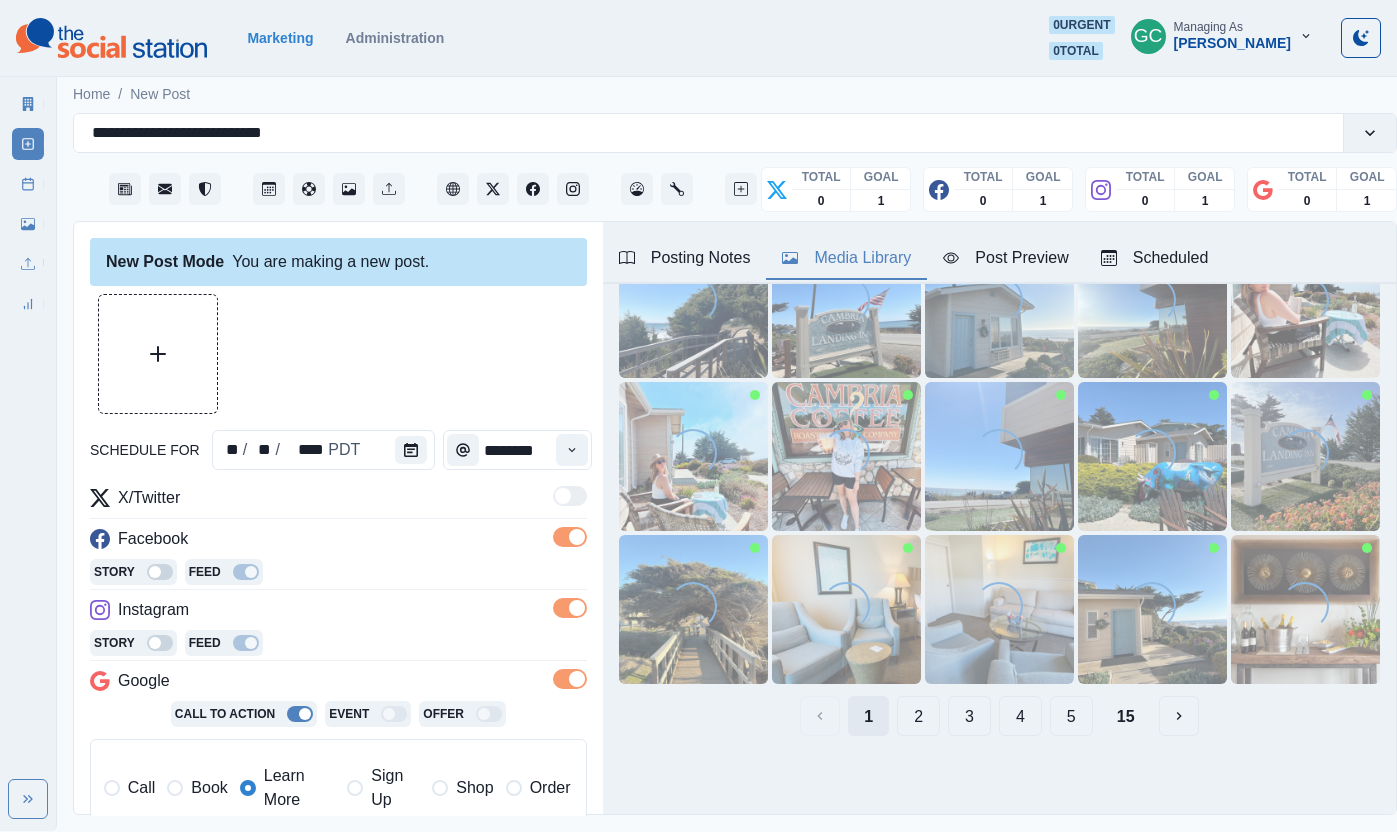 scroll, scrollTop: 167, scrollLeft: 0, axis: vertical 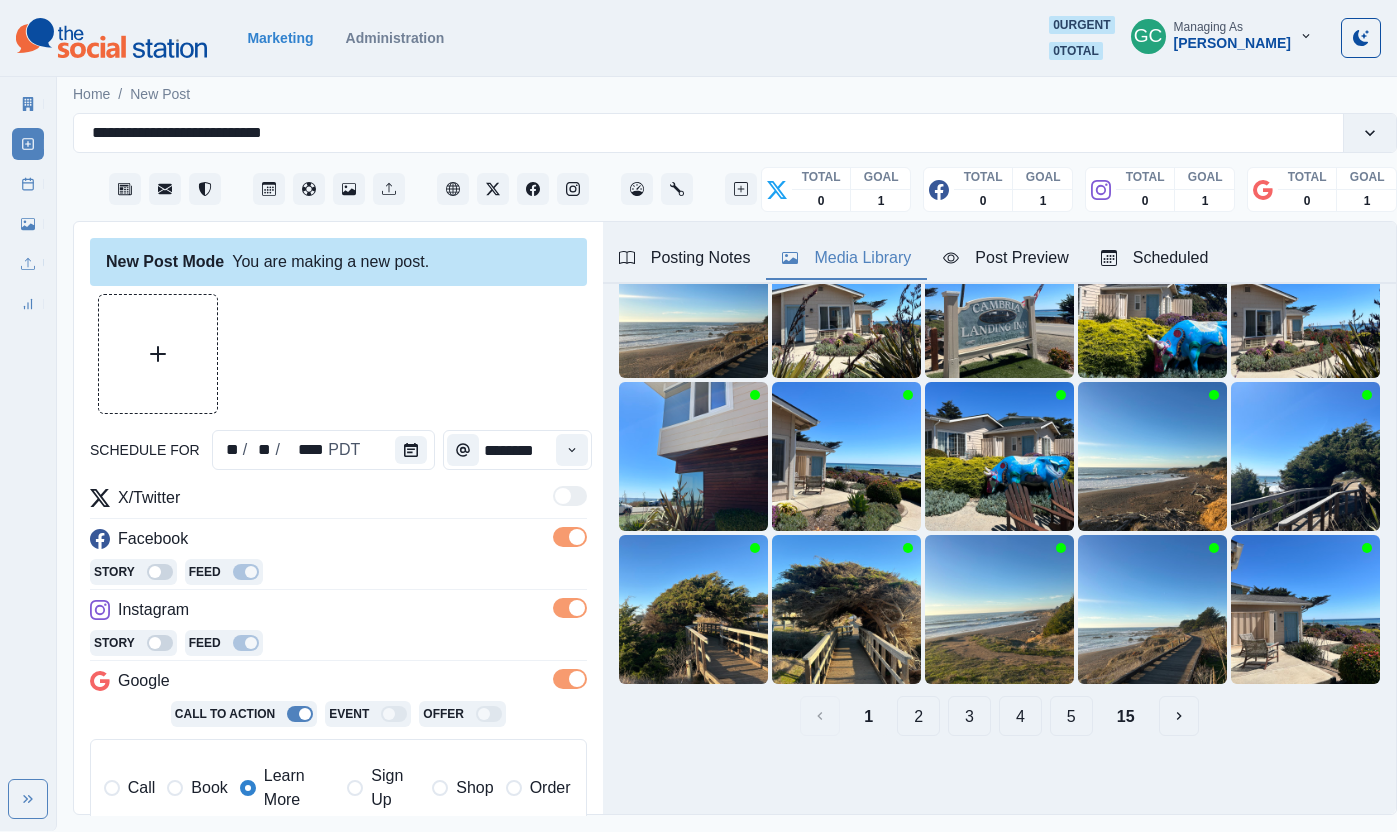 click on "2" at bounding box center [918, 716] 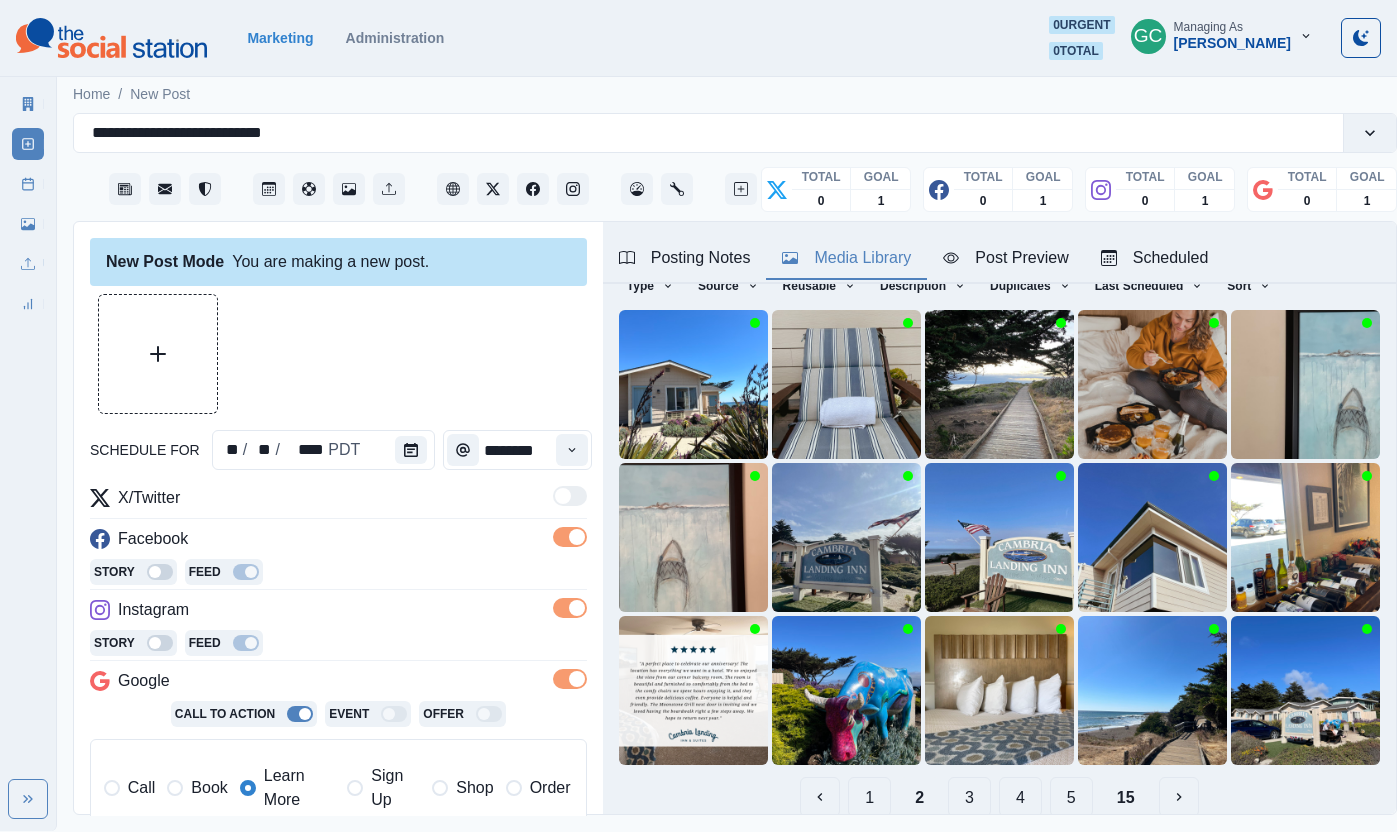 scroll, scrollTop: 83, scrollLeft: 0, axis: vertical 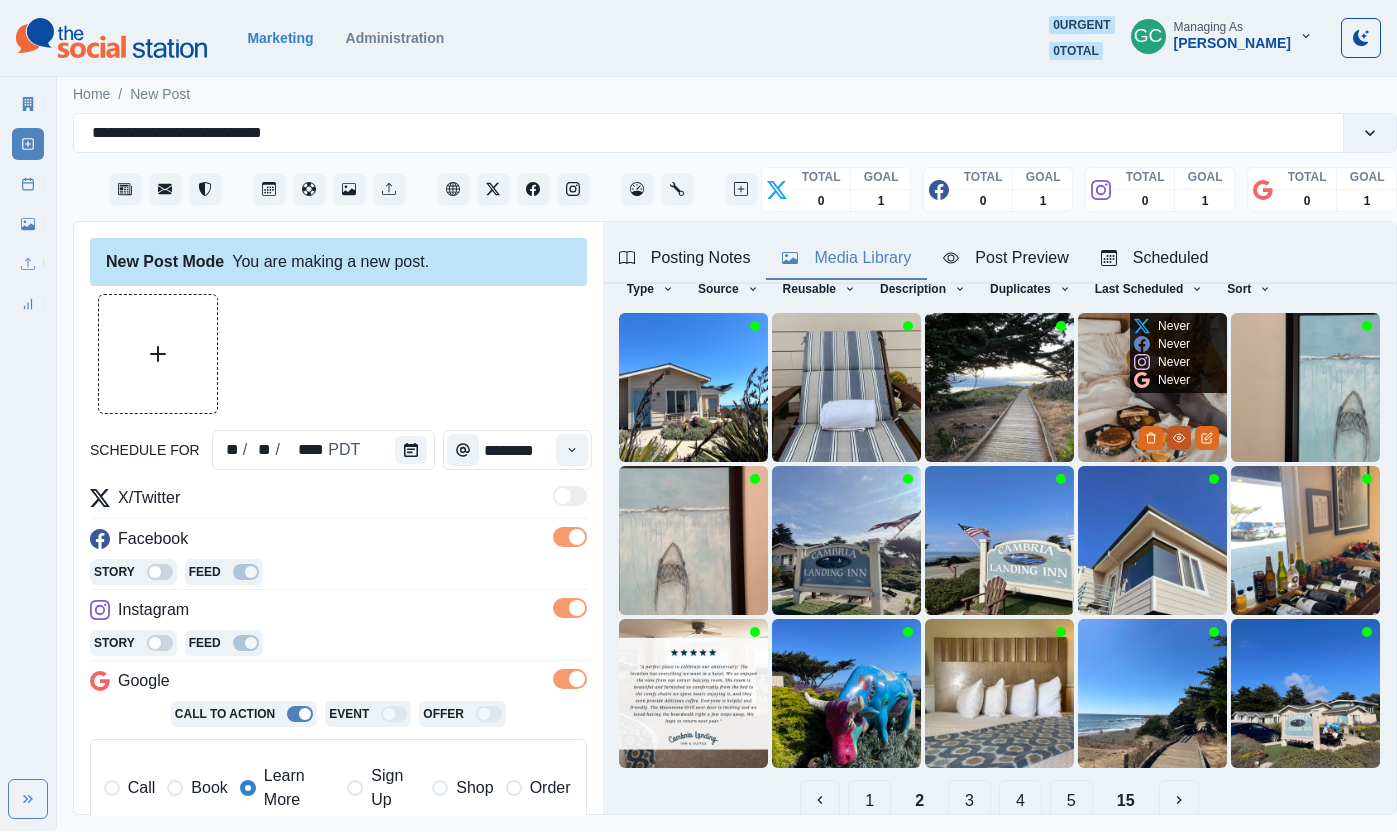 click at bounding box center [1179, 438] 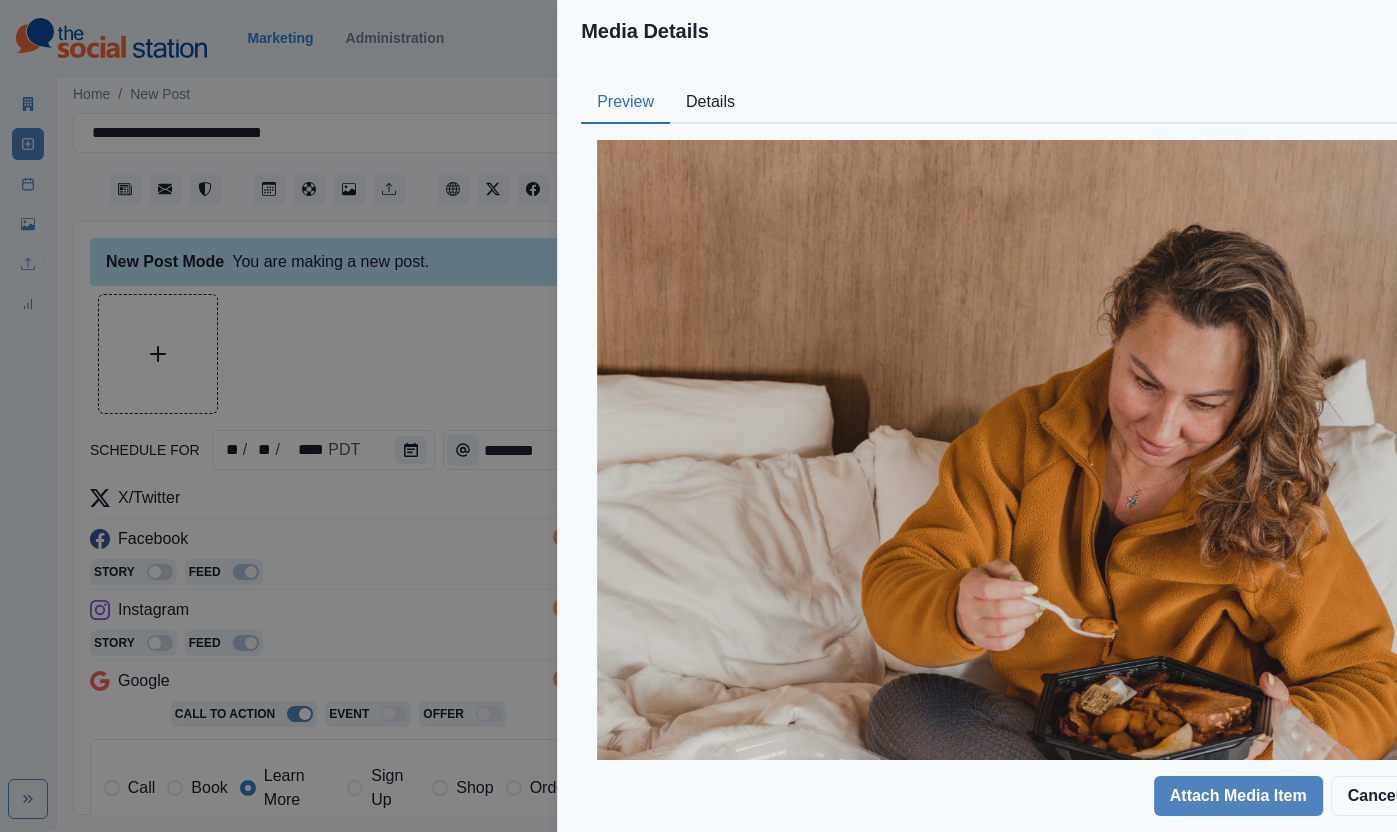 click on "Preview Details" at bounding box center (1005, 103) 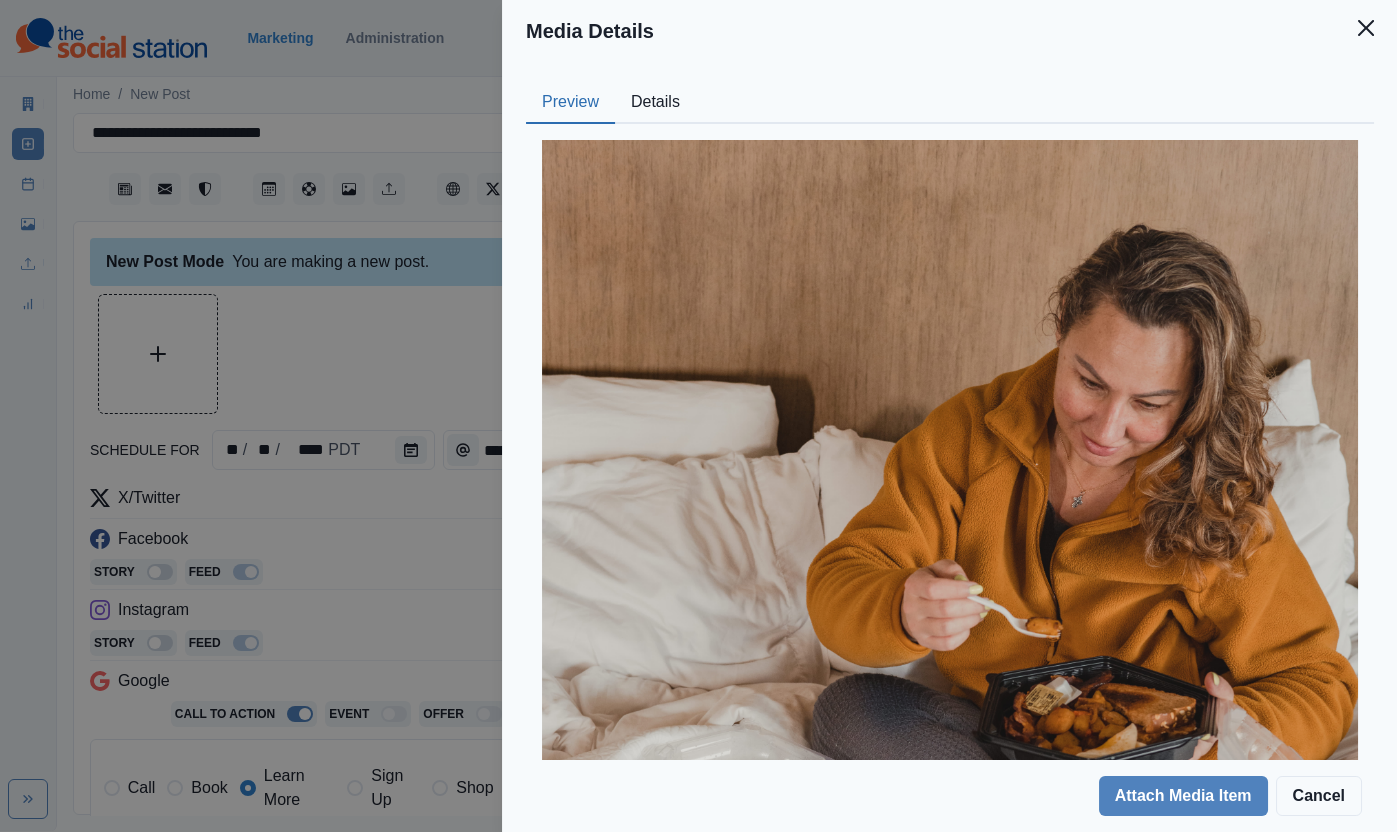 click on "Preview Details" at bounding box center [950, 103] 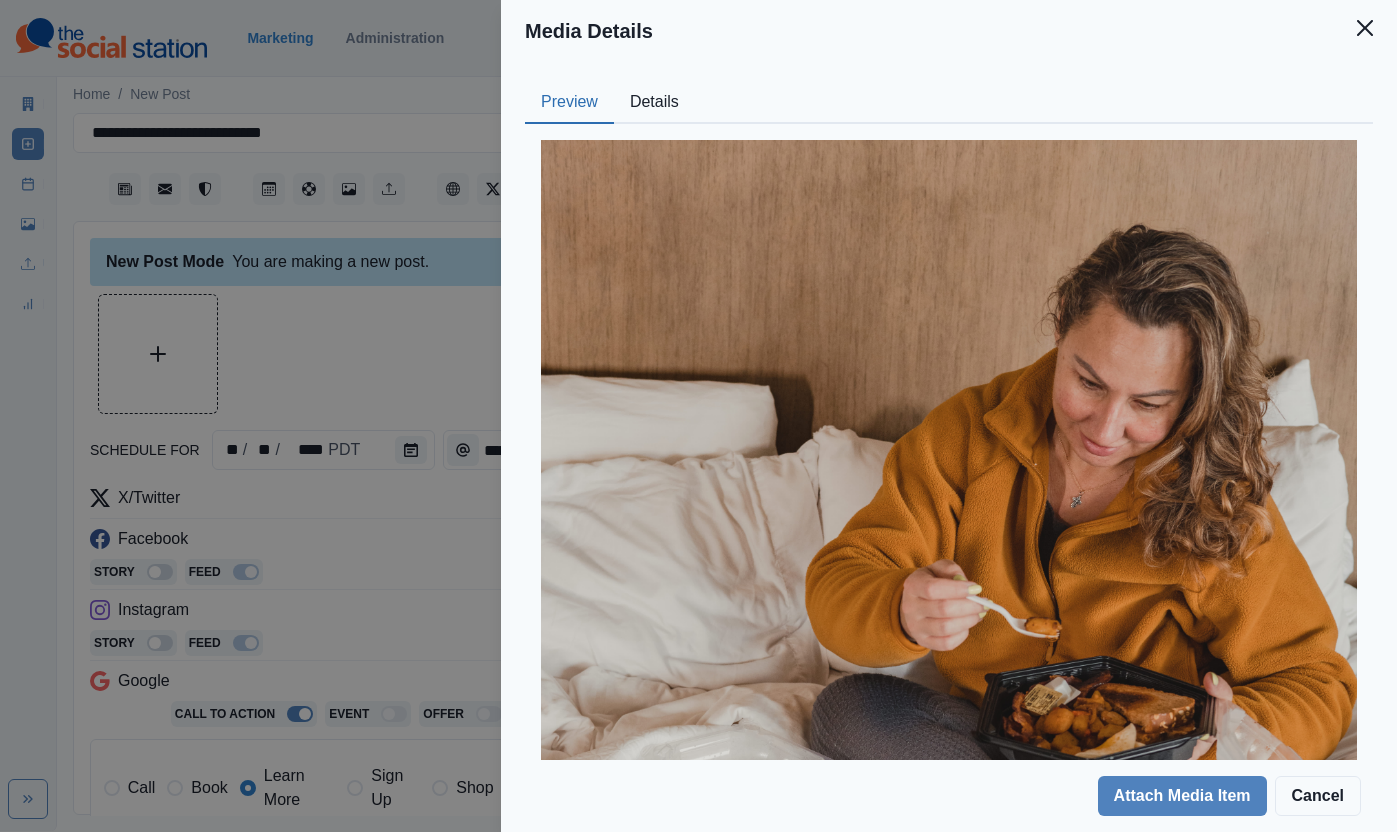 click on "Details" at bounding box center [654, 103] 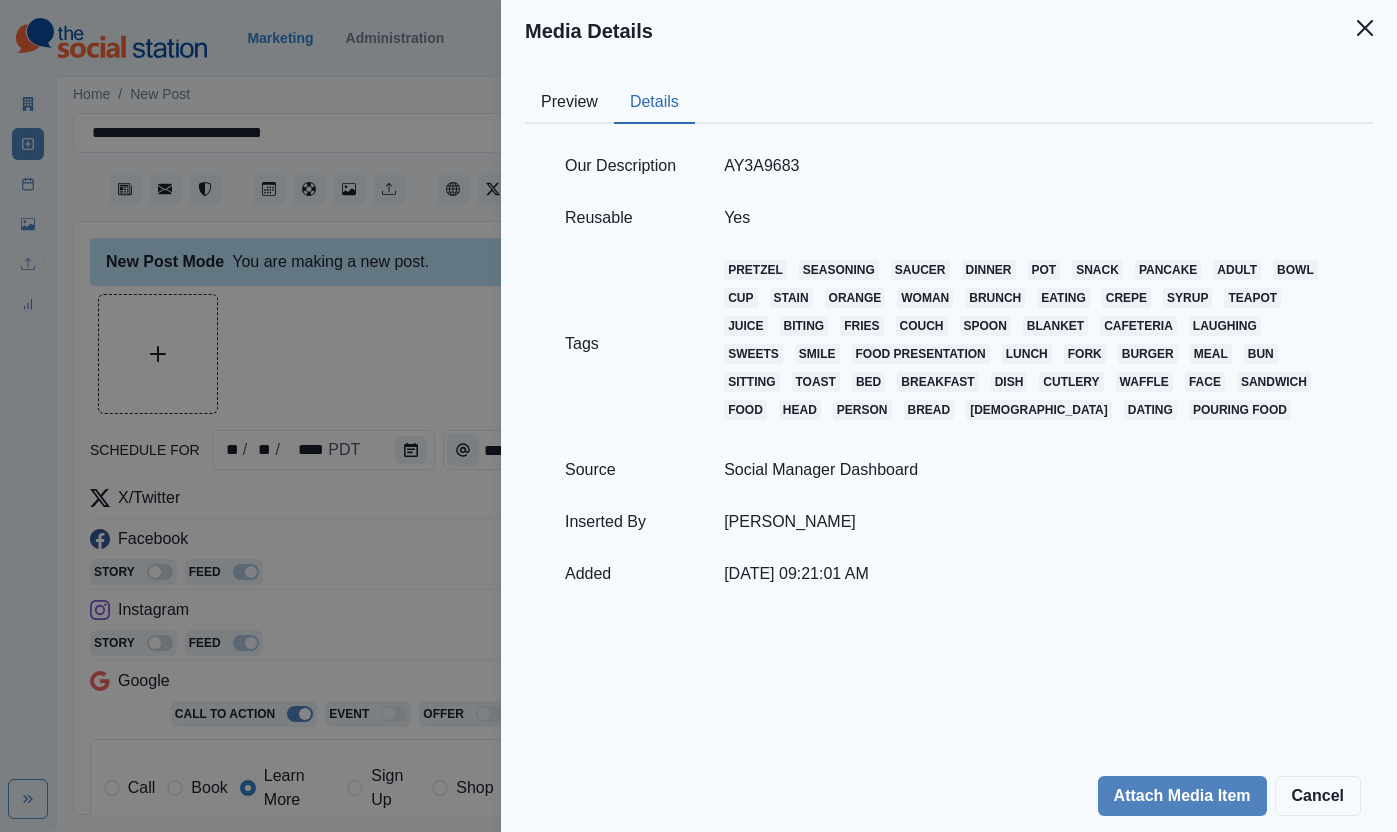 drag, startPoint x: 460, startPoint y: 299, endPoint x: 524, endPoint y: 328, distance: 70.26379 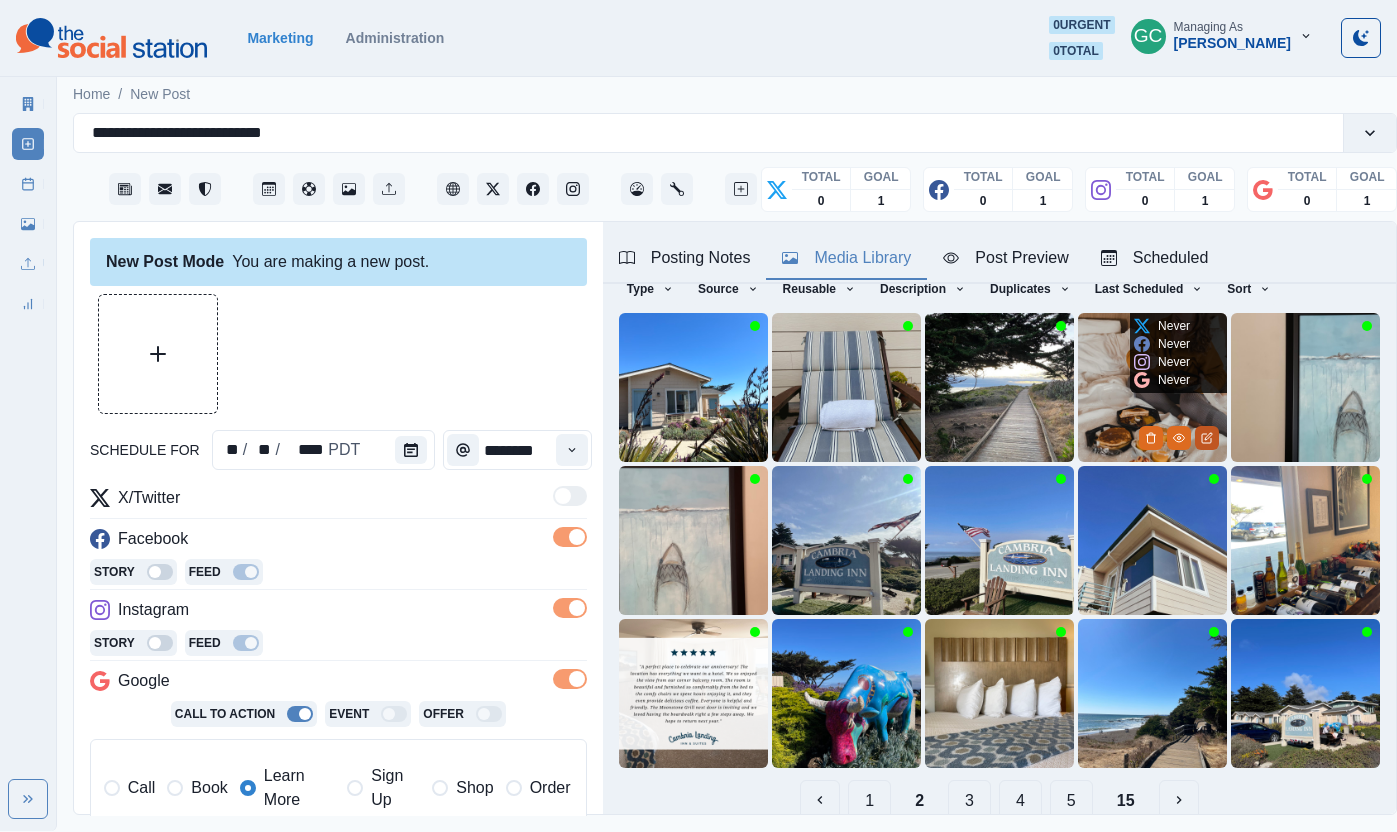 click 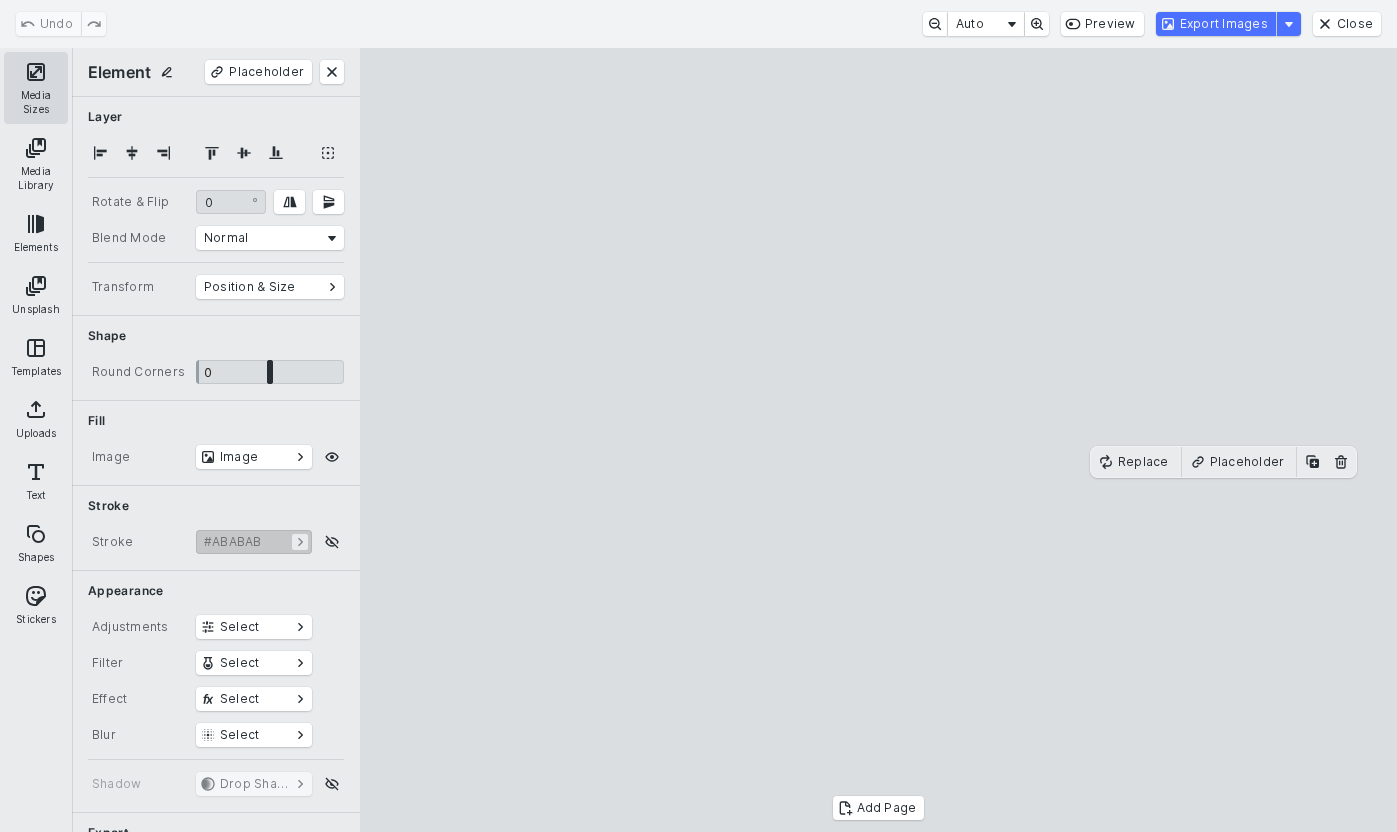 click on "Media Sizes" at bounding box center (36, 88) 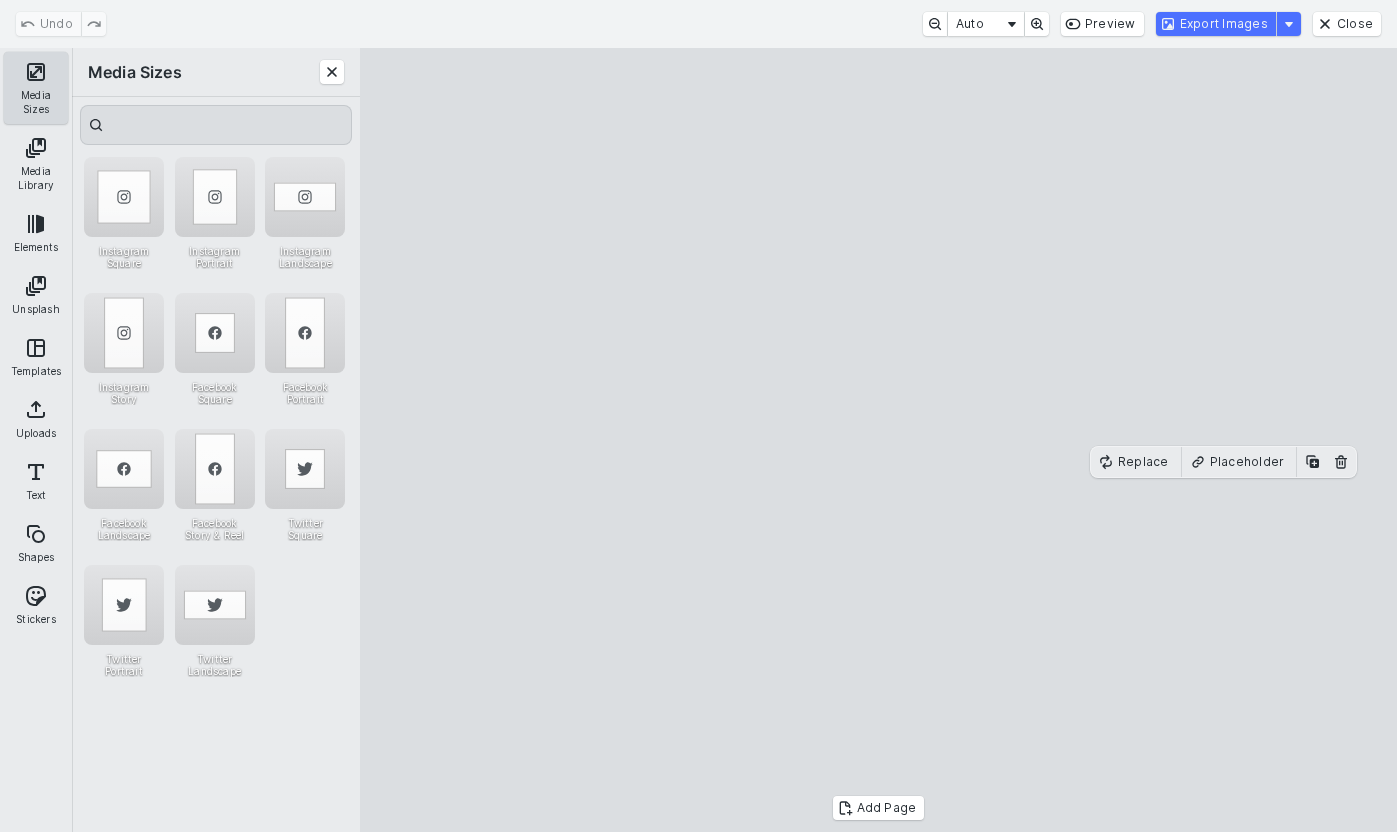 click on "Media Sizes" at bounding box center (36, 88) 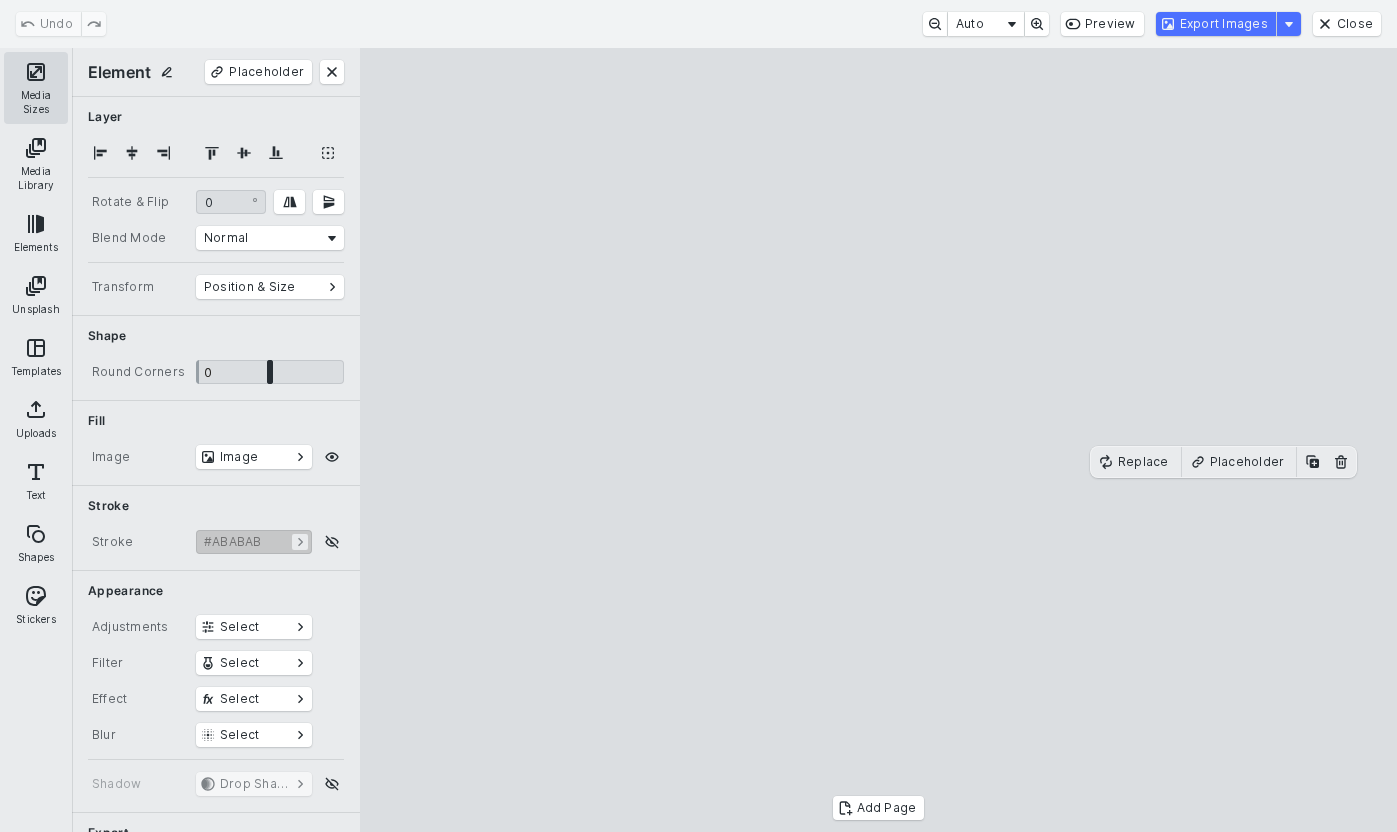 click on "Media Sizes" at bounding box center [36, 88] 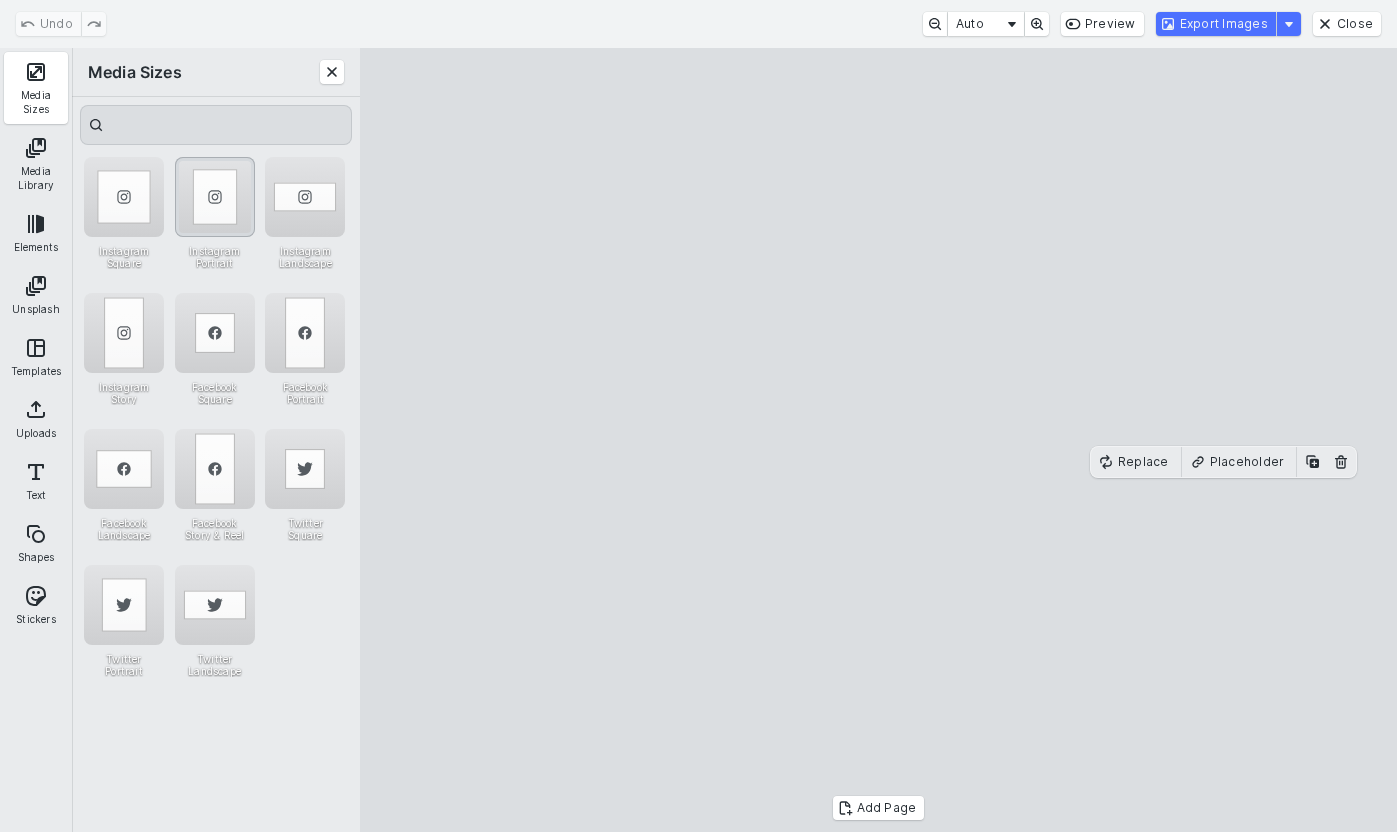drag, startPoint x: 187, startPoint y: 202, endPoint x: 206, endPoint y: 205, distance: 19.235384 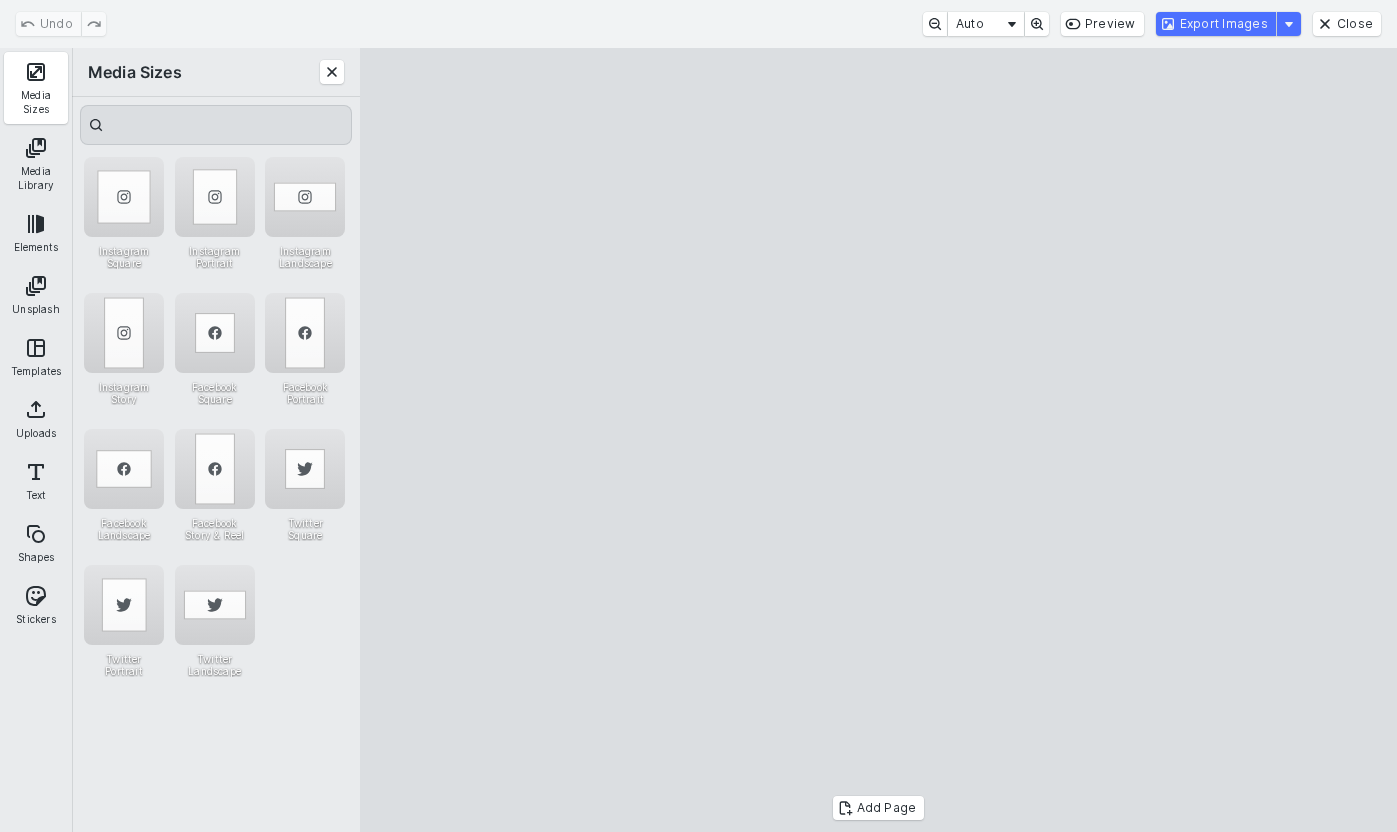 drag, startPoint x: 1113, startPoint y: 171, endPoint x: 1346, endPoint y: 68, distance: 254.75085 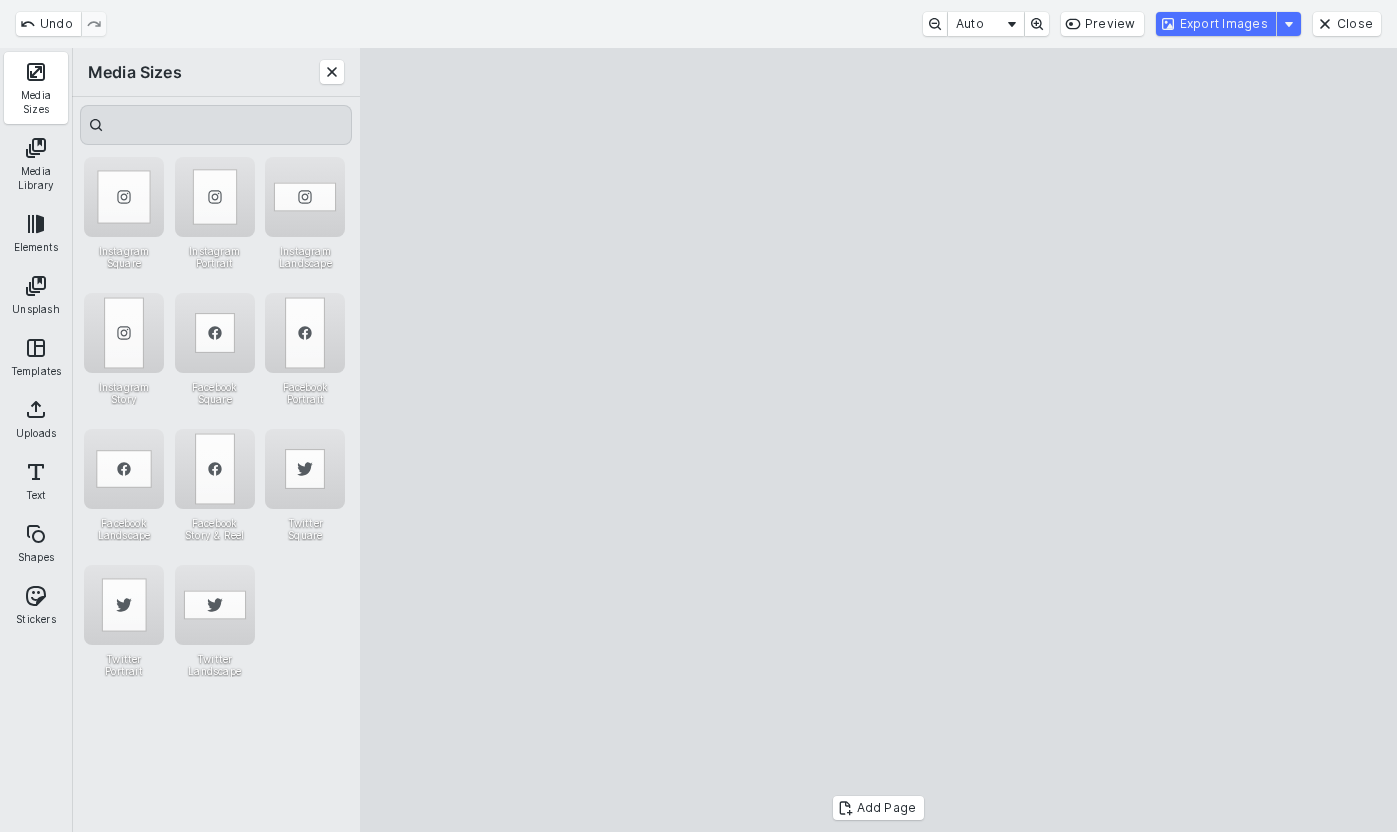 drag, startPoint x: 805, startPoint y: 612, endPoint x: 808, endPoint y: 652, distance: 40.112343 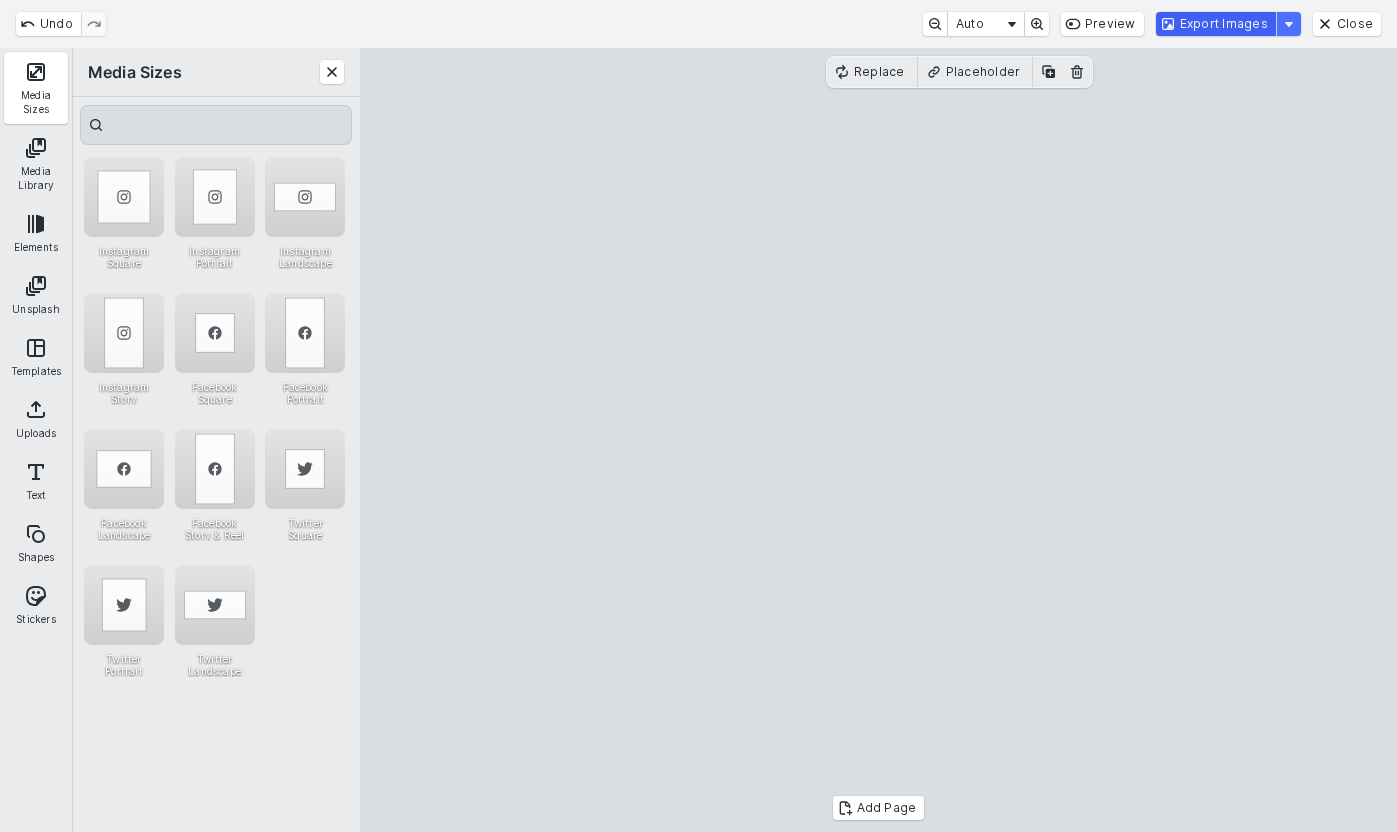 type 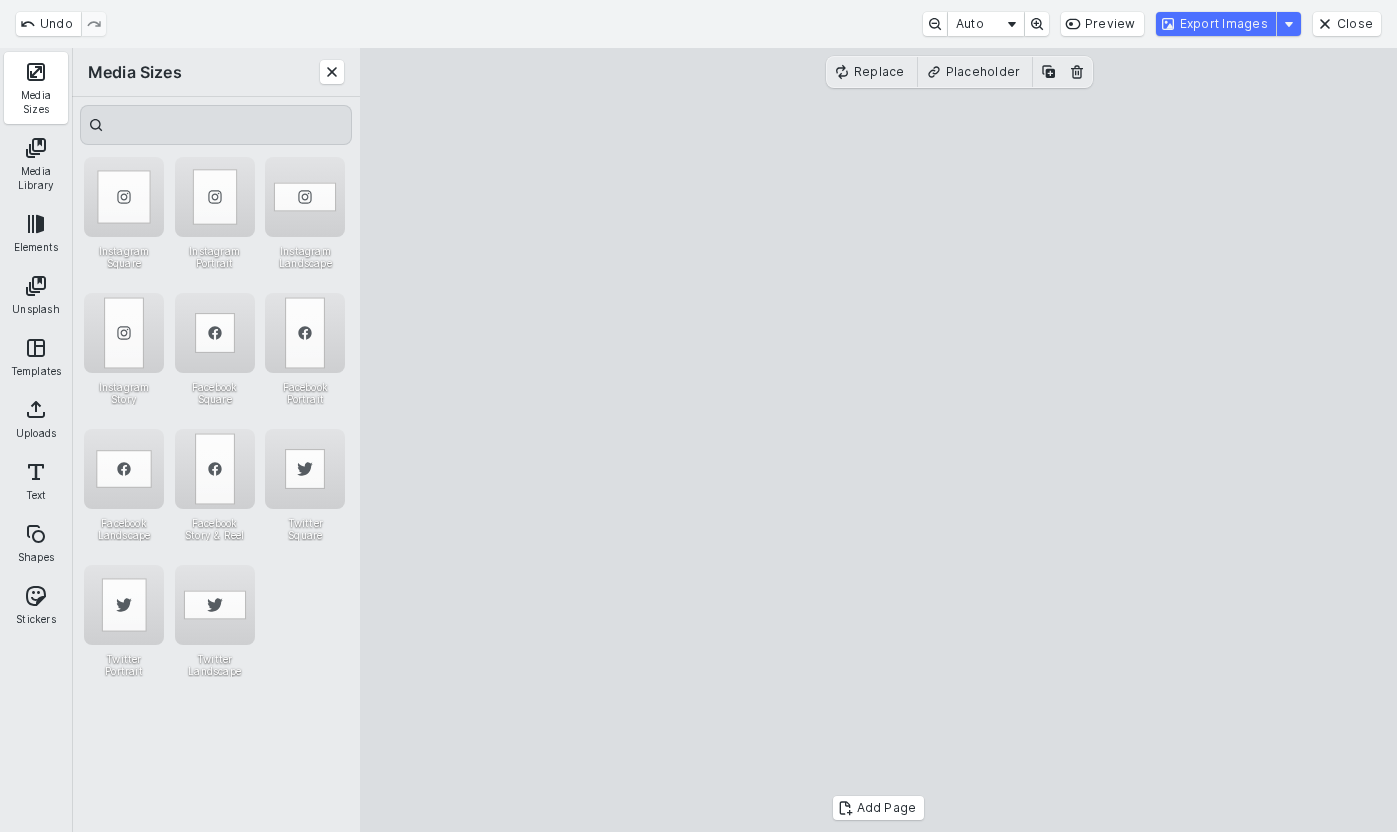 drag, startPoint x: 1237, startPoint y: 14, endPoint x: 1377, endPoint y: 88, distance: 158.35403 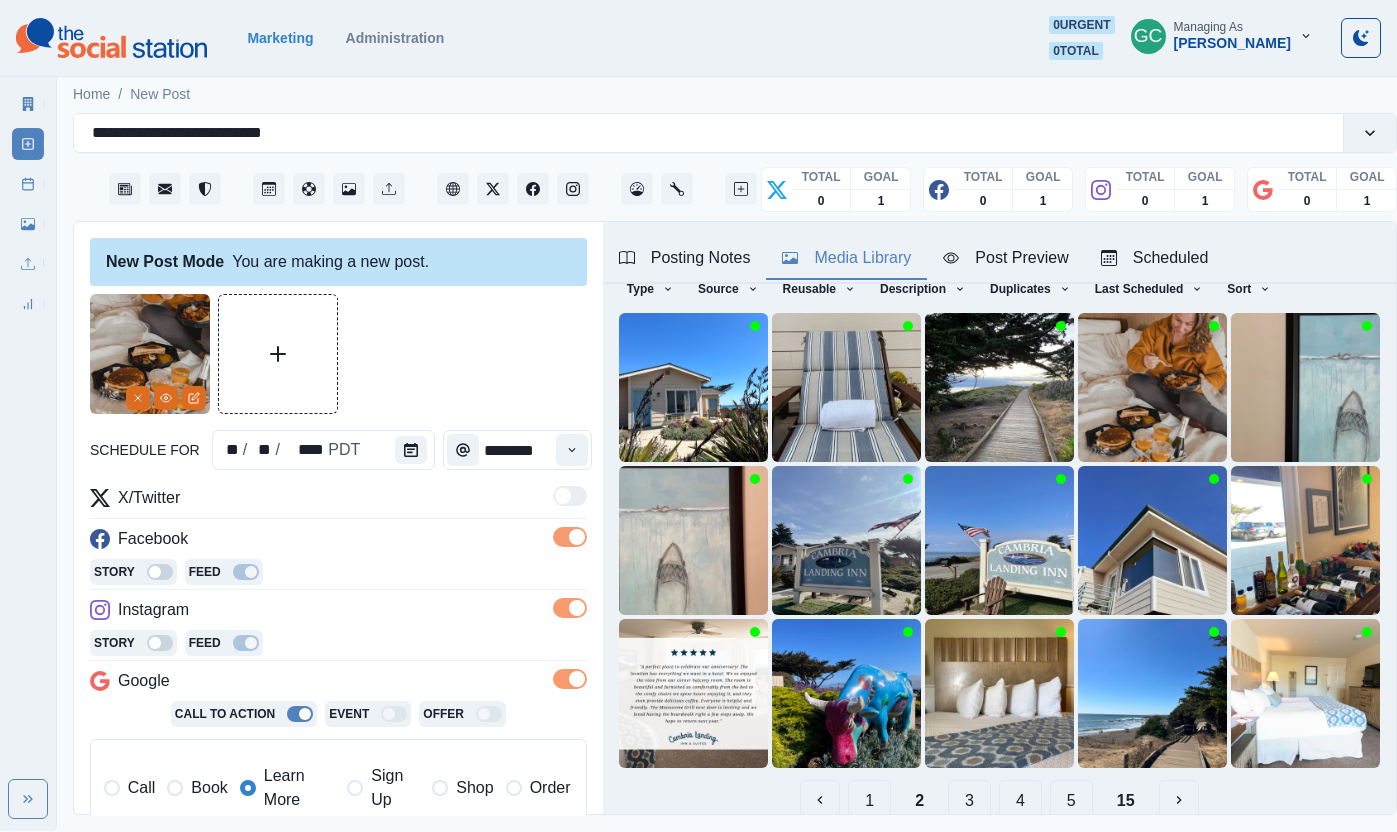 scroll, scrollTop: 205, scrollLeft: 0, axis: vertical 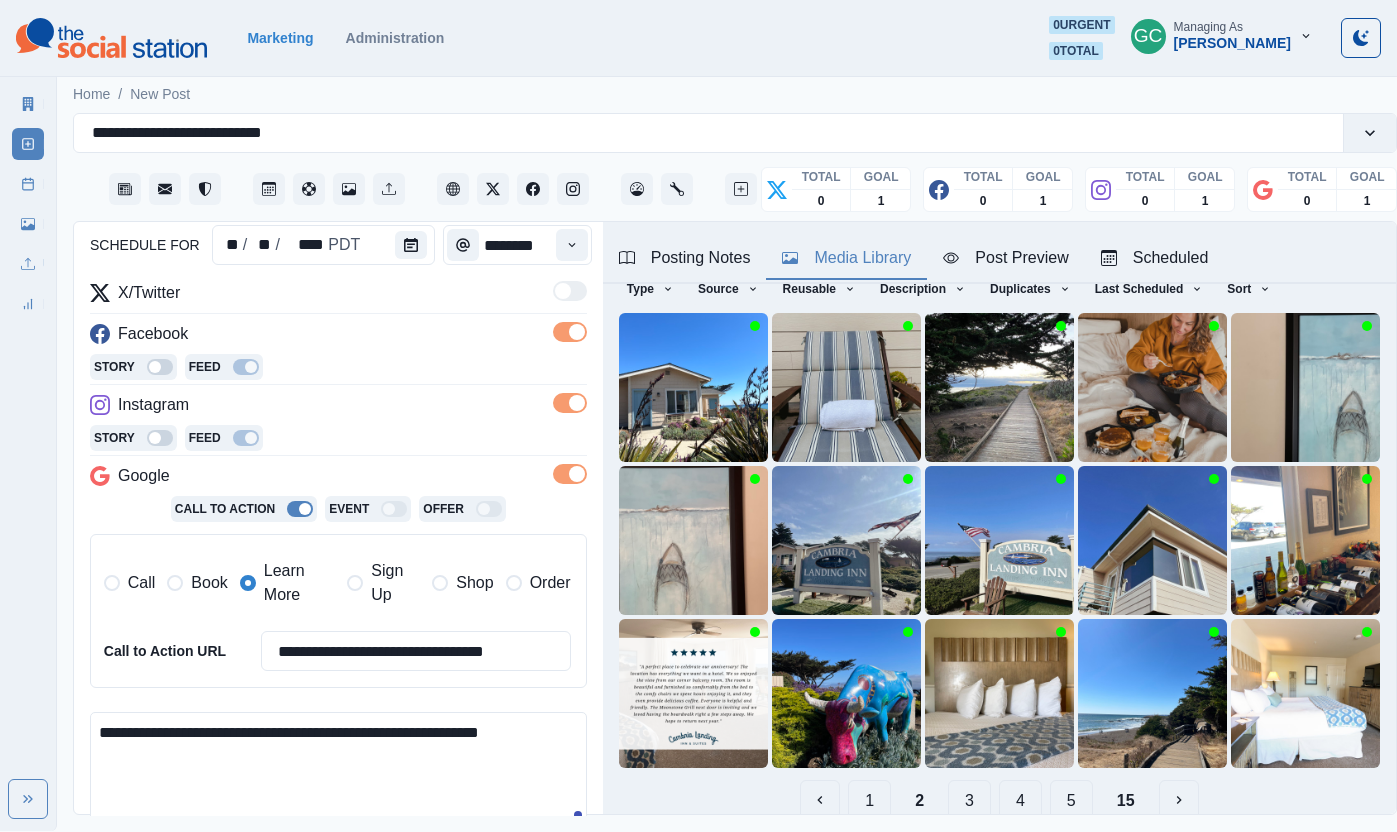 click on "**********" at bounding box center (338, 769) 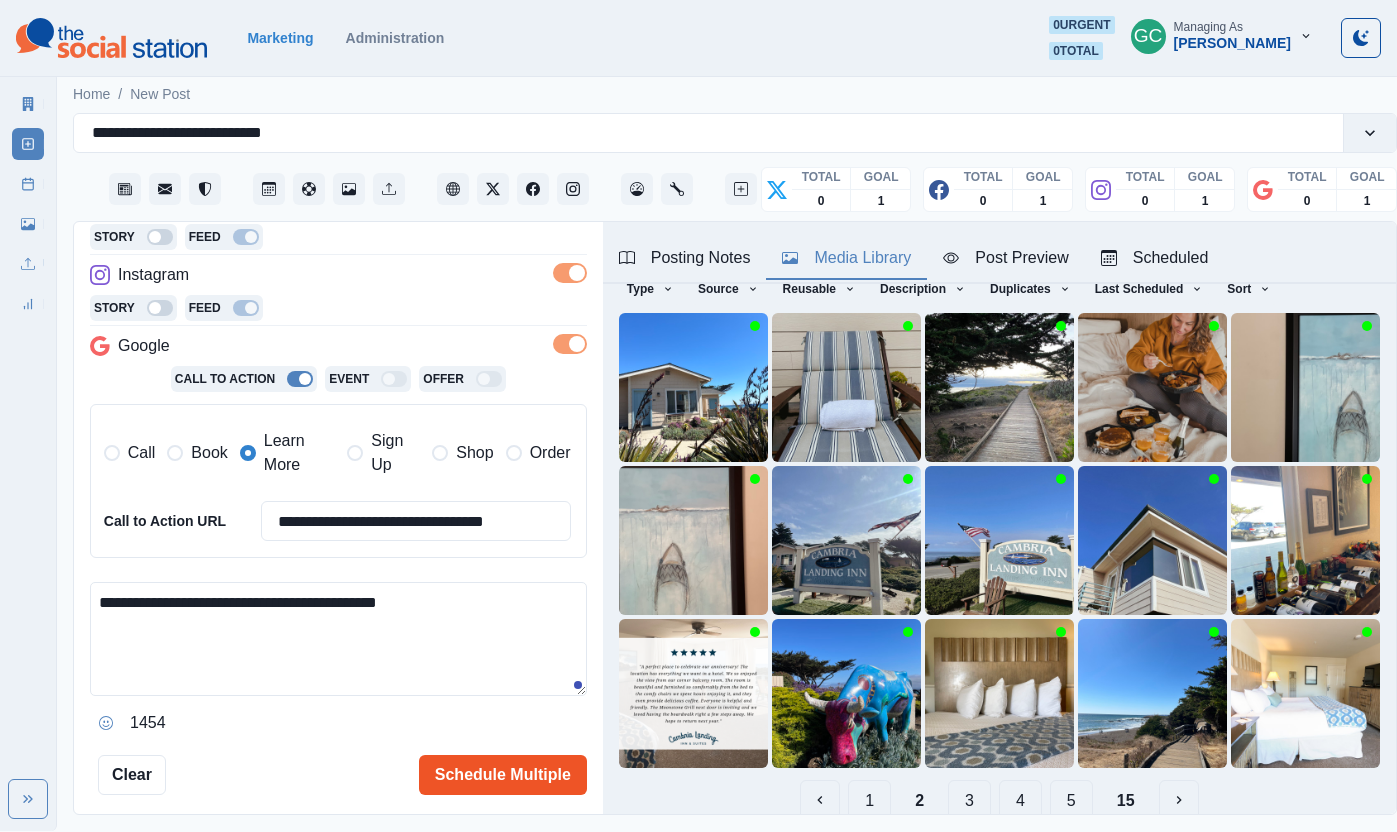 scroll, scrollTop: 374, scrollLeft: 0, axis: vertical 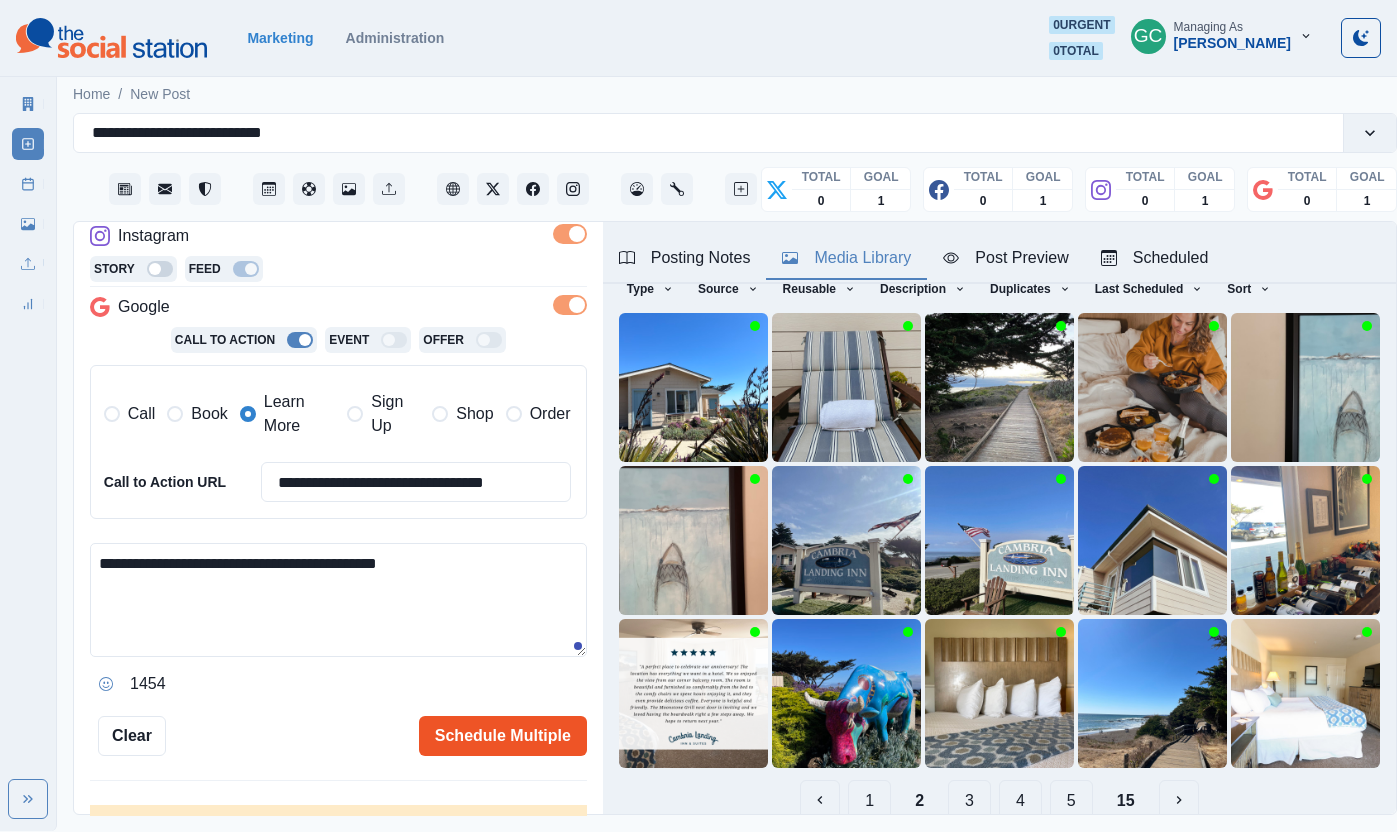 type on "**********" 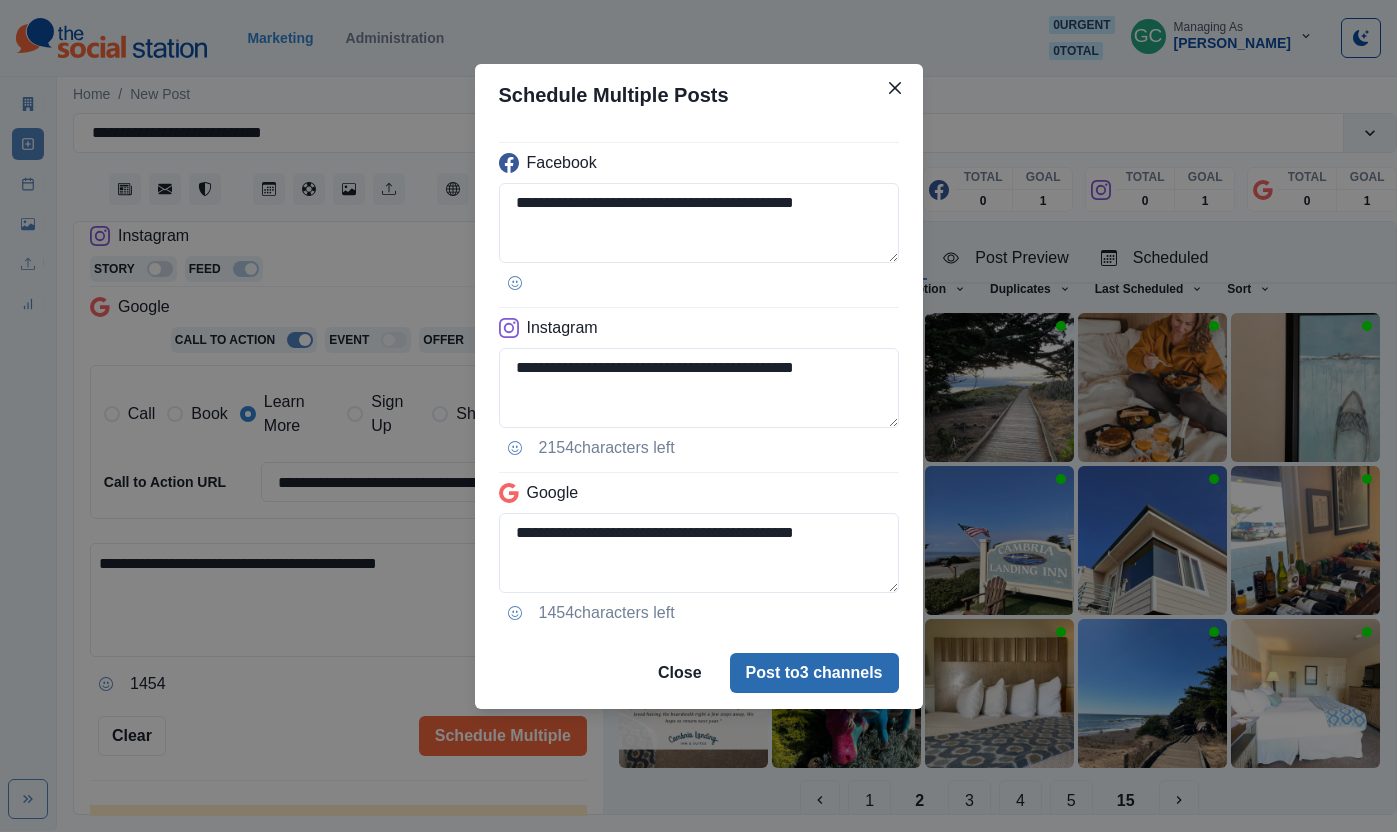 click on "Post to  3   channels" at bounding box center (814, 673) 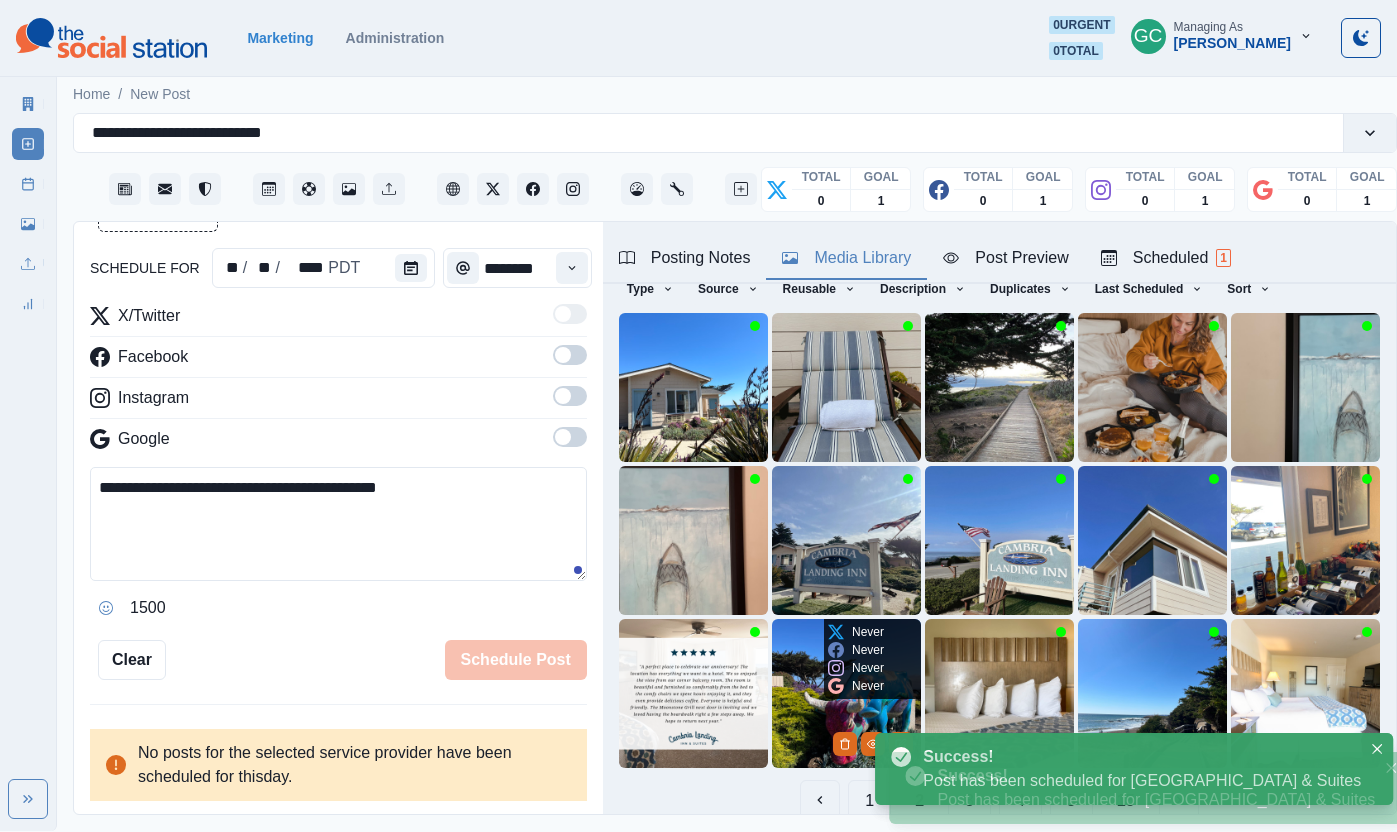 scroll, scrollTop: 344, scrollLeft: 0, axis: vertical 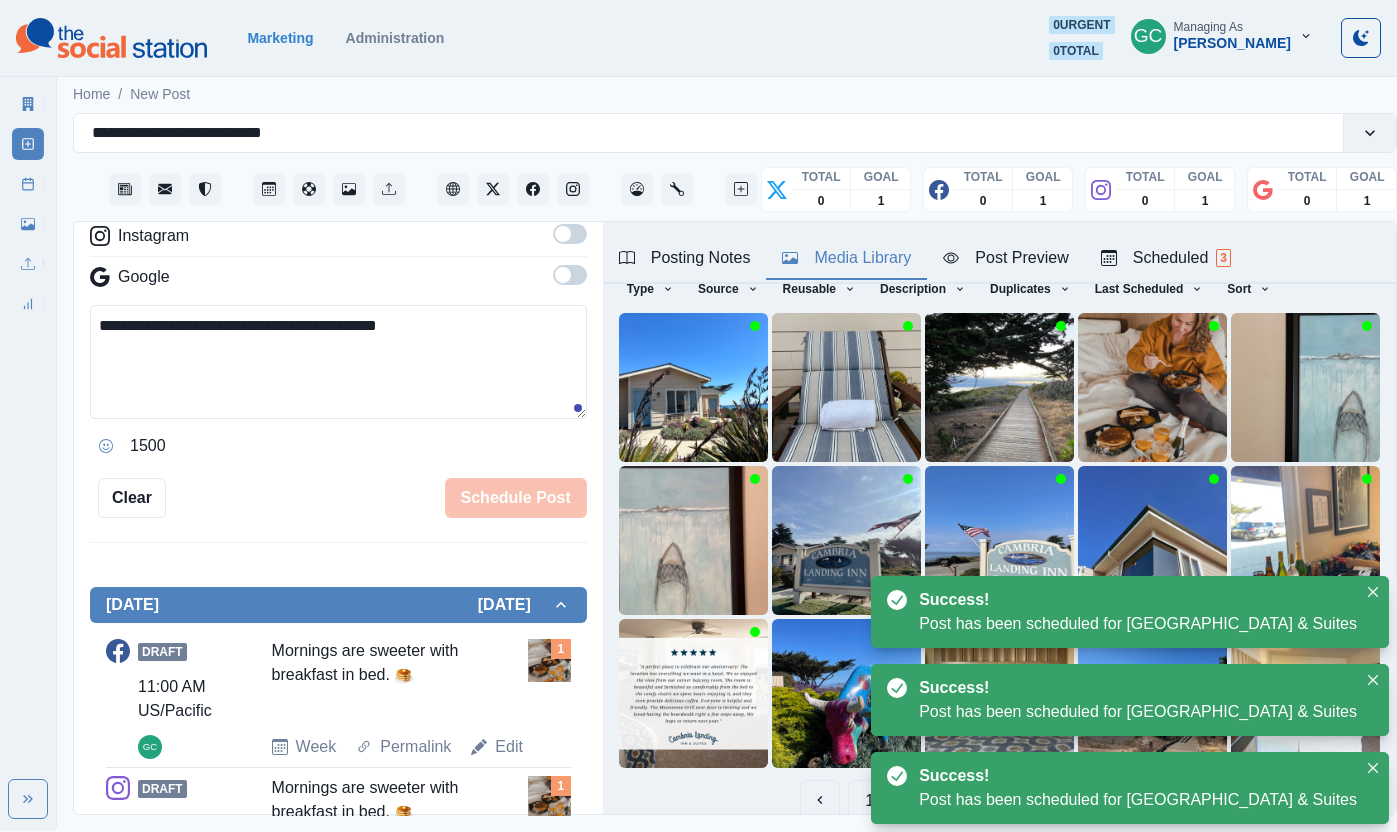 click on "Scheduled 3" at bounding box center [1166, 258] 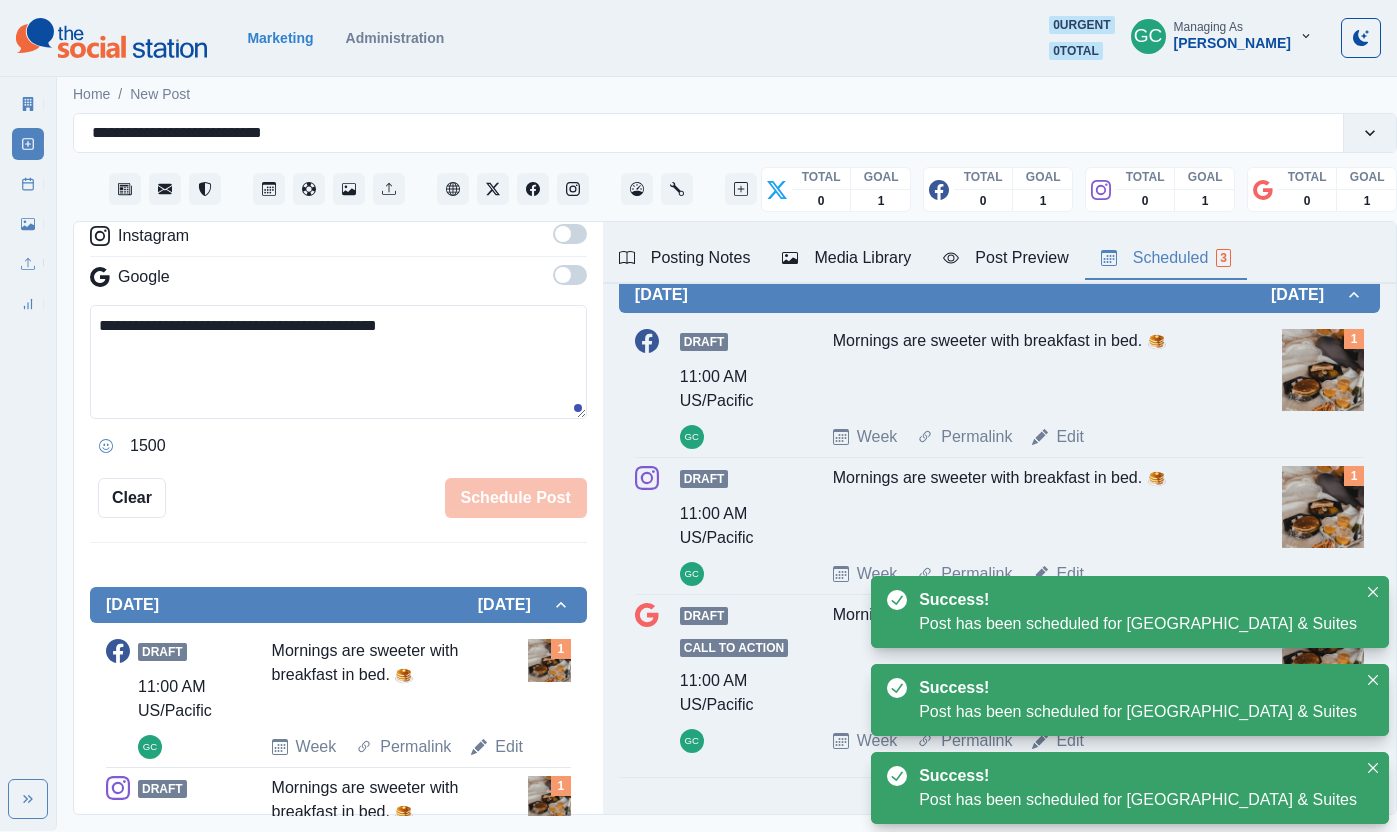 scroll, scrollTop: 0, scrollLeft: 0, axis: both 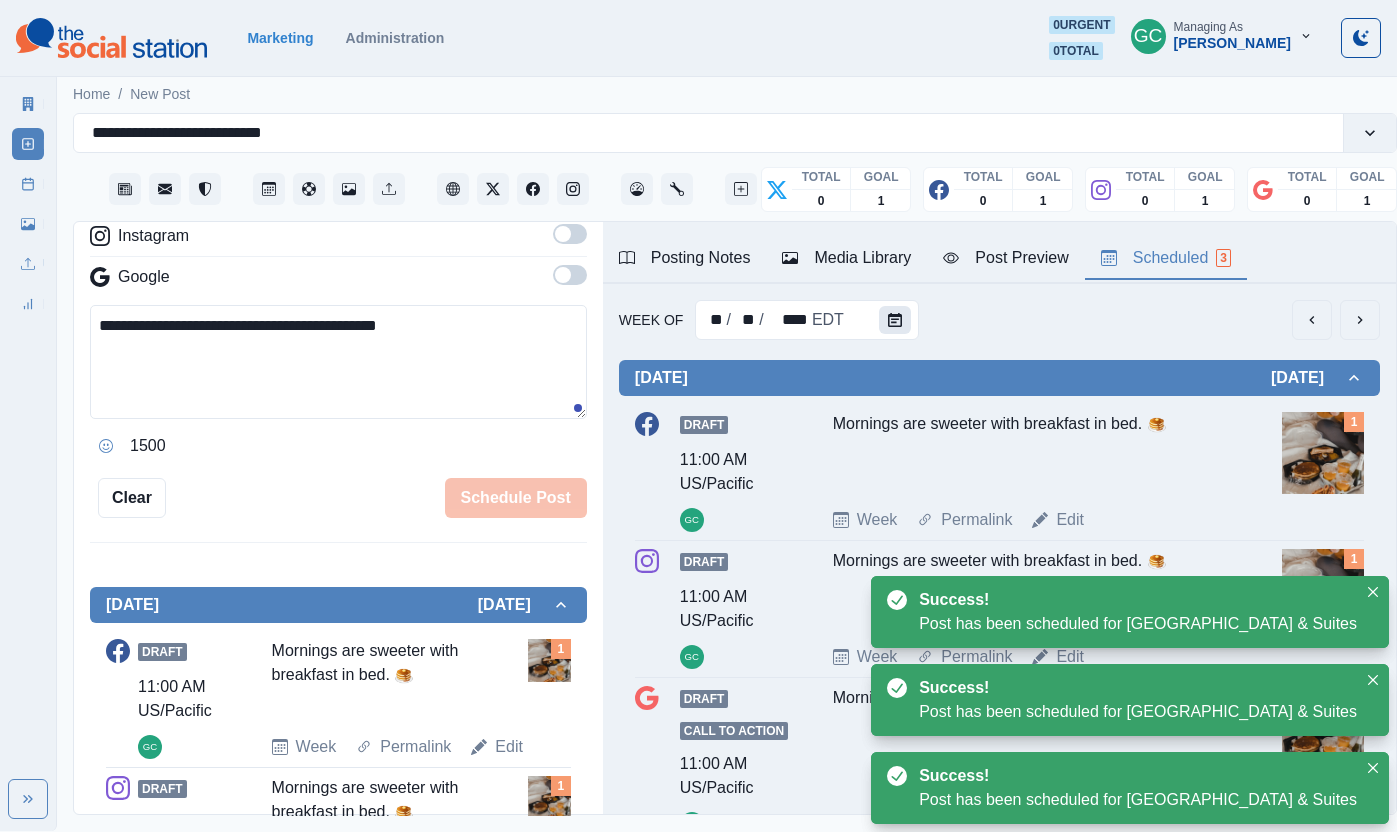 click at bounding box center (895, 320) 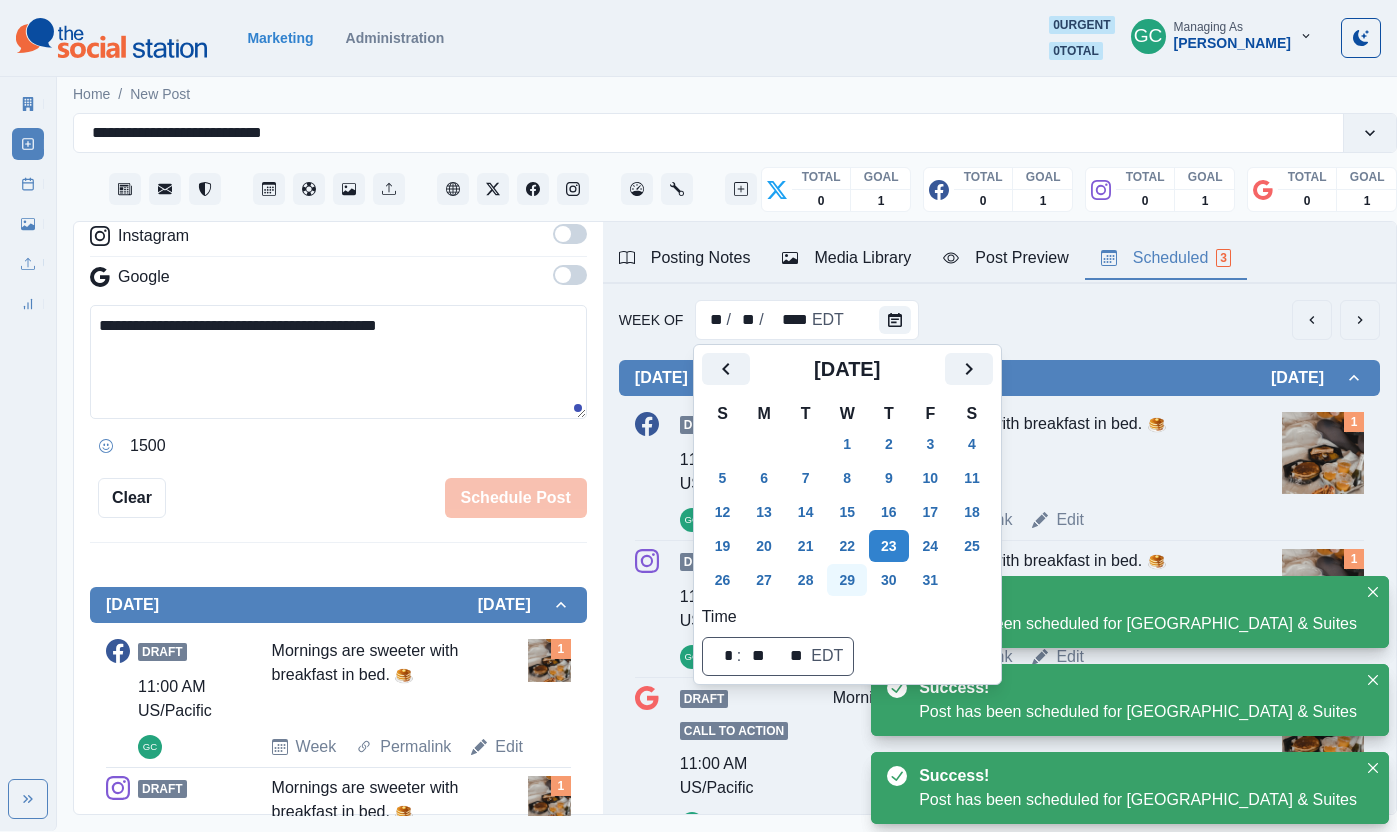 click on "29" at bounding box center (847, 580) 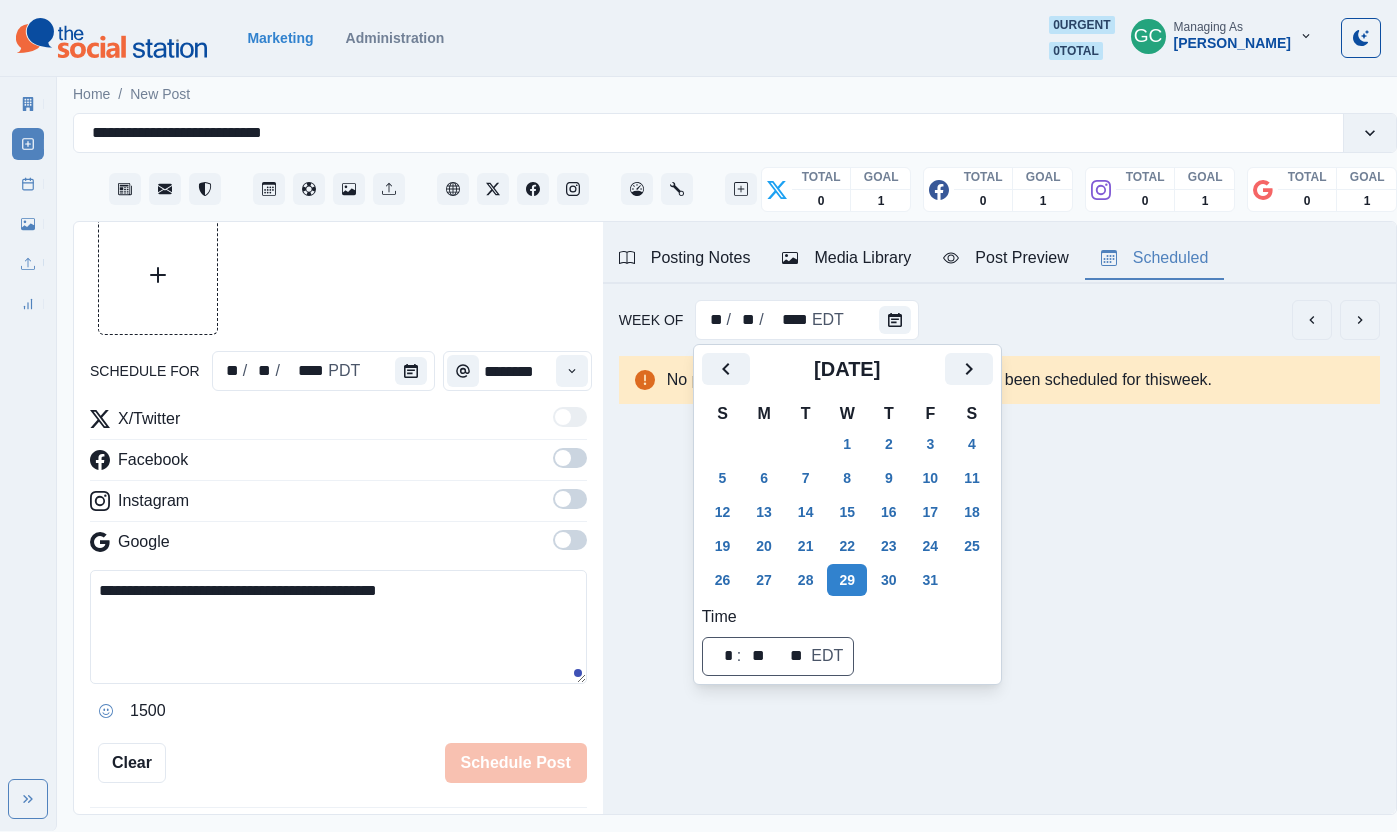 scroll, scrollTop: 0, scrollLeft: 0, axis: both 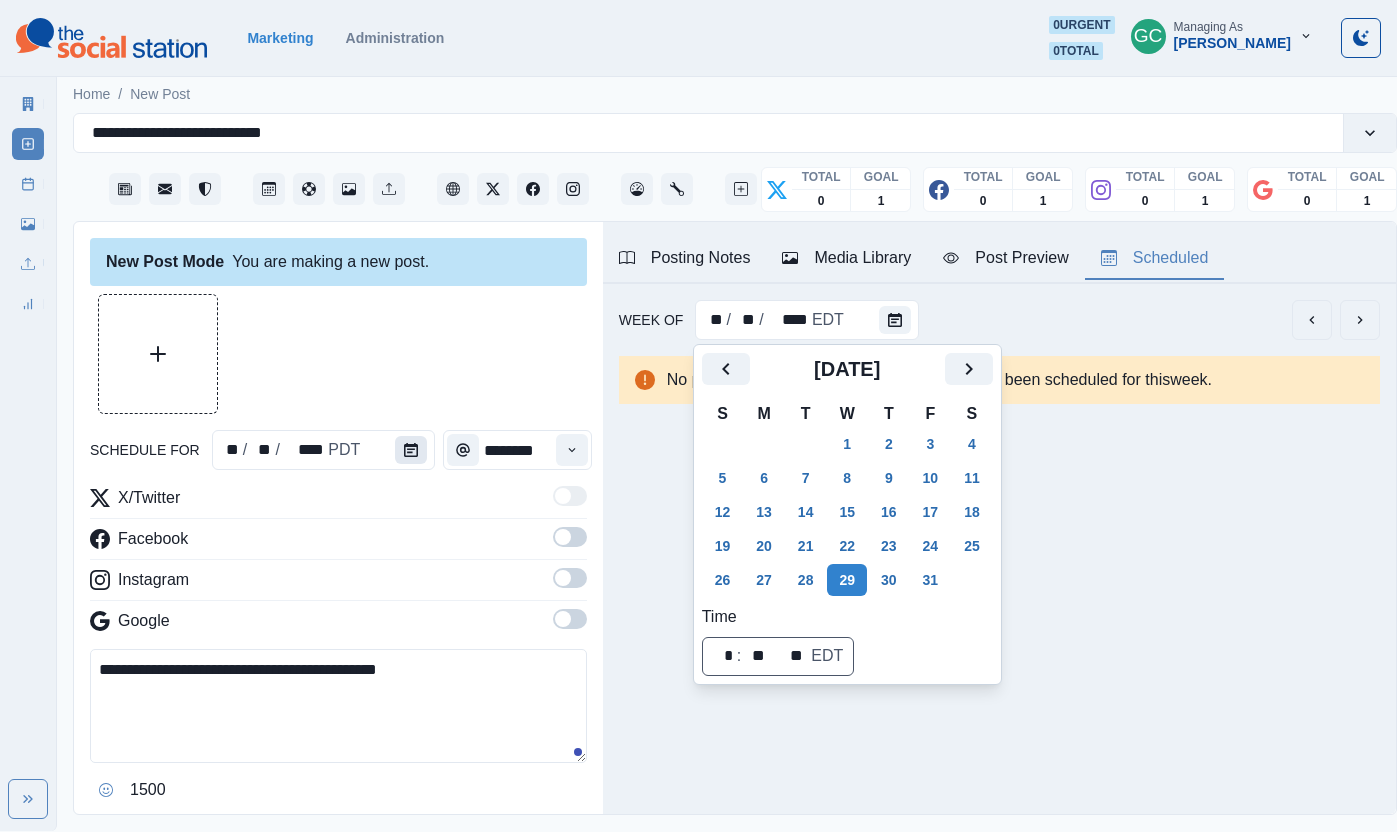 click 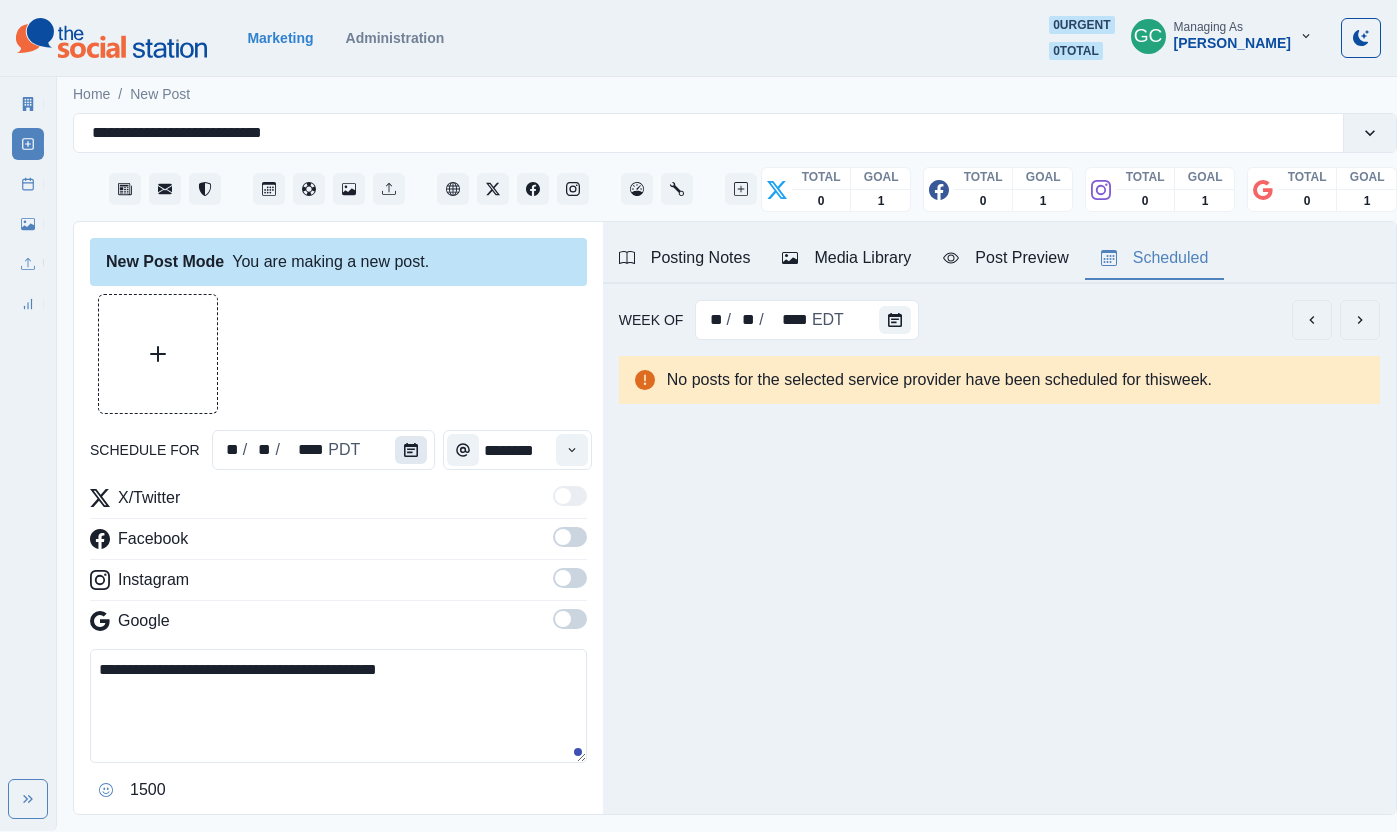 click 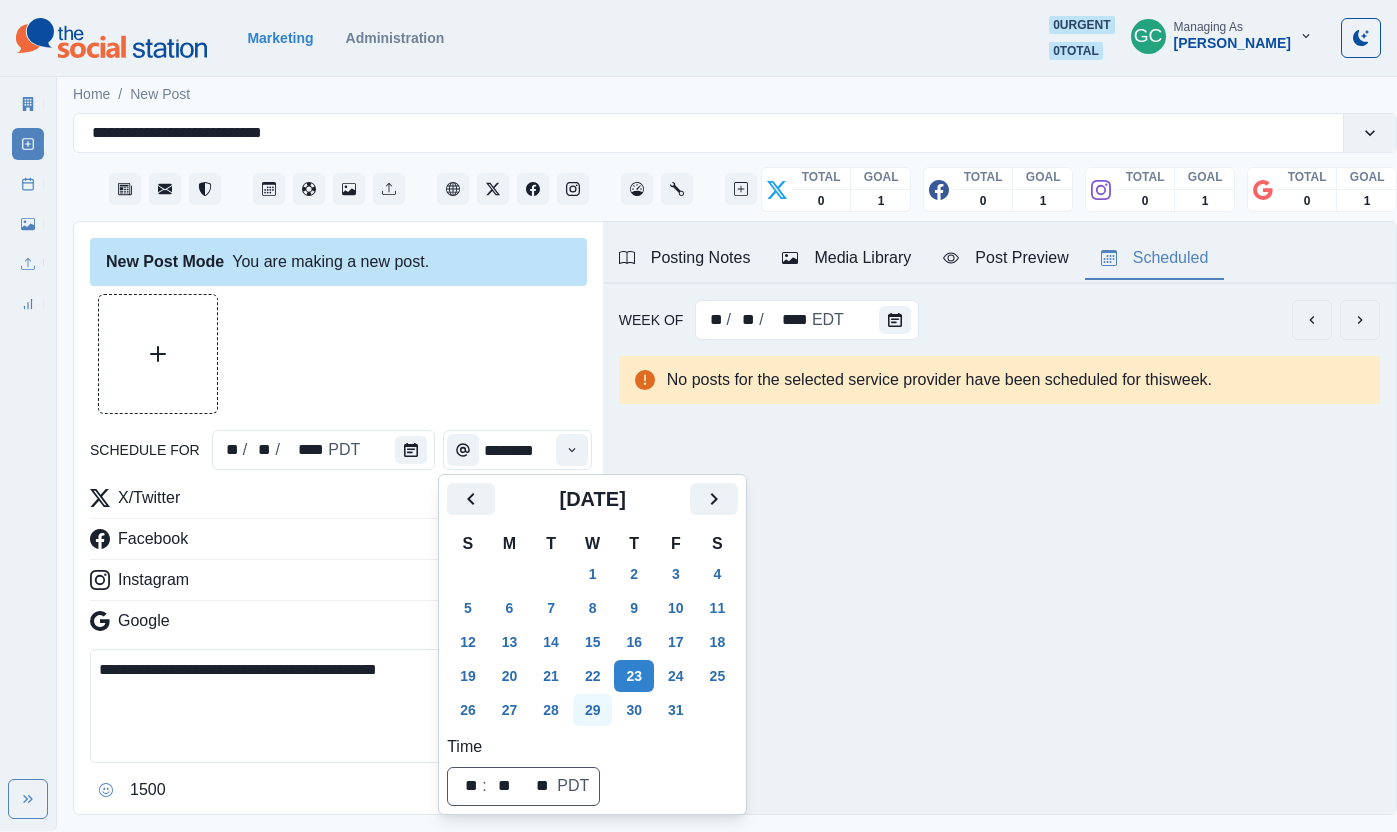 click on "29" at bounding box center (593, 710) 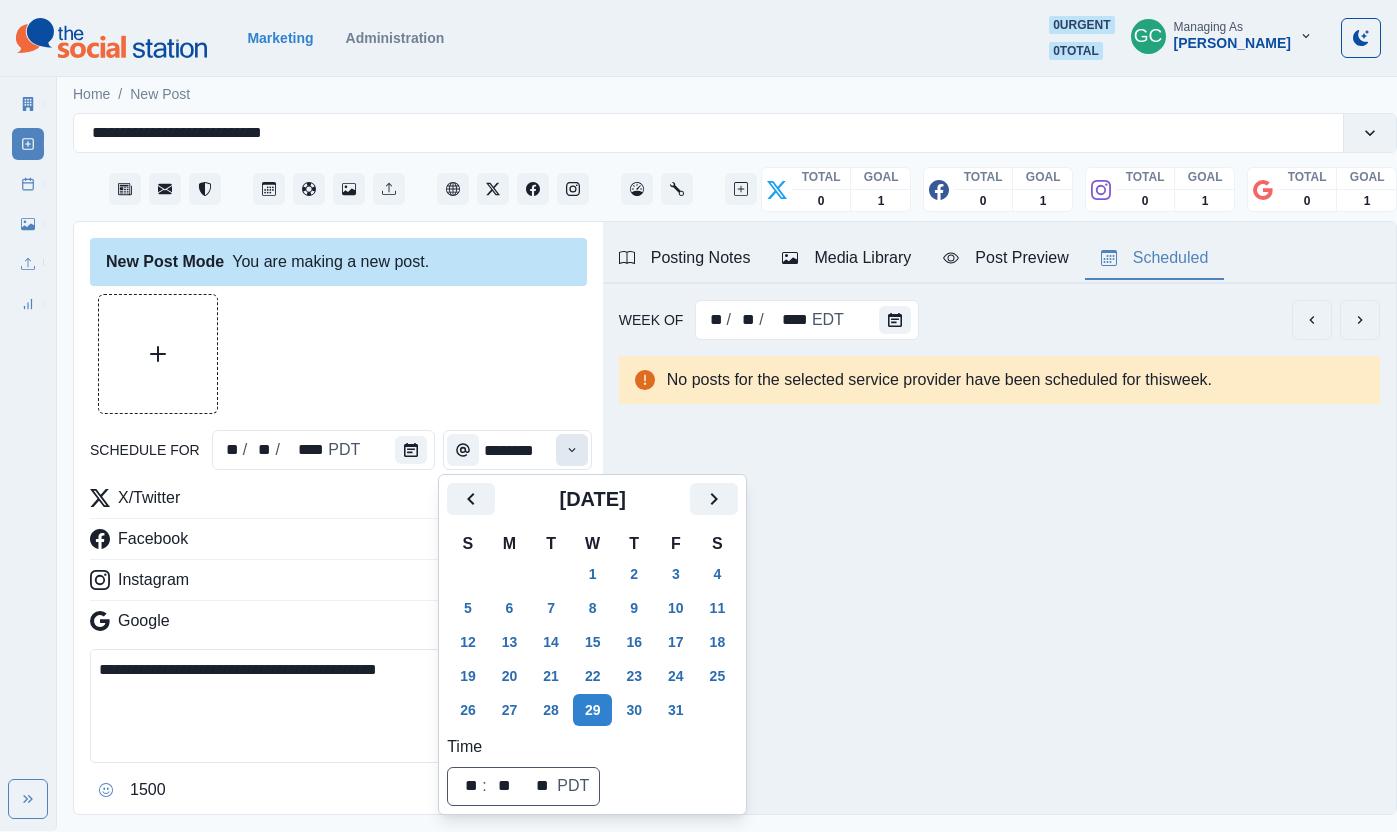 click at bounding box center (572, 450) 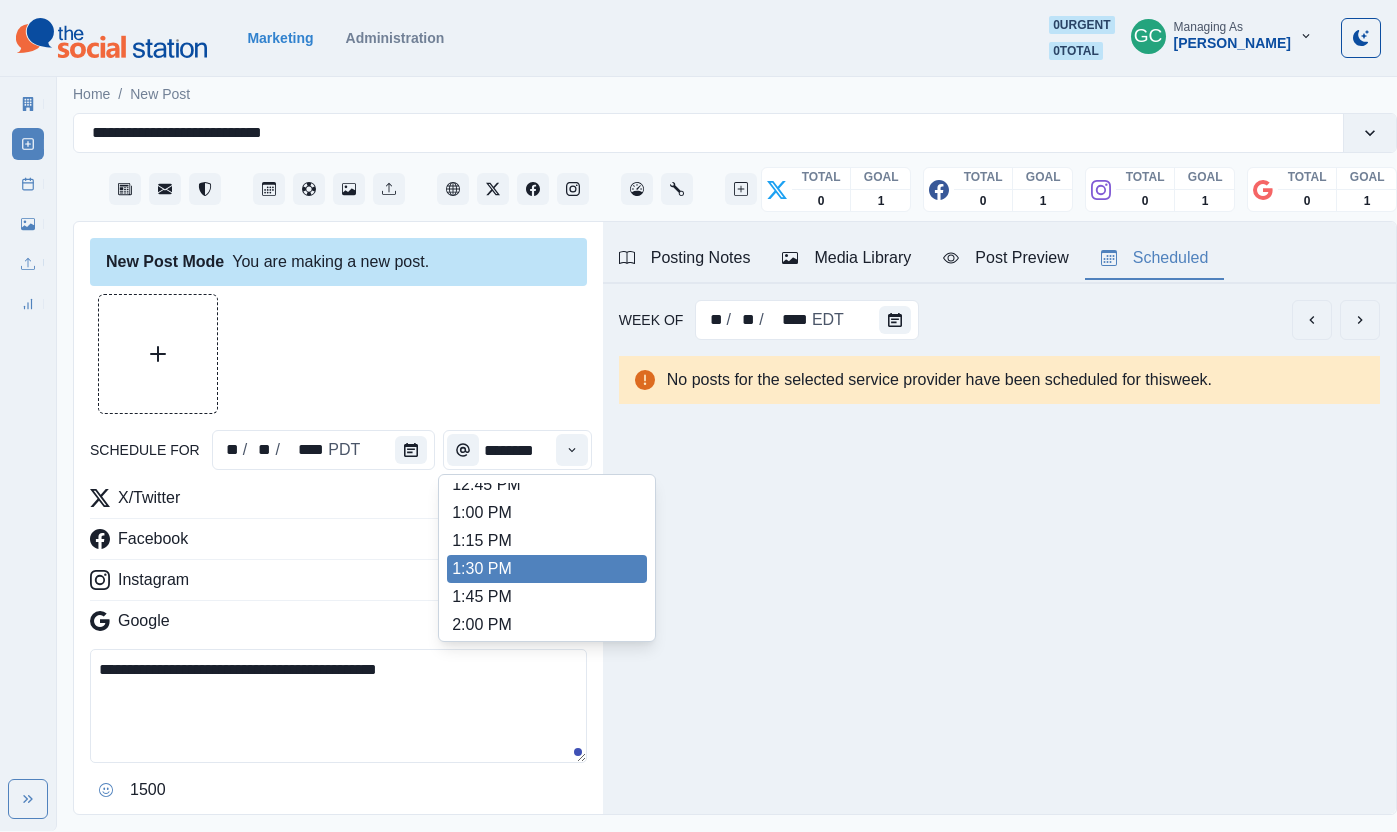 scroll, scrollTop: 560, scrollLeft: 0, axis: vertical 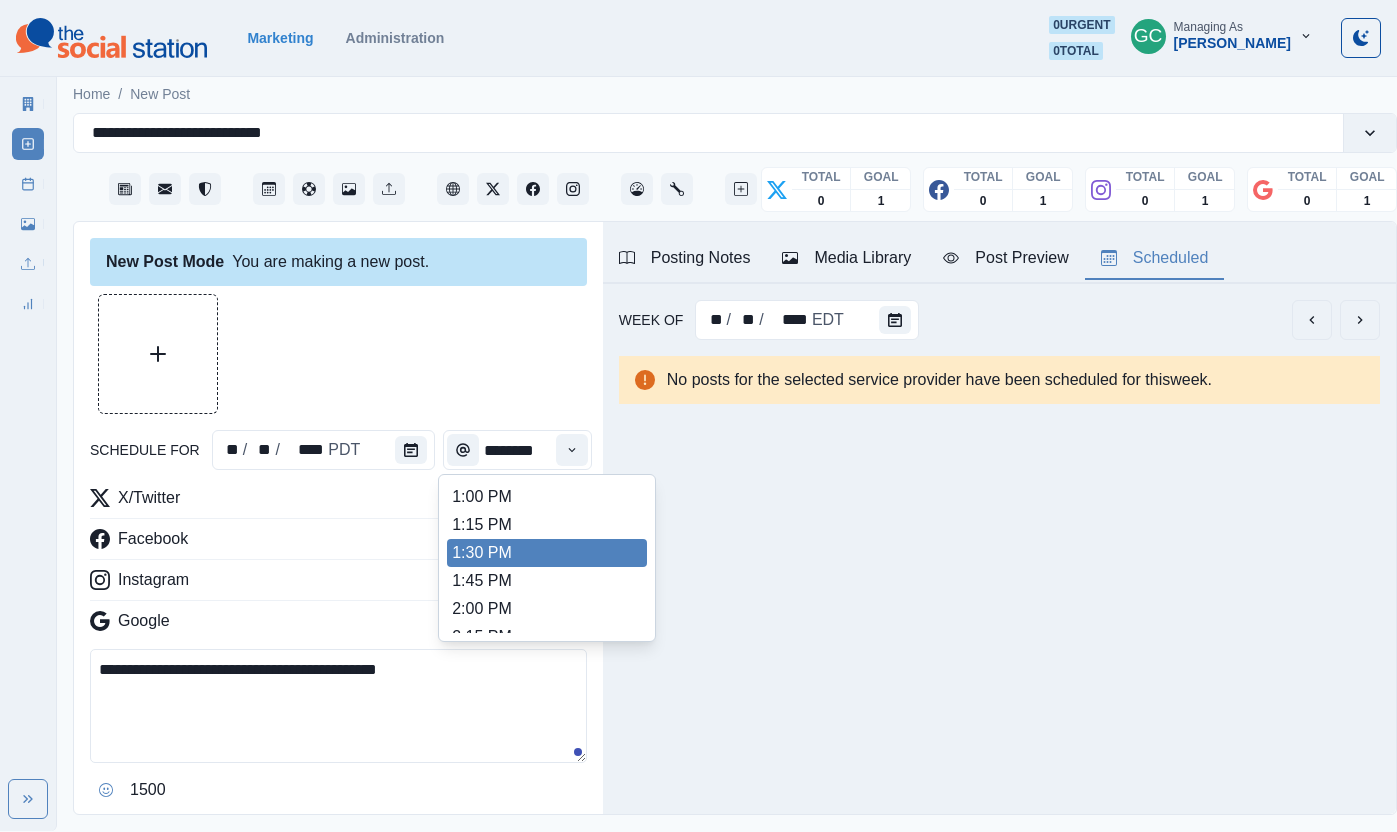 click on "1:30 PM" at bounding box center (547, 553) 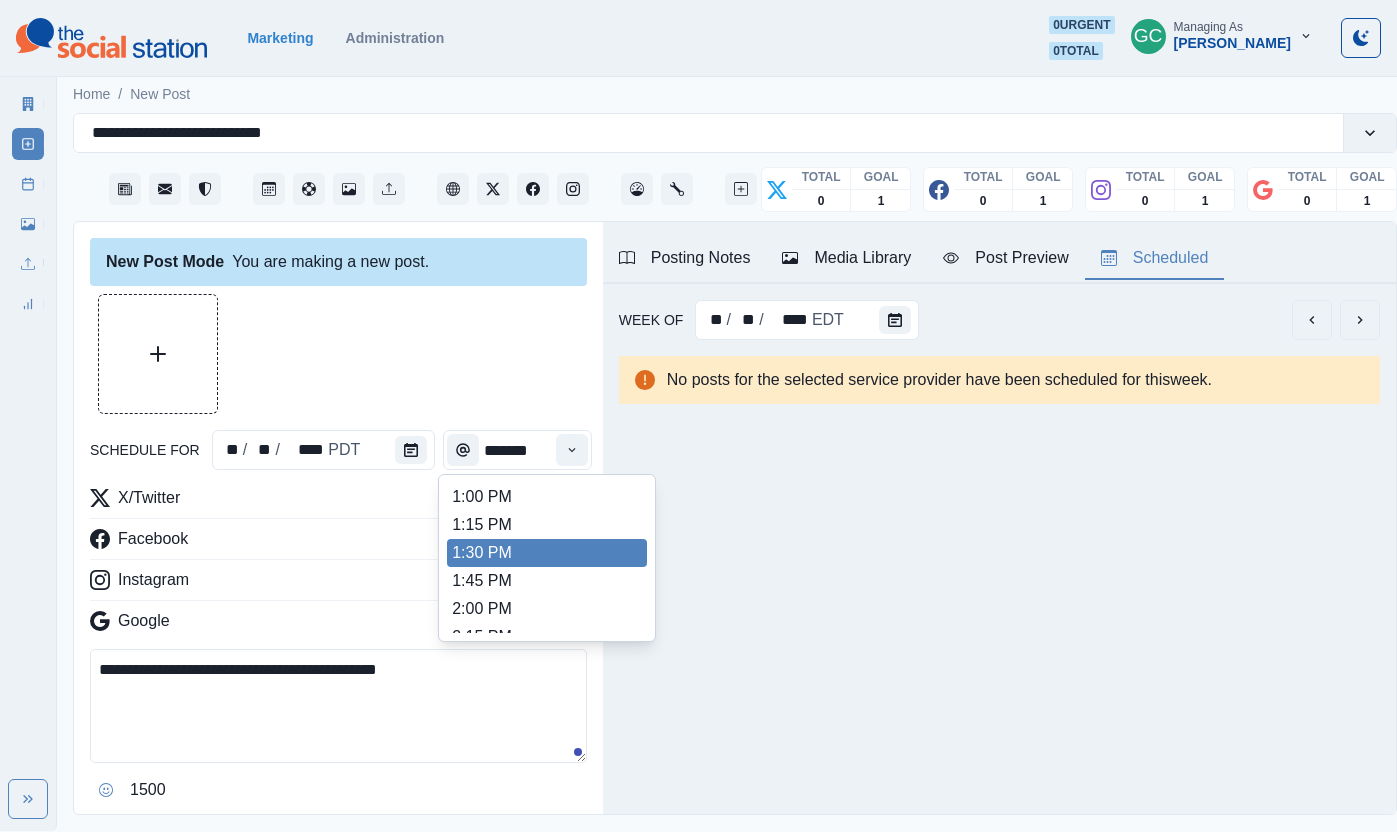 scroll, scrollTop: 0, scrollLeft: 0, axis: both 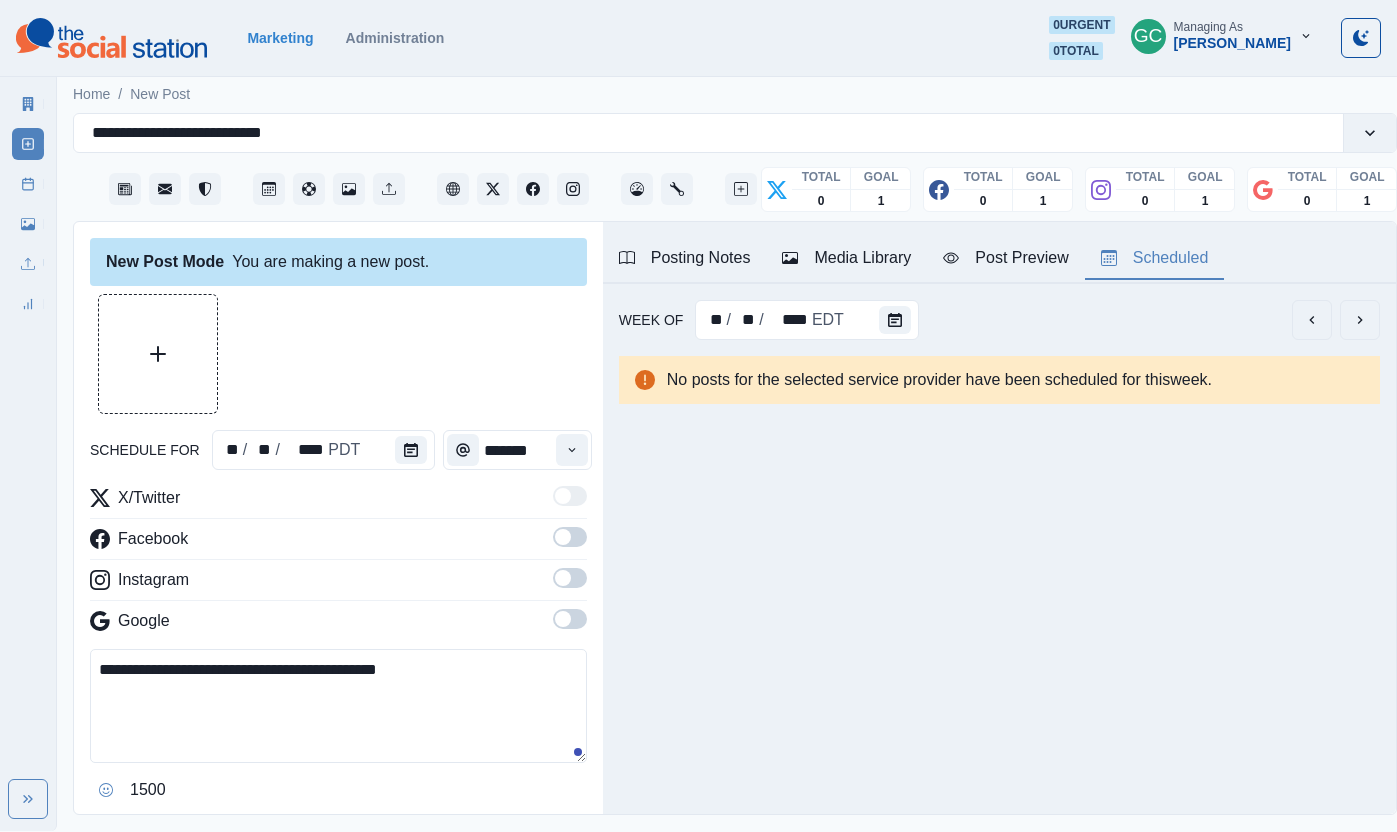 drag, startPoint x: 578, startPoint y: 625, endPoint x: 556, endPoint y: 565, distance: 63.90618 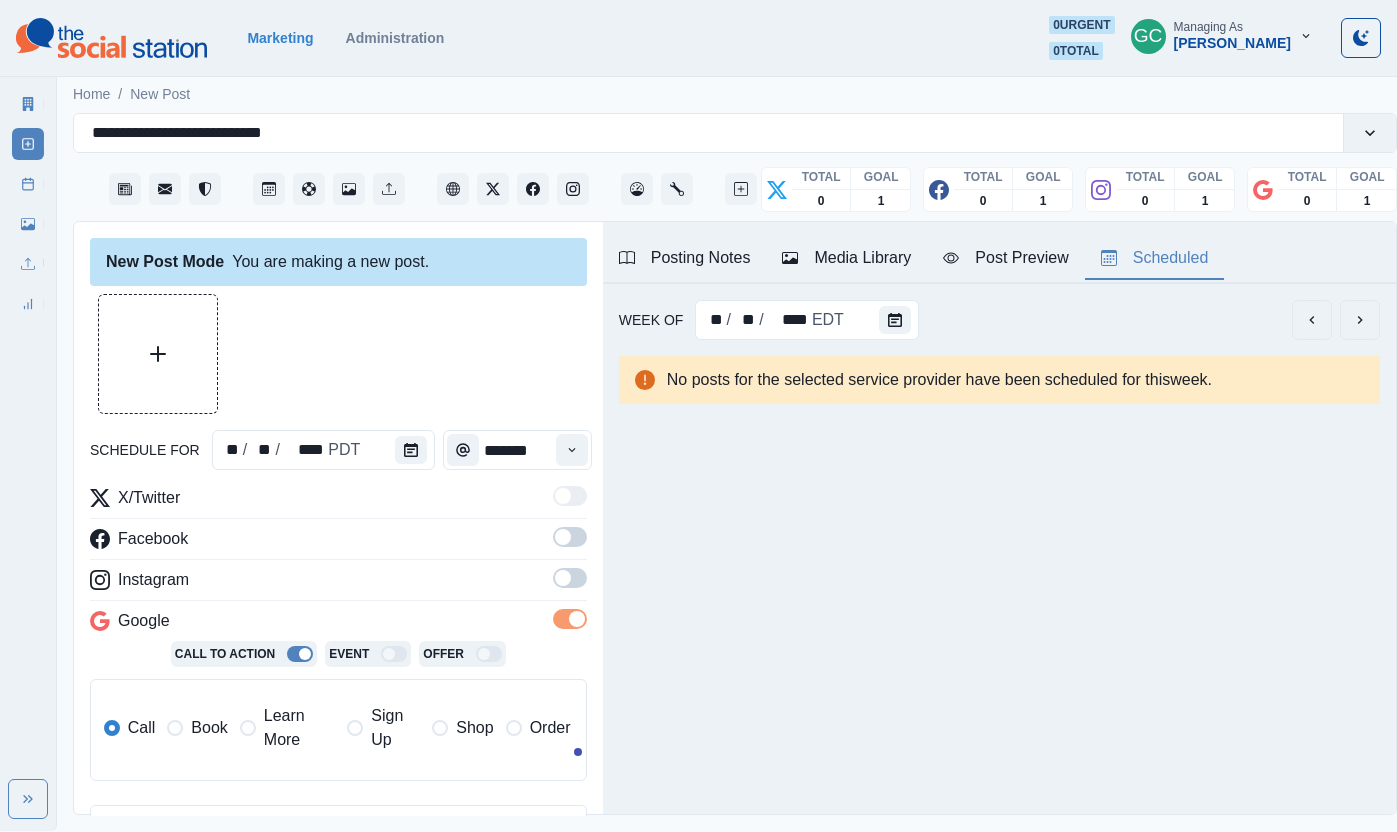 click on "X/Twitter Facebook Instagram Google Call To Action Event Offer Call Book Learn More Sign Up Shop Order" at bounding box center (338, 641) 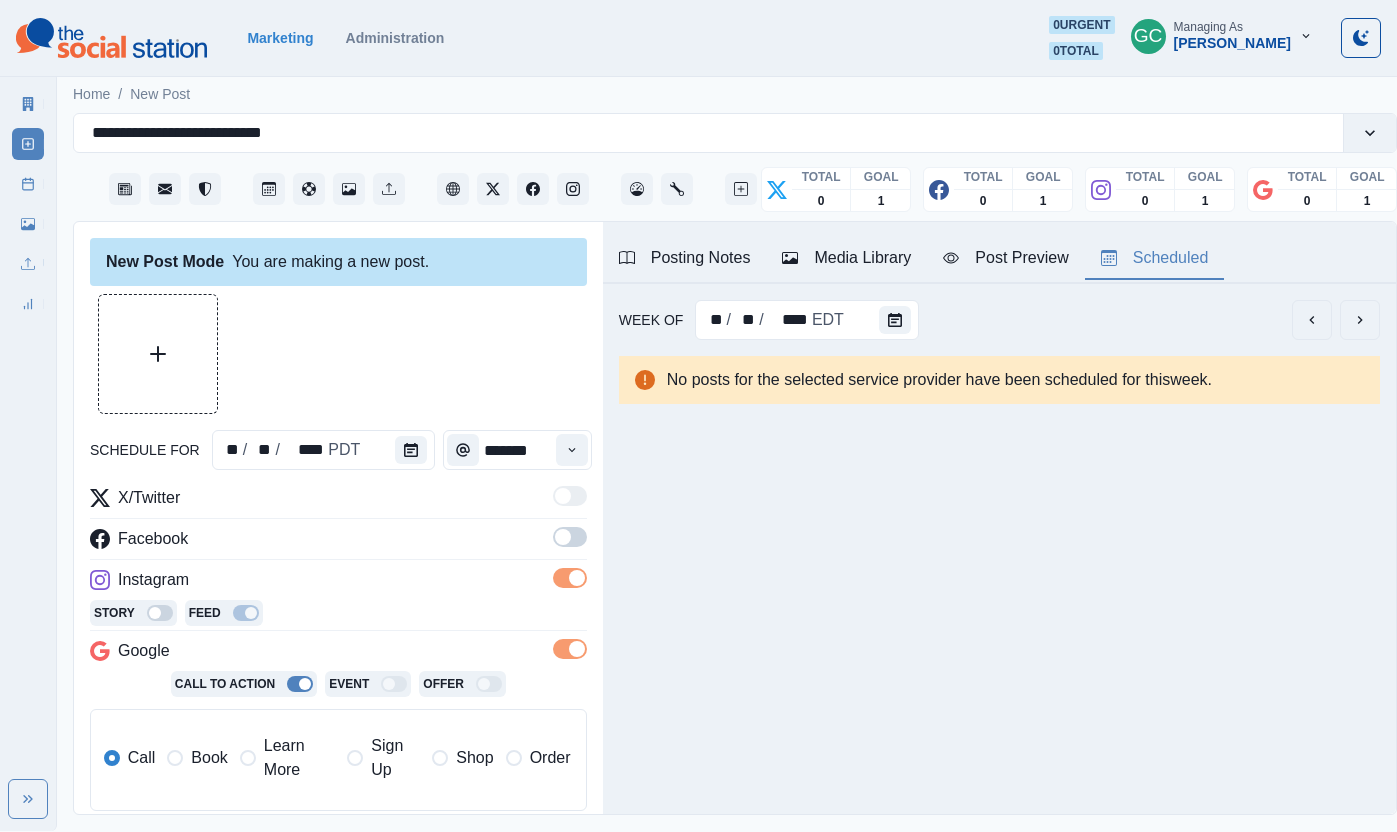 click at bounding box center (570, 543) 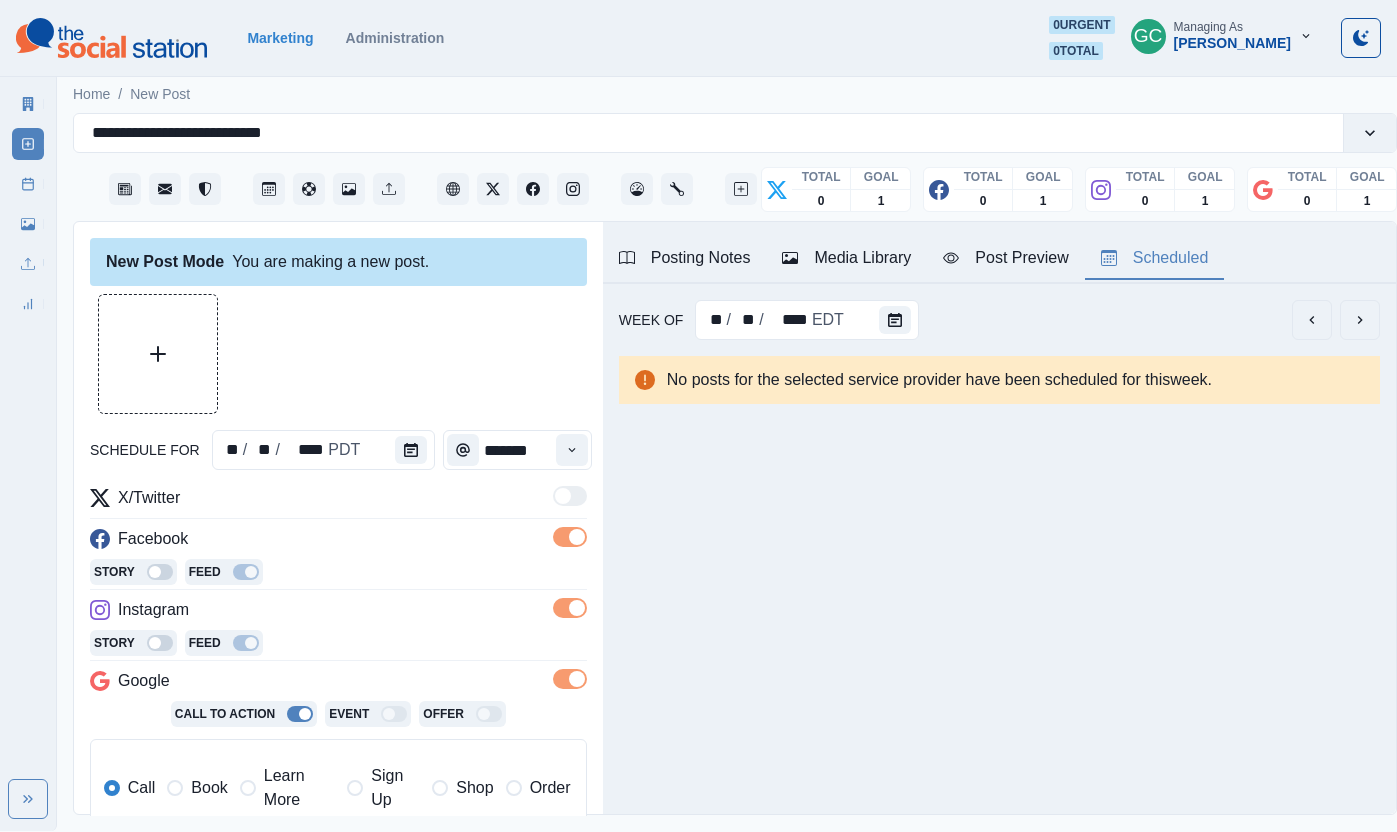 click on "Learn More" at bounding box center (299, 788) 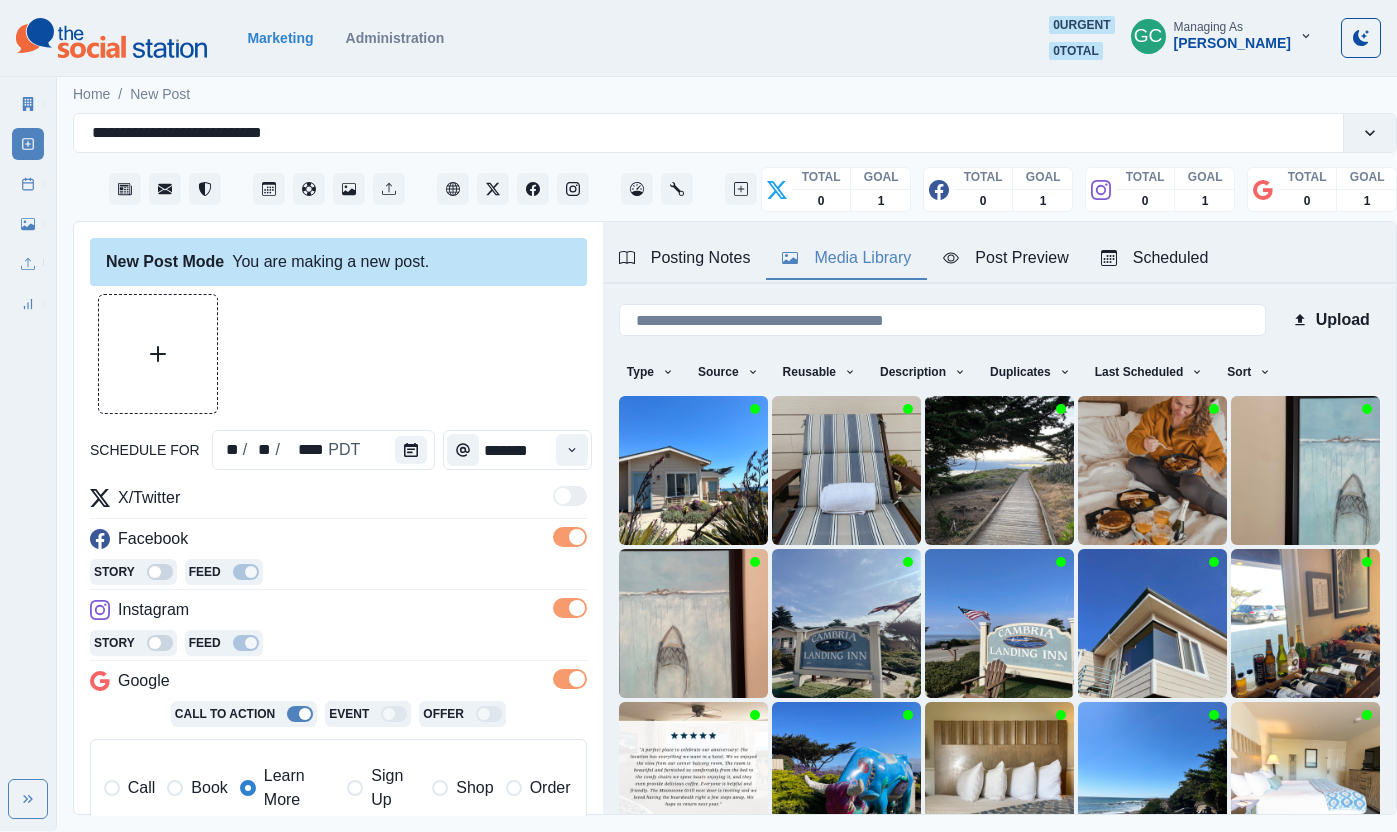 click on "Media Library" at bounding box center [846, 258] 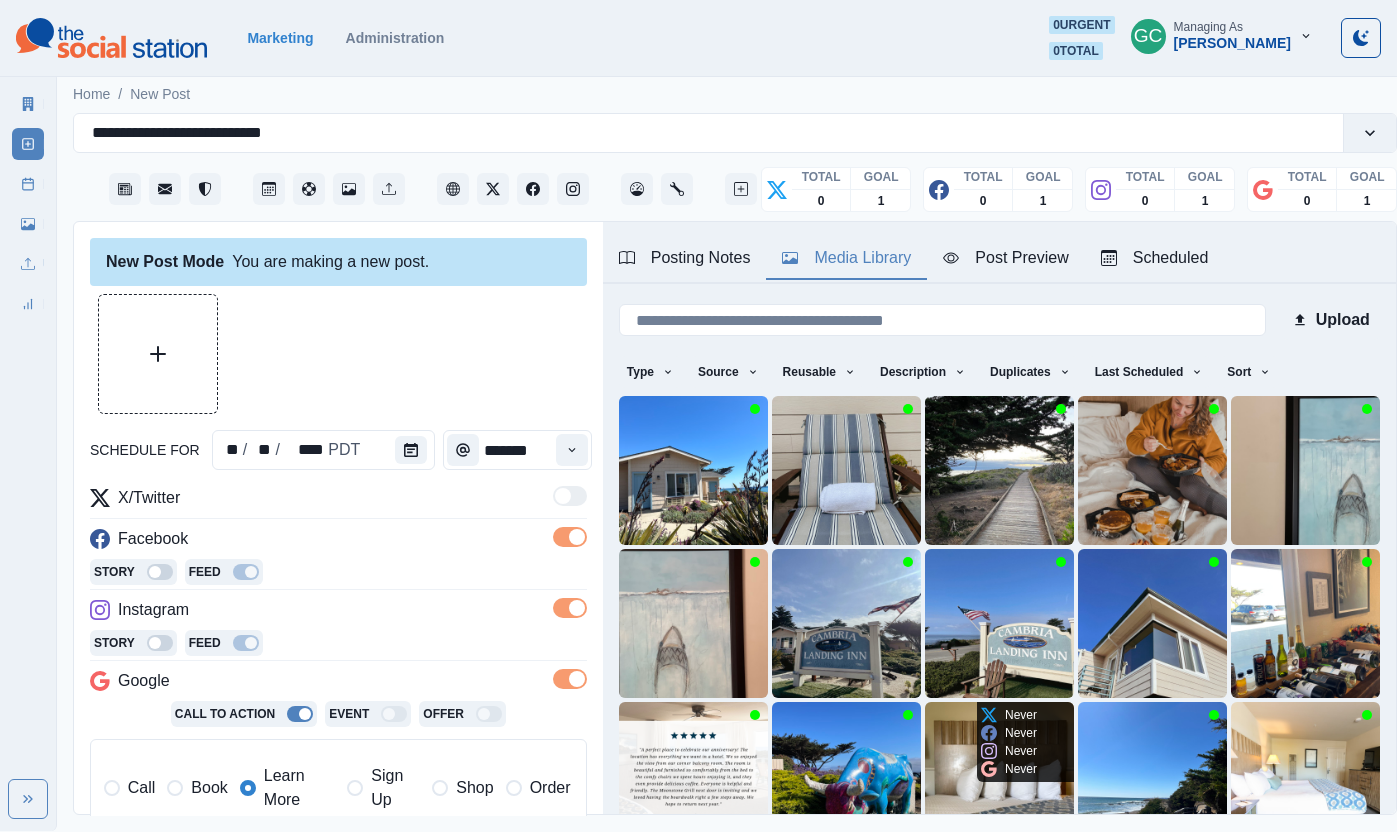scroll, scrollTop: 167, scrollLeft: 0, axis: vertical 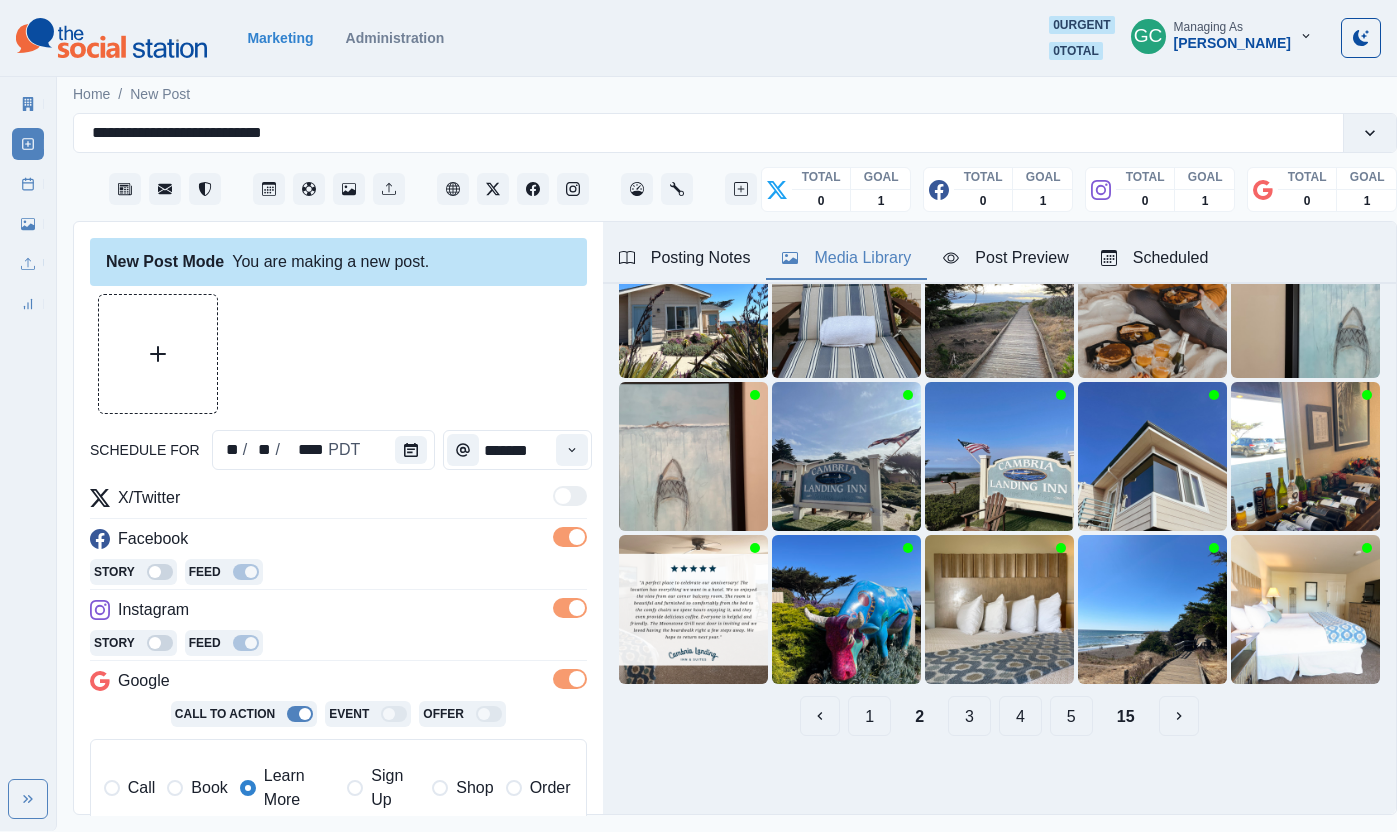 click on "3" at bounding box center [969, 716] 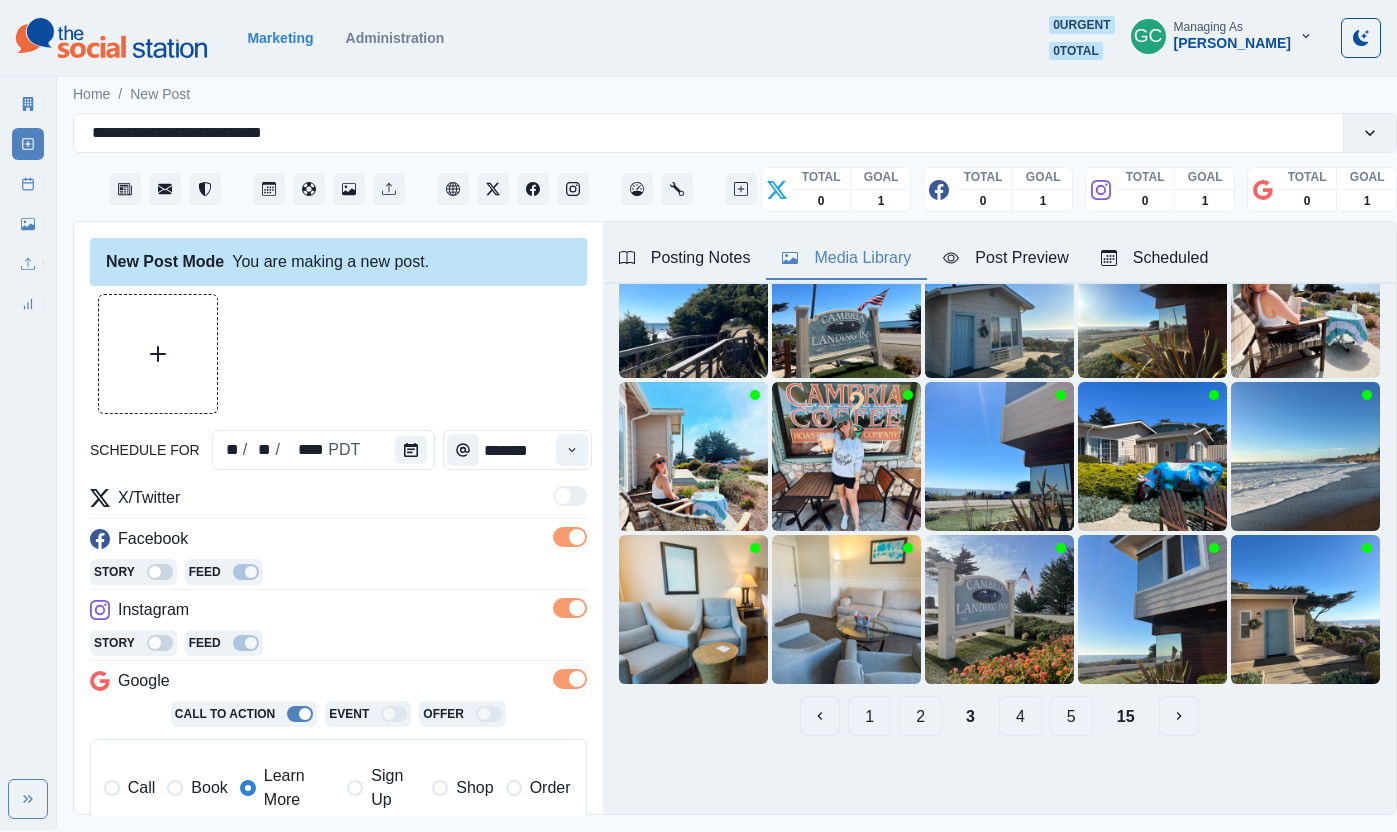 scroll, scrollTop: 167, scrollLeft: 0, axis: vertical 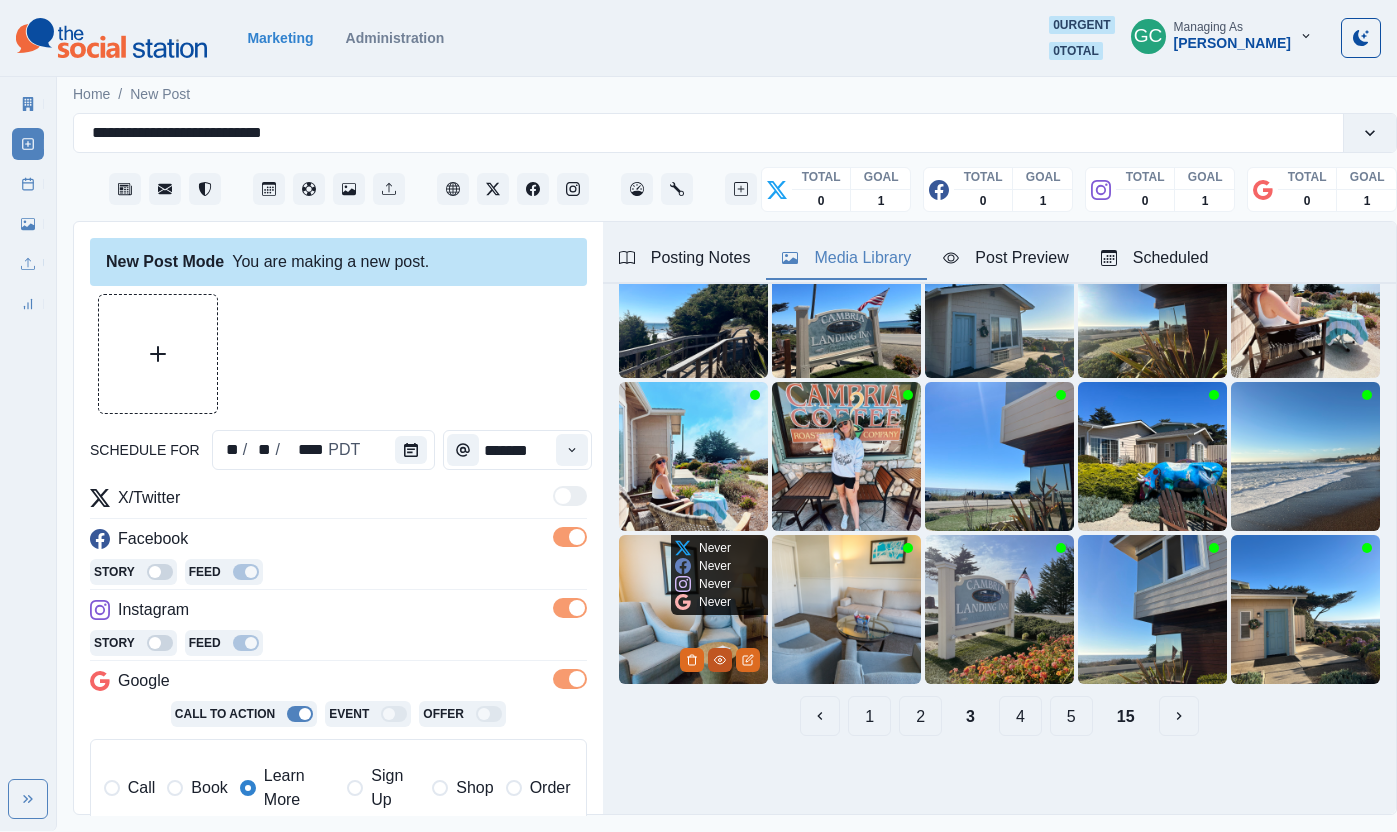 click 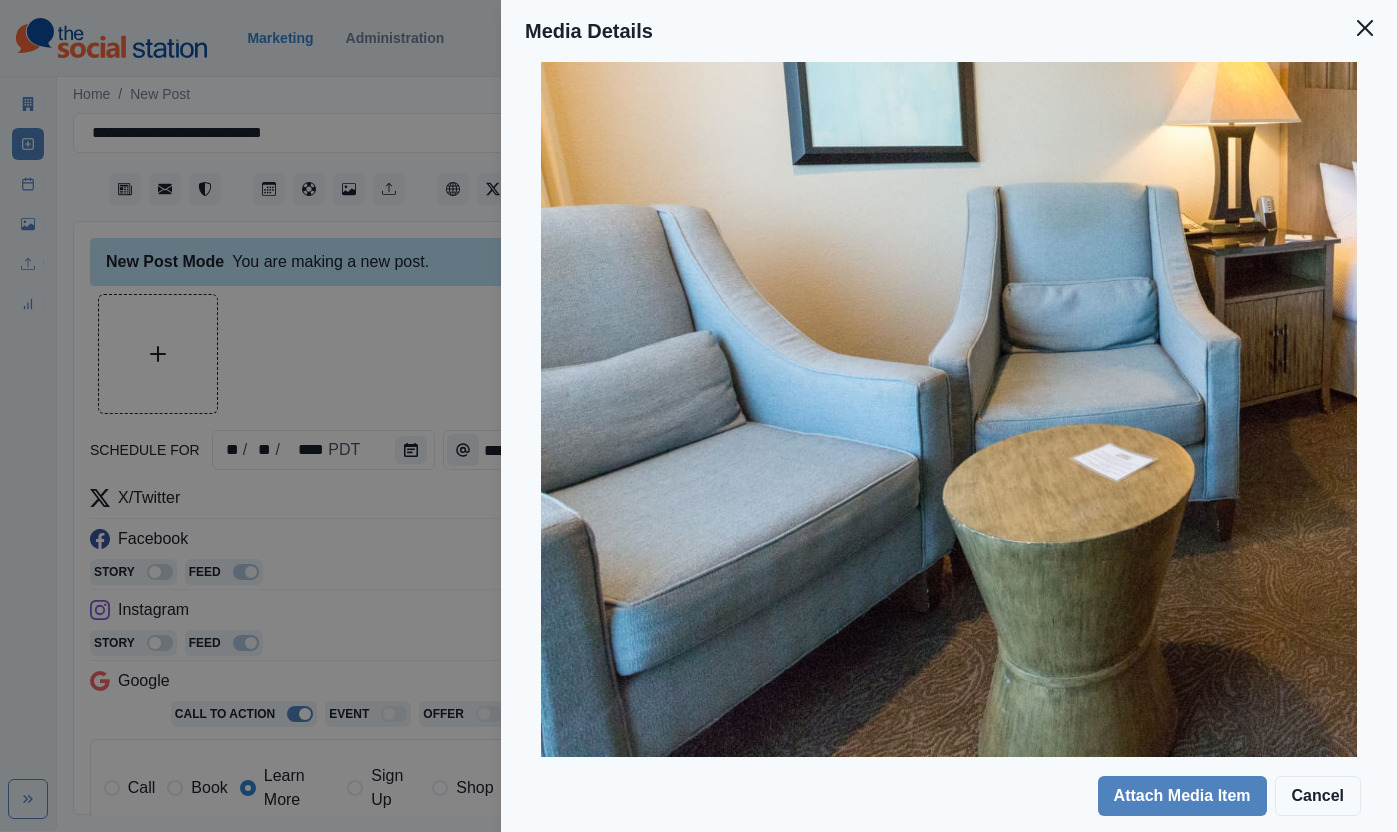 scroll, scrollTop: 424, scrollLeft: 0, axis: vertical 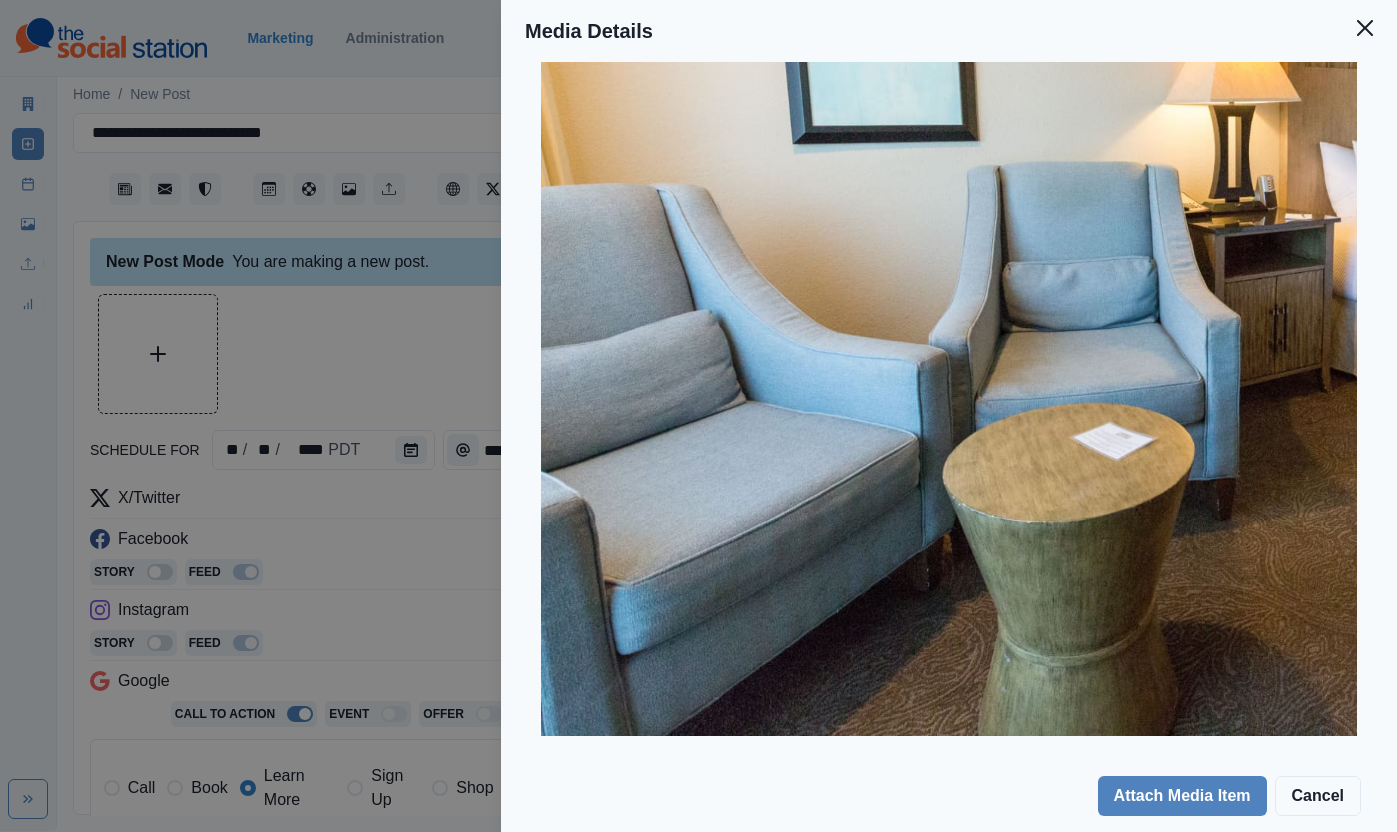 click on "Media Details Preview Details Our Description 4025175_SmartShoot_8030b318-ddb1-4a05-850a-143d65db1496-edited Reusable Yes Tags bedroom reception room cushion foyer fireplace shelf tabletop chair lamp monitor floor lounge table reception corner light fixture indoors living room furniture couch hotel screen table lamp coffee table lampshade nursery desk lighting armchair waiting room home decor ottoman wood canvas staircase antler entertainment center penthouse den rug interior design plywood dining table flooring lantern floor lamp tv flower arrangement clinic pillow Source Social Manager Dashboard Inserted By Gizelle Carlos Added 03/18/2025, 12:37:31 PM Attach Media Item Cancel" at bounding box center [698, 416] 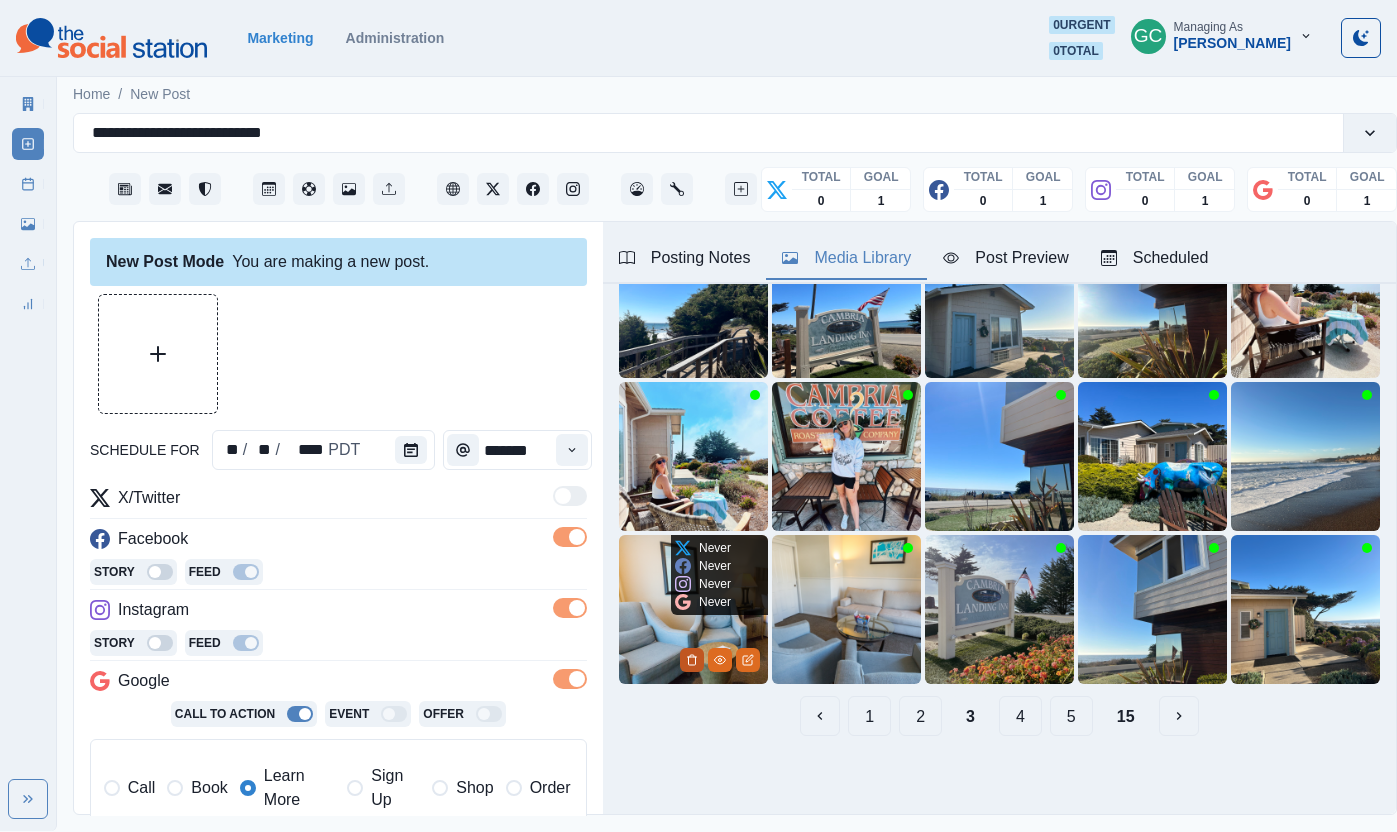 click 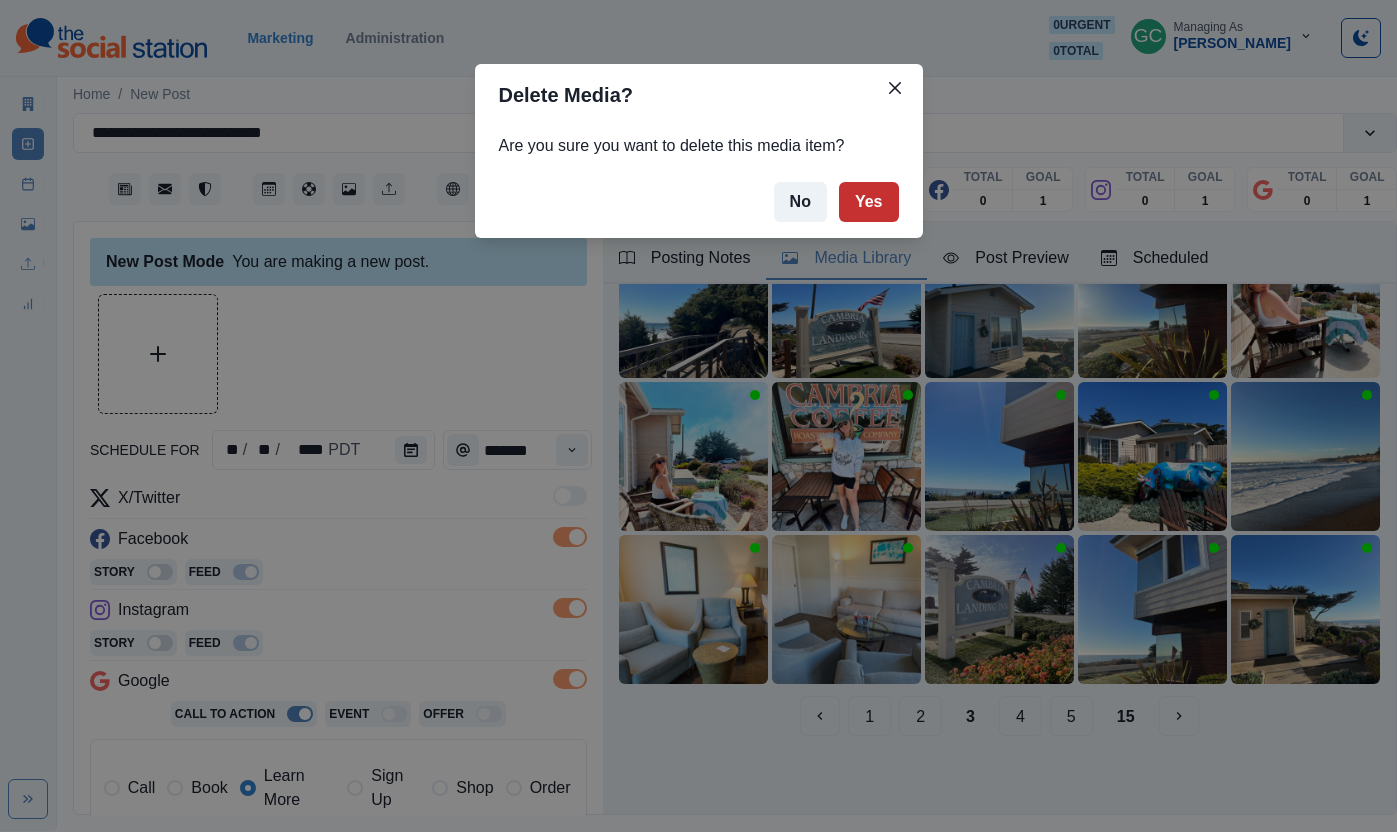 click on "Yes" at bounding box center [869, 202] 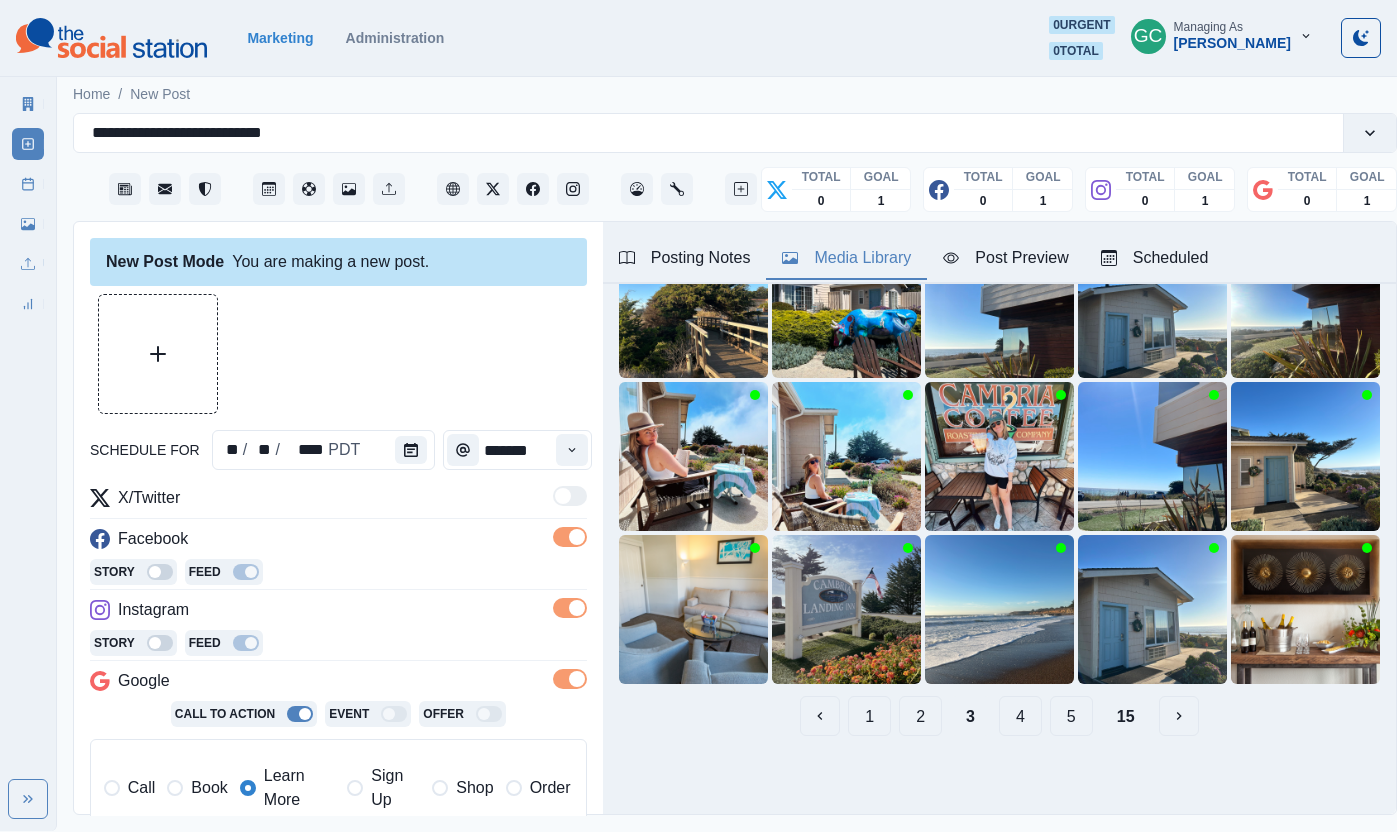 click on "5" at bounding box center [1071, 716] 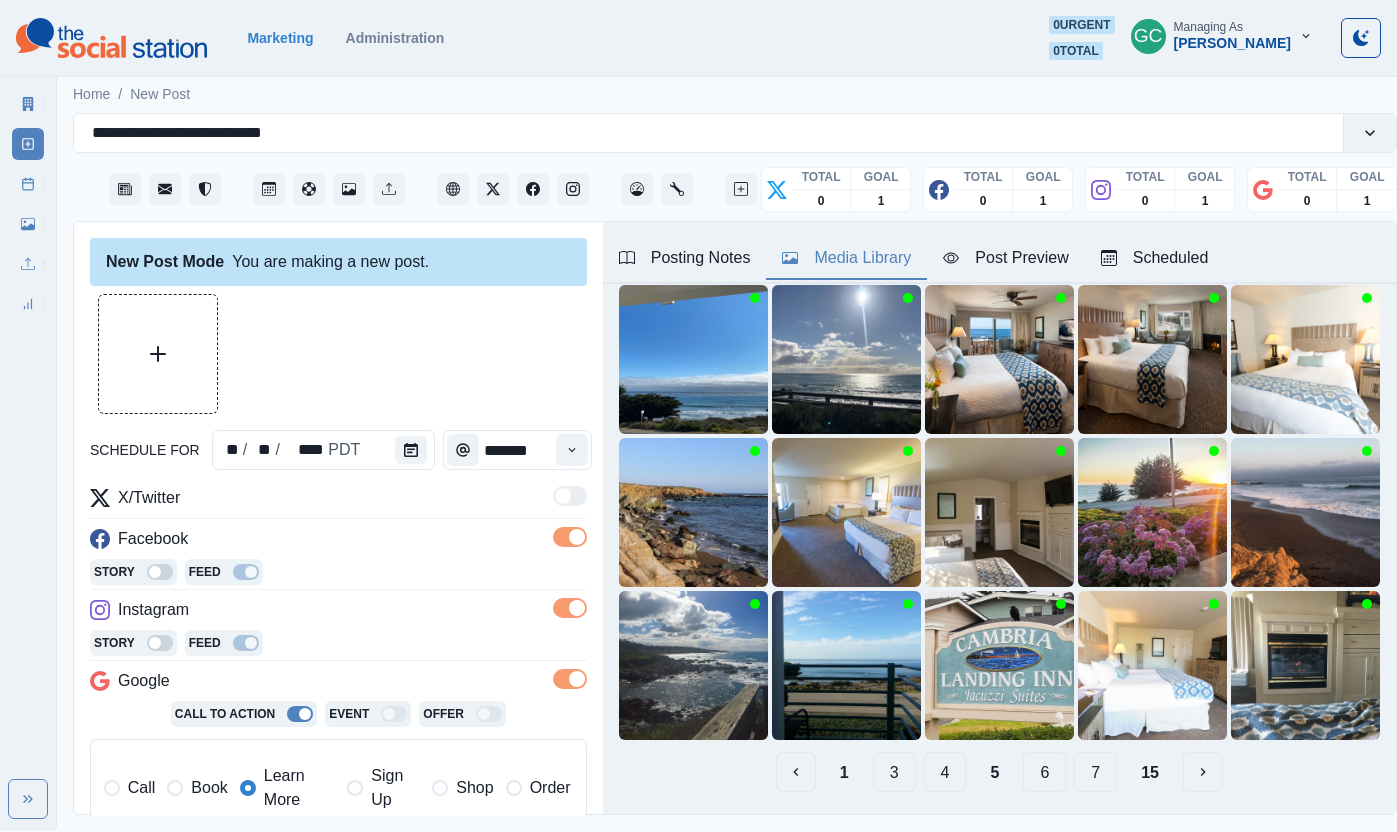 scroll, scrollTop: 107, scrollLeft: 0, axis: vertical 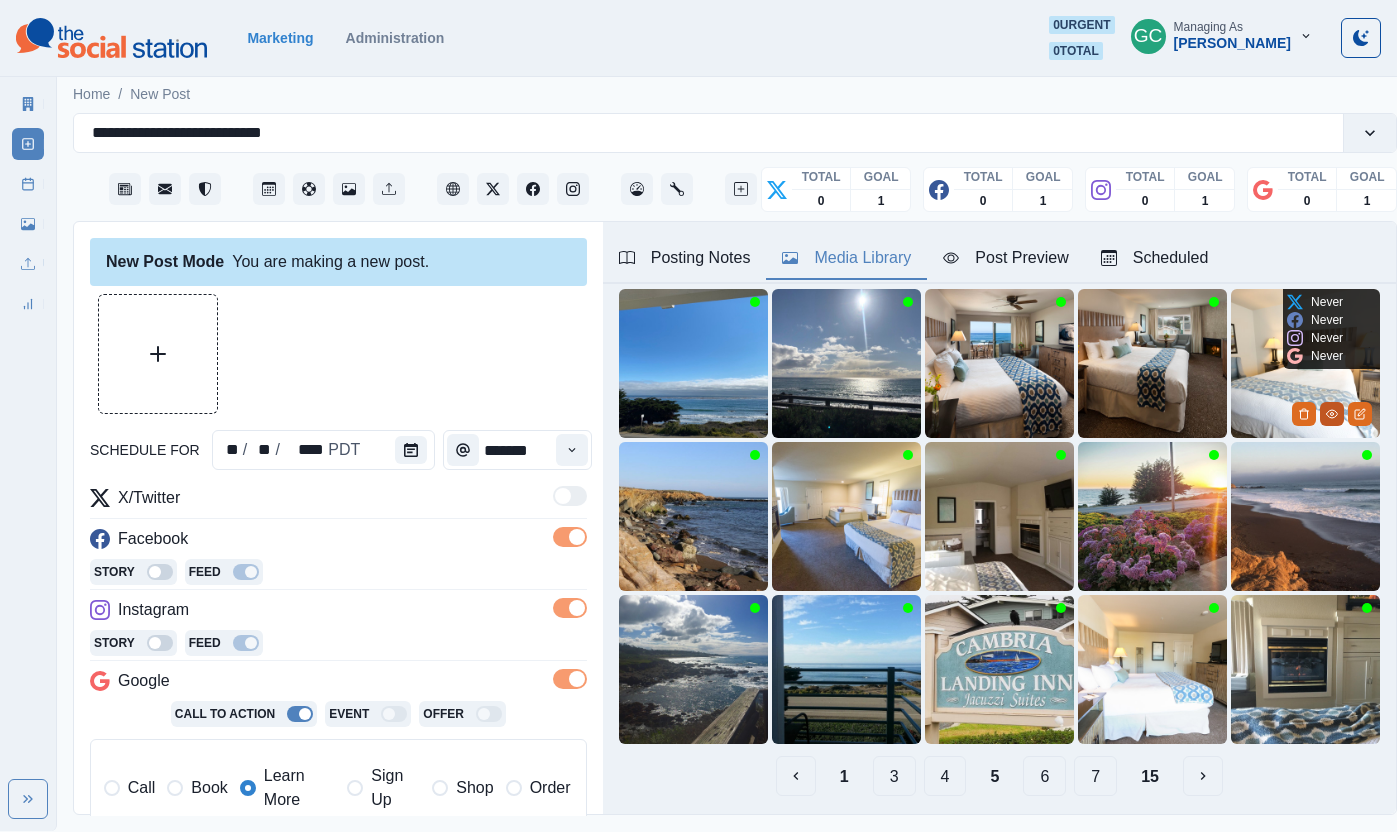 click 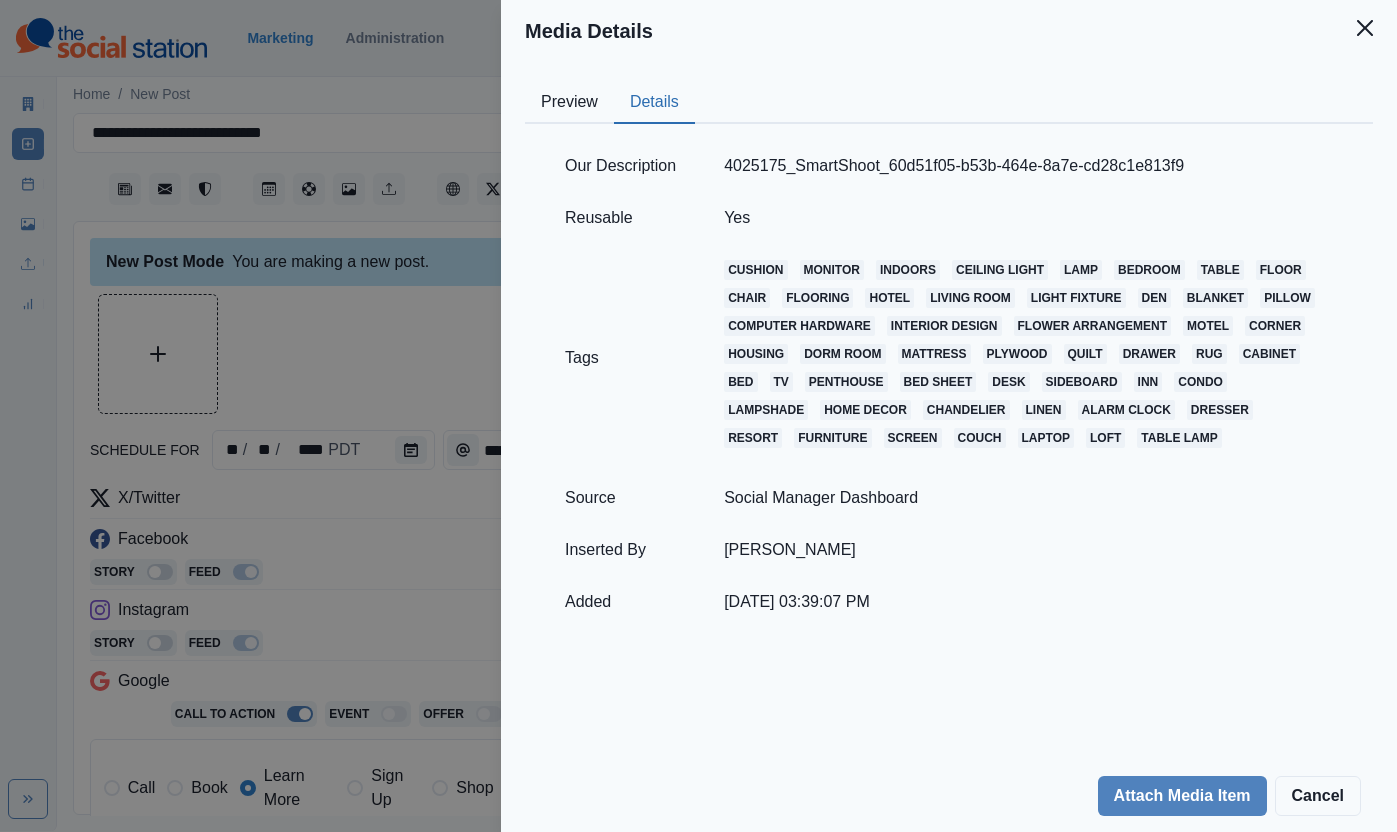 click on "Details" at bounding box center [654, 103] 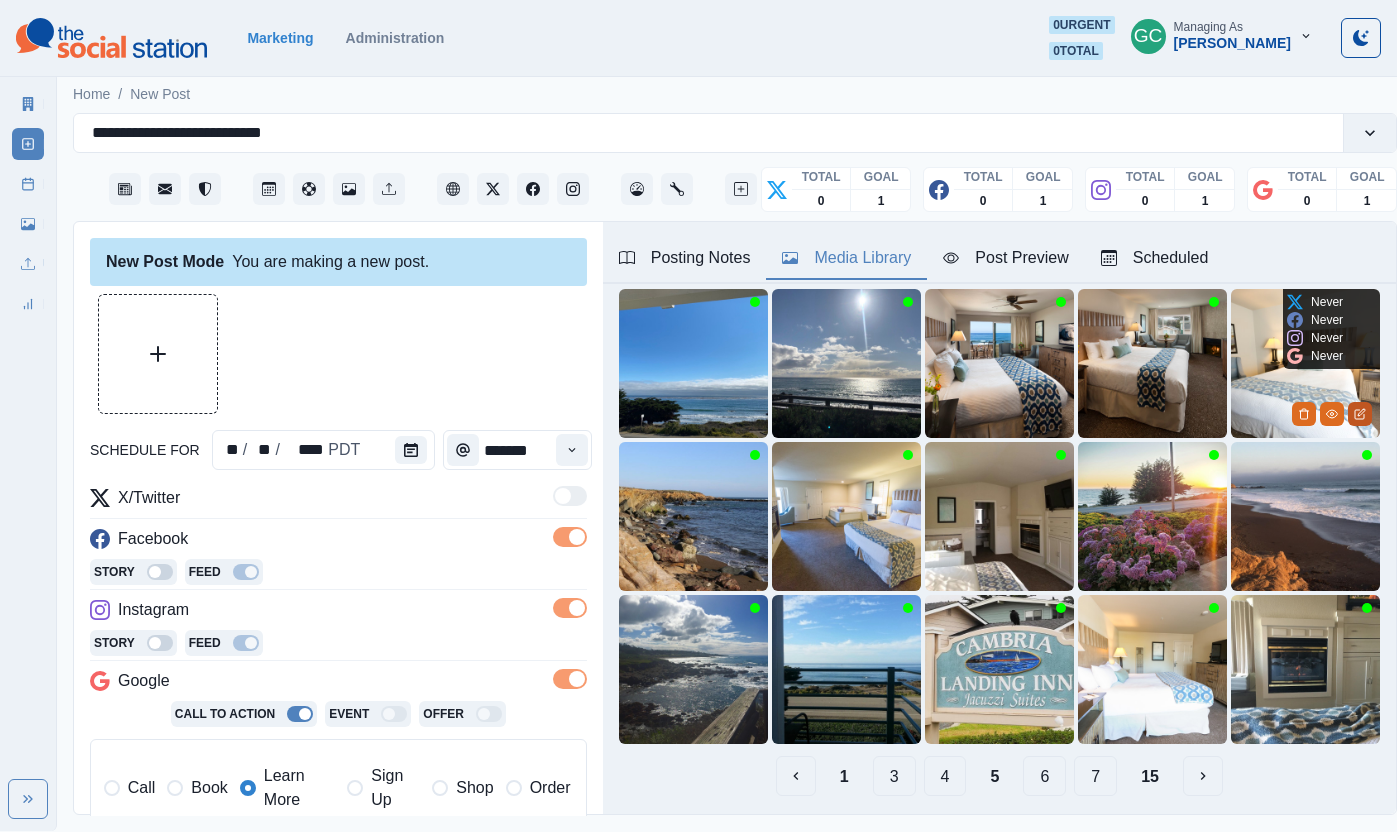 click at bounding box center (1360, 414) 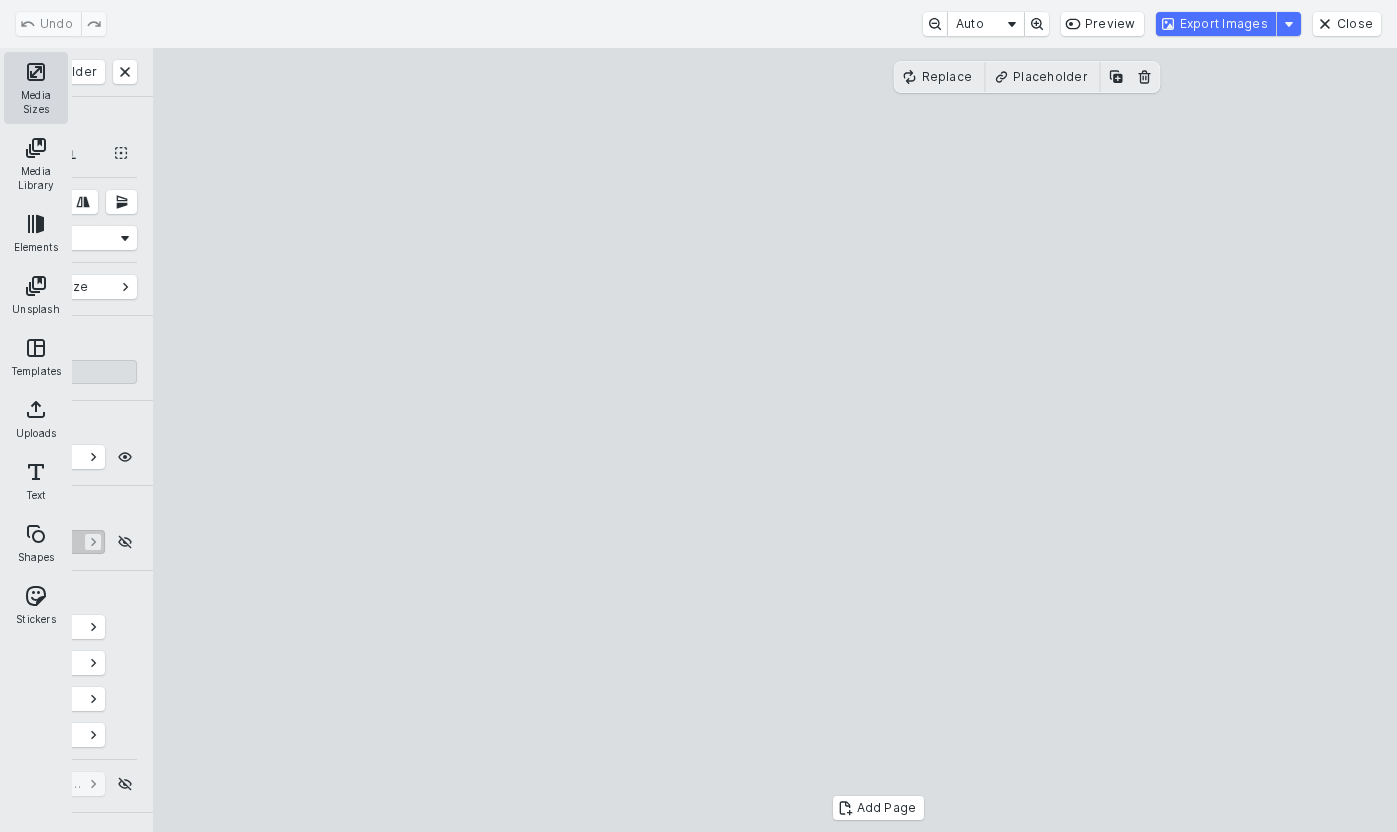 click on "Media Sizes" at bounding box center [36, 88] 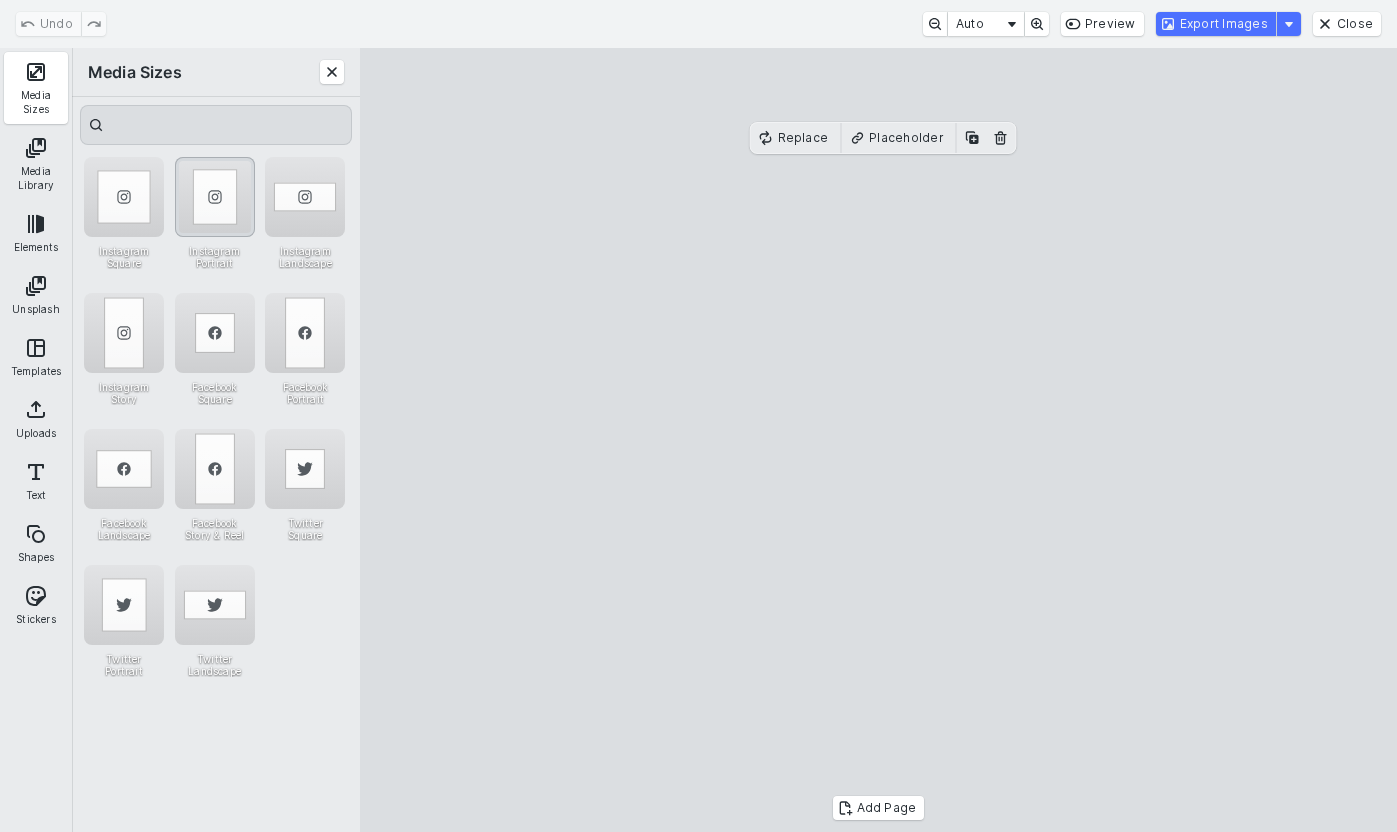 click at bounding box center (215, 197) 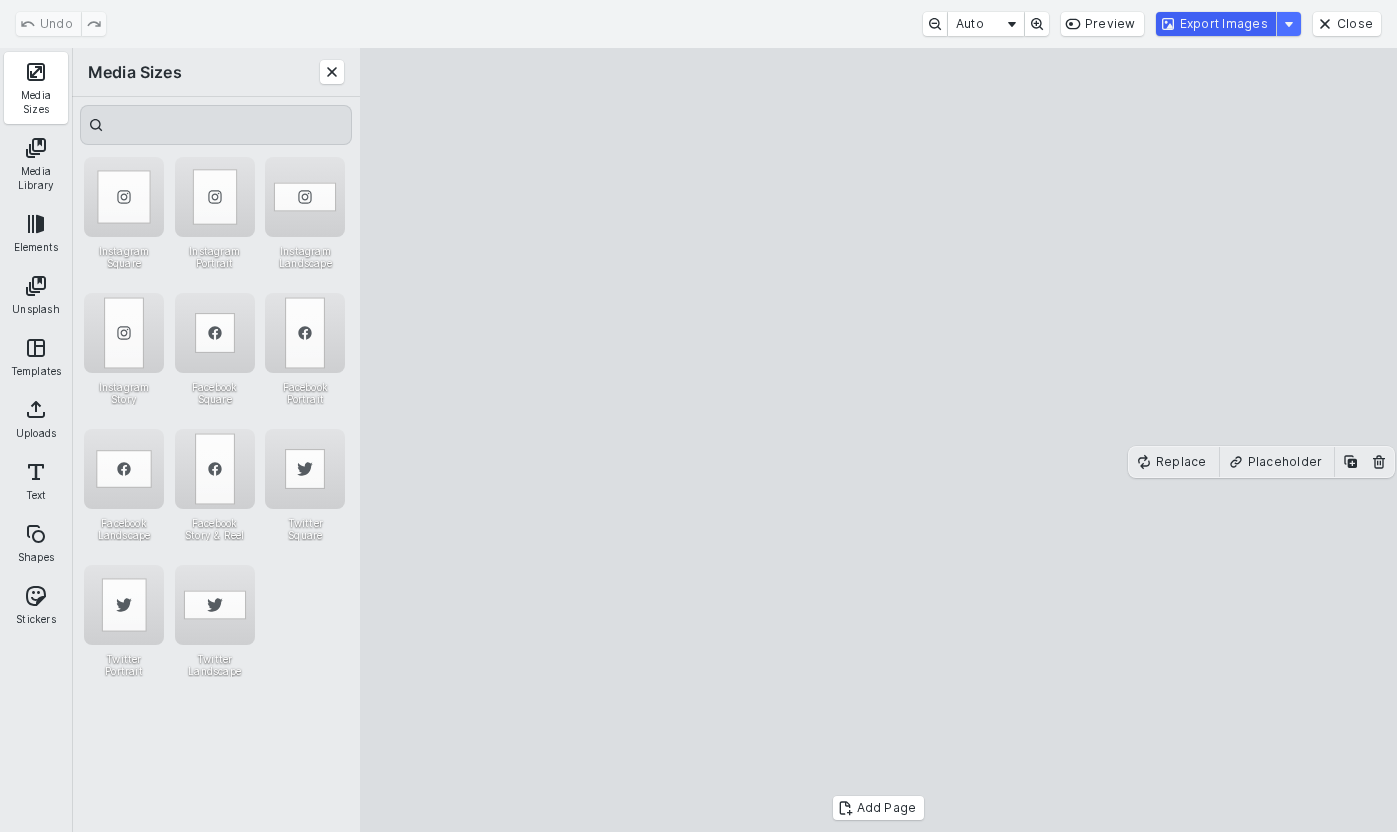 click on "Export Images" at bounding box center [1216, 24] 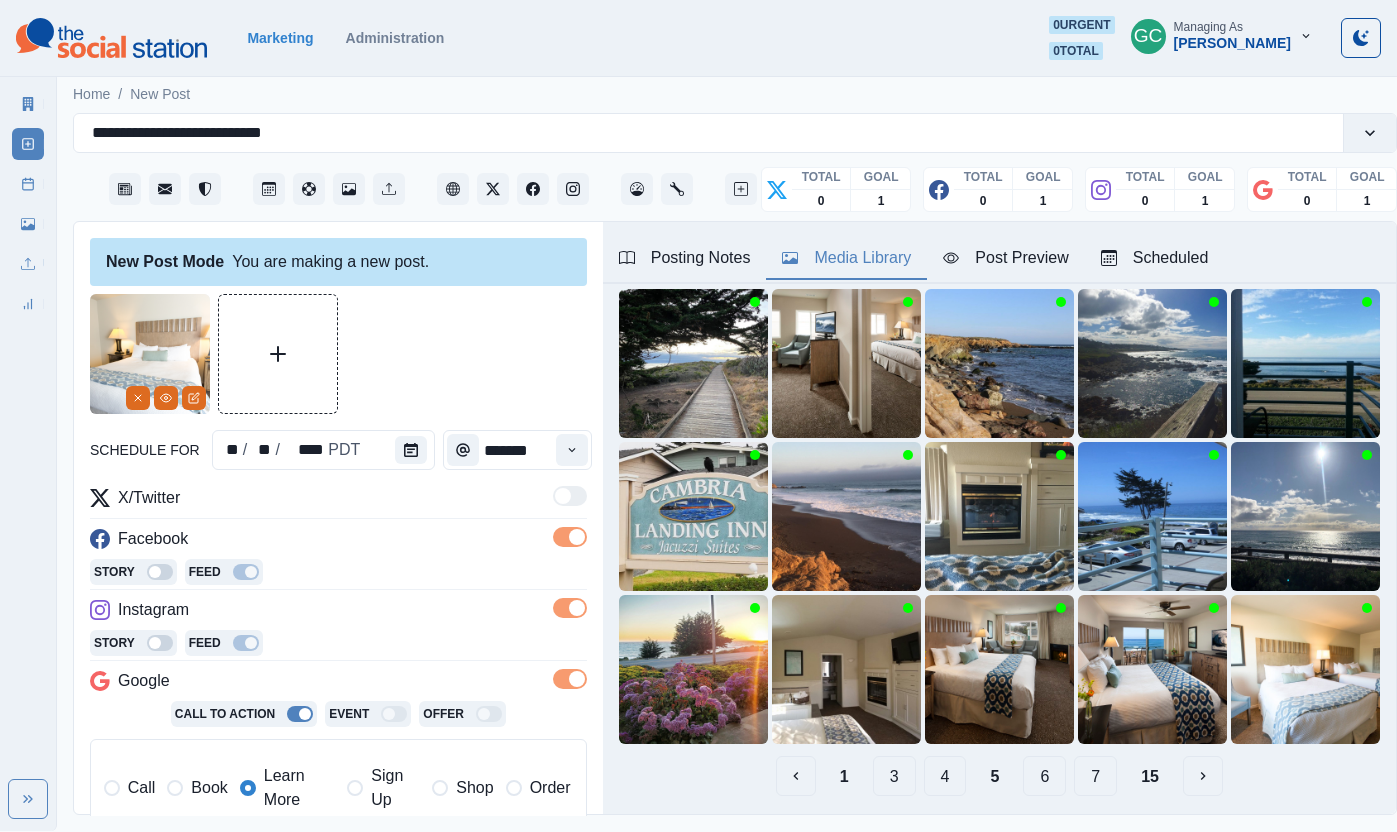 scroll, scrollTop: 157, scrollLeft: 0, axis: vertical 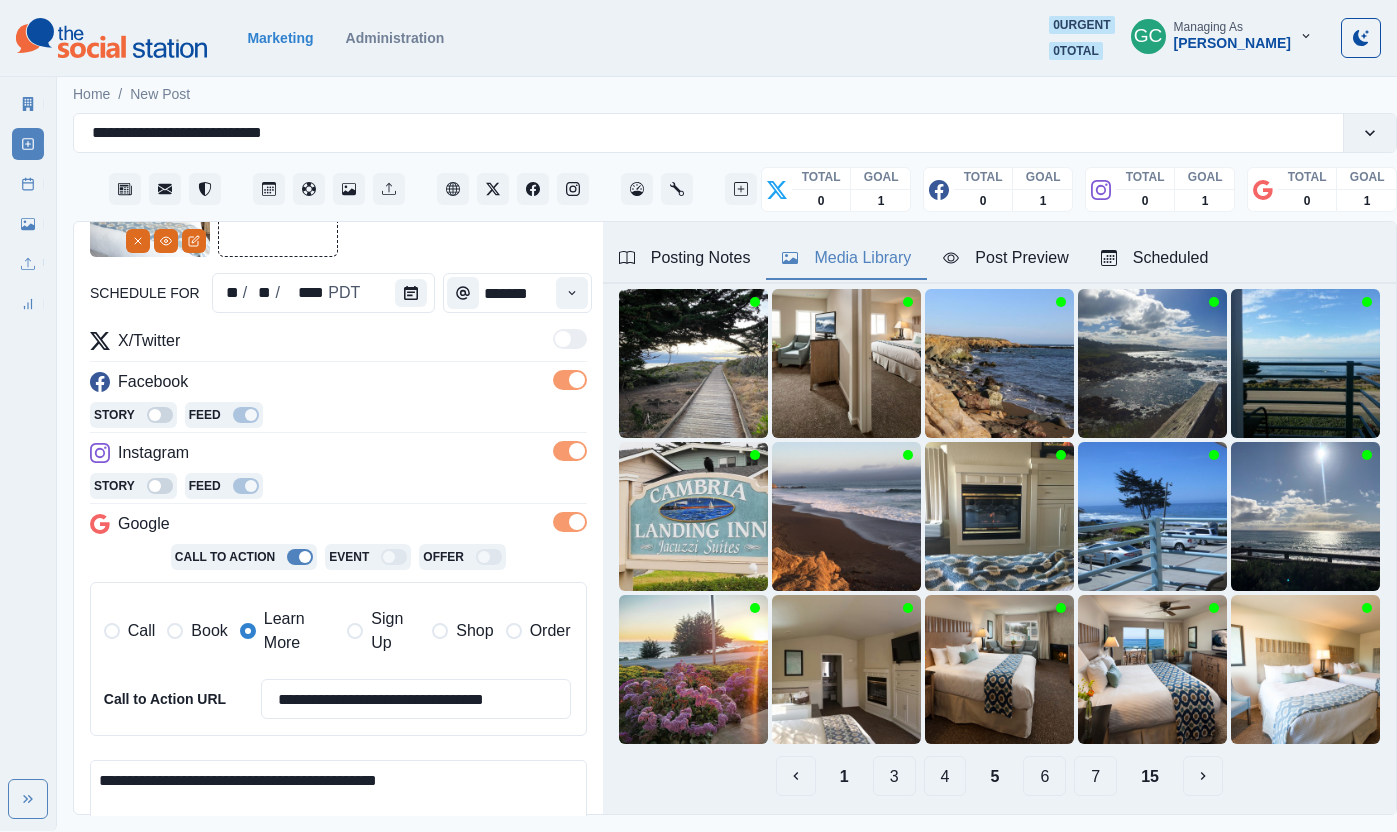 click on "**********" at bounding box center (338, 623) 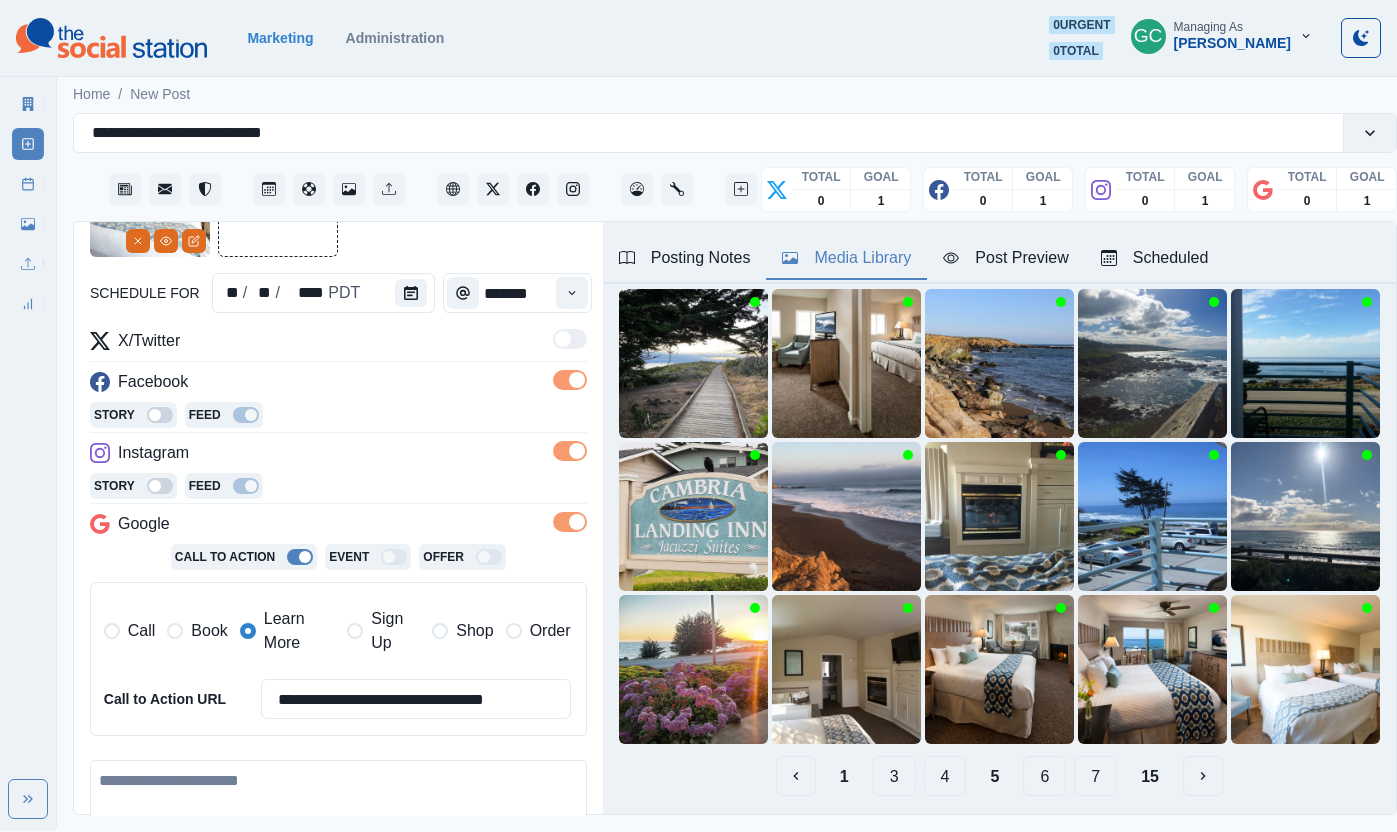 paste on "**********" 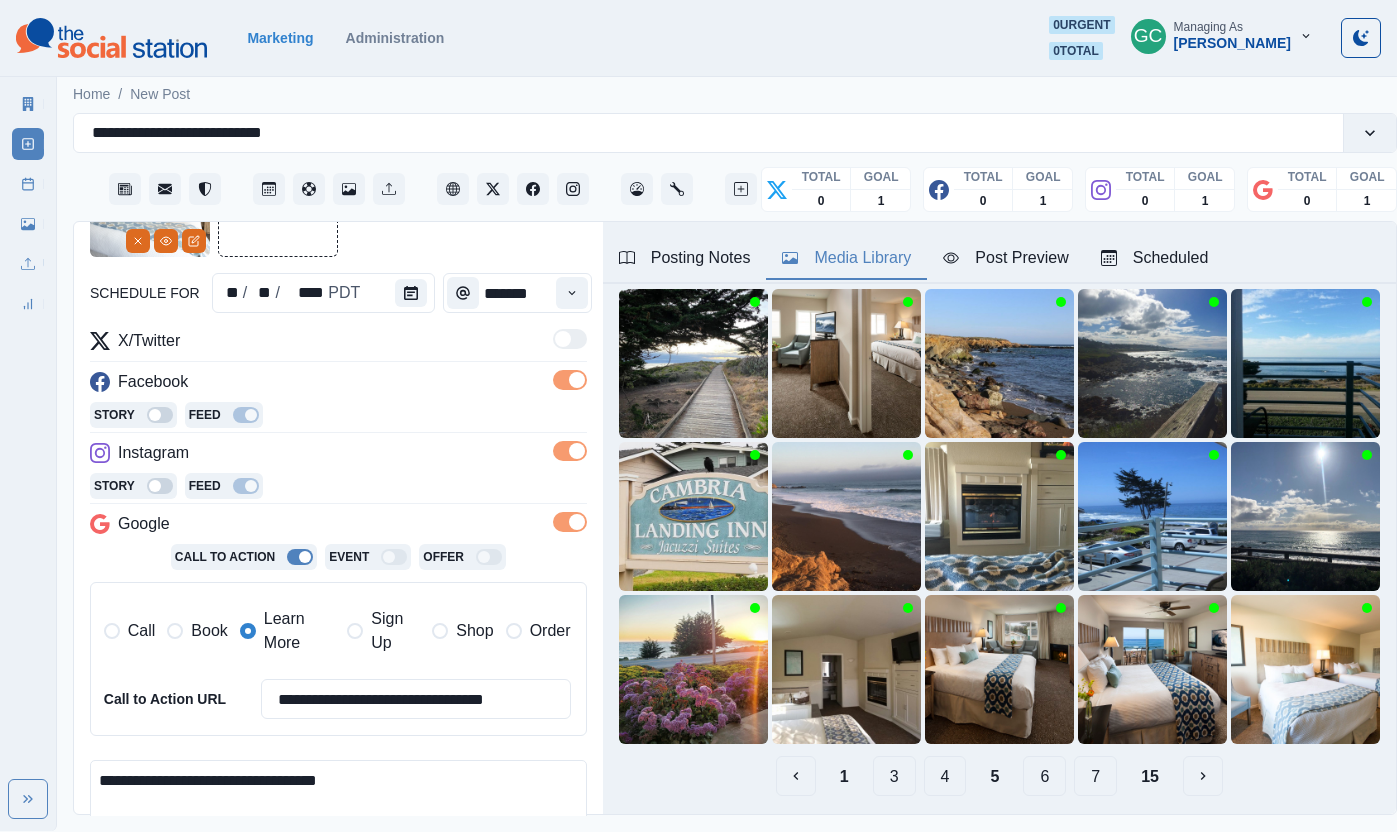 scroll, scrollTop: 179, scrollLeft: 0, axis: vertical 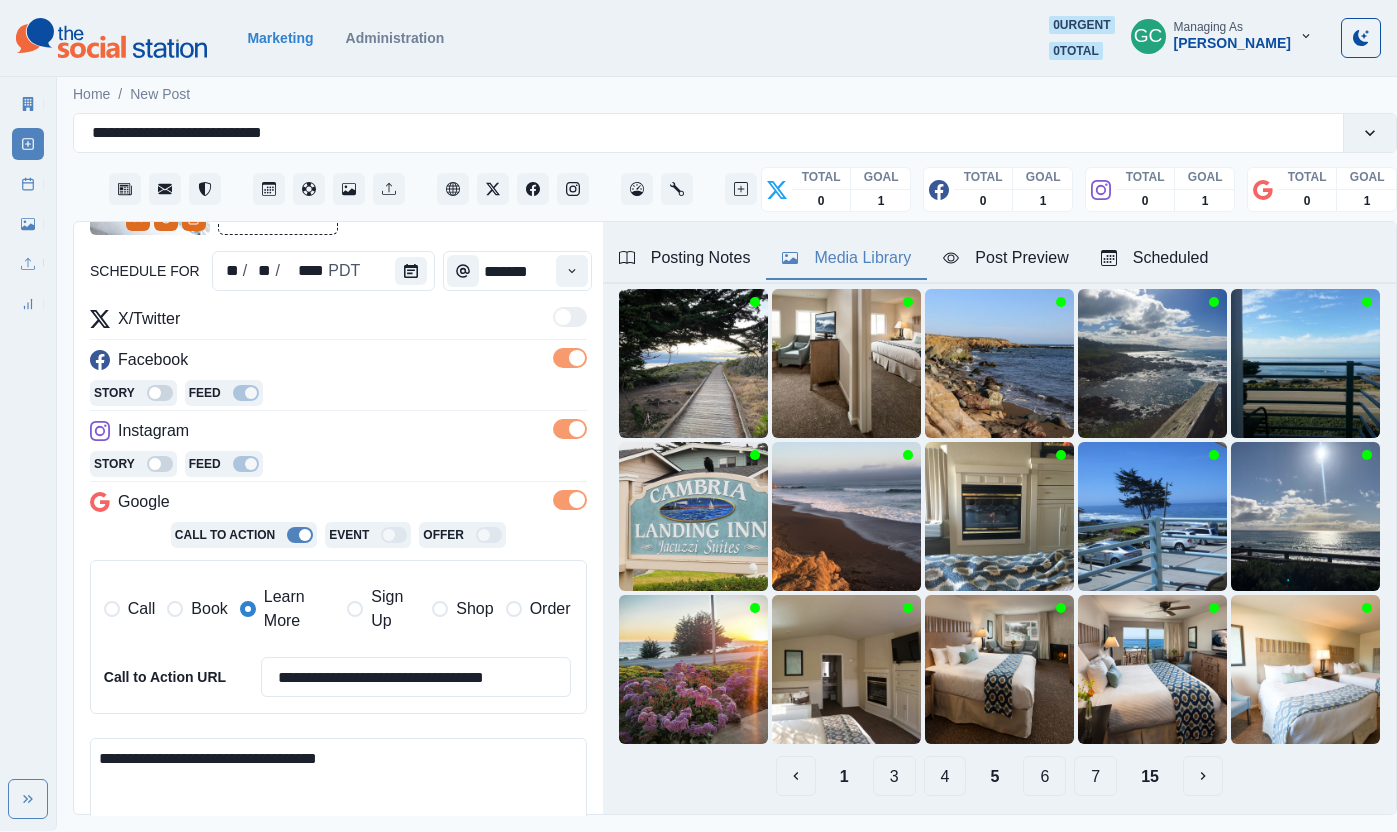 drag, startPoint x: 162, startPoint y: 757, endPoint x: 6, endPoint y: 723, distance: 159.66214 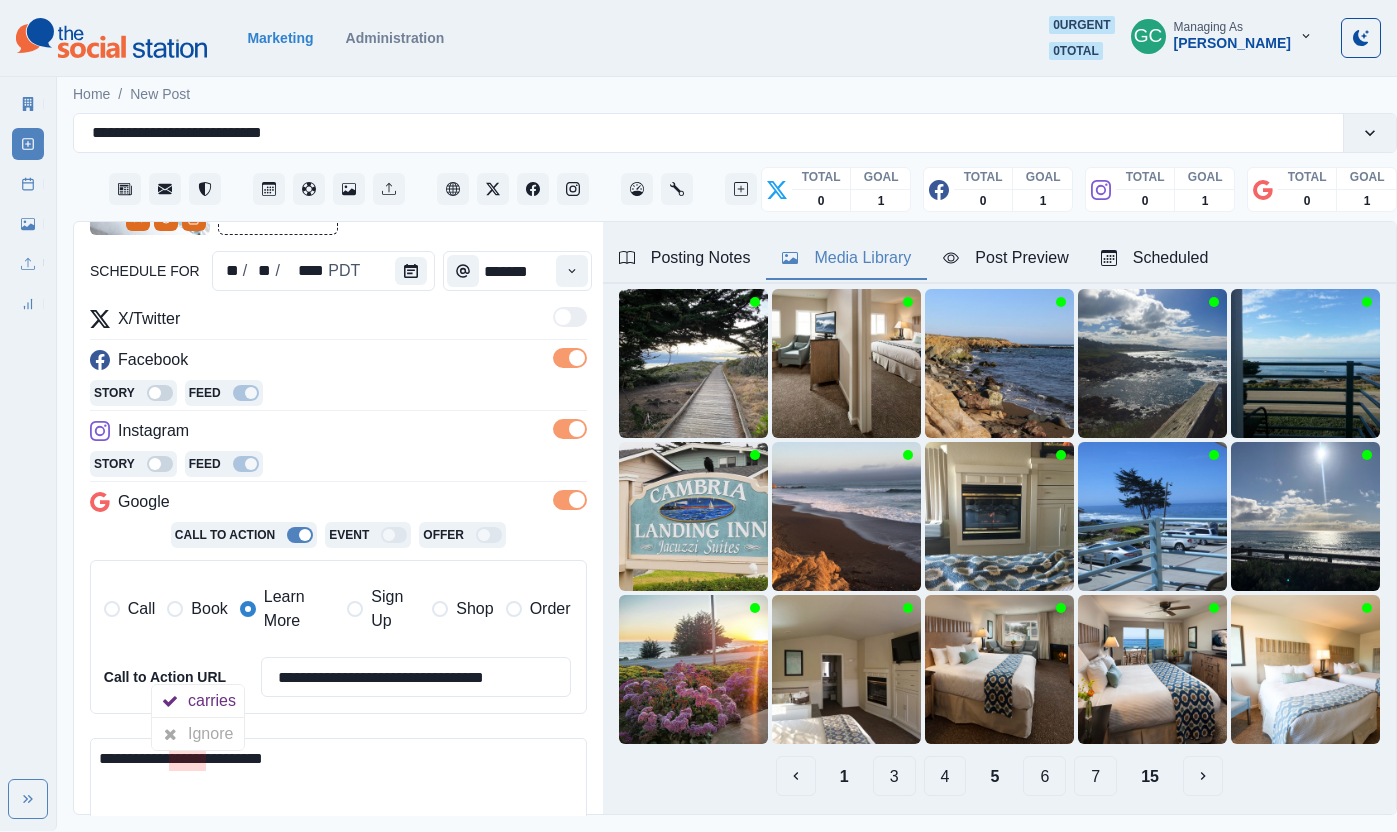 click on "**********" at bounding box center (338, 795) 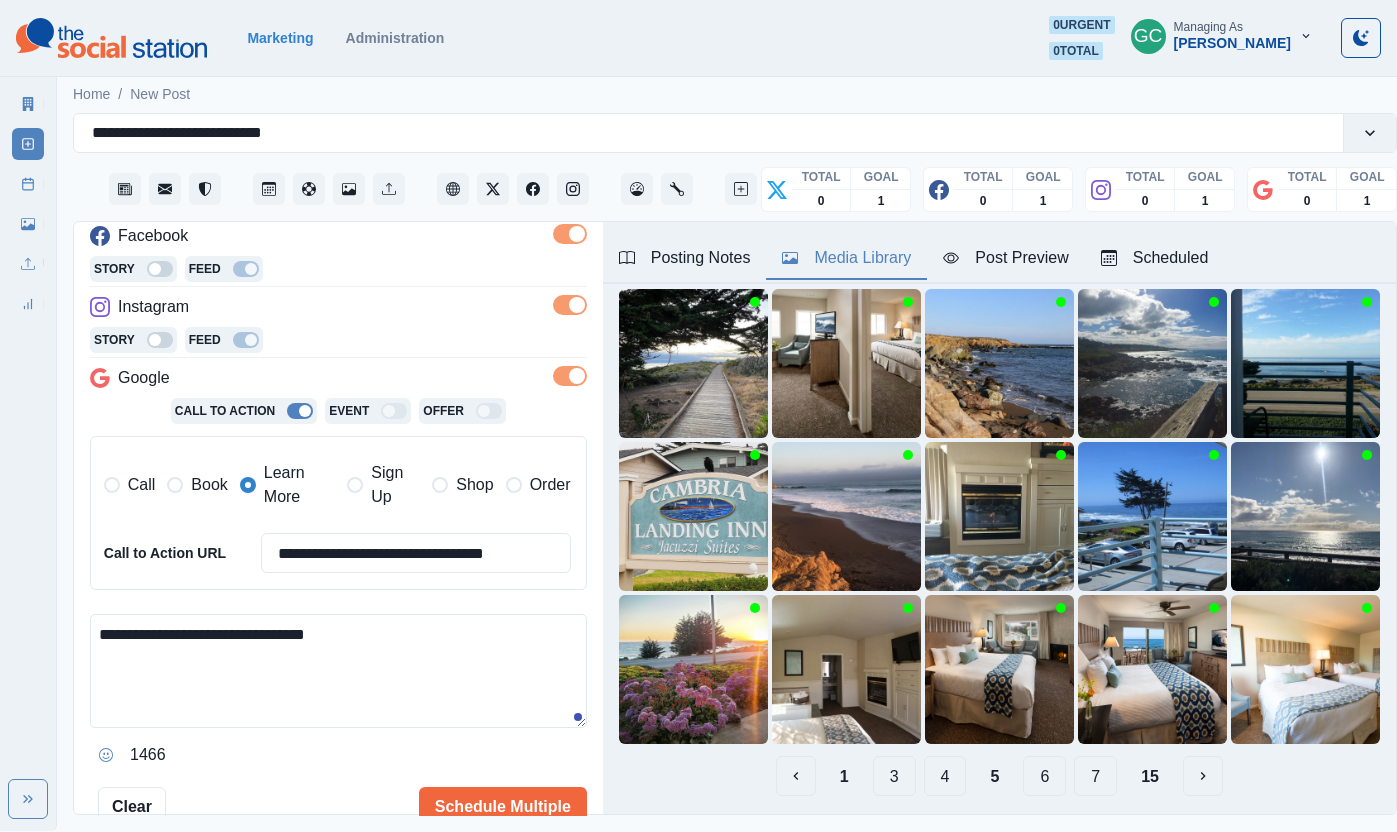 scroll, scrollTop: 318, scrollLeft: 0, axis: vertical 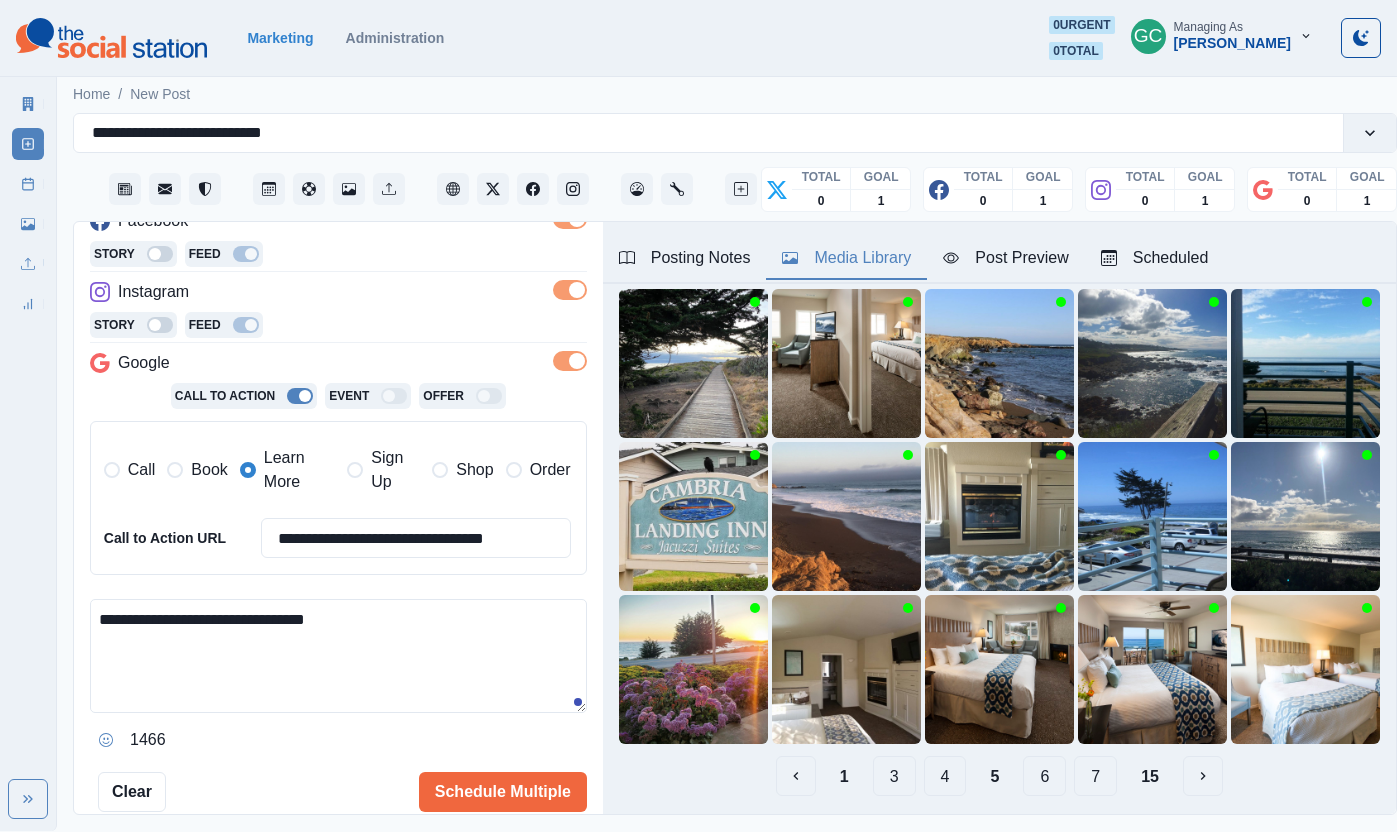 type on "**********" 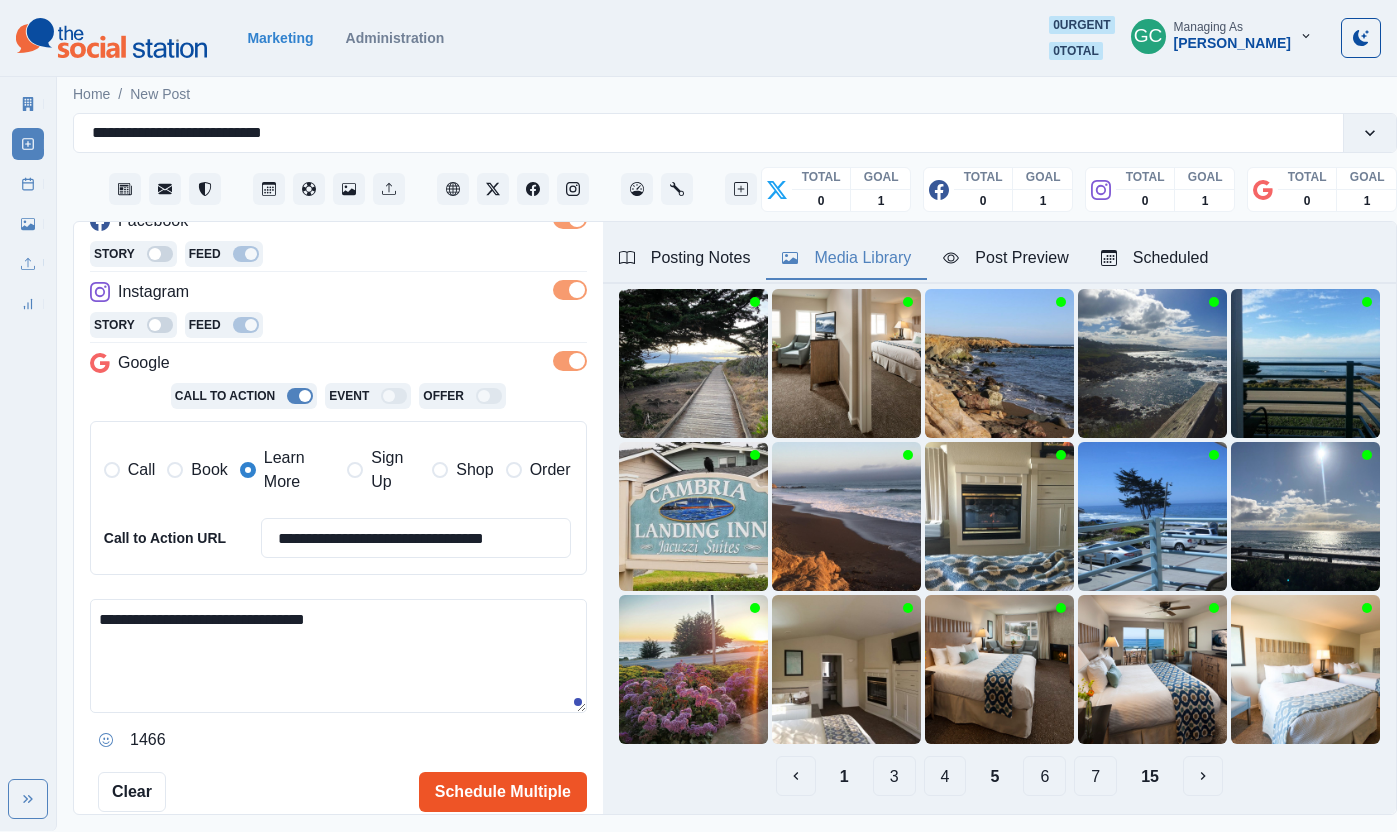 click on "Schedule Multiple" at bounding box center (503, 792) 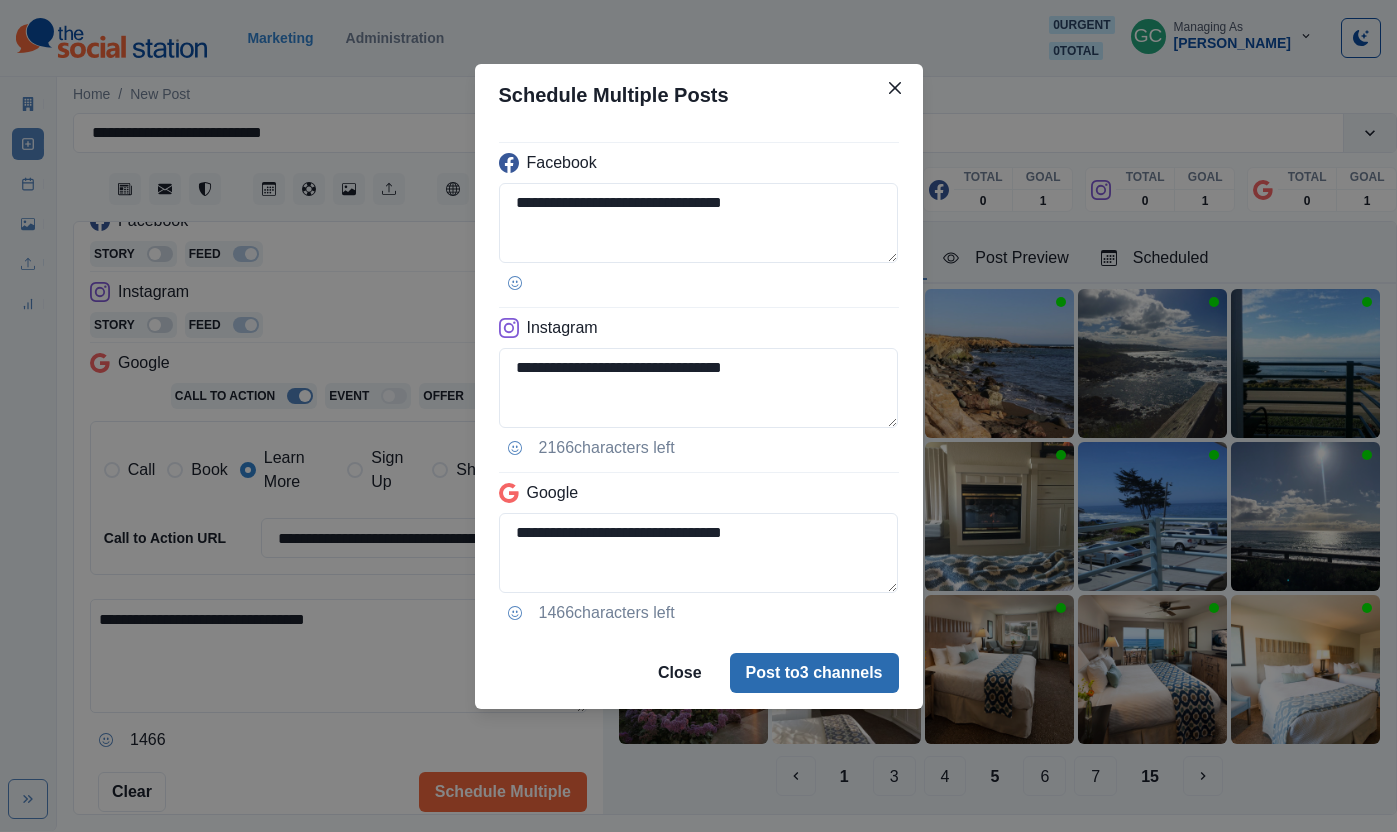 click on "Post to  3   channels" at bounding box center (814, 673) 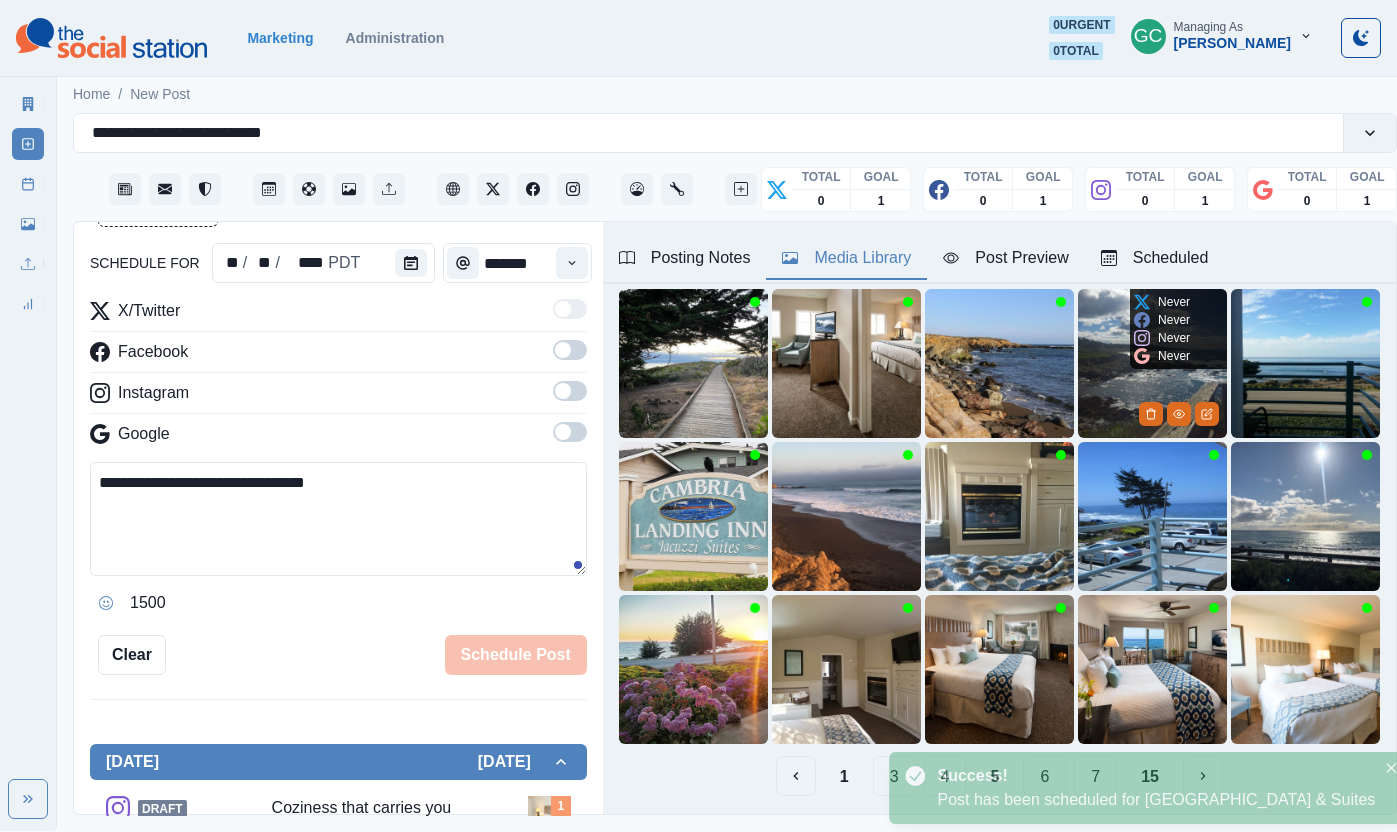 scroll, scrollTop: 318, scrollLeft: 0, axis: vertical 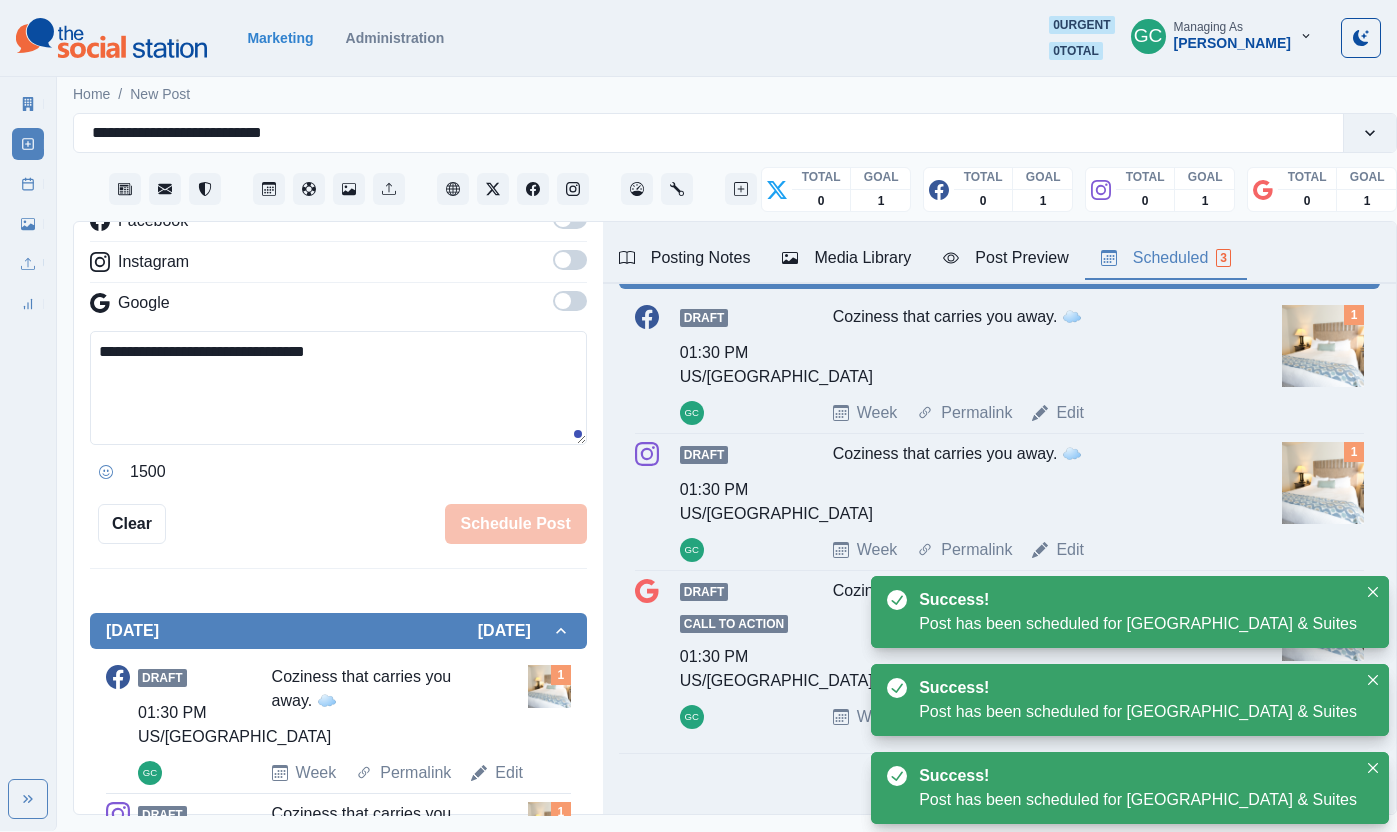 click on "Scheduled 3" at bounding box center (1166, 258) 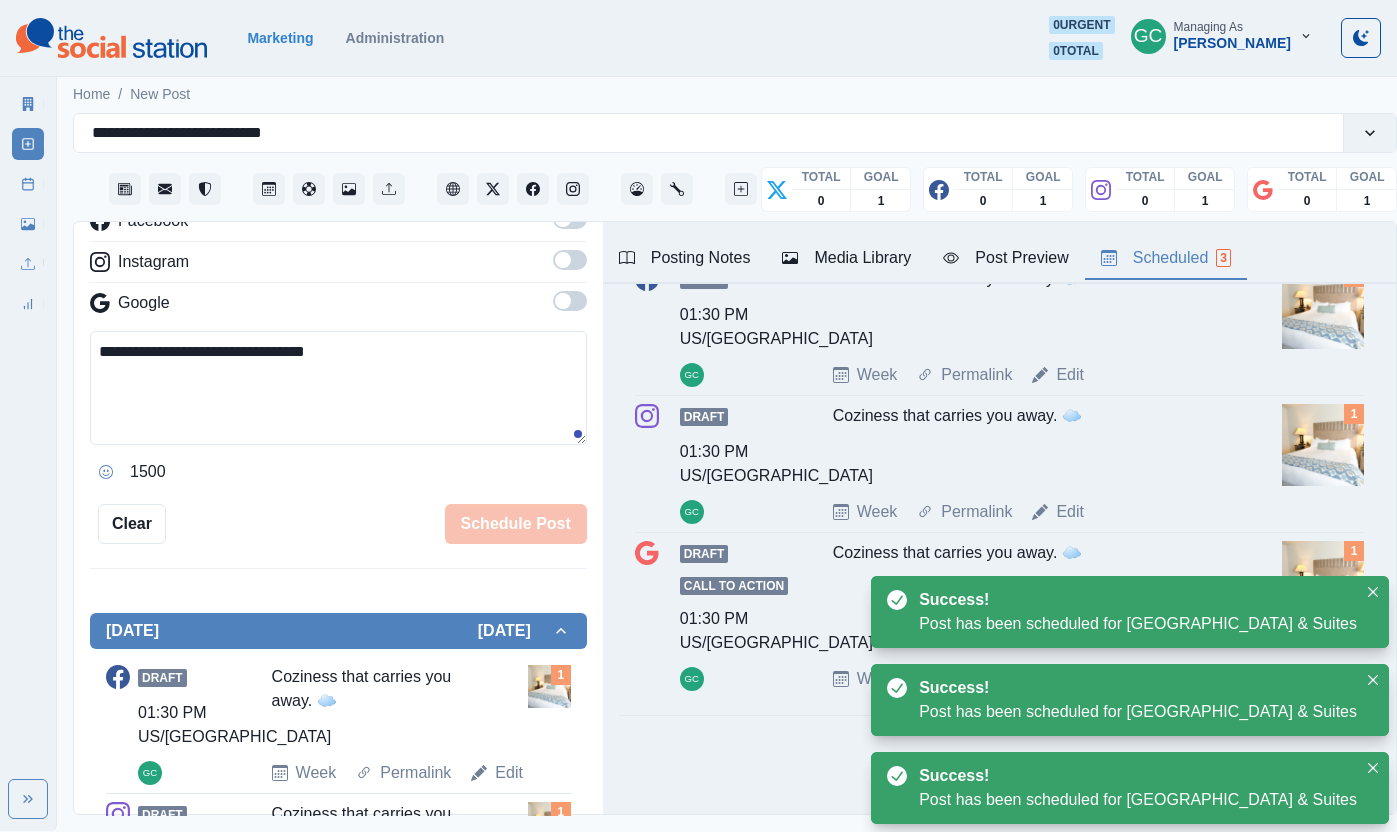 scroll, scrollTop: 0, scrollLeft: 0, axis: both 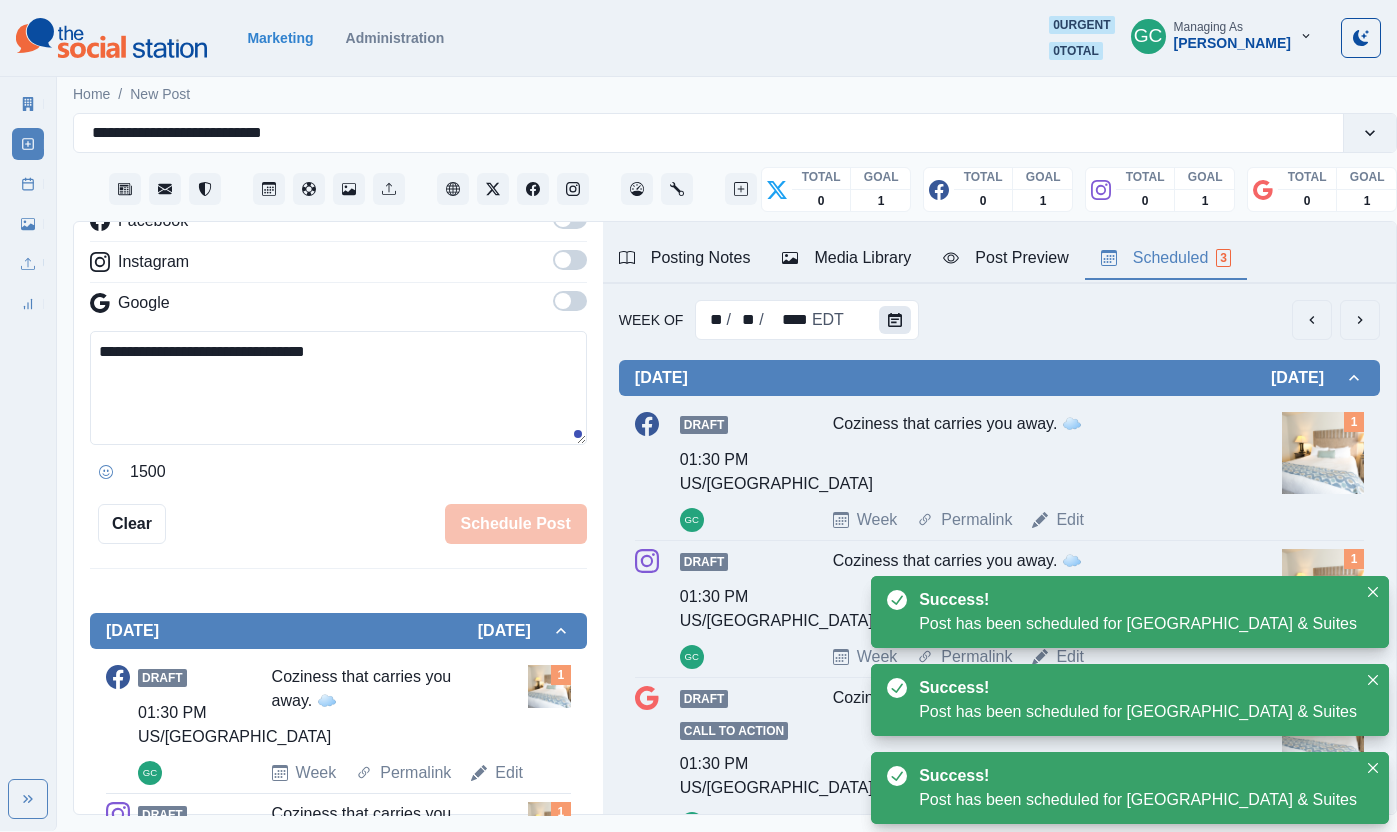 click 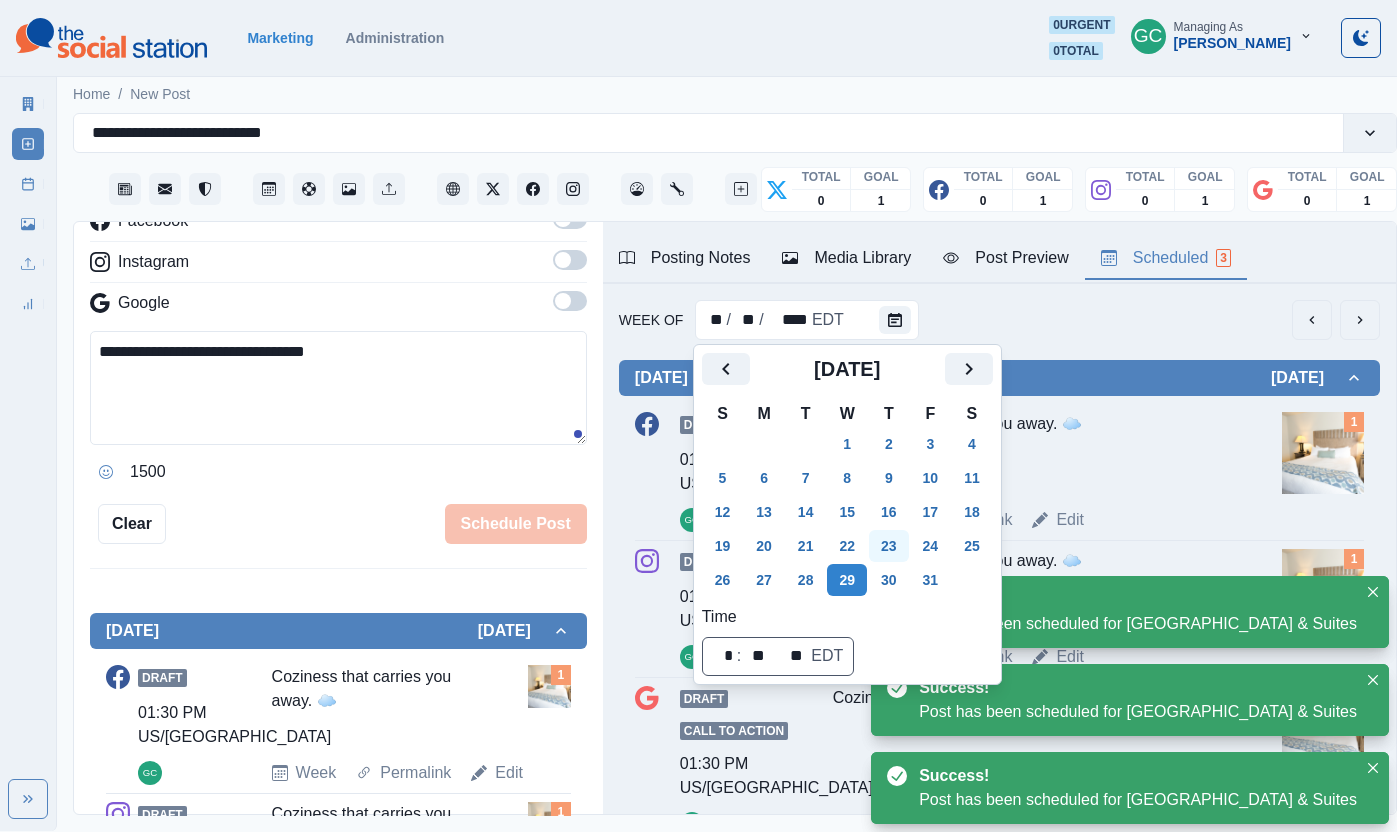 click on "23" at bounding box center [889, 546] 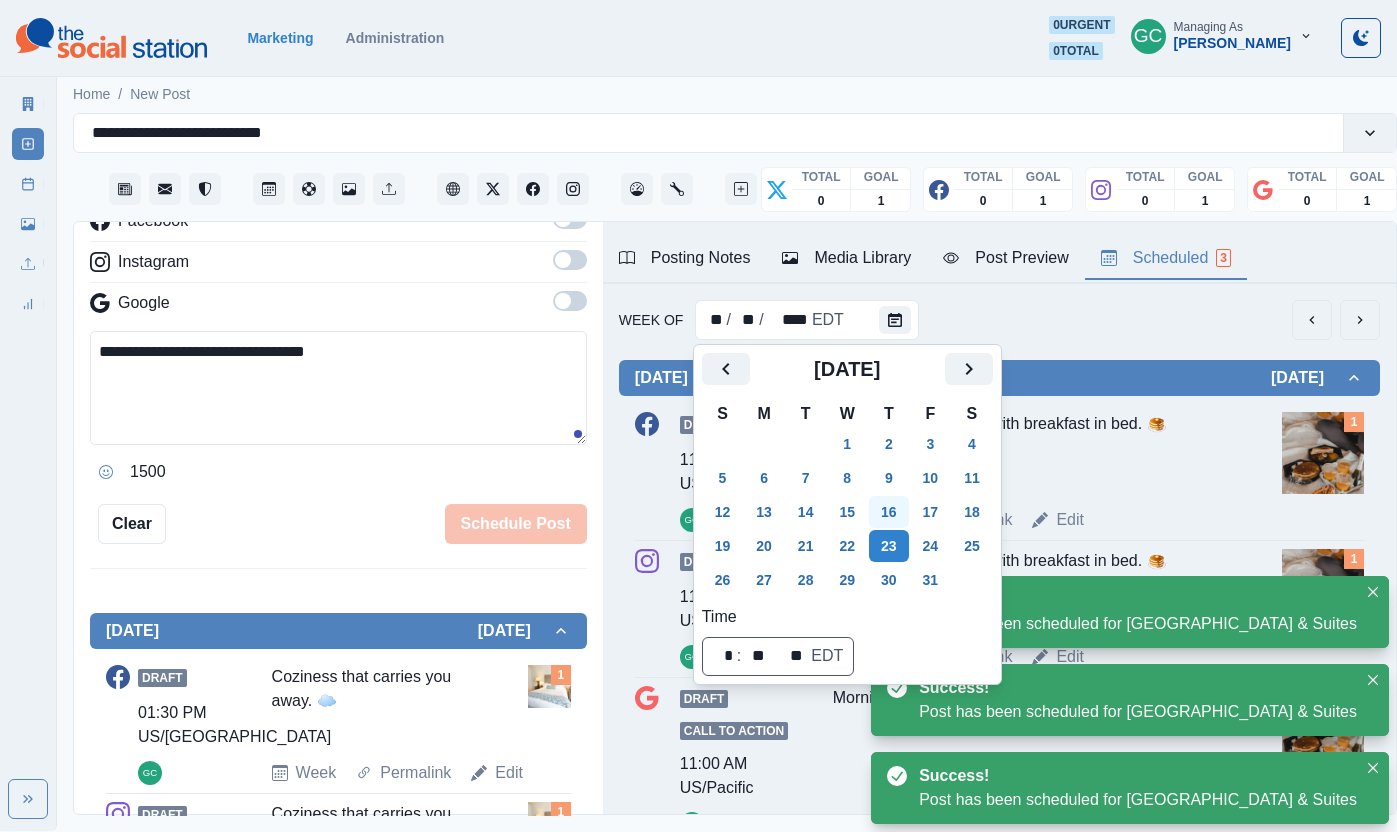 click on "16" at bounding box center [889, 512] 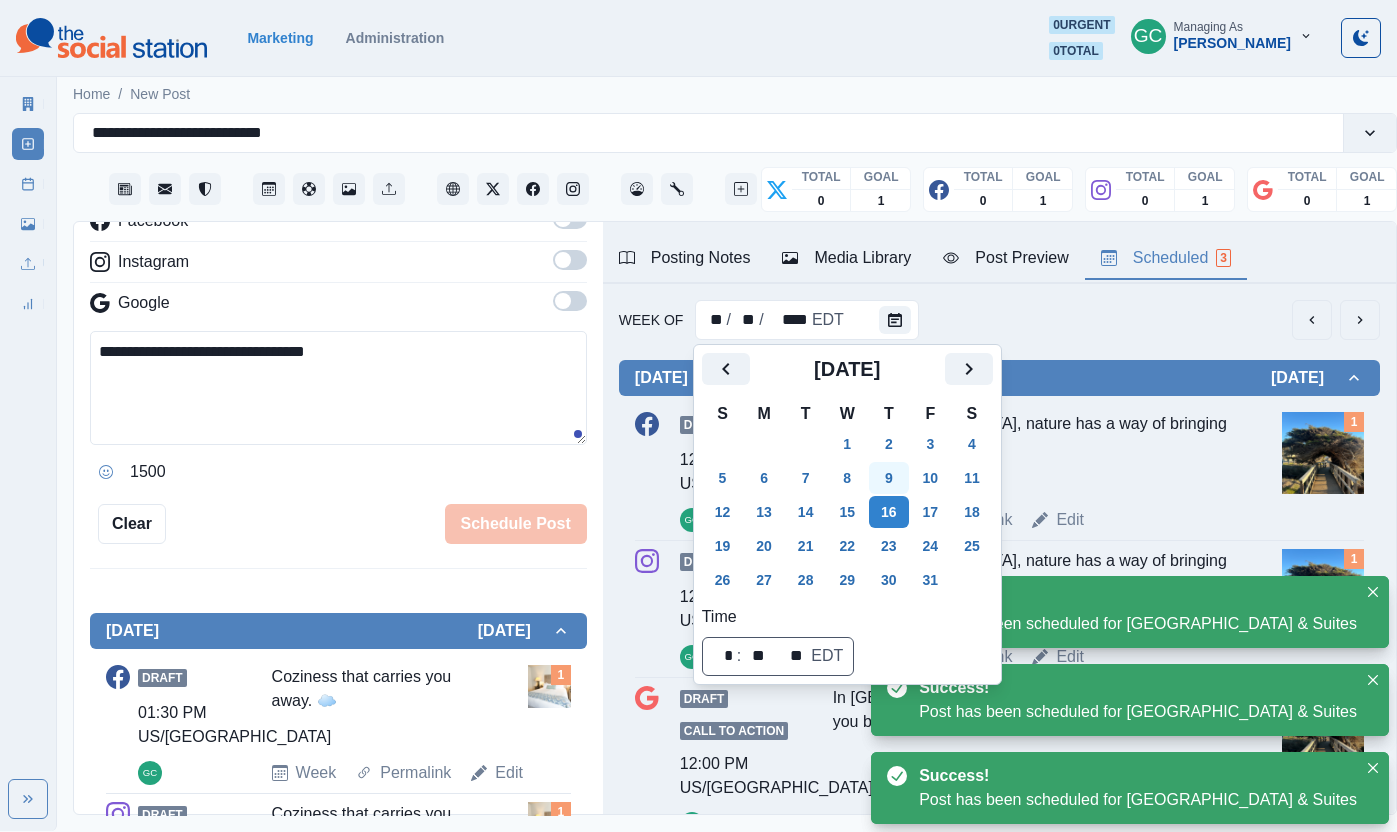 click on "9" at bounding box center [889, 478] 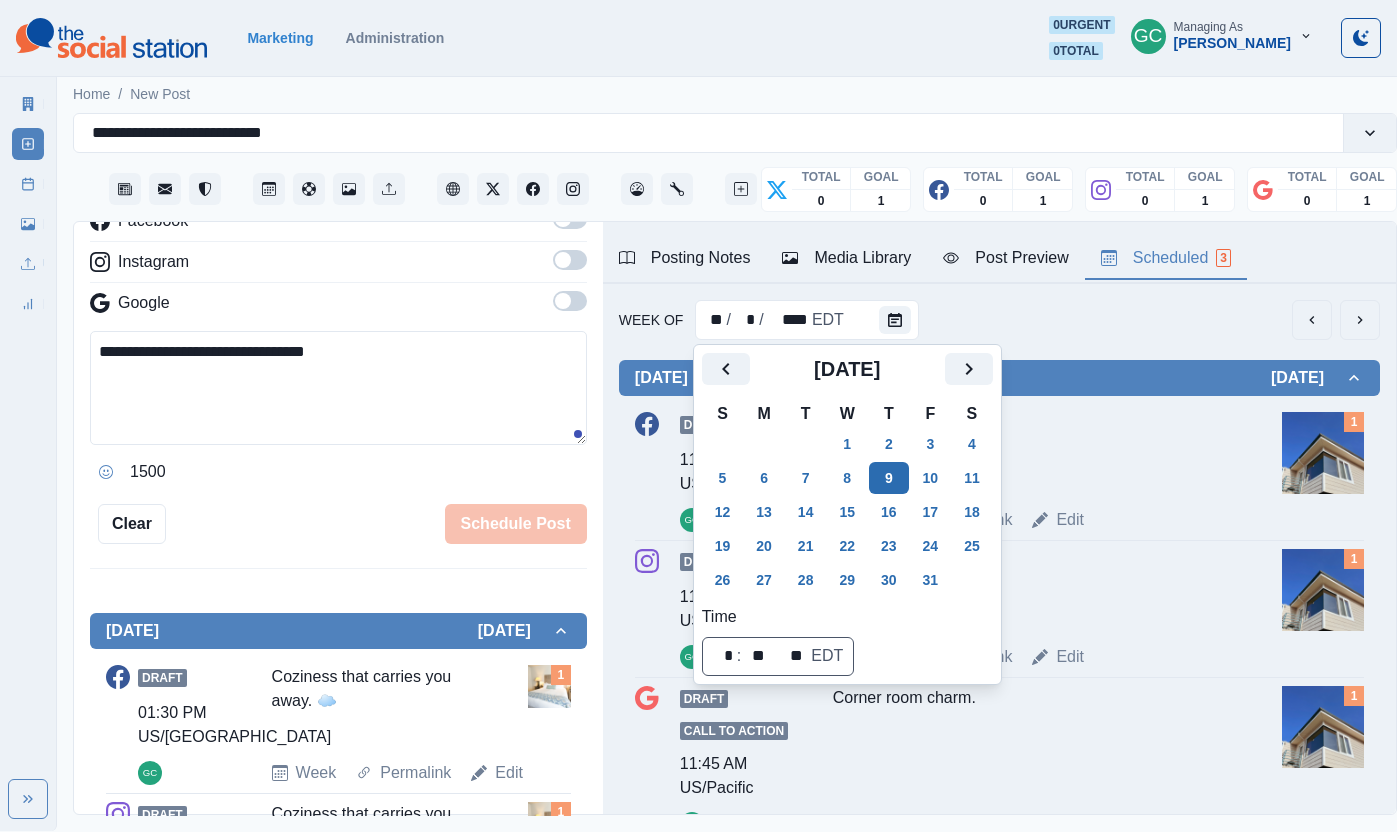 click on "2" at bounding box center (889, 444) 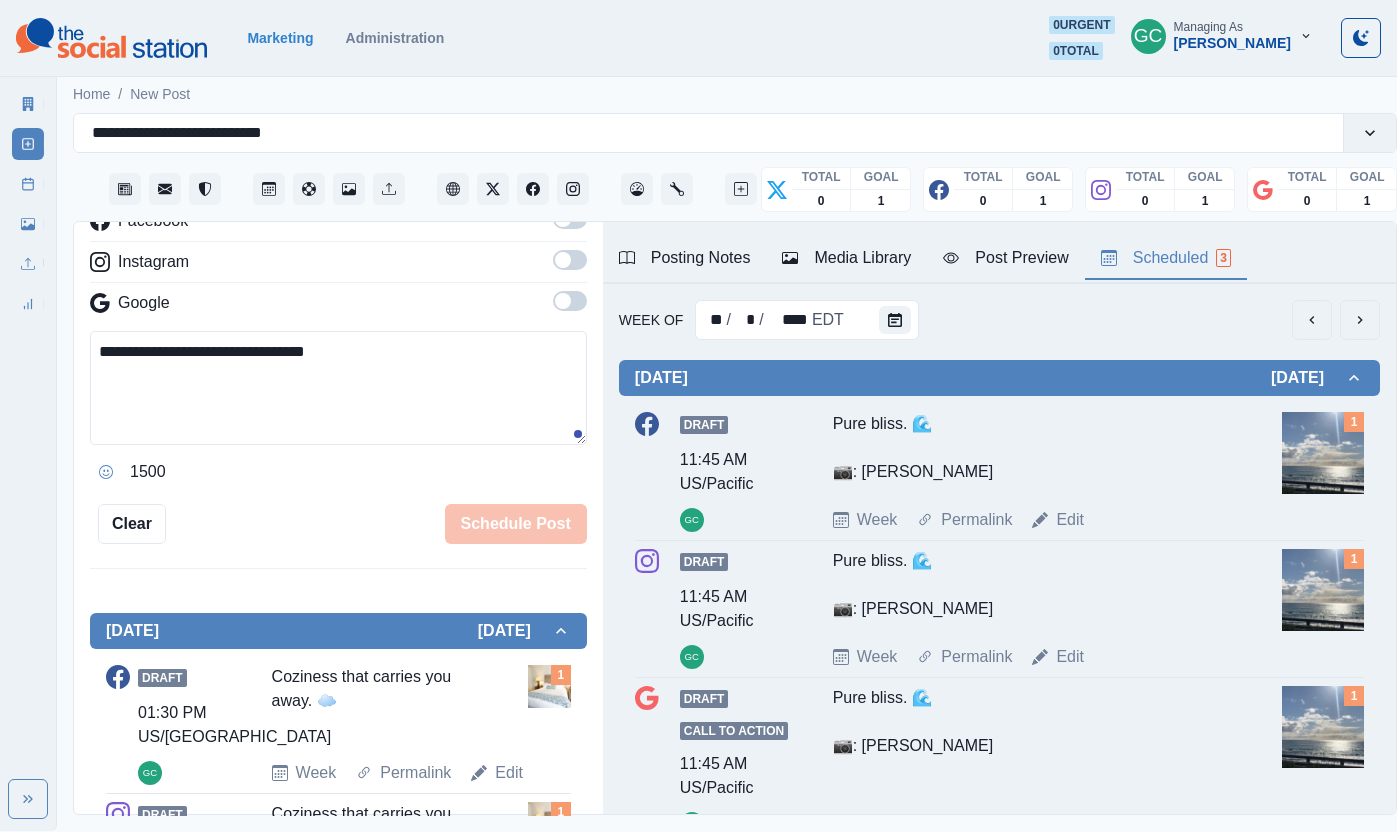 click on "Marketing Administration 0  urgent 0  total GC Managing As Gizelle Carlos" at bounding box center [698, 38] 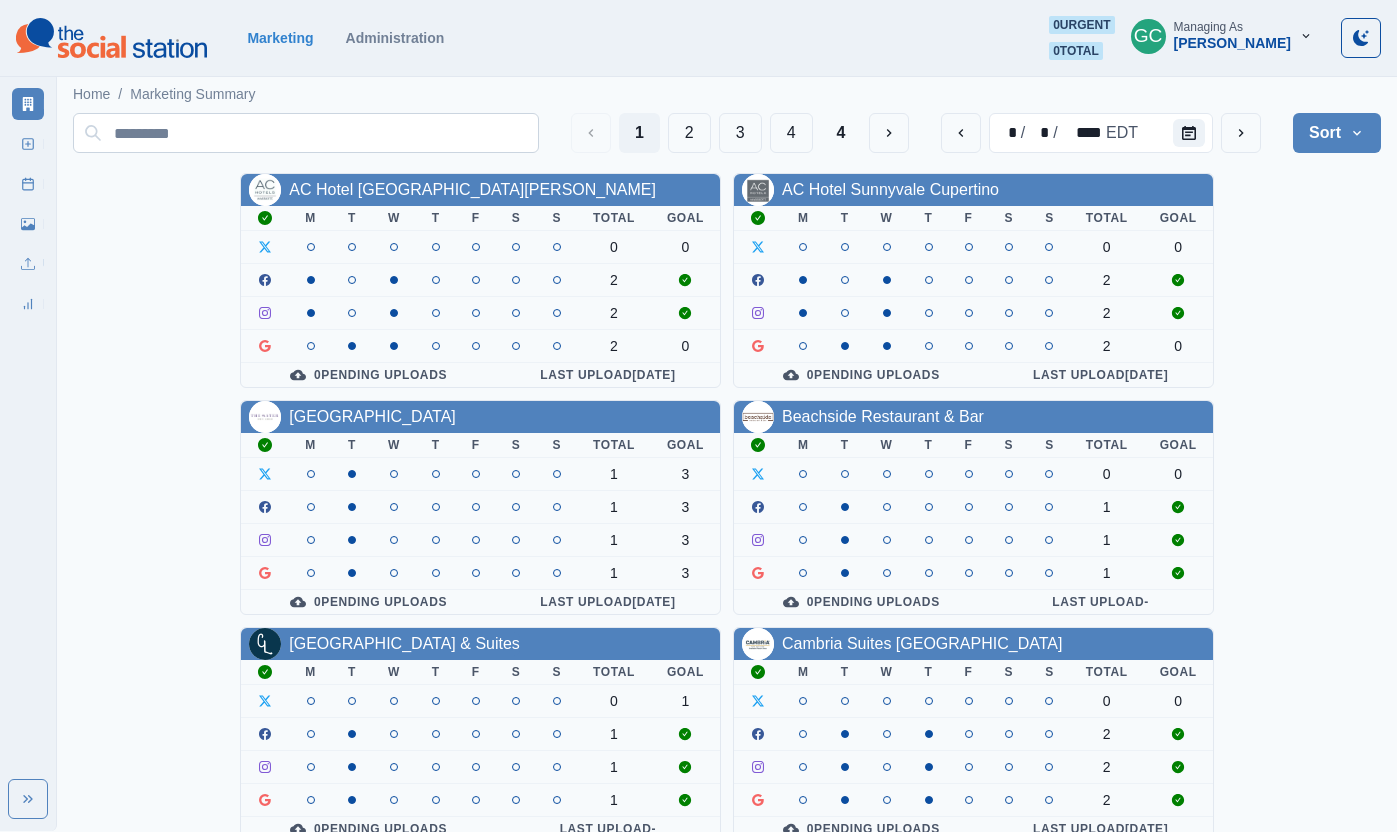 click at bounding box center [306, 133] 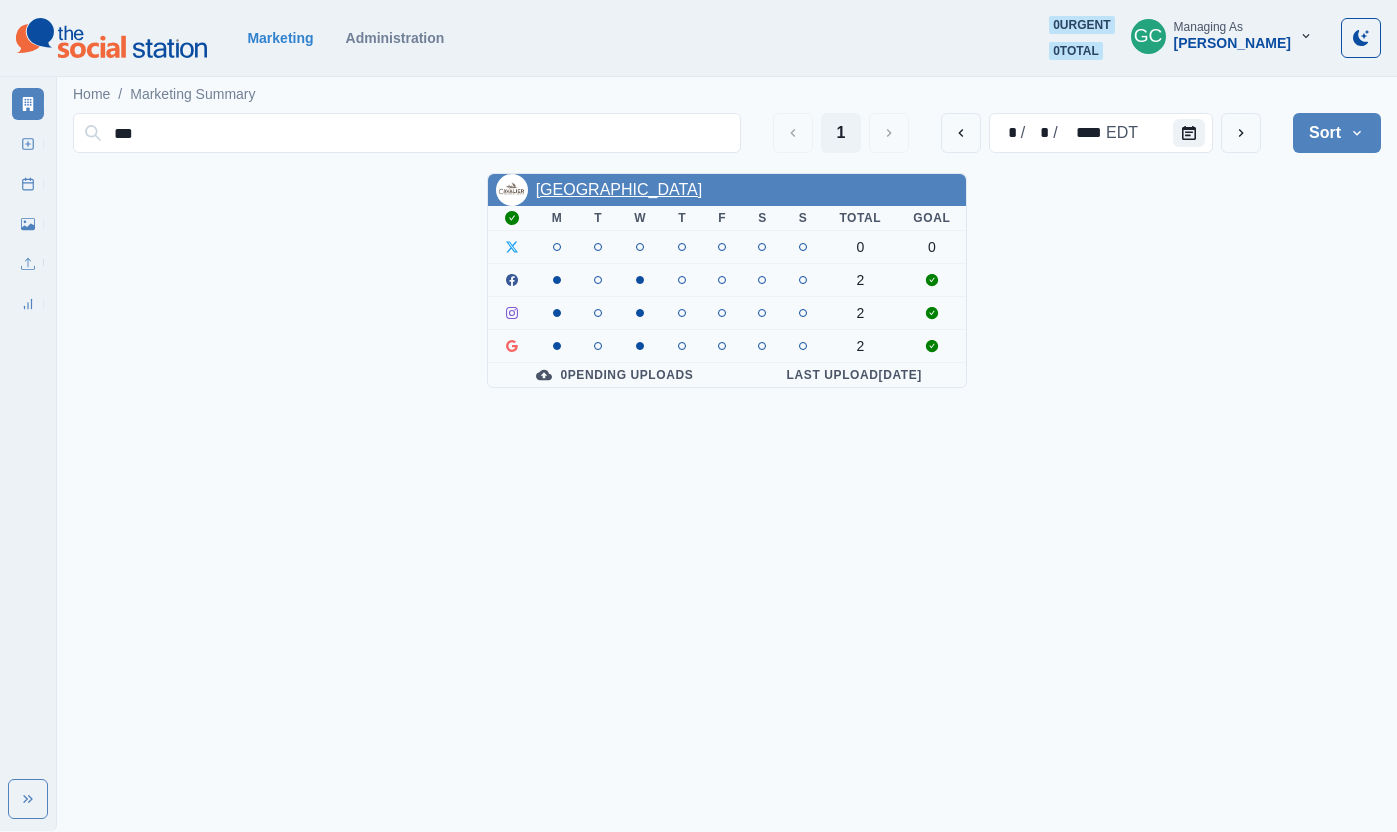 type on "***" 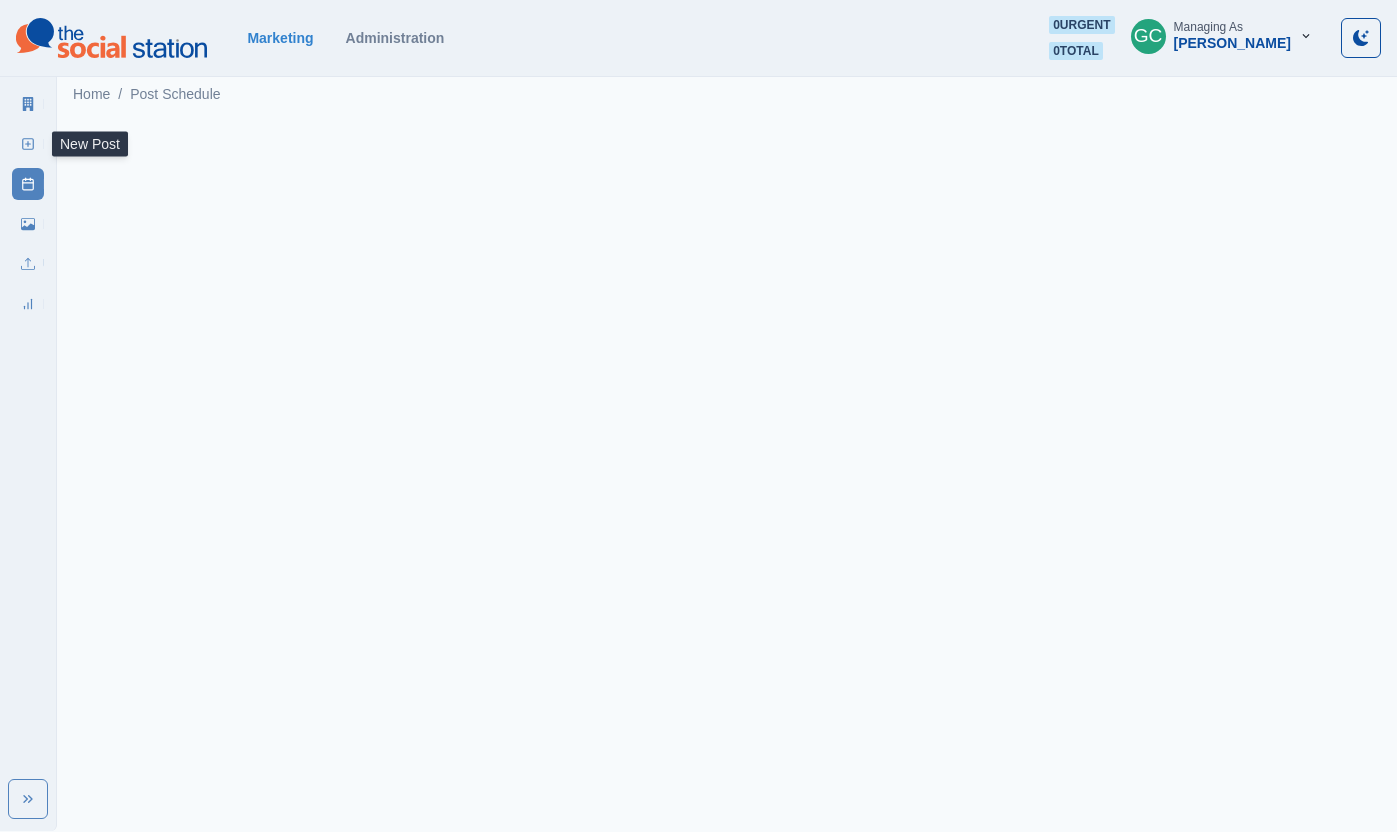 click 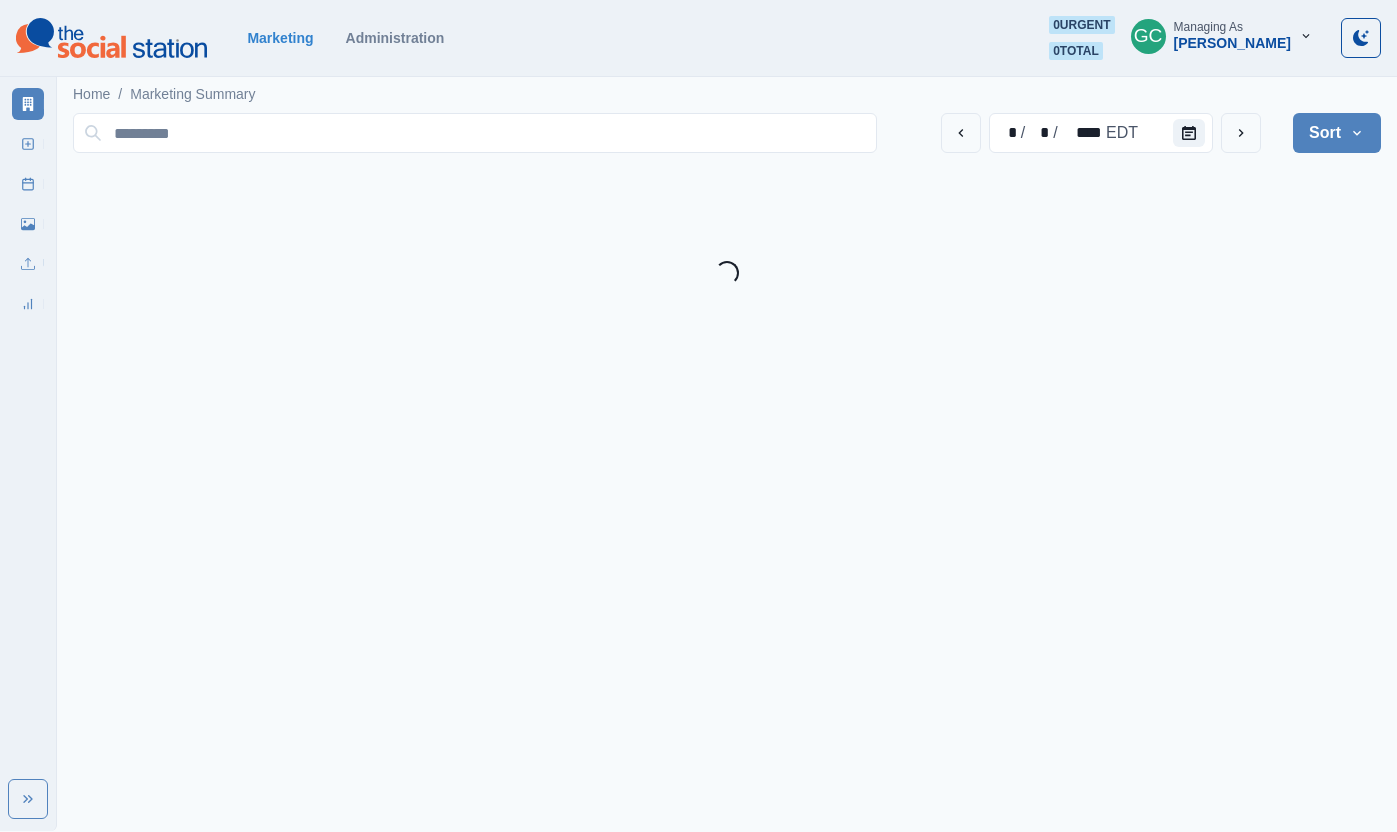 scroll, scrollTop: 0, scrollLeft: 0, axis: both 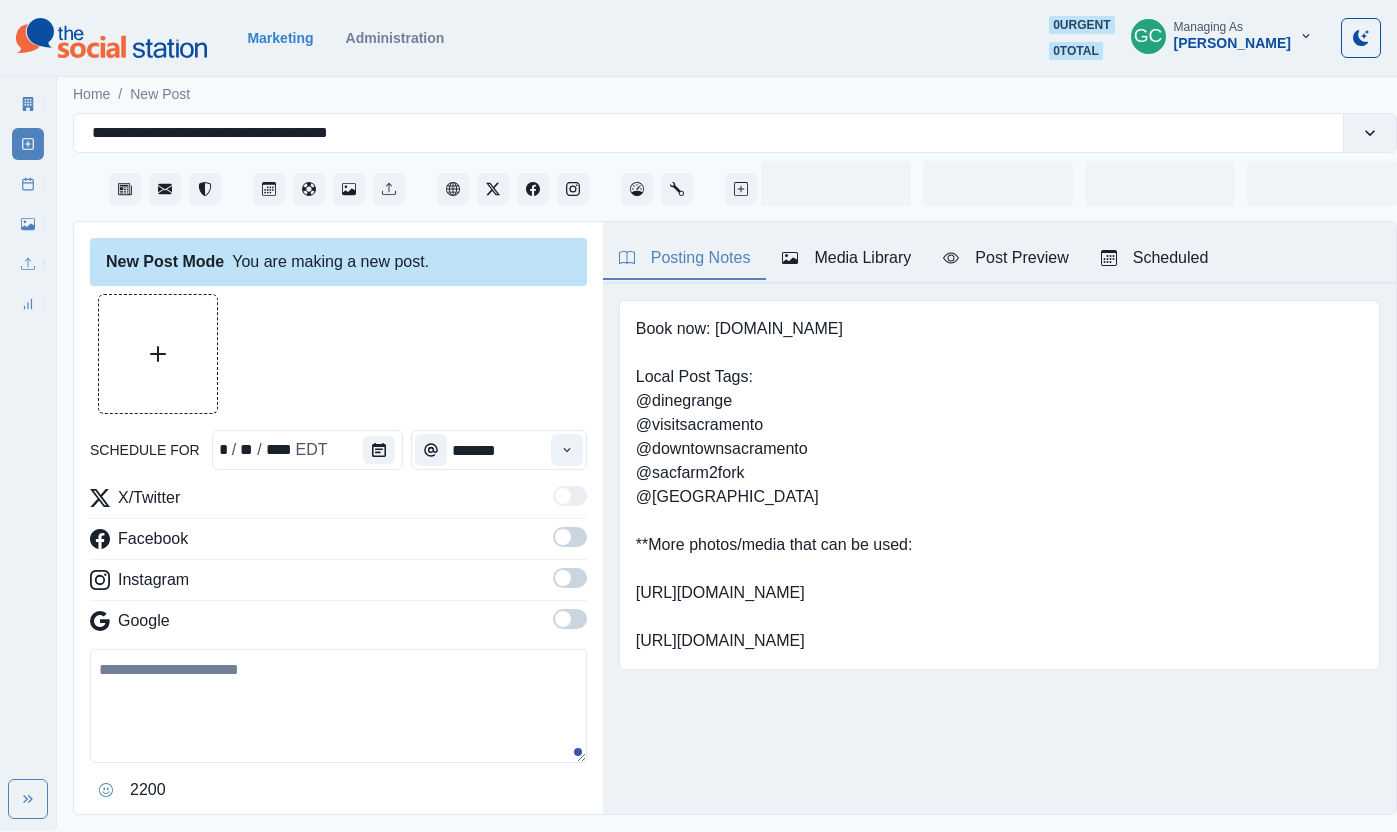 type on "*******" 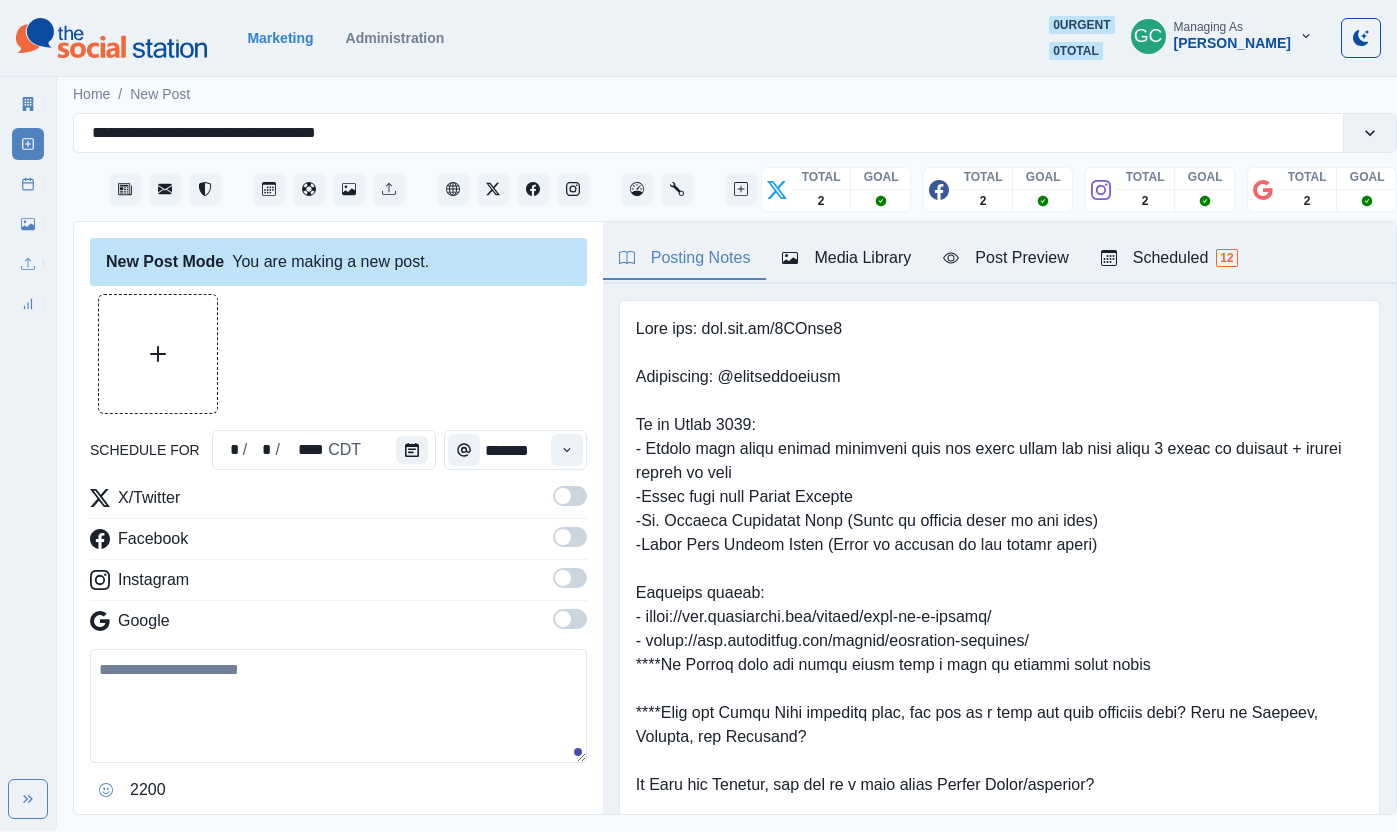 scroll, scrollTop: 0, scrollLeft: 0, axis: both 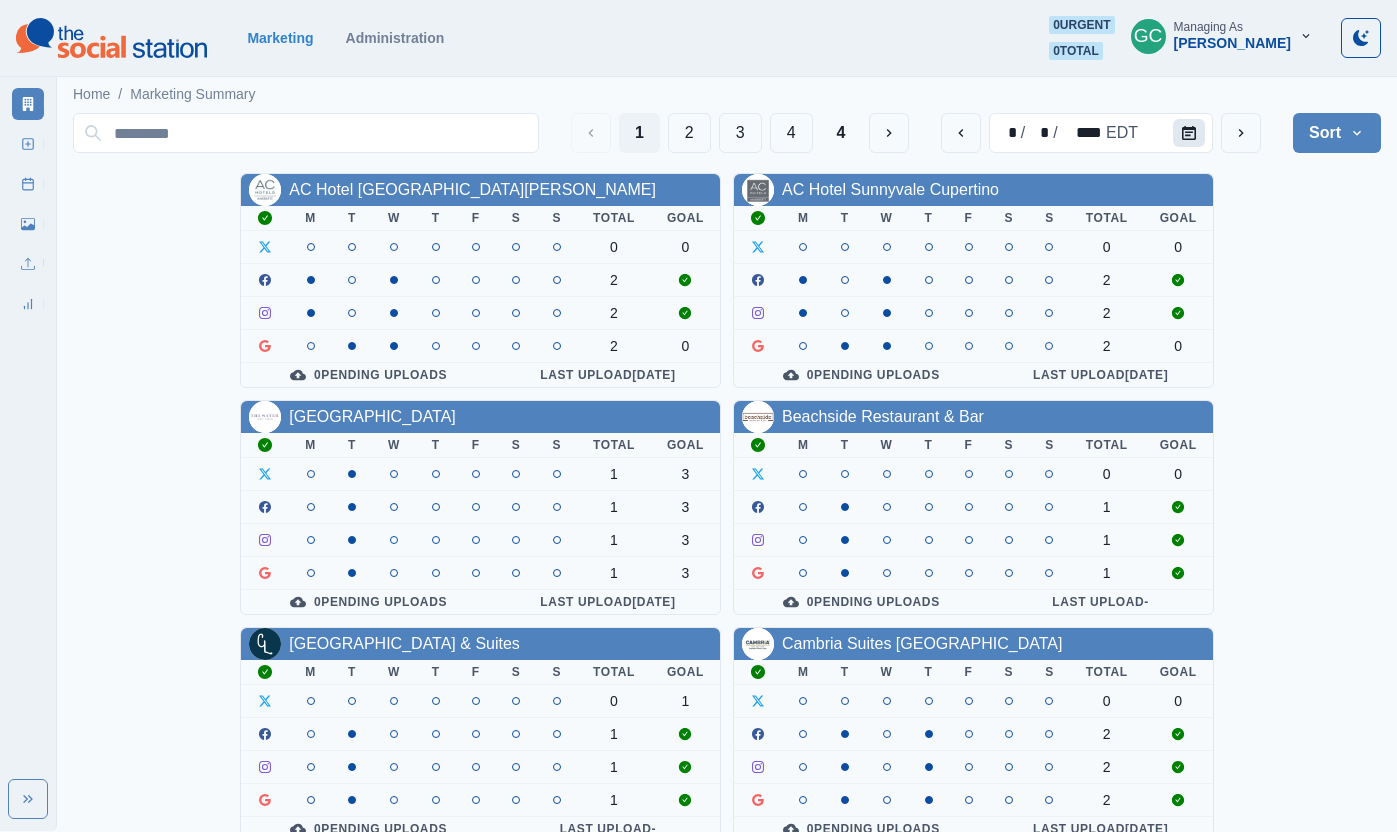click at bounding box center (1189, 133) 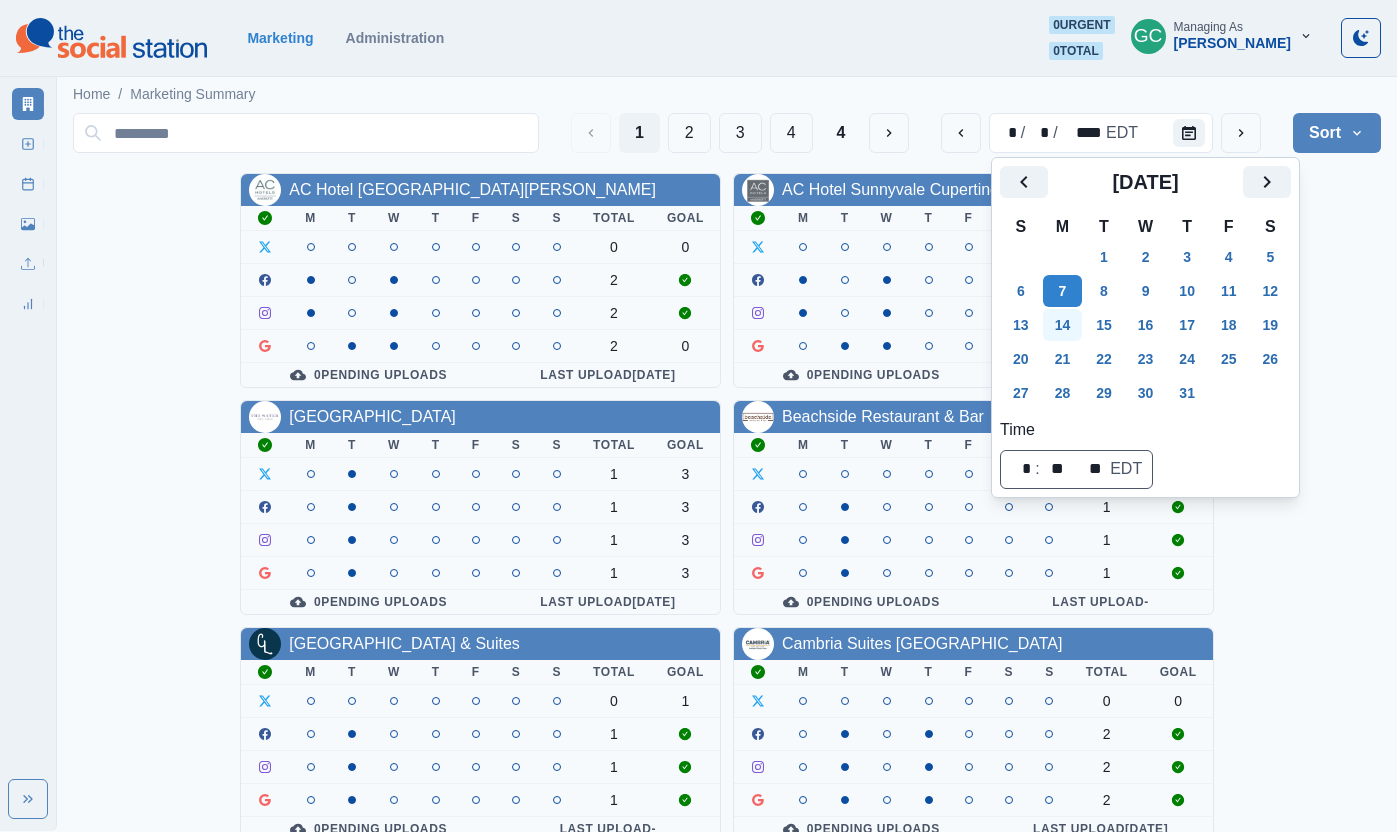 click on "14" at bounding box center [1063, 325] 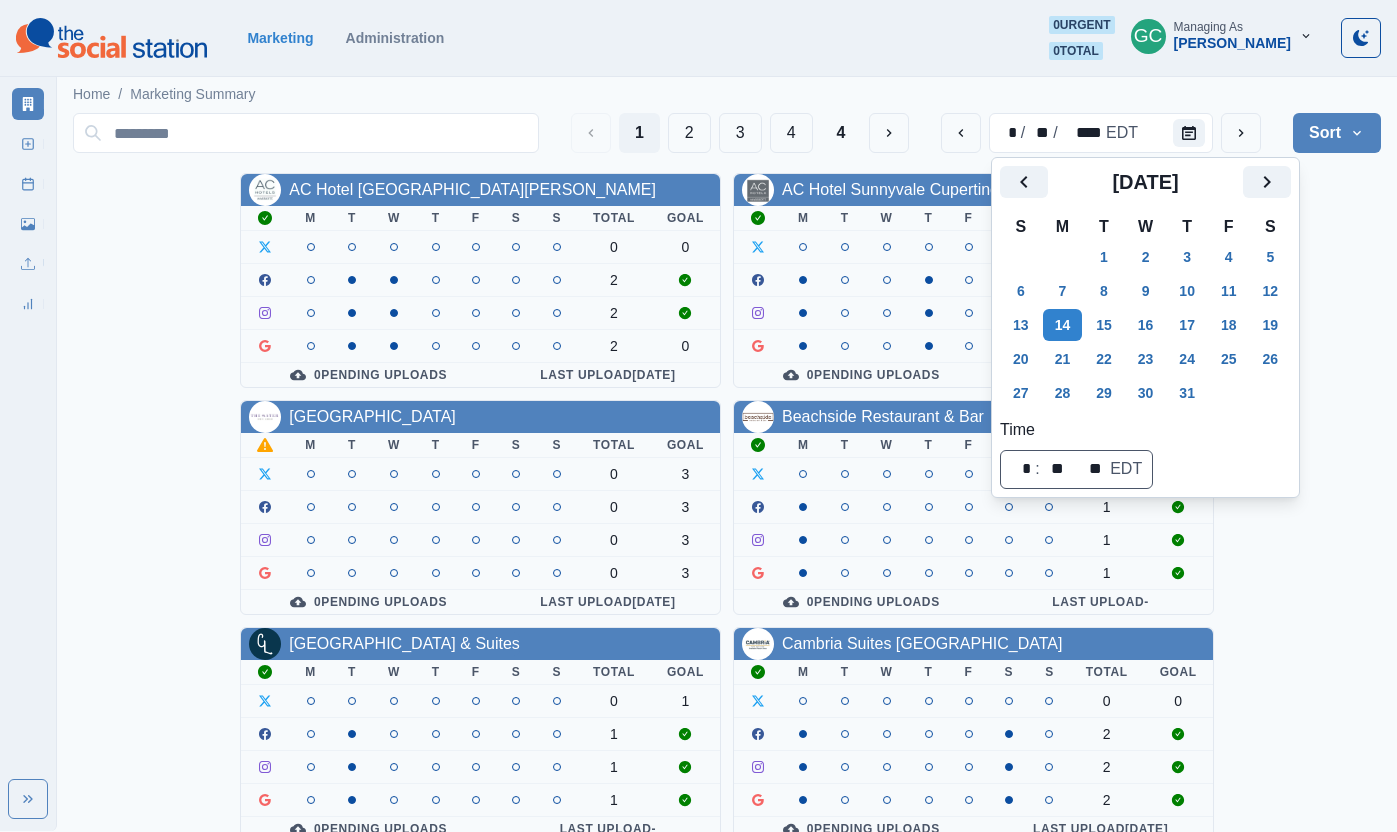 click on "AC Hotel Santa Clara M T W T F S S Total Goal 0 0 2 2 2 0 0  Pending Uploads Last Upload  1 year ago AC Hotel Sunnyvale Cupertino M T W T F S S Total Goal 0 0 2 2 2 0 0  Pending Uploads Last Upload  1 year ago Aster Event Center M T W T F S S Total Goal 0 3 0 3 0 3 0 3 0  Pending Uploads Last Upload  7 months ago Beachside Restaurant & Bar M T W T F S S Total Goal 0 0 1 1 1 0  Pending Uploads Last Upload  - Cambria Landing Inn & Suites M T W T F S S Total Goal 0 1 1 1 1 0  Pending Uploads Last Upload  - Cambria Suites Anaheim M T W T F S S Total Goal 0 0 2 2 2 0  Pending Uploads Last Upload  9 months ago Cavalier Oceanfront Resort M T W T F S S Total Goal 0 0 2 2 2 0  Pending Uploads Last Upload  7 months ago Coast Rehoboth Beach M T W T F S S Total Goal 3 0 3 3 0 0 0  Pending Uploads Last Upload  2 months ago Cottage Inn by the Sea M T W T F S S Total Goal 0 0 1 1 1 0  Pending Uploads Last Upload  2 years ago Diner 248 M T W T F S S Total Goal 3 3 3 3 0  Pending Uploads Last Upload  15 days ago M T W T F S S" at bounding box center (727, 848) 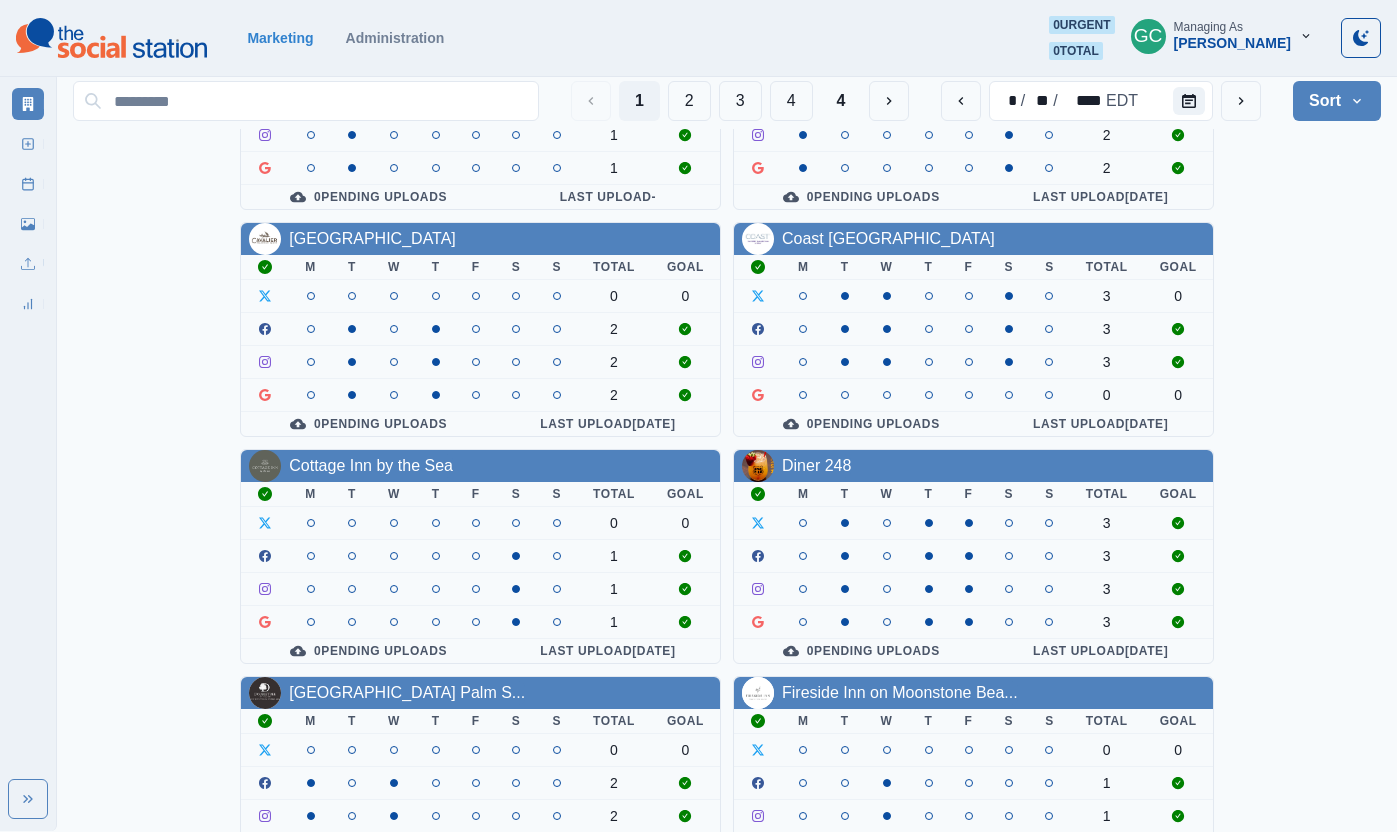 scroll, scrollTop: 707, scrollLeft: 0, axis: vertical 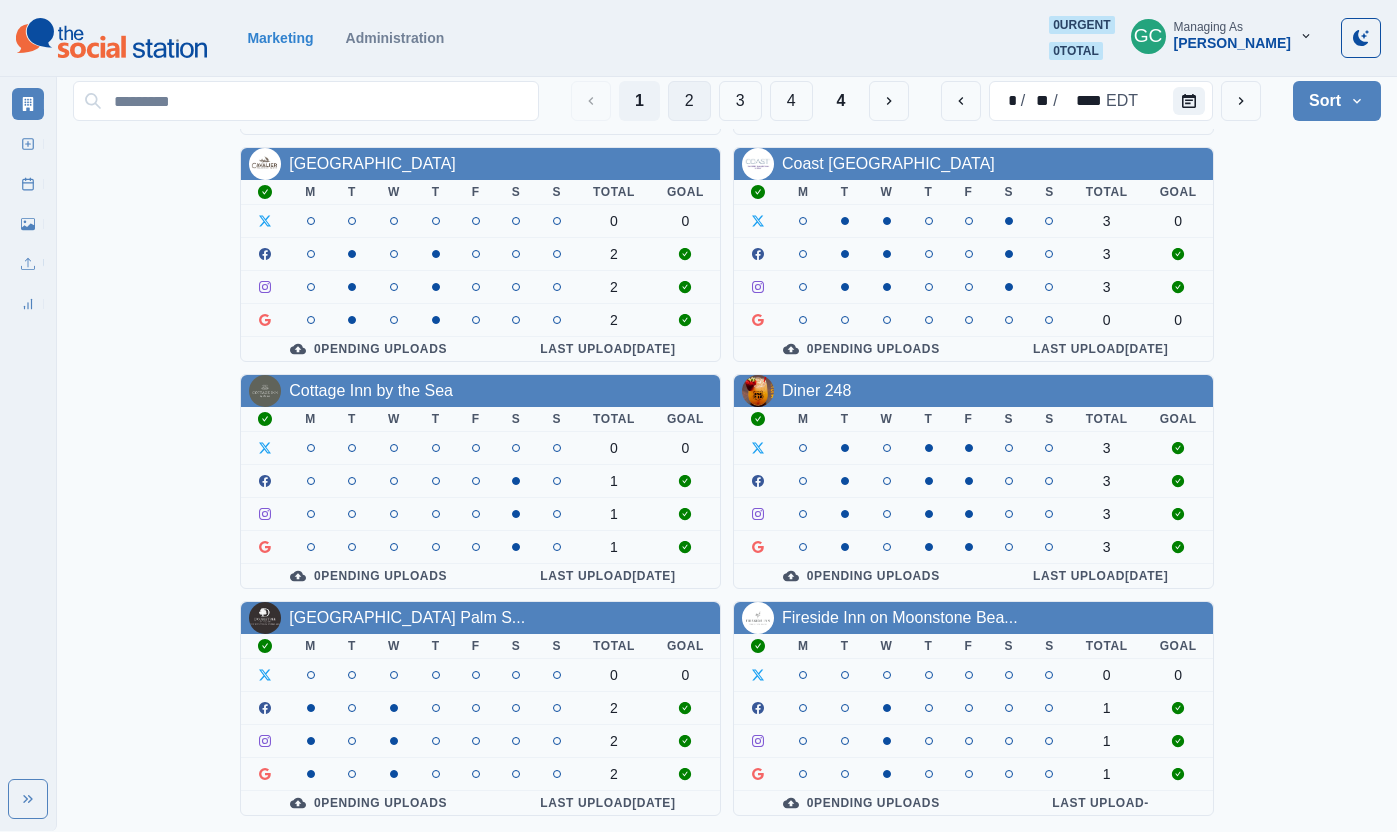 click on "2" at bounding box center (689, 101) 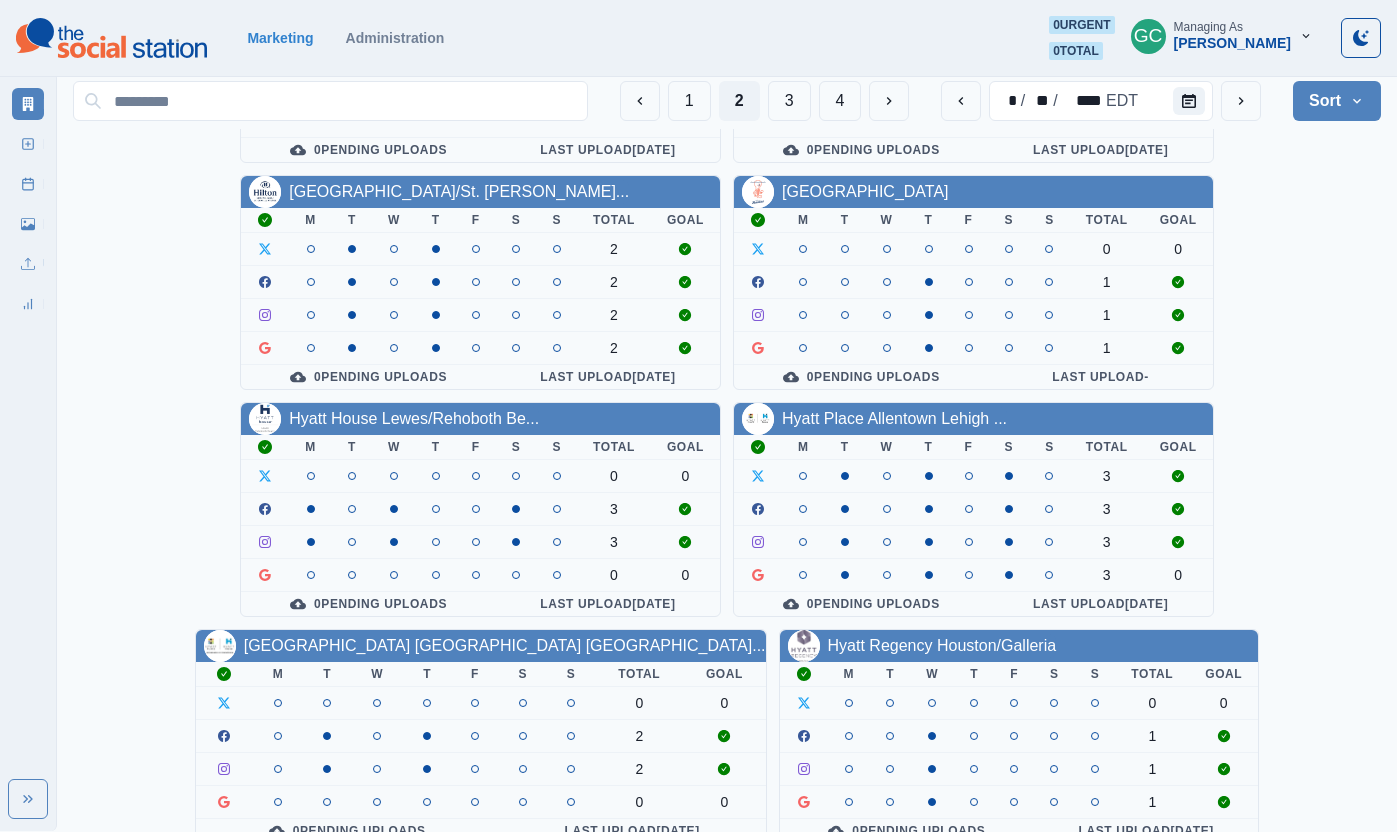 scroll, scrollTop: 707, scrollLeft: 0, axis: vertical 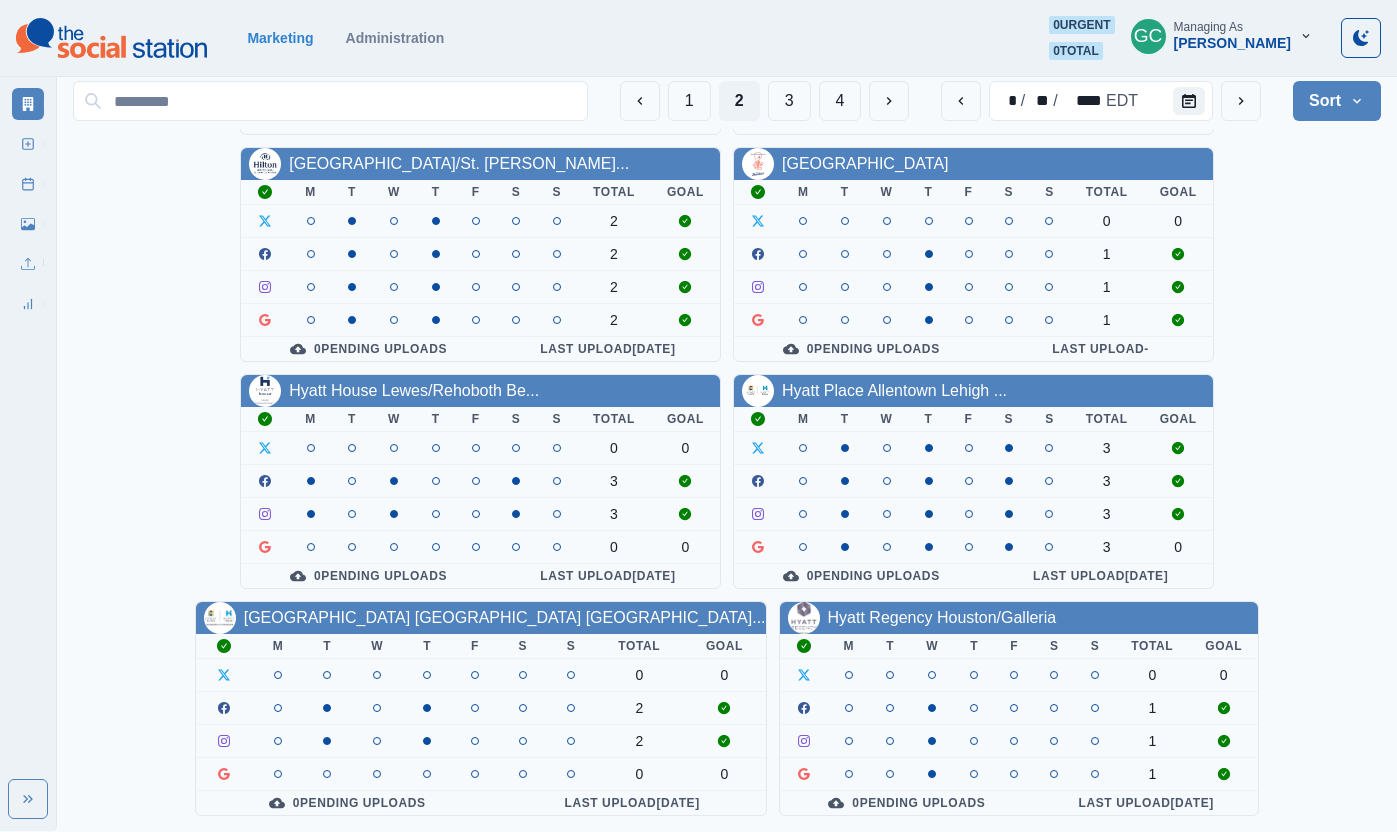 click on "3" at bounding box center [789, 101] 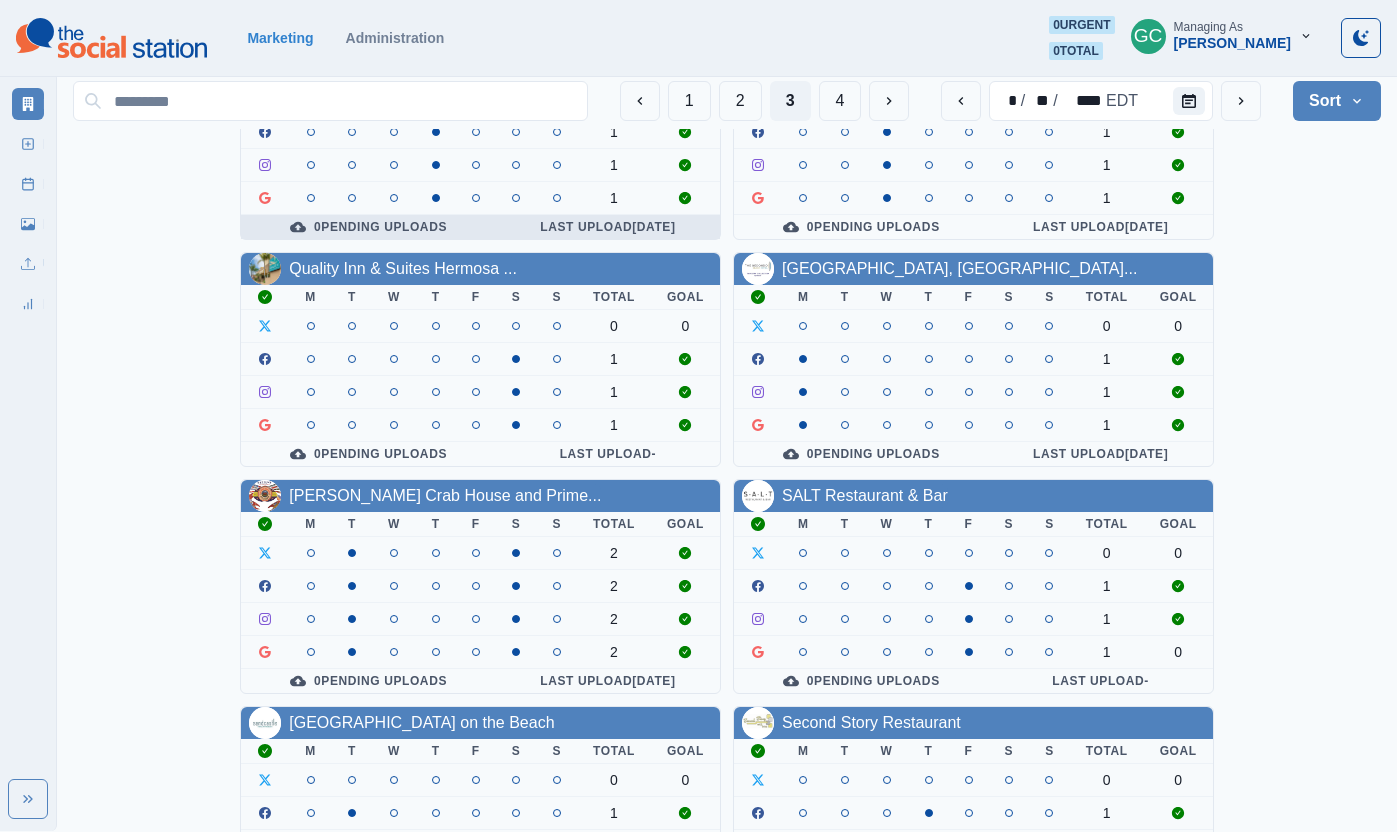 scroll, scrollTop: 707, scrollLeft: 0, axis: vertical 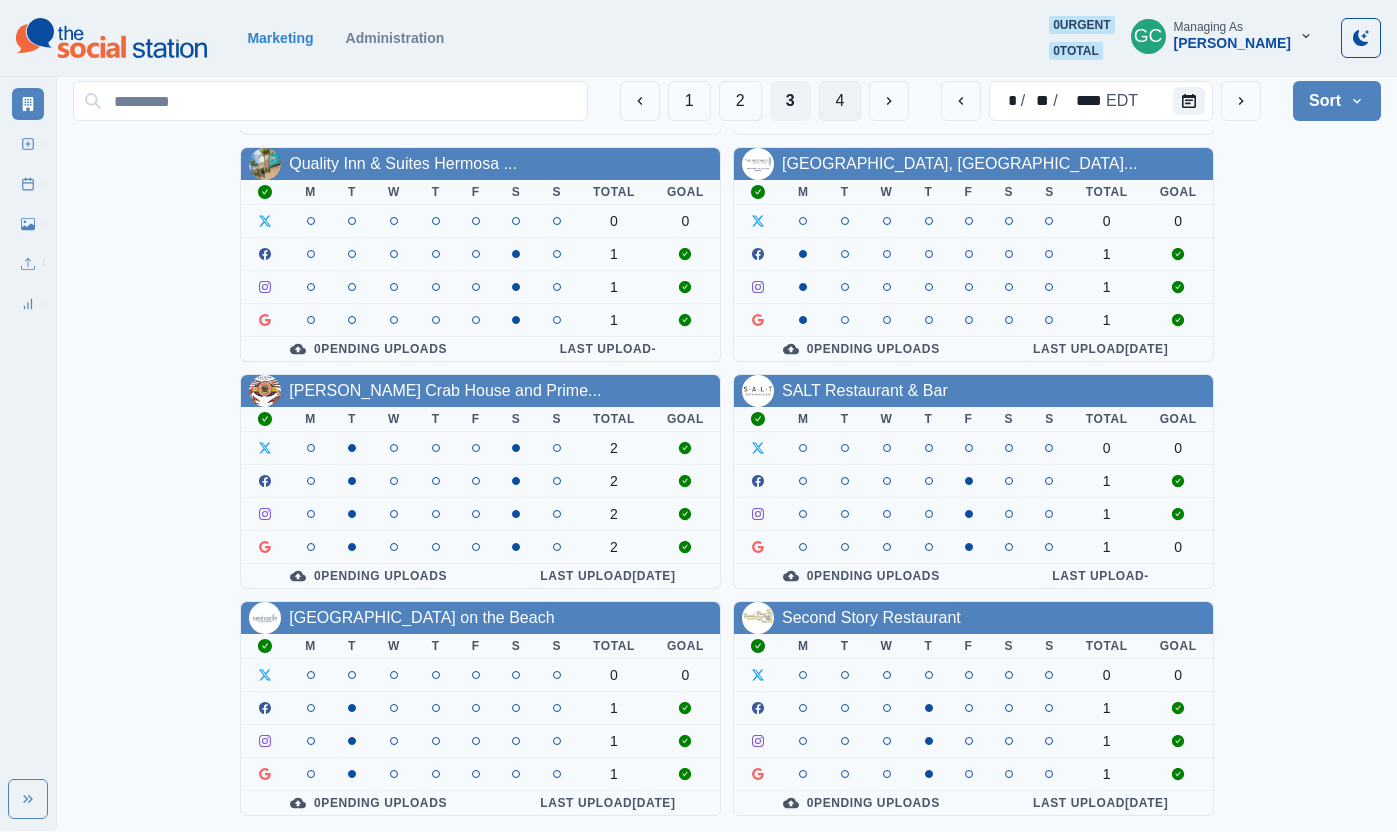 click on "4" at bounding box center [840, 101] 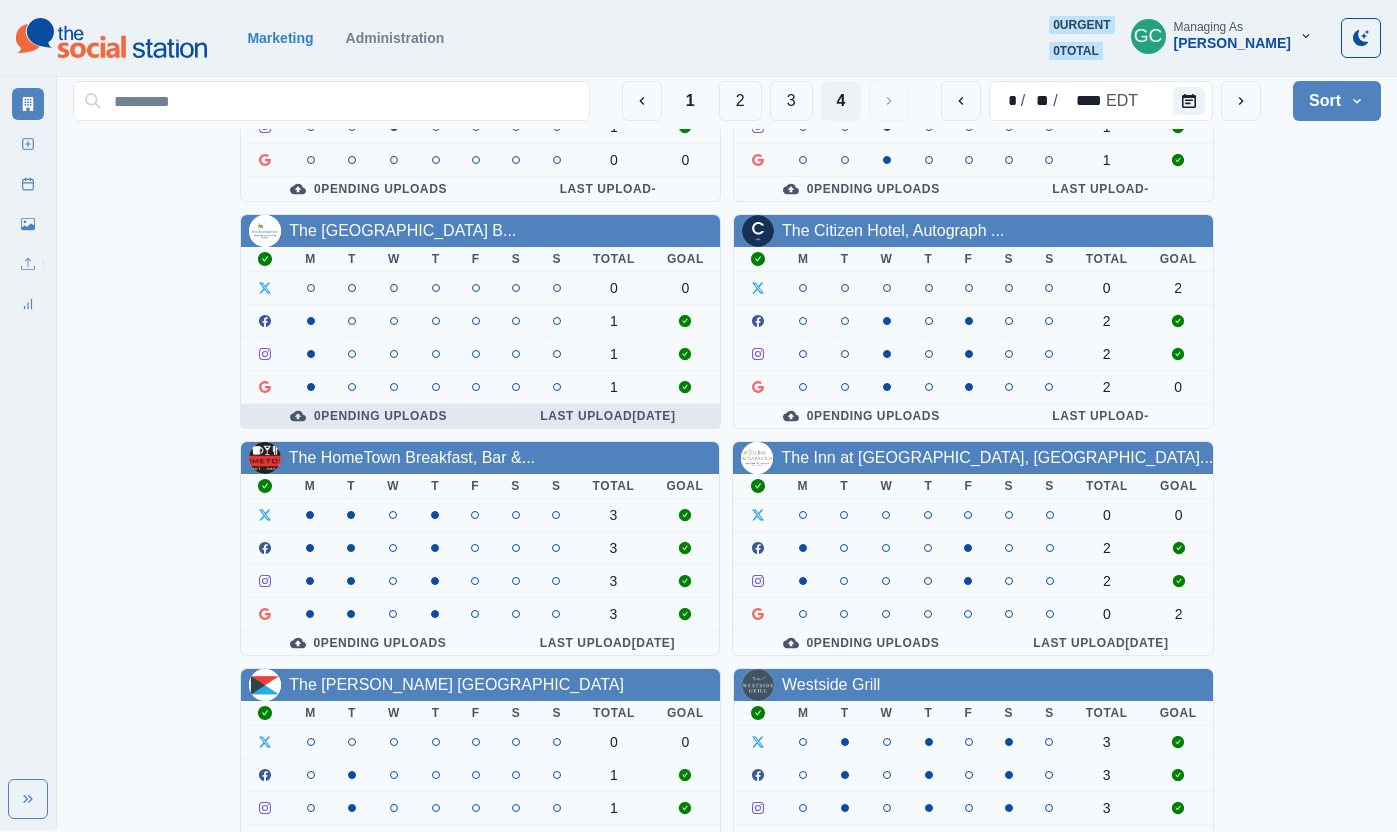 scroll, scrollTop: 253, scrollLeft: 0, axis: vertical 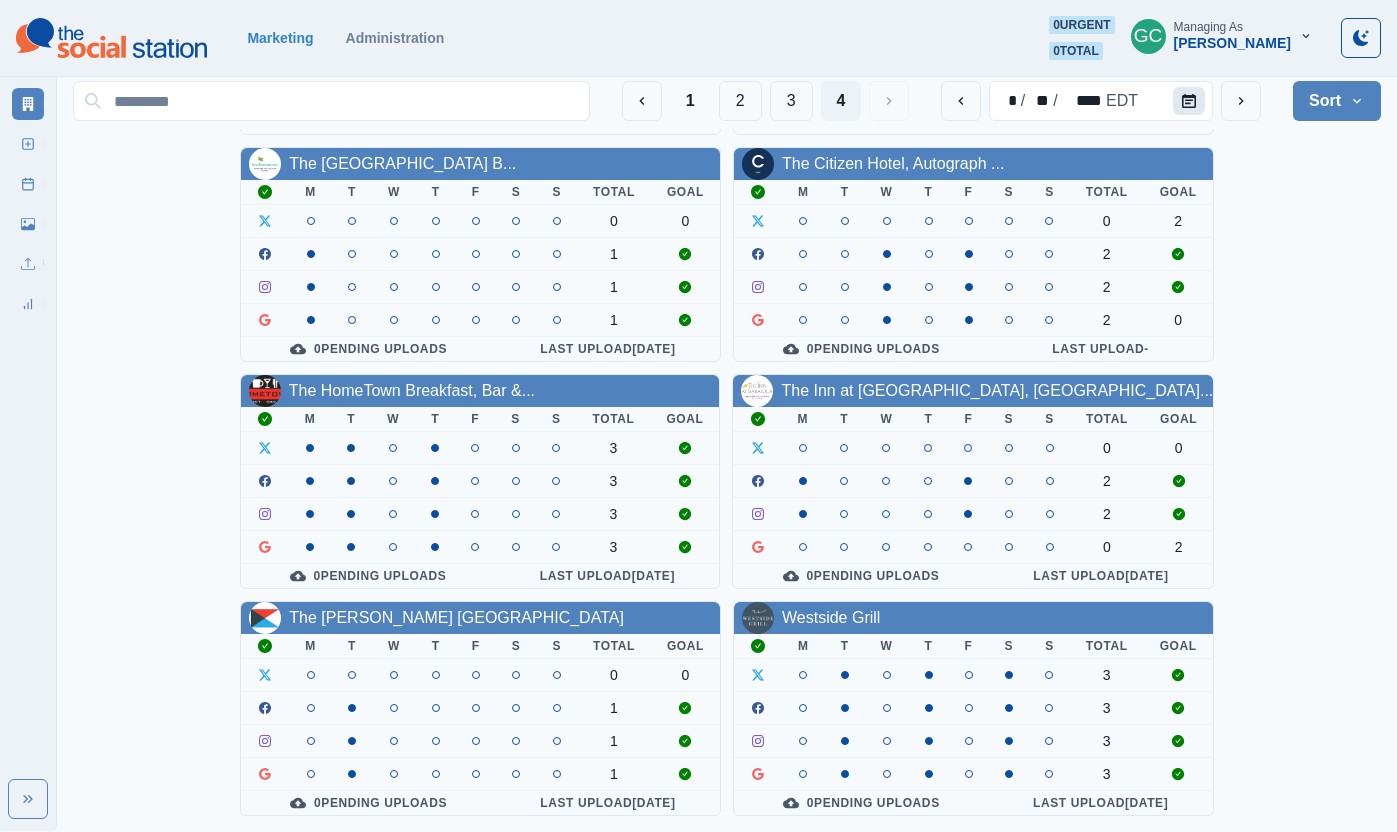 click at bounding box center [1189, 101] 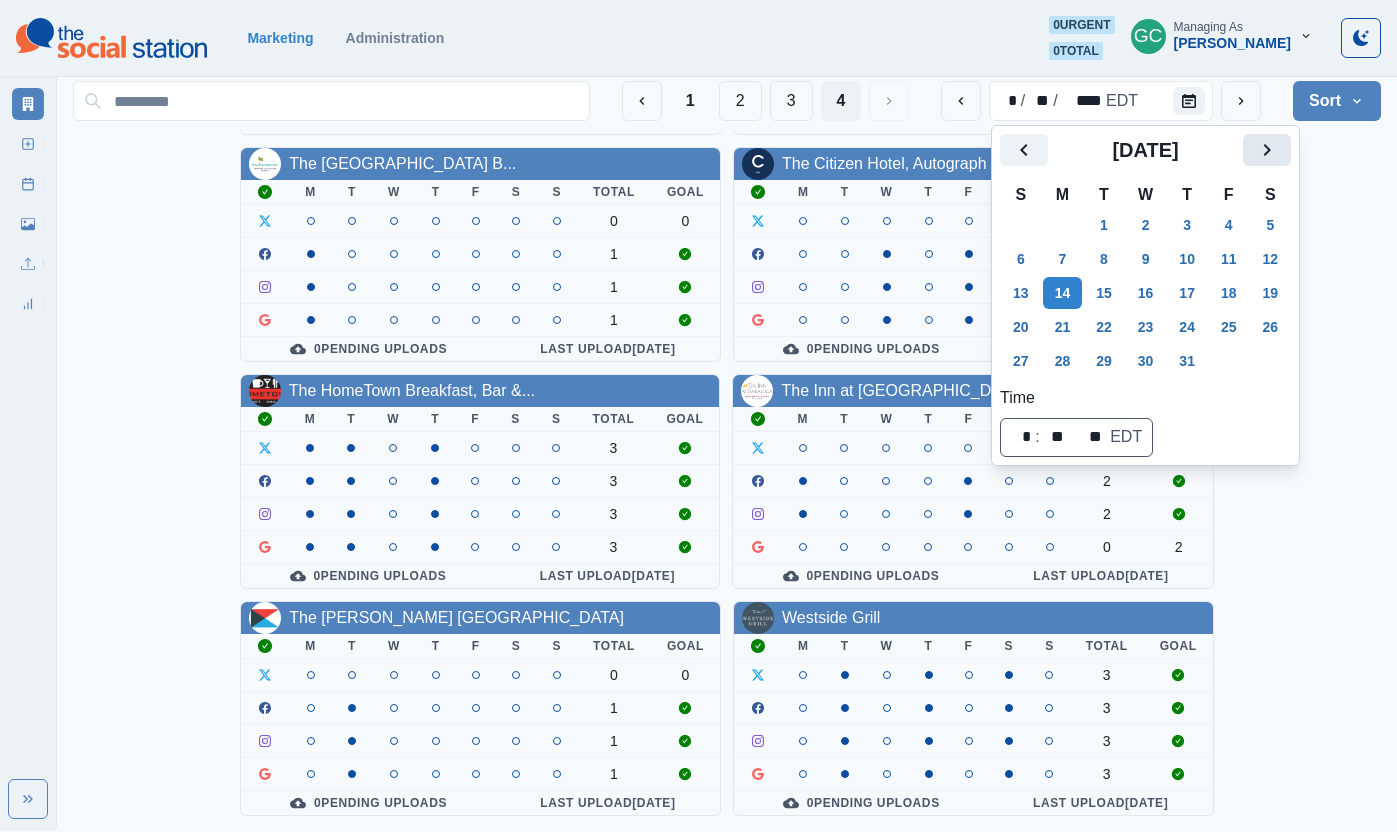 click at bounding box center (1267, 150) 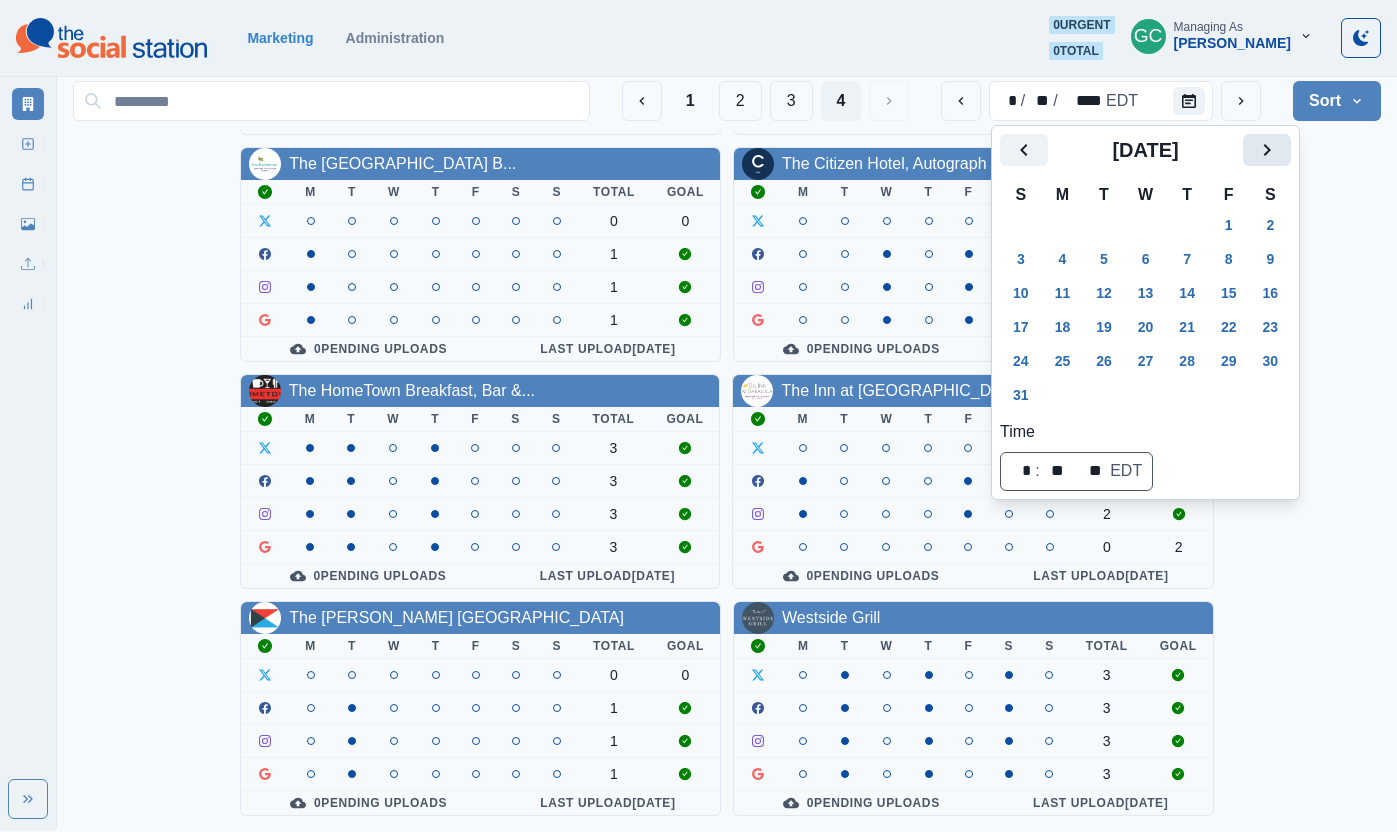 click 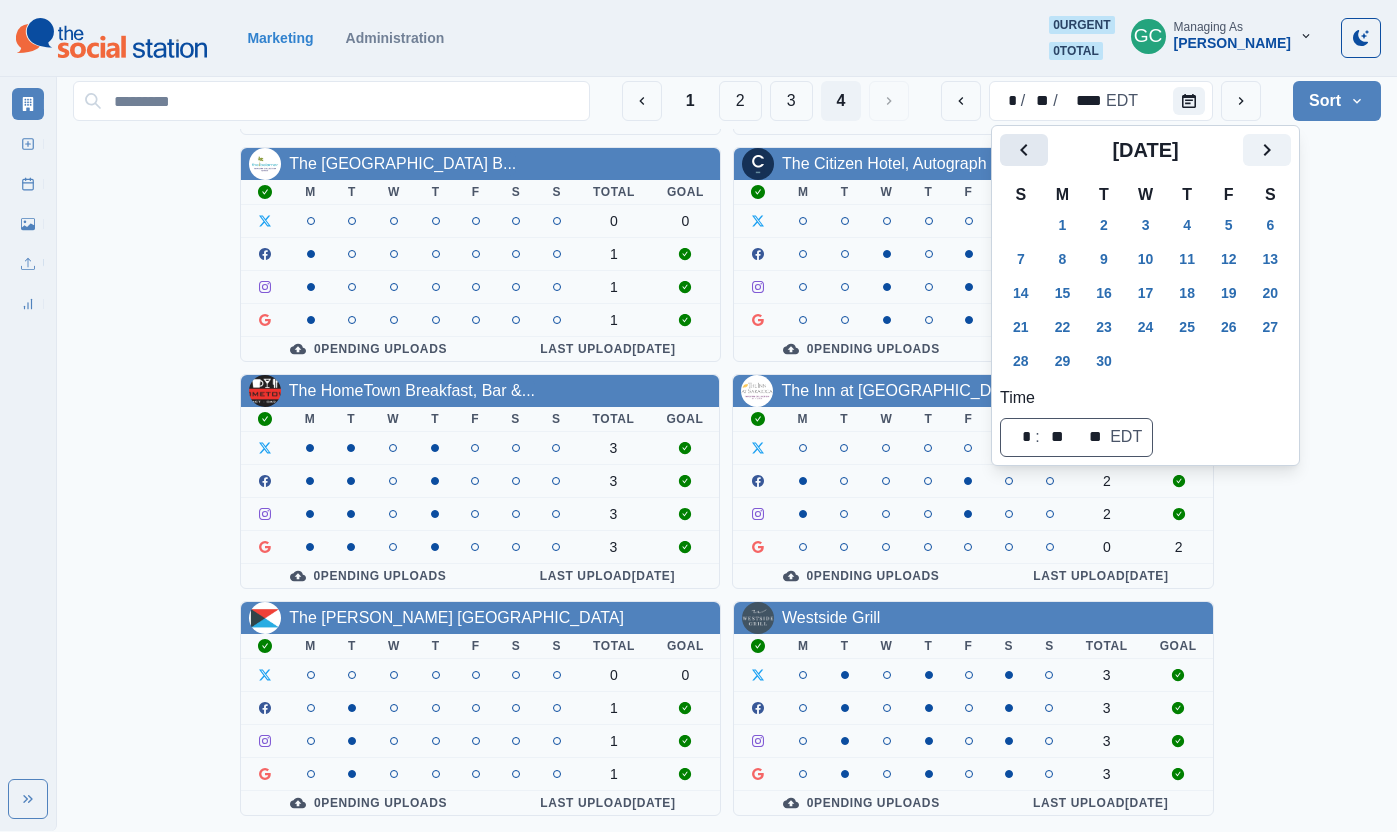 click 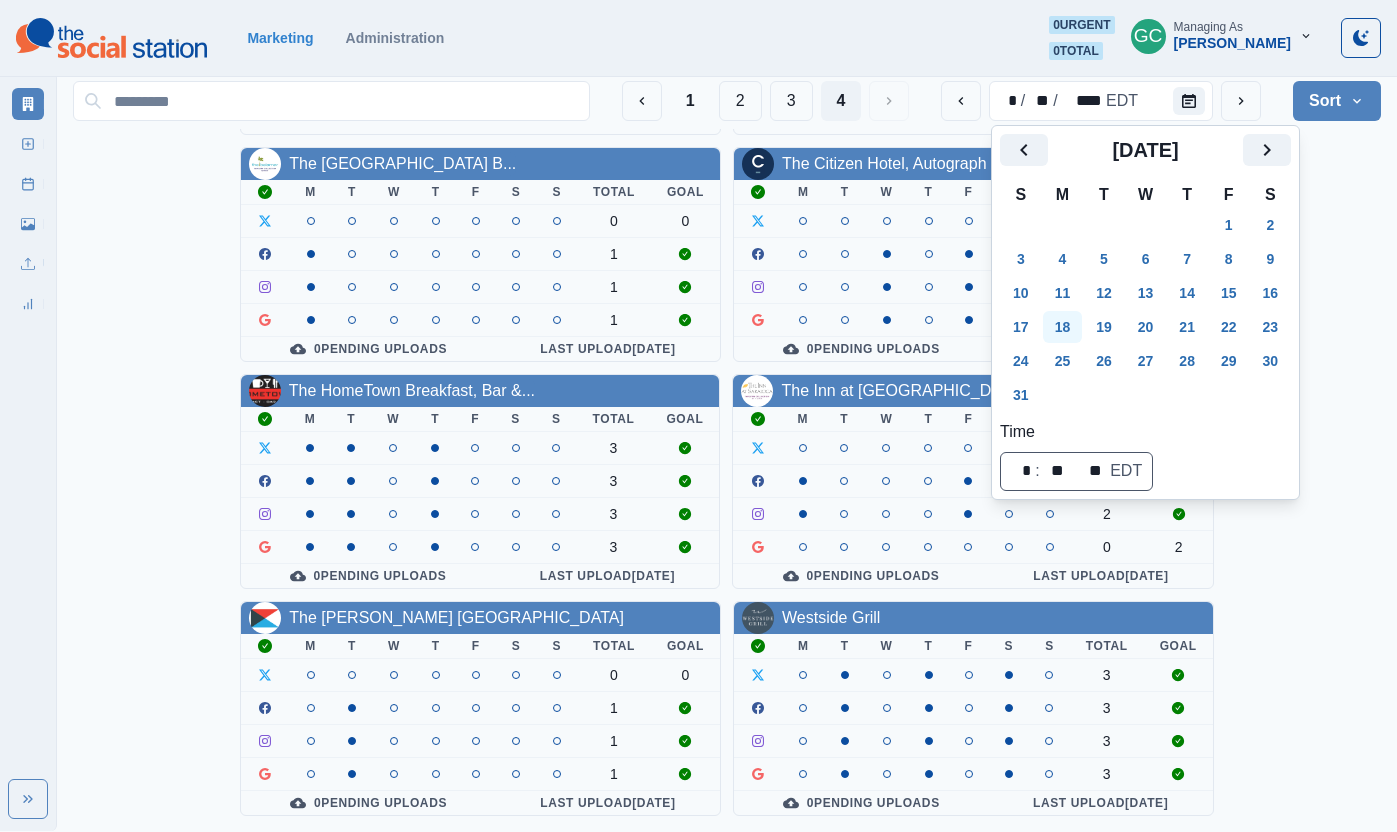 click on "18" at bounding box center (1063, 327) 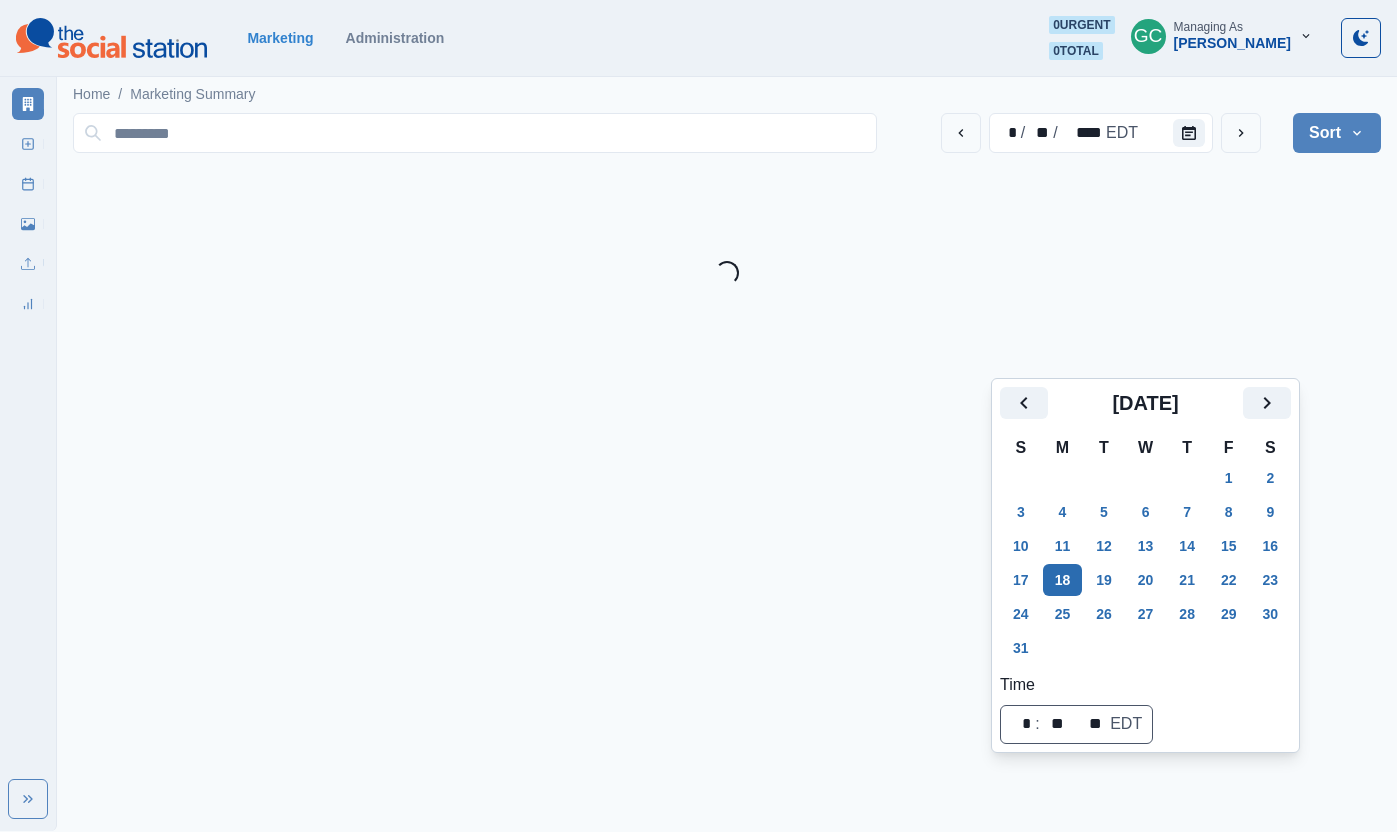 scroll, scrollTop: 0, scrollLeft: 0, axis: both 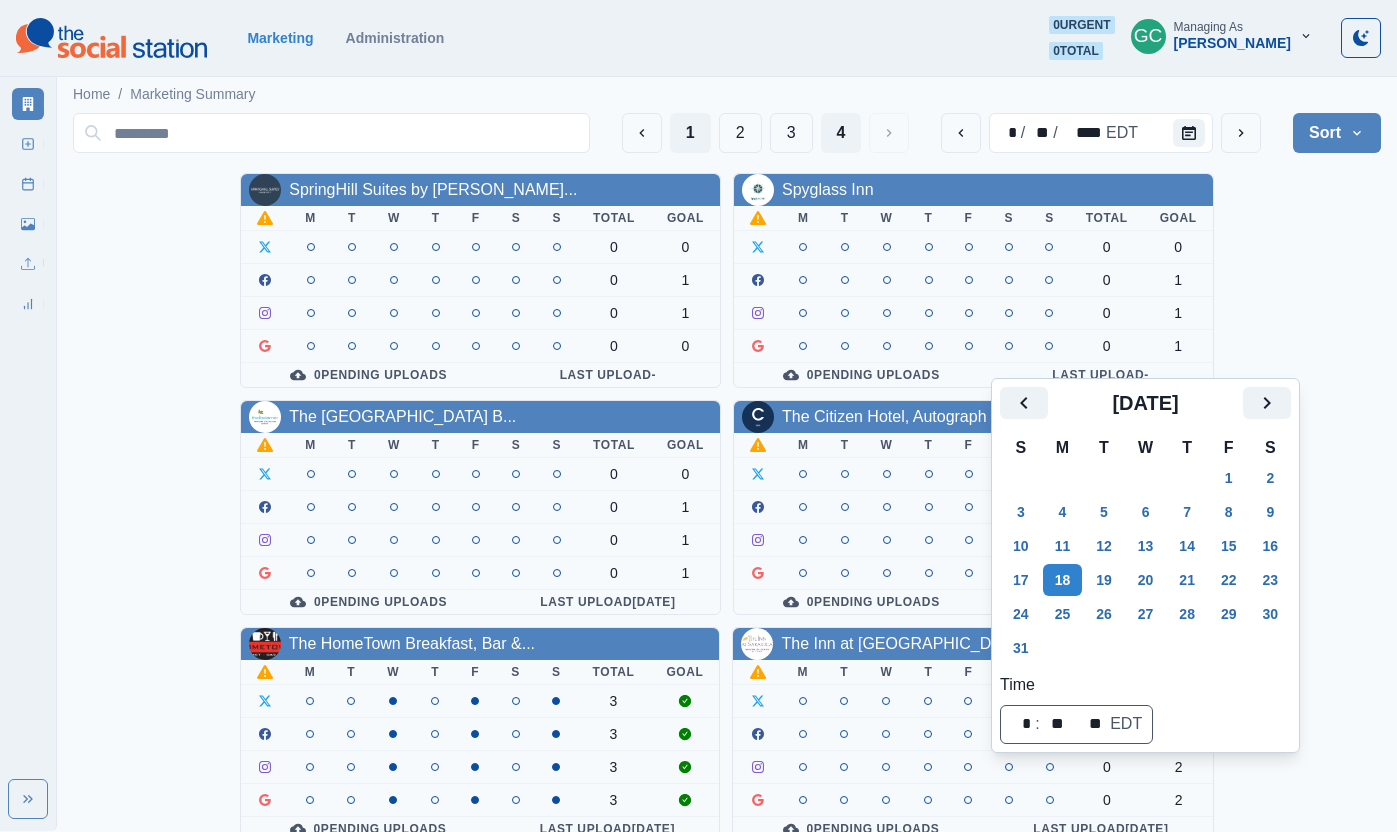 click on "1" at bounding box center [690, 133] 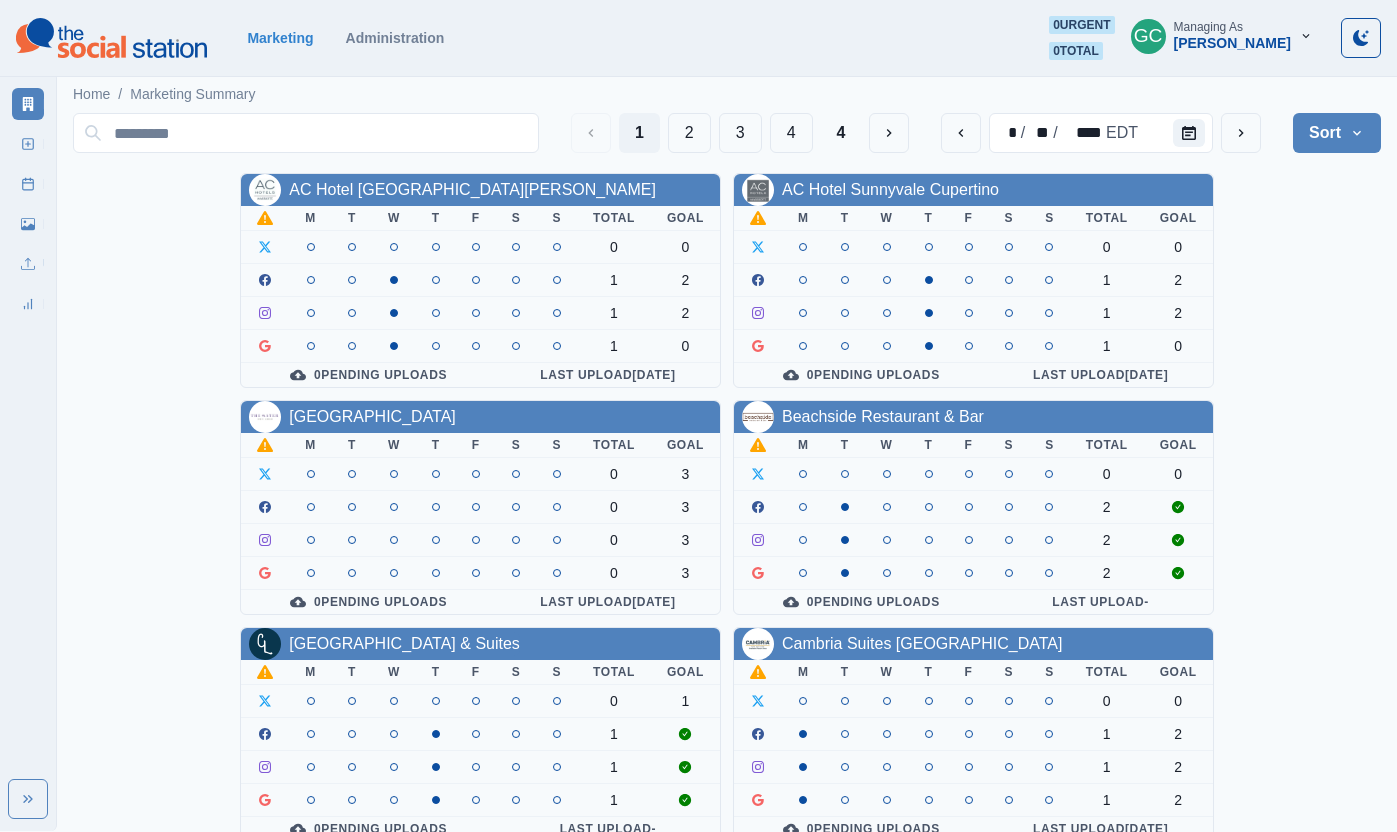 click on "AC Hotel Santa Clara M T W T F S S Total Goal 0 0 1 2 1 2 1 0 0  Pending Uploads Last Upload  1 year ago AC Hotel Sunnyvale Cupertino M T W T F S S Total Goal 0 0 1 2 1 2 1 0 0  Pending Uploads Last Upload  1 year ago Aster Event Center M T W T F S S Total Goal 0 3 0 3 0 3 0 3 0  Pending Uploads Last Upload  7 months ago Beachside Restaurant & Bar M T W T F S S Total Goal 0 0 2 2 2 0  Pending Uploads Last Upload  - Cambria Landing Inn & Suites M T W T F S S Total Goal 0 1 1 1 1 0  Pending Uploads Last Upload  - Cambria Suites Anaheim M T W T F S S Total Goal 0 0 1 2 1 2 1 2 0  Pending Uploads Last Upload  9 months ago Cavalier Oceanfront Resort M T W T F S S Total Goal 0 0 2 2 2 0  Pending Uploads Last Upload  7 months ago Coast Rehoboth Beach M T W T F S S Total Goal 0 0 0 3 0 3 0 0 0  Pending Uploads Last Upload  2 months ago Cottage Inn by the Sea M T W T F S S Total Goal 0 0 1 1 1 0  Pending Uploads Last Upload  2 years ago Diner 248 M T W T F S S Total Goal 3 3 3 3 0  Pending Uploads Last Upload  M T W T" at bounding box center [727, 848] 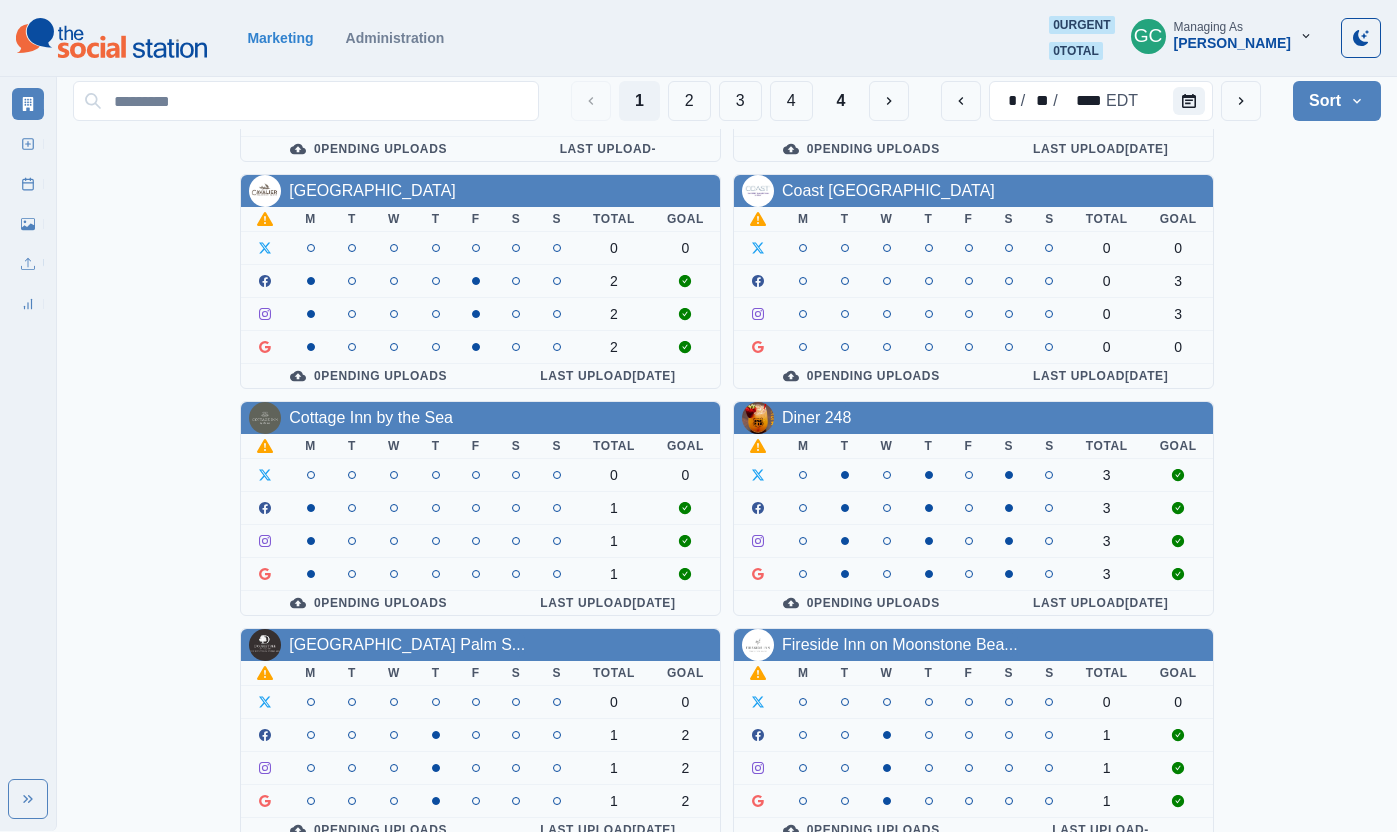 scroll, scrollTop: 707, scrollLeft: 0, axis: vertical 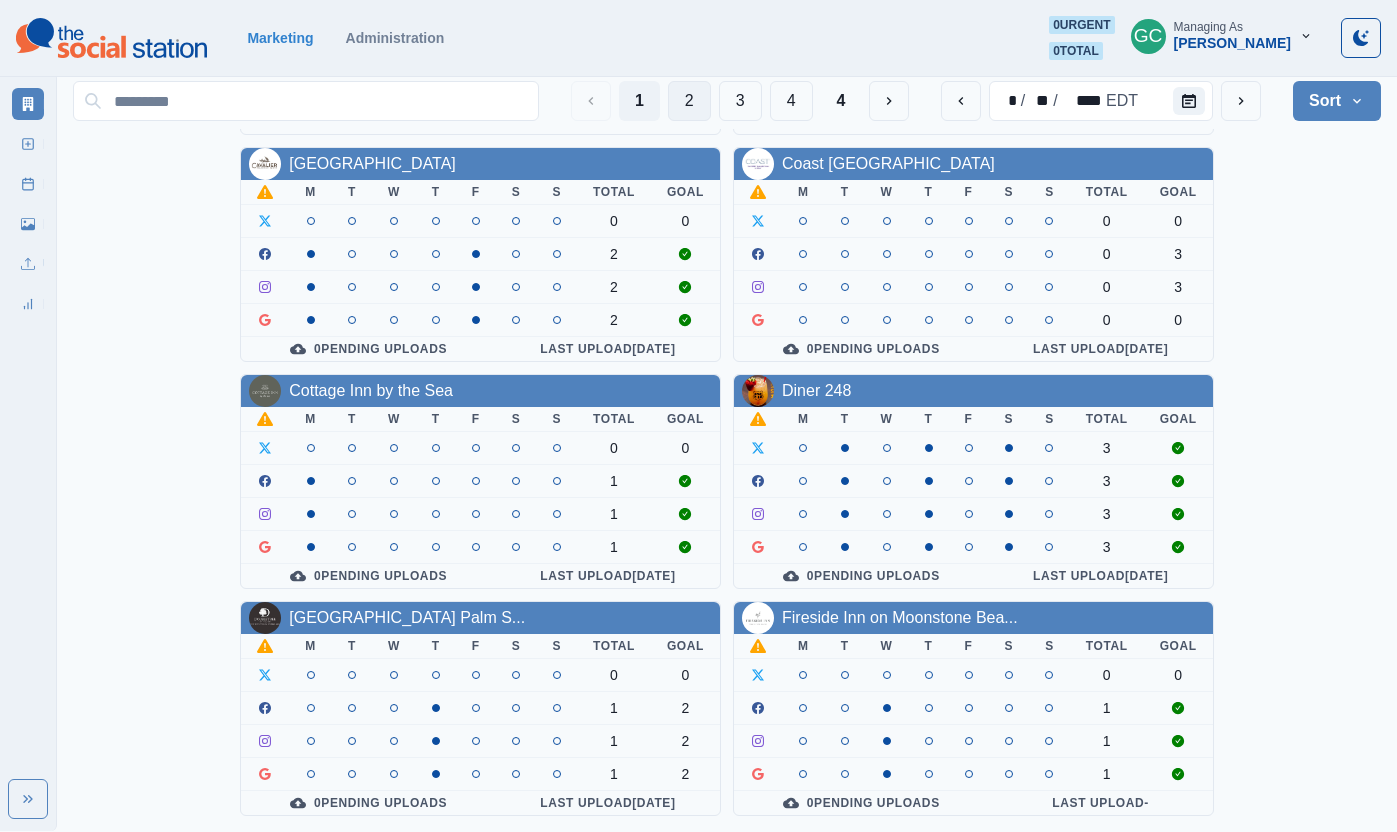 click on "2" at bounding box center (689, 101) 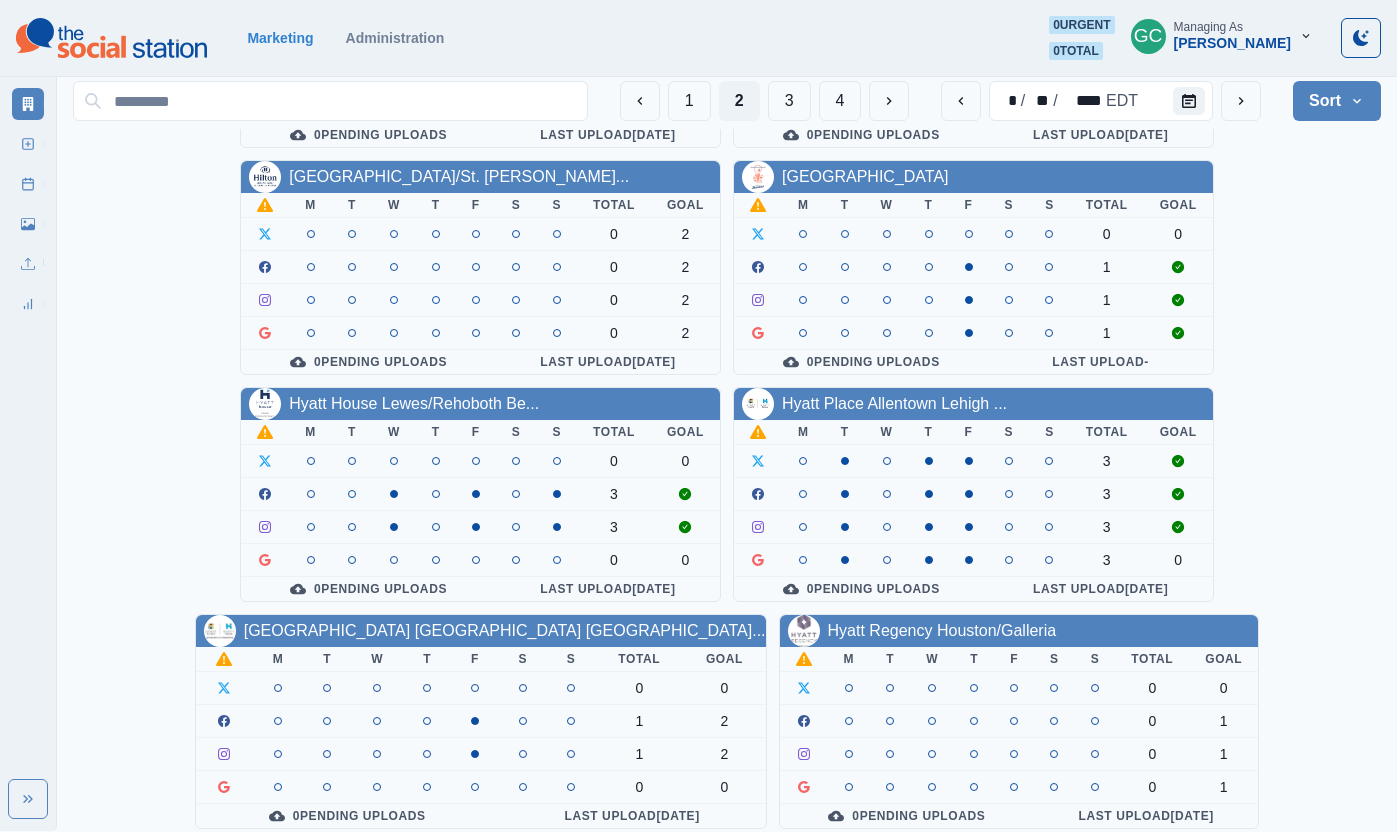 scroll, scrollTop: 707, scrollLeft: 0, axis: vertical 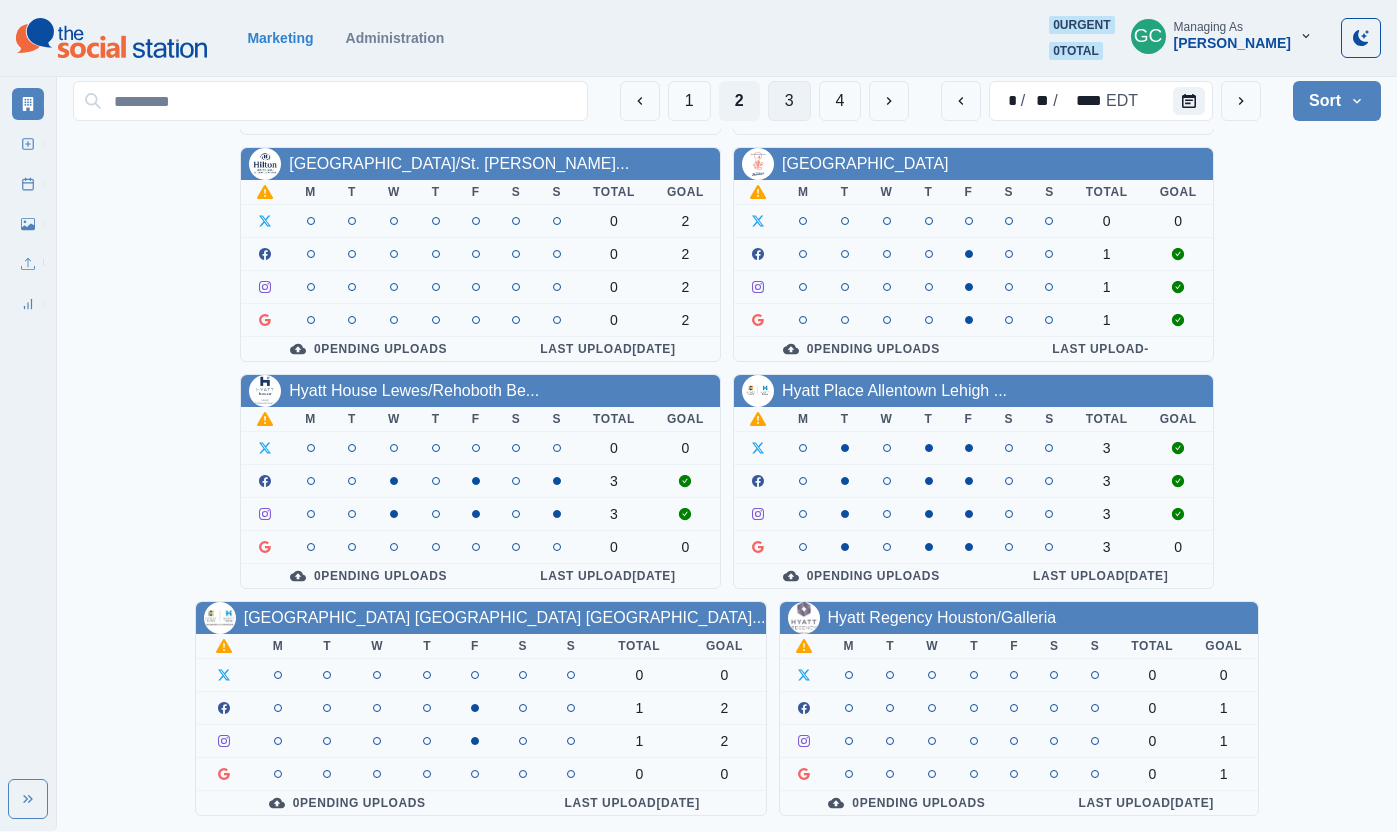 click on "3" at bounding box center (789, 101) 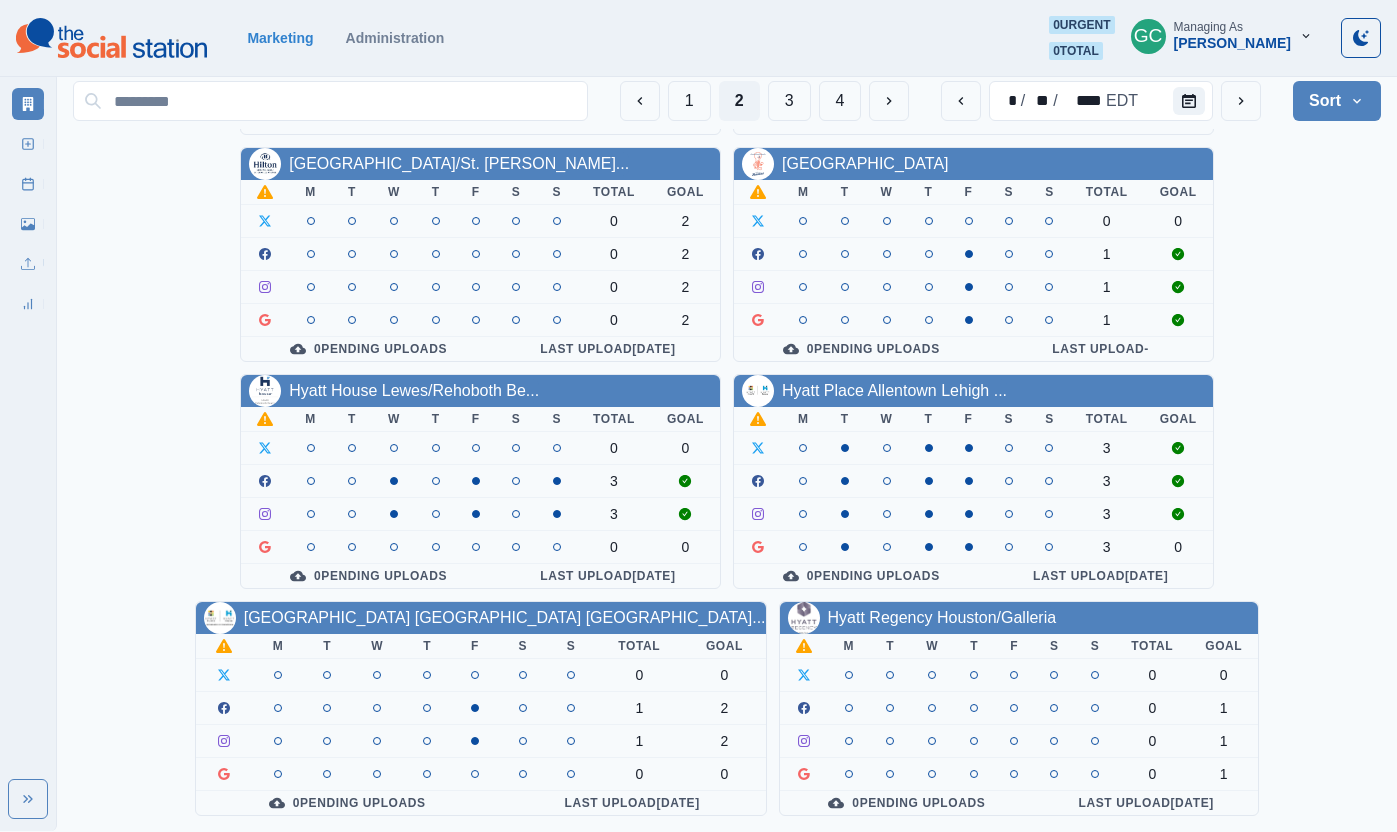 scroll, scrollTop: 0, scrollLeft: 0, axis: both 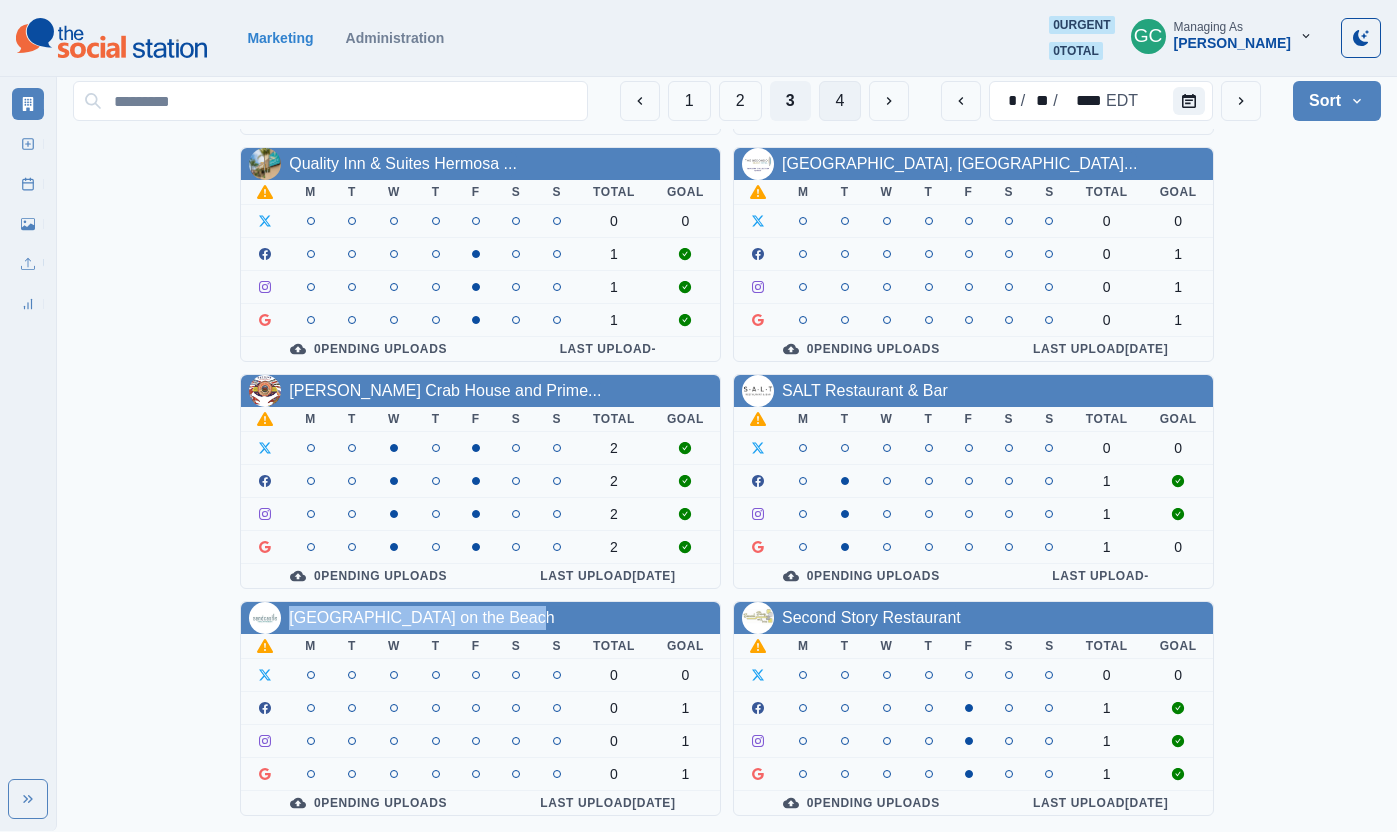 click on "4" at bounding box center (840, 101) 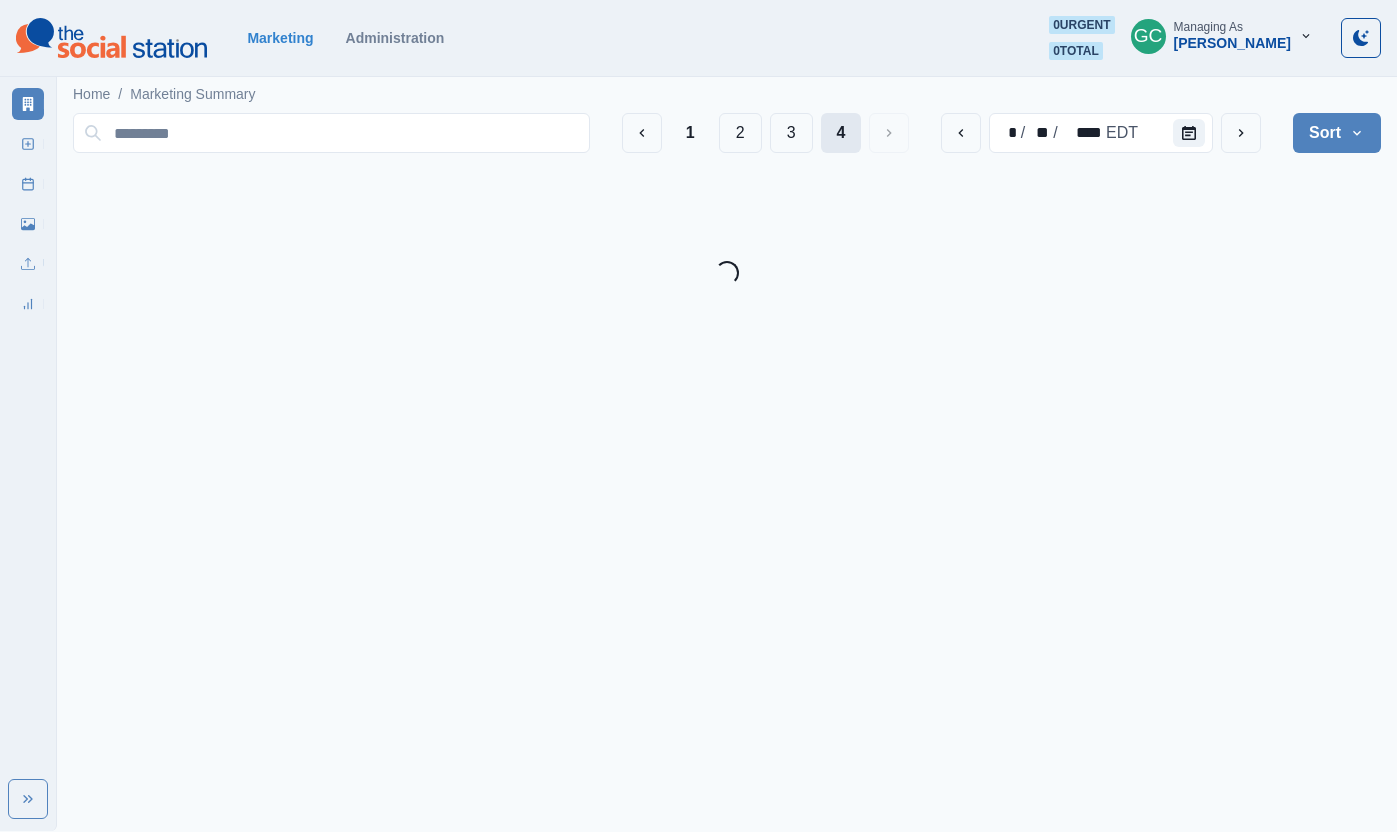 scroll, scrollTop: 0, scrollLeft: 0, axis: both 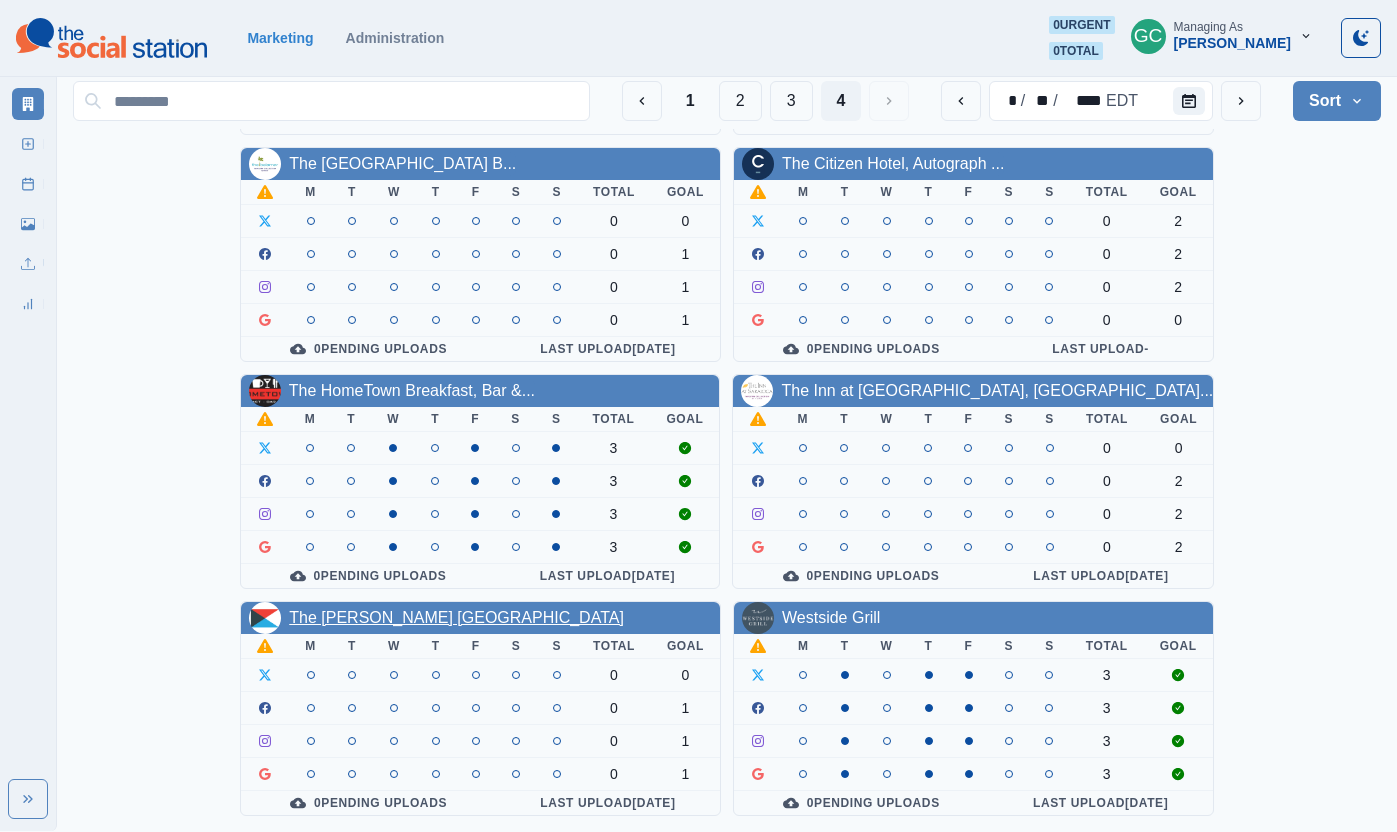 click on "The Kinney Venice Beach" at bounding box center [456, 617] 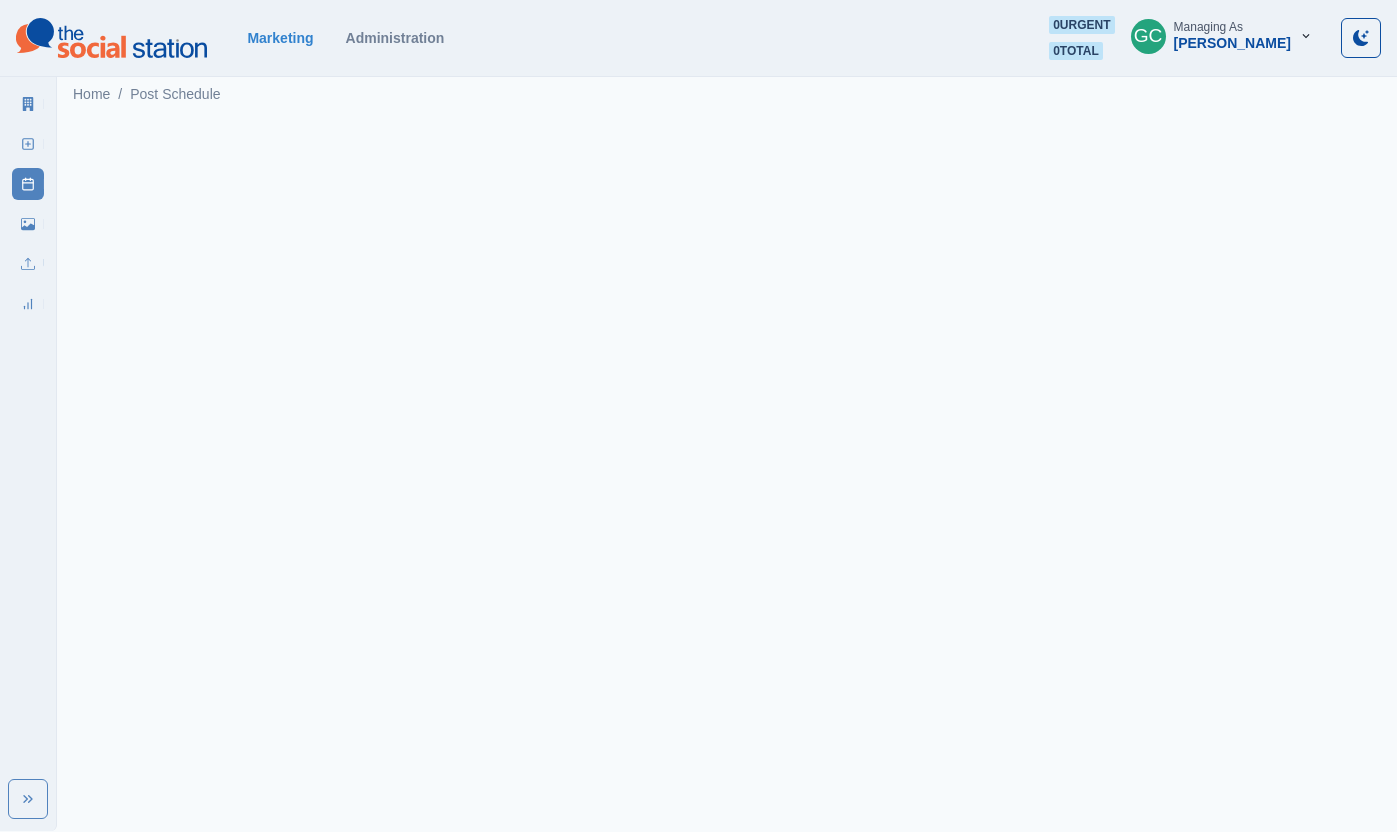 scroll, scrollTop: 0, scrollLeft: 0, axis: both 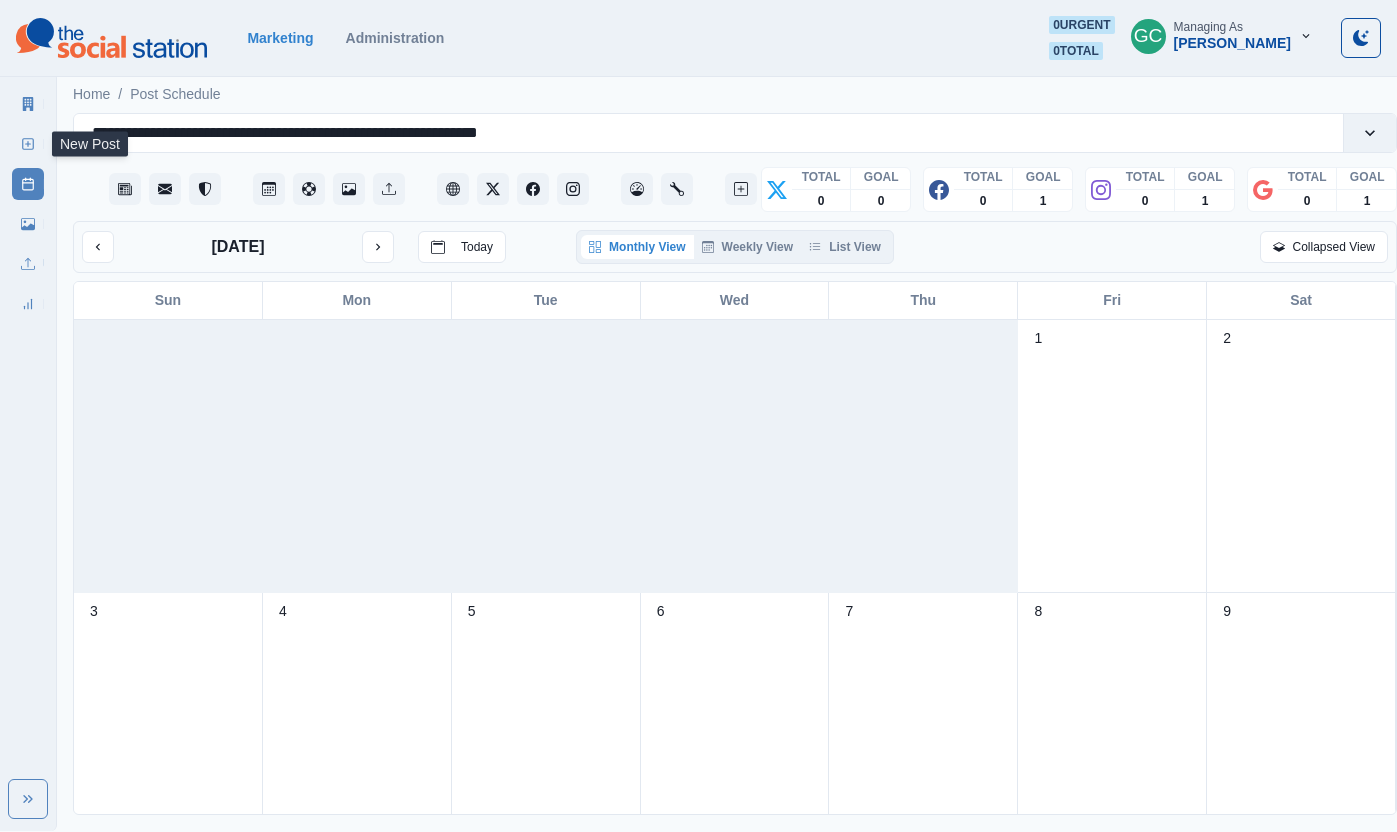 click 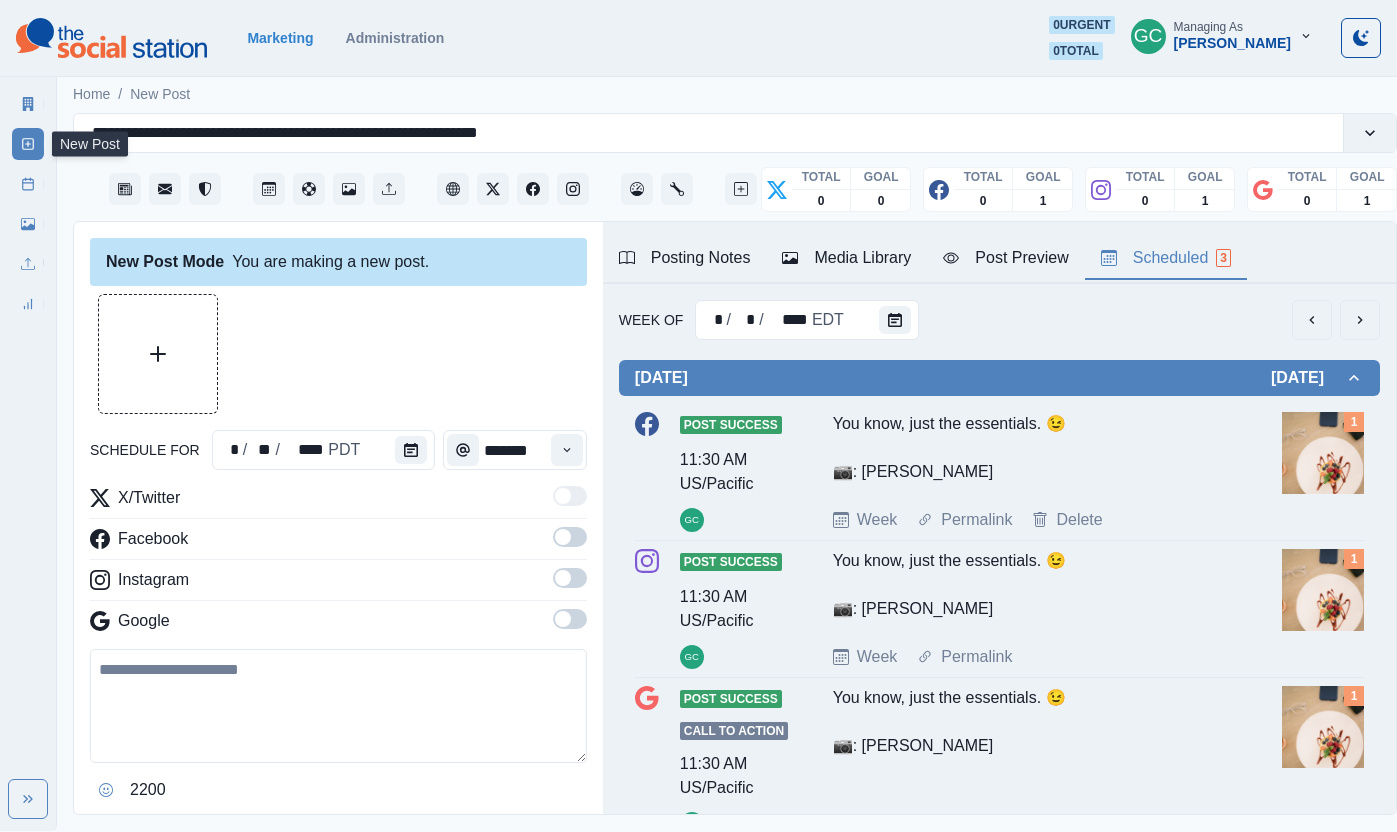 click on "Scheduled 3" at bounding box center [1166, 259] 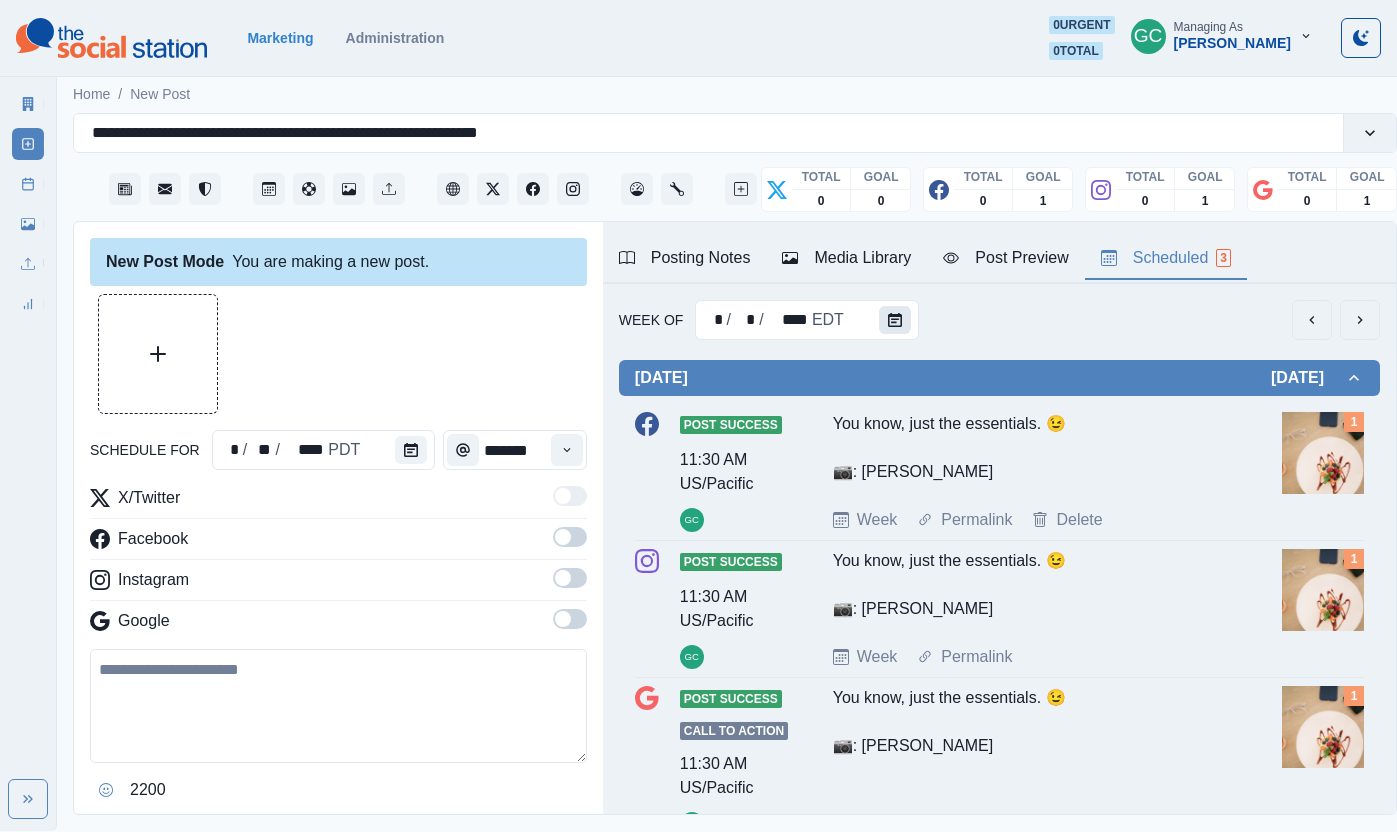 click at bounding box center [895, 320] 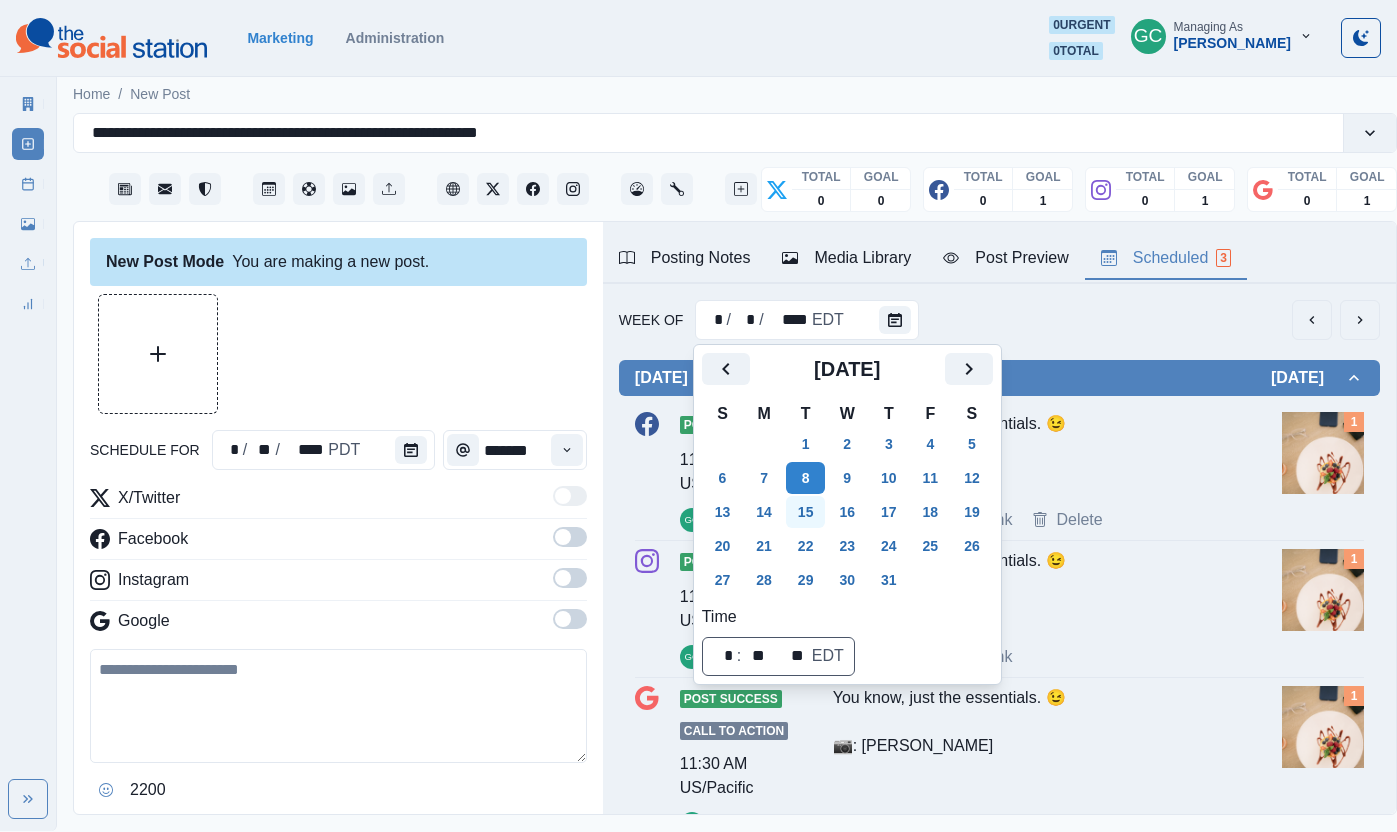 click on "15" at bounding box center (806, 512) 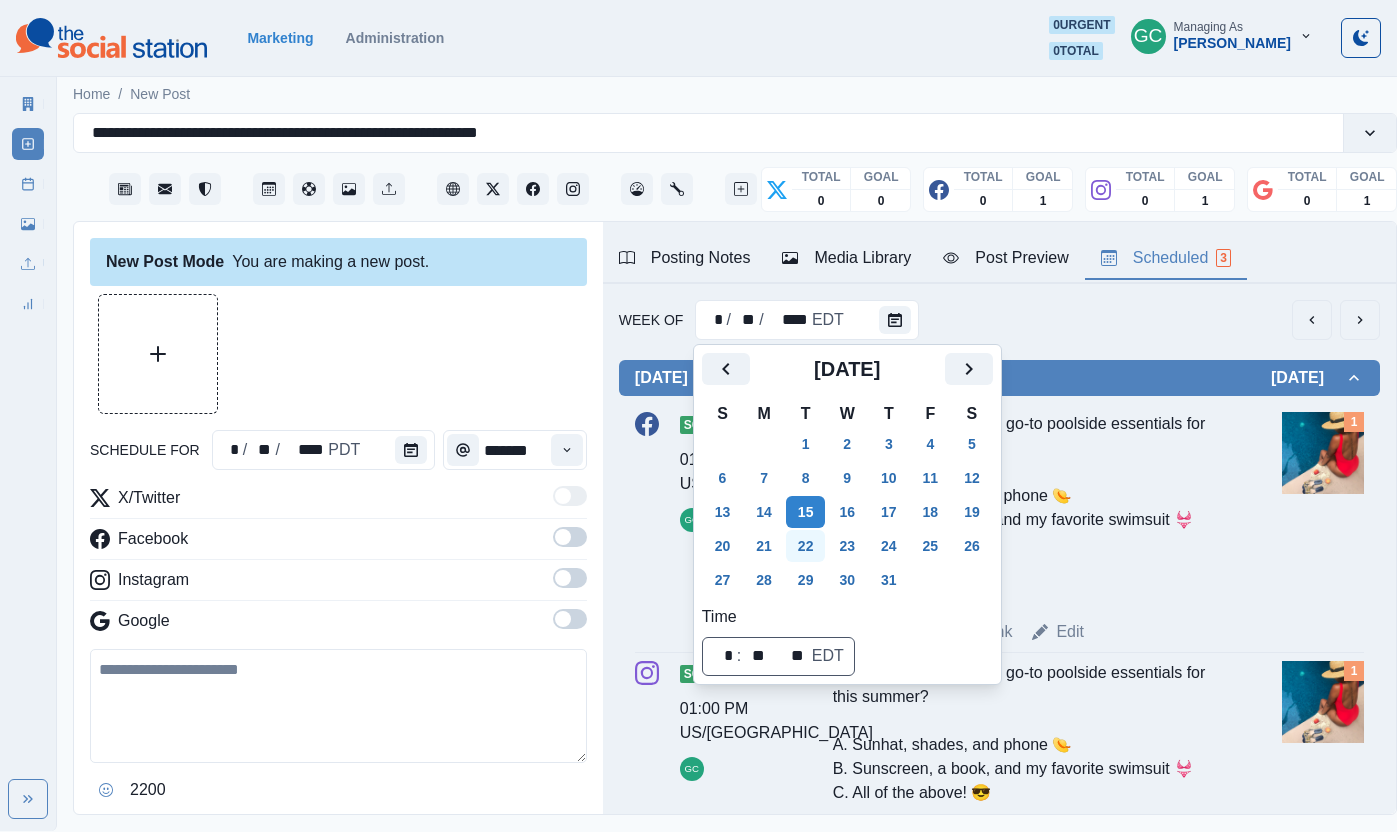 click on "22" at bounding box center [806, 546] 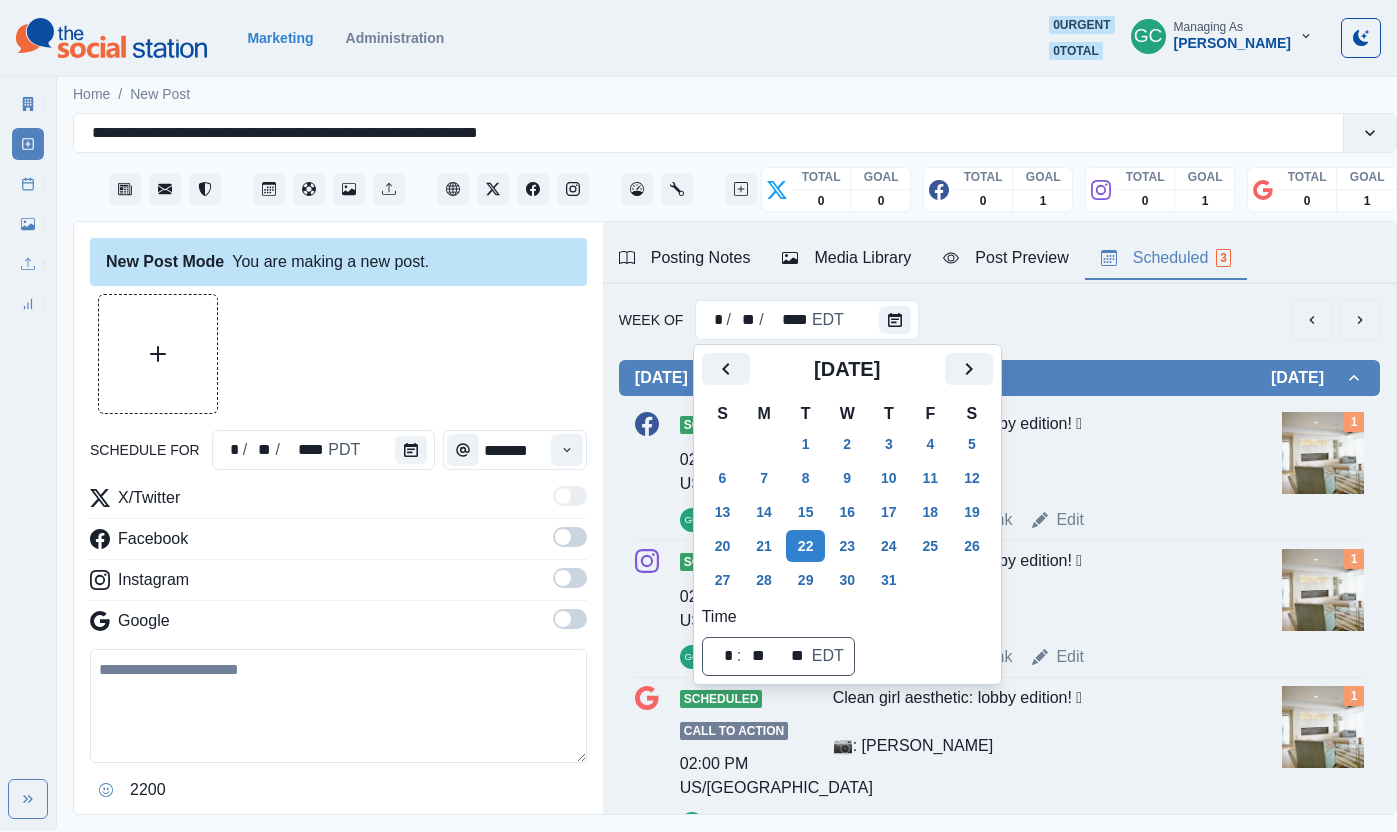 click on "[DATE] S M T W T F S 29 30 1 2 3 4 5 6 7 8 9 10 11 12 13 14 15 16 17 18 19 20 21 22 23 24 25 26 27 28 29 30 31 1 2 Time ⁦ * : ** ⁩   **   EDT" at bounding box center [847, 514] 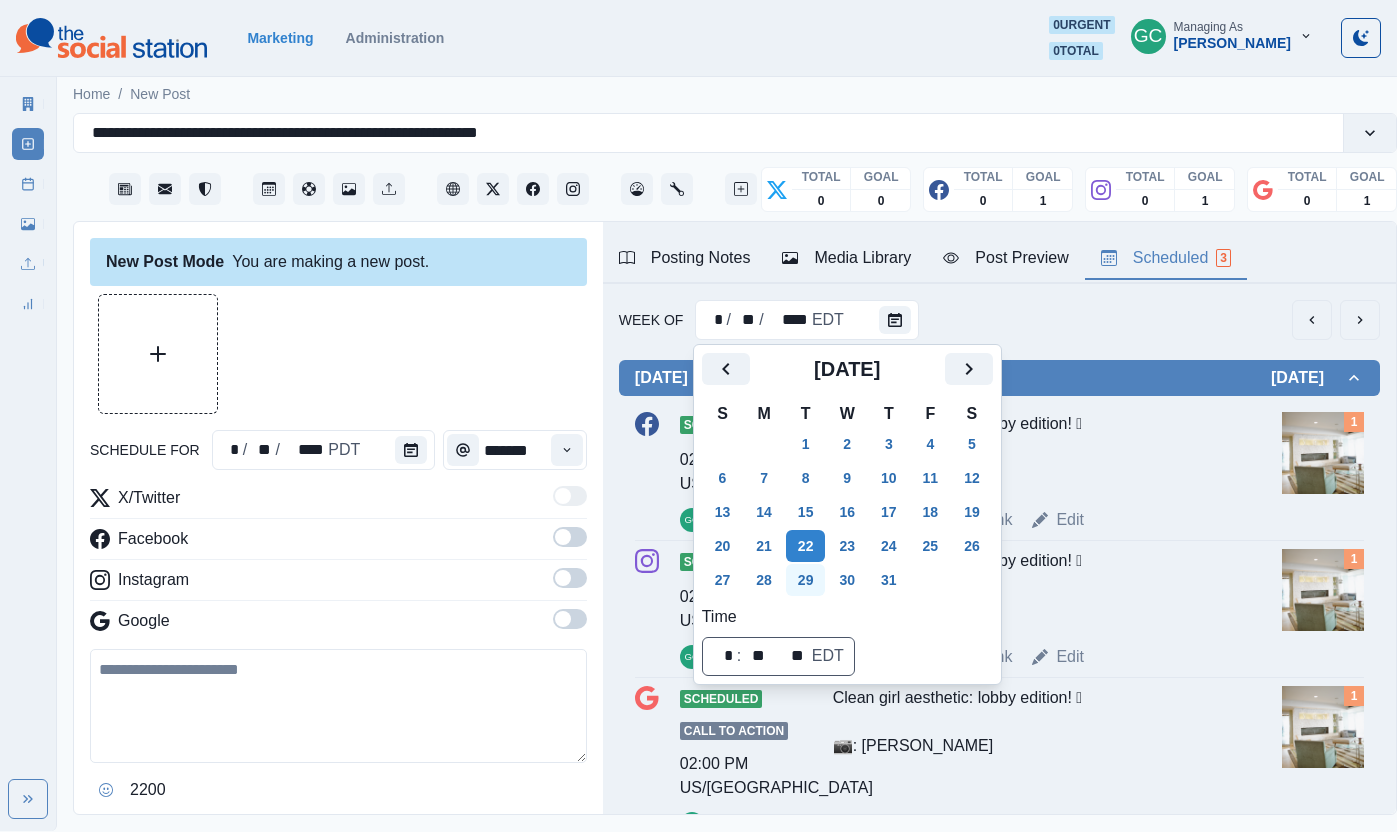 click on "29" at bounding box center (806, 580) 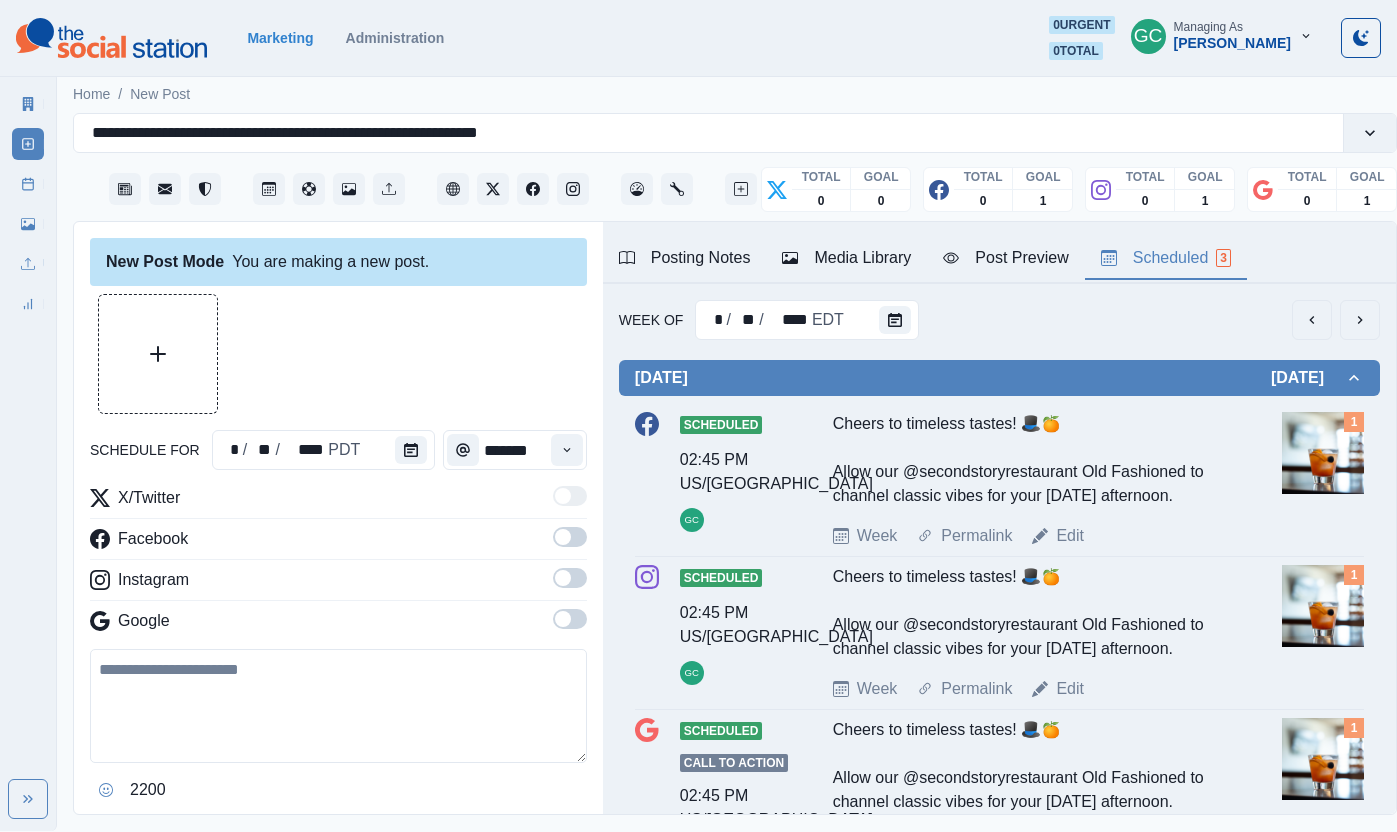 scroll, scrollTop: 1, scrollLeft: 0, axis: vertical 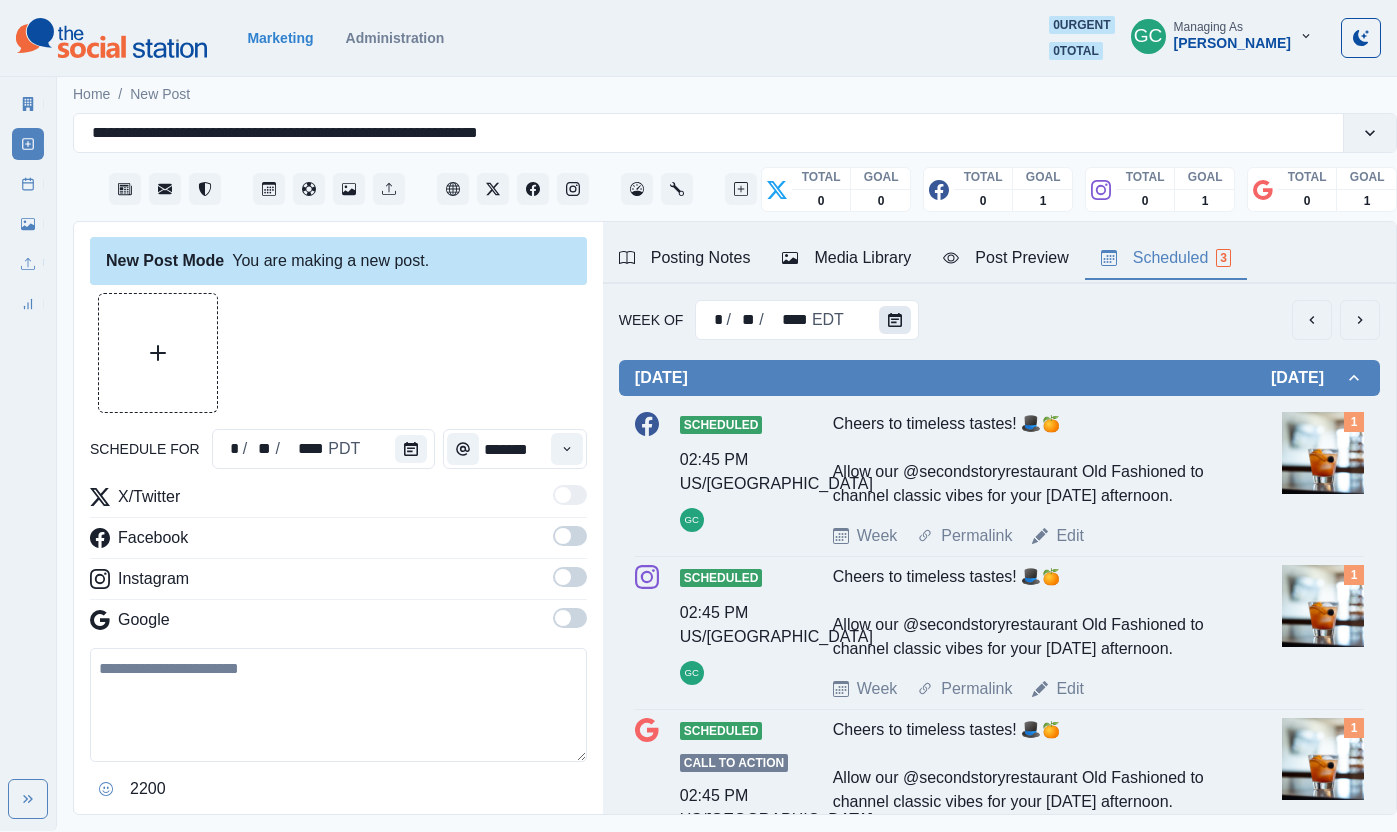click 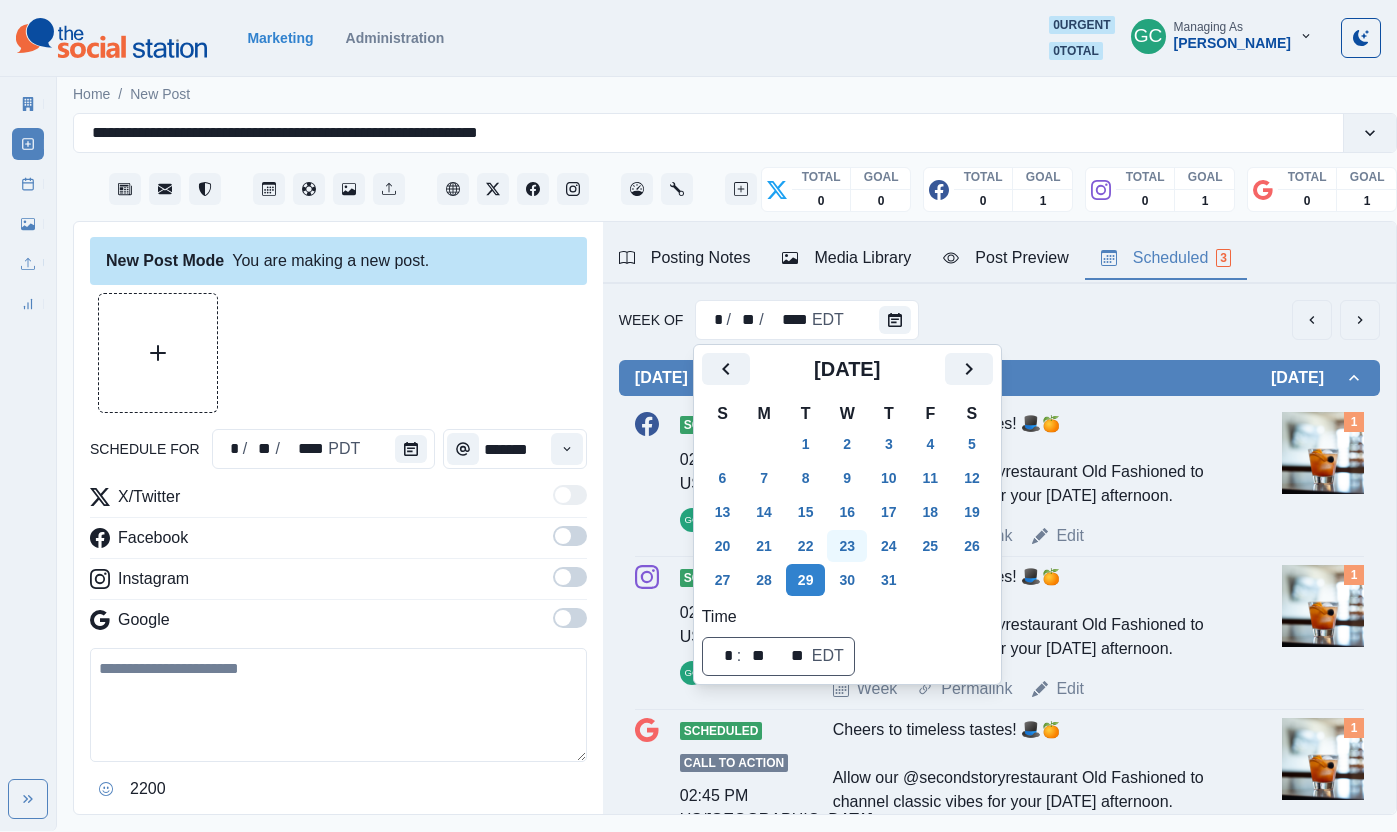 click on "23" at bounding box center (847, 546) 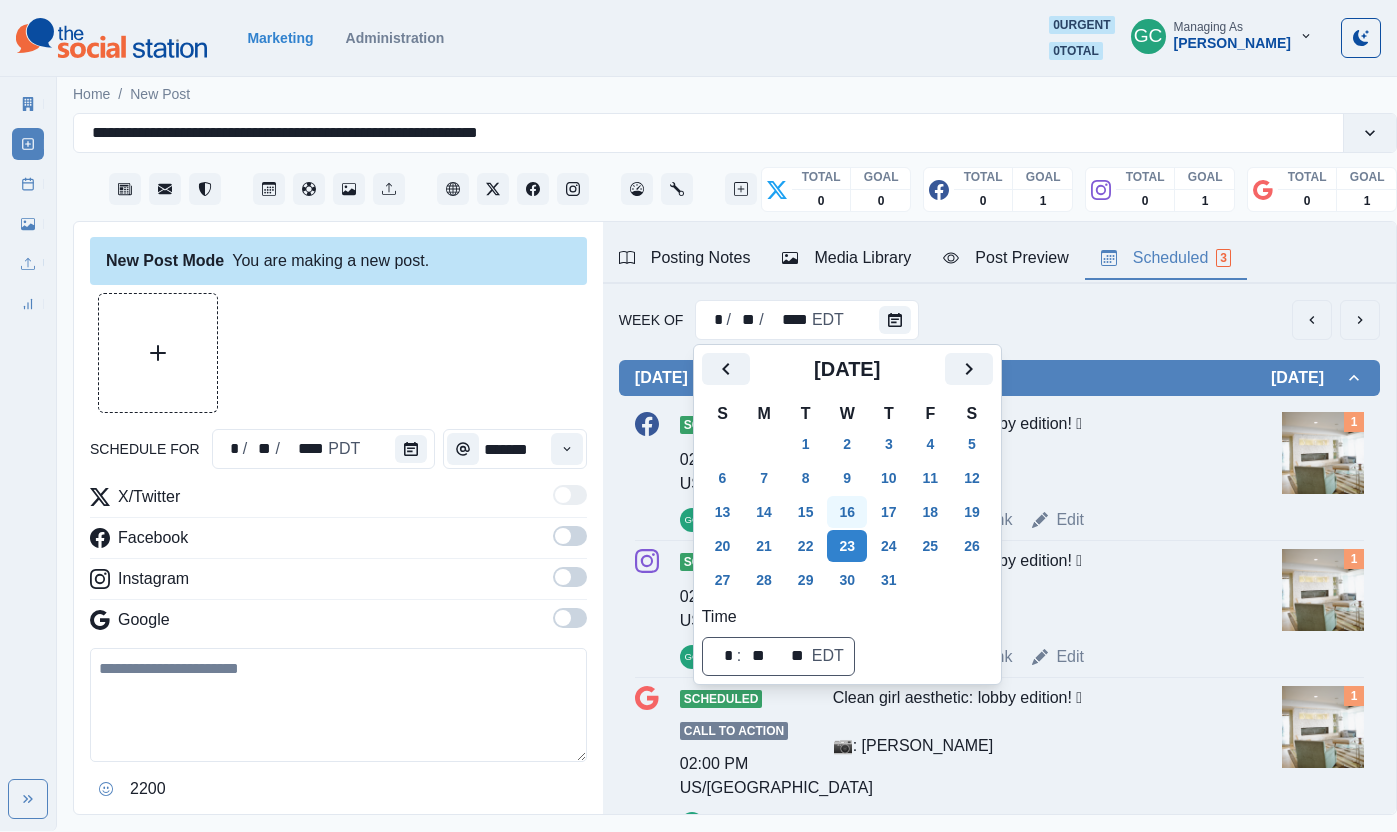 click on "16" at bounding box center (847, 512) 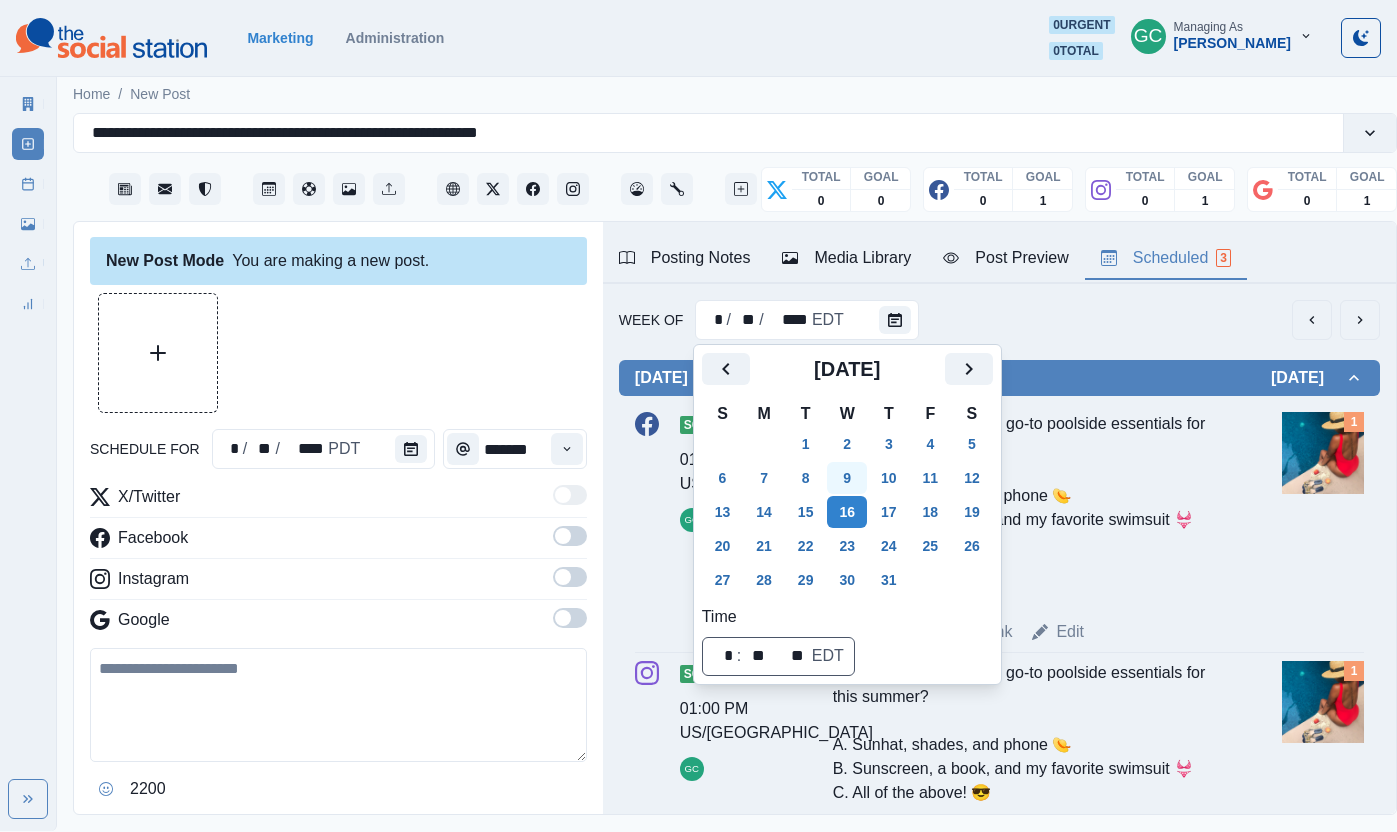 click on "9" at bounding box center [847, 478] 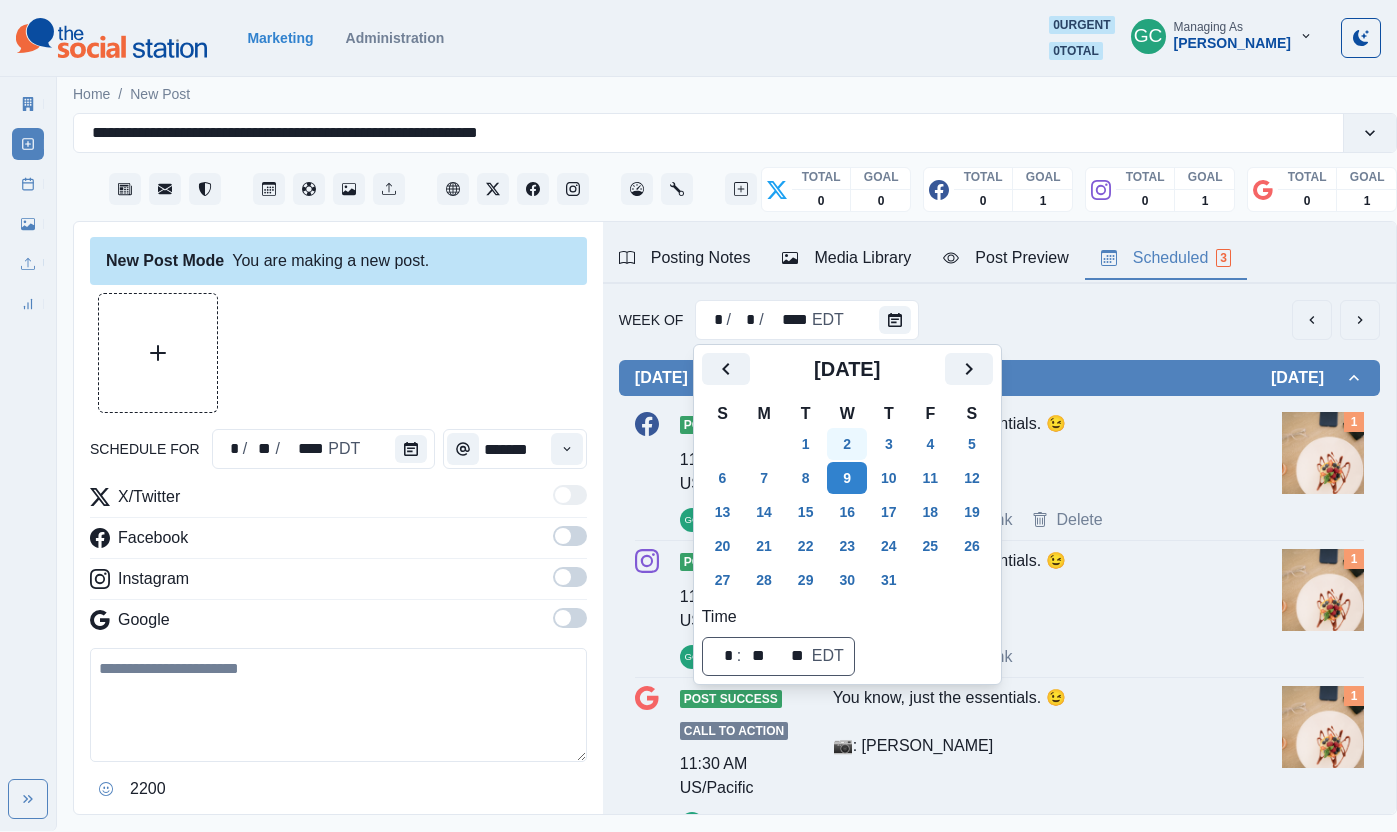 click on "2" at bounding box center (847, 444) 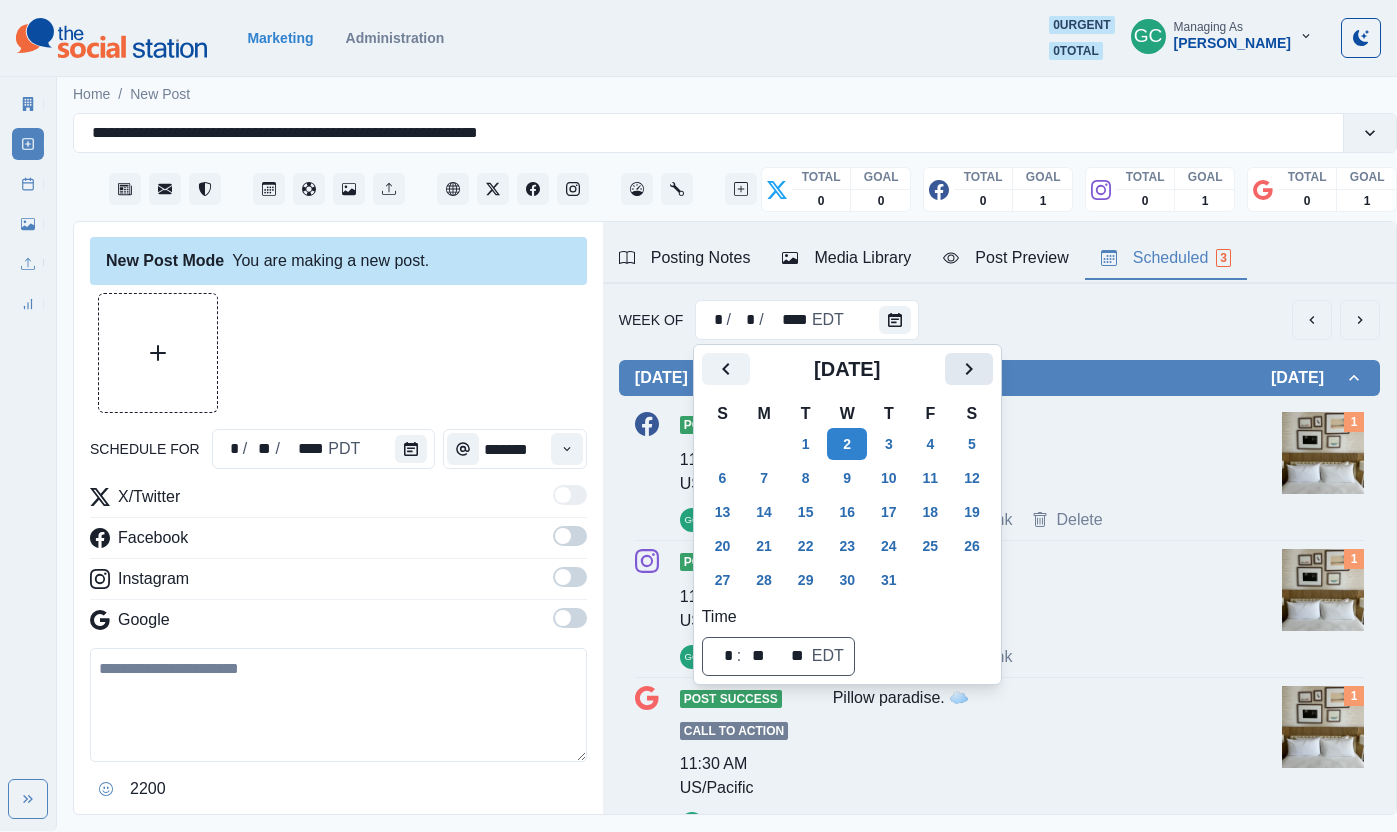 click 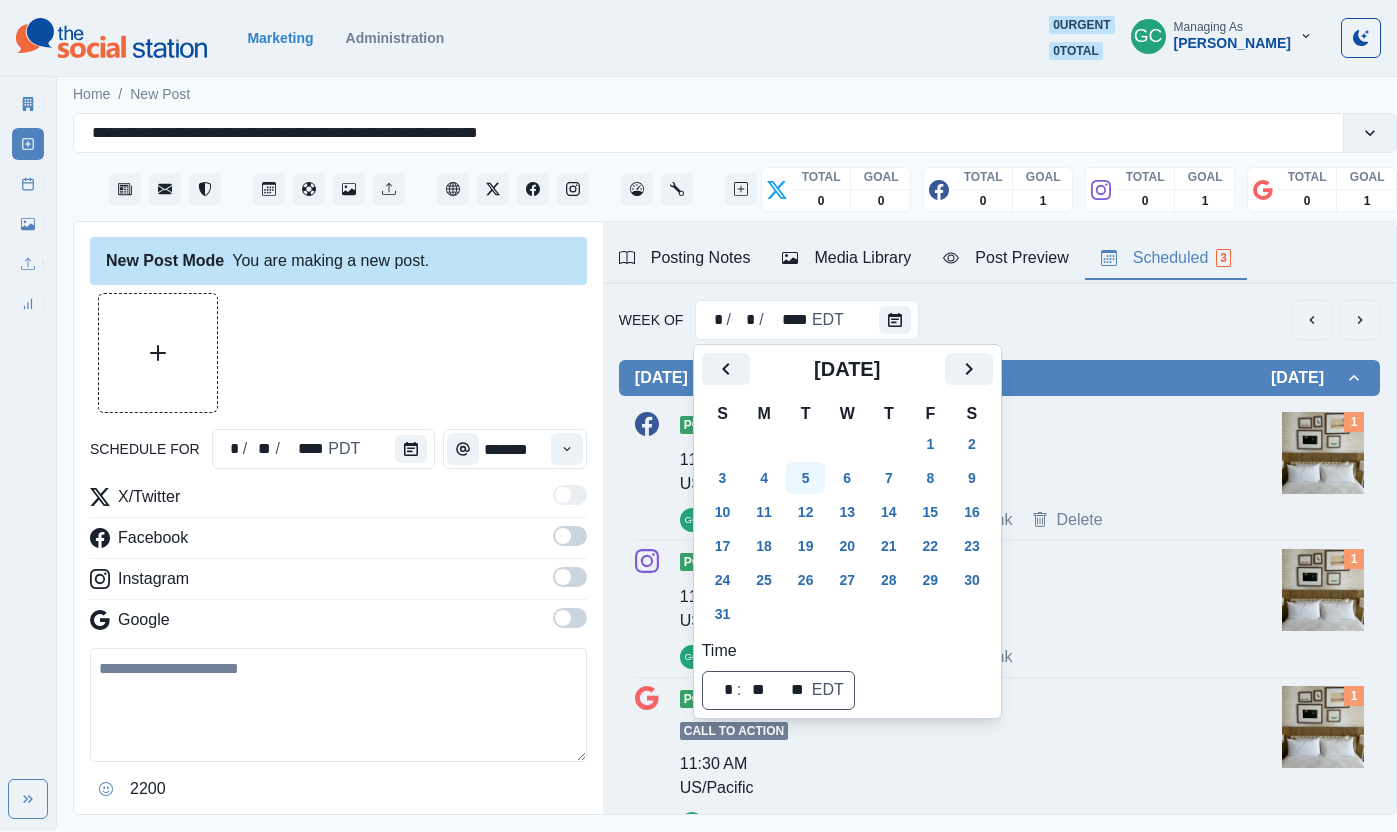 click on "5" at bounding box center (806, 478) 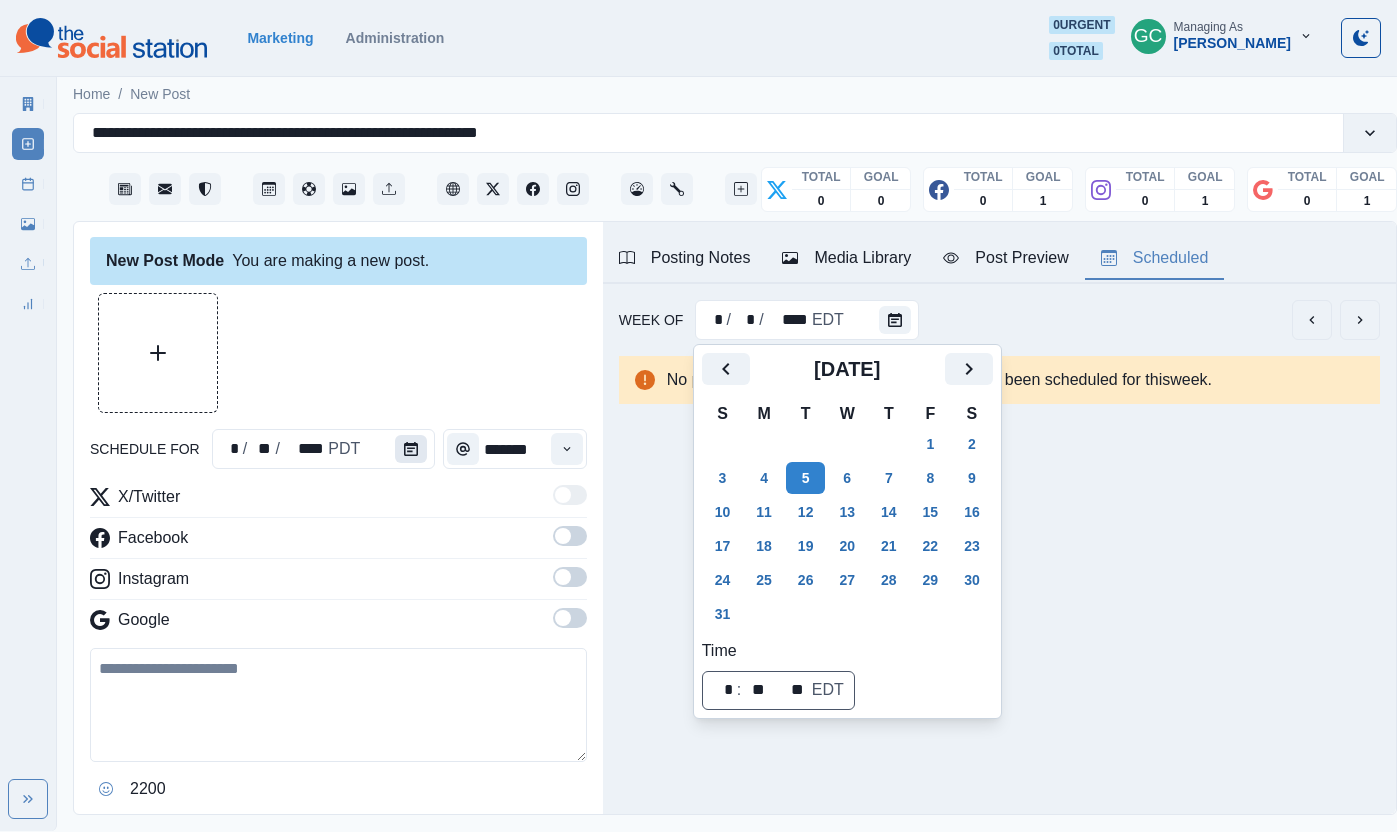 click on "schedule for  * / ** / **** PDT *******" at bounding box center [338, 449] 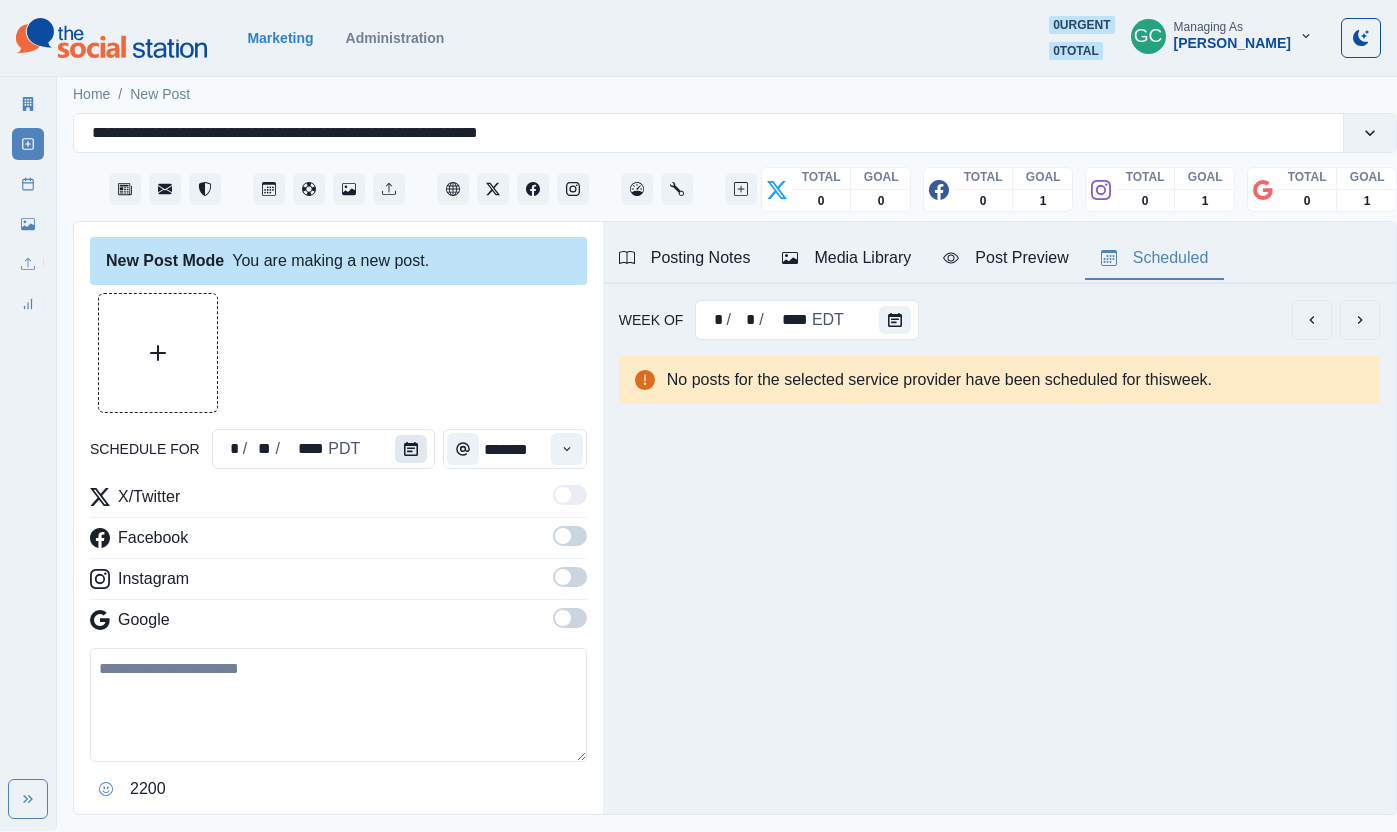 click at bounding box center [411, 449] 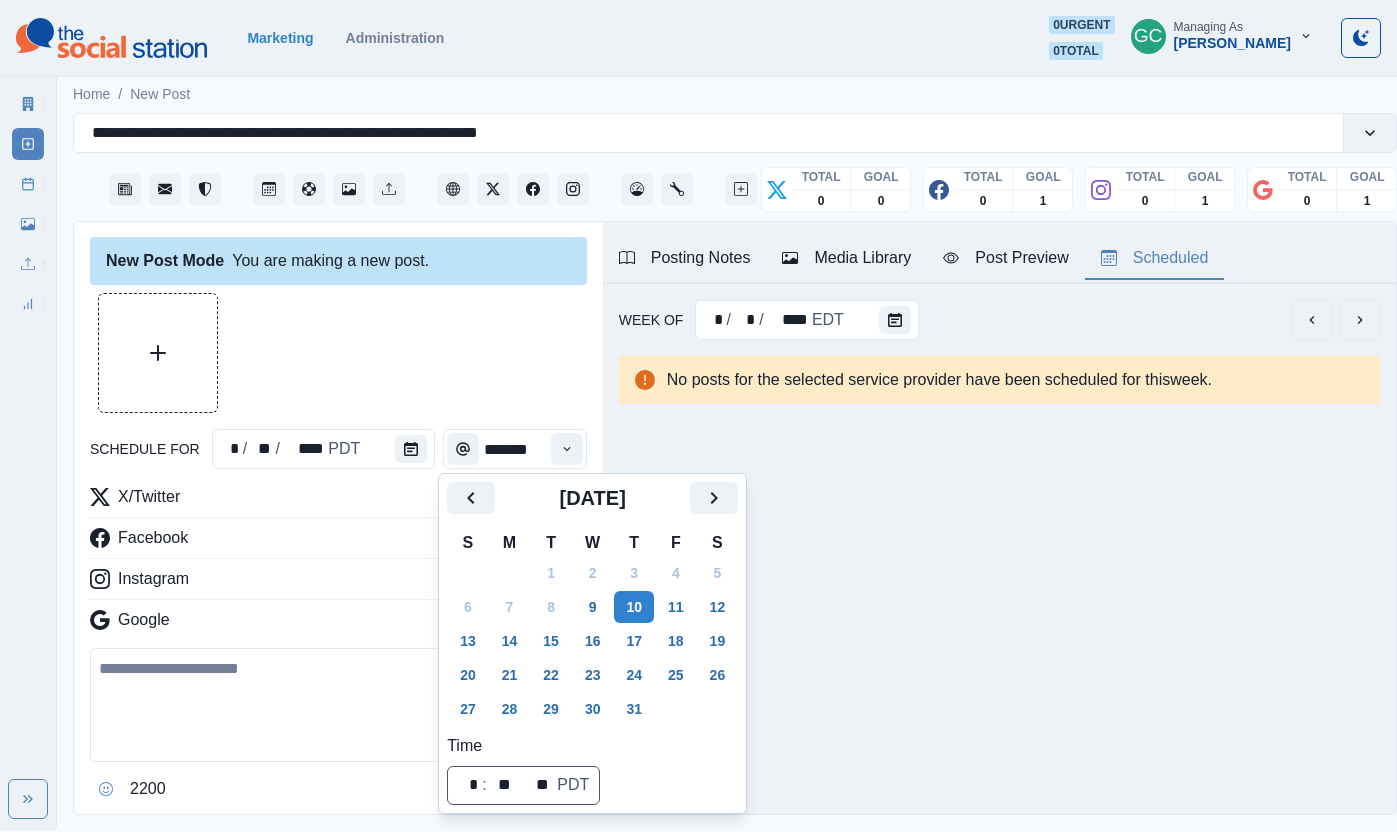 click 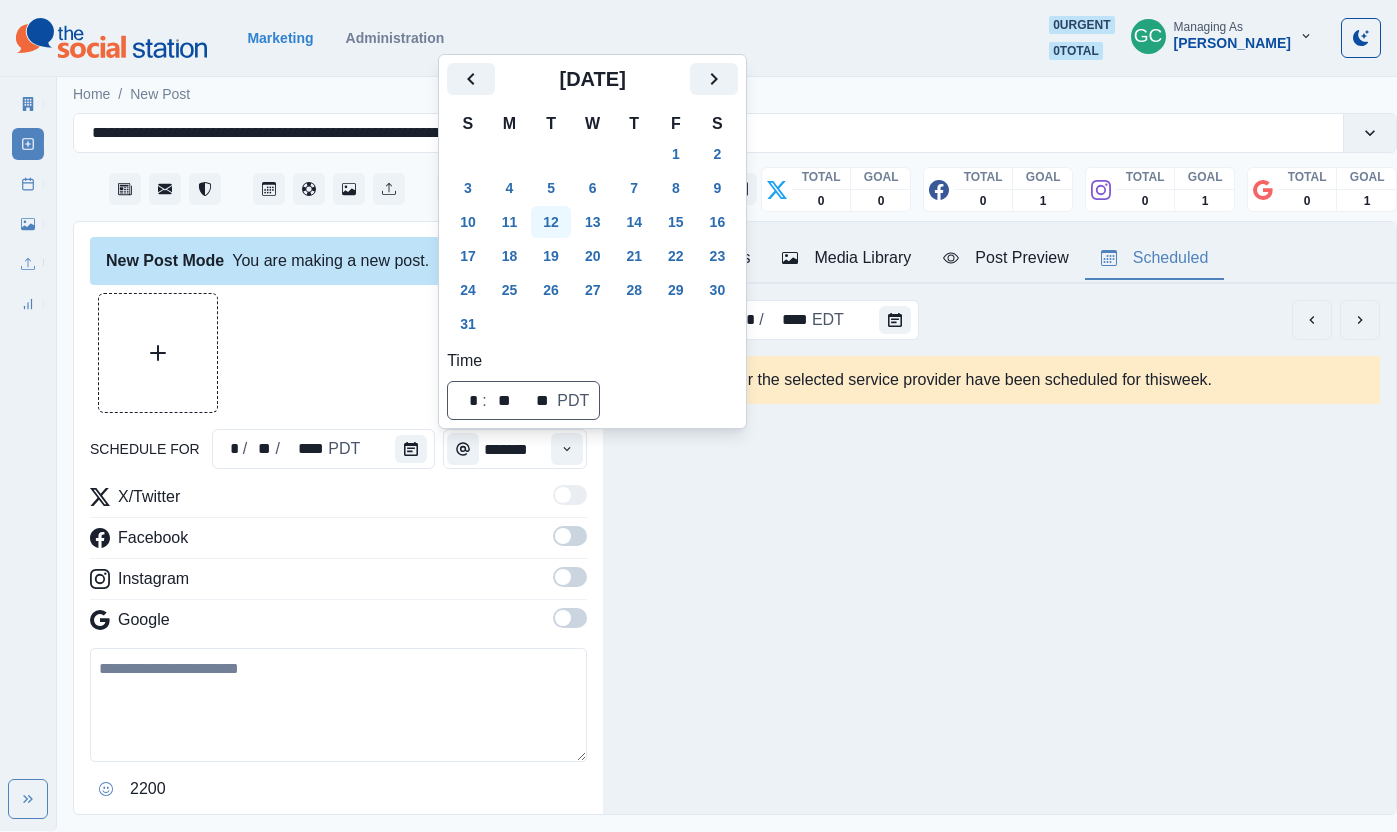 click on "5" at bounding box center (551, 188) 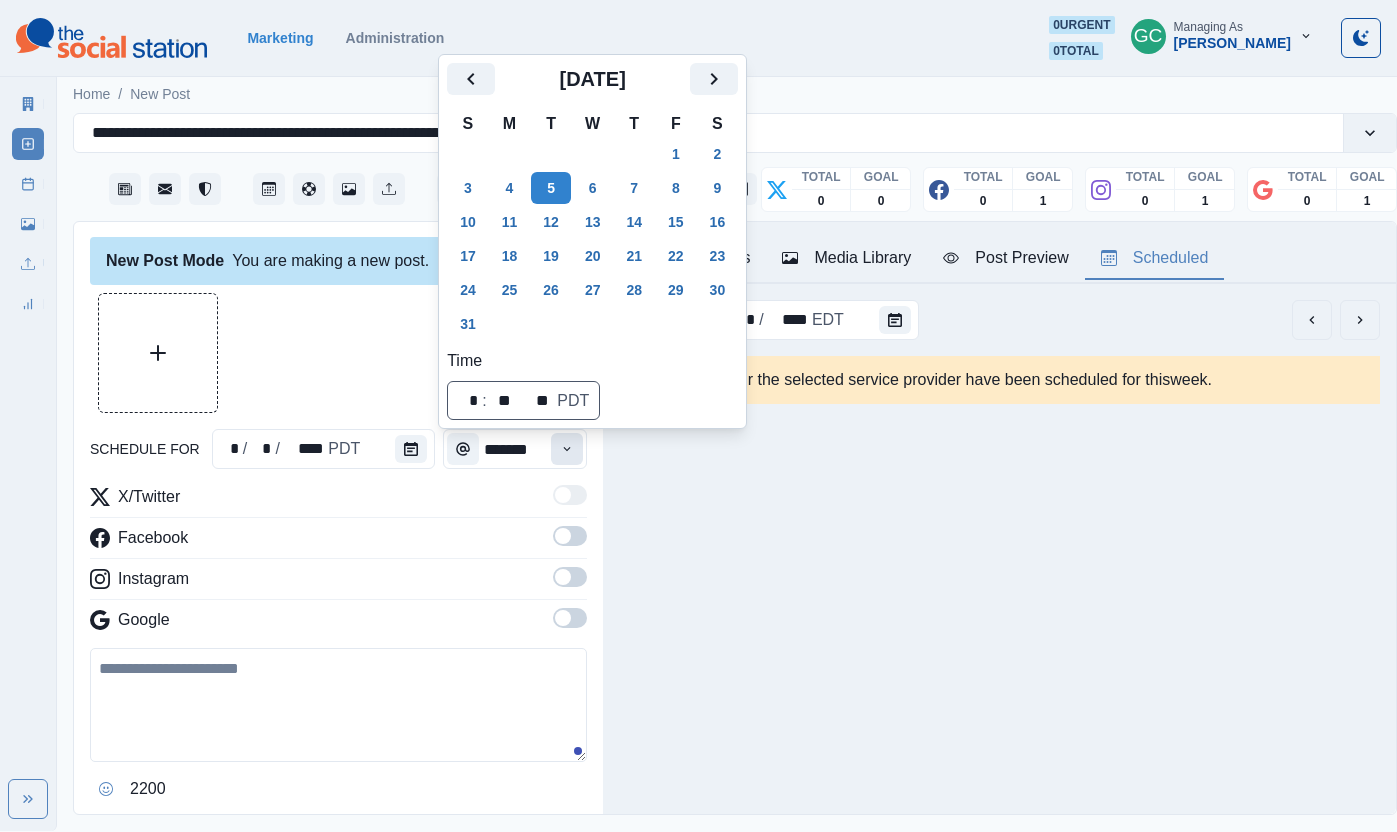 click at bounding box center [567, 449] 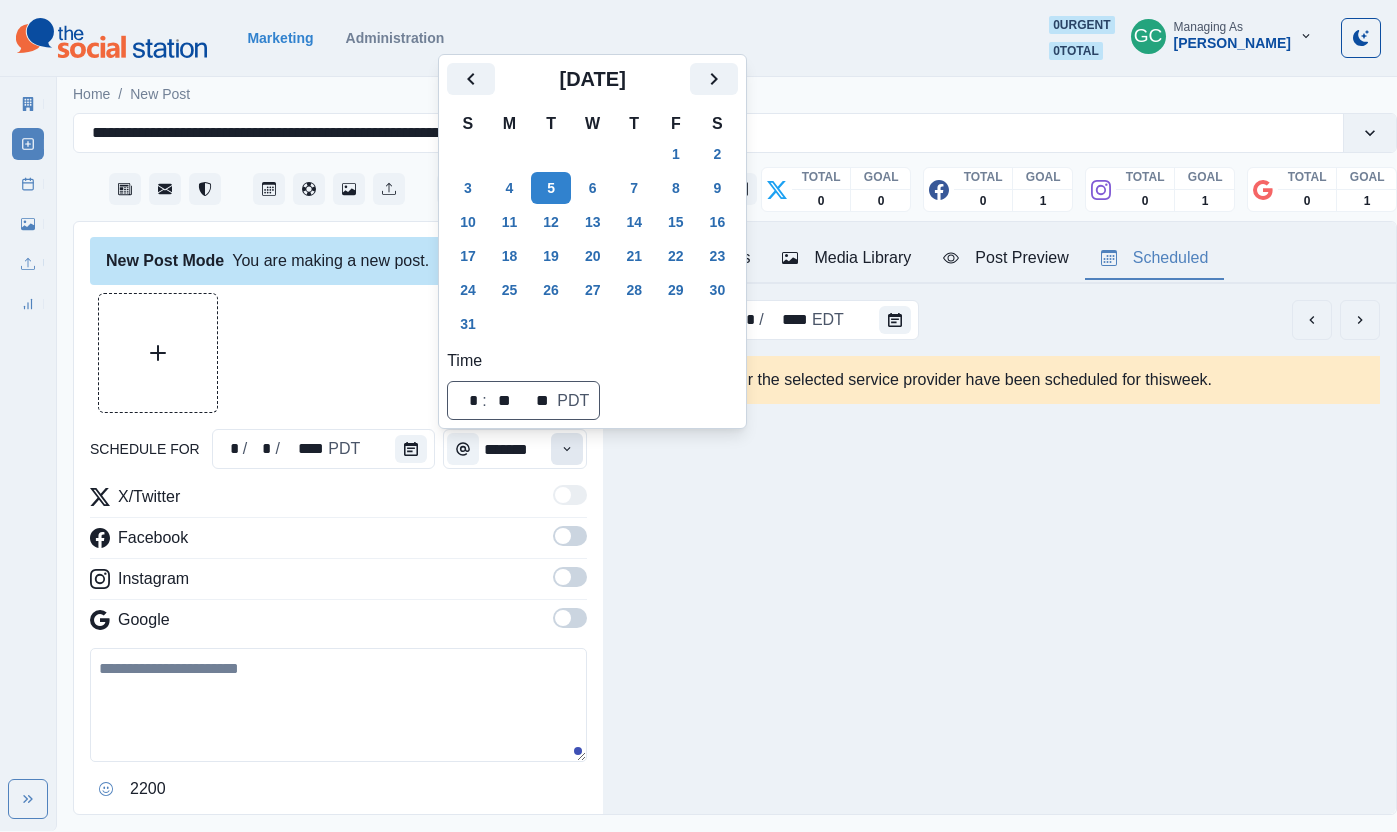 click at bounding box center [567, 449] 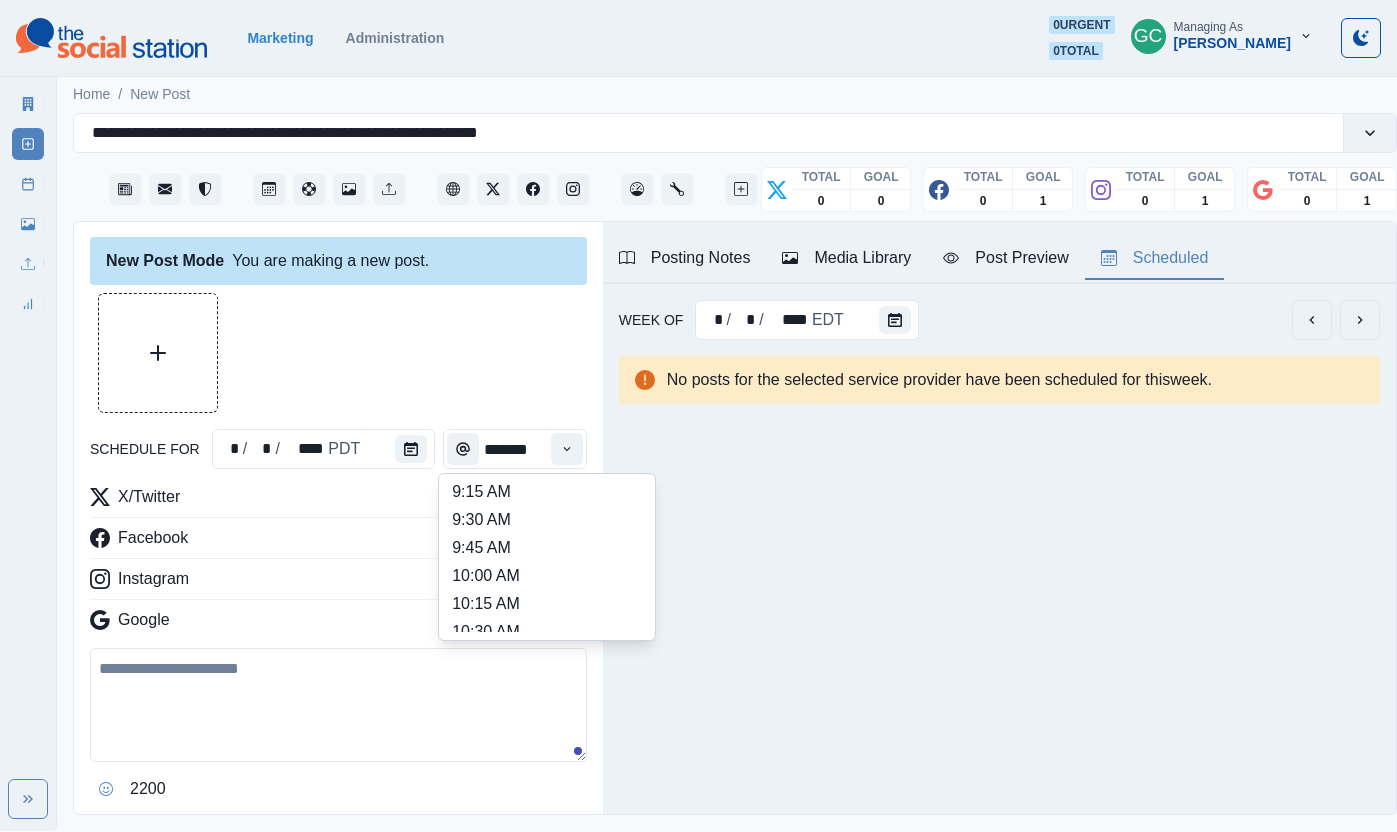 scroll, scrollTop: 400, scrollLeft: 0, axis: vertical 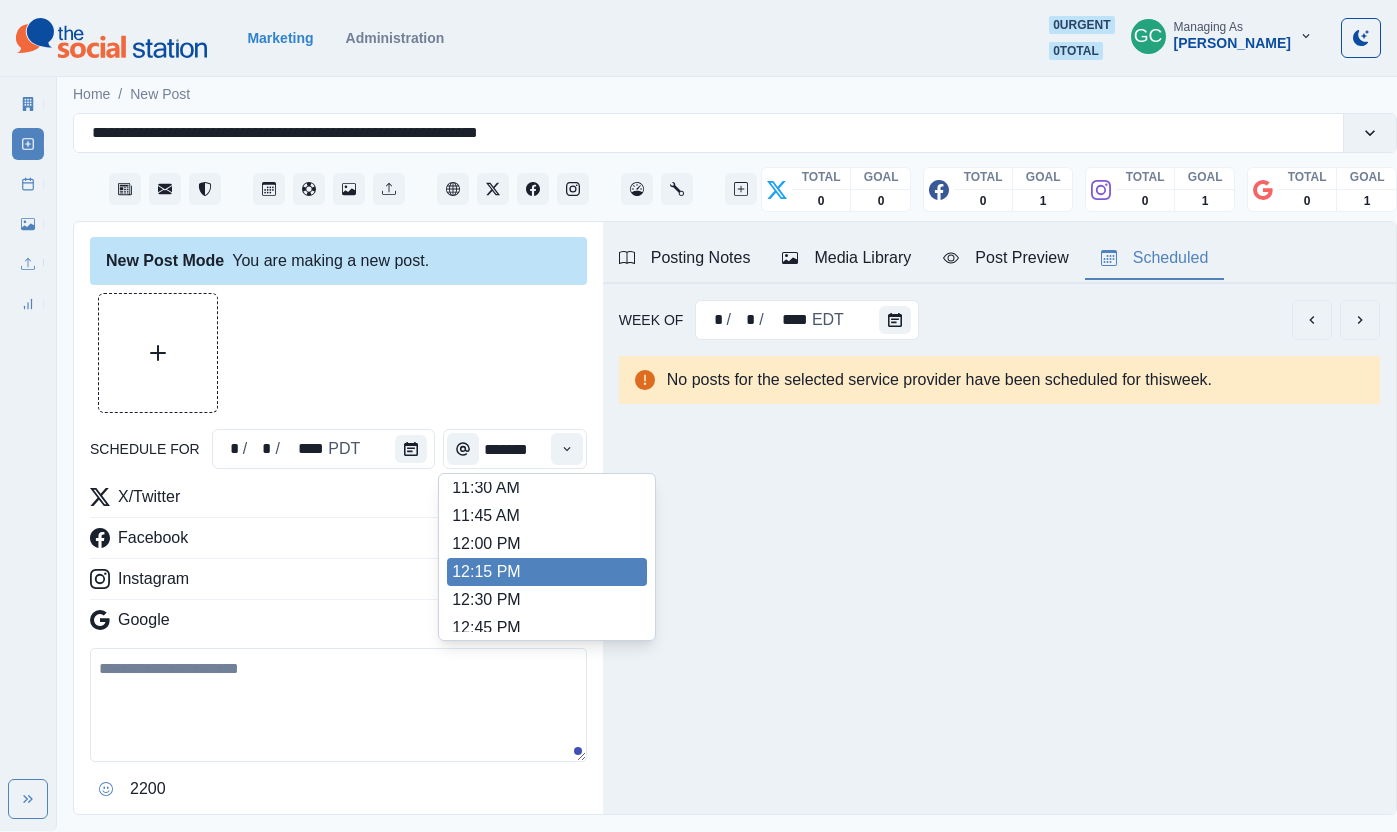 click on "12:15 PM" at bounding box center (547, 572) 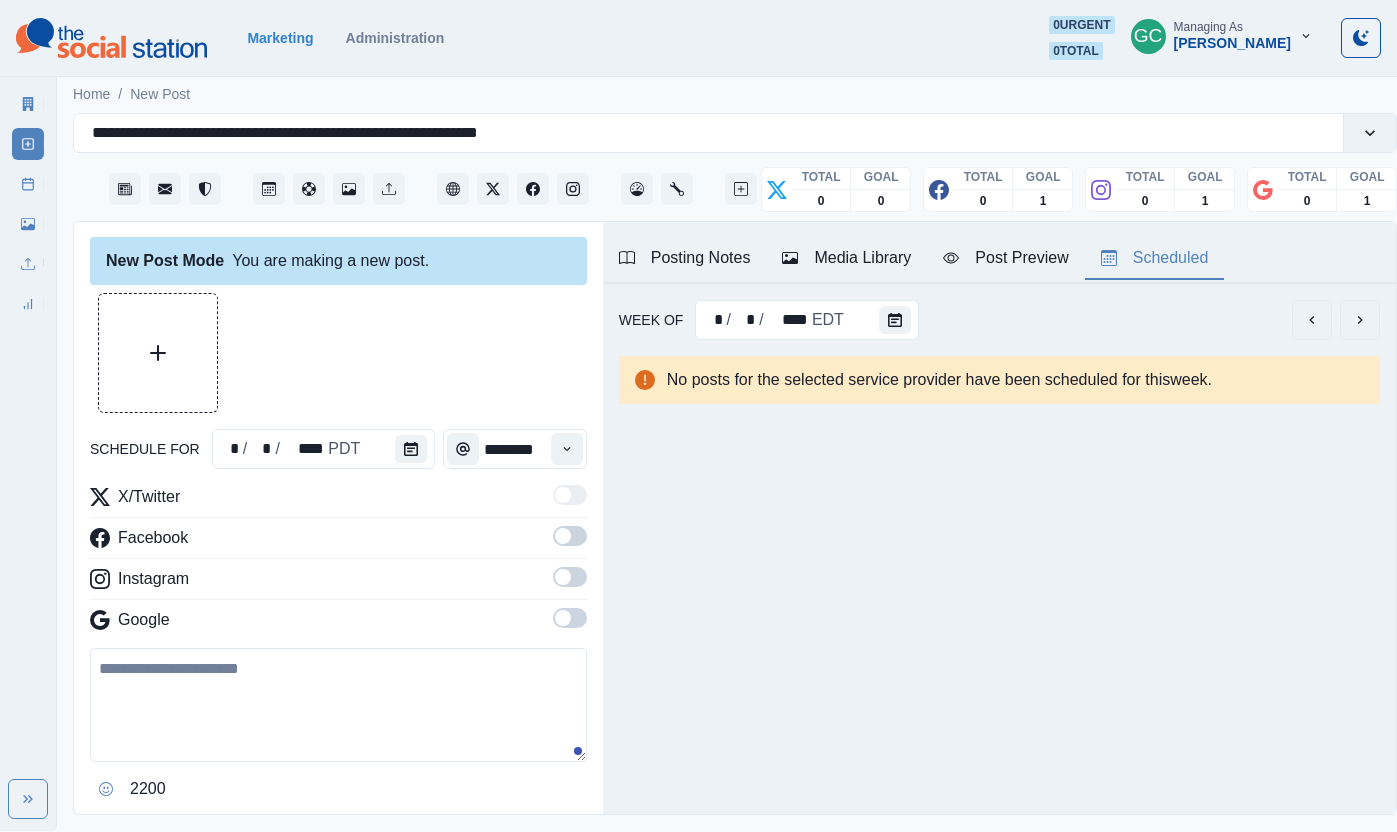 drag, startPoint x: 559, startPoint y: 614, endPoint x: 590, endPoint y: 570, distance: 53.823788 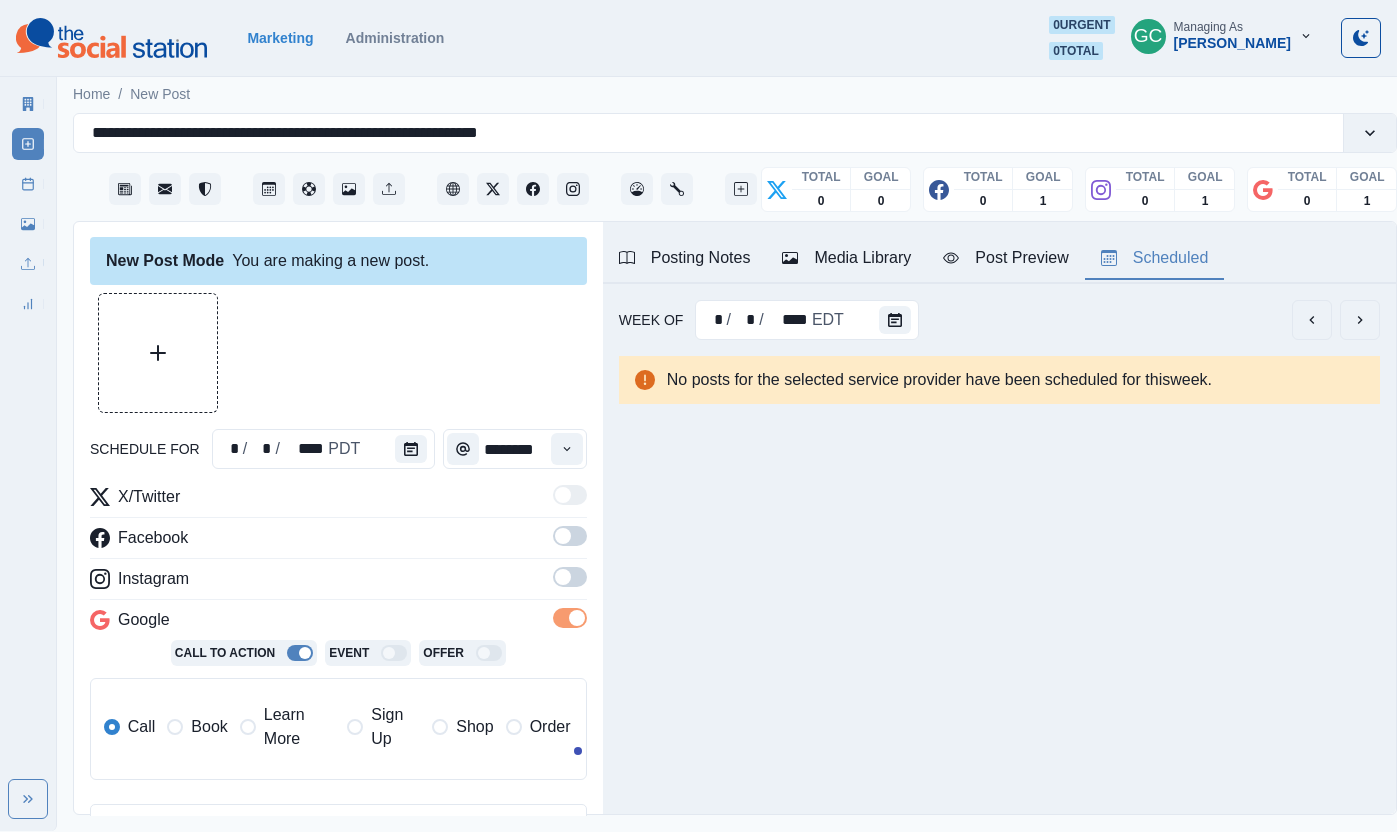 click on "New Post Mode You are making a new post. schedule for  * / * / **** PDT ******** X/Twitter Facebook Instagram Google Call To Action Event Offer Call Book Learn More Sign Up Shop Order
1500 Clear Schedule Post No posts for the selected service provider have been scheduled for this  day ." at bounding box center [338, 519] 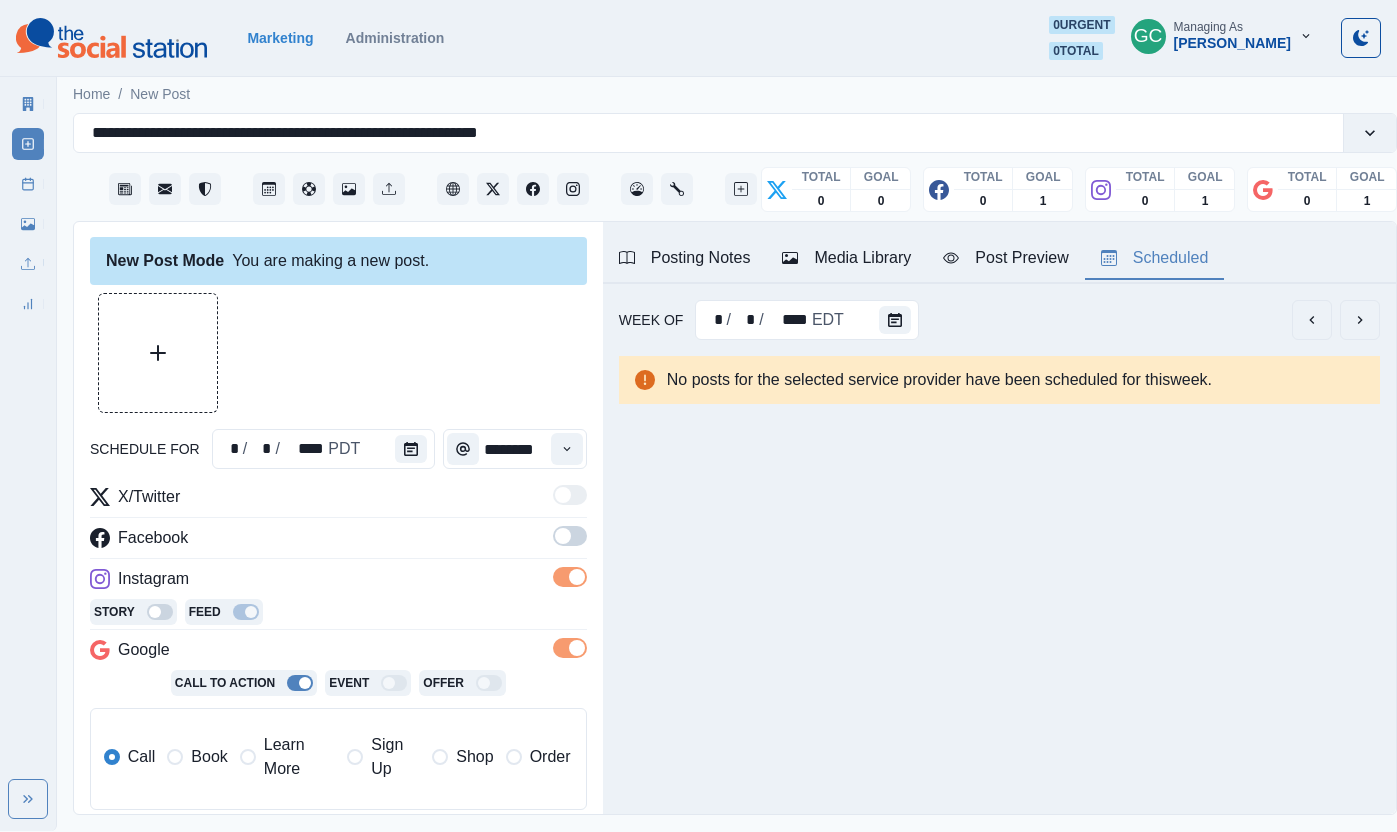 click at bounding box center [570, 536] 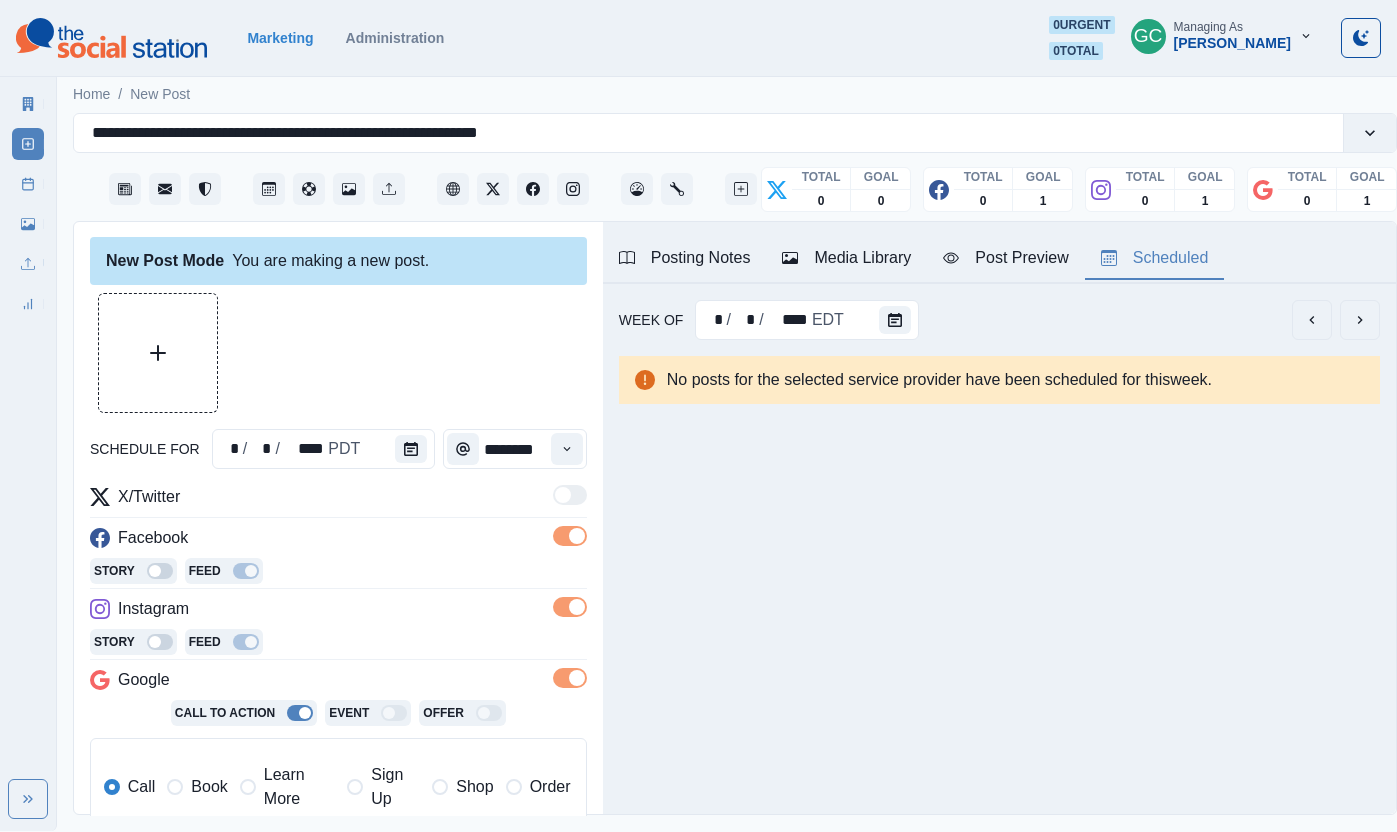 drag, startPoint x: 258, startPoint y: 788, endPoint x: 531, endPoint y: 472, distance: 417.5943 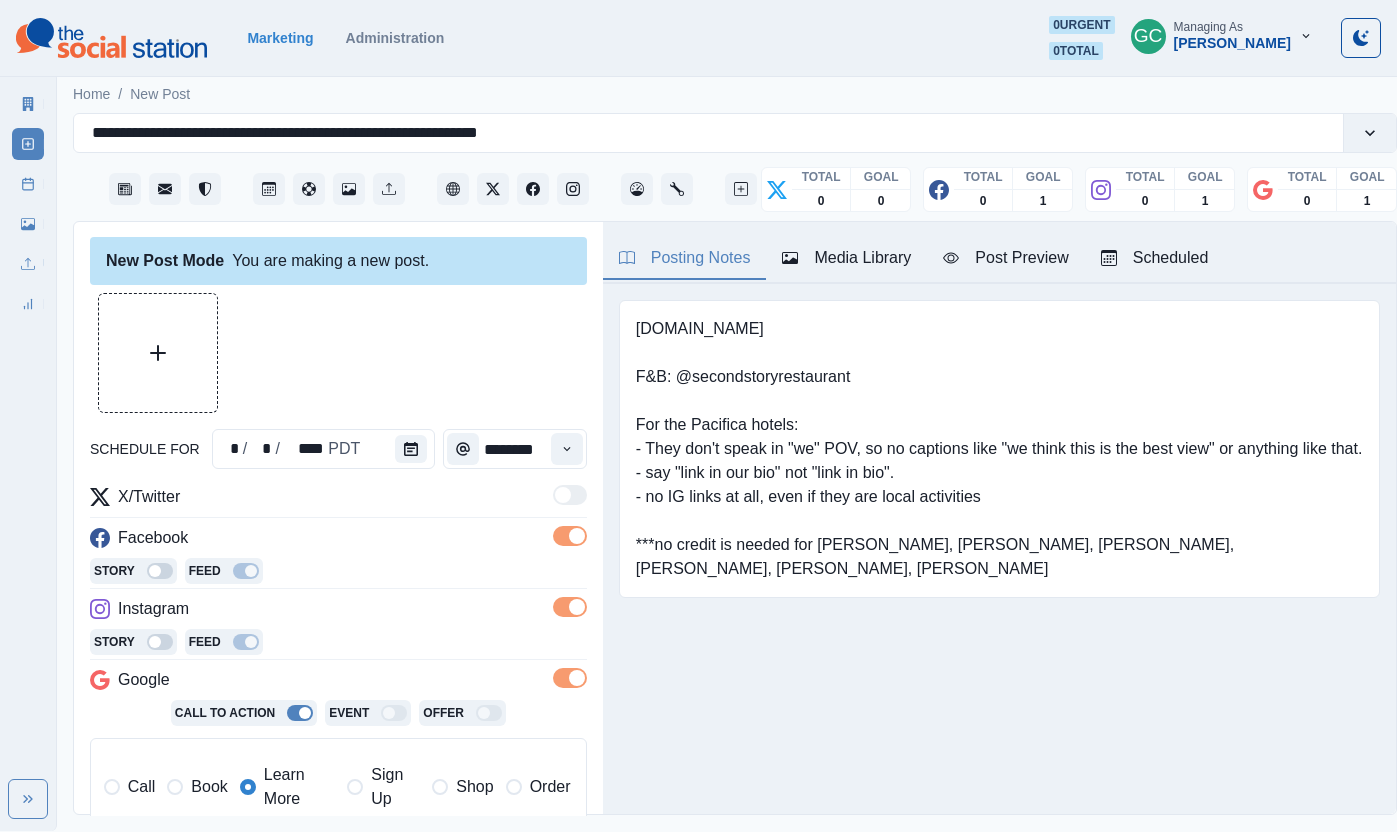 click on "Posting Notes" at bounding box center [685, 258] 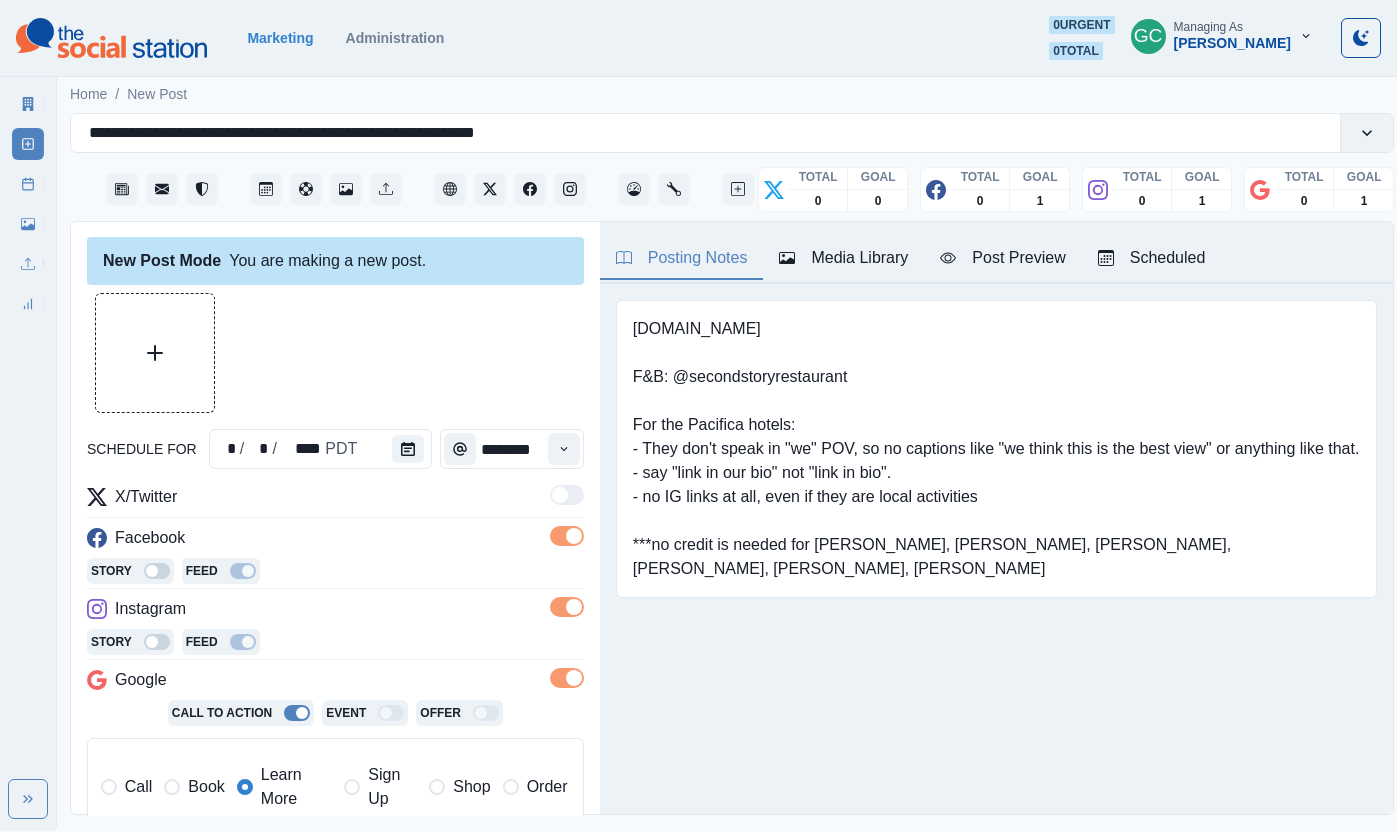 scroll, scrollTop: 0, scrollLeft: 5, axis: horizontal 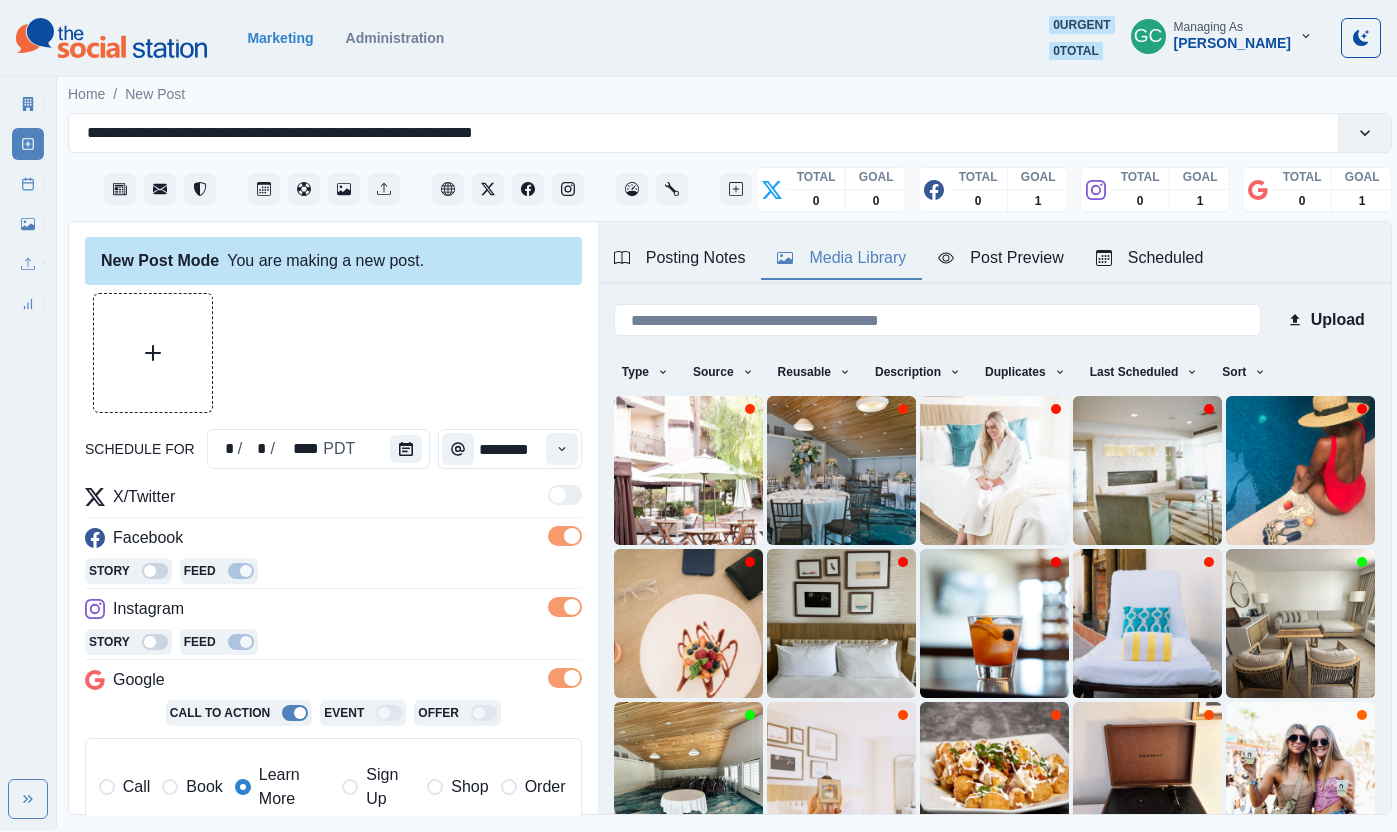 click on "Media Library" at bounding box center (841, 258) 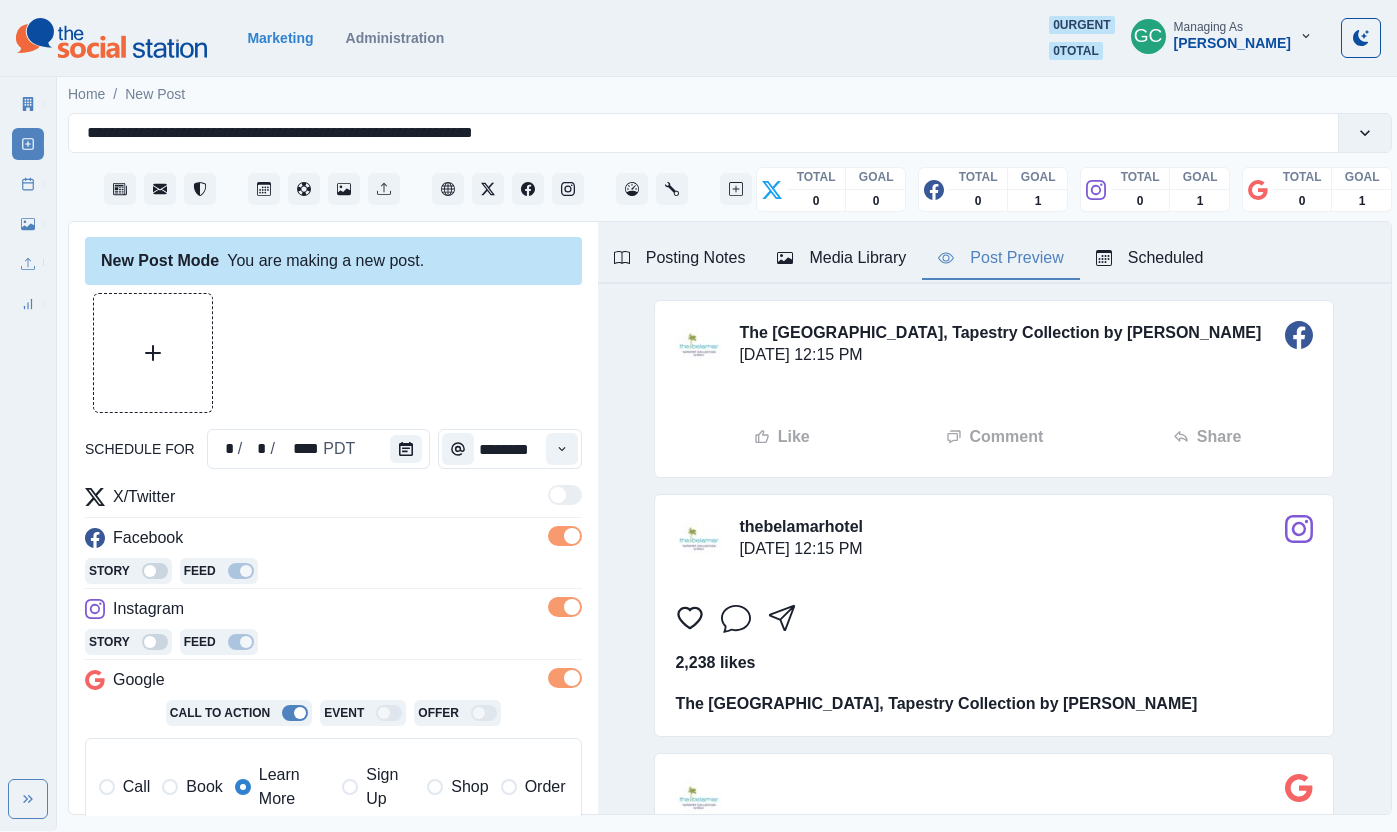 click on "Post Preview" at bounding box center (1000, 258) 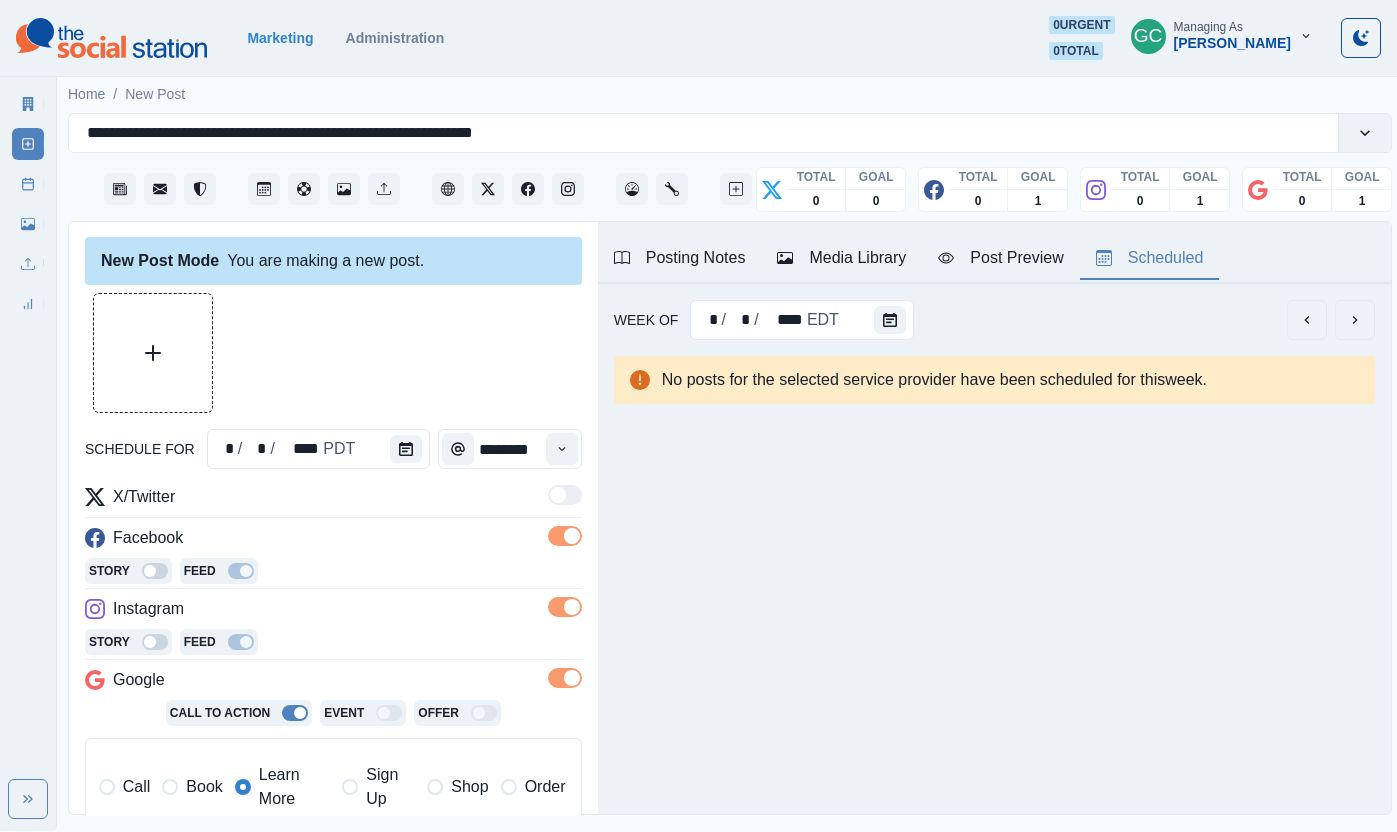 click on "Media Library" at bounding box center [841, 258] 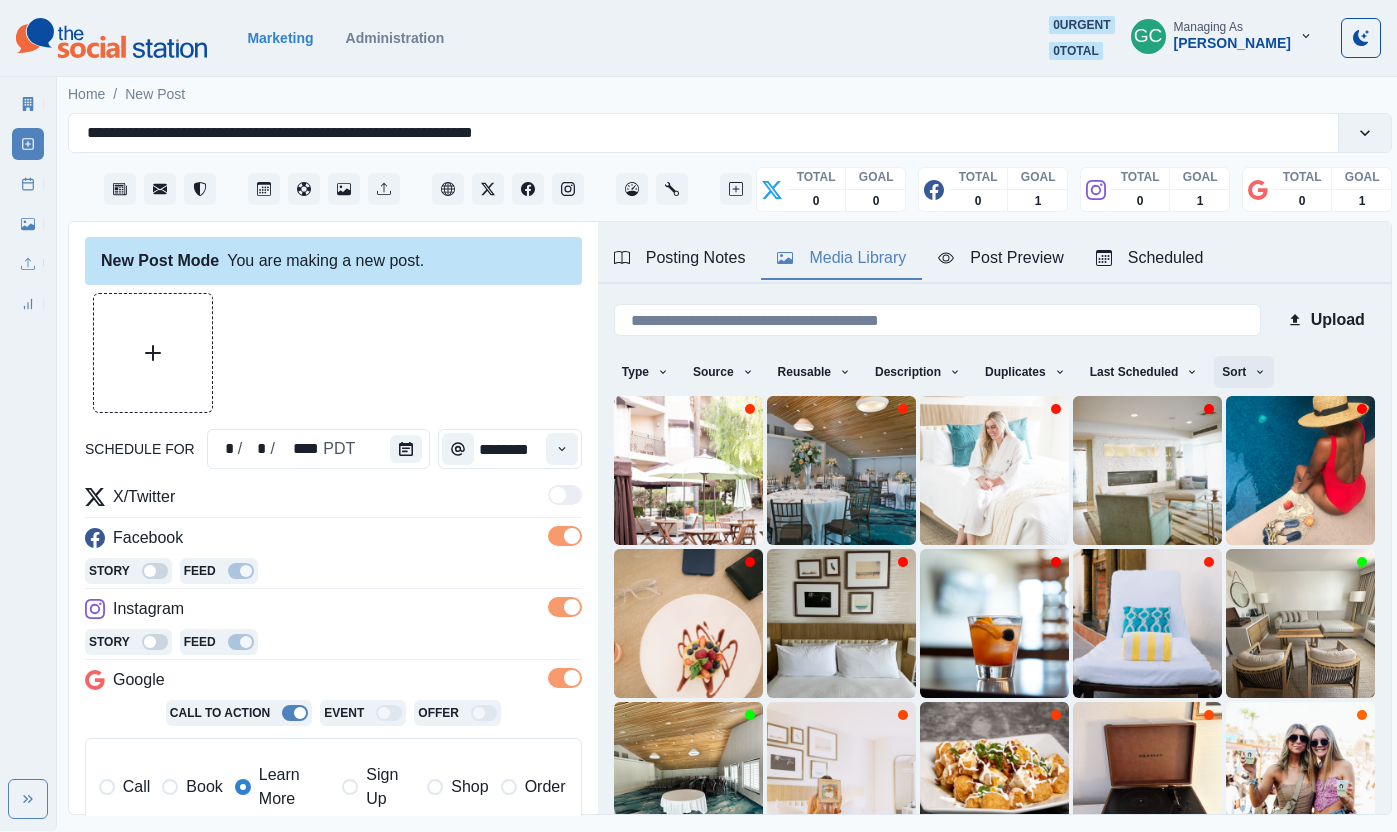 click on "Sort" at bounding box center (1244, 372) 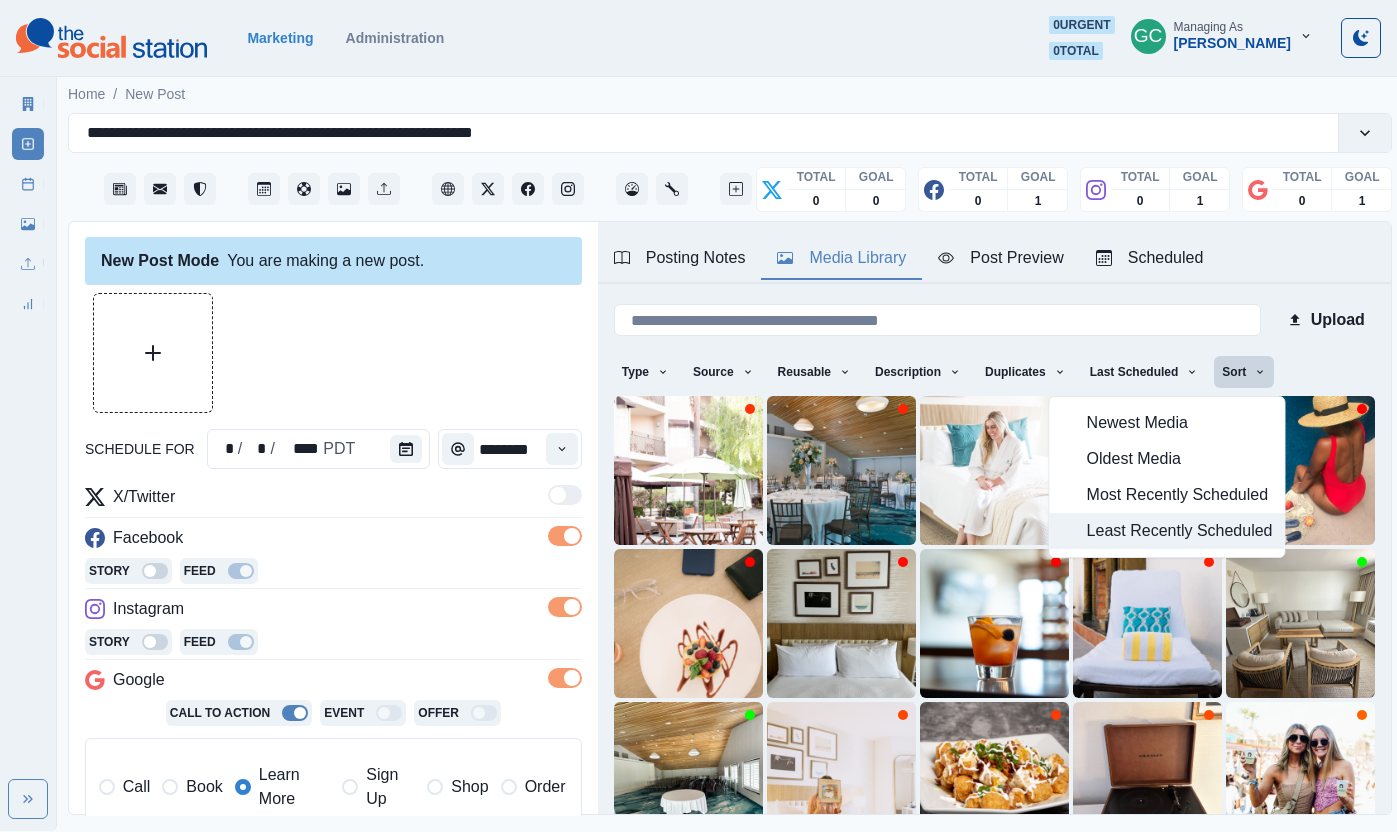 click on "Least Recently Scheduled" at bounding box center [1180, 531] 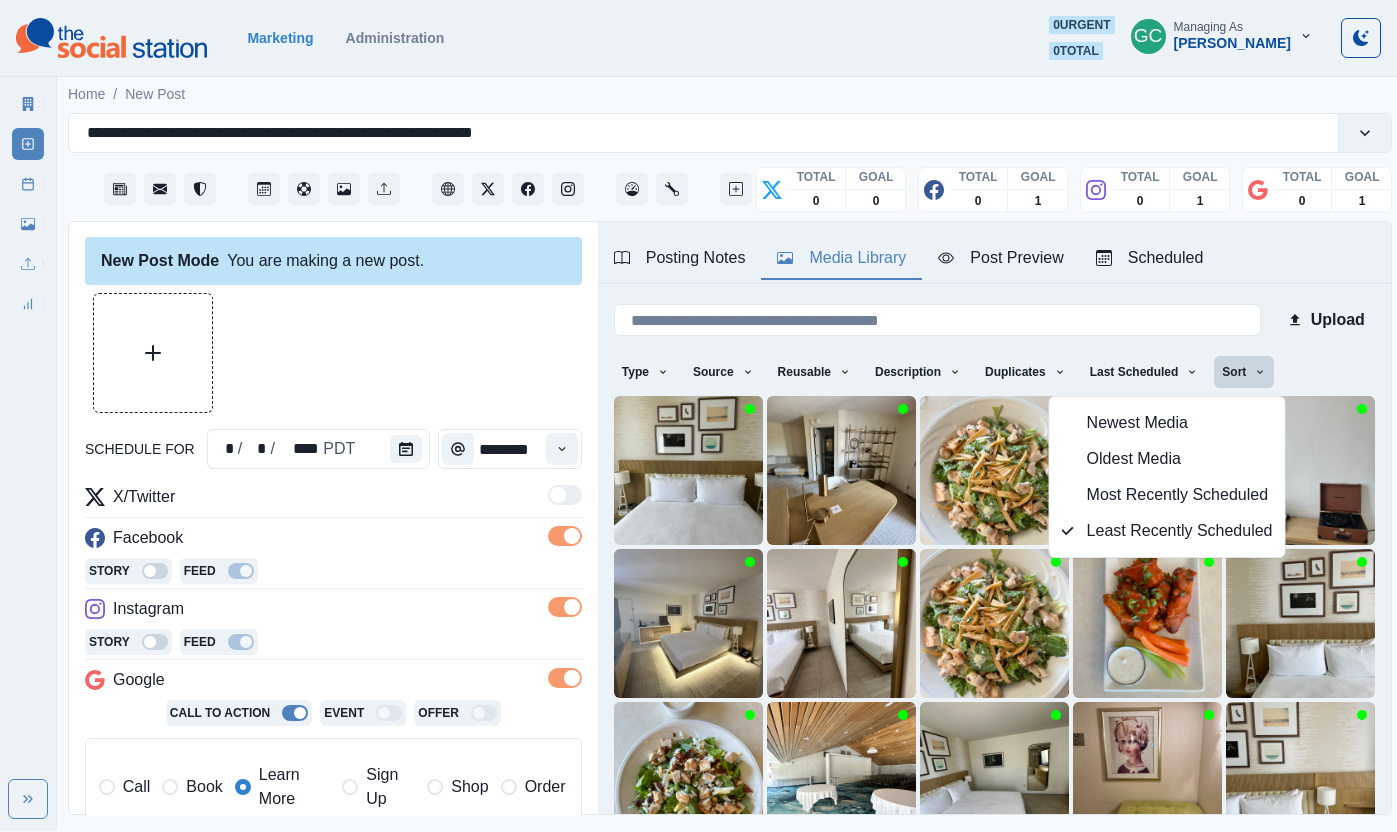 click at bounding box center [333, 353] 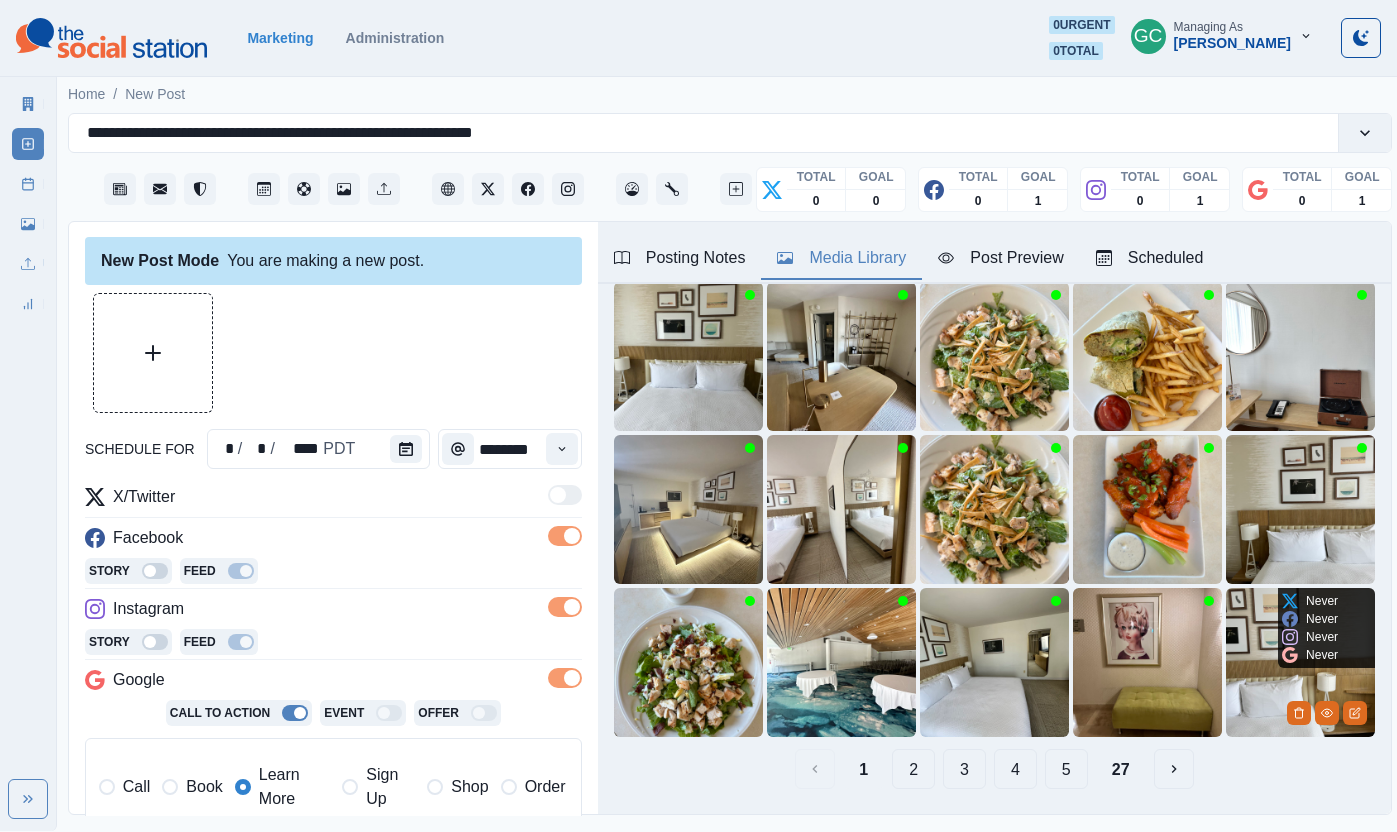 scroll, scrollTop: 113, scrollLeft: 0, axis: vertical 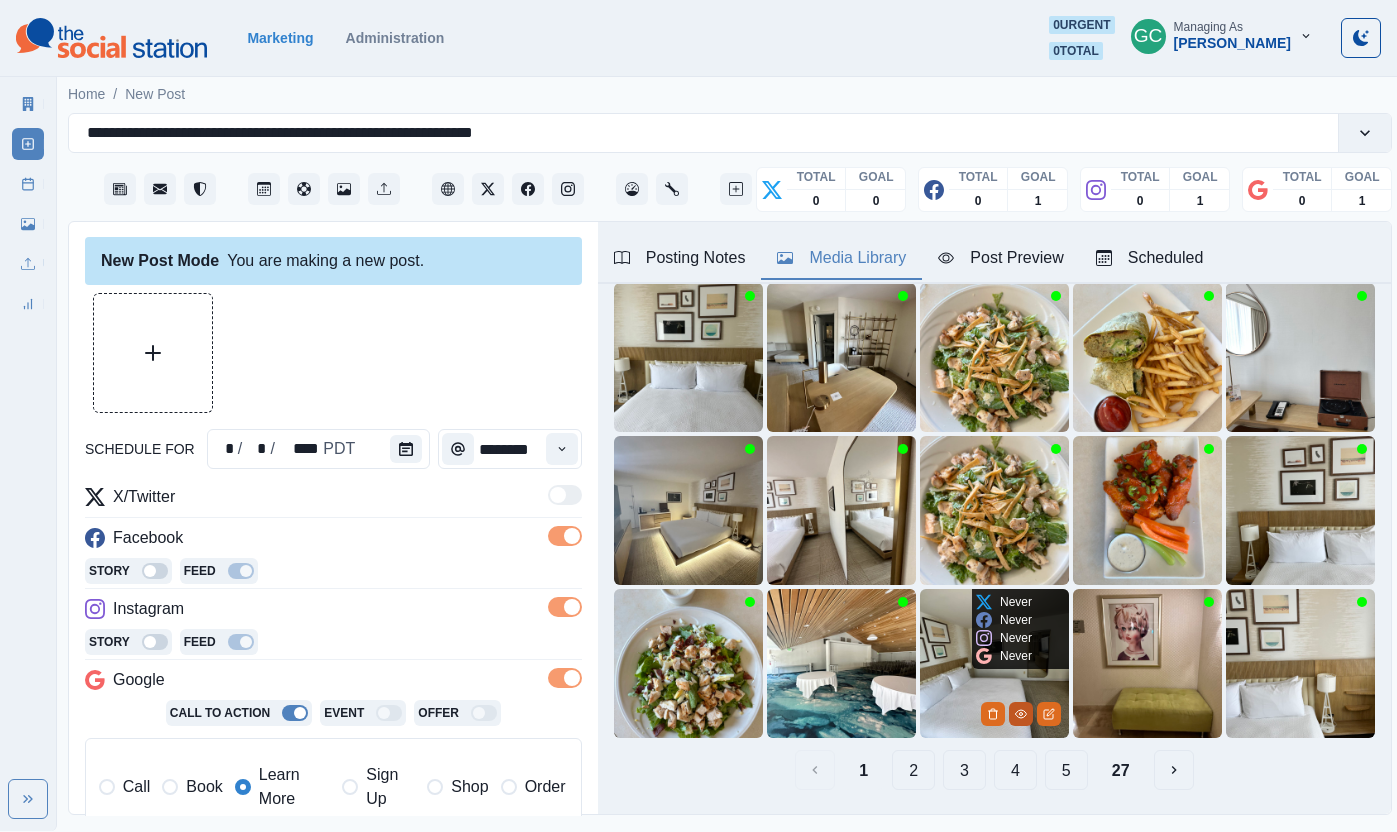 click 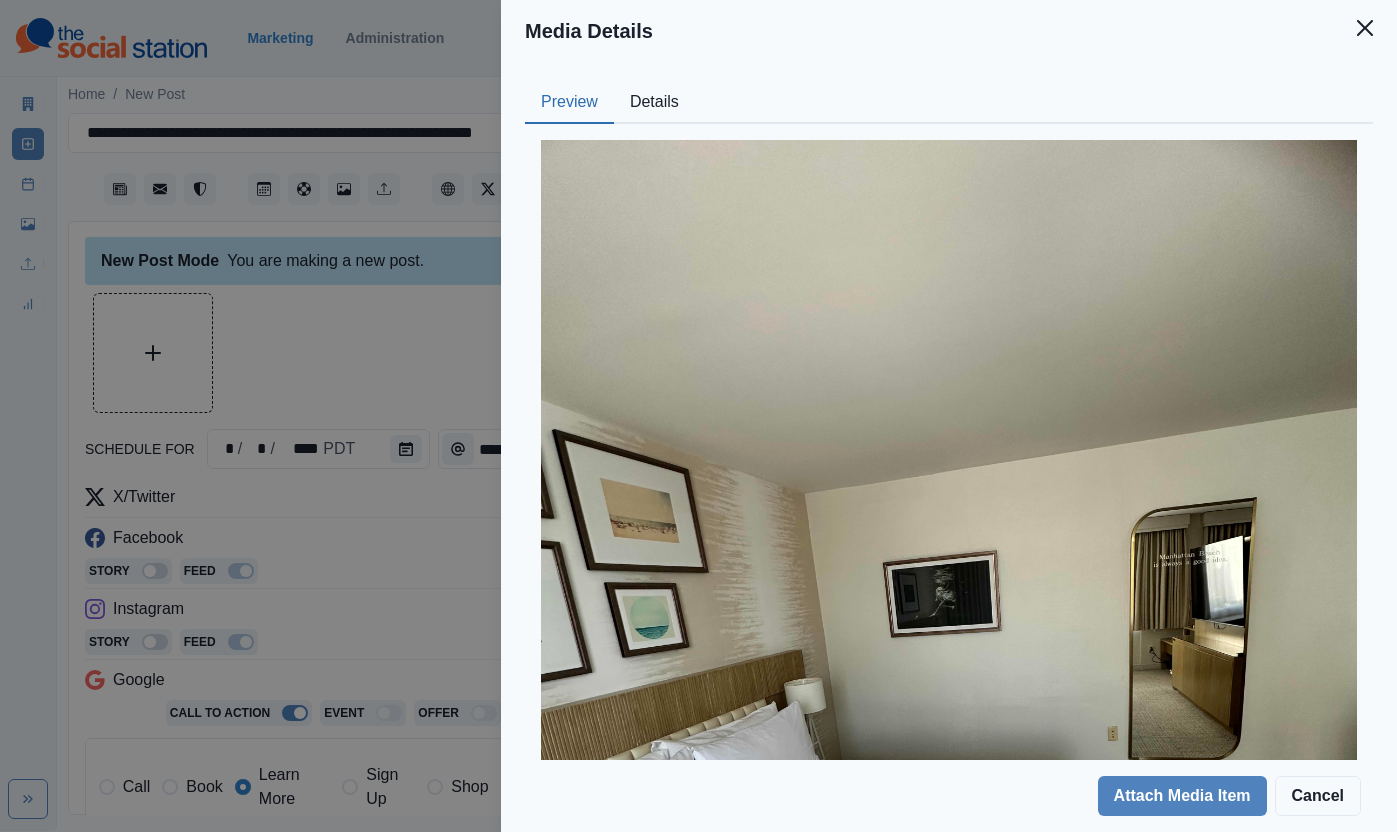 click on "Details" at bounding box center (654, 103) 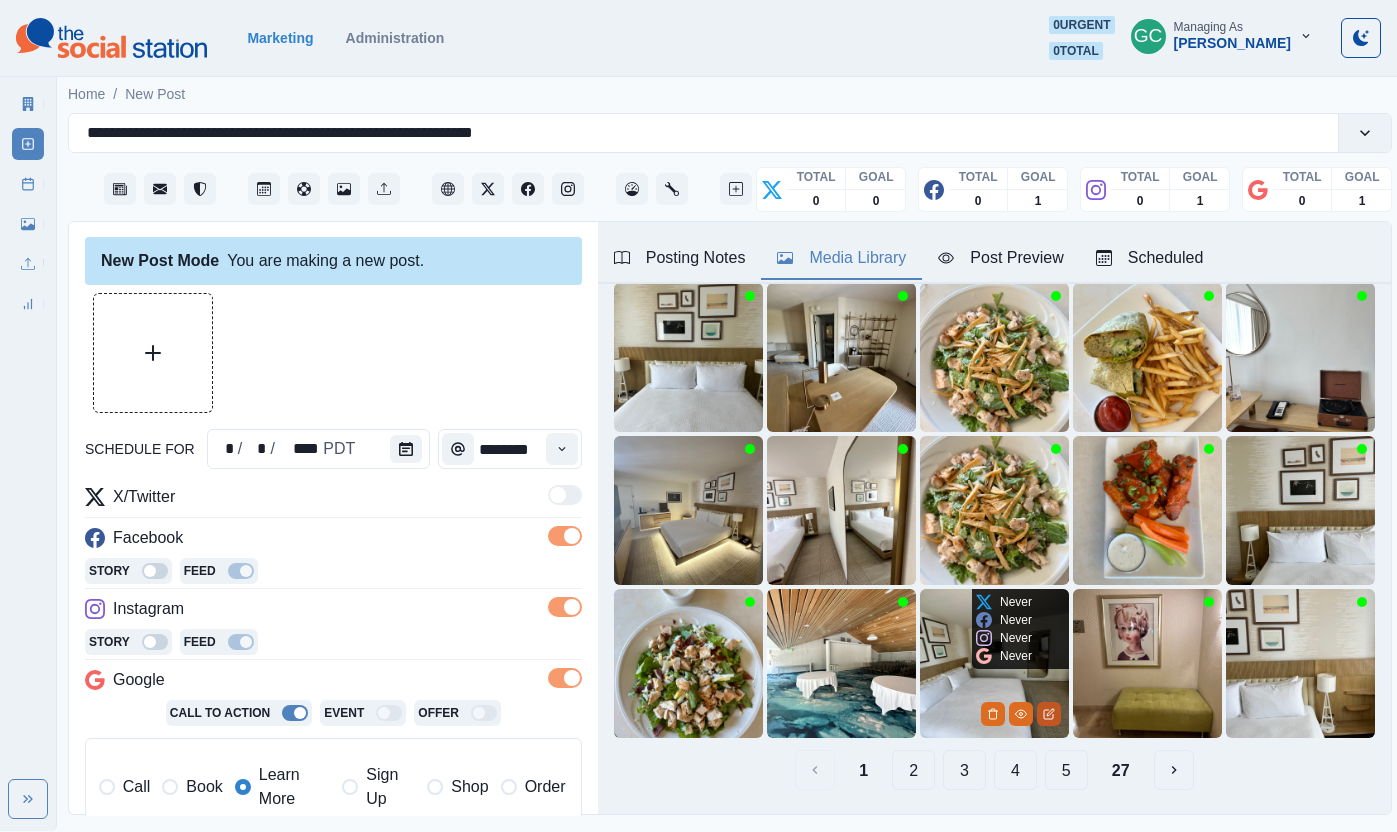 click 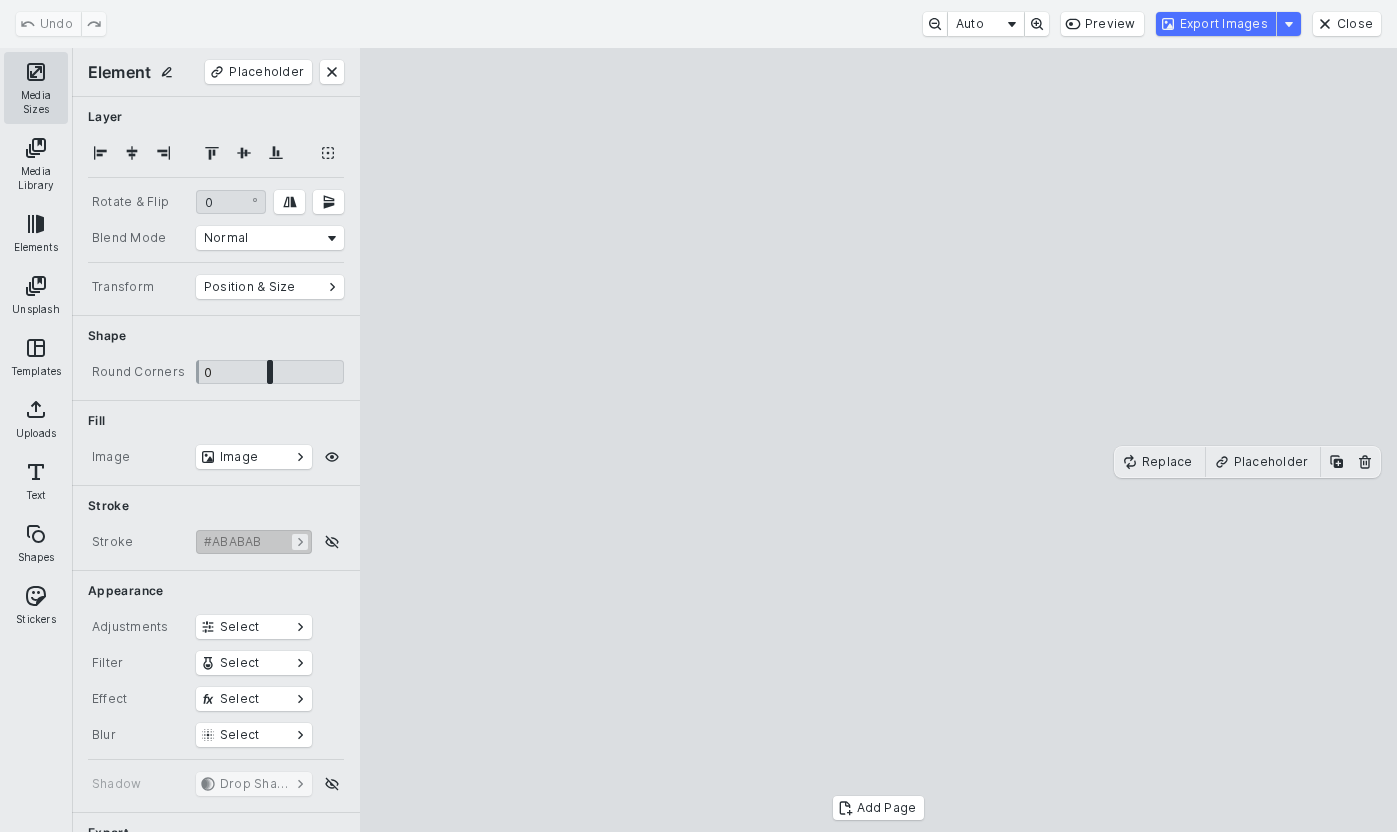 click on "Media Sizes" at bounding box center (36, 88) 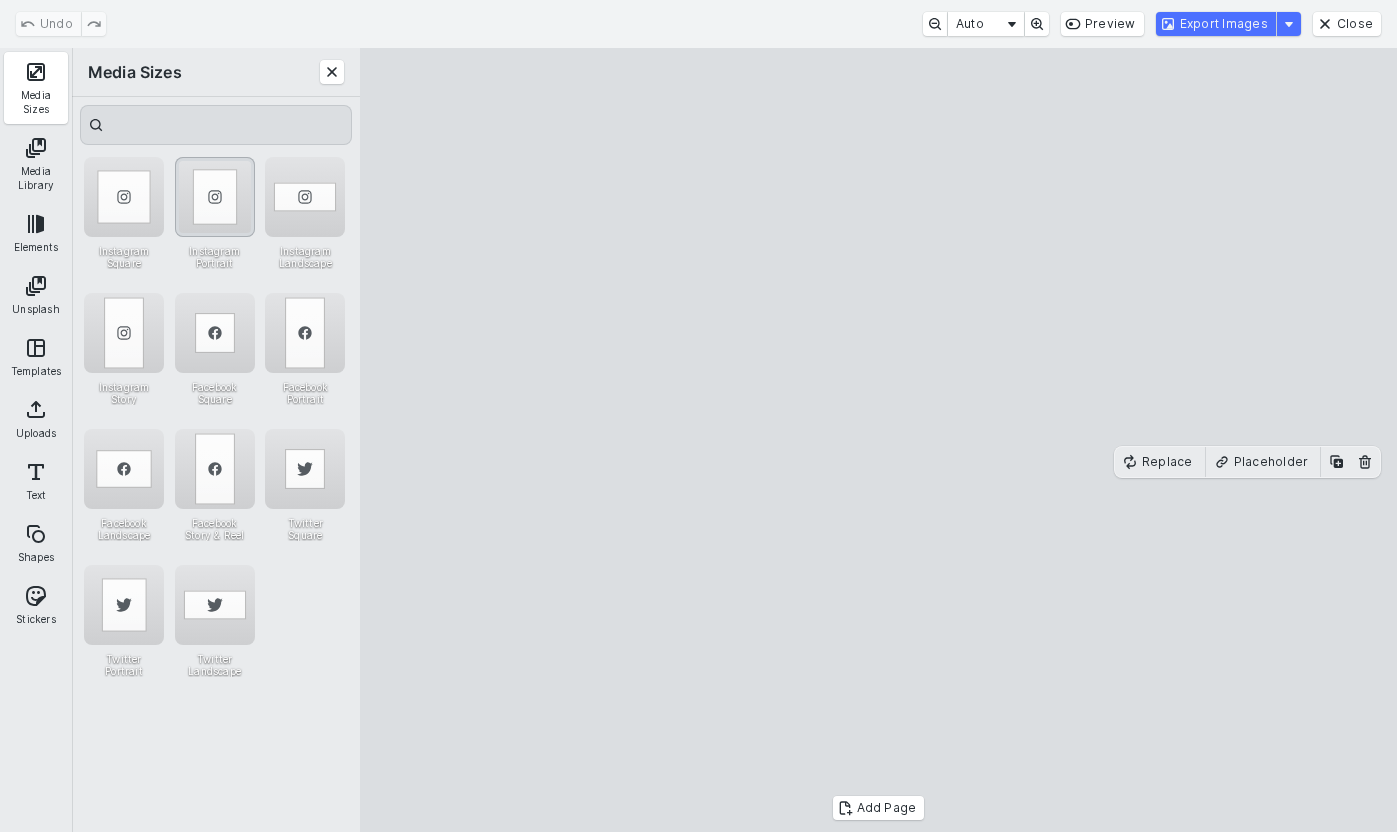 click at bounding box center [215, 197] 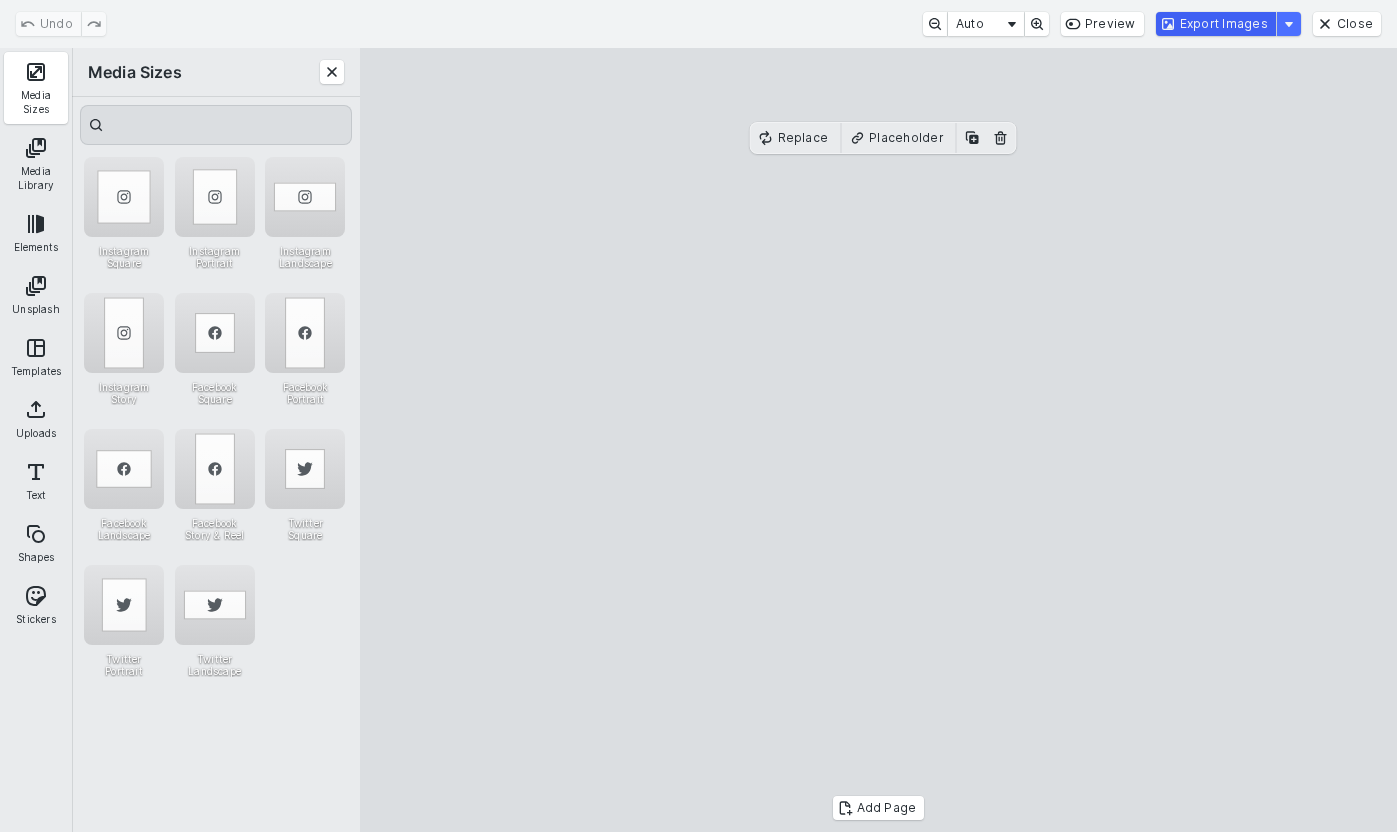 click on "Export Images" at bounding box center [1216, 24] 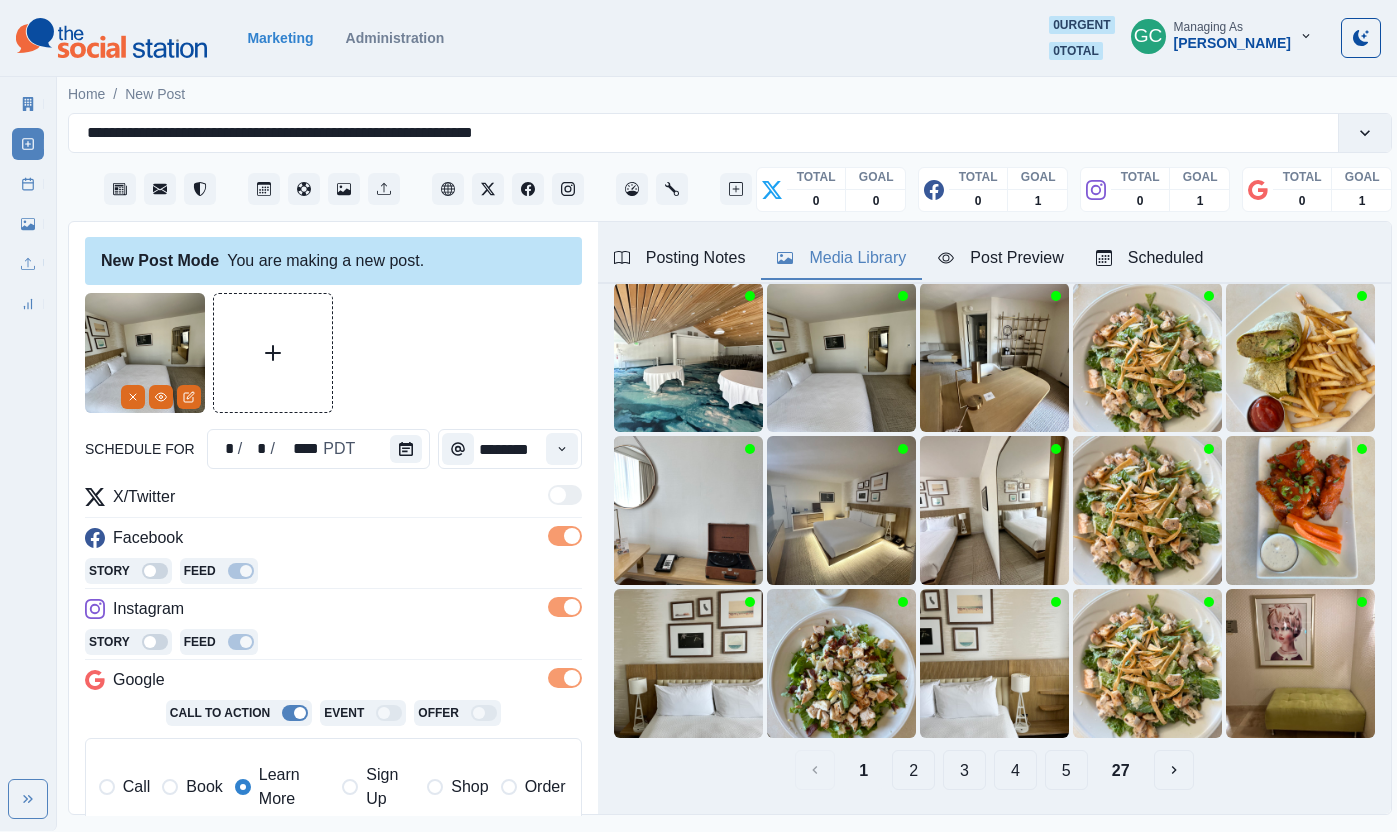 click on "Scheduled" at bounding box center (1150, 258) 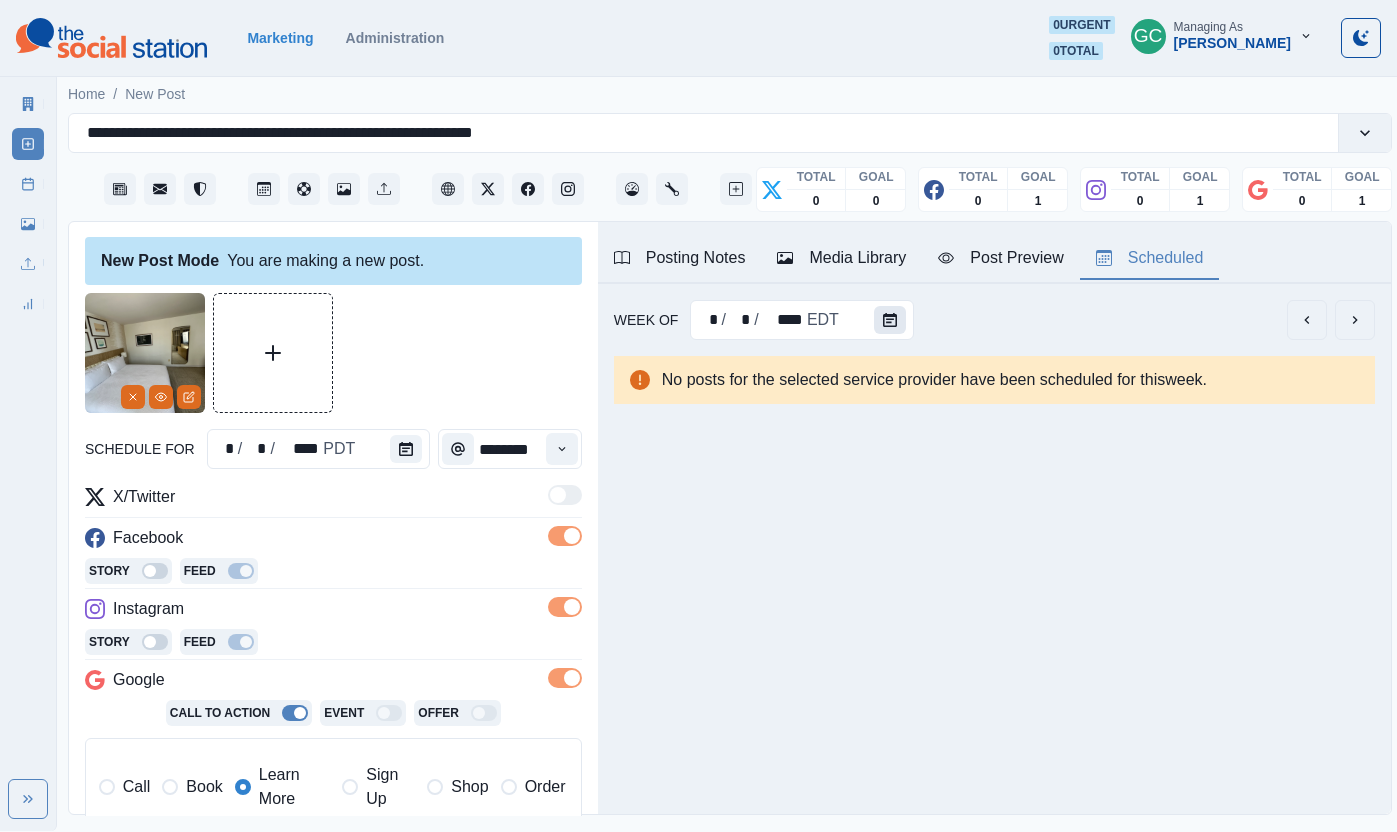 click at bounding box center (890, 320) 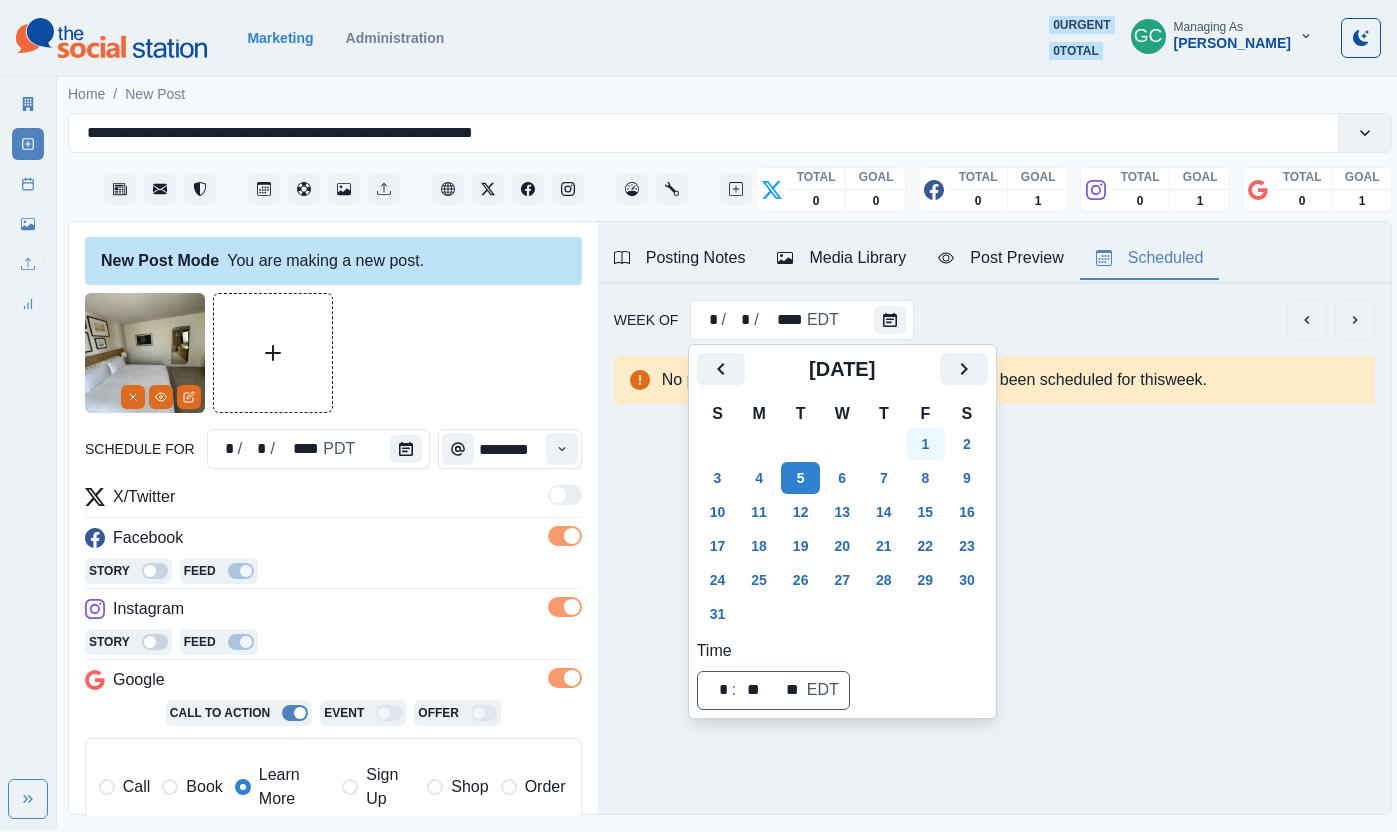 click on "1" at bounding box center [926, 444] 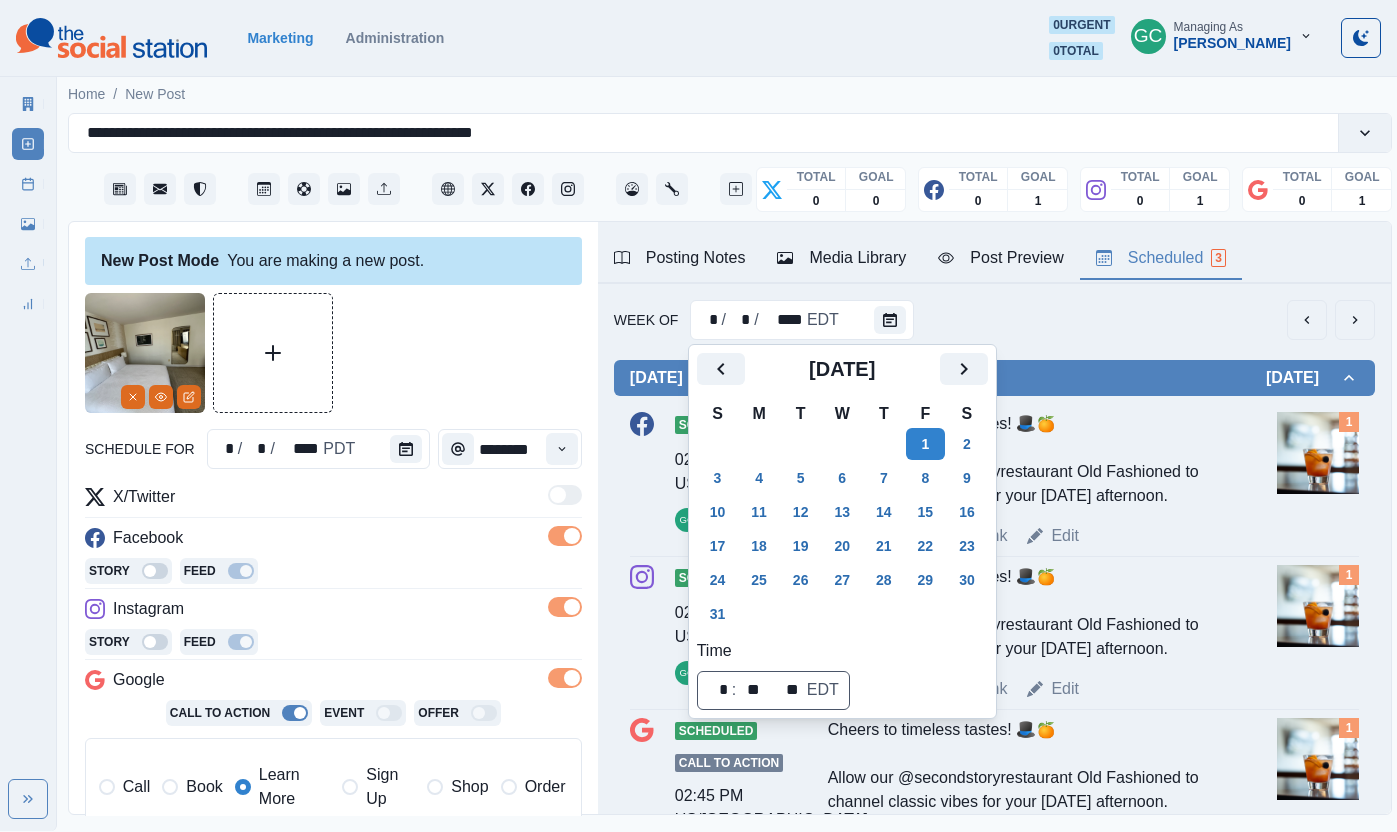 click at bounding box center [1318, 453] 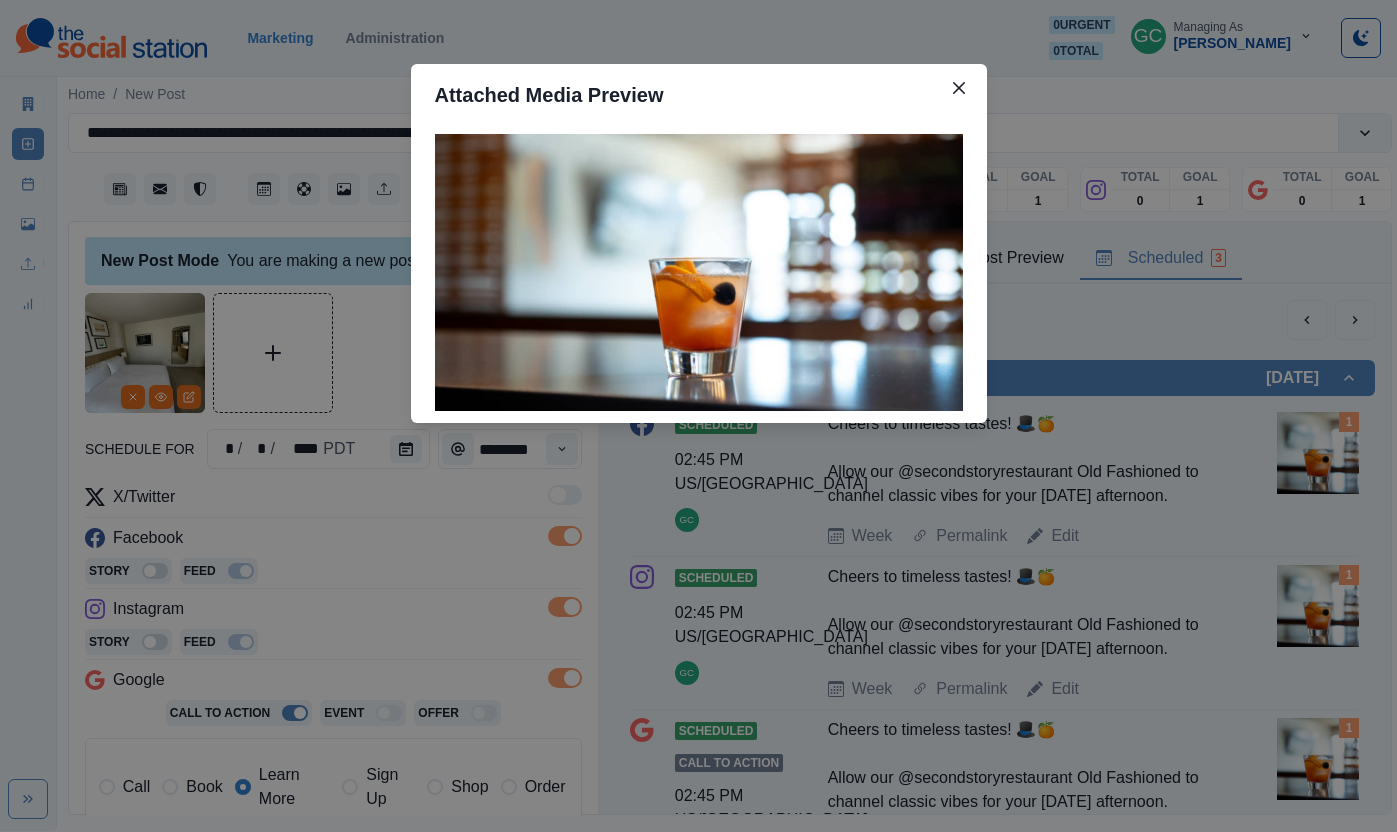 type 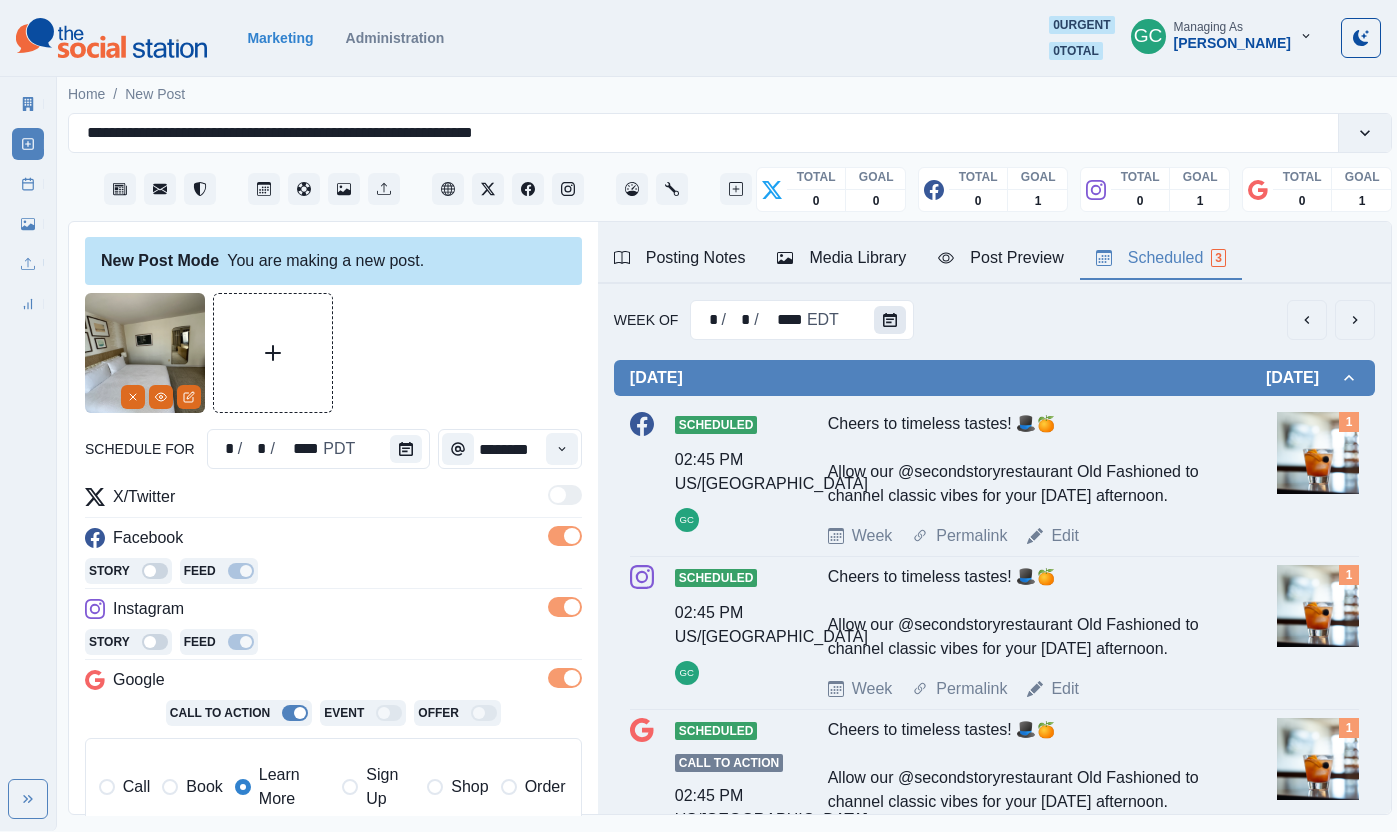 click 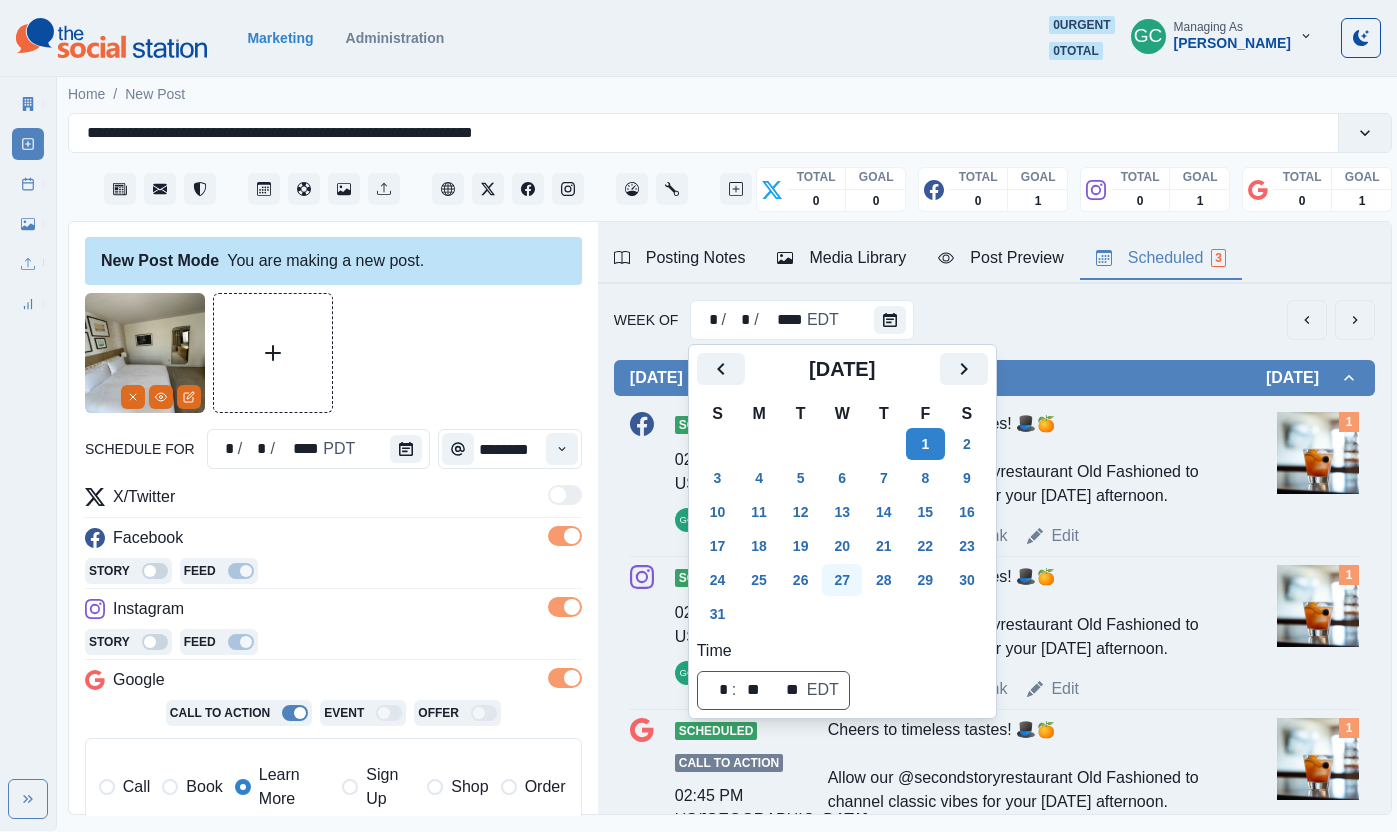 click at bounding box center (721, 369) 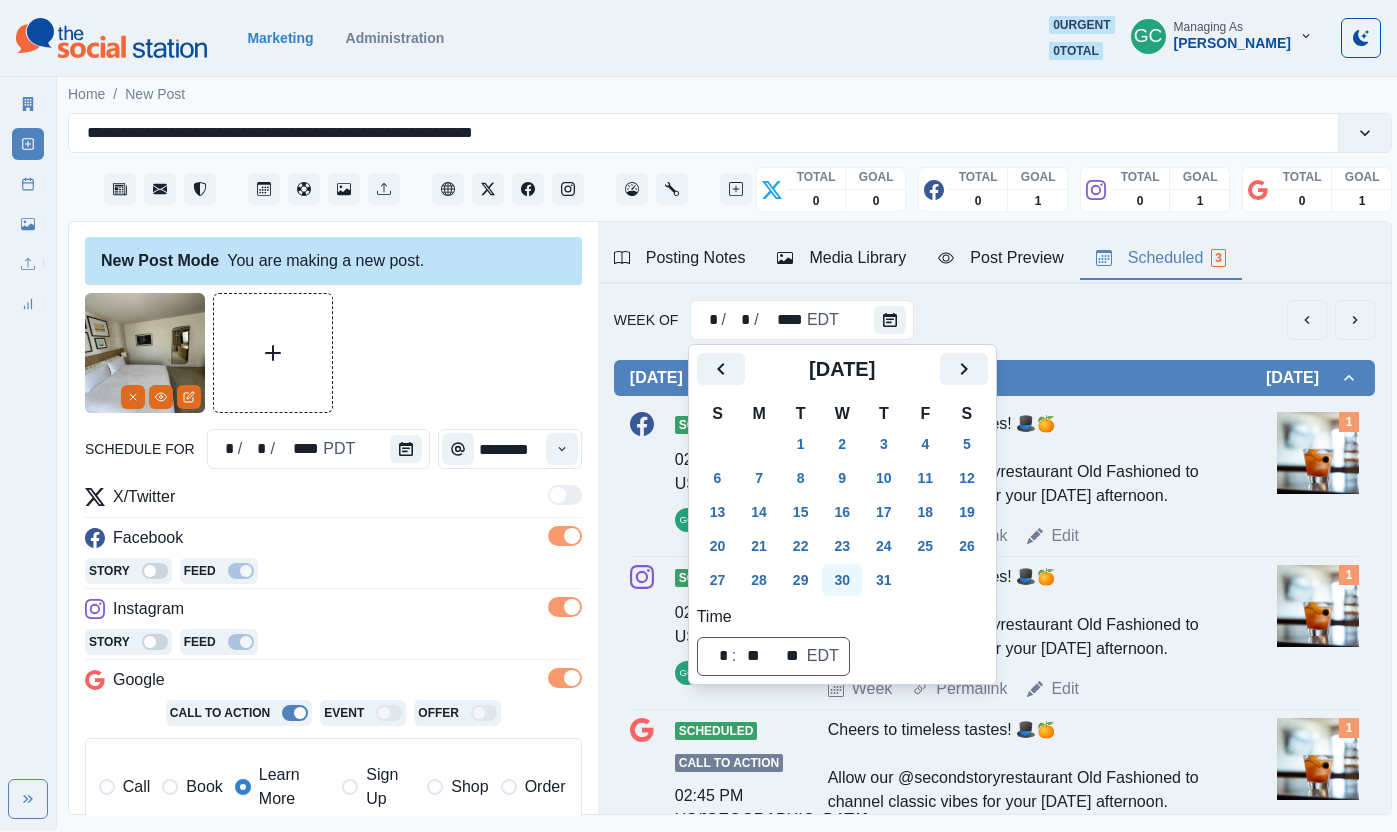 click on "30" at bounding box center [842, 580] 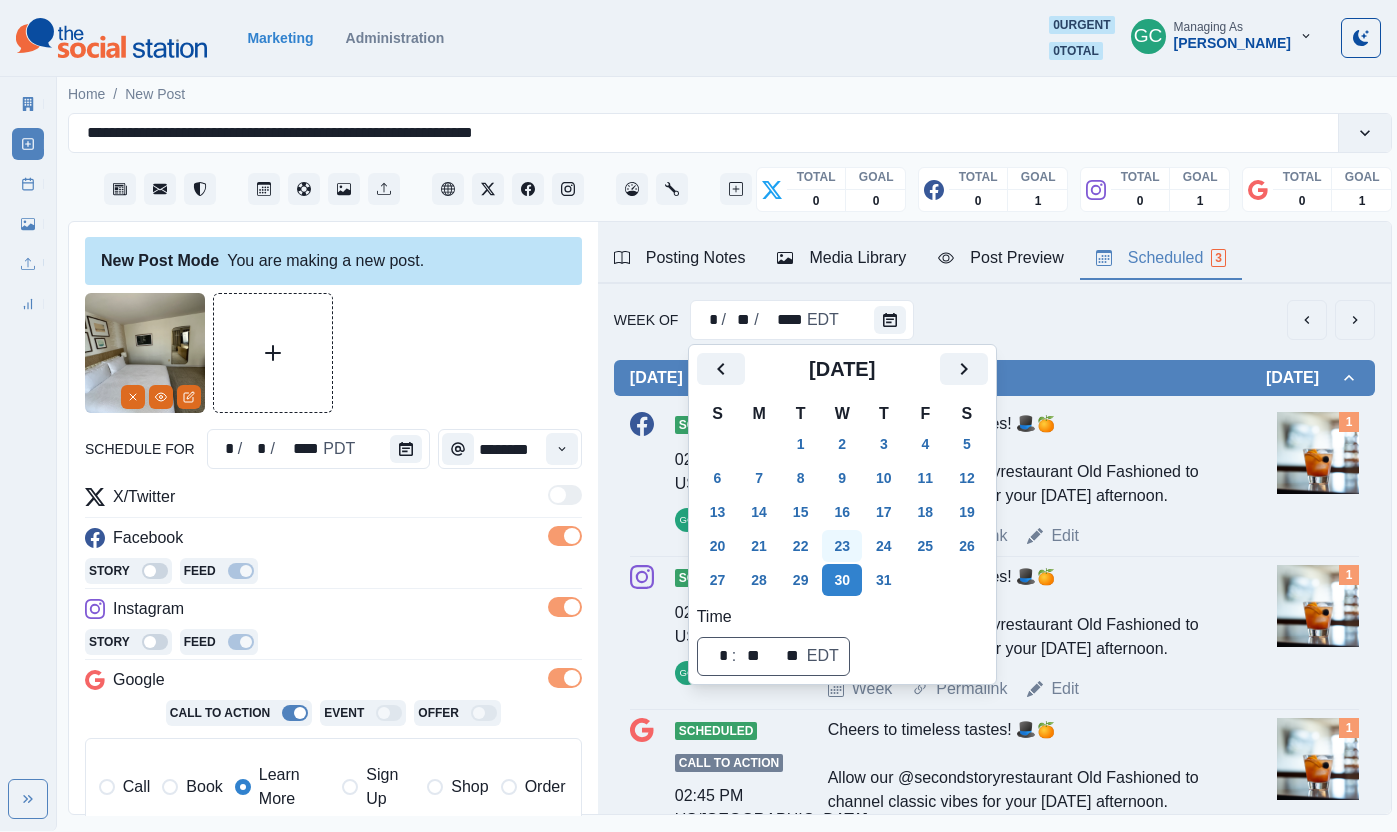 click on "23" at bounding box center (842, 546) 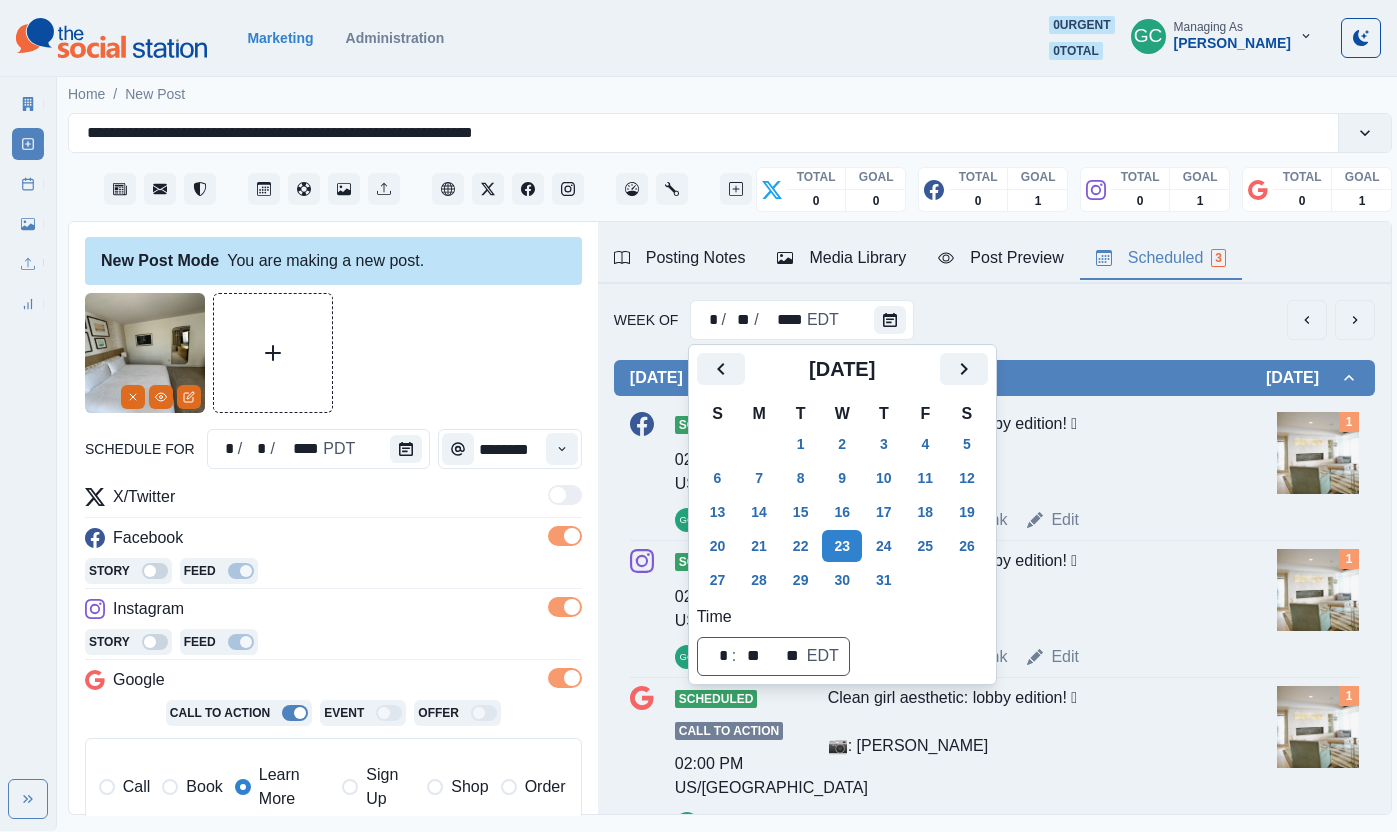 click at bounding box center [1318, 453] 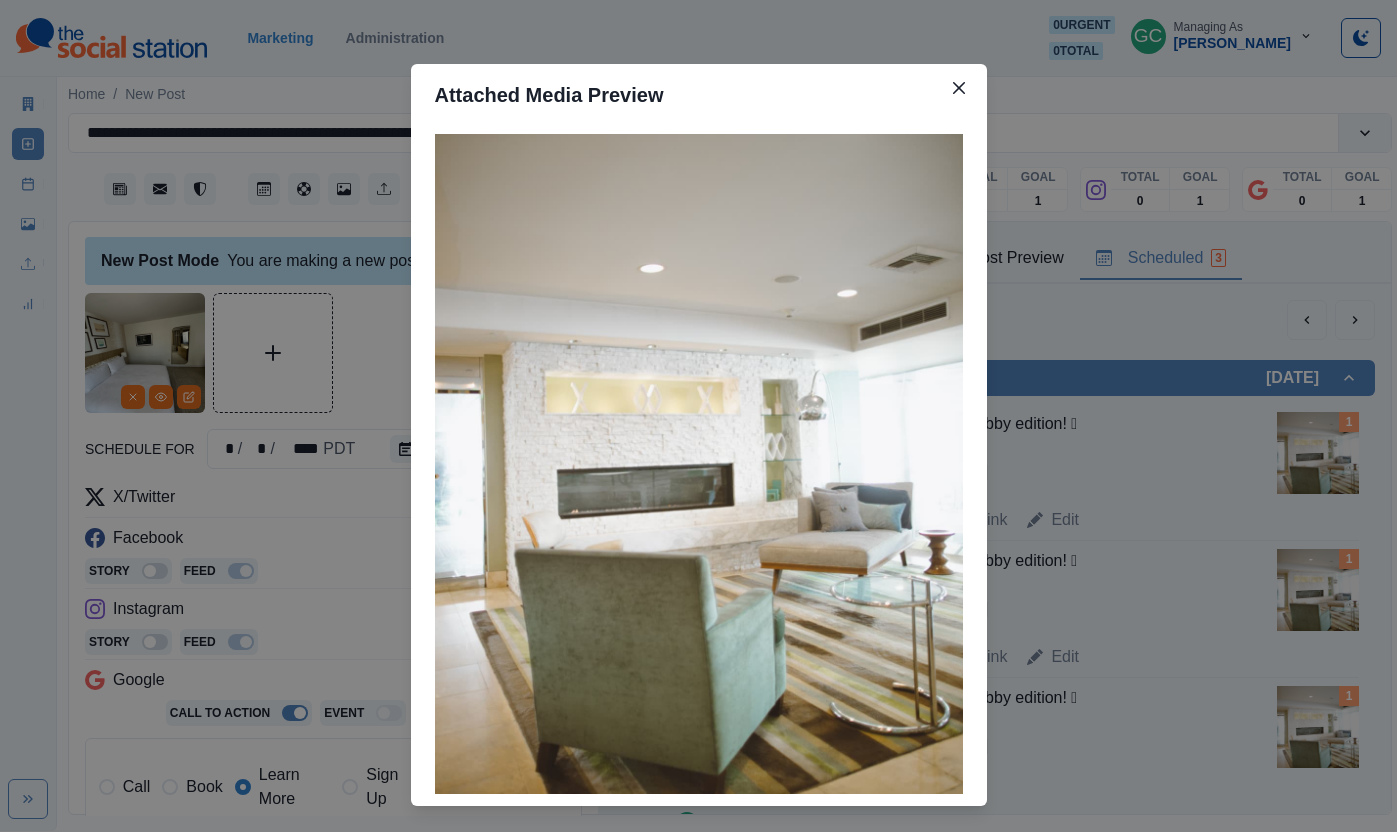 click on "Attached Media Preview" at bounding box center [698, 416] 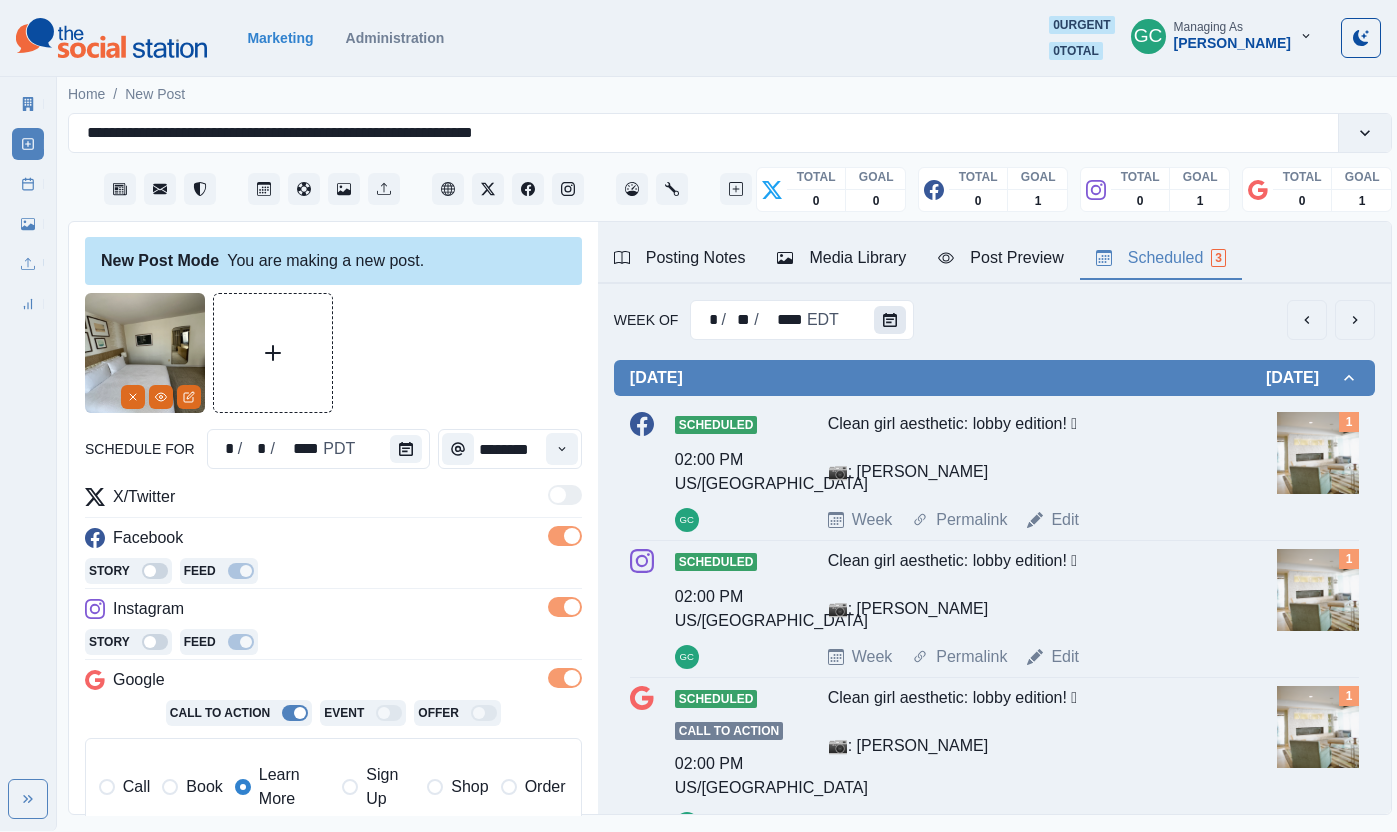 click at bounding box center (890, 320) 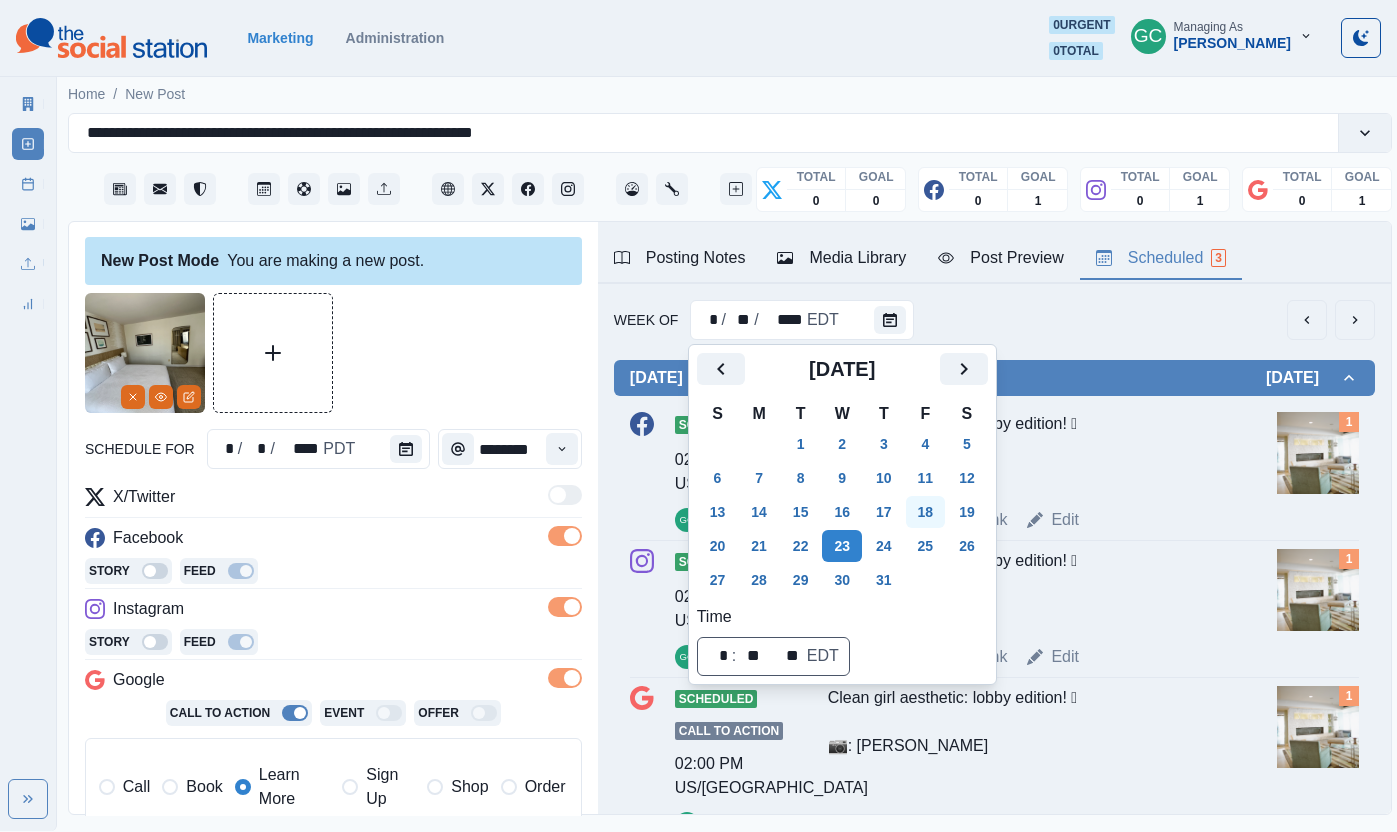 click on "18" at bounding box center [926, 512] 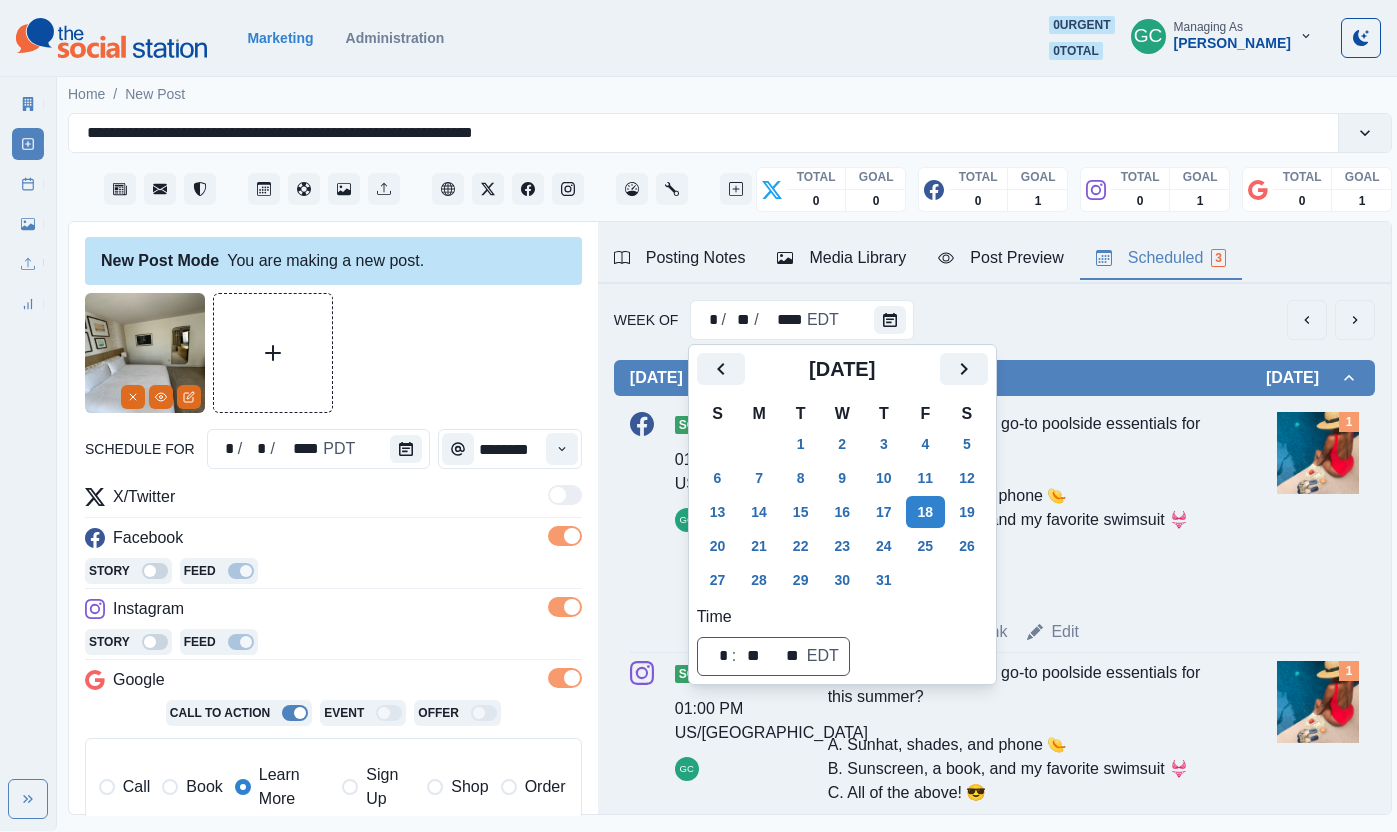 click at bounding box center (1318, 453) 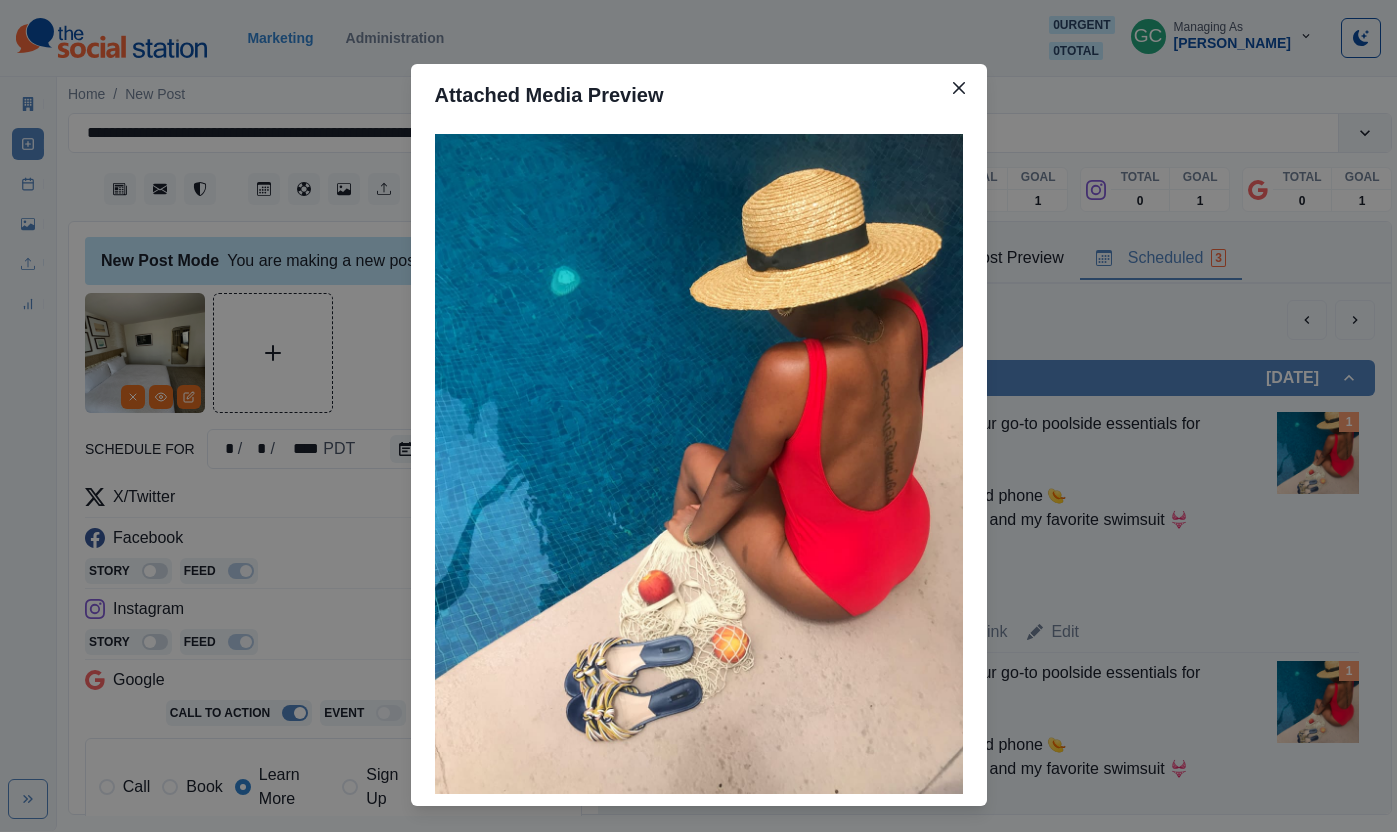 type 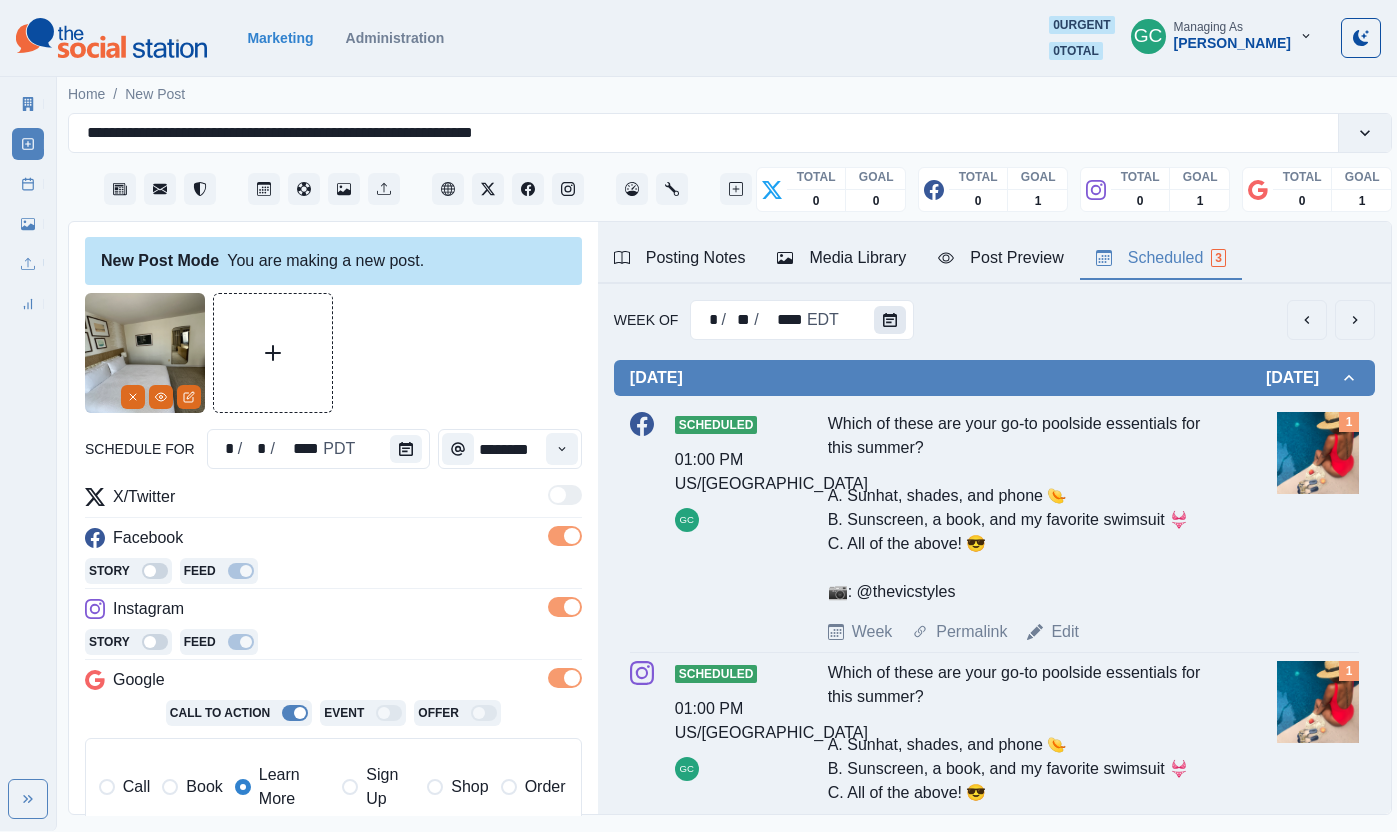 click at bounding box center [890, 320] 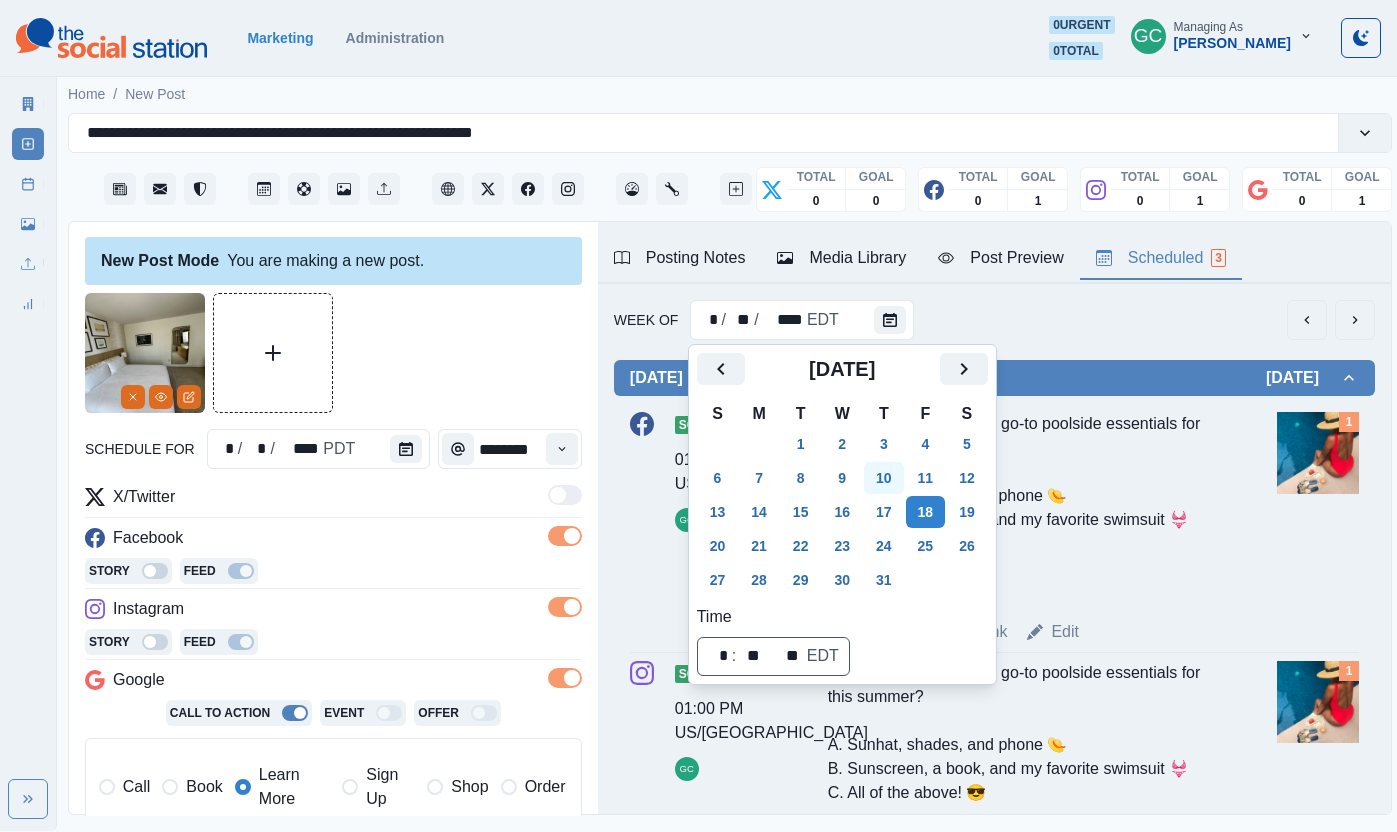 click on "10" at bounding box center [884, 478] 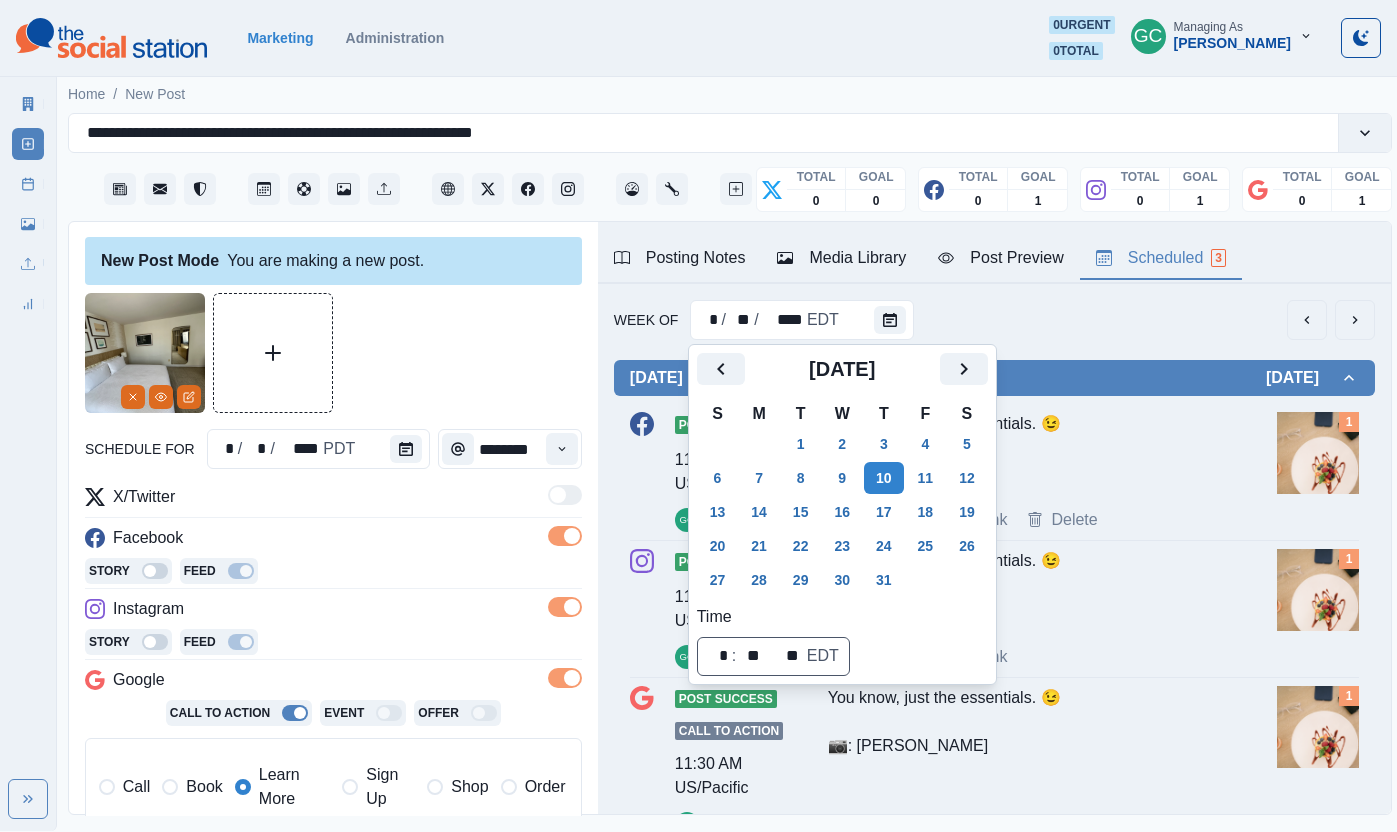 click at bounding box center [1318, 453] 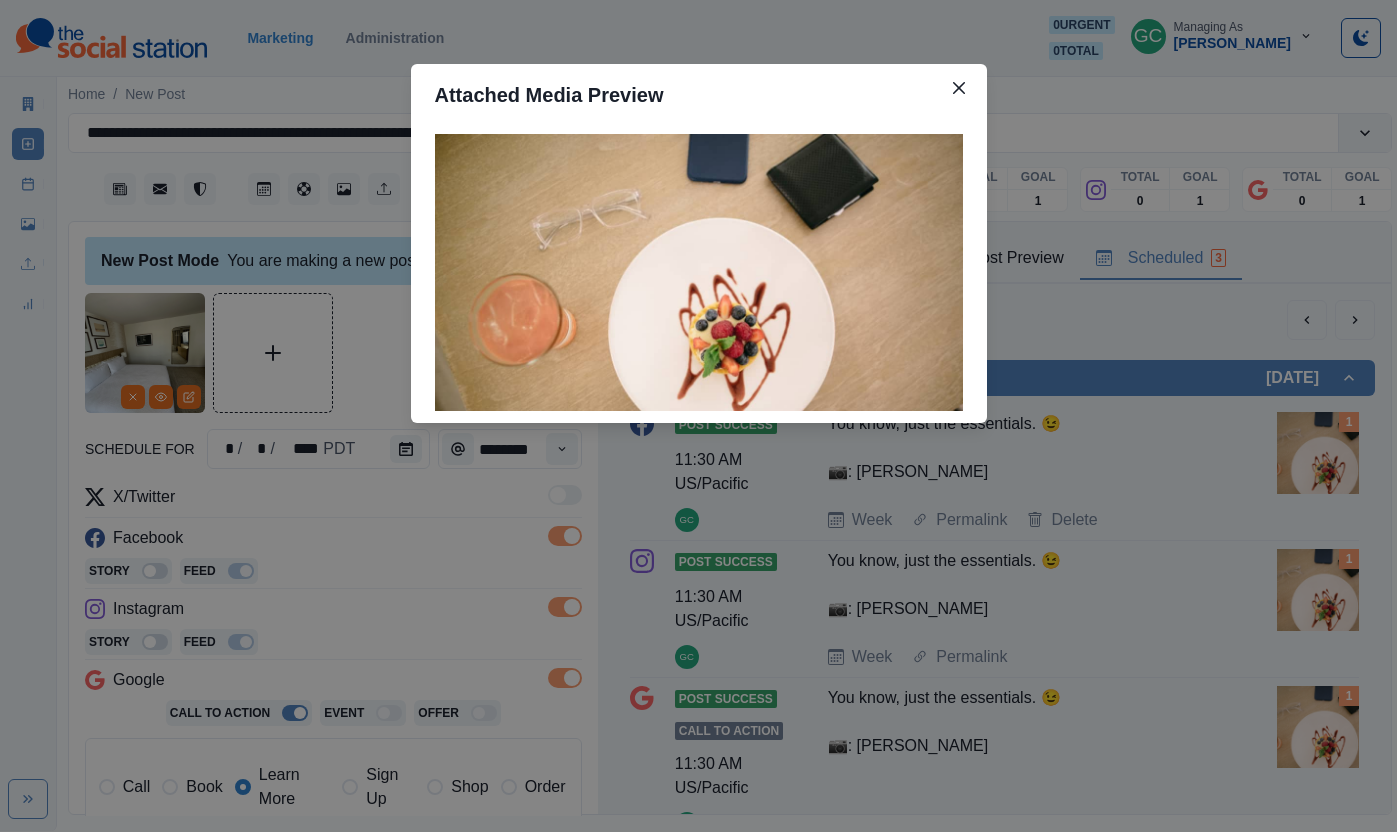 type 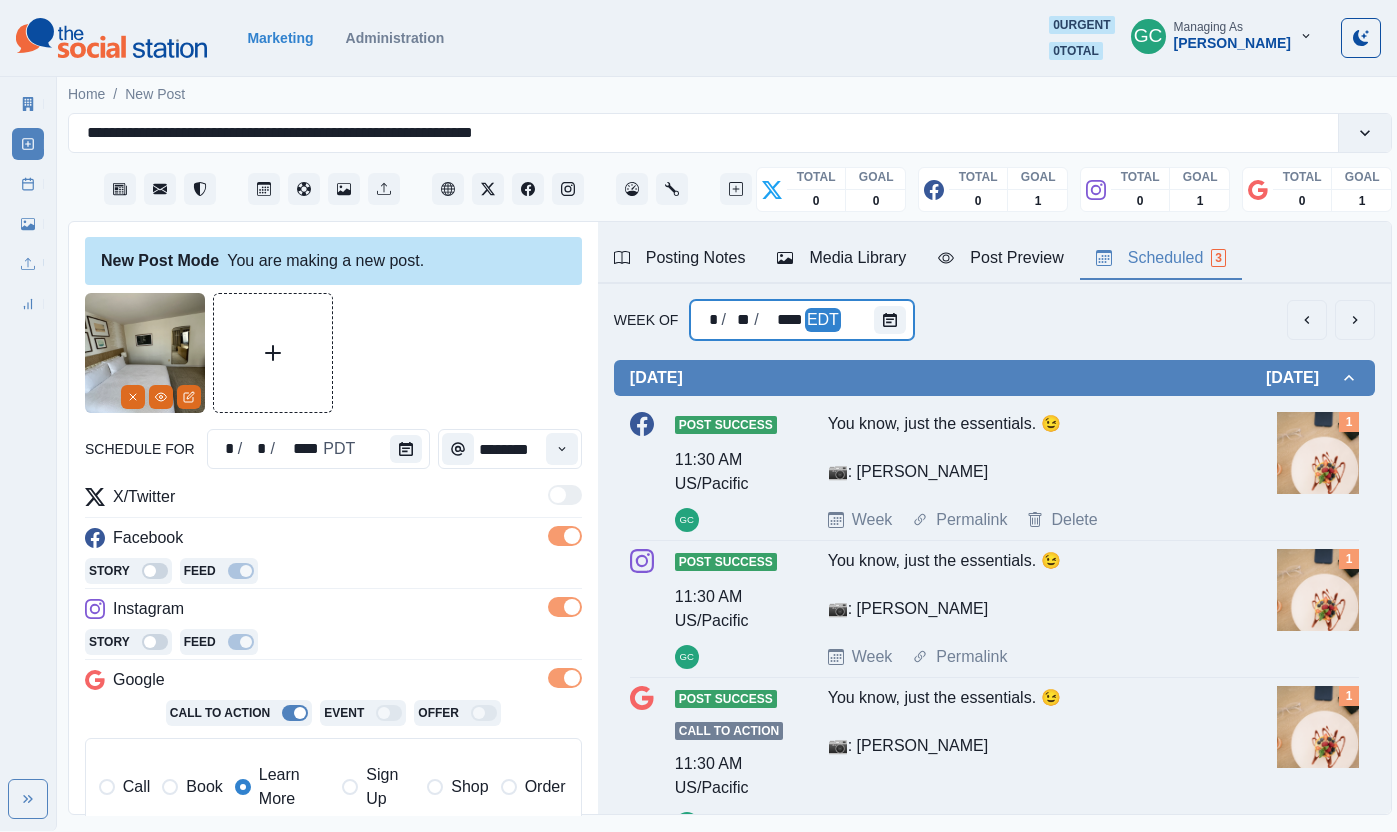 click on "* / ** / **** EDT" at bounding box center [802, 320] 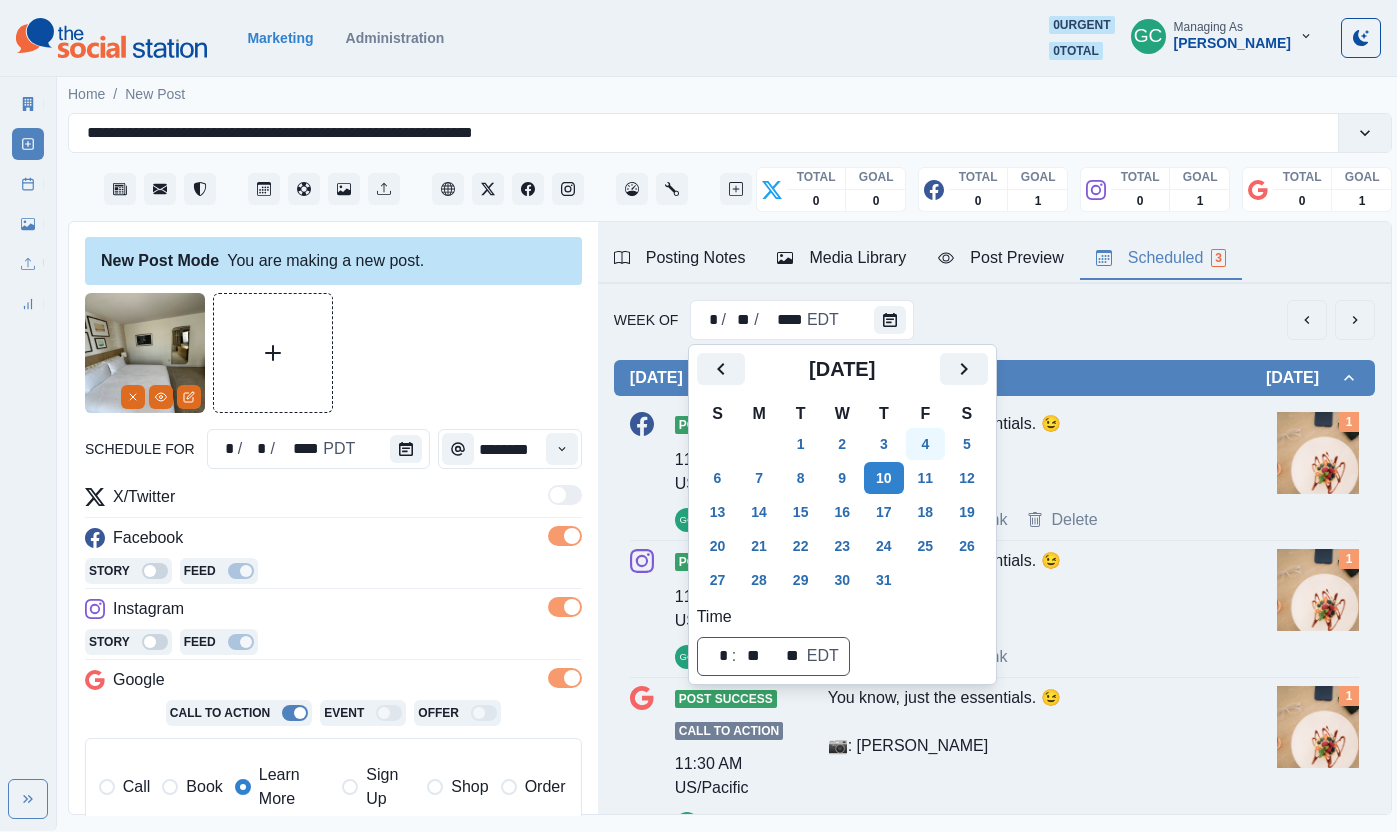 click on "2" at bounding box center [842, 444] 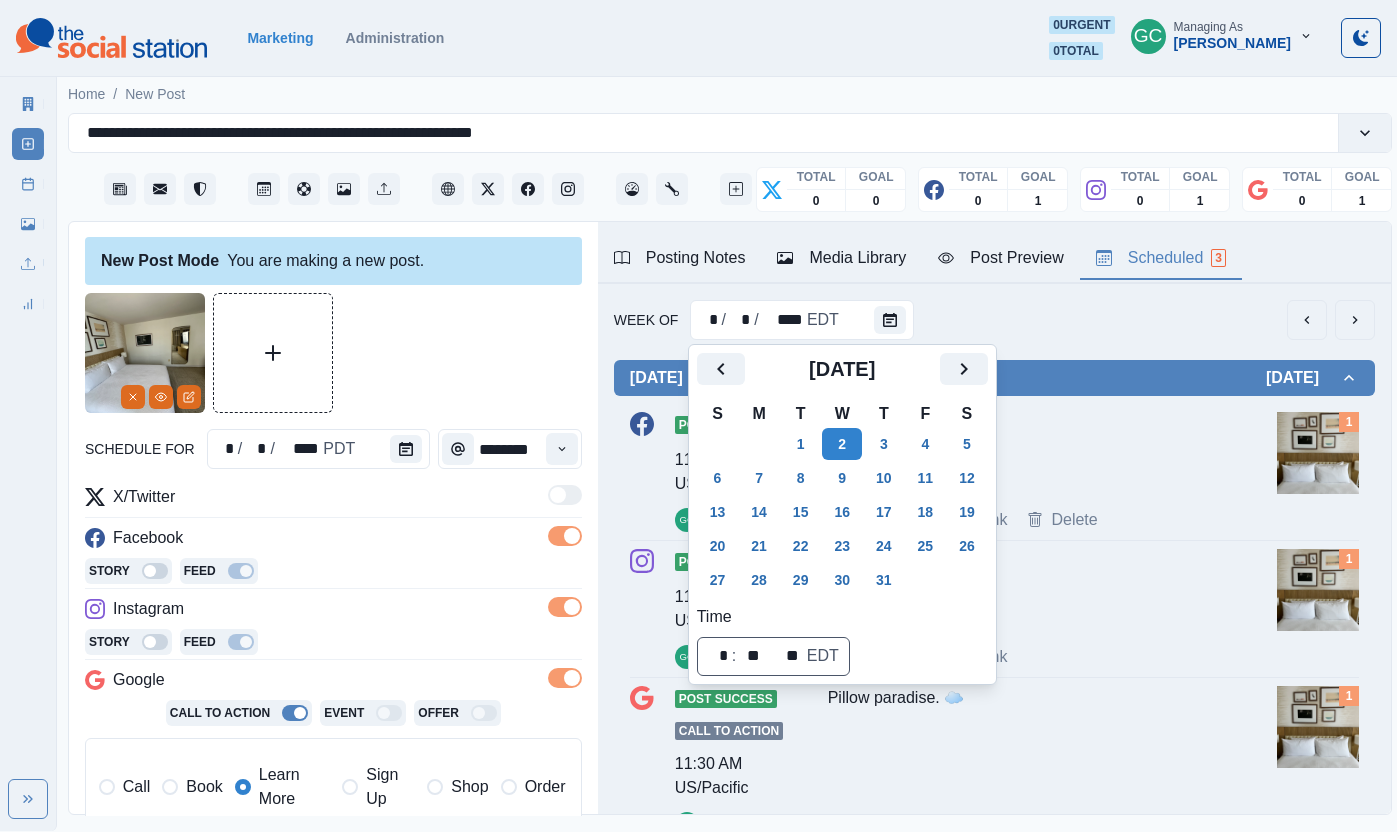 click at bounding box center (1318, 453) 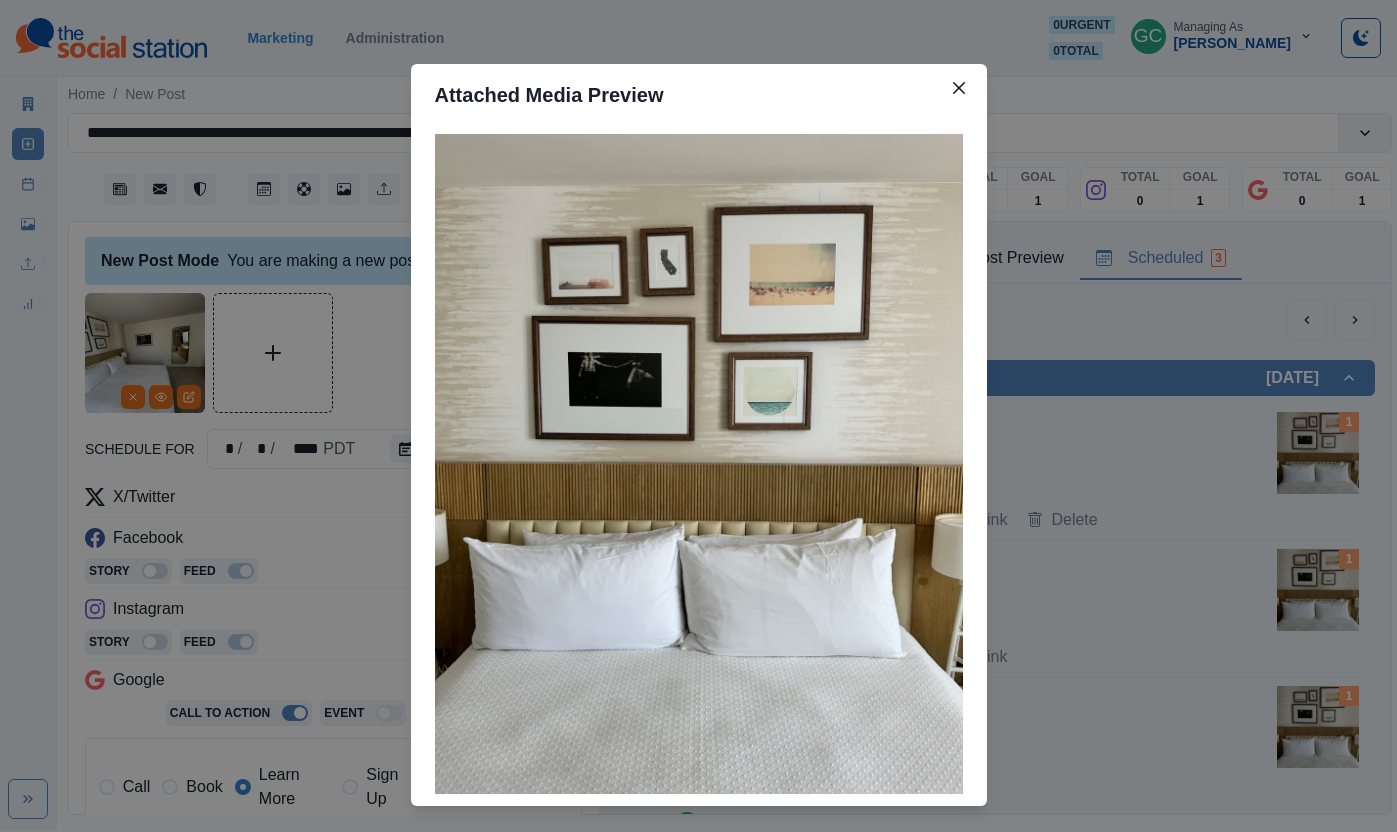type 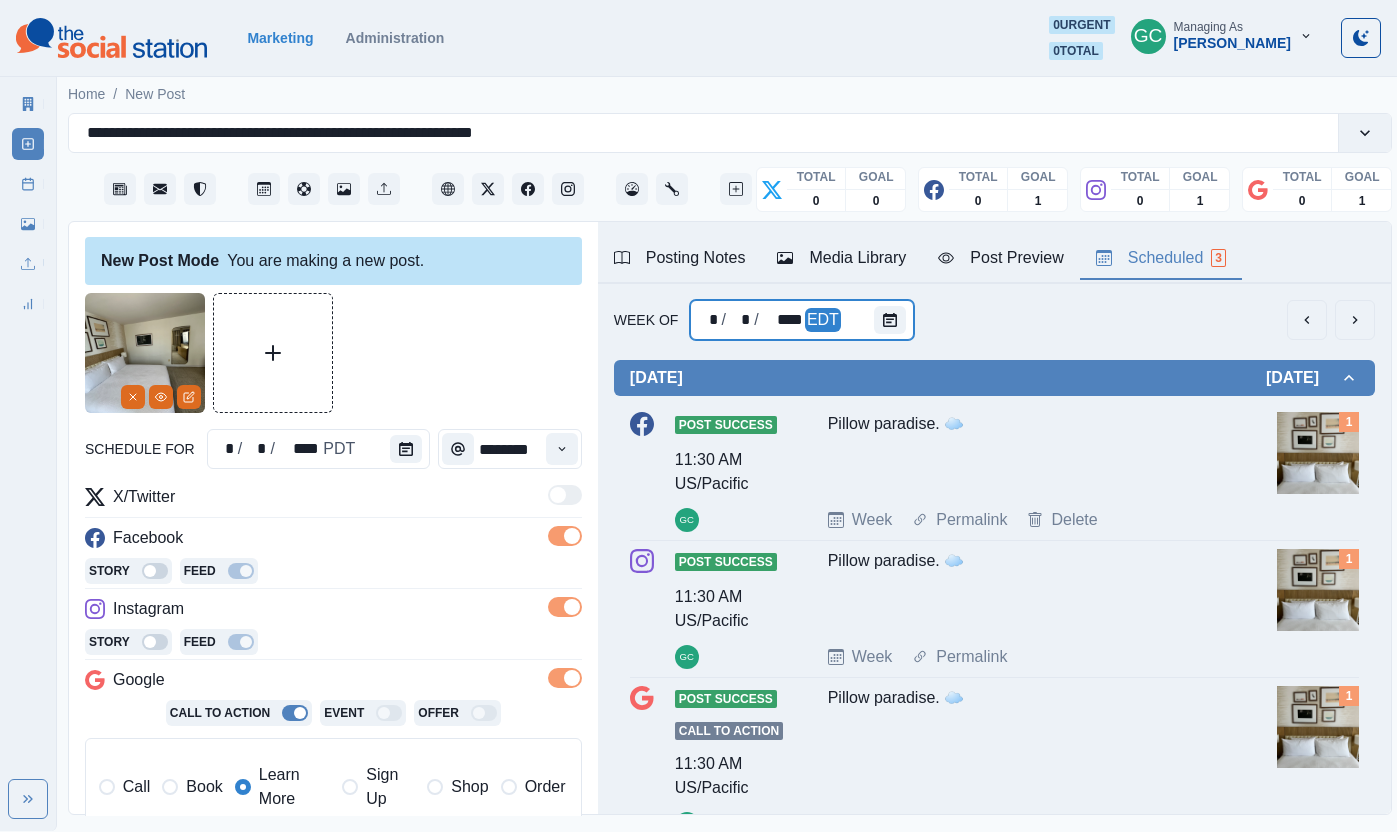 click at bounding box center [894, 320] 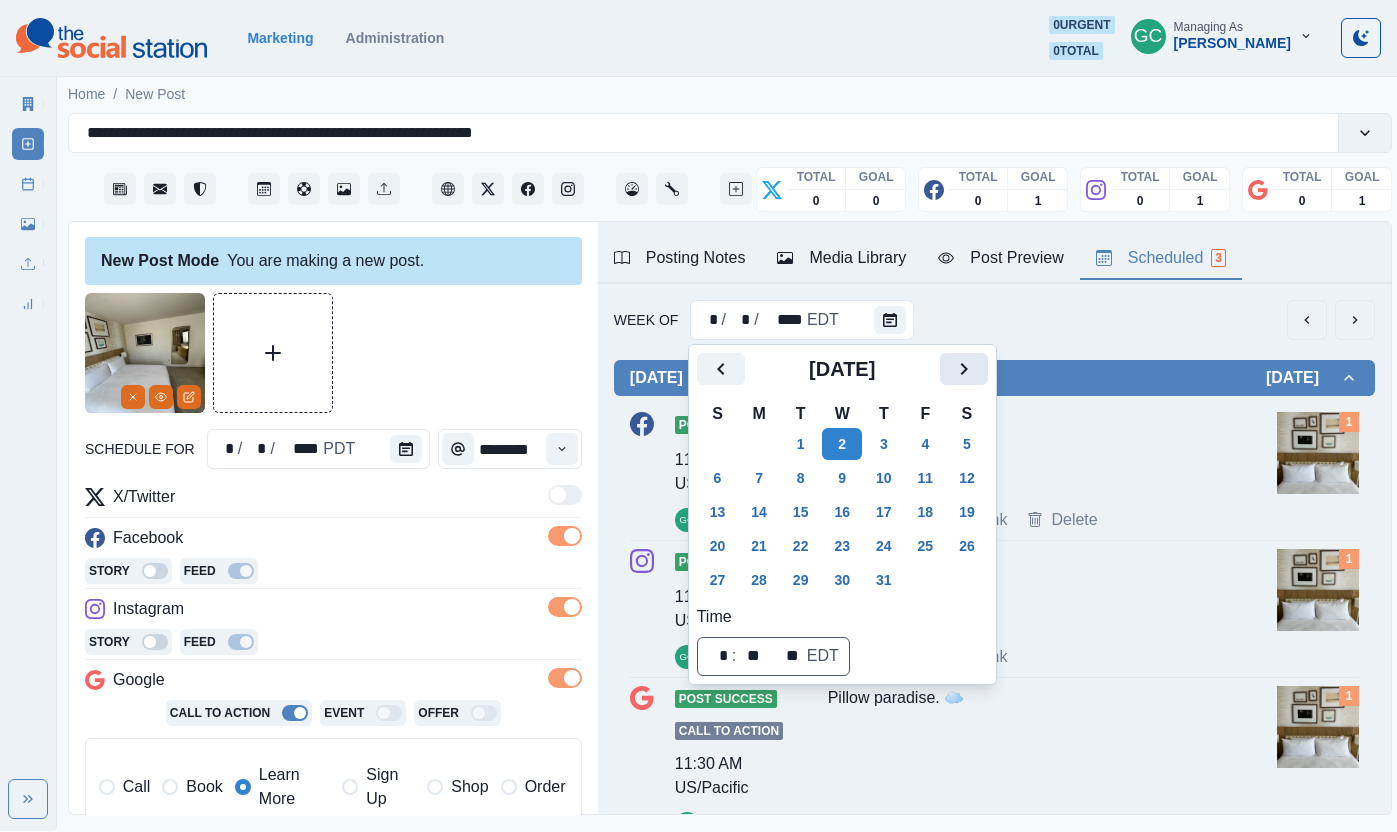 click 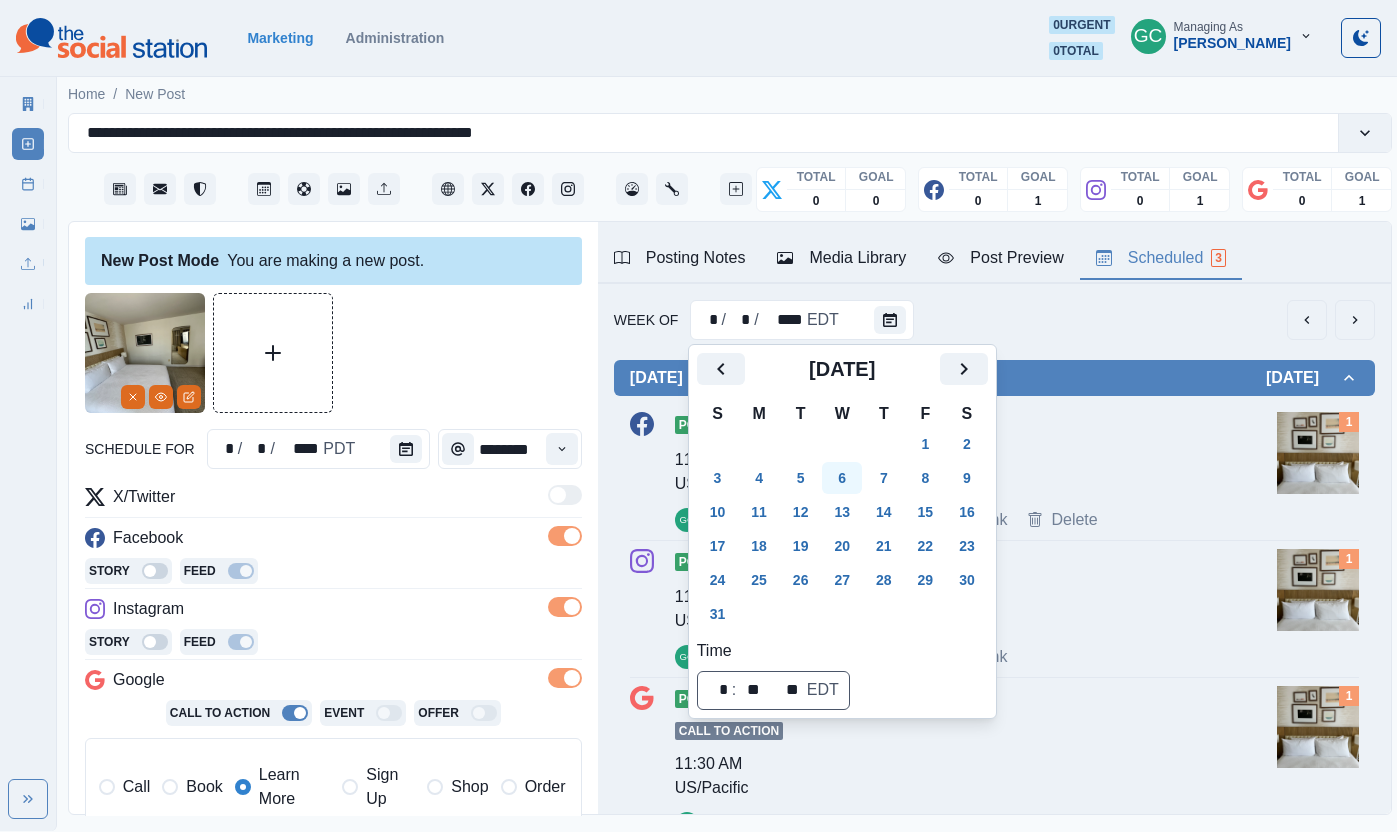 click on "6" at bounding box center (842, 478) 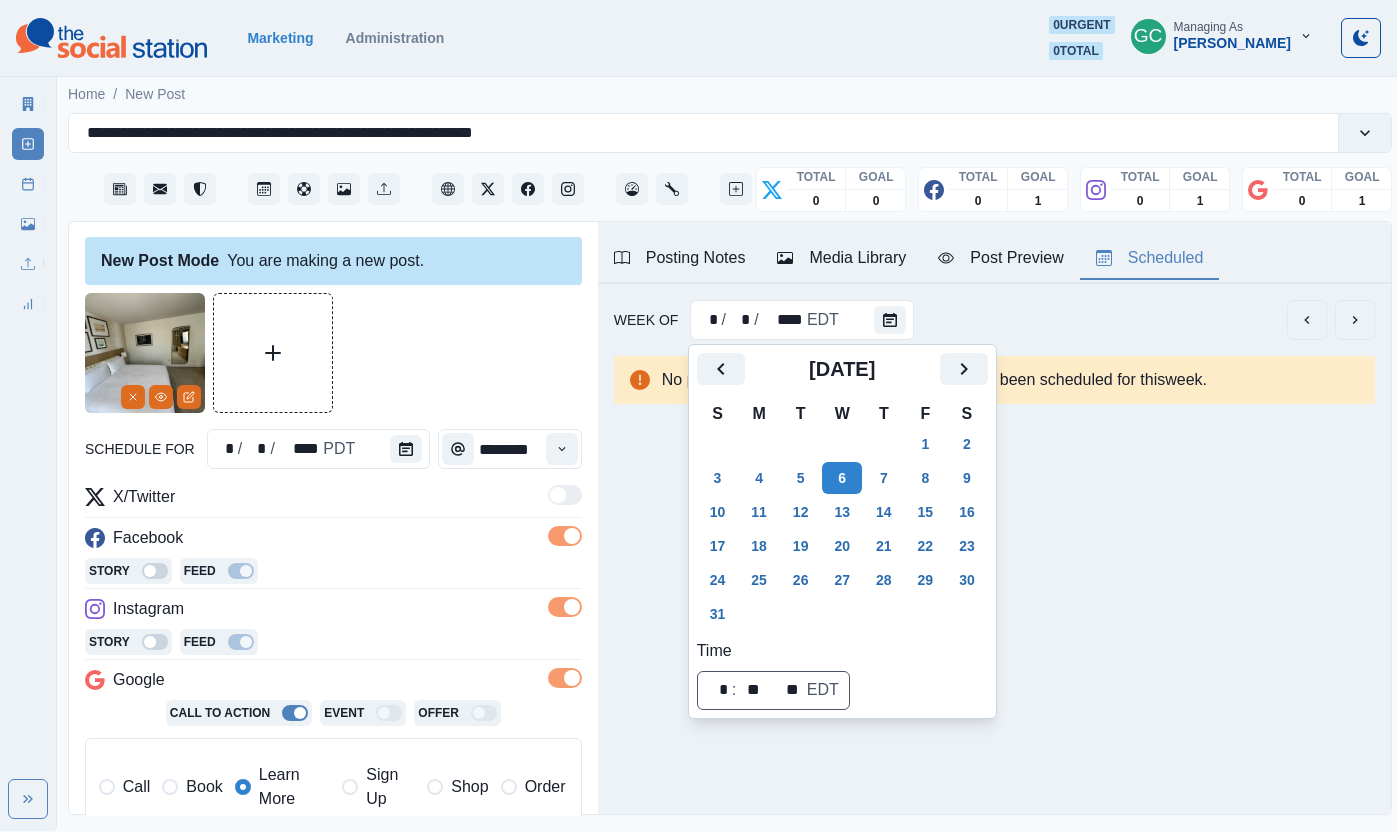 click at bounding box center (333, 353) 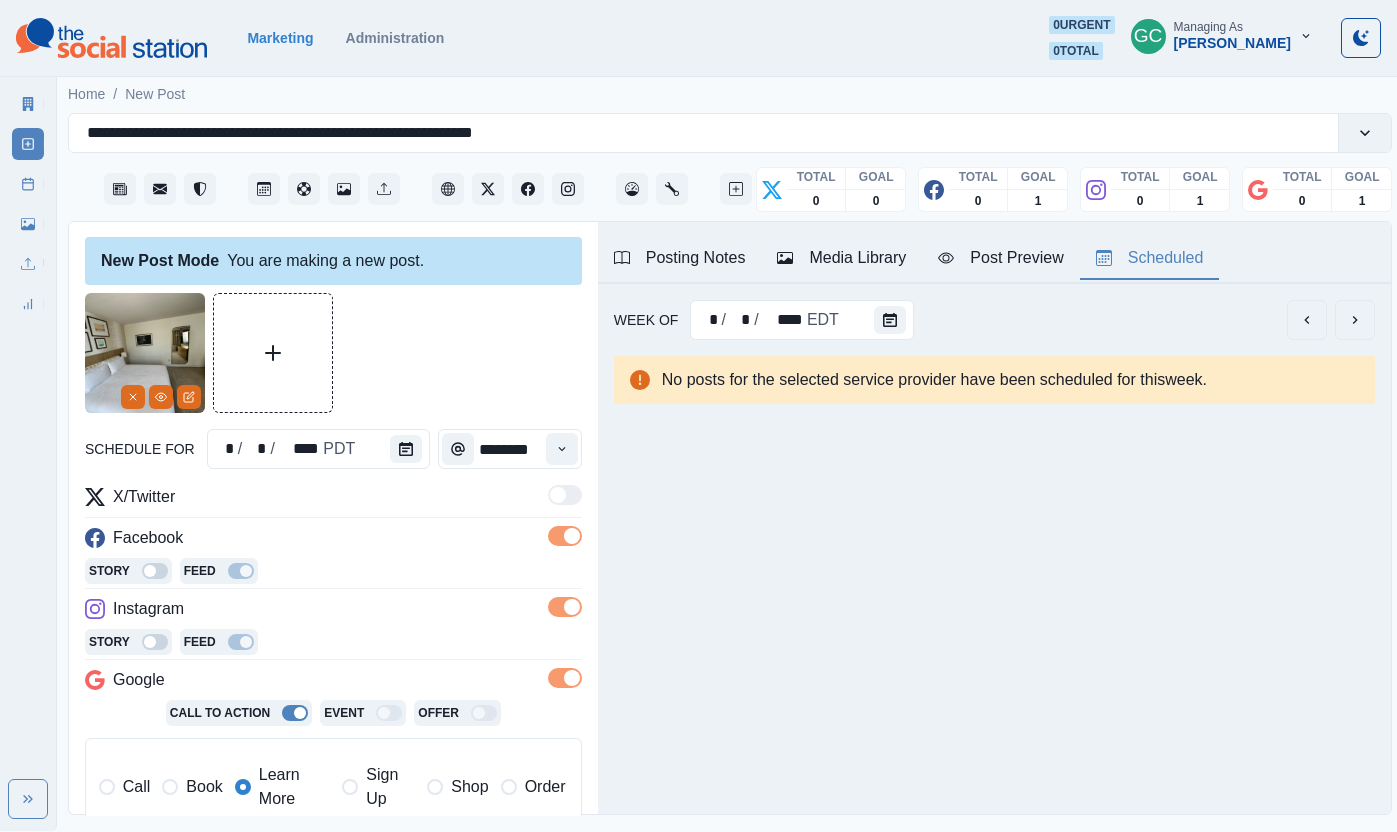 drag, startPoint x: 395, startPoint y: 577, endPoint x: 568, endPoint y: 426, distance: 229.63014 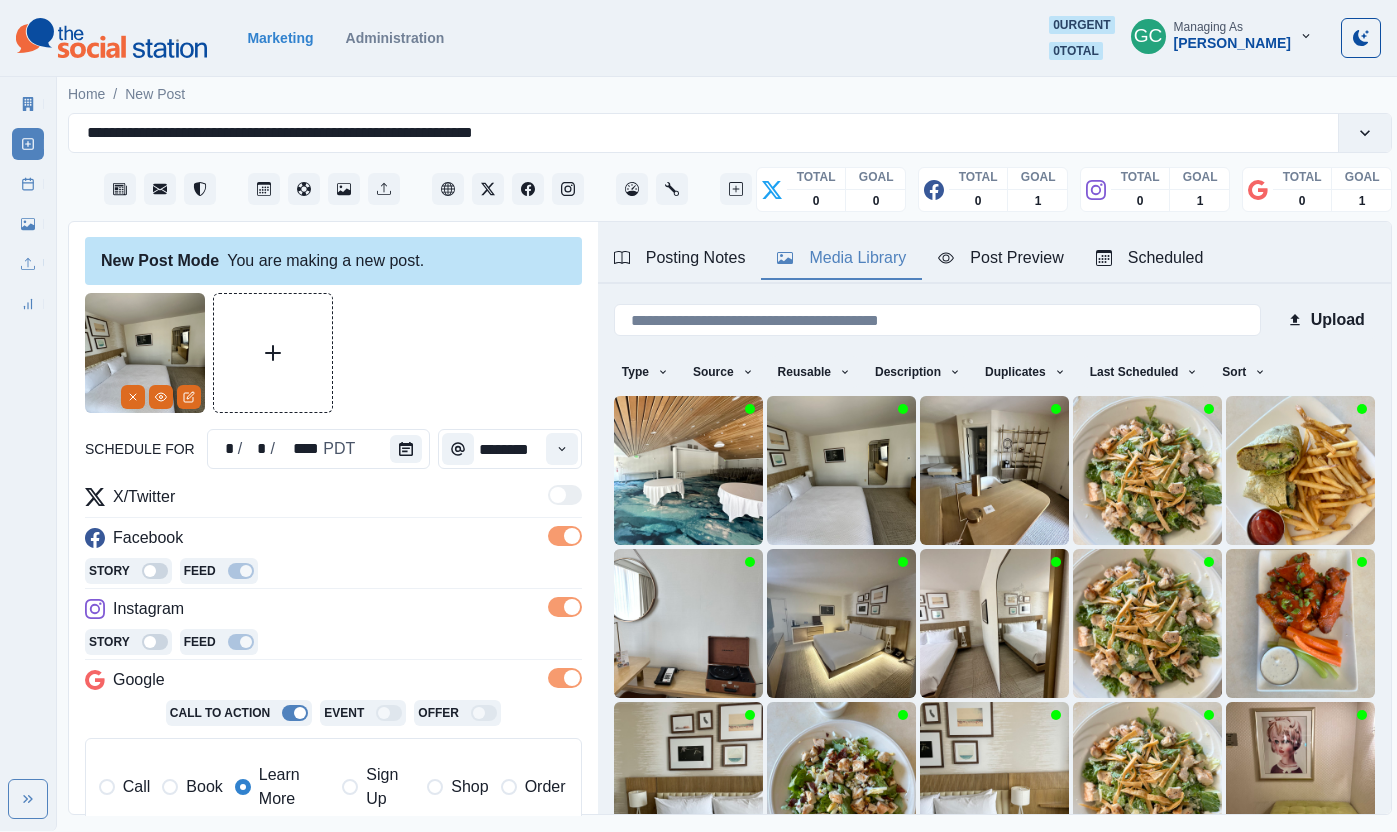 click on "Media Library" at bounding box center (841, 258) 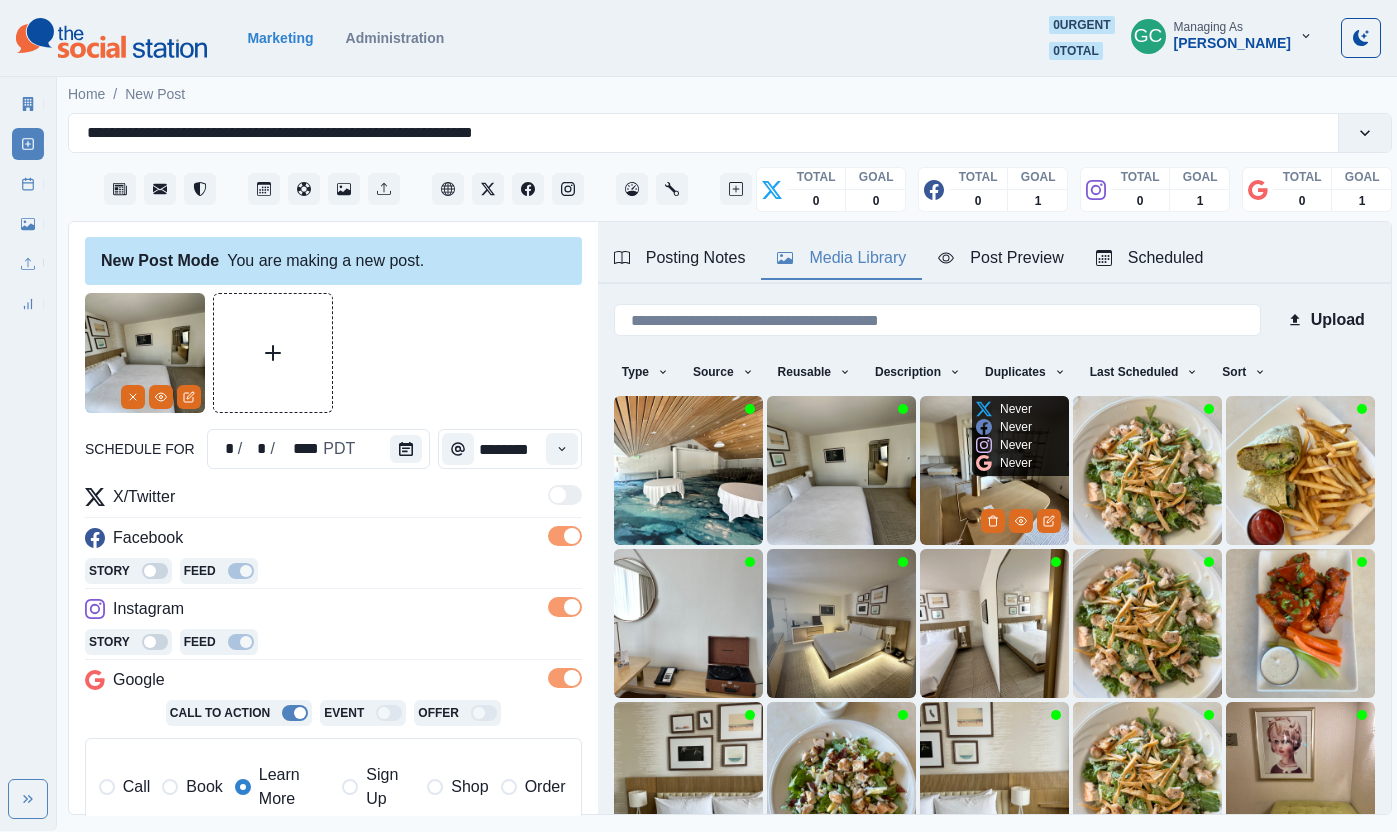 scroll, scrollTop: 102, scrollLeft: 0, axis: vertical 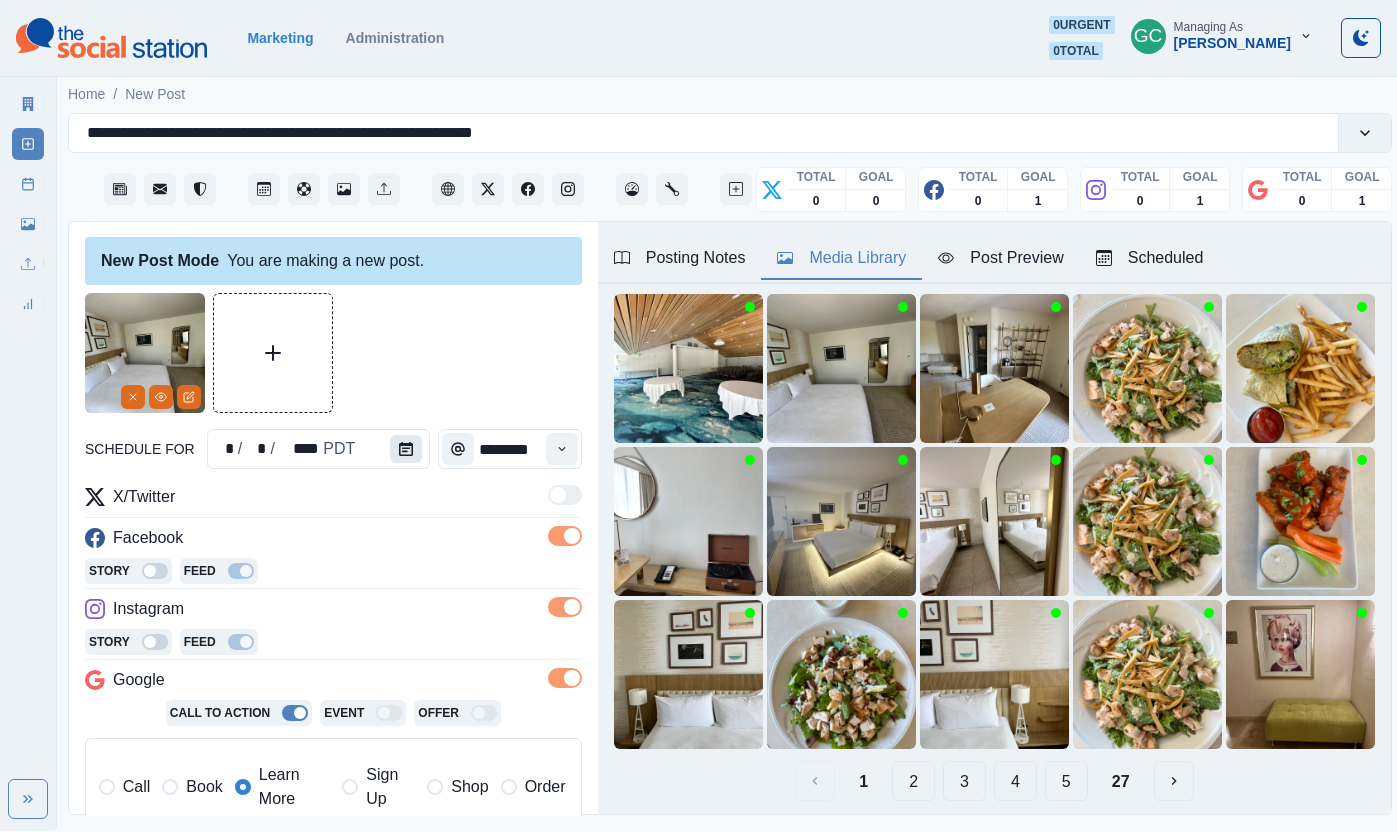 click 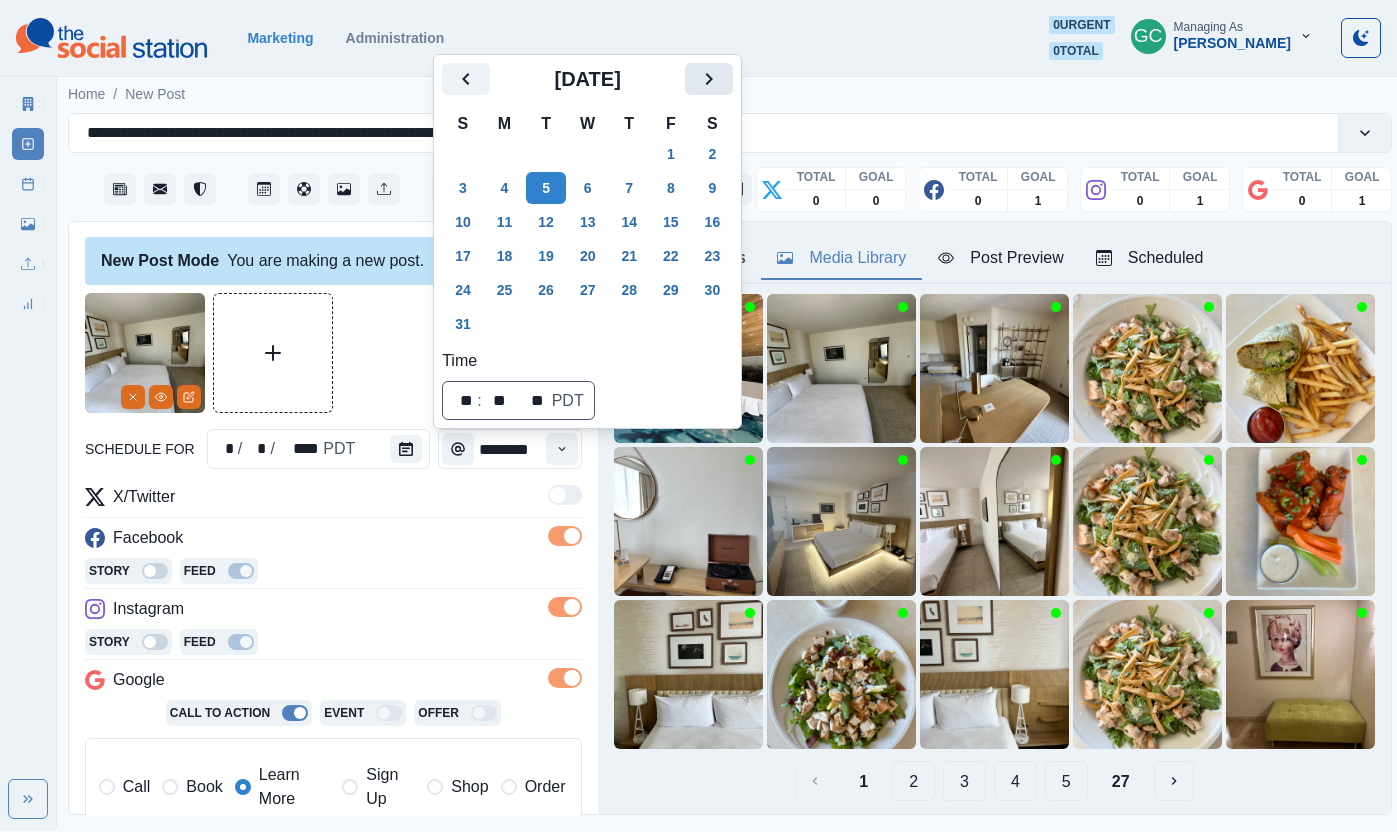 click 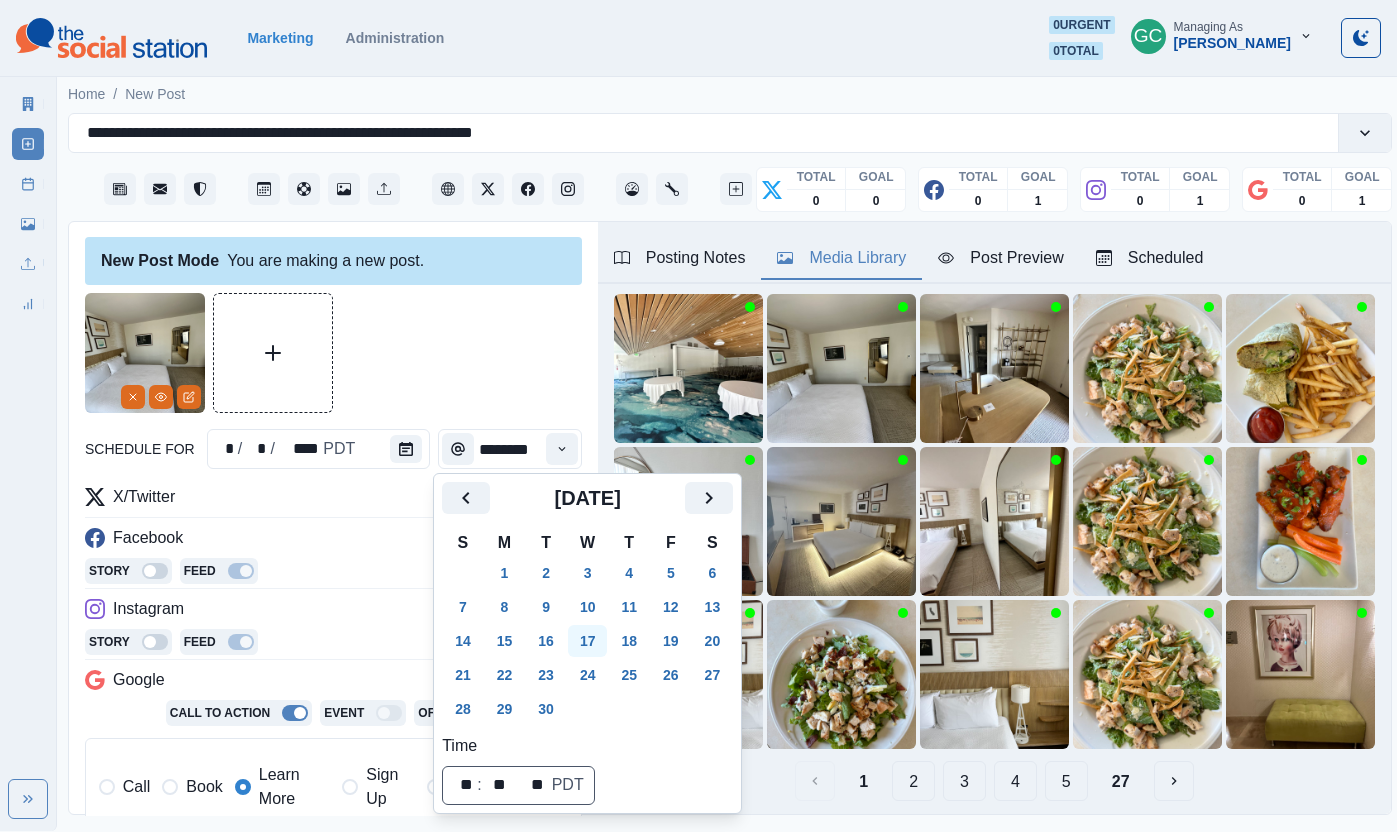 click on "17" at bounding box center (588, 641) 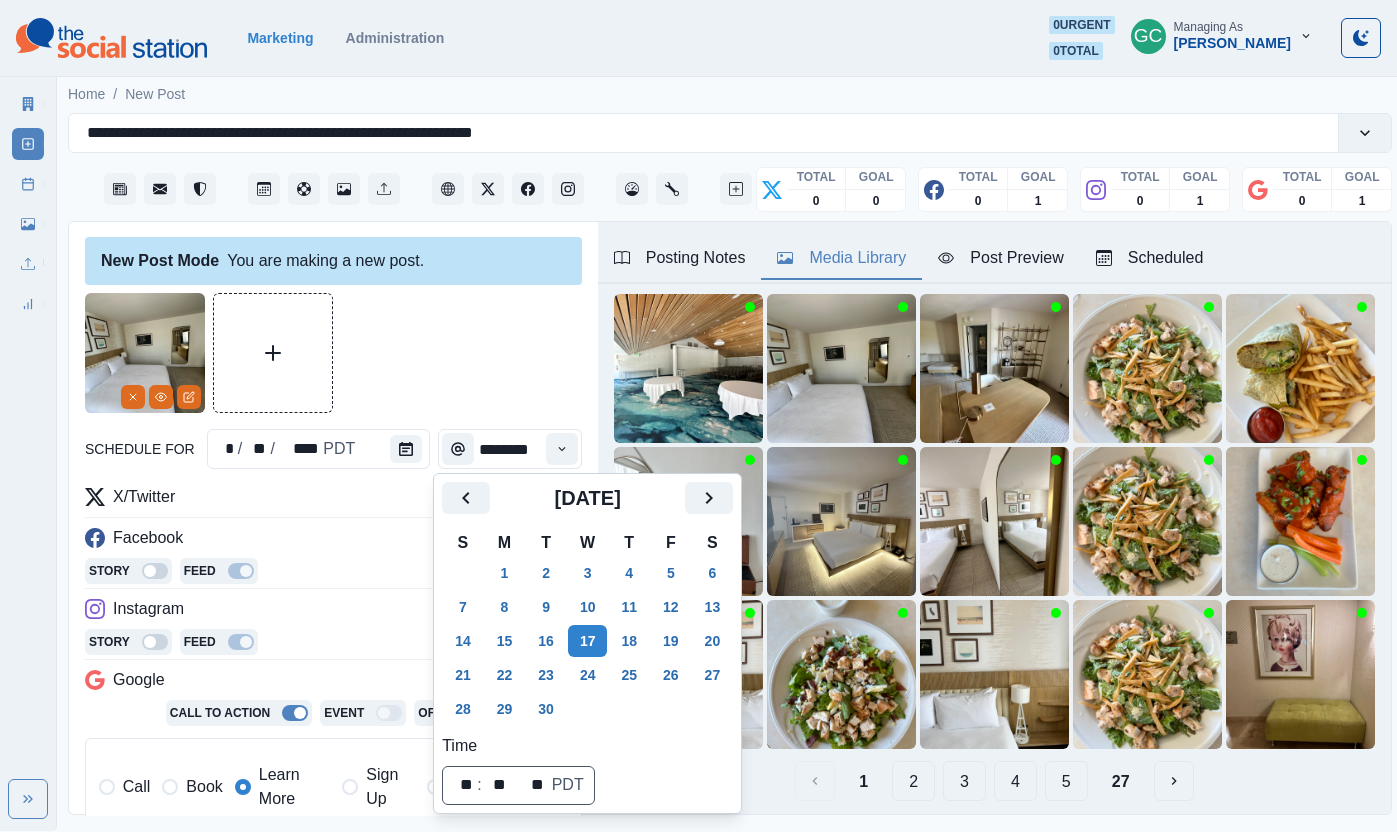 click on "Story Feed" at bounding box center (333, 573) 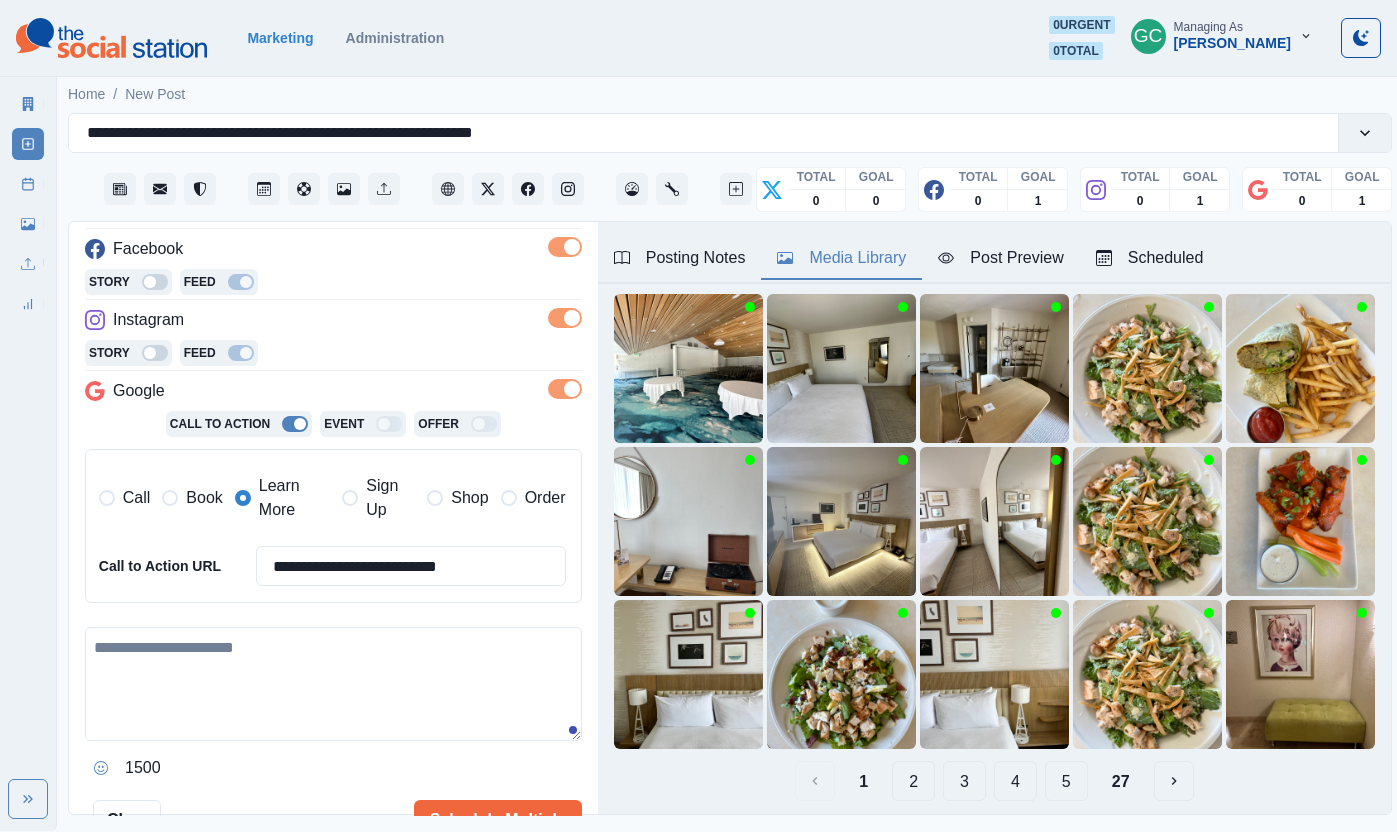 scroll, scrollTop: 338, scrollLeft: 0, axis: vertical 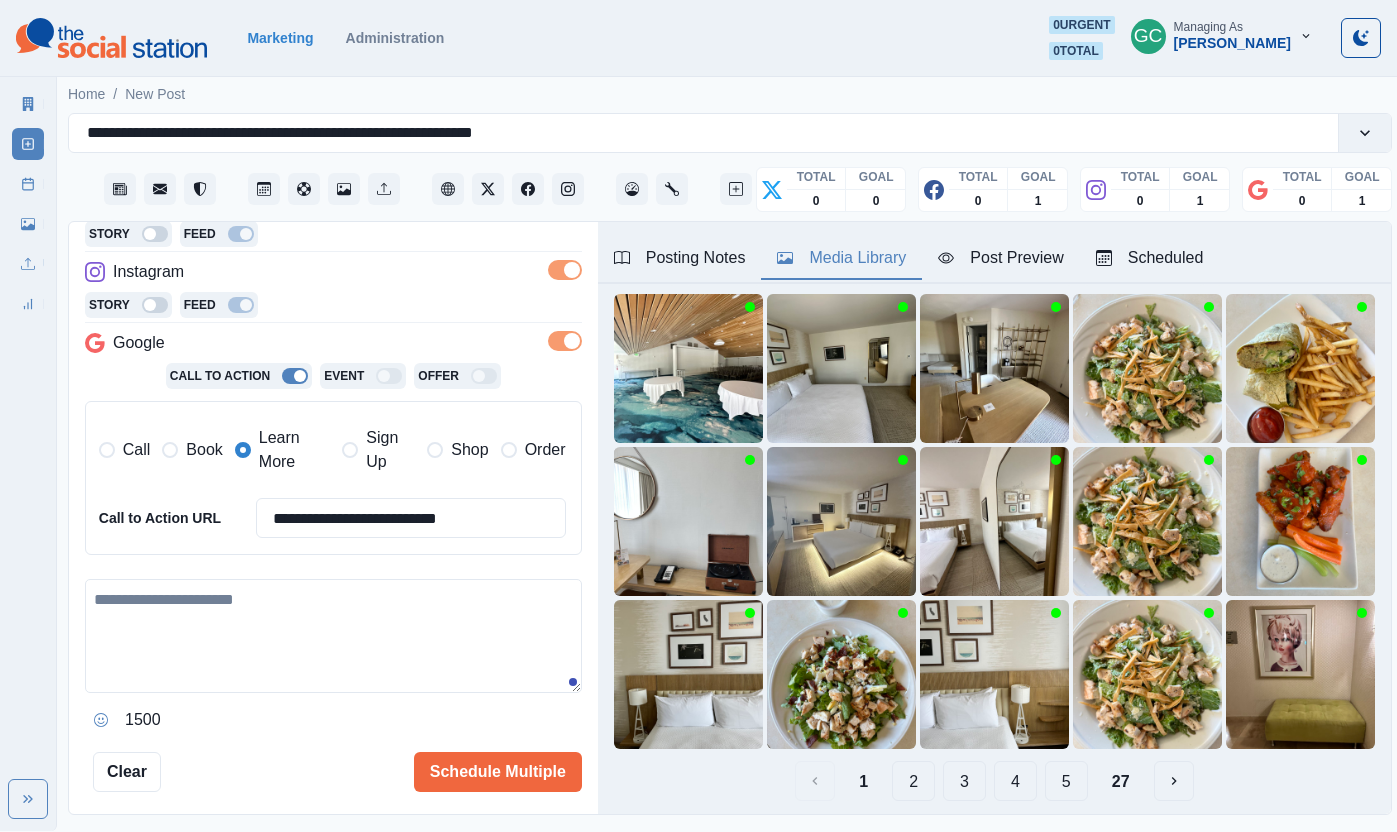 click at bounding box center [333, 636] 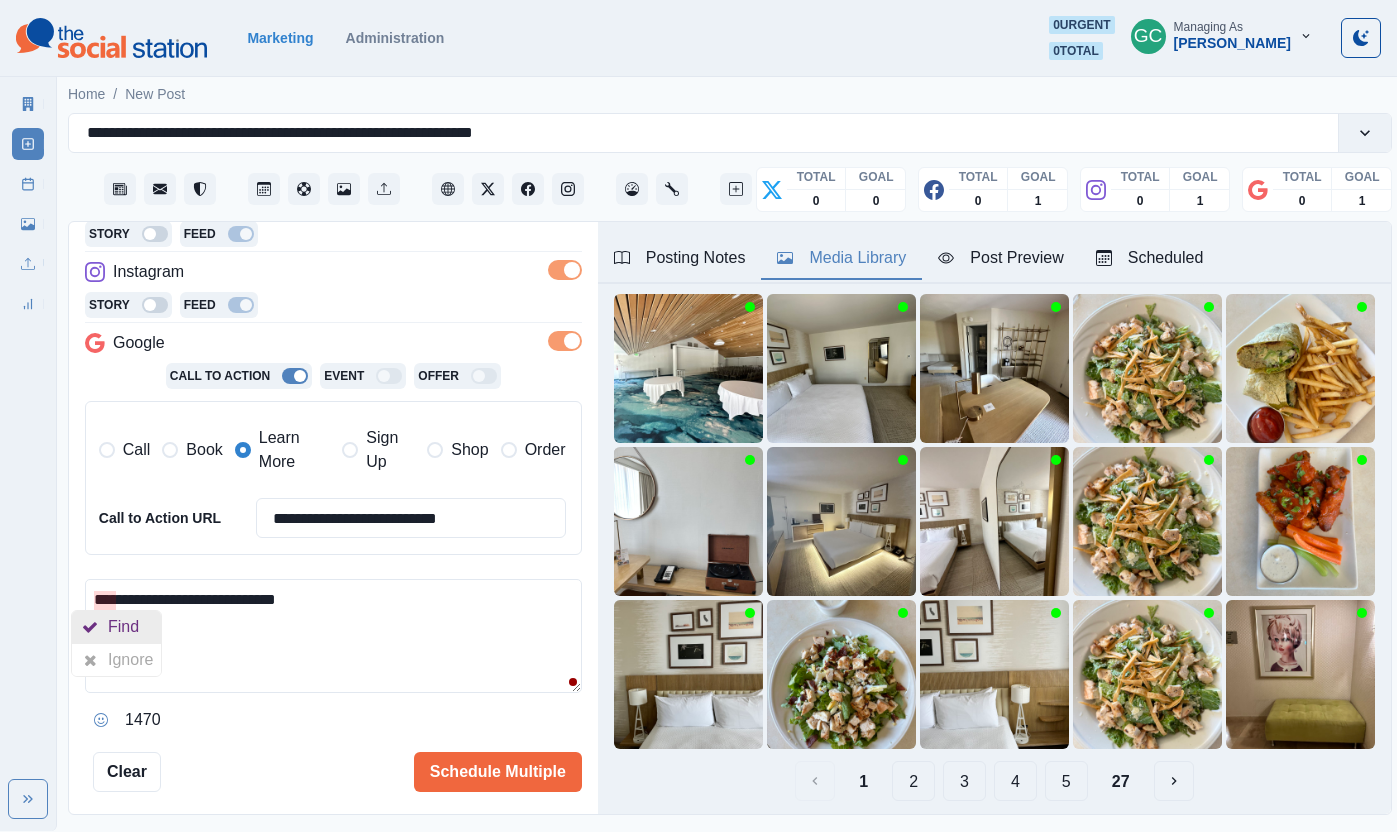 click on "Find" at bounding box center [127, 627] 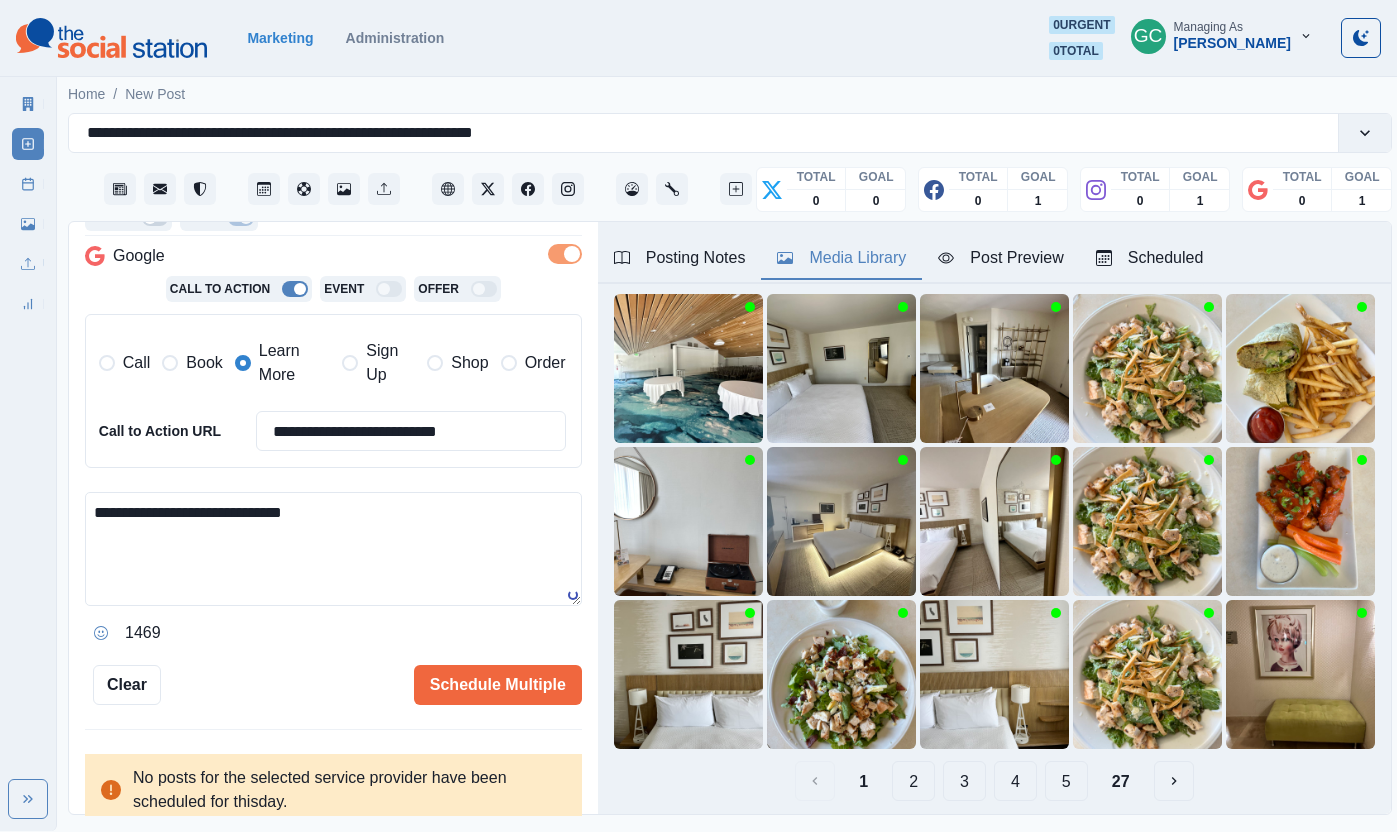 scroll, scrollTop: 450, scrollLeft: 0, axis: vertical 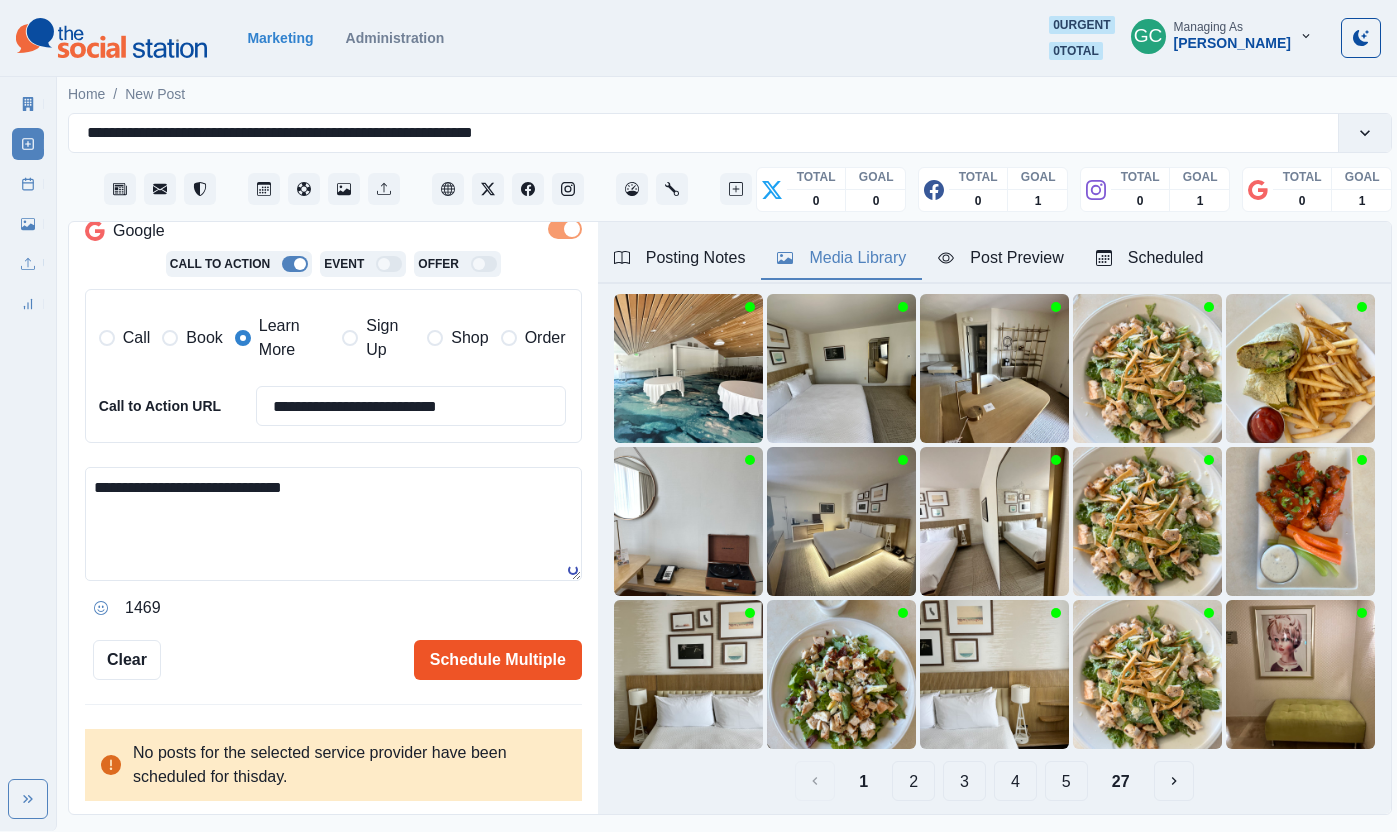 type on "**********" 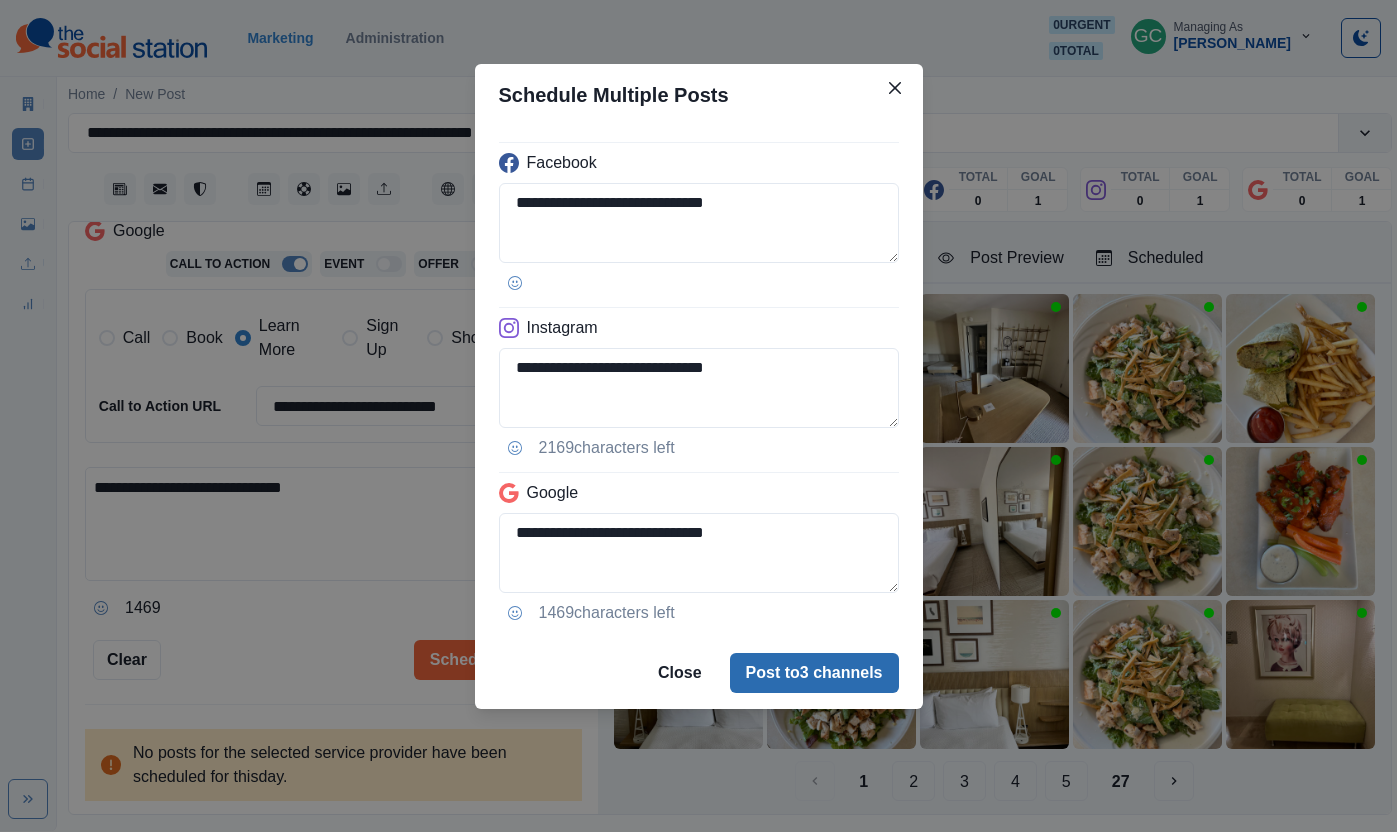 click on "Post to  3   channels" at bounding box center [814, 673] 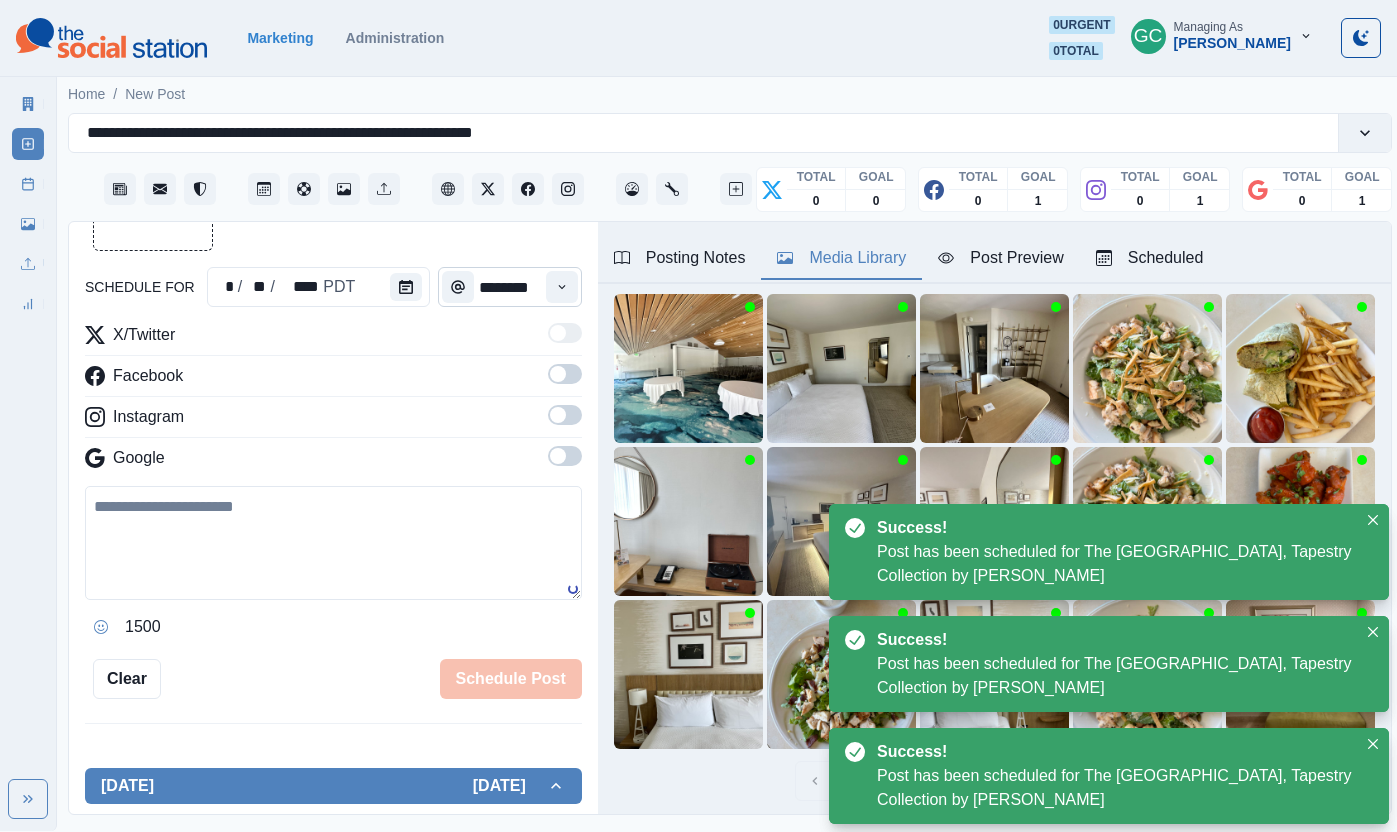 scroll, scrollTop: 0, scrollLeft: 0, axis: both 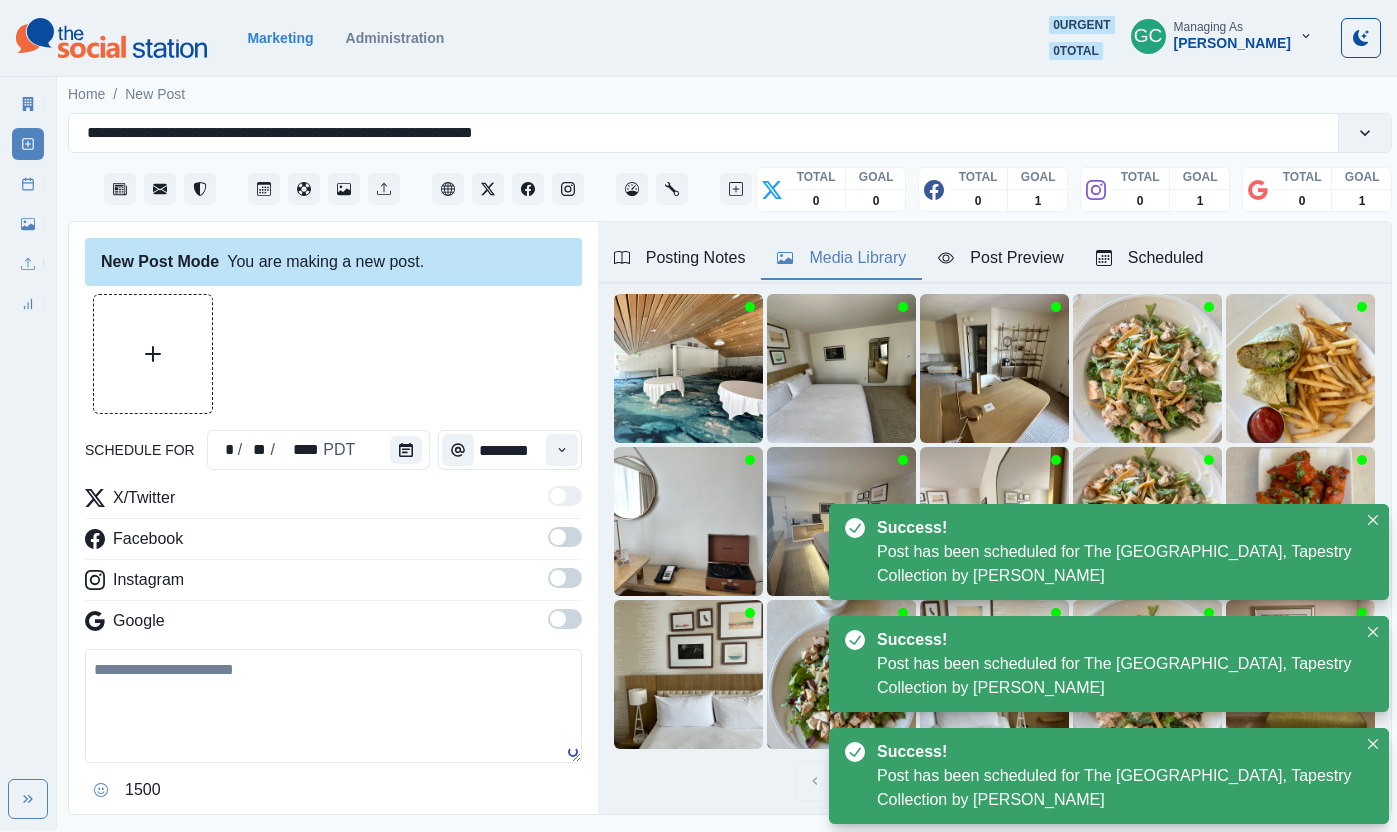 click 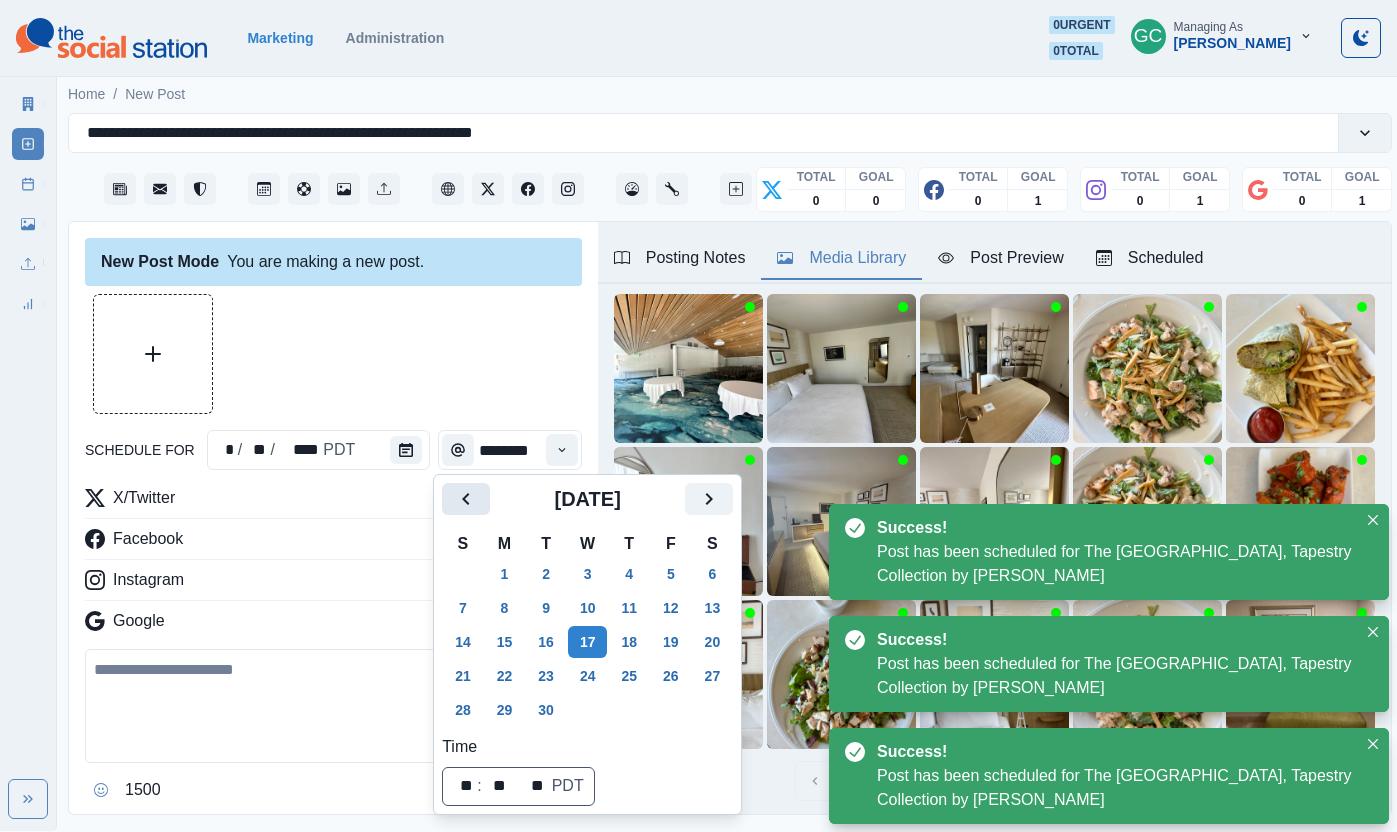 click 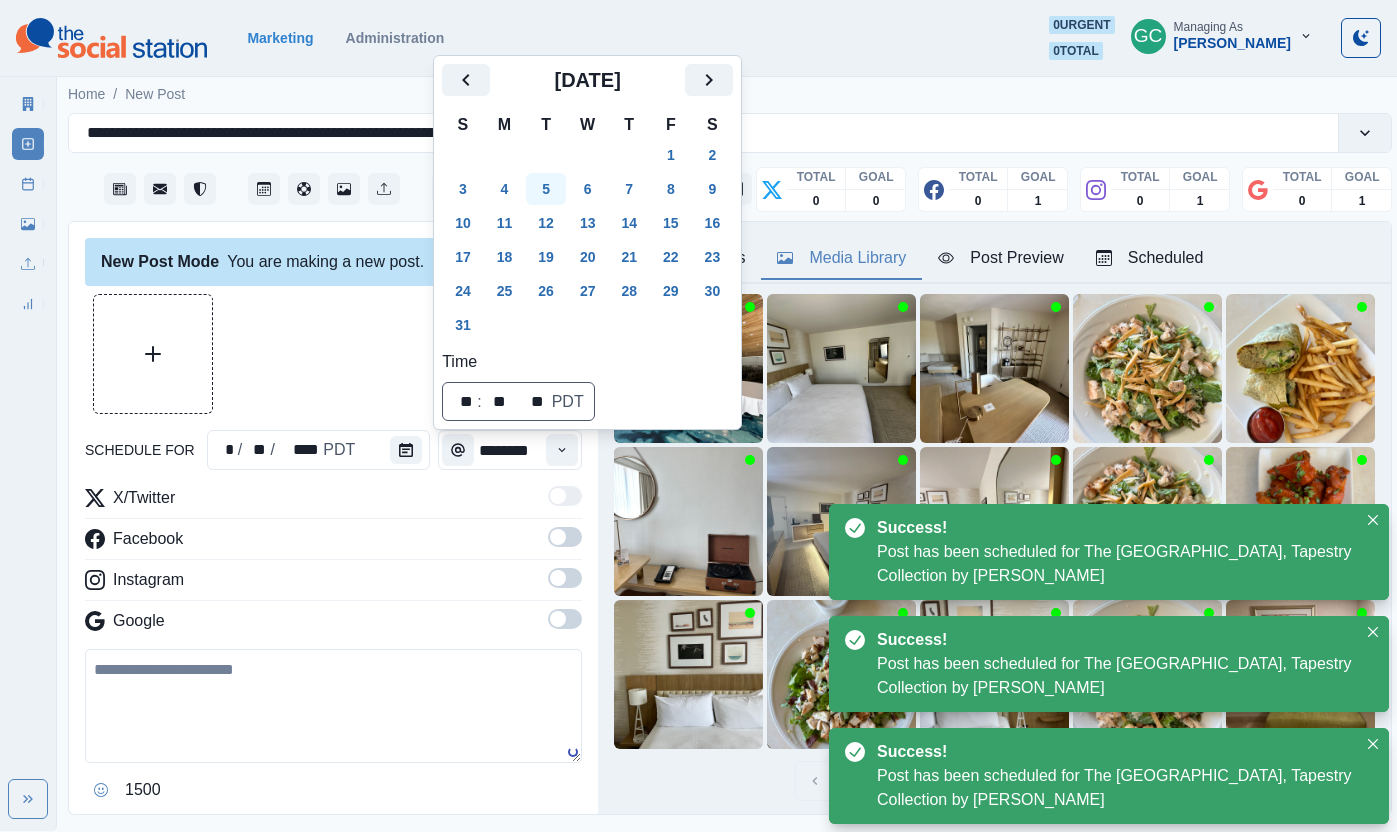 click on "5" at bounding box center [546, 189] 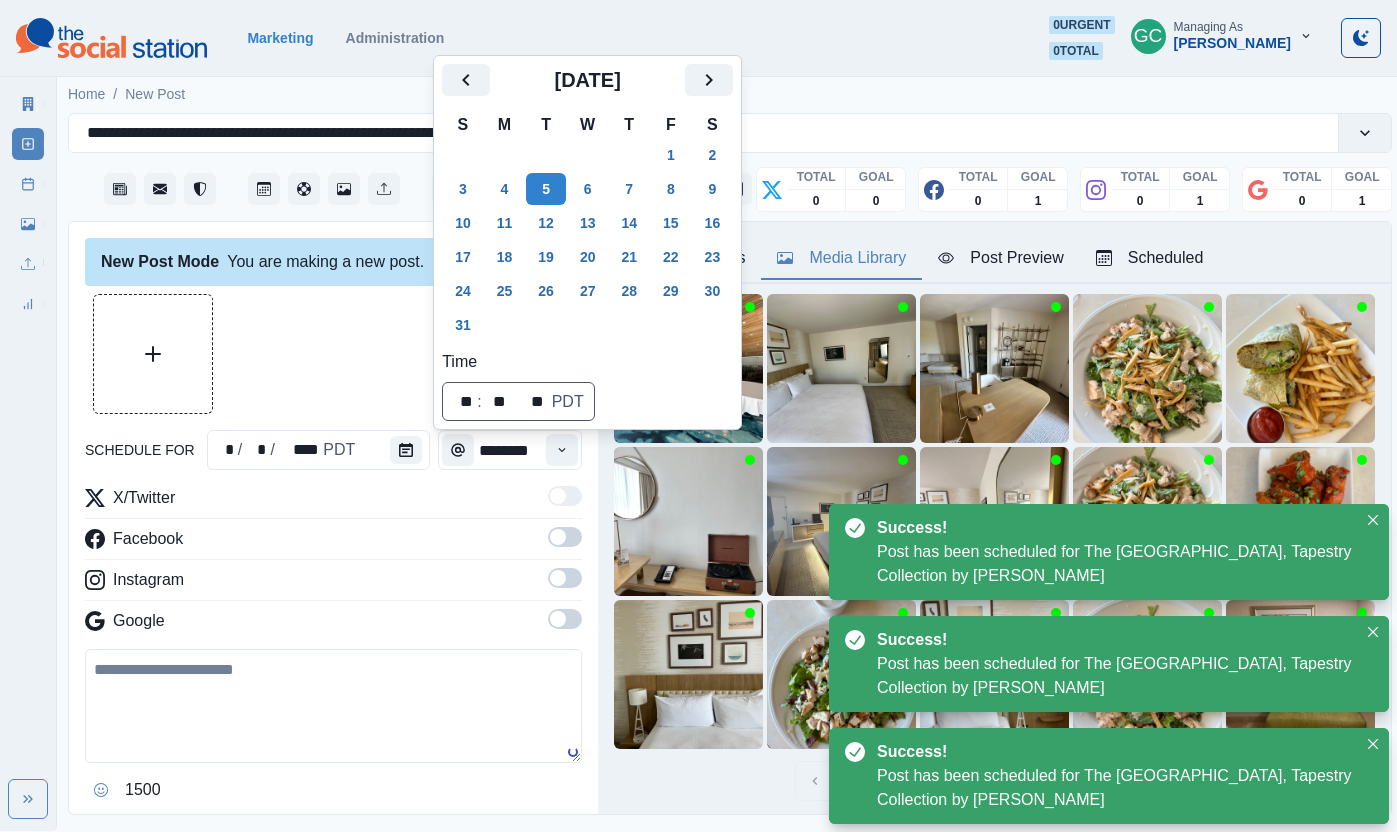 click on "Instagram" at bounding box center [333, 584] 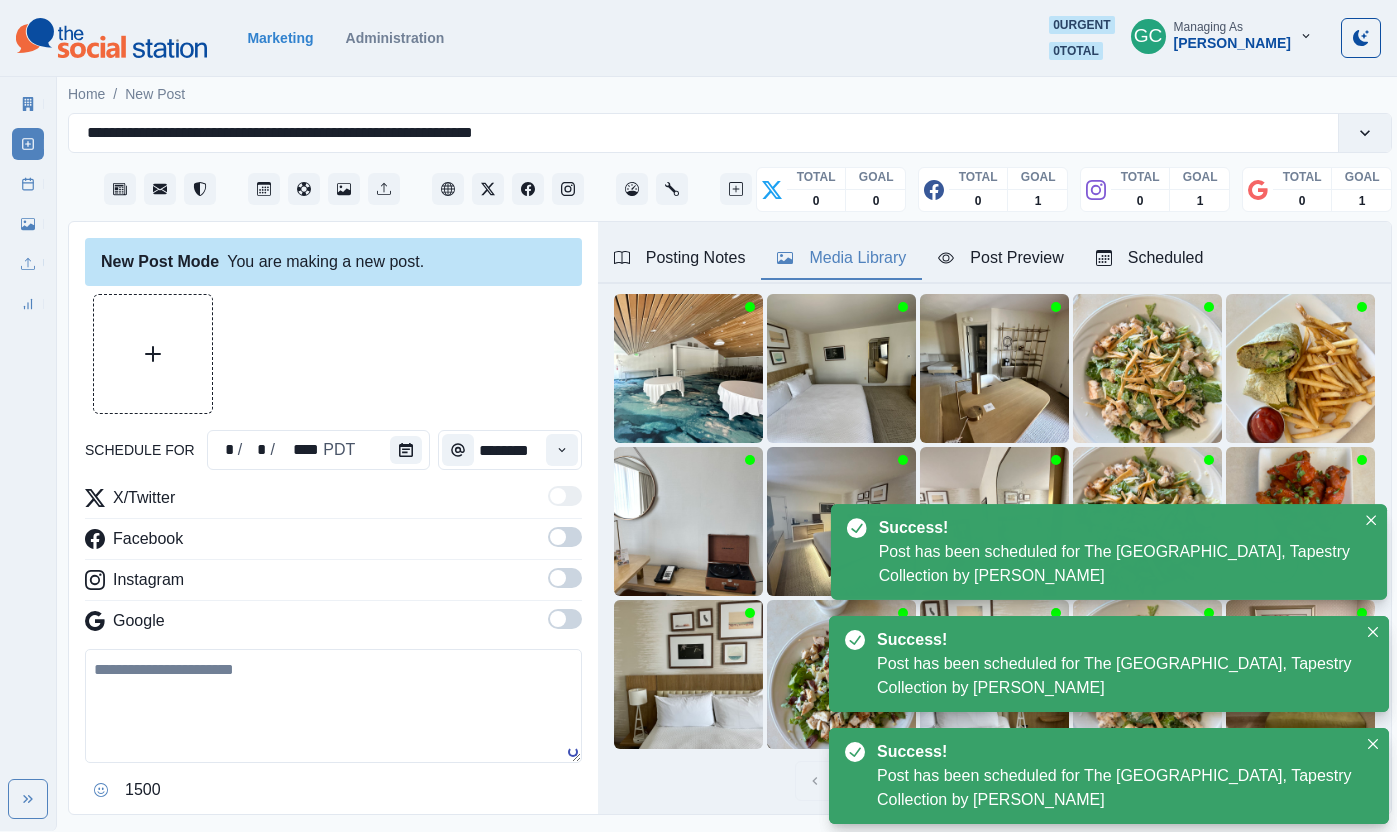 drag, startPoint x: 562, startPoint y: 614, endPoint x: 564, endPoint y: 594, distance: 20.09975 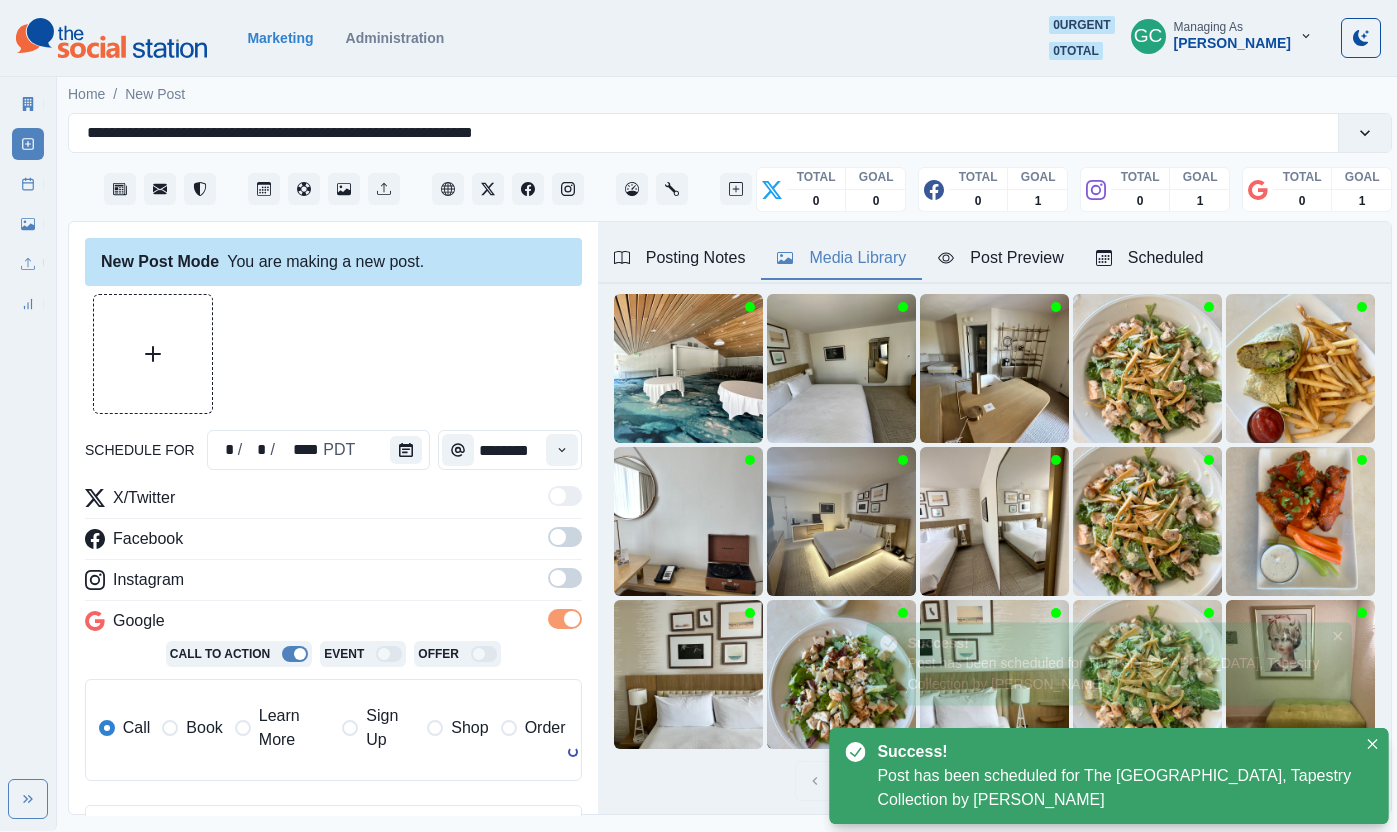 drag, startPoint x: 568, startPoint y: 581, endPoint x: 569, endPoint y: 554, distance: 27.018513 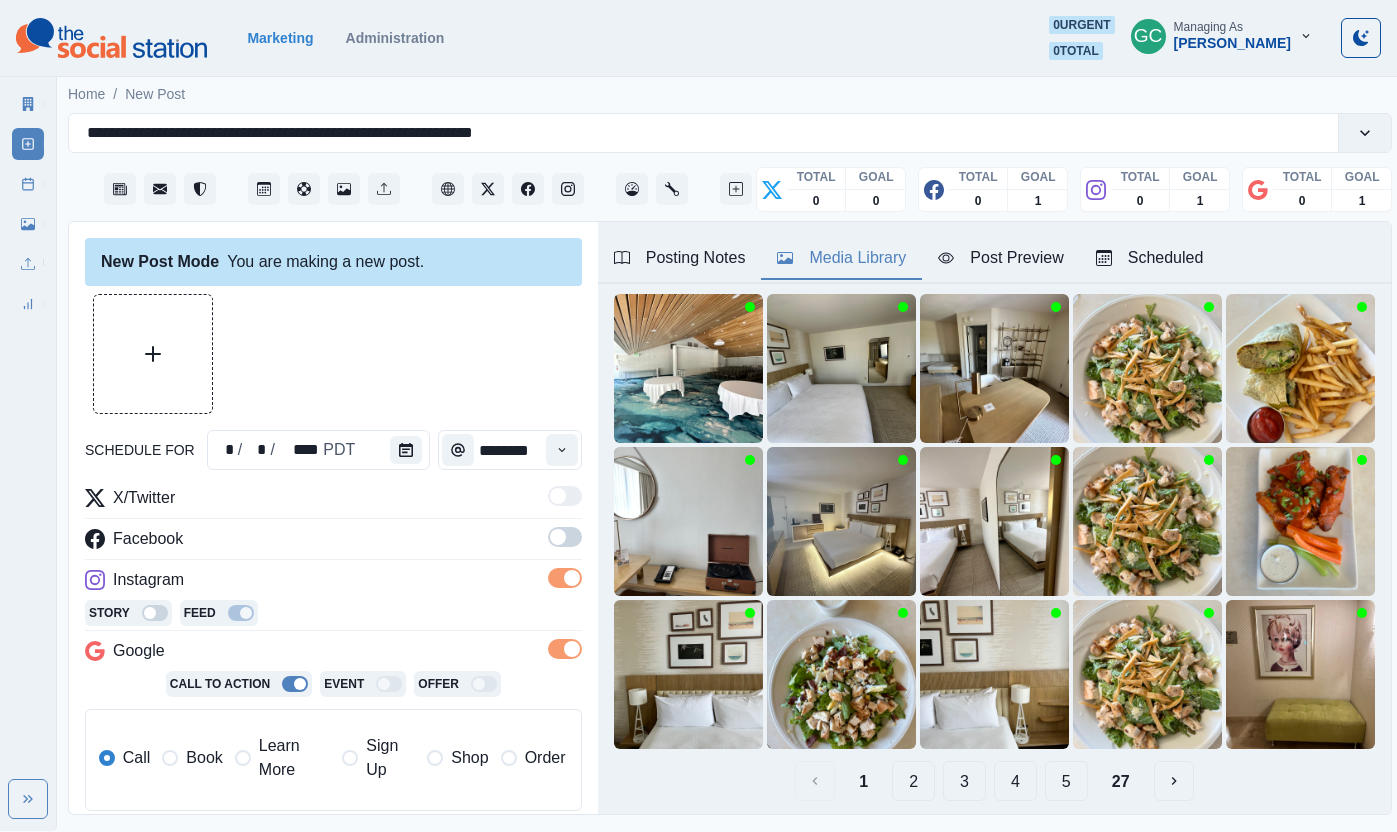click at bounding box center [565, 543] 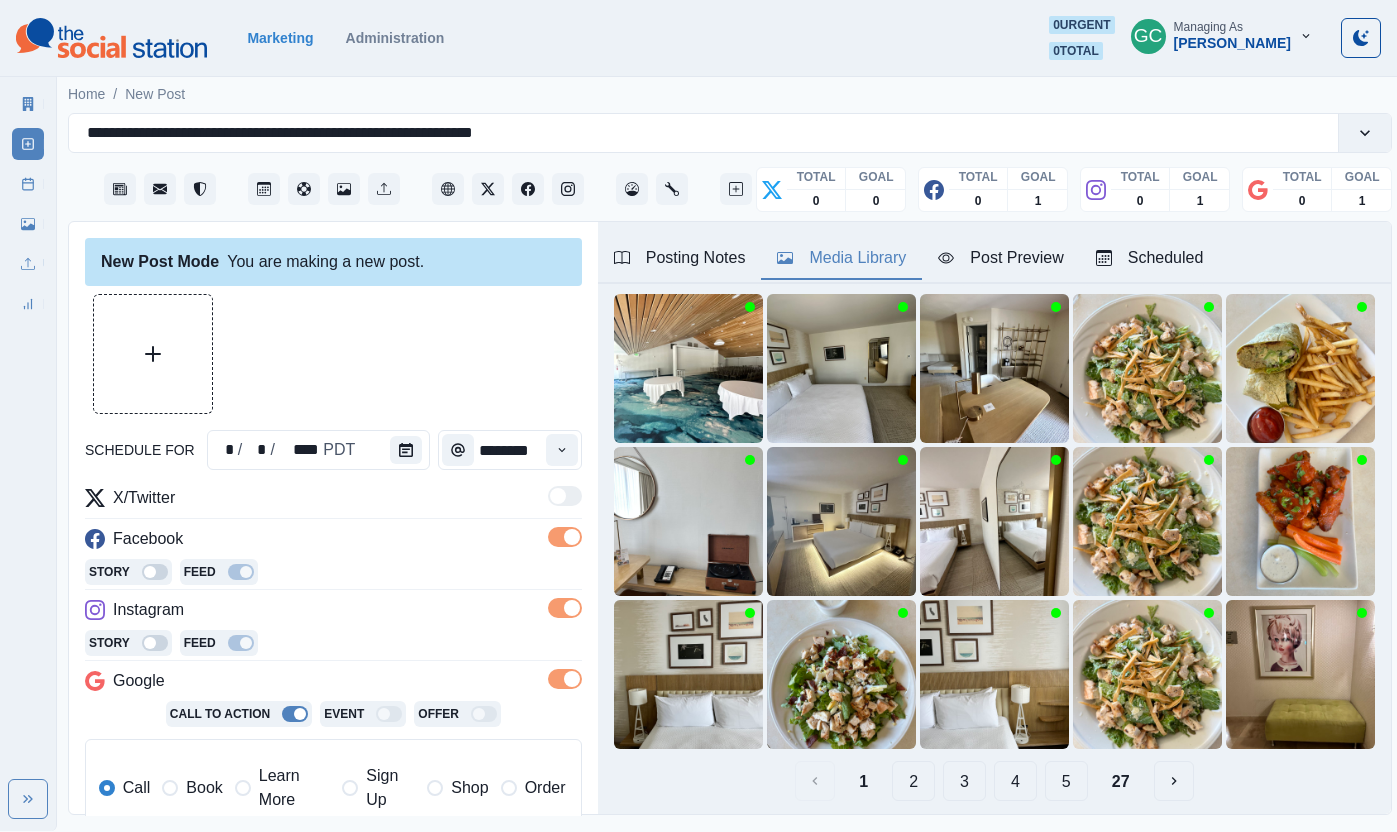 click on "Learn More" at bounding box center (294, 788) 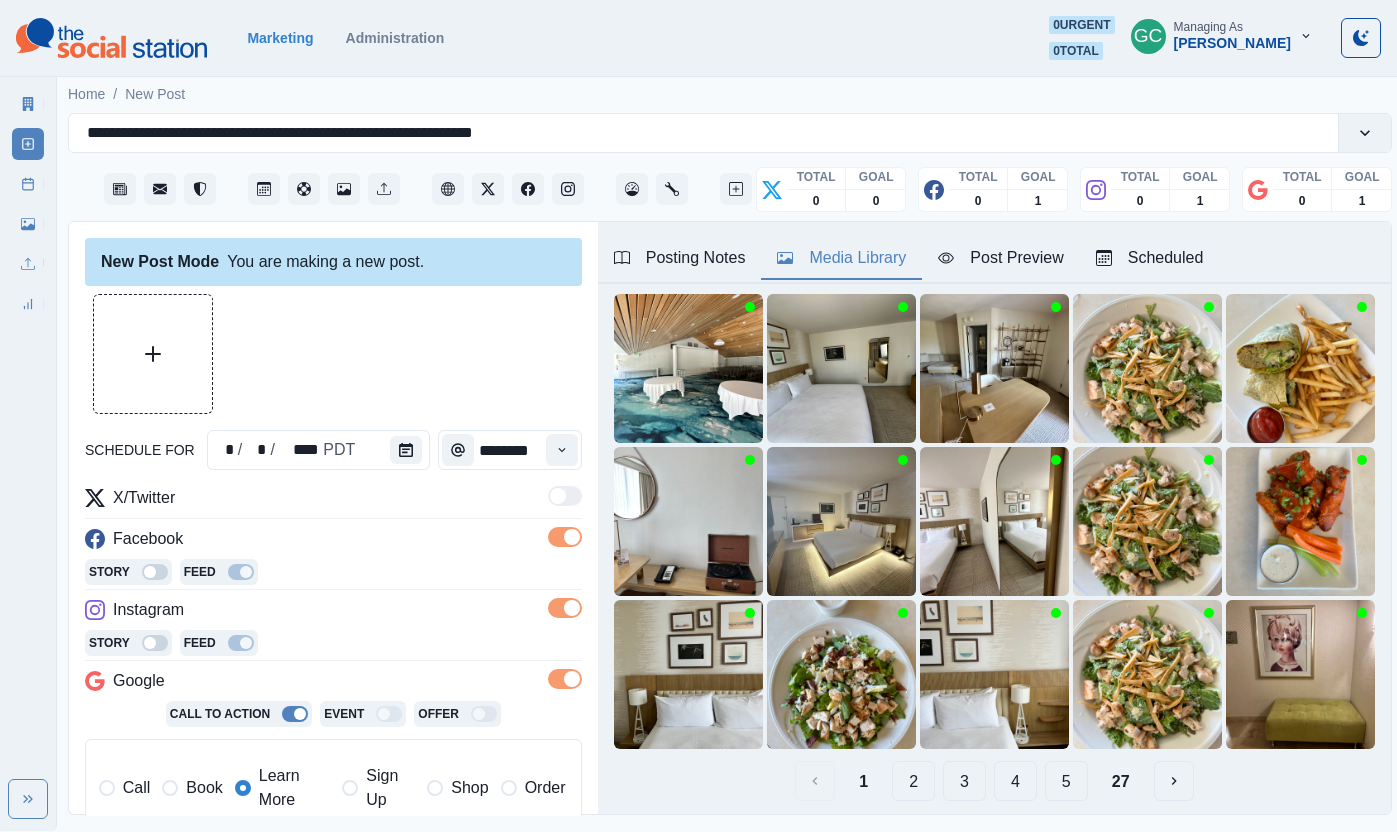 click on "Facebook" at bounding box center (333, 543) 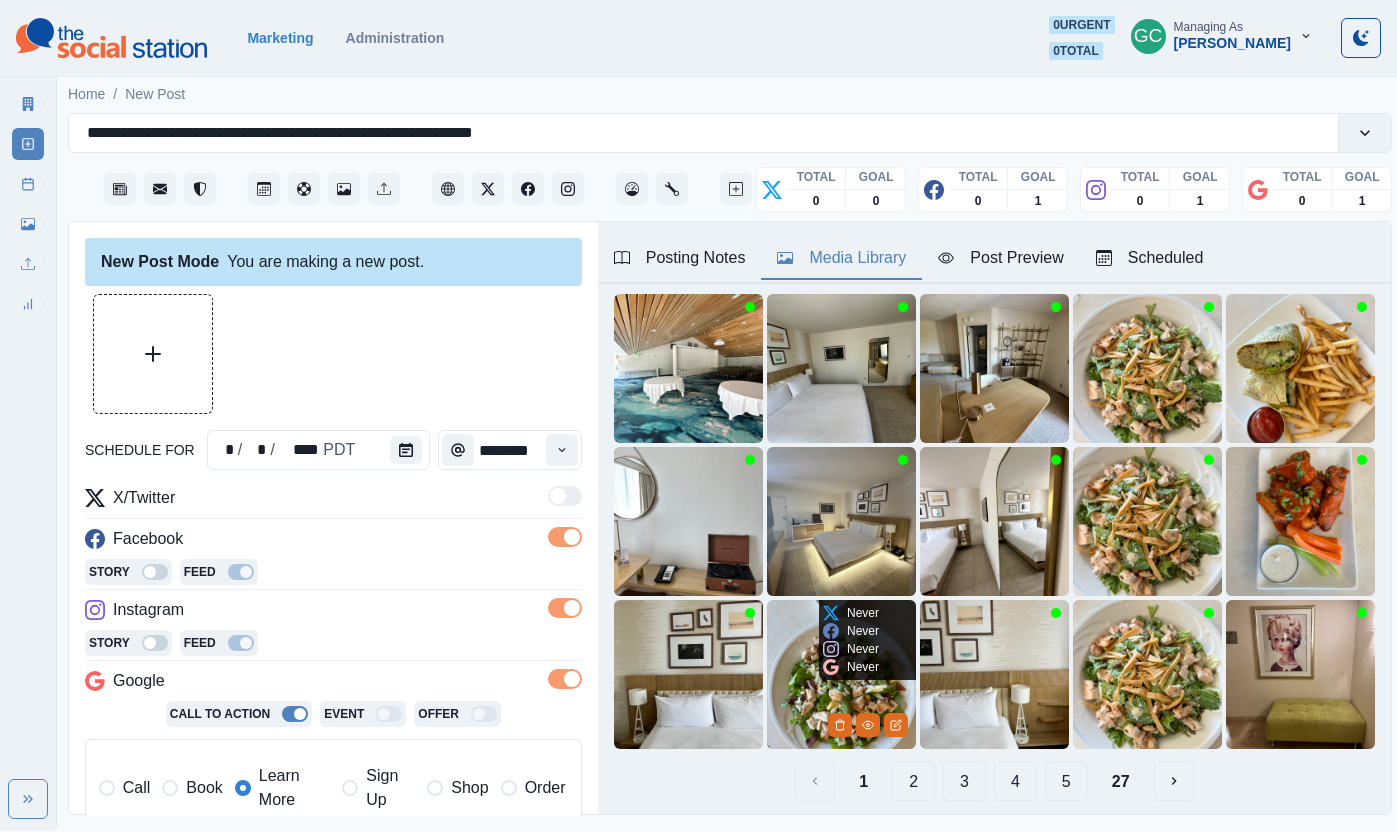 scroll, scrollTop: 167, scrollLeft: 0, axis: vertical 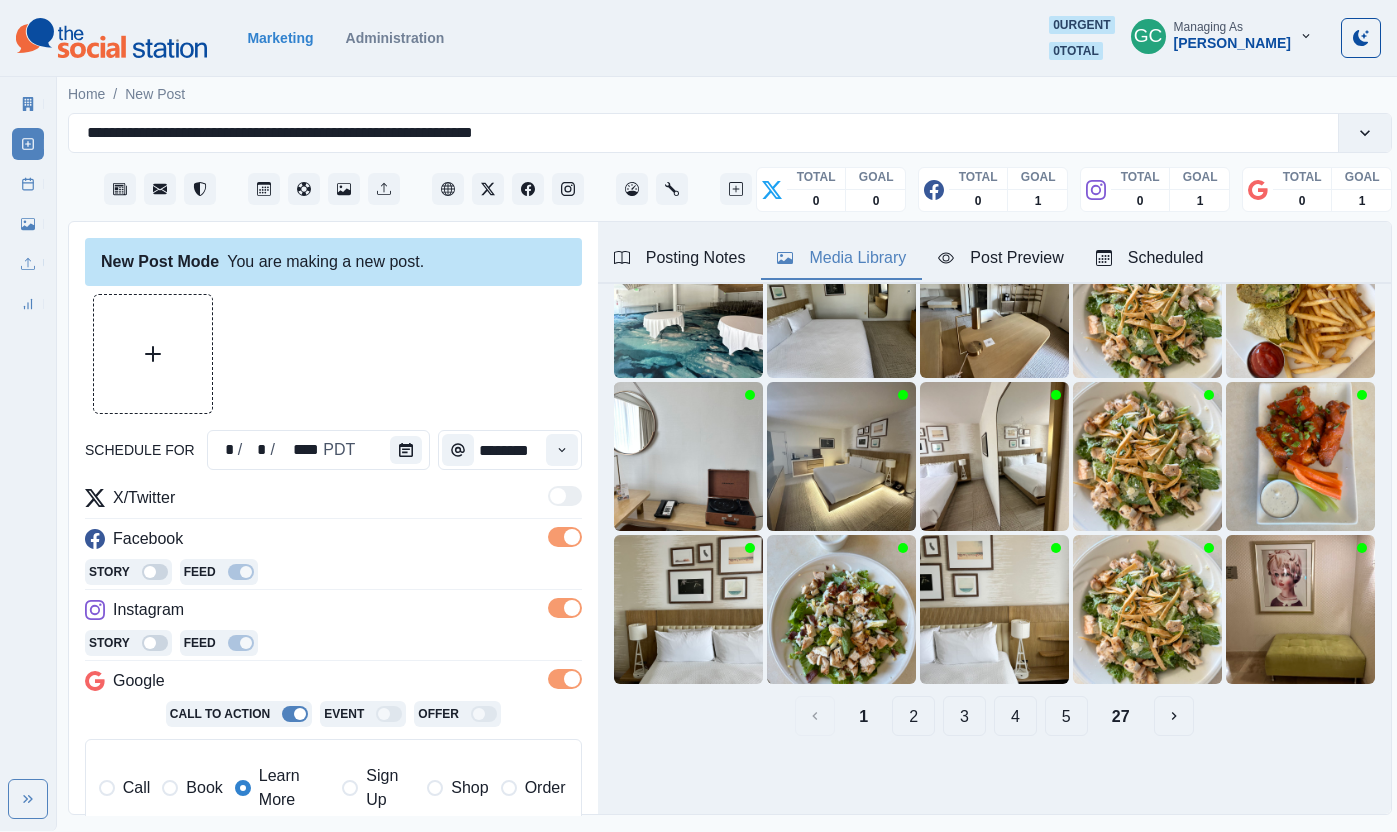 click on "2" at bounding box center (913, 716) 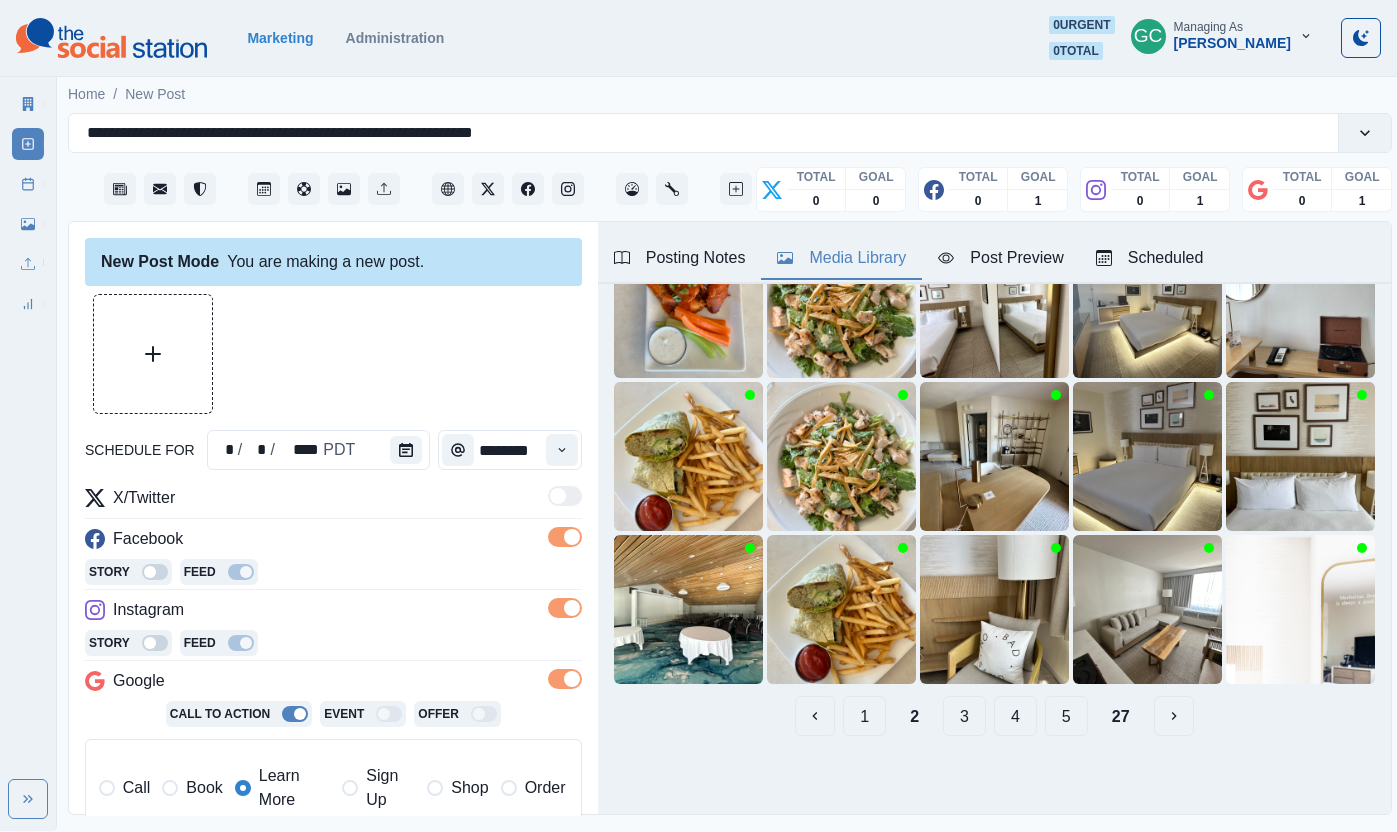 scroll, scrollTop: 90, scrollLeft: 0, axis: vertical 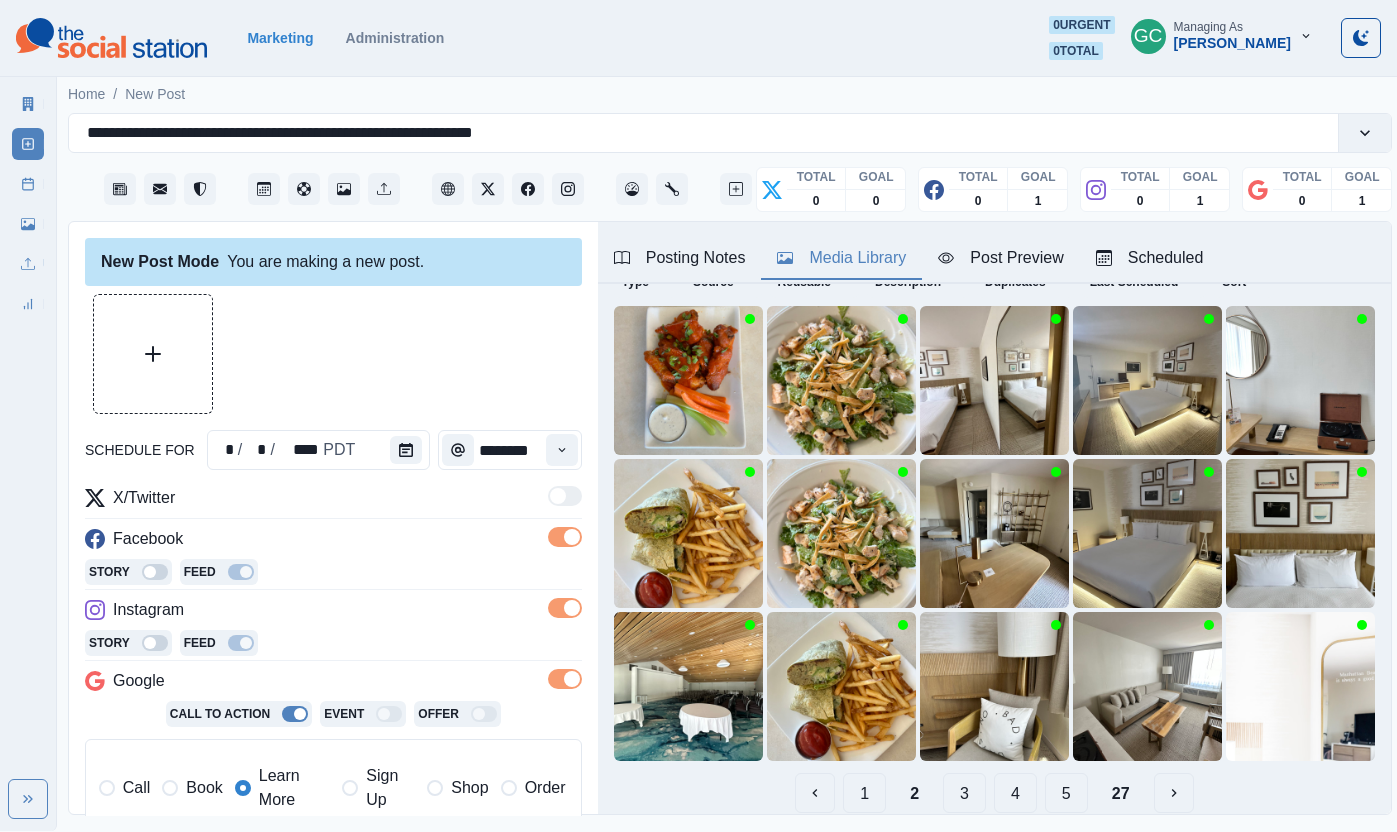click on "3" at bounding box center (964, 793) 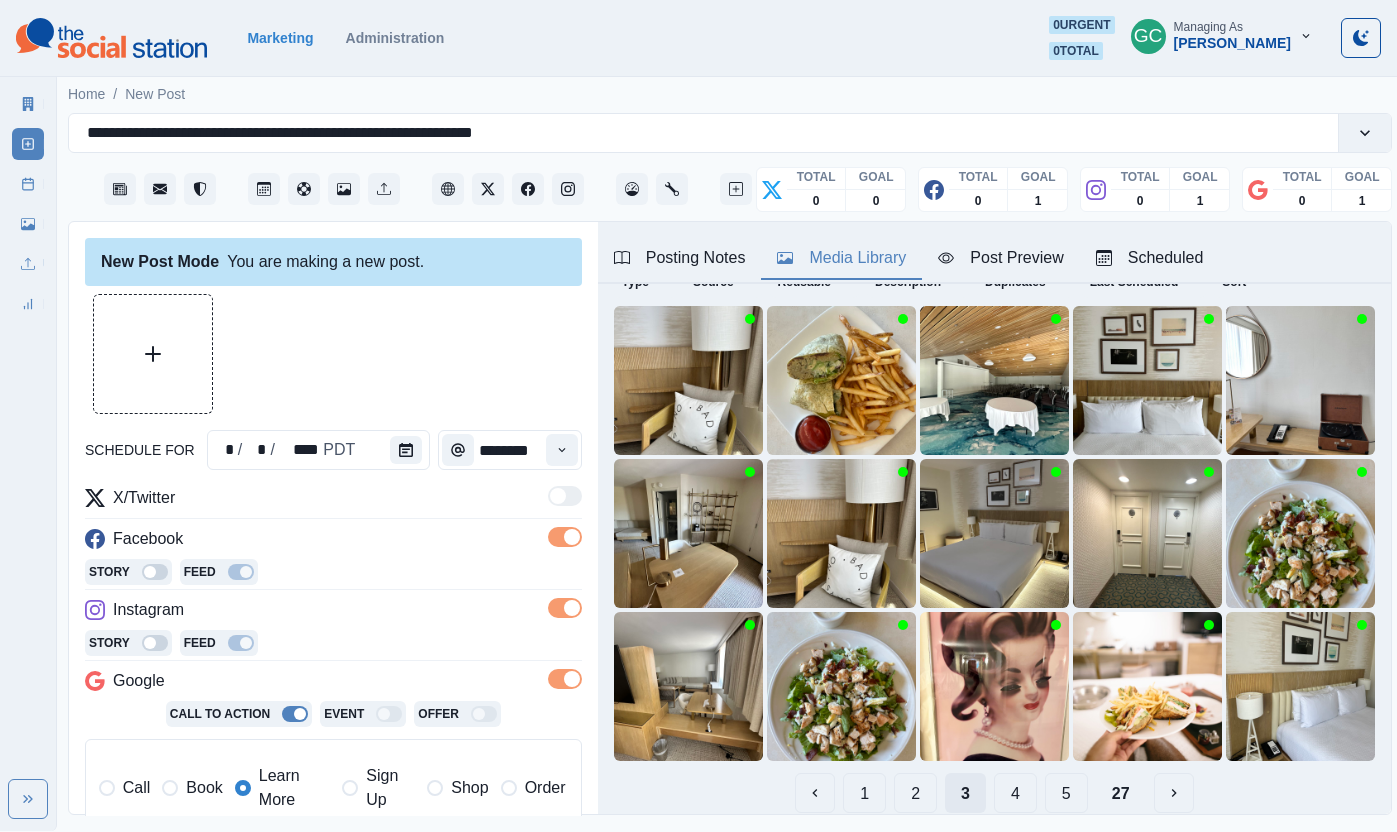 scroll, scrollTop: 156, scrollLeft: 0, axis: vertical 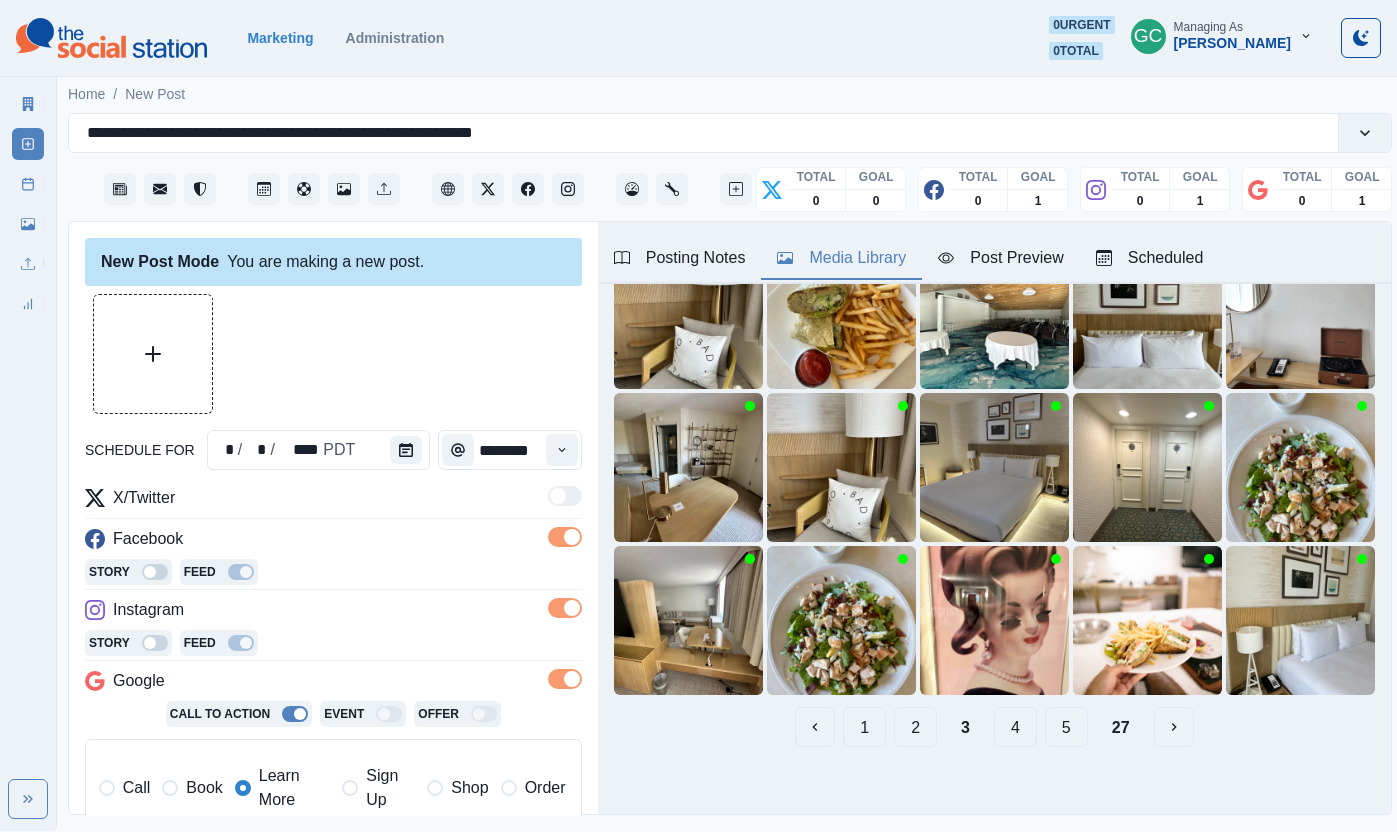 click on "4" at bounding box center (1015, 727) 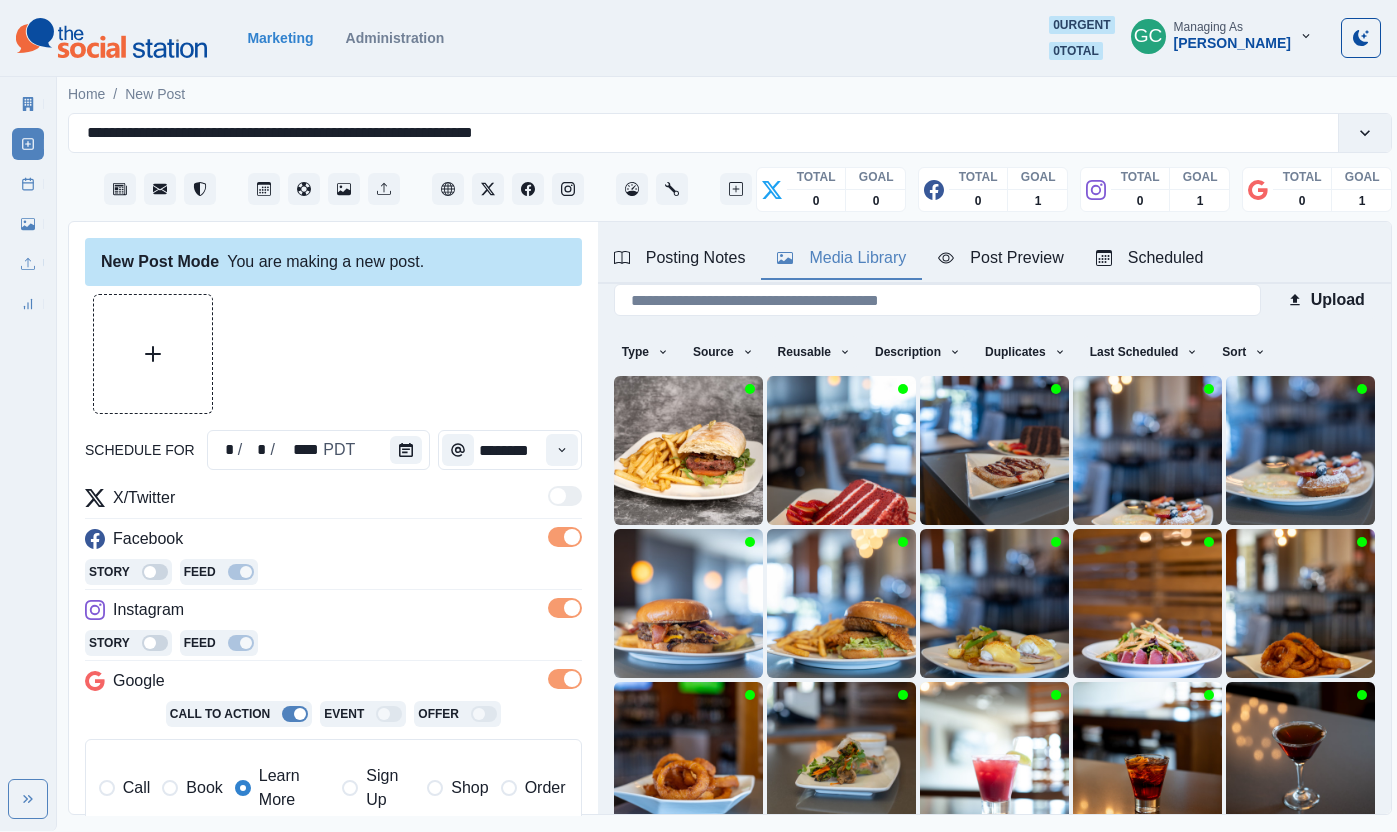 scroll, scrollTop: 156, scrollLeft: 0, axis: vertical 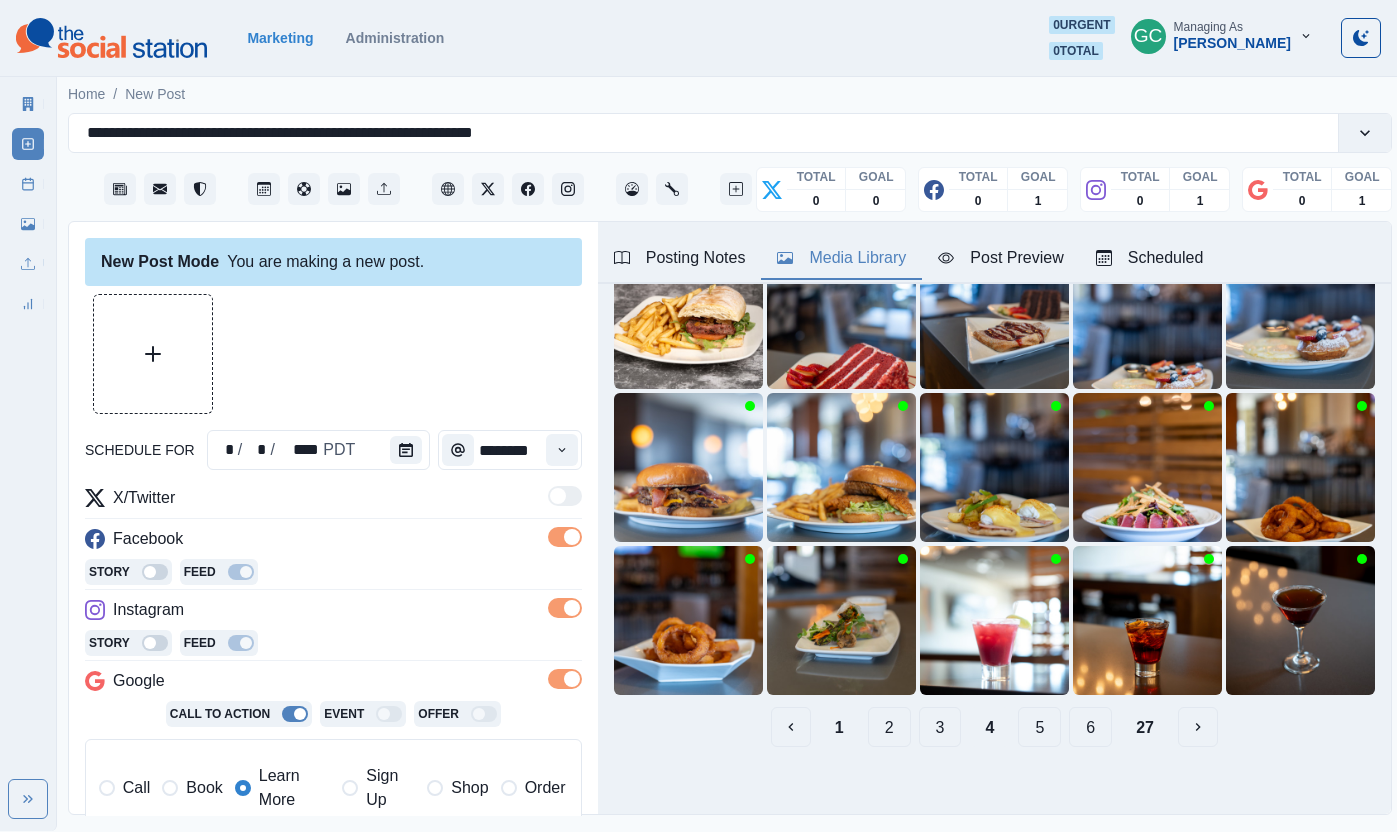 click on "5" at bounding box center (1039, 727) 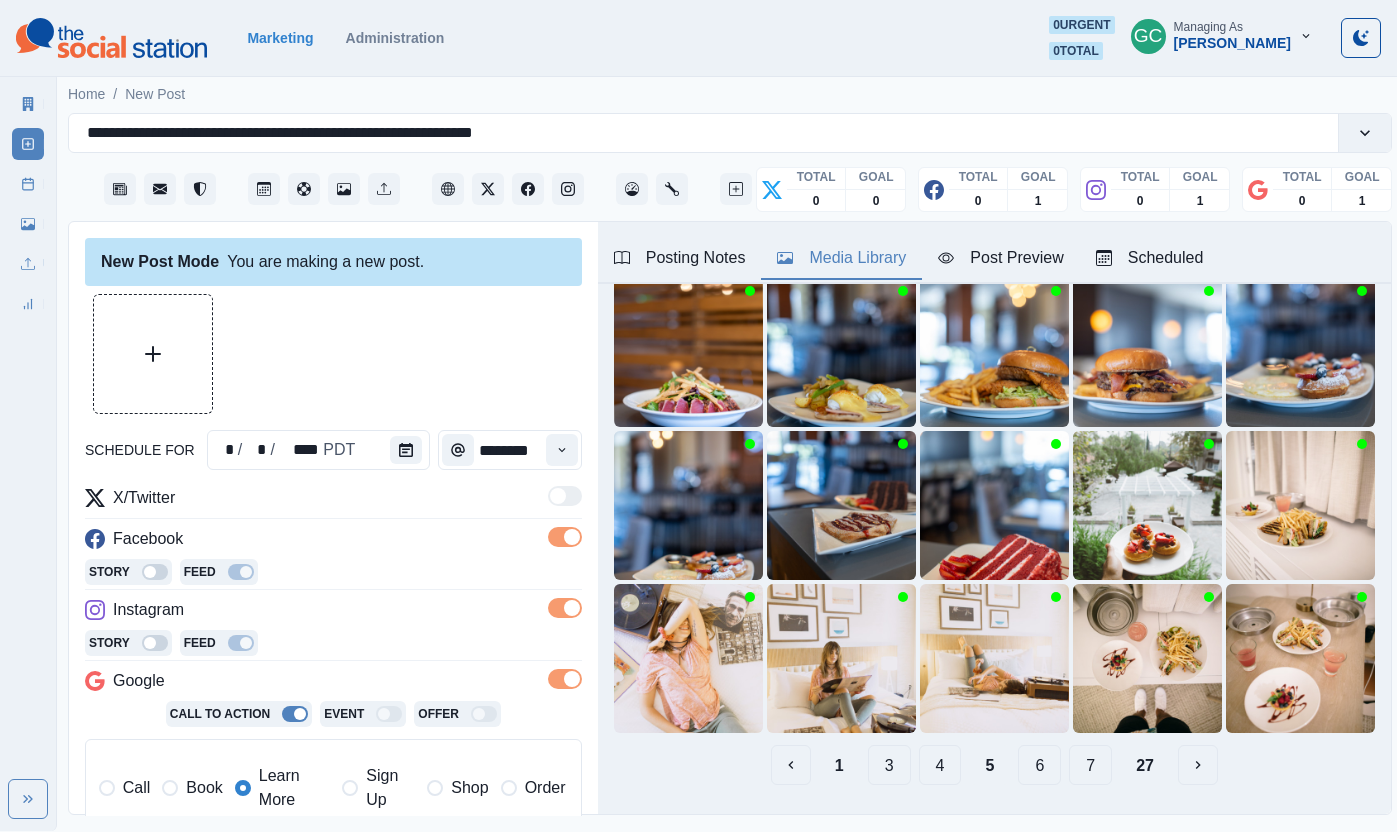 scroll, scrollTop: 156, scrollLeft: 0, axis: vertical 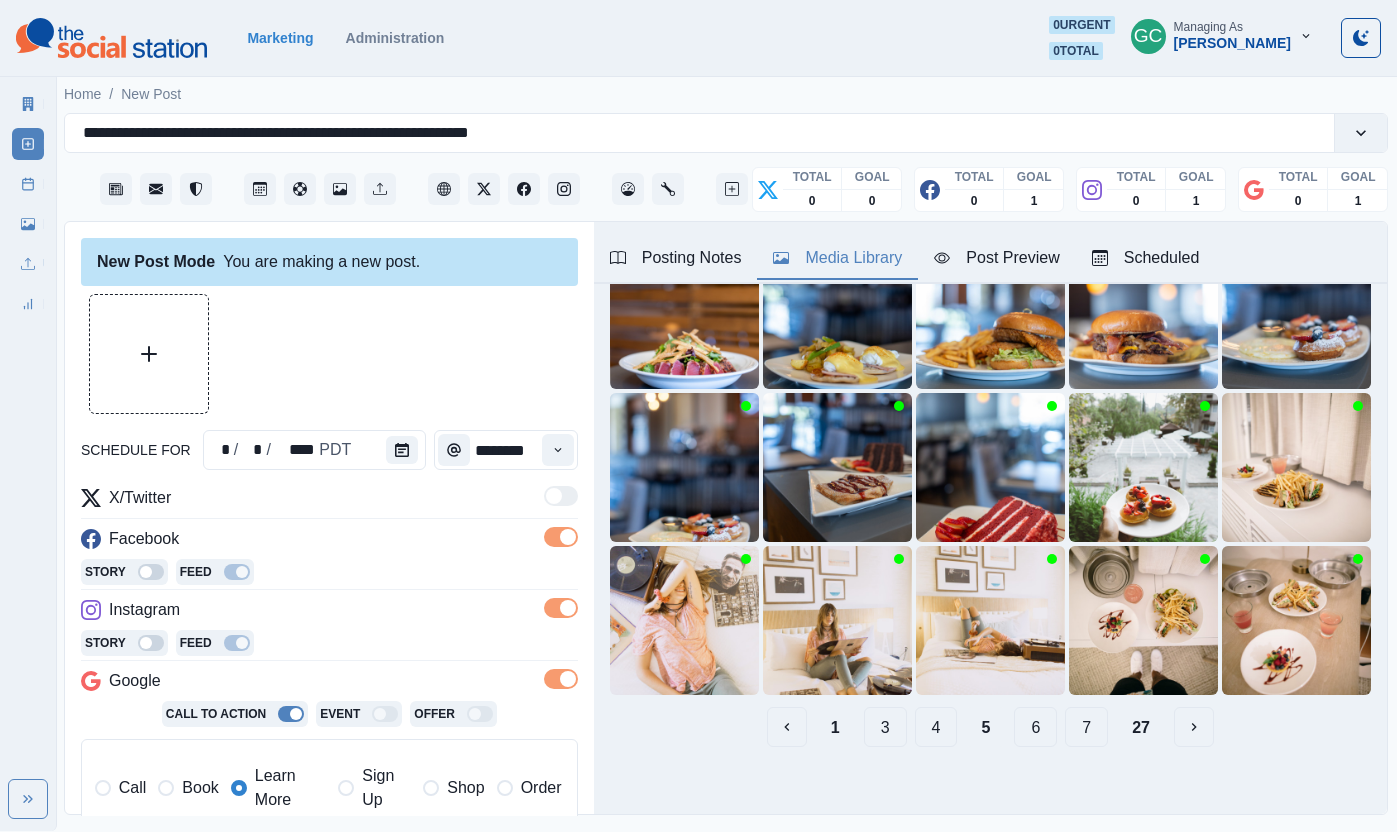 click on "6" at bounding box center (1035, 727) 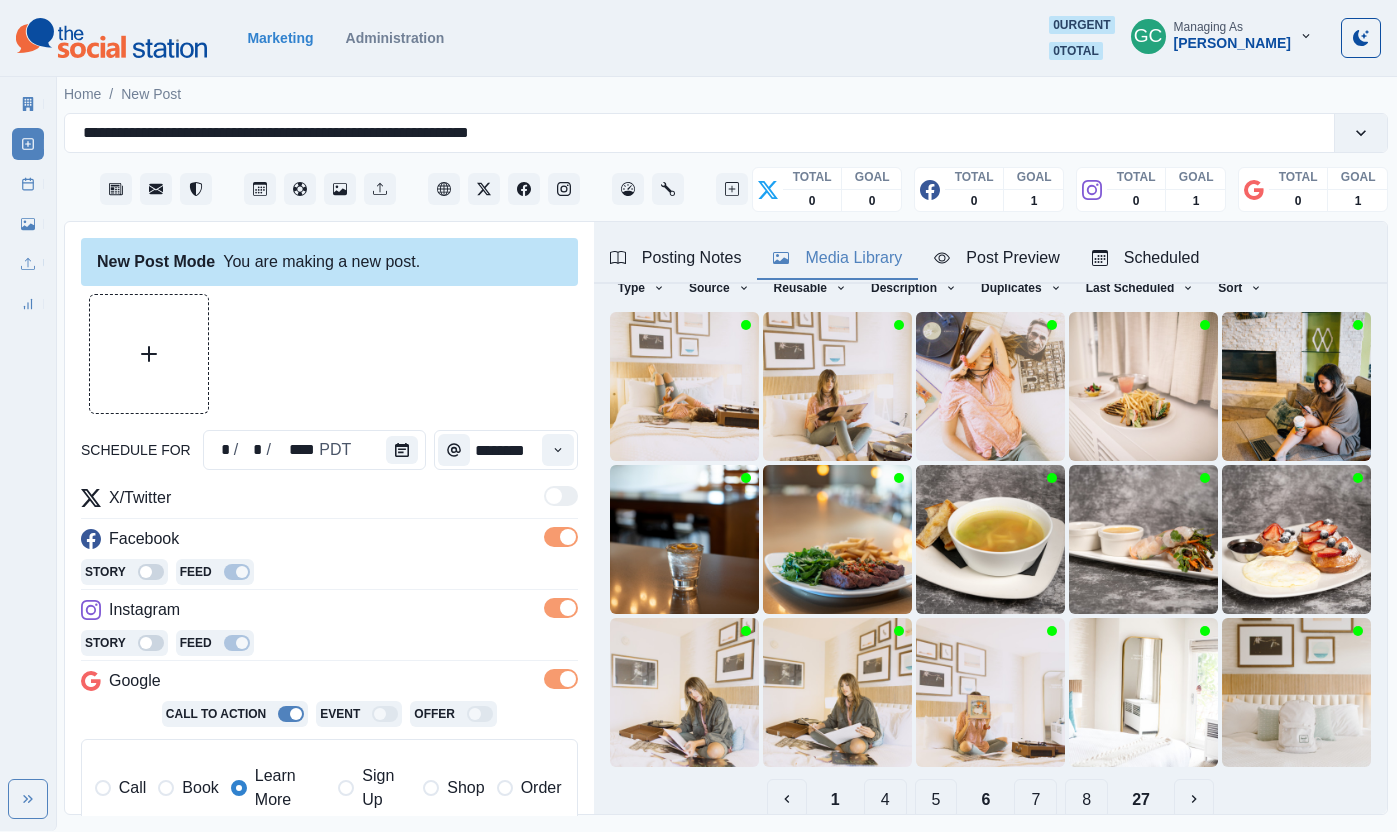 scroll, scrollTop: 167, scrollLeft: 0, axis: vertical 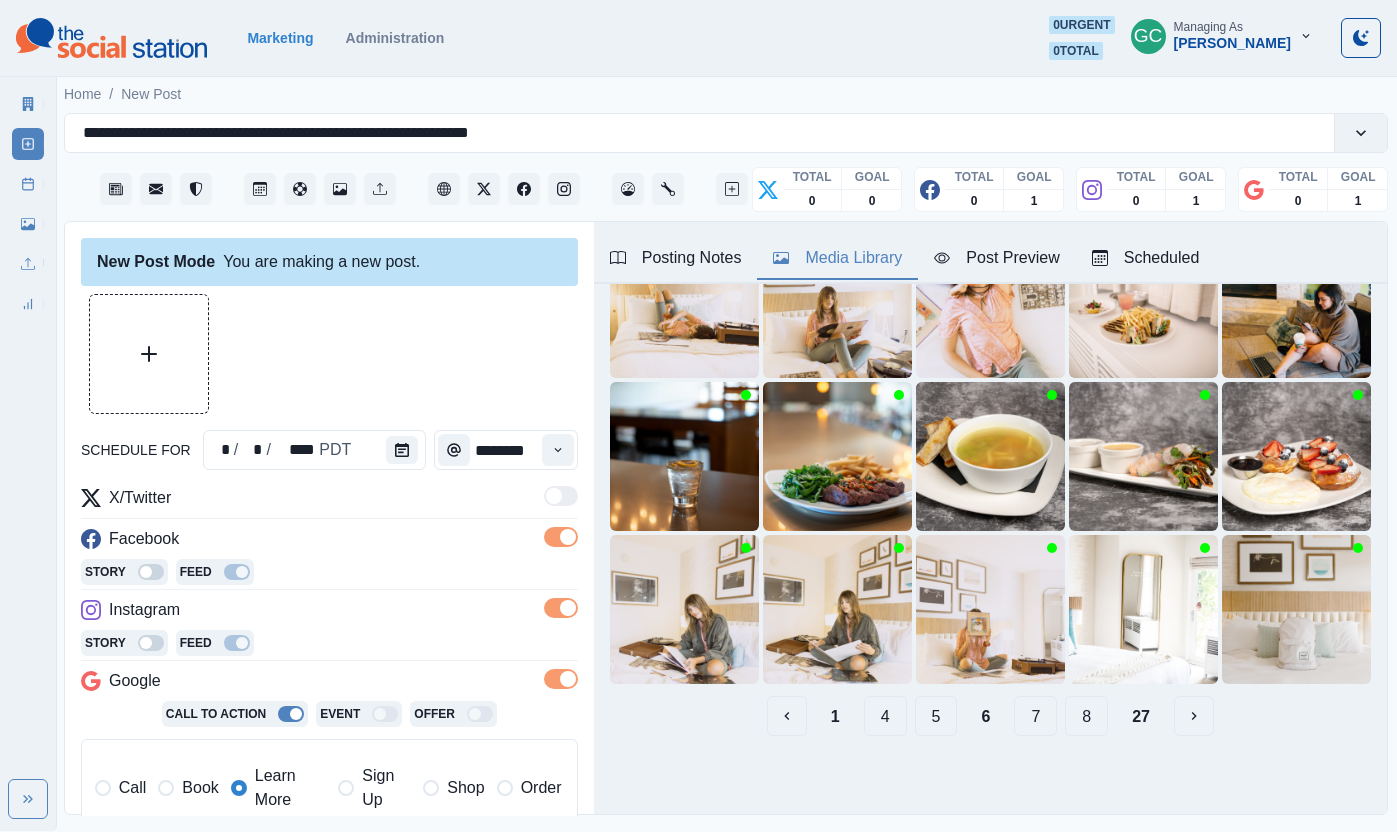 click on "8" at bounding box center [1086, 716] 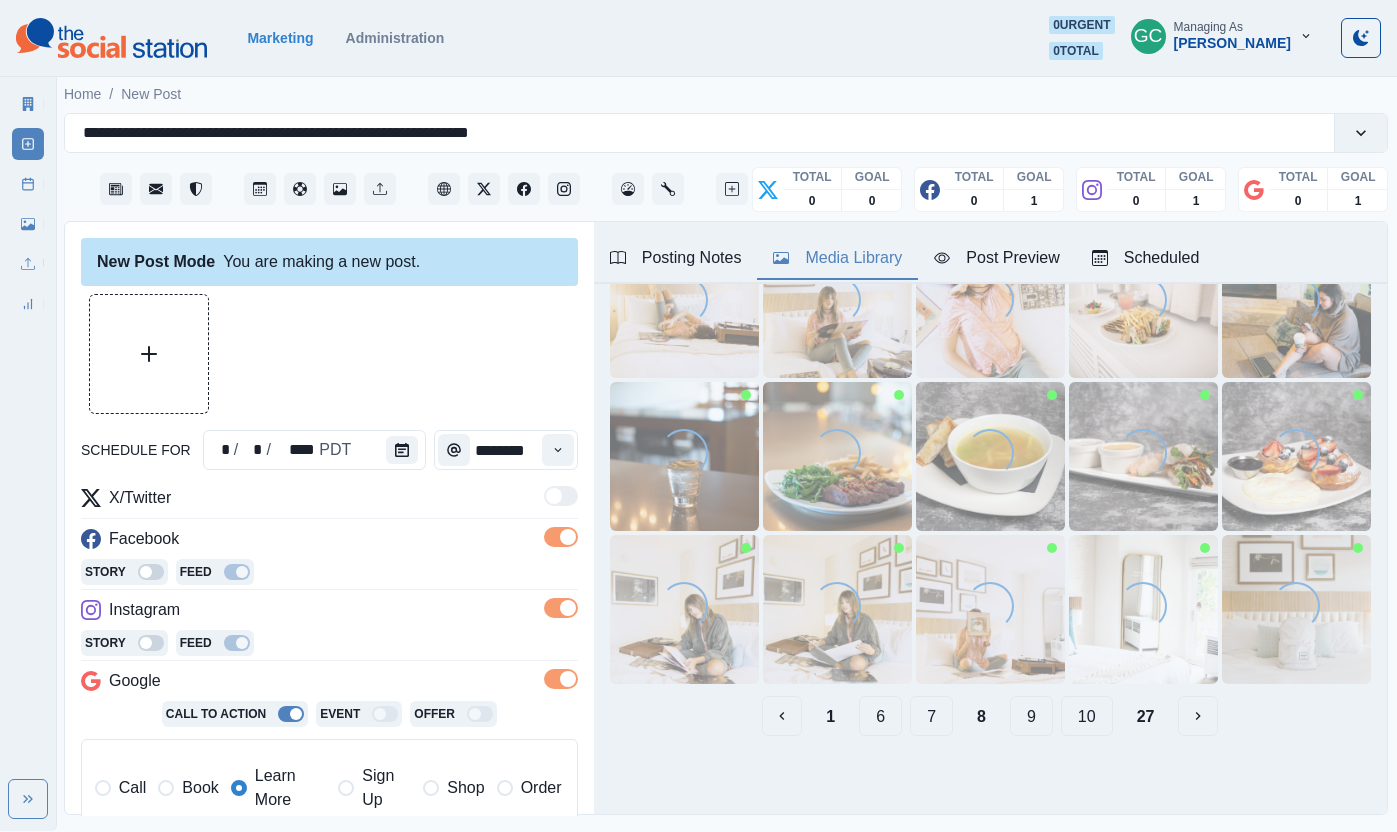 scroll, scrollTop: 0, scrollLeft: 0, axis: both 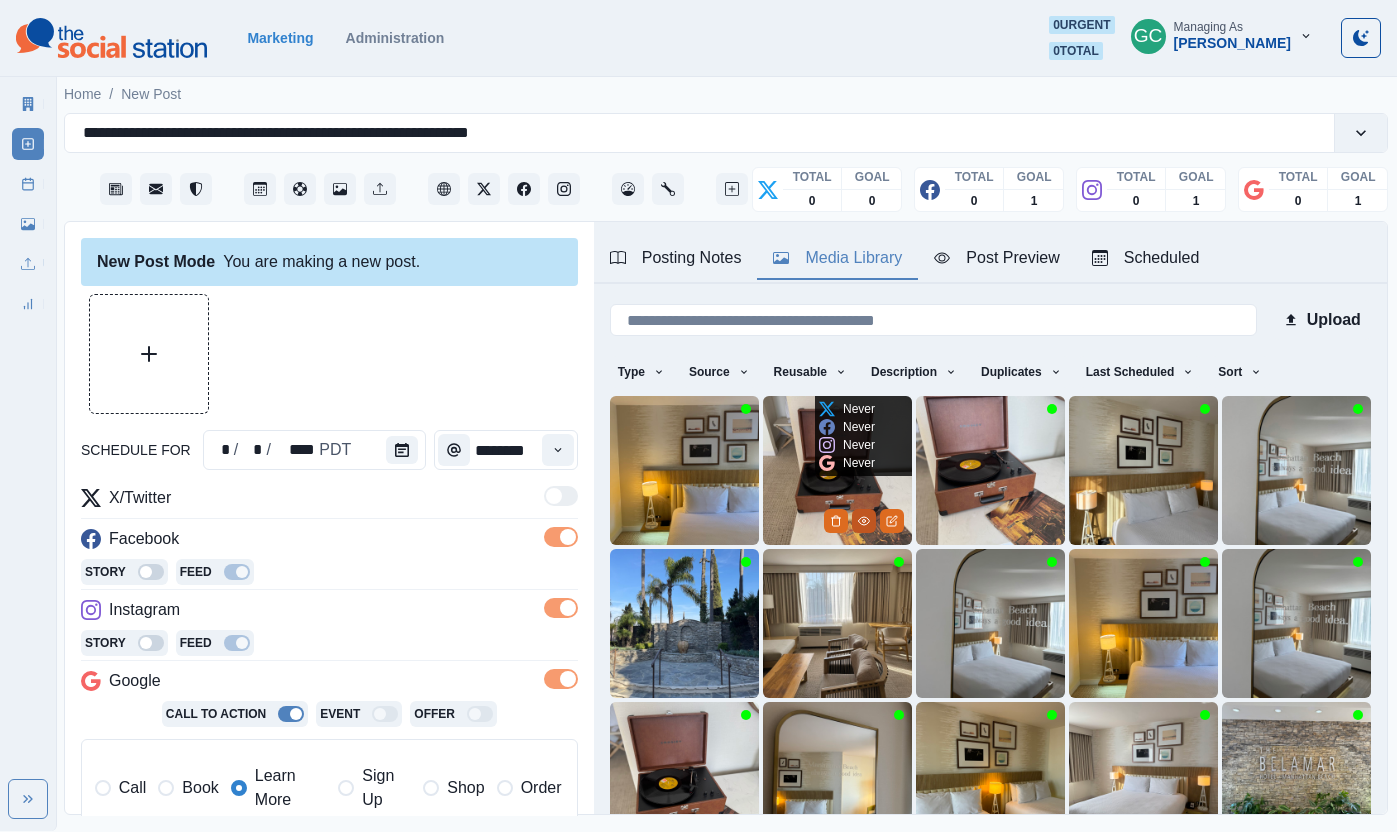 click 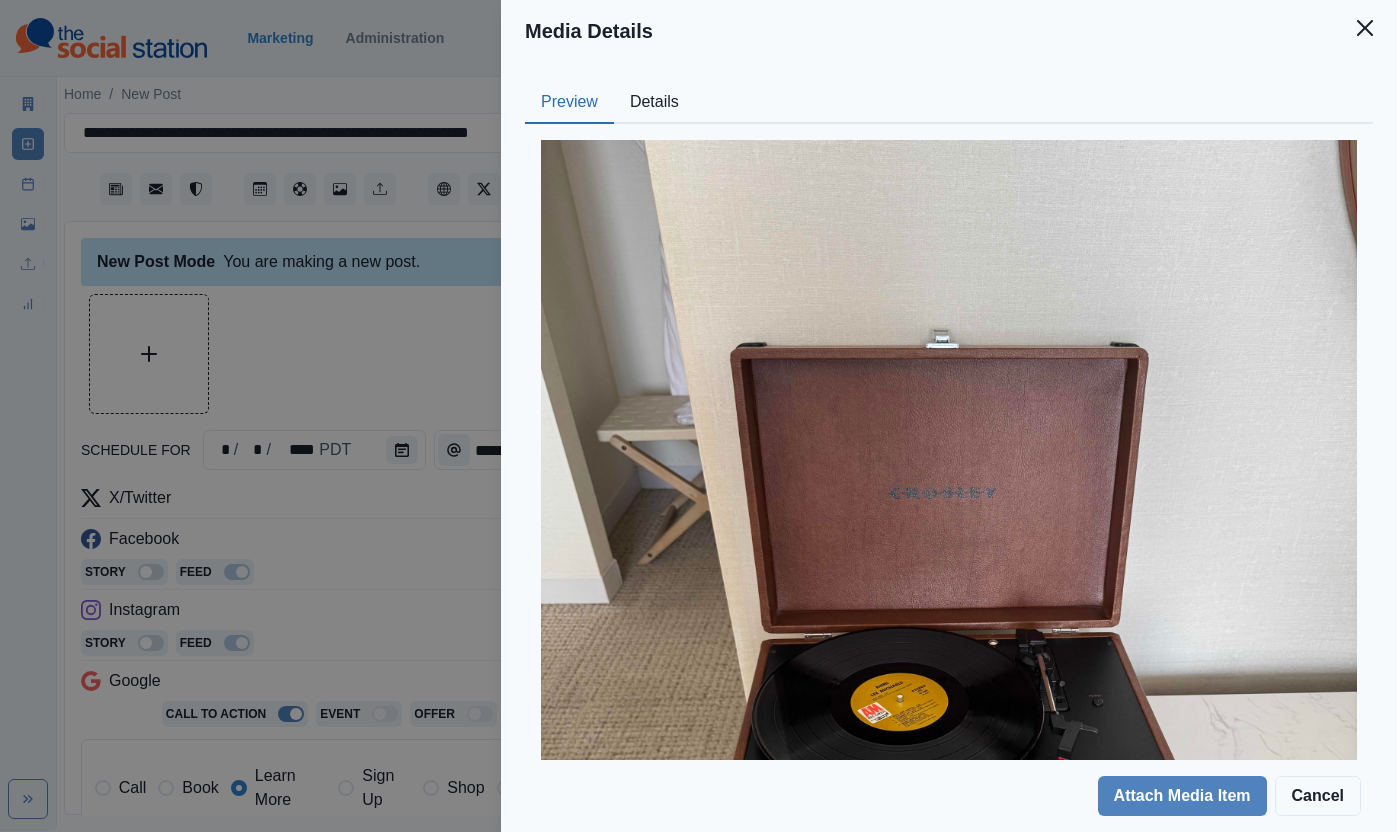 click on "Details" at bounding box center (654, 103) 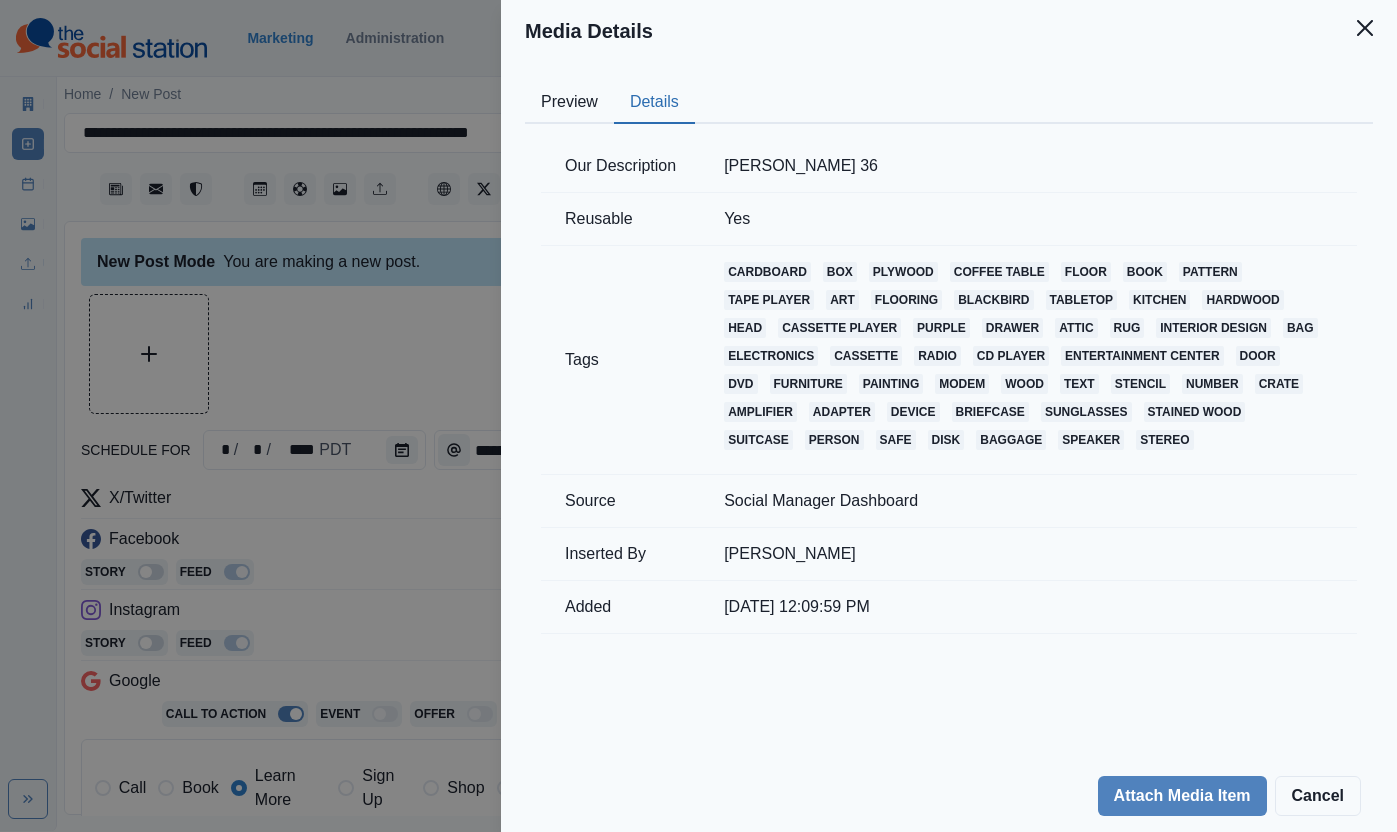 drag, startPoint x: 455, startPoint y: 255, endPoint x: 485, endPoint y: 308, distance: 60.90156 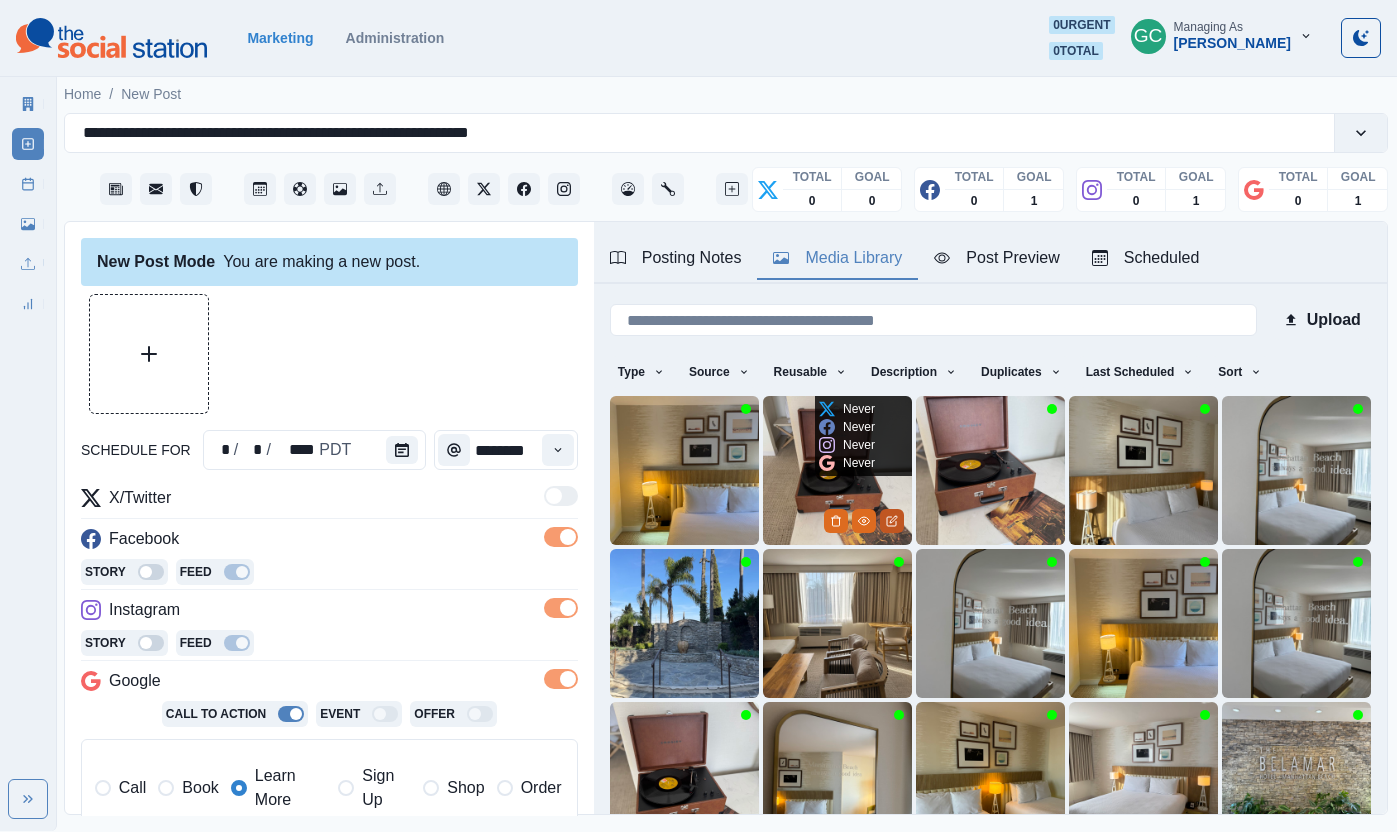 click 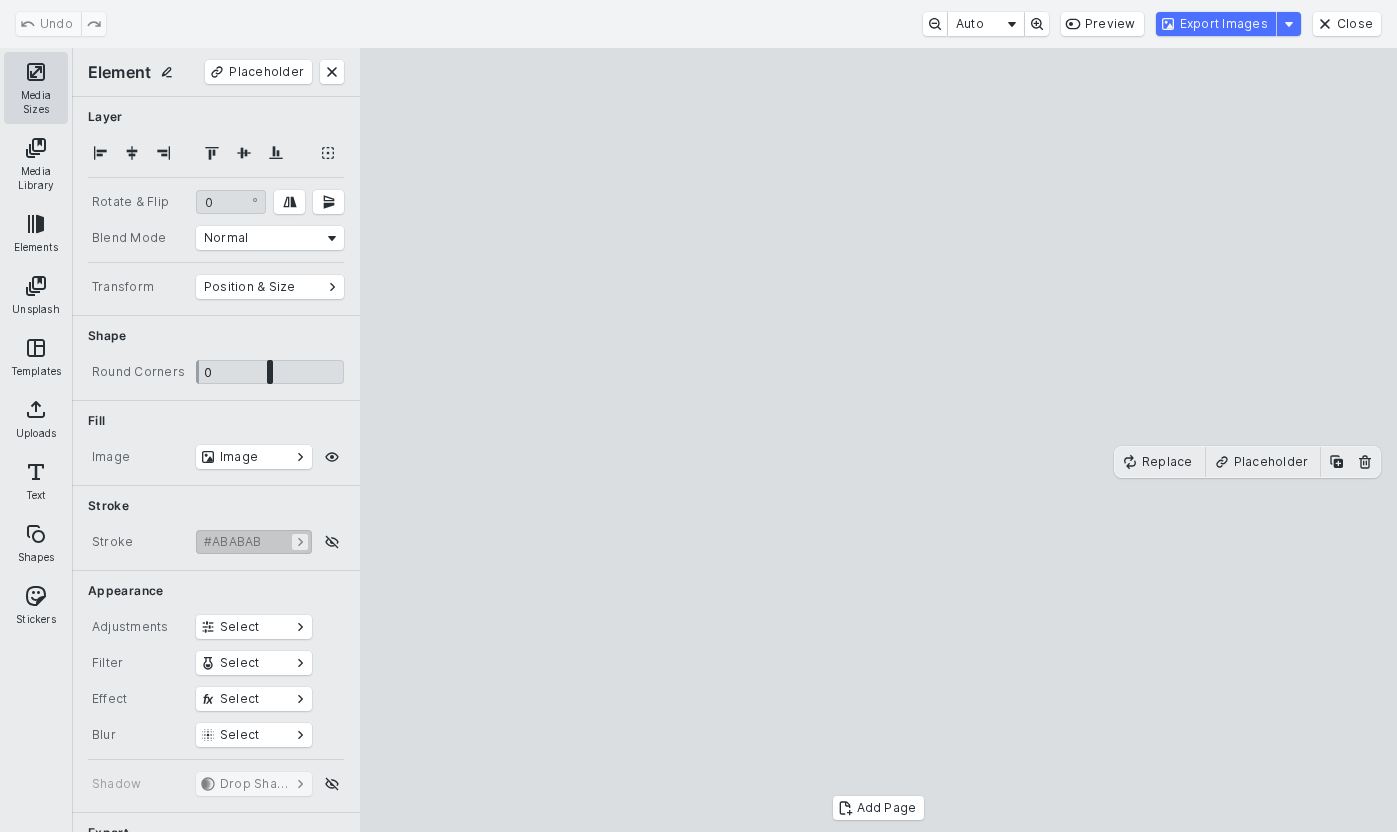 click on "Media Sizes" at bounding box center (36, 88) 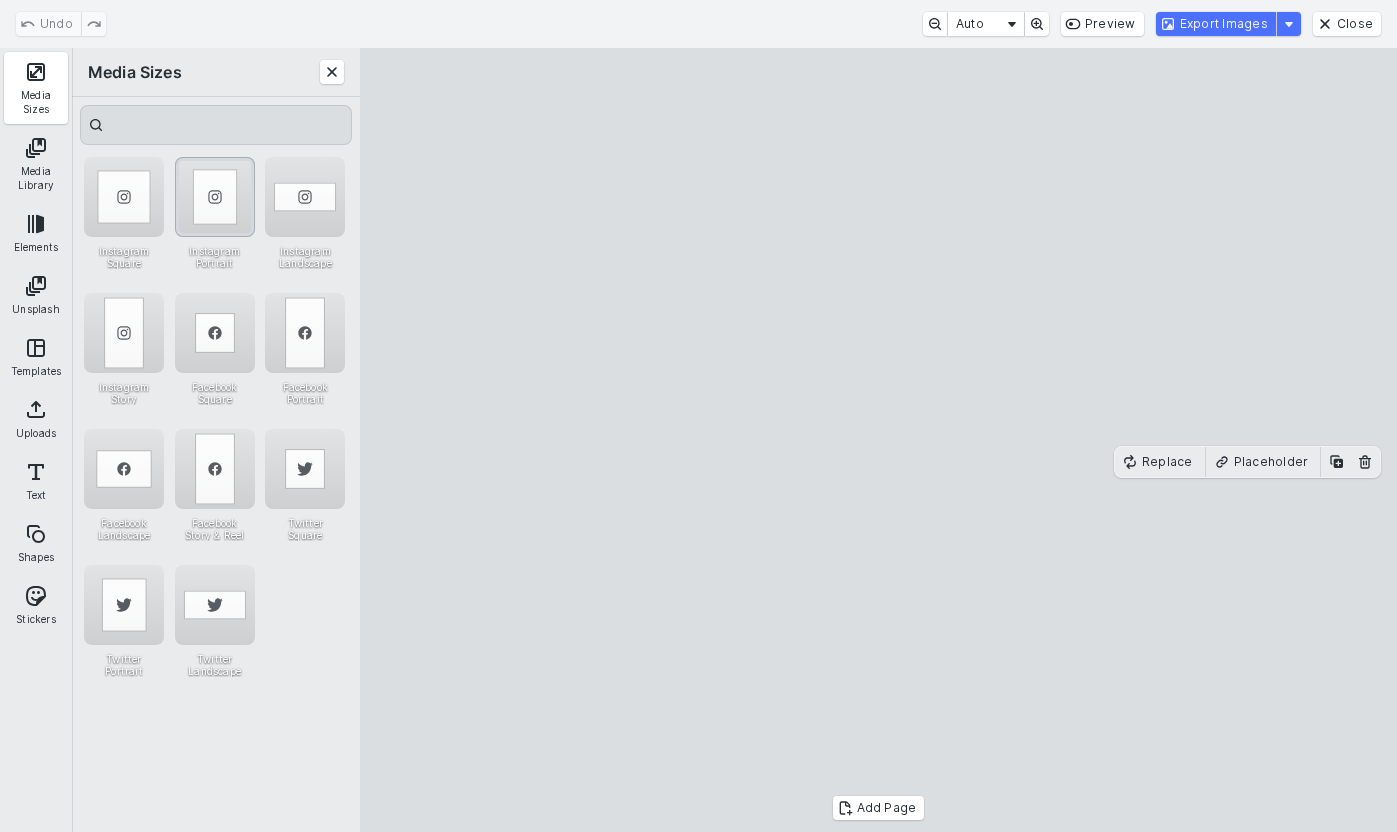 click at bounding box center (215, 197) 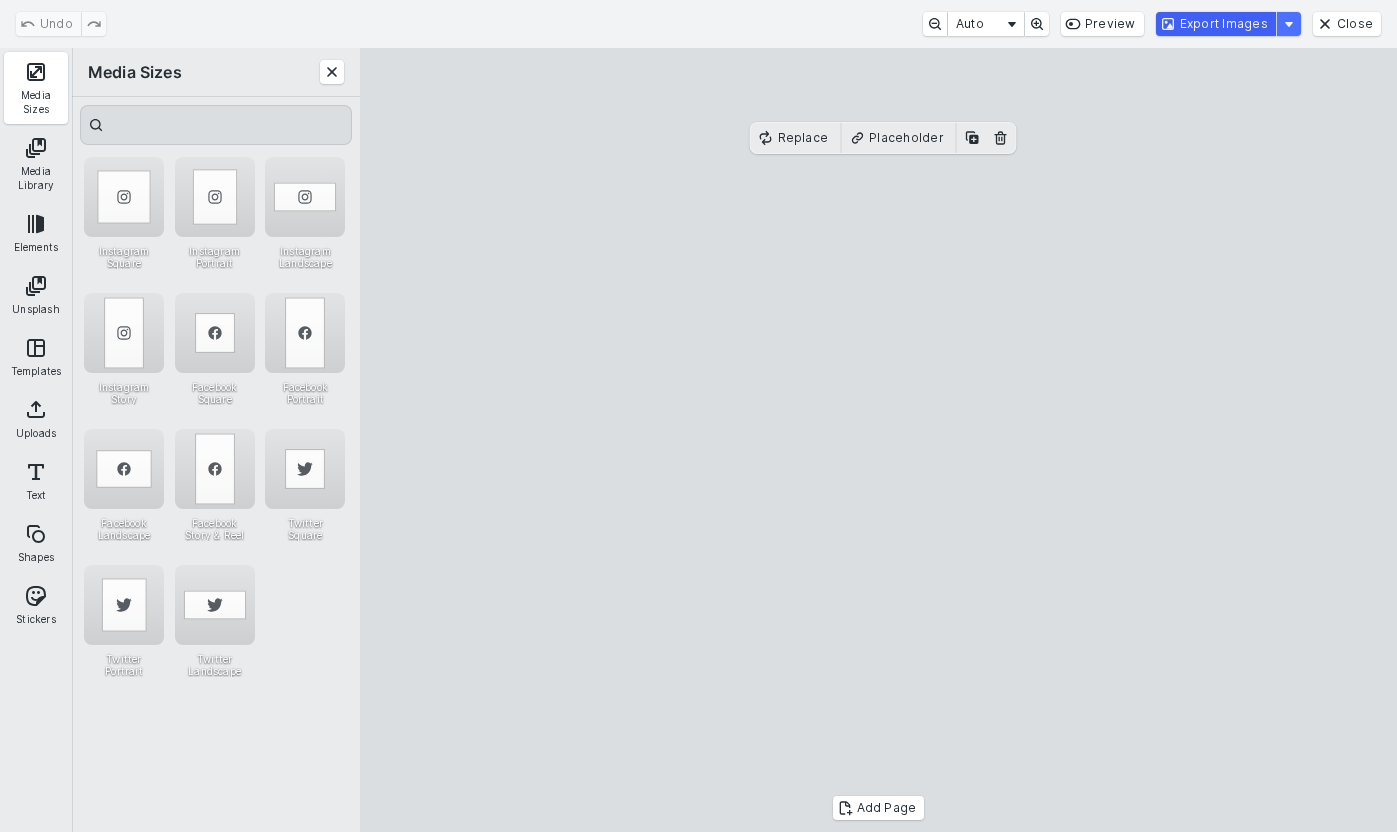 click on "Export Images" at bounding box center [1216, 24] 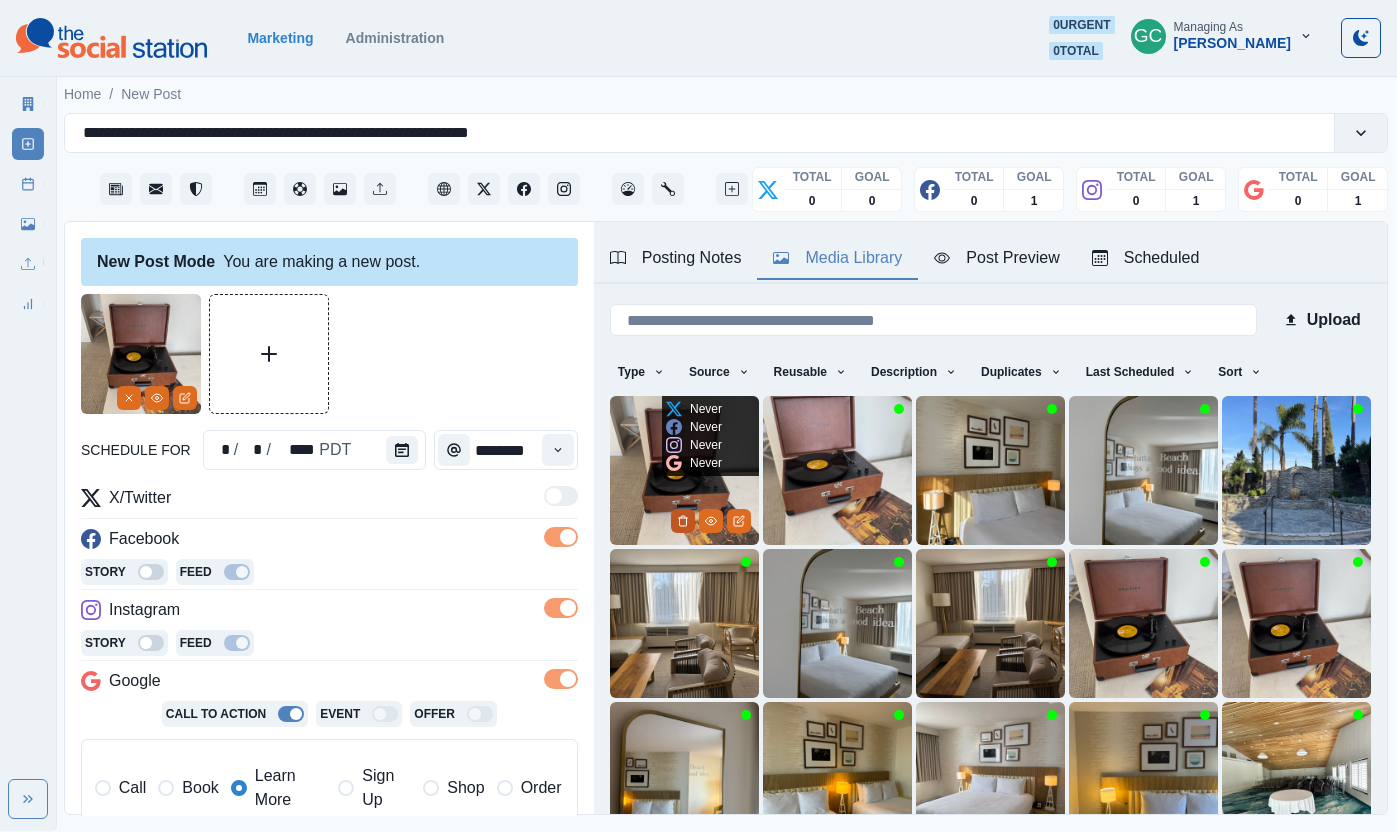 click 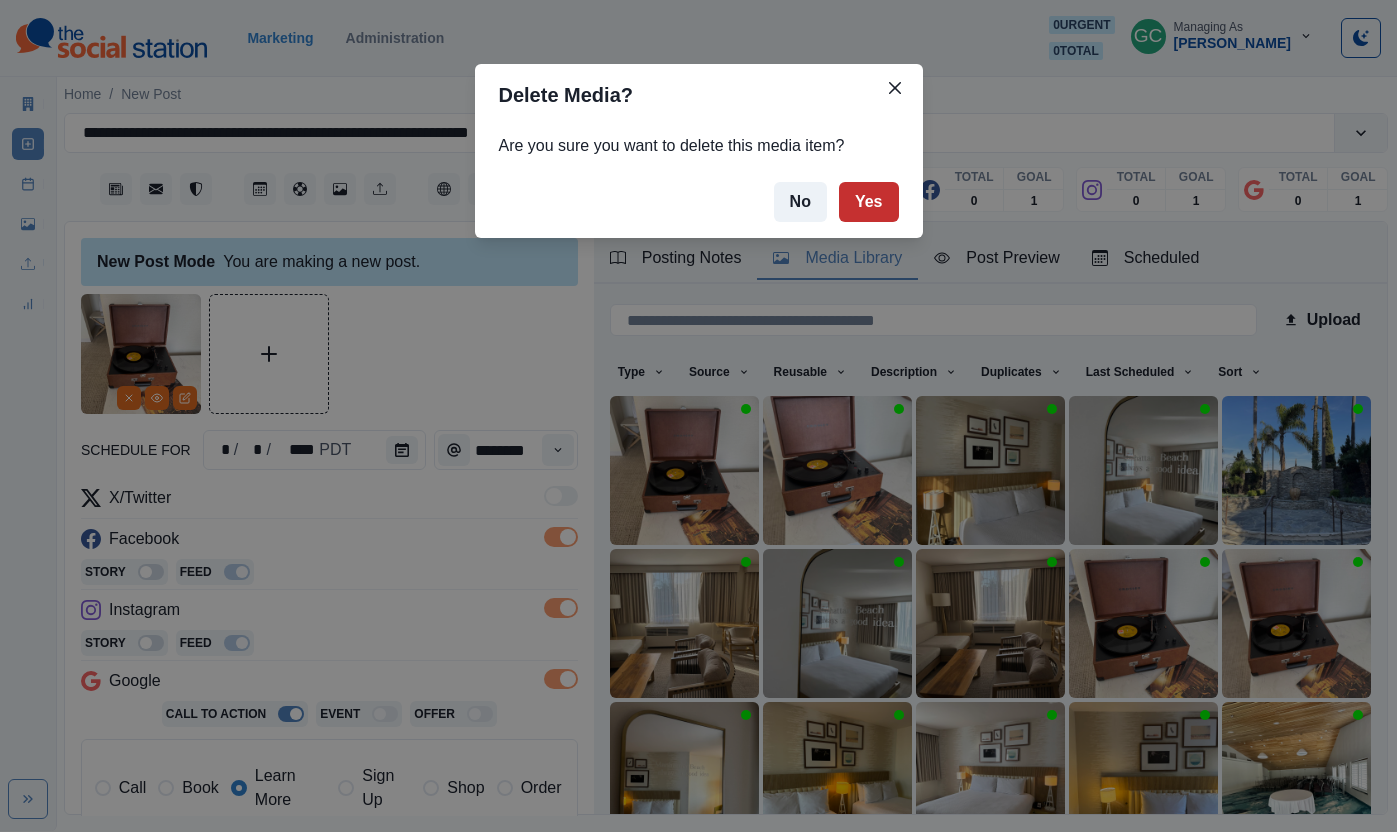 click on "Yes" at bounding box center [869, 202] 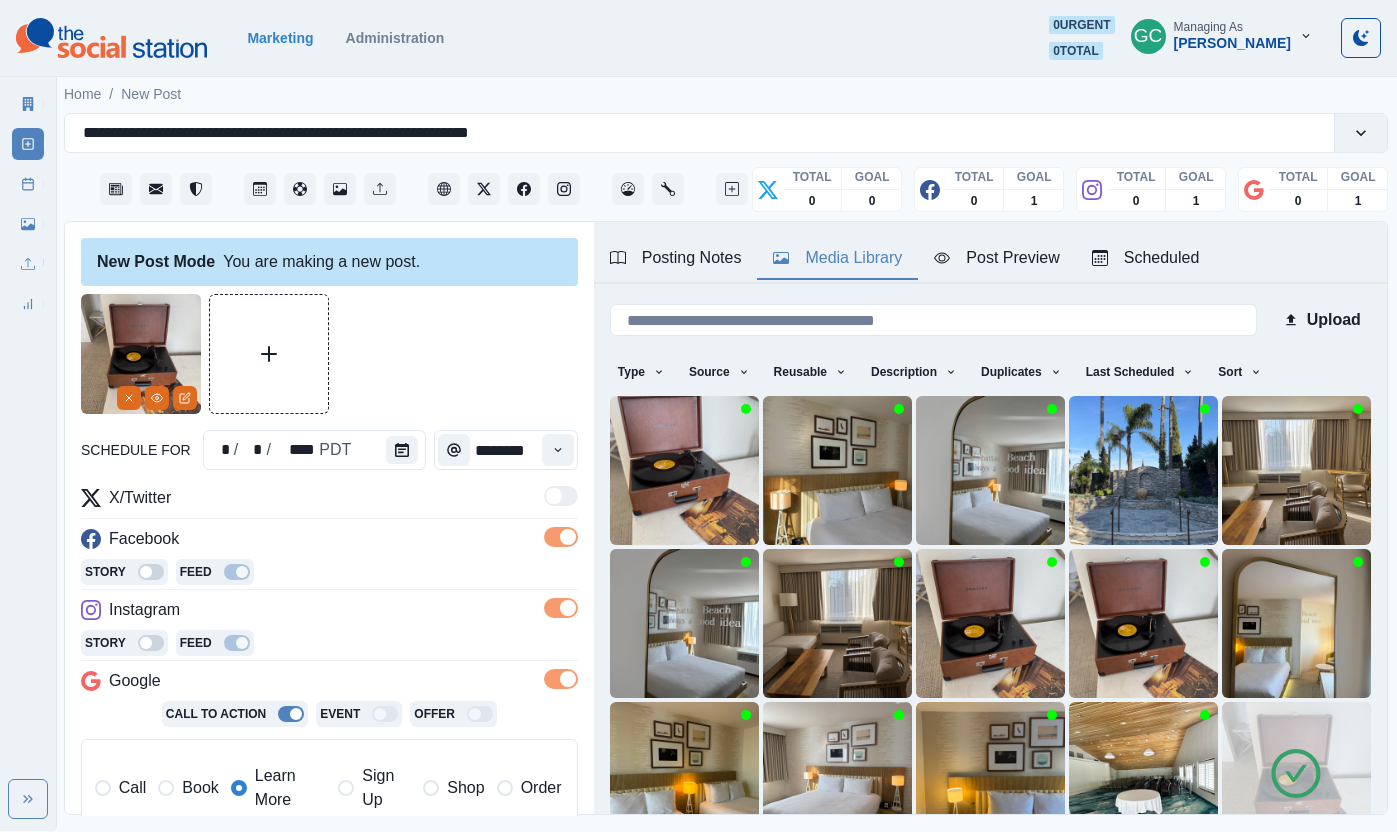 scroll, scrollTop: 309, scrollLeft: 0, axis: vertical 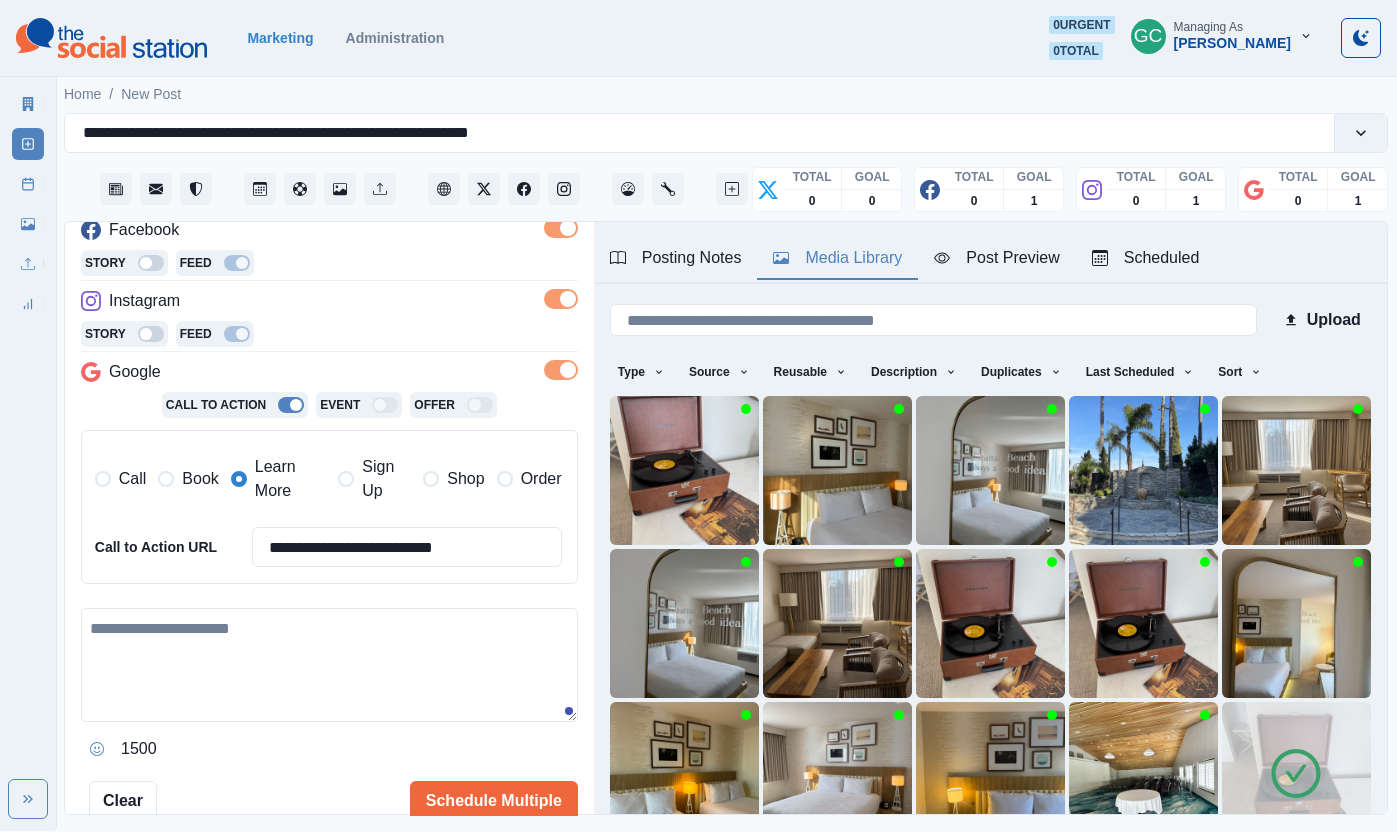 click at bounding box center (329, 665) 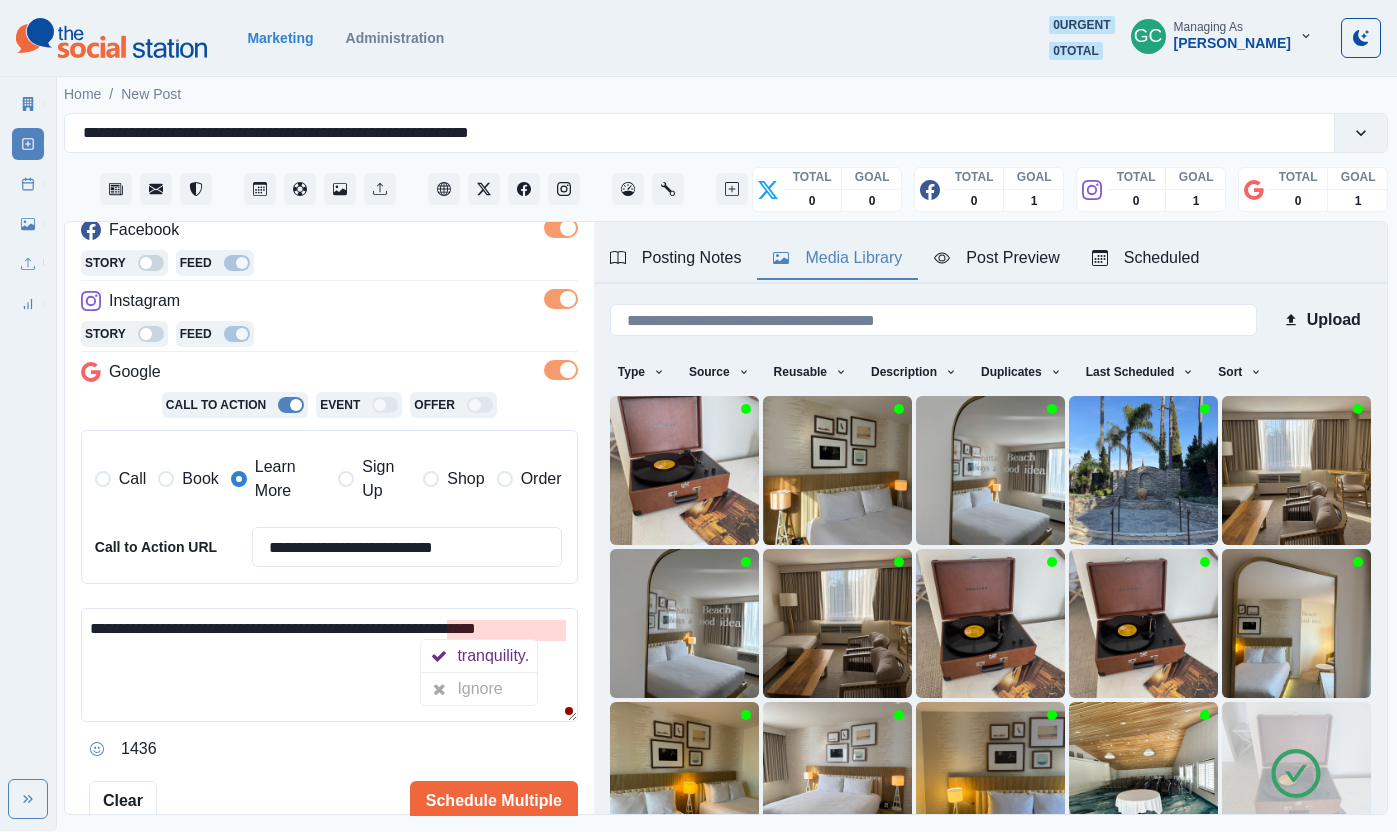 drag, startPoint x: 528, startPoint y: 632, endPoint x: 316, endPoint y: 638, distance: 212.08488 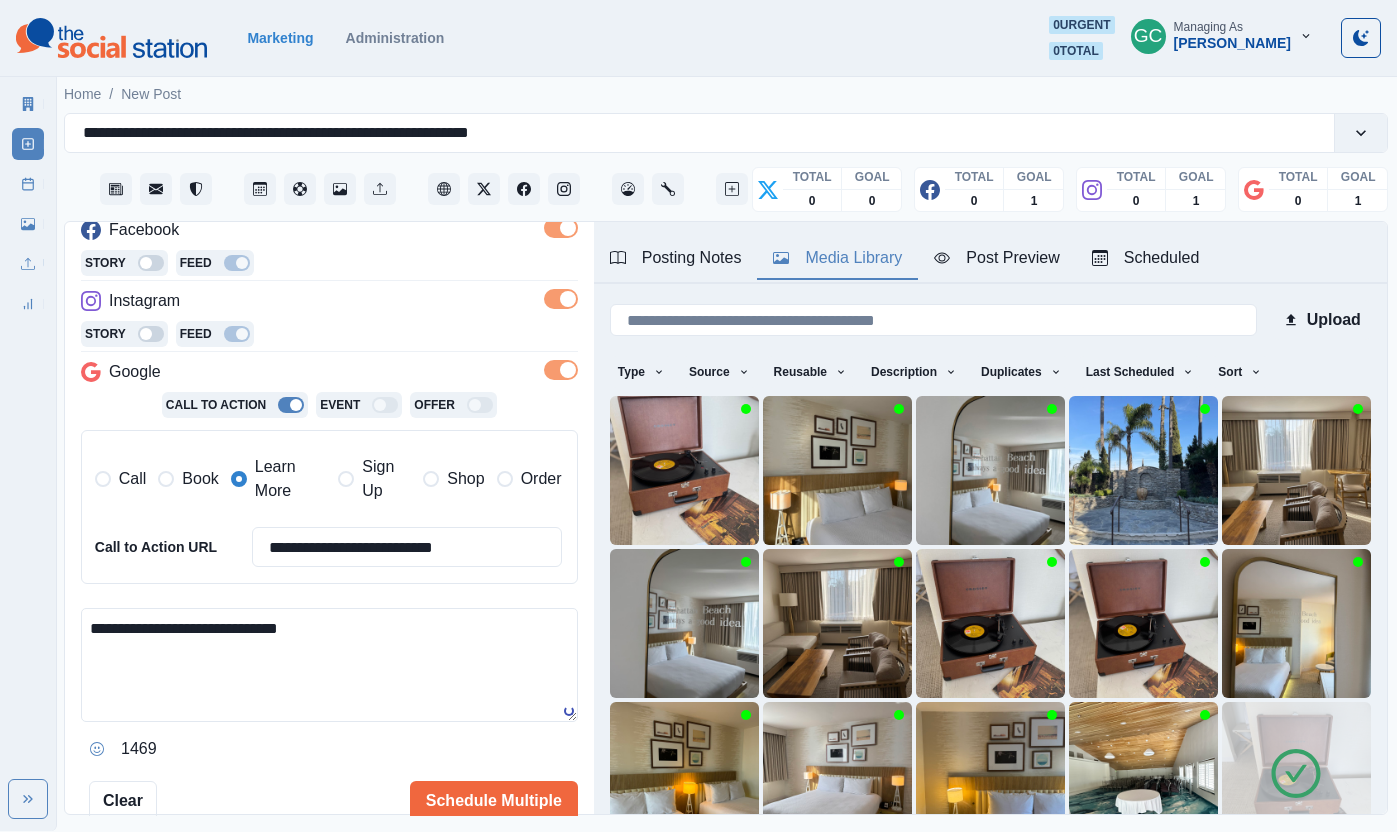 scroll, scrollTop: 0, scrollLeft: 16, axis: horizontal 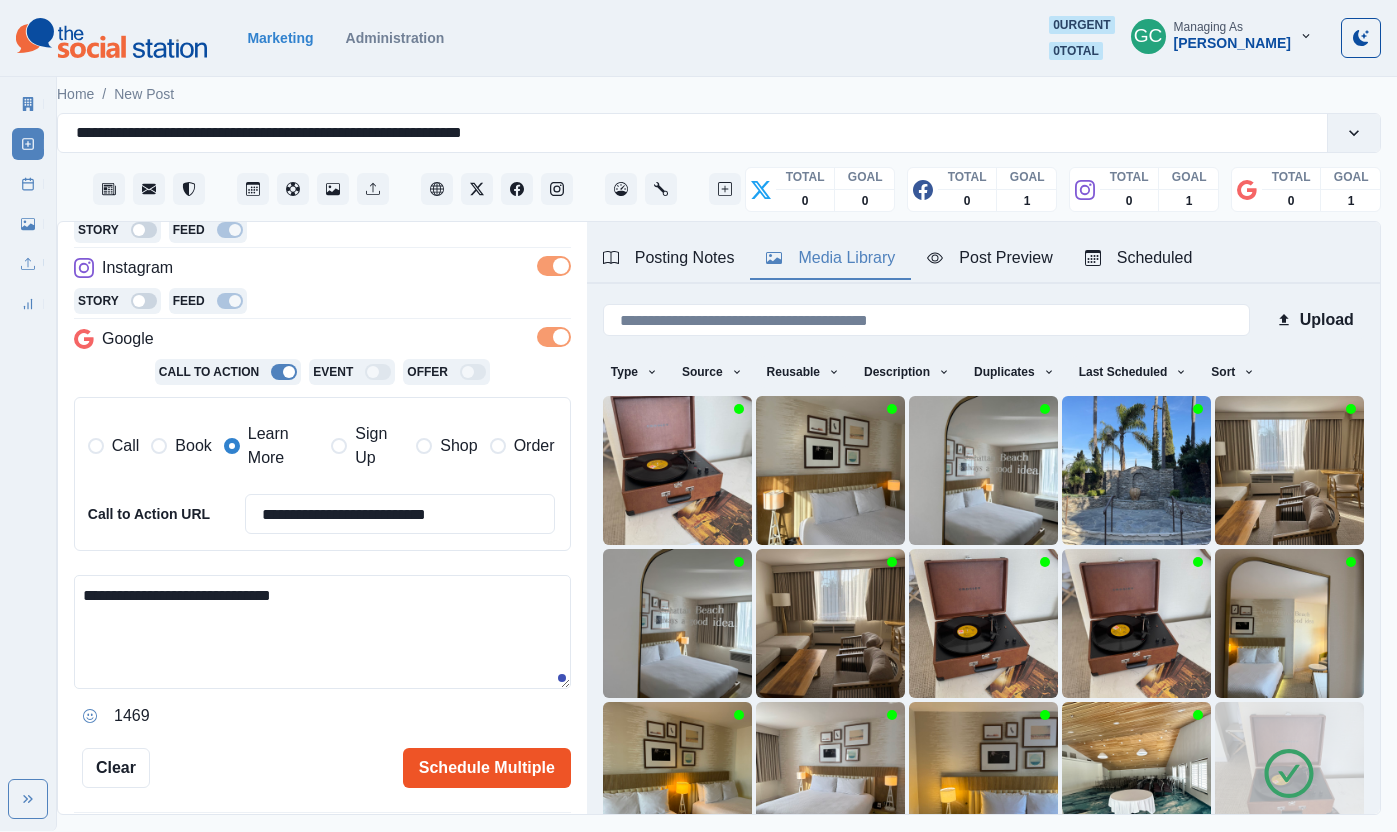 type on "**********" 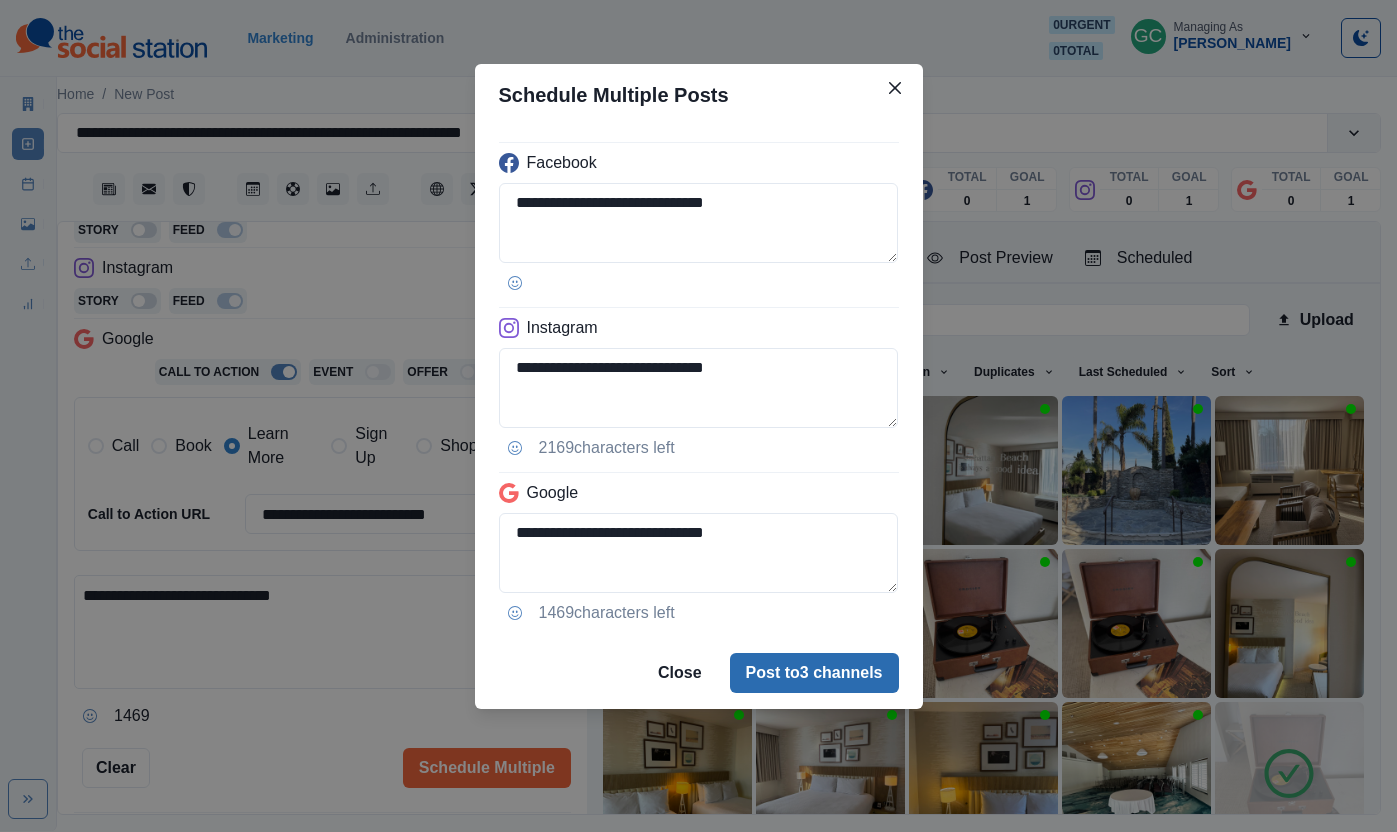click on "Post to  3   channels" at bounding box center [814, 673] 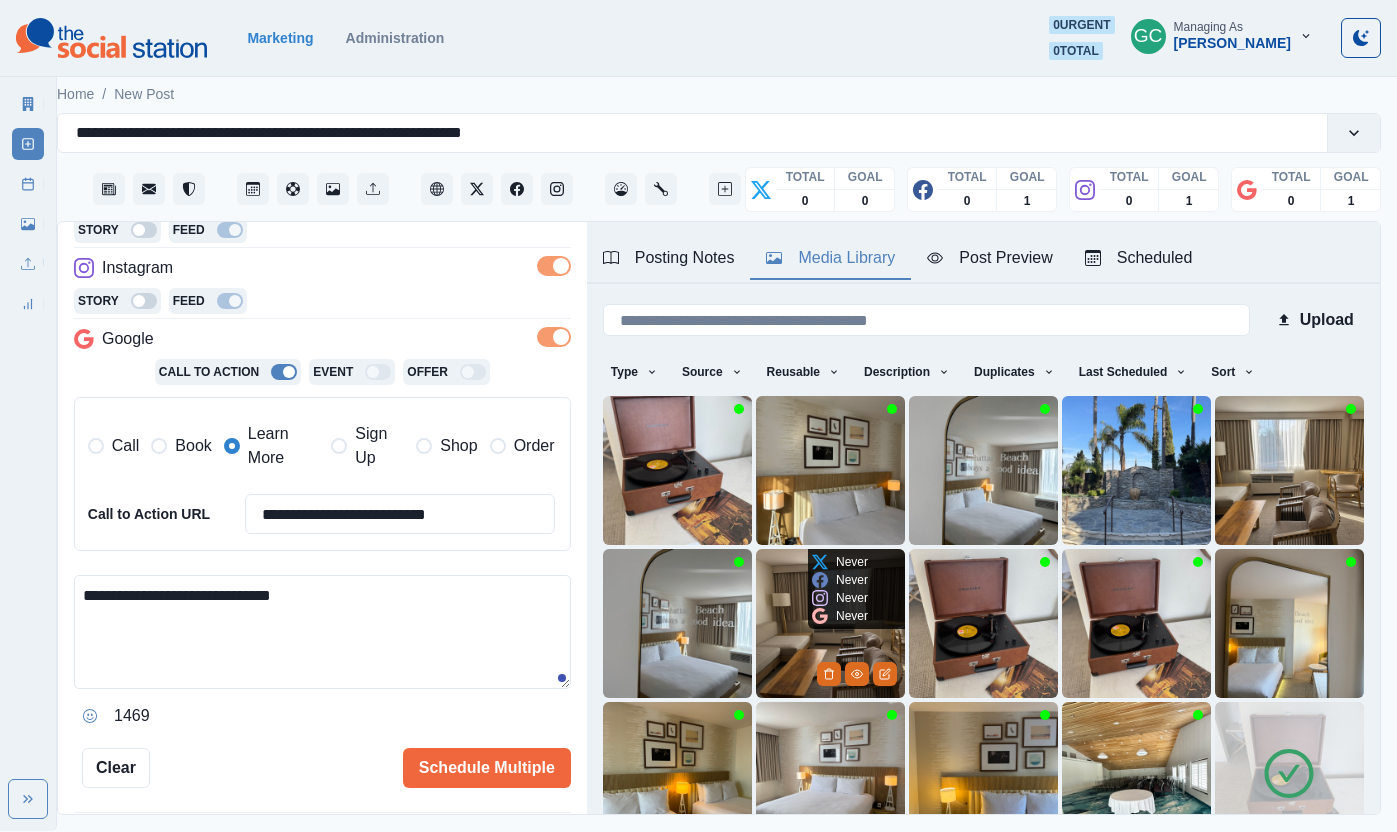 type 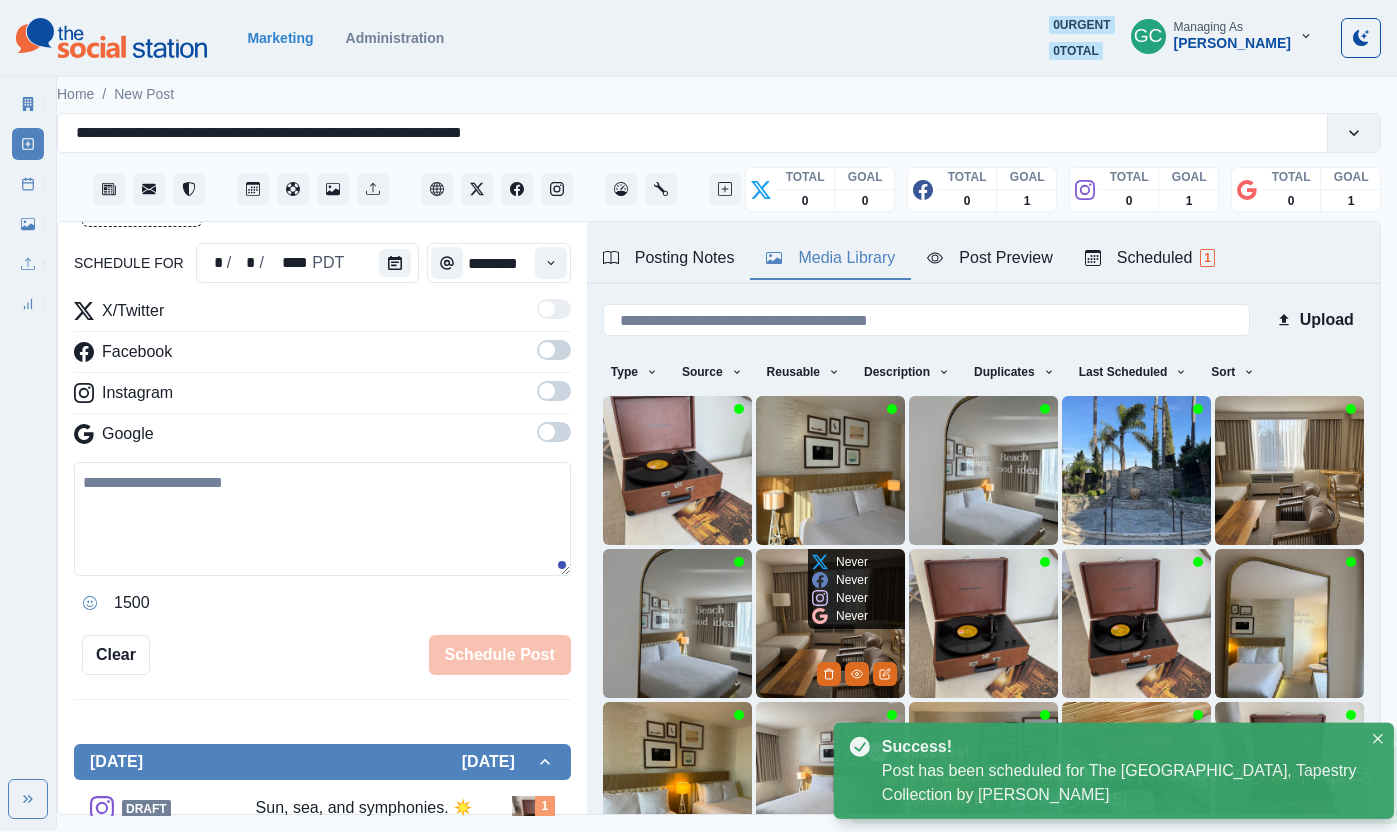 scroll, scrollTop: 342, scrollLeft: 0, axis: vertical 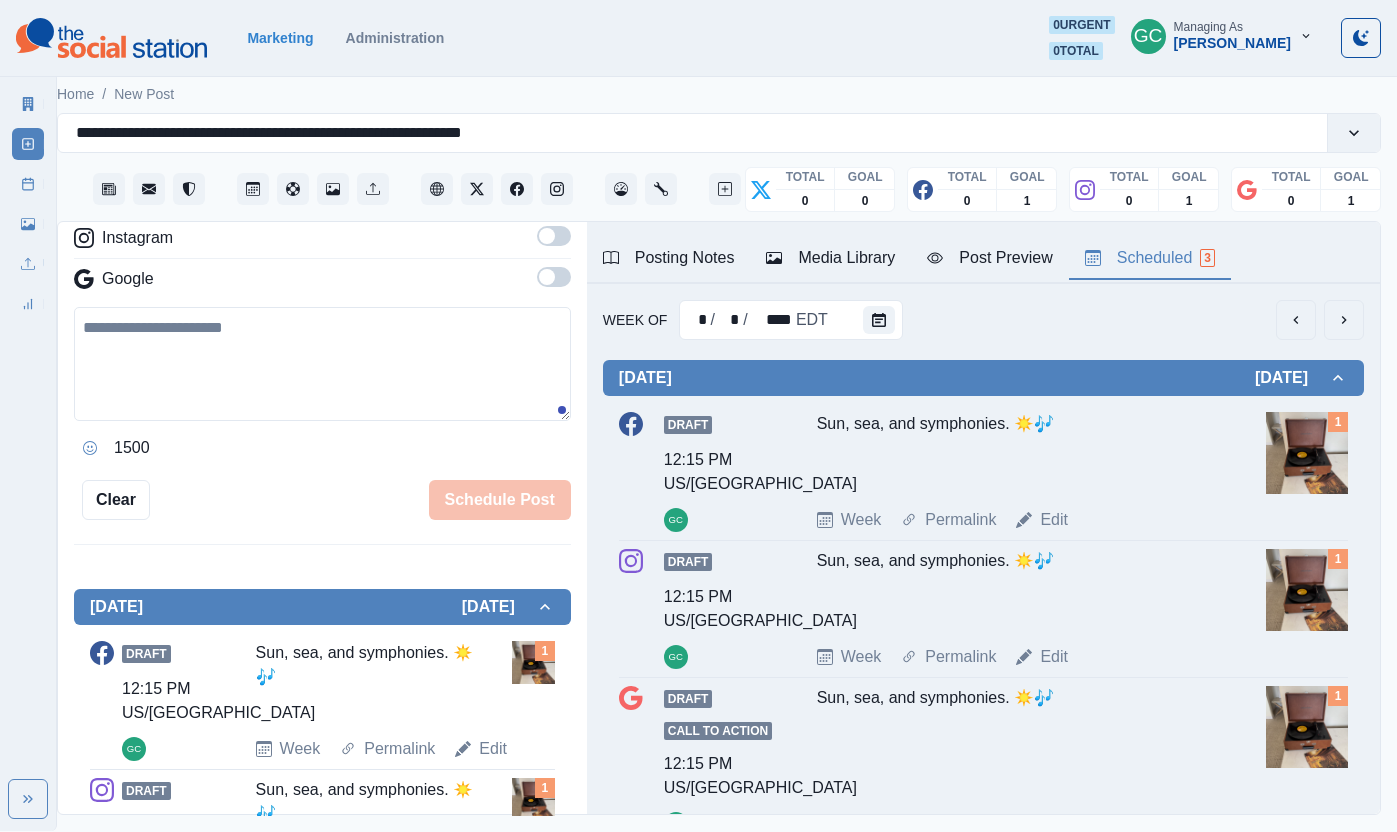 click on "Scheduled 3" at bounding box center (1150, 258) 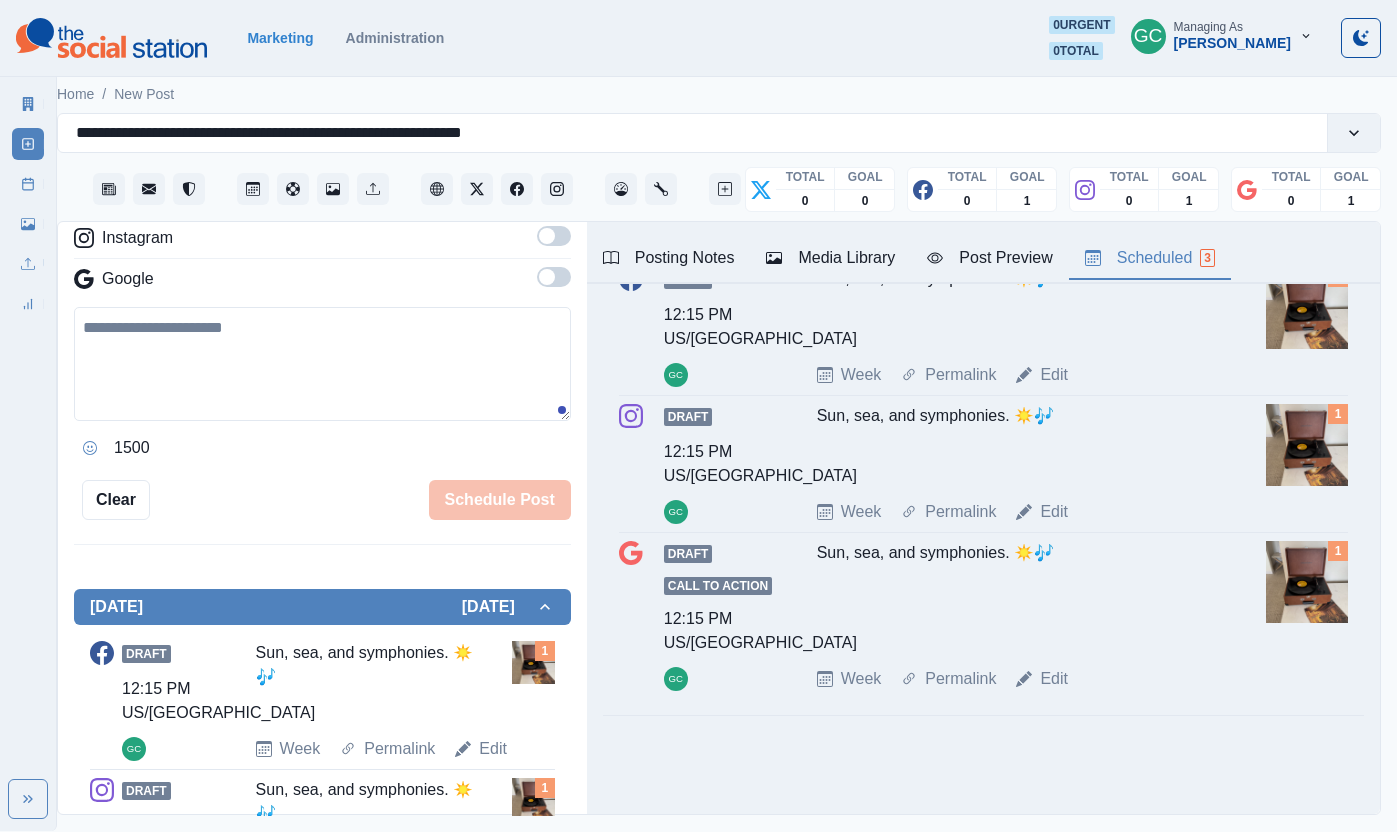 scroll, scrollTop: 0, scrollLeft: 0, axis: both 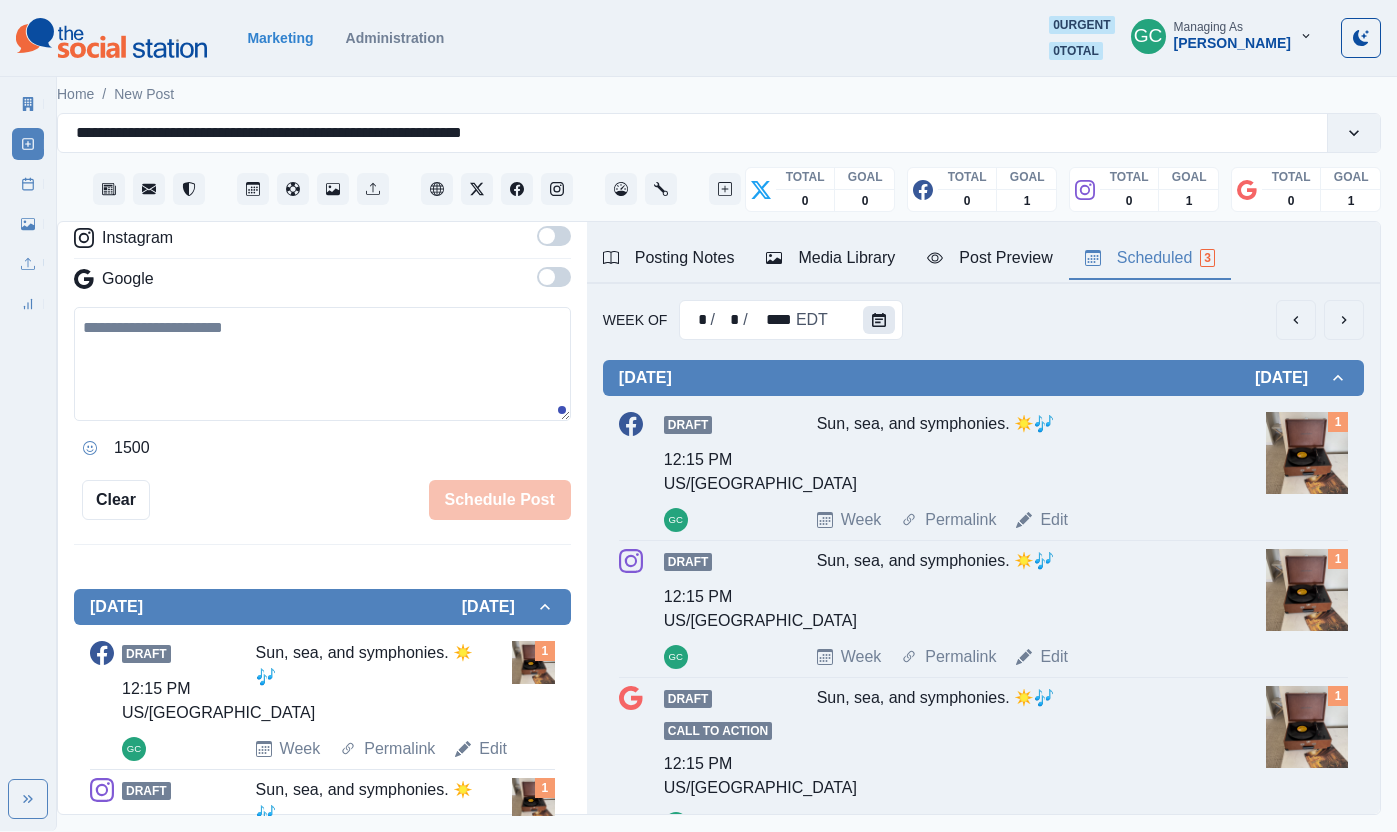click 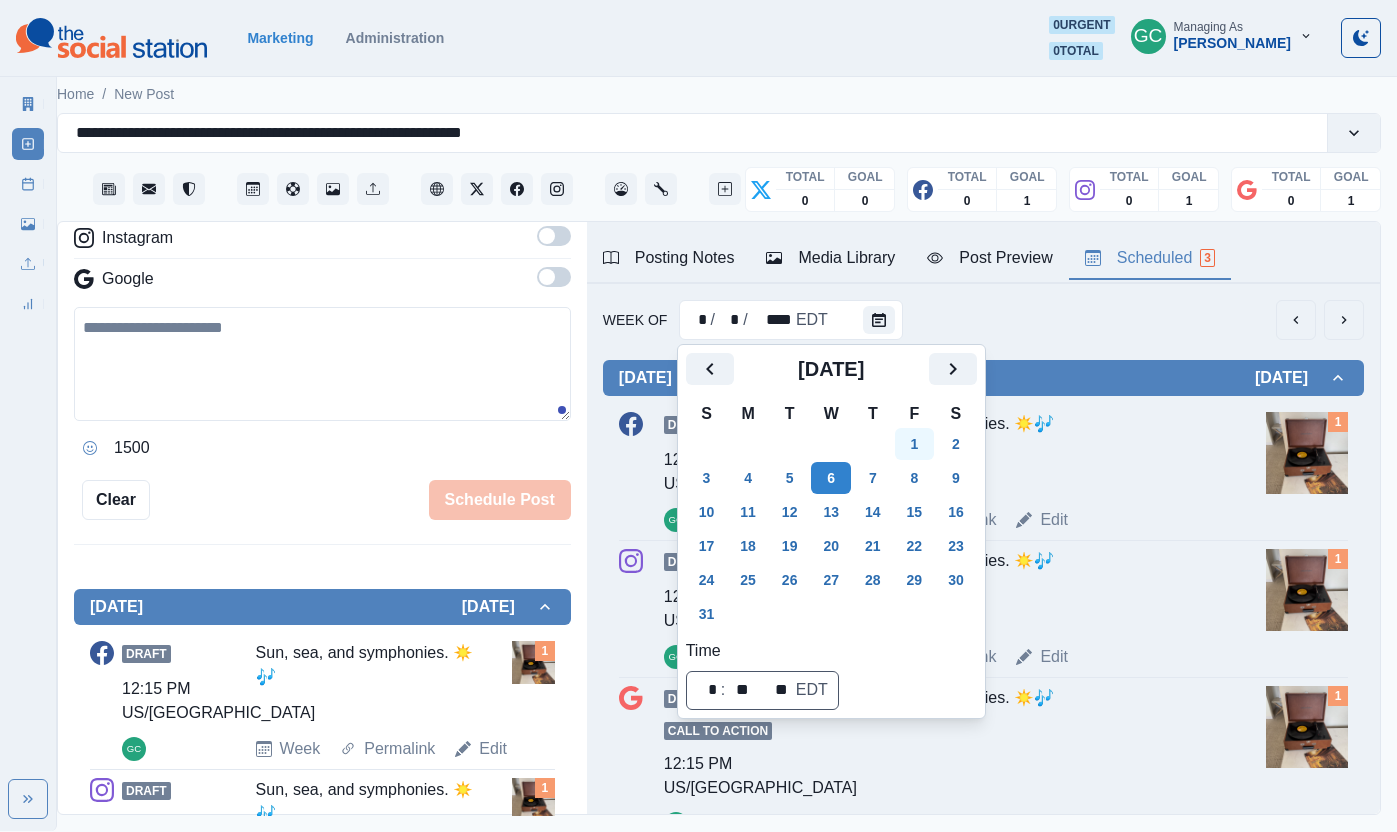 click on "1" at bounding box center (915, 444) 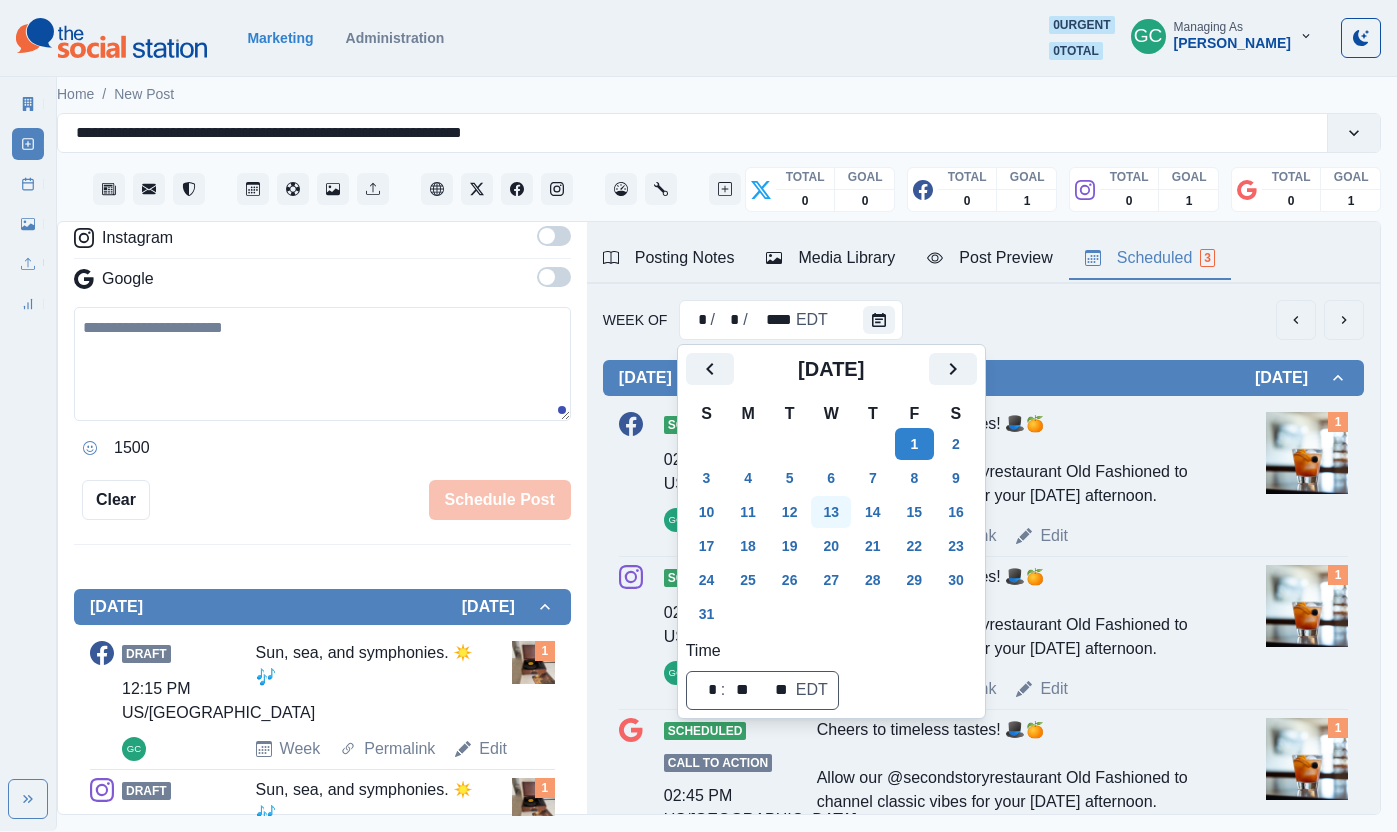 click on "13" at bounding box center [831, 512] 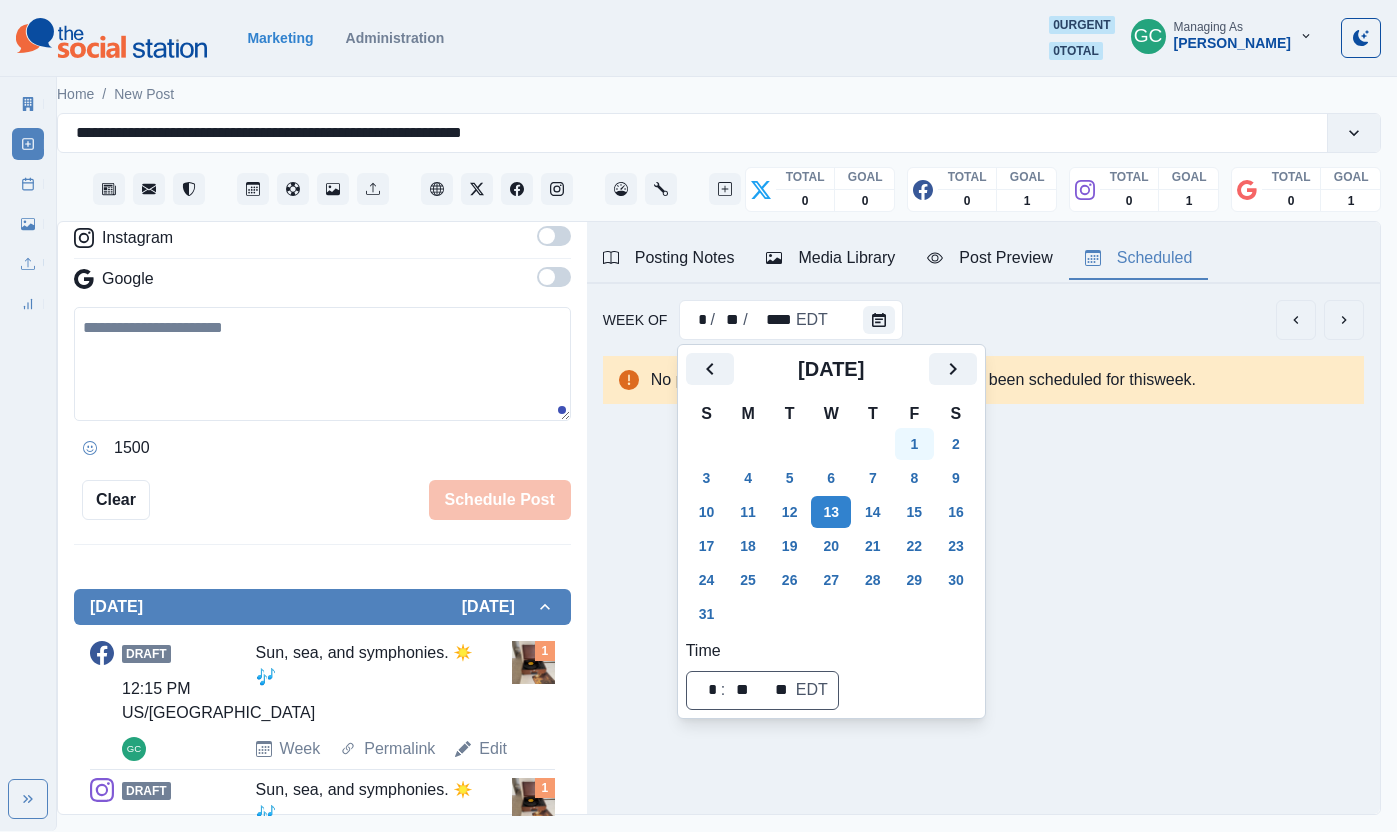 click on "1" at bounding box center (915, 444) 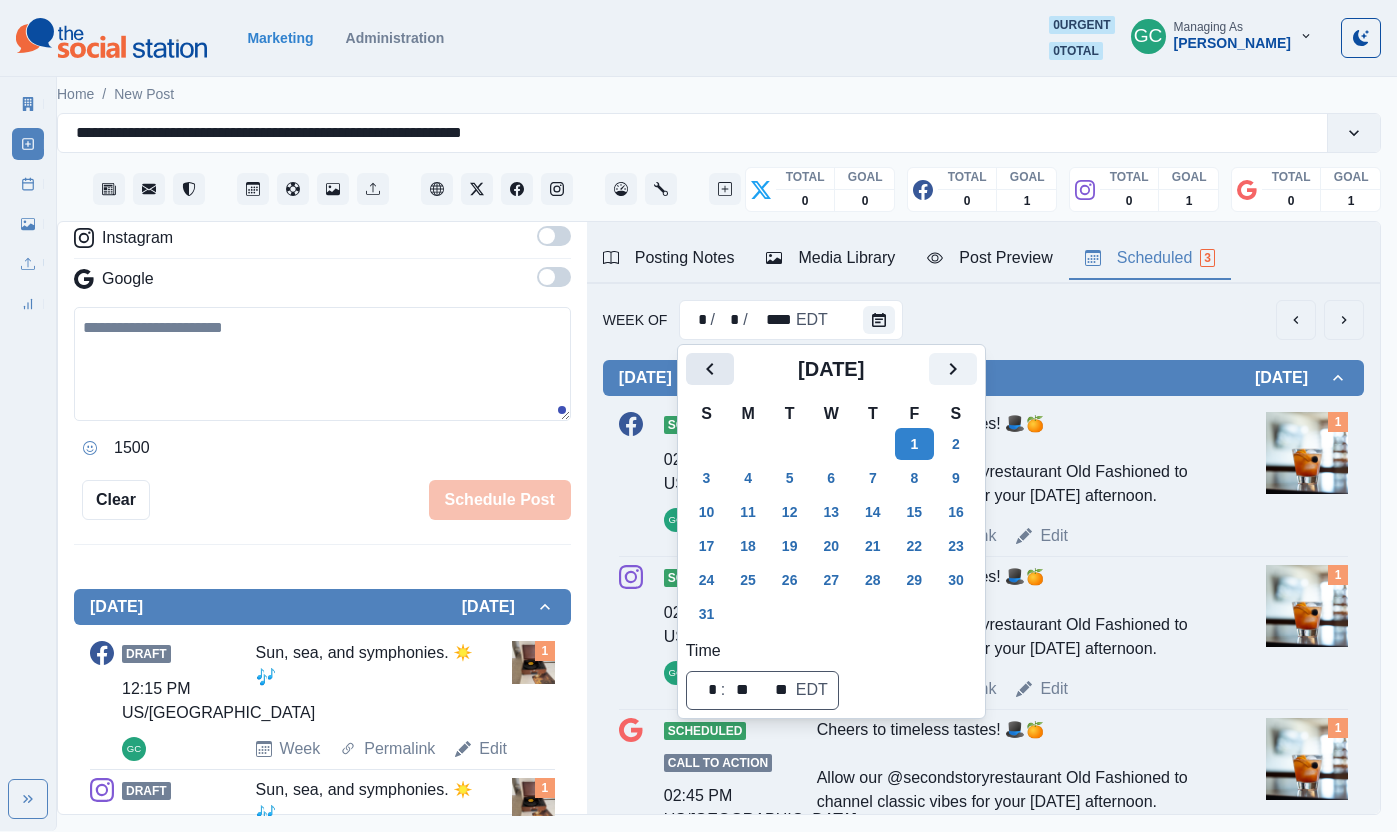 click 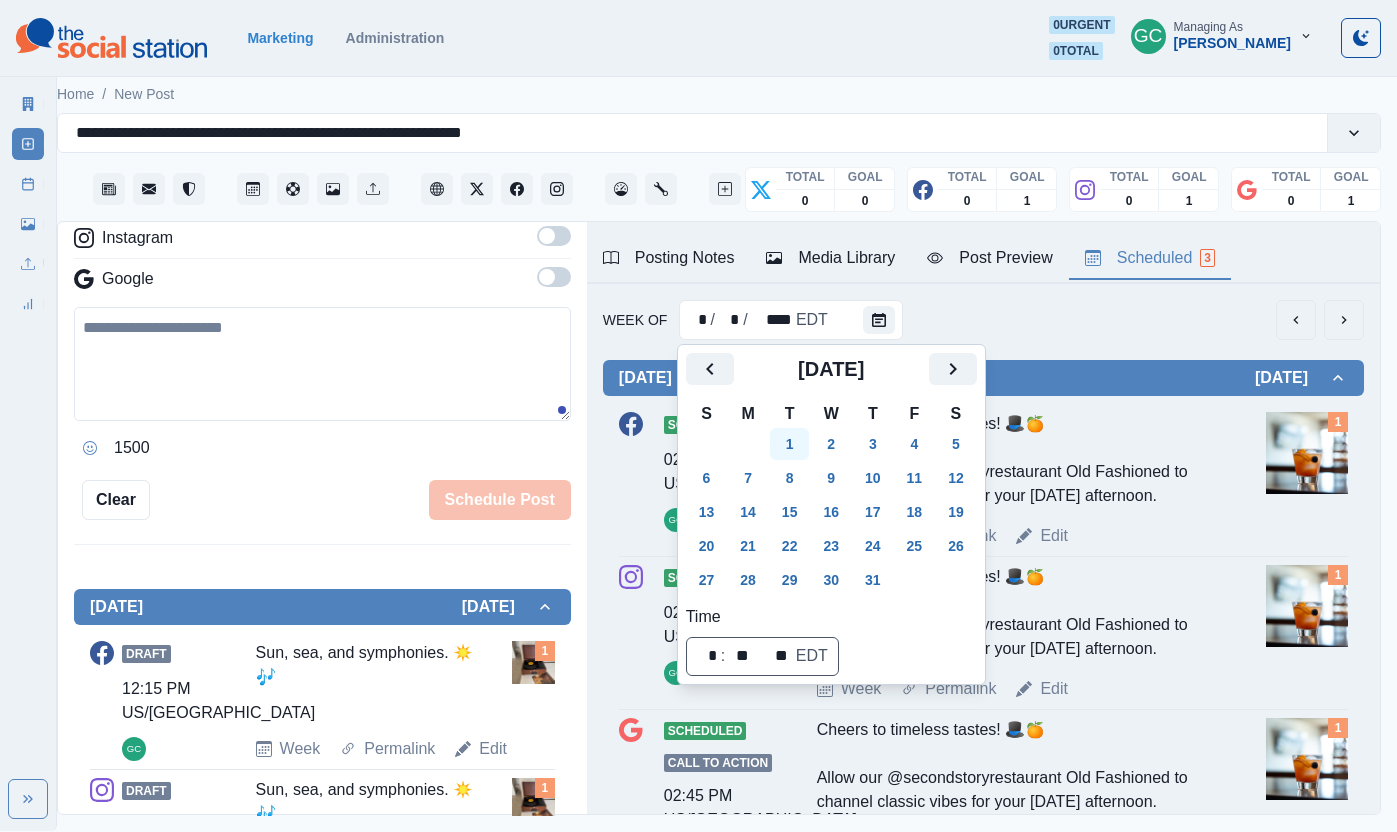 click on "1" at bounding box center (790, 444) 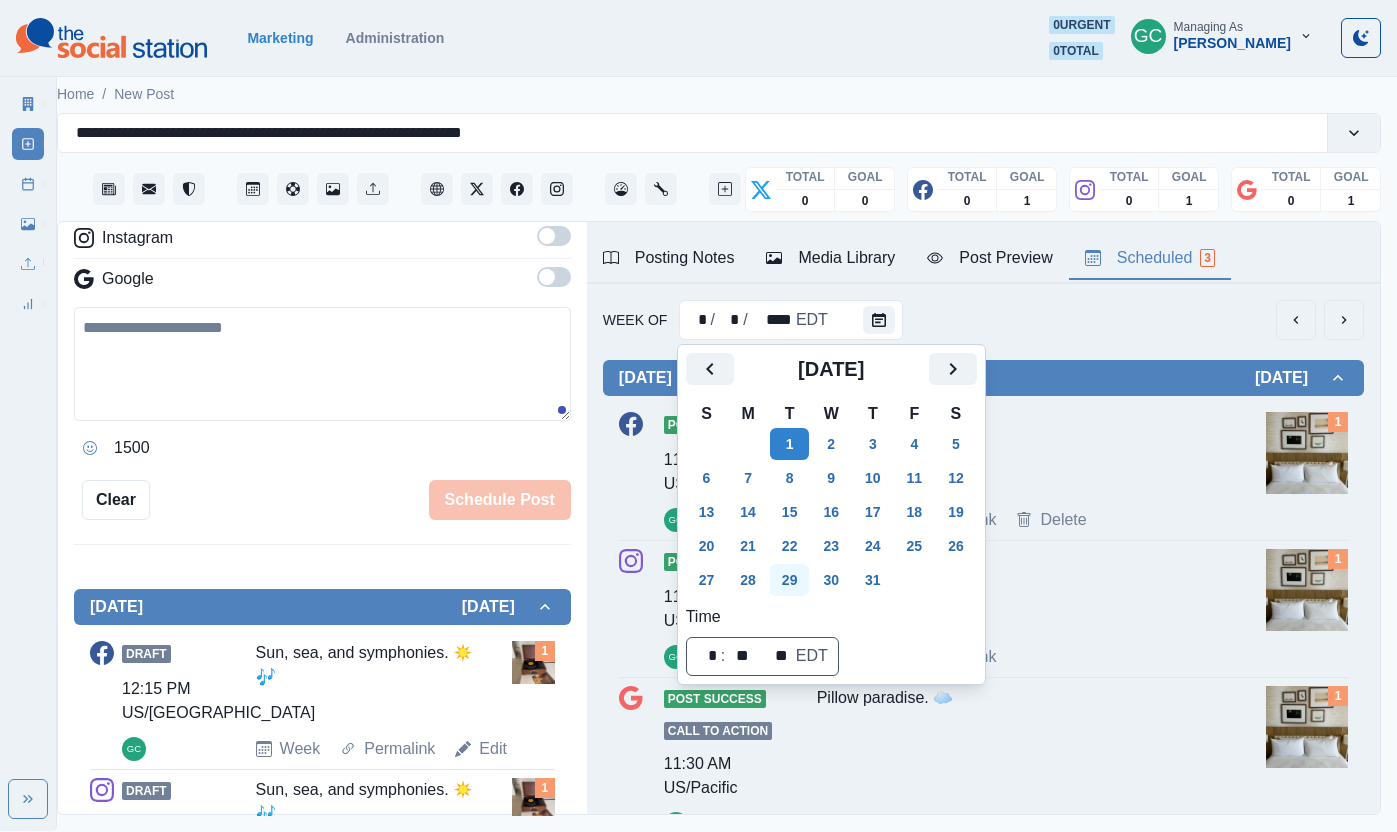 click on "29" at bounding box center (790, 580) 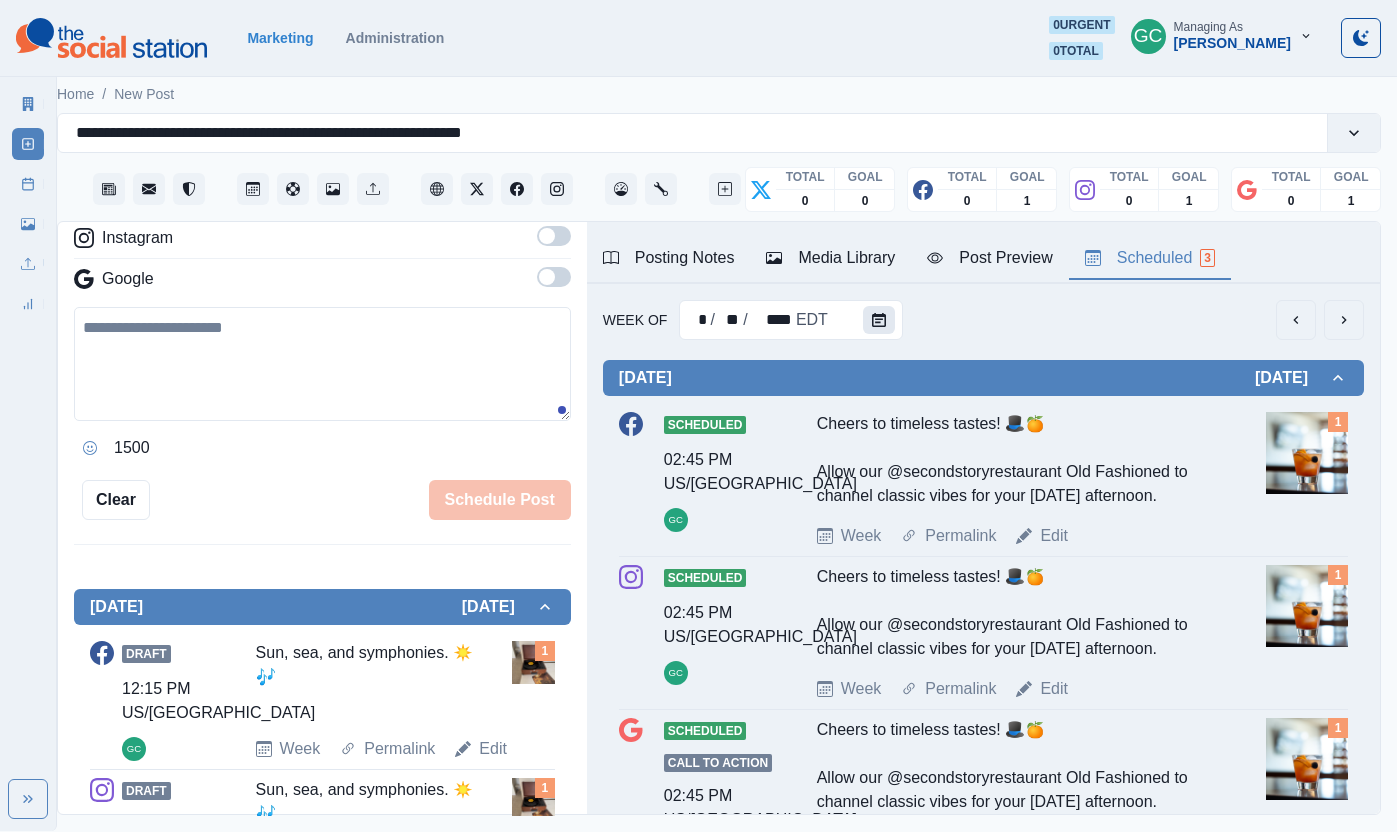 click at bounding box center [879, 320] 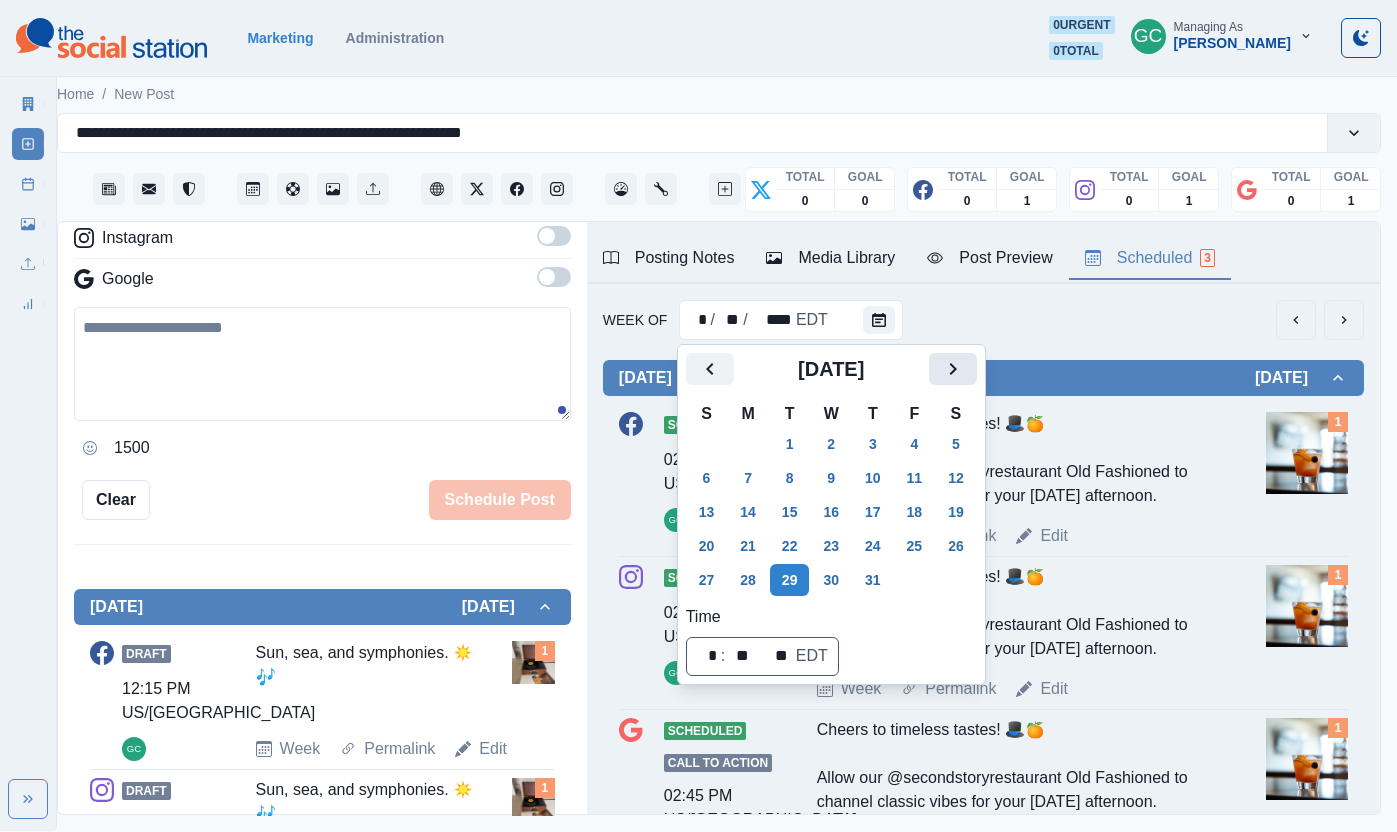 click 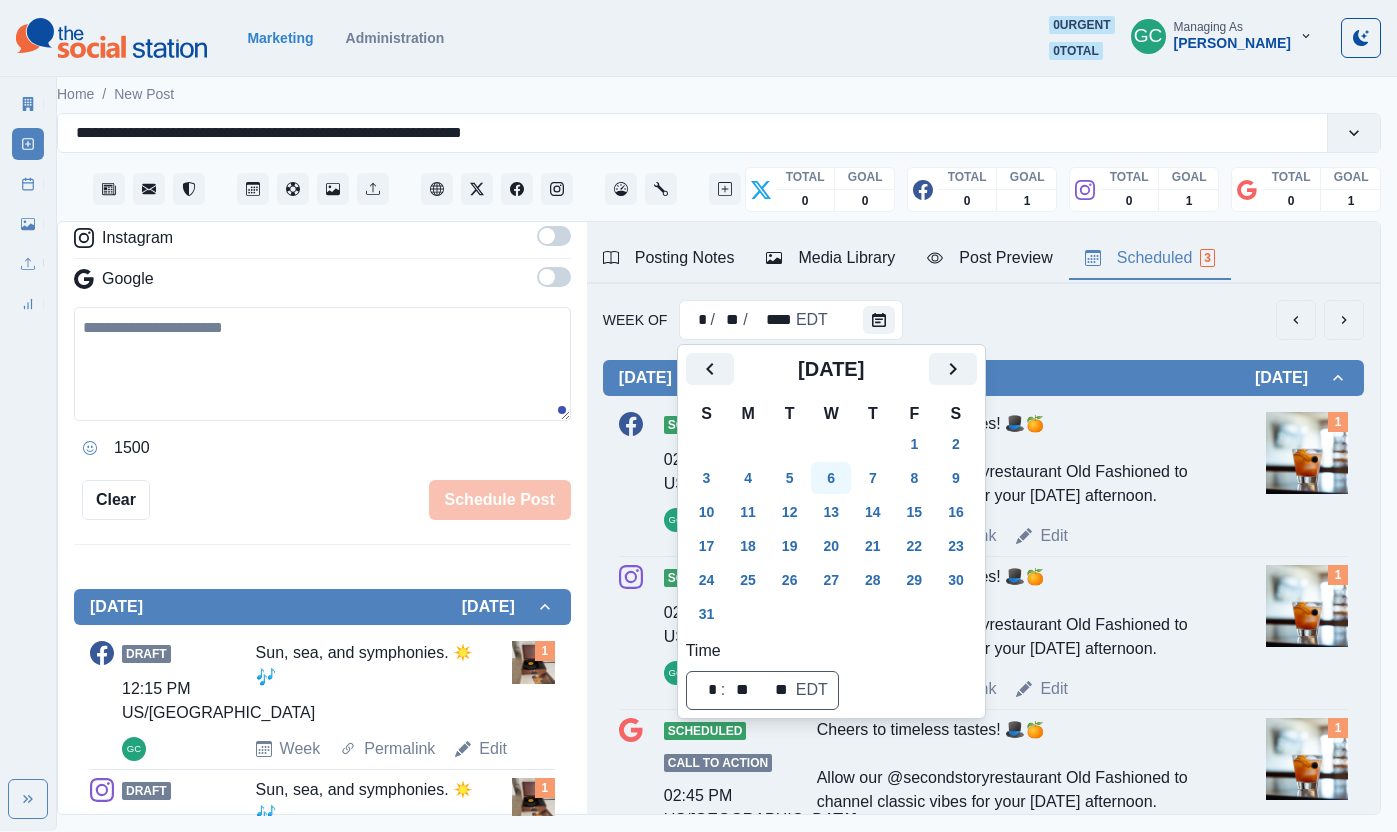 click on "6" at bounding box center (831, 478) 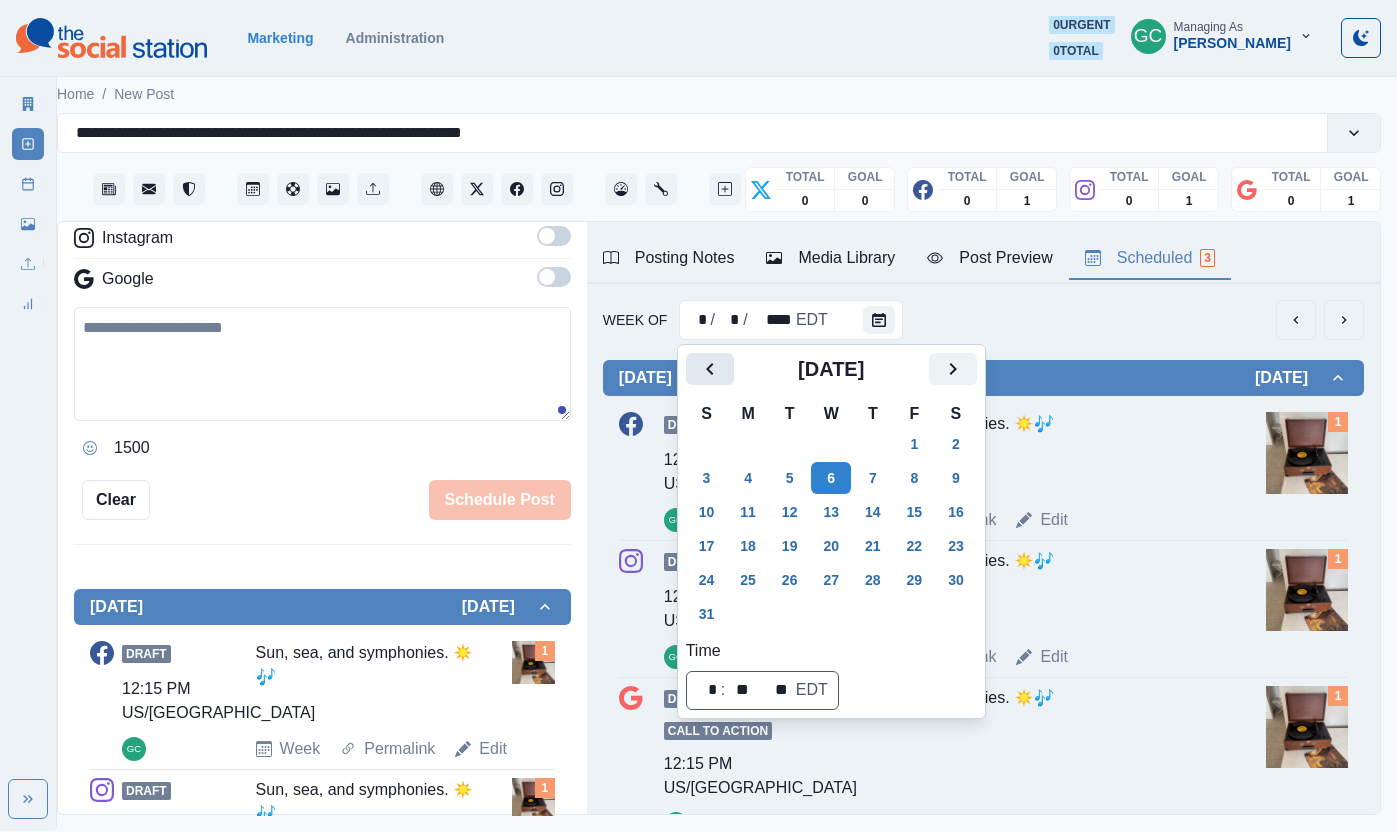 click 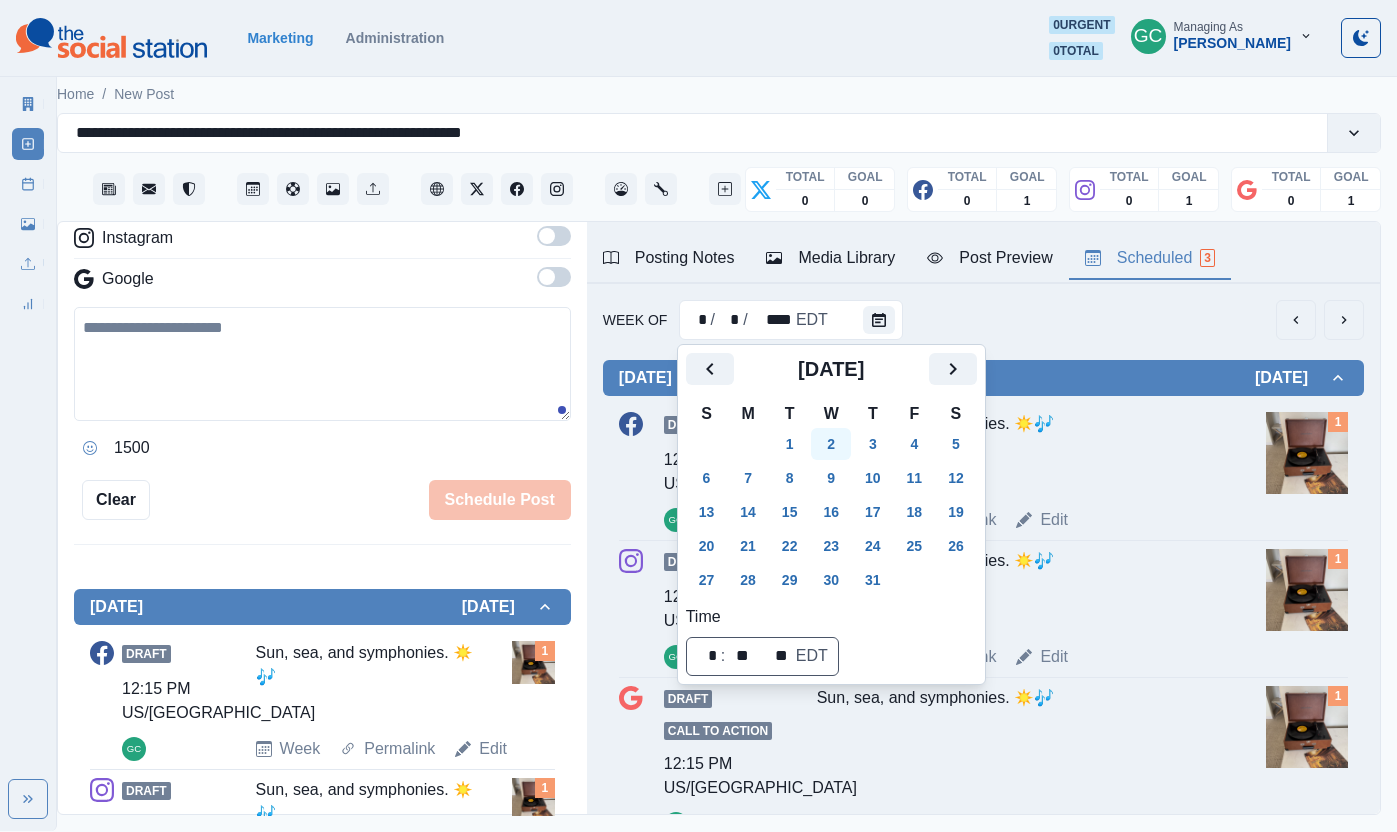 click on "2" at bounding box center (831, 444) 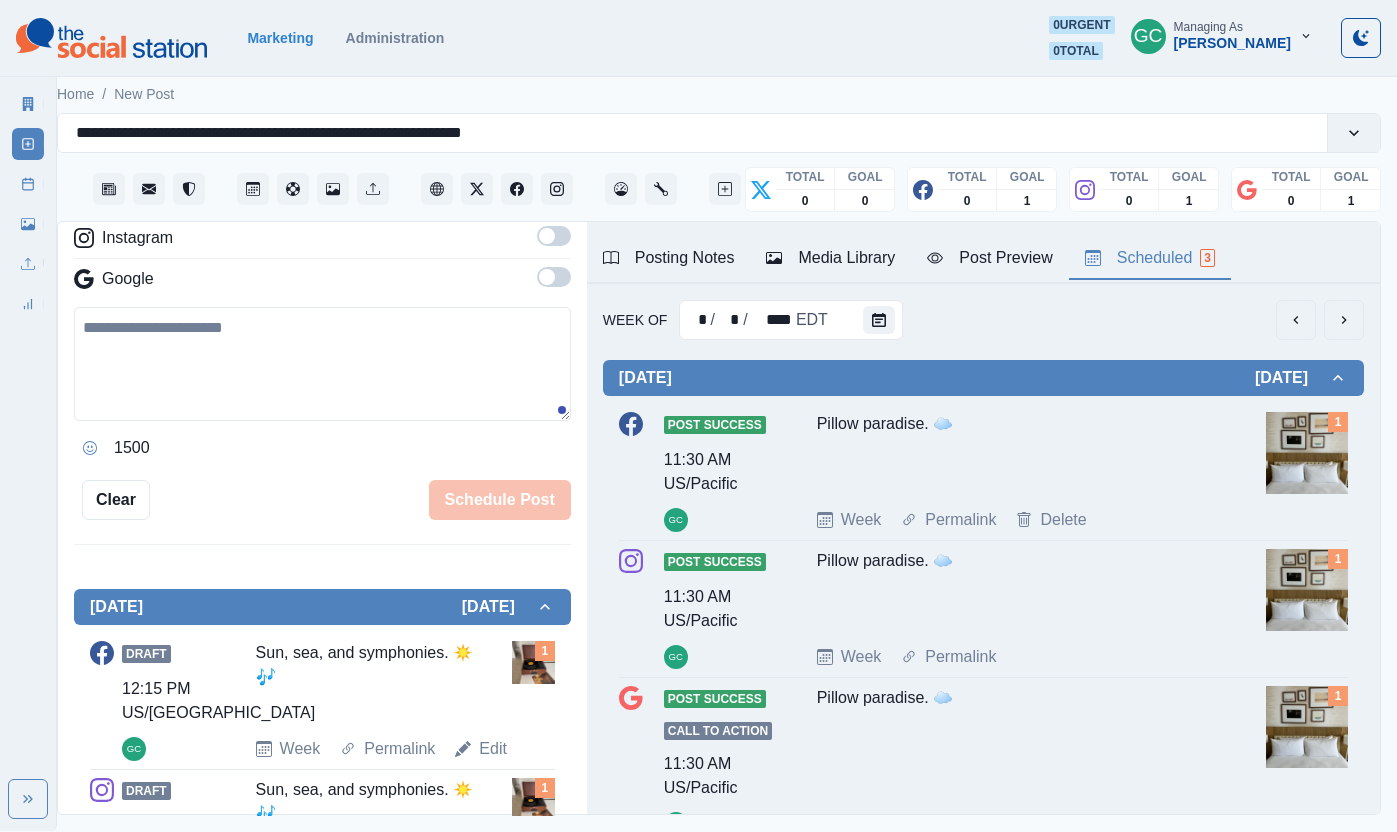 click at bounding box center (883, 320) 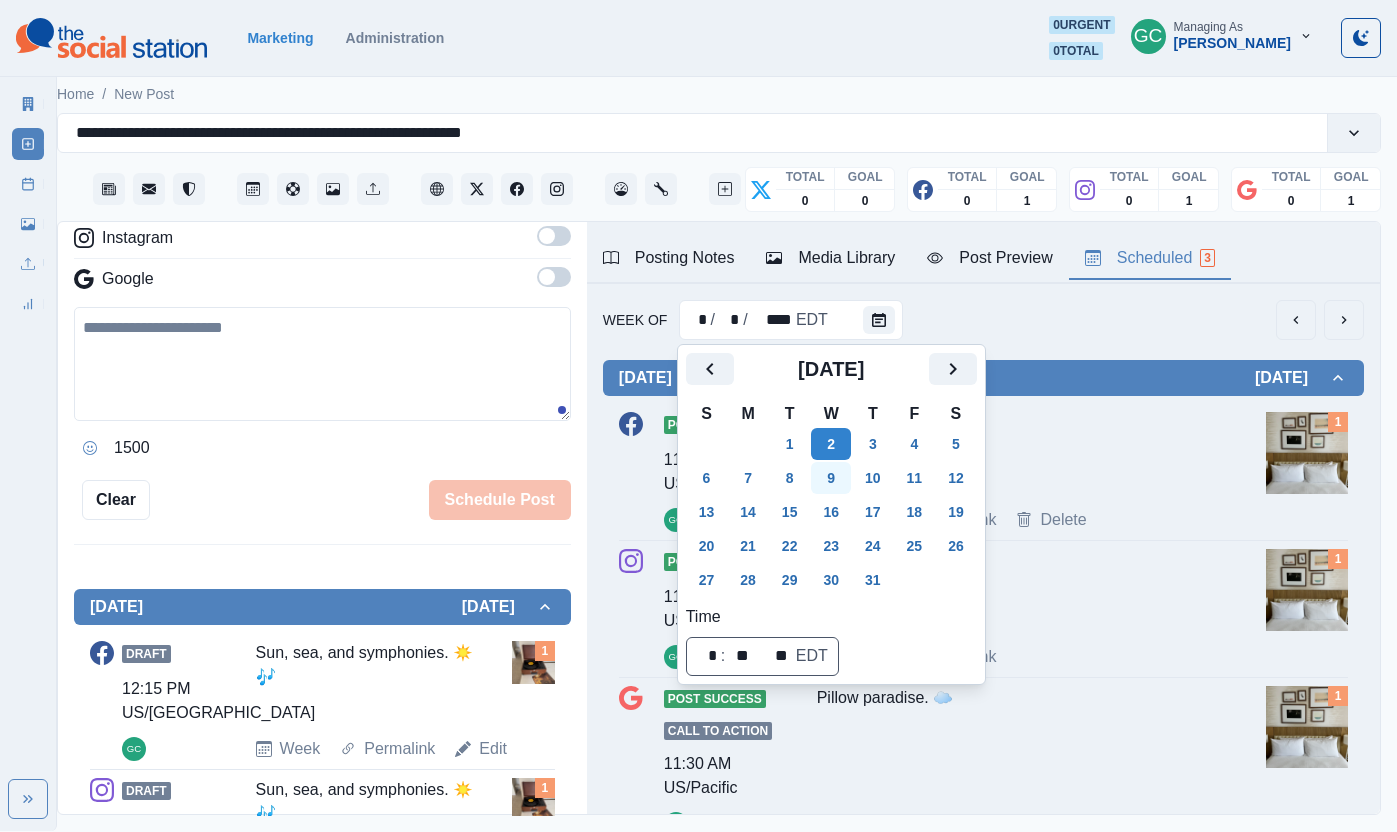 click on "9" at bounding box center (831, 478) 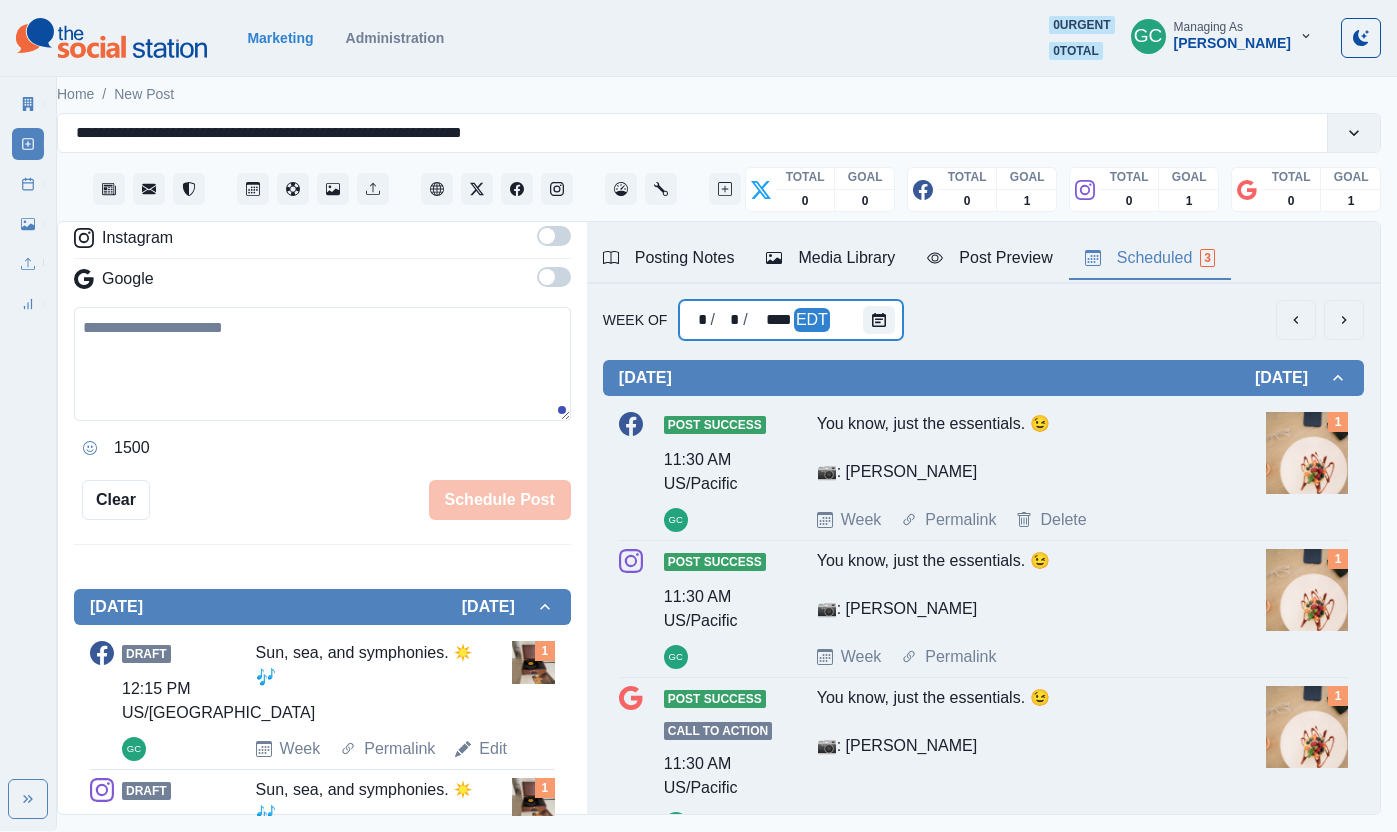 click on "* / * / **** EDT" at bounding box center (791, 320) 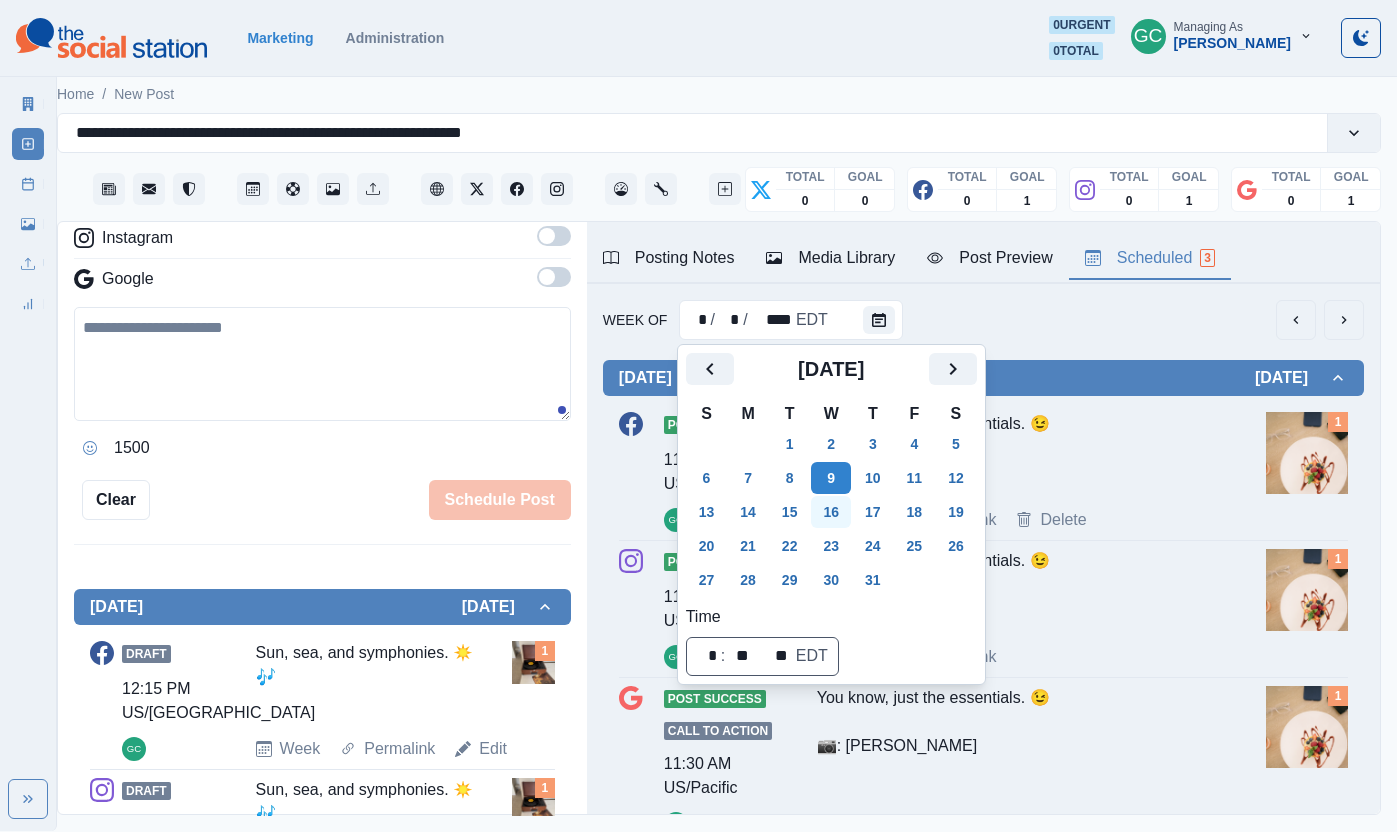 click on "16" at bounding box center (831, 512) 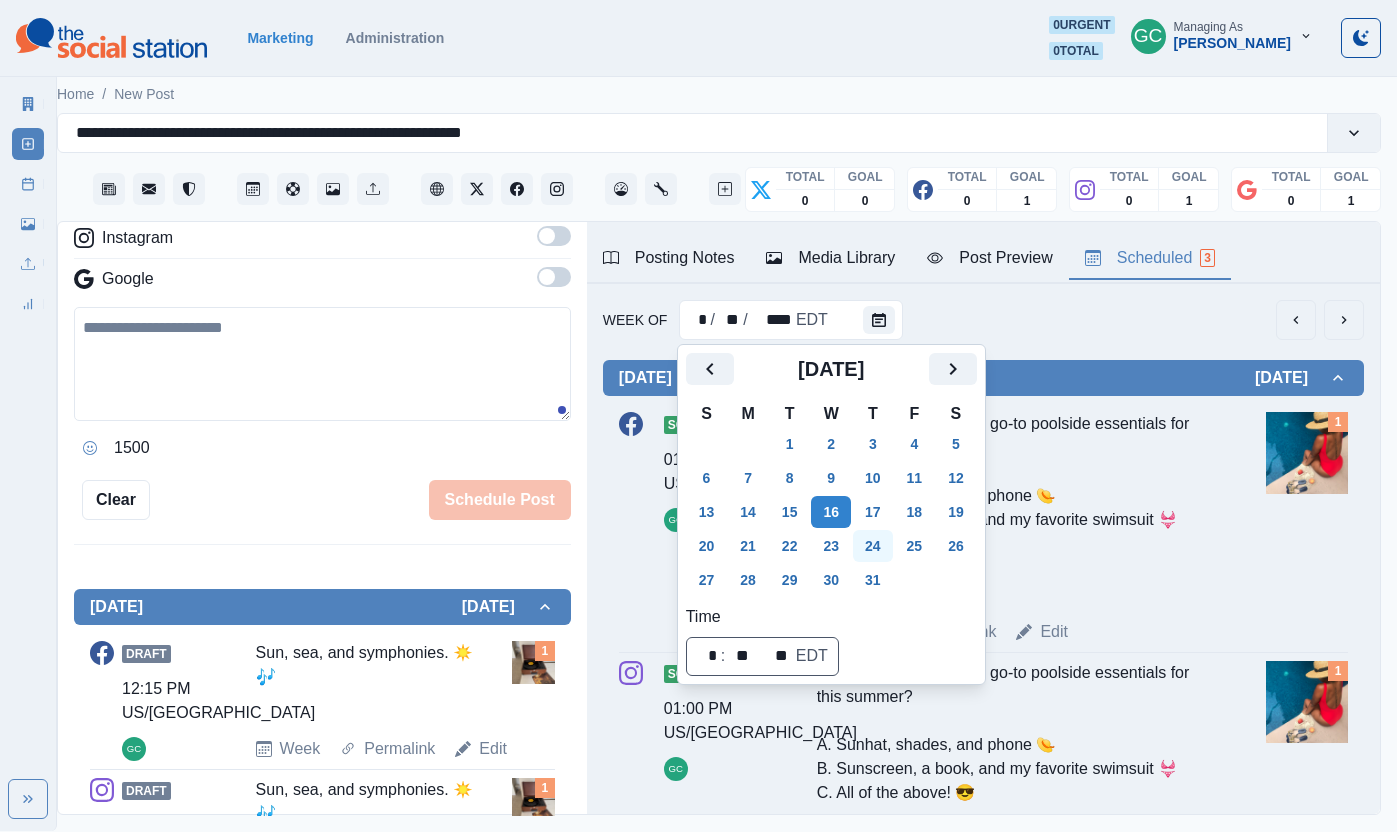 click on "24" at bounding box center (873, 546) 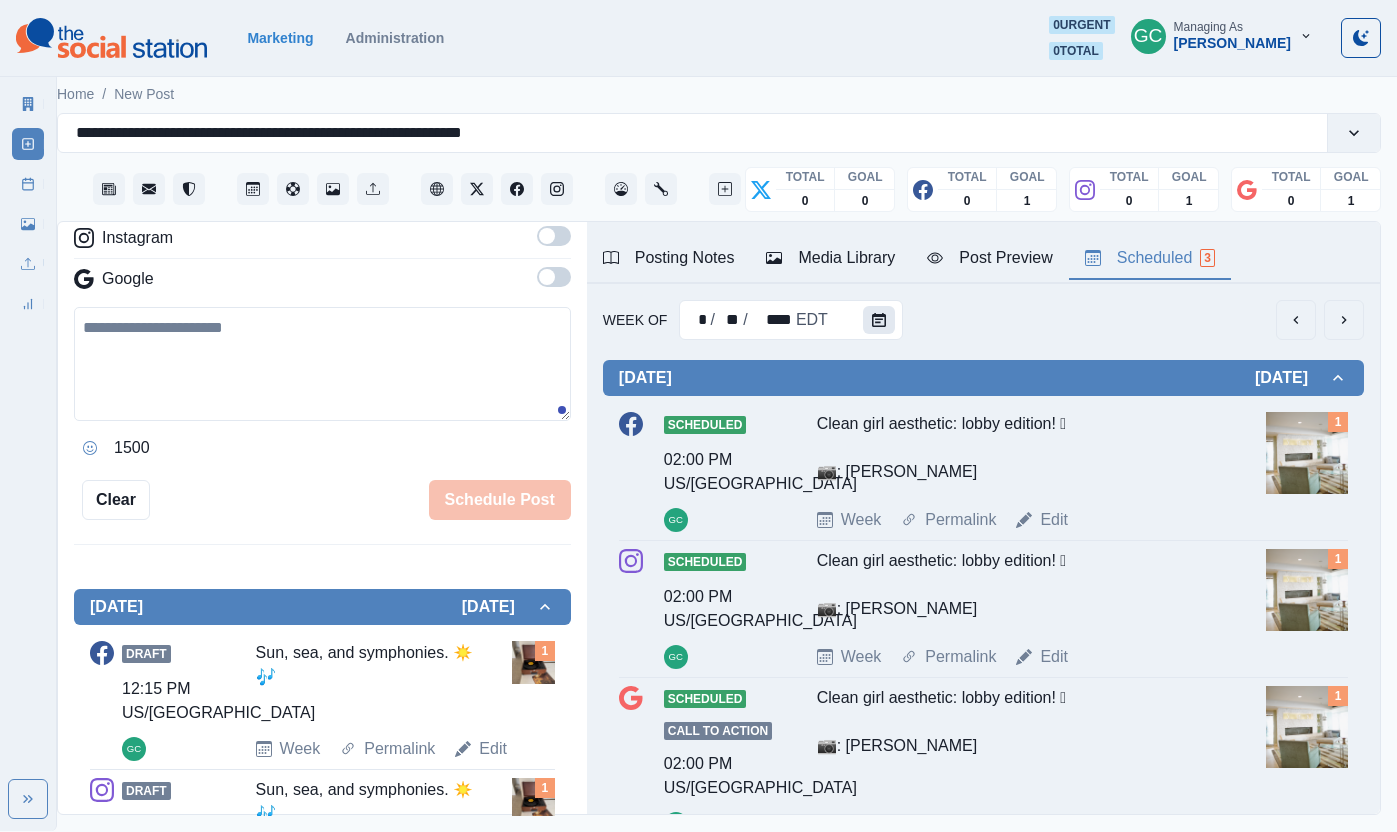 click at bounding box center [879, 320] 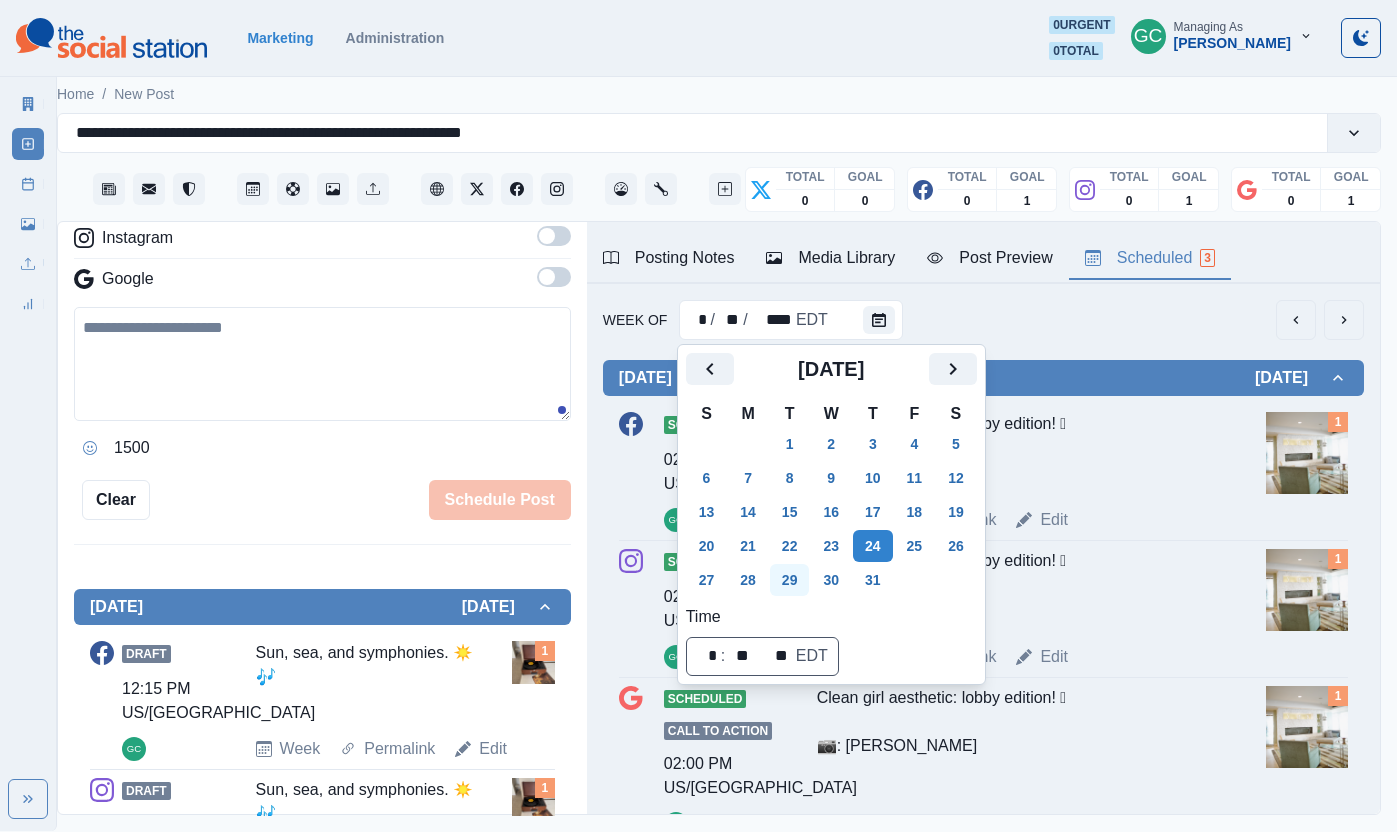 click on "29" at bounding box center [790, 580] 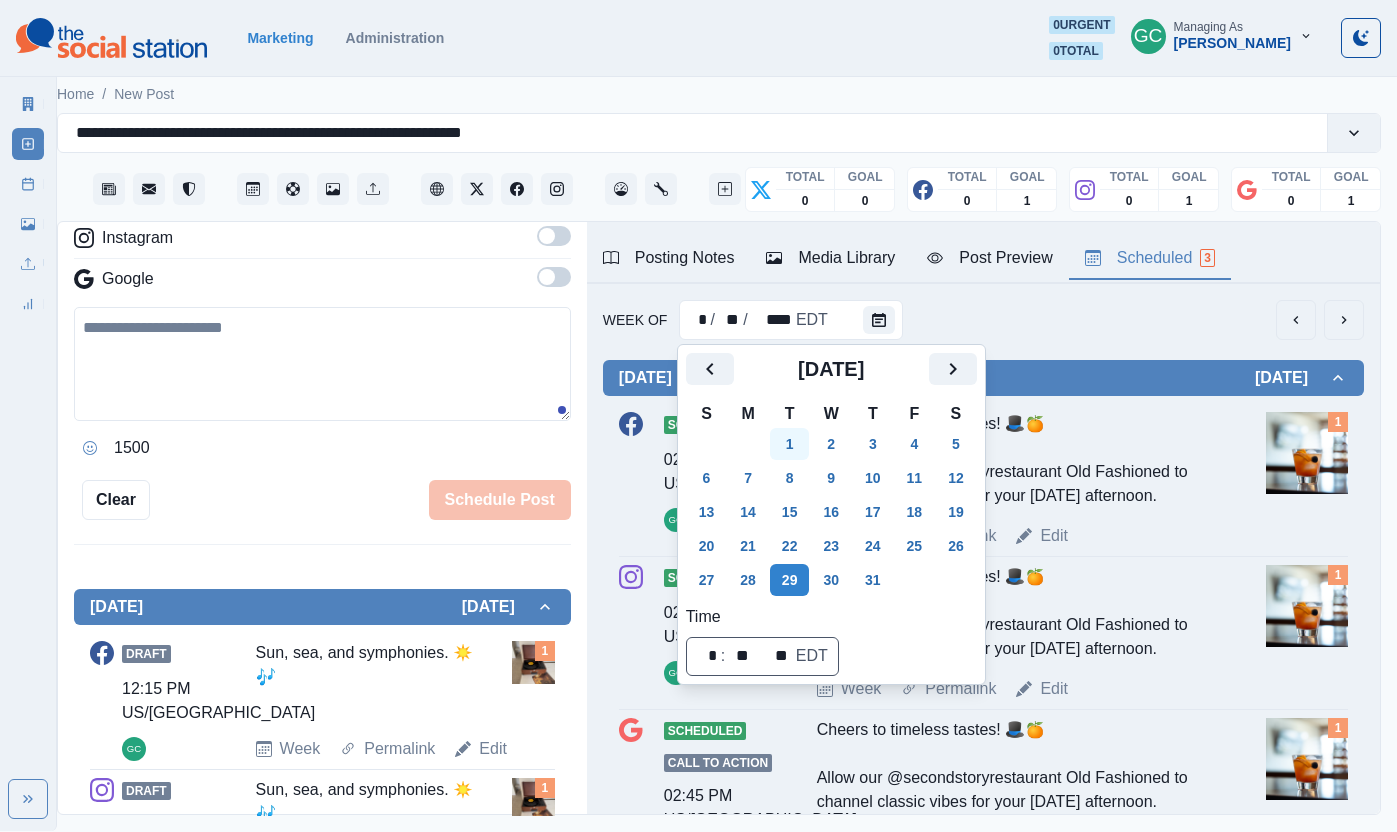 click on "1" at bounding box center (790, 444) 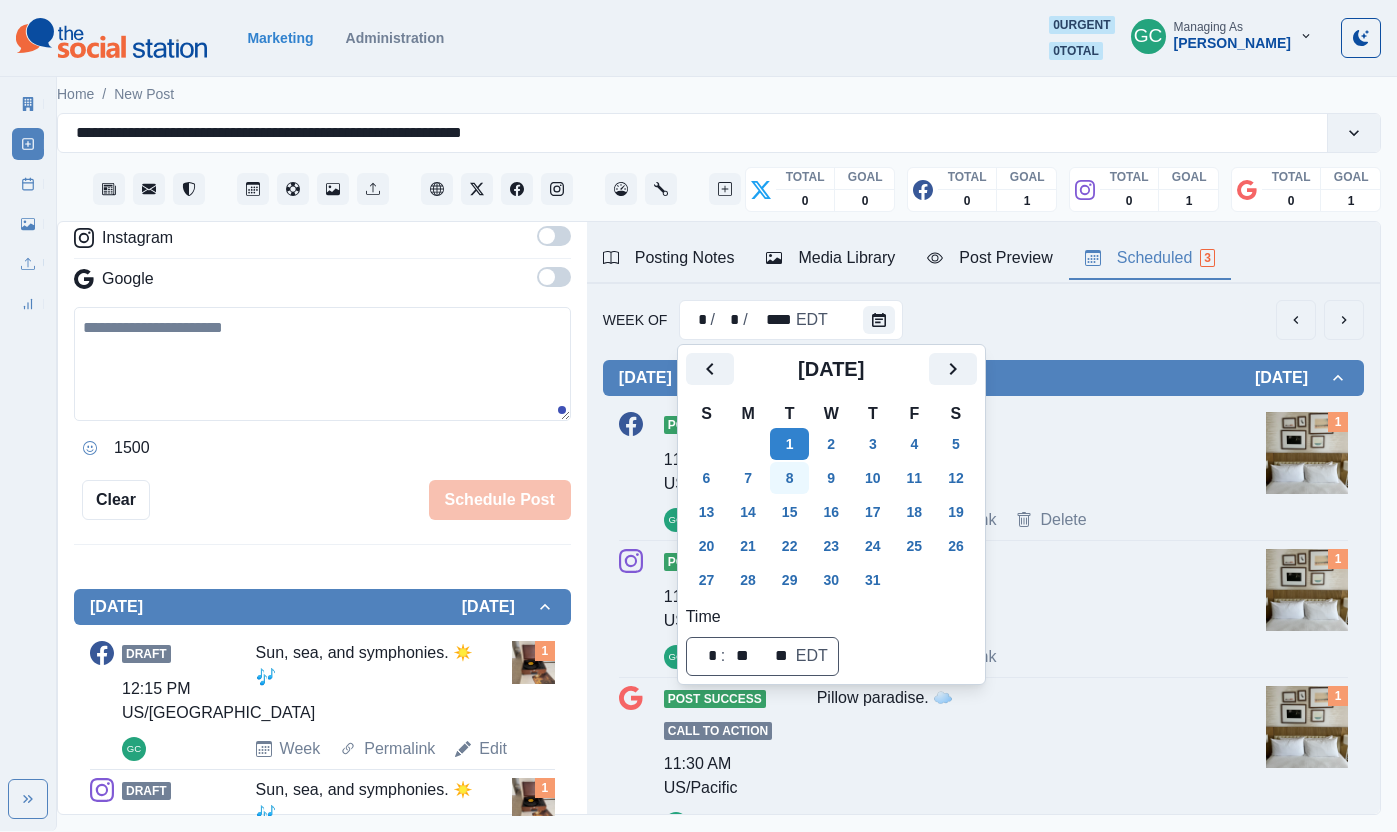 click on "8" at bounding box center (790, 478) 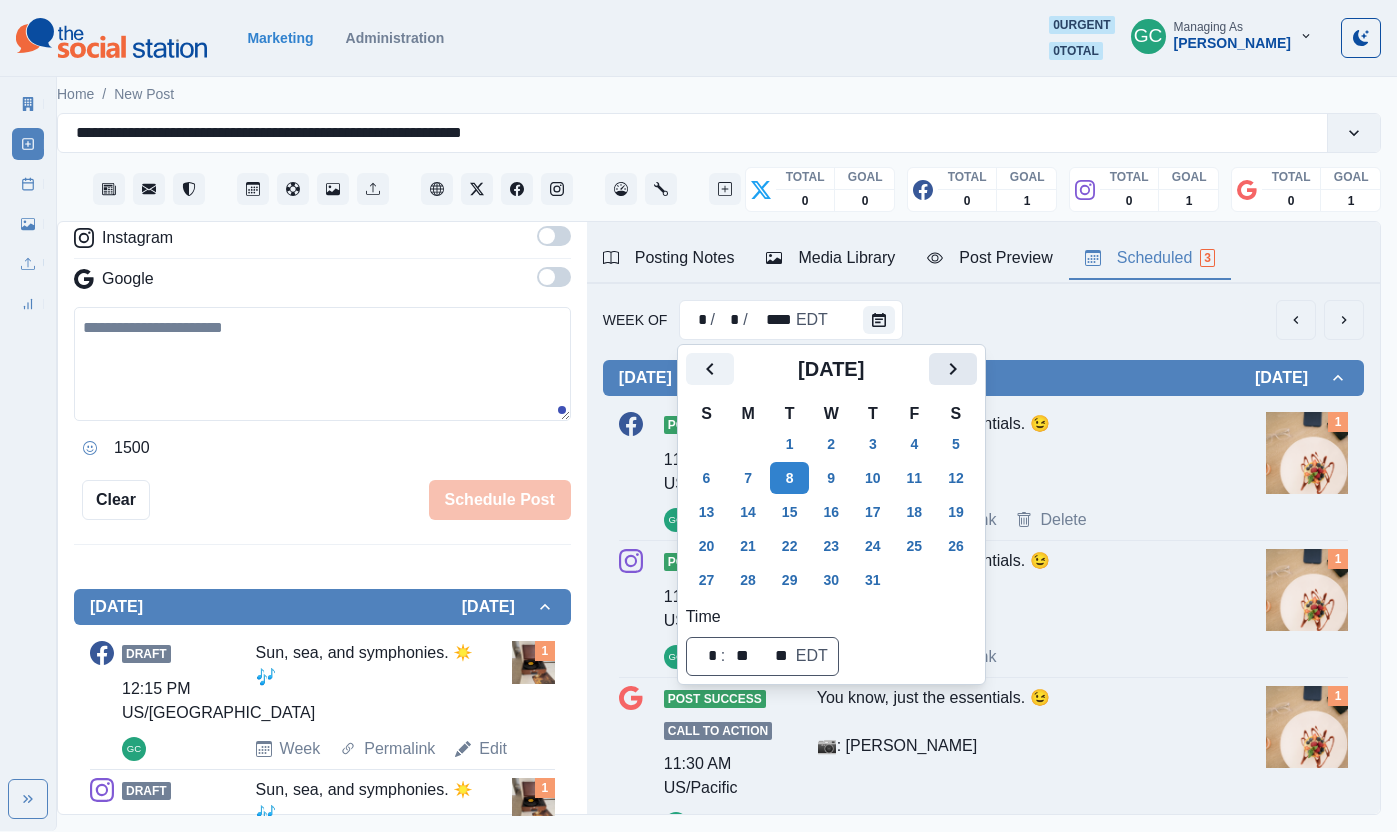 click 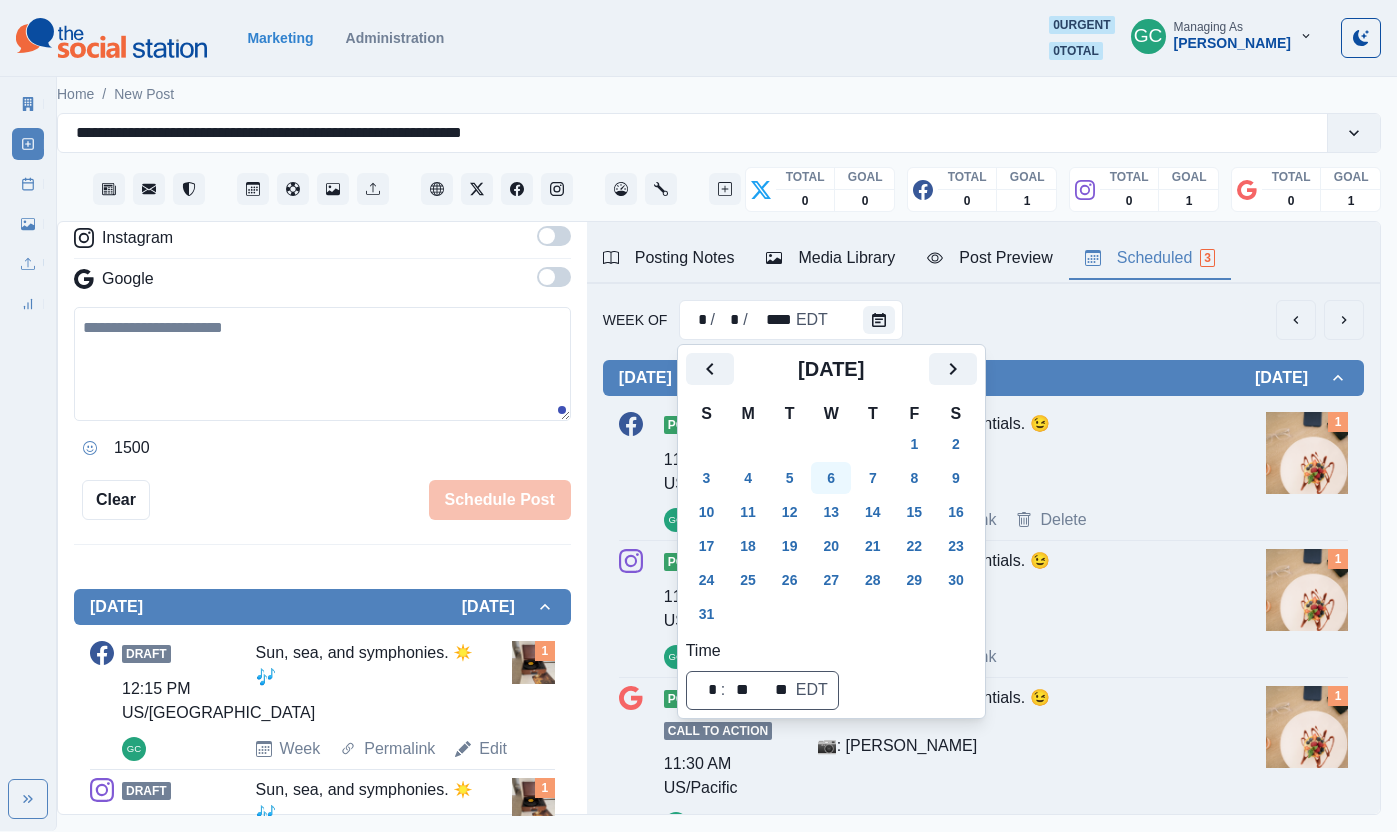 click on "6" at bounding box center [831, 478] 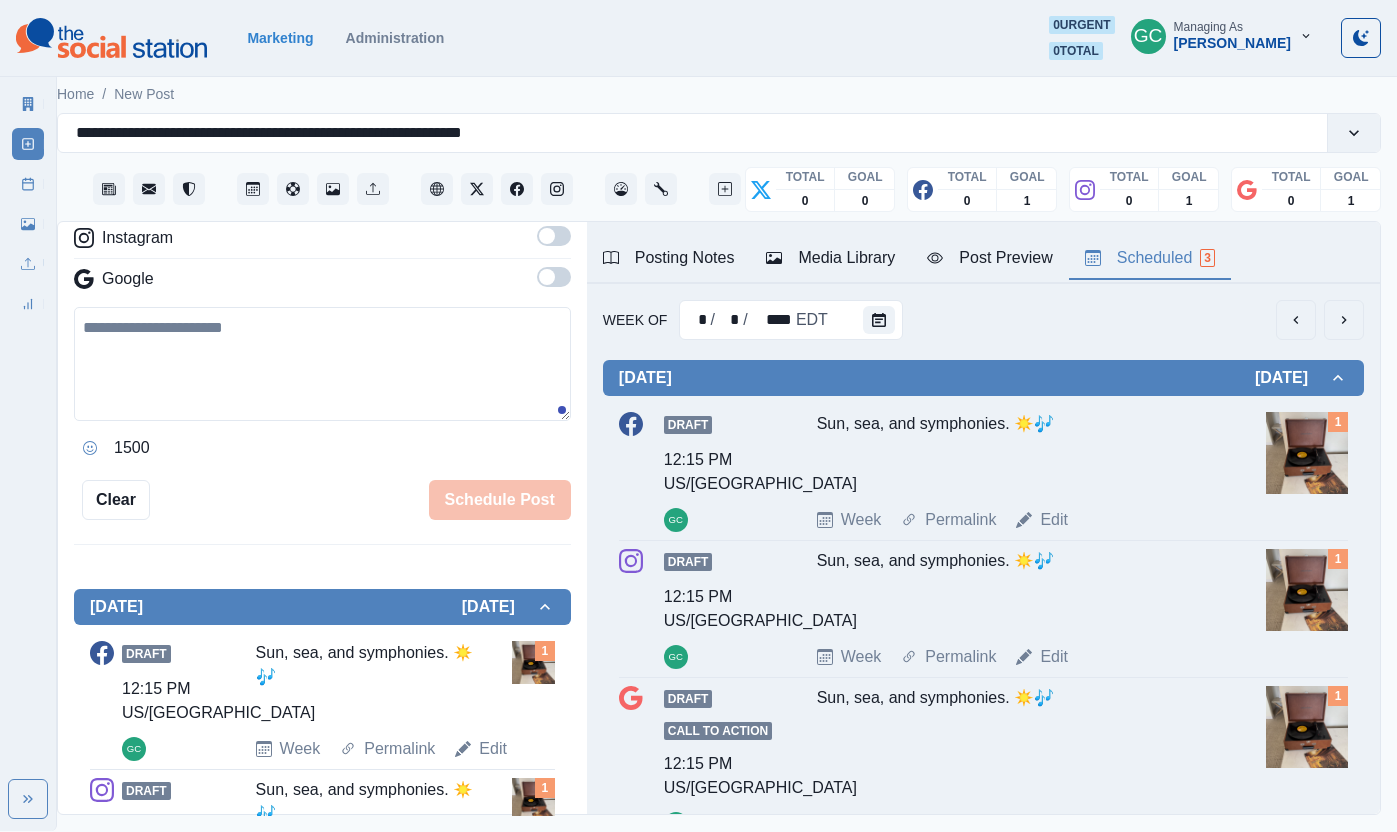 click at bounding box center (1307, 453) 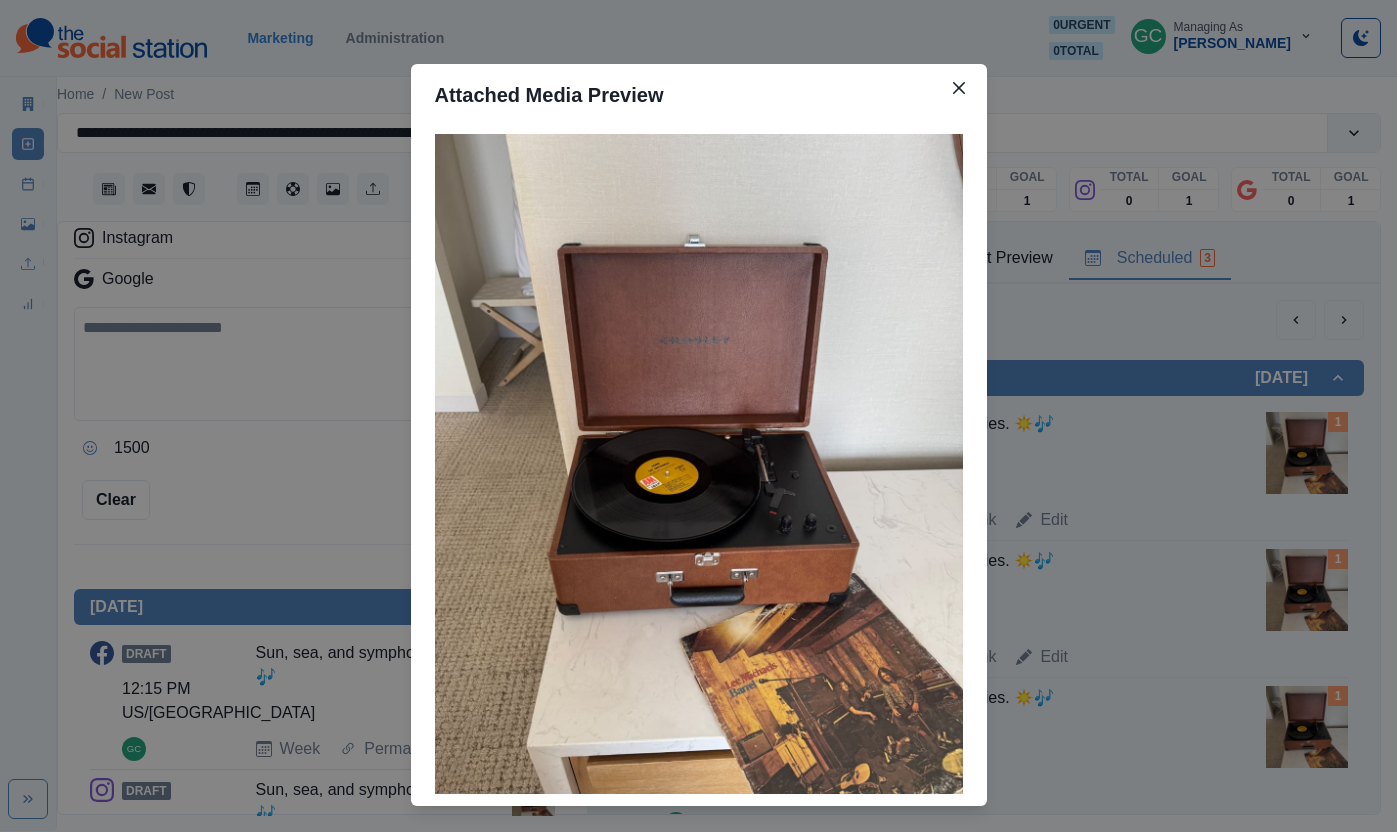 type 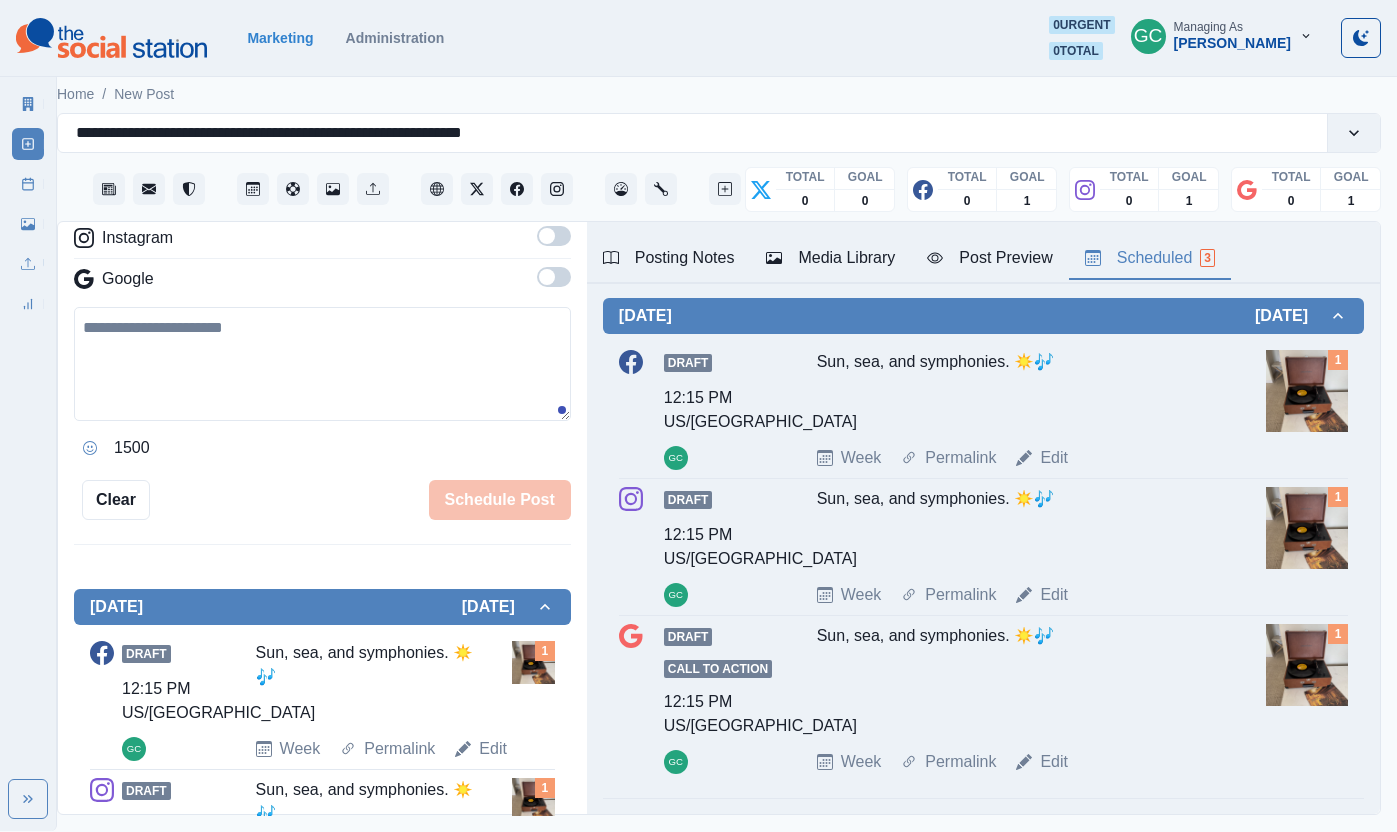 scroll, scrollTop: 0, scrollLeft: 0, axis: both 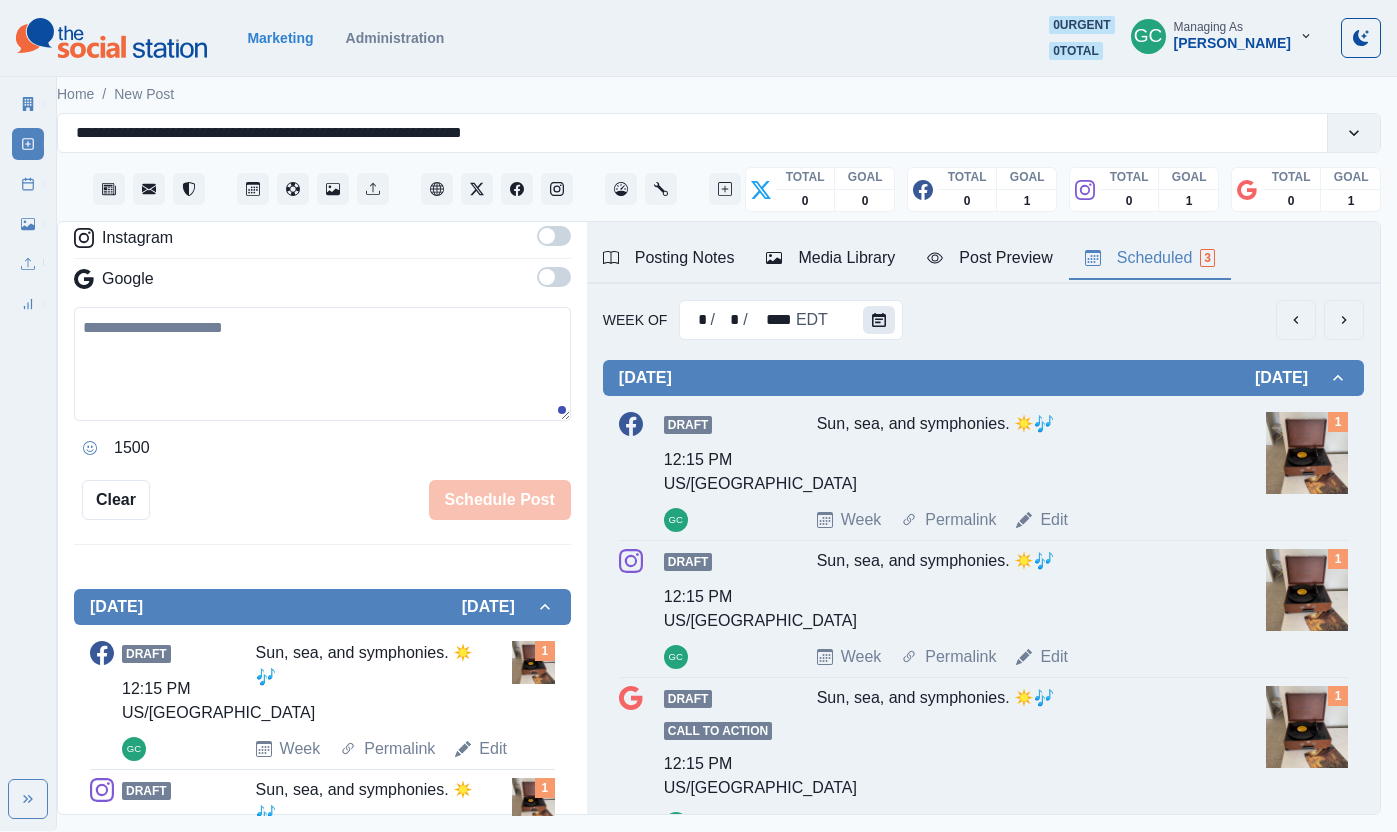 click 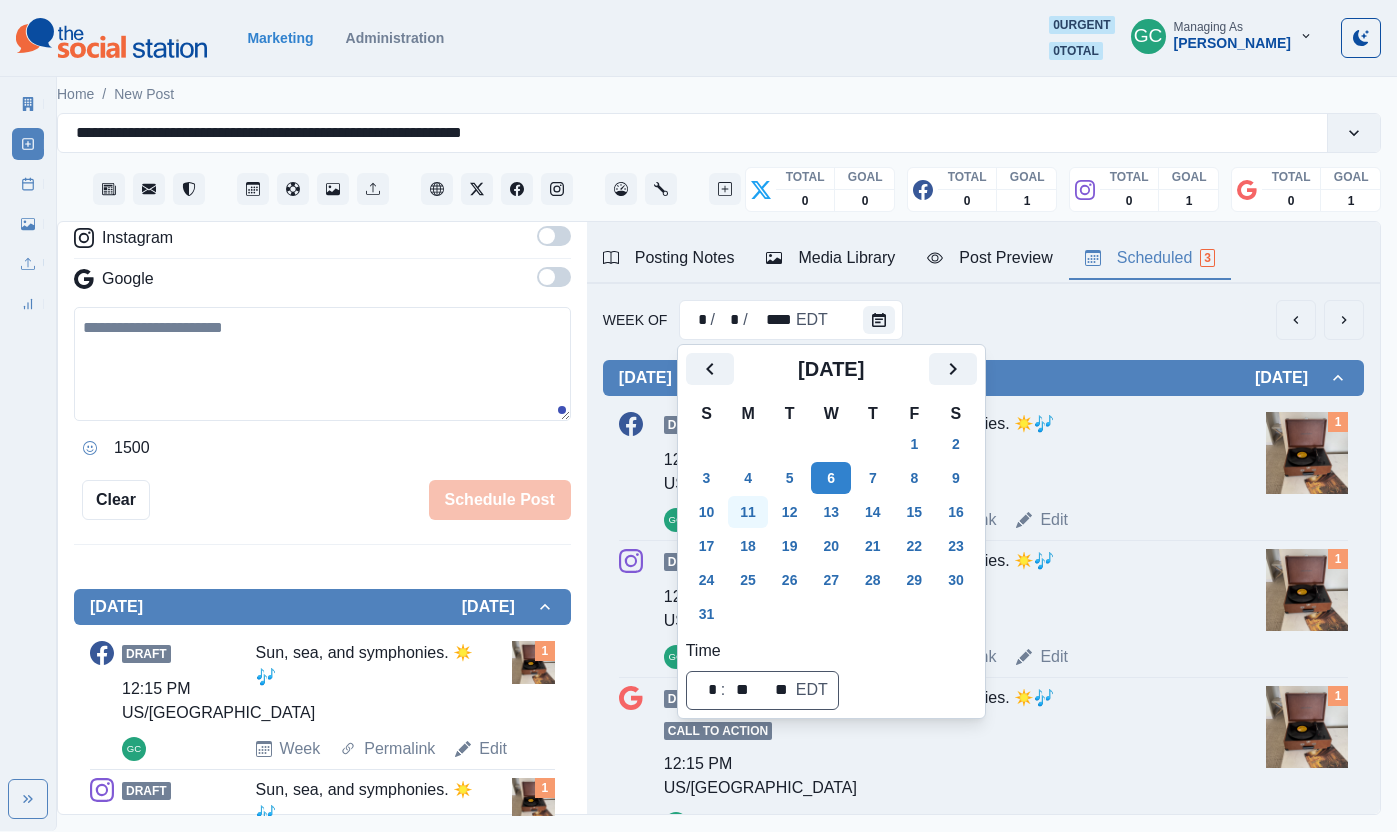 click on "11" at bounding box center [748, 512] 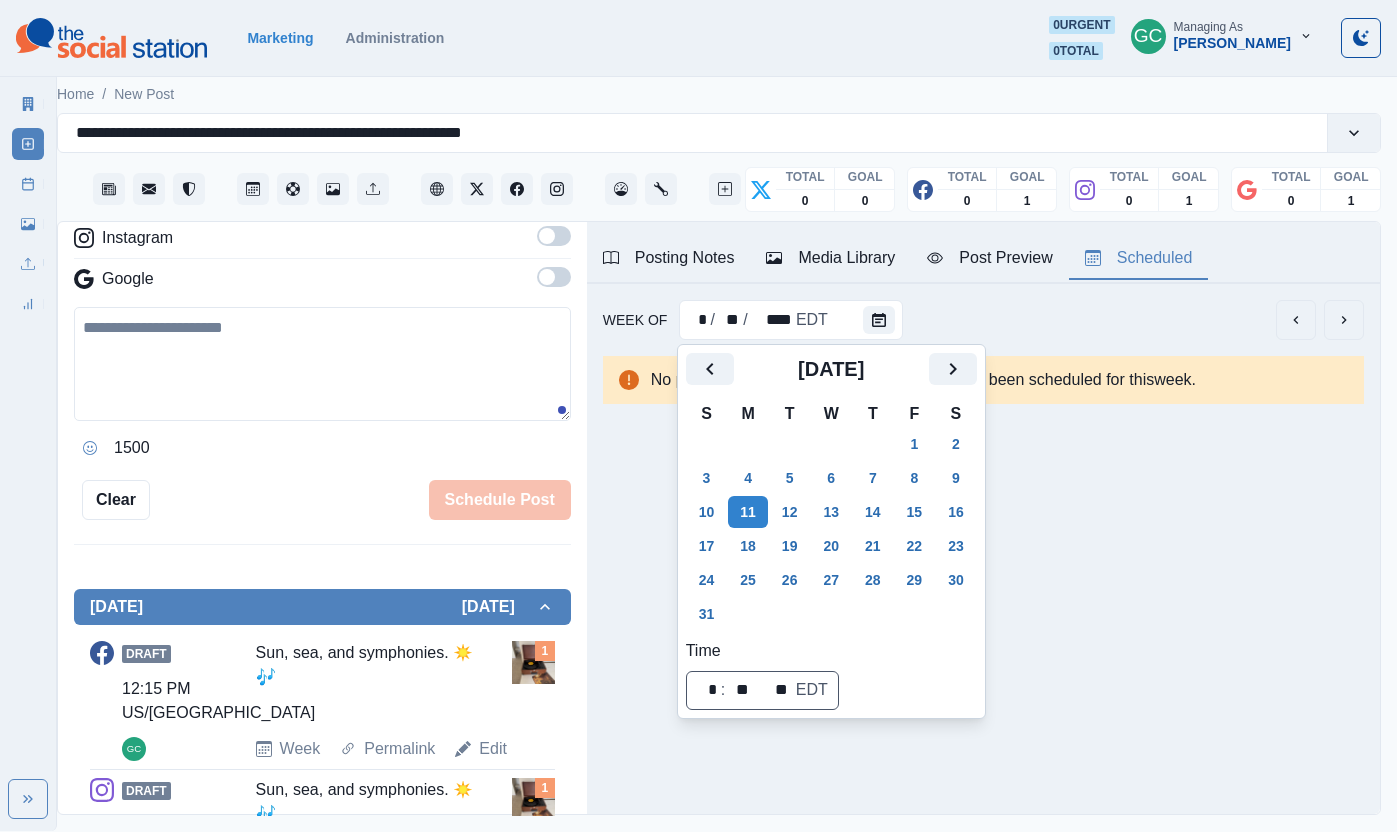 click at bounding box center [322, 364] 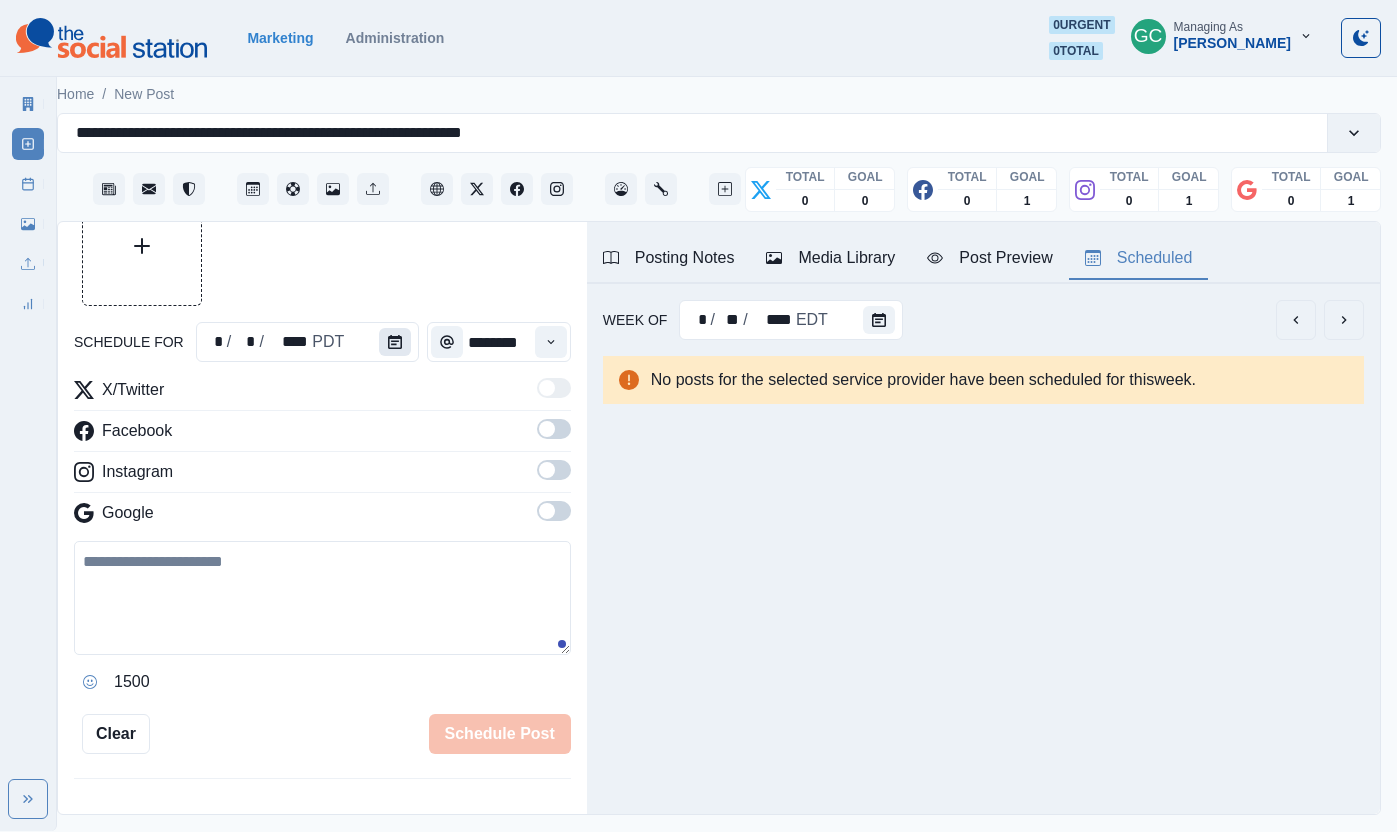 scroll, scrollTop: 0, scrollLeft: 0, axis: both 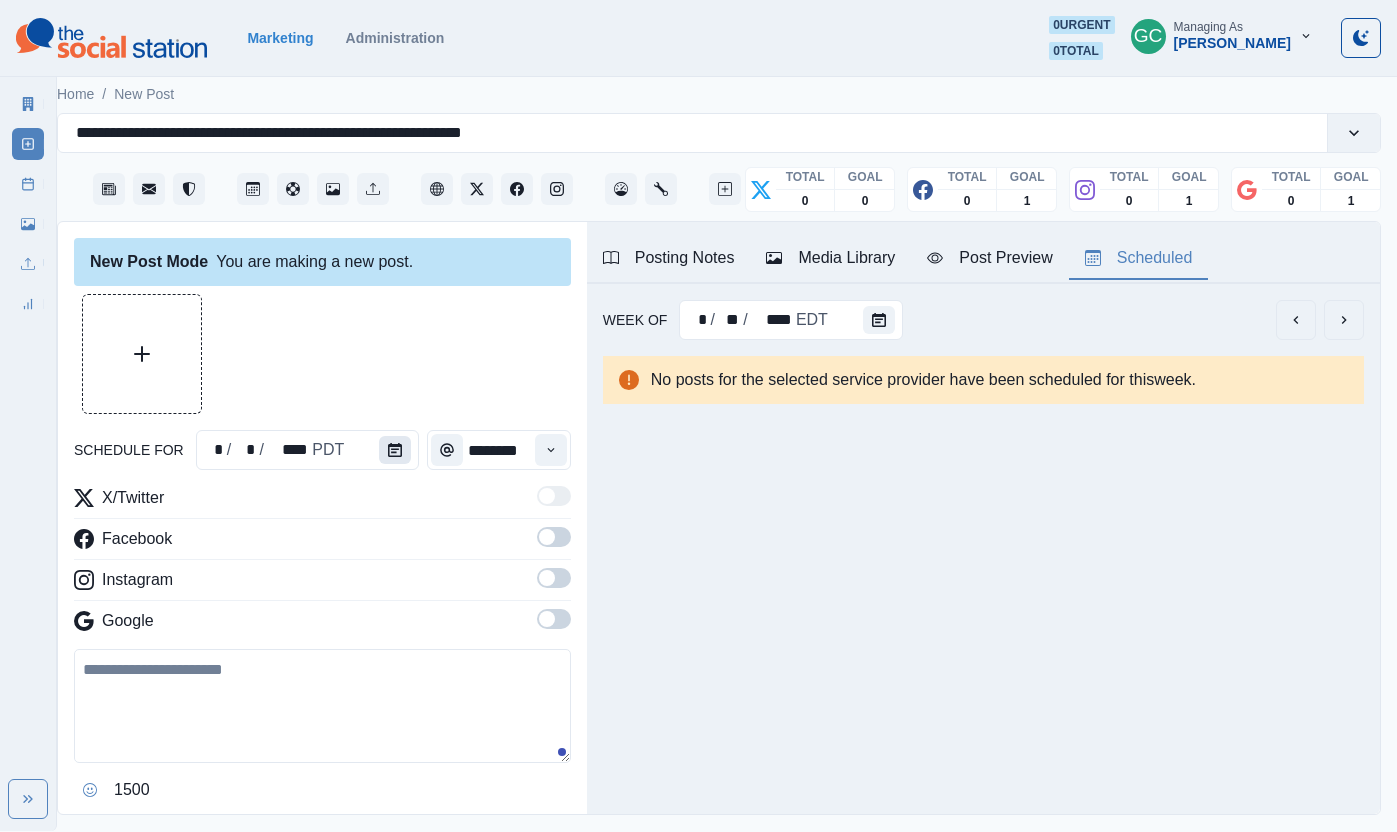 click at bounding box center (395, 450) 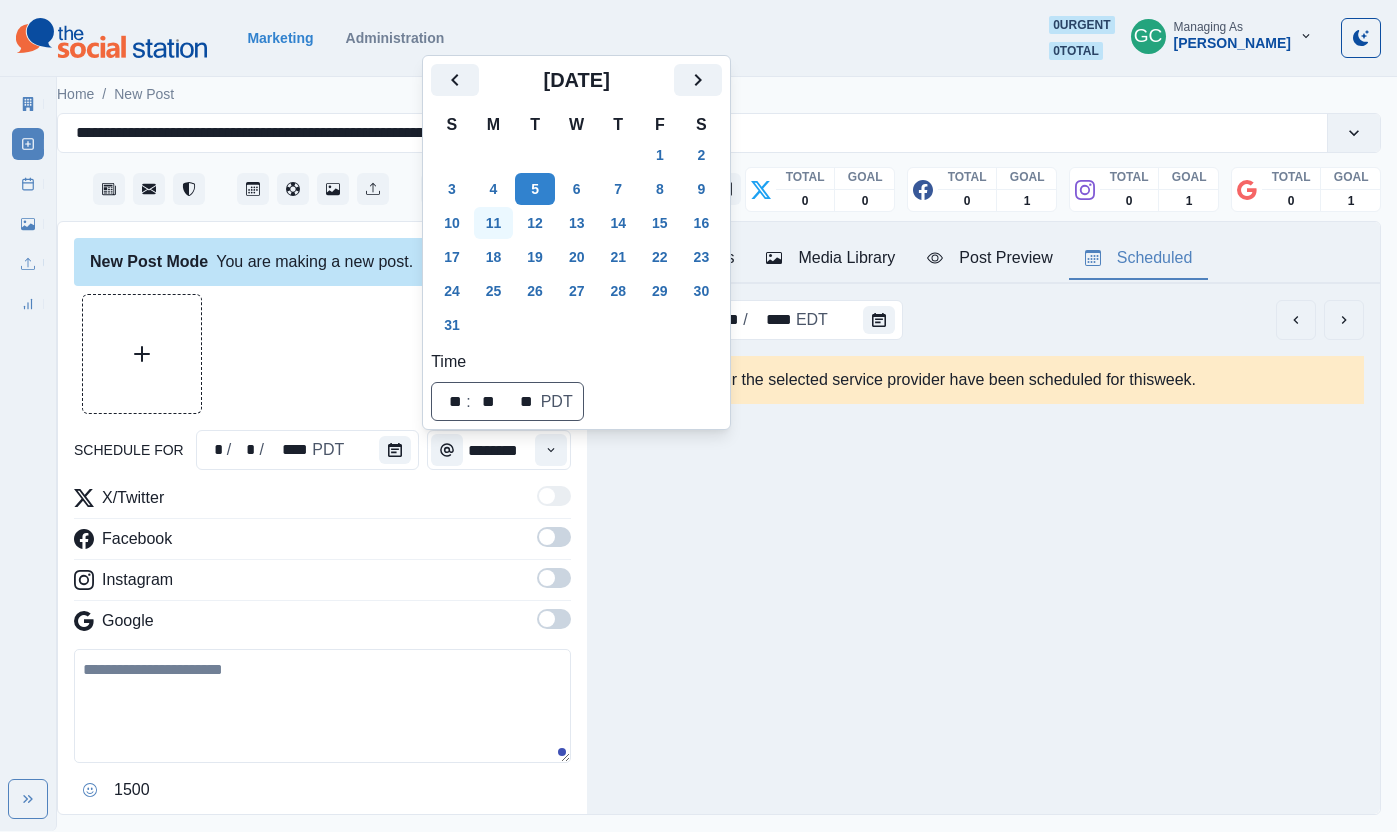click on "11" at bounding box center [494, 223] 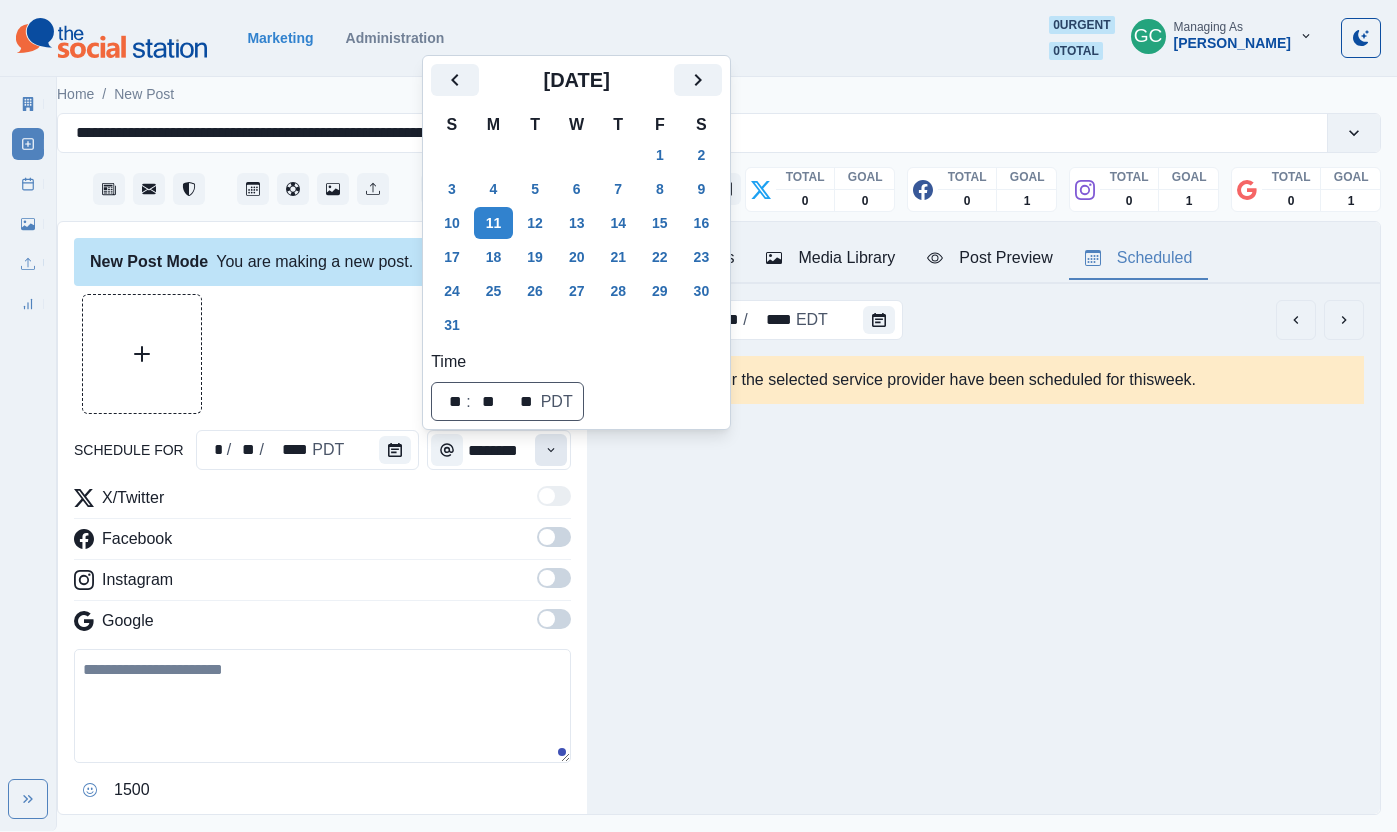 click 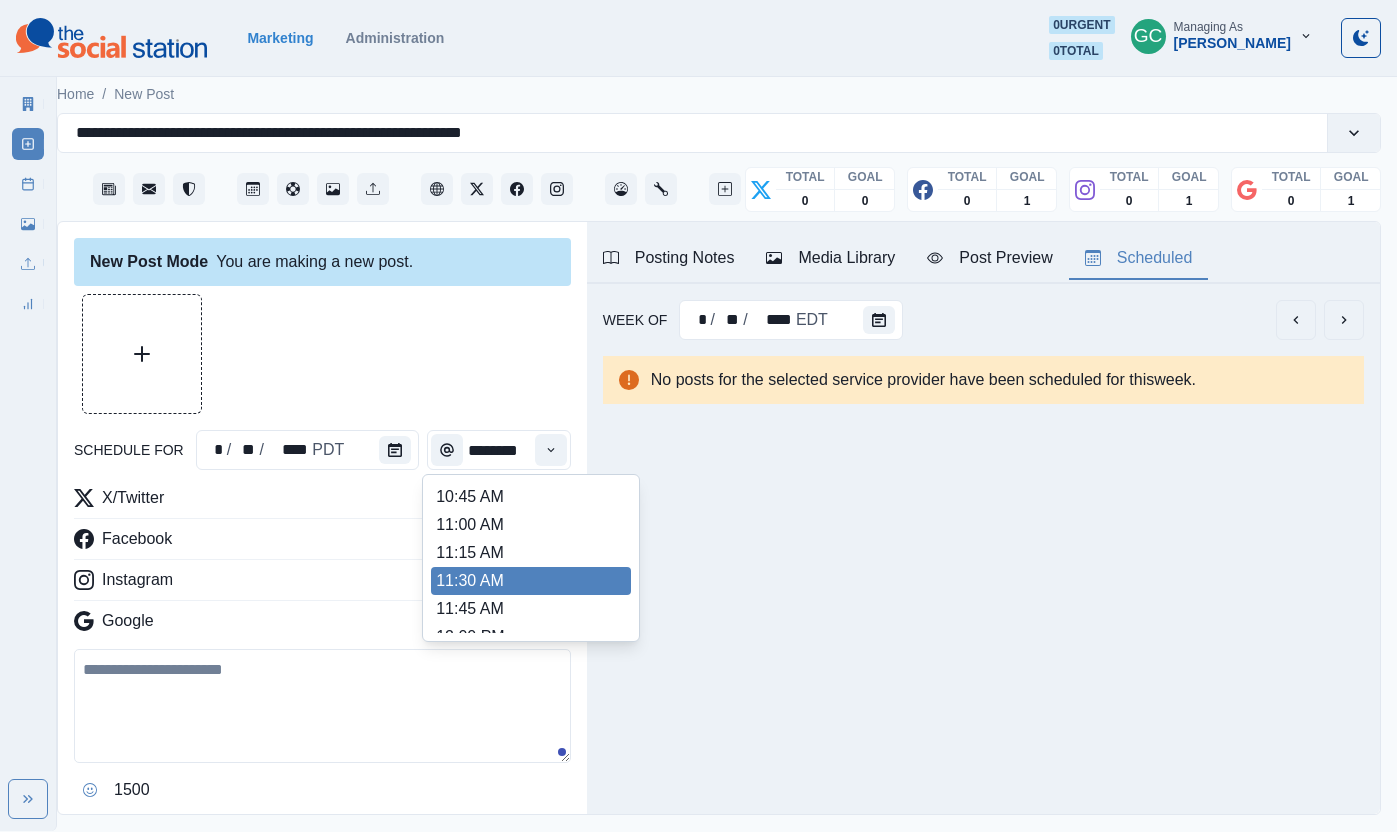 scroll, scrollTop: 471, scrollLeft: 0, axis: vertical 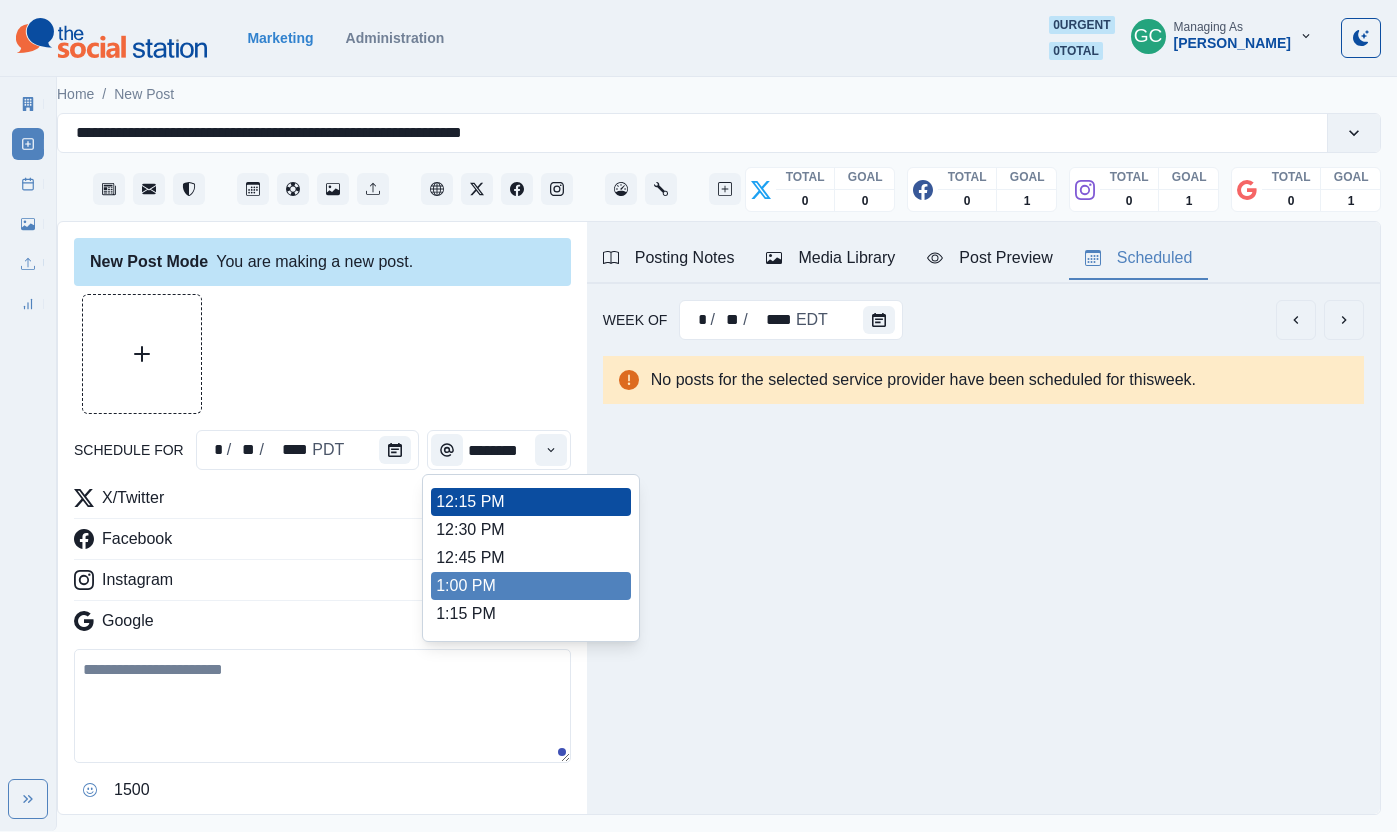 click on "1:00 PM" at bounding box center (531, 586) 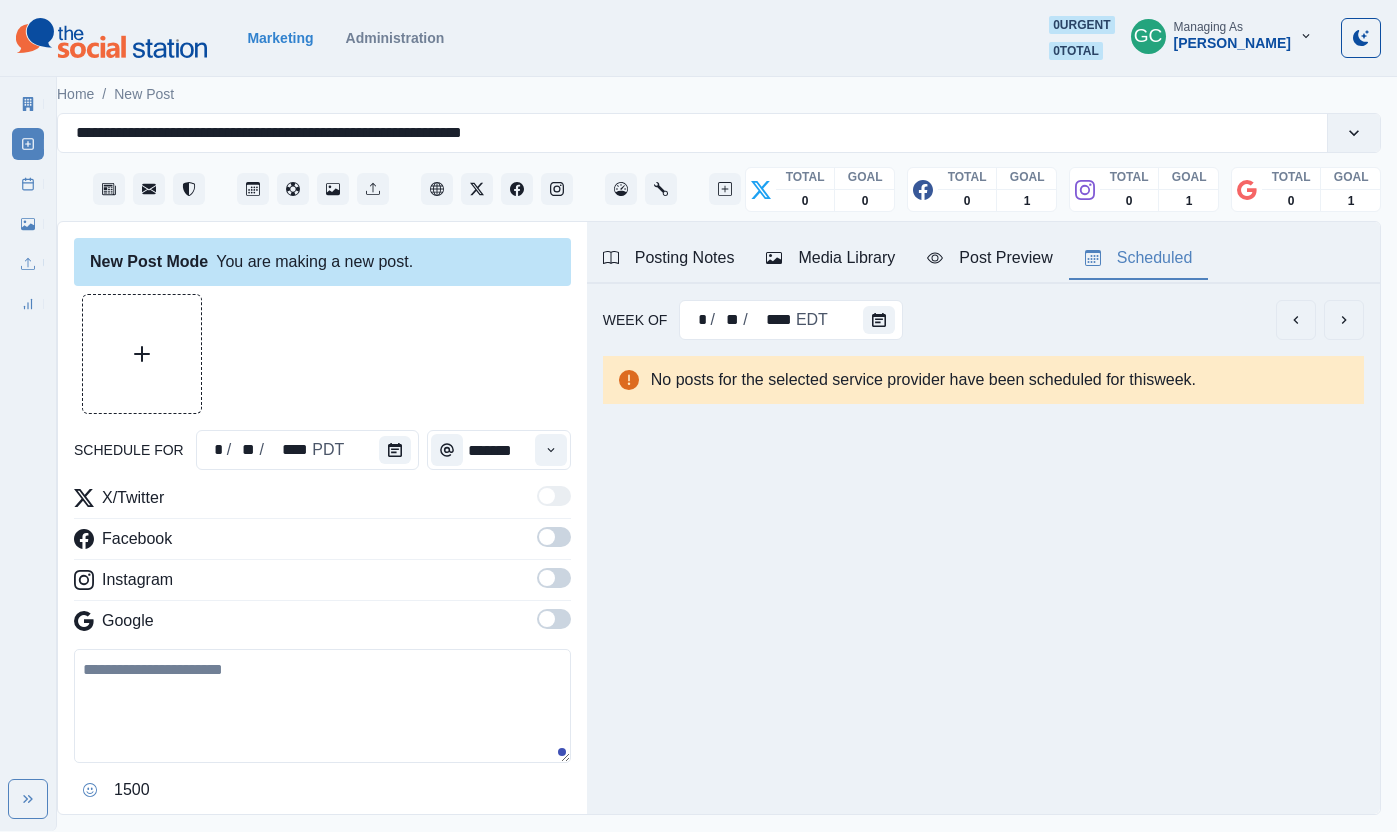 drag, startPoint x: 559, startPoint y: 619, endPoint x: 559, endPoint y: 583, distance: 36 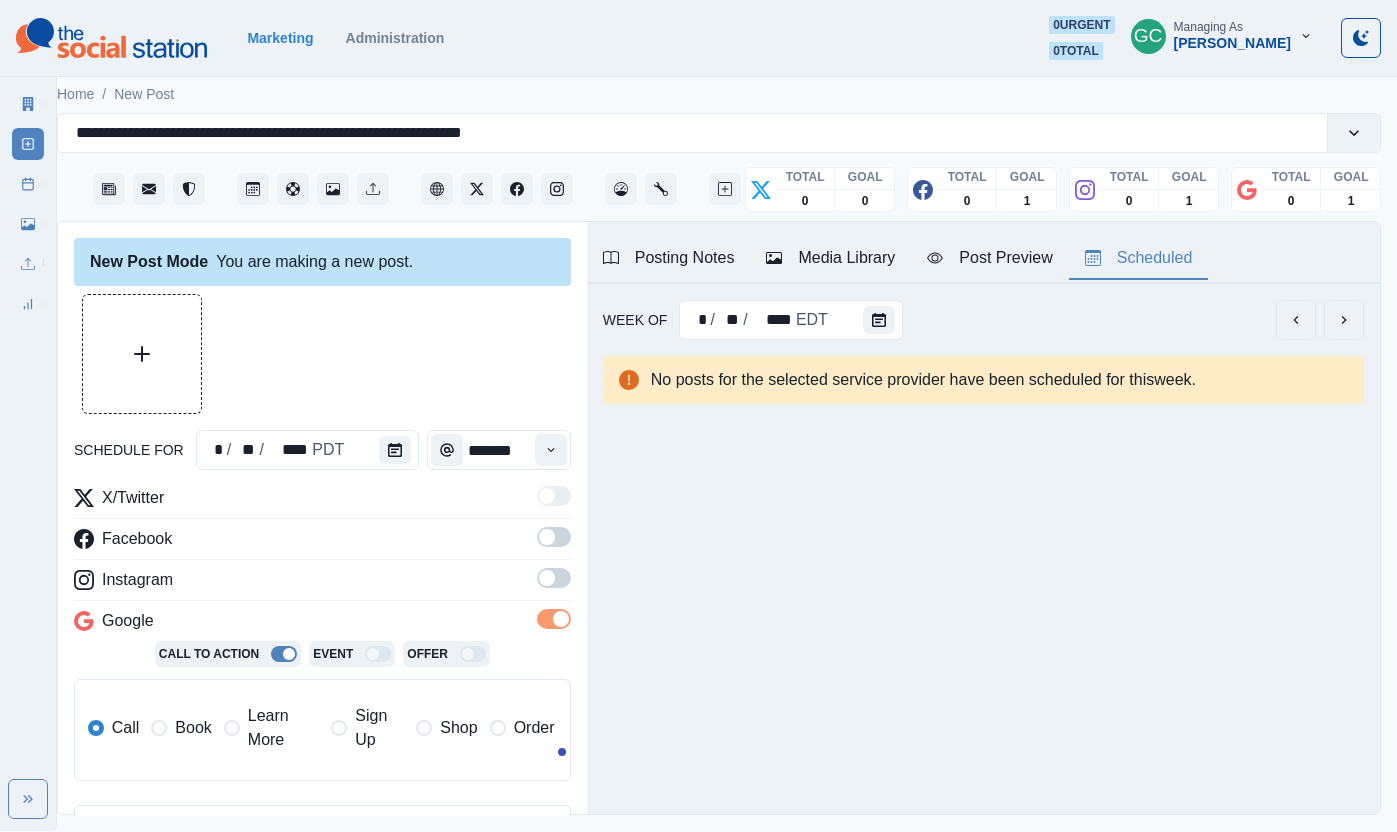 click at bounding box center [554, 578] 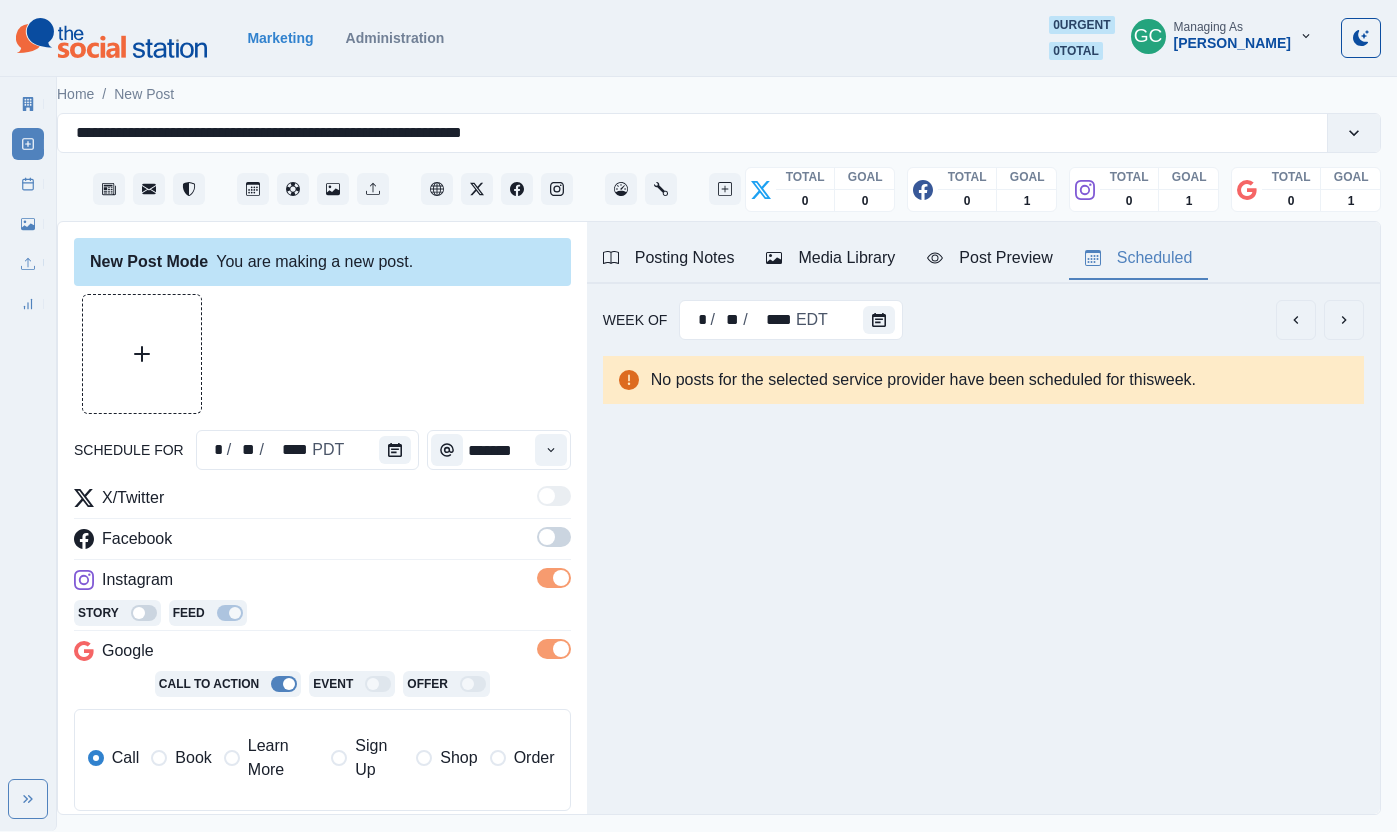 drag, startPoint x: 553, startPoint y: 533, endPoint x: 371, endPoint y: 719, distance: 260.23065 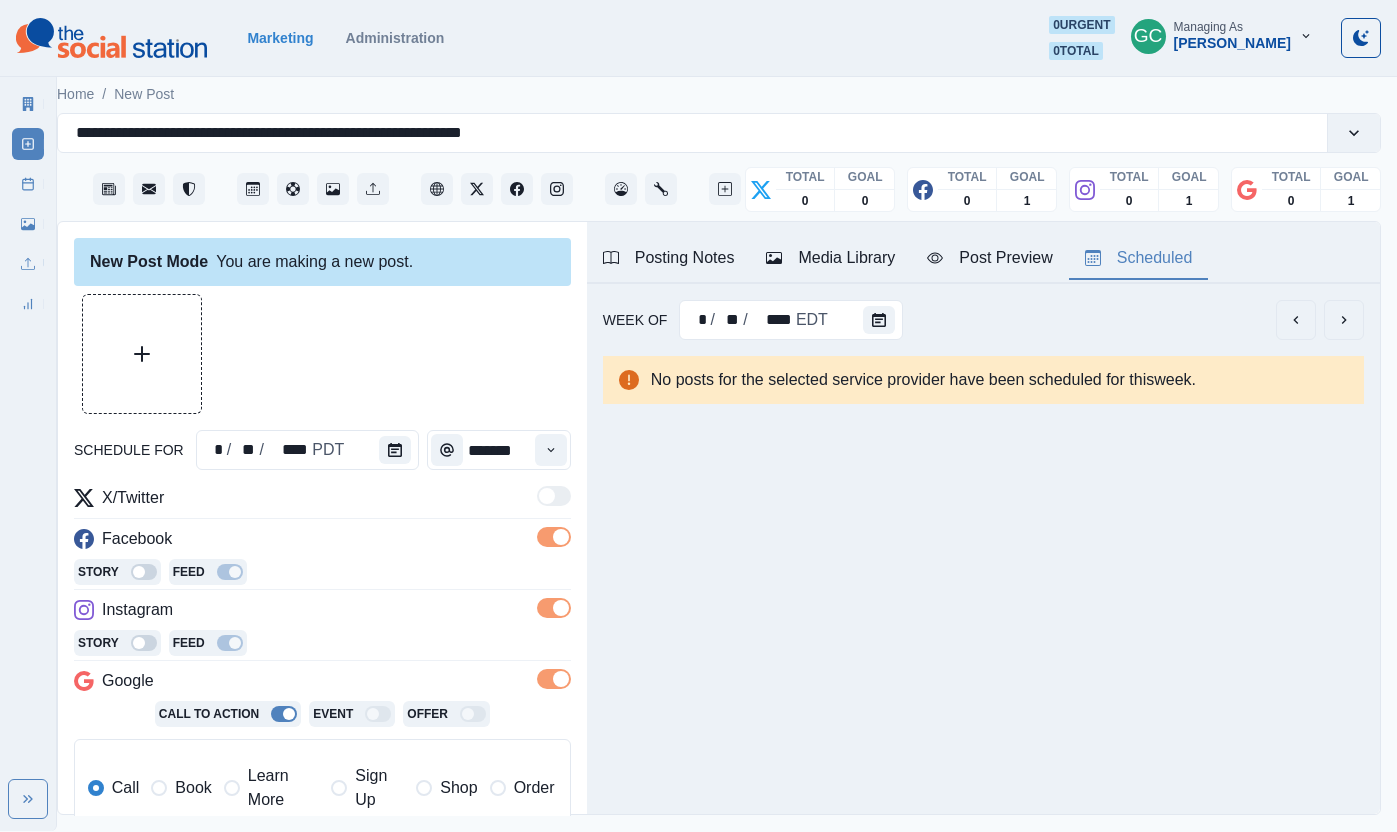 drag, startPoint x: 285, startPoint y: 780, endPoint x: 369, endPoint y: 713, distance: 107.44766 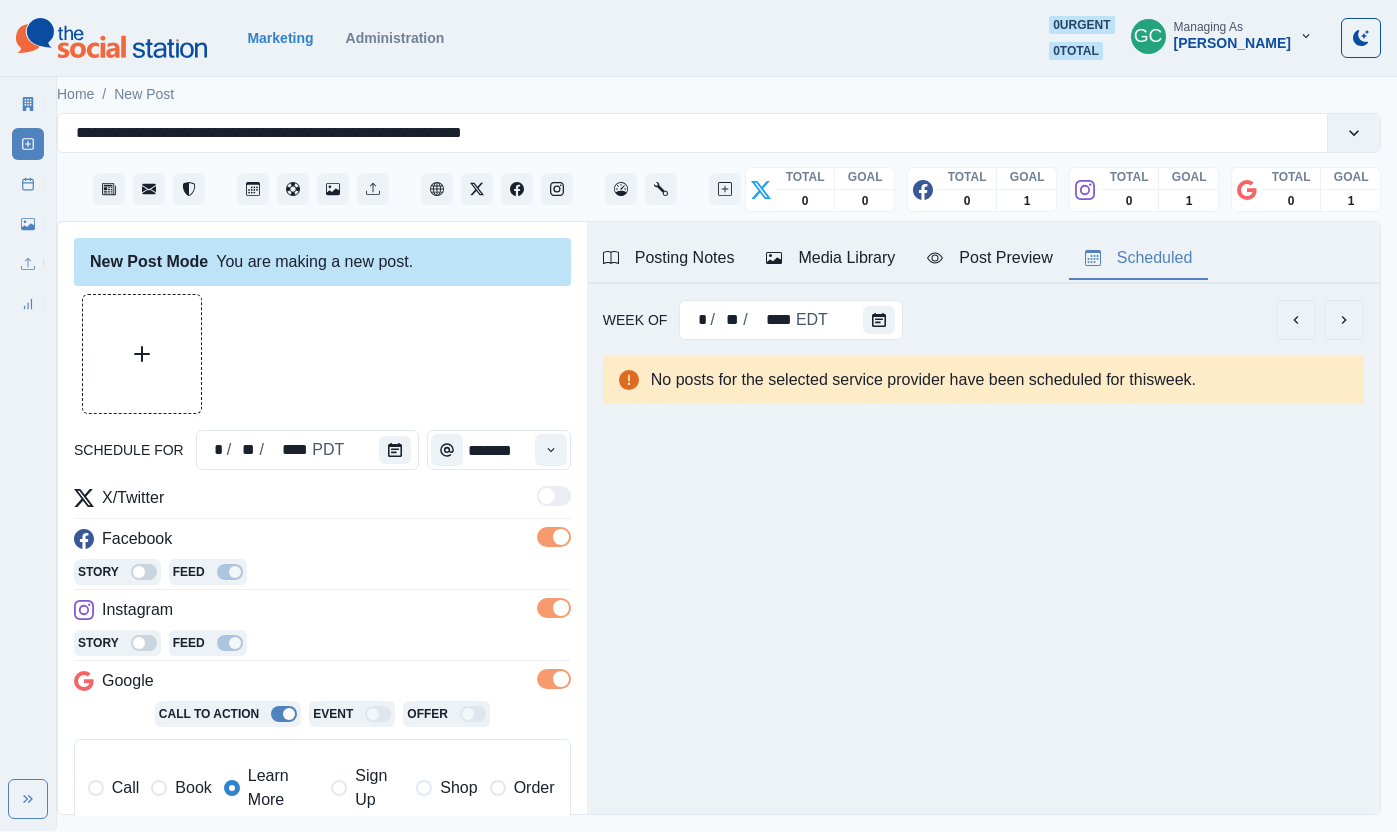 click on "Media Library" at bounding box center (830, 258) 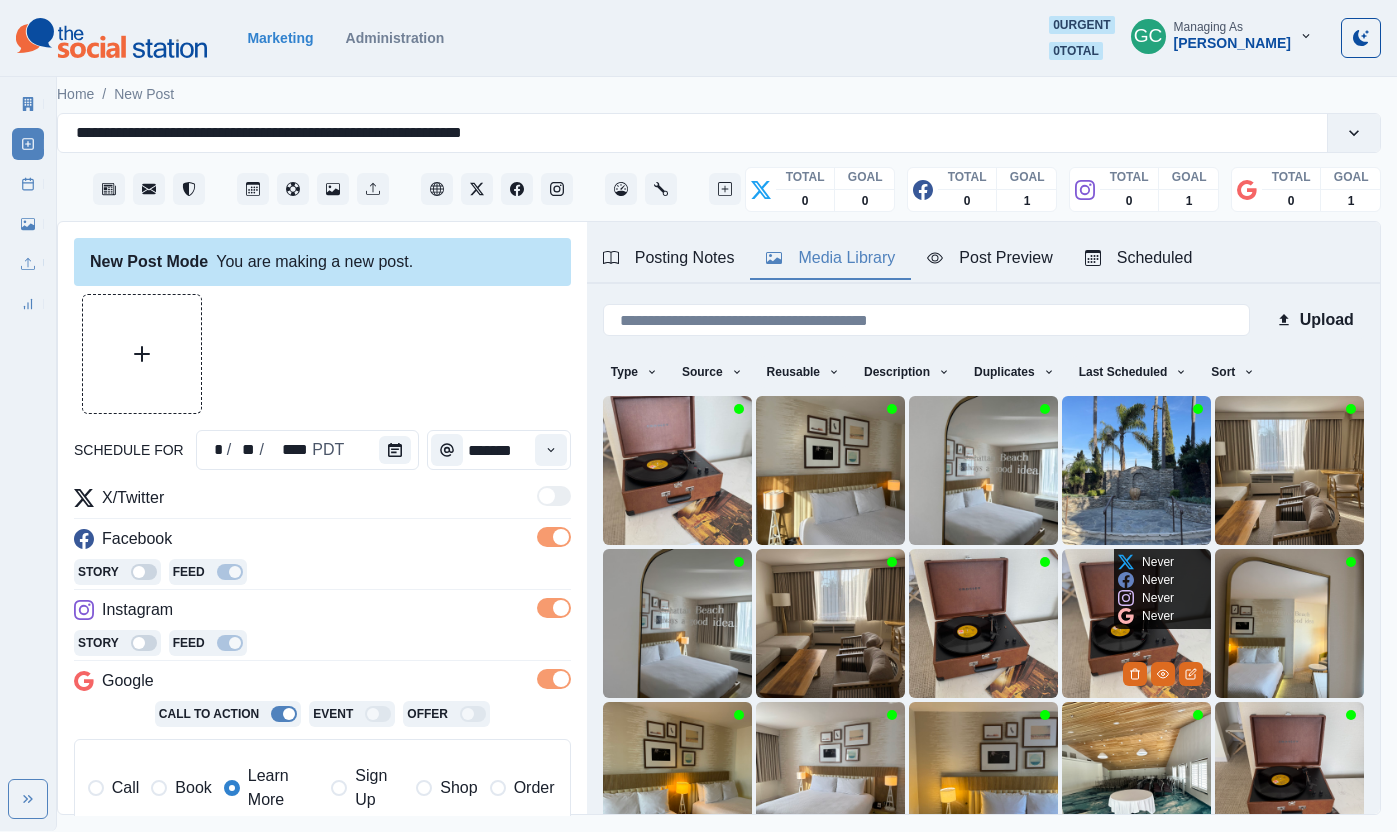 scroll, scrollTop: 108, scrollLeft: 0, axis: vertical 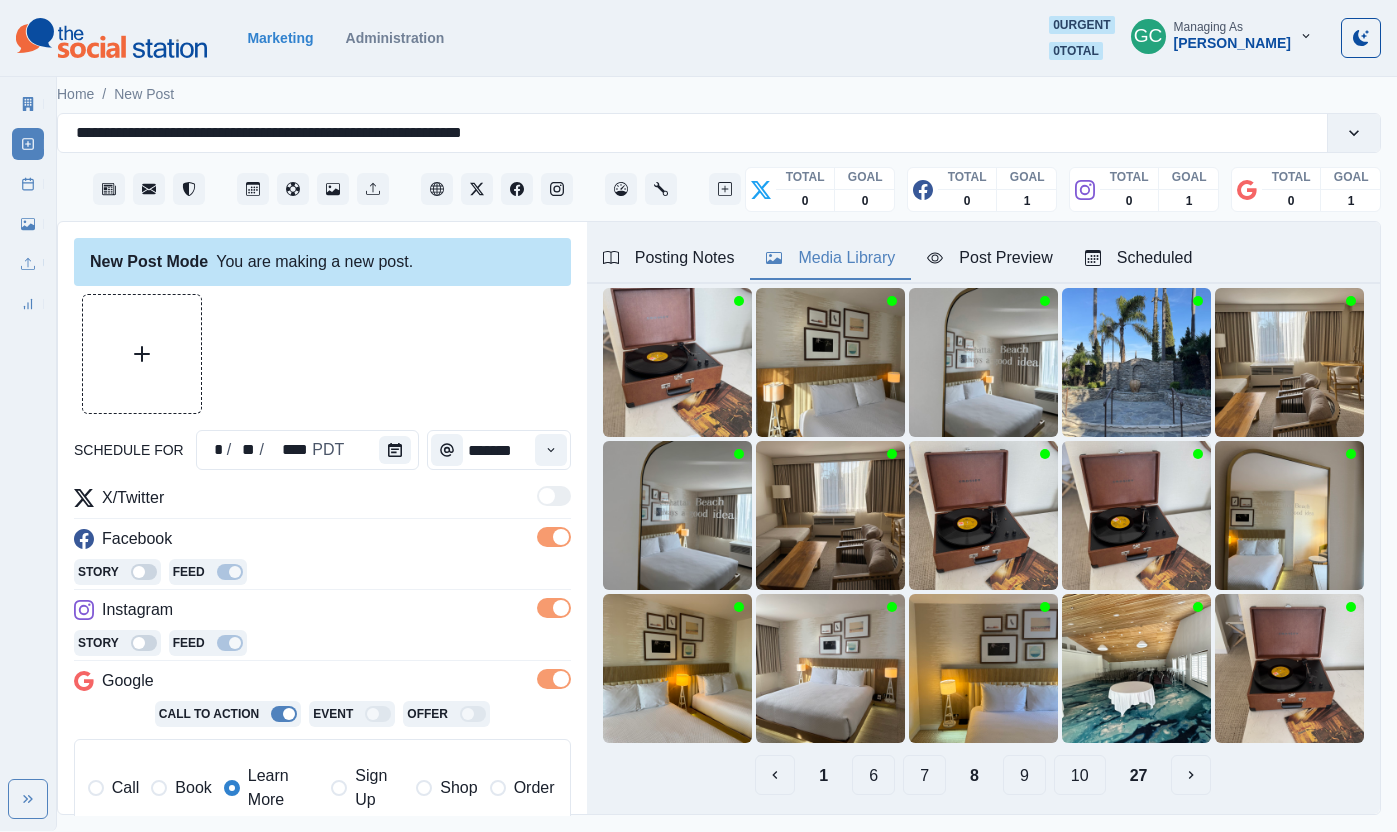 click on "9" at bounding box center (1024, 775) 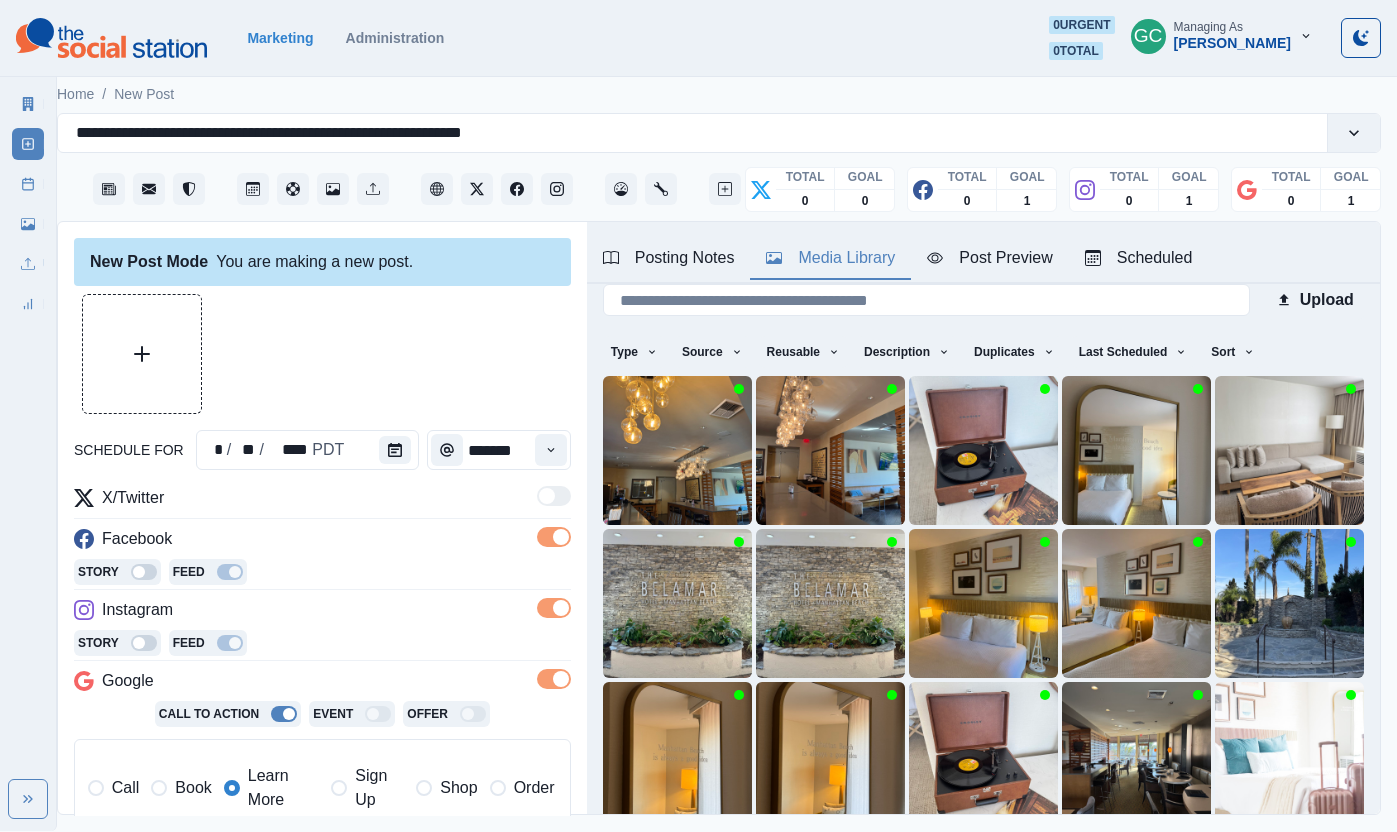 scroll, scrollTop: 108, scrollLeft: 0, axis: vertical 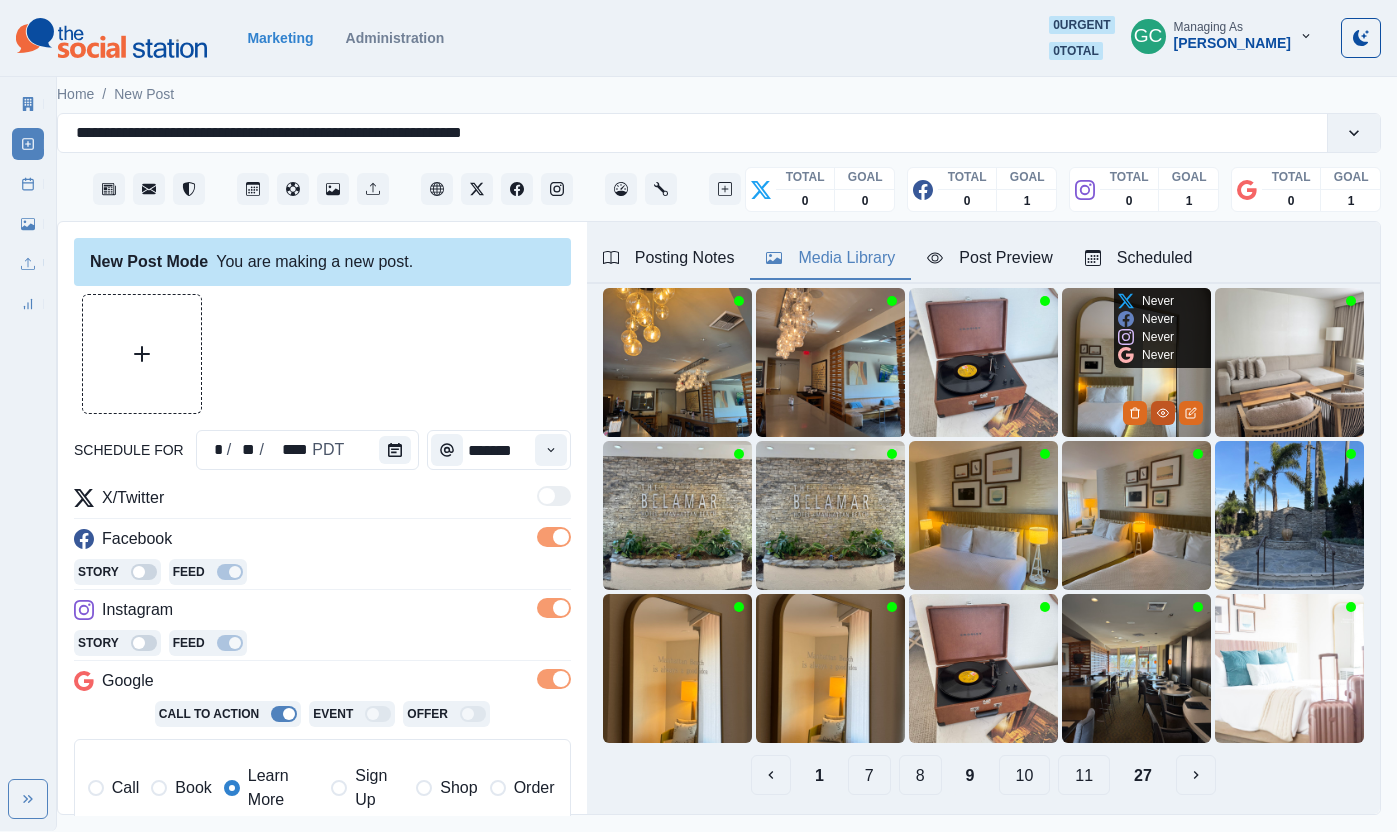 click 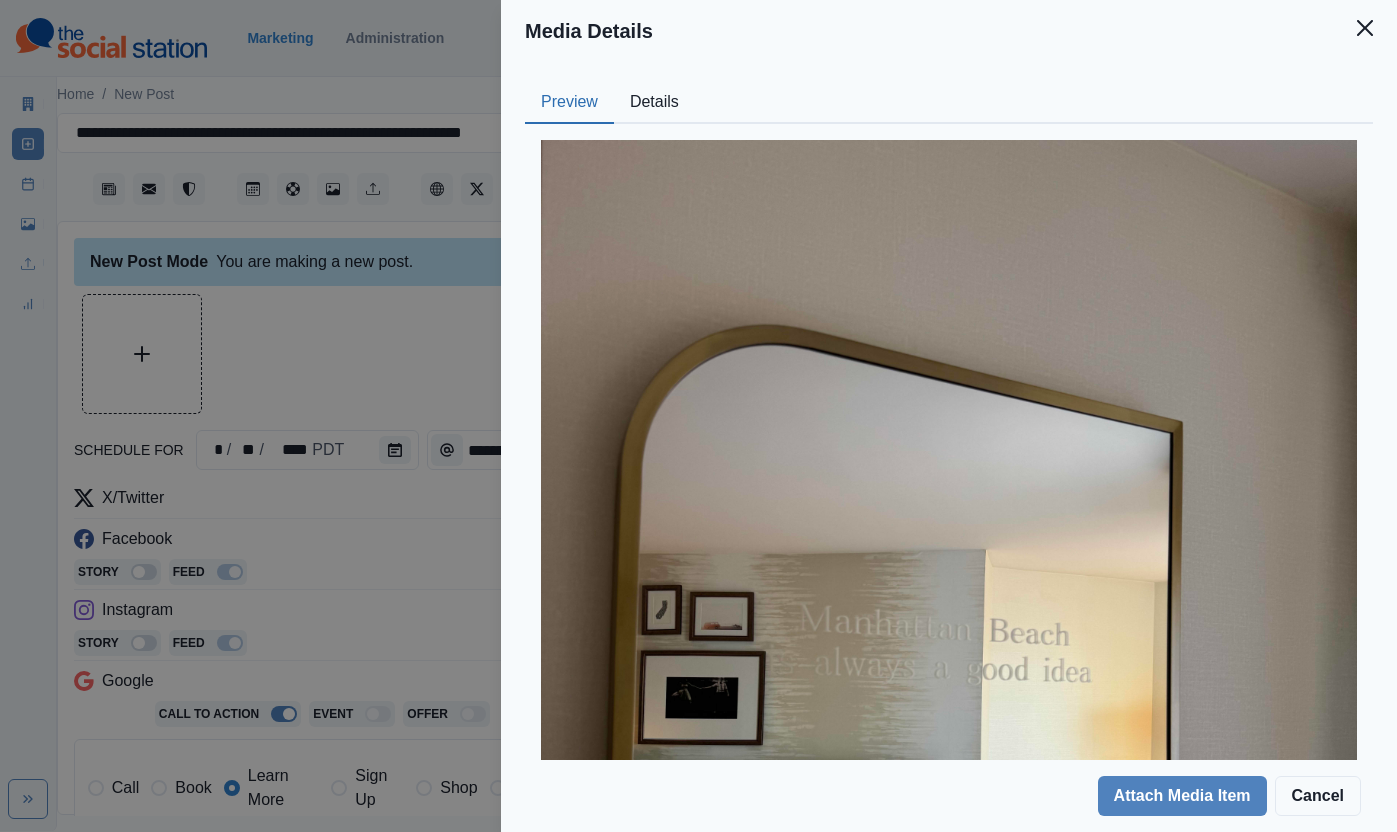 drag, startPoint x: 676, startPoint y: 104, endPoint x: 632, endPoint y: 121, distance: 47.169907 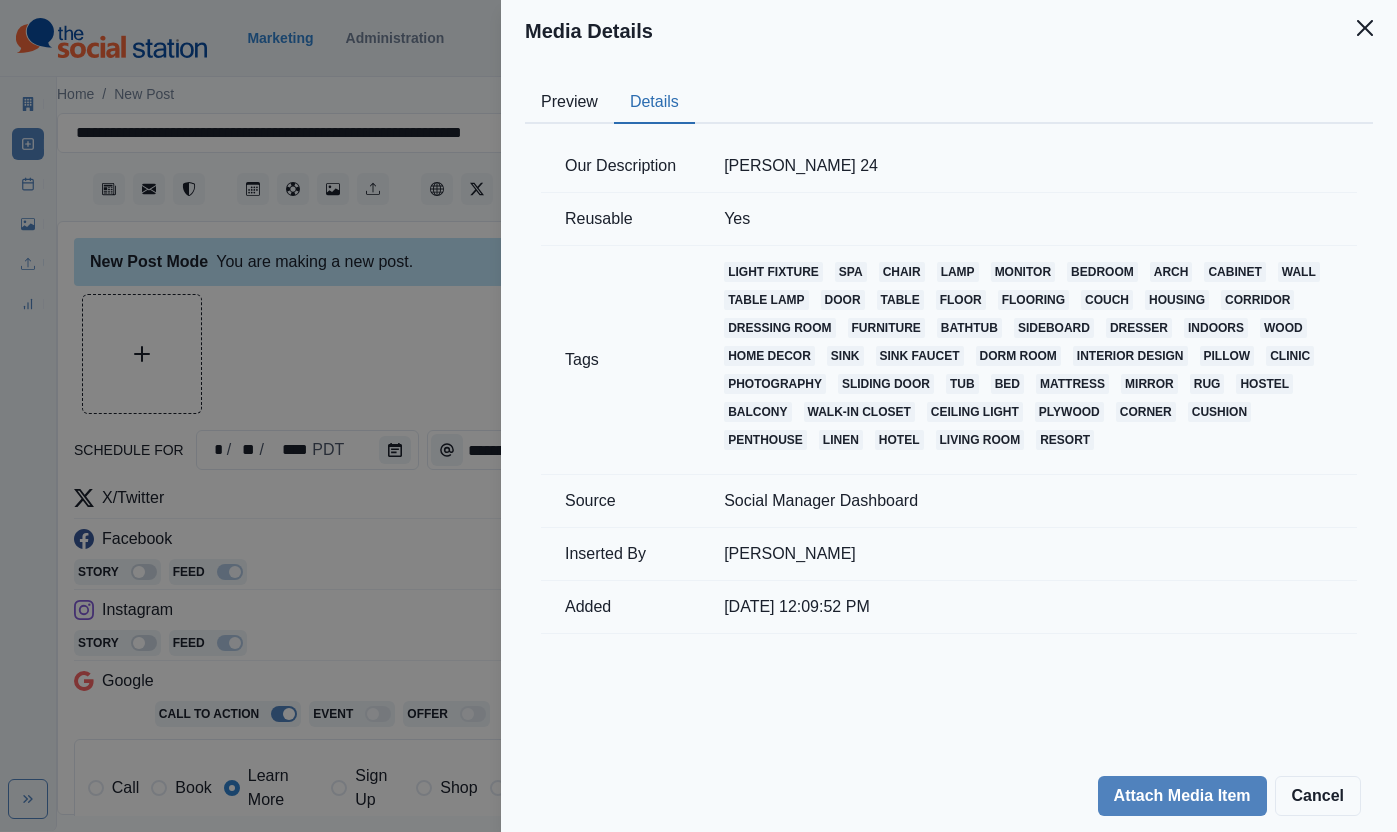 click on "Media Details Preview Details Our Description [PERSON_NAME]  24 Reusable Yes Tags light fixture spa chair lamp monitor bedroom arch cabinet wall table lamp door table floor flooring couch housing corridor dressing room furniture bathtub sideboard dresser indoors wood home decor sink sink faucet dorm room interior design pillow clinic photography sliding door tub bed mattress mirror rug hostel balcony walk-in closet ceiling light plywood corner cushion penthouse linen hotel living room resort Source Social Manager Dashboard Inserted By [PERSON_NAME] Added [DATE] 12:09:52 PM Attach Media Item Cancel" at bounding box center [698, 416] 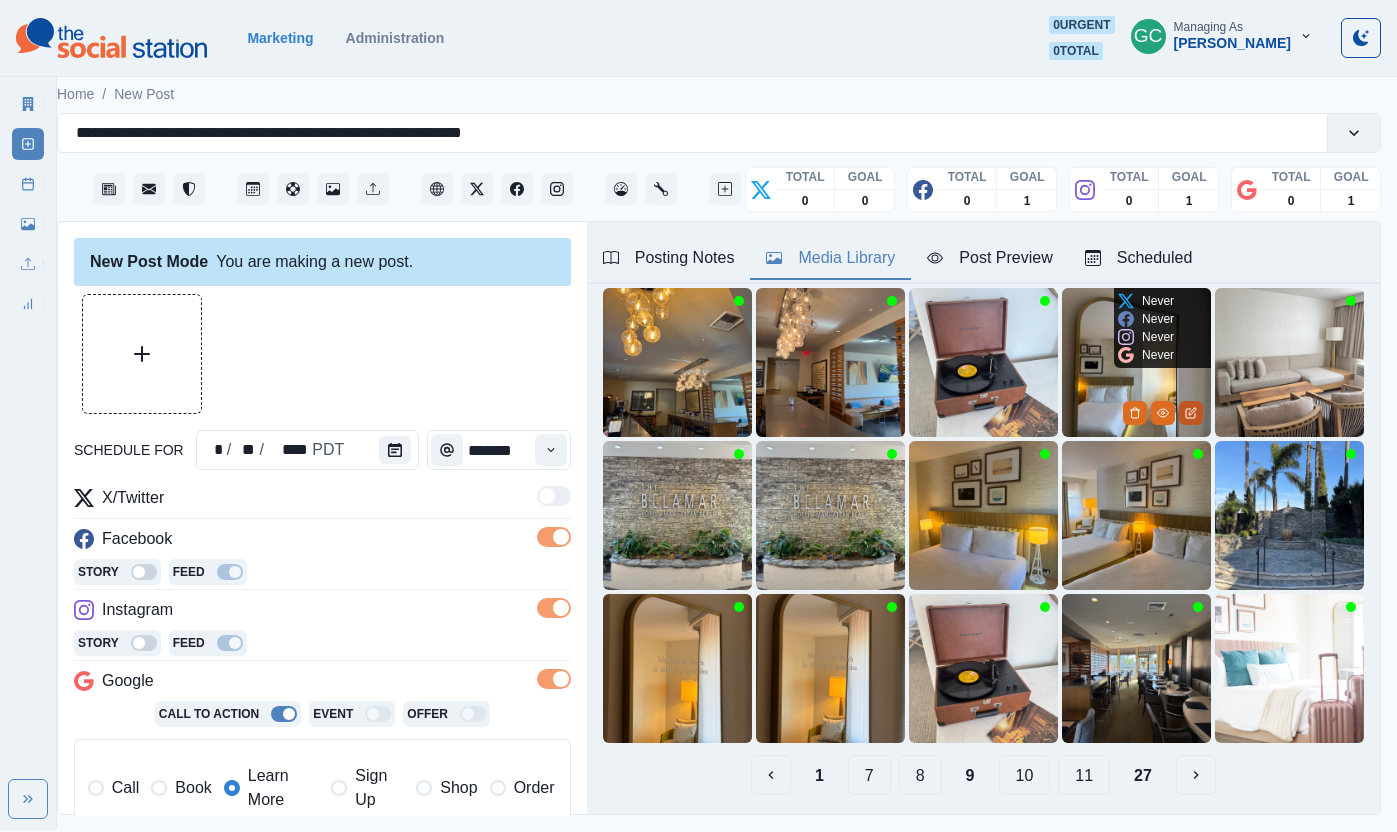 click at bounding box center (1191, 413) 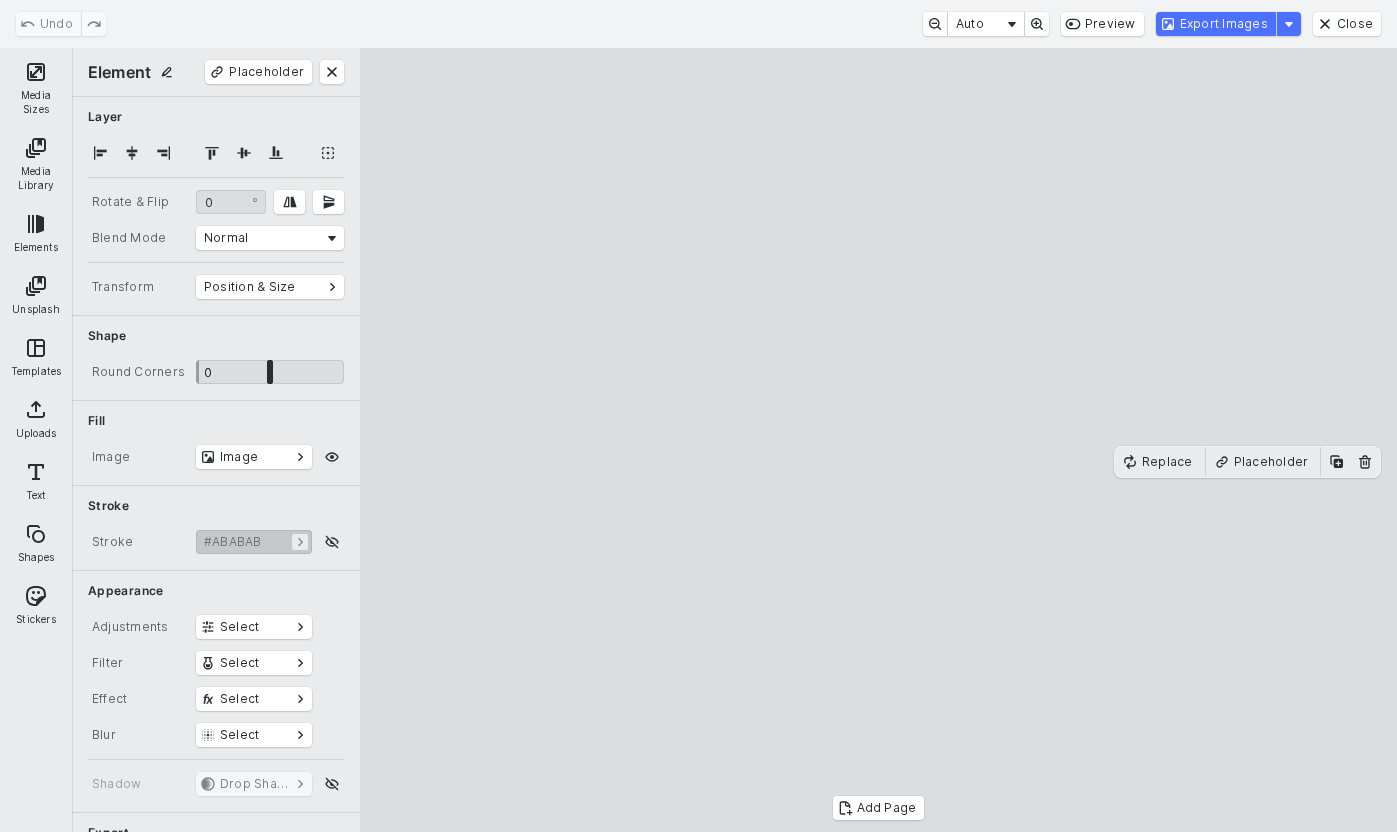 click on "Media Sizes Media Library Elements Unsplash Templates Uploads Text Shapes Stickers" at bounding box center [36, 440] 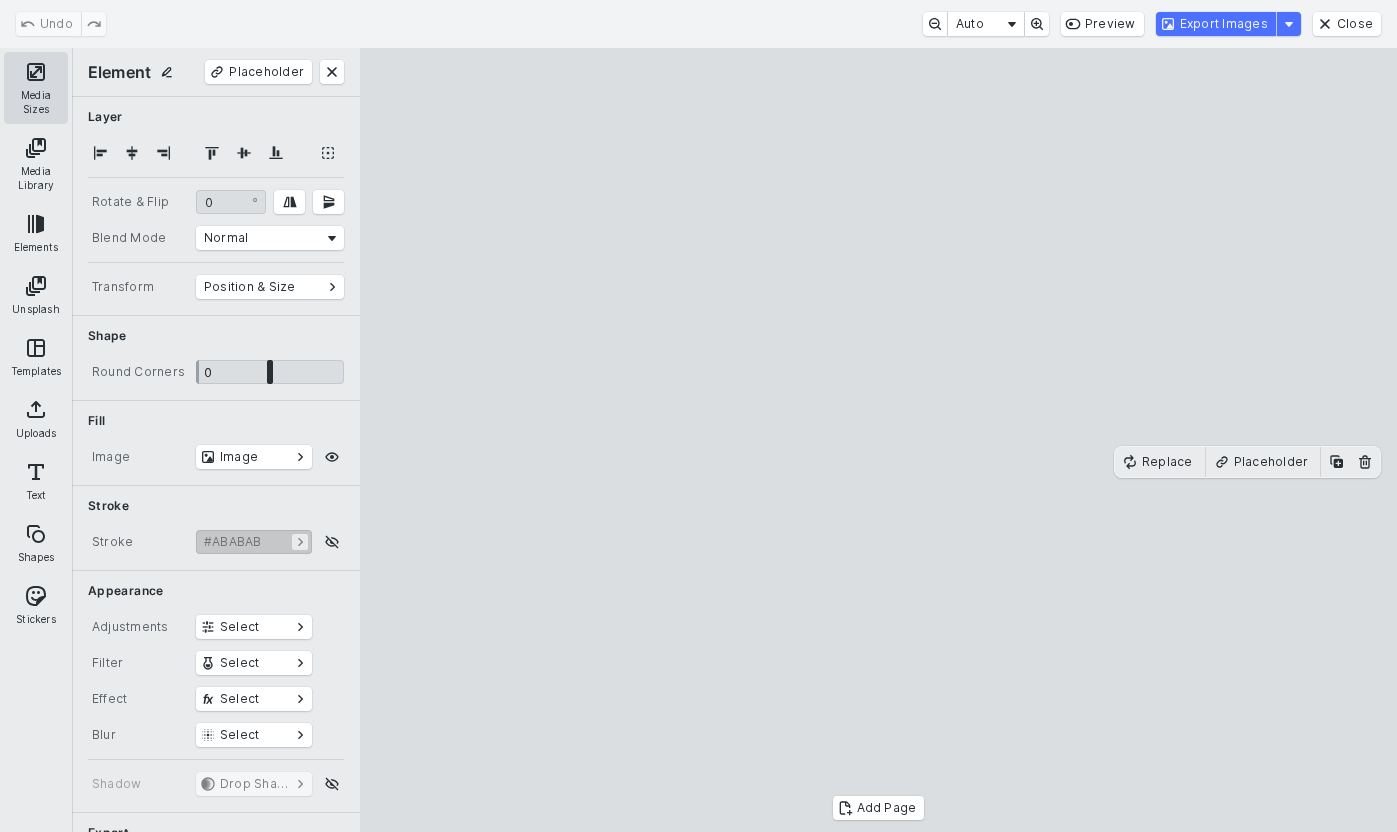 click on "Media Sizes" at bounding box center [36, 88] 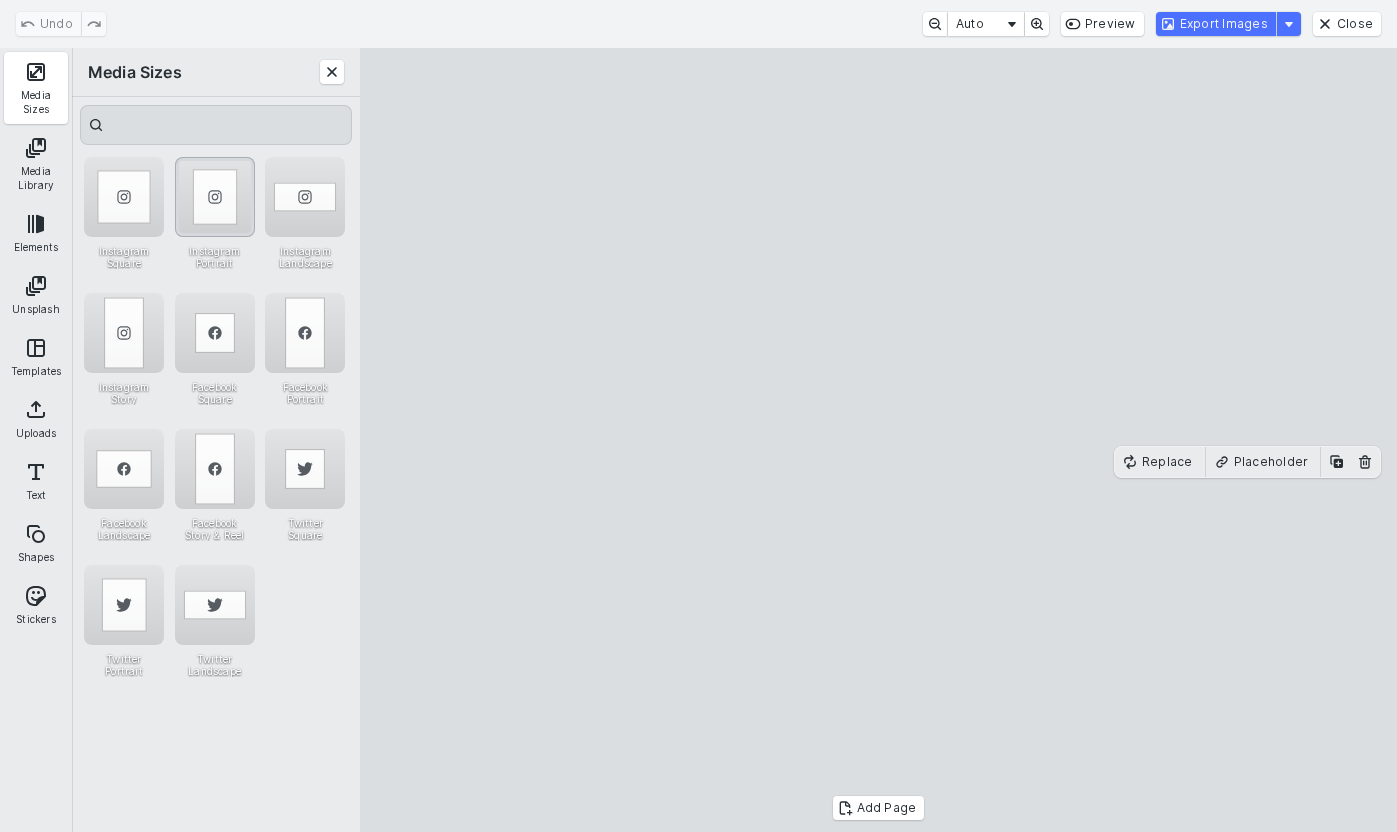 click at bounding box center [215, 197] 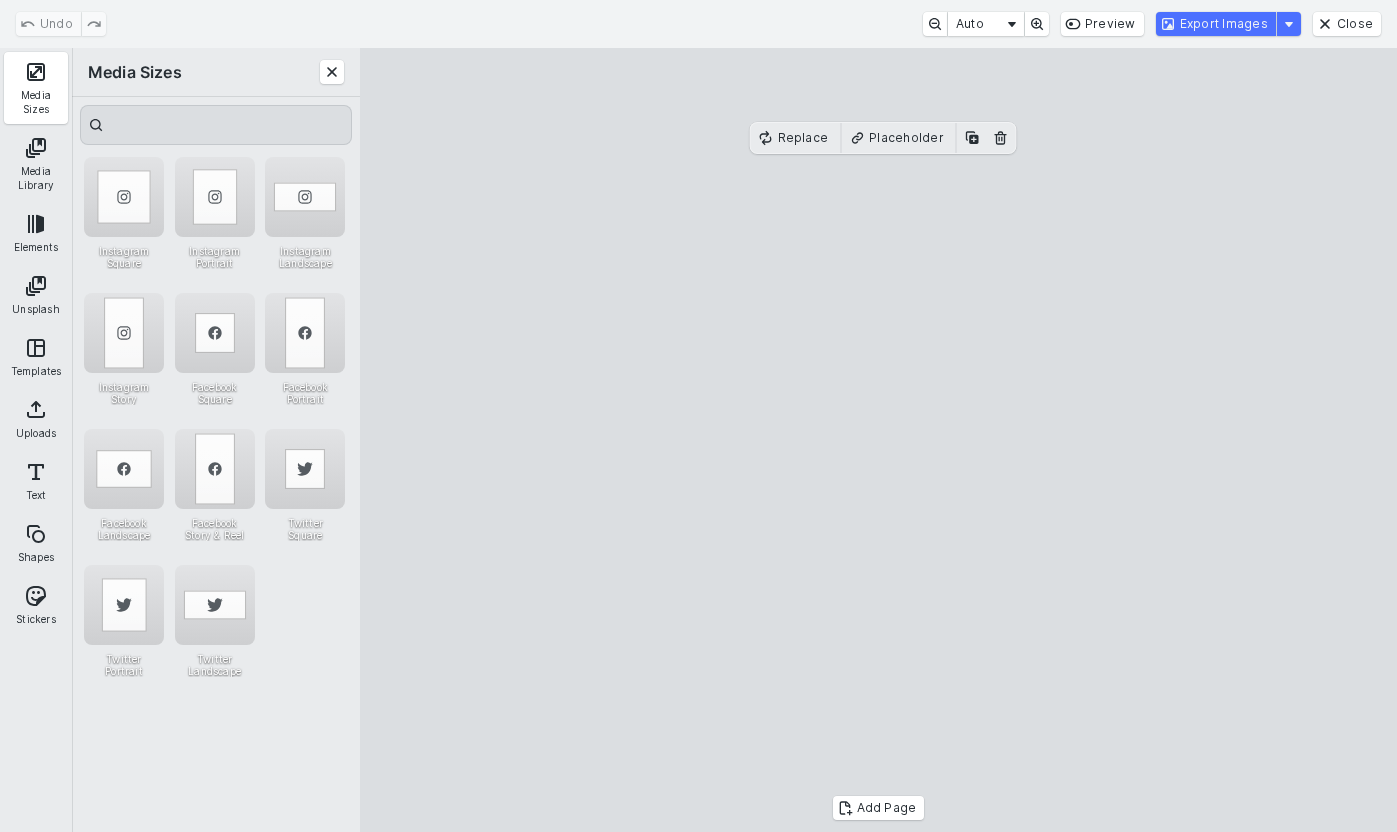 drag, startPoint x: 1233, startPoint y: 23, endPoint x: 1339, endPoint y: 81, distance: 120.83046 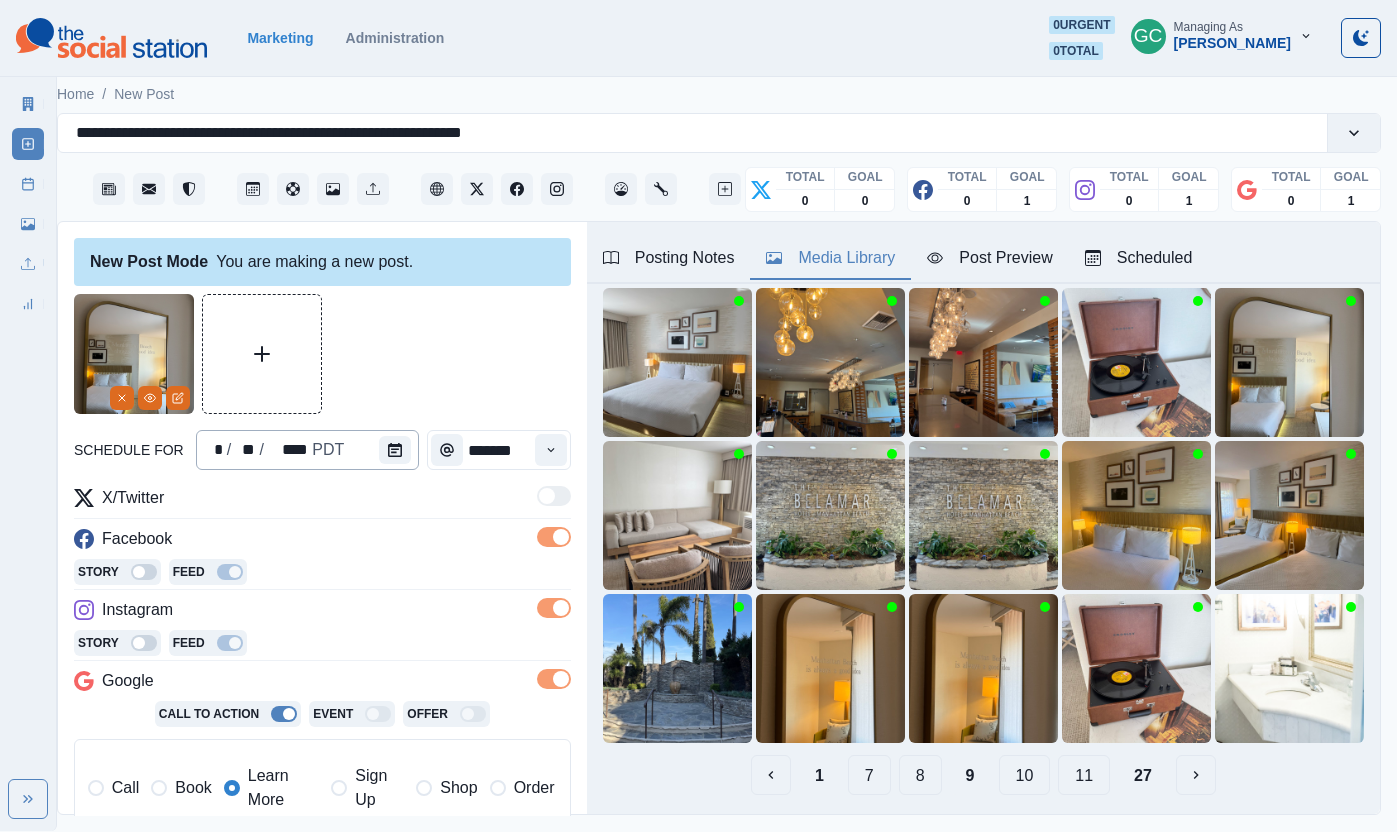 click on "* / ** / **** PDT" at bounding box center [308, 450] 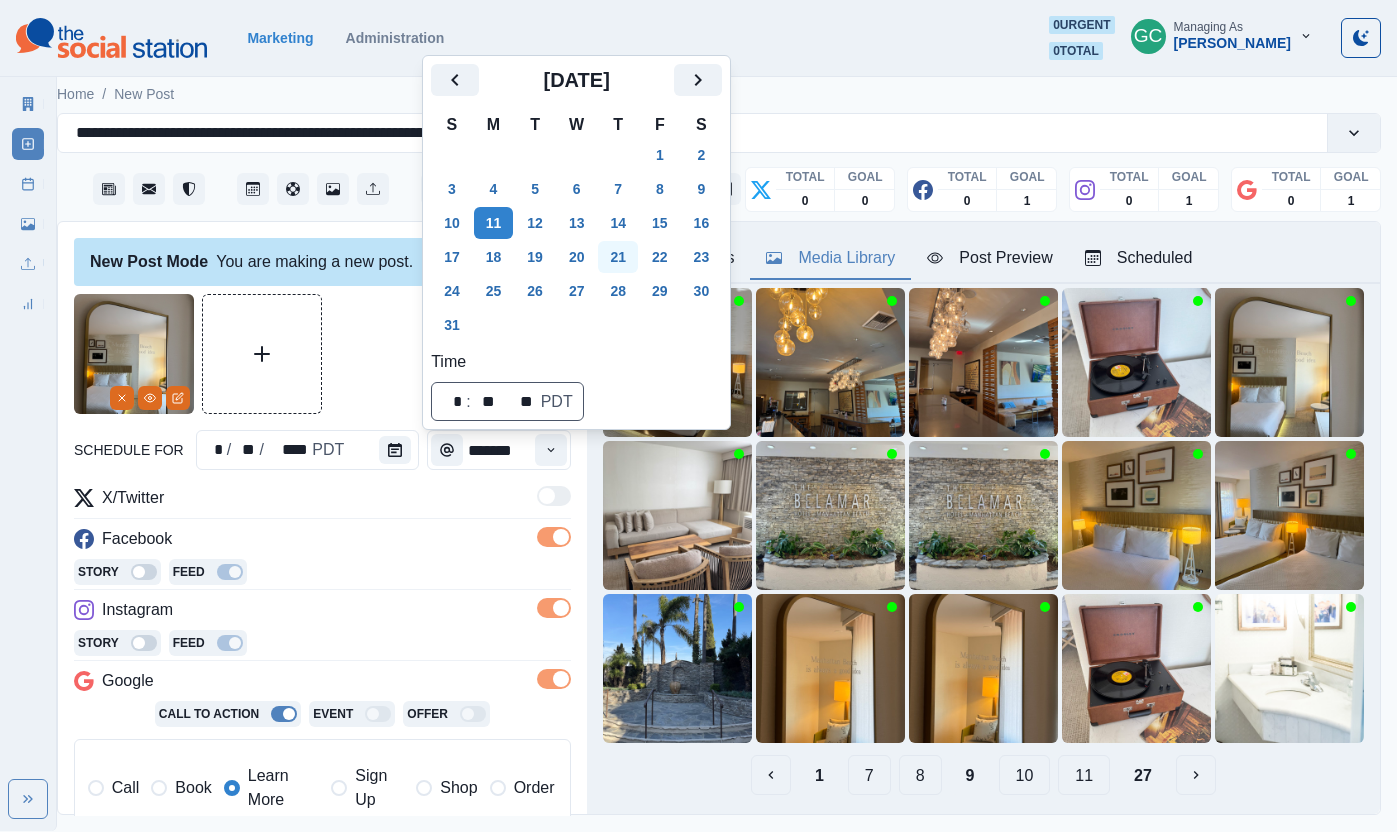 click on "21" at bounding box center (618, 257) 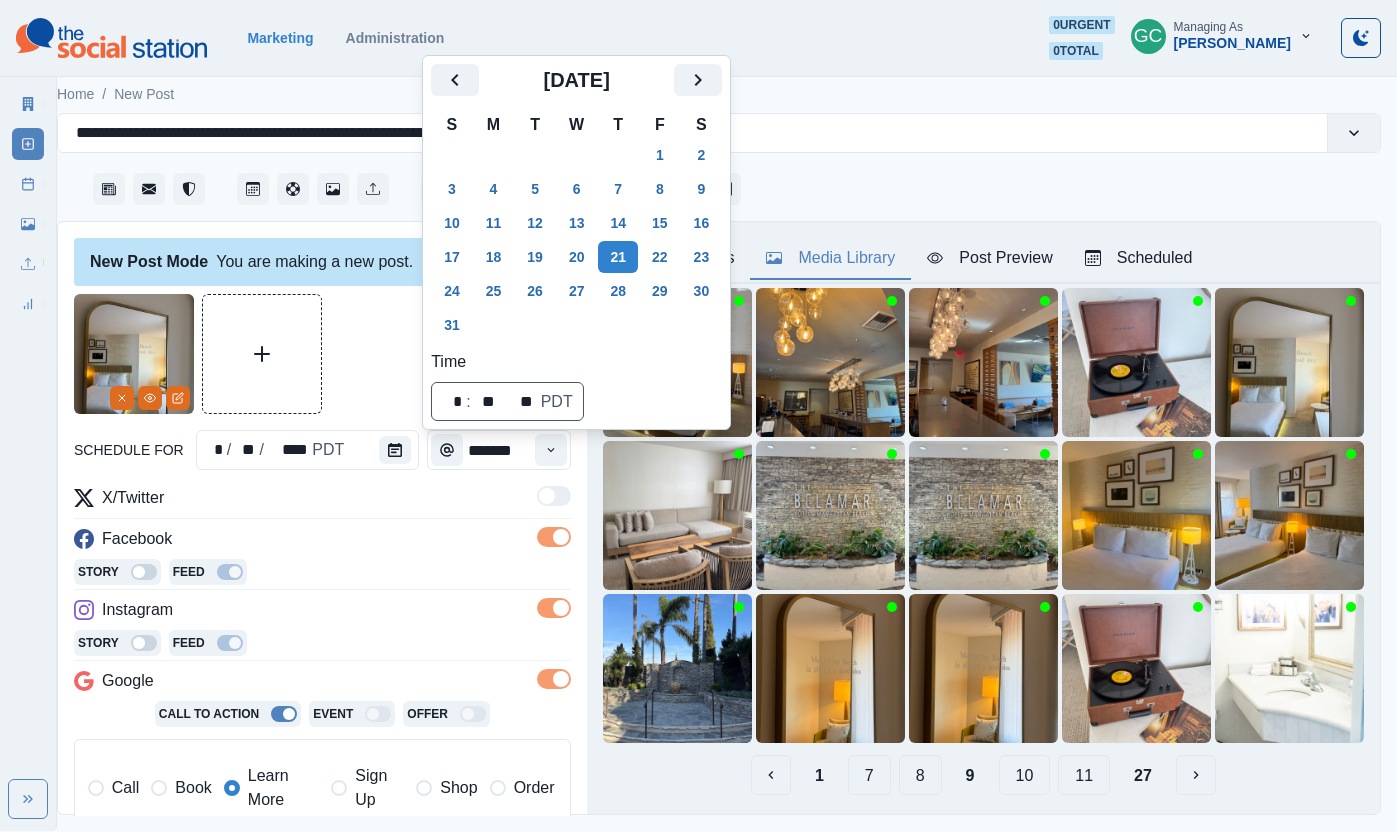 click on "Instagram" at bounding box center (322, 614) 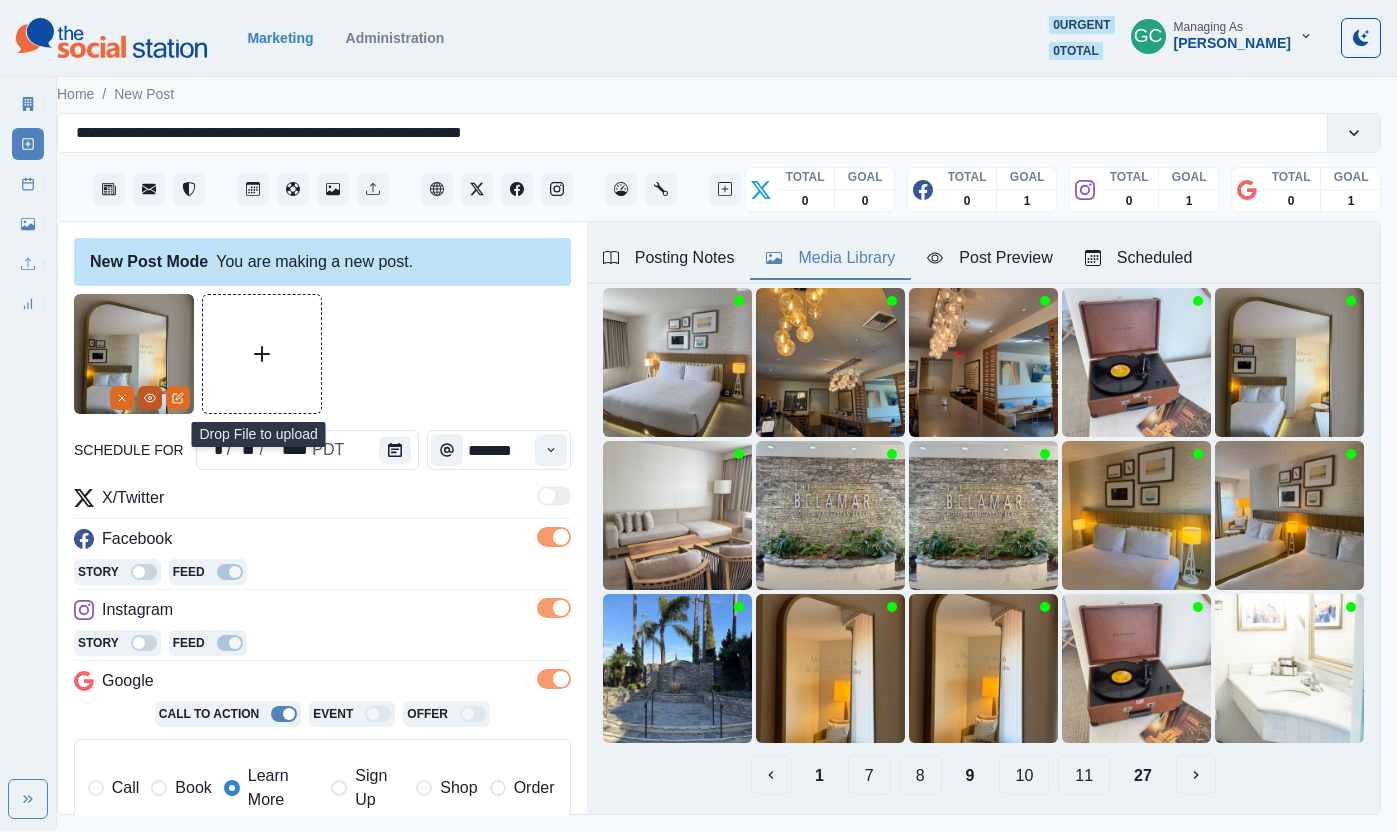 click at bounding box center [150, 398] 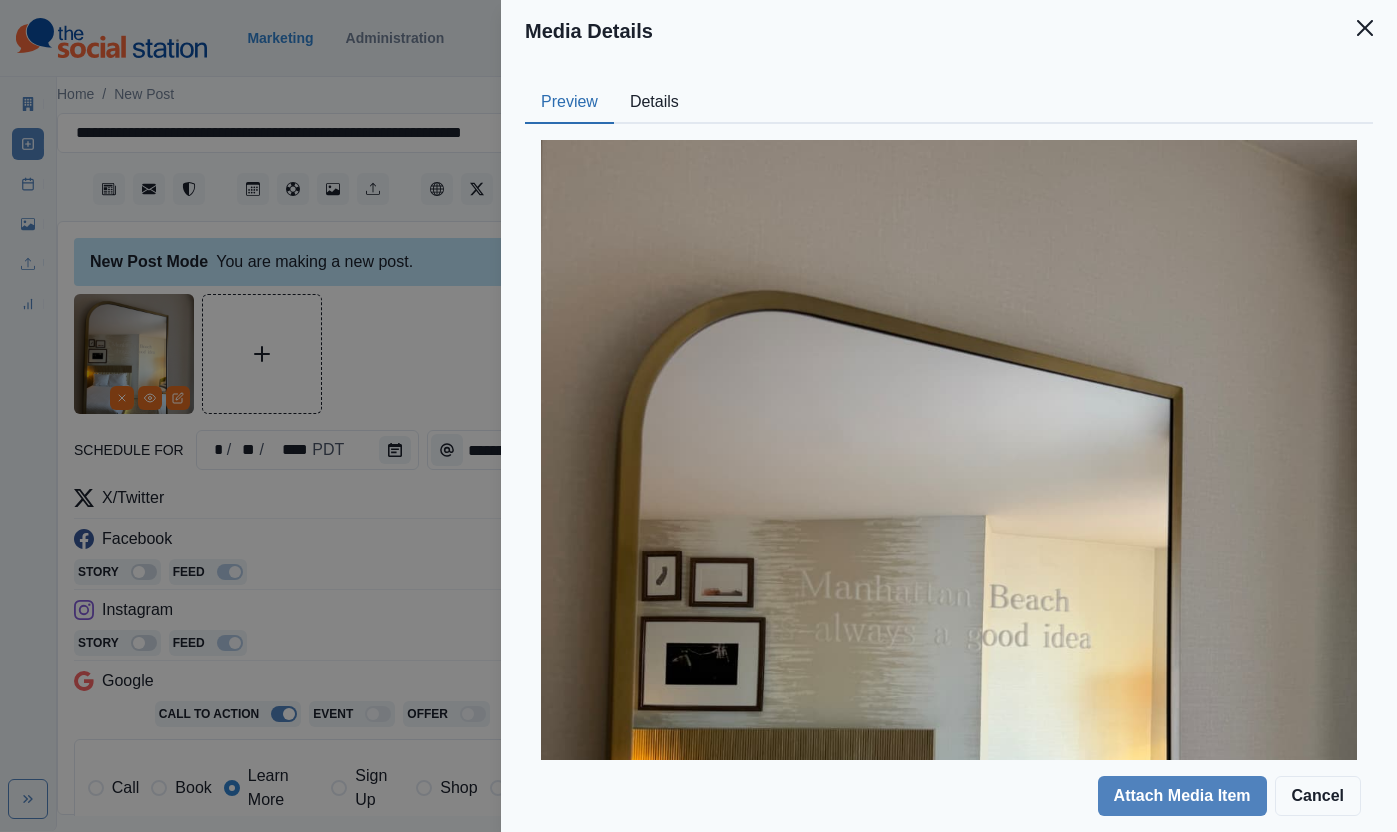 click on "Media Details Preview Details Our Description [PERSON_NAME]  24-edited Reusable Yes Tags sink sink faucet home decor dorm room bathtub dressing room wood hotel linen living room sliding door bed flooring rug housing sideboard balcony plywood mattress house interior design flower arrangement arch clinic pillow wall window hardwood chair spa lamp monitor bedroom shelf furniture corner cushion indoors hostel floor light fixture resort table door corridor ceiling light walk-in closet table lamp mirror photography Source Social Manager Dashboard Inserted By [PERSON_NAME] Added [DATE] 08:25:22 AM Attach Media Item Cancel" at bounding box center [698, 416] 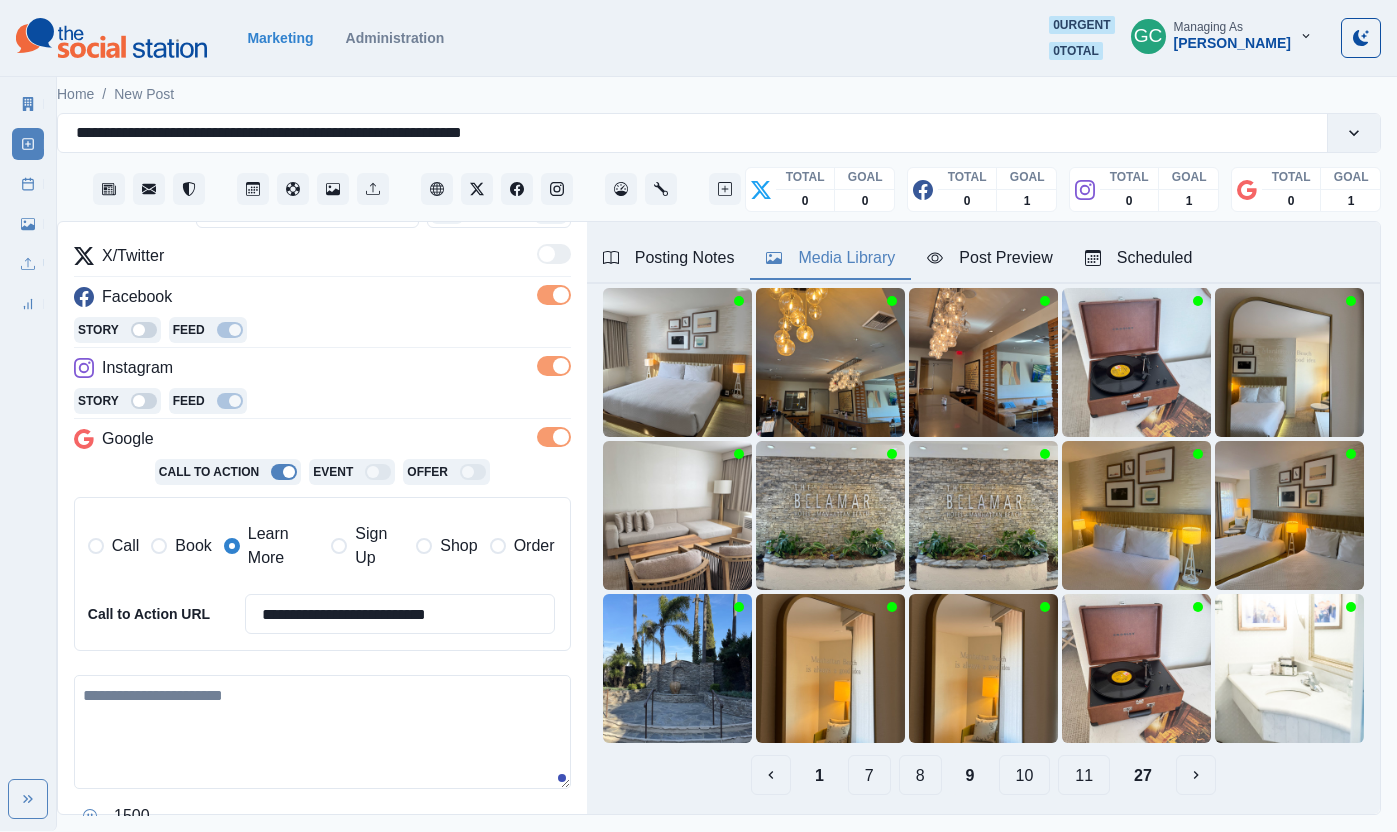scroll, scrollTop: 259, scrollLeft: 0, axis: vertical 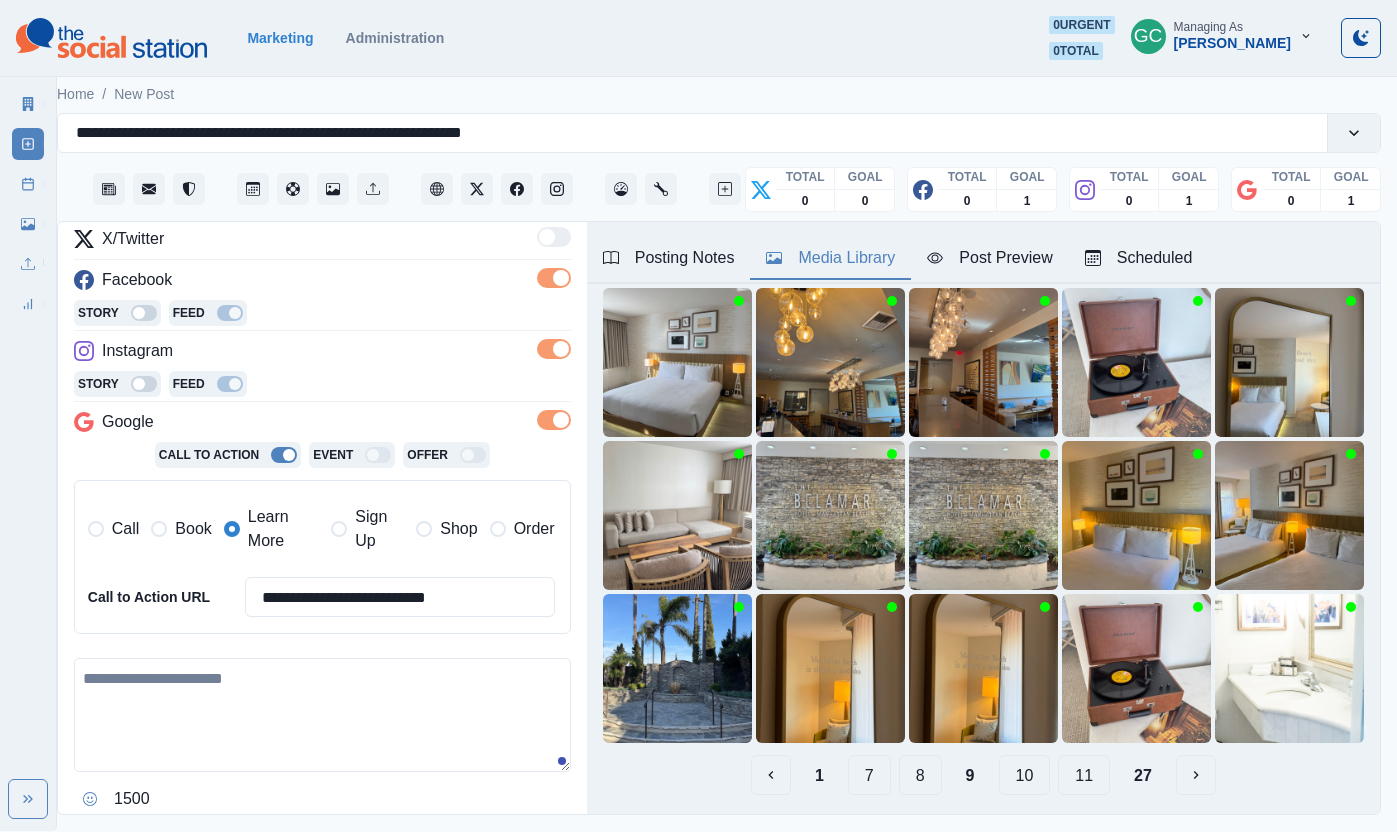 click at bounding box center [322, 715] 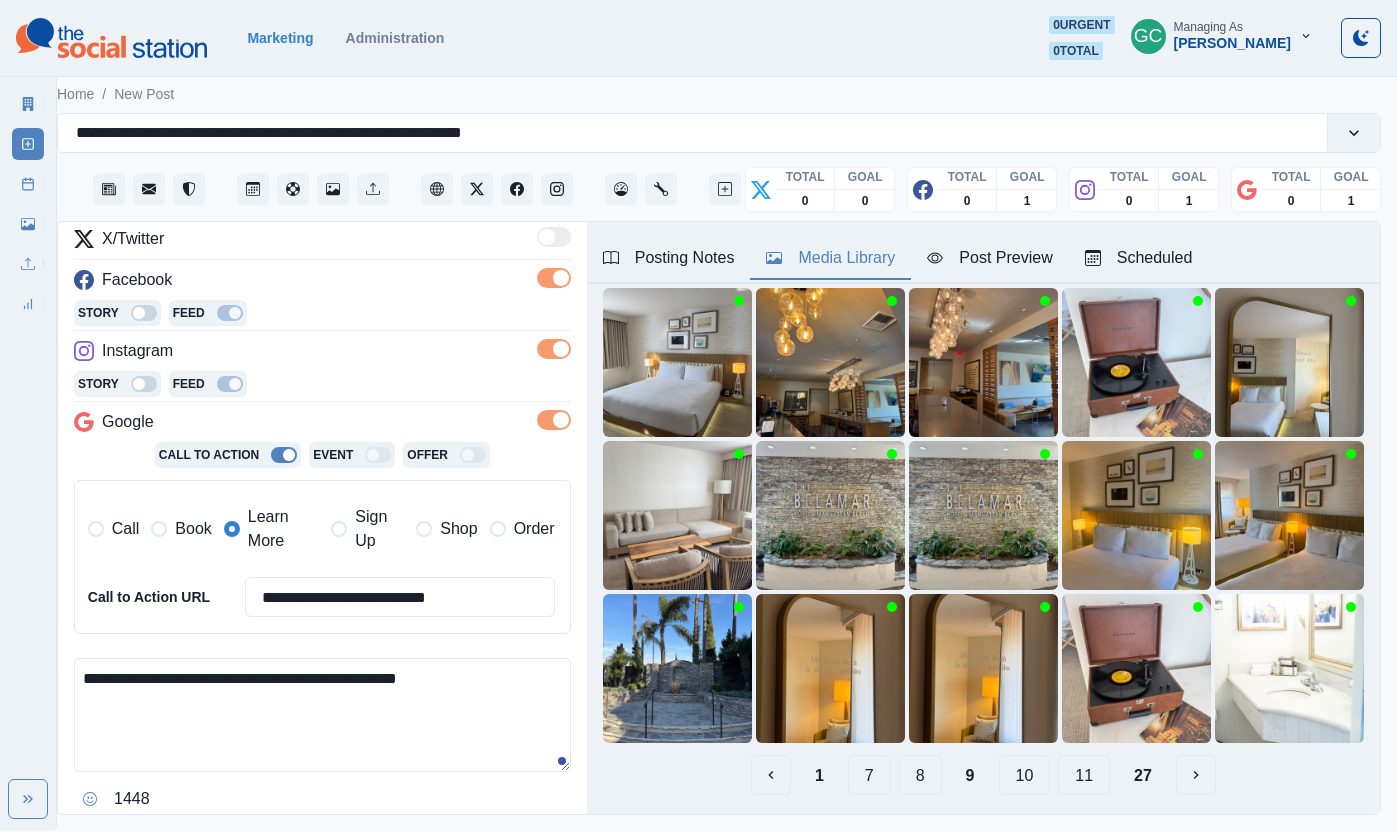 click on "**********" at bounding box center (322, 715) 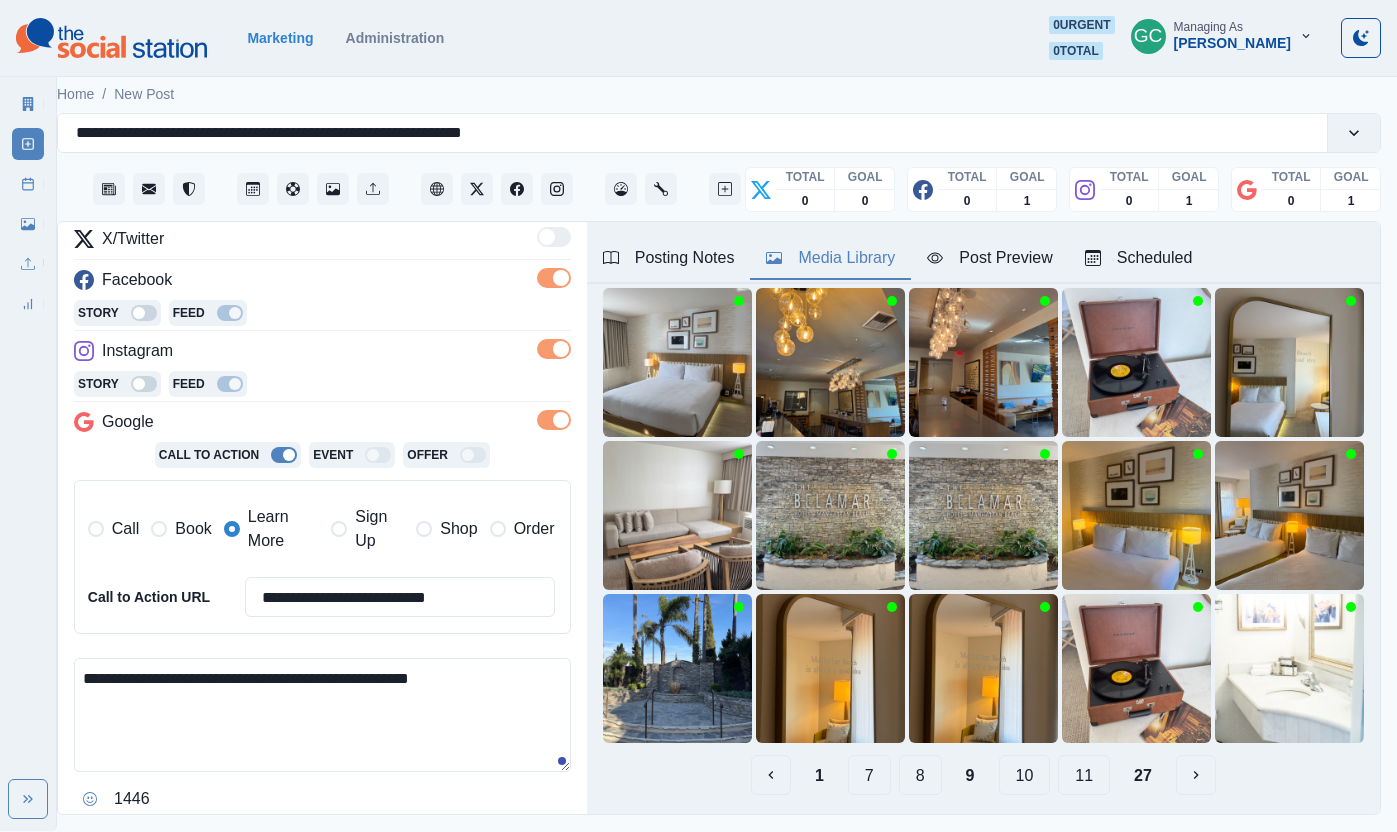 click on "**********" at bounding box center [322, 715] 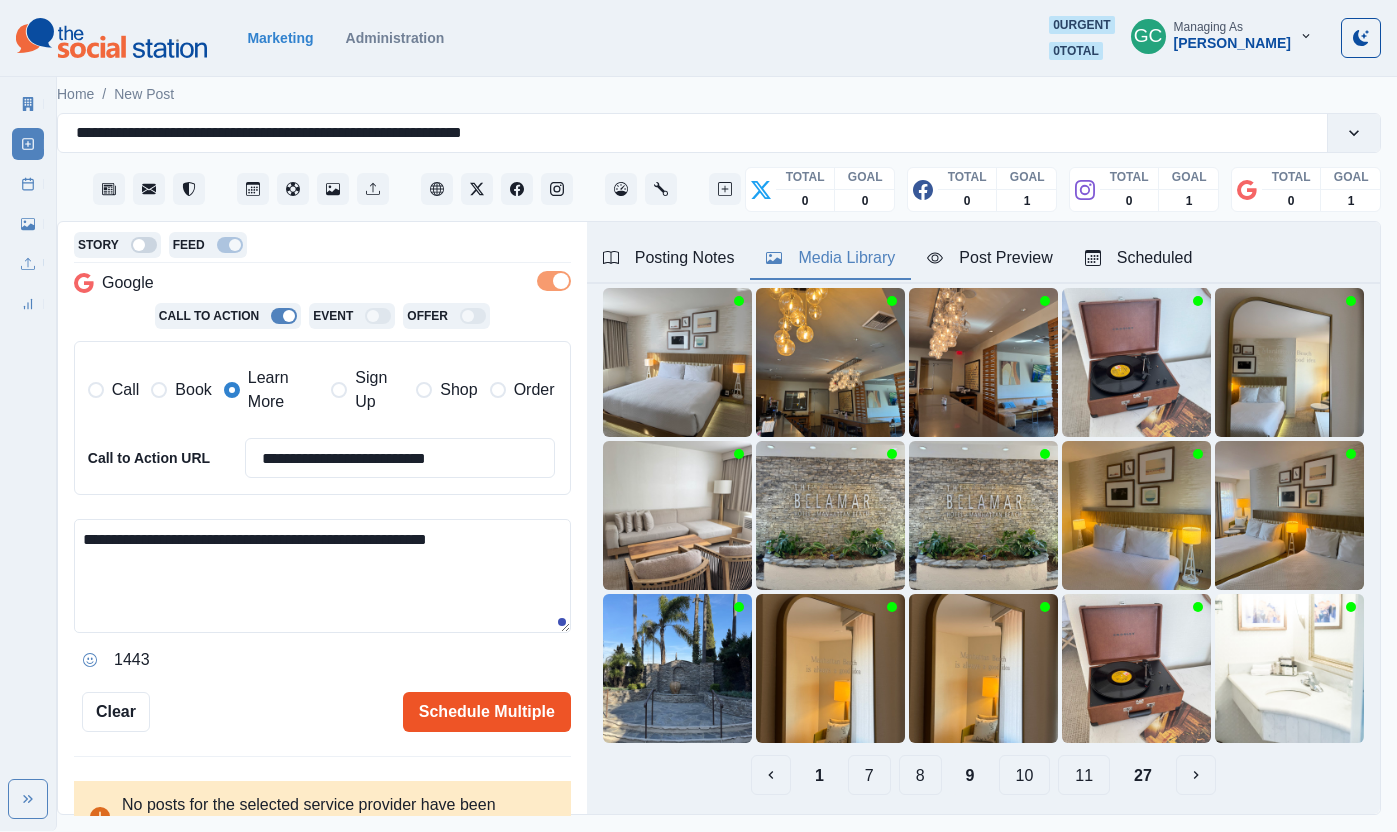 scroll, scrollTop: 450, scrollLeft: 0, axis: vertical 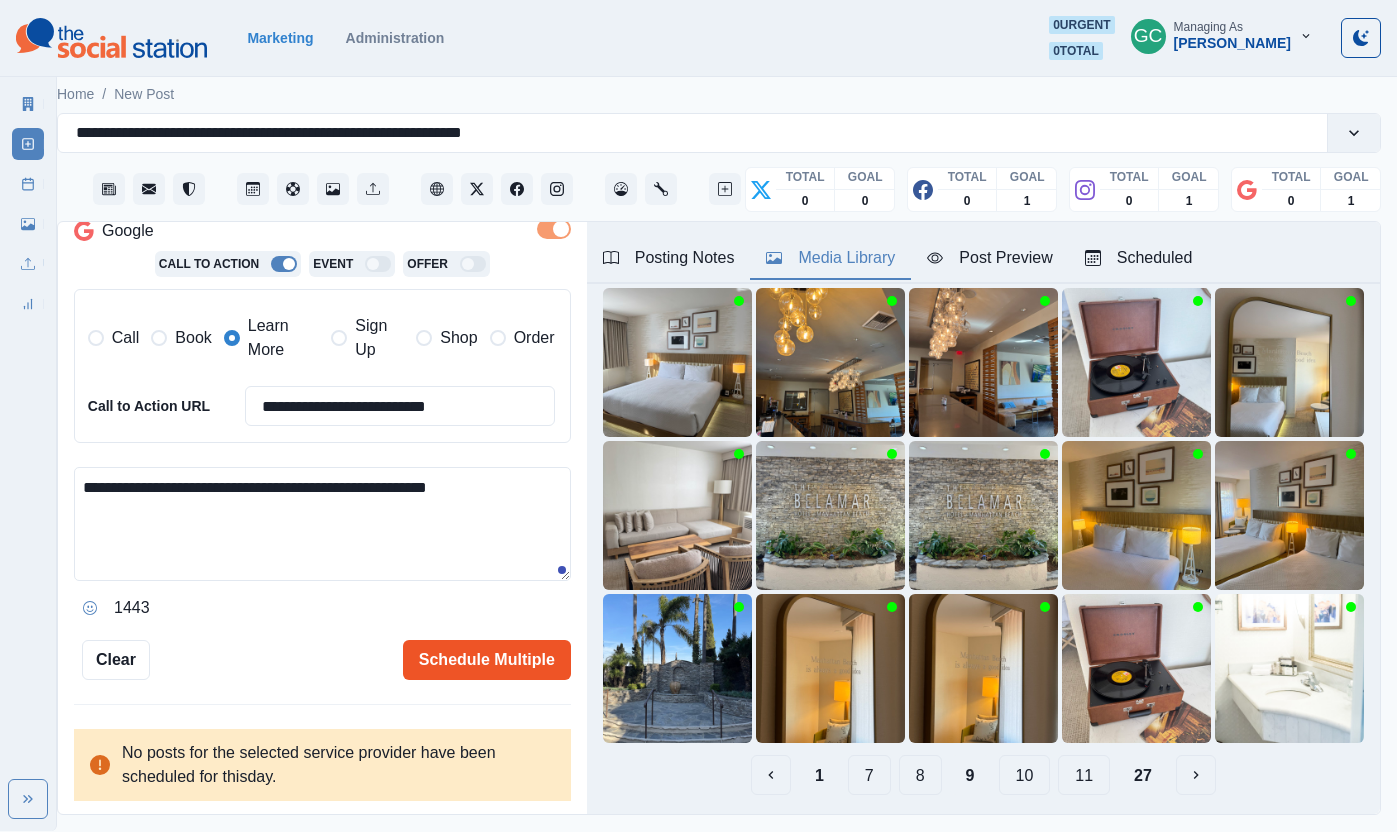 type on "**********" 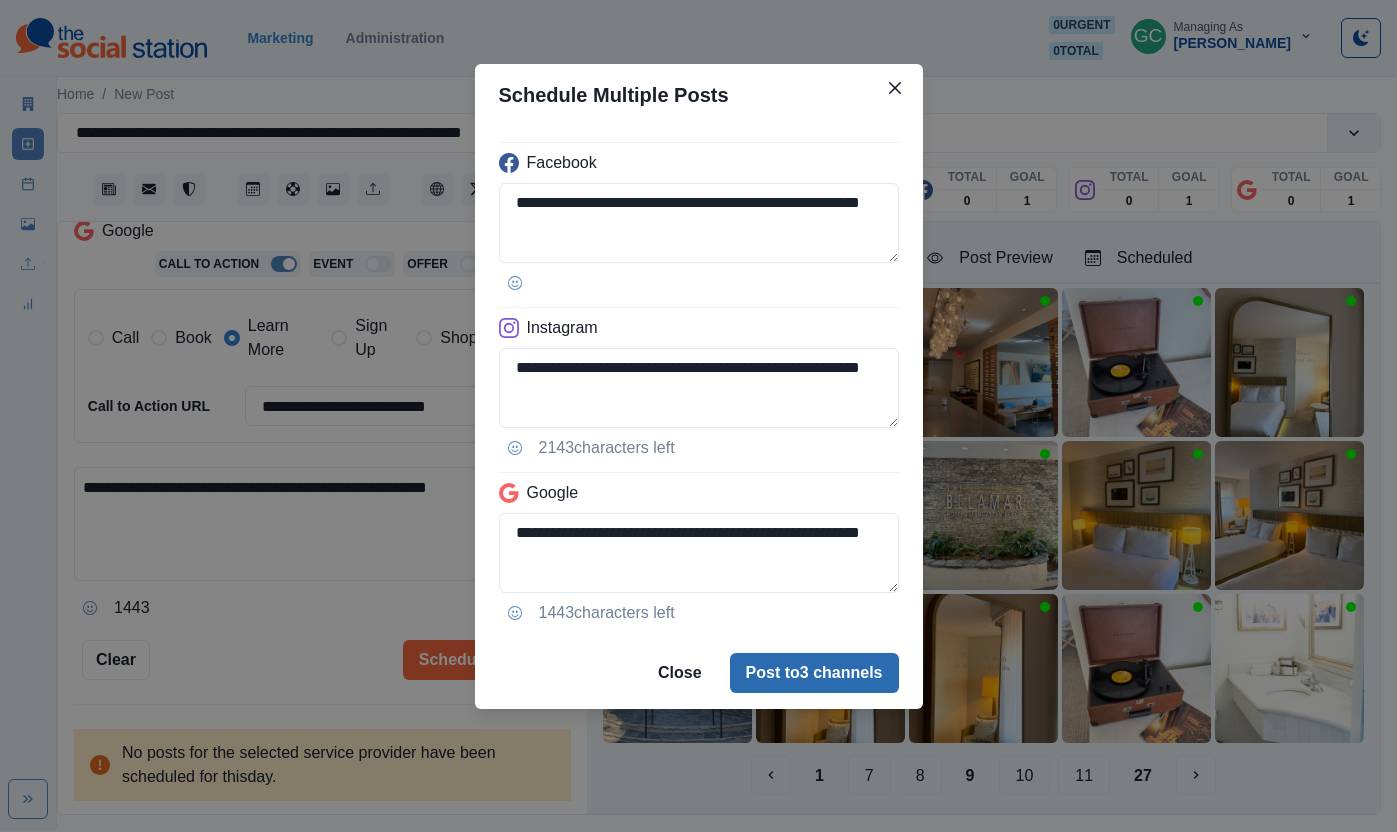 click on "Post to  3   channels" at bounding box center [814, 673] 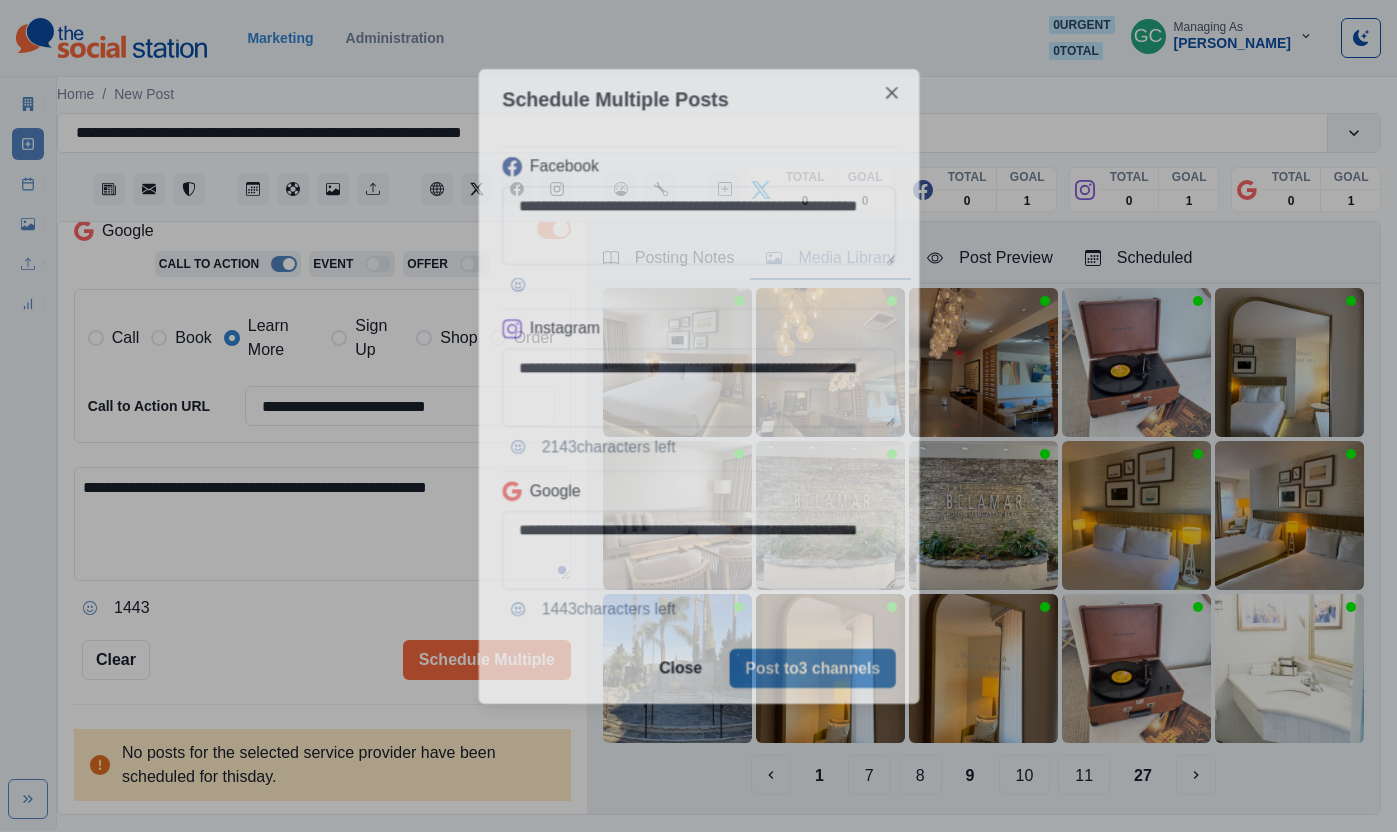 type 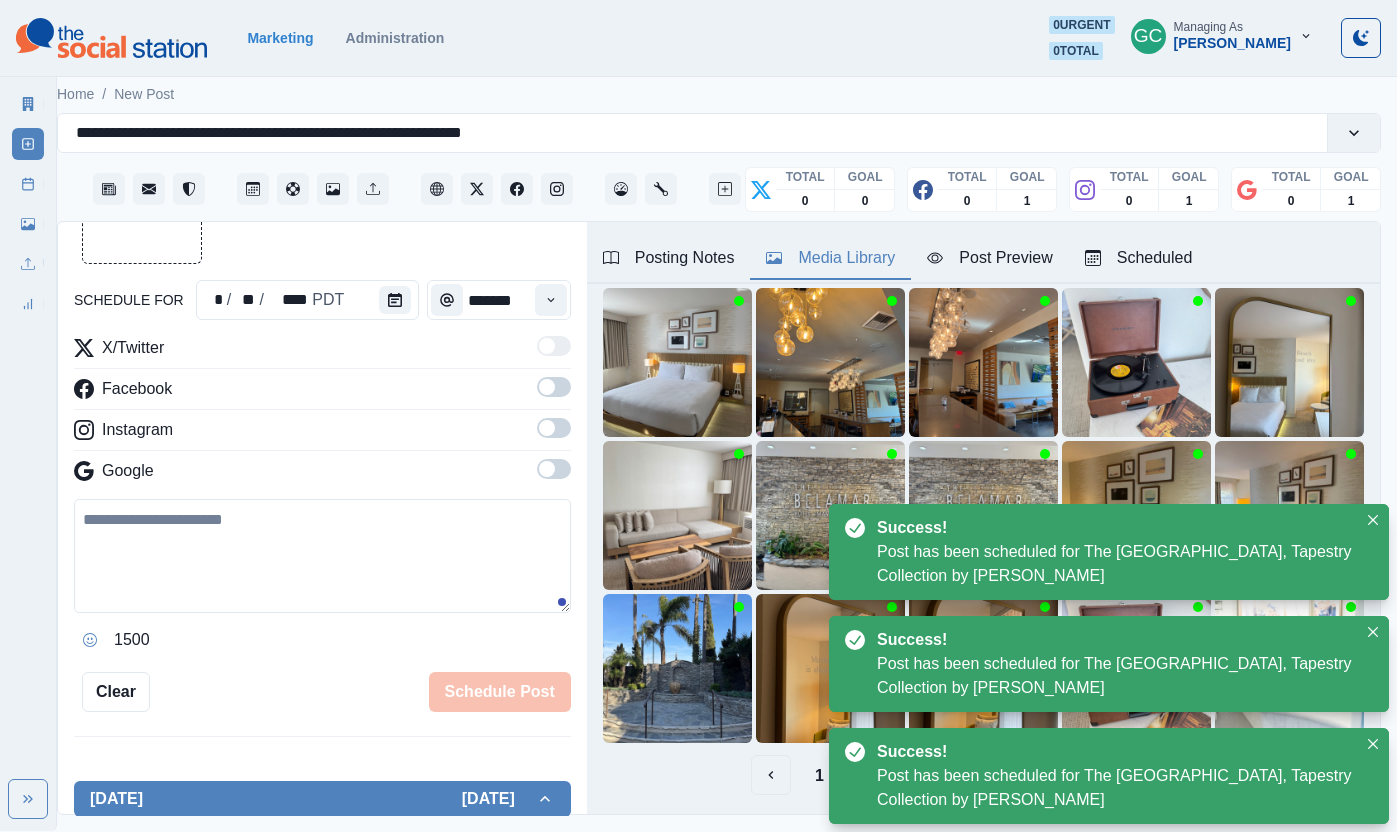 scroll, scrollTop: 0, scrollLeft: 0, axis: both 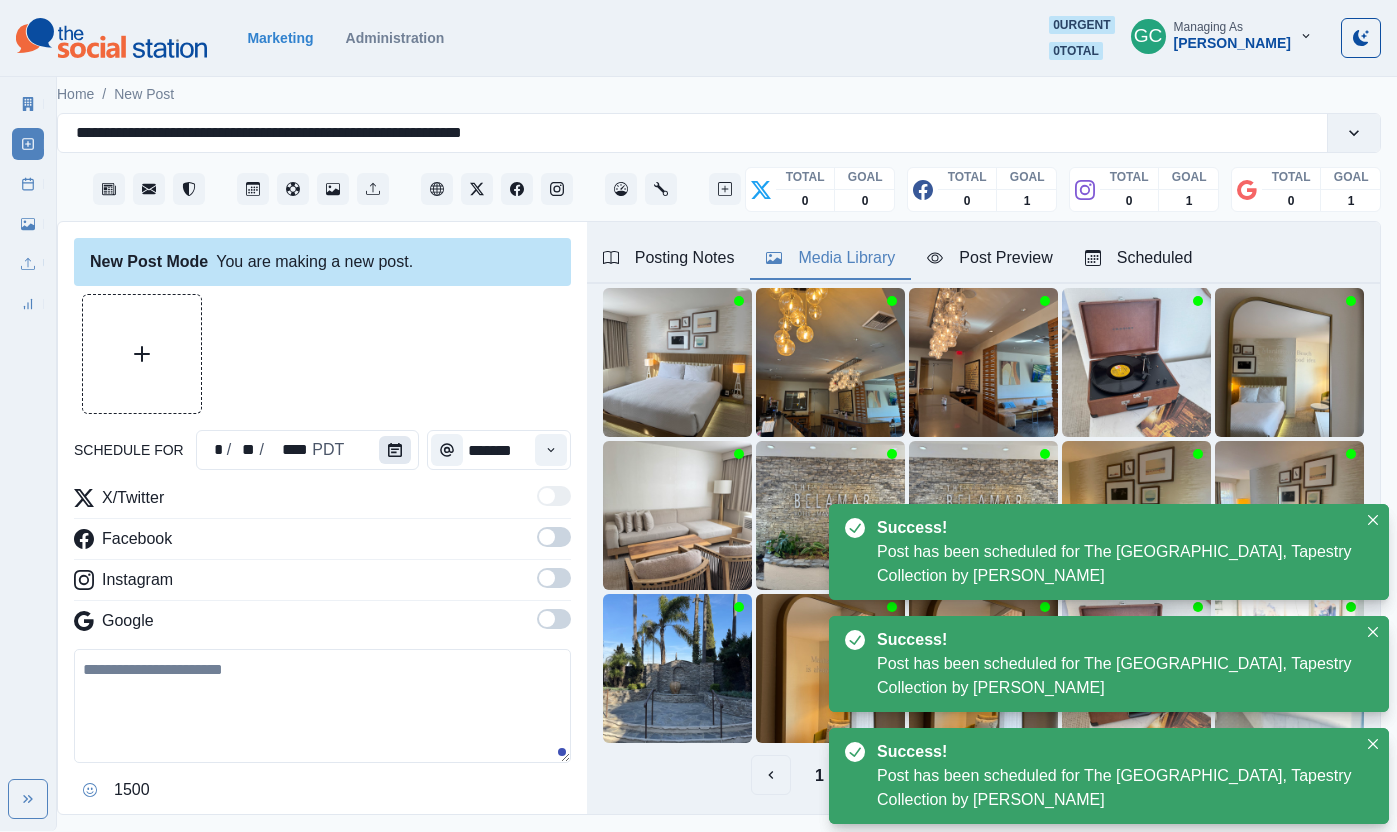 click at bounding box center [395, 450] 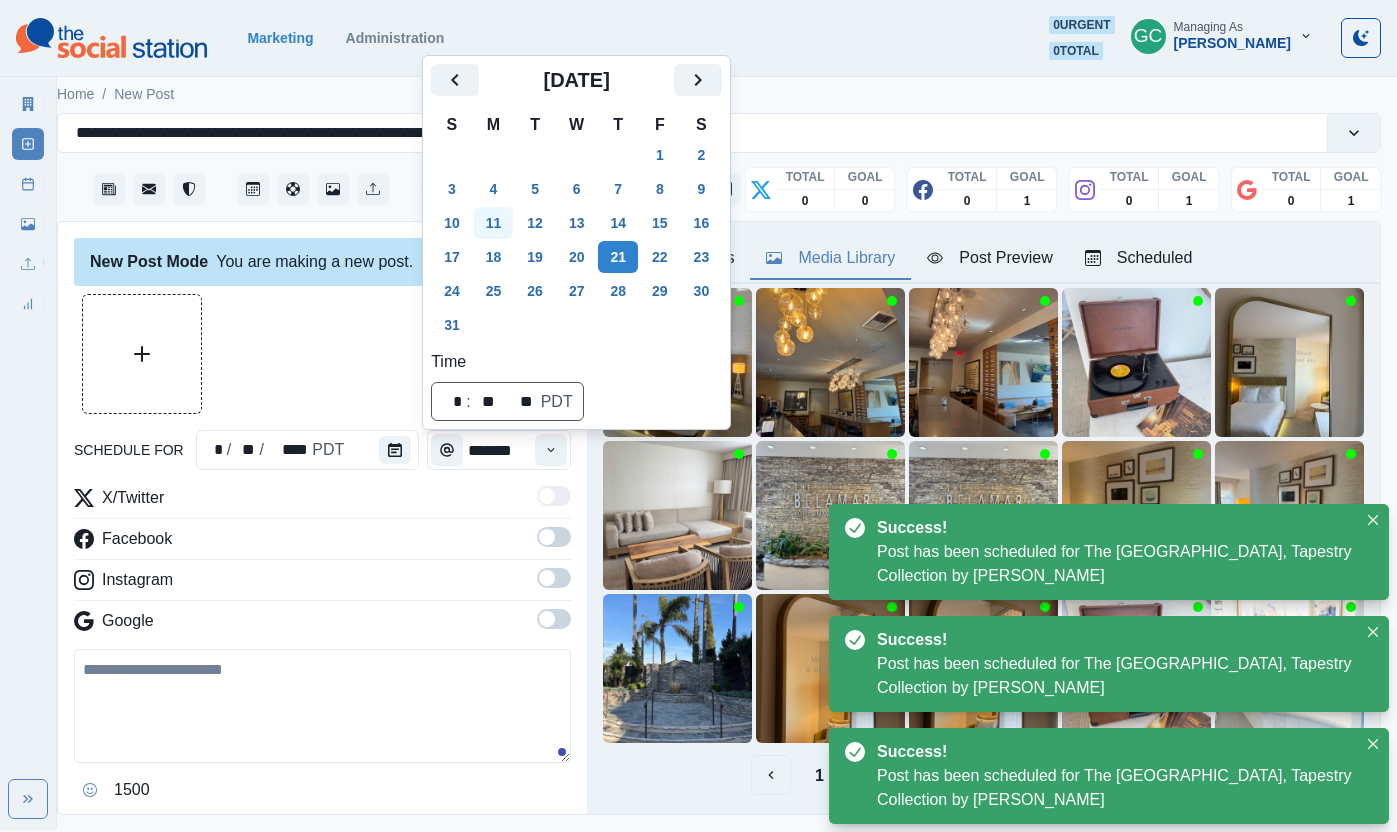 click on "11" at bounding box center (494, 223) 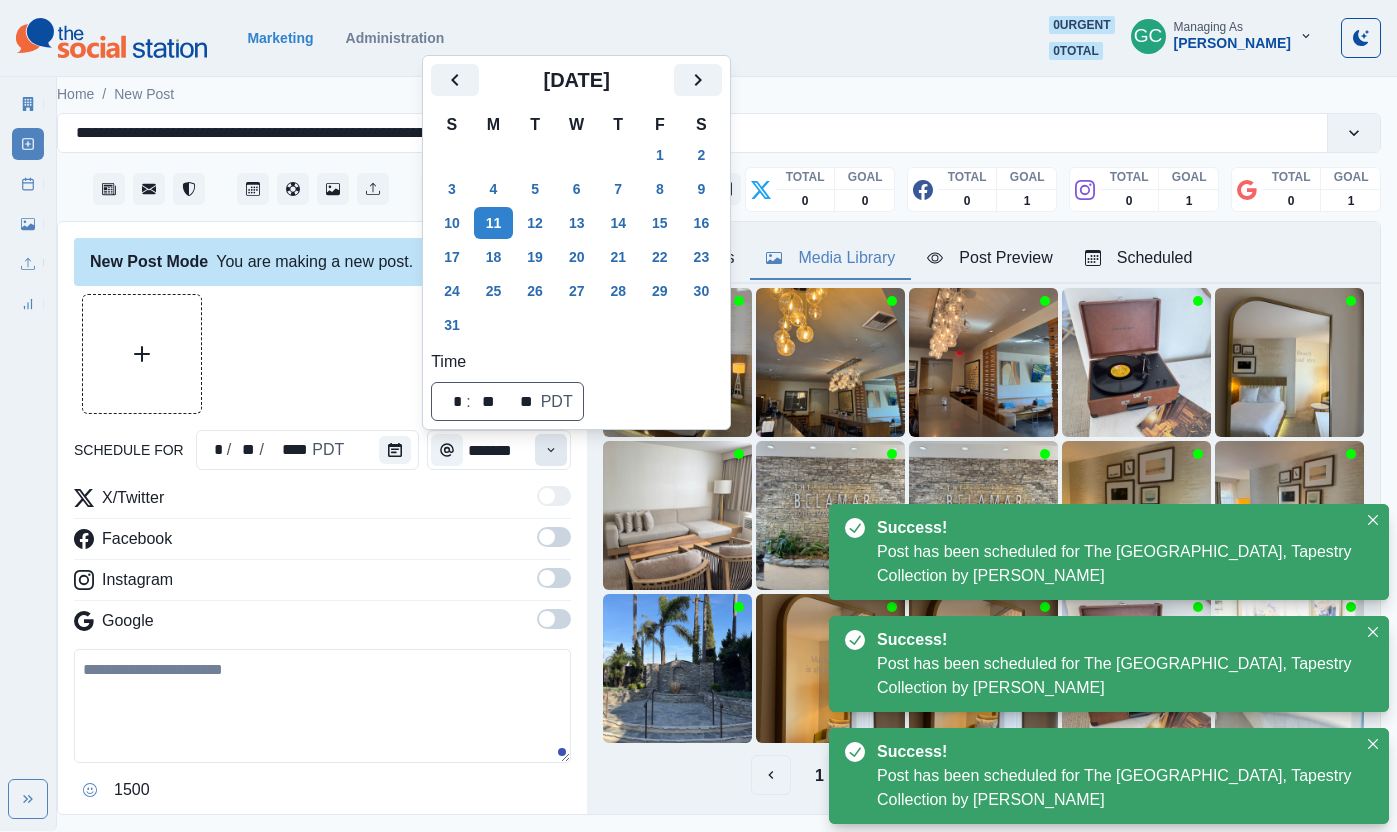click 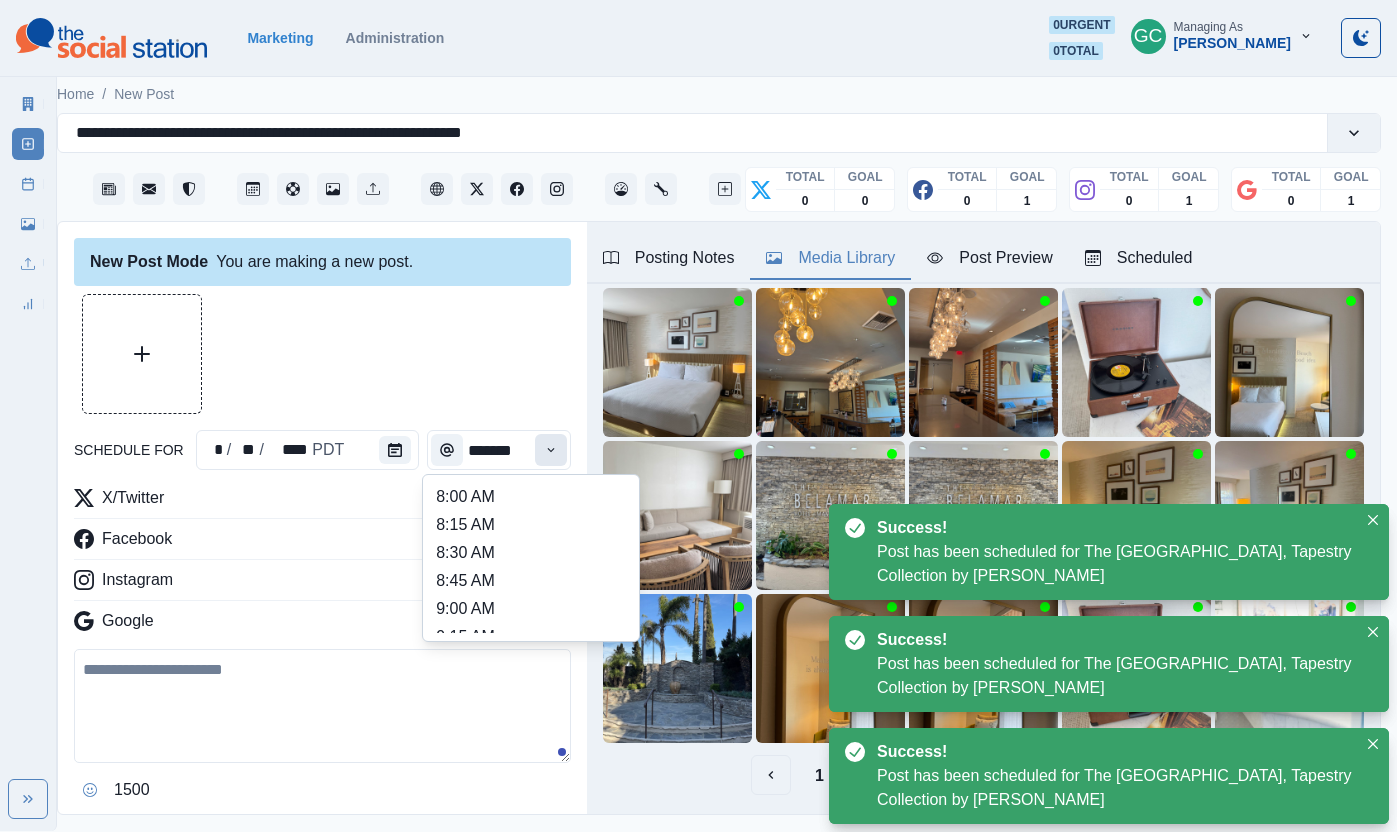 click 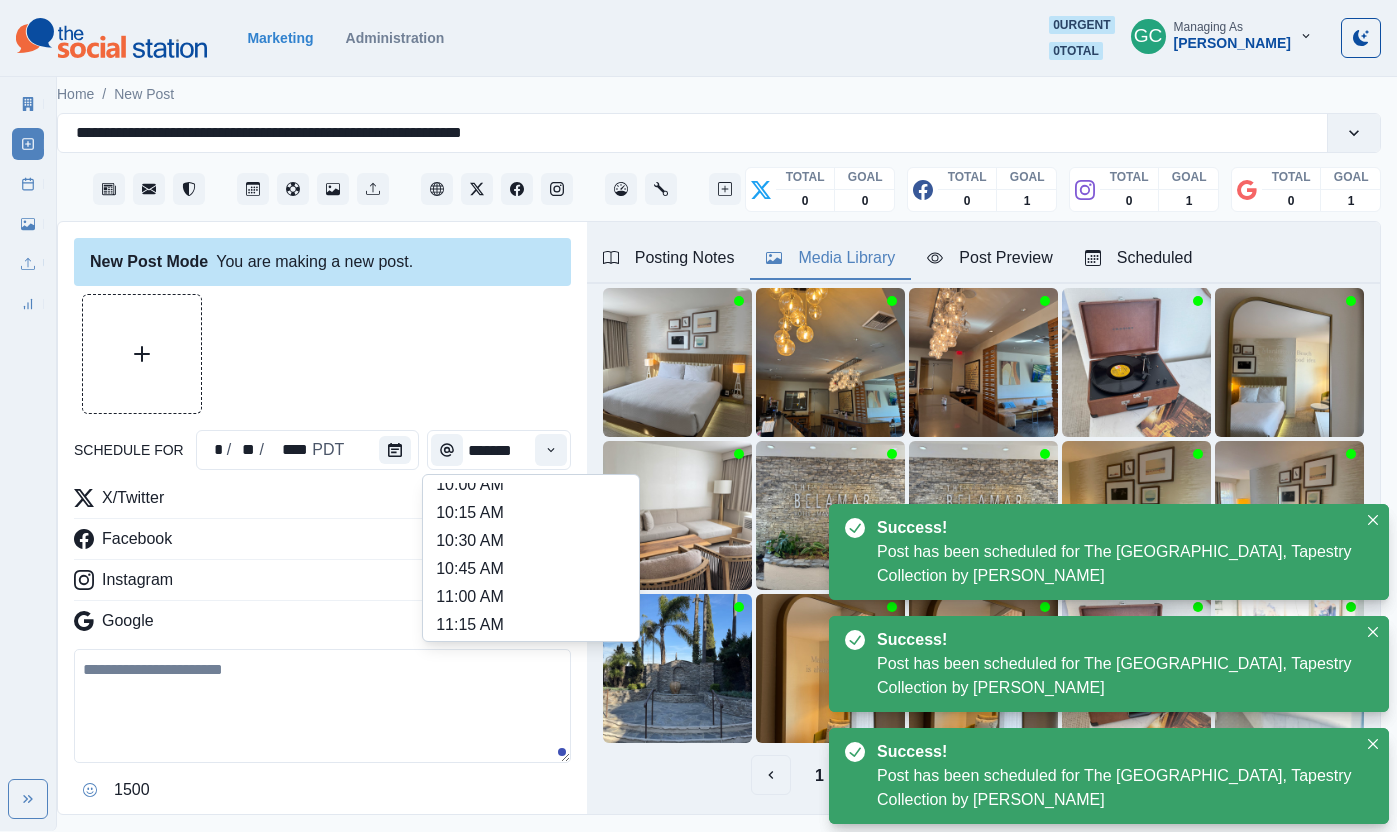 scroll, scrollTop: 301, scrollLeft: 0, axis: vertical 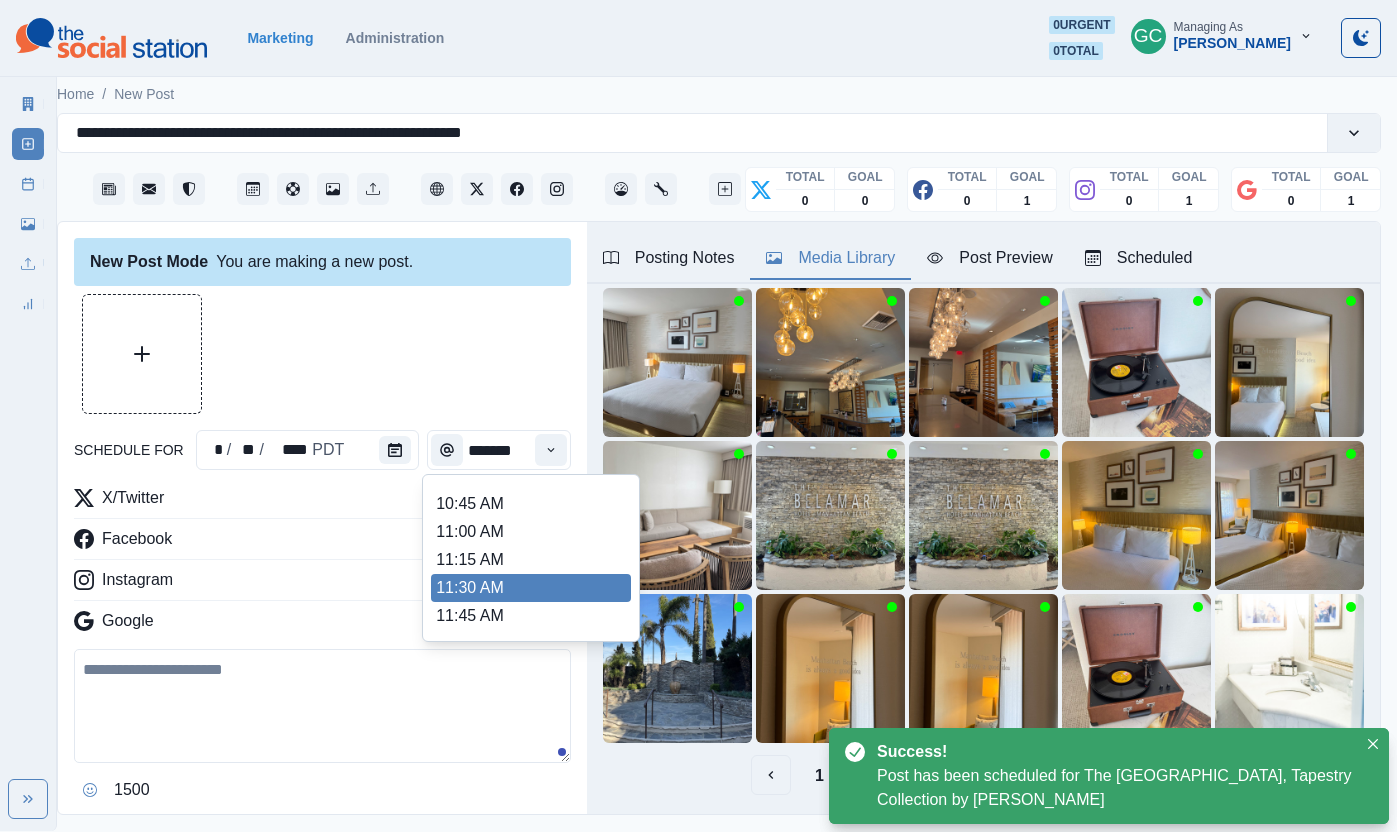 click on "11:30 AM" at bounding box center [531, 588] 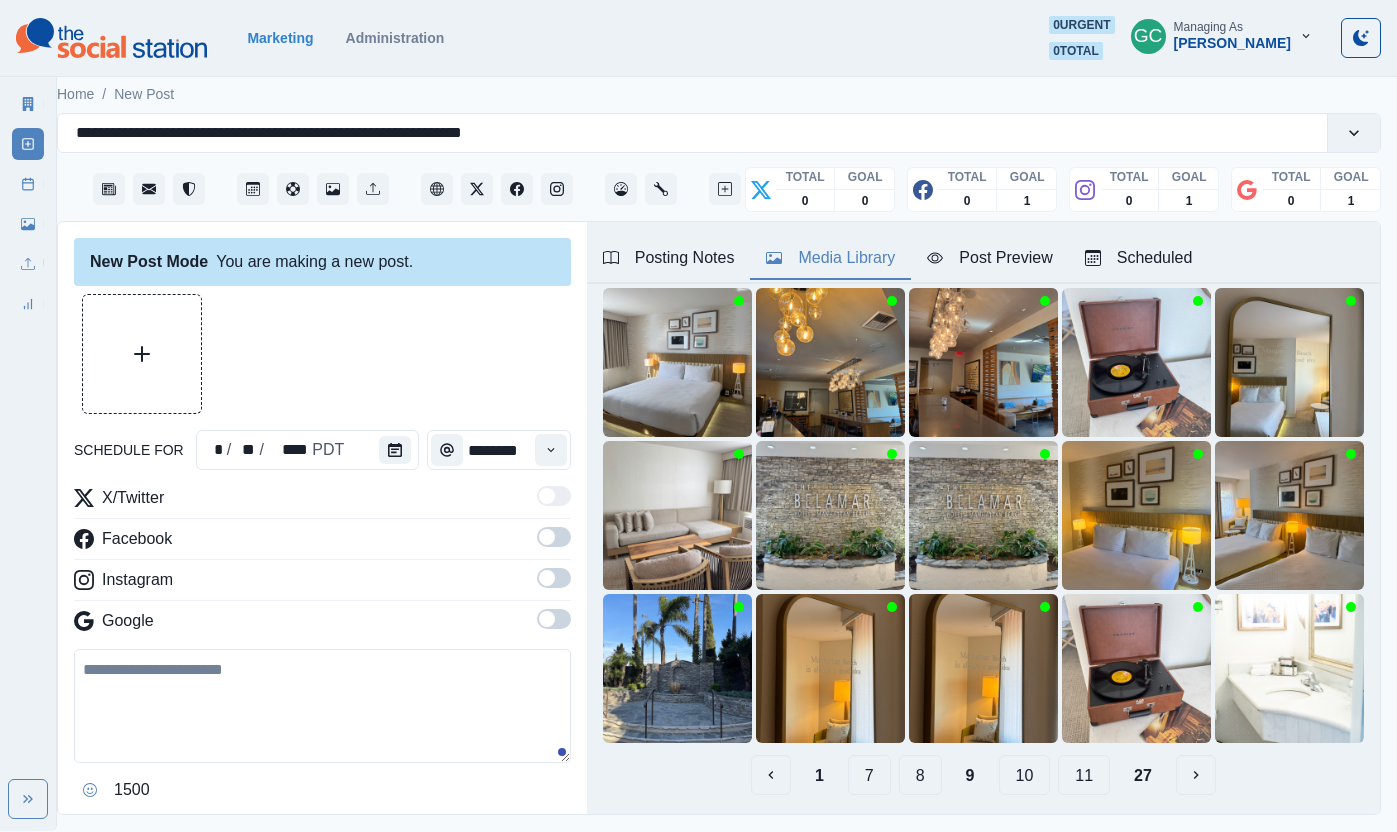 click at bounding box center (554, 619) 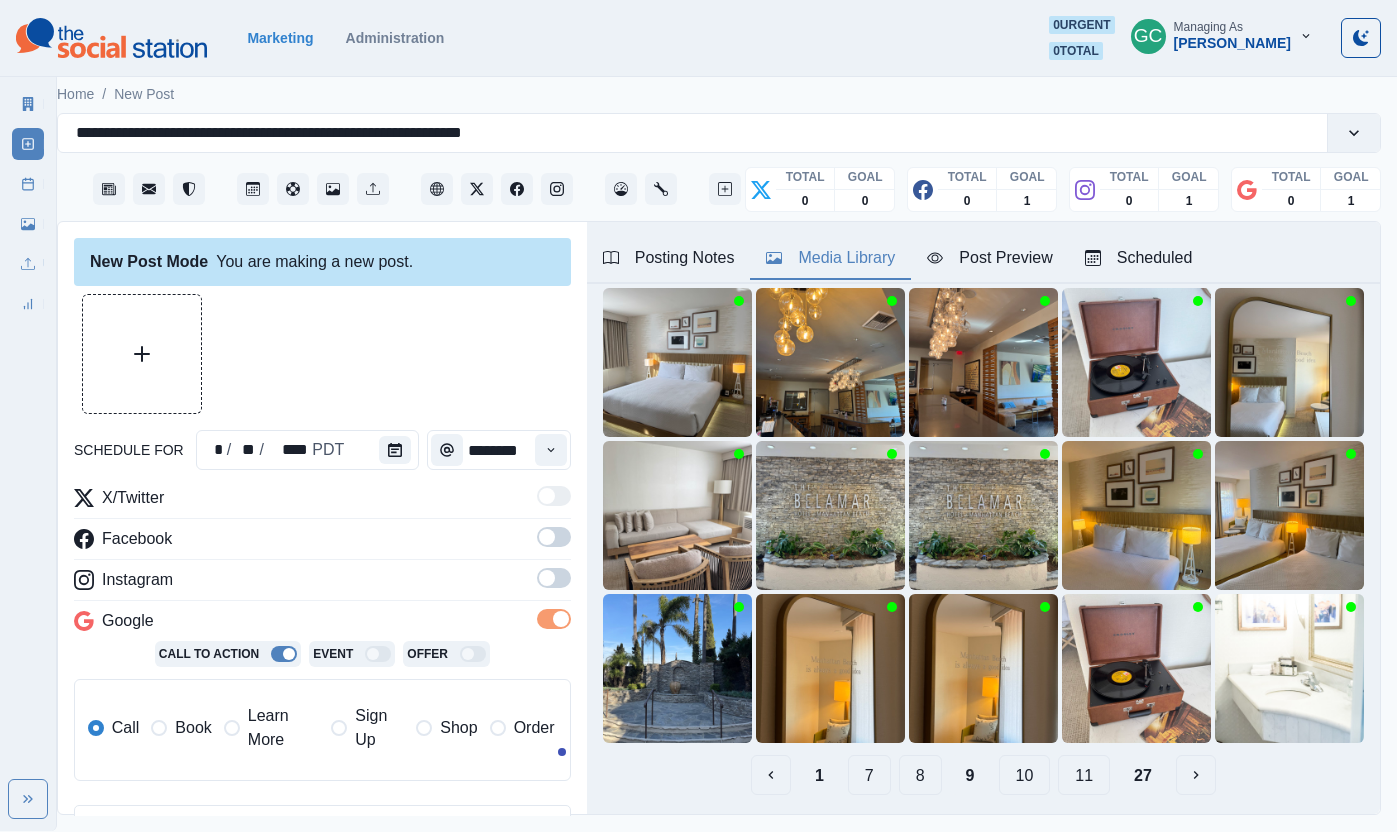 click at bounding box center (561, 619) 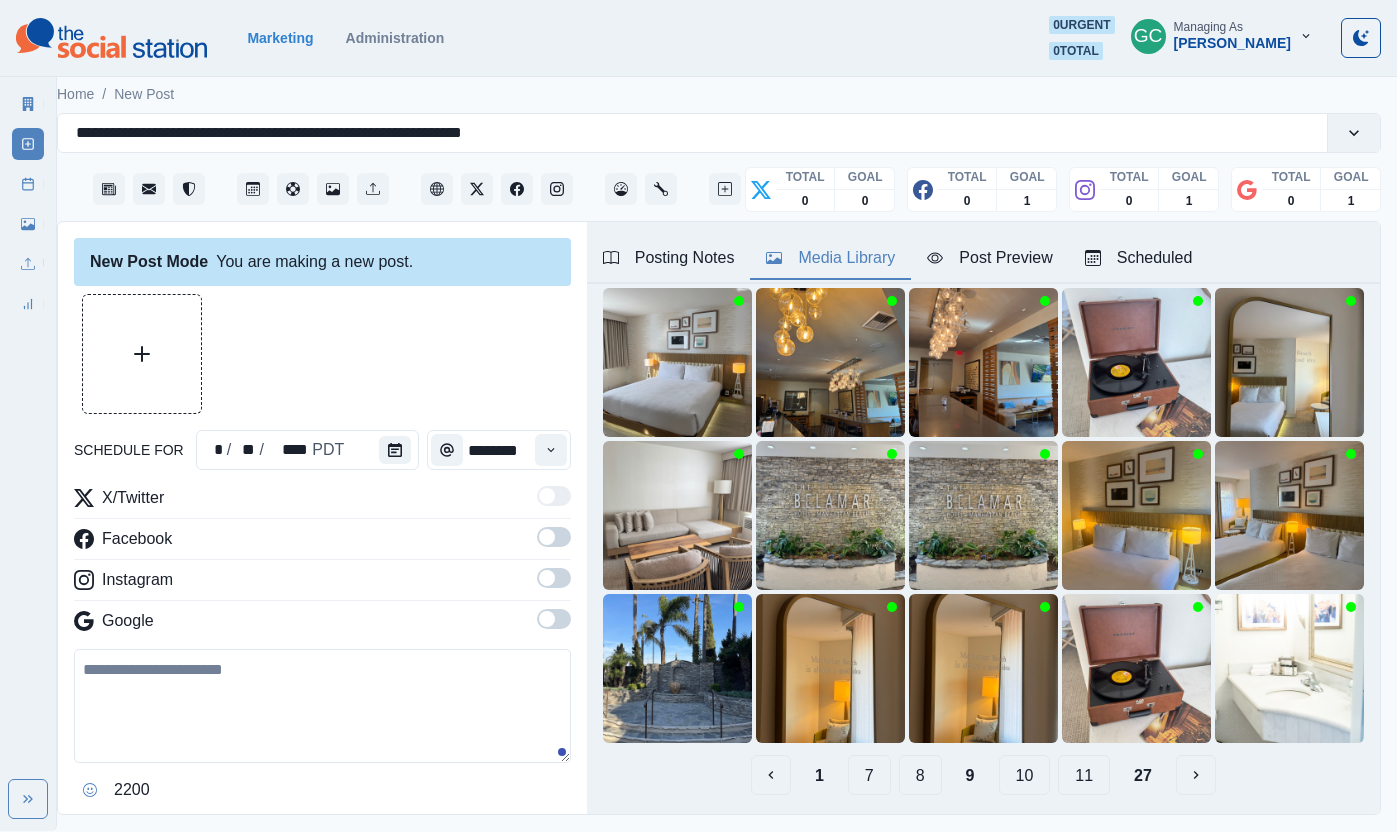 click at bounding box center [547, 578] 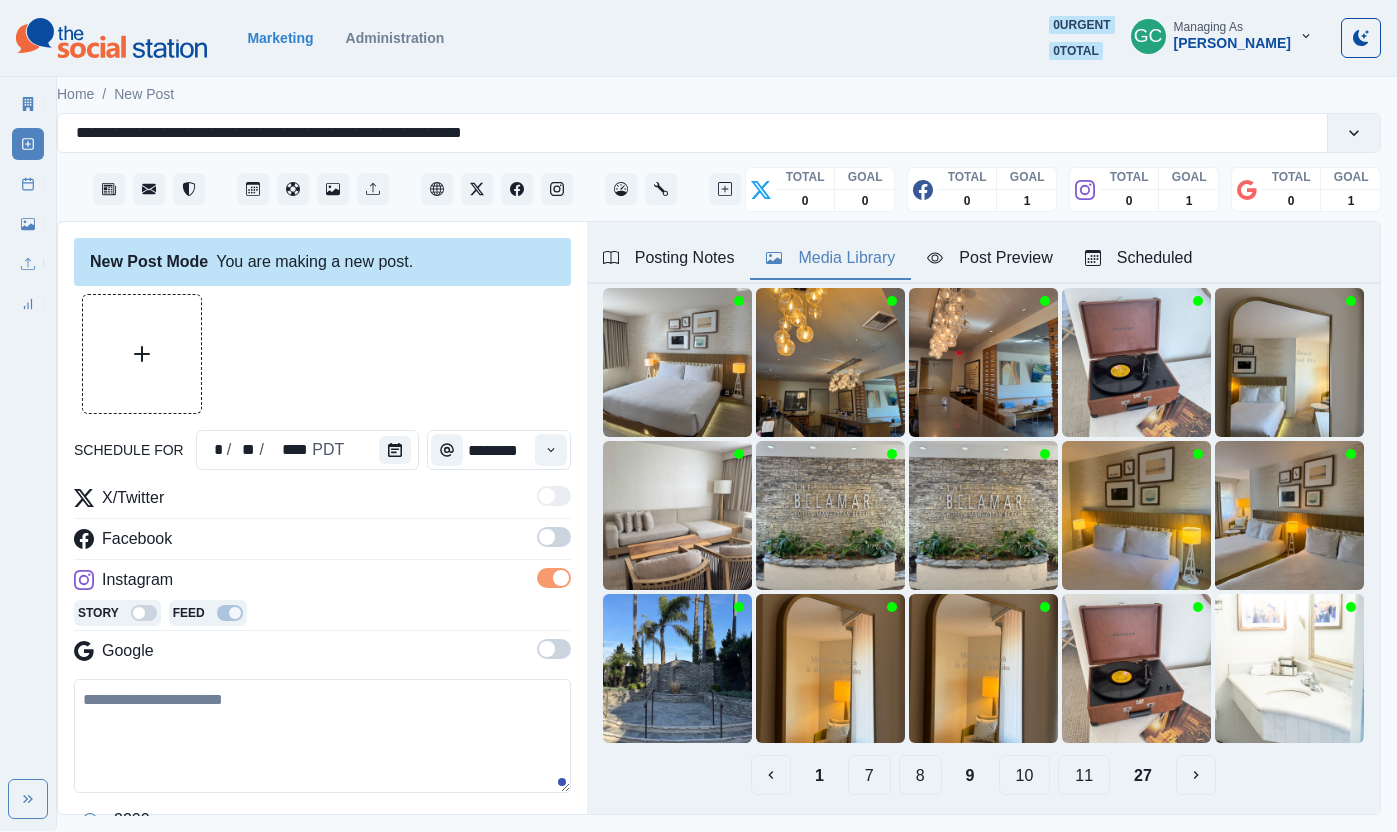 click at bounding box center (547, 537) 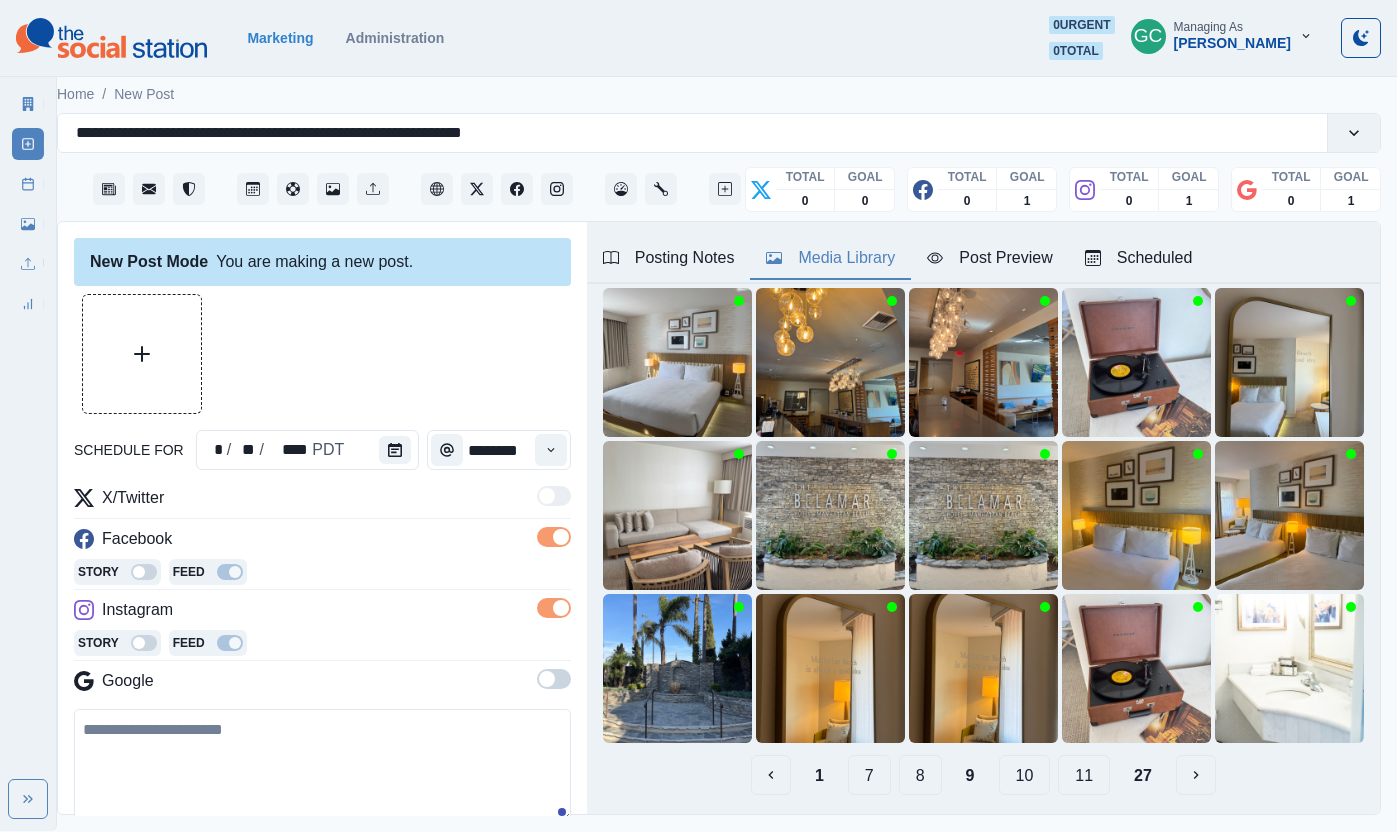 click at bounding box center (547, 679) 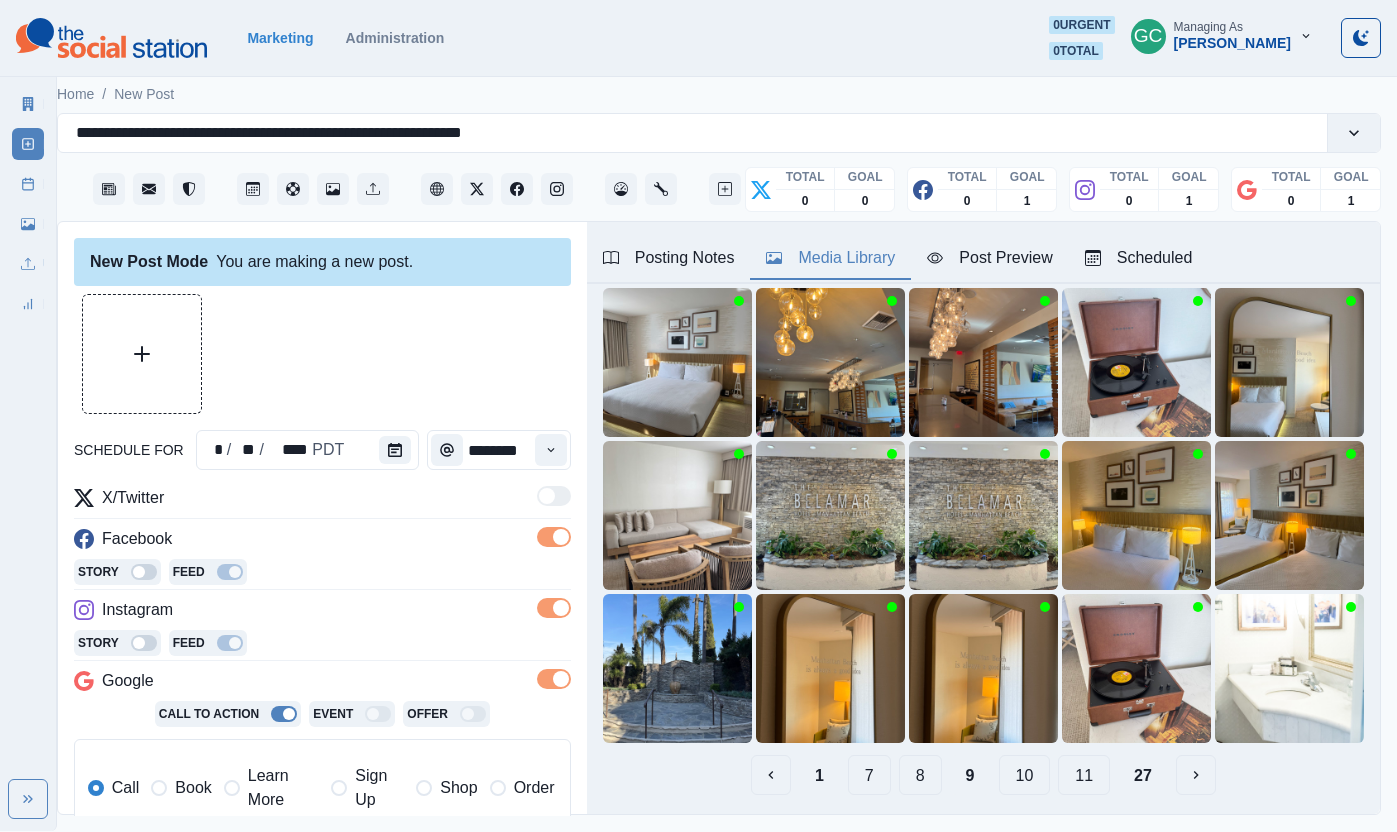 click on "Learn More" at bounding box center (283, 788) 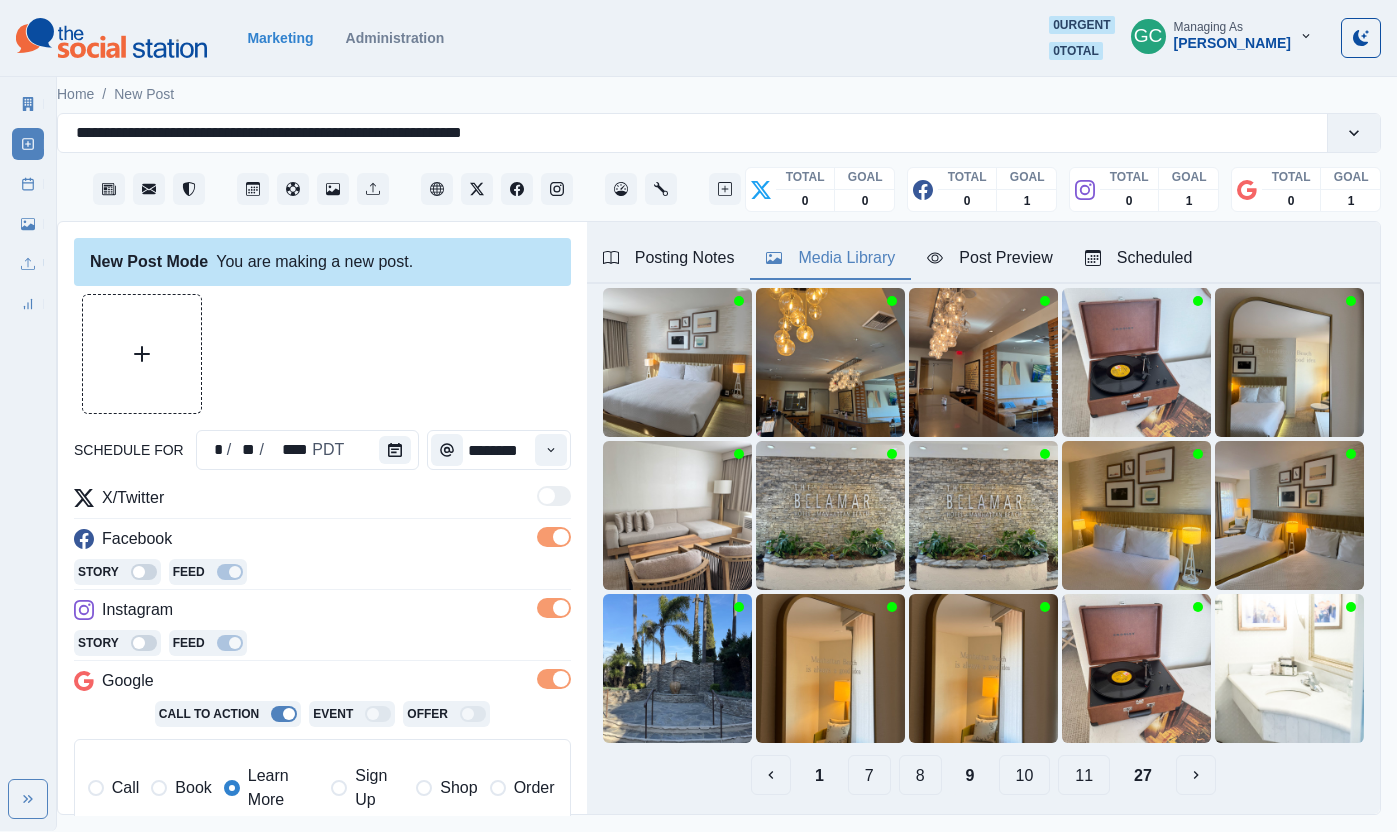 click on "Story Feed" at bounding box center [322, 574] 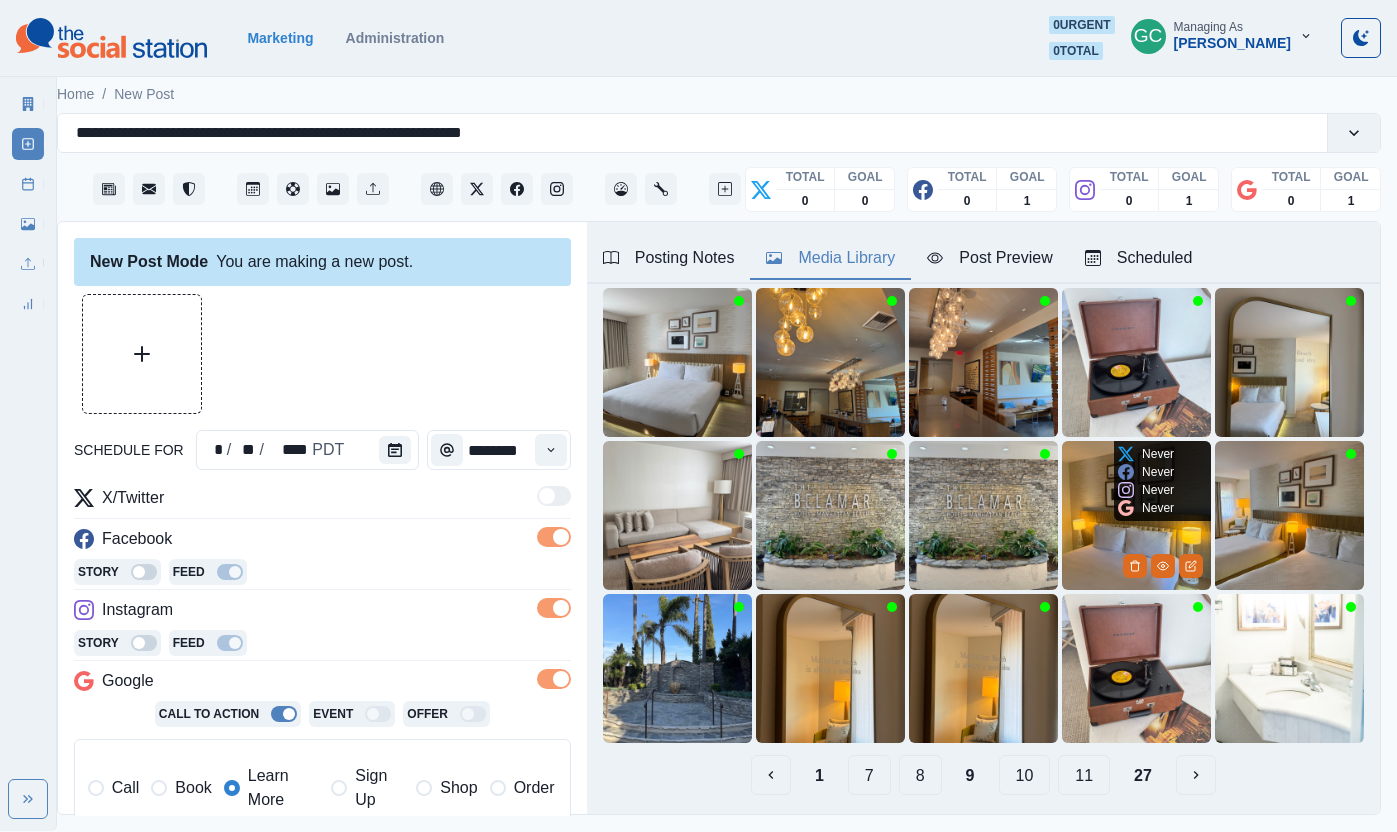 scroll, scrollTop: 167, scrollLeft: 0, axis: vertical 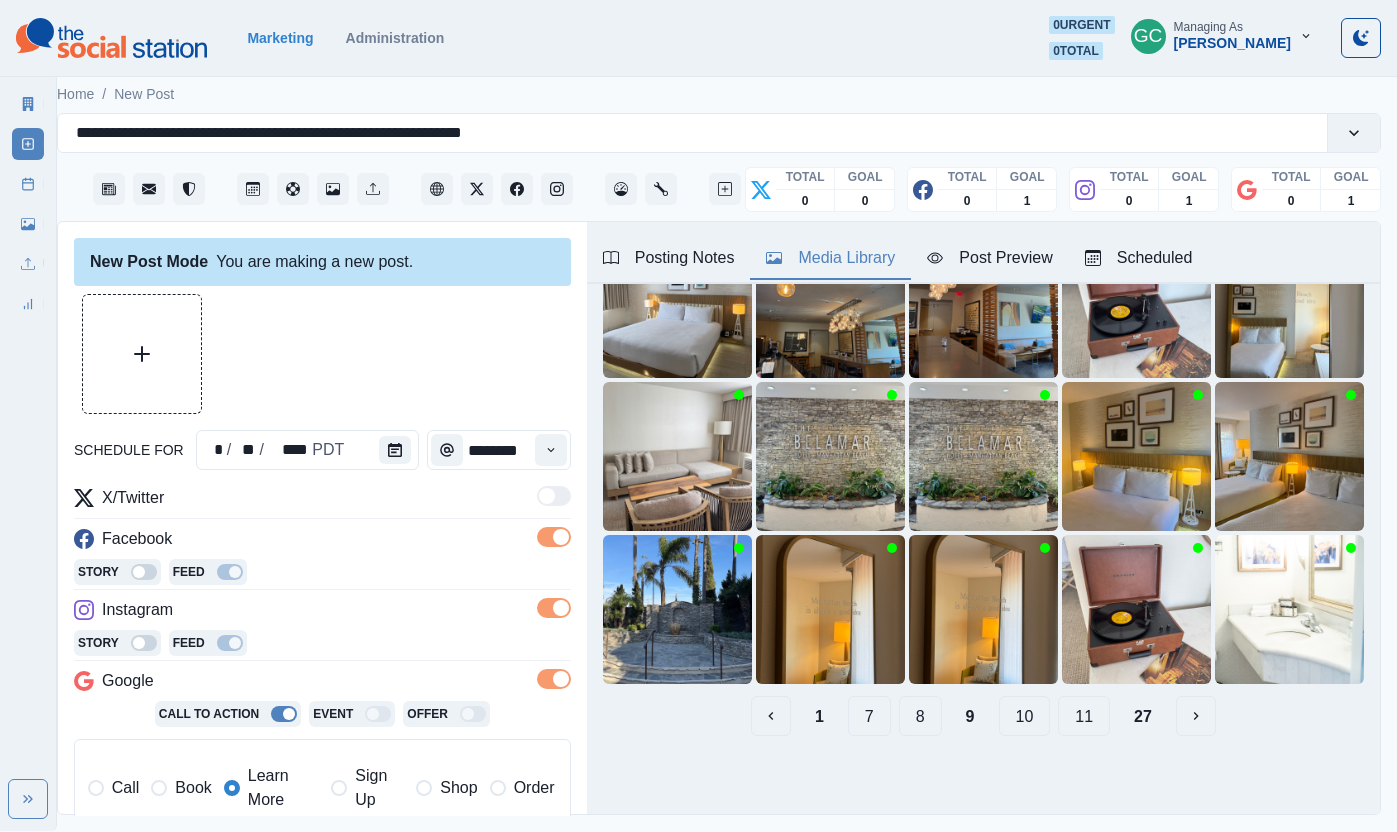click on "11" at bounding box center [1084, 716] 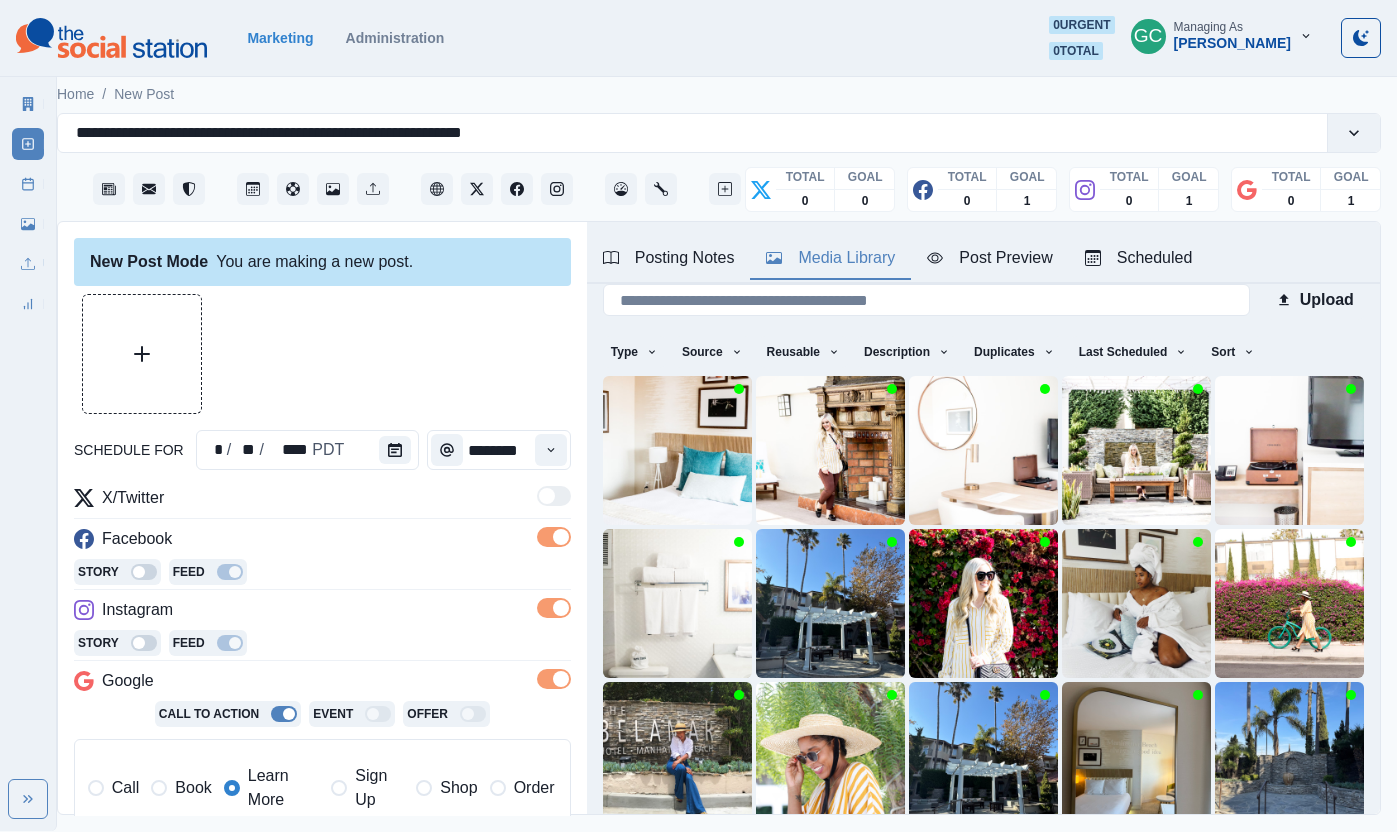scroll, scrollTop: 167, scrollLeft: 0, axis: vertical 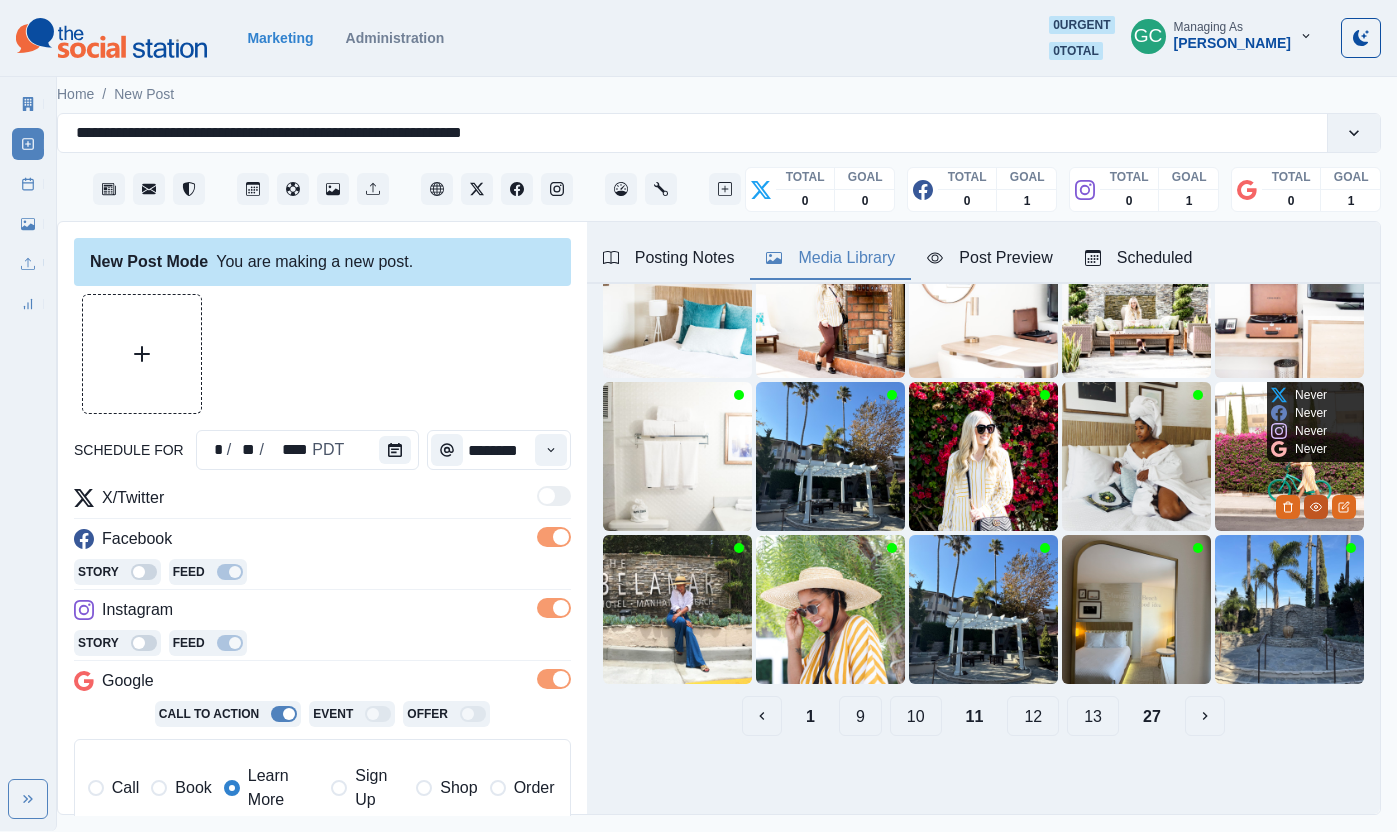 click 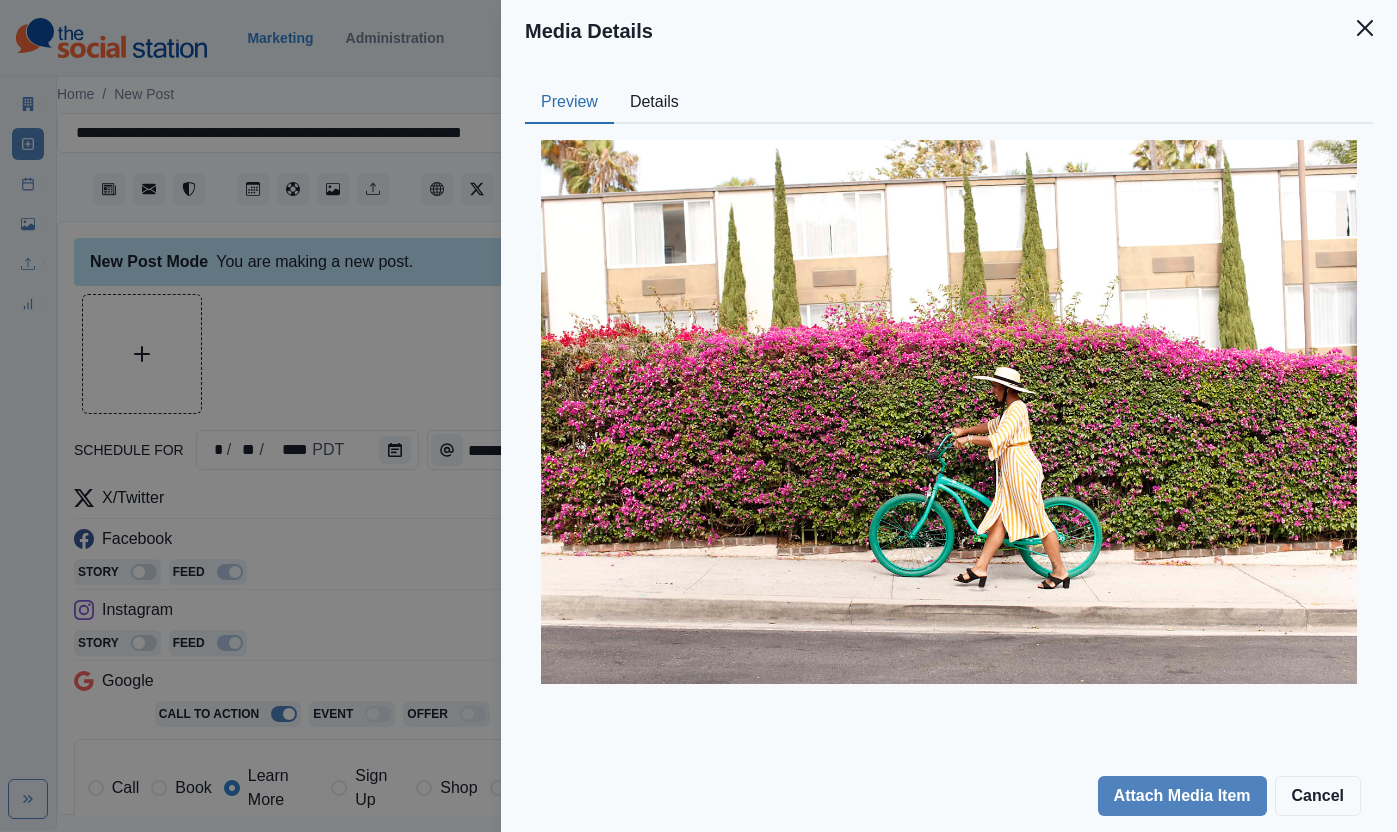 click on "Details" at bounding box center (654, 103) 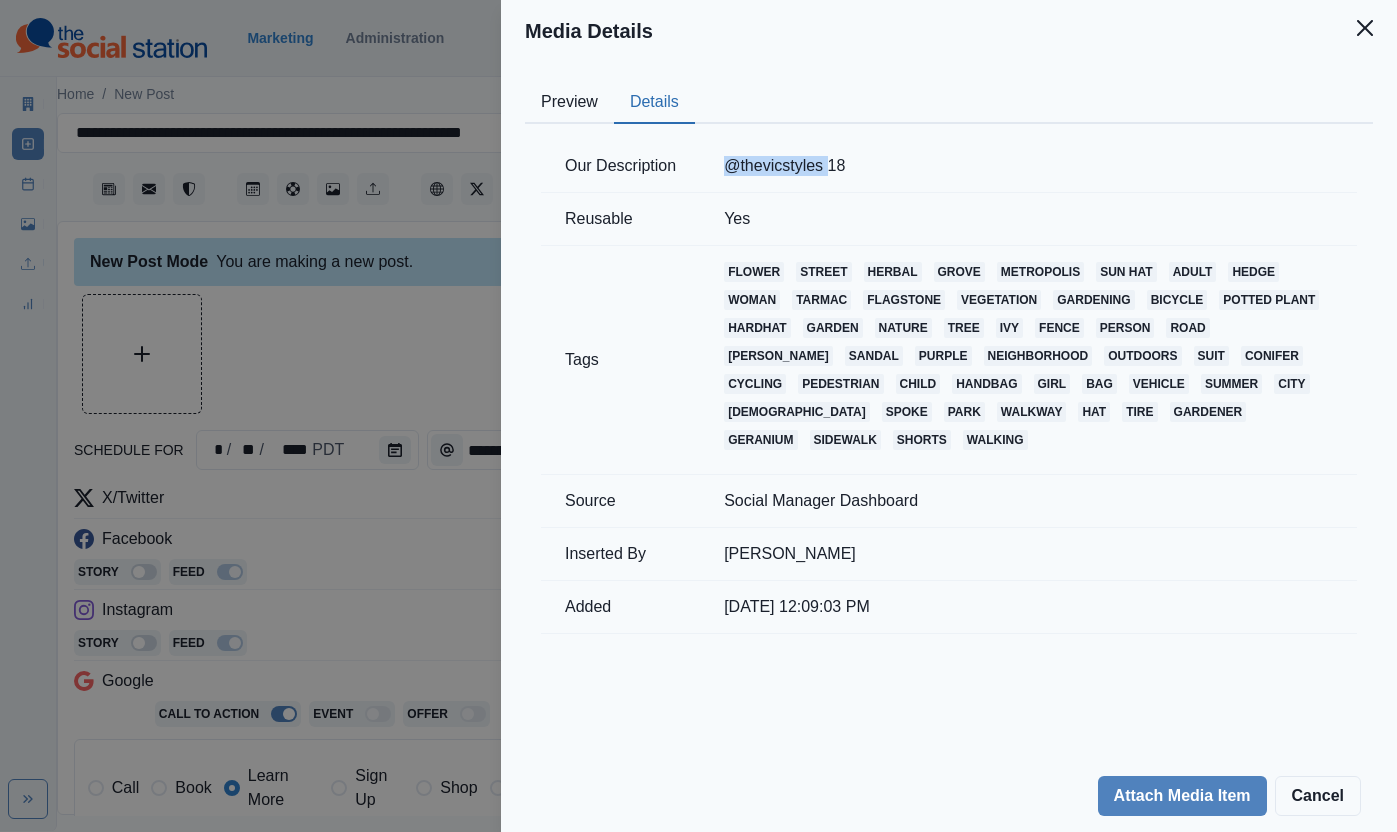 drag, startPoint x: 728, startPoint y: 172, endPoint x: 829, endPoint y: 169, distance: 101.04455 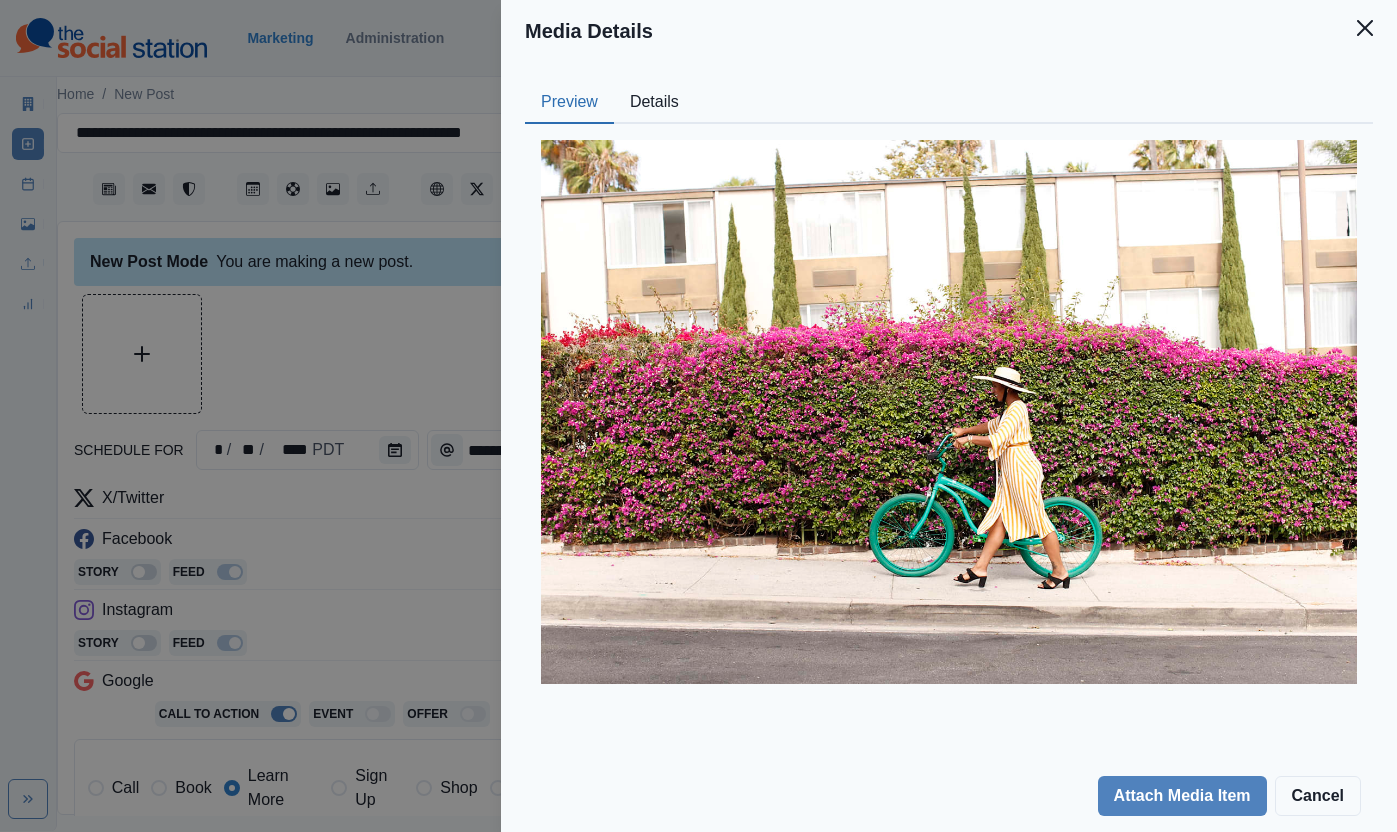 click on "Media Details Preview Details Our Description @thevicstyles  18 Reusable Yes Tags flower street herbal grove metropolis sun hat adult hedge woman tarmac flagstone vegetation gardening bicycle potted plant hardhat garden nature tree ivy fence person road [PERSON_NAME] sandal purple neighborhood outdoors suit conifer cycling pedestrian child handbag girl bag vehicle summer city [DEMOGRAPHIC_DATA] spoke park walkway hat tire gardener geranium sidewalk shorts walking Source Social Manager Dashboard Inserted By [PERSON_NAME] Added [DATE] 12:09:03 PM Attach Media Item Cancel" at bounding box center [698, 416] 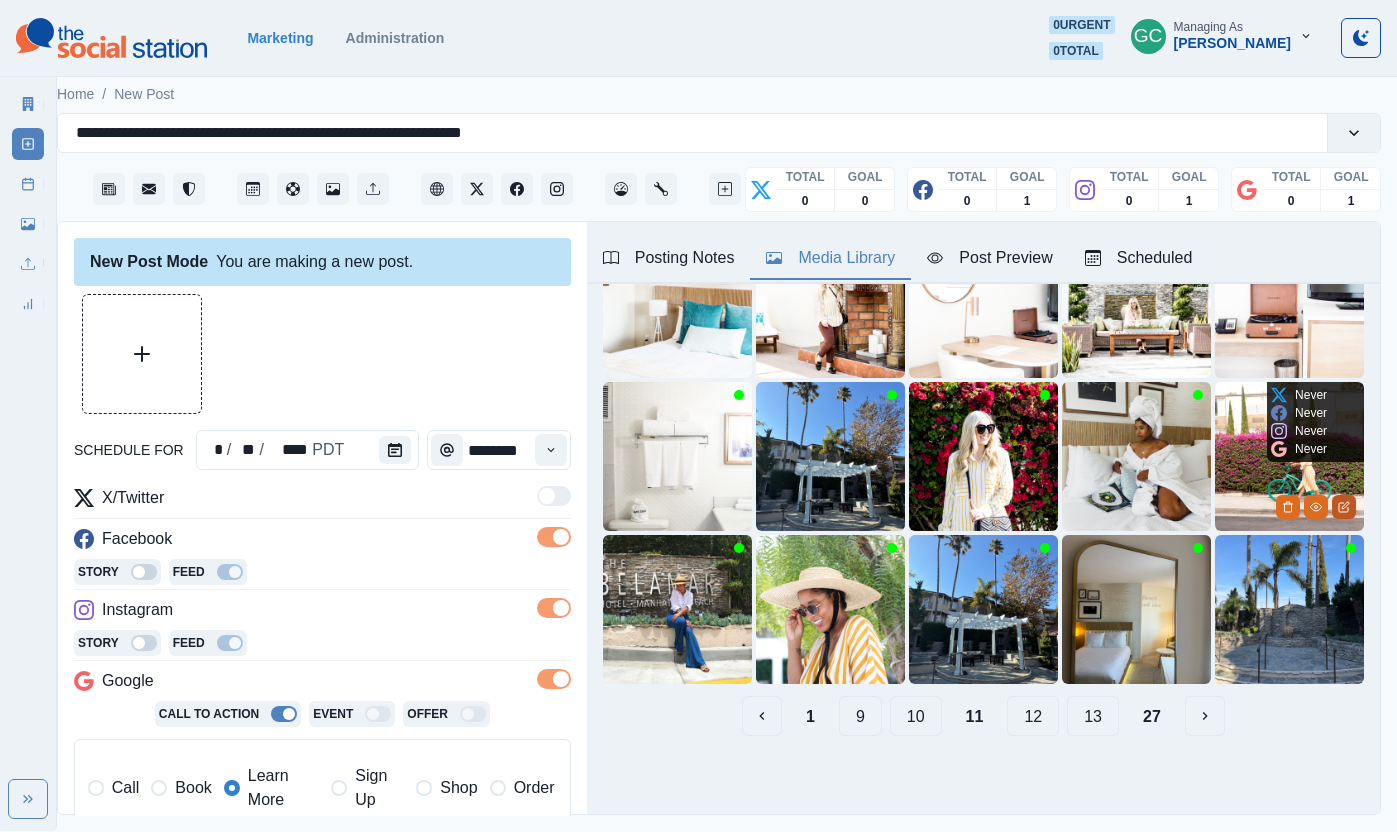 click 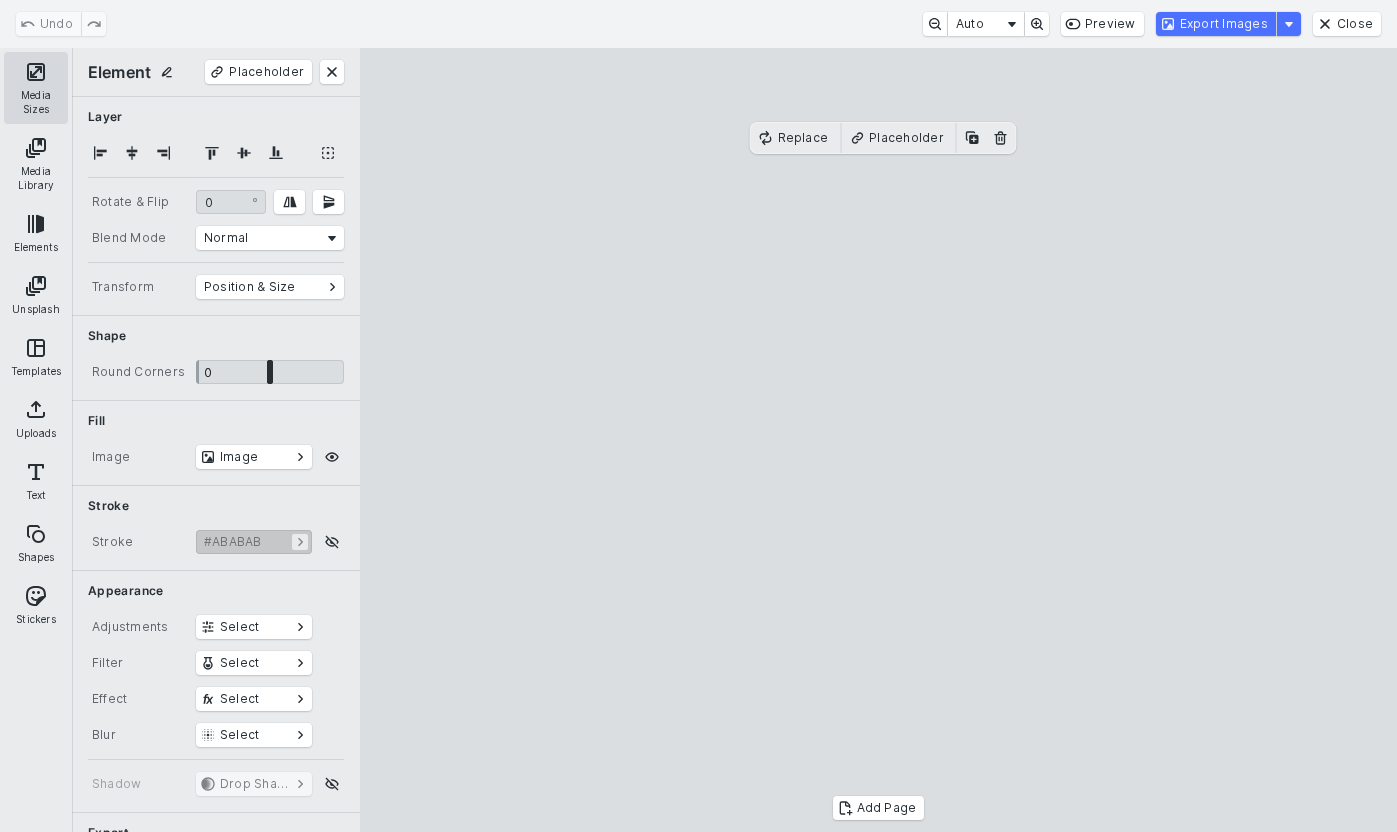 drag, startPoint x: 29, startPoint y: 77, endPoint x: 57, endPoint y: 95, distance: 33.286633 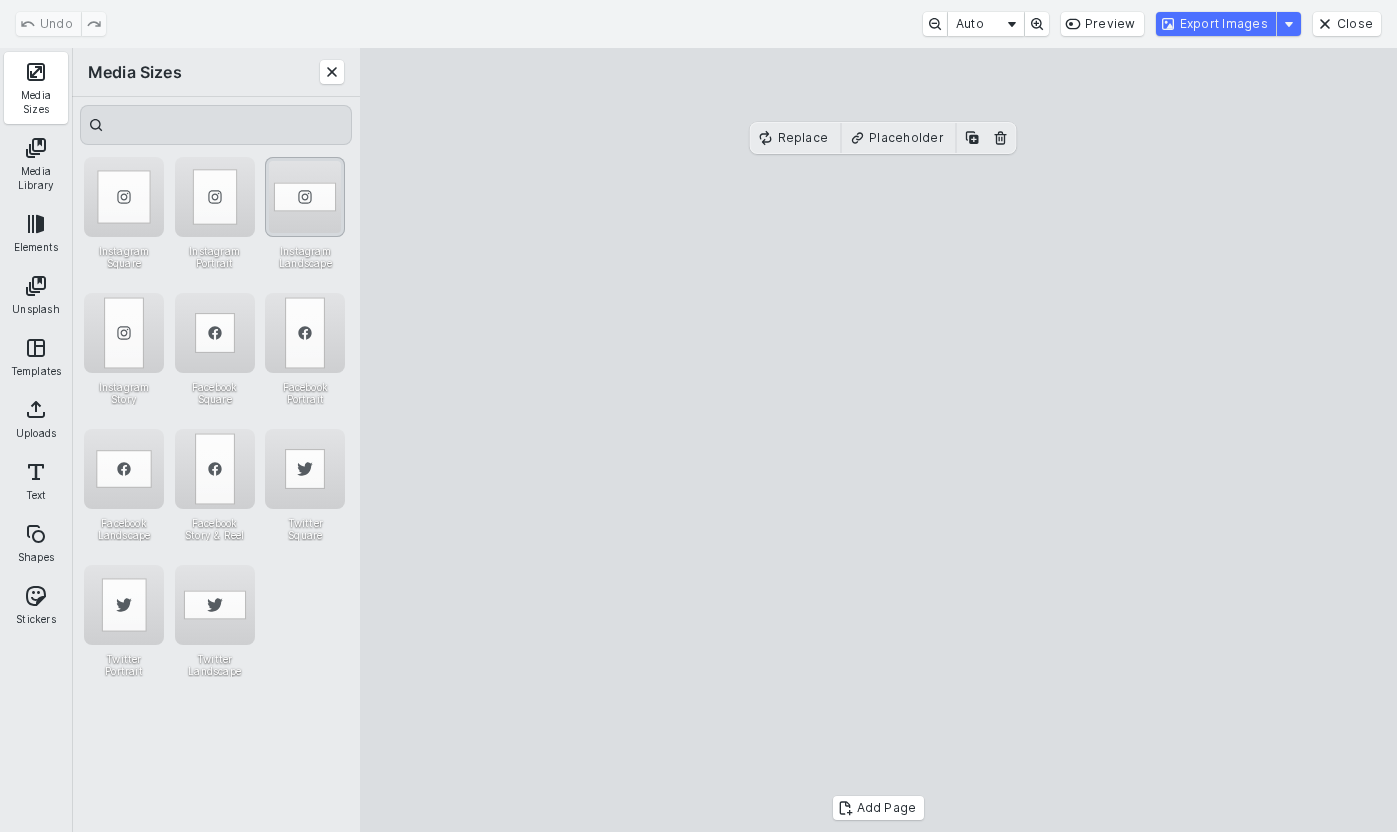 click at bounding box center [305, 197] 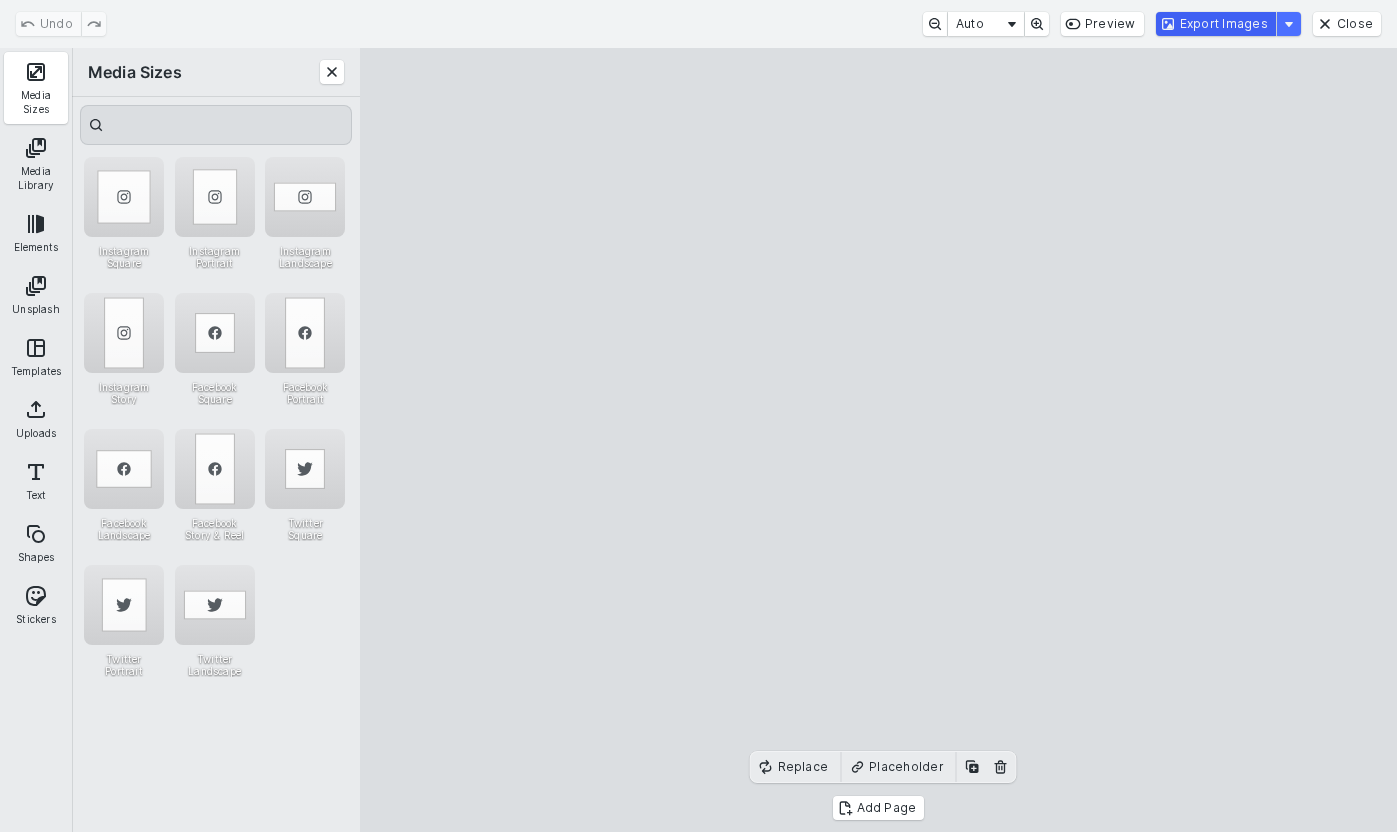click on "Export Images" at bounding box center [1216, 24] 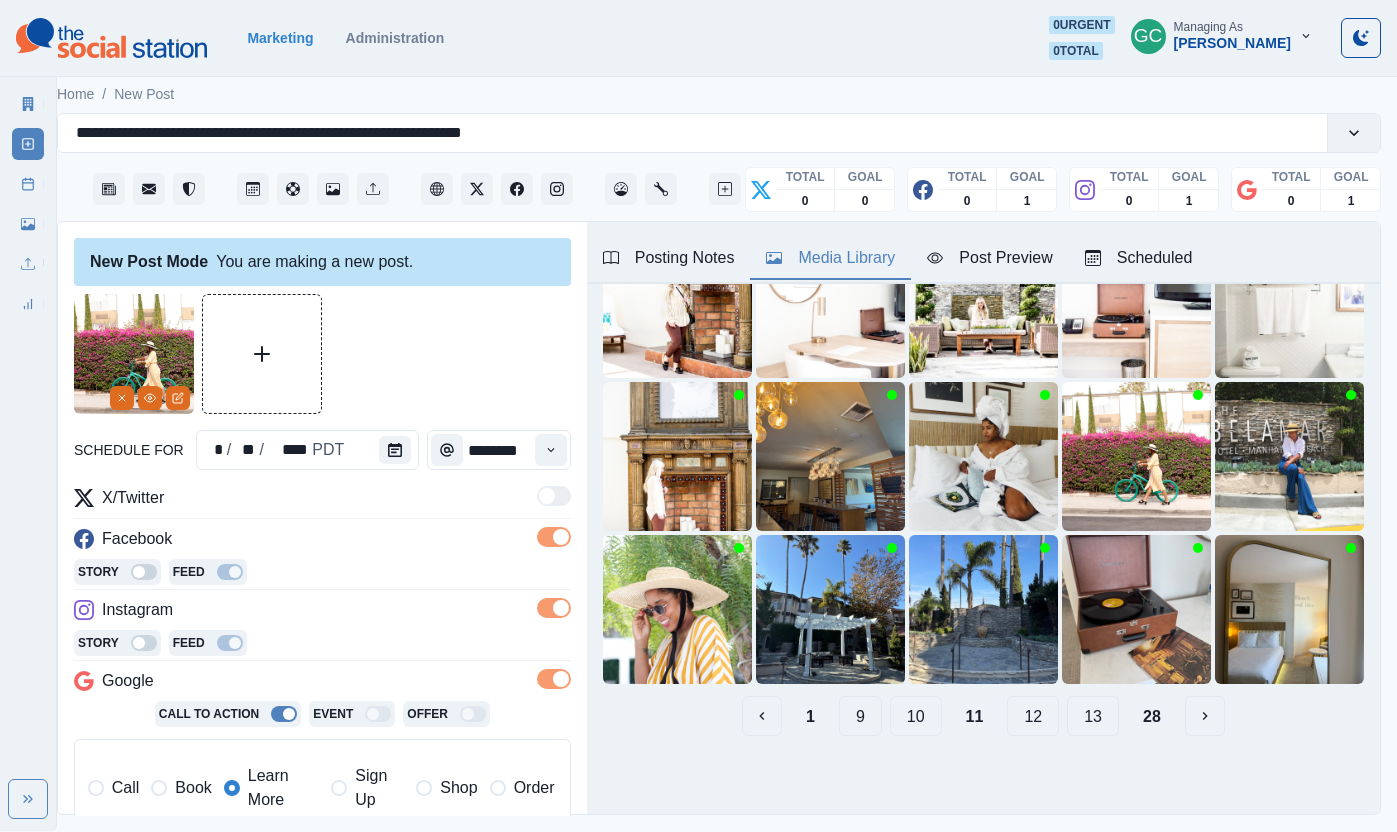 scroll, scrollTop: 265, scrollLeft: 0, axis: vertical 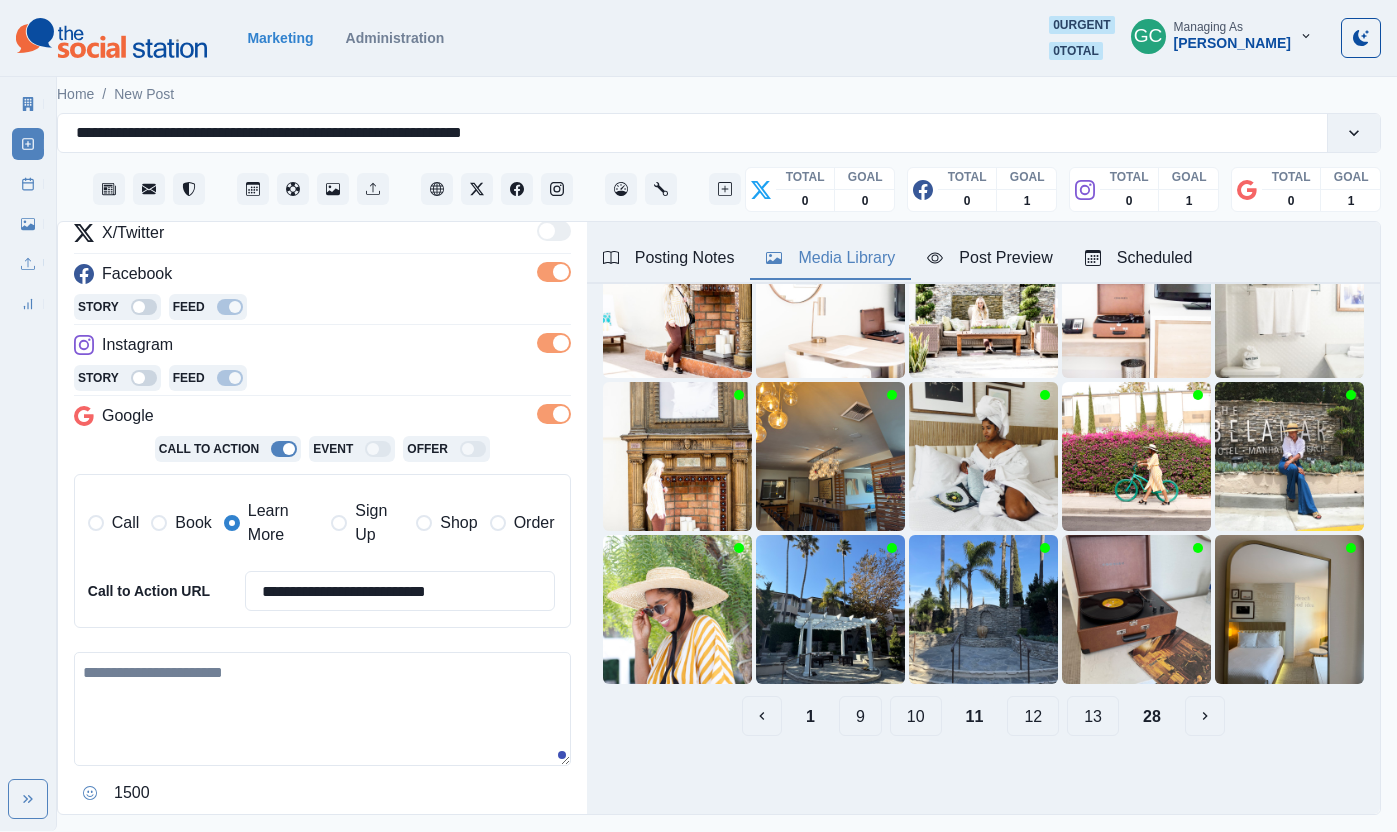click on "1500" at bounding box center (322, 730) 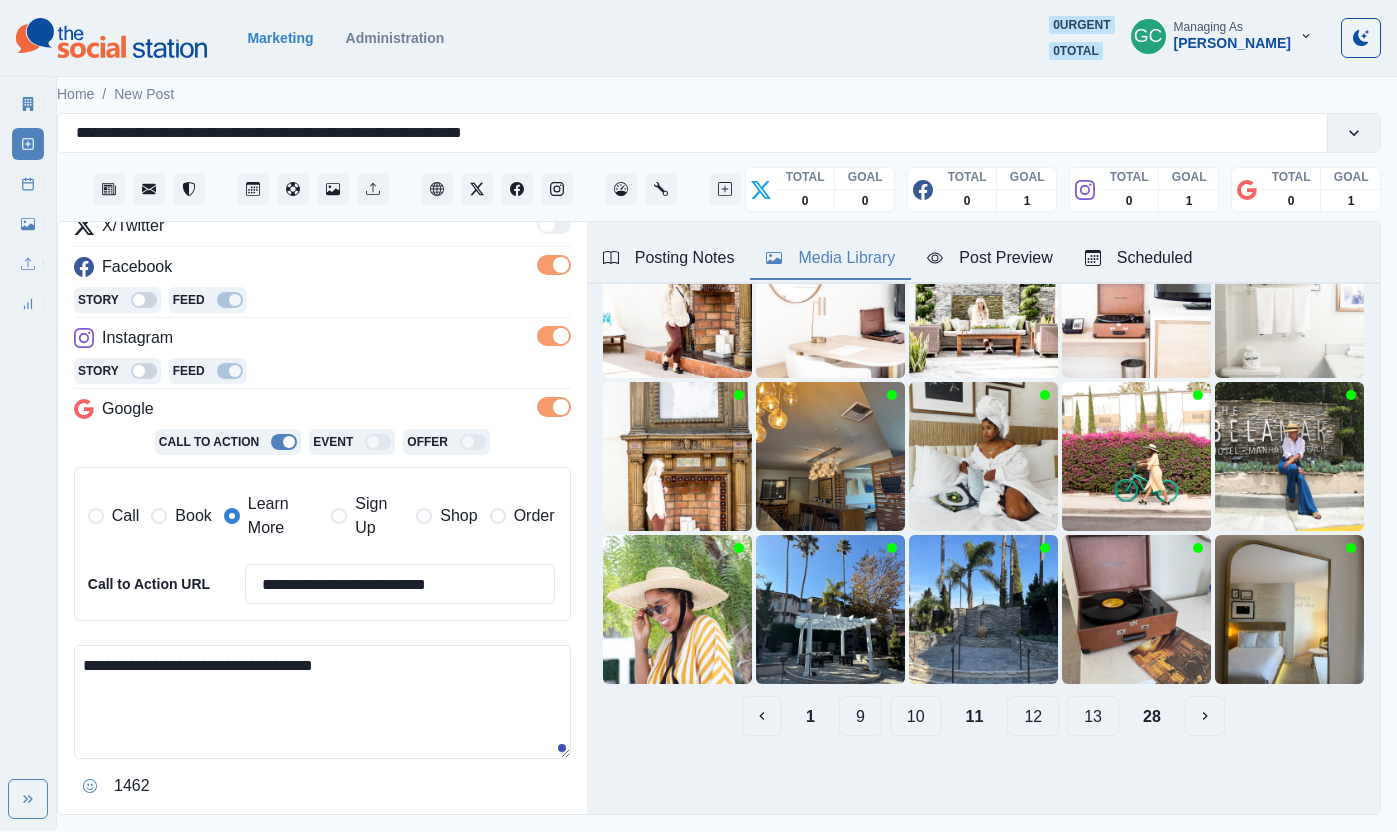 scroll, scrollTop: 336, scrollLeft: 0, axis: vertical 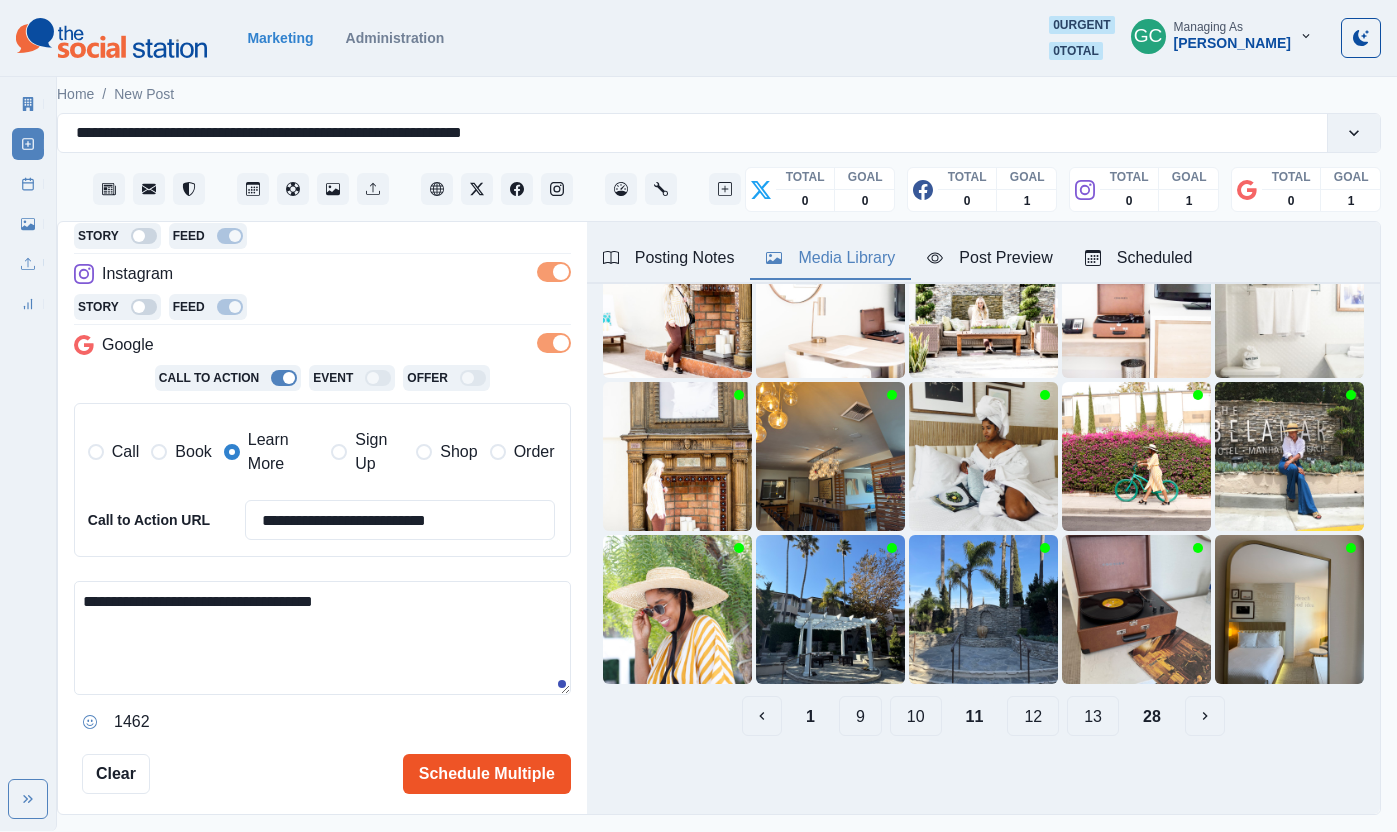 type on "**********" 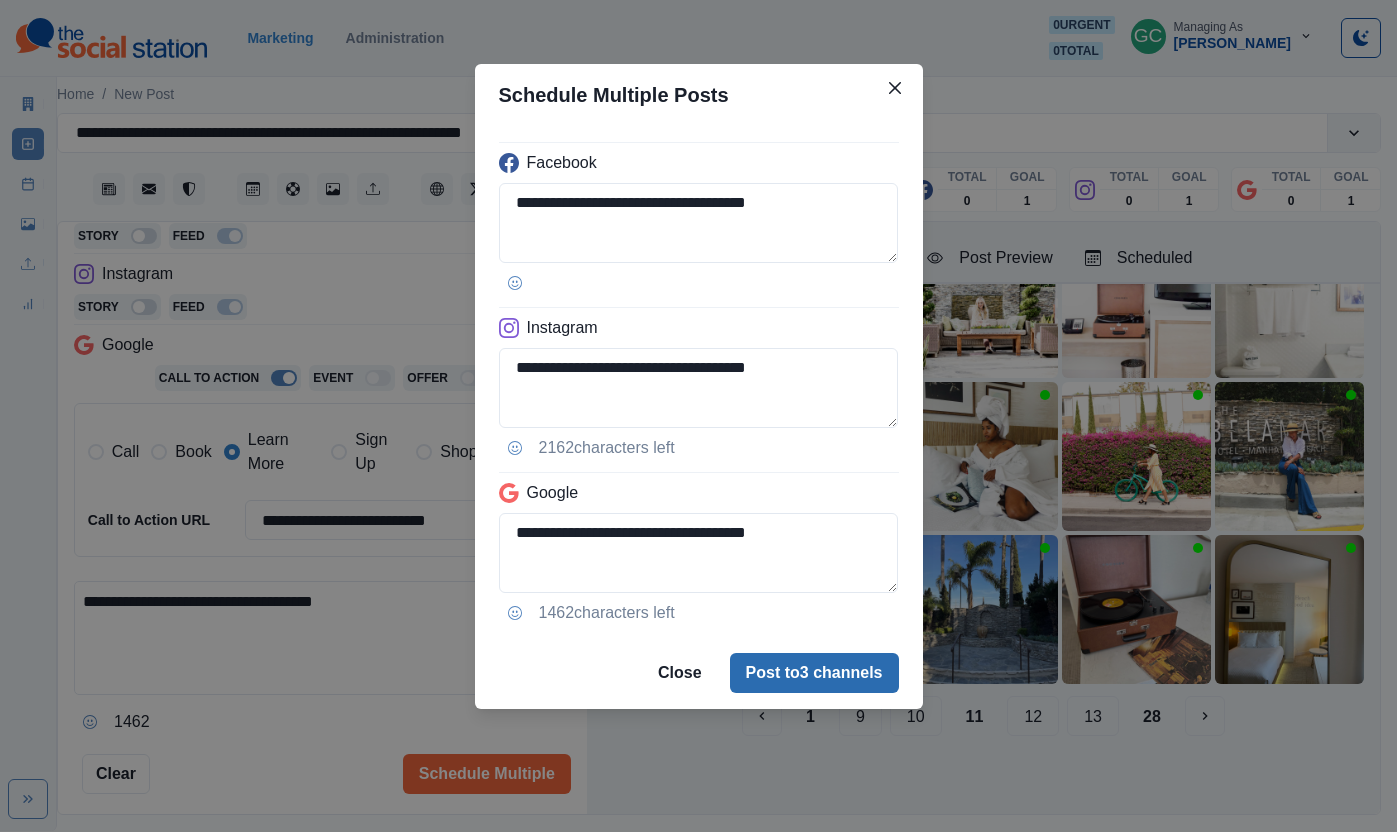 click on "Post to  3   channels" at bounding box center (814, 673) 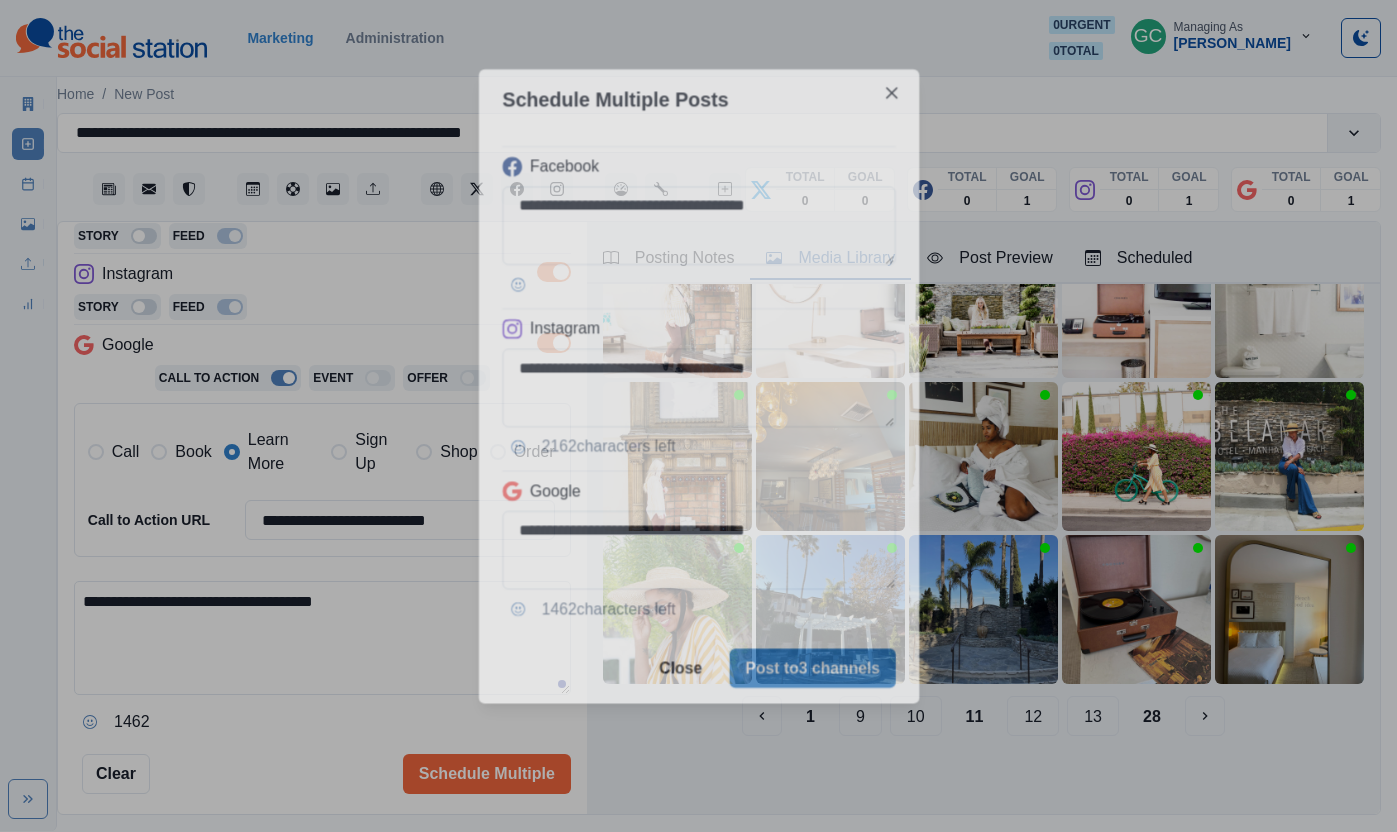 type 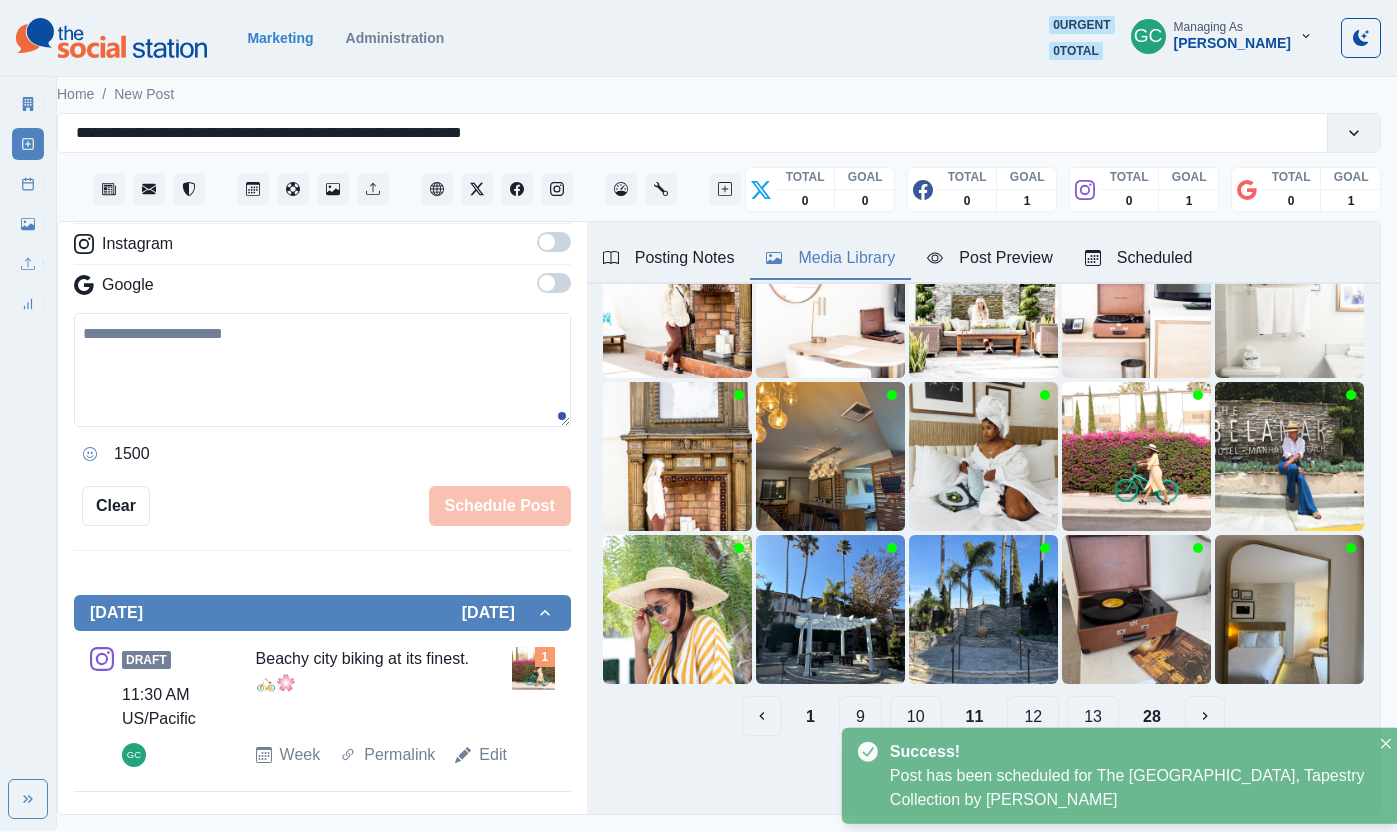 scroll, scrollTop: 336, scrollLeft: 0, axis: vertical 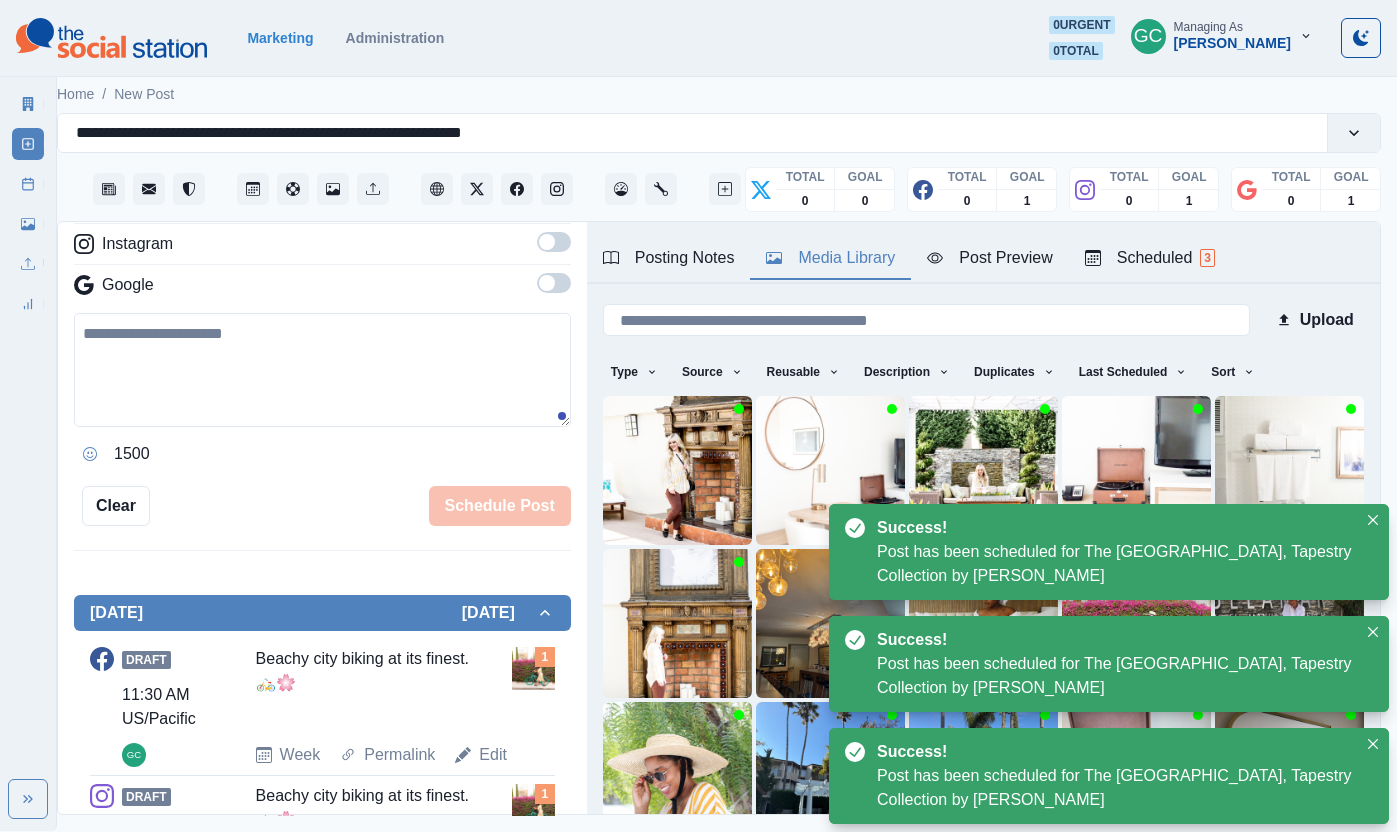 click on "Scheduled 3" at bounding box center (1150, 258) 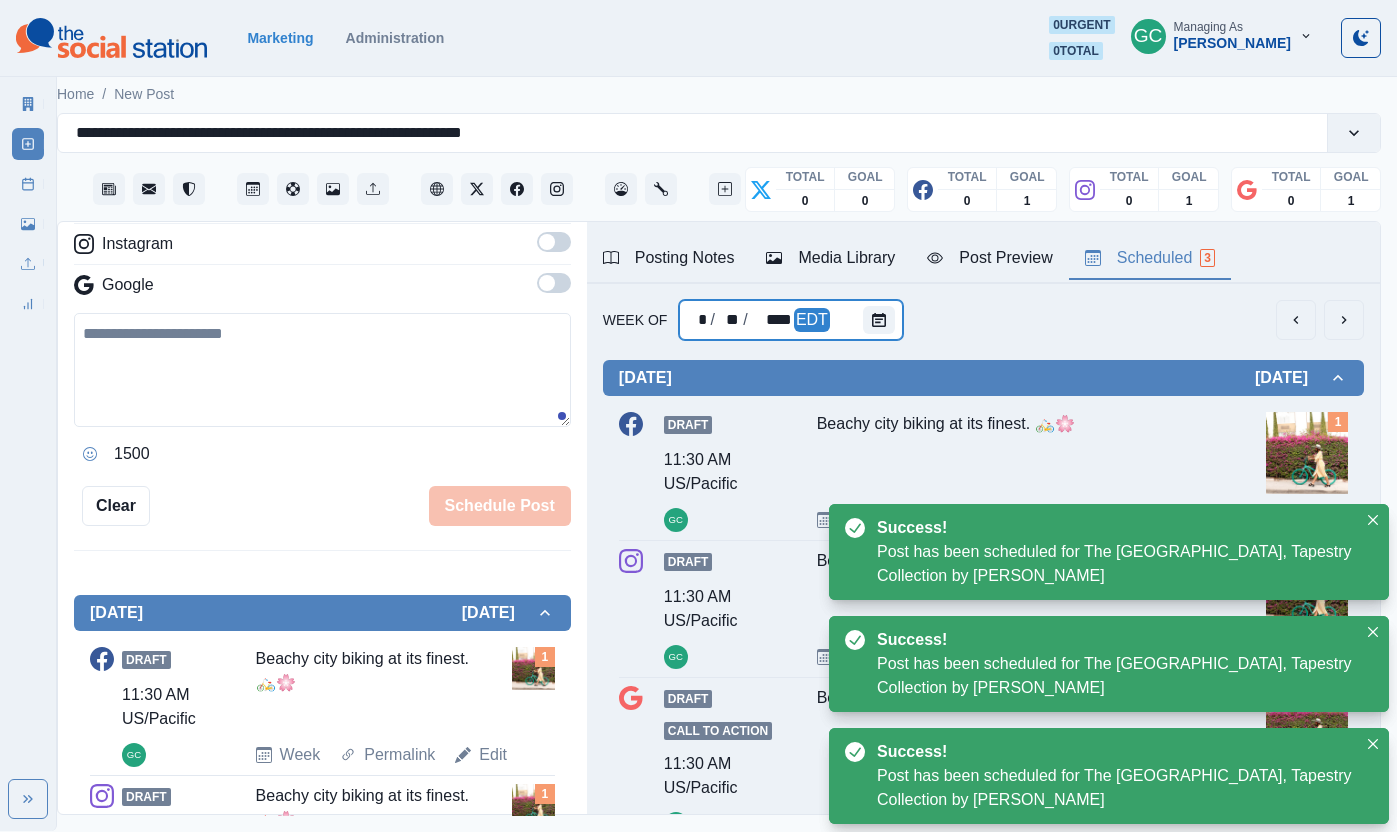 click at bounding box center [883, 320] 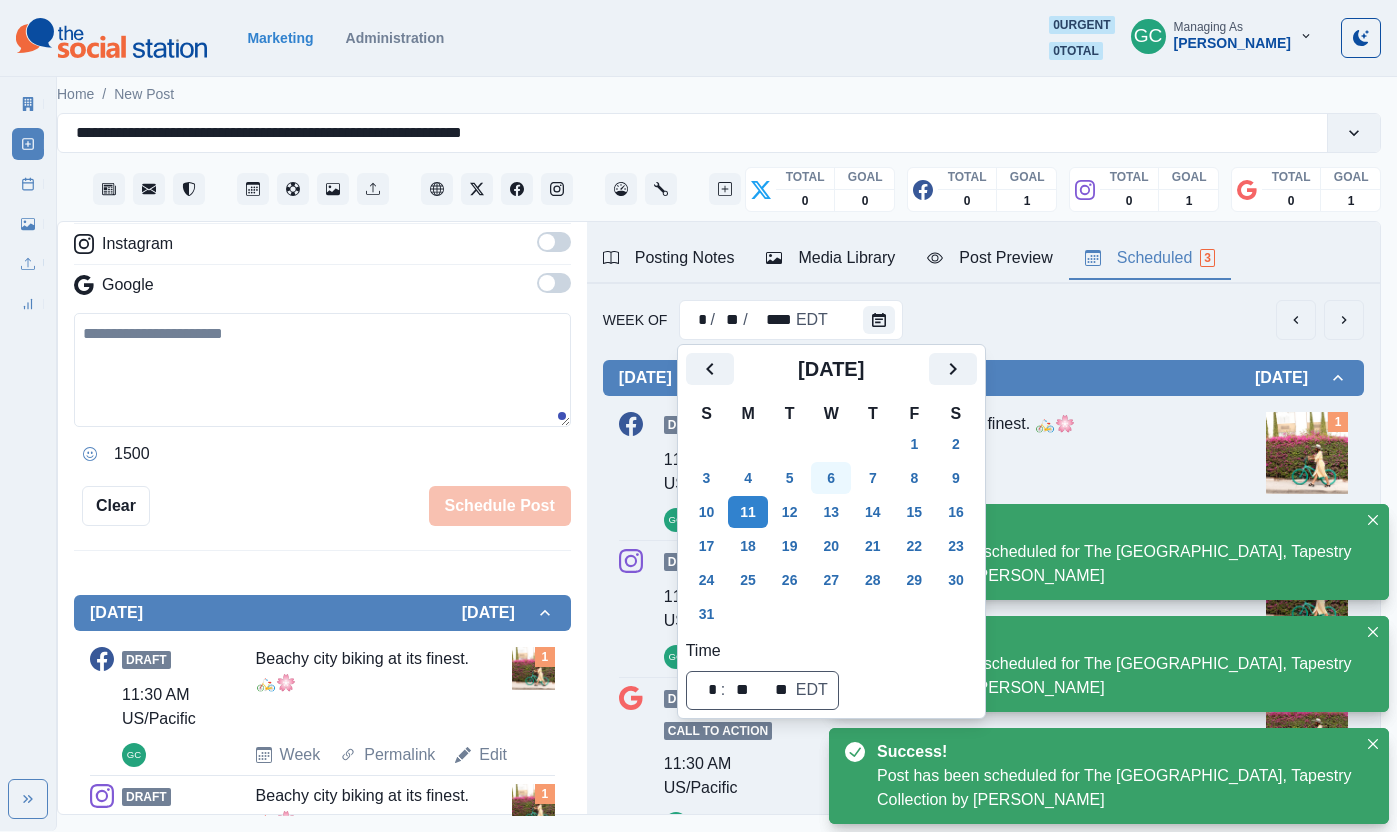 click on "6" at bounding box center (831, 478) 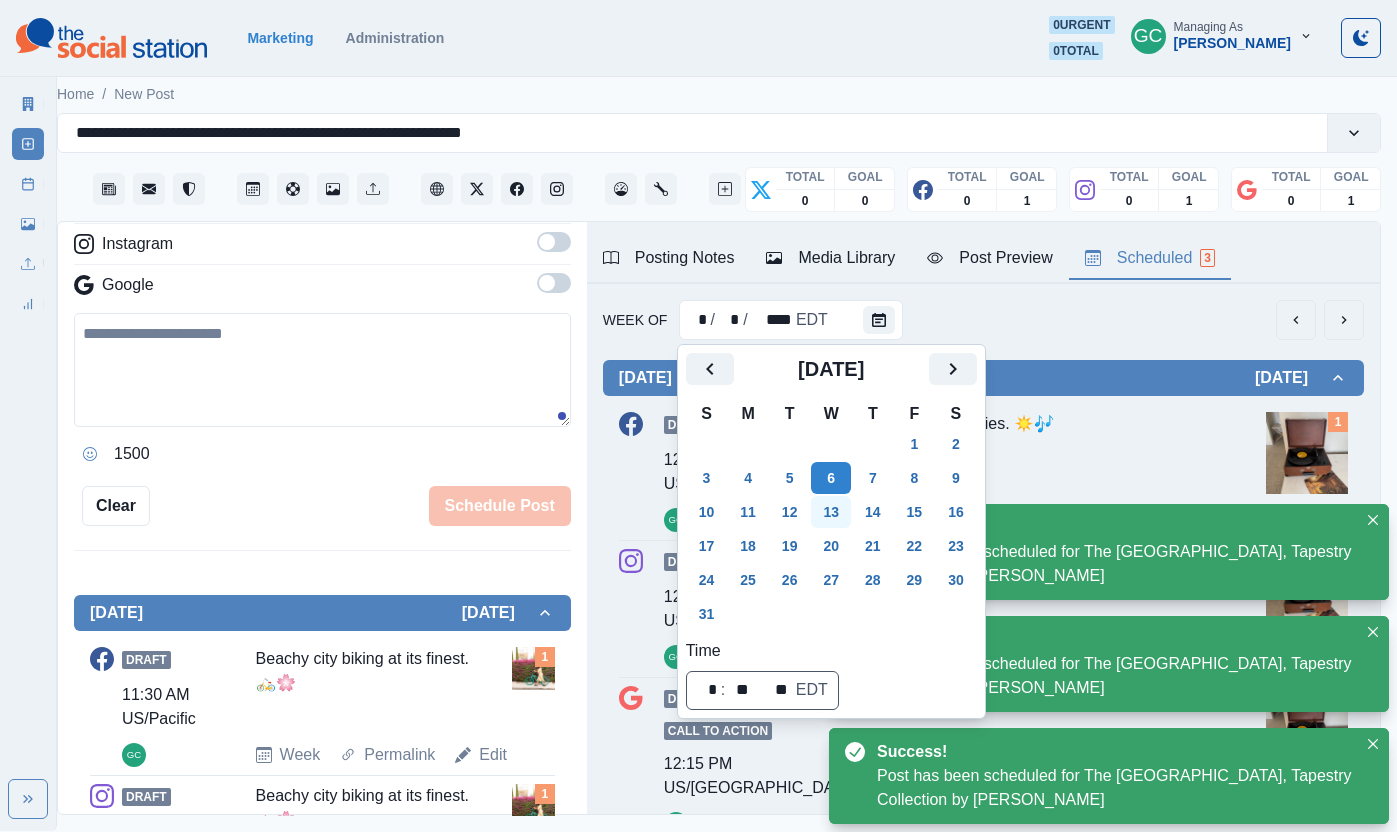 click on "13" at bounding box center (831, 512) 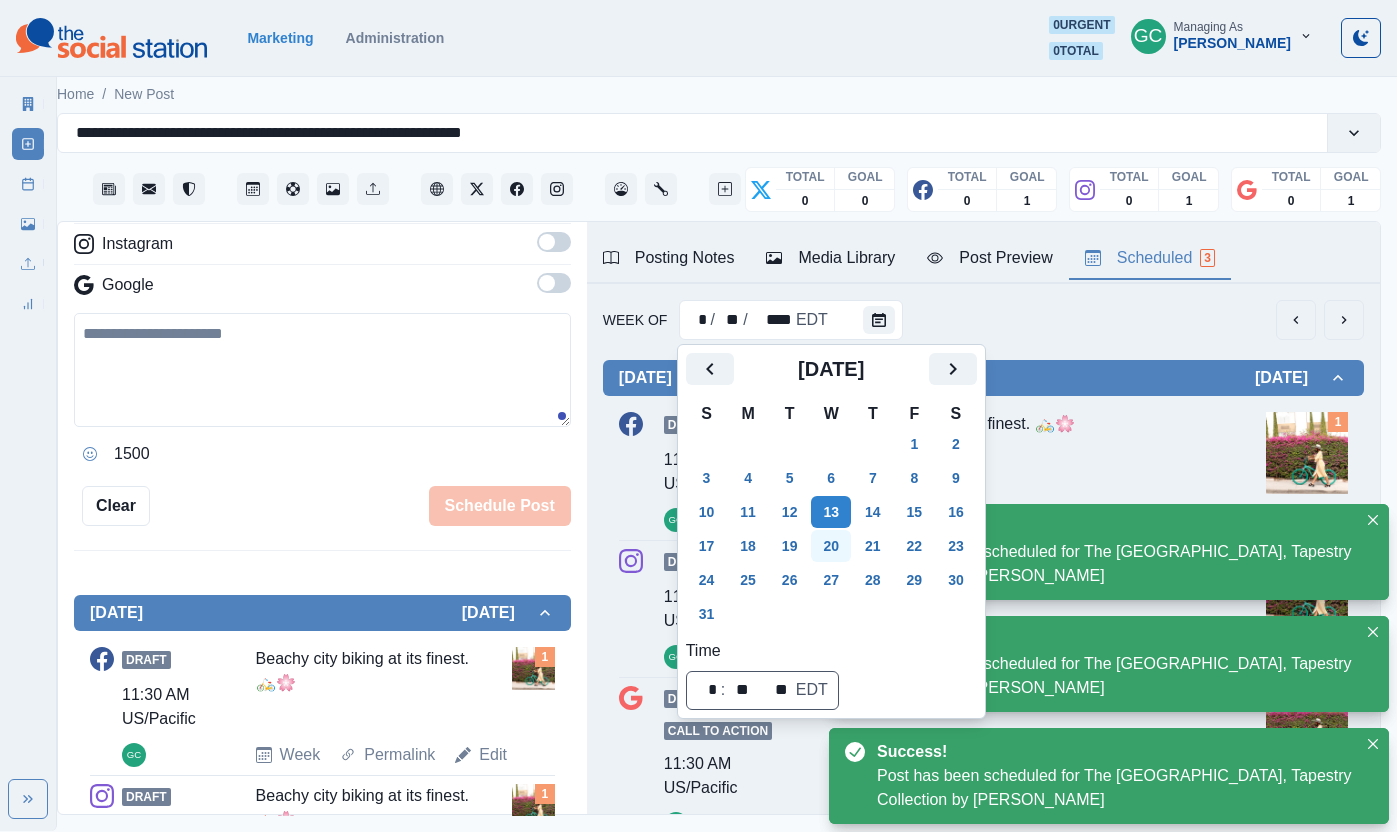 click on "20" at bounding box center (831, 546) 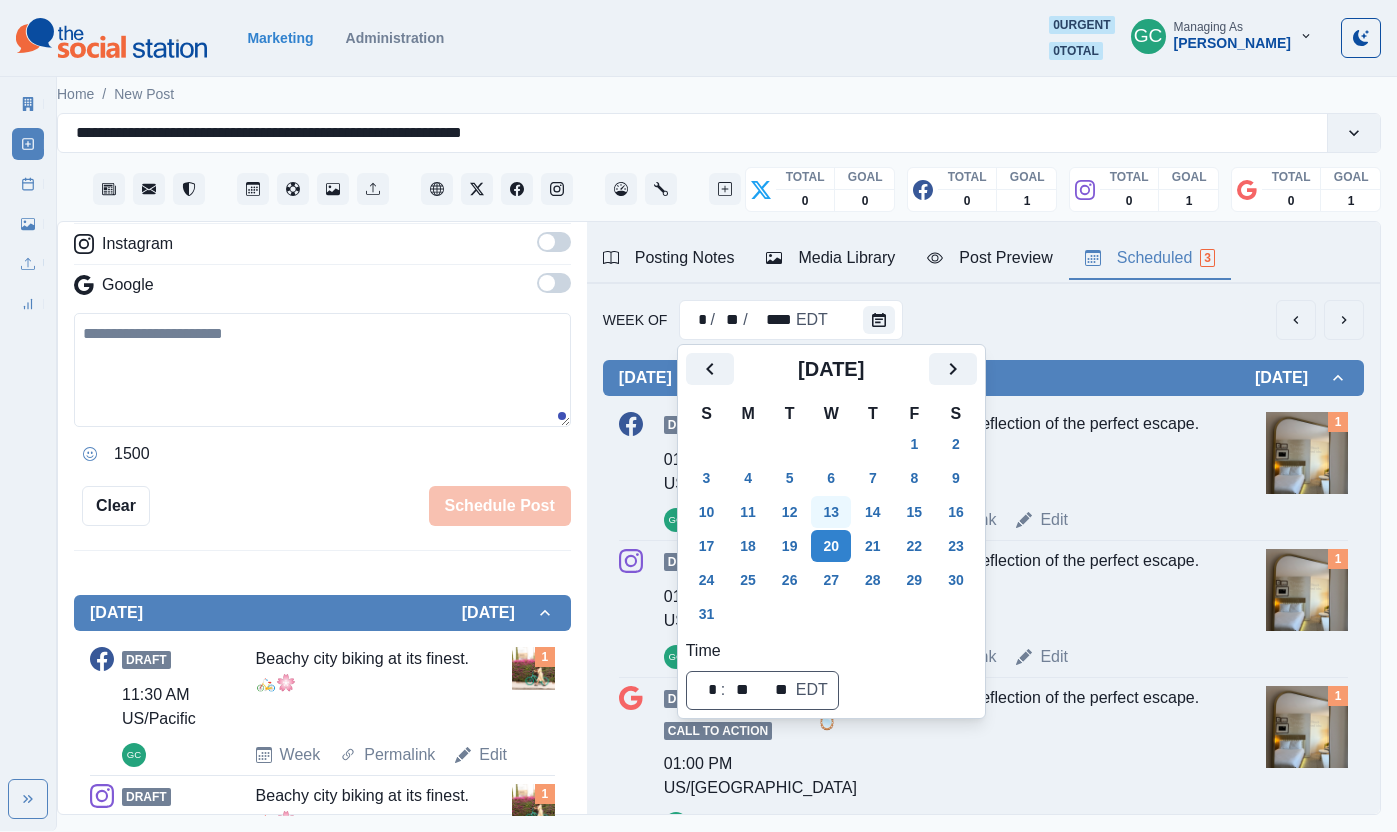 click on "13" at bounding box center (831, 512) 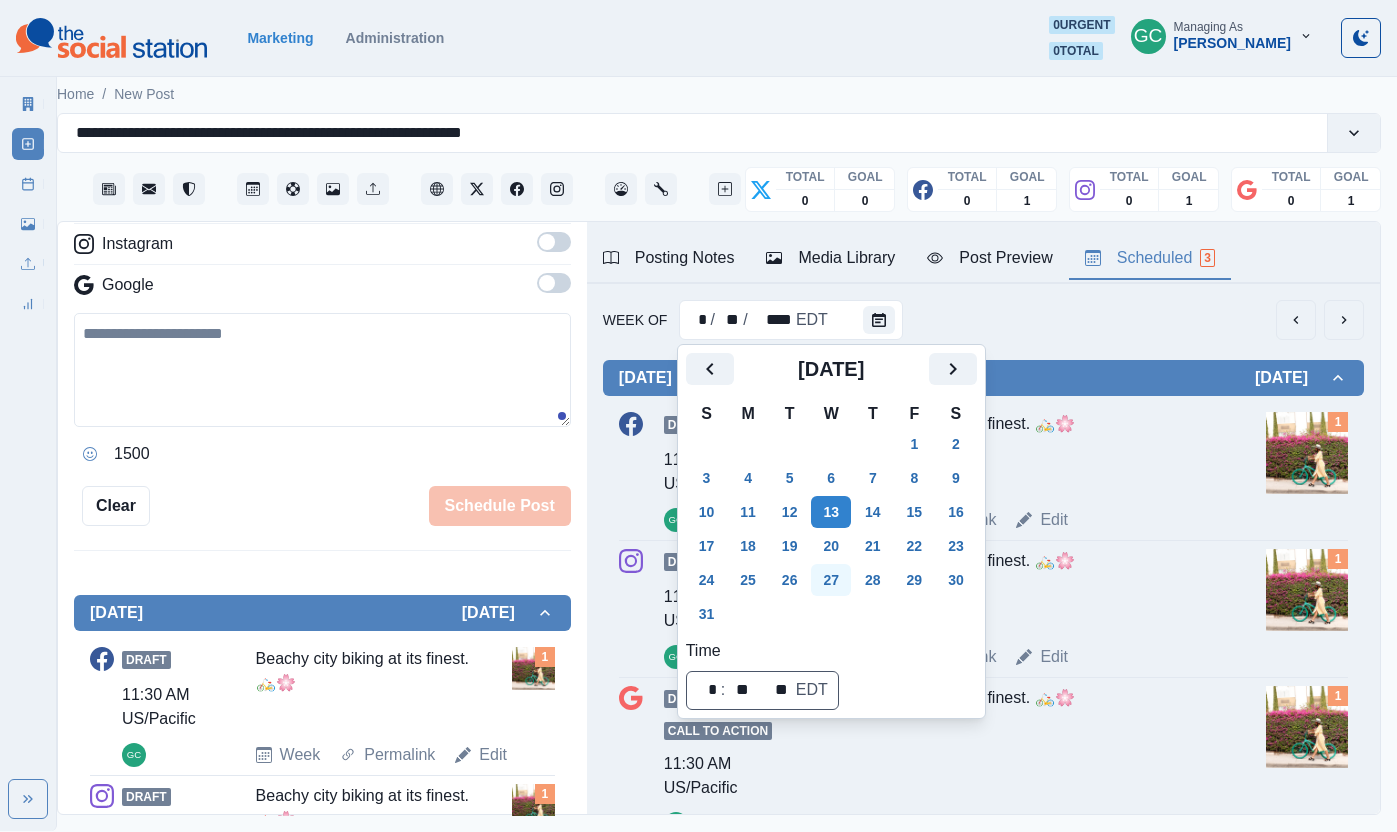 click on "27" at bounding box center [831, 580] 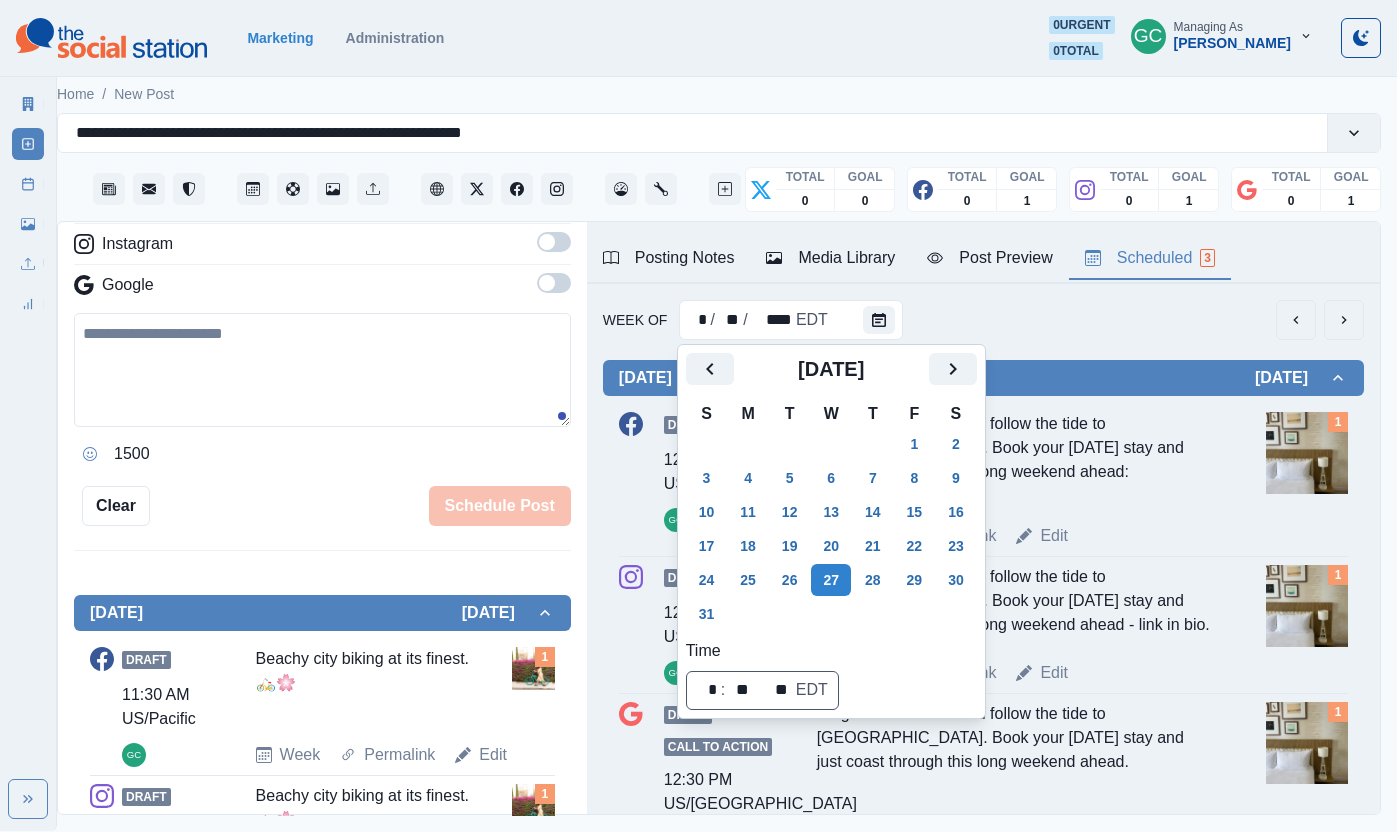 click at bounding box center (1307, 453) 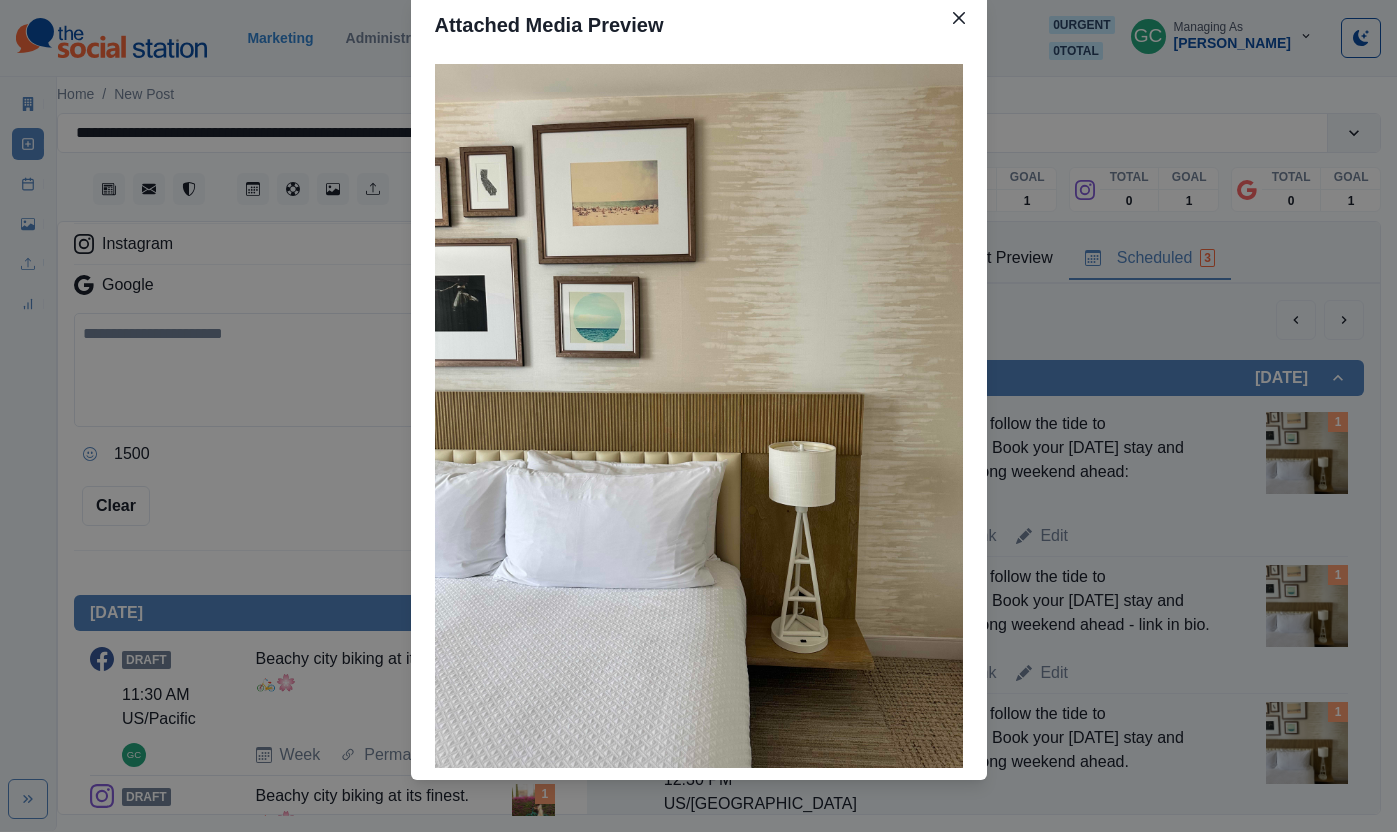 scroll, scrollTop: 71, scrollLeft: 0, axis: vertical 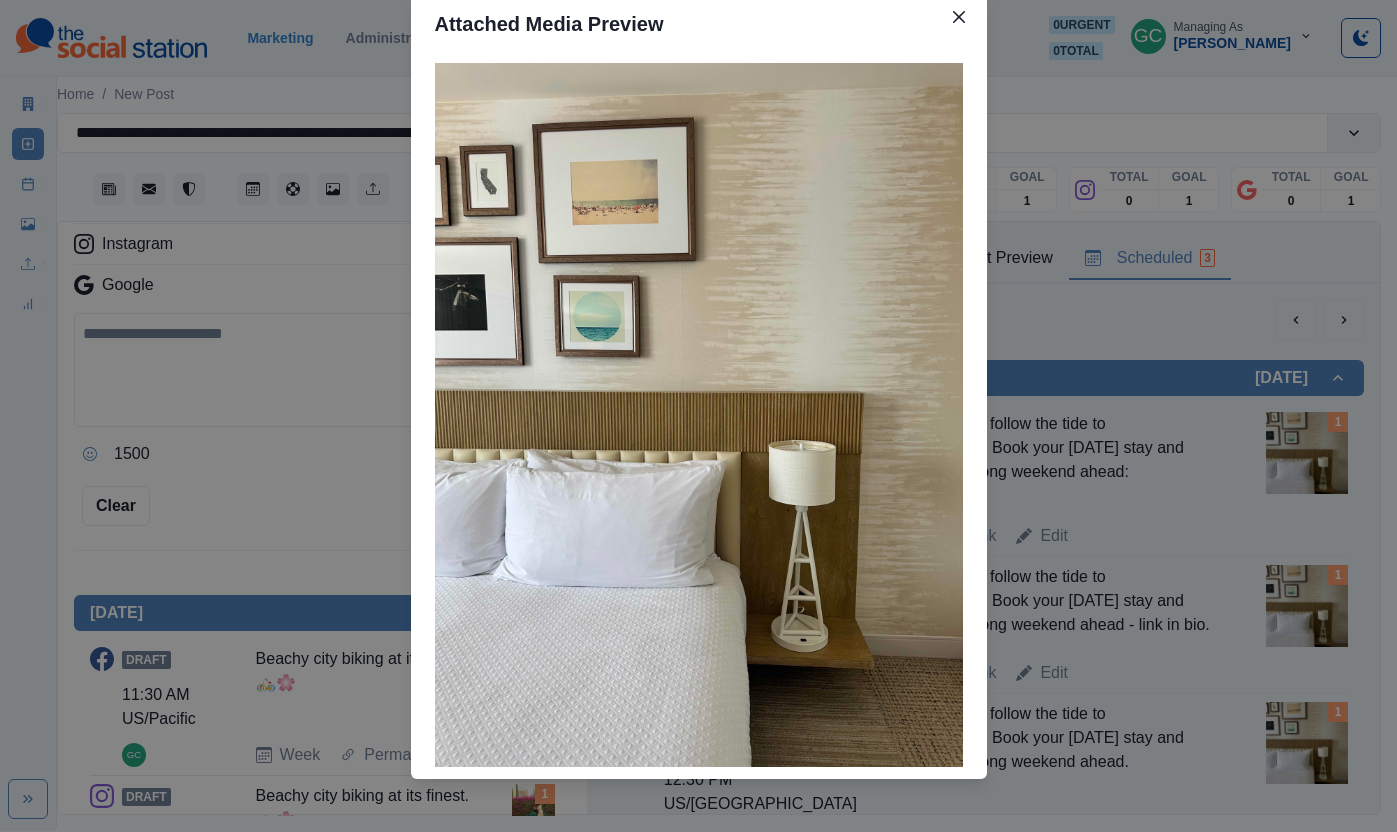 click on "Attached Media Preview" at bounding box center [698, 416] 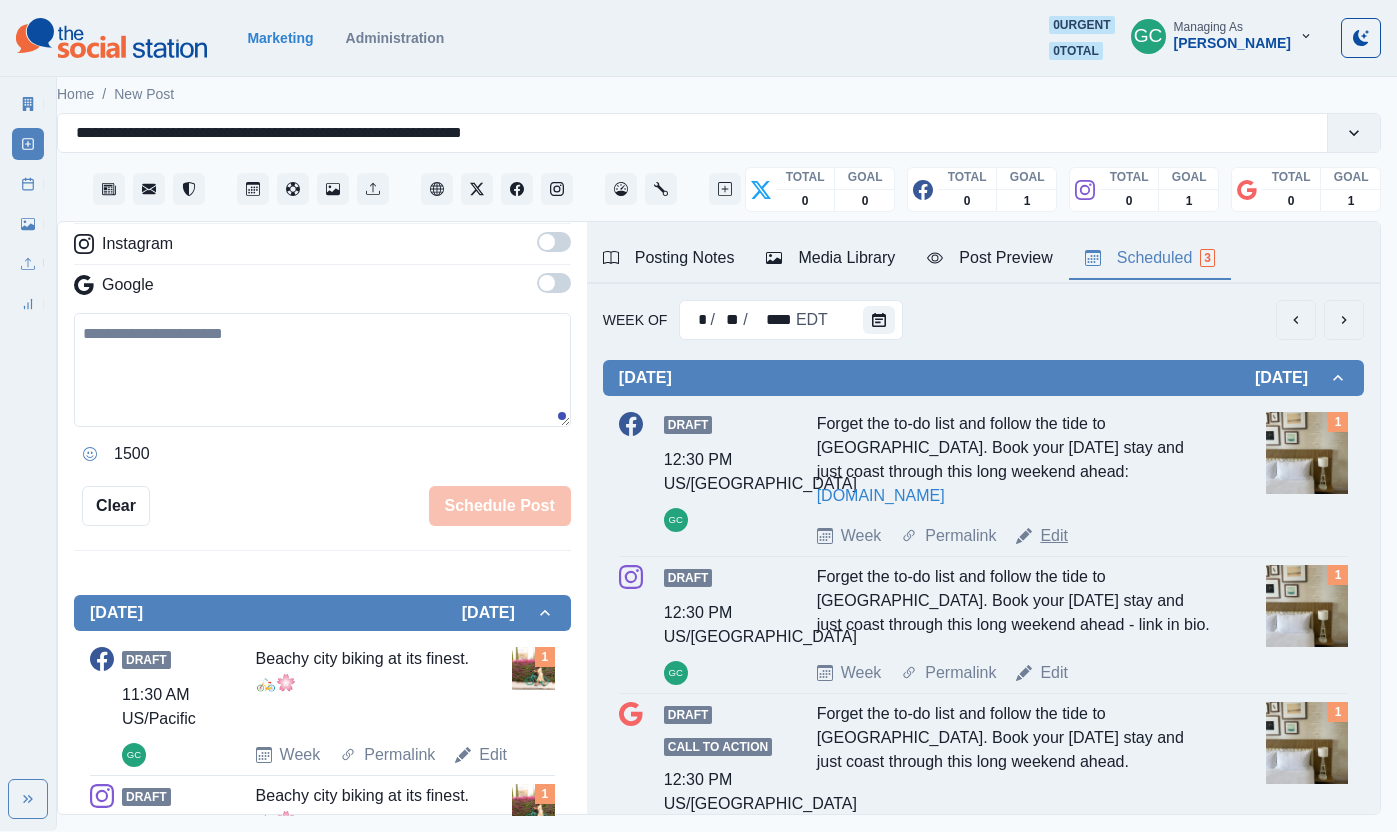 click on "Edit" at bounding box center (1054, 536) 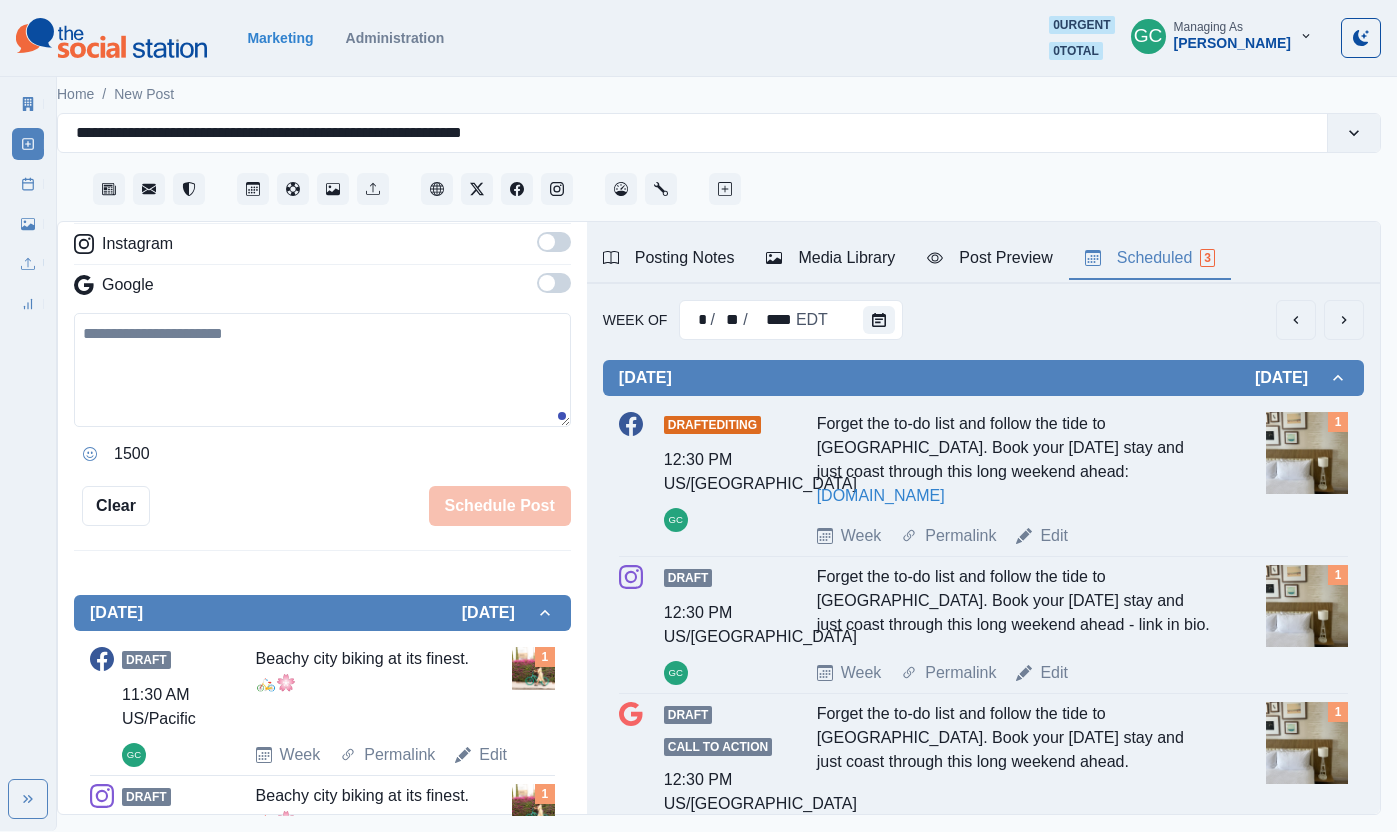 type on "********" 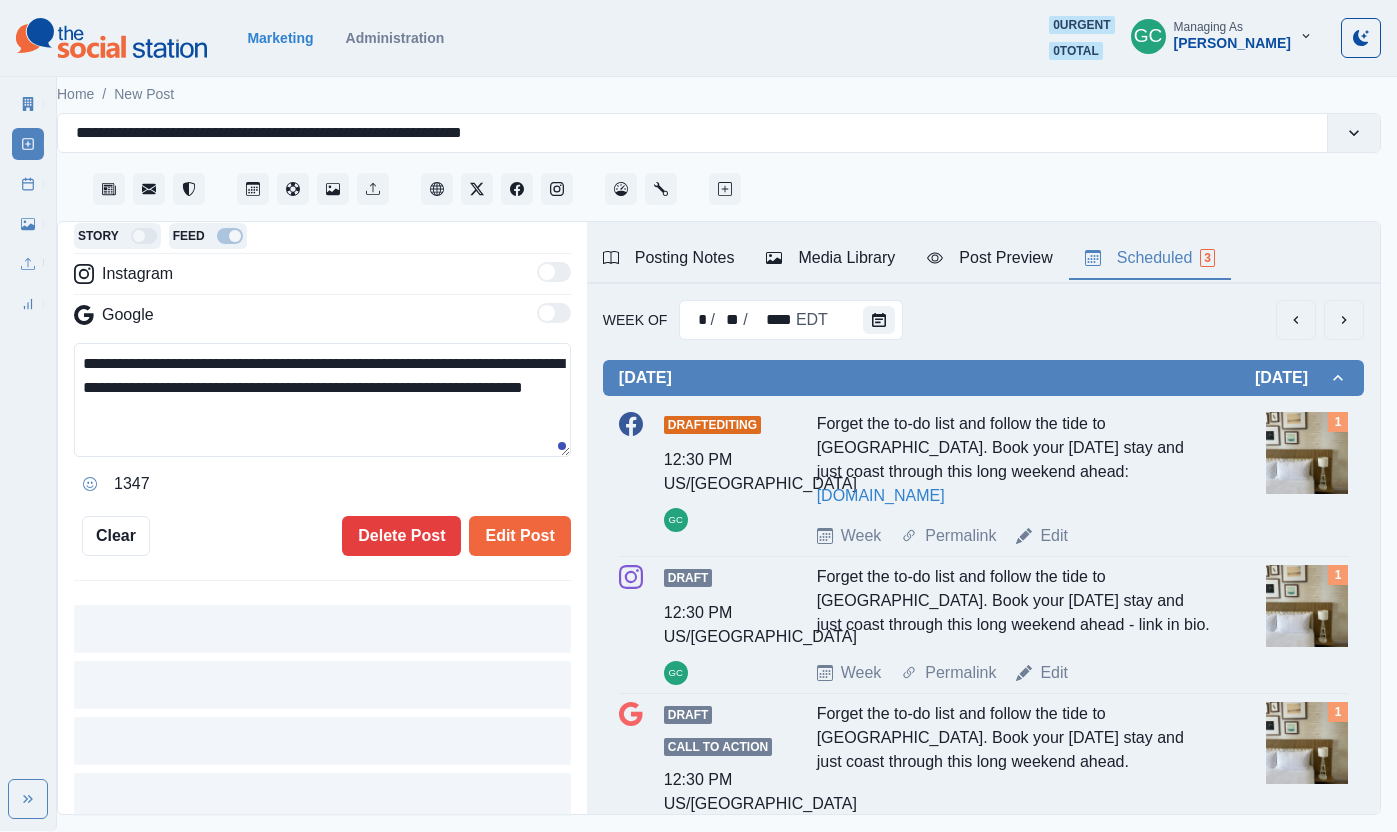 scroll, scrollTop: 336, scrollLeft: 0, axis: vertical 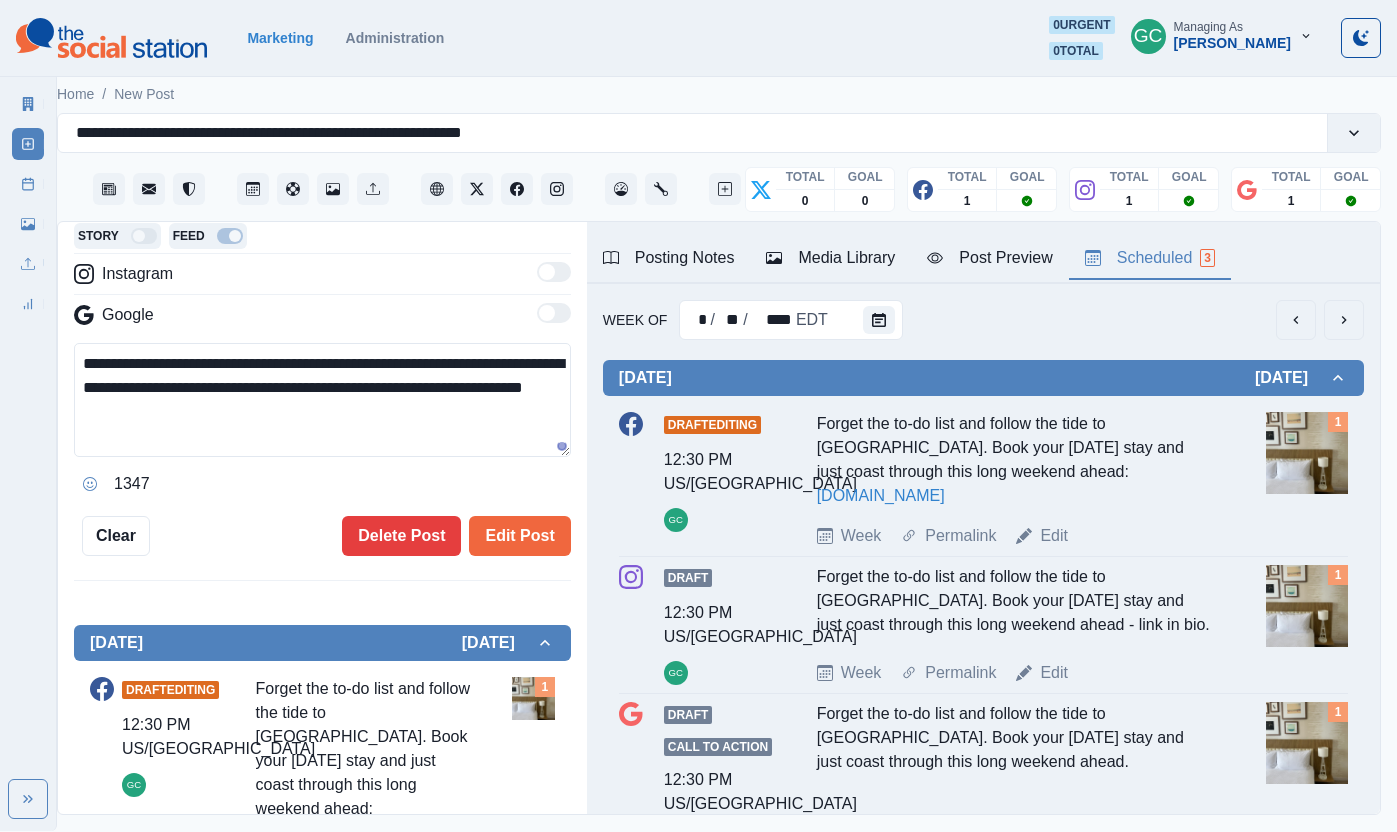 click on "Media Library" at bounding box center (830, 258) 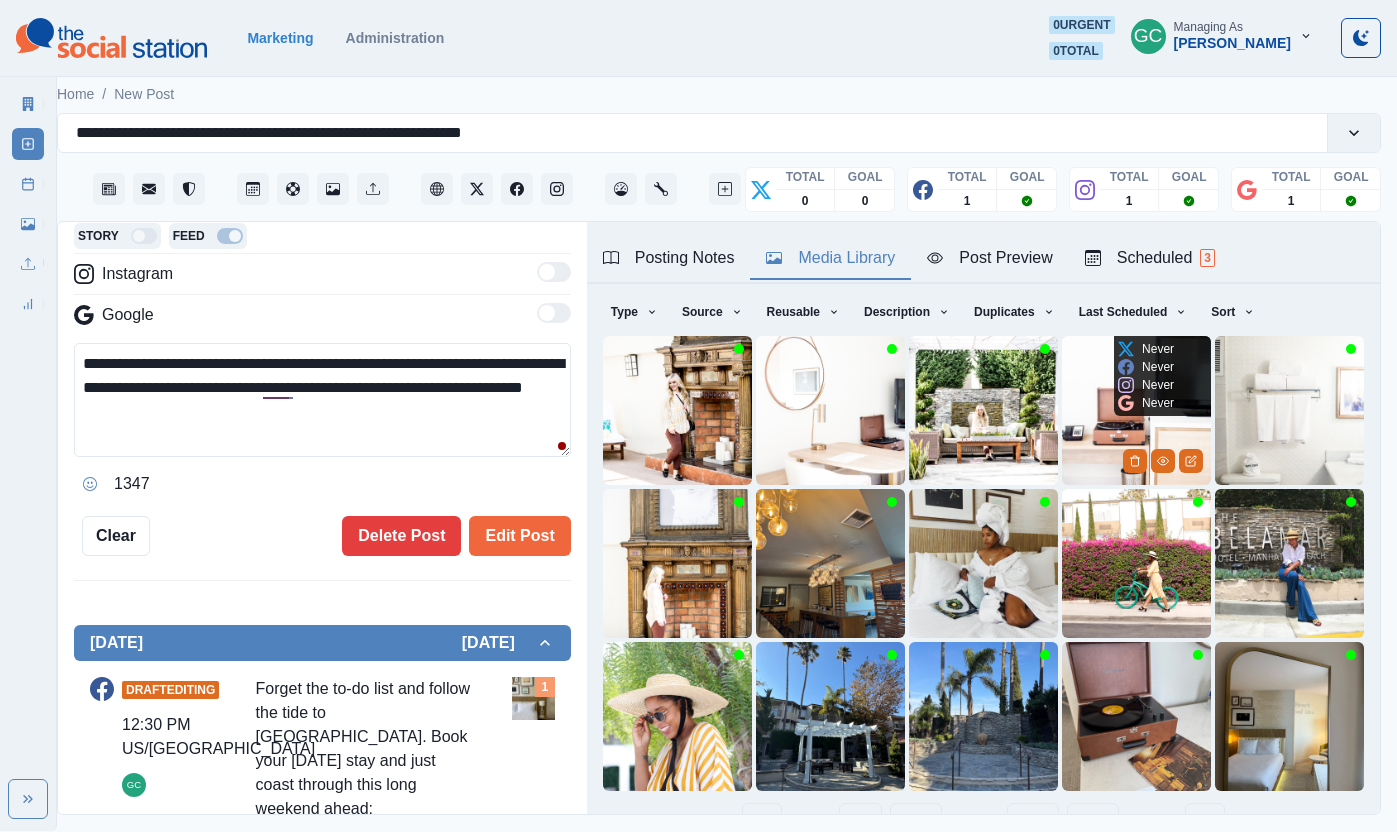 scroll, scrollTop: 0, scrollLeft: 0, axis: both 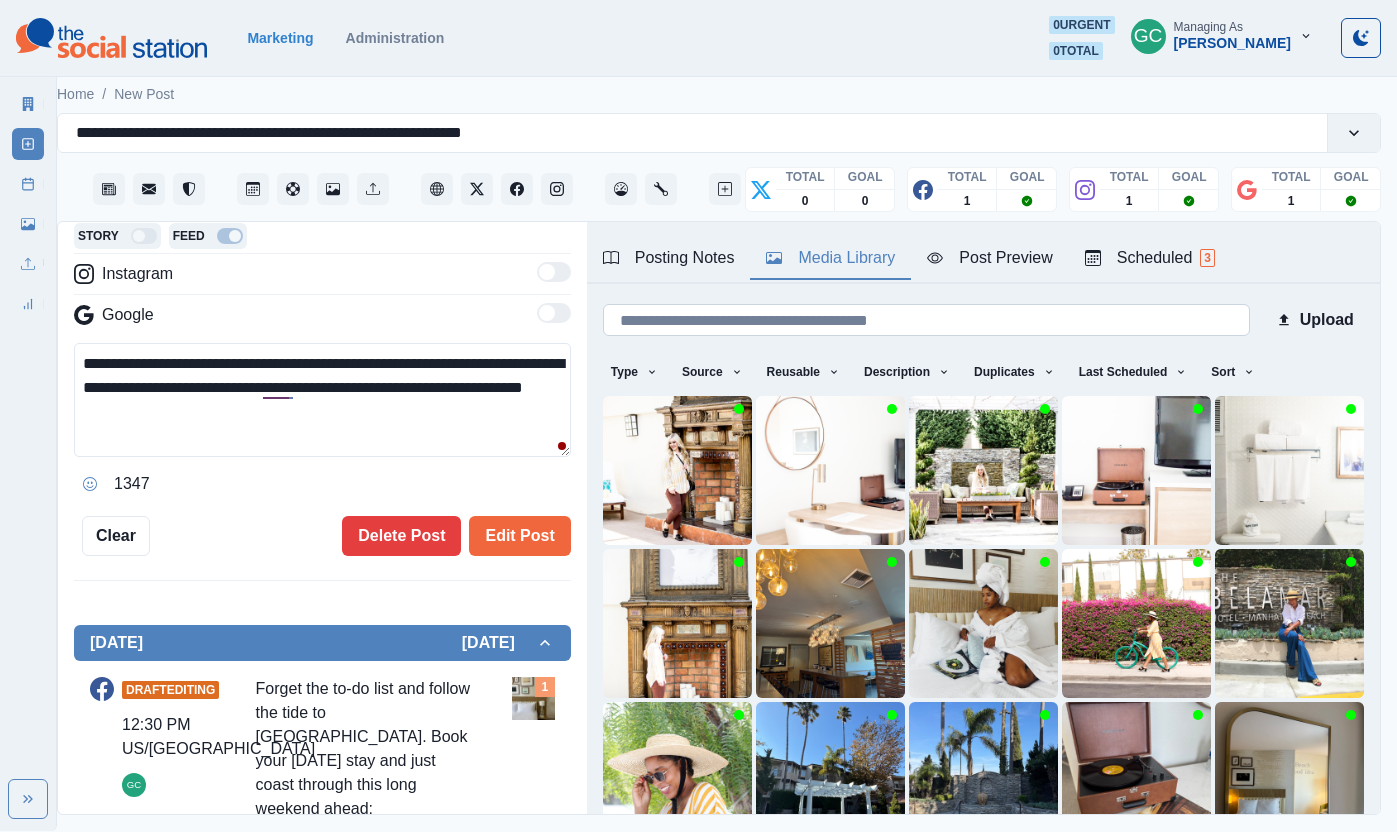 click at bounding box center (926, 320) 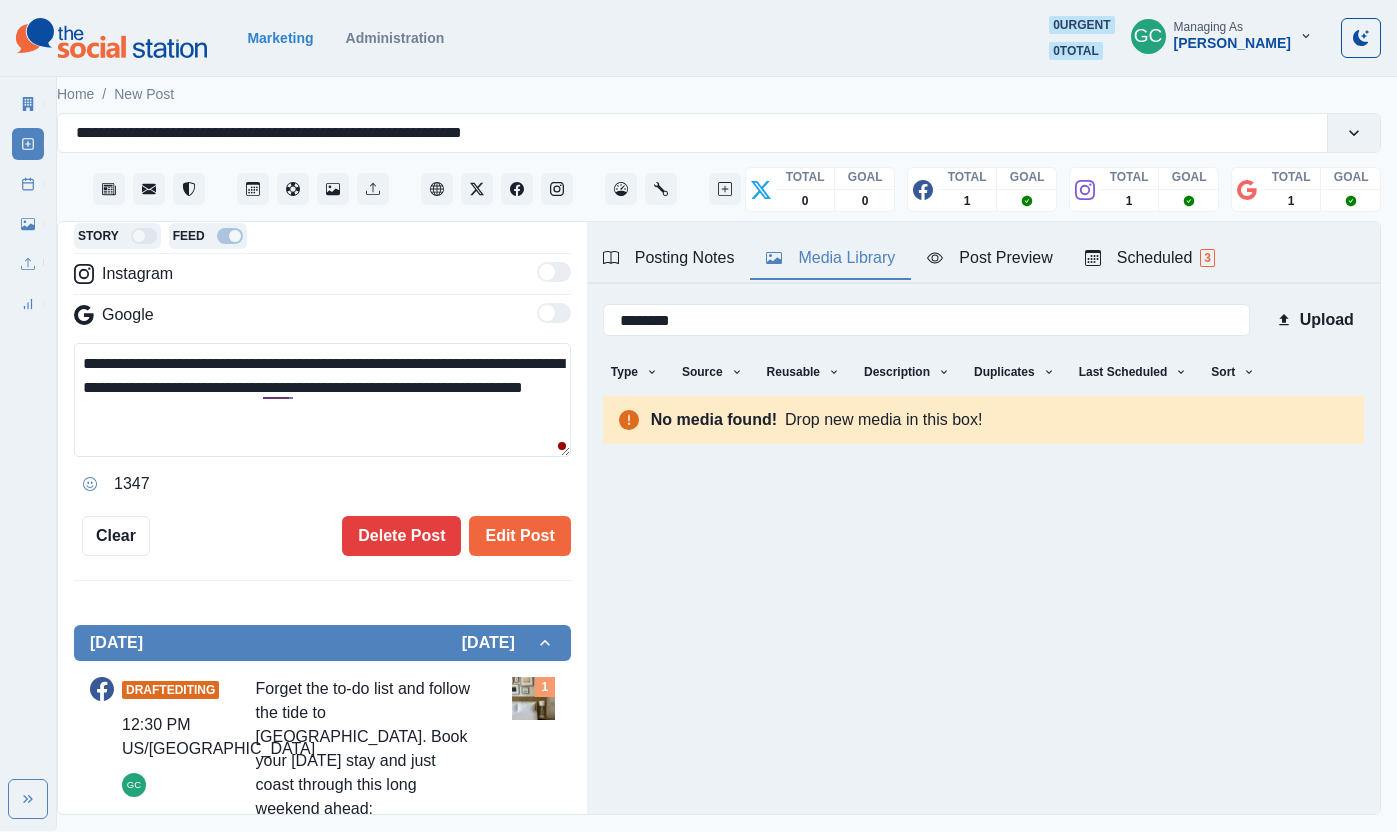 drag, startPoint x: 870, startPoint y: 330, endPoint x: 348, endPoint y: 318, distance: 522.13794 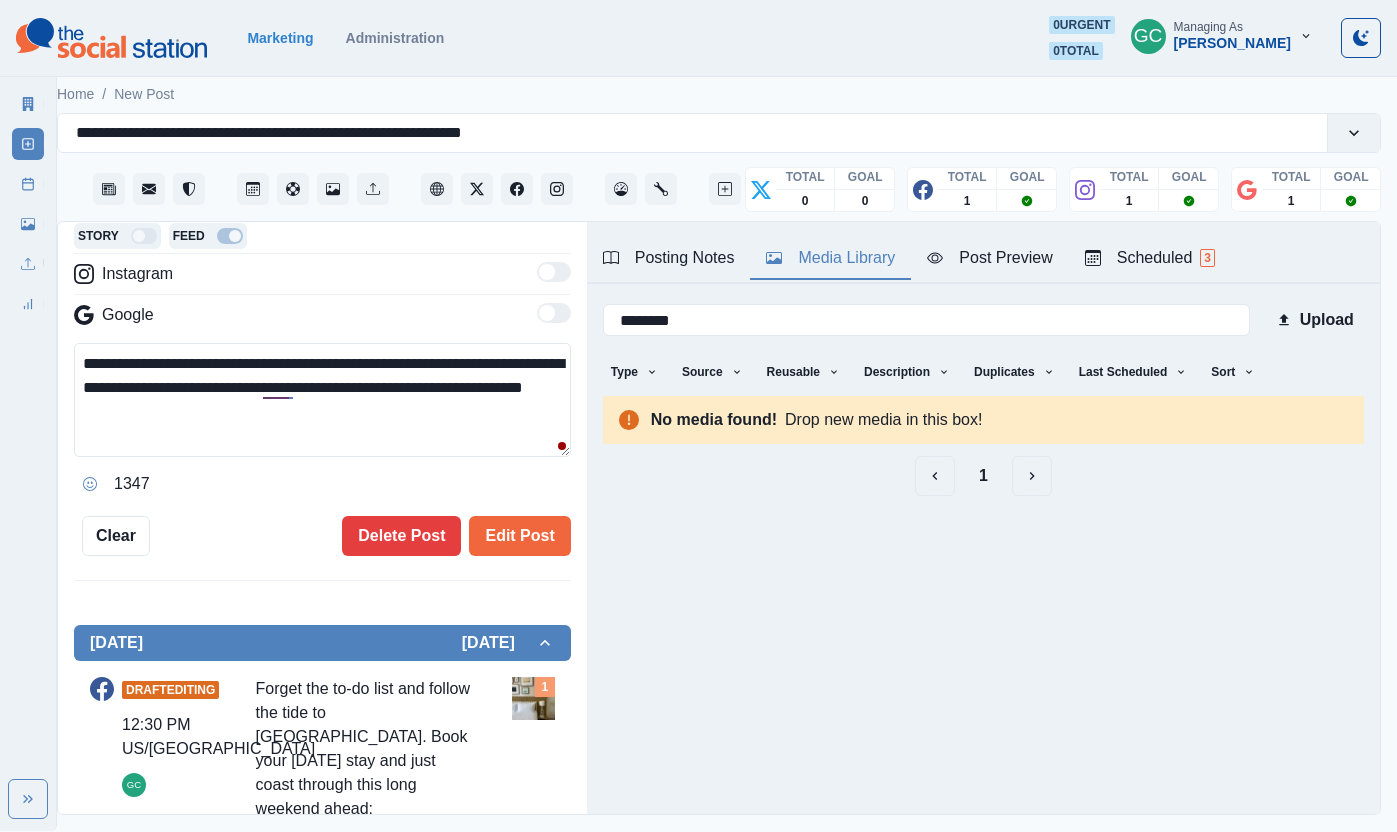type on "********" 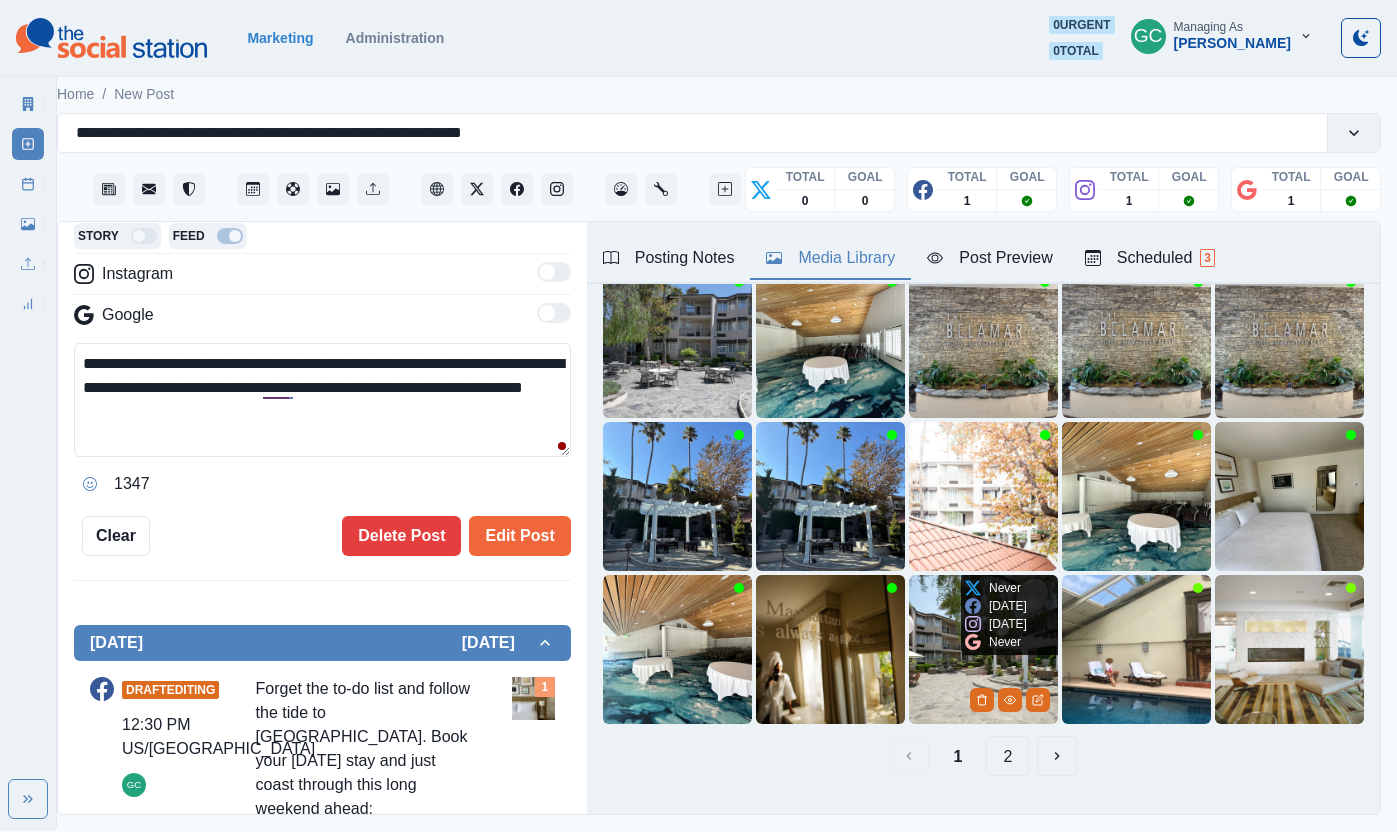 scroll, scrollTop: 131, scrollLeft: 0, axis: vertical 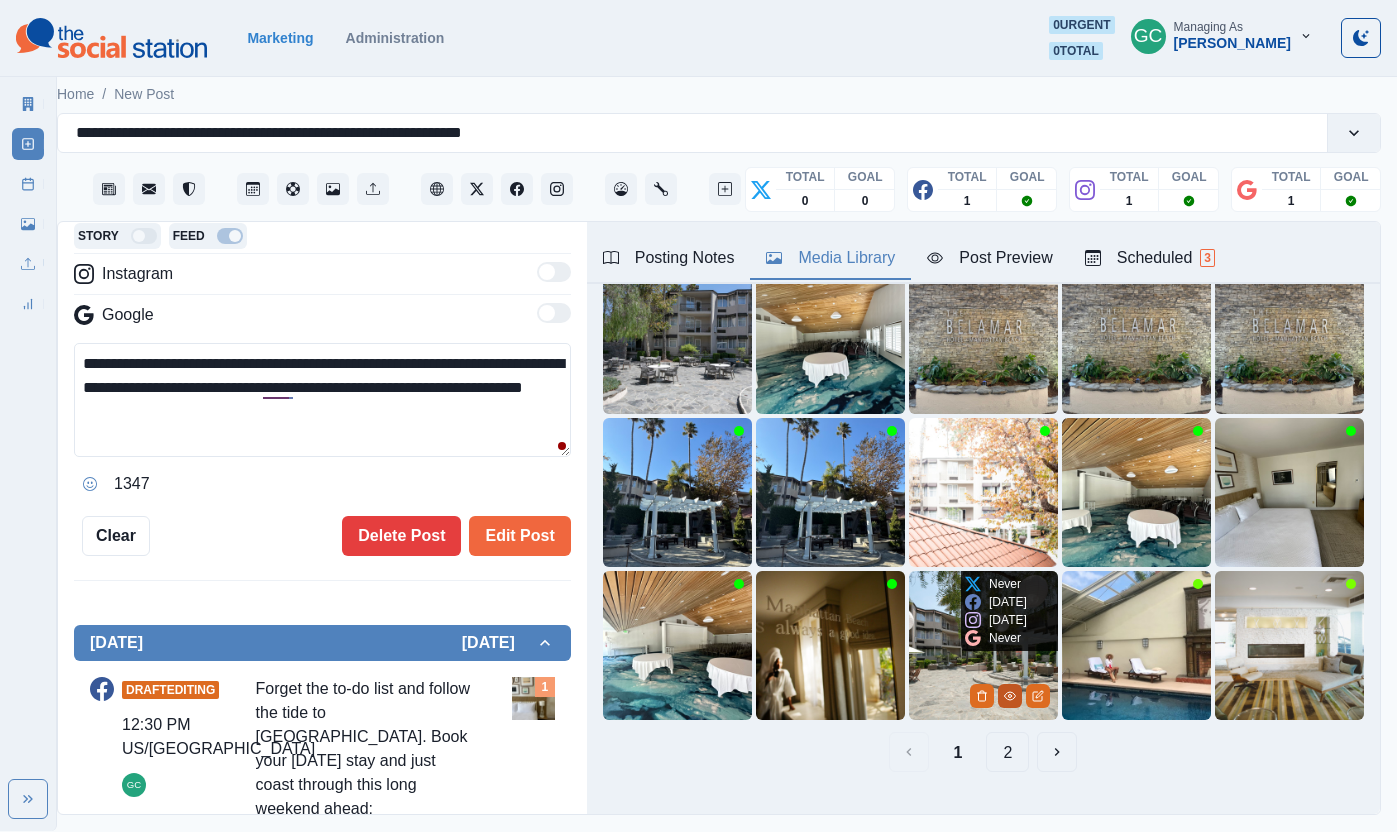 click at bounding box center (1010, 696) 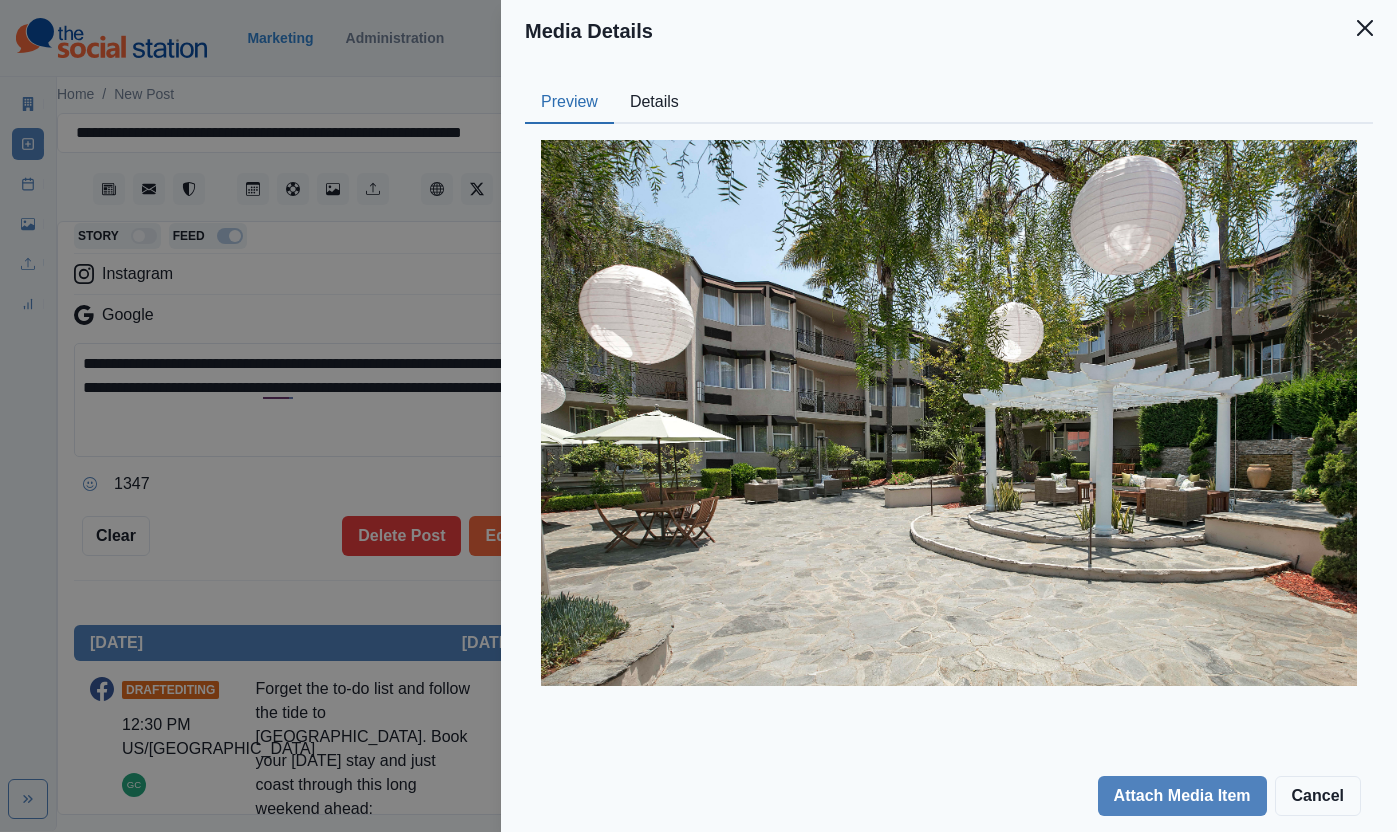 click on "Details" at bounding box center [654, 103] 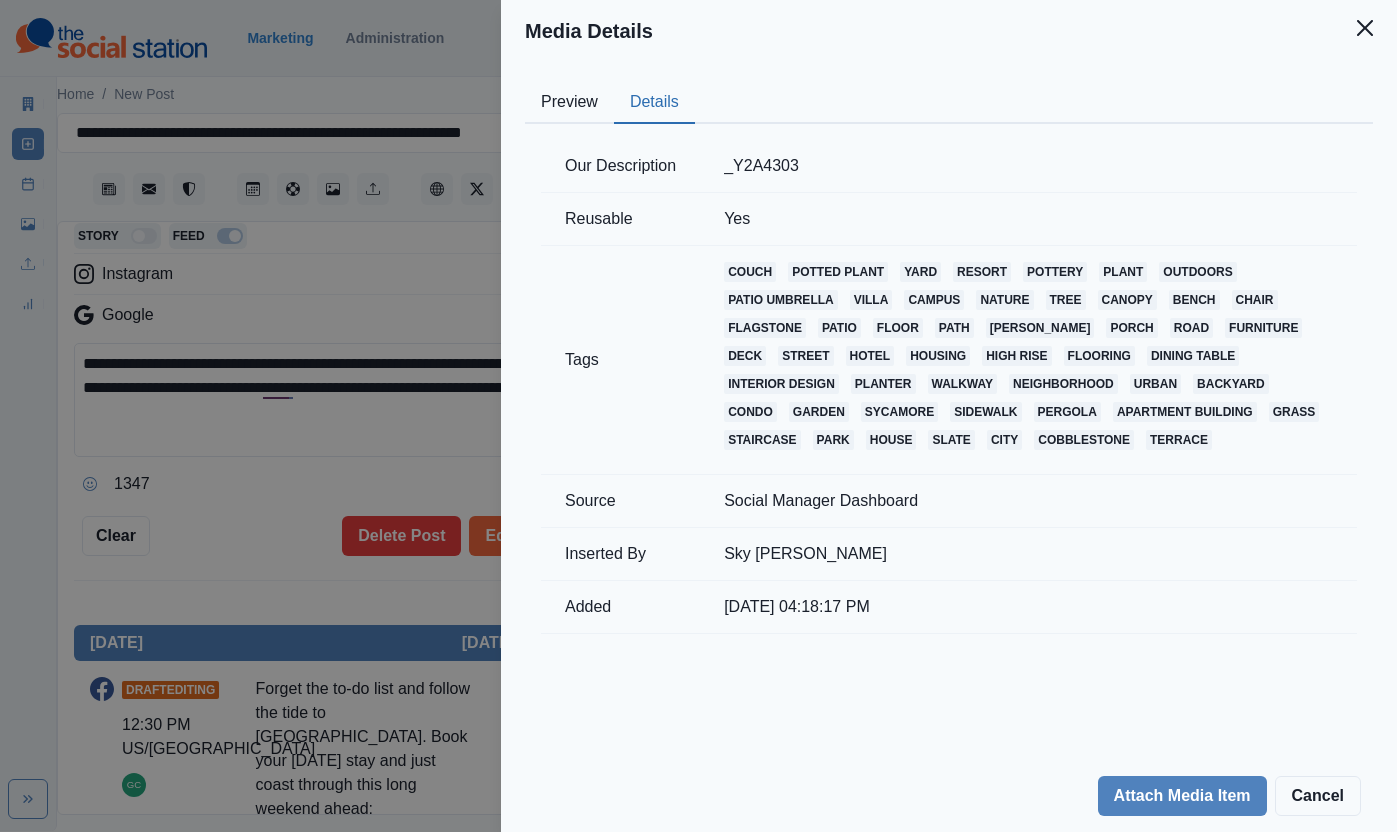 click on "Preview" at bounding box center [569, 103] 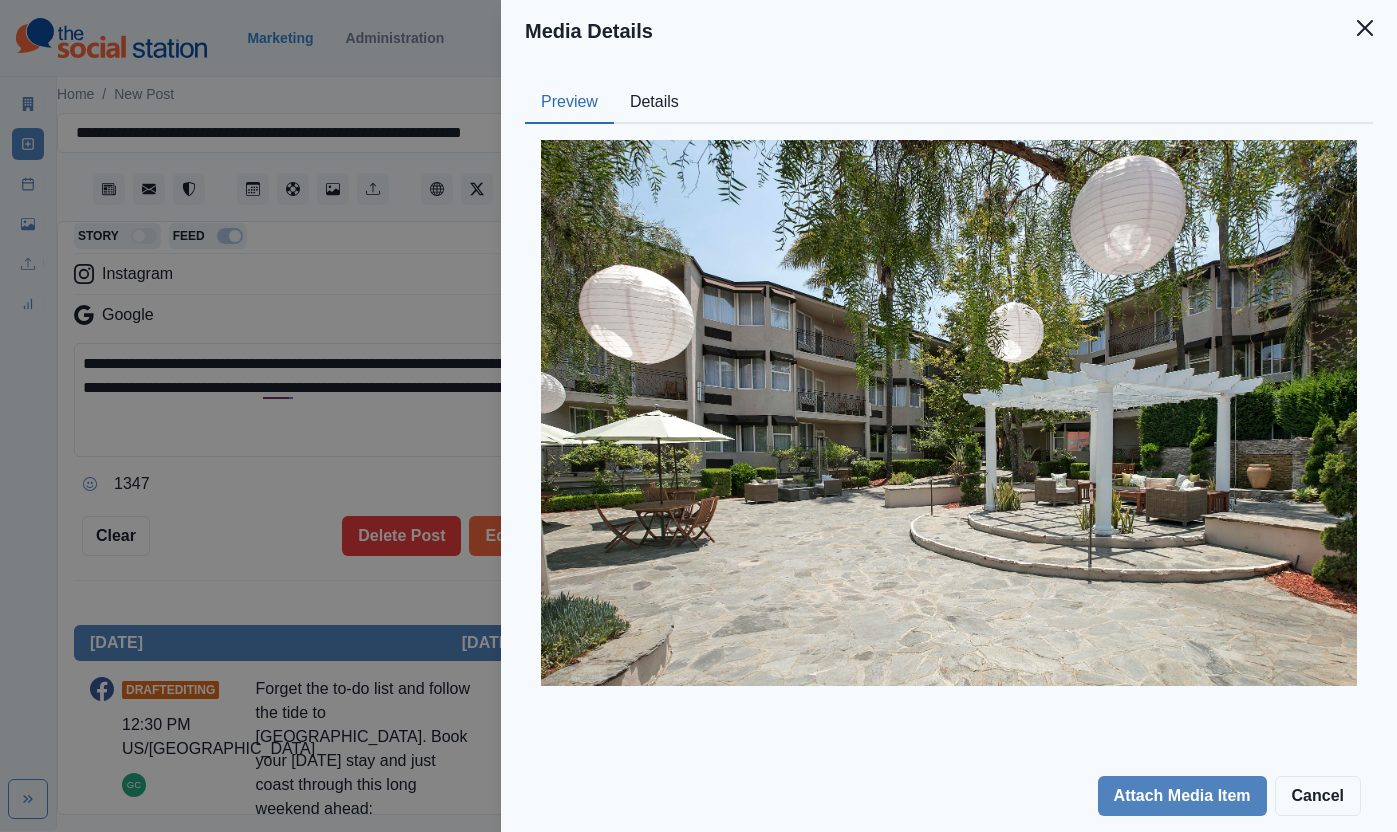 click on "Media Details Preview Details Our Description _Y2A4303 Reusable Yes Tags couch potted plant yard resort pottery plant outdoors patio umbrella villa campus nature tree canopy bench chair flagstone patio floor path [PERSON_NAME] porch road furniture deck street hotel housing high rise flooring dining table interior design planter walkway neighborhood urban backyard condo garden sycamore sidewalk pergola apartment building grass staircase park house slate city cobblestone terrace Source Social Manager Dashboard Inserted By Sky [PERSON_NAME] Added [DATE] 04:18:17 PM Attach Media Item Cancel" at bounding box center [698, 416] 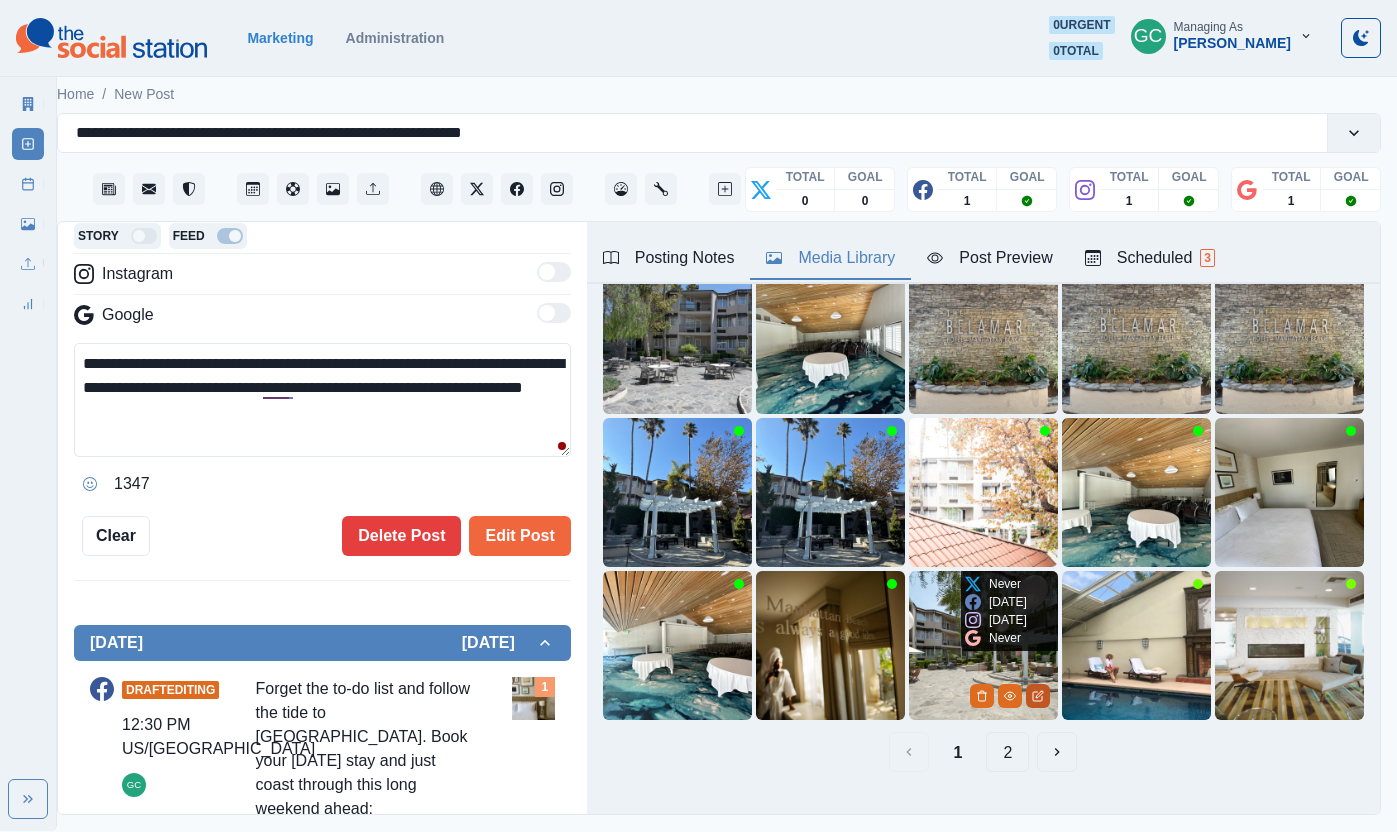 click 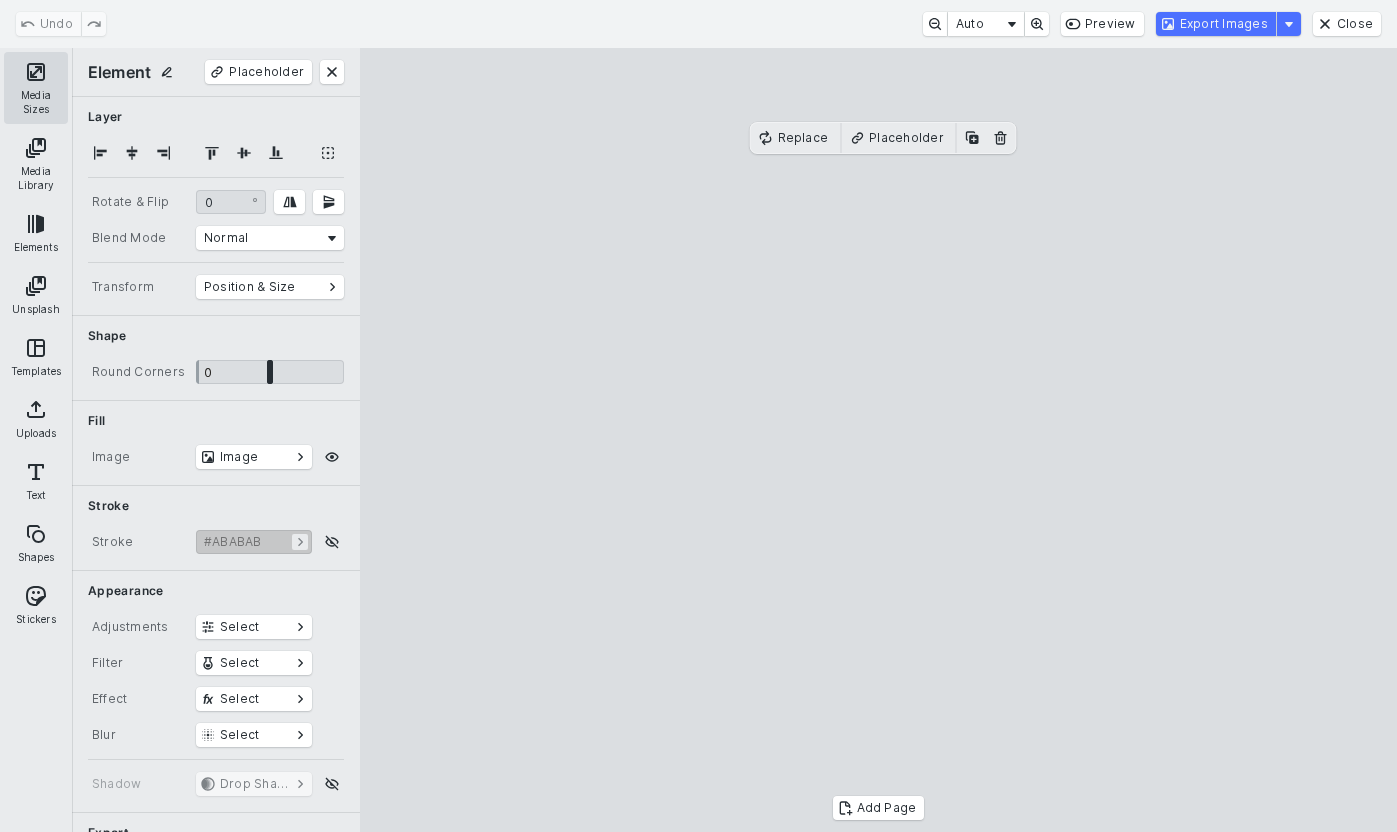 click on "Media Sizes" at bounding box center [36, 88] 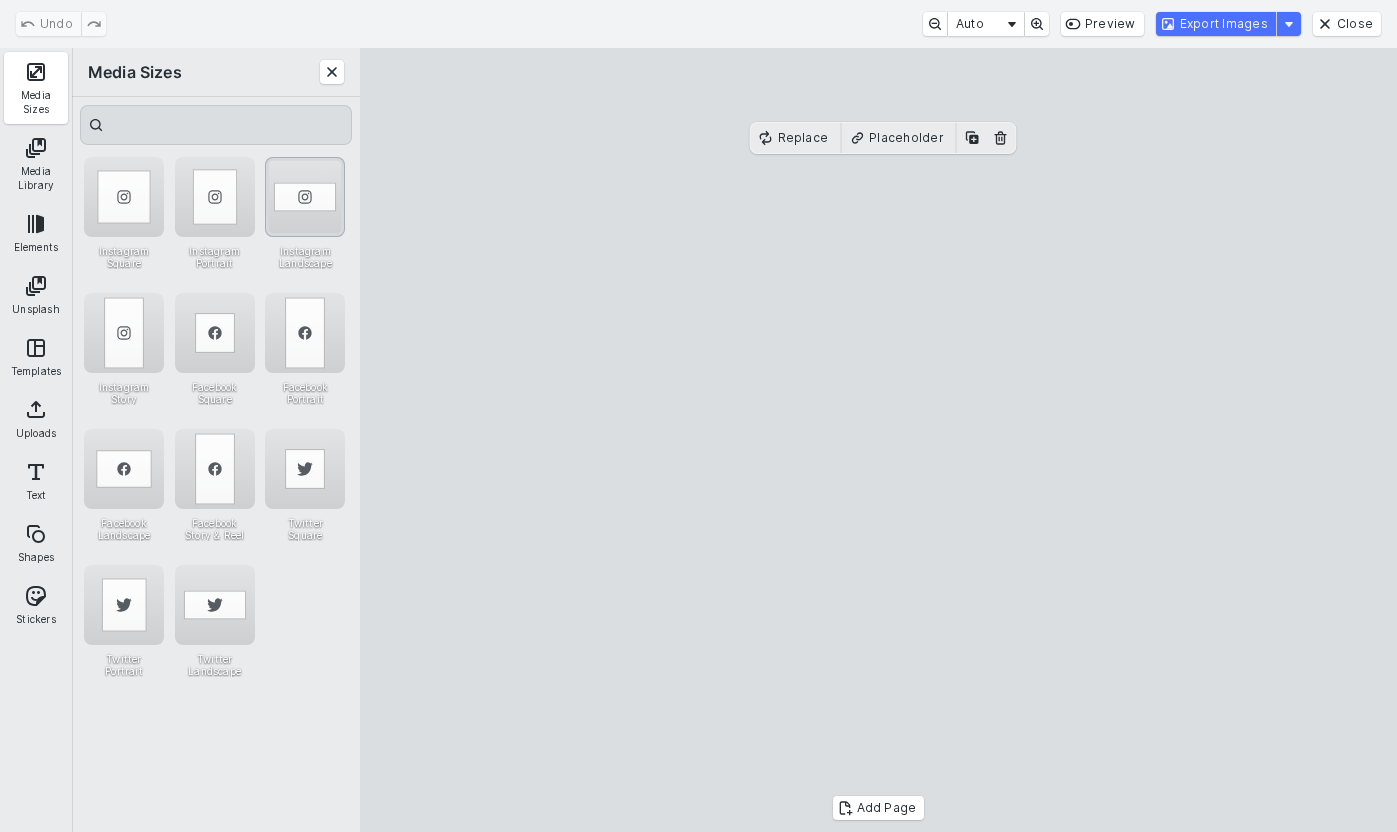 click at bounding box center (305, 197) 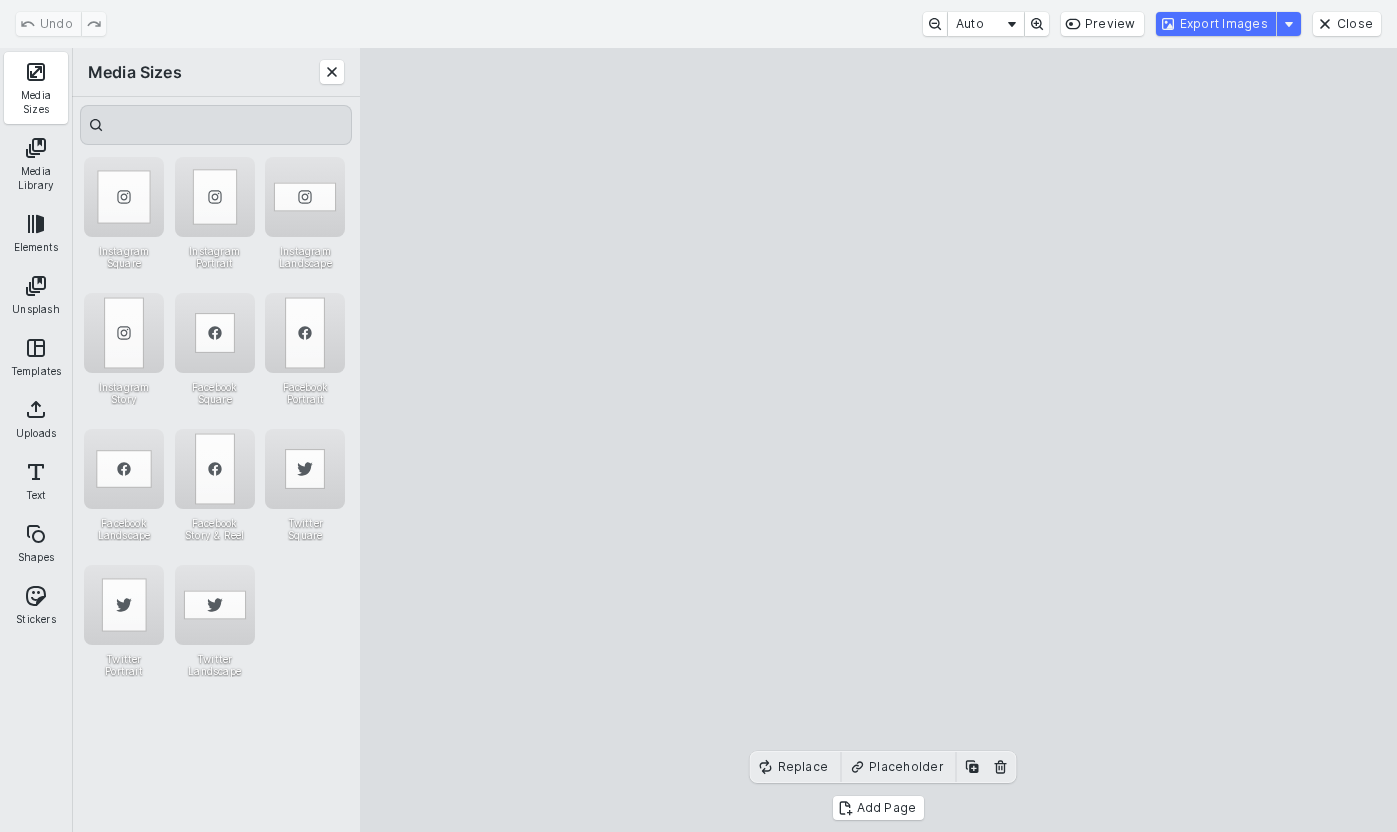 drag, startPoint x: 1236, startPoint y: 27, endPoint x: 1380, endPoint y: 99, distance: 160.99689 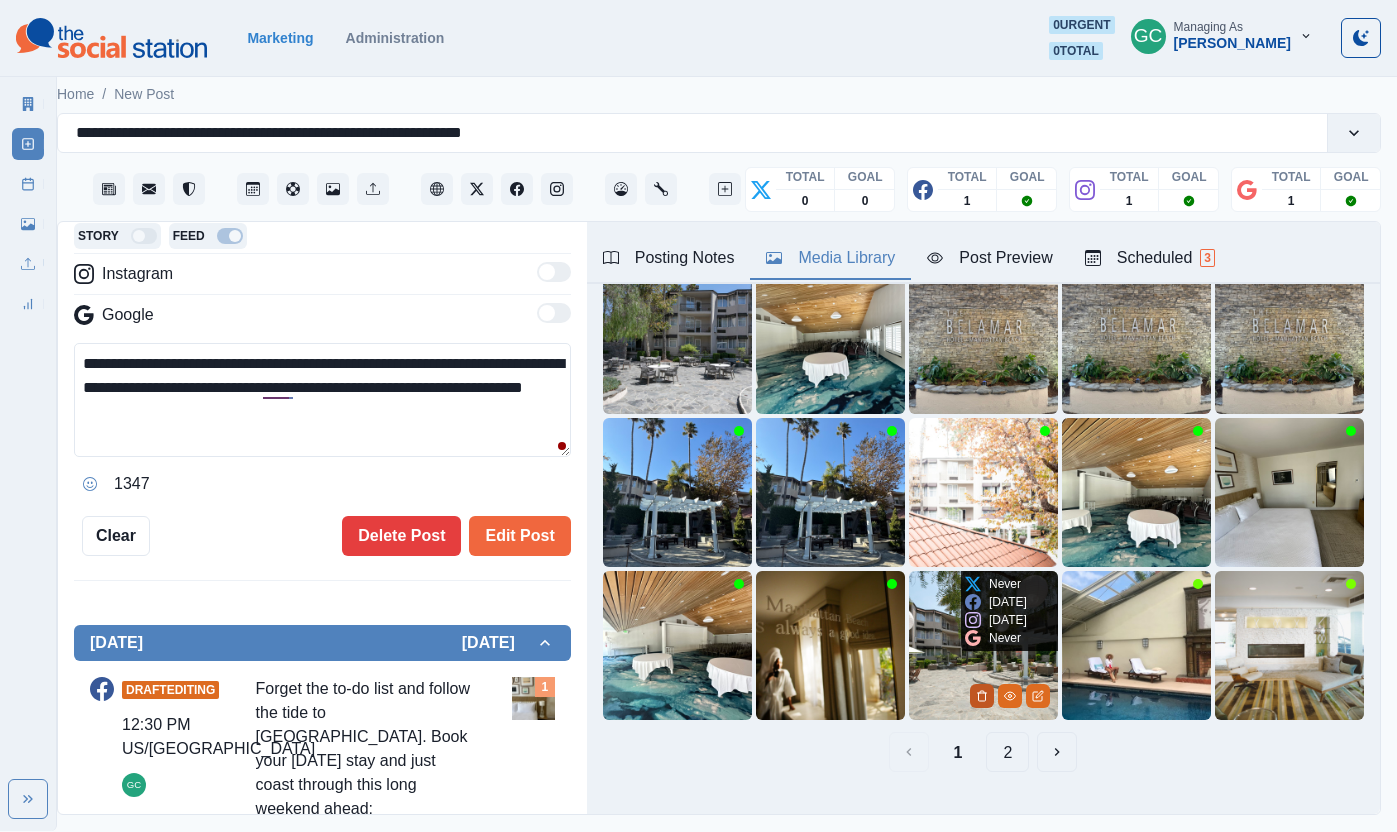 click 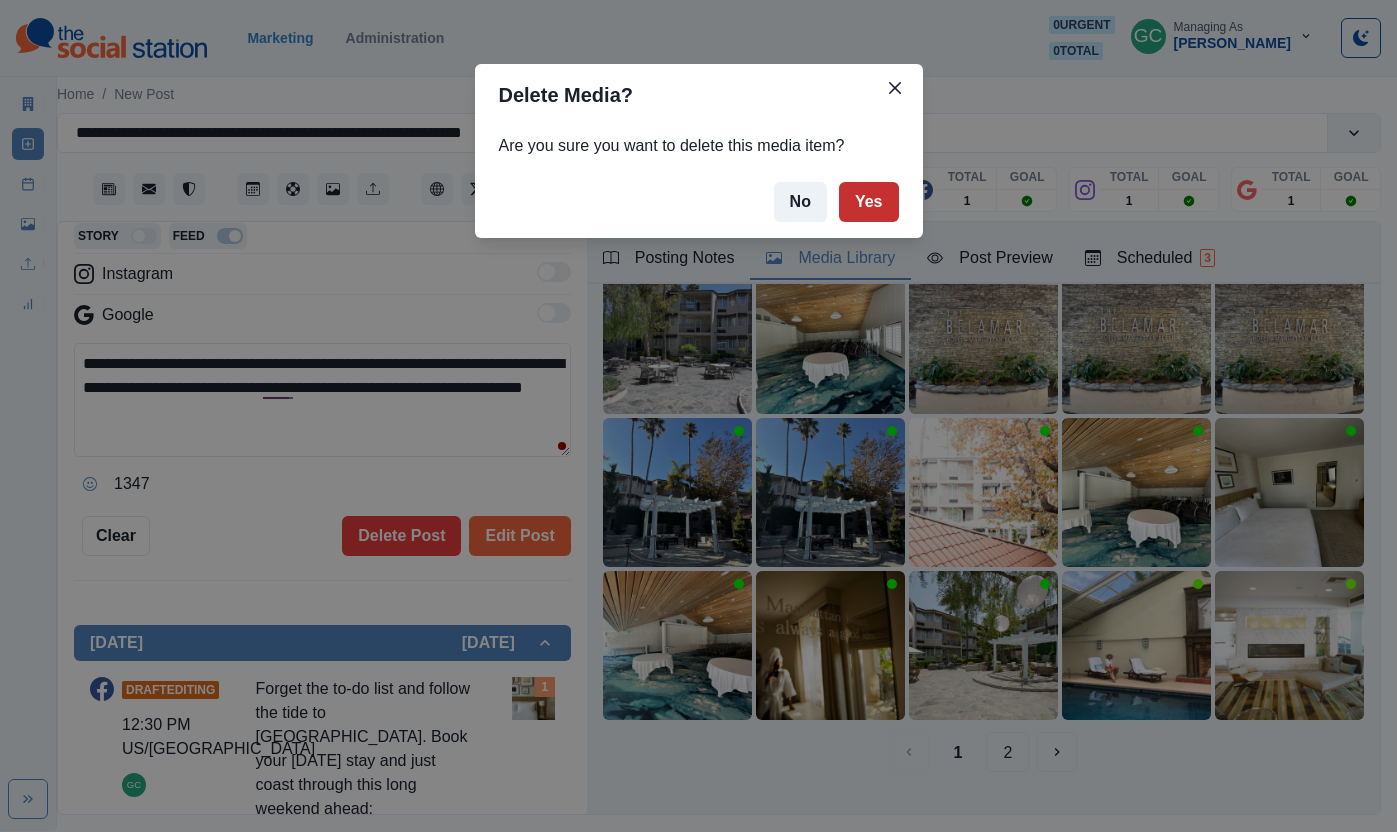click on "Yes" at bounding box center [869, 202] 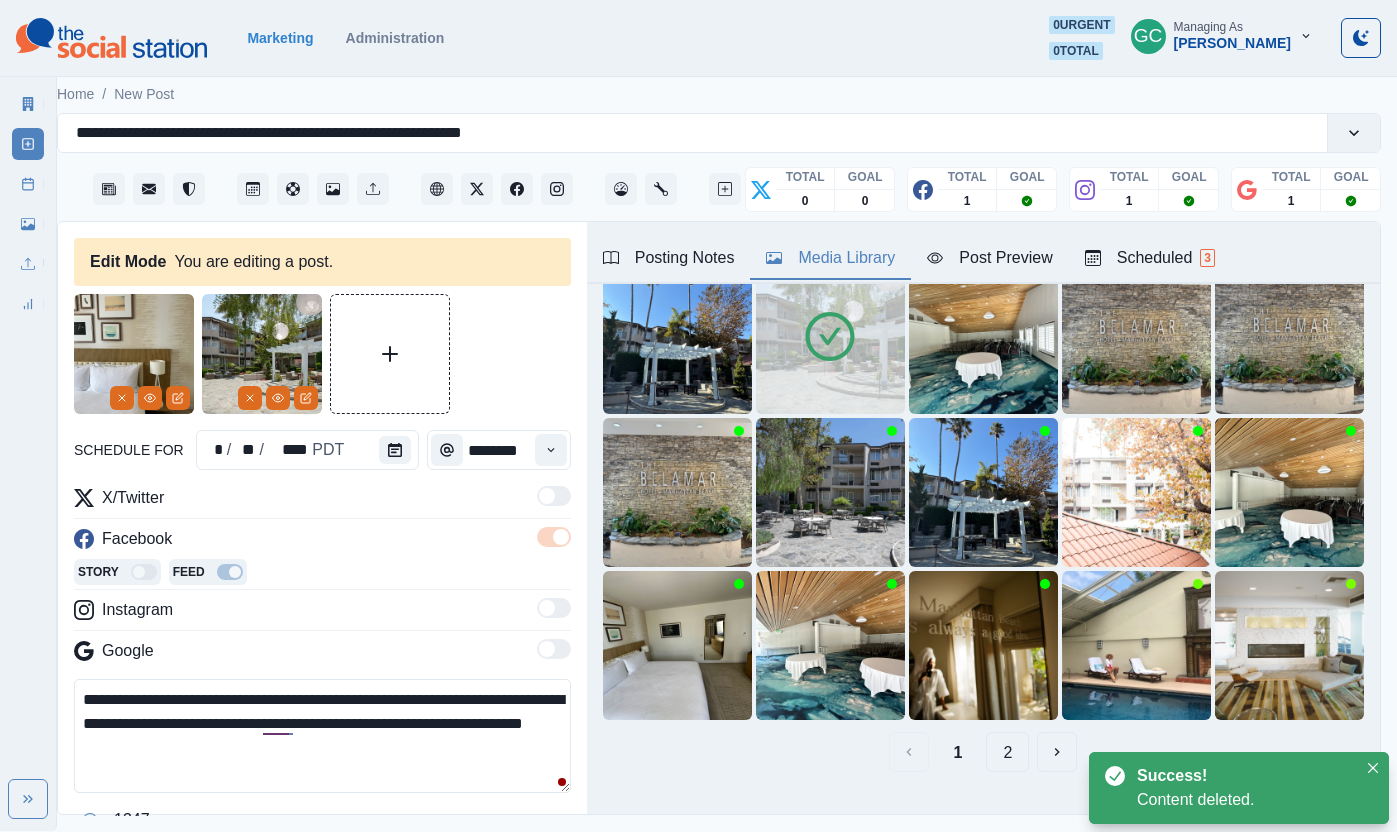 scroll, scrollTop: 82, scrollLeft: 0, axis: vertical 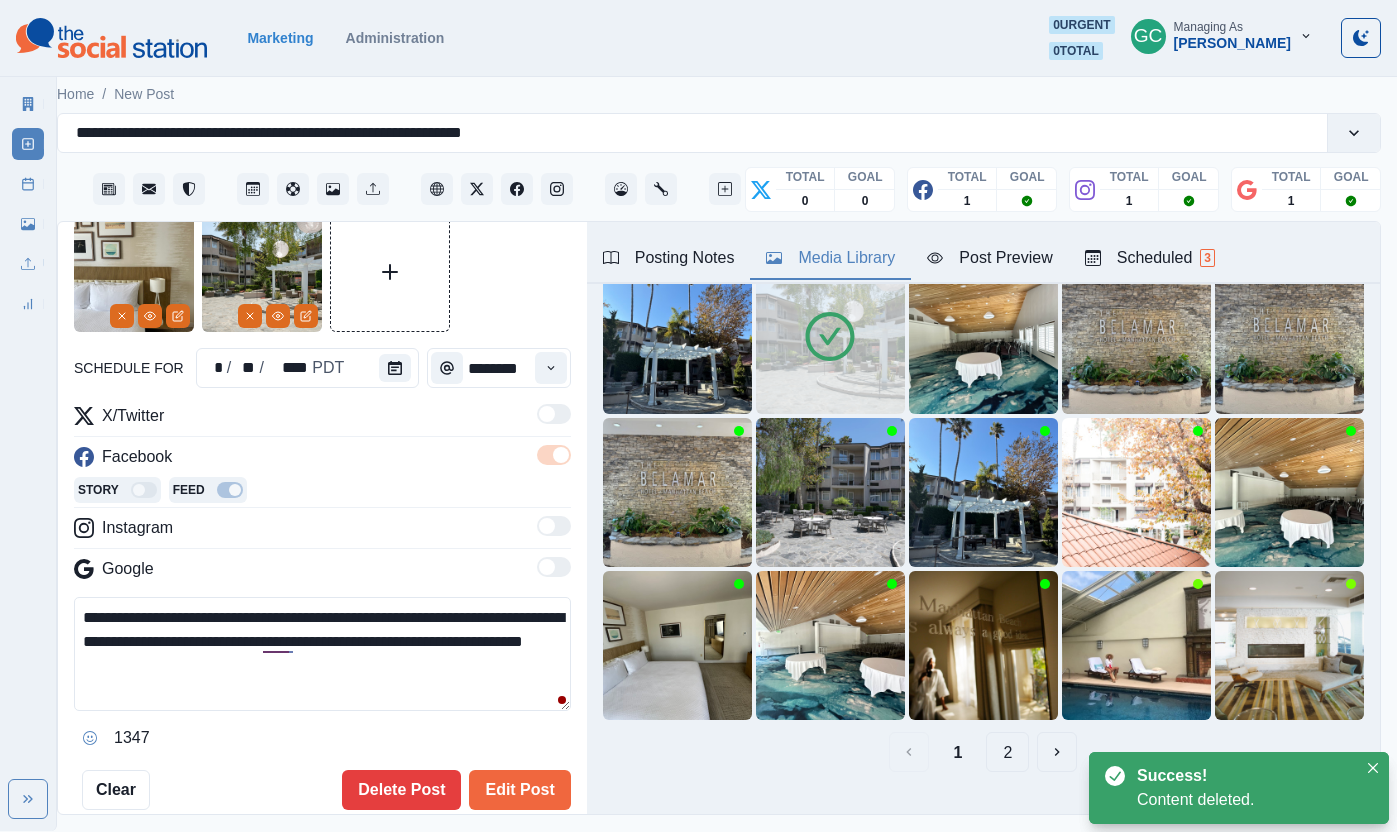 drag, startPoint x: 129, startPoint y: 313, endPoint x: 233, endPoint y: 400, distance: 135.5913 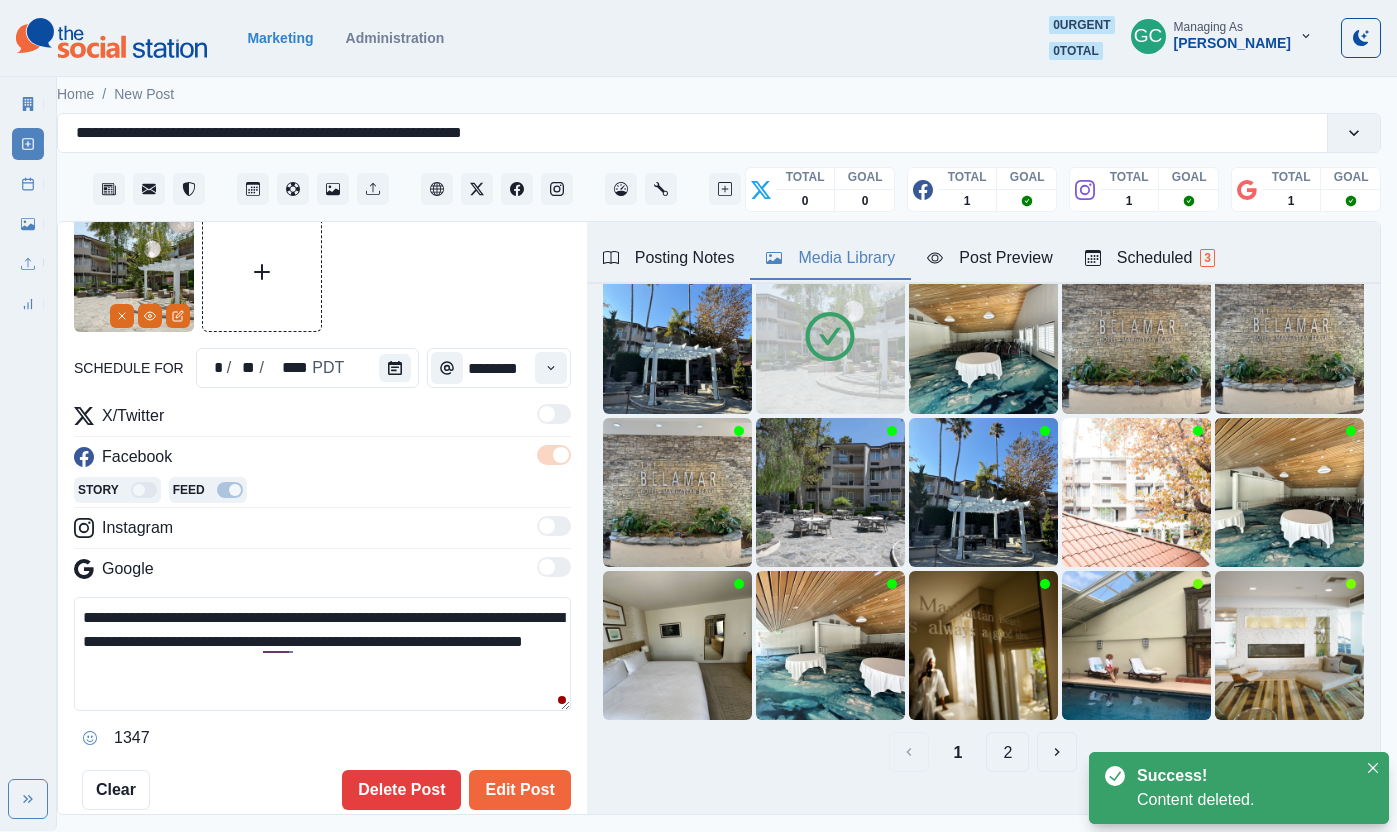scroll, scrollTop: 247, scrollLeft: 0, axis: vertical 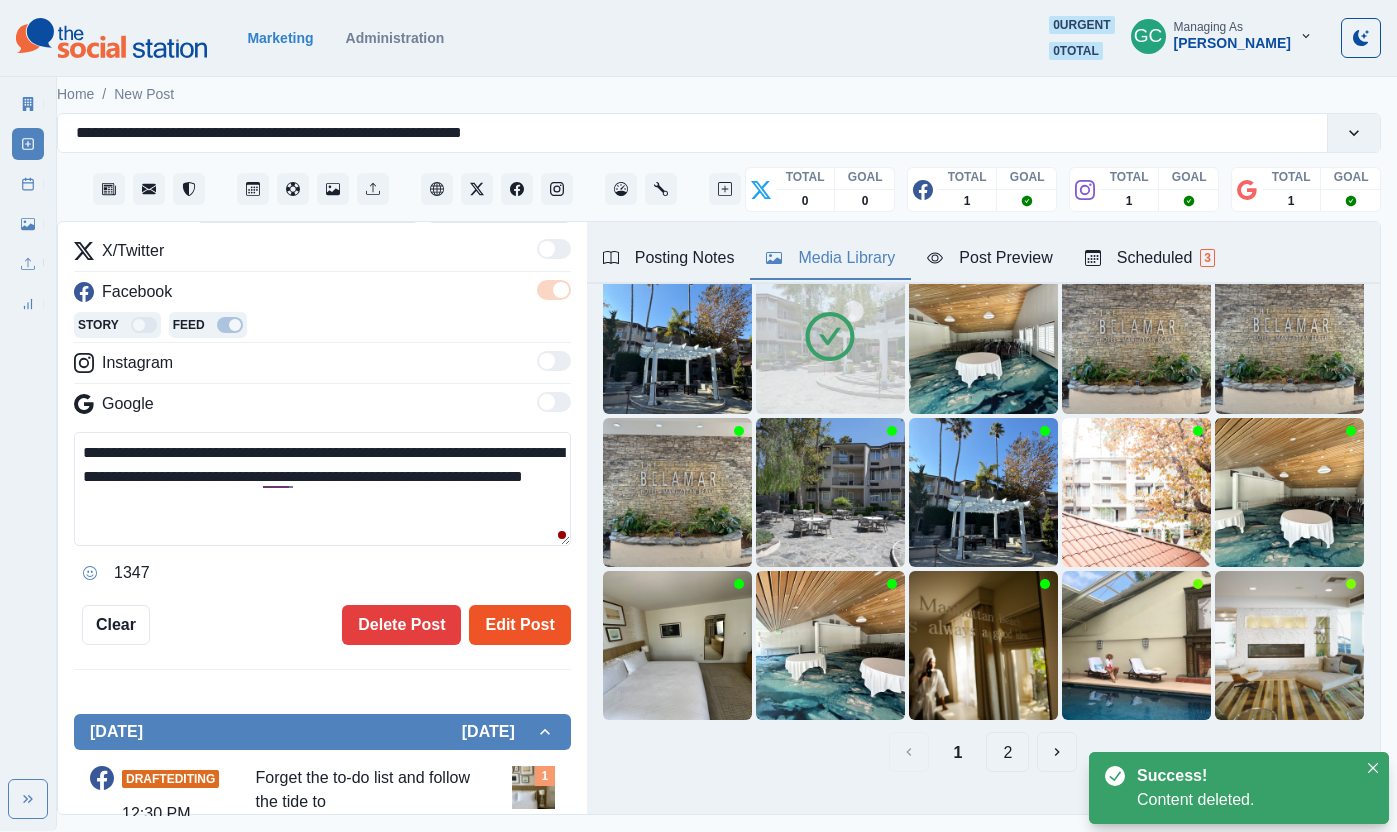 click on "Edit Post" at bounding box center [519, 625] 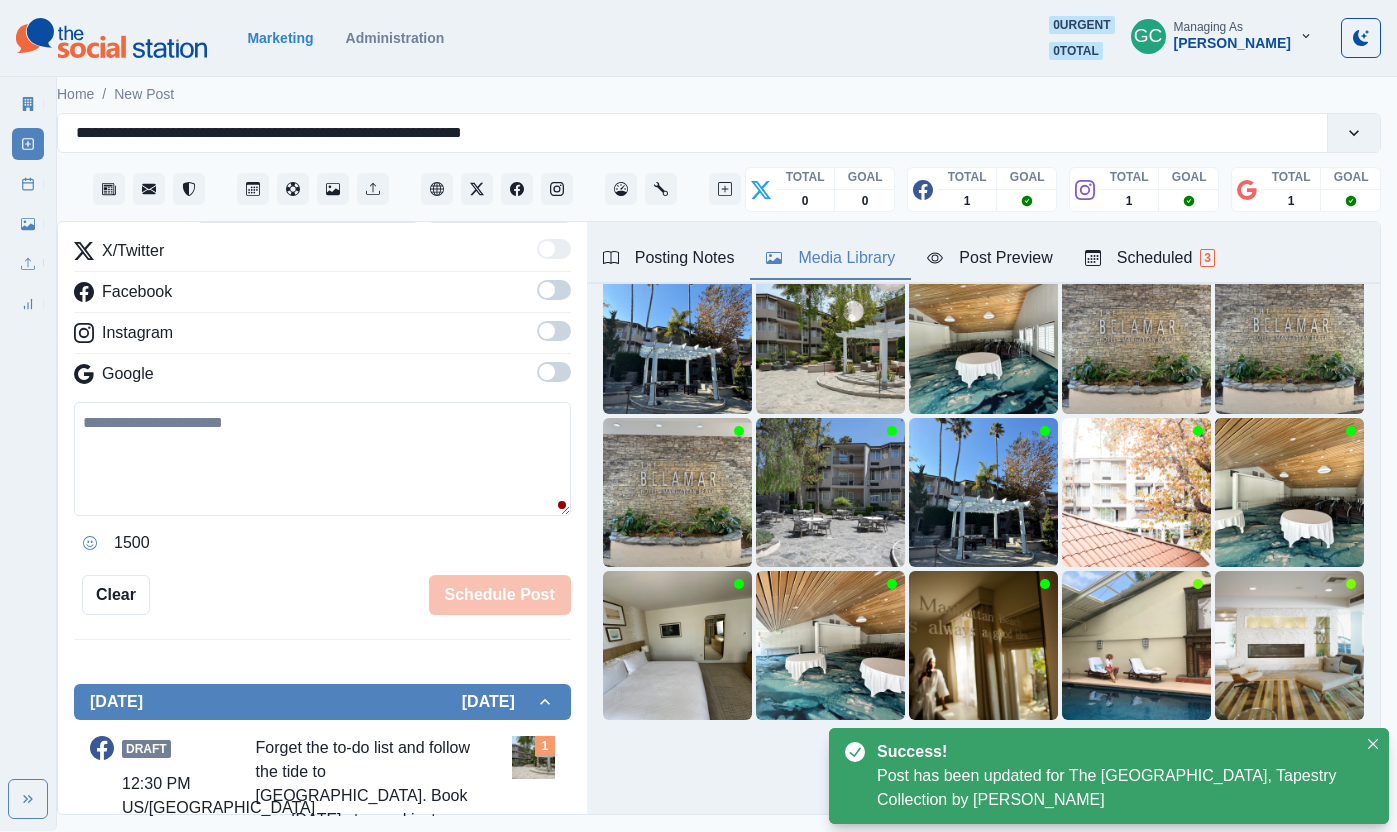 scroll, scrollTop: 151, scrollLeft: 0, axis: vertical 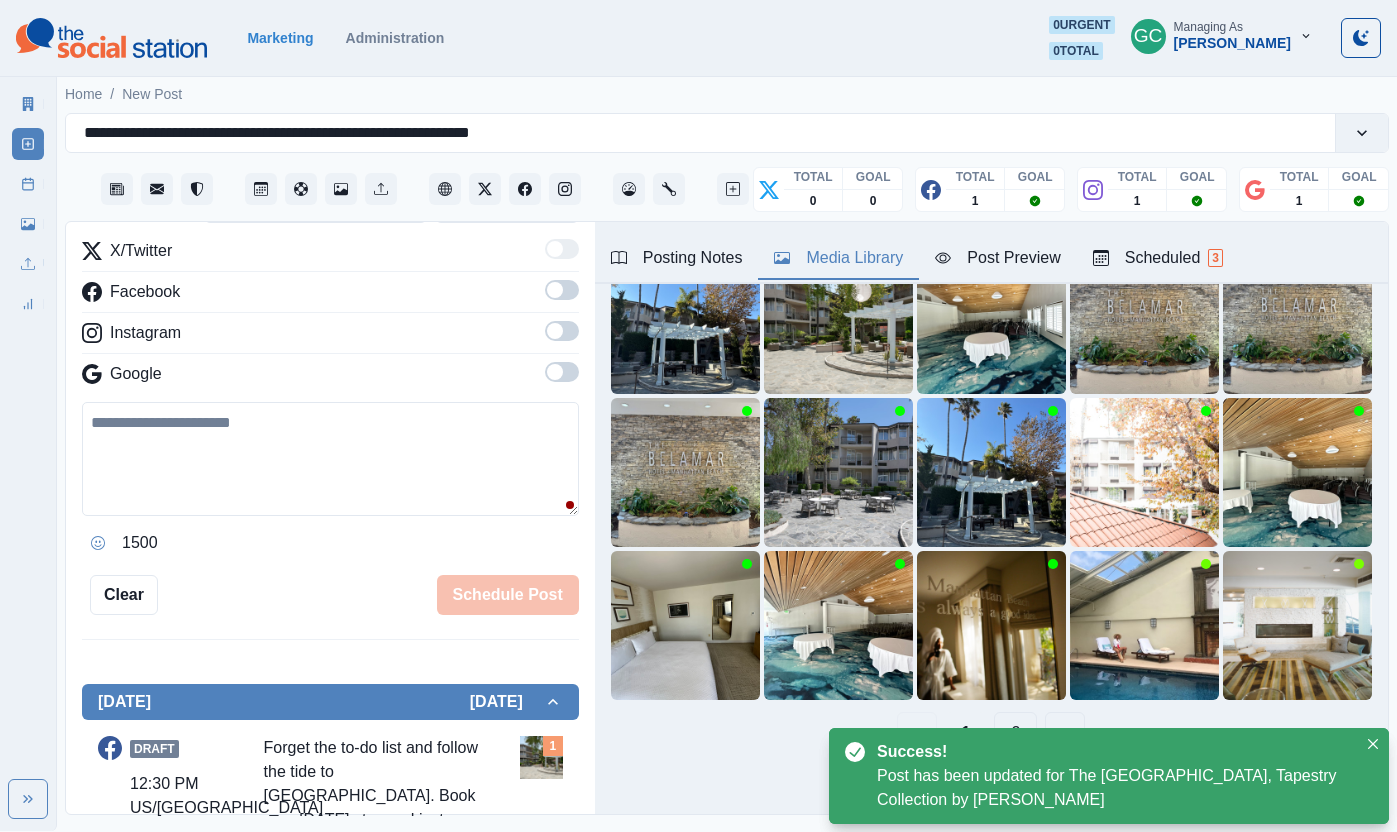 click on "Scheduled 3" at bounding box center [1158, 258] 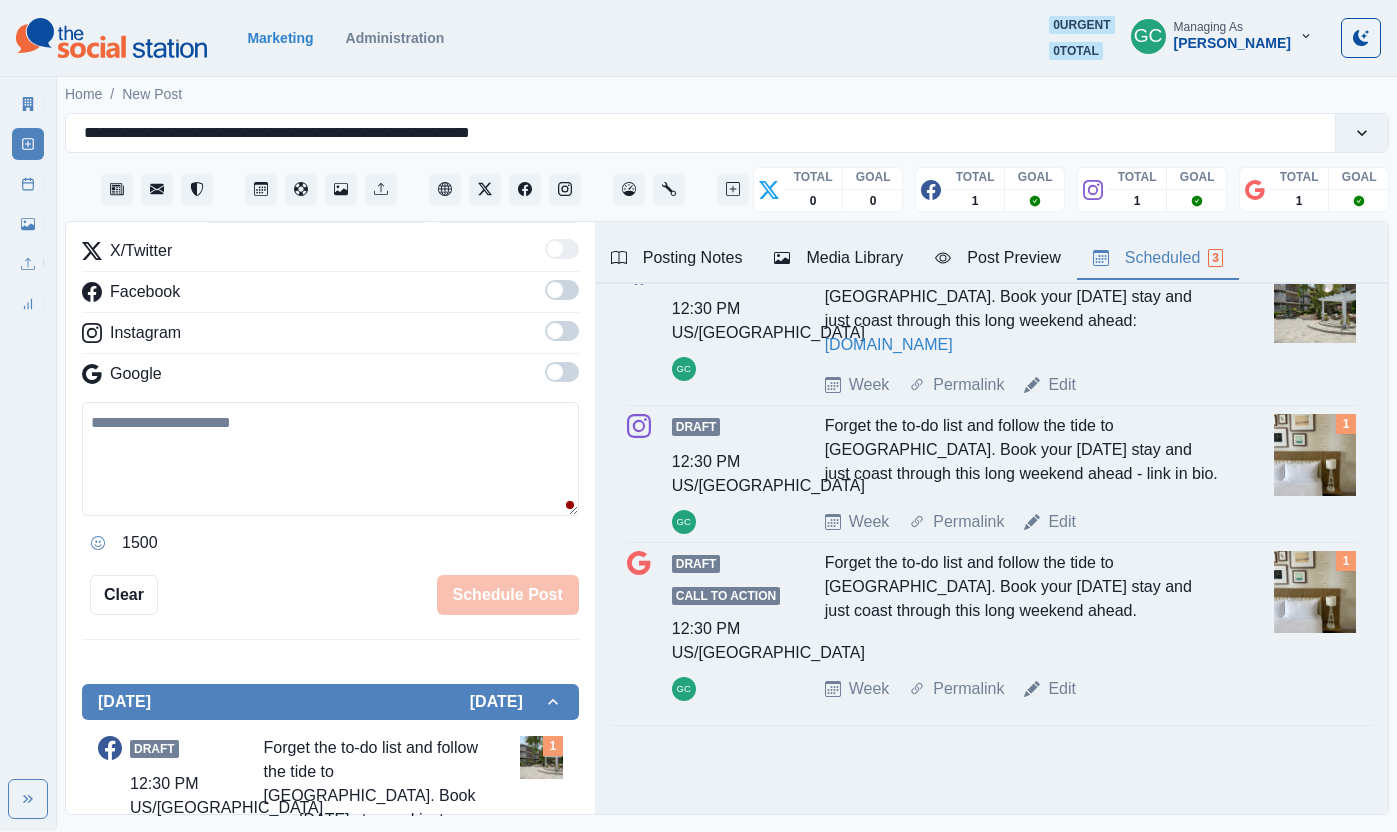 drag, startPoint x: 1071, startPoint y: 519, endPoint x: 1054, endPoint y: 475, distance: 47.169907 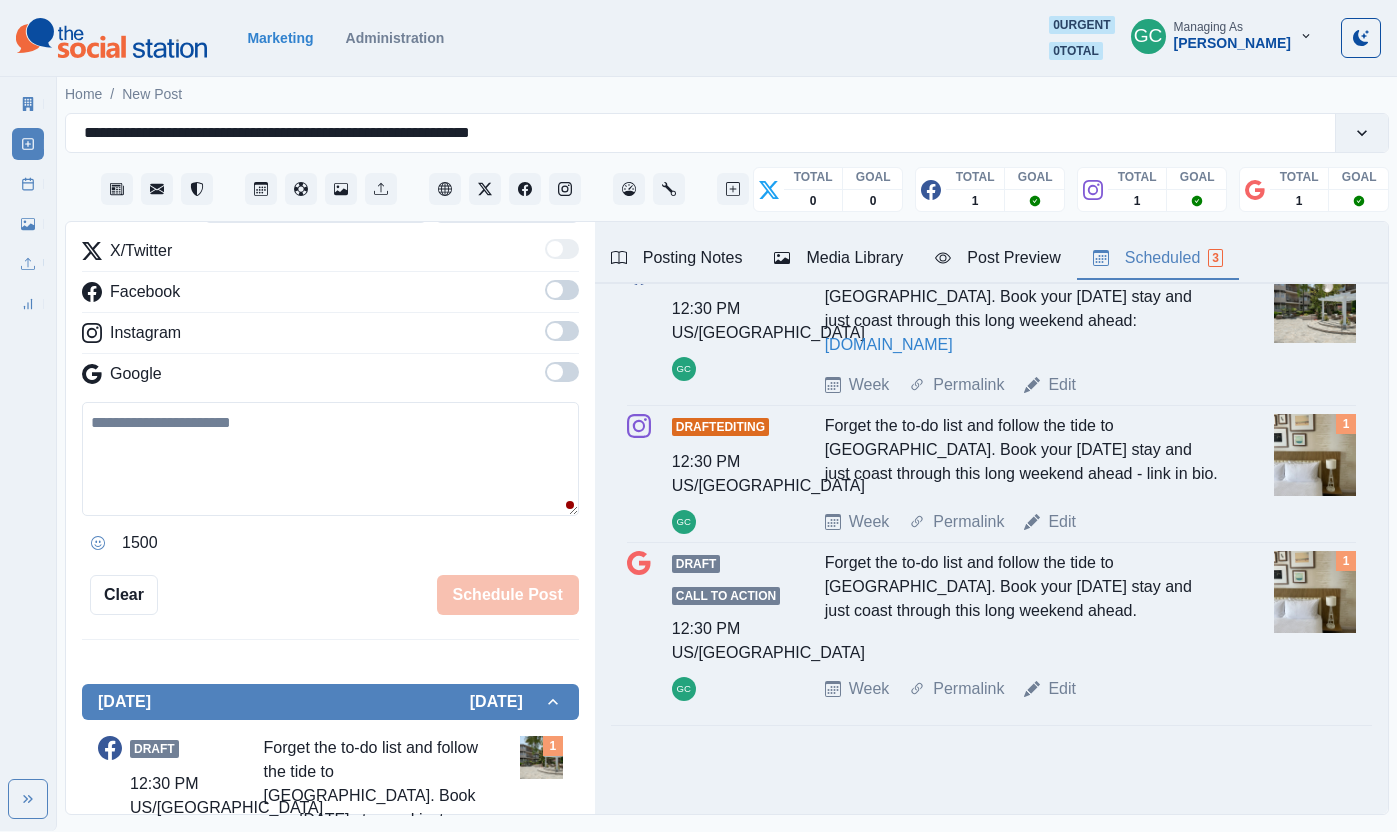 type on "**********" 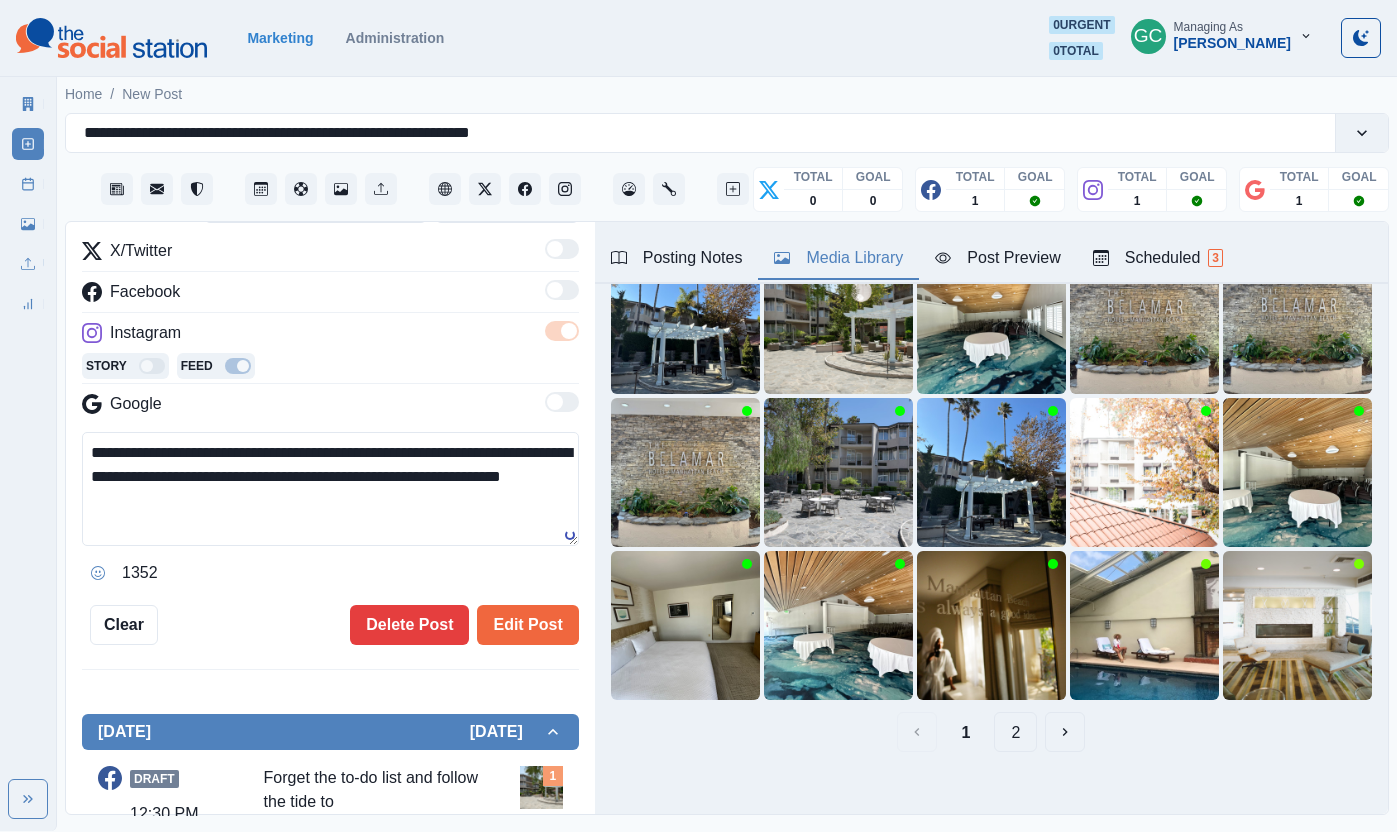 click on "Media Library" at bounding box center [838, 258] 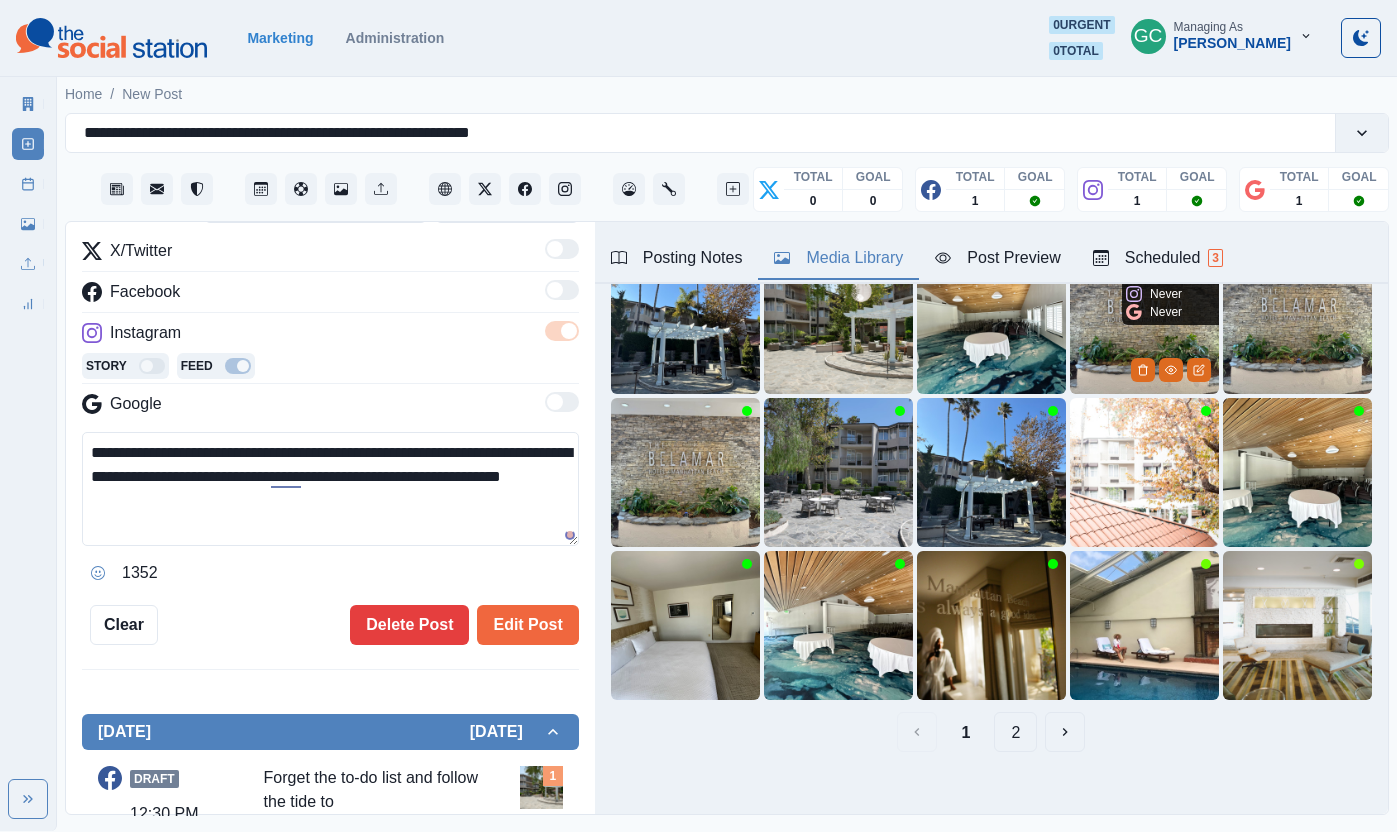 scroll, scrollTop: 0, scrollLeft: 0, axis: both 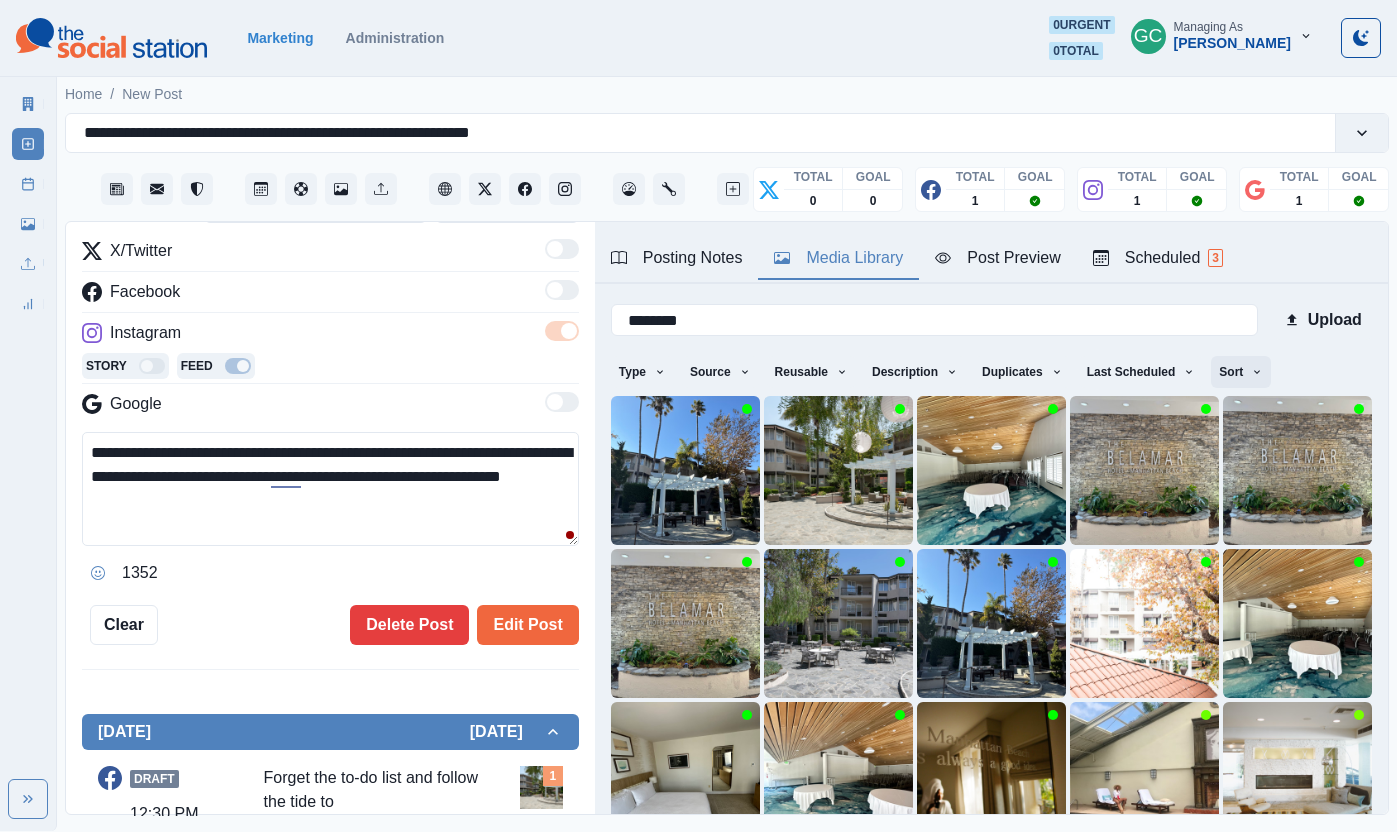 click on "Sort" at bounding box center (1241, 372) 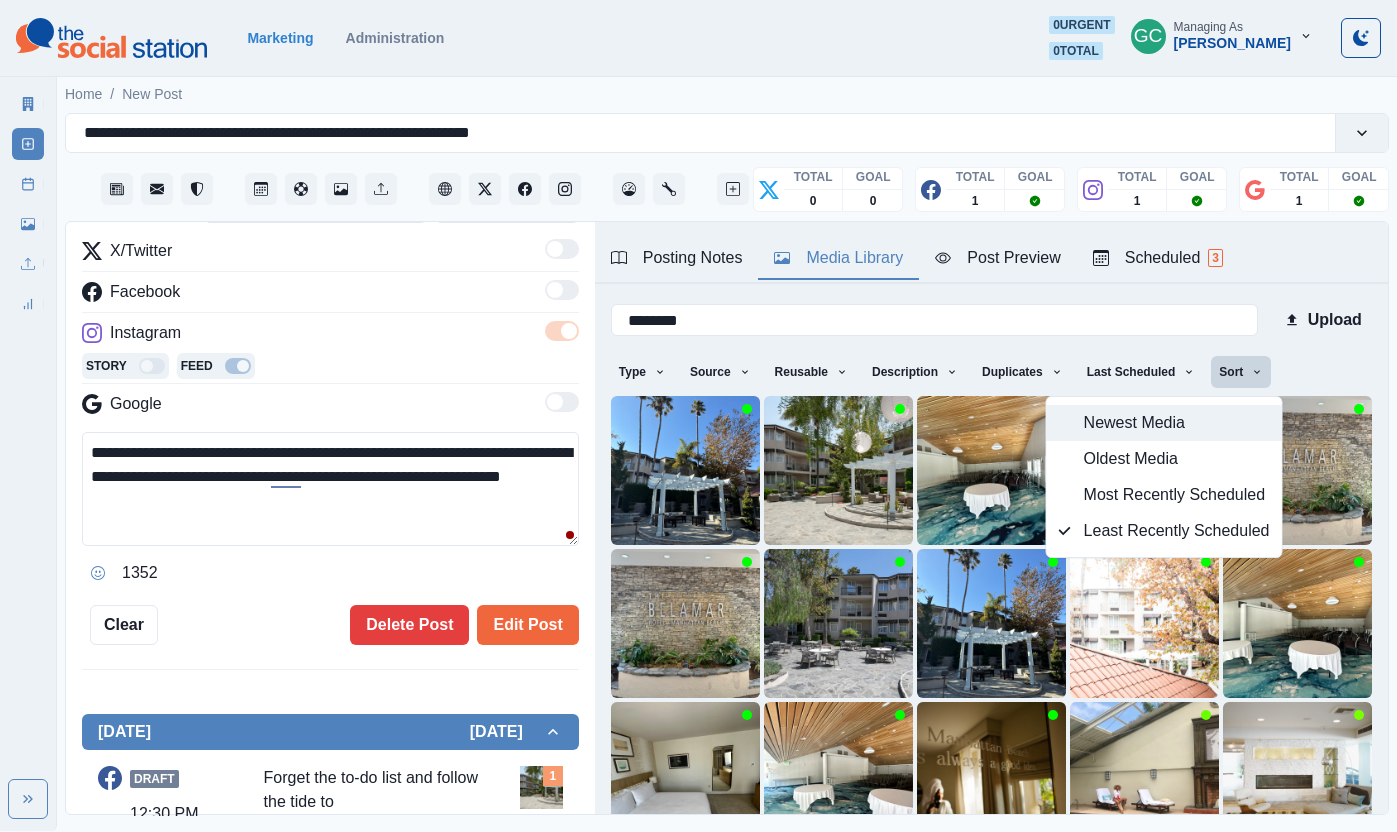 click on "Newest Media" at bounding box center [1177, 423] 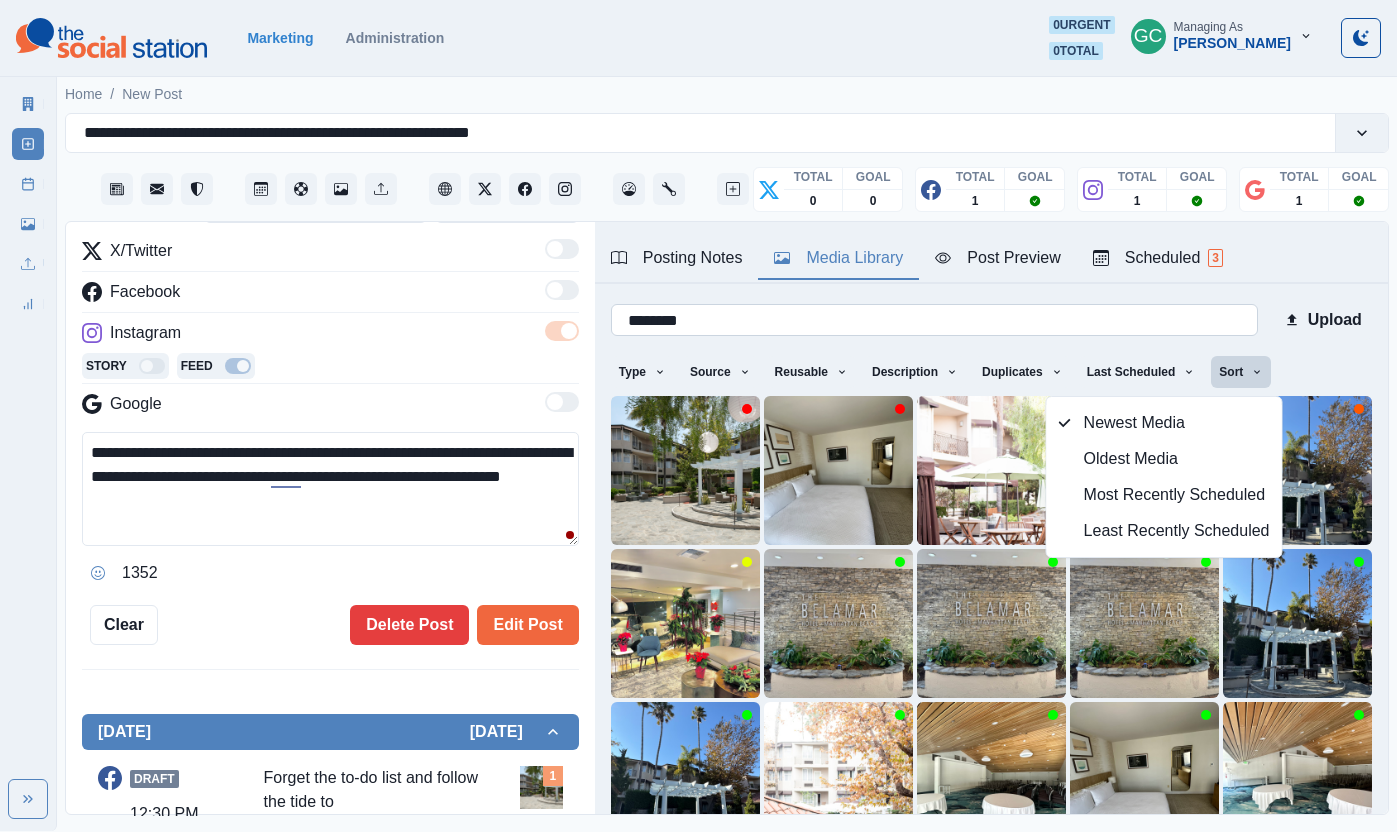 click on "********" at bounding box center [934, 320] 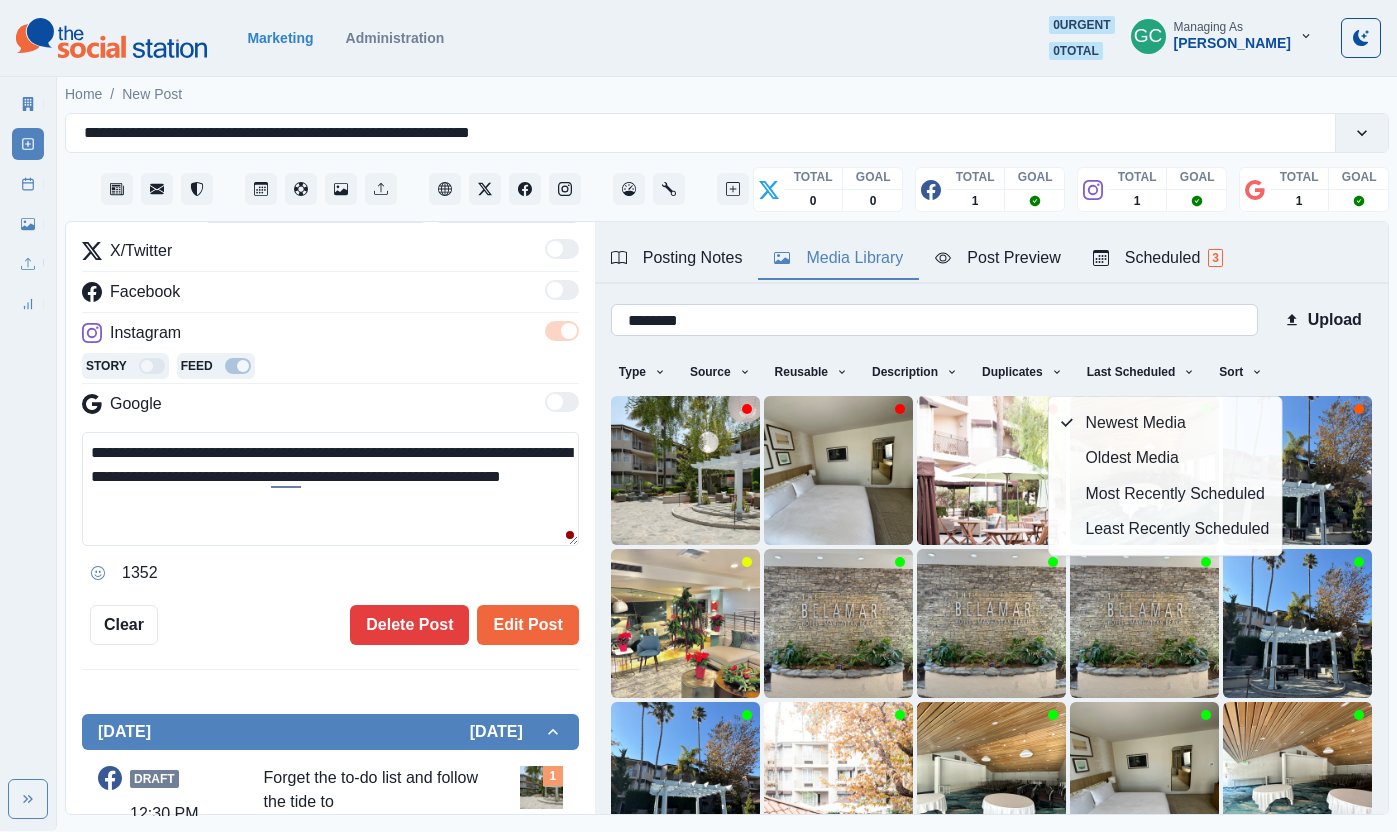 click on "********" at bounding box center (934, 320) 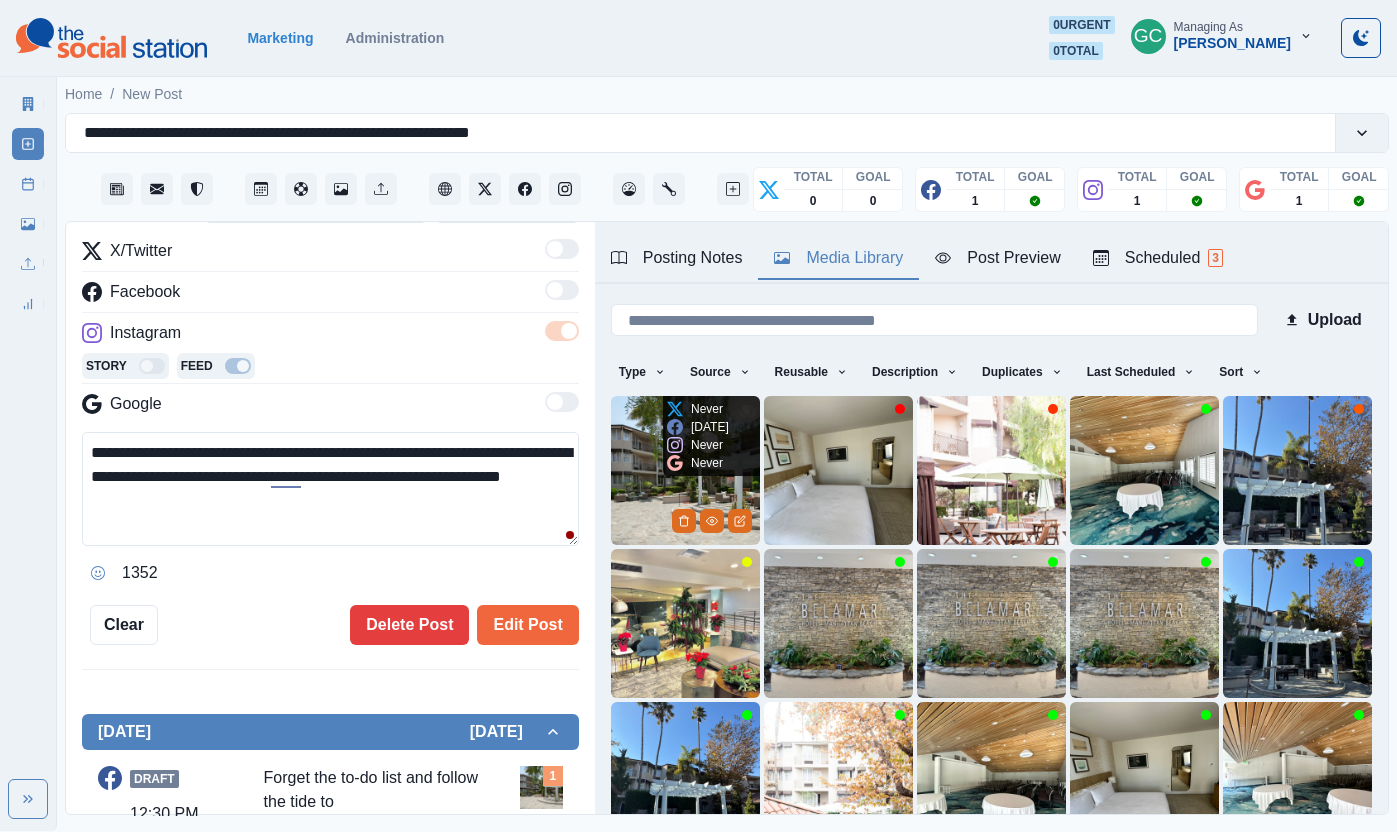 type 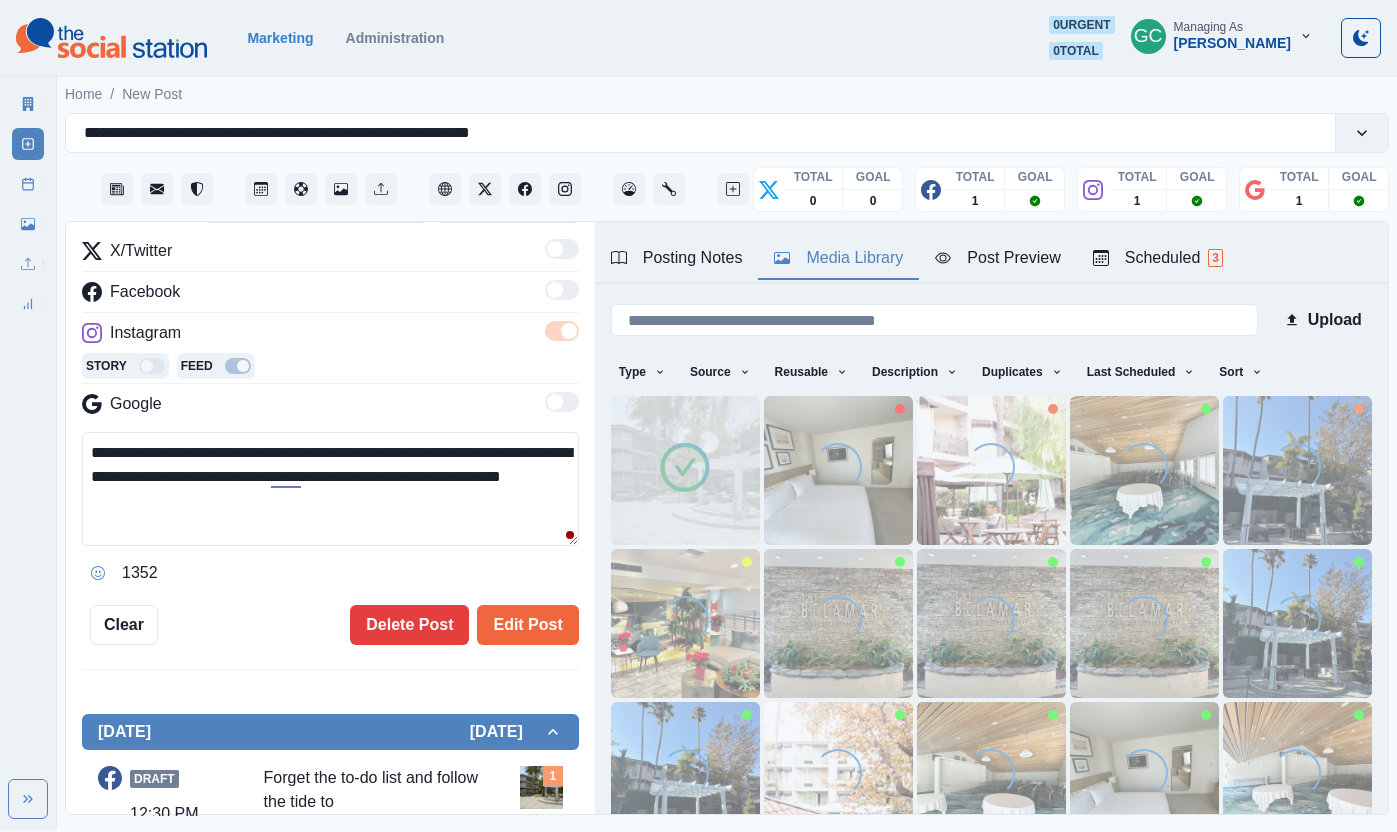 scroll, scrollTop: 0, scrollLeft: 0, axis: both 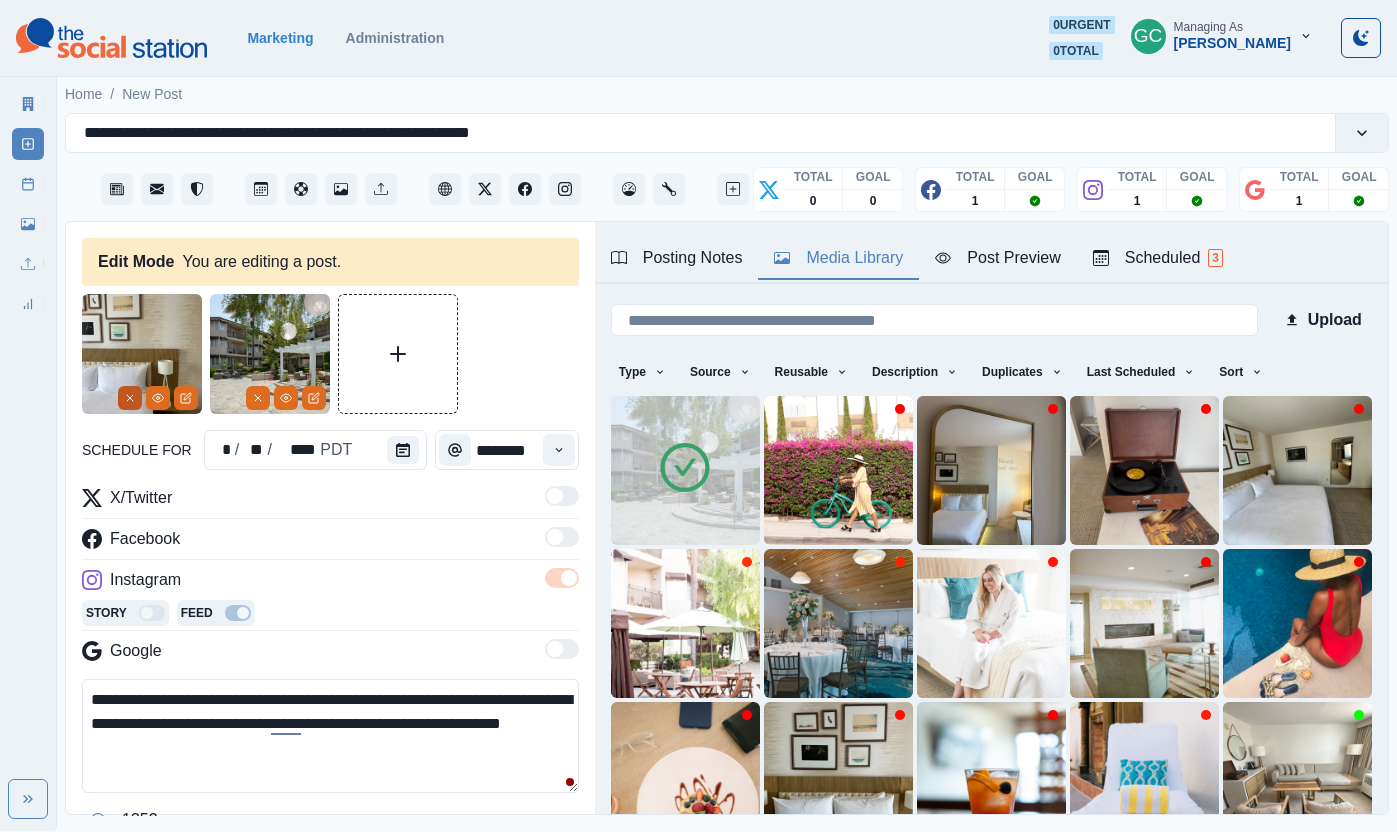 click 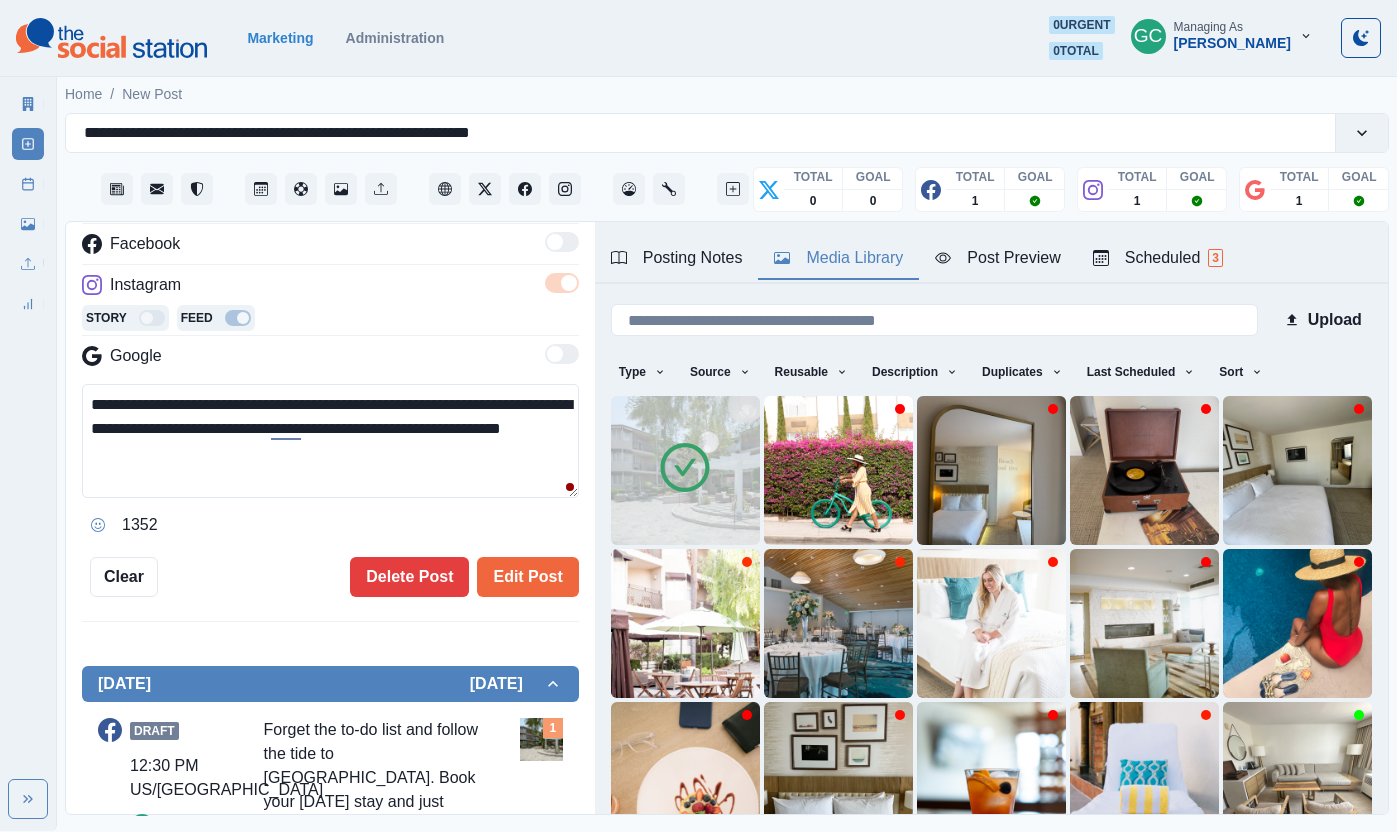 scroll, scrollTop: 367, scrollLeft: 0, axis: vertical 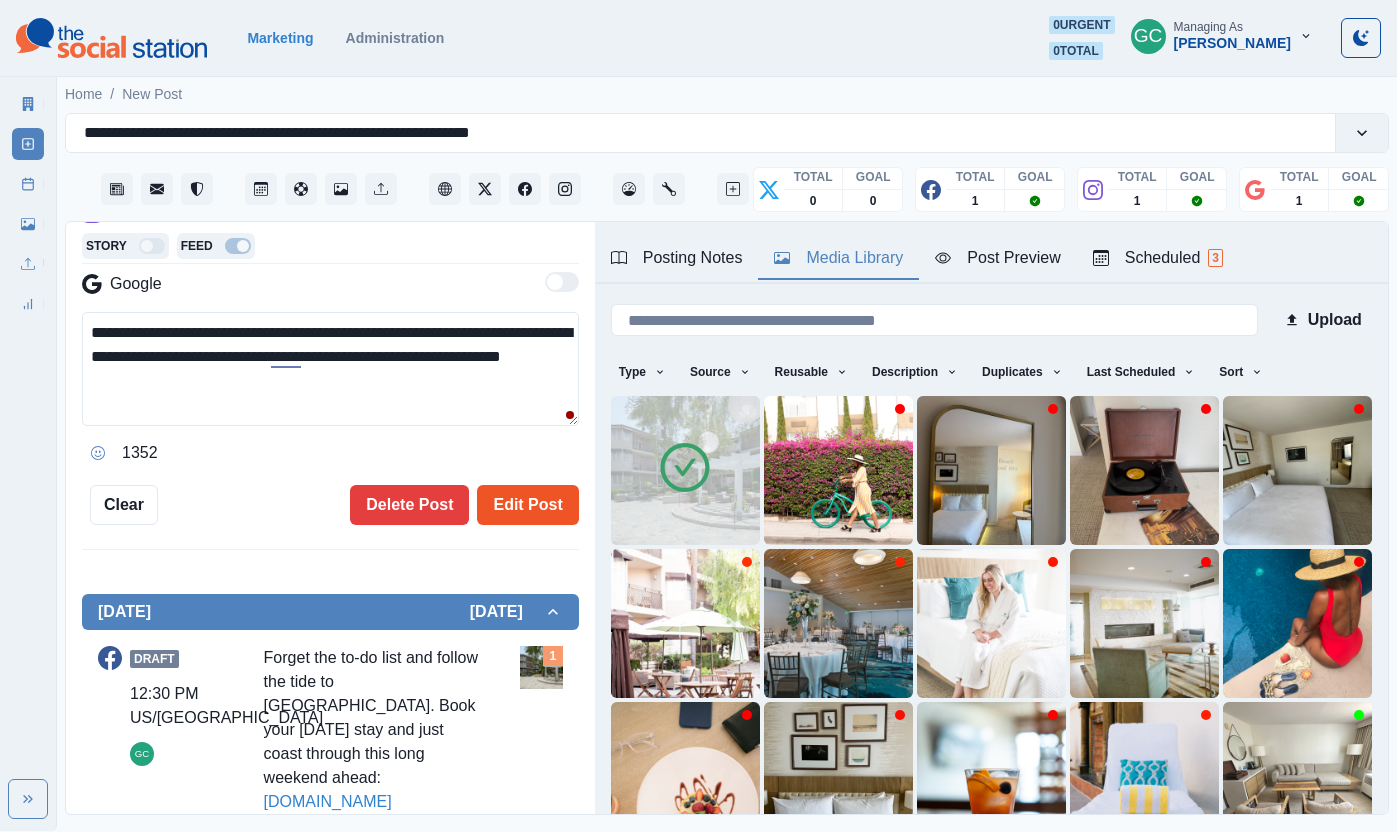 click on "Edit Post" at bounding box center [527, 505] 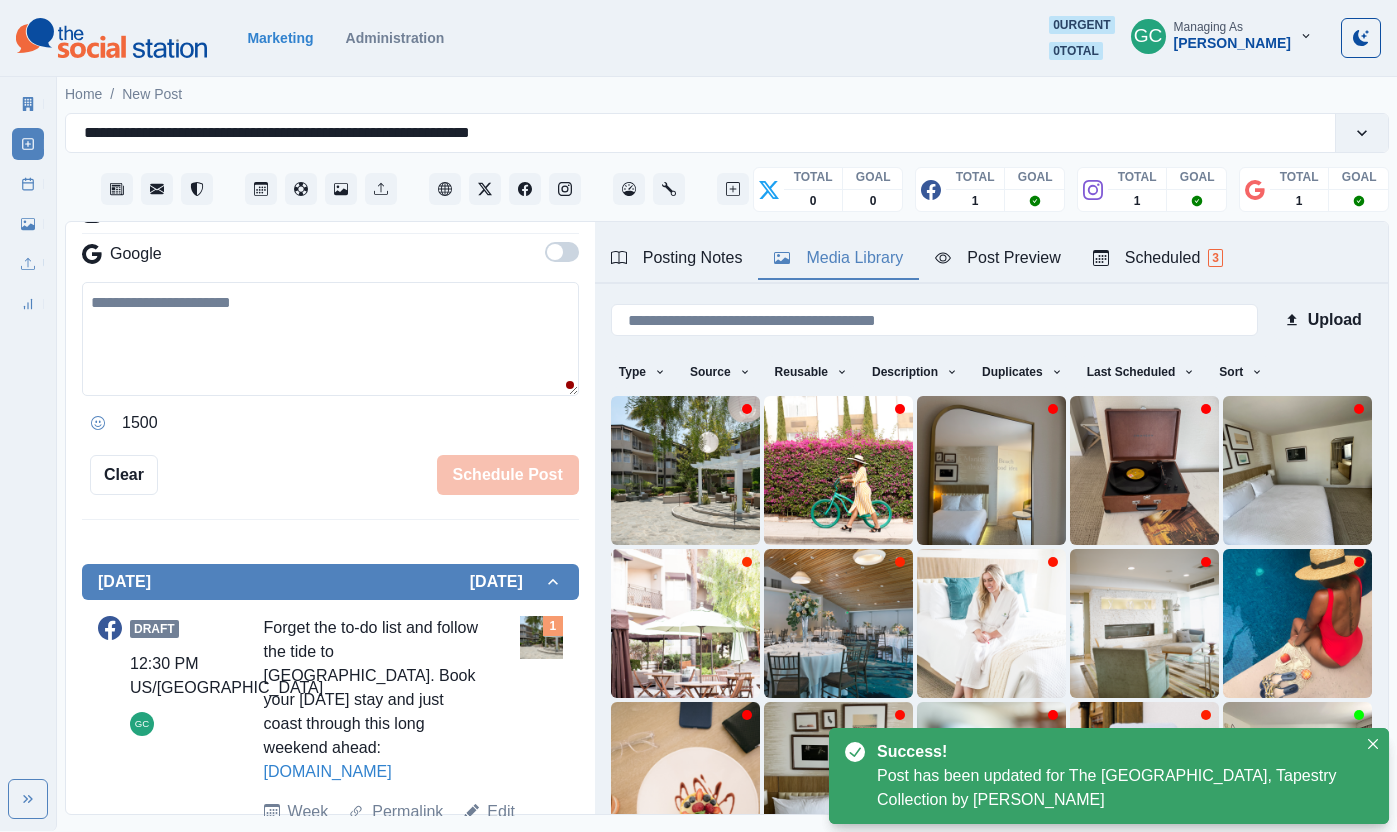 drag, startPoint x: 1233, startPoint y: 258, endPoint x: 1213, endPoint y: 270, distance: 23.323807 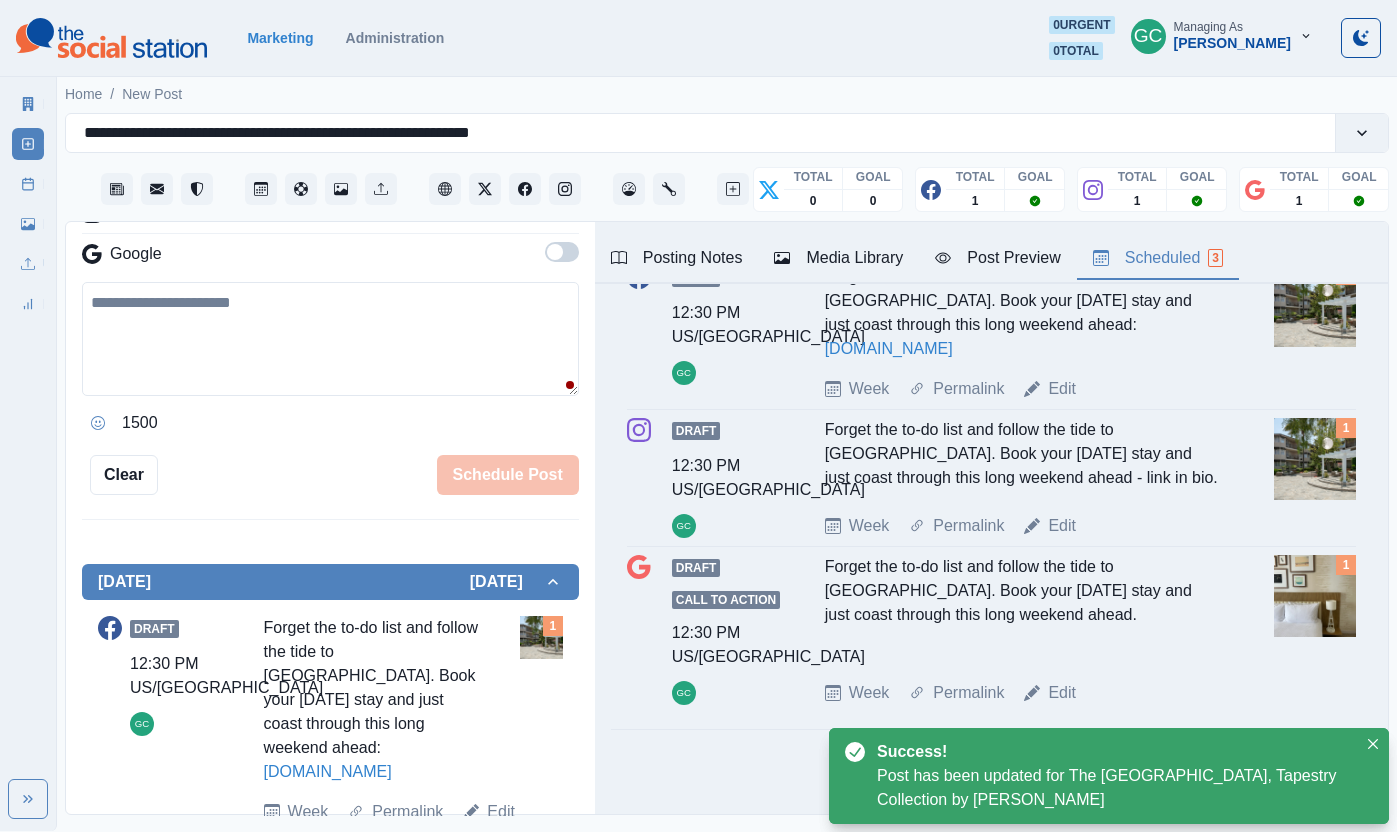 scroll, scrollTop: 161, scrollLeft: 0, axis: vertical 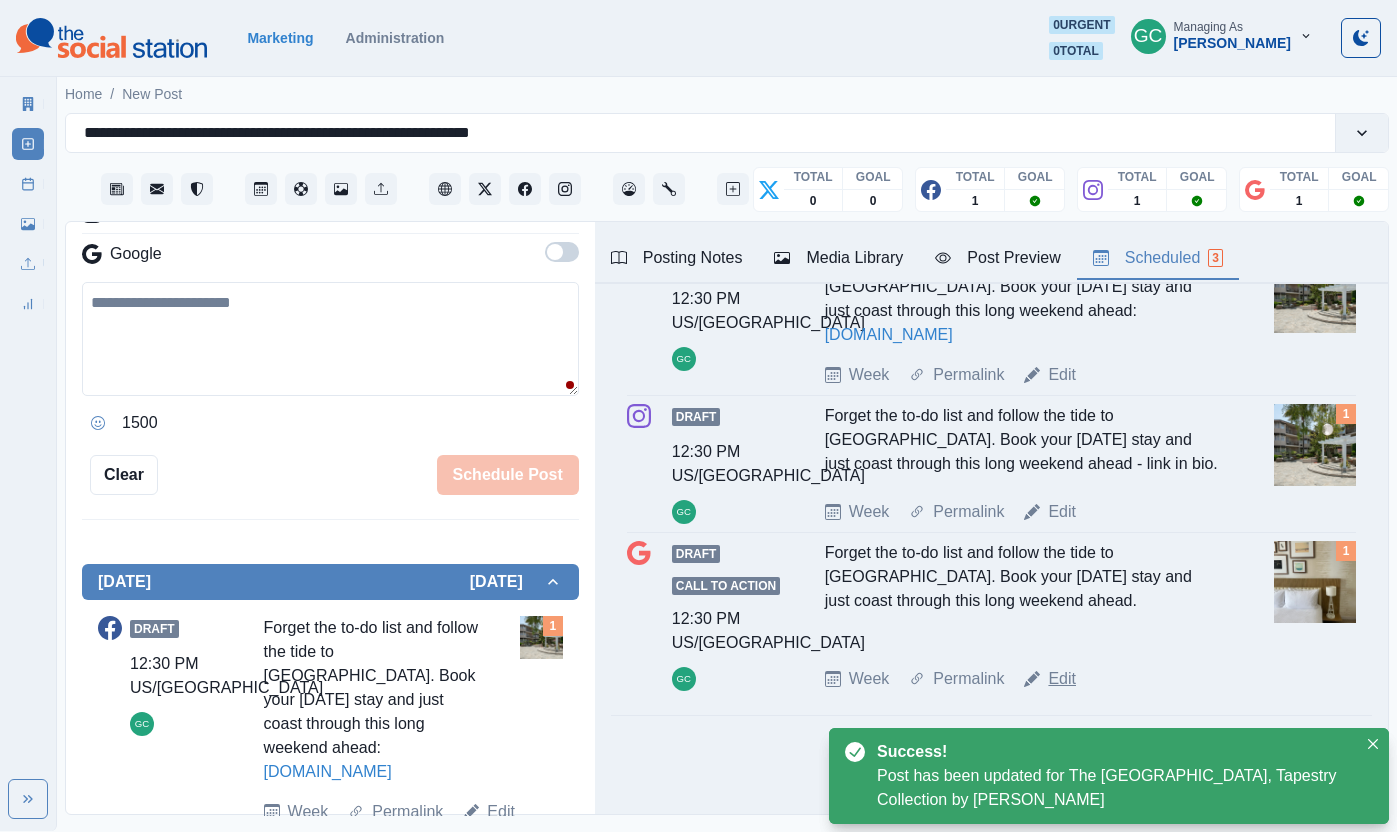 click on "Edit" at bounding box center [1062, 679] 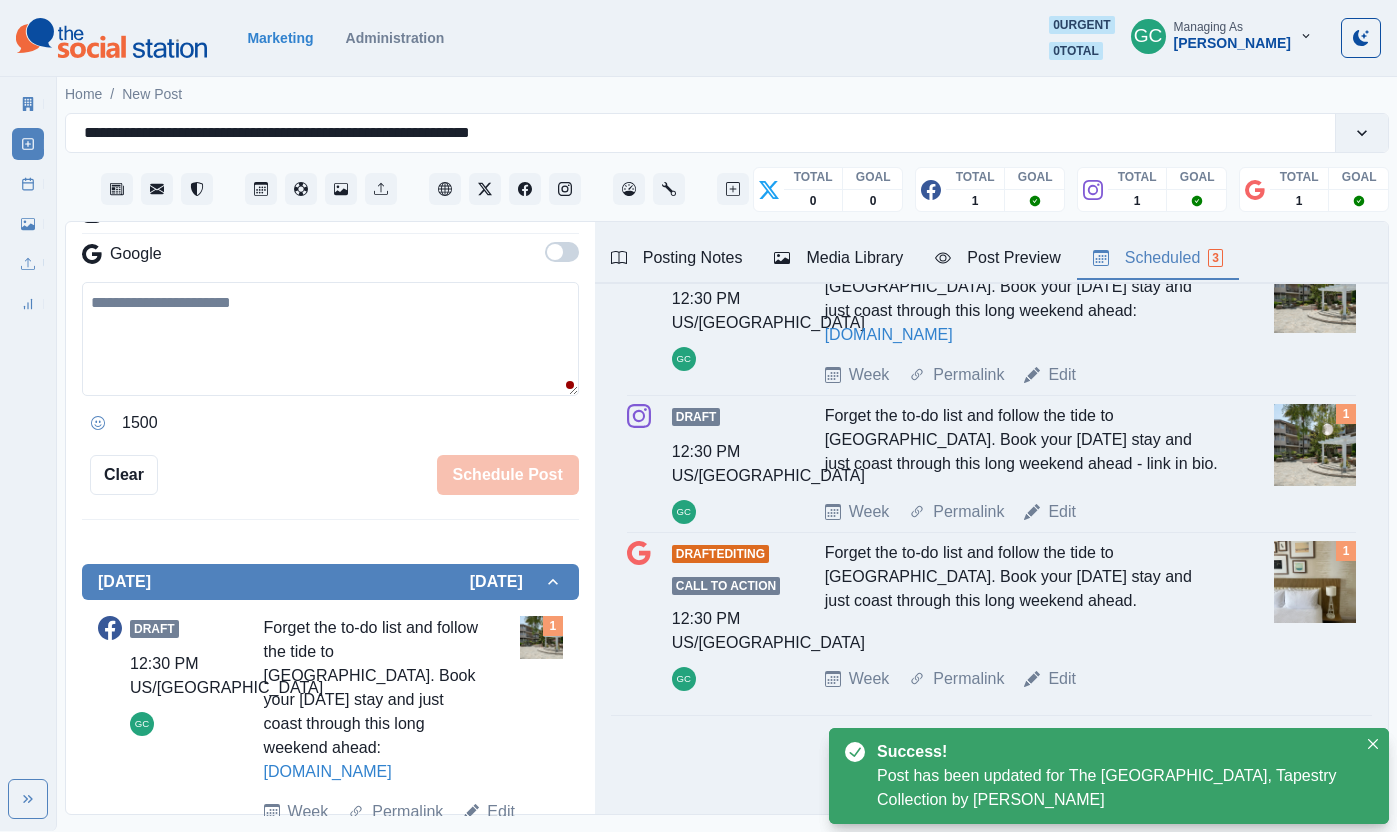 type on "**********" 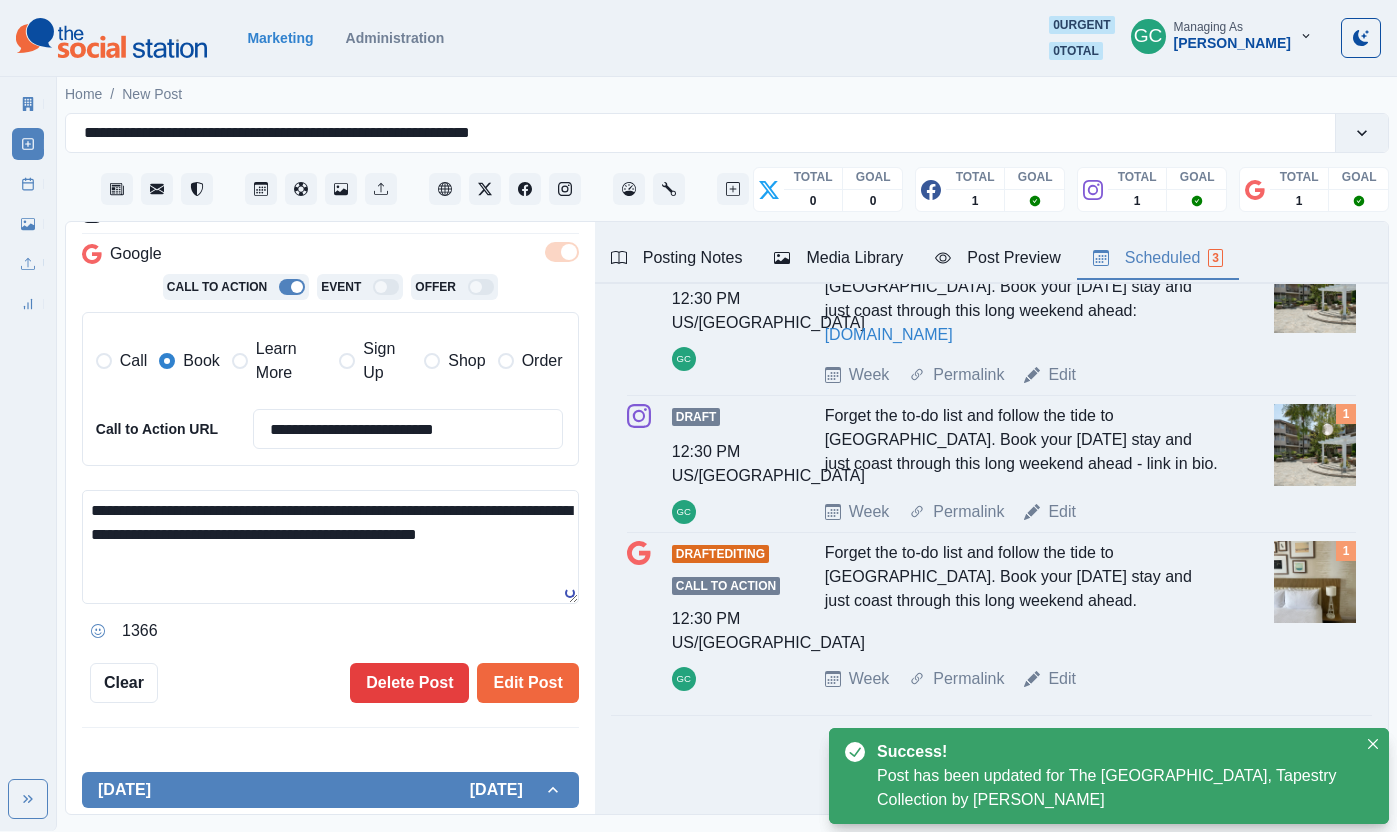click on "Media Library" at bounding box center (838, 258) 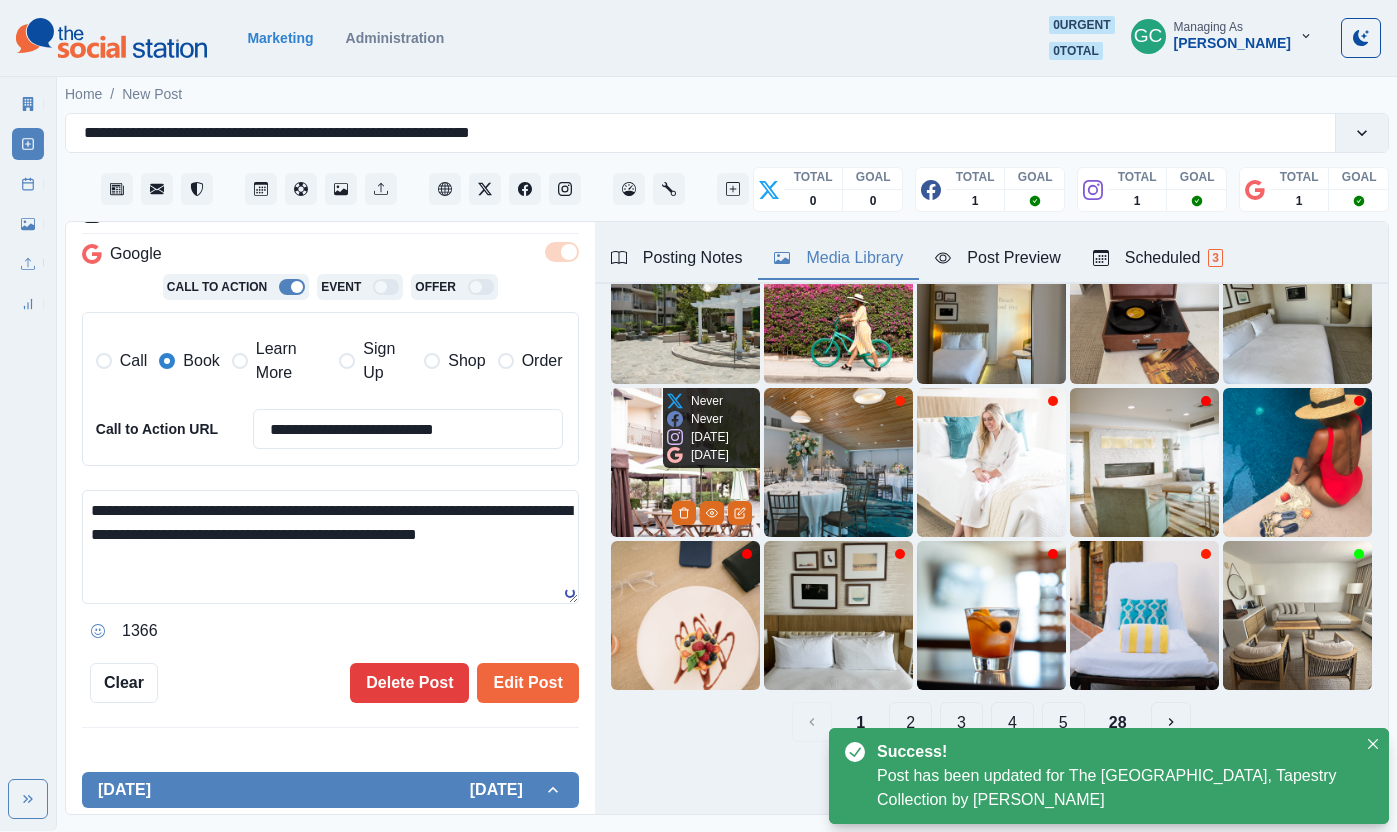 scroll, scrollTop: 0, scrollLeft: 0, axis: both 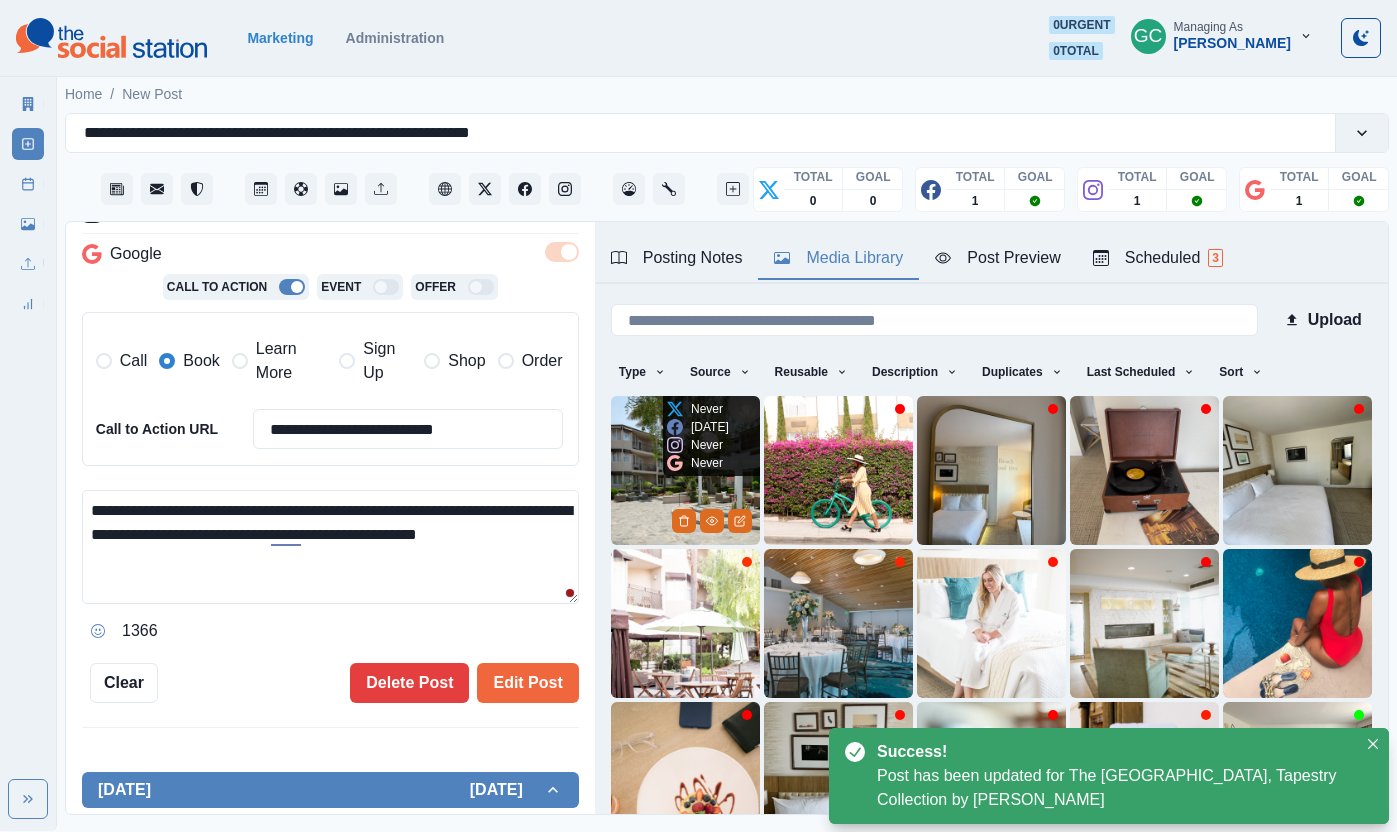 click at bounding box center [685, 470] 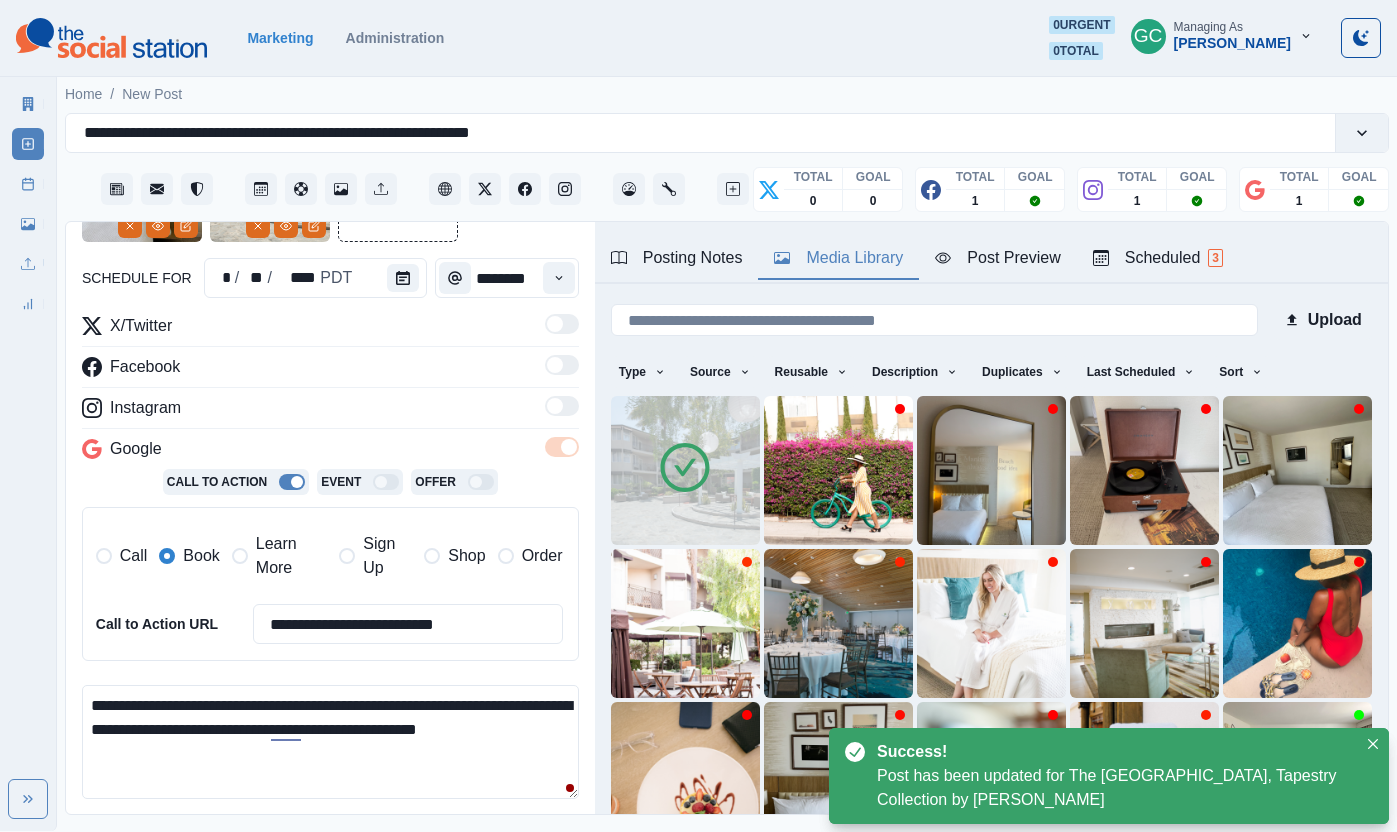 scroll, scrollTop: 0, scrollLeft: 0, axis: both 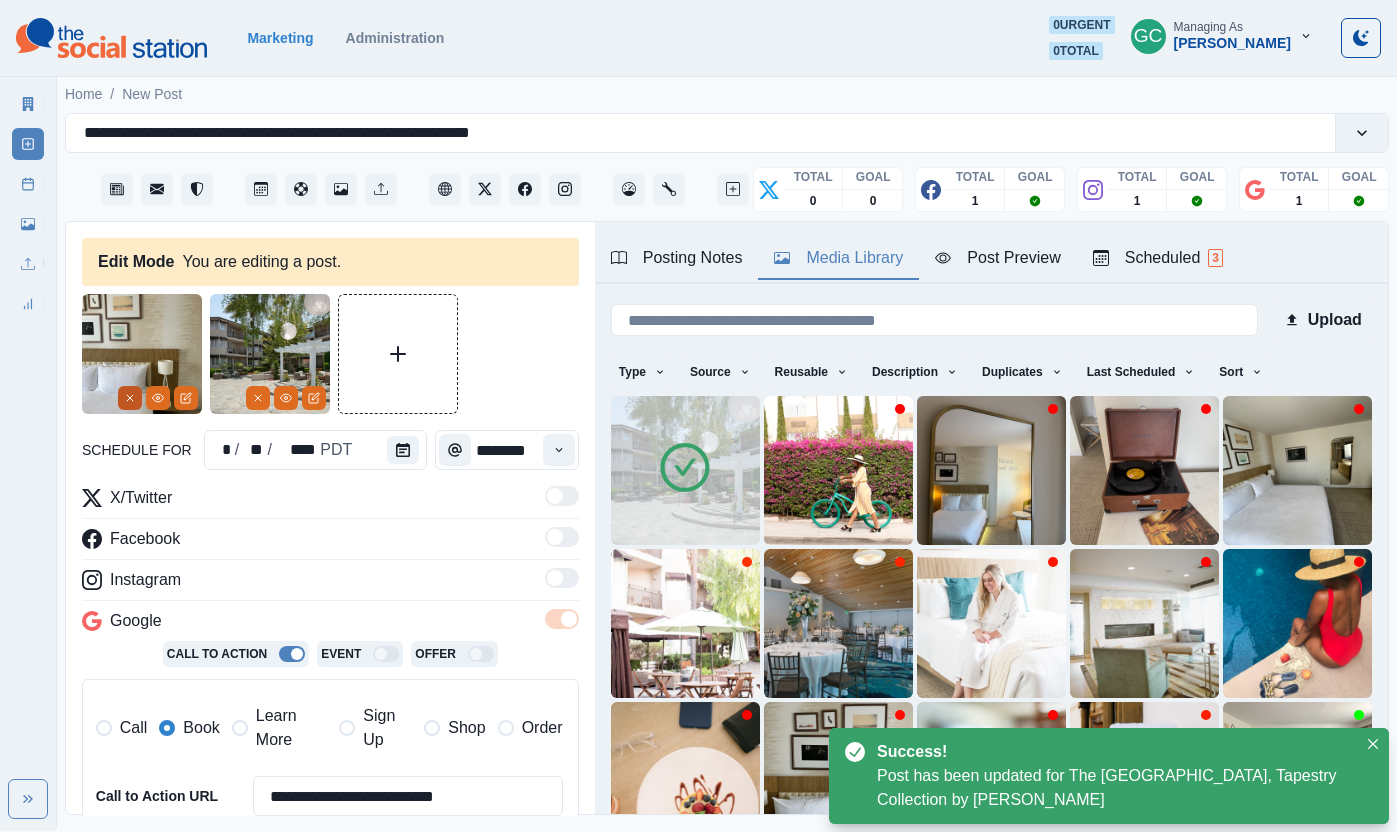 click at bounding box center (130, 398) 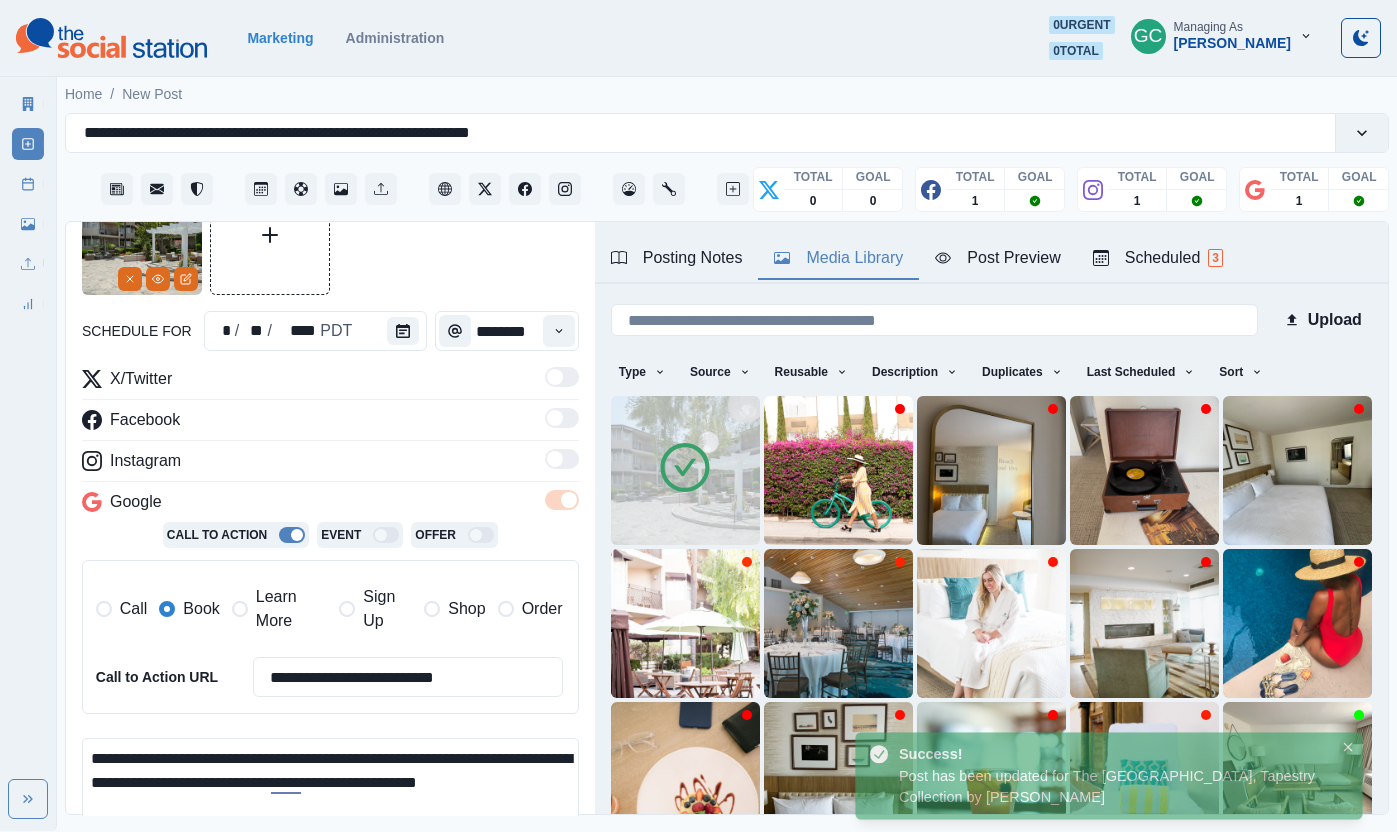 scroll, scrollTop: 258, scrollLeft: 0, axis: vertical 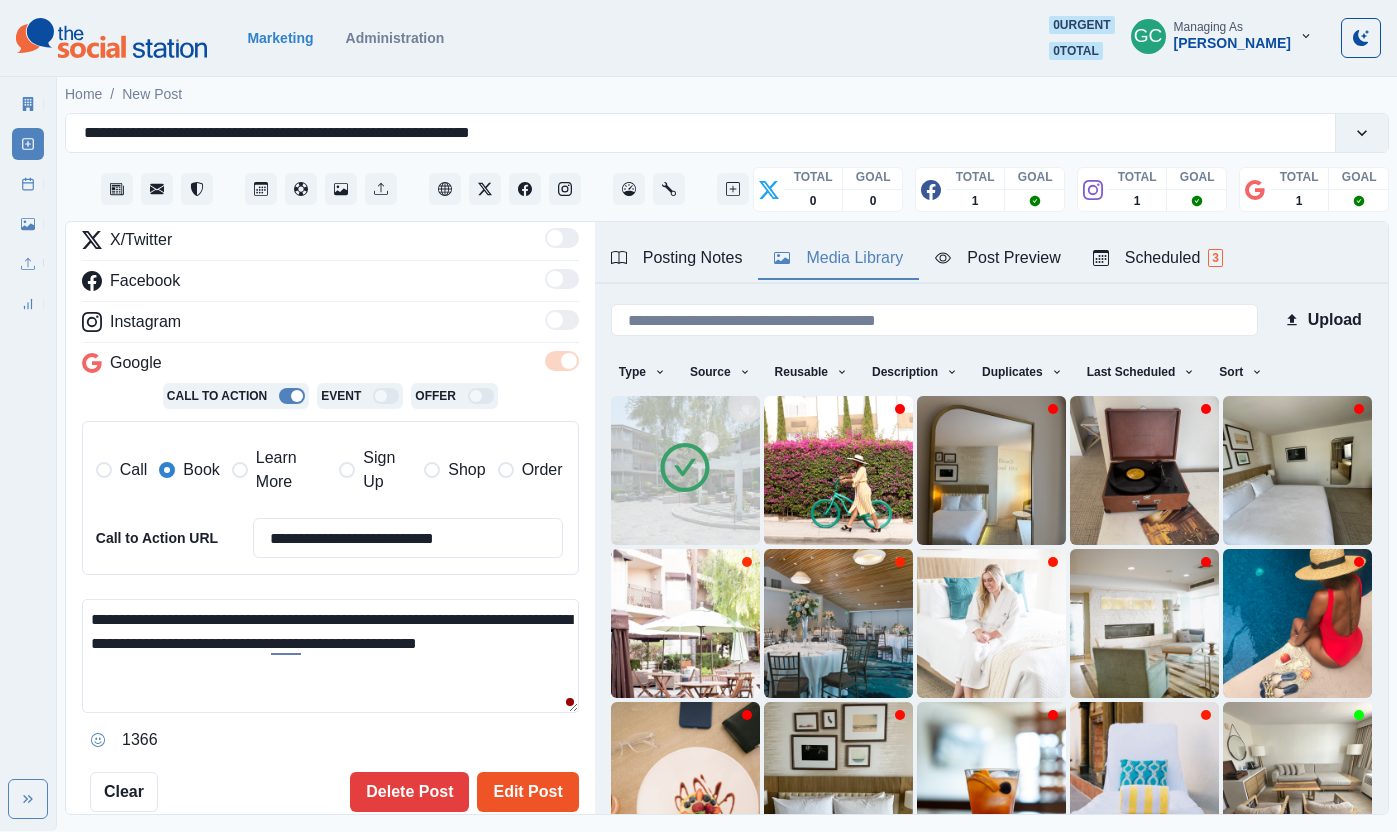 click on "Edit Post" at bounding box center [527, 792] 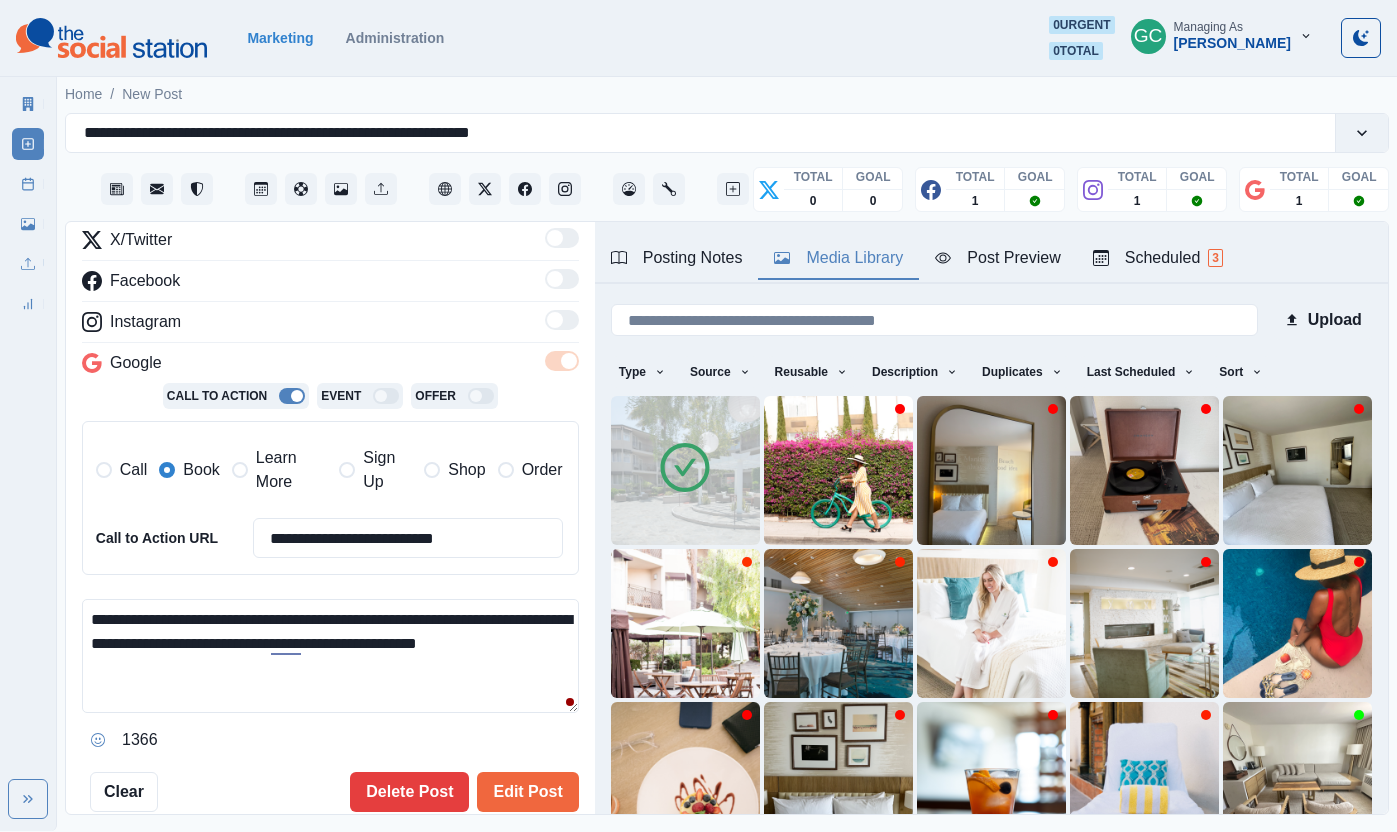 type 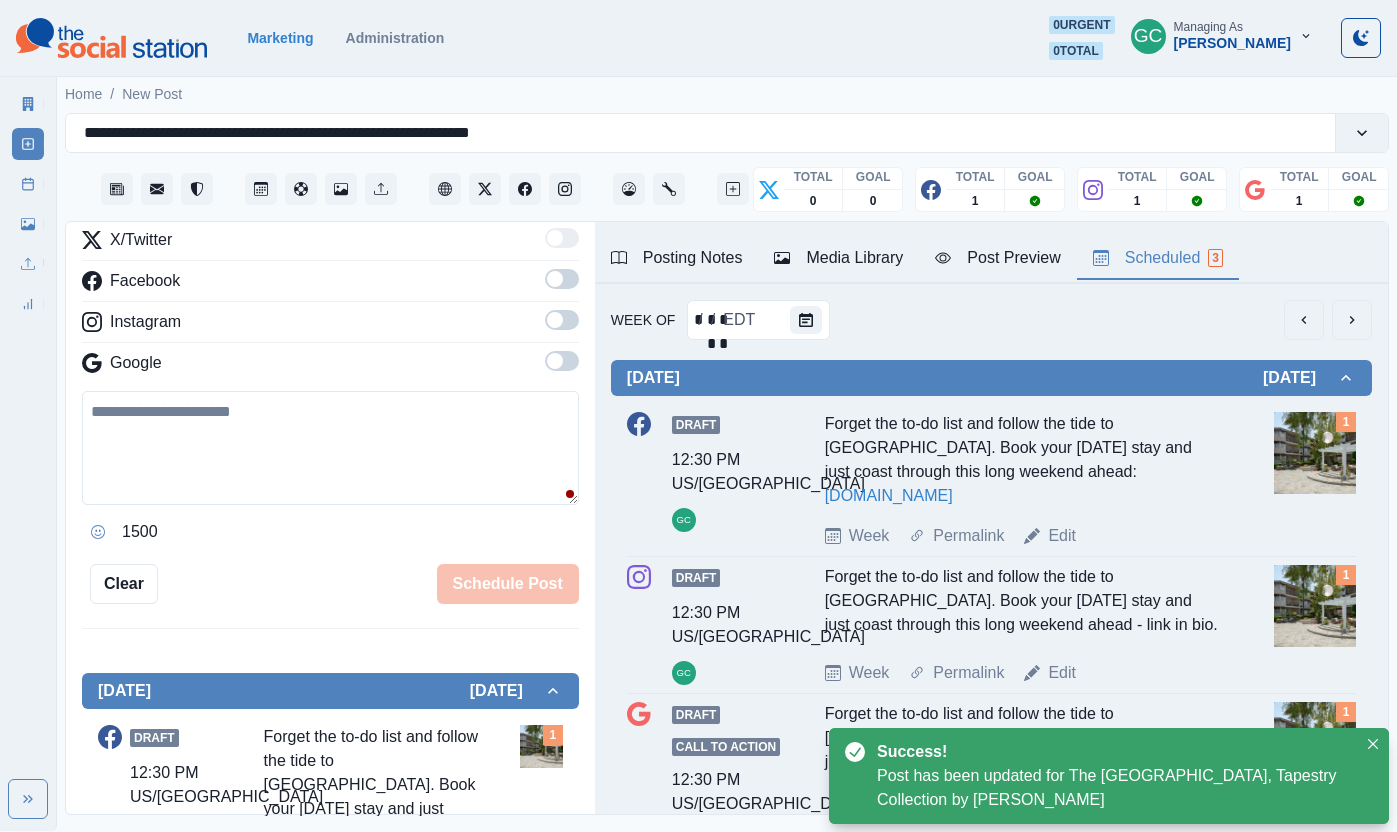 drag, startPoint x: 1164, startPoint y: 261, endPoint x: 1176, endPoint y: 258, distance: 12.369317 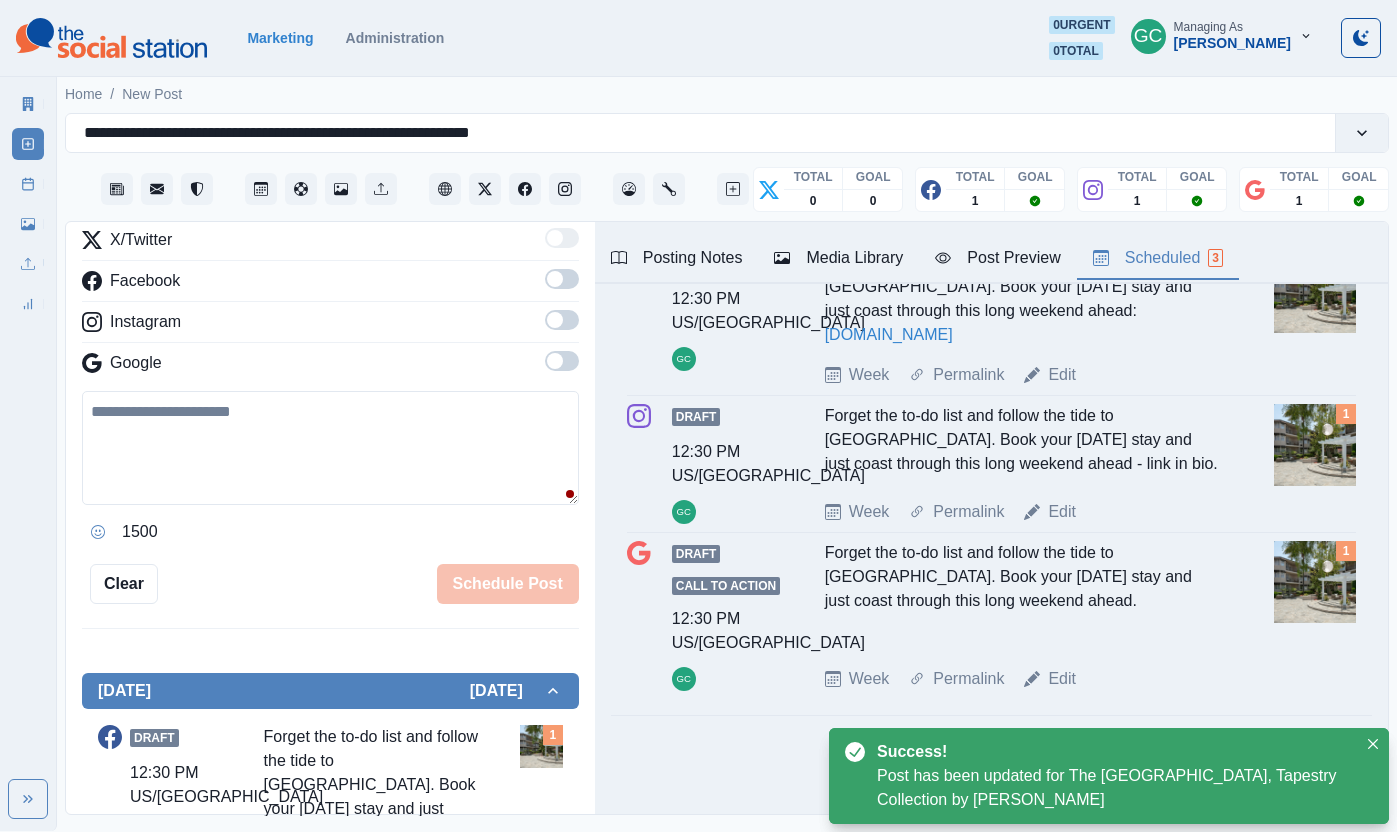 scroll, scrollTop: 0, scrollLeft: 0, axis: both 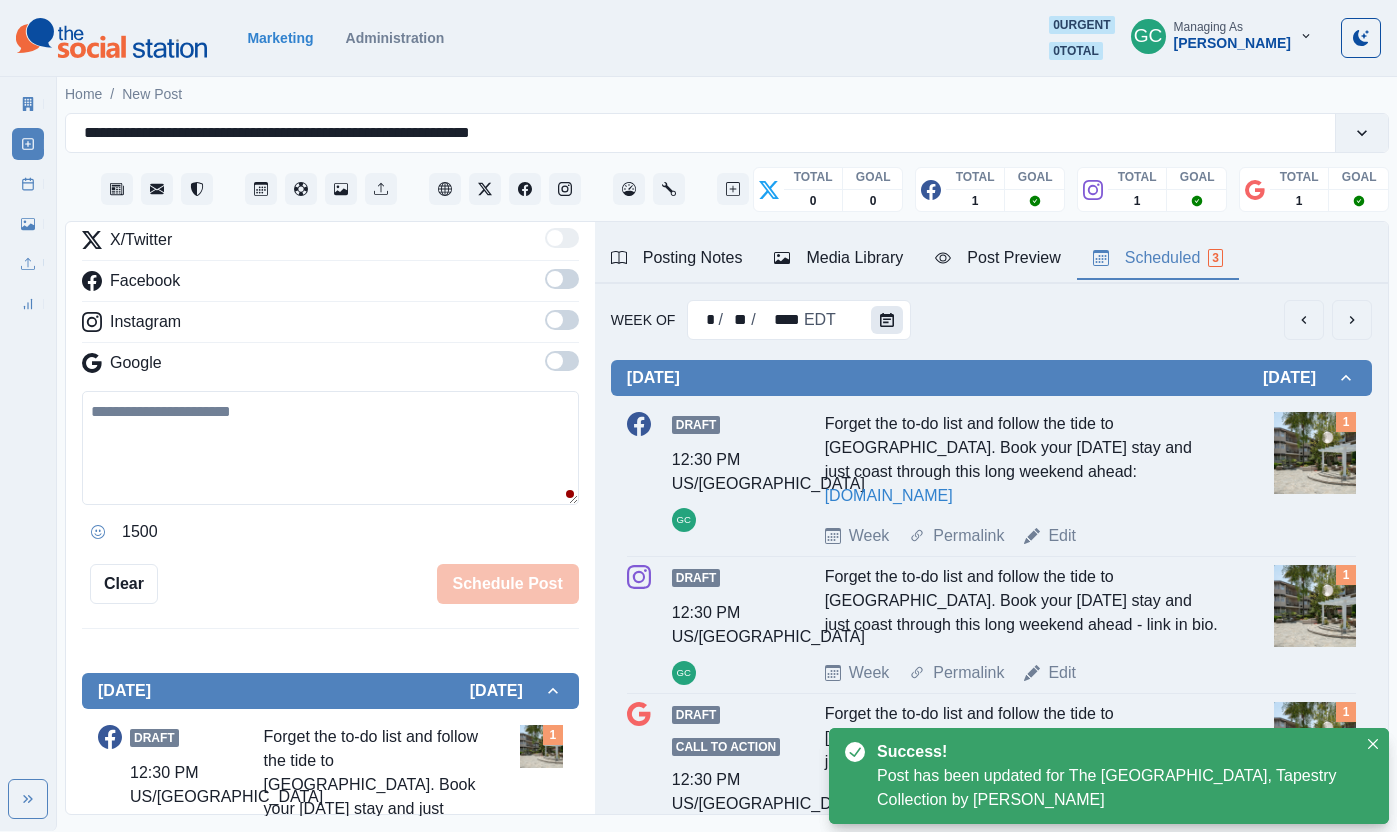 click 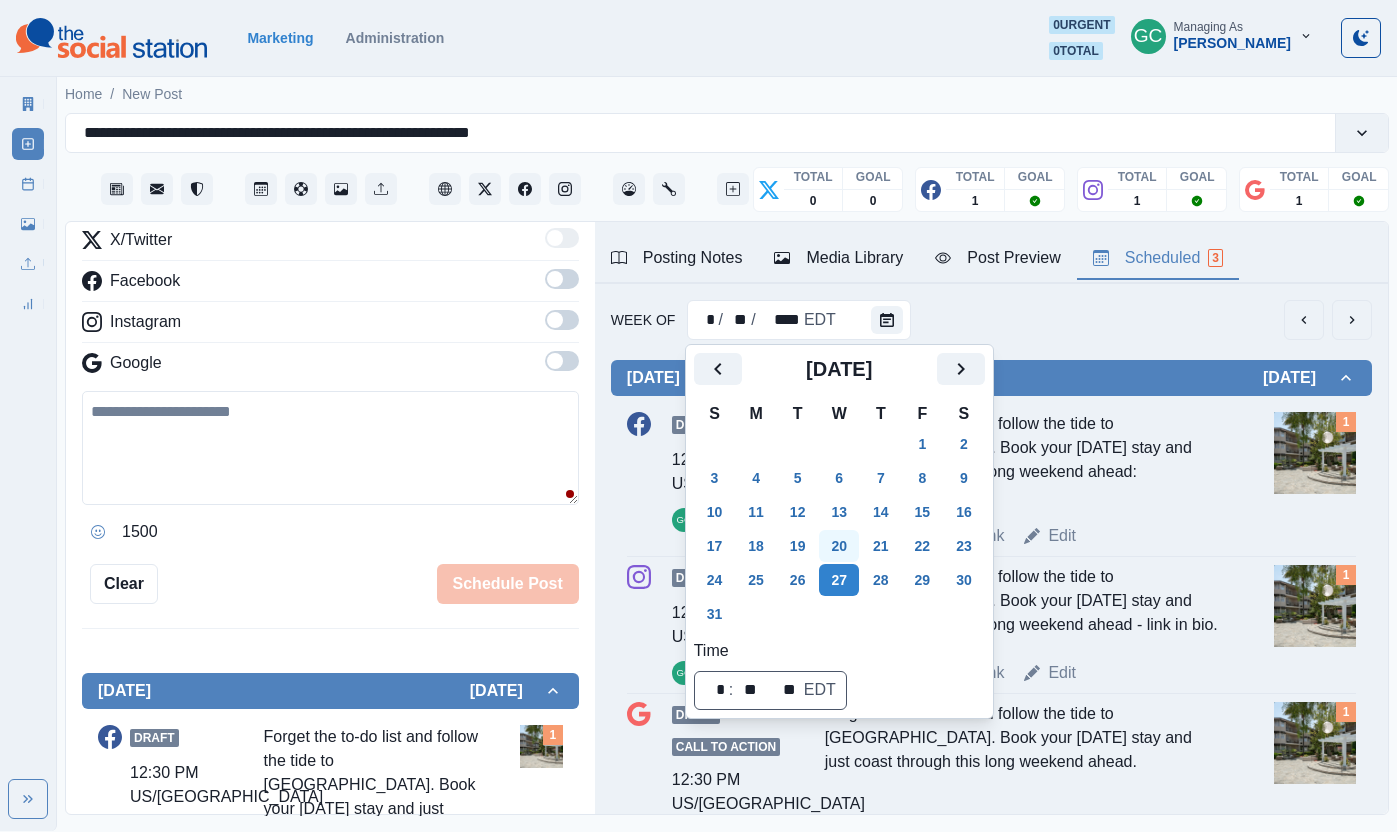 click on "20" at bounding box center (839, 546) 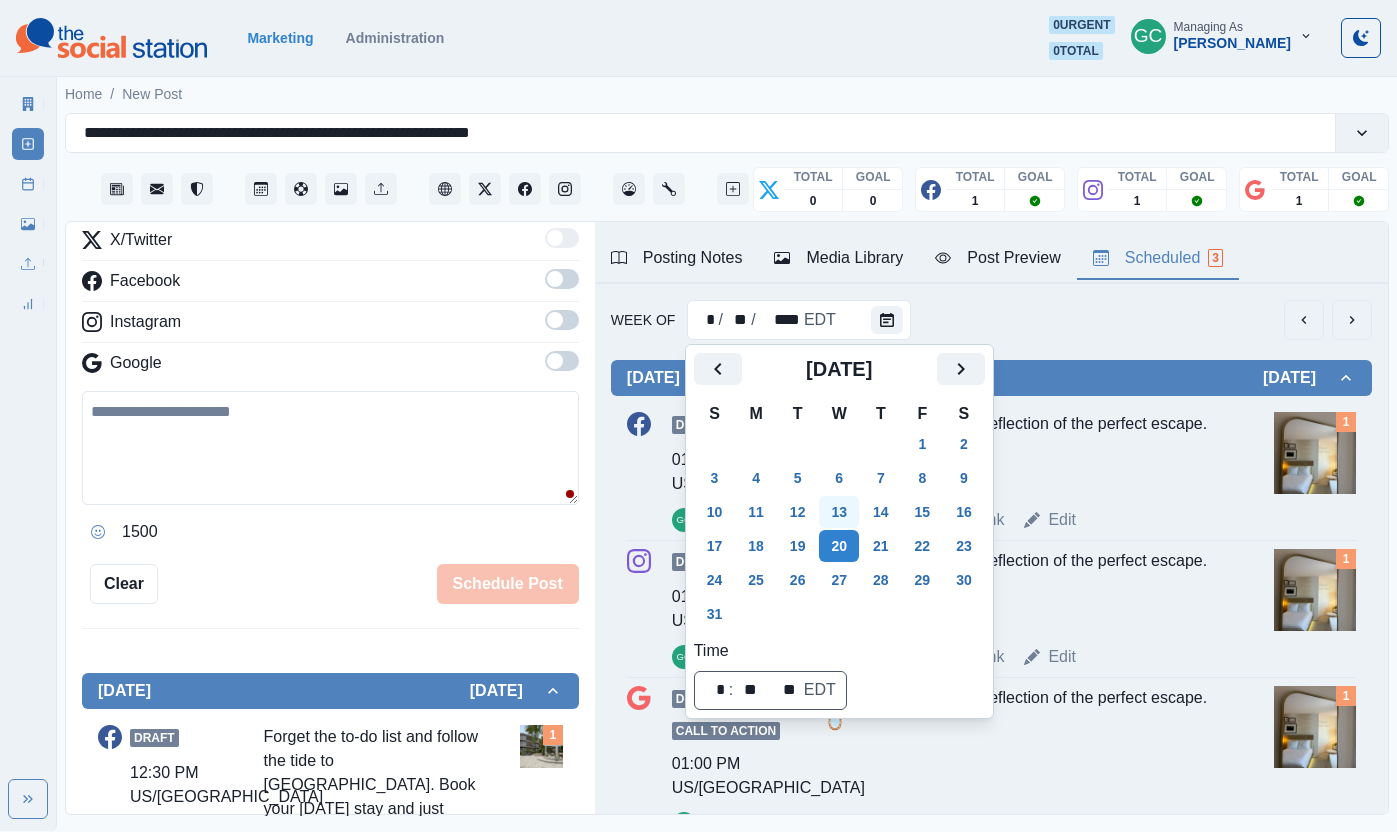 click on "13" at bounding box center [839, 512] 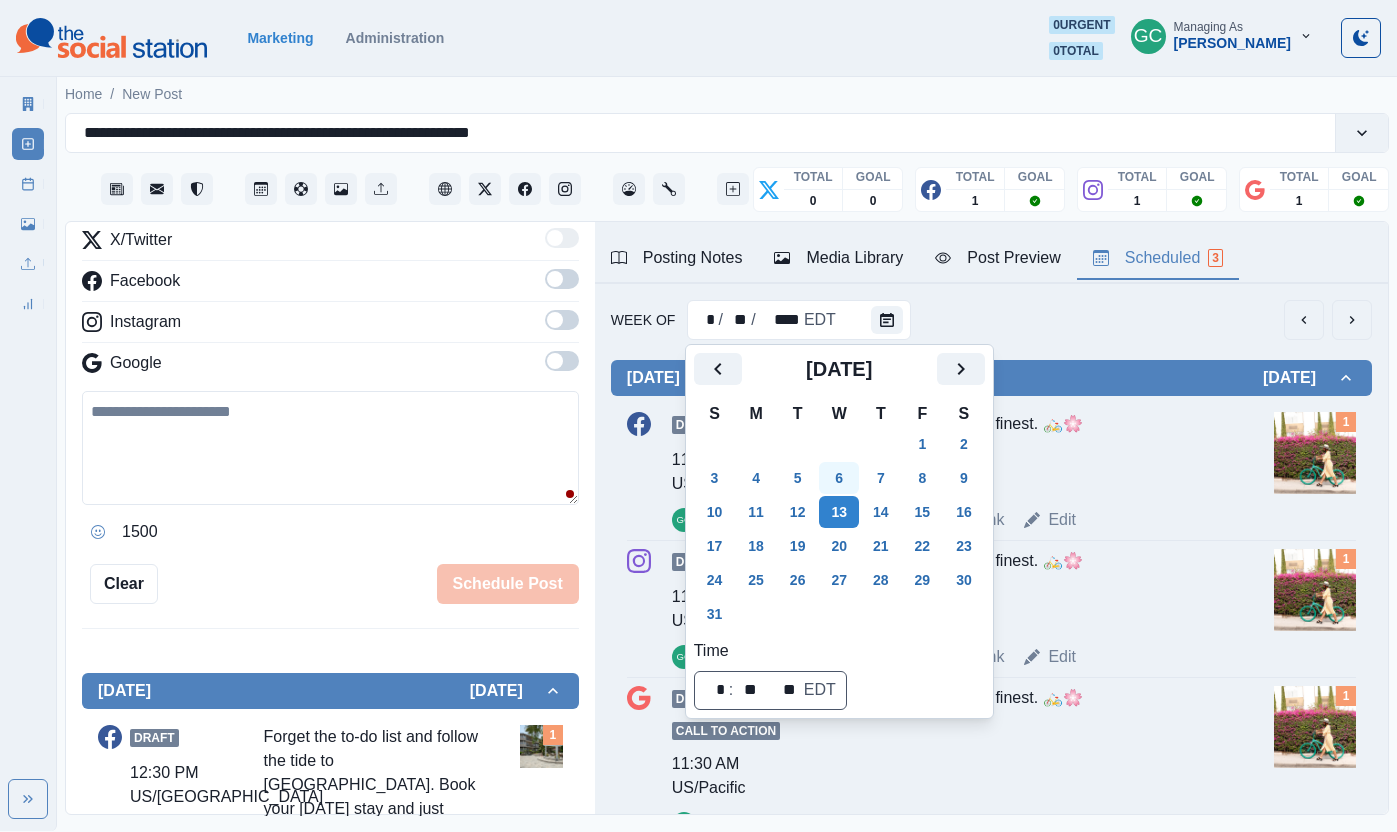click on "6" at bounding box center [839, 478] 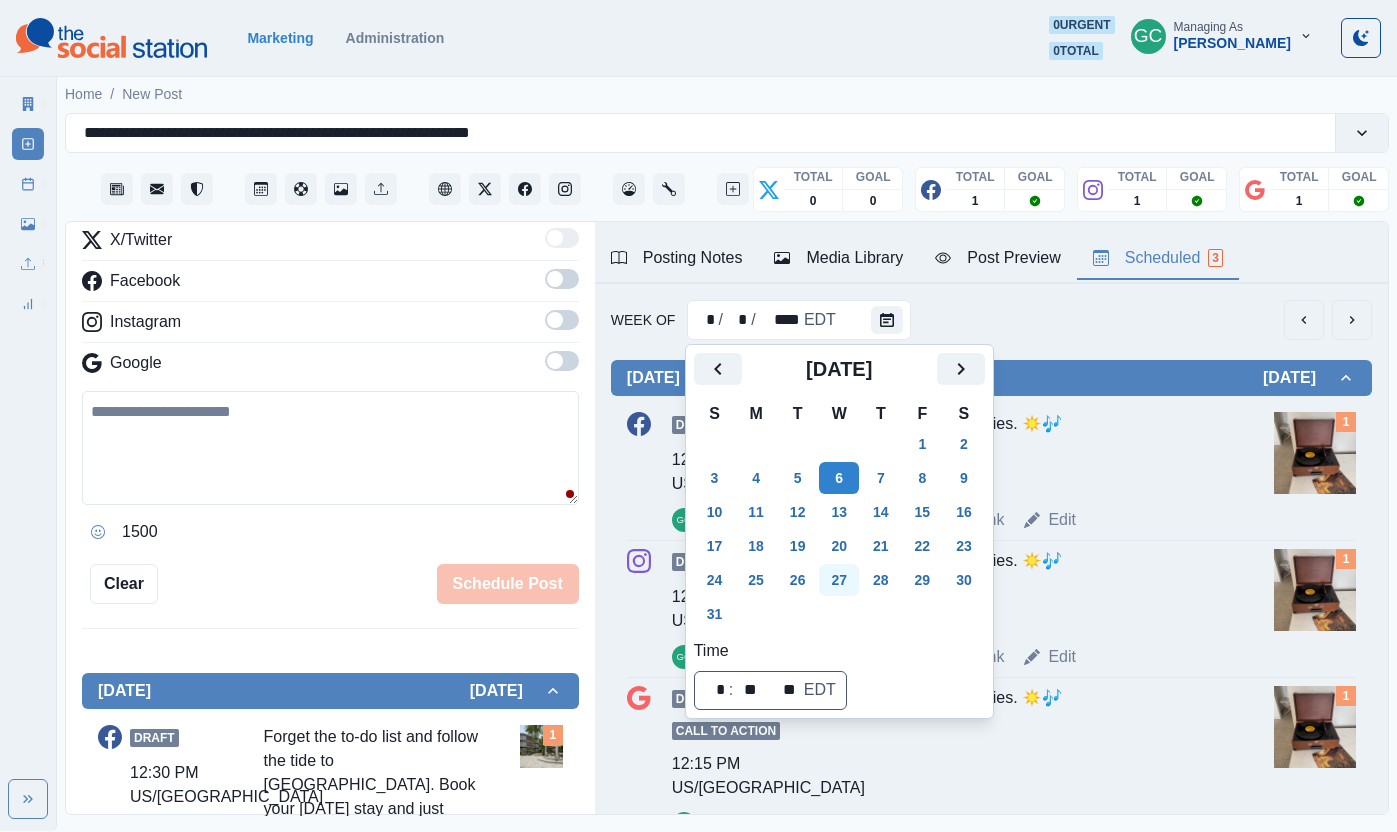 click on "27" at bounding box center (839, 580) 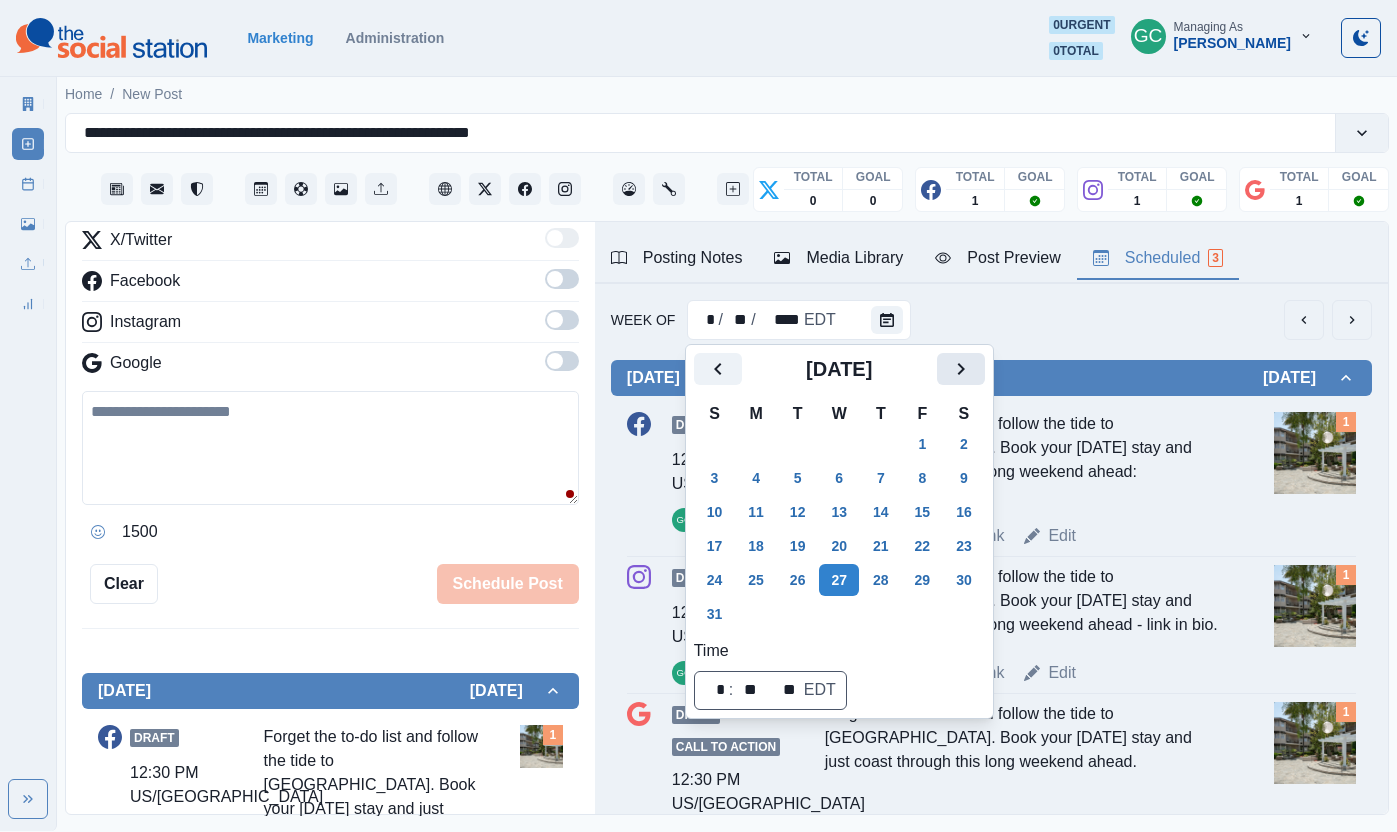 click 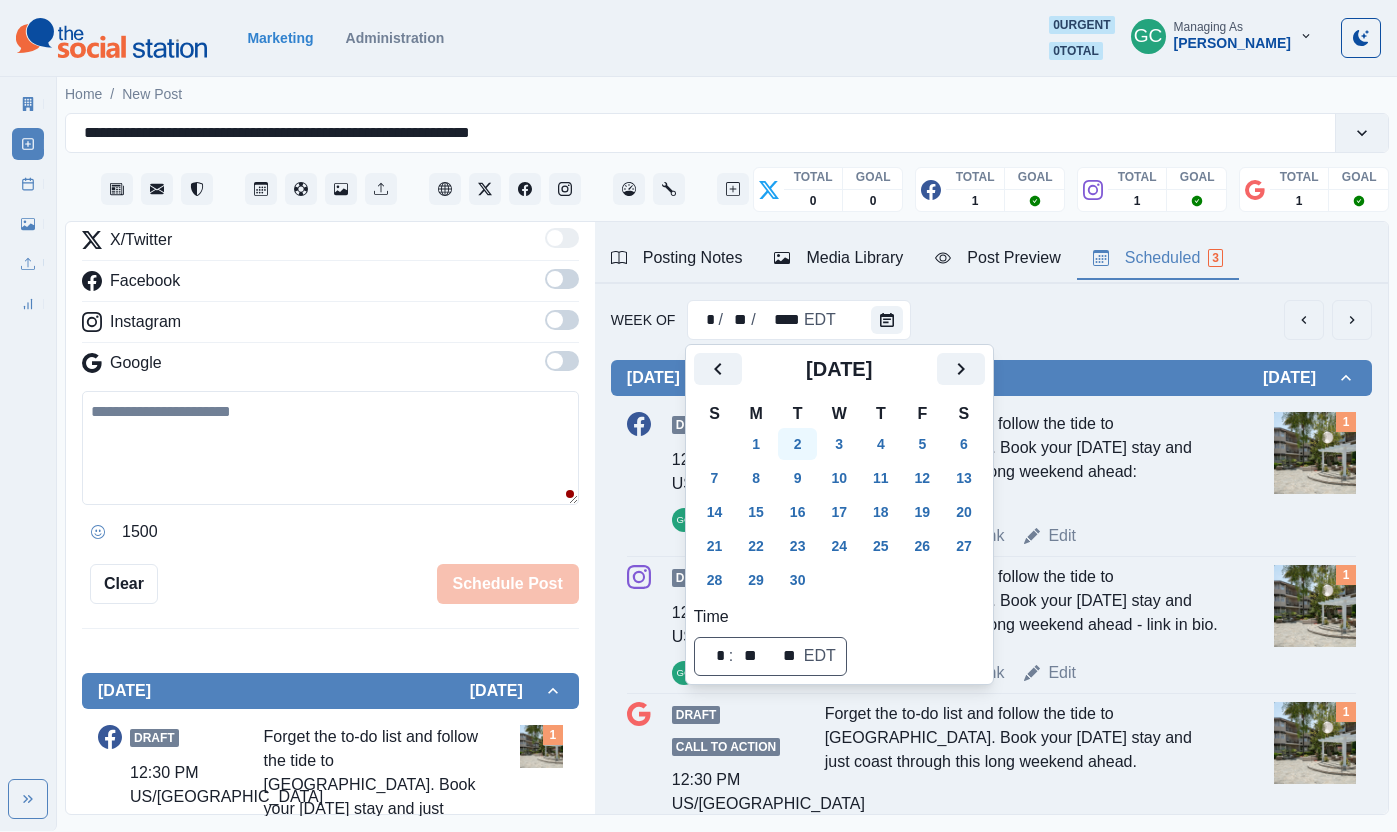 click on "2" at bounding box center (798, 444) 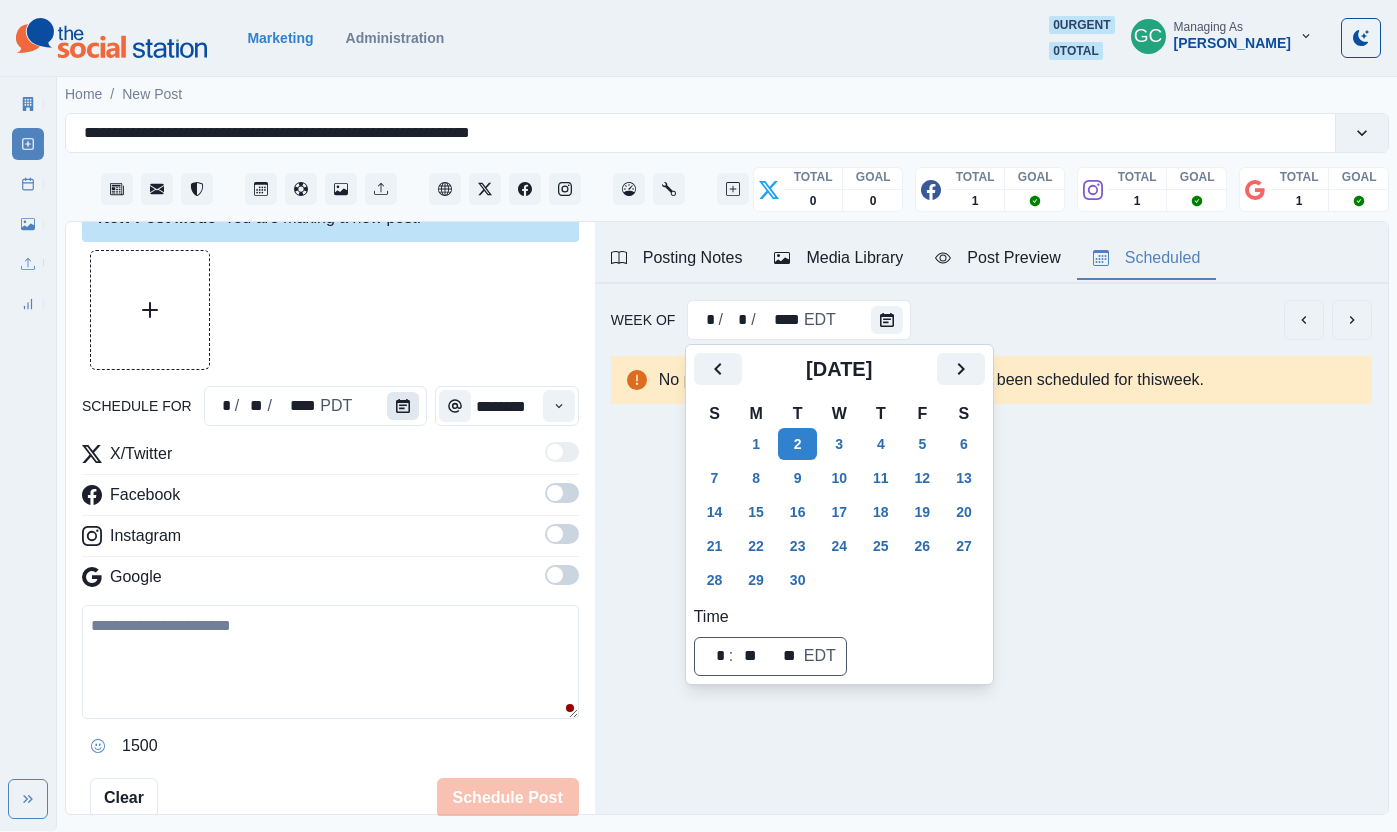 scroll, scrollTop: 0, scrollLeft: 0, axis: both 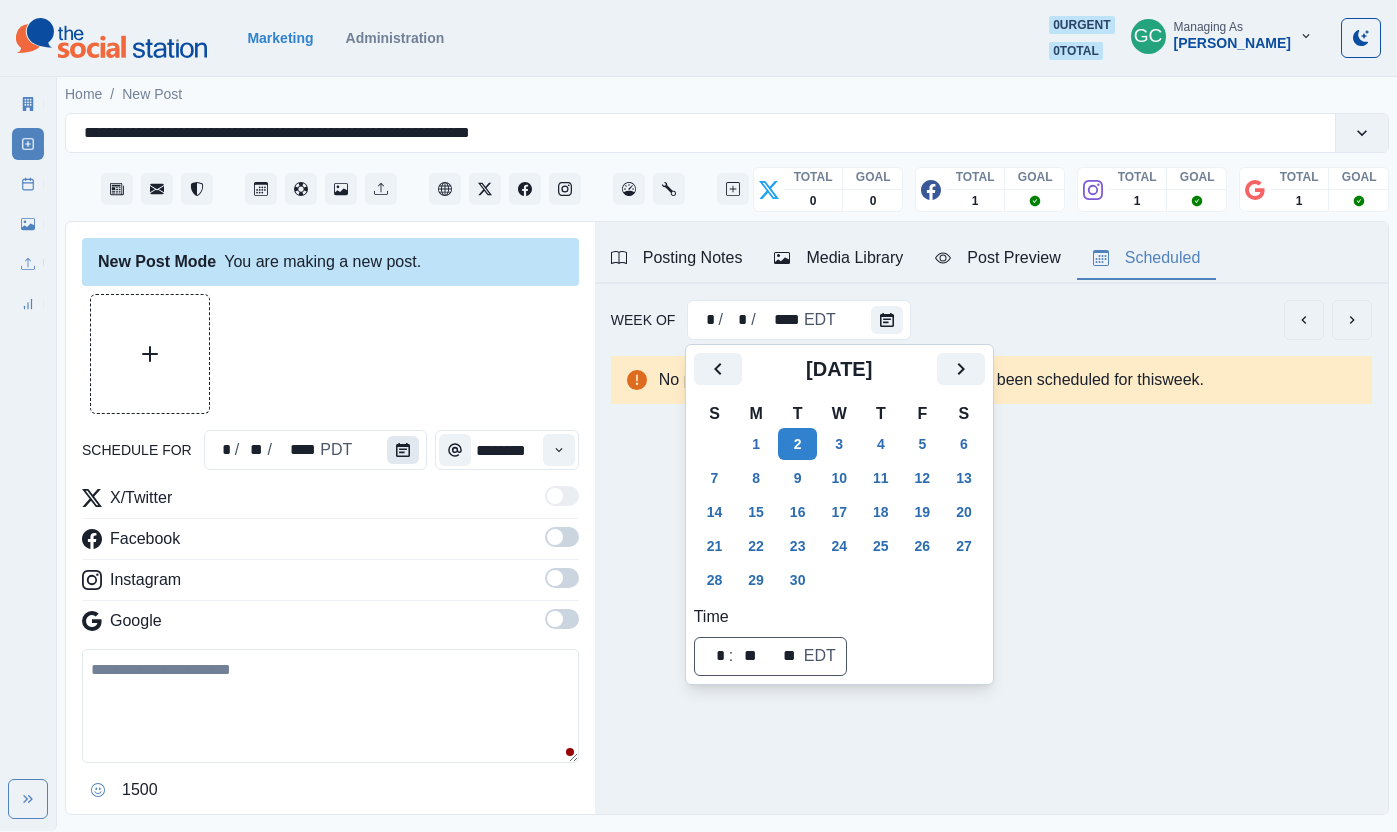 click 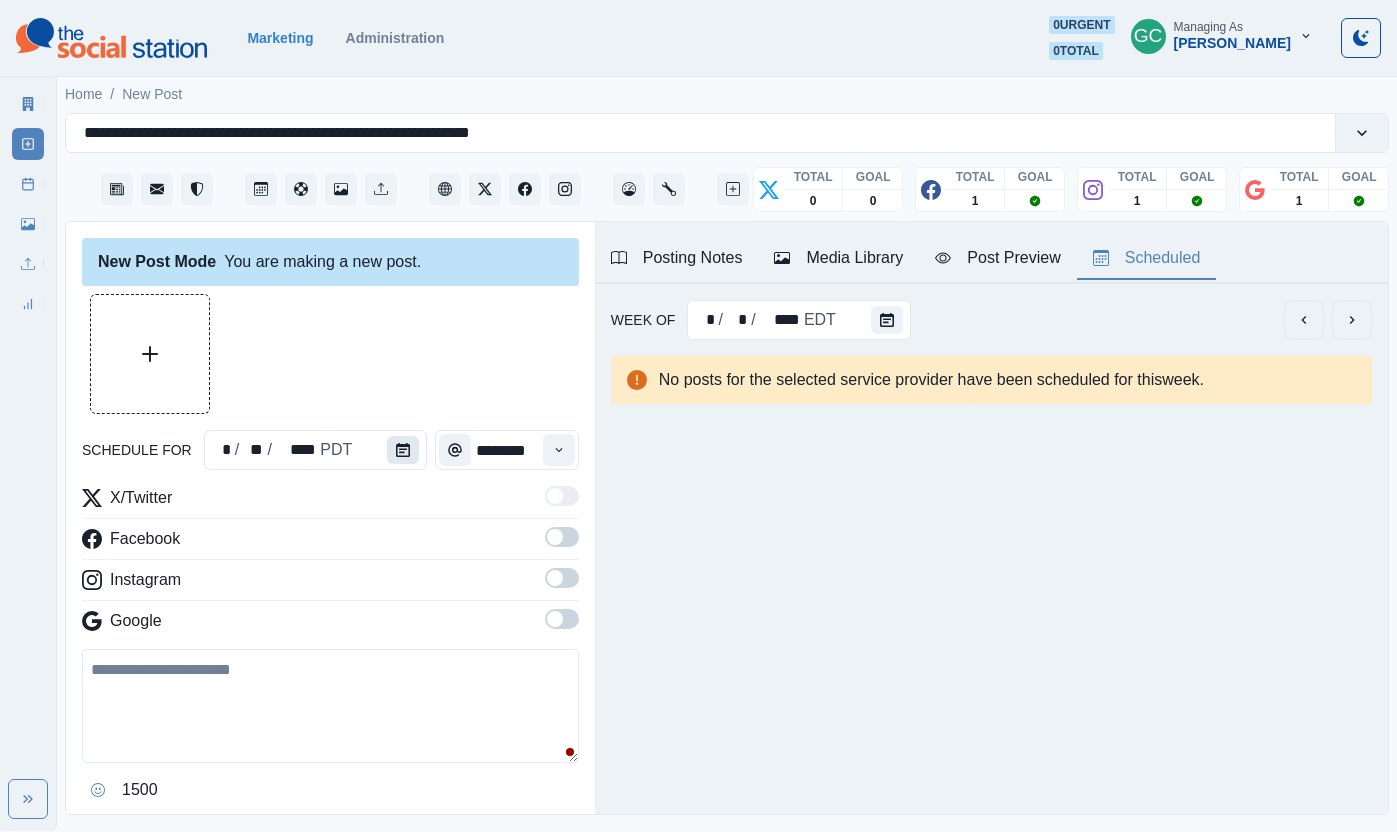 click 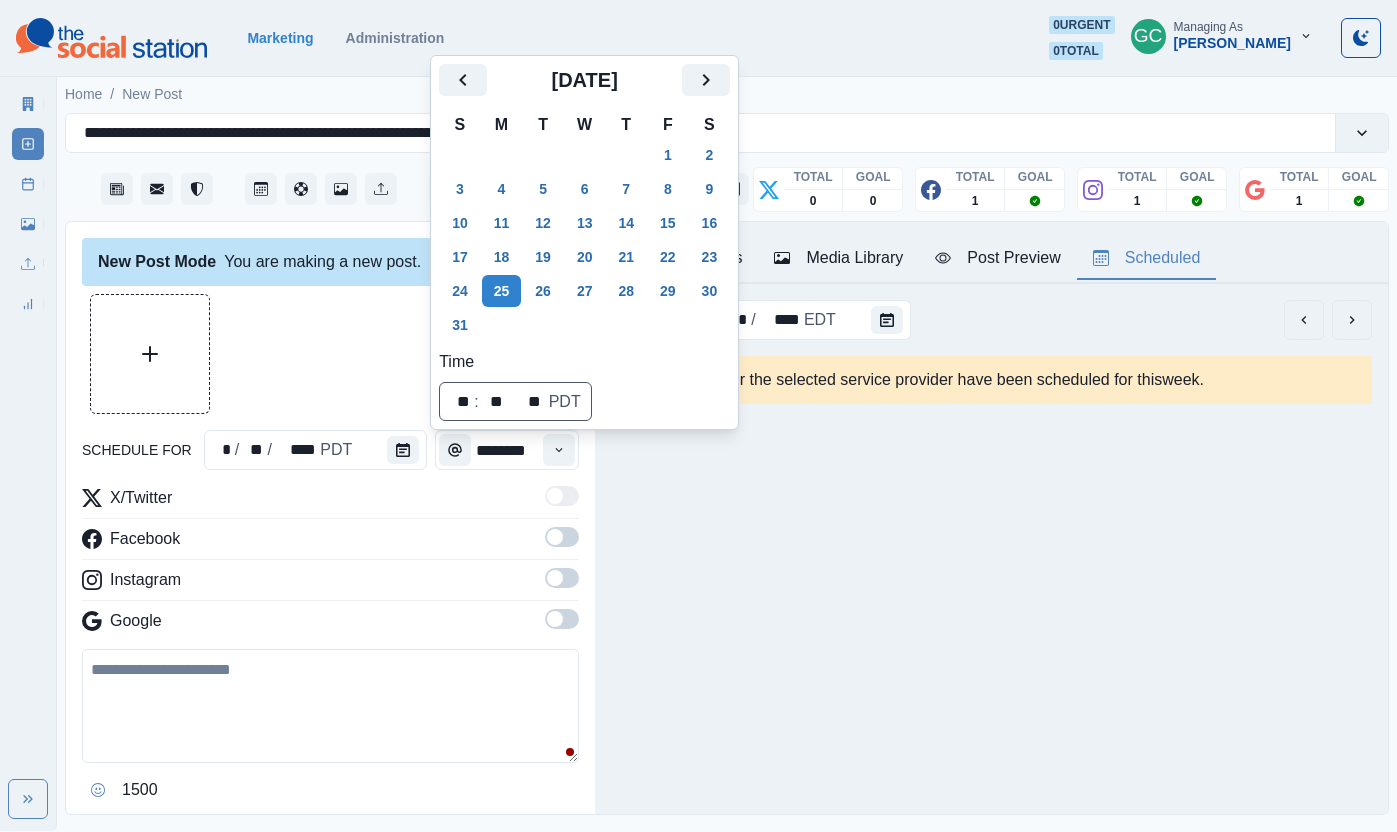 click at bounding box center (706, 80) 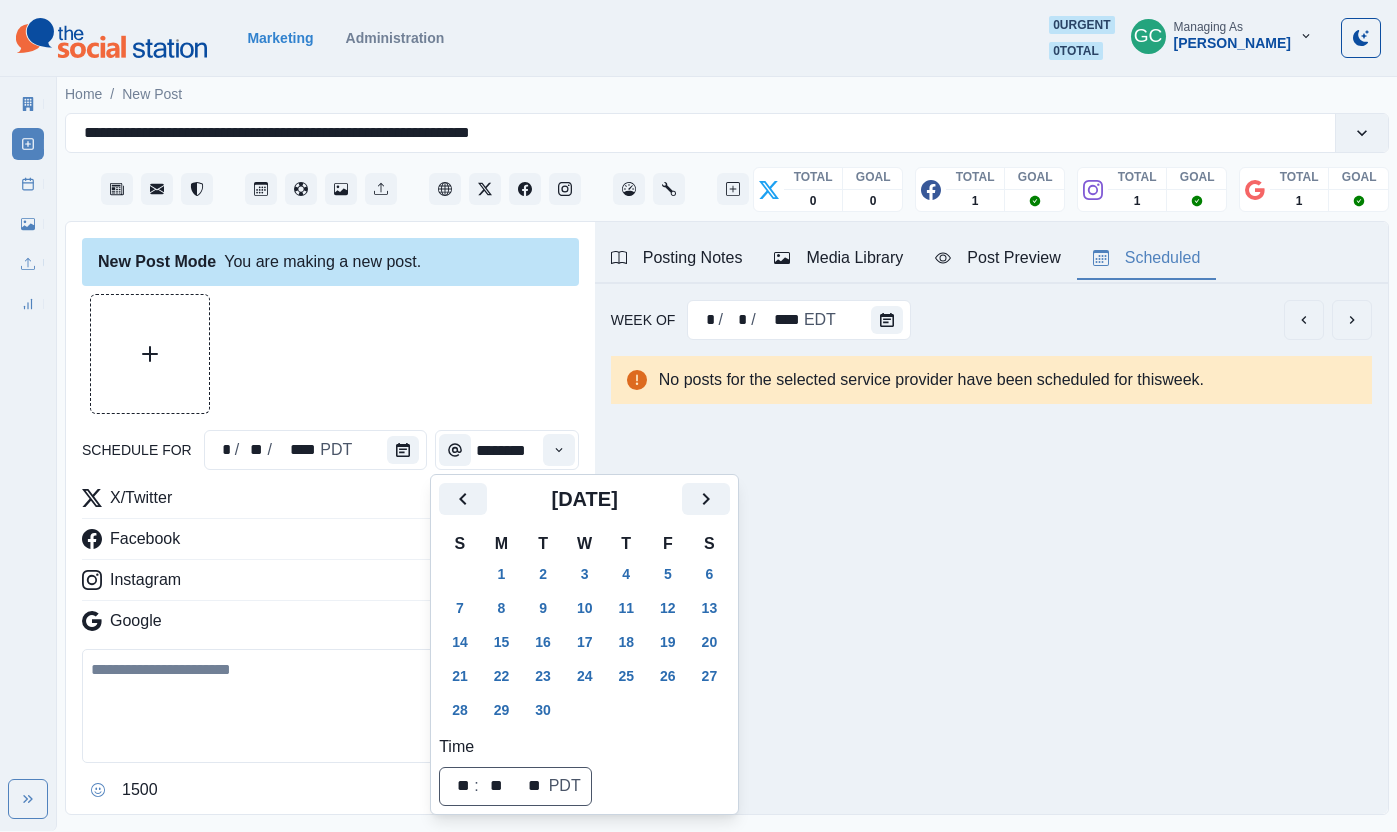 click on "2" at bounding box center (543, 574) 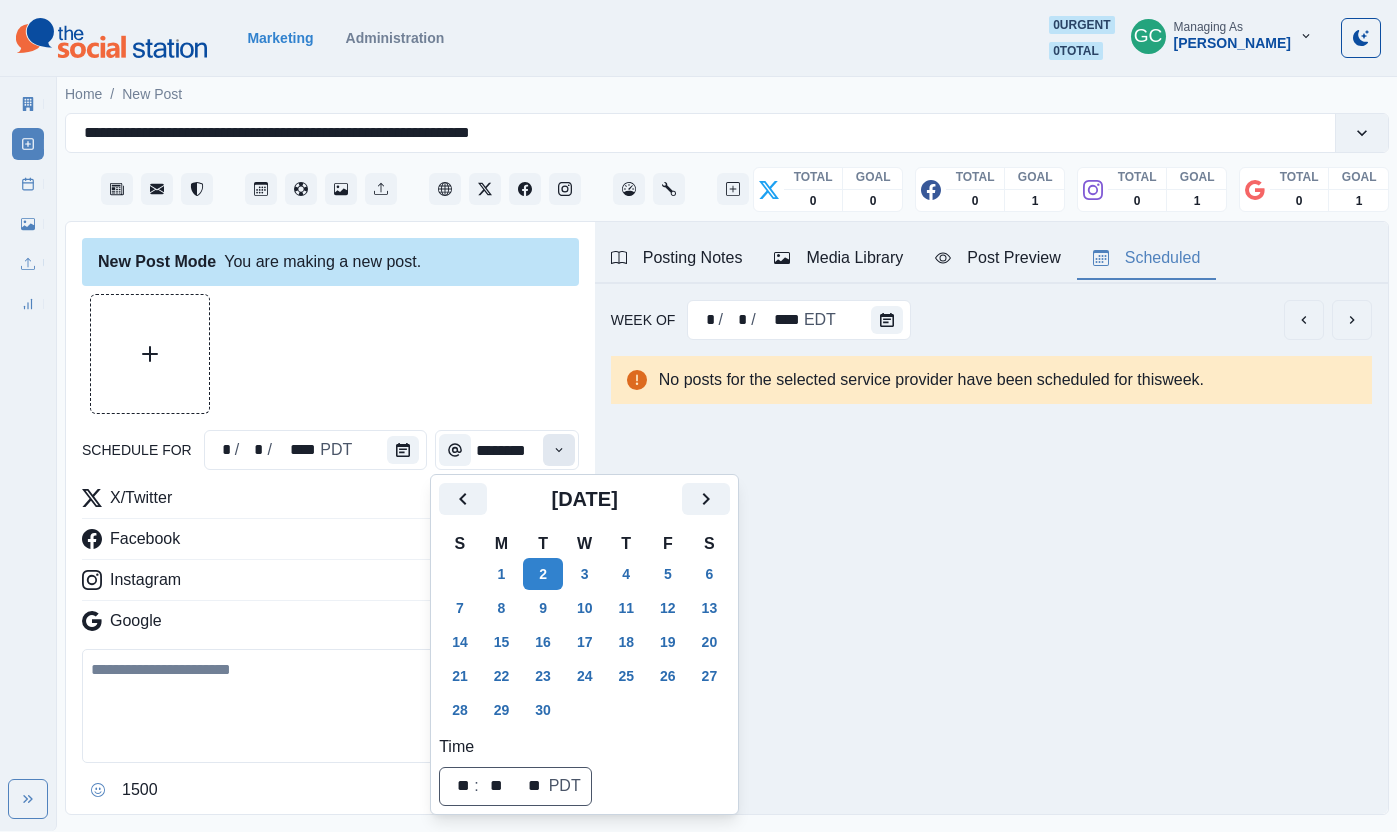 click at bounding box center (559, 450) 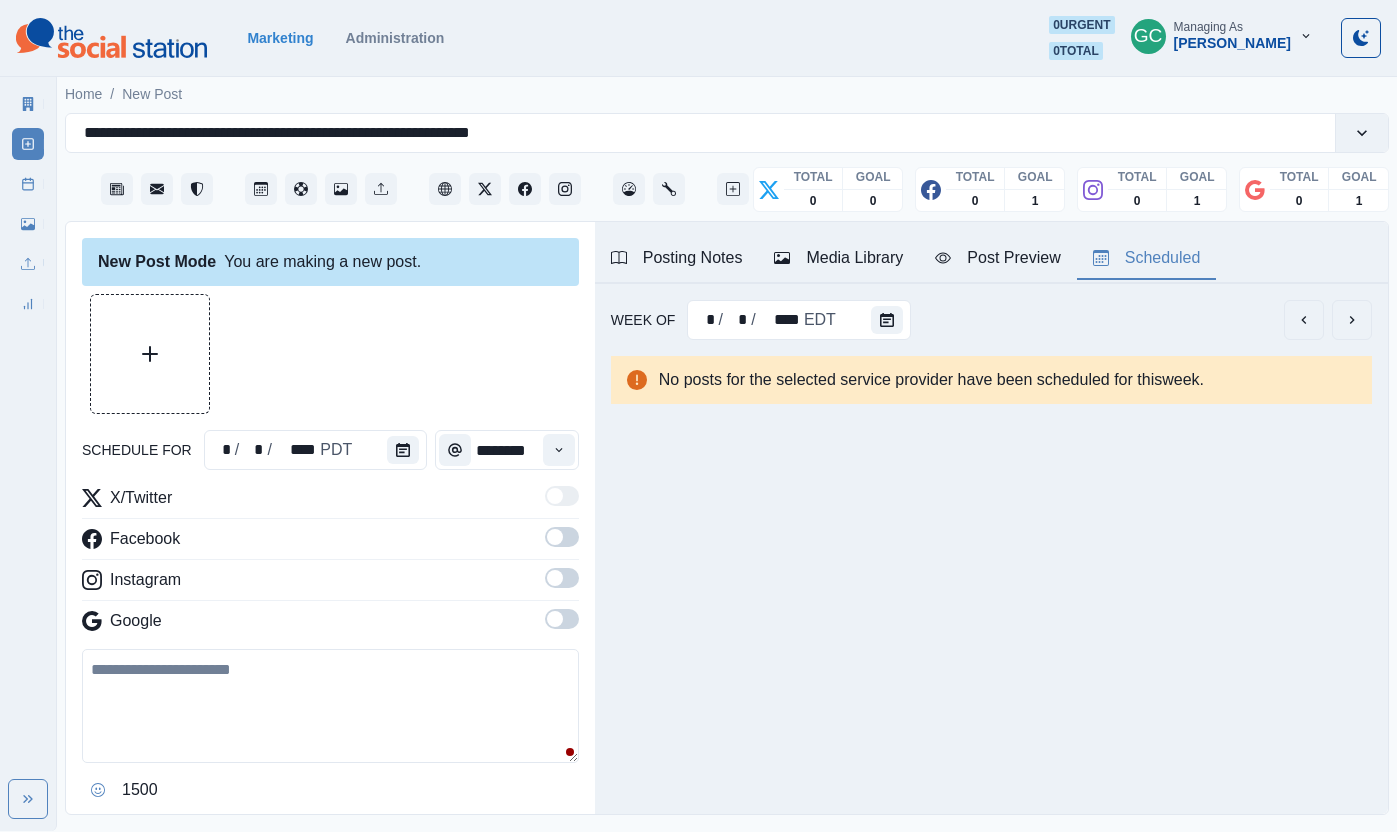 click 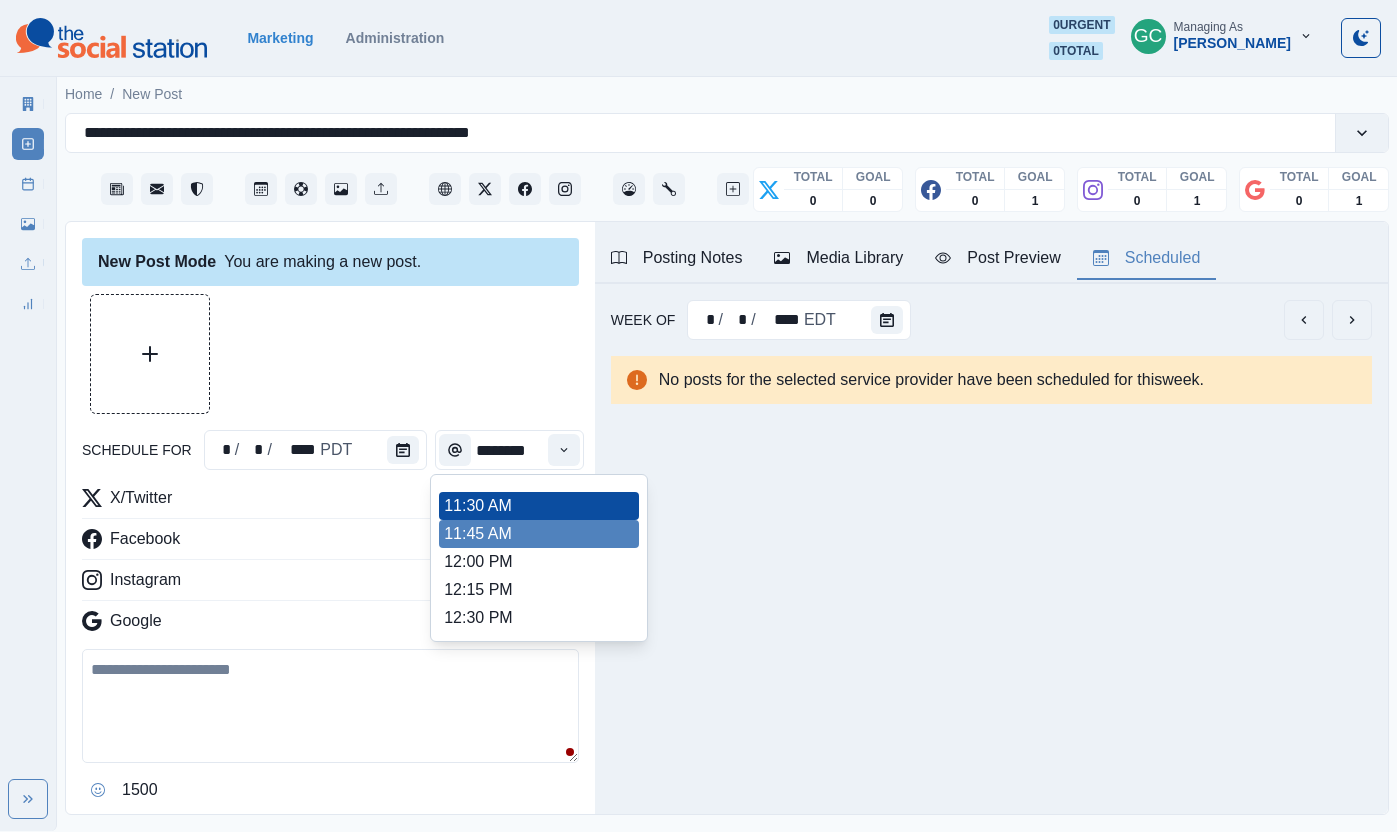 scroll, scrollTop: 422, scrollLeft: 0, axis: vertical 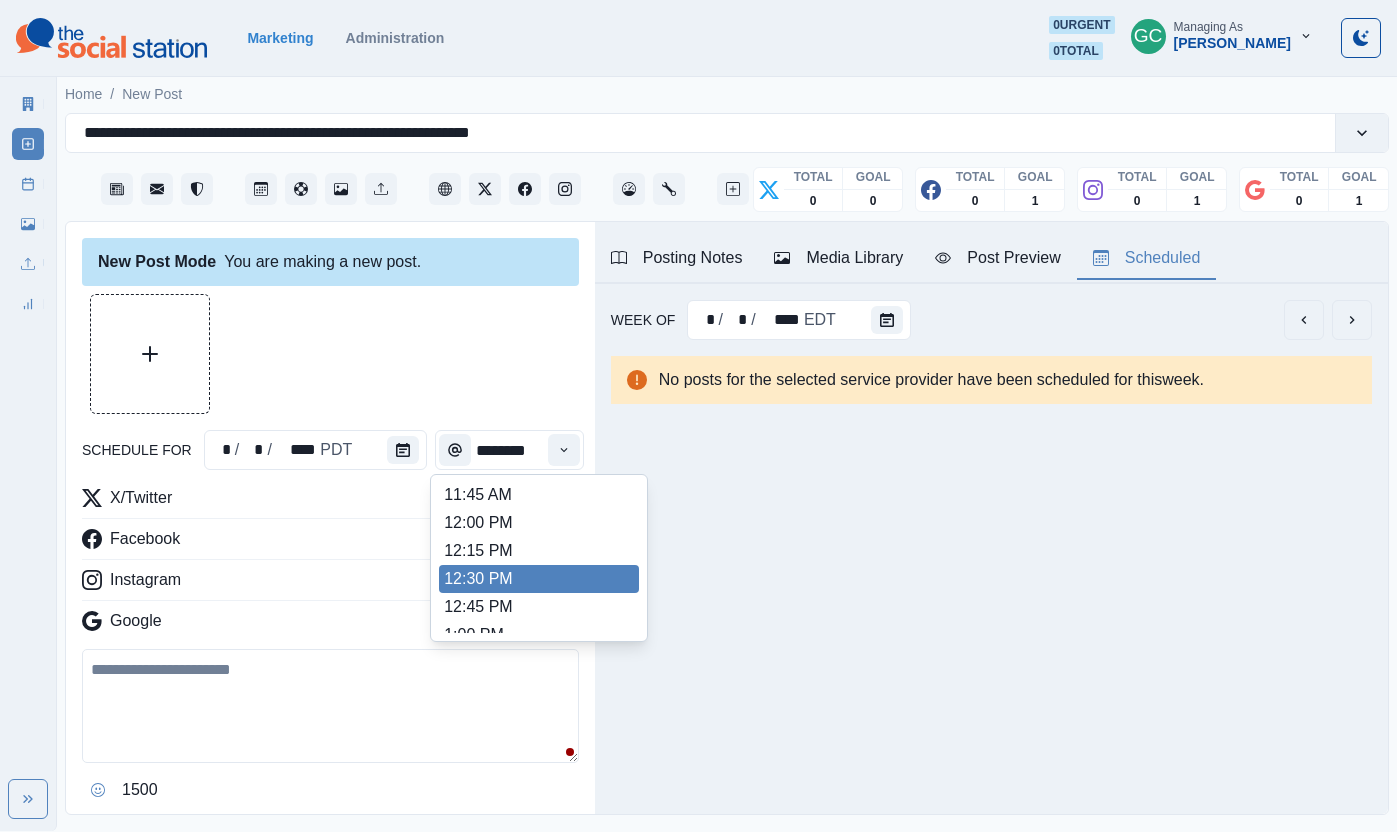 click on "12:30 PM" at bounding box center (539, 579) 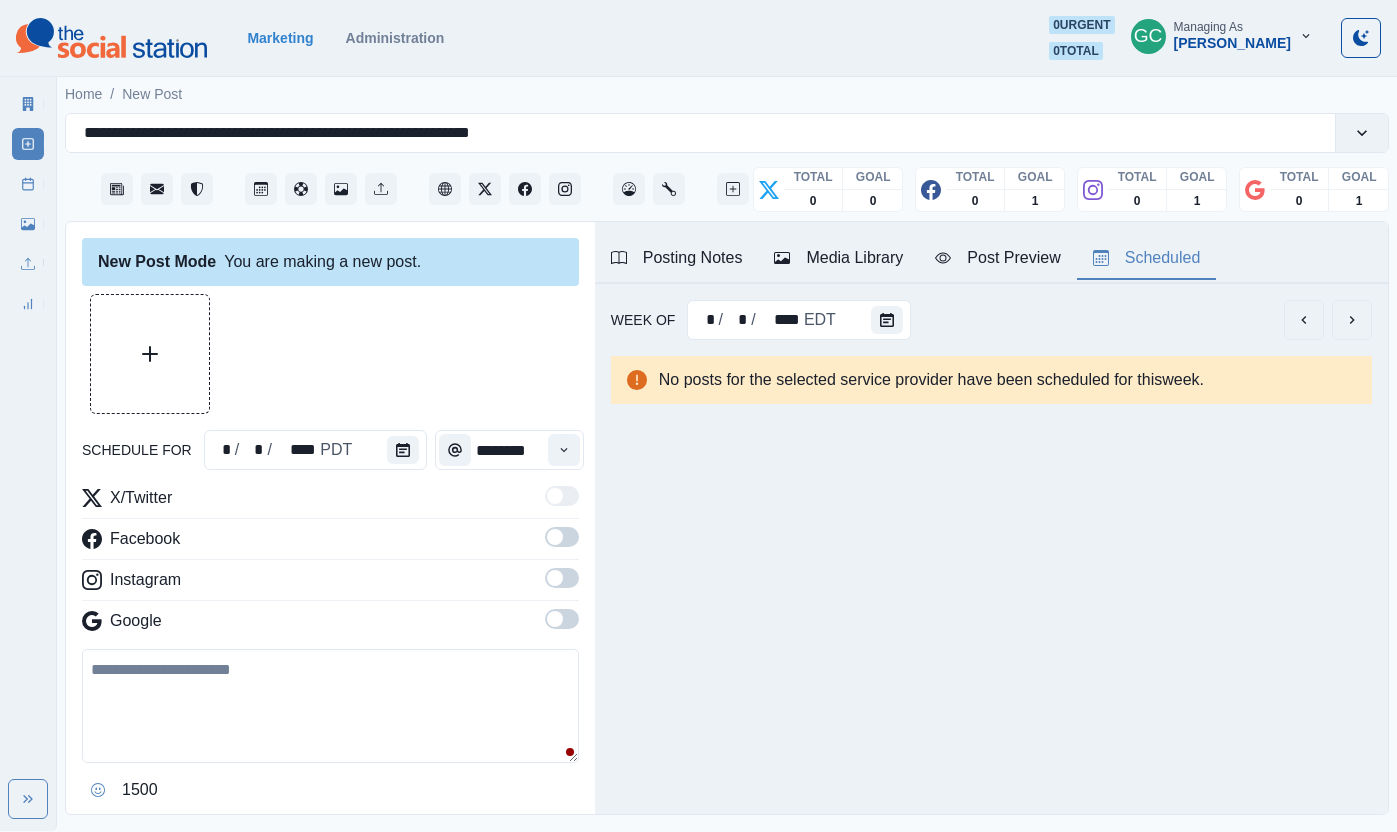 click at bounding box center (555, 619) 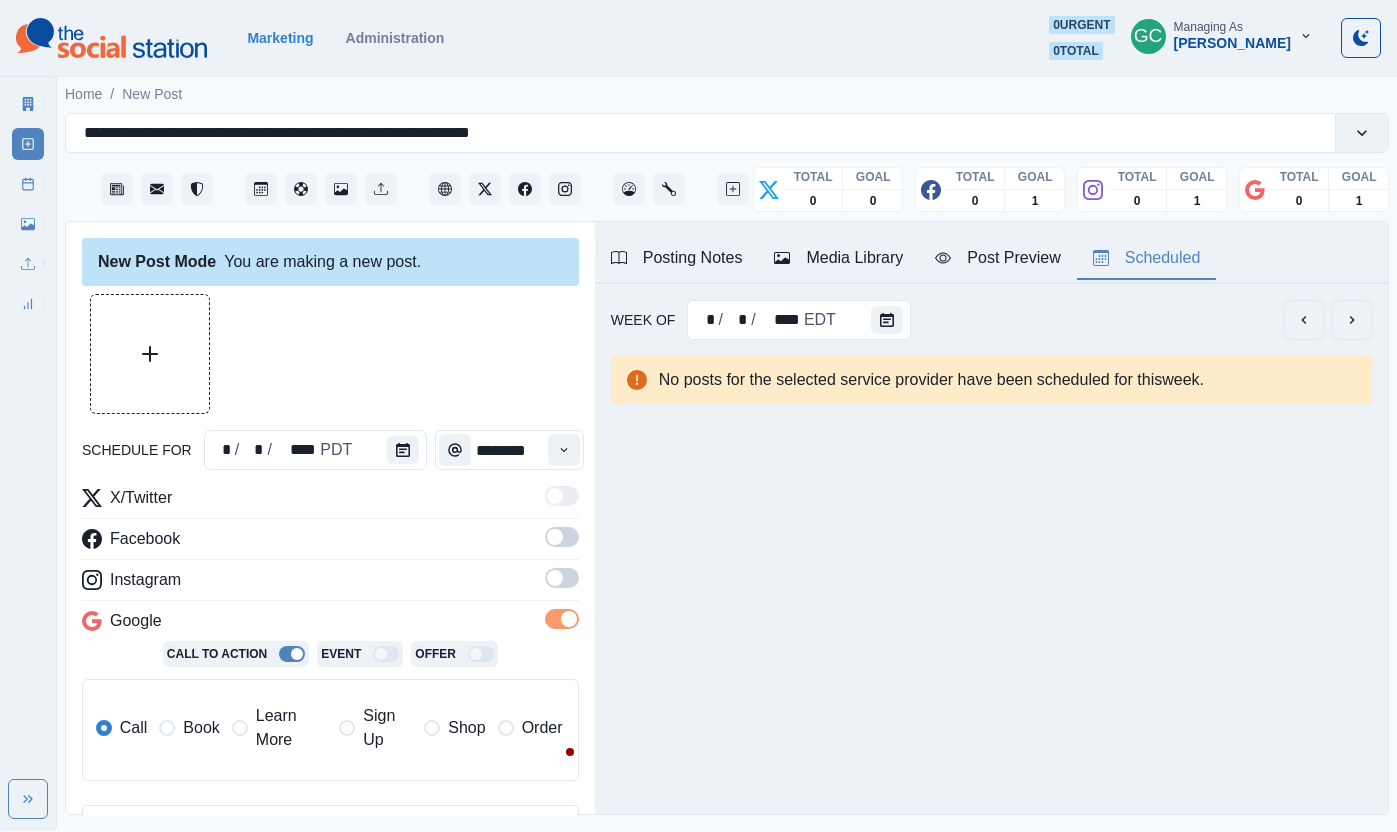 scroll, scrollTop: 0, scrollLeft: 0, axis: both 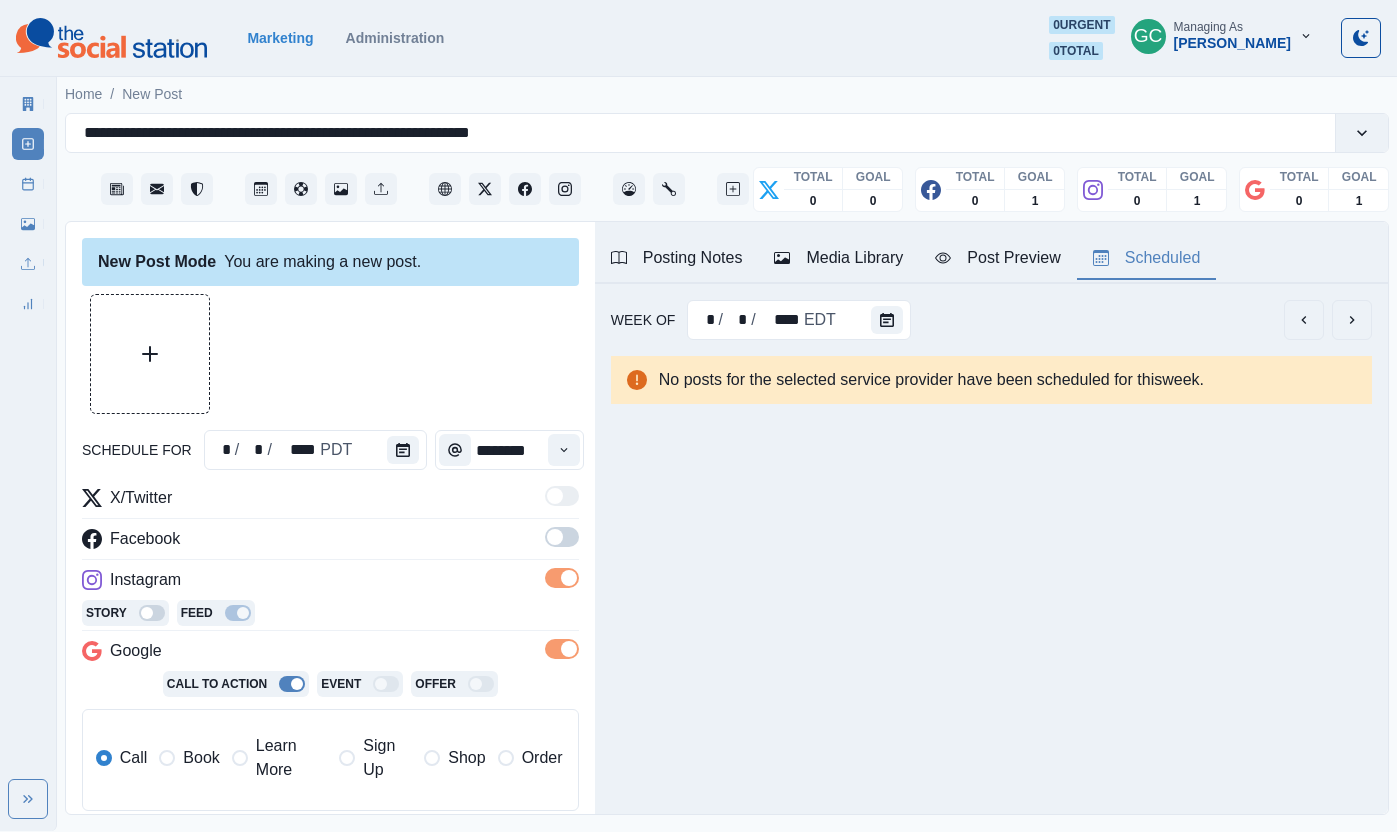 click at bounding box center [562, 537] 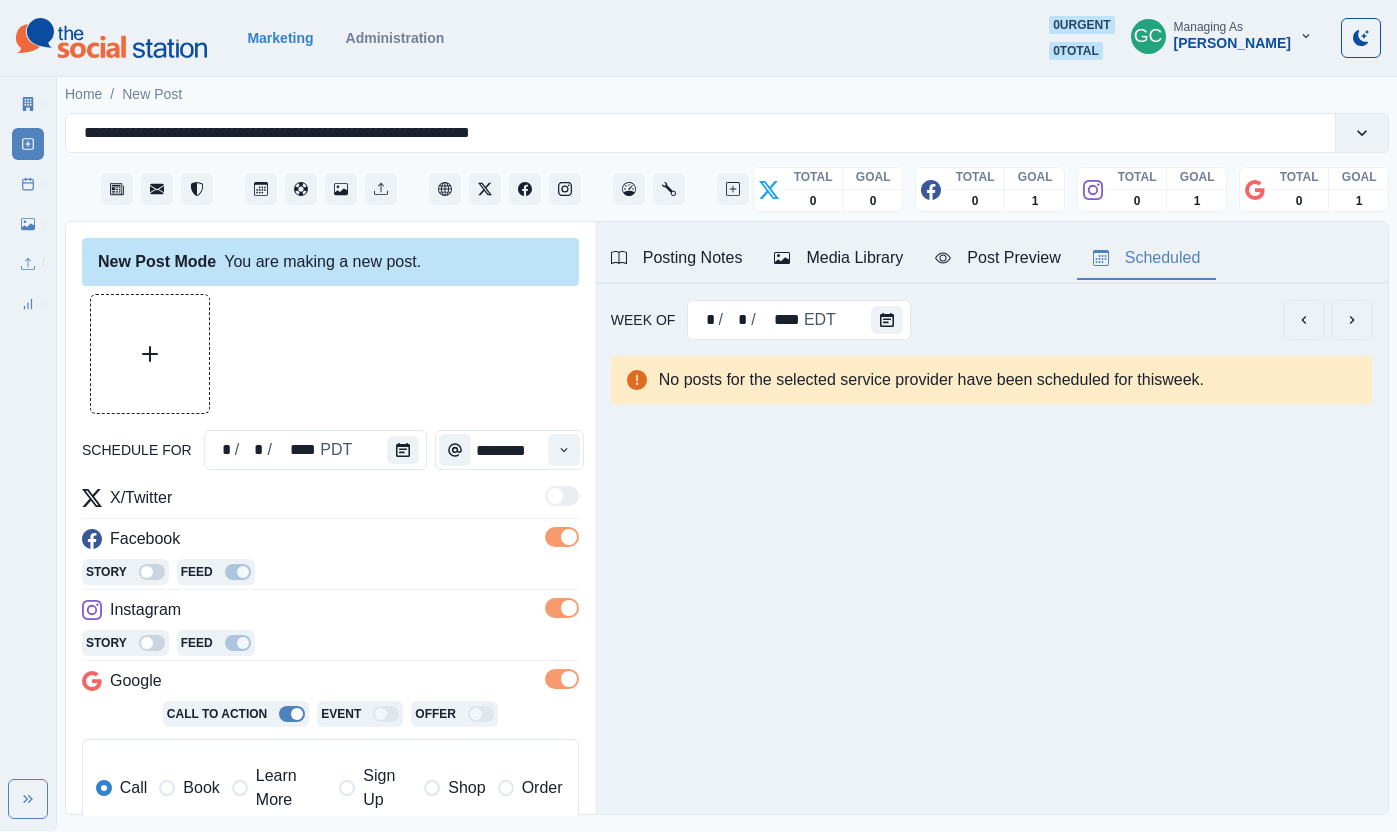 drag, startPoint x: 277, startPoint y: 801, endPoint x: 367, endPoint y: 670, distance: 158.93709 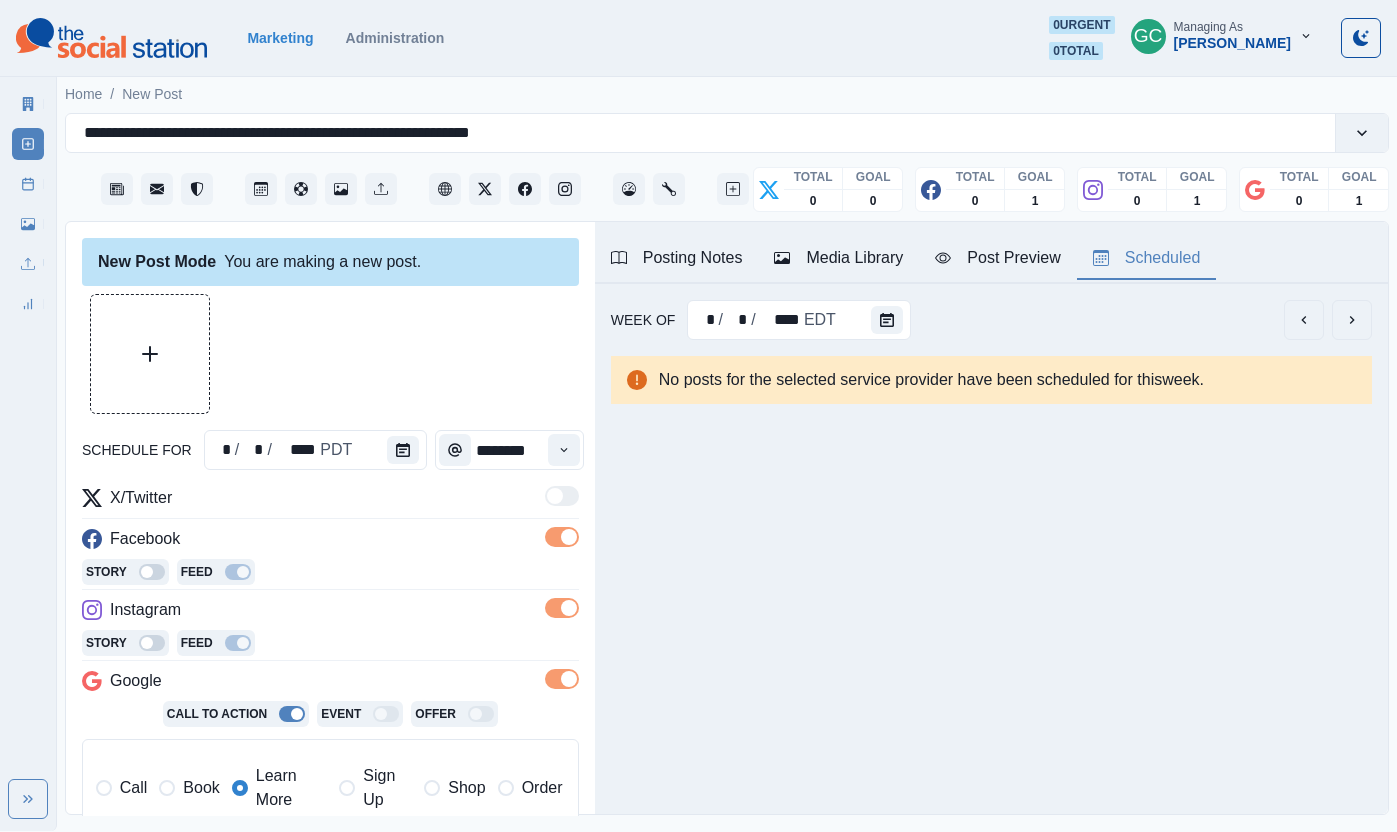 drag, startPoint x: 396, startPoint y: 622, endPoint x: 379, endPoint y: 629, distance: 18.384777 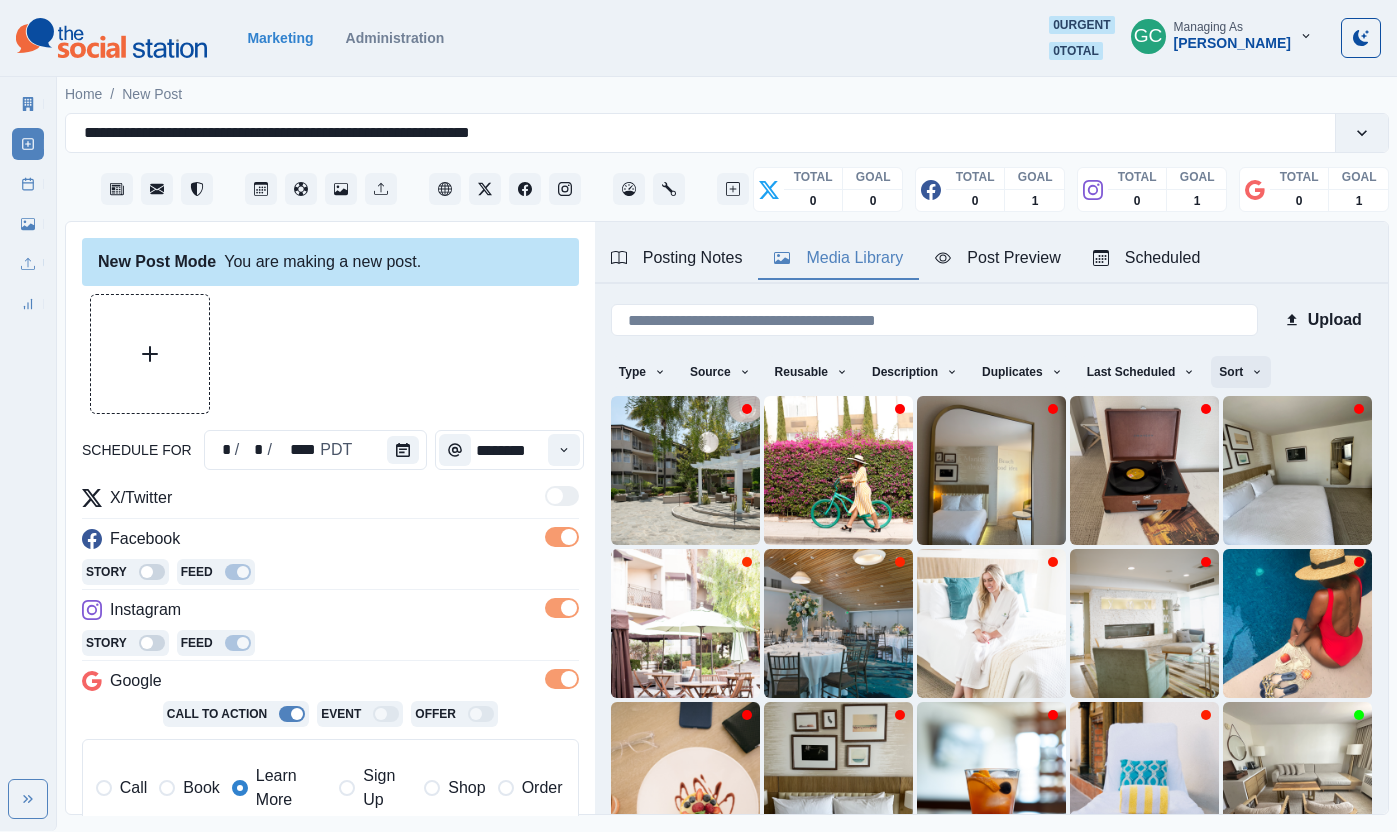 click on "Sort" at bounding box center (1241, 372) 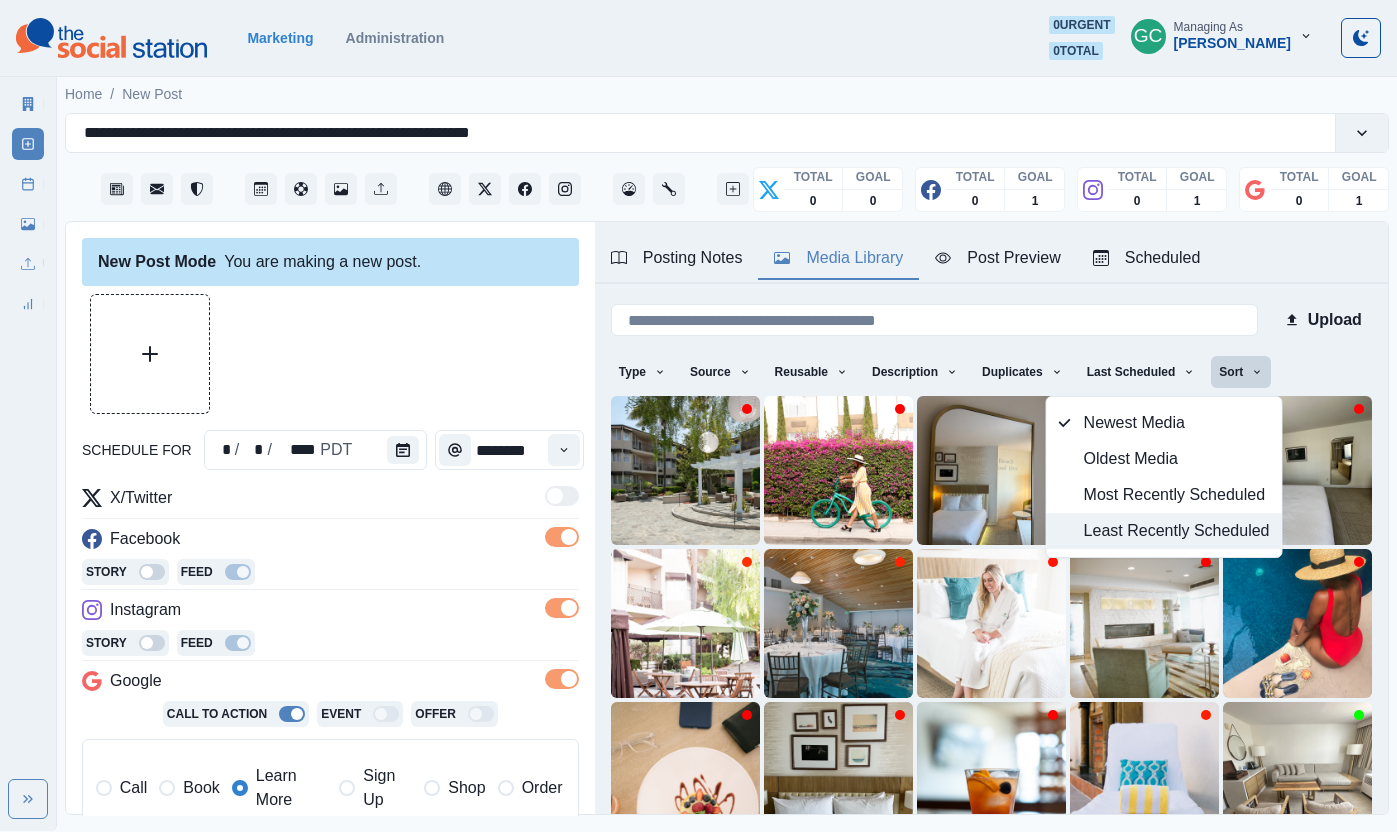 click on "Least Recently Scheduled" at bounding box center (1177, 531) 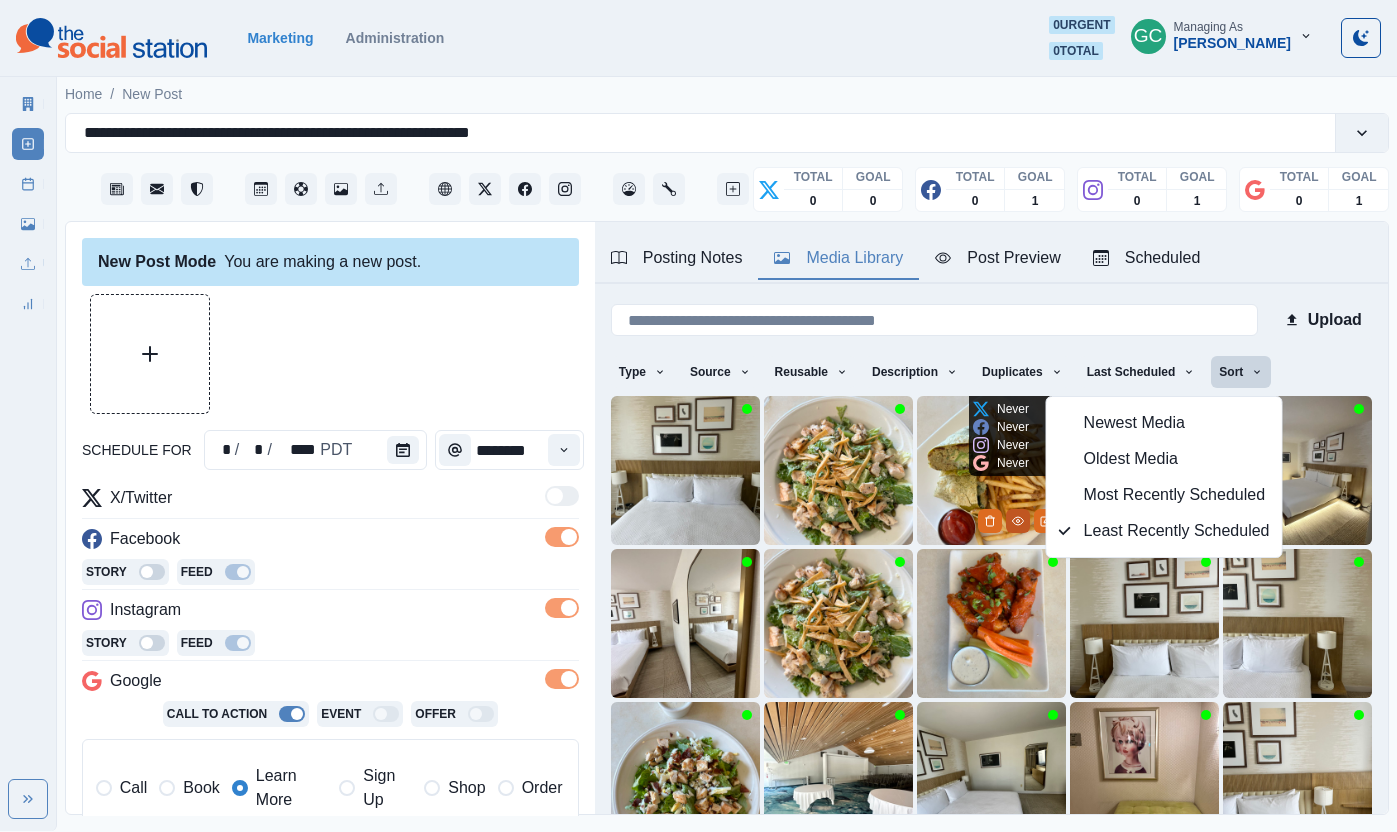 click 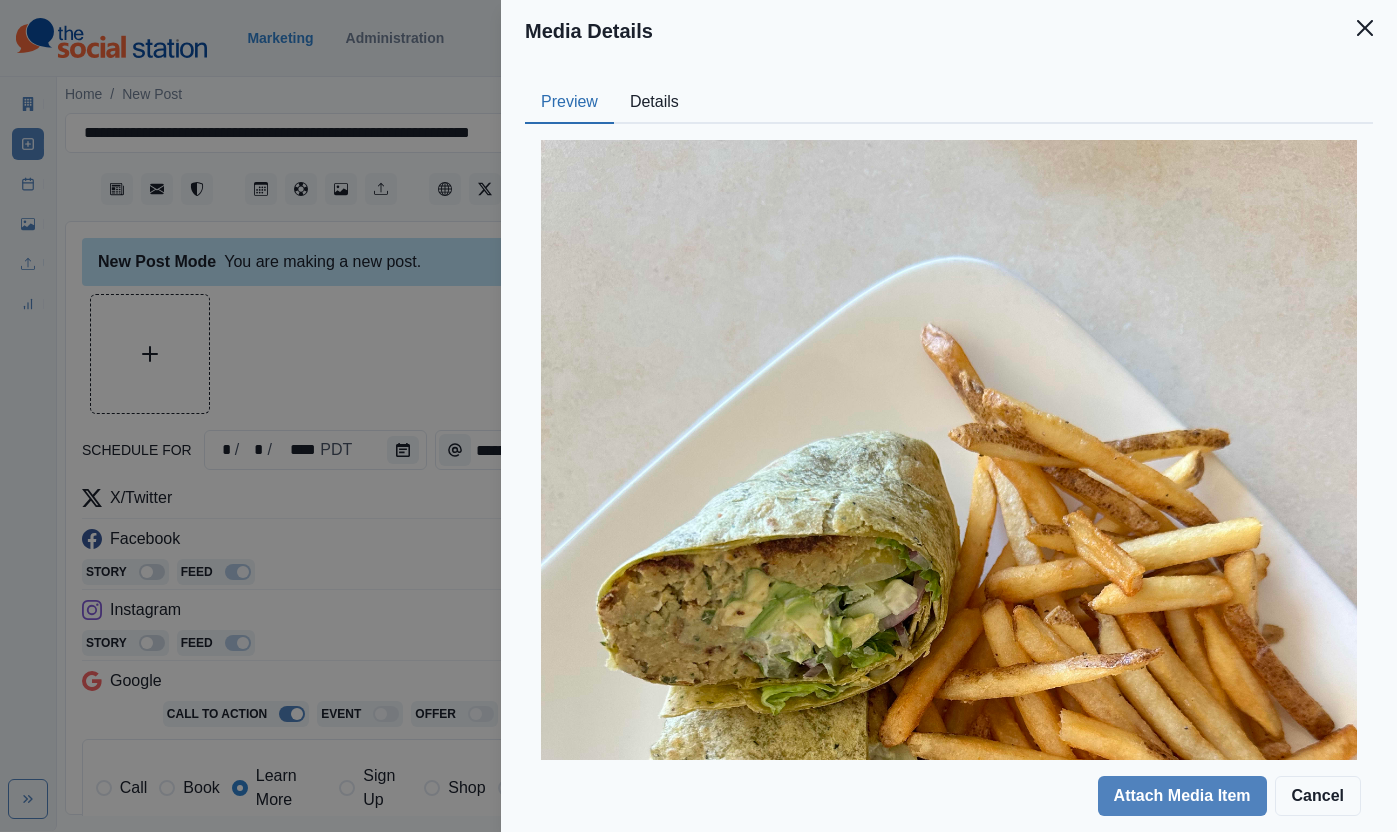 click on "Details" at bounding box center (654, 103) 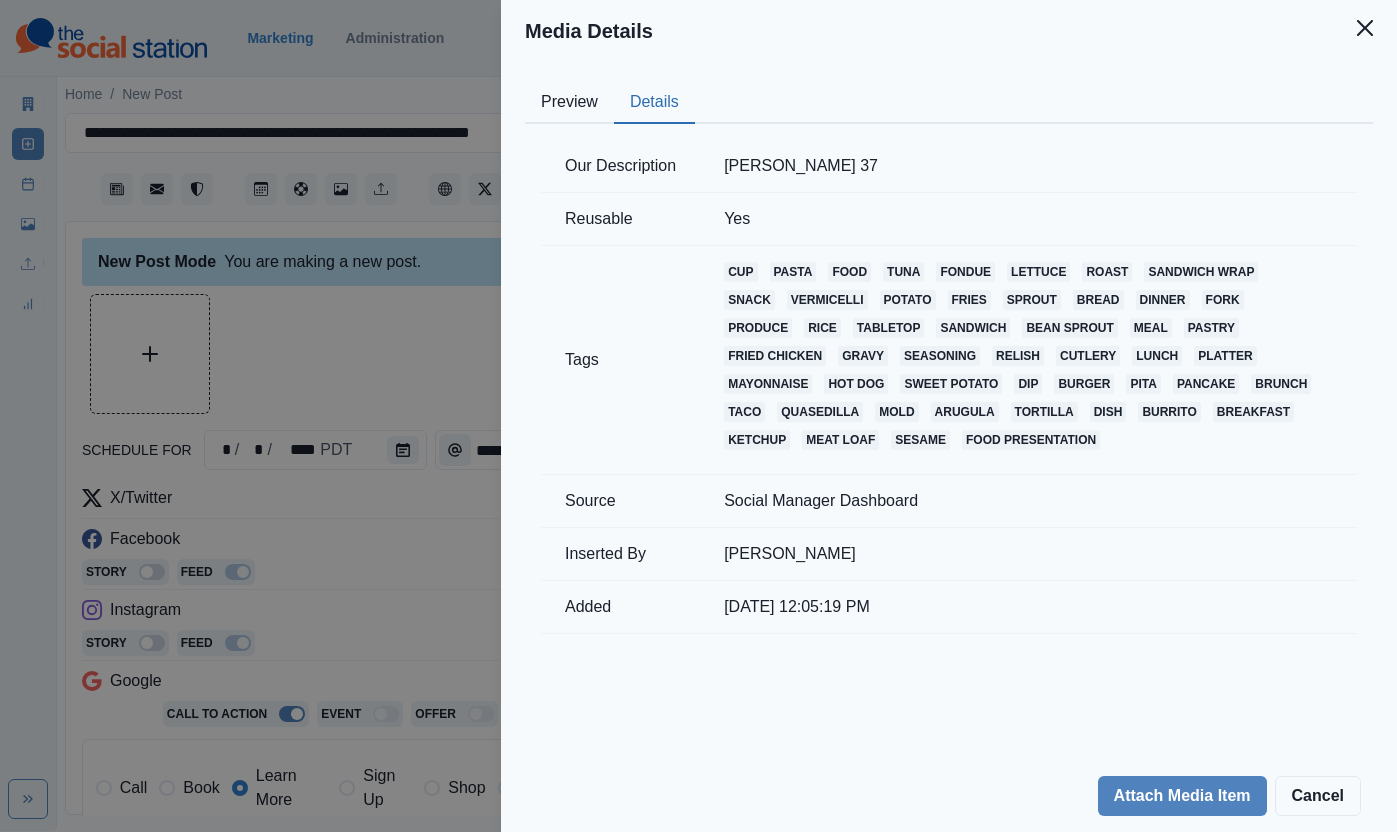 click on "Media Details Preview Details Our Description [PERSON_NAME]  37 Reusable Yes Tags cup pasta food tuna fondue lettuce roast sandwich wrap snack vermicelli potato fries sprout bread dinner fork produce rice tabletop sandwich bean sprout meal pastry fried chicken gravy seasoning relish cutlery lunch platter mayonnaise hot dog sweet potato dip burger pita pancake brunch taco quasedilla mold arugula tortilla dish burrito breakfast ketchup meat loaf sesame food presentation Source Social Manager Dashboard Inserted By [PERSON_NAME] Added [DATE] 12:05:19 PM Attach Media Item Cancel" at bounding box center (698, 416) 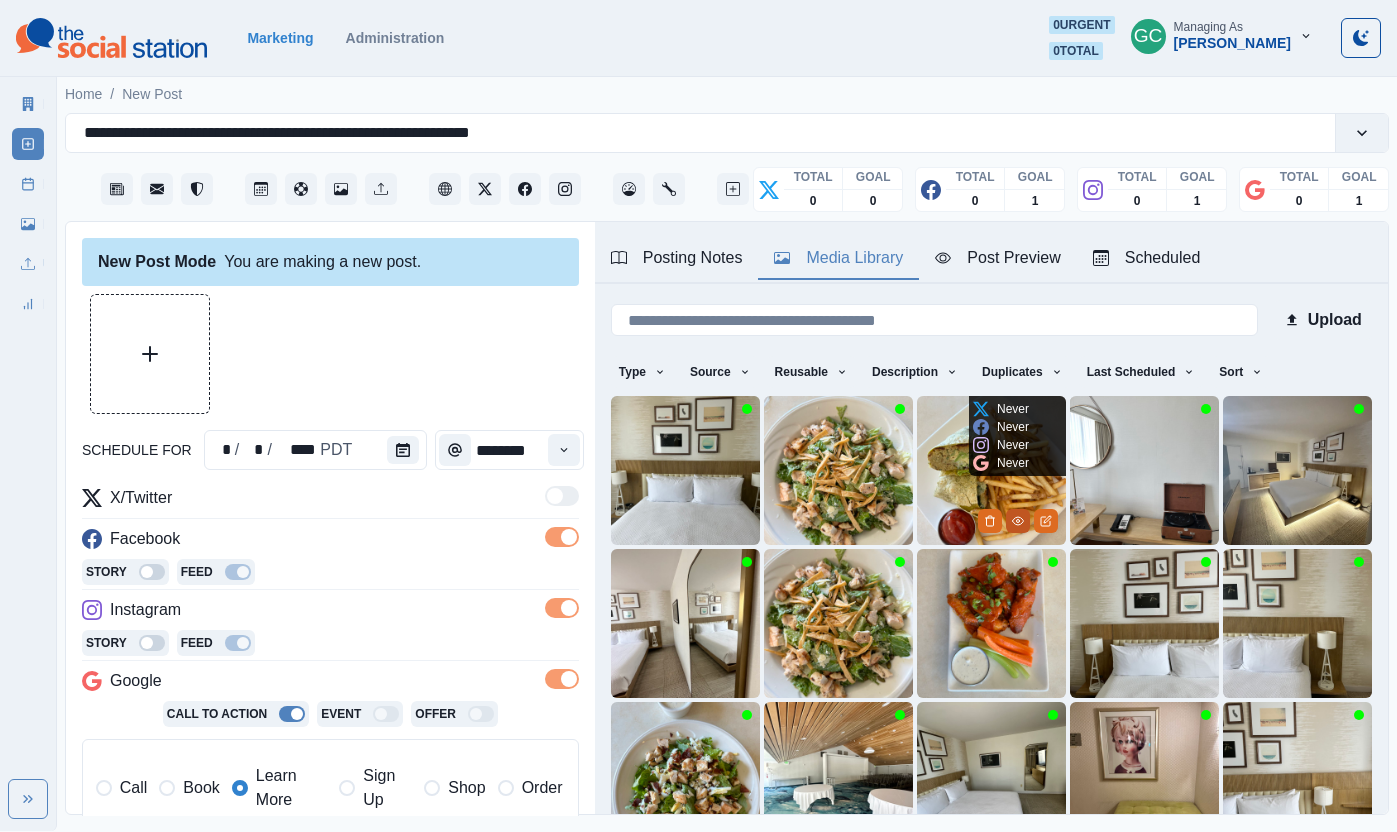 click 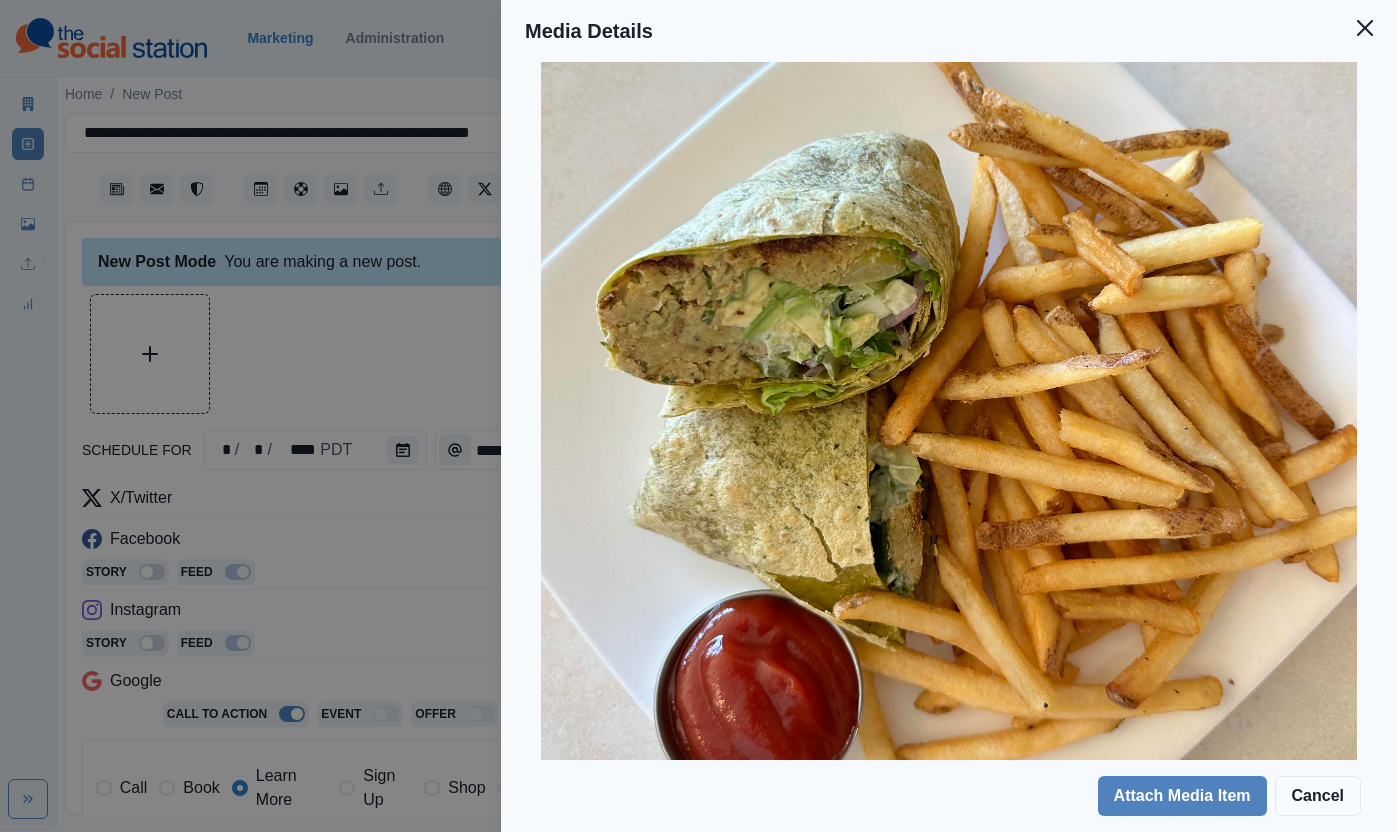 scroll, scrollTop: 313, scrollLeft: 0, axis: vertical 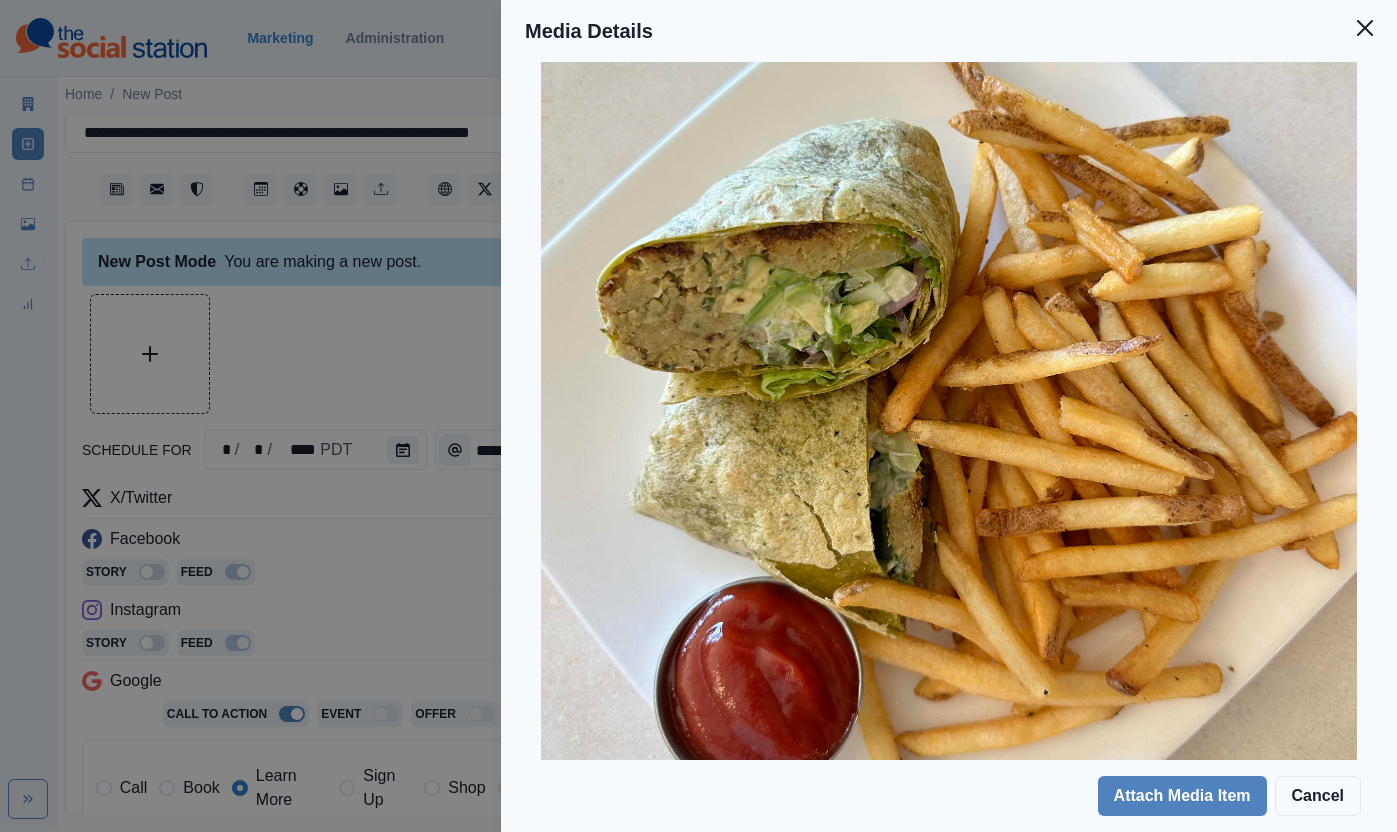 type 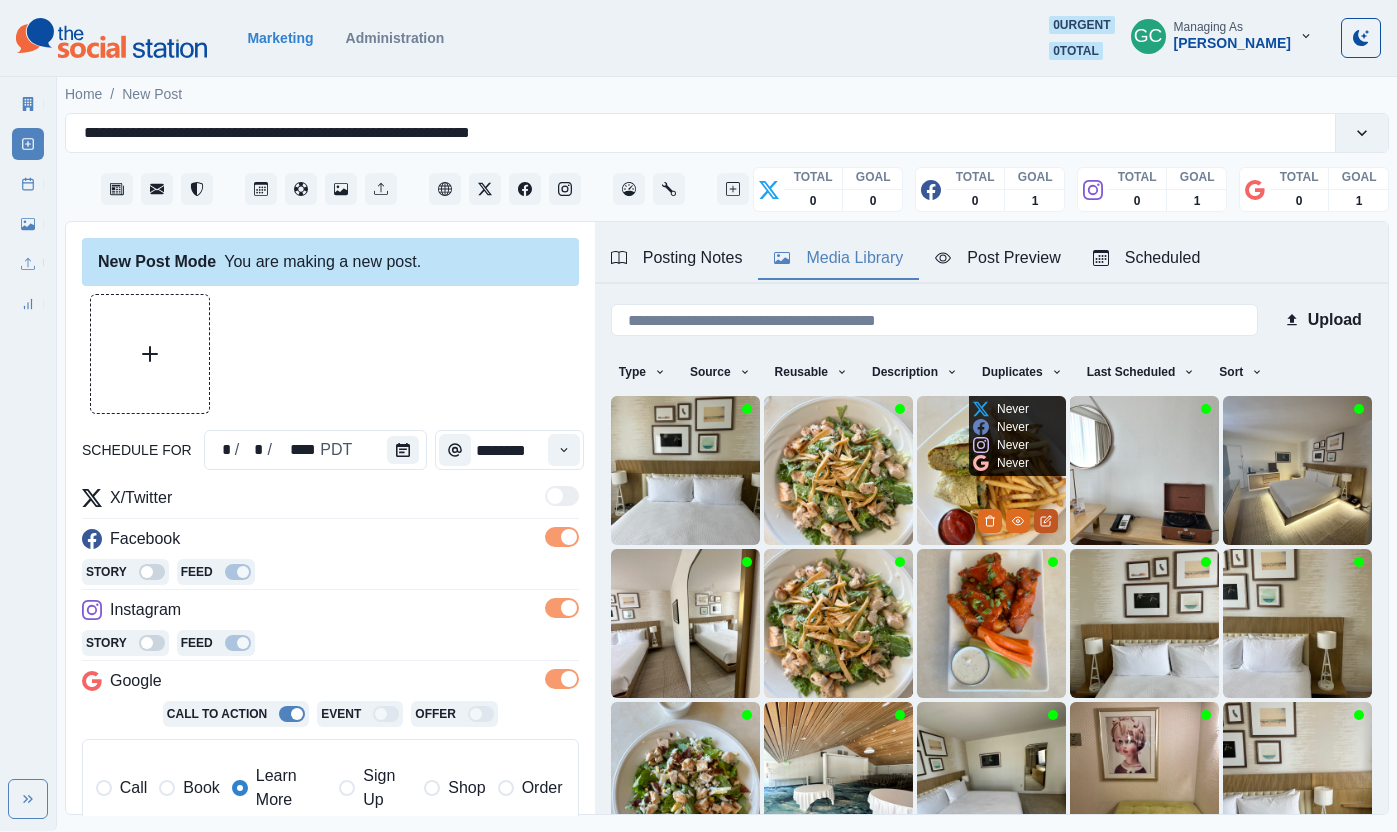 click 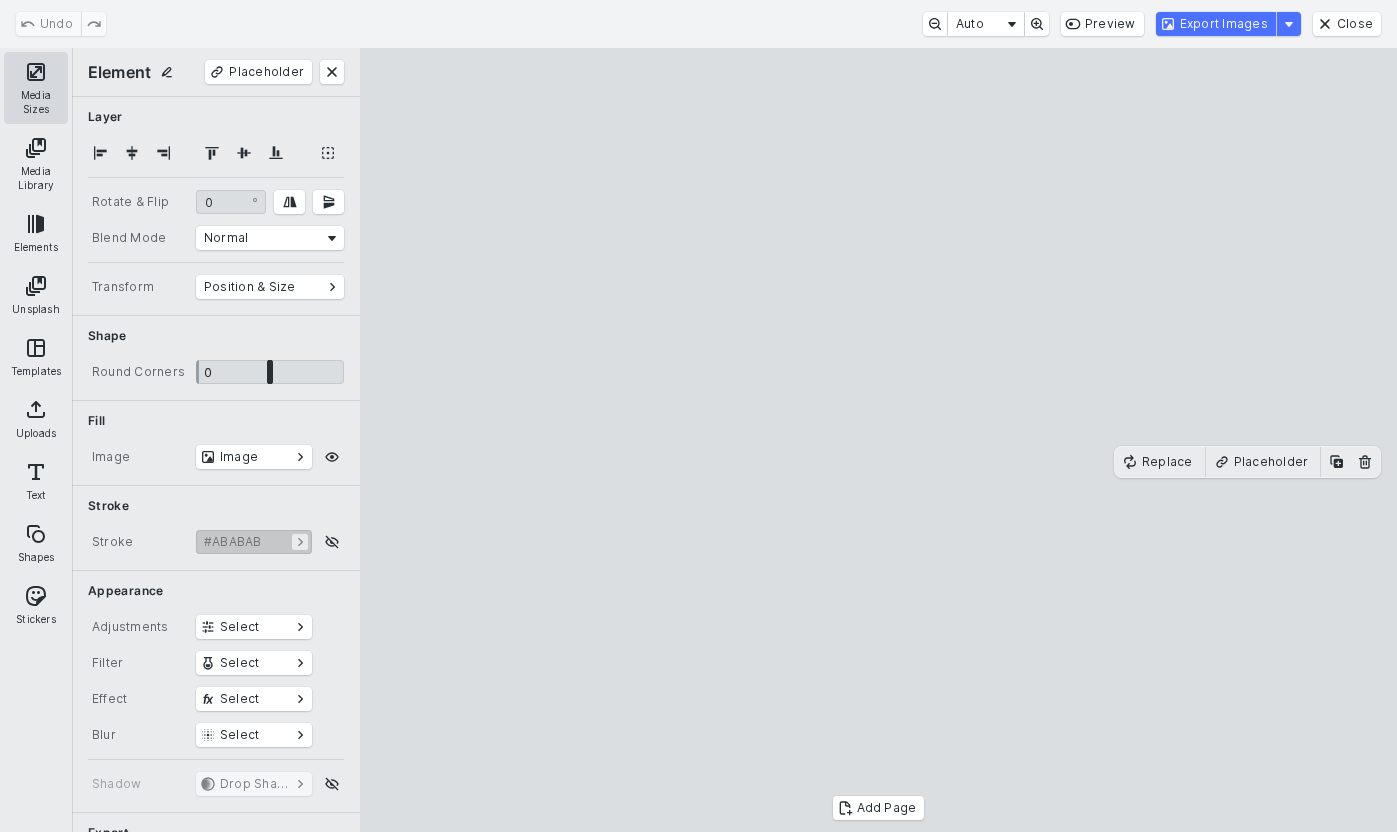 click on "Media Sizes" at bounding box center (36, 88) 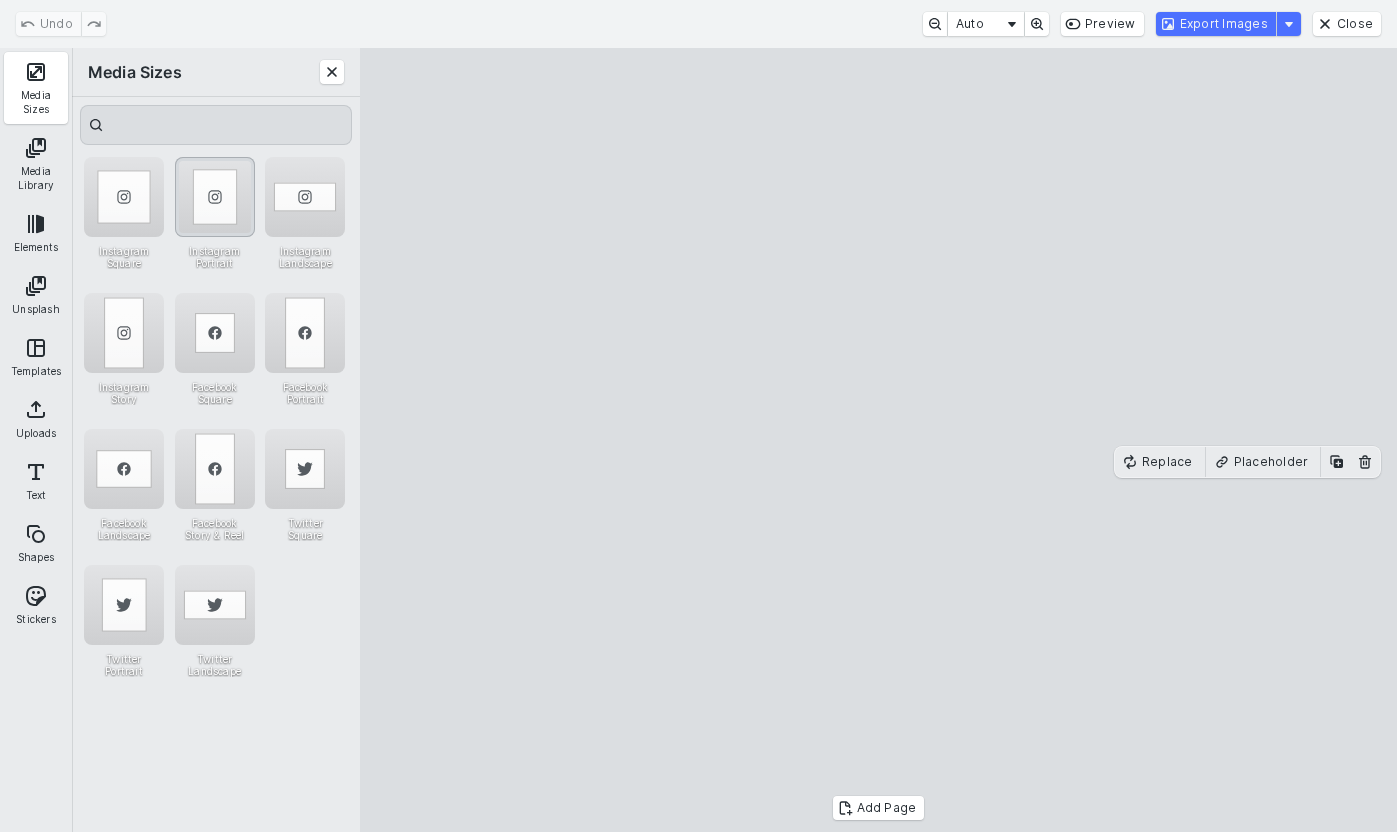 click at bounding box center (215, 197) 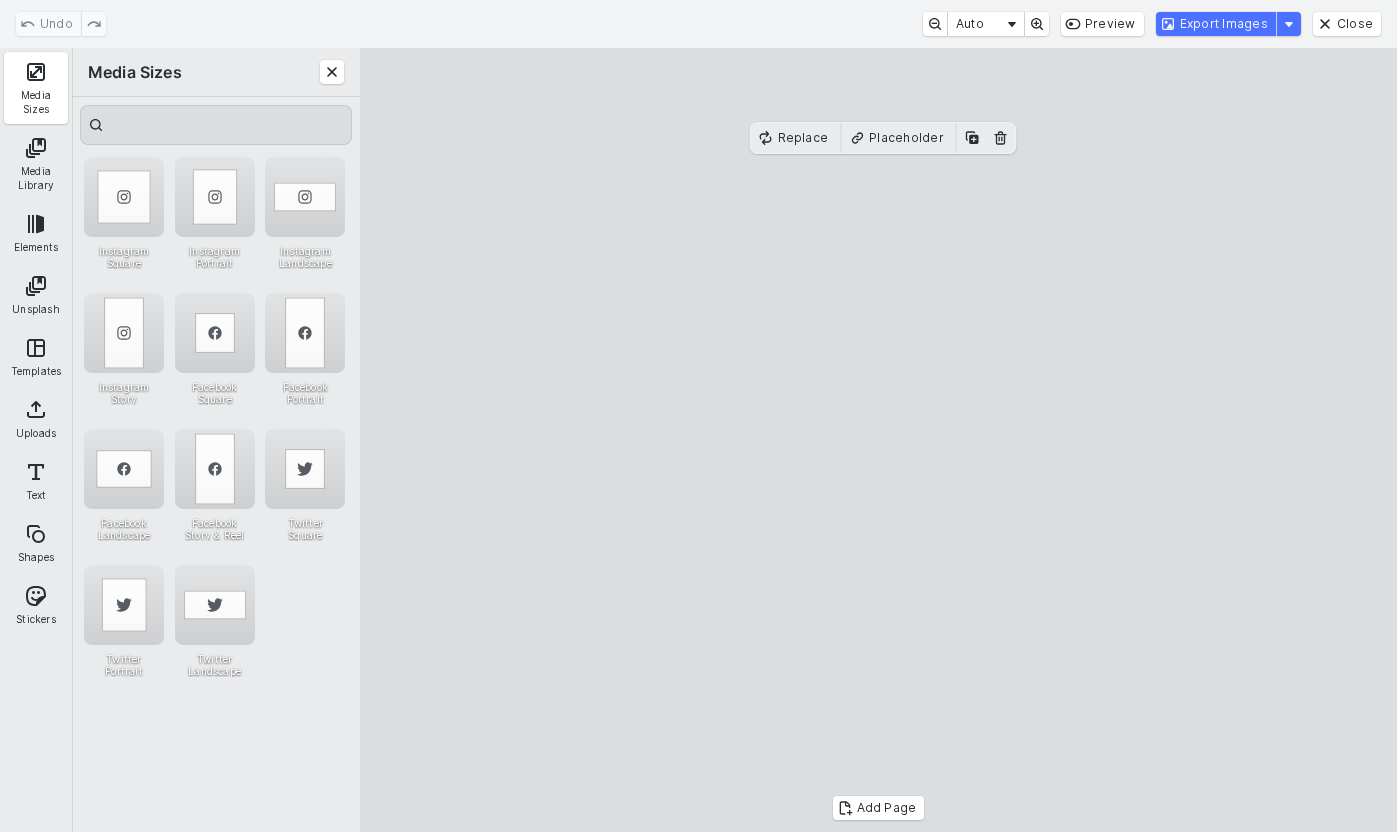 drag, startPoint x: 1215, startPoint y: 14, endPoint x: 1387, endPoint y: 84, distance: 185.69868 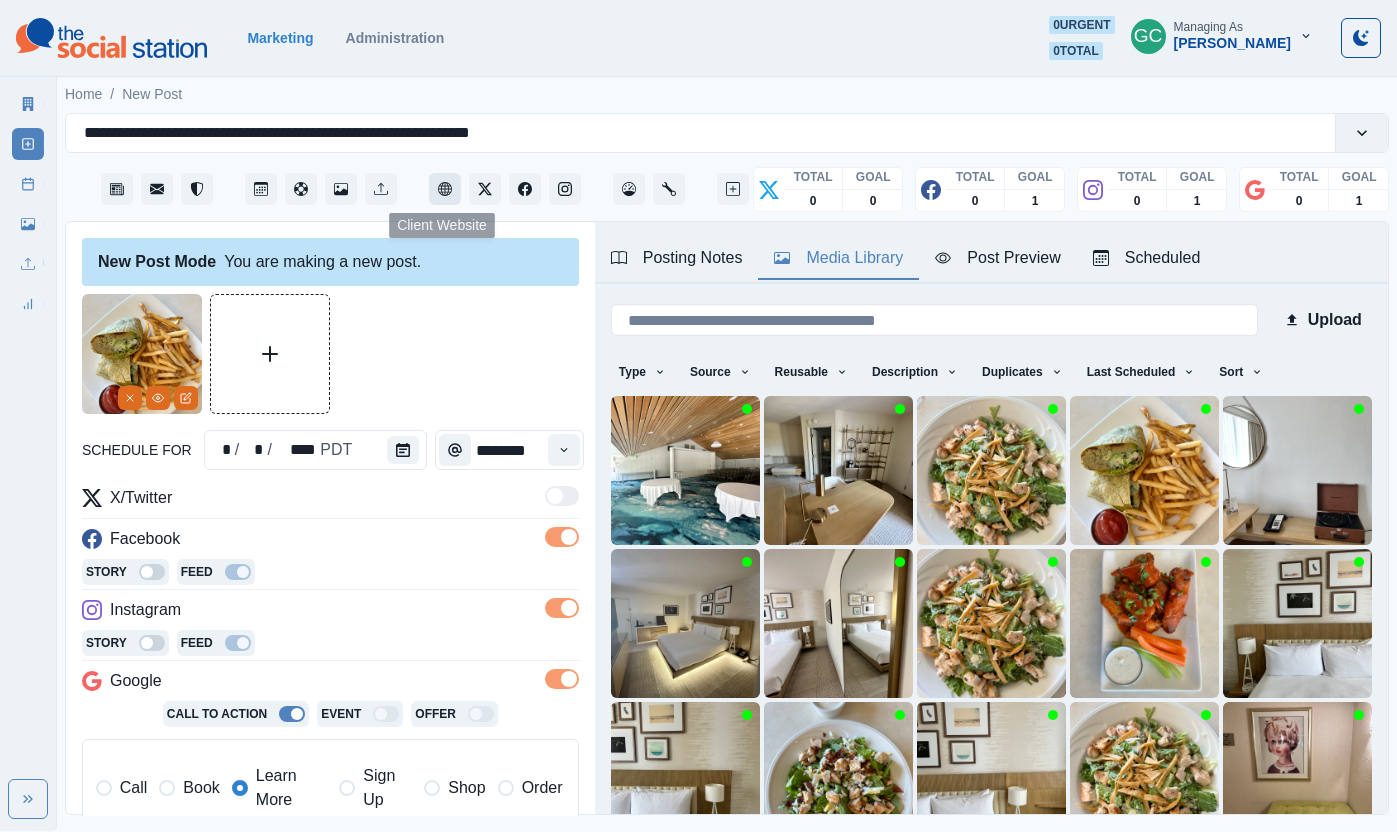 click at bounding box center [445, 189] 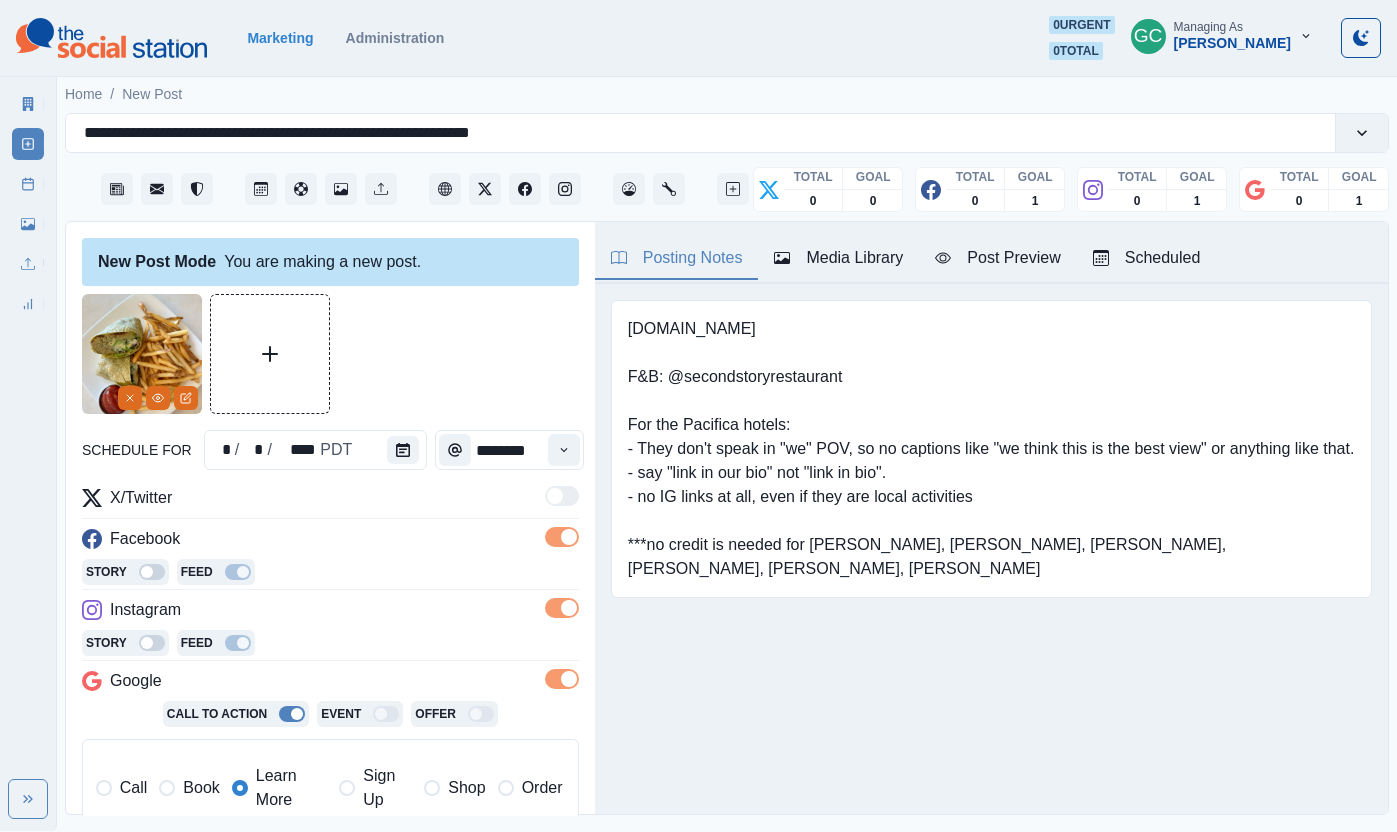 drag, startPoint x: 654, startPoint y: 251, endPoint x: 764, endPoint y: 364, distance: 157.69908 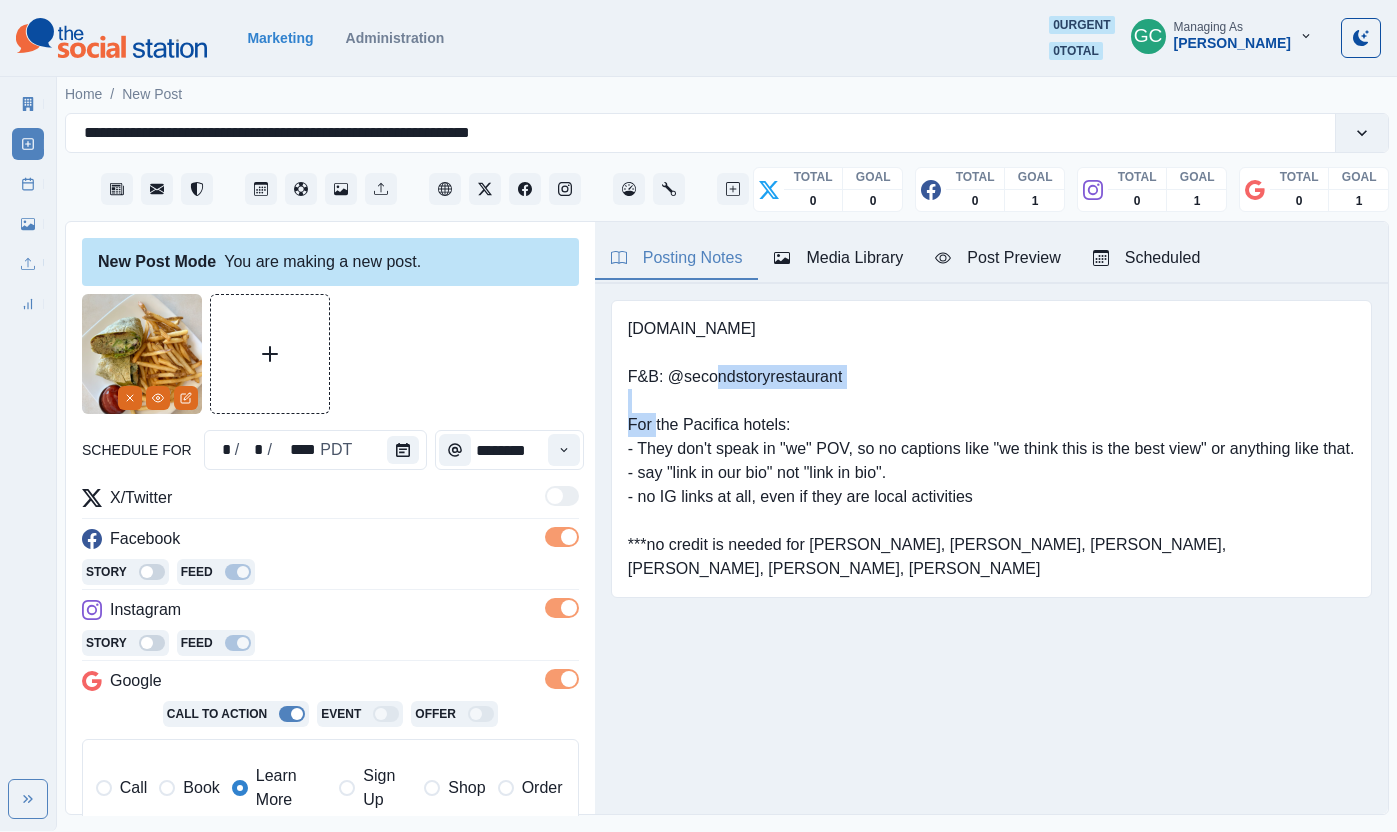 drag, startPoint x: 672, startPoint y: 382, endPoint x: 971, endPoint y: 391, distance: 299.1354 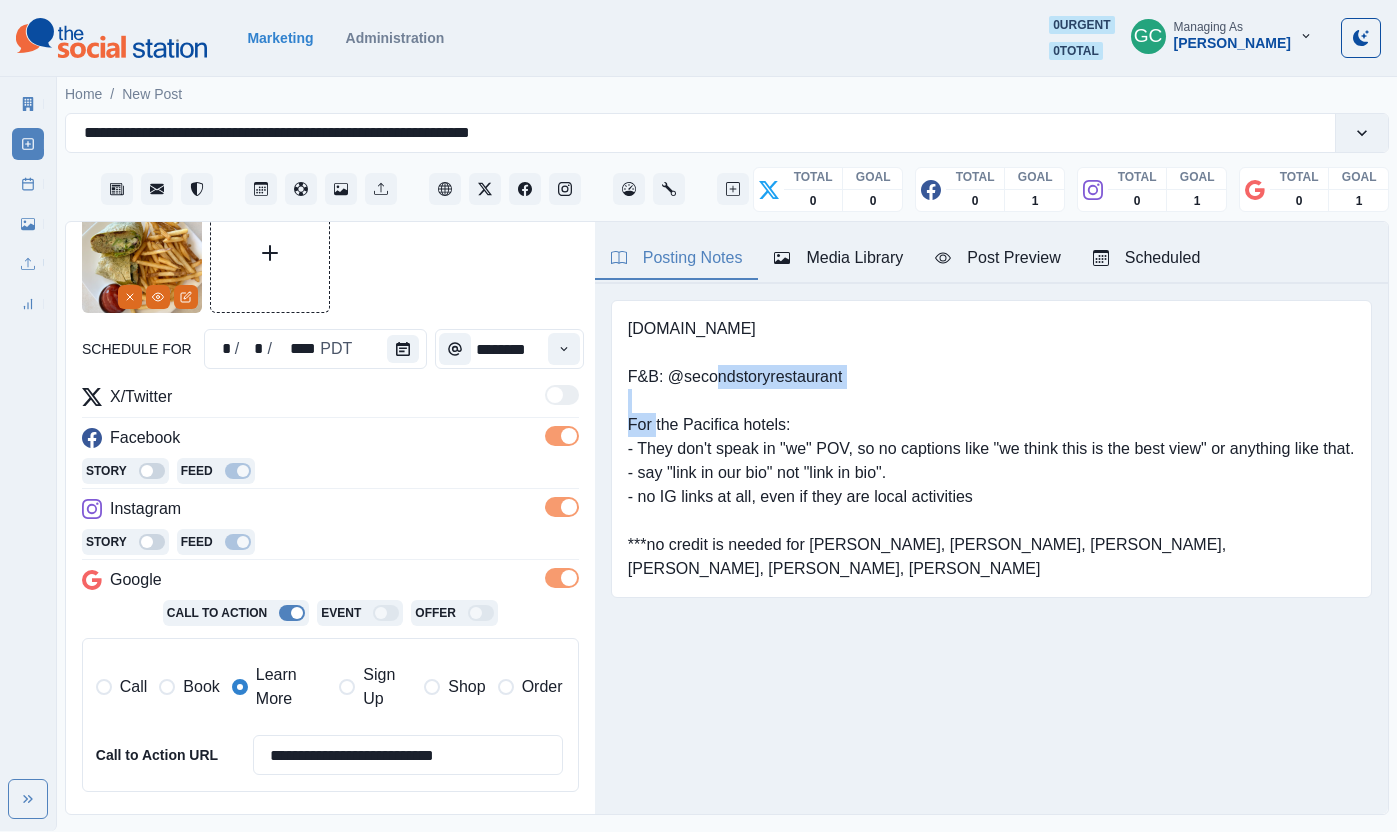 scroll, scrollTop: 238, scrollLeft: 0, axis: vertical 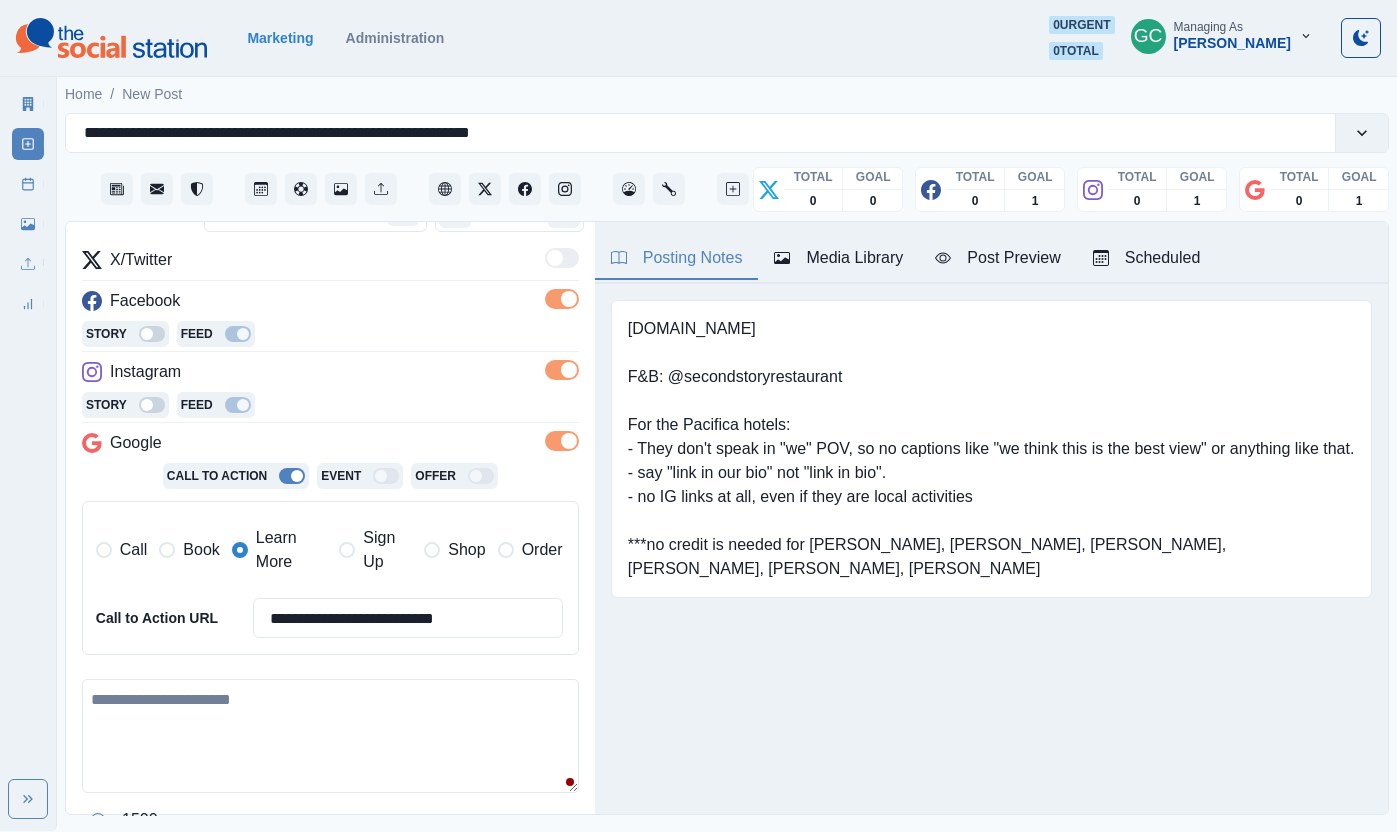 click at bounding box center [330, 736] 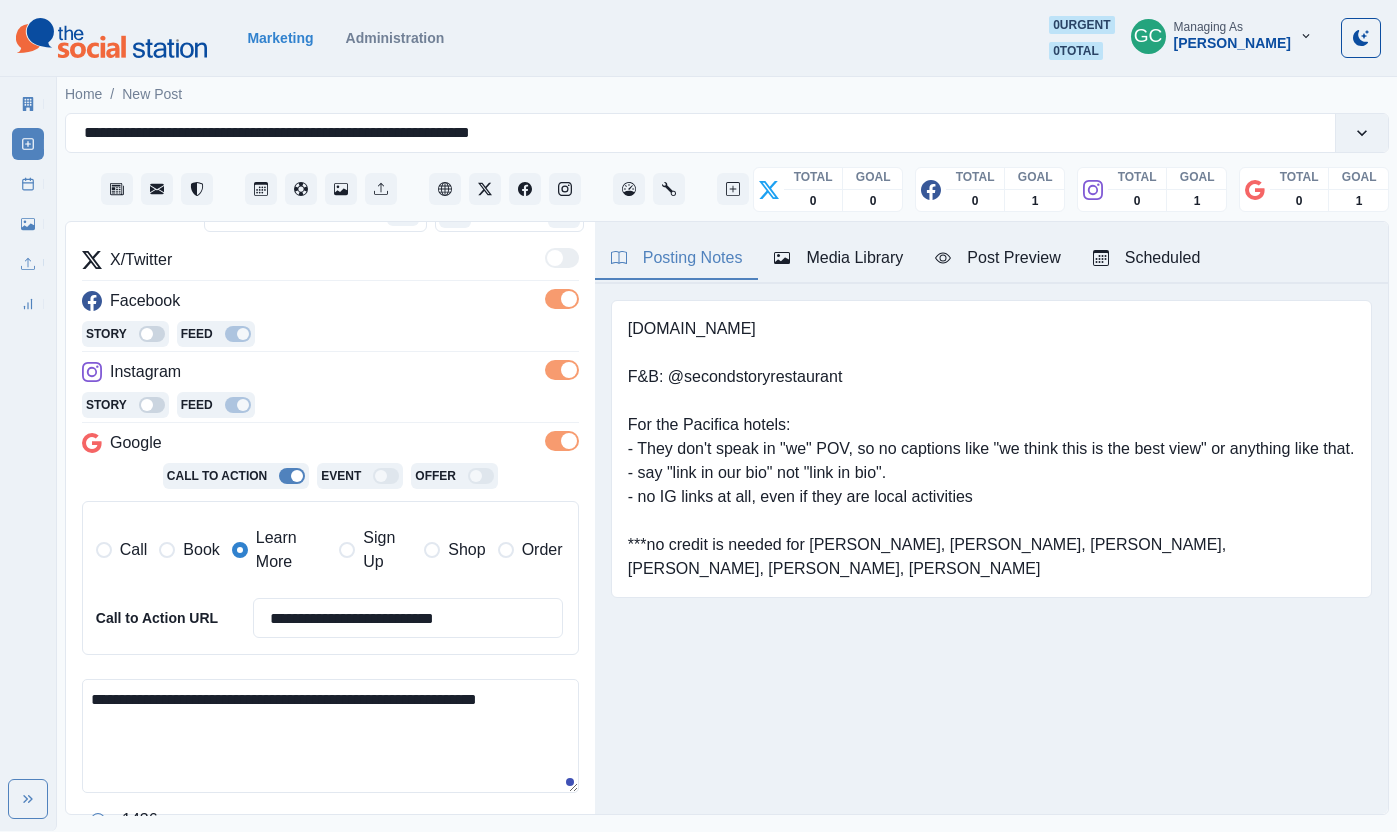click on "Media Library" at bounding box center (838, 258) 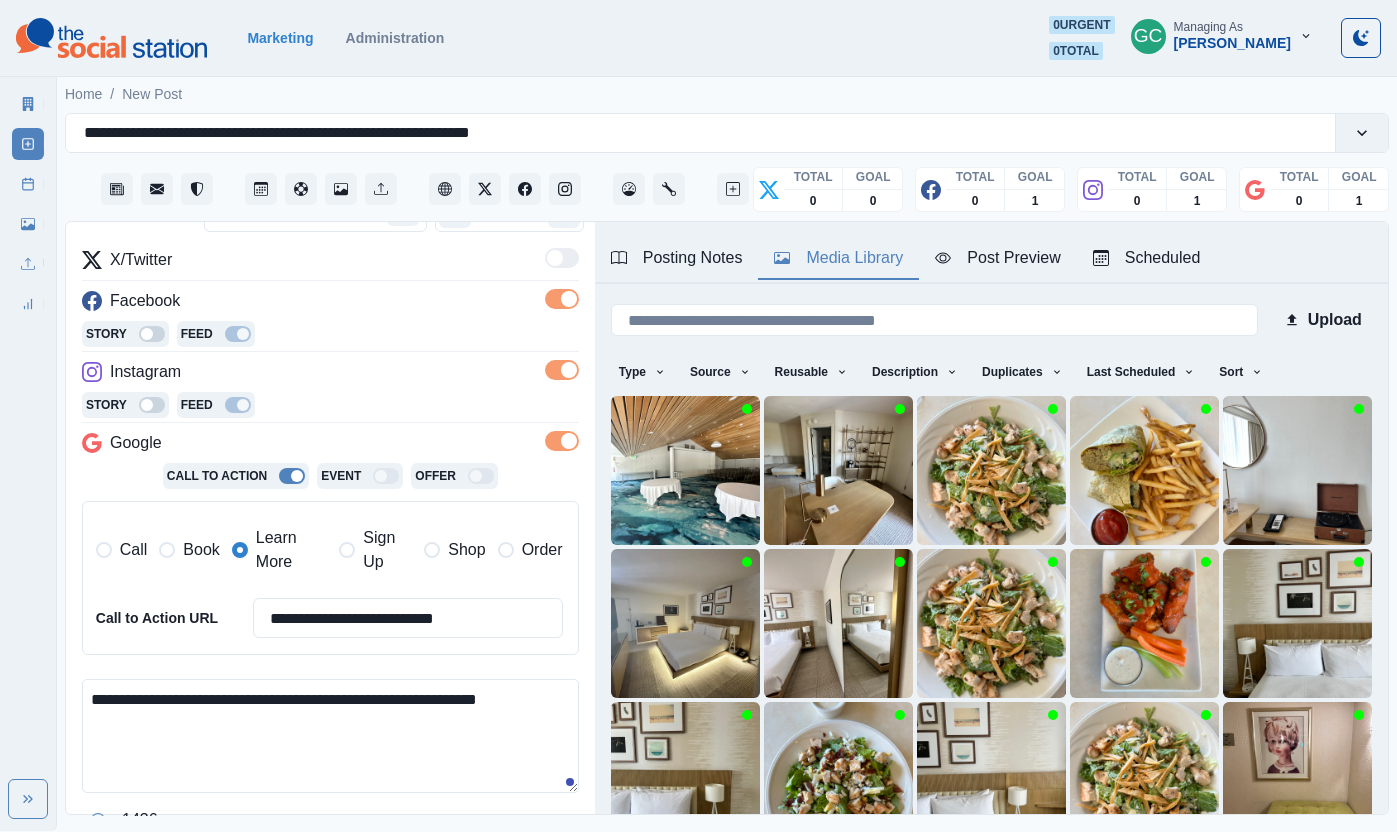 click on "**********" at bounding box center (330, 736) 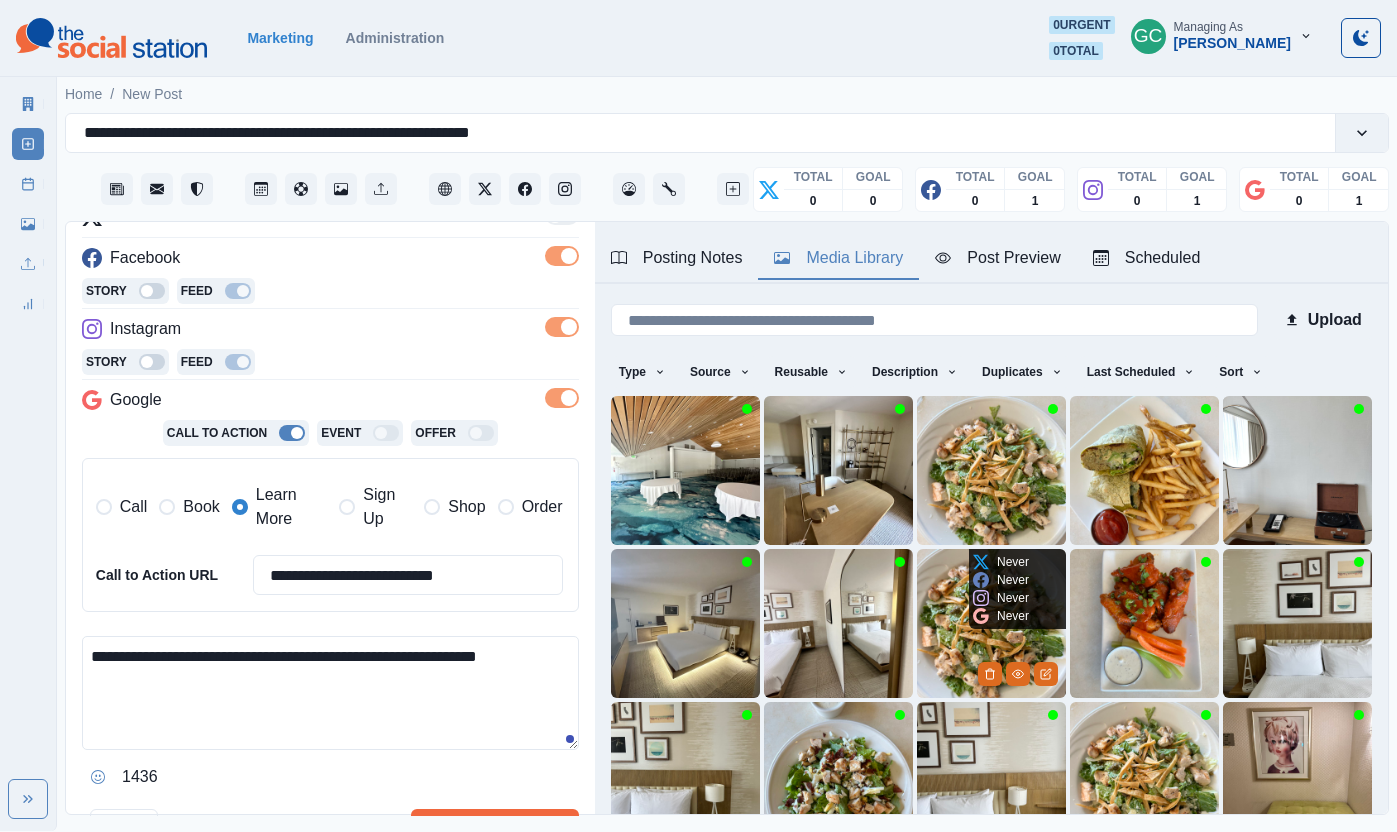 scroll, scrollTop: 308, scrollLeft: 0, axis: vertical 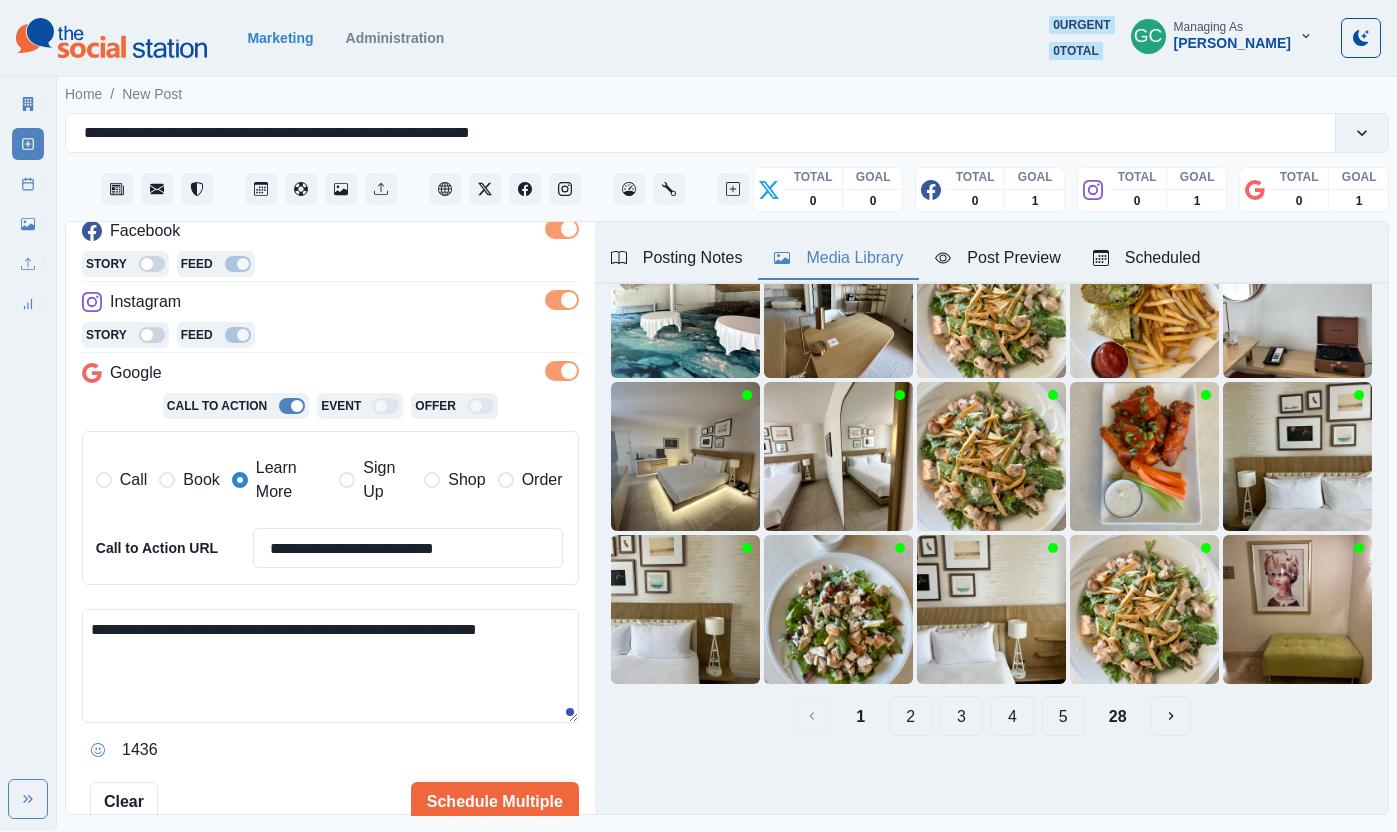 click on "2" at bounding box center [910, 716] 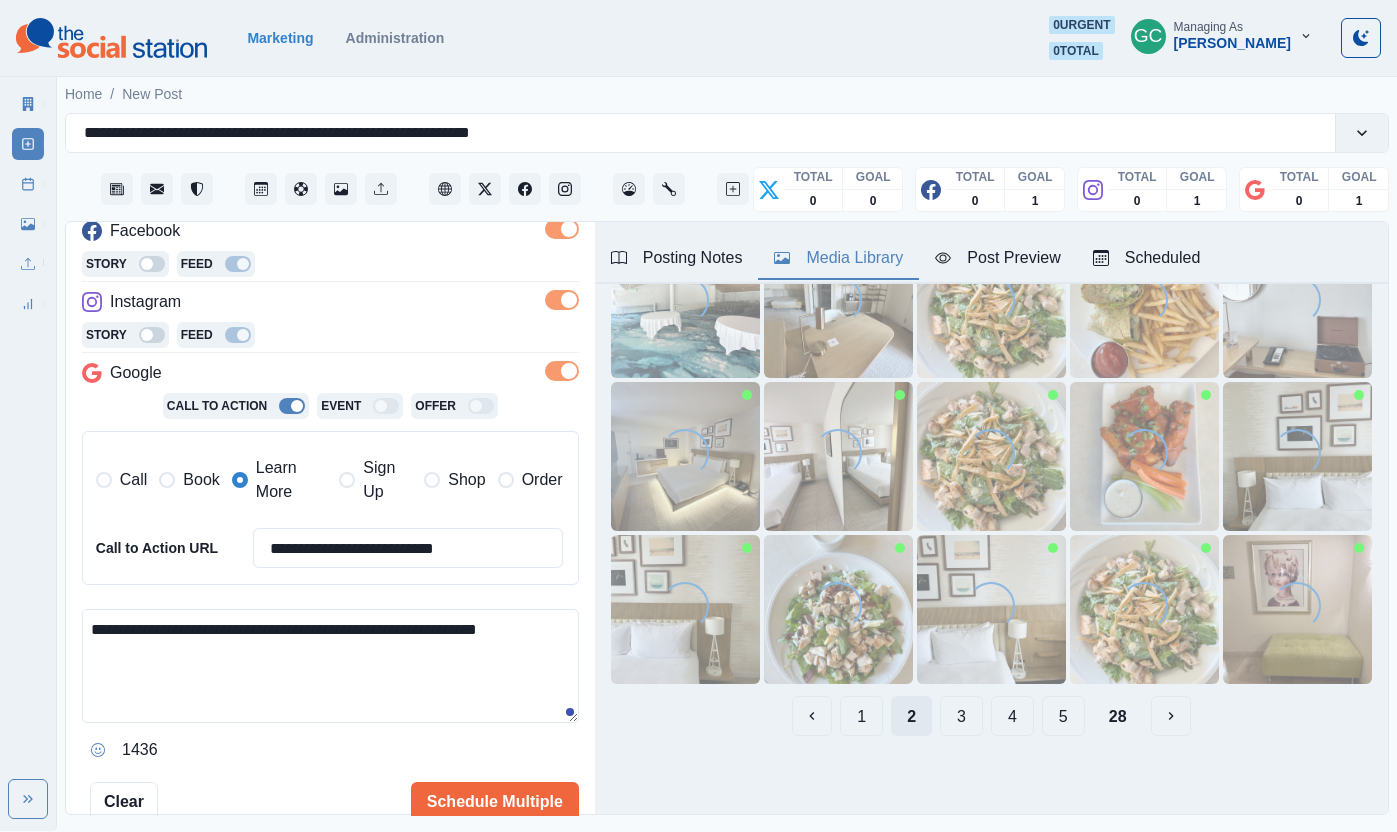scroll, scrollTop: 167, scrollLeft: 0, axis: vertical 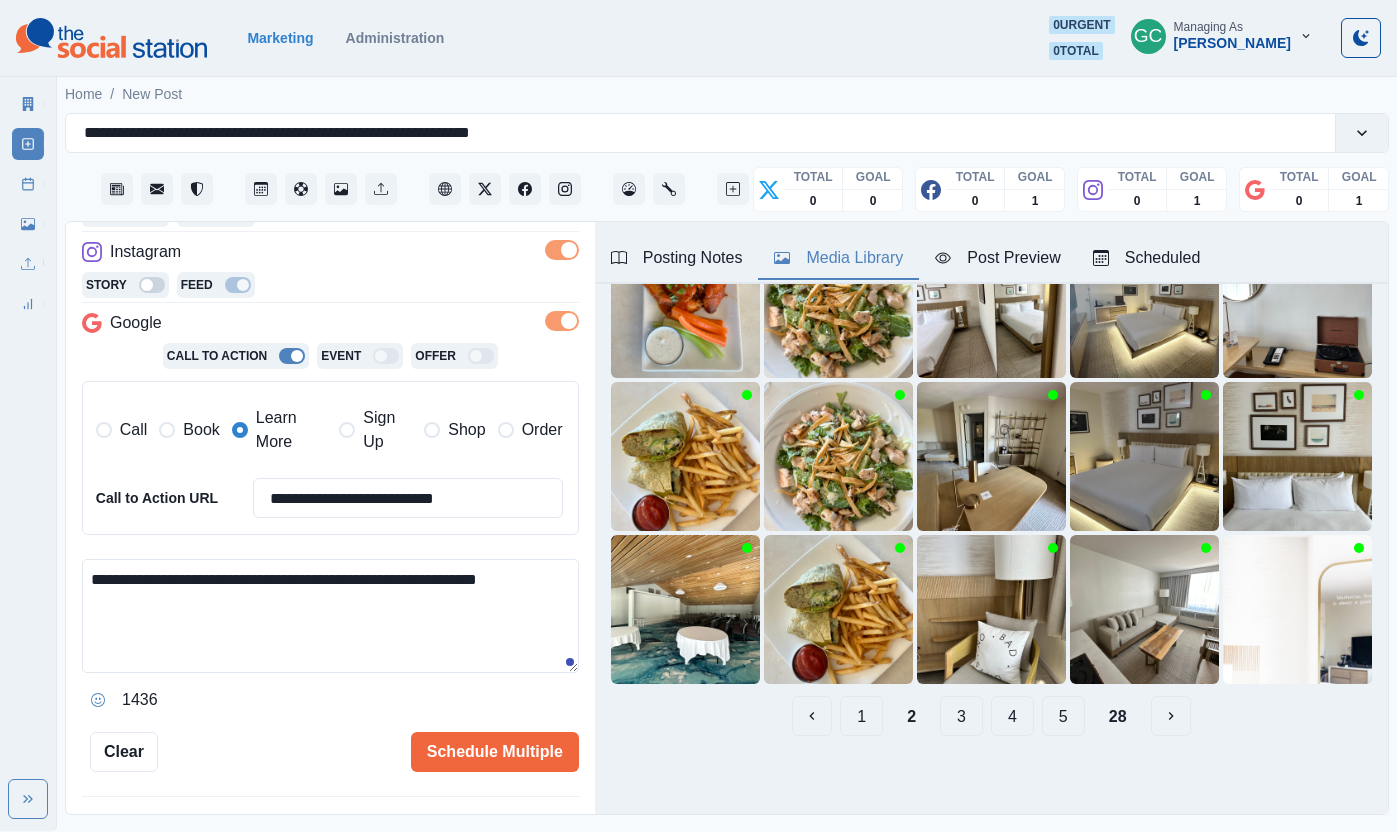 drag, startPoint x: 541, startPoint y: 581, endPoint x: 553, endPoint y: 580, distance: 12.0415945 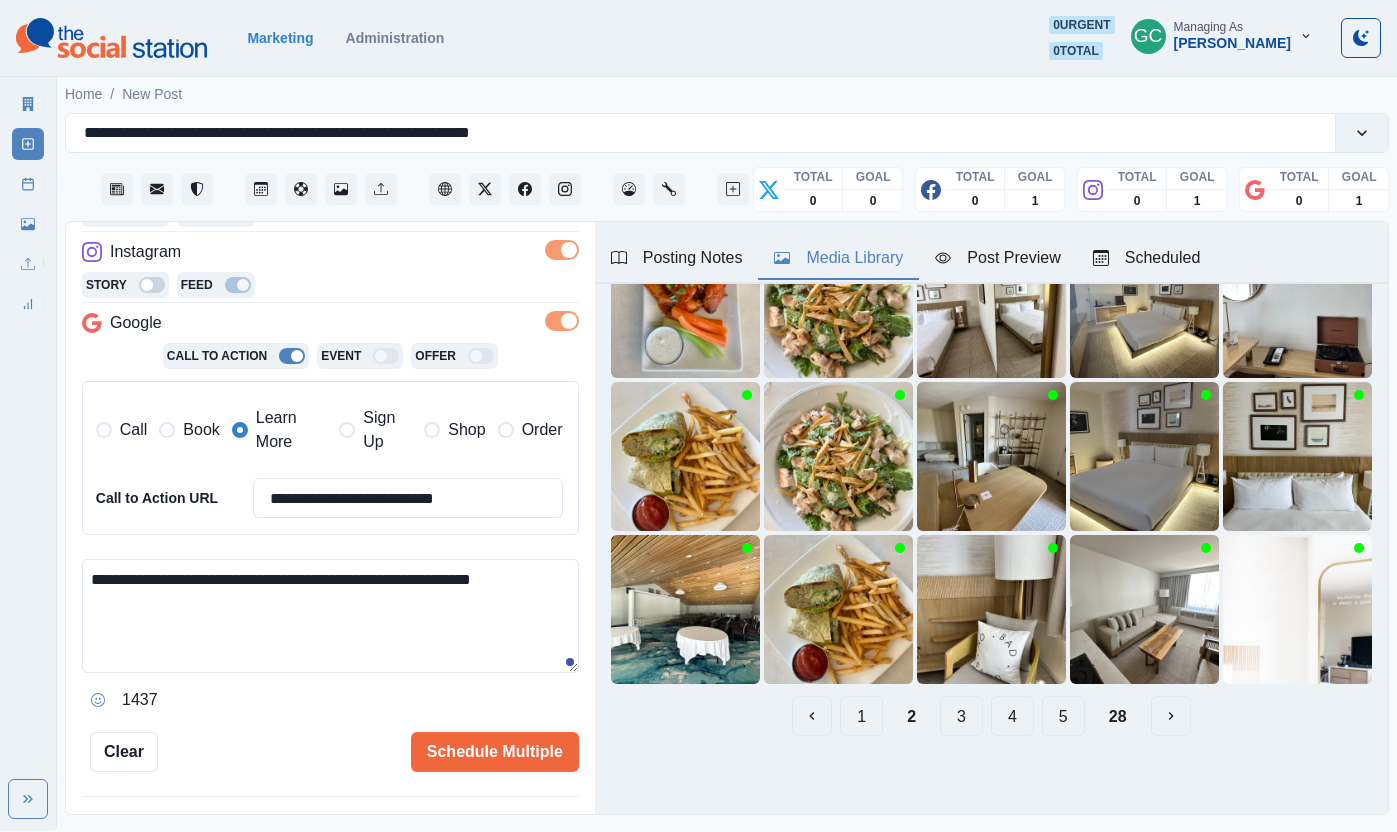 type on "**********" 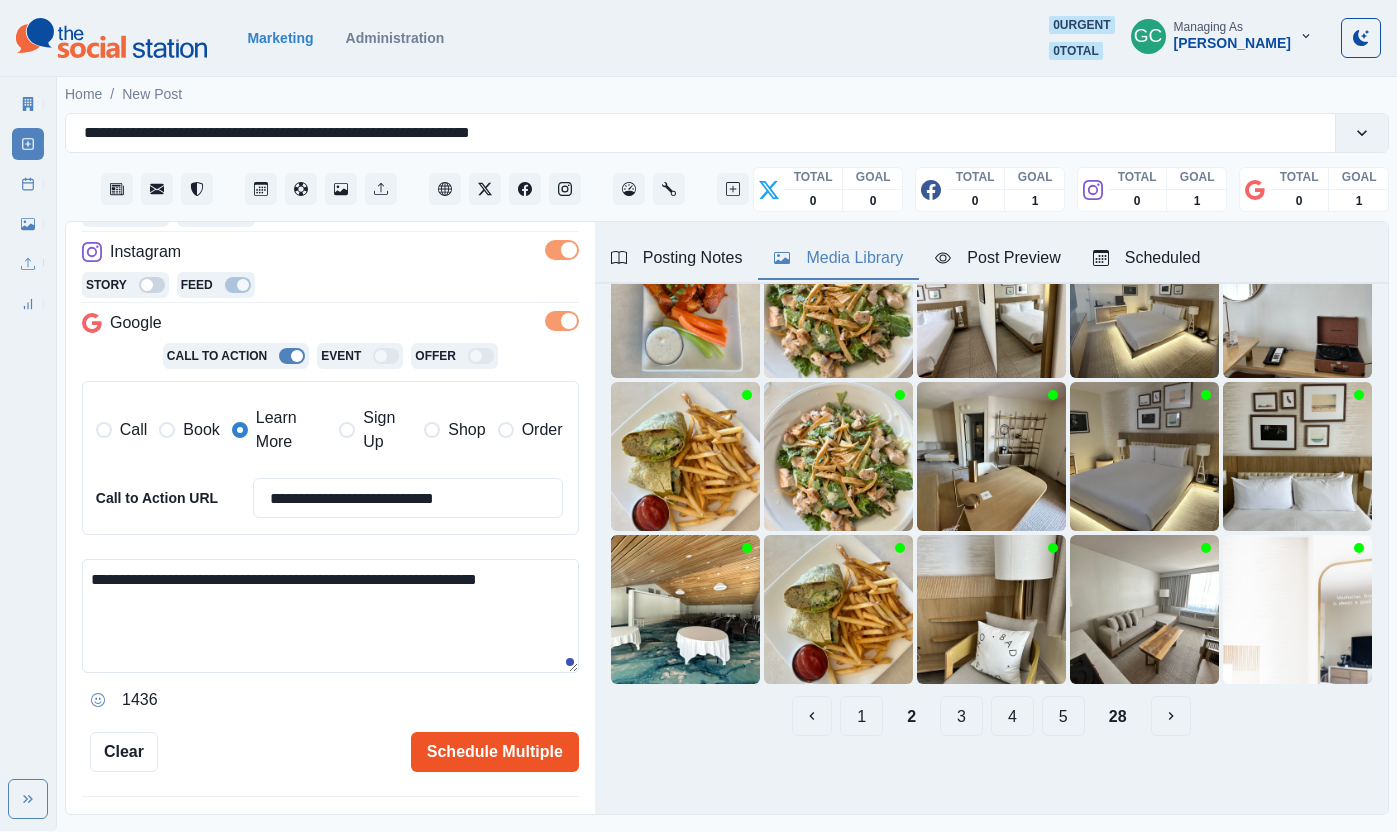 click on "Schedule Multiple" at bounding box center [495, 752] 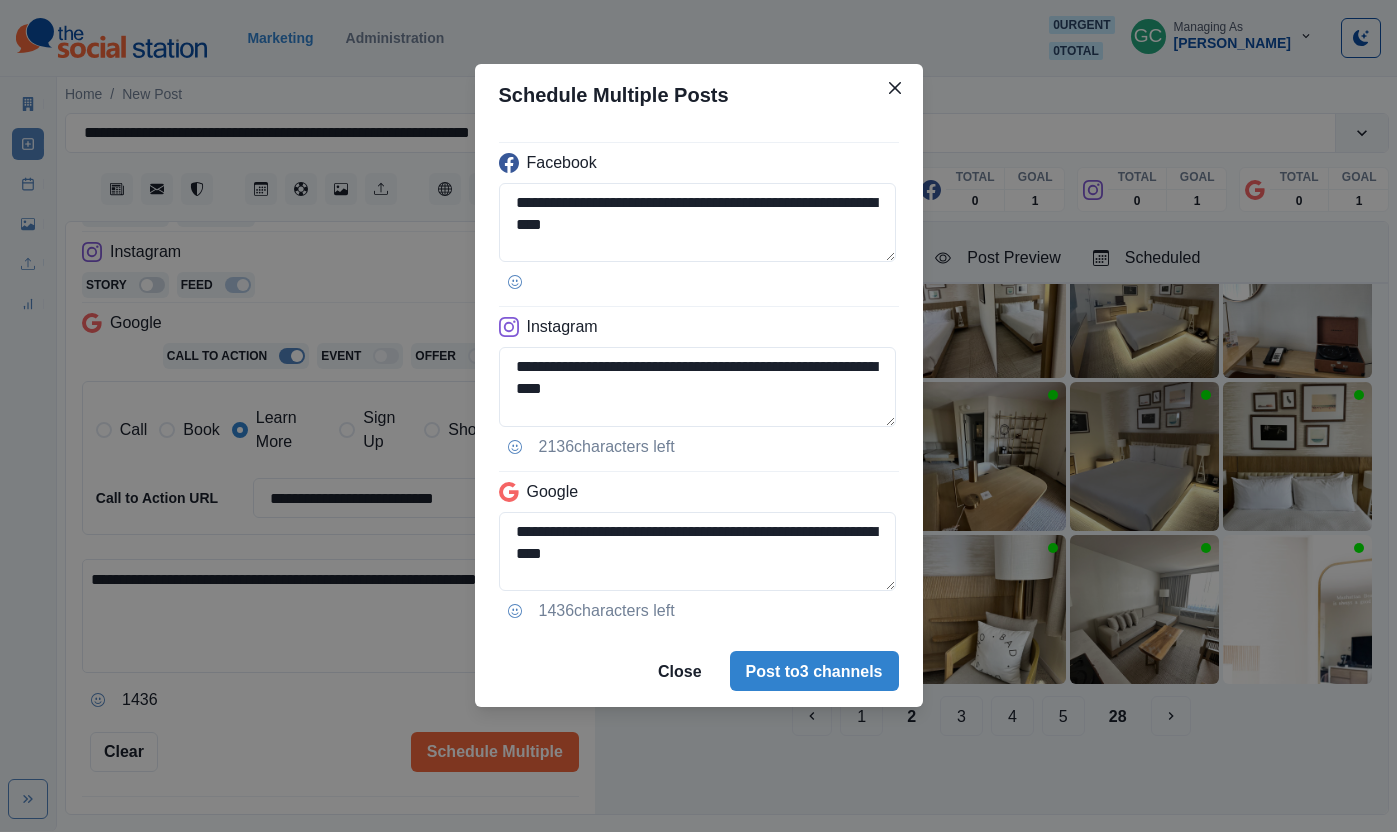 click on "**********" at bounding box center [698, 416] 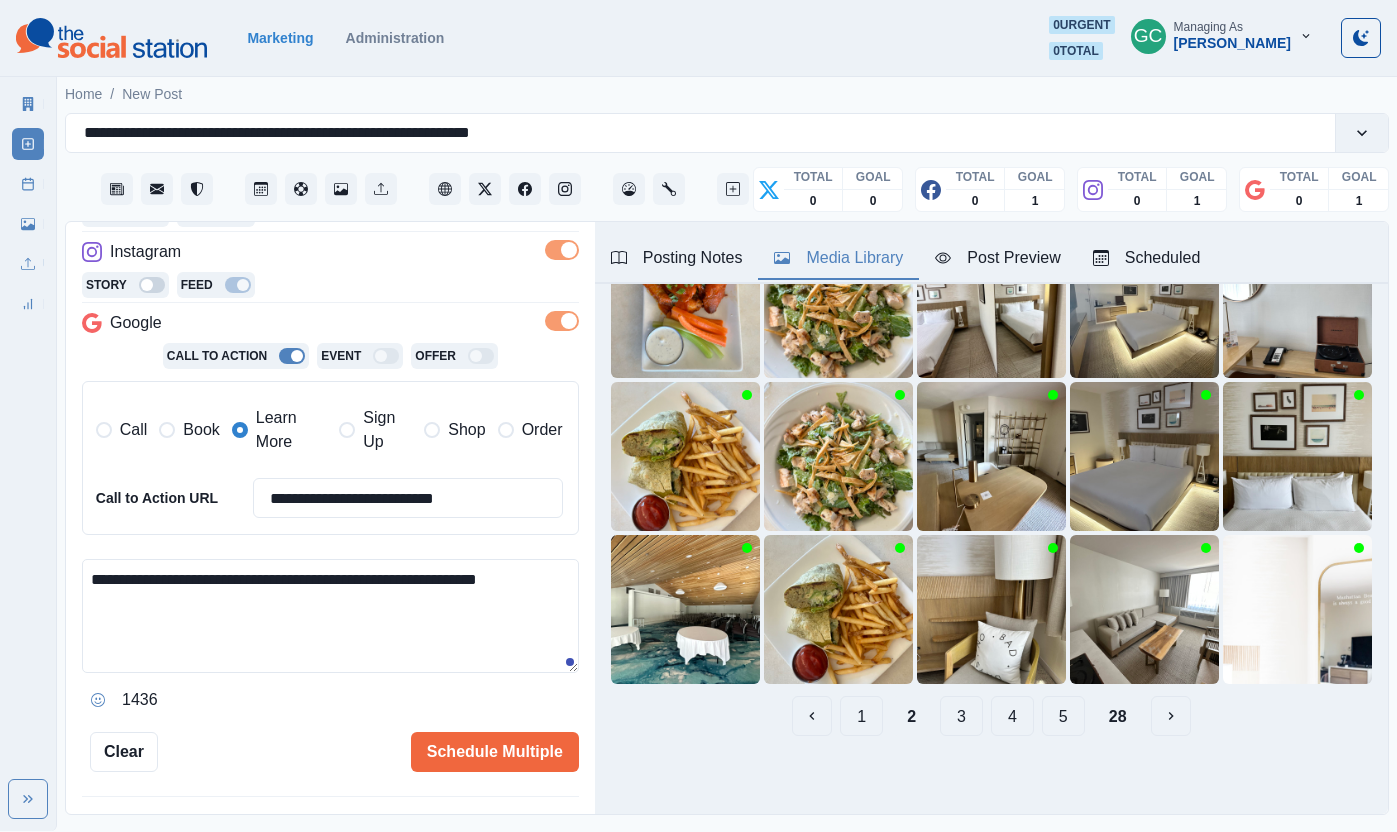 click on "3" at bounding box center [961, 716] 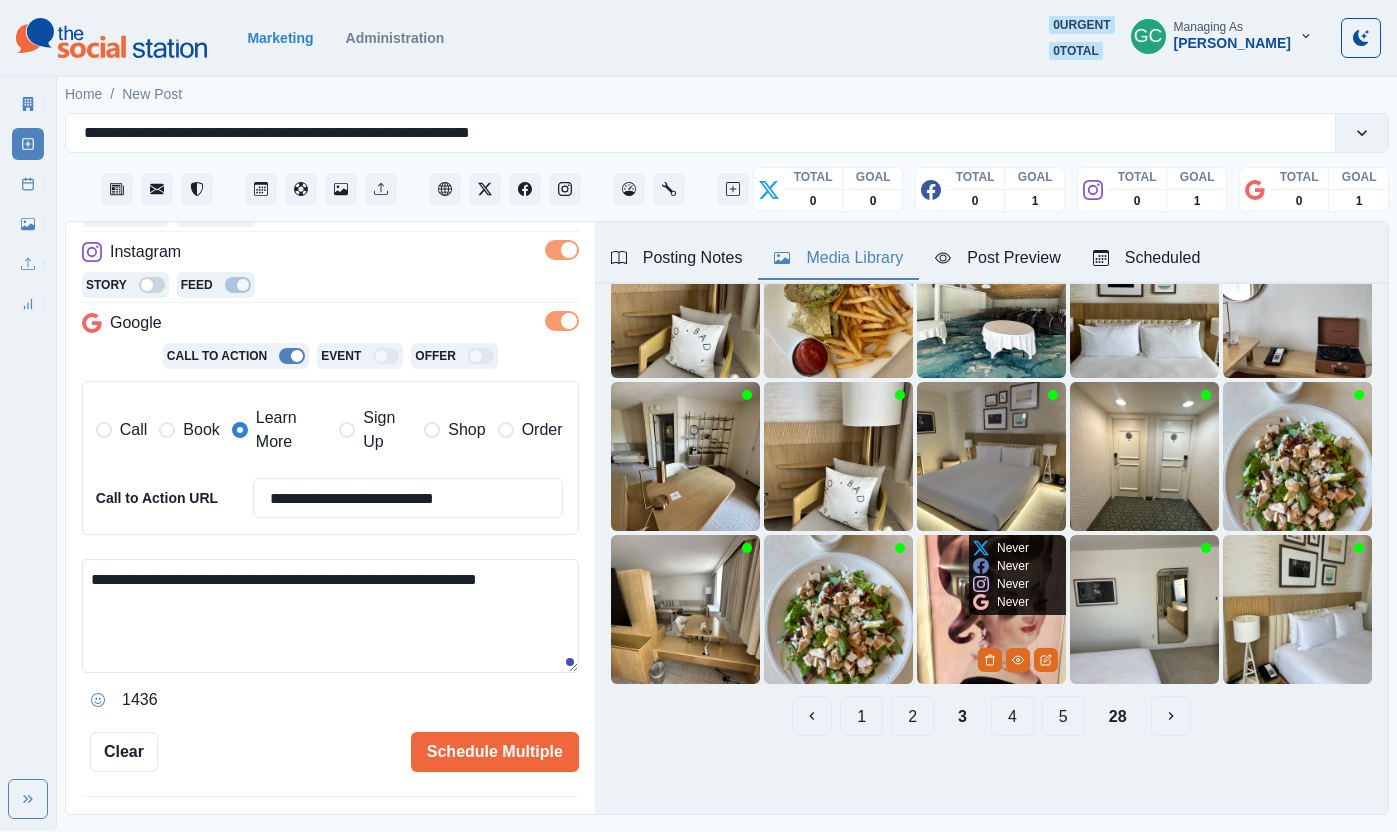 scroll, scrollTop: 0, scrollLeft: 0, axis: both 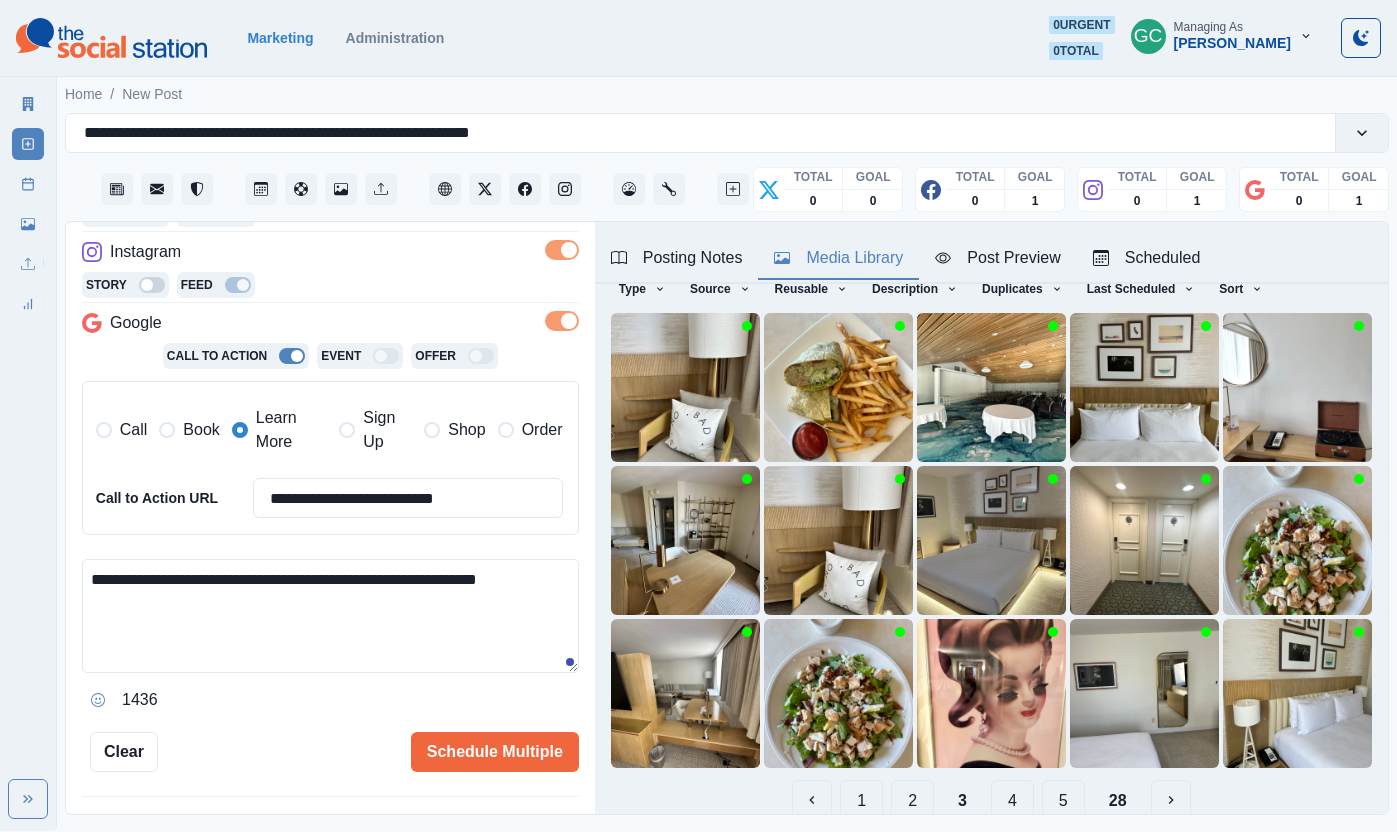 click on "4" at bounding box center [1012, 800] 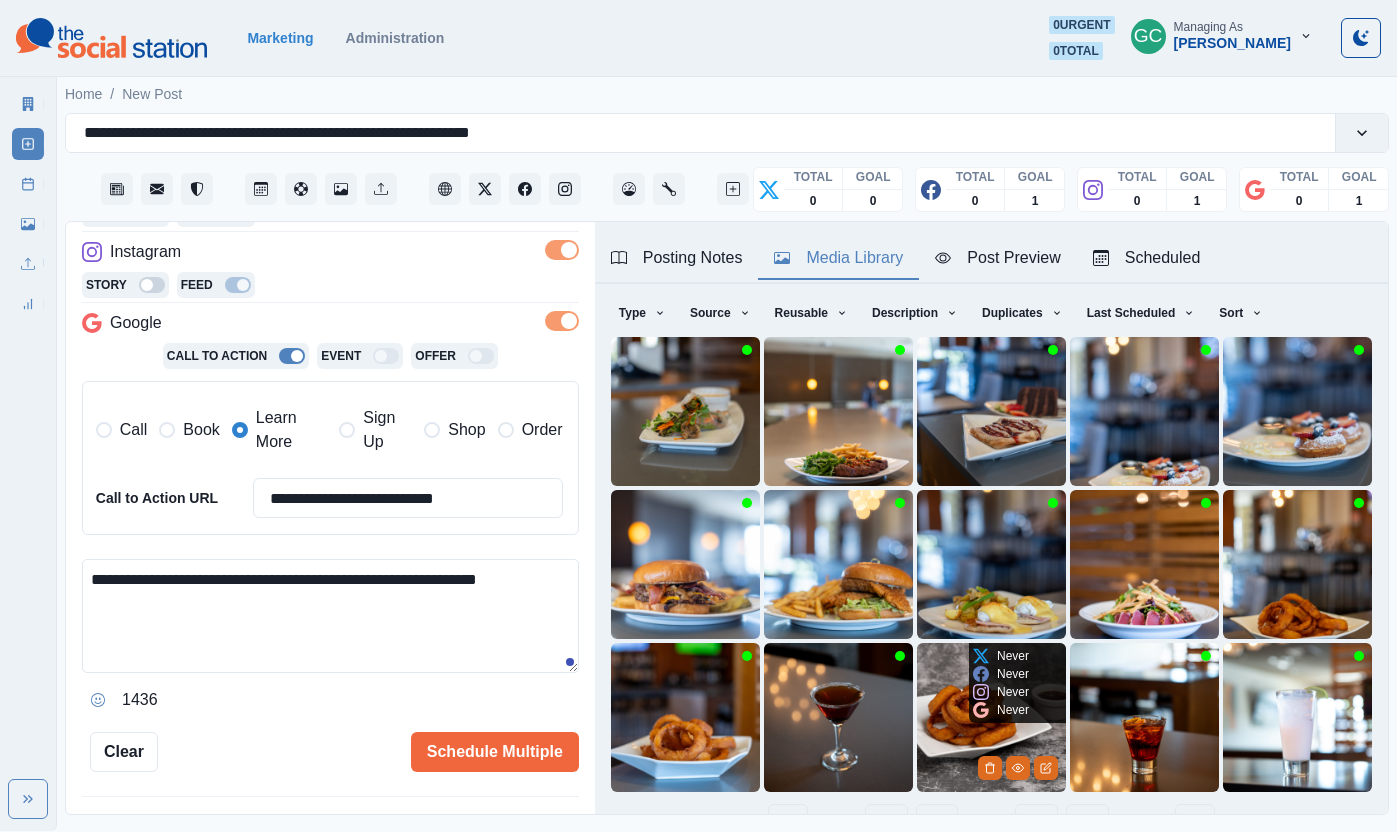 scroll, scrollTop: 48, scrollLeft: 0, axis: vertical 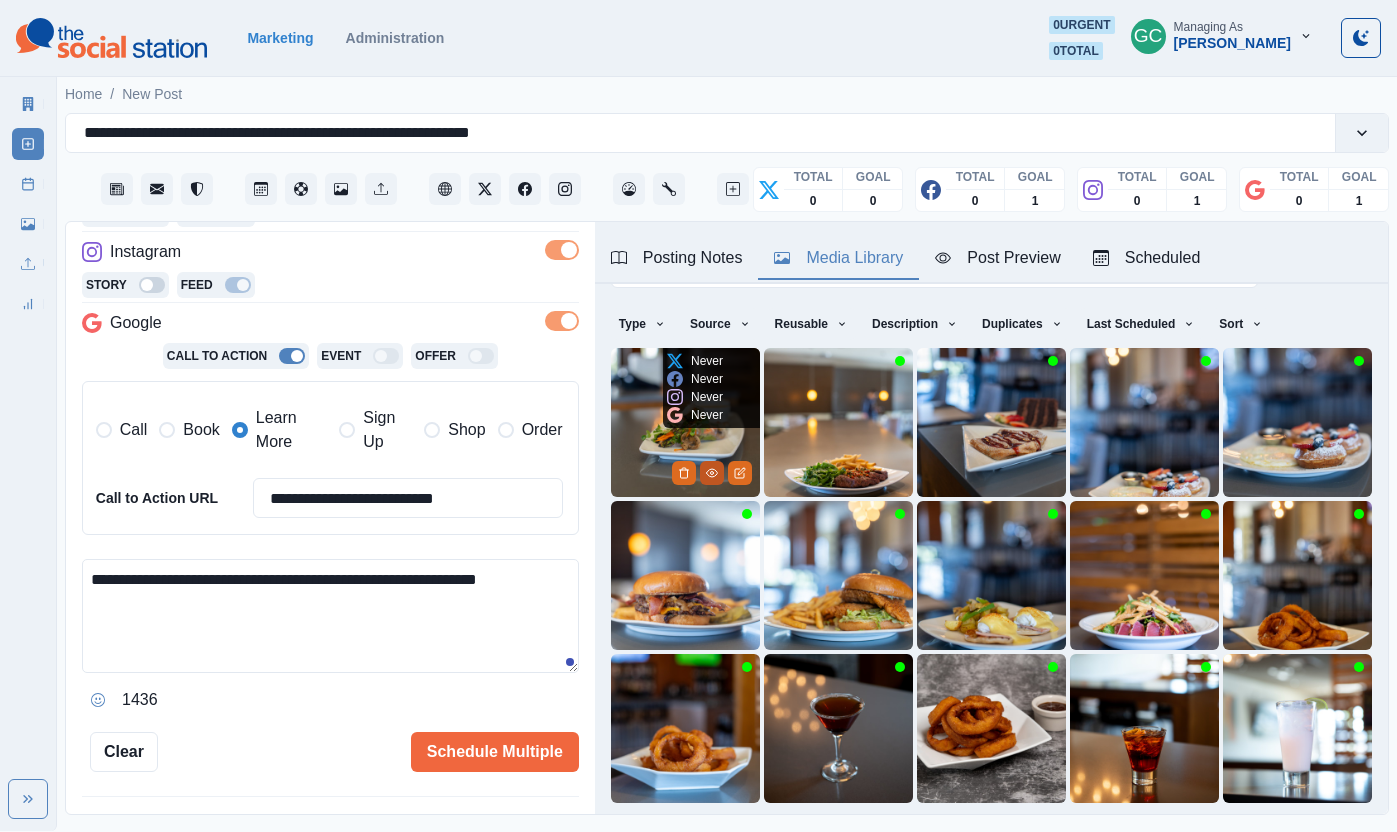 click 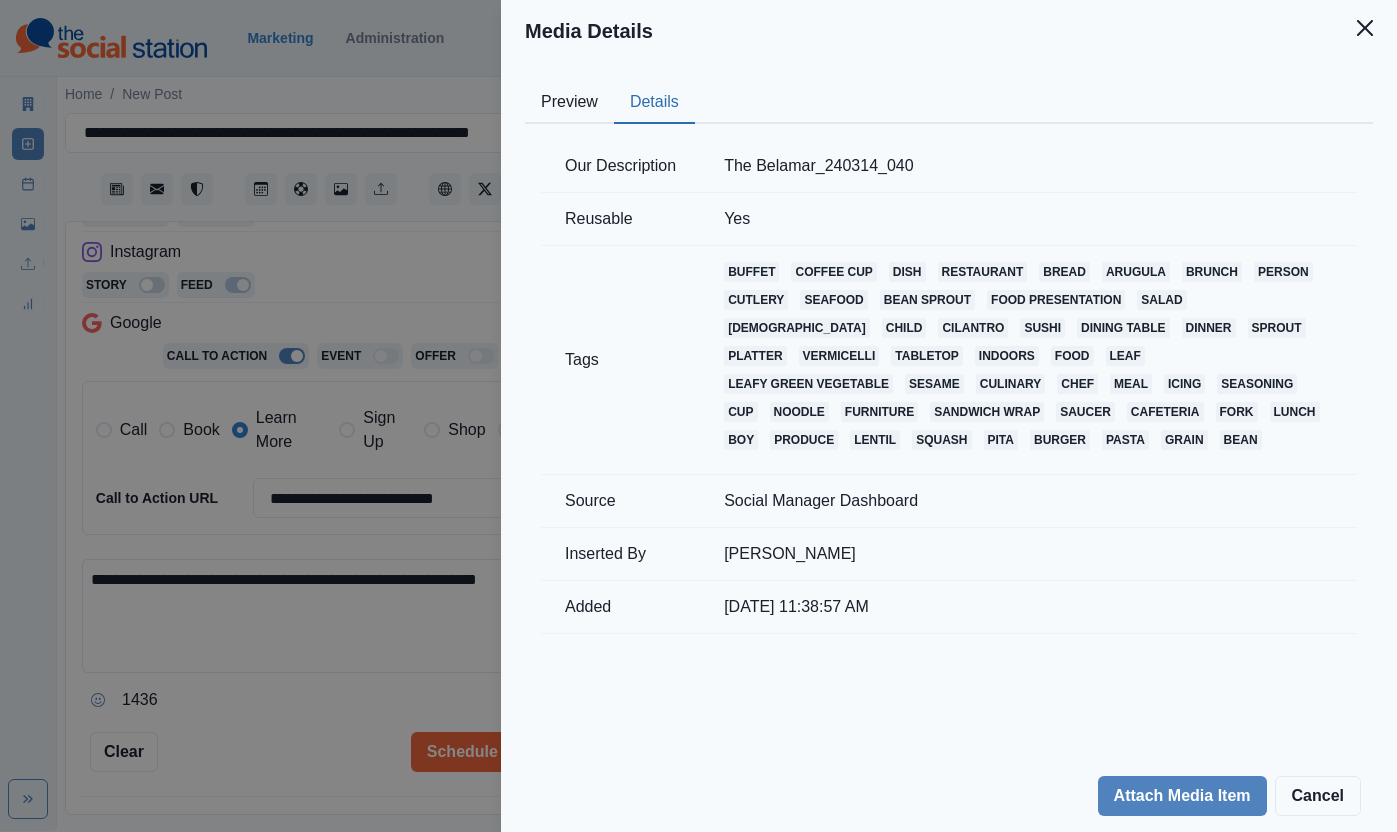 click on "Details" at bounding box center [654, 103] 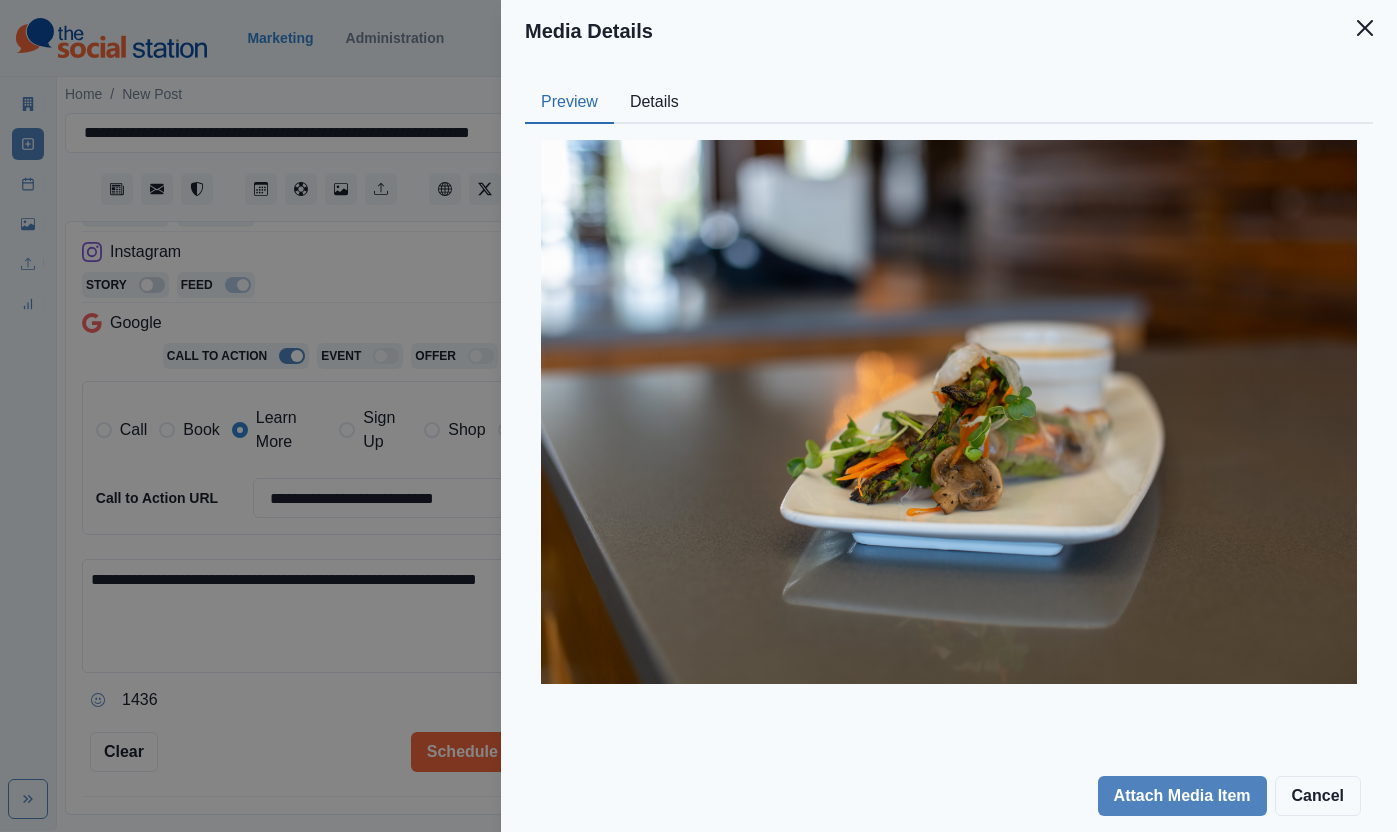 click on "Media Details Preview Details Our Description The Belamar_240314_040 Reusable Yes Tags buffet coffee cup dish restaurant bread arugula brunch person cutlery seafood bean sprout food presentation salad [DEMOGRAPHIC_DATA] child cilantro sushi dining table dinner sprout platter vermicelli tabletop indoors food leaf leafy green vegetable sesame culinary chef meal icing seasoning cup noodle furniture sandwich wrap saucer cafeteria fork lunch boy produce lentil squash pita burger pasta grain bean Source Social Manager Dashboard Inserted By [PERSON_NAME] Added [DATE] 11:38:57 AM Attach Media Item Cancel" at bounding box center [698, 416] 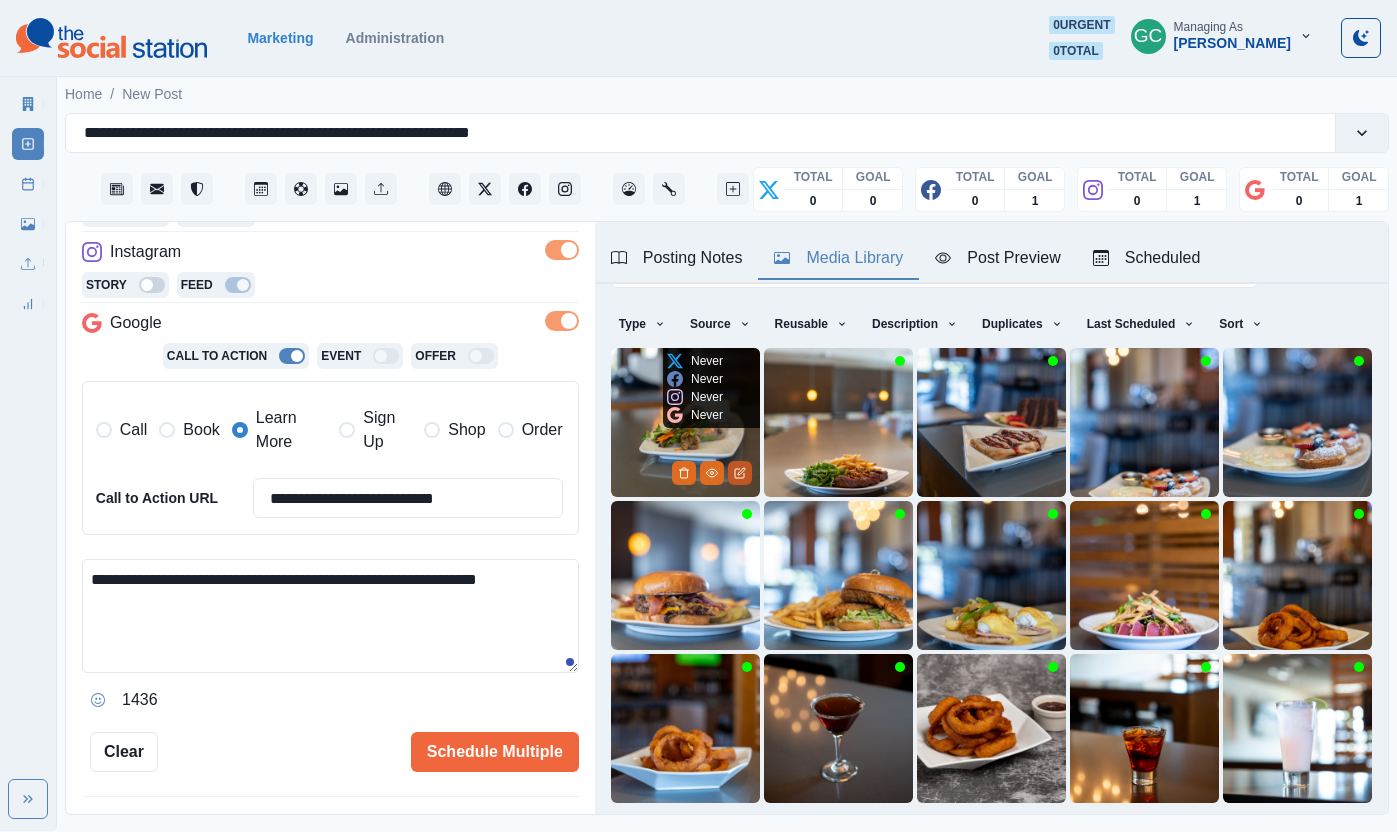 click at bounding box center (740, 473) 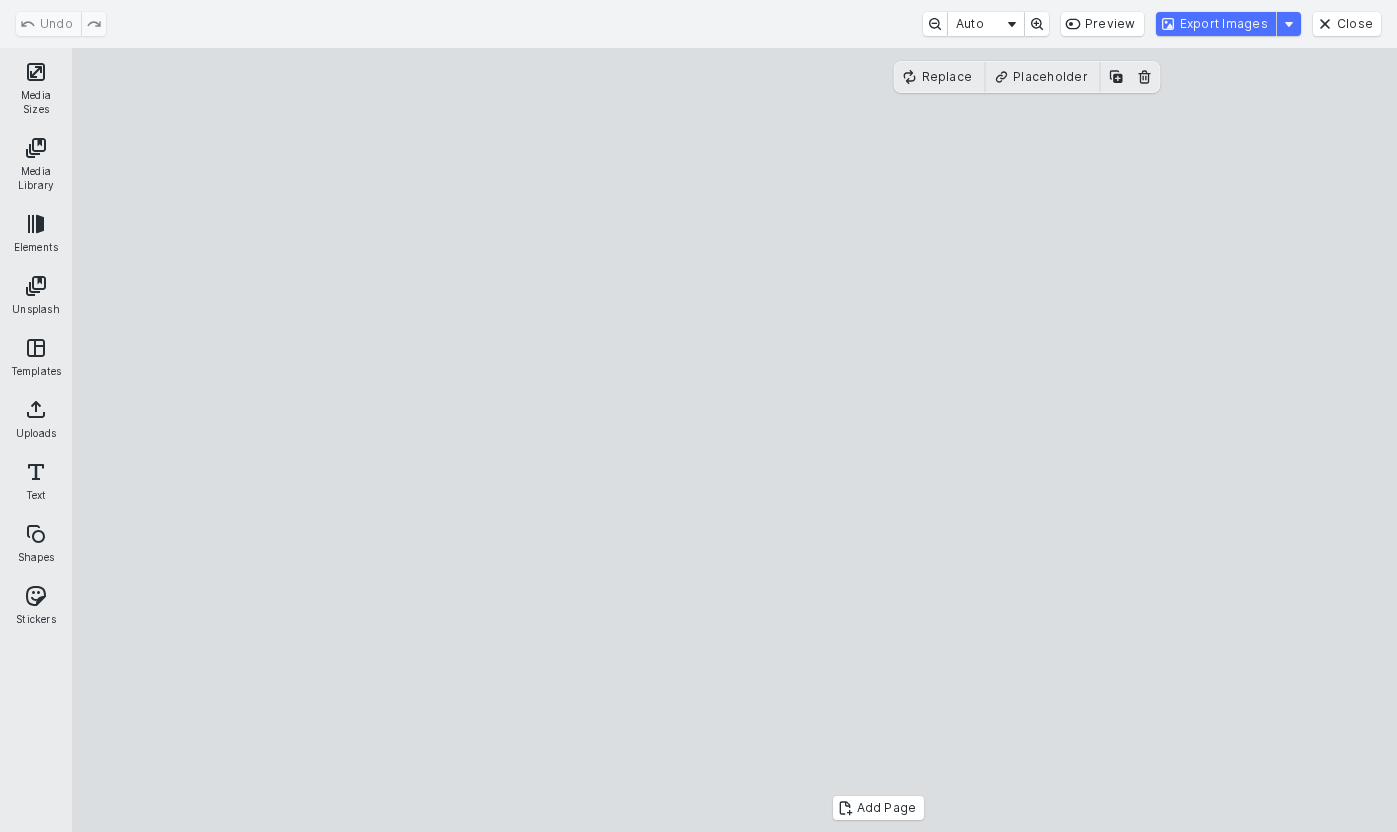 drag, startPoint x: 29, startPoint y: 57, endPoint x: 232, endPoint y: 195, distance: 245.46486 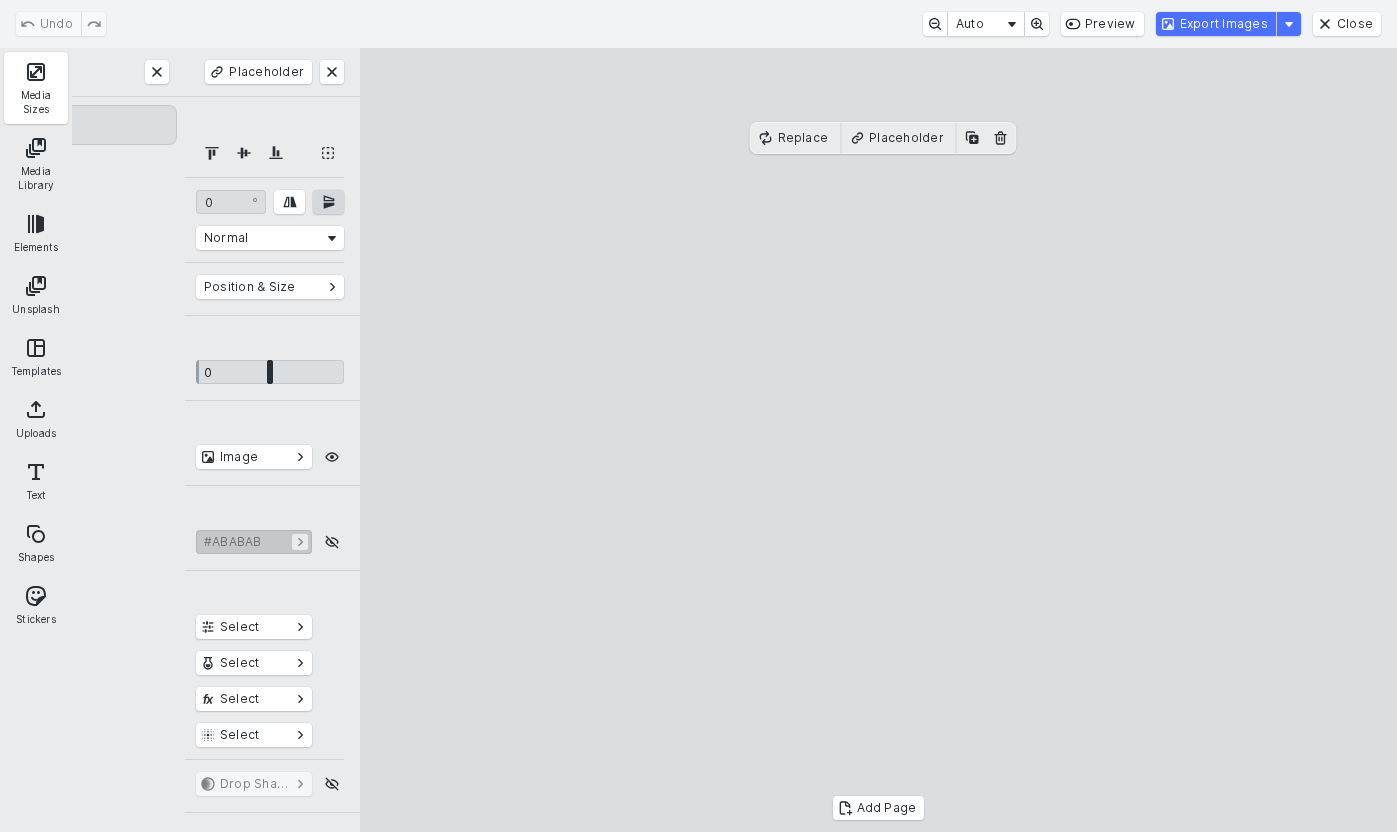 scroll, scrollTop: 0, scrollLeft: 14, axis: horizontal 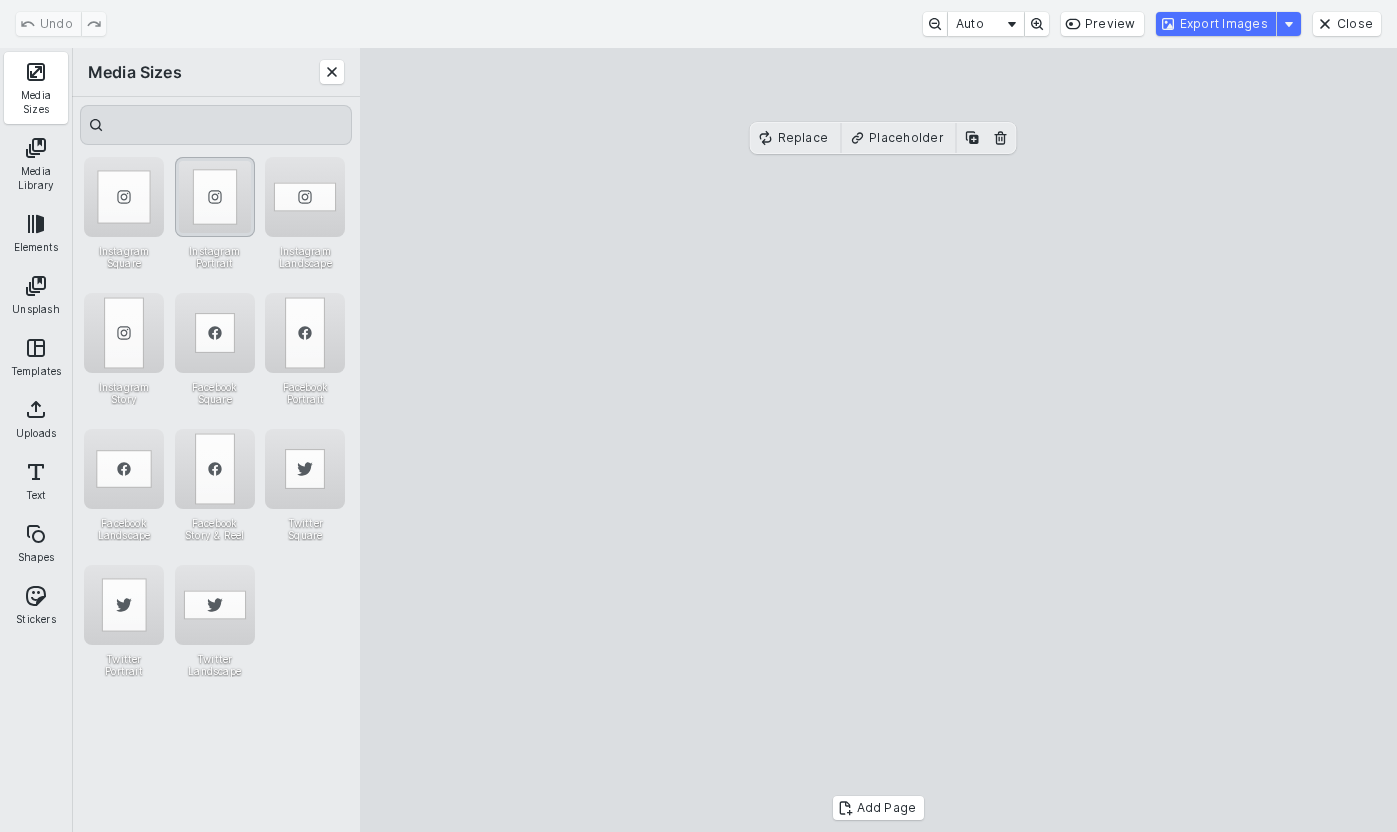 click at bounding box center (215, 197) 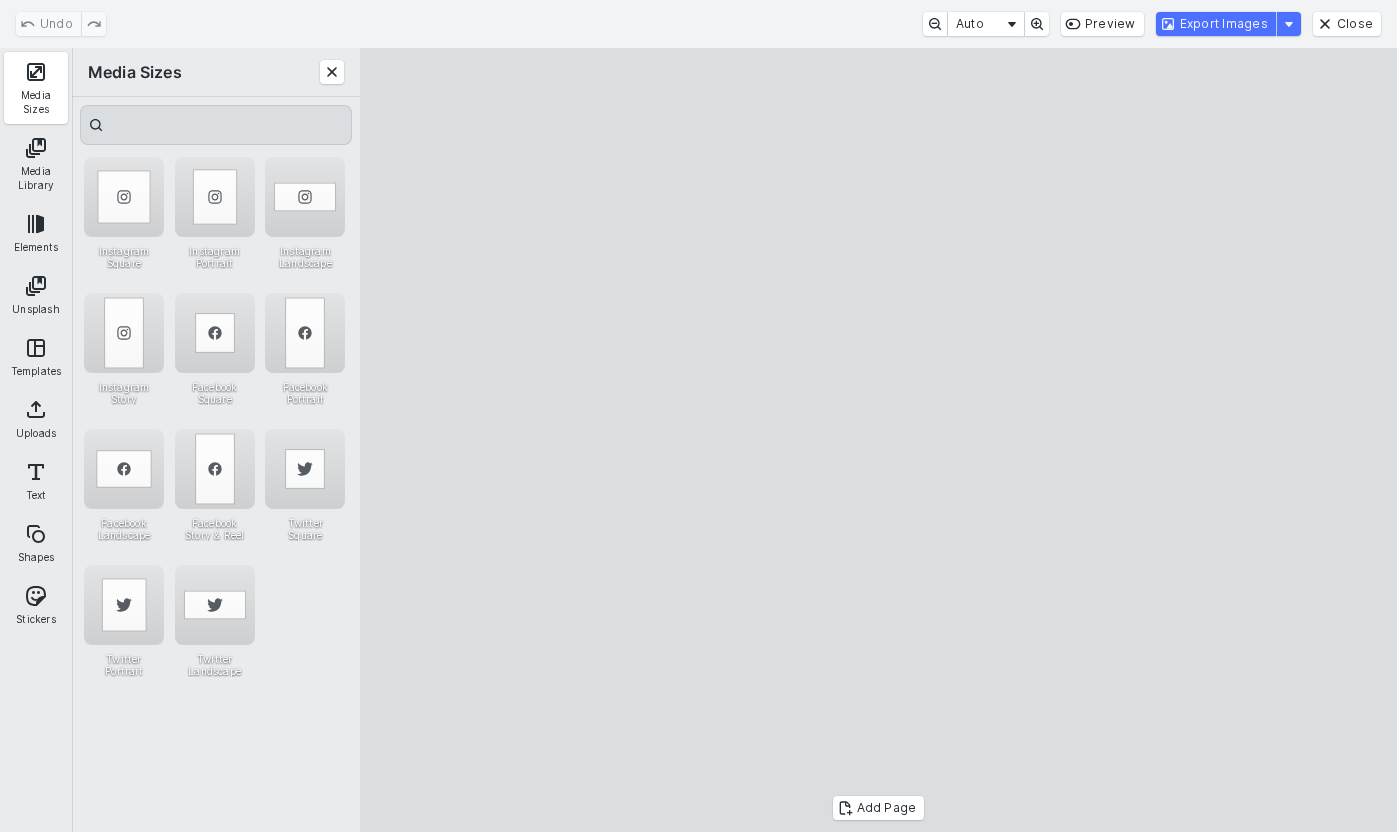 drag, startPoint x: 677, startPoint y: 362, endPoint x: 664, endPoint y: 363, distance: 13.038404 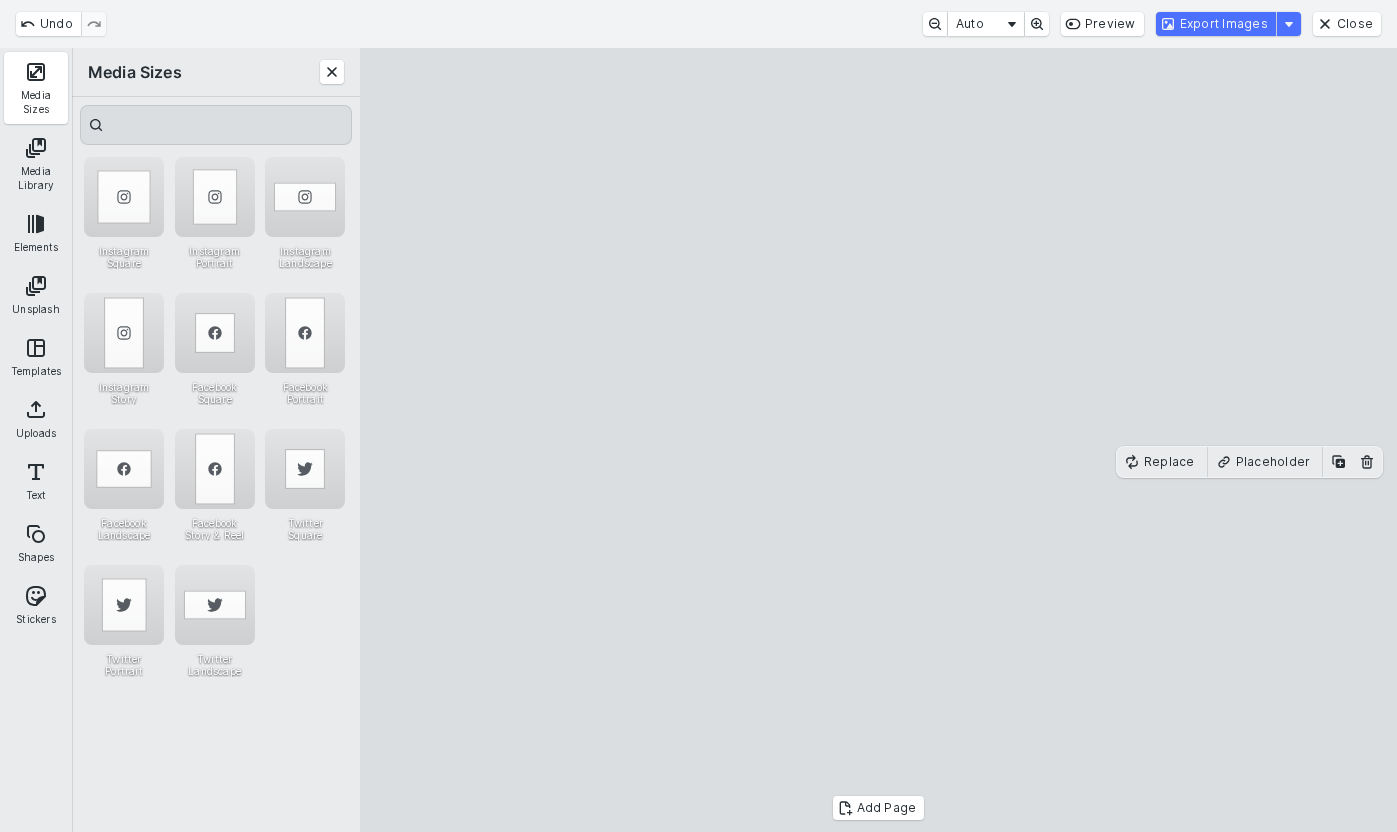 drag, startPoint x: 1105, startPoint y: 465, endPoint x: 1168, endPoint y: 459, distance: 63.28507 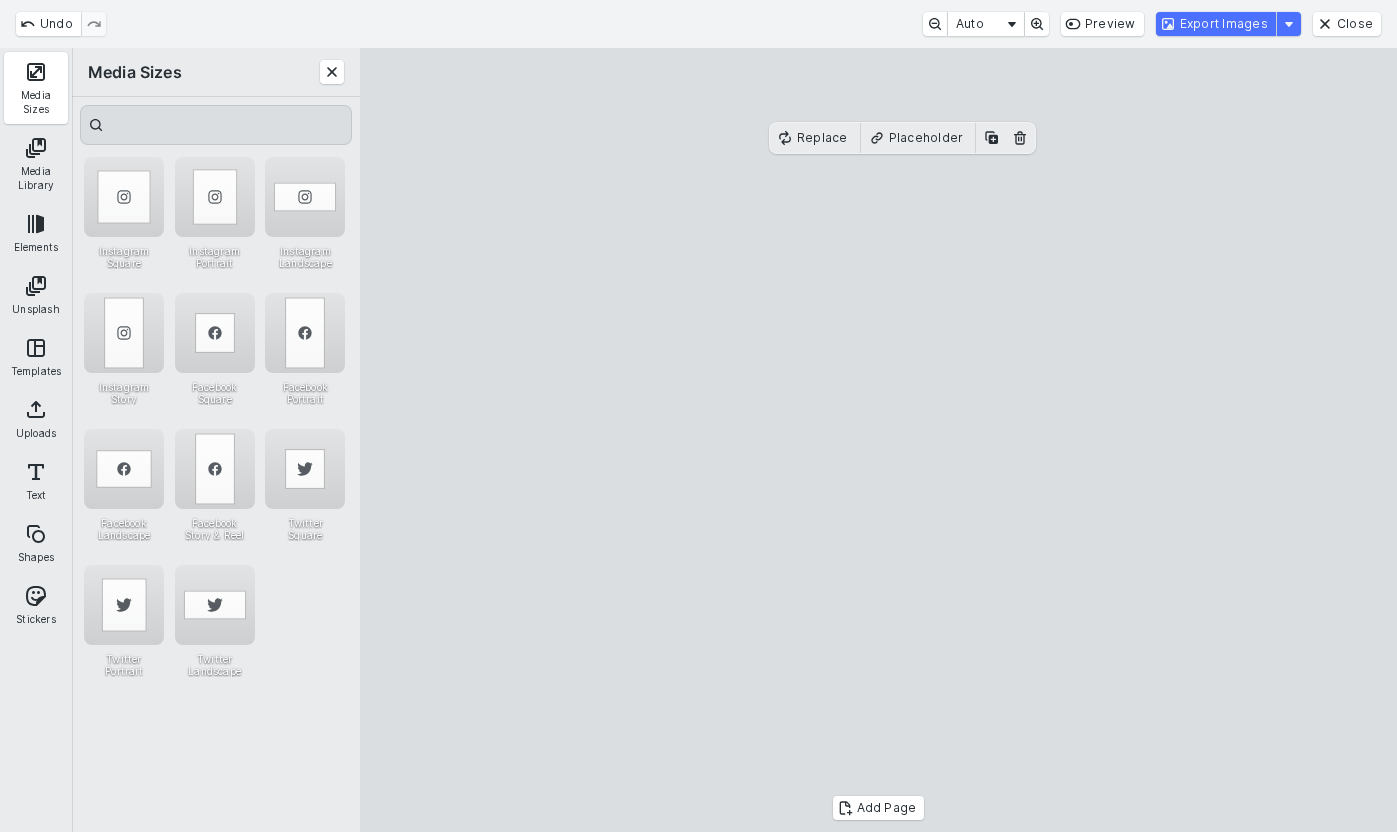 type 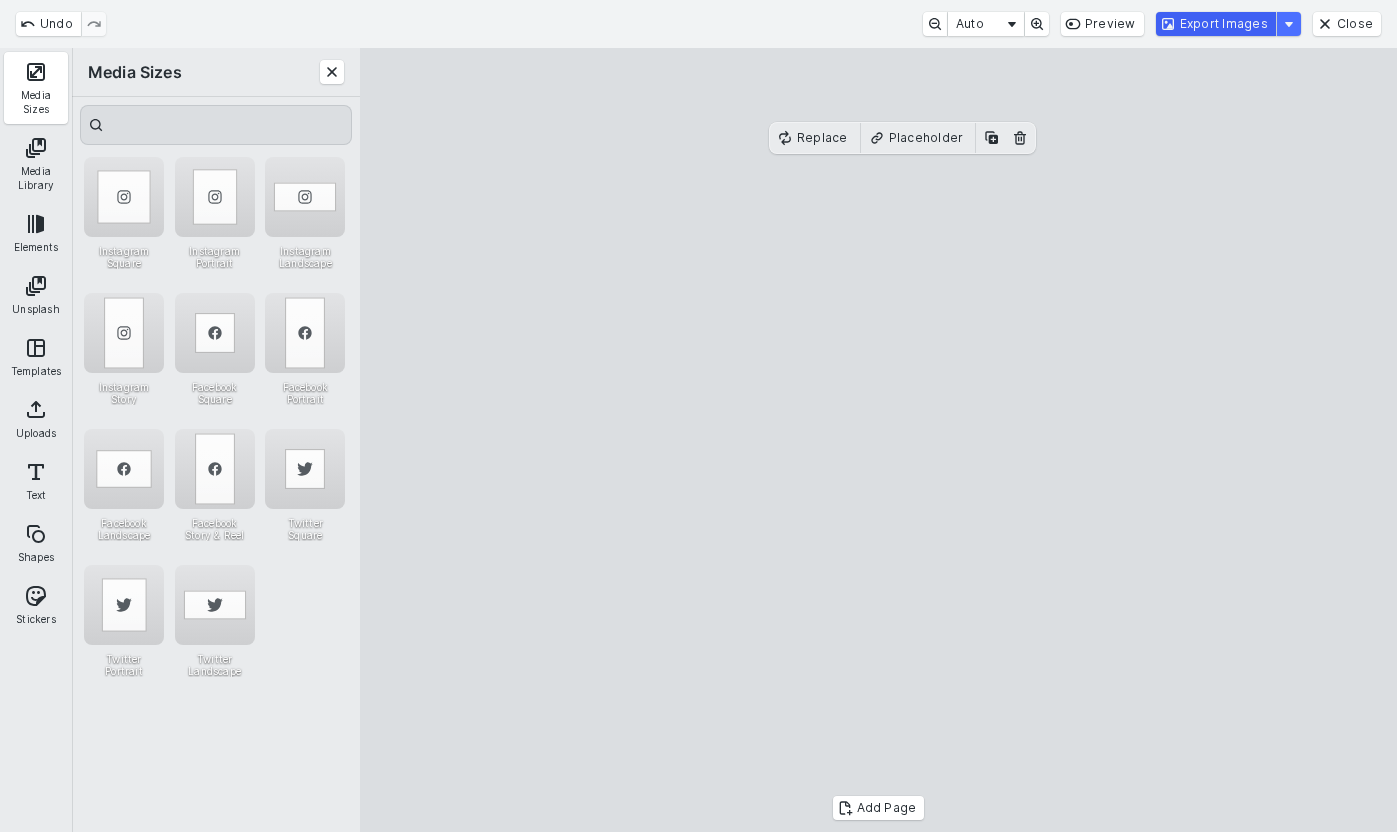 drag, startPoint x: 1212, startPoint y: 33, endPoint x: 1375, endPoint y: 97, distance: 175.11424 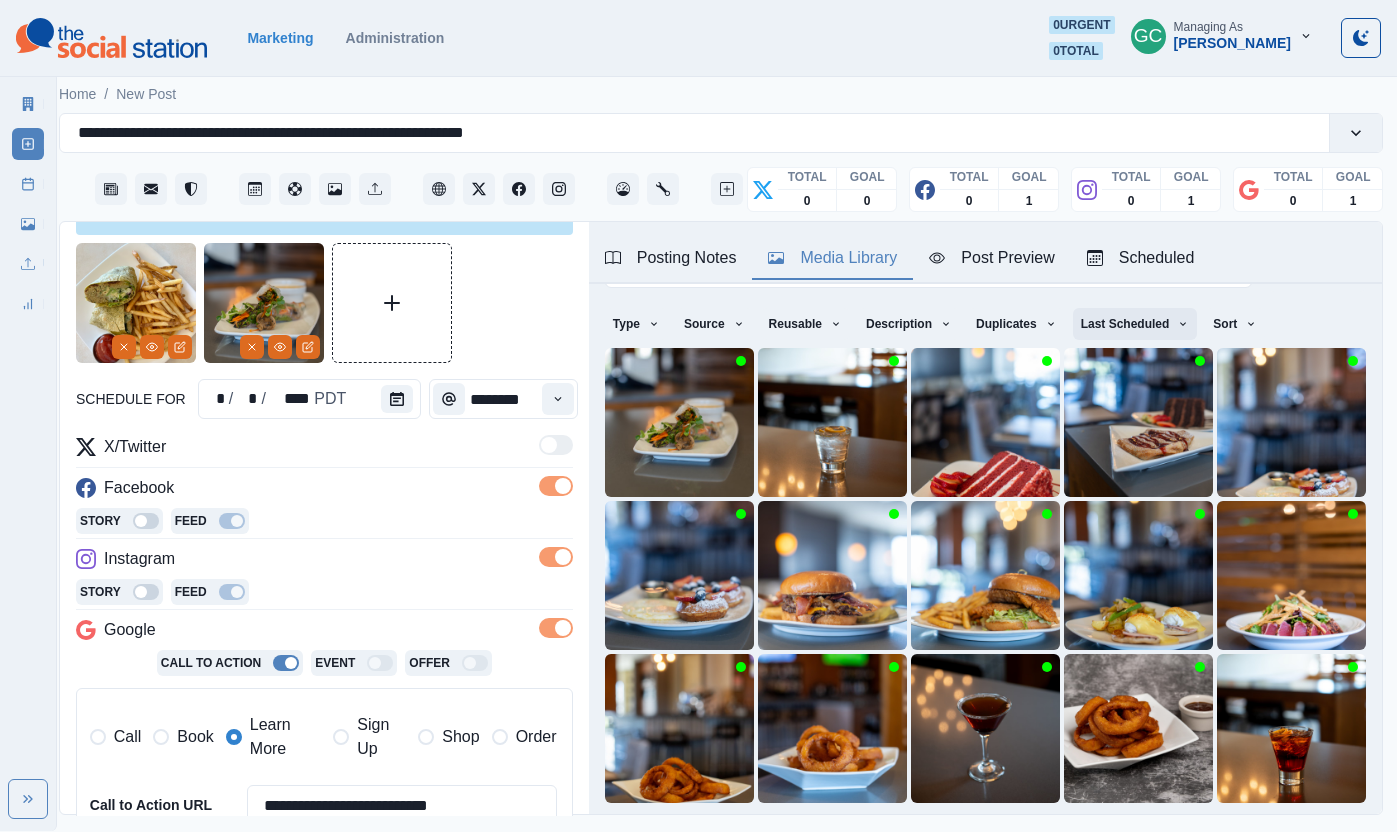 scroll, scrollTop: 25, scrollLeft: 0, axis: vertical 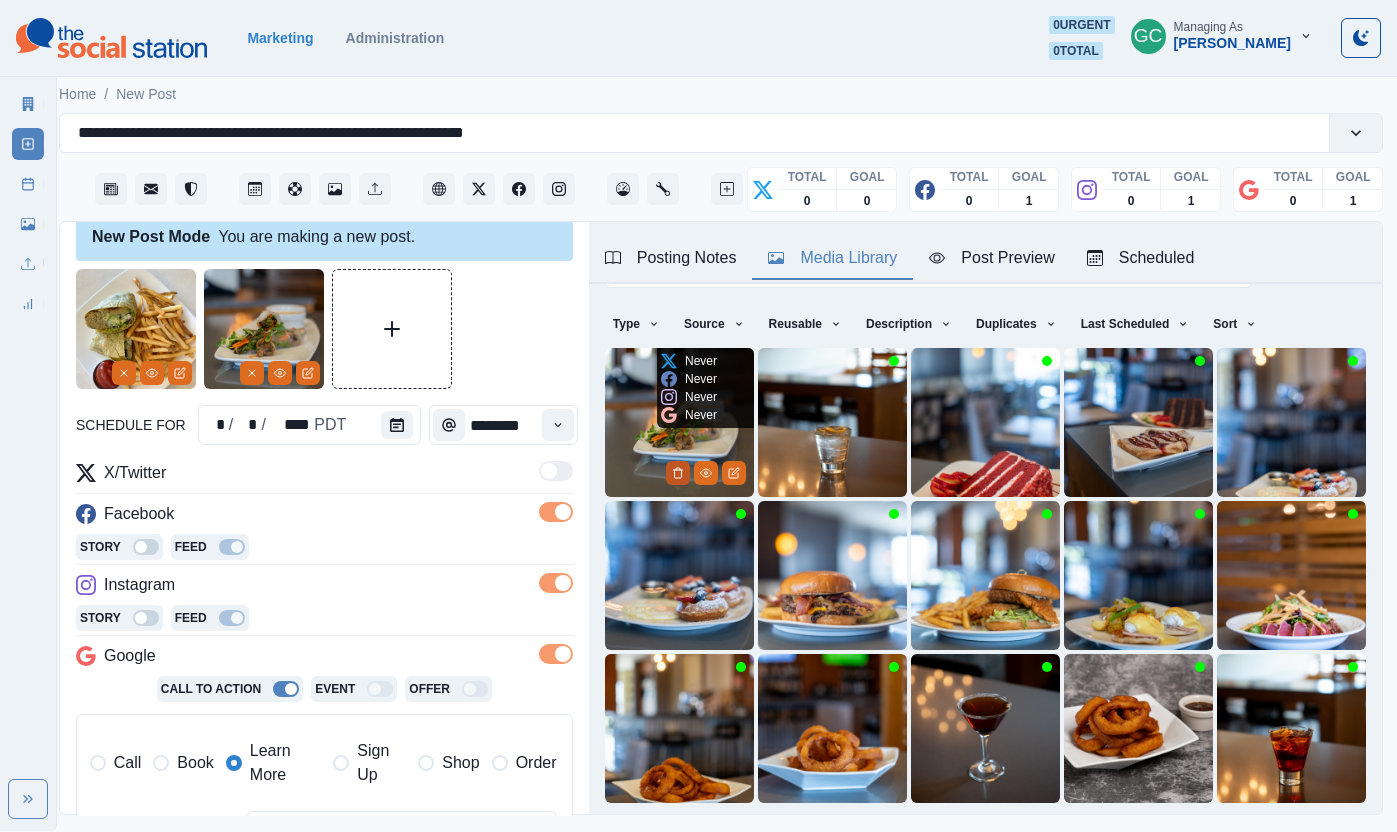 click 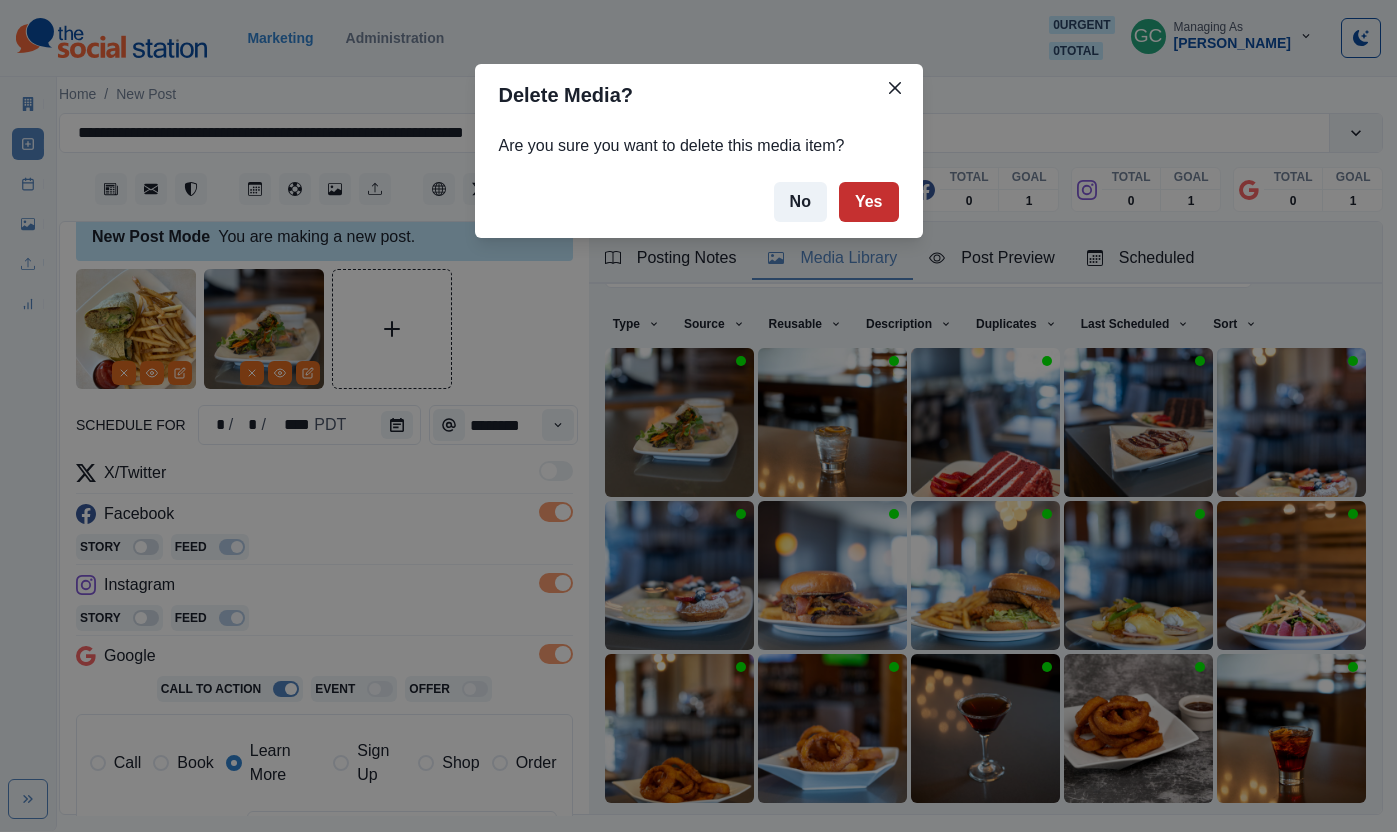 click on "Yes" at bounding box center (869, 202) 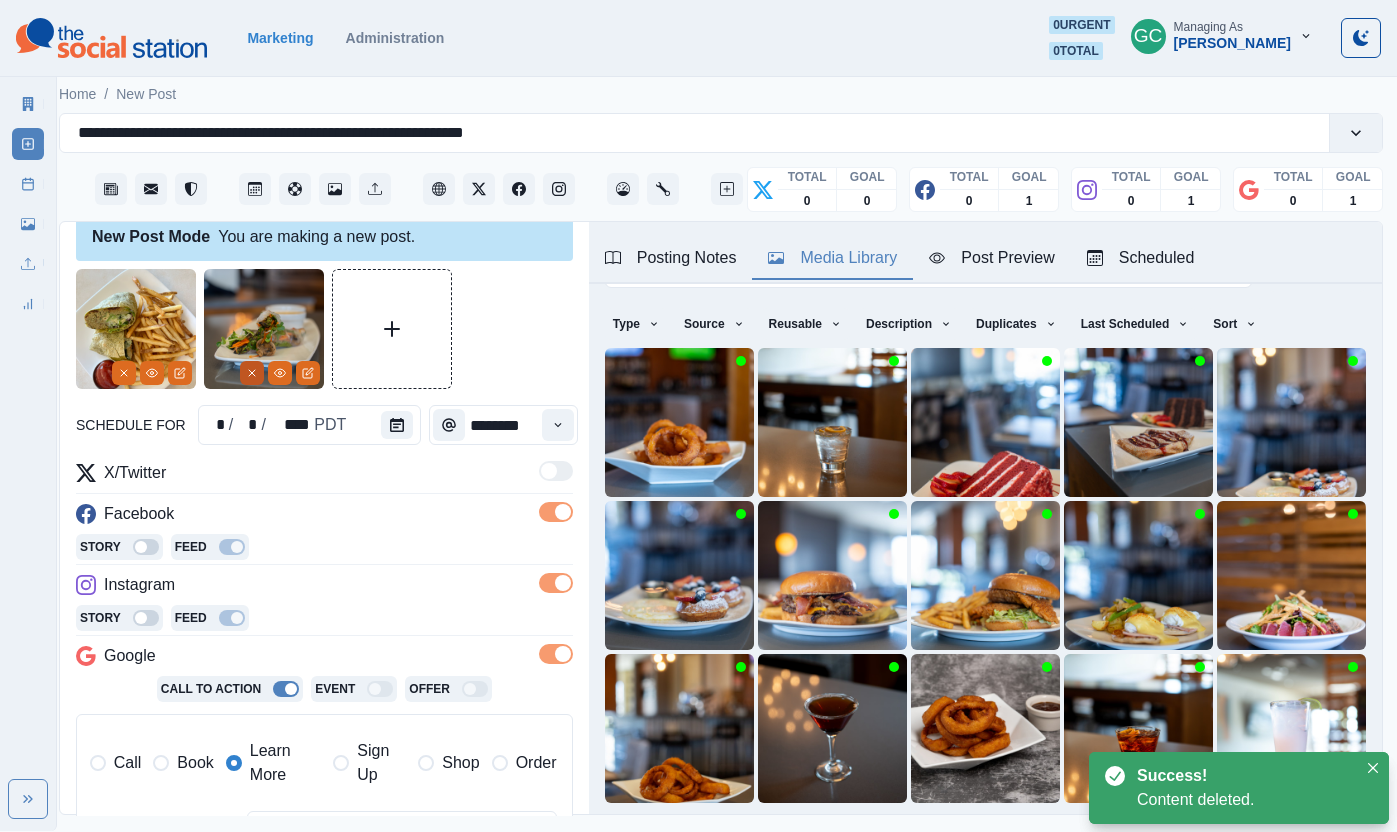 click at bounding box center [124, 373] 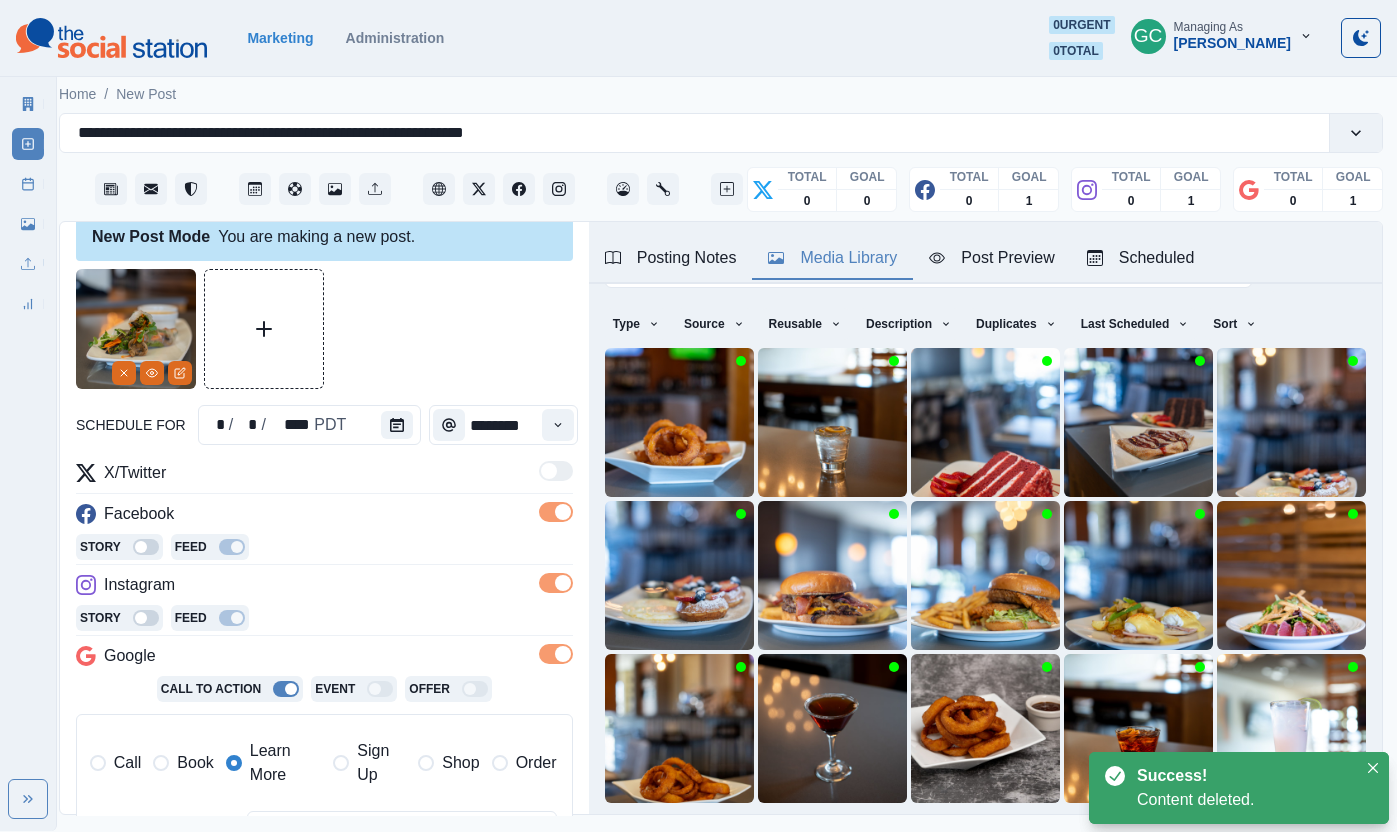 scroll, scrollTop: 382, scrollLeft: 0, axis: vertical 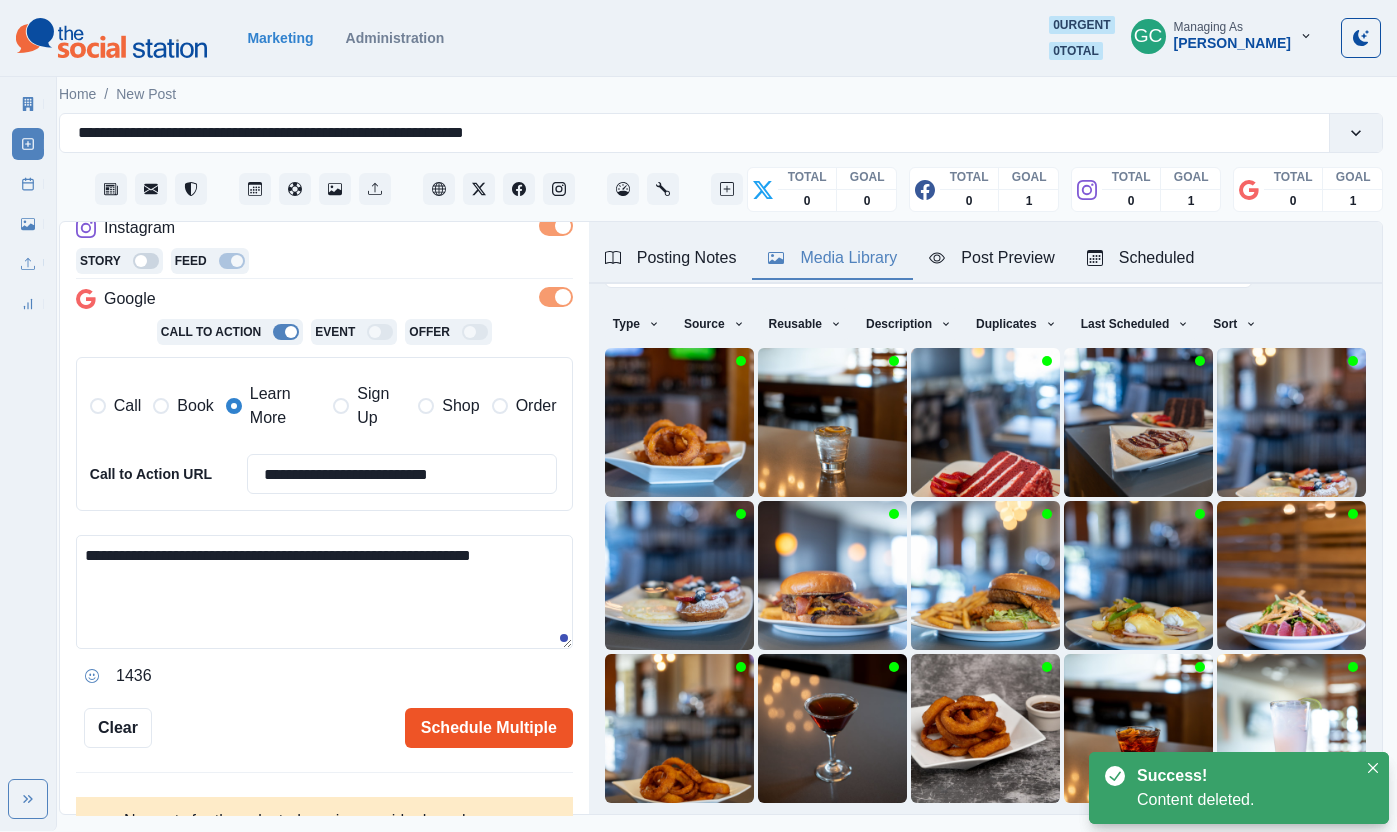 click on "Schedule Multiple" at bounding box center [489, 728] 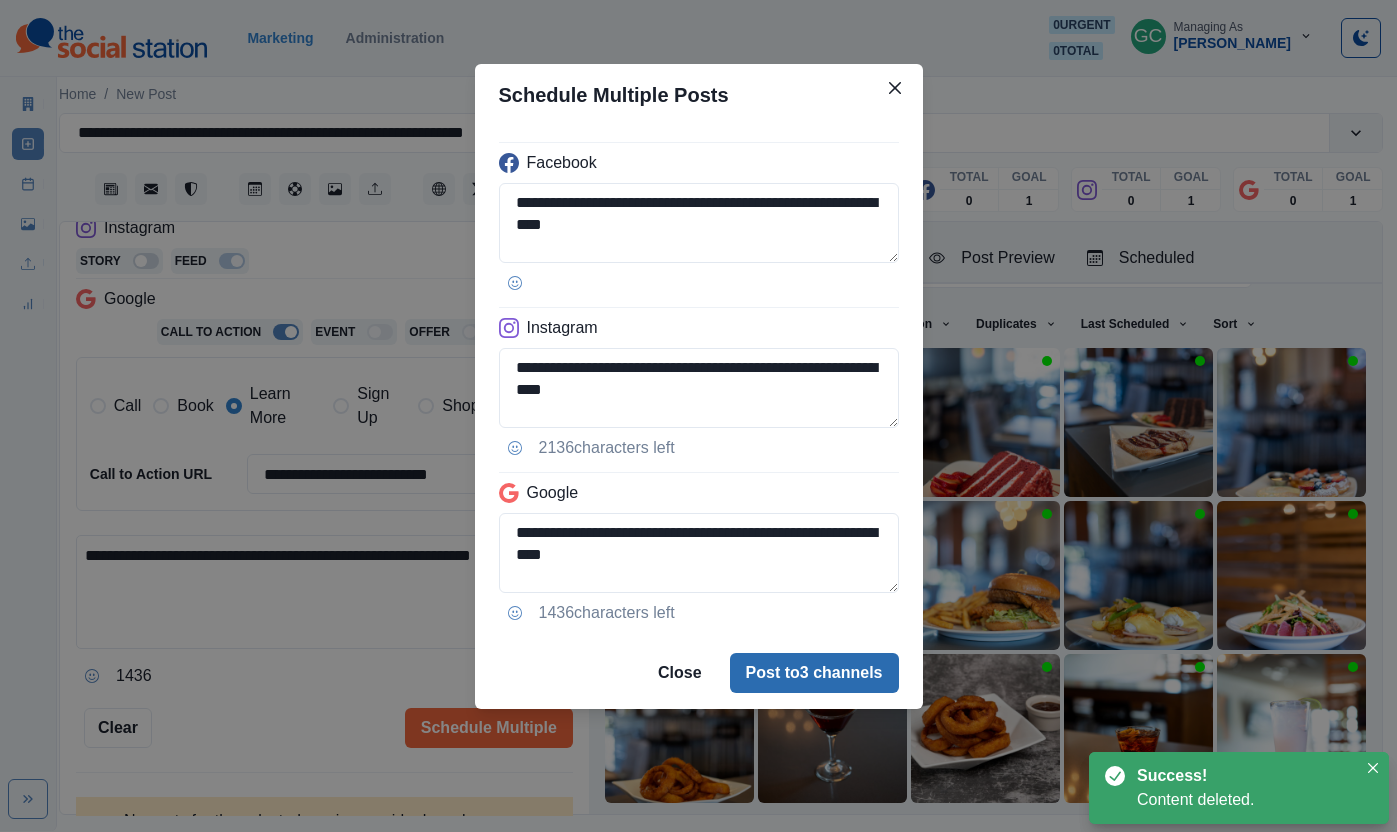 click on "Post to  3   channels" at bounding box center [814, 673] 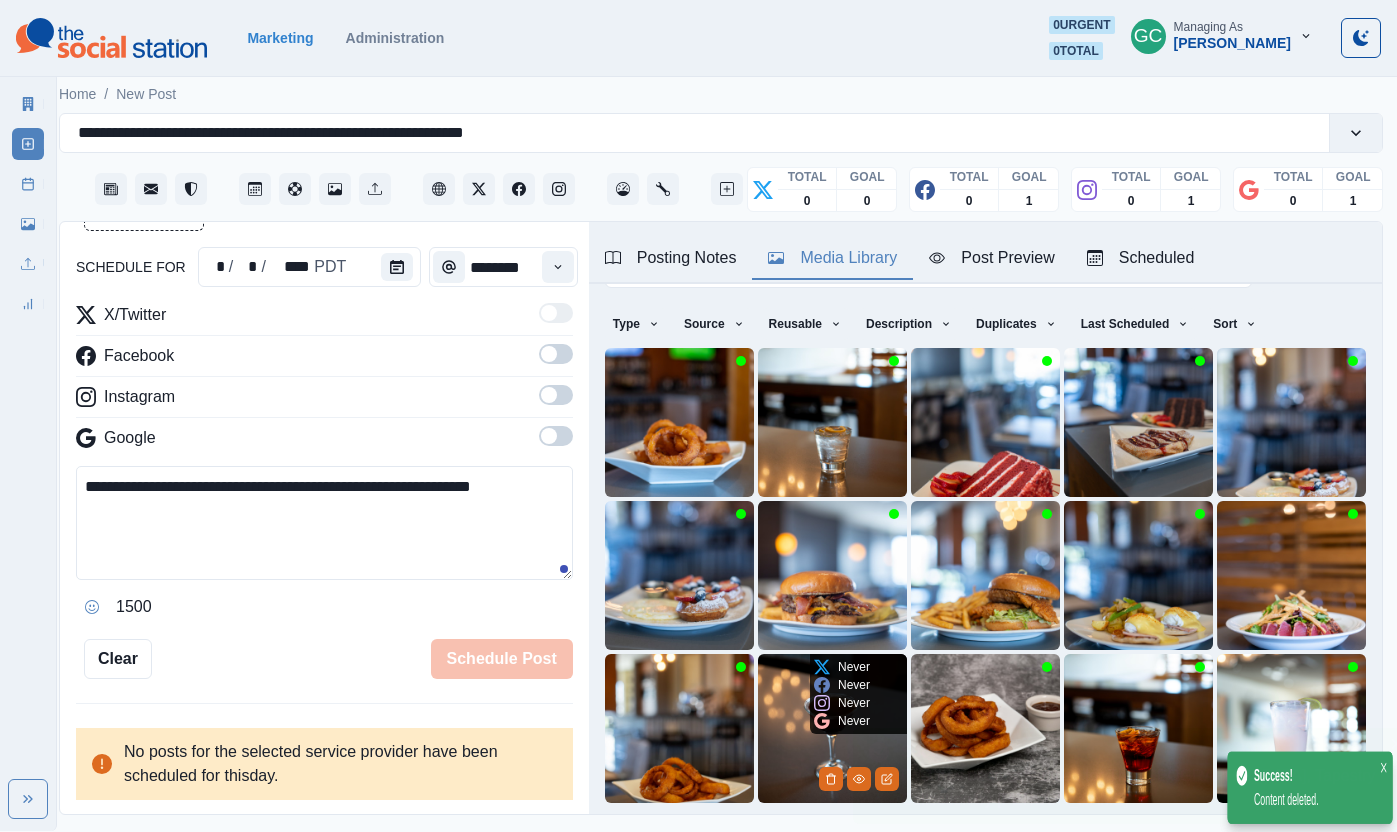 type 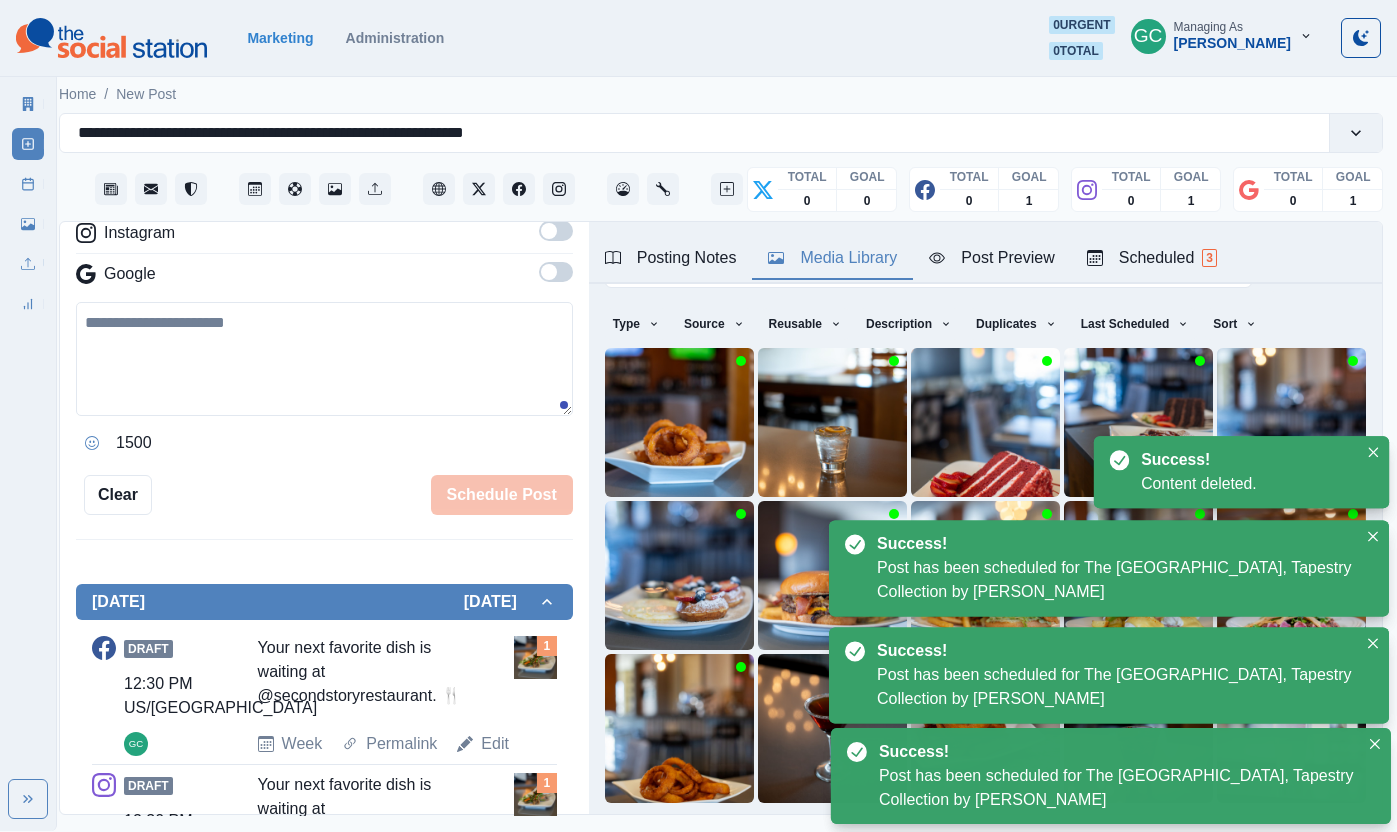 scroll, scrollTop: 352, scrollLeft: 0, axis: vertical 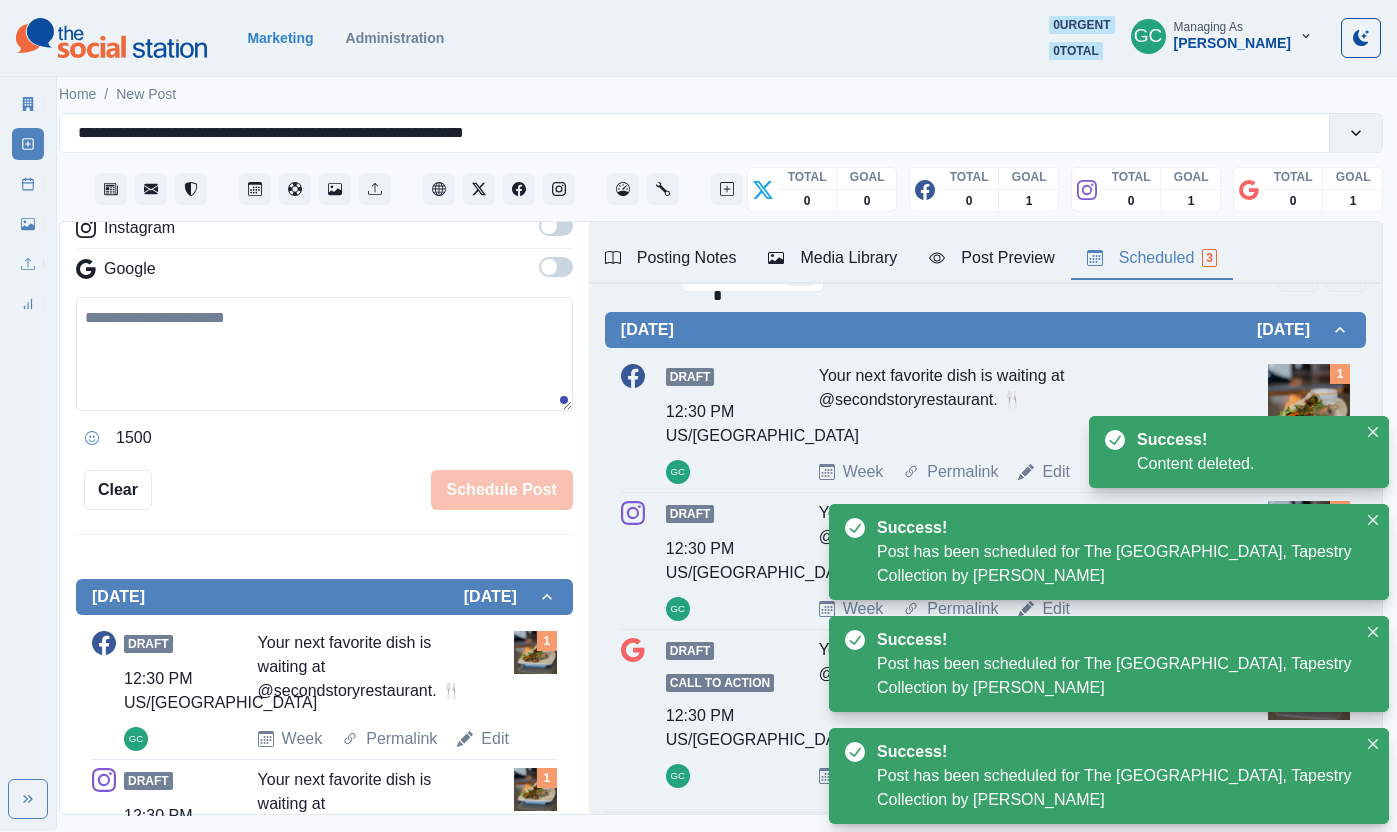 drag, startPoint x: 1179, startPoint y: 264, endPoint x: 1166, endPoint y: 286, distance: 25.553865 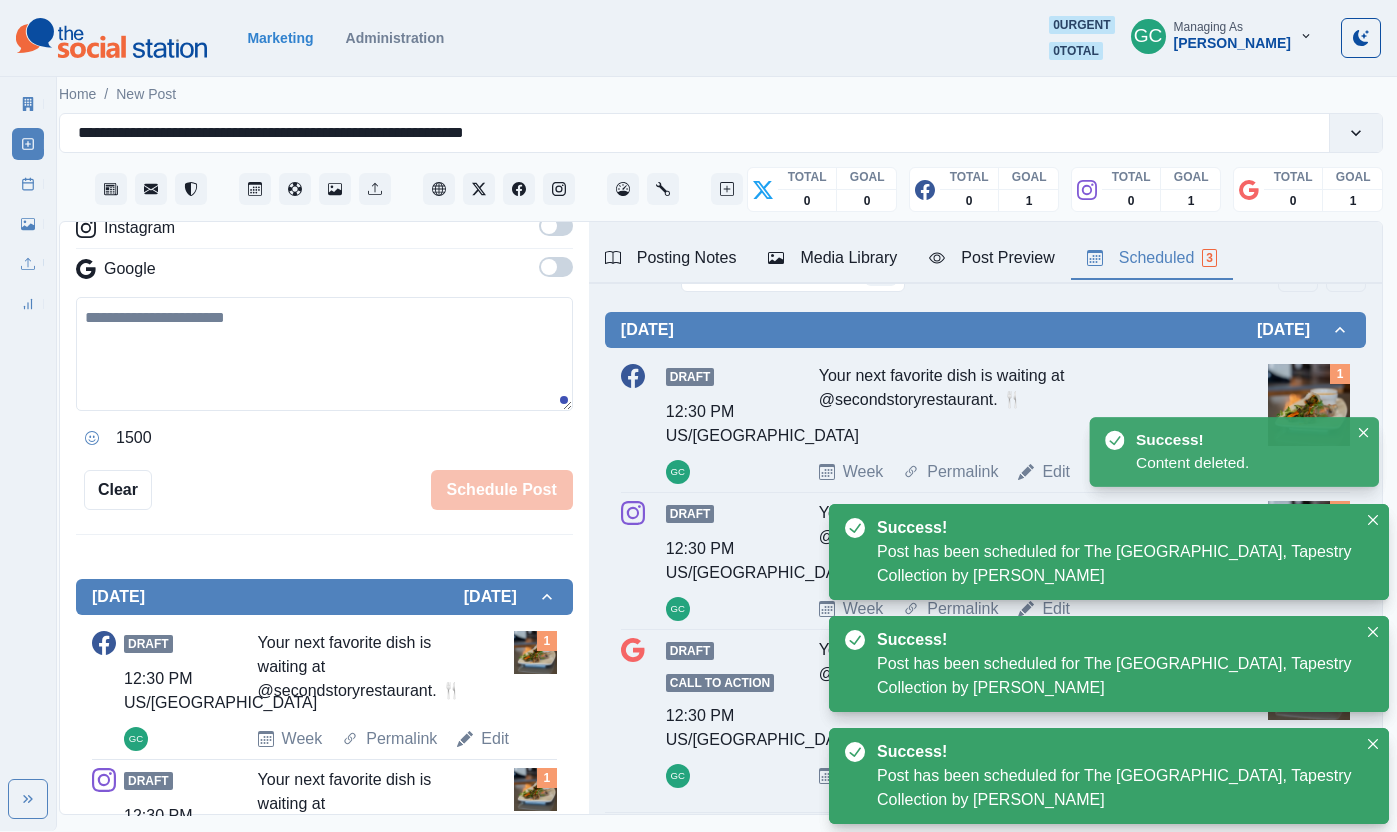 scroll, scrollTop: 0, scrollLeft: 0, axis: both 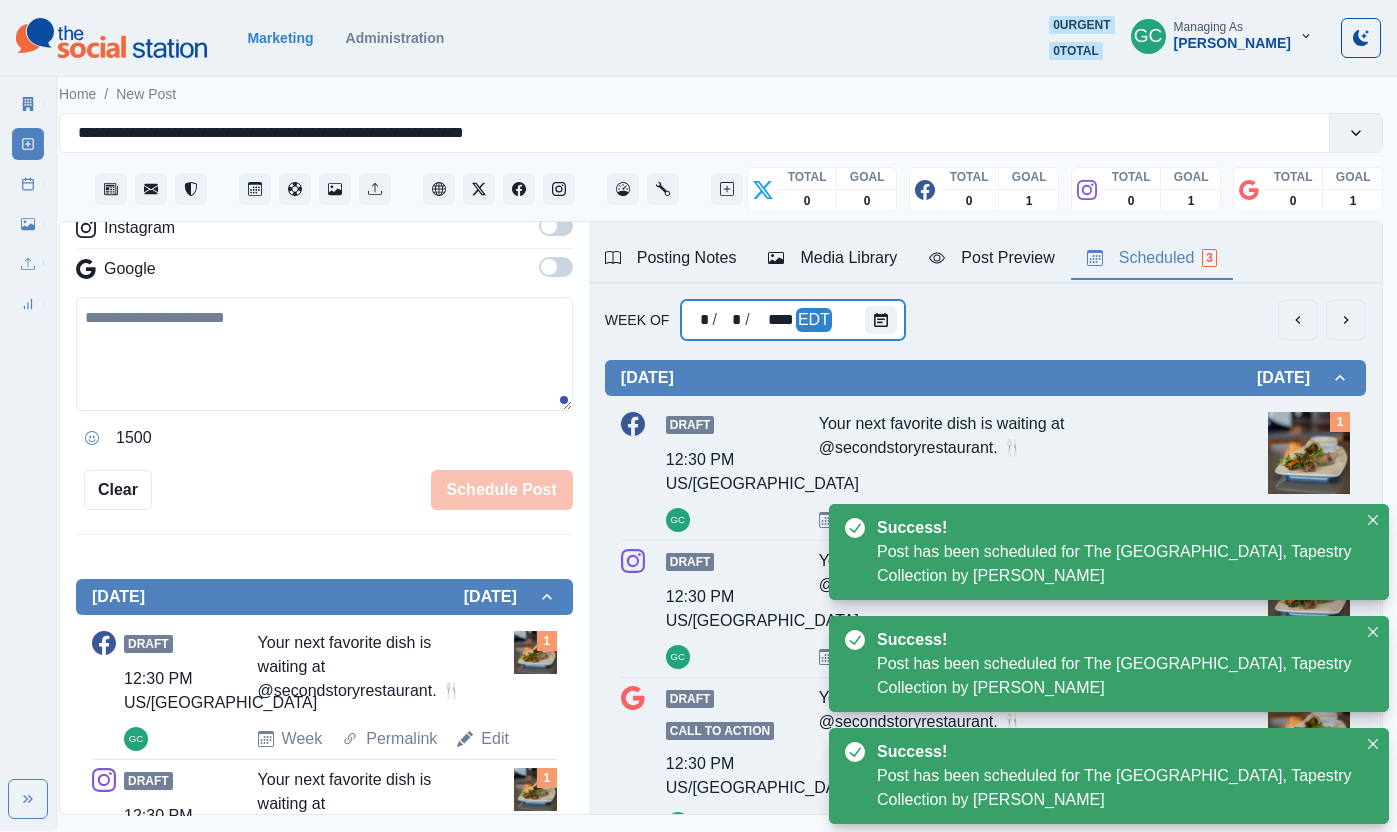 click at bounding box center [885, 320] 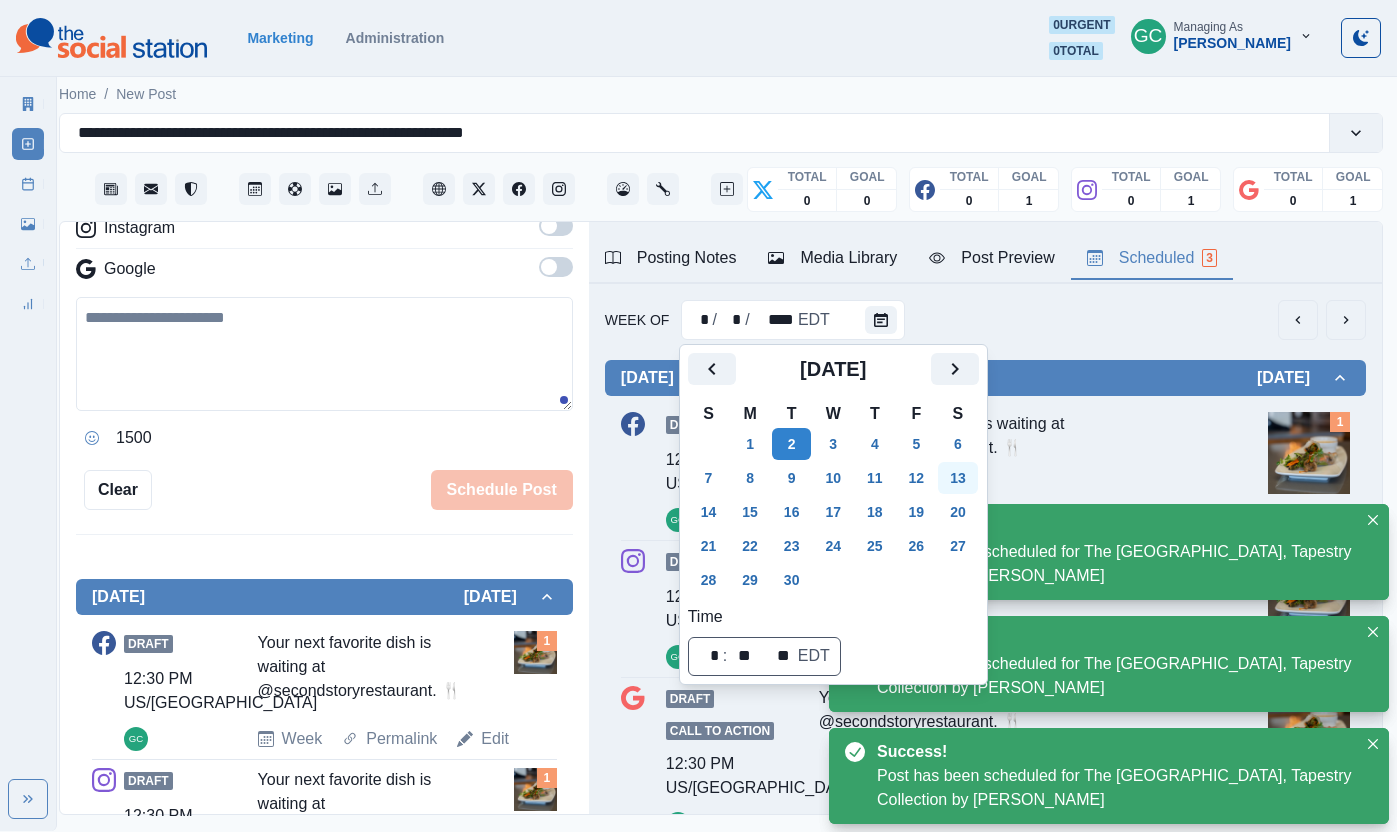click on "13" at bounding box center (958, 478) 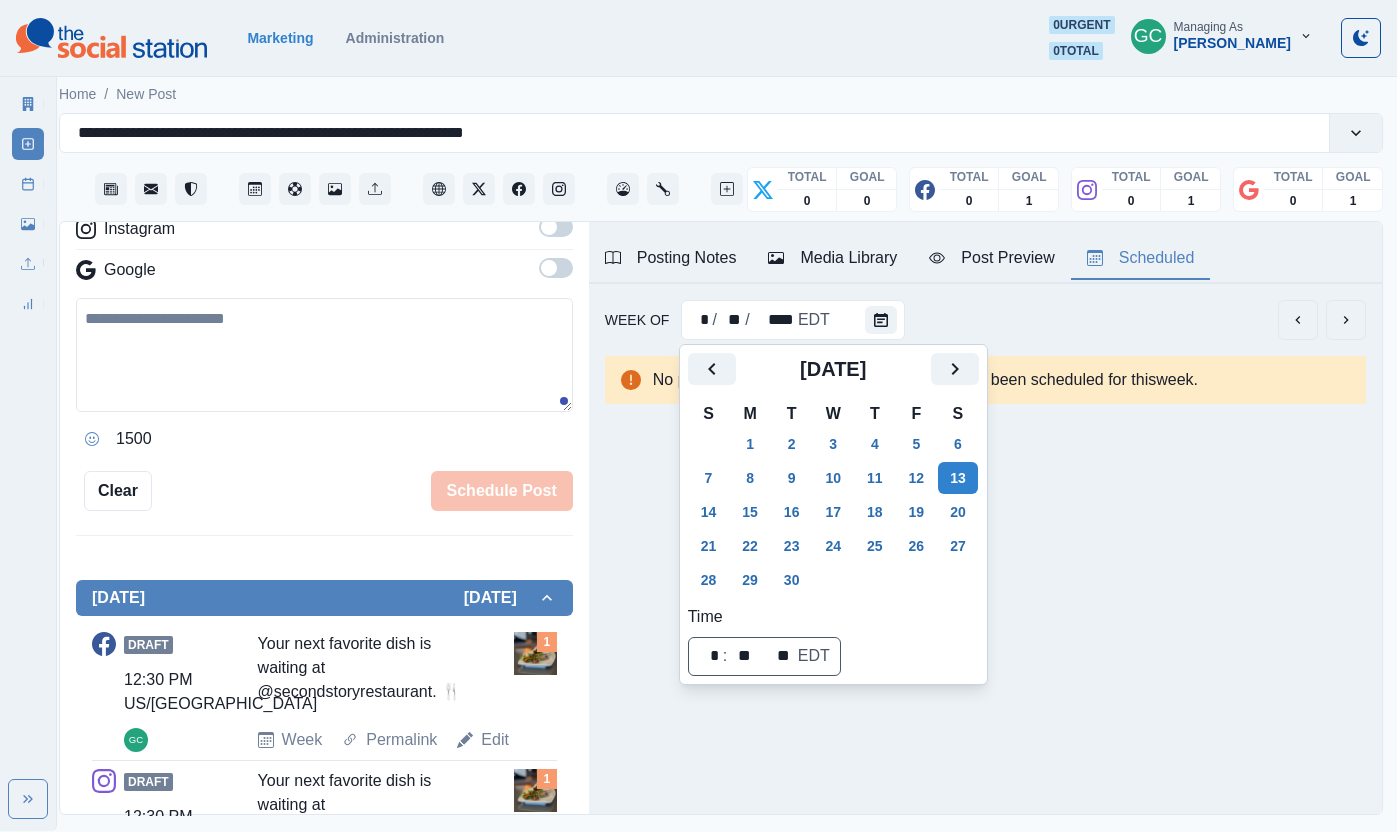 scroll, scrollTop: 0, scrollLeft: 0, axis: both 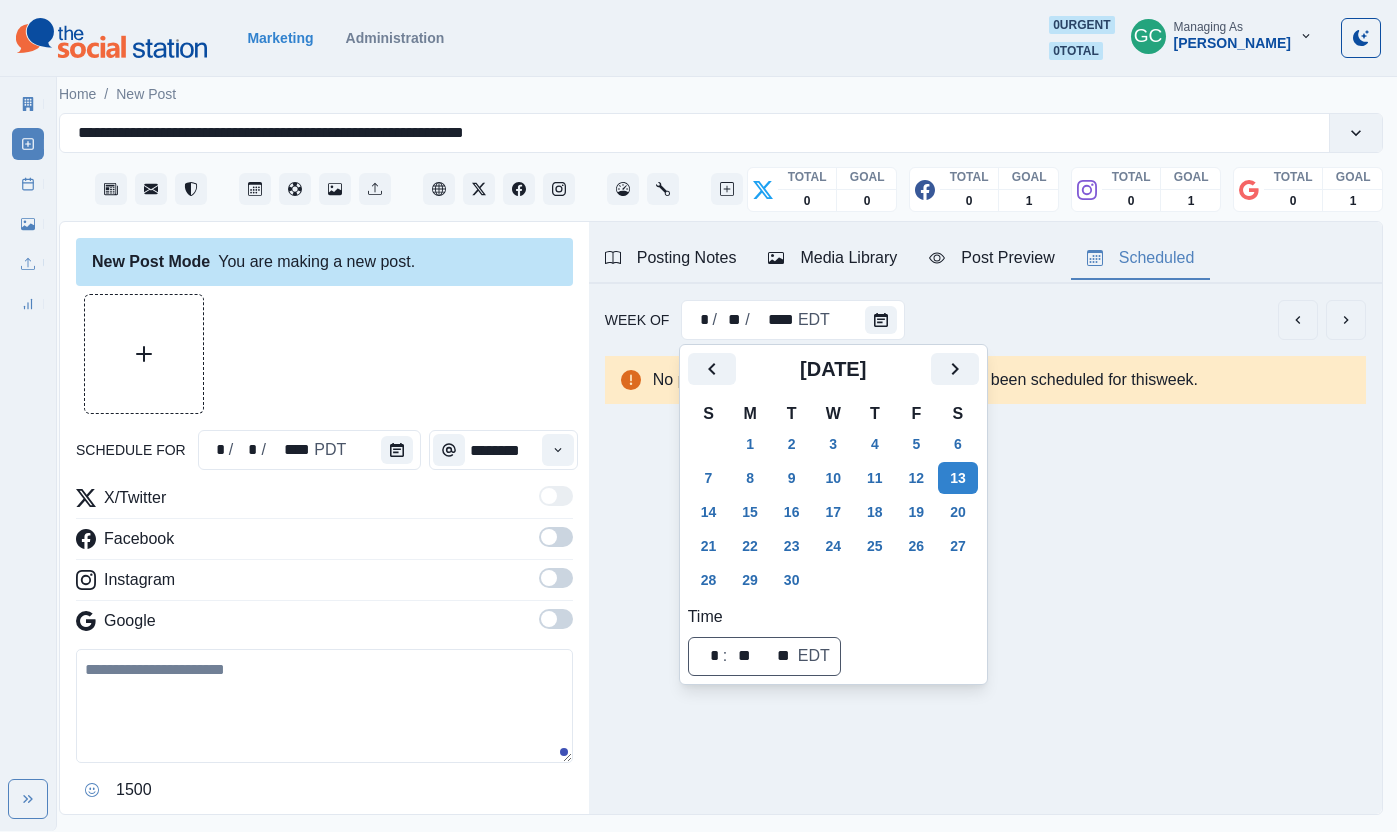 click on "schedule for  * / * / **** PDT ********" at bounding box center (324, 450) 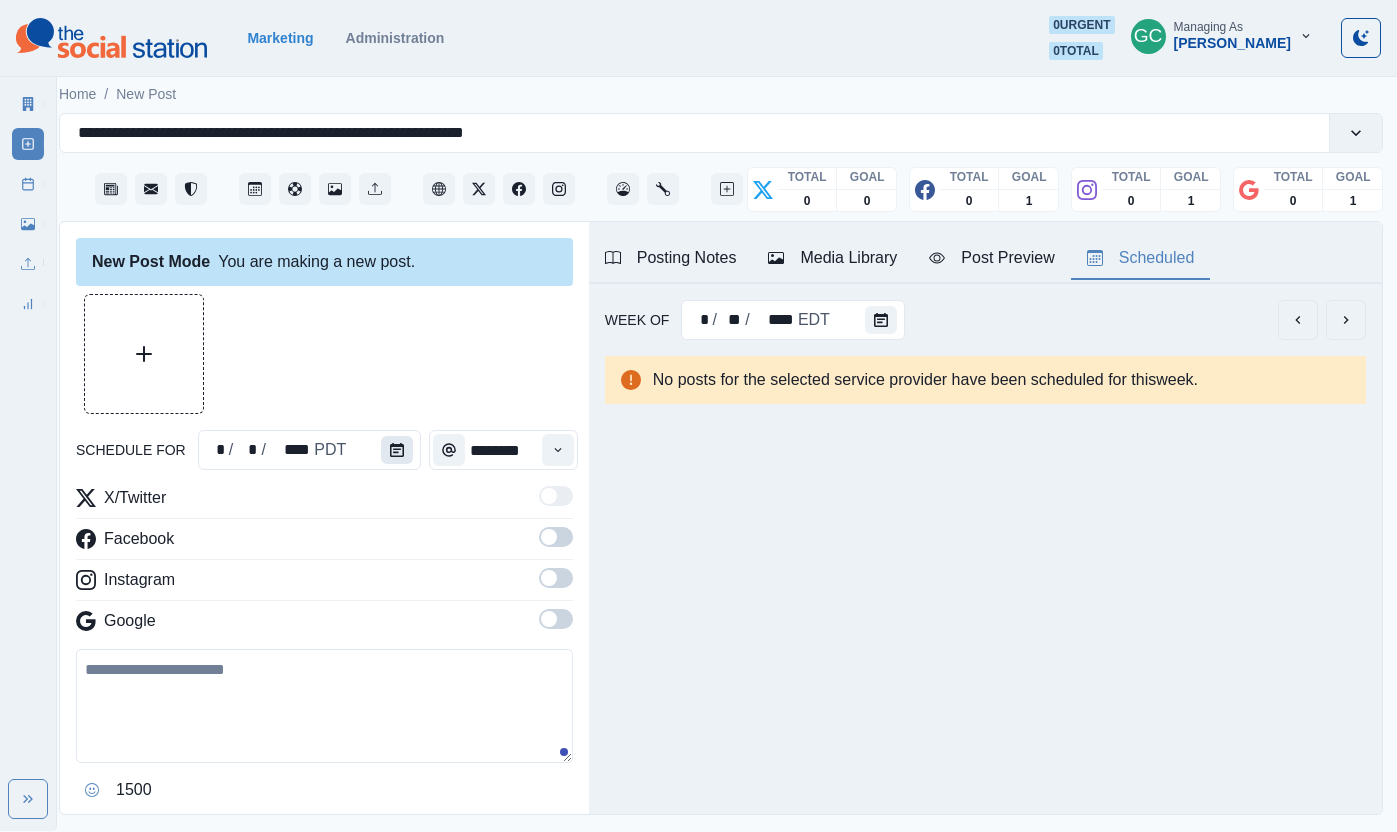 click at bounding box center (397, 450) 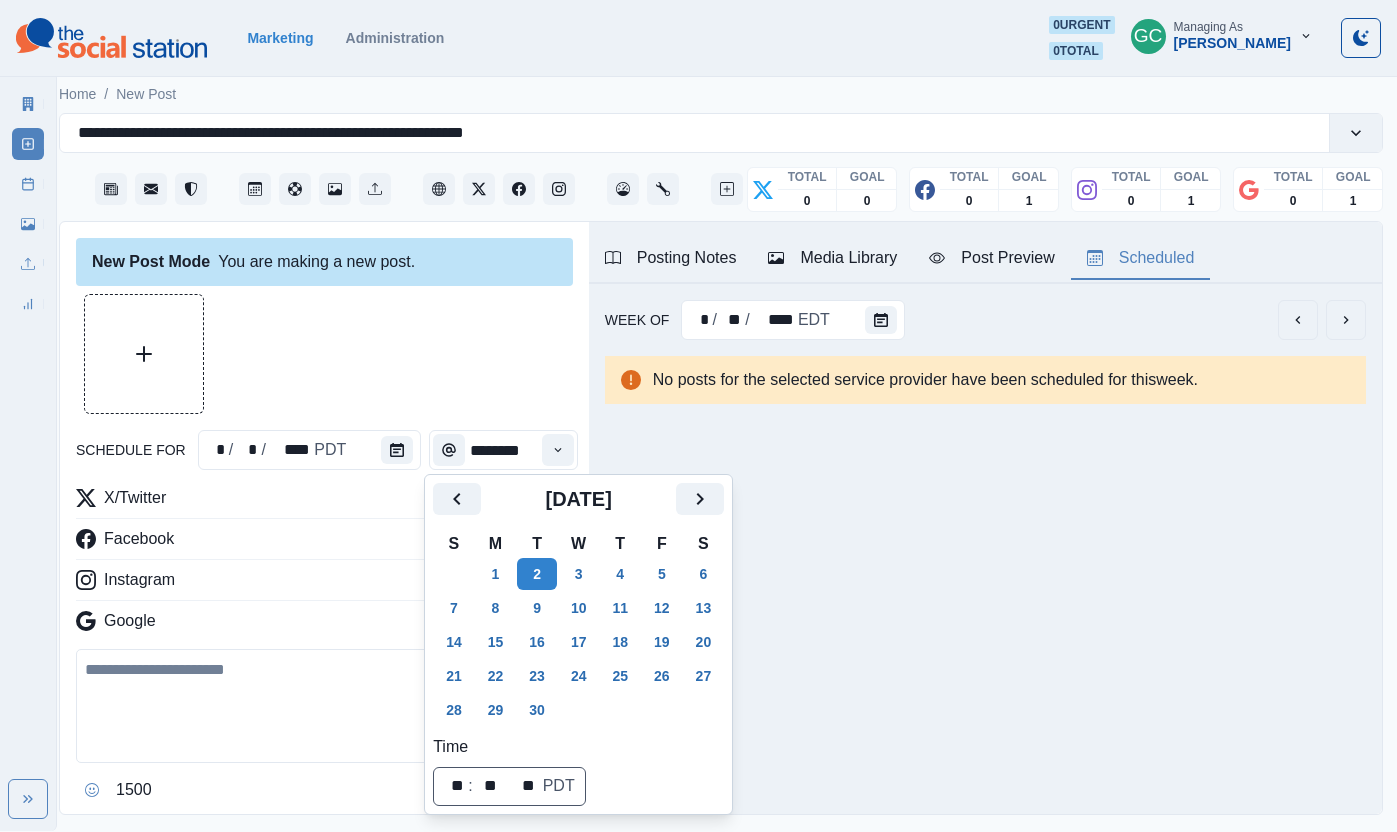 click on "13" at bounding box center (704, 608) 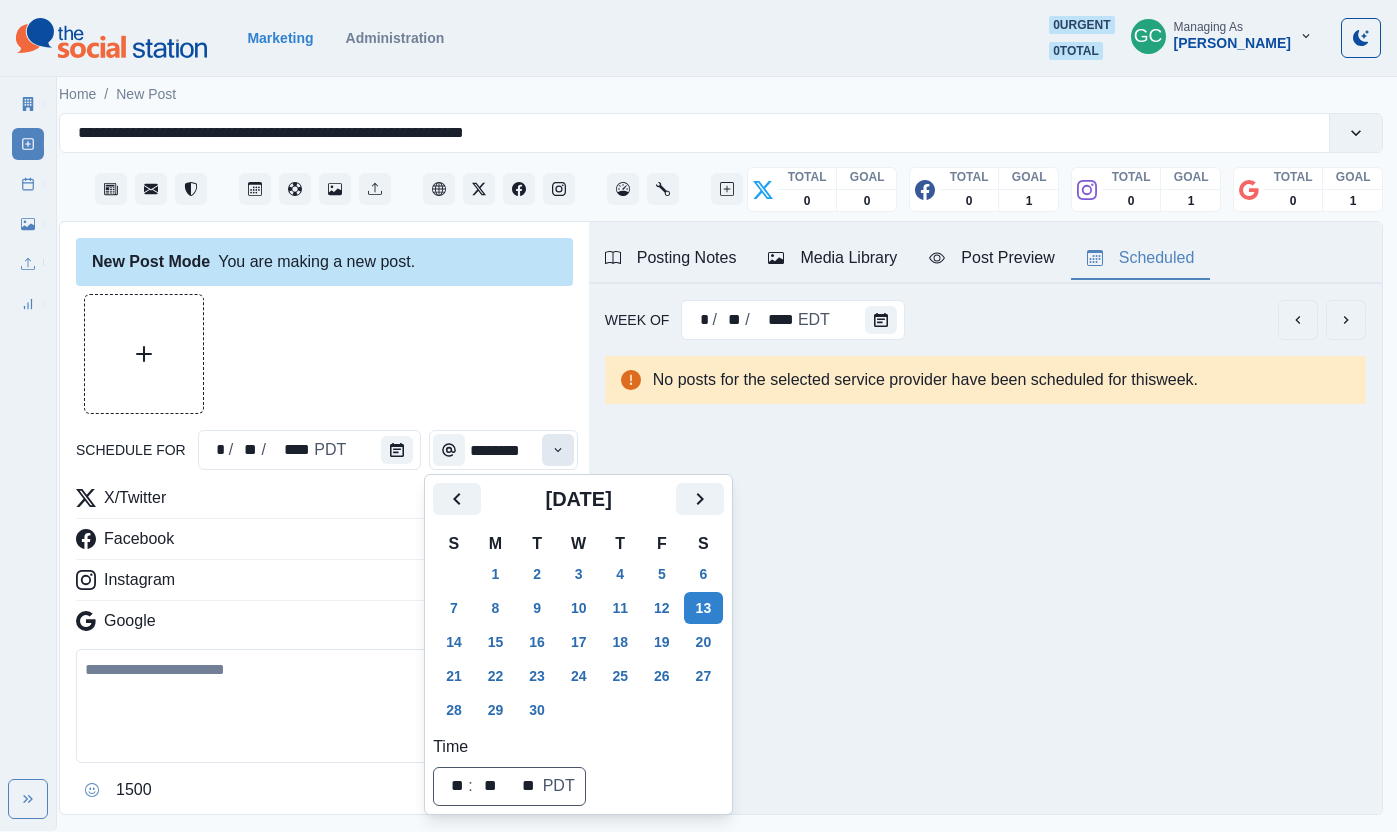 click 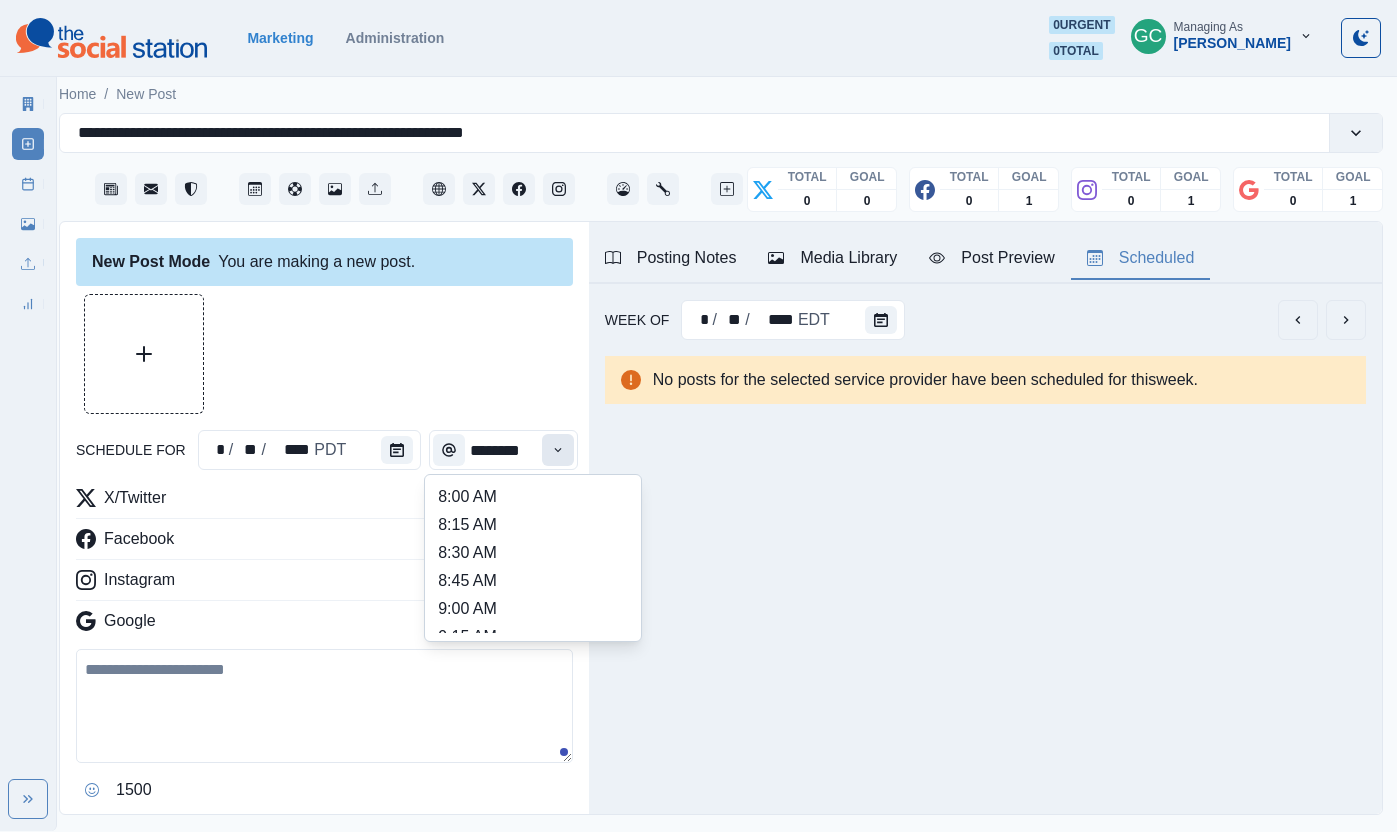 click 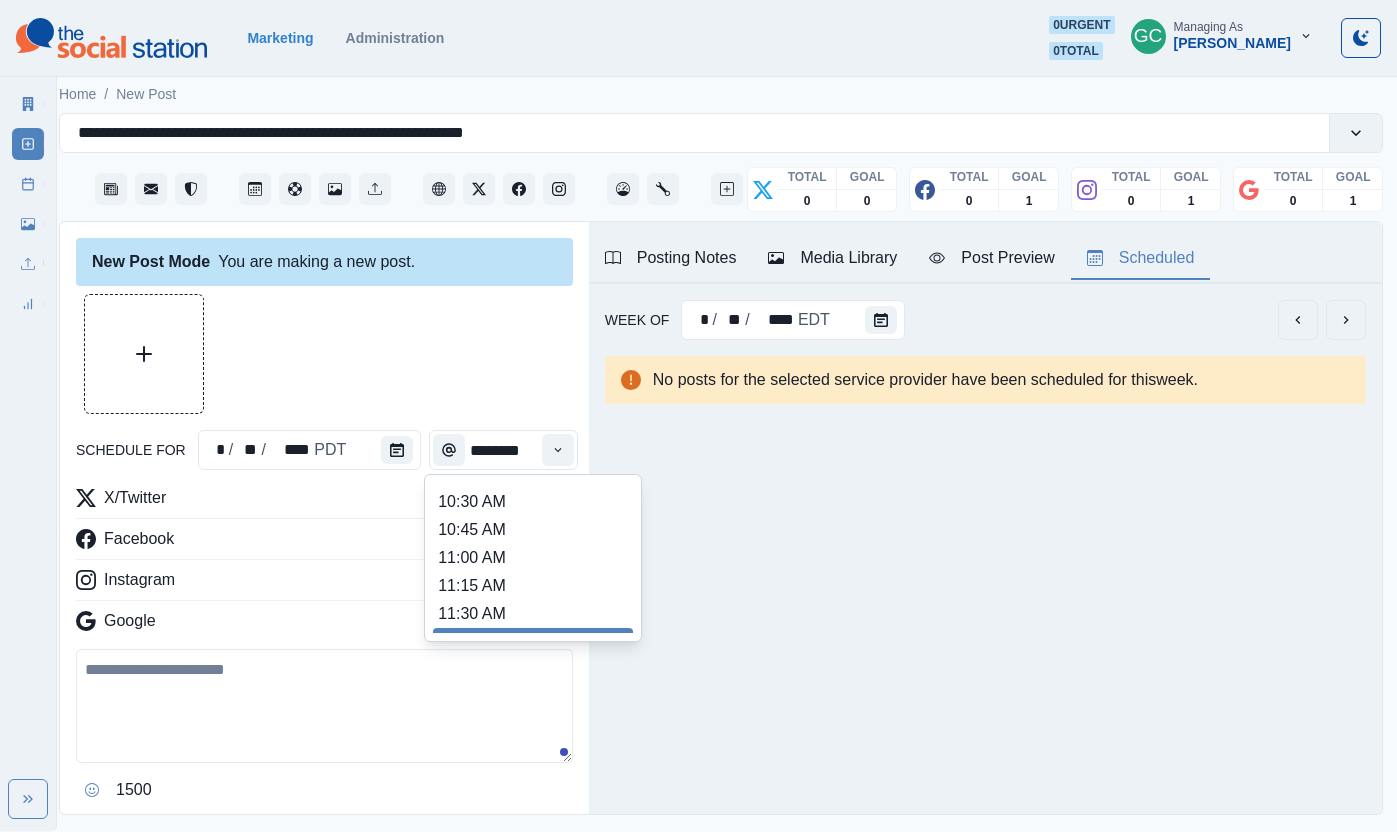 scroll, scrollTop: 388, scrollLeft: 0, axis: vertical 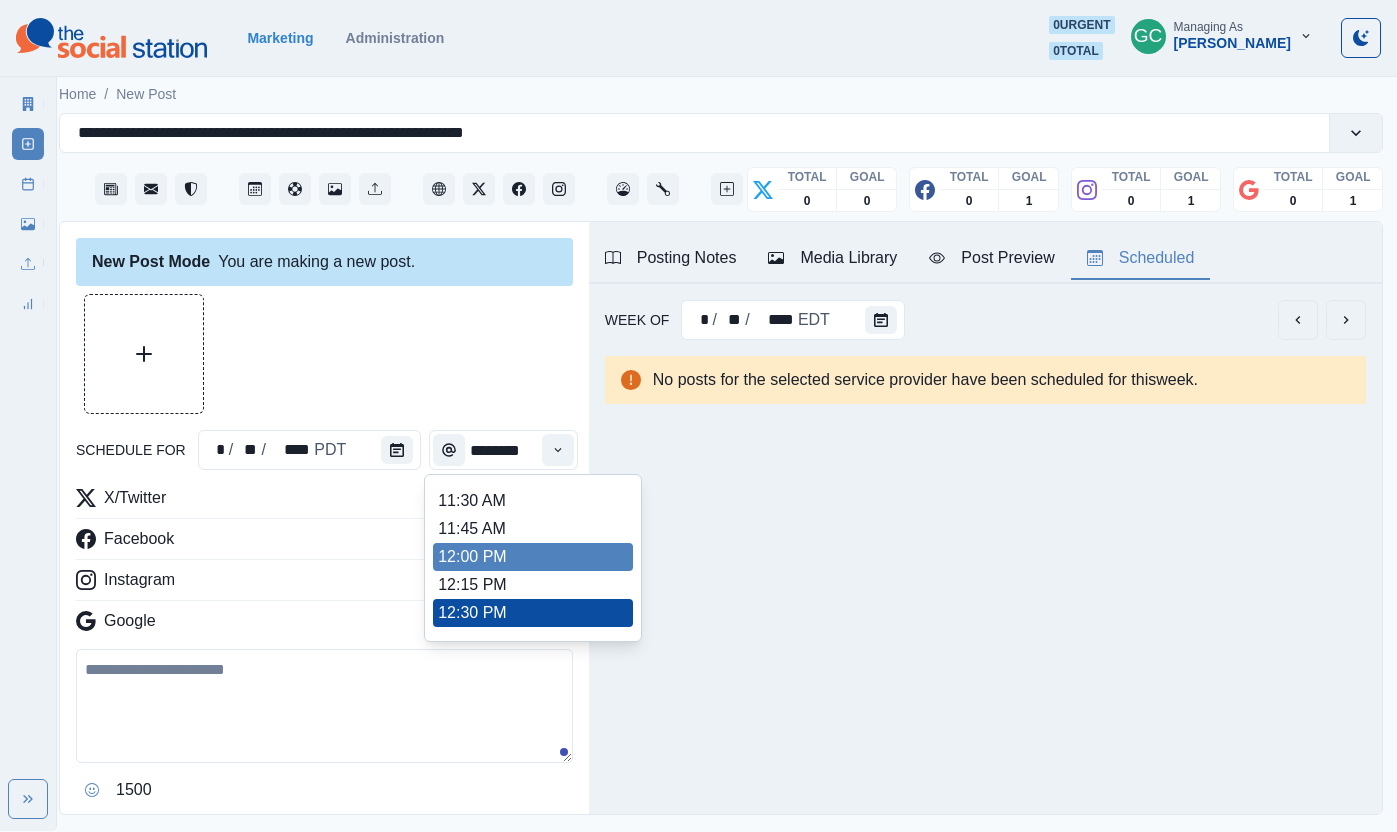 click on "12:00 PM" at bounding box center [533, 557] 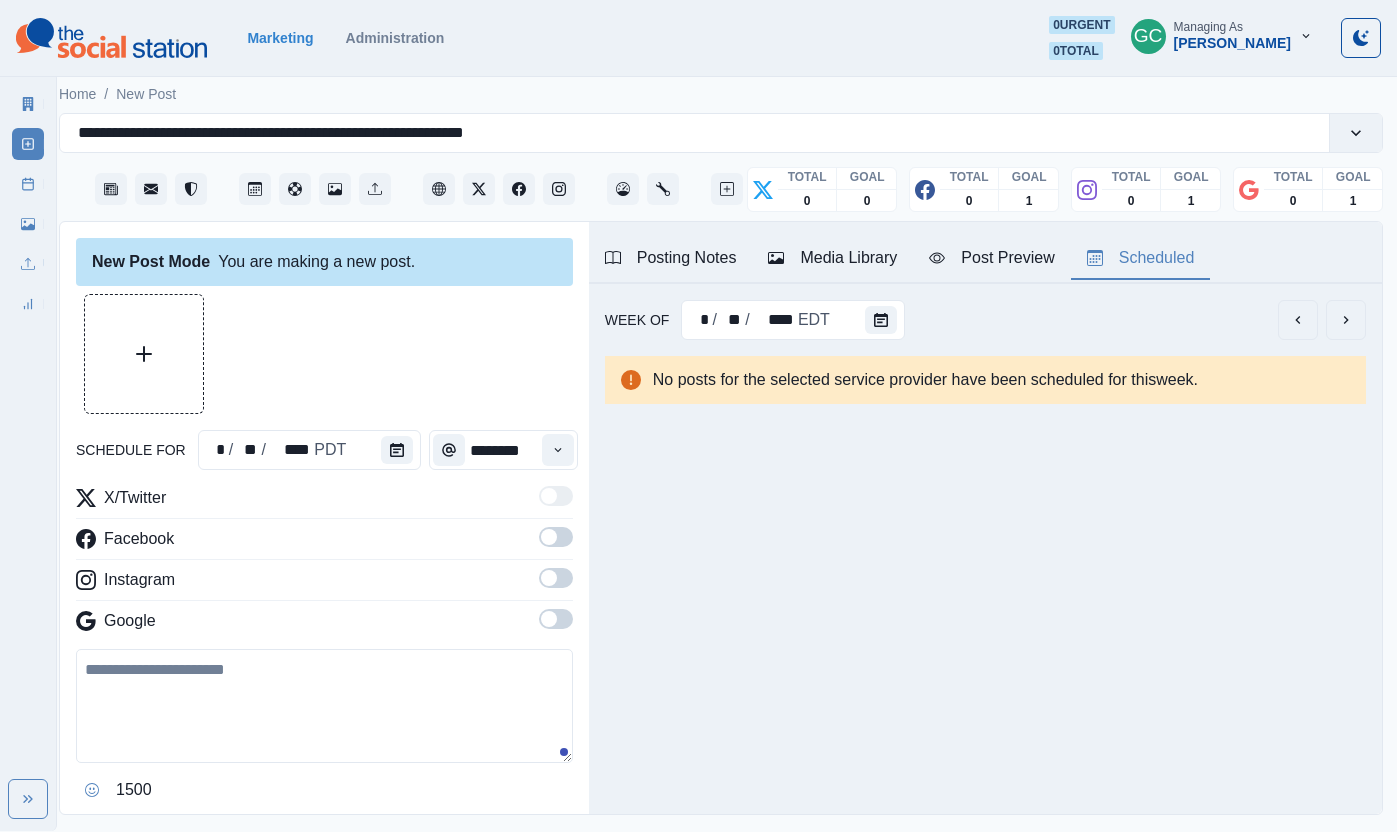 drag, startPoint x: 576, startPoint y: 606, endPoint x: 544, endPoint y: 616, distance: 33.526108 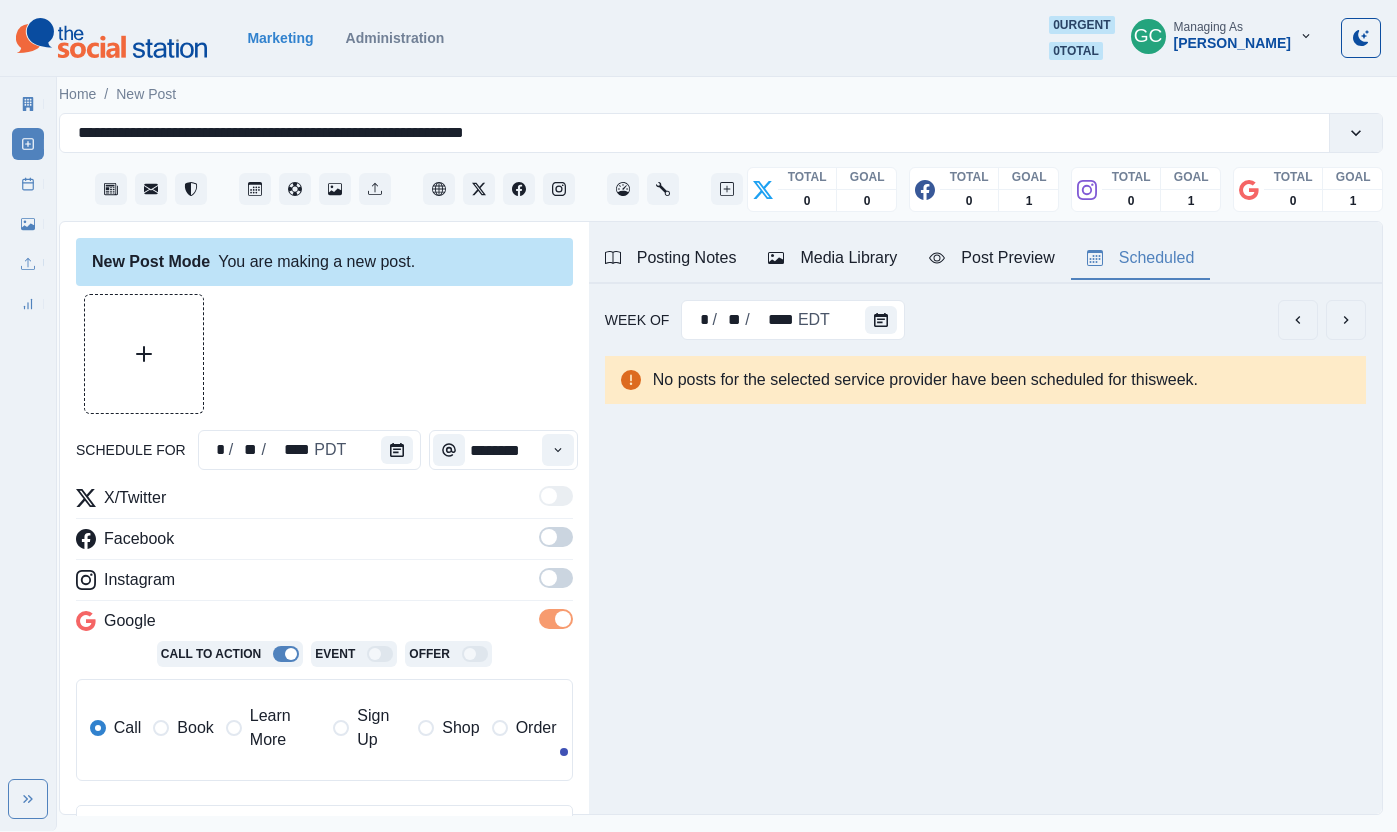 drag, startPoint x: 558, startPoint y: 582, endPoint x: 563, endPoint y: 559, distance: 23.537205 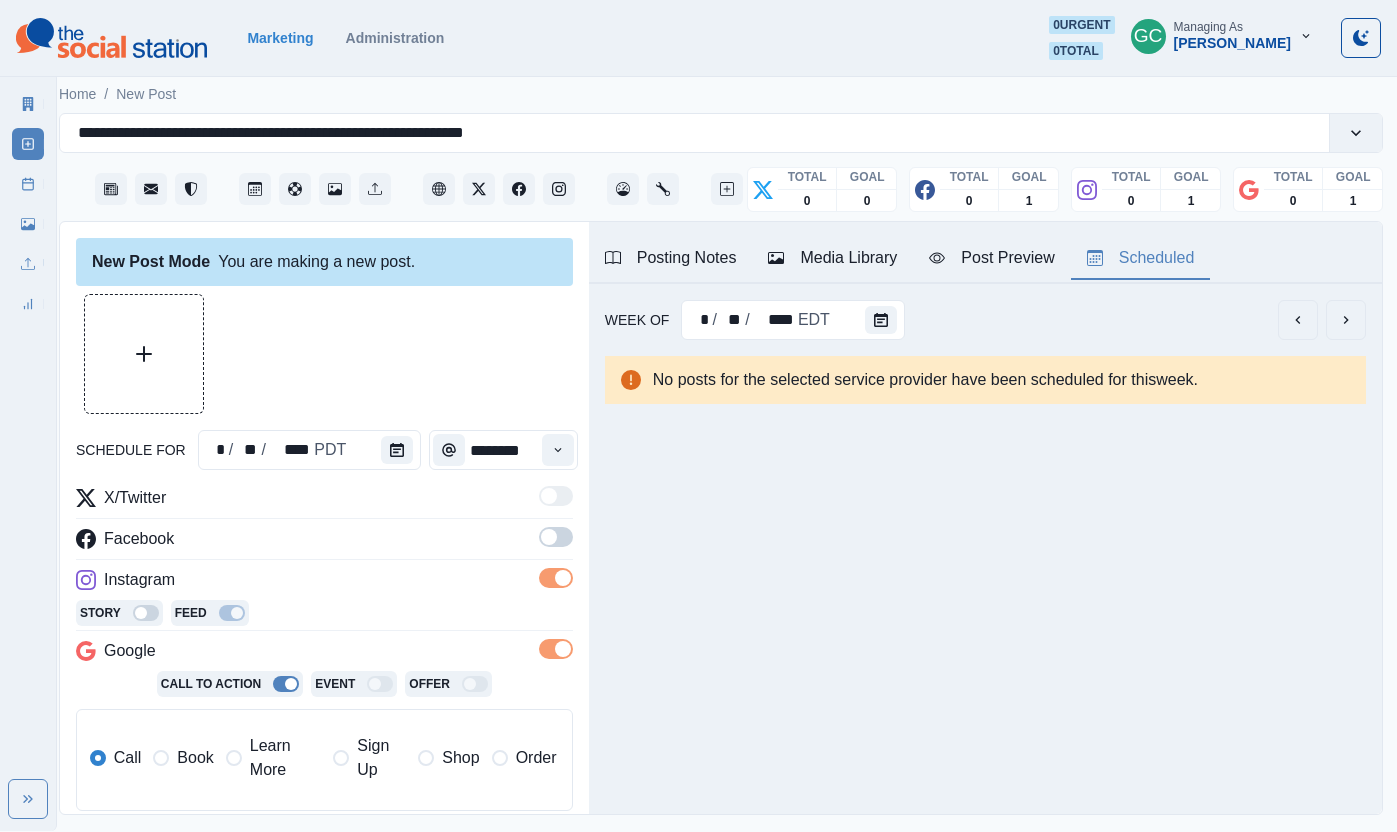 click at bounding box center (556, 537) 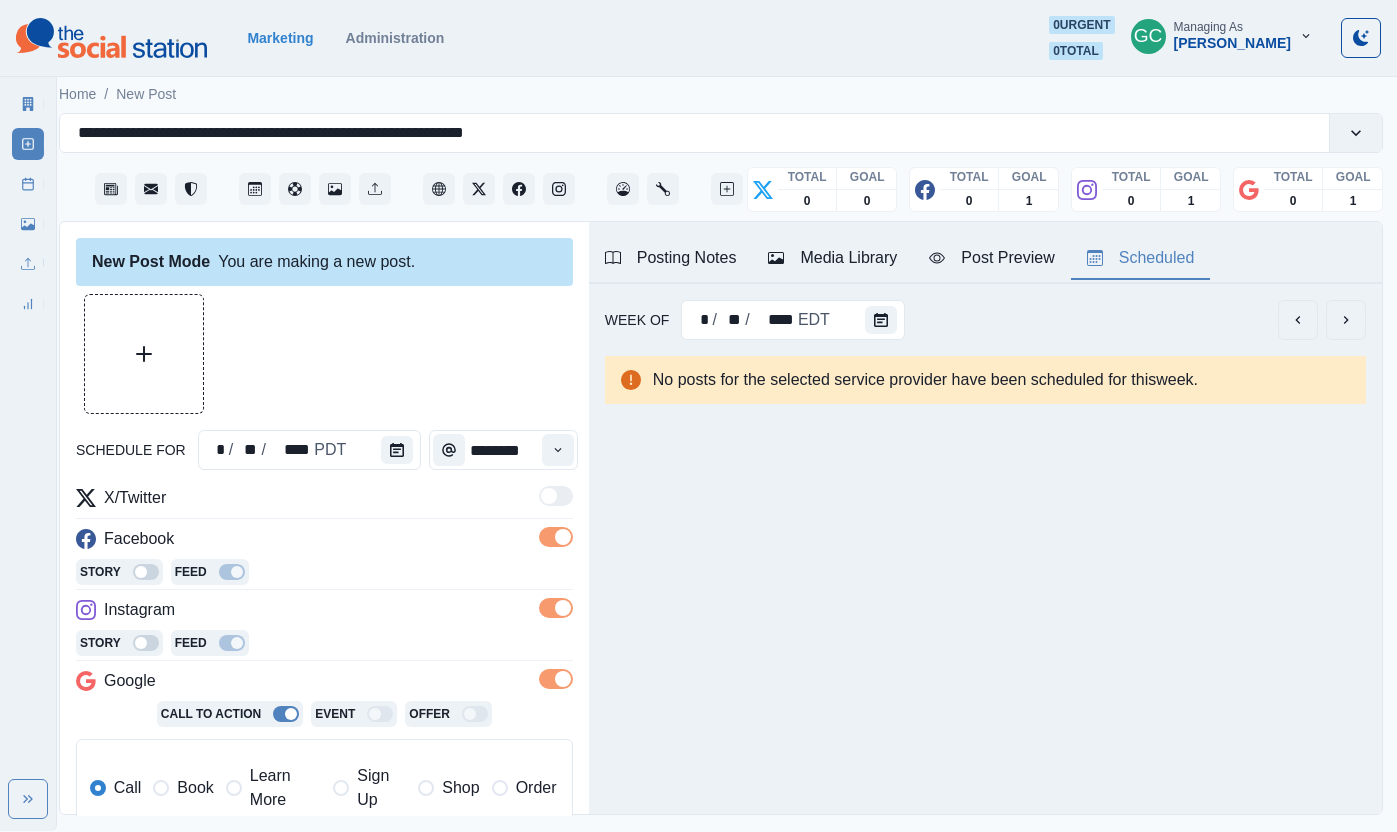 drag, startPoint x: 274, startPoint y: 789, endPoint x: 416, endPoint y: 647, distance: 200.81833 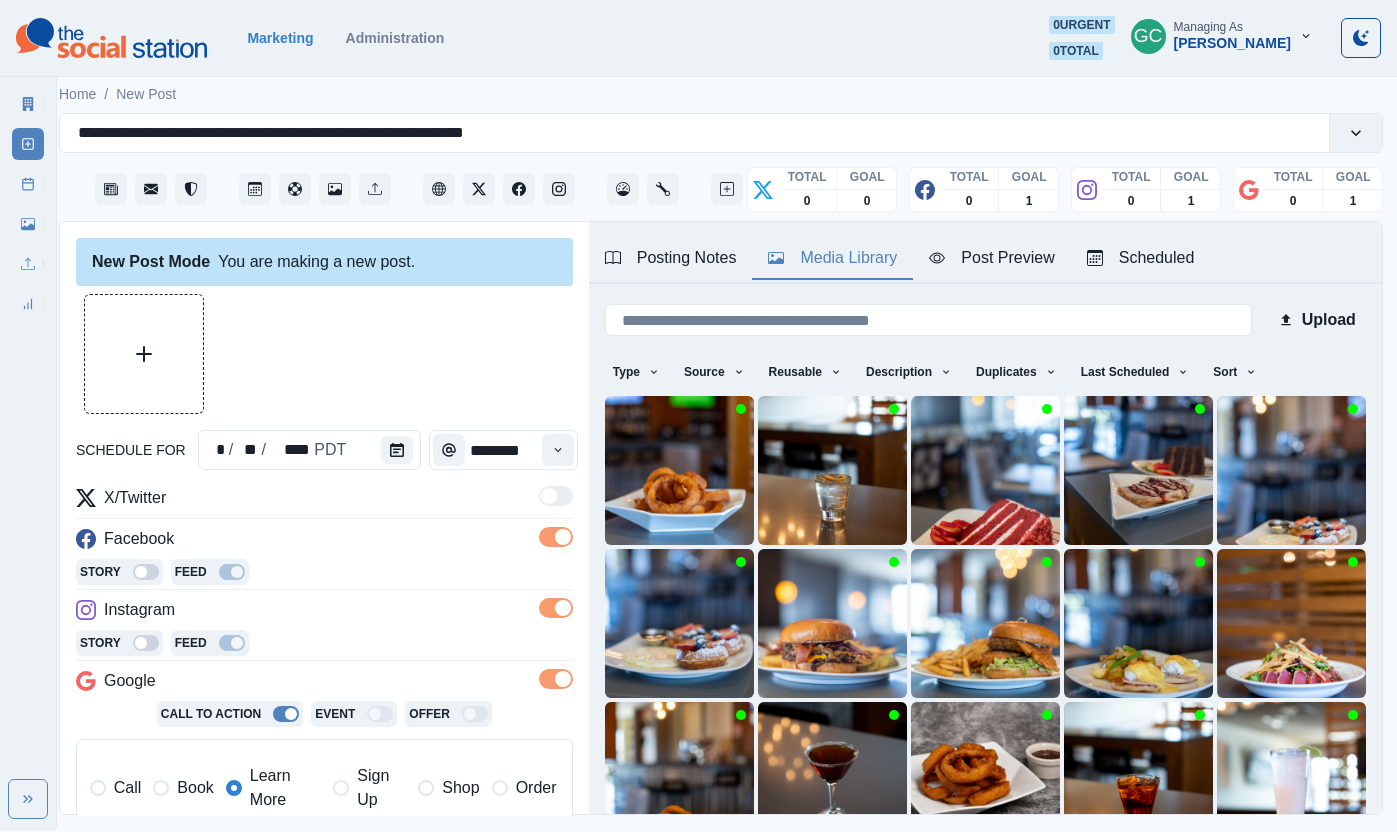 click on "Media Library" at bounding box center [832, 258] 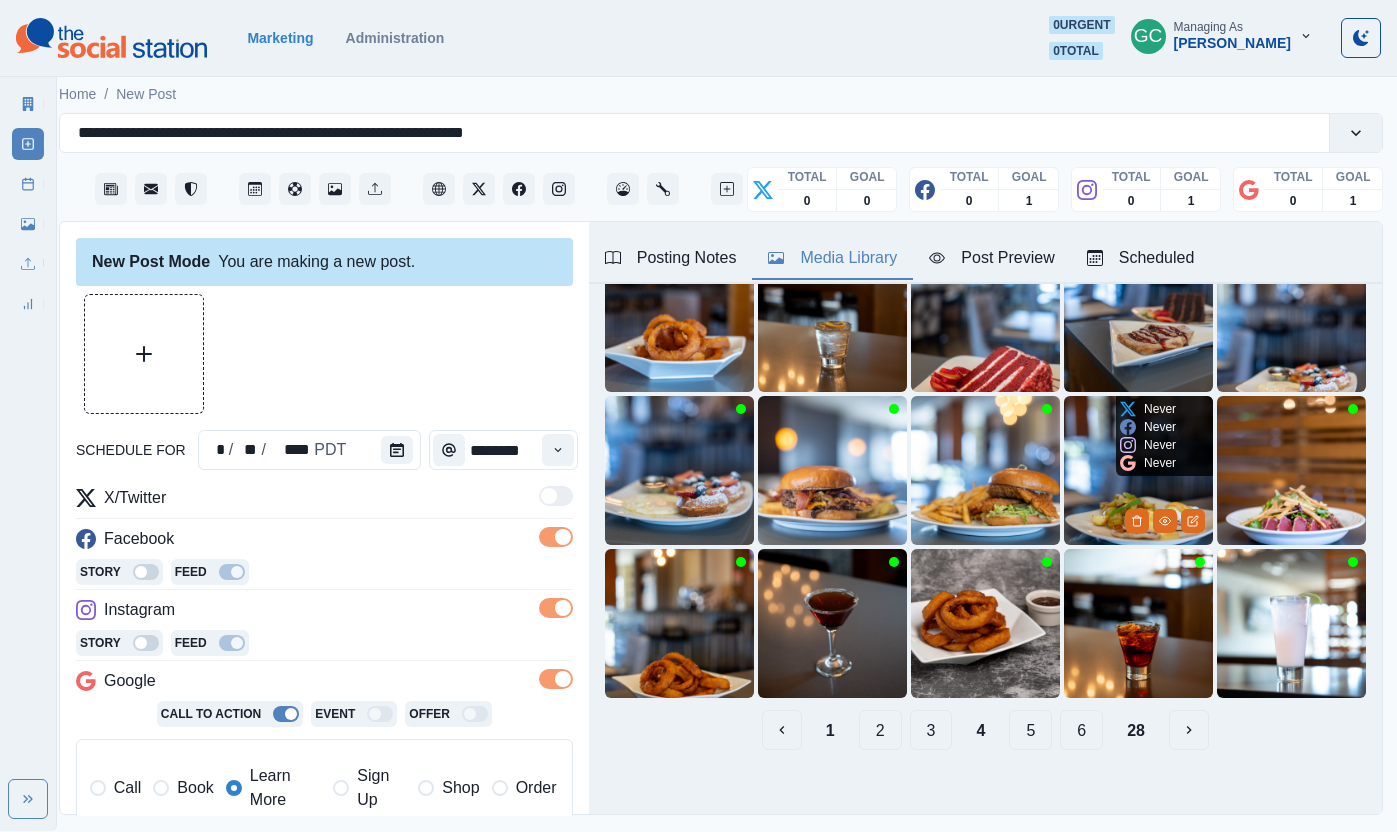 scroll, scrollTop: 167, scrollLeft: 0, axis: vertical 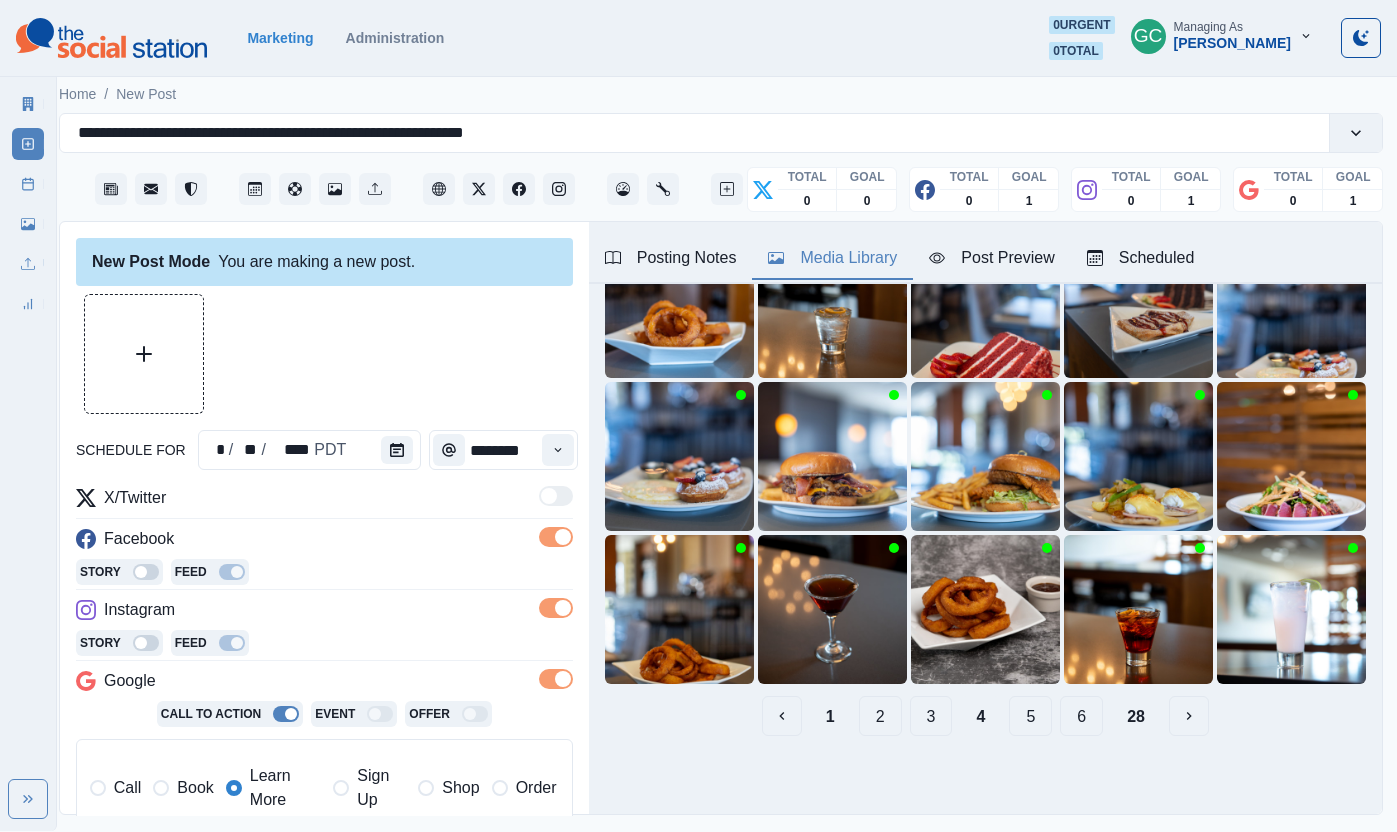 click on "6" at bounding box center [1081, 716] 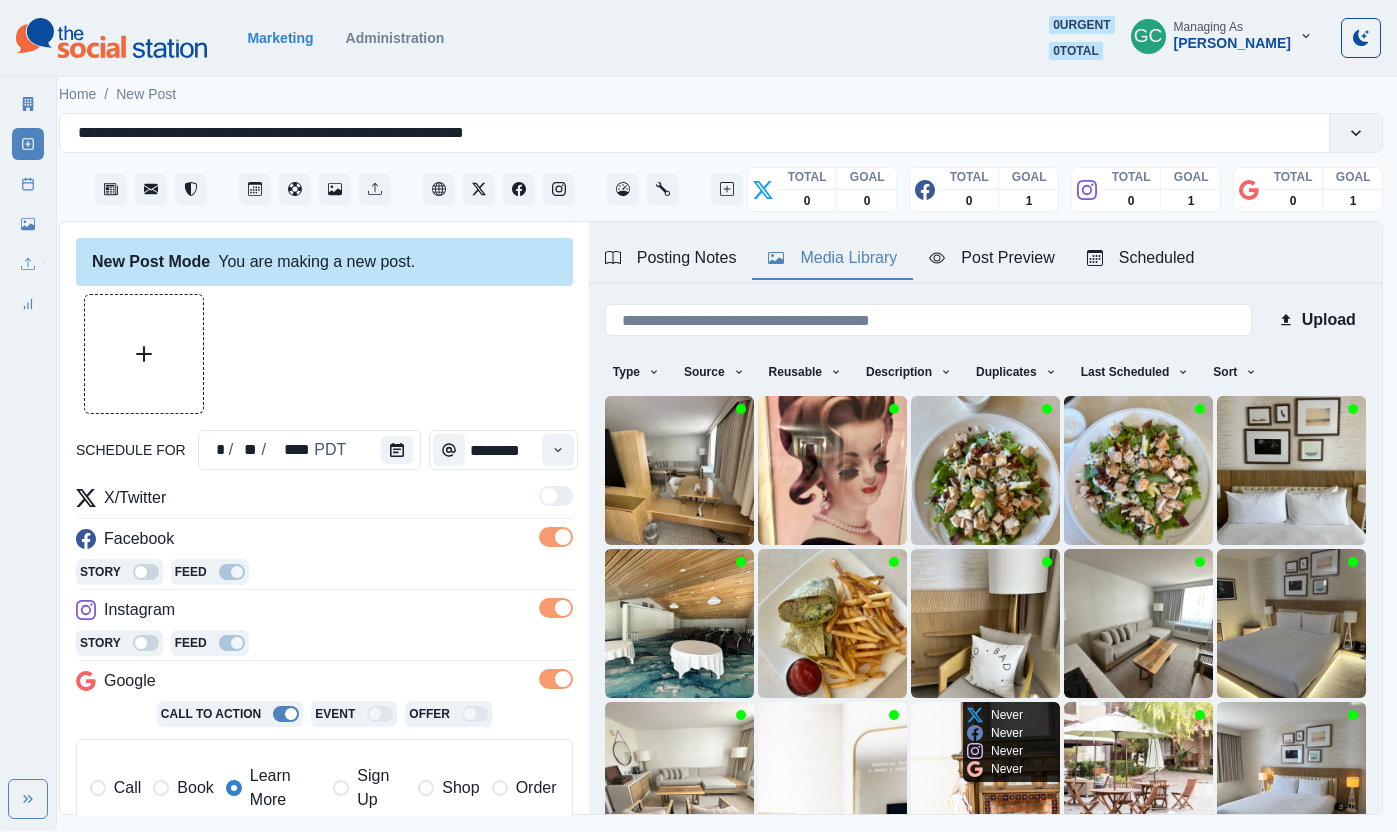 scroll, scrollTop: 167, scrollLeft: 0, axis: vertical 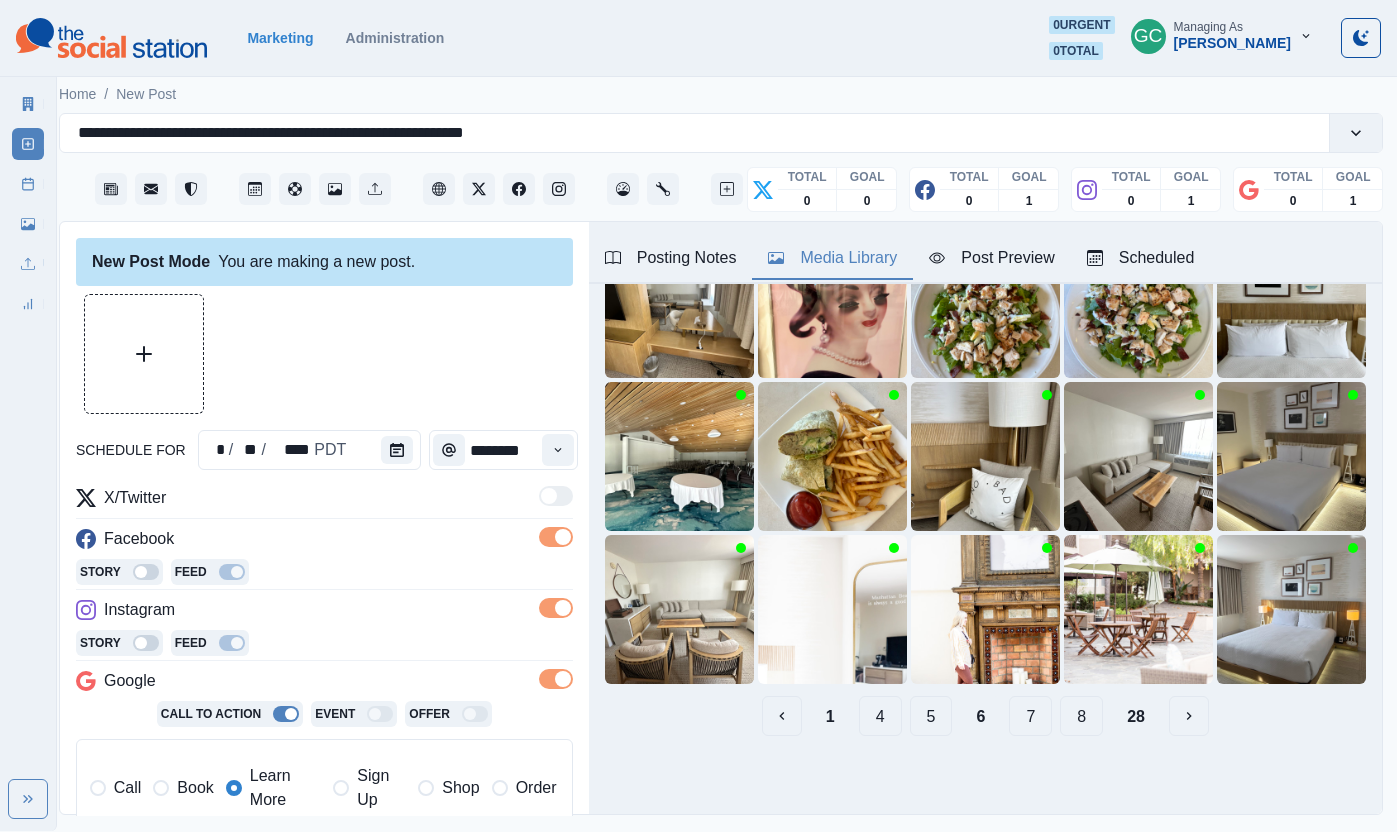 drag, startPoint x: 1086, startPoint y: 725, endPoint x: 1080, endPoint y: 739, distance: 15.231546 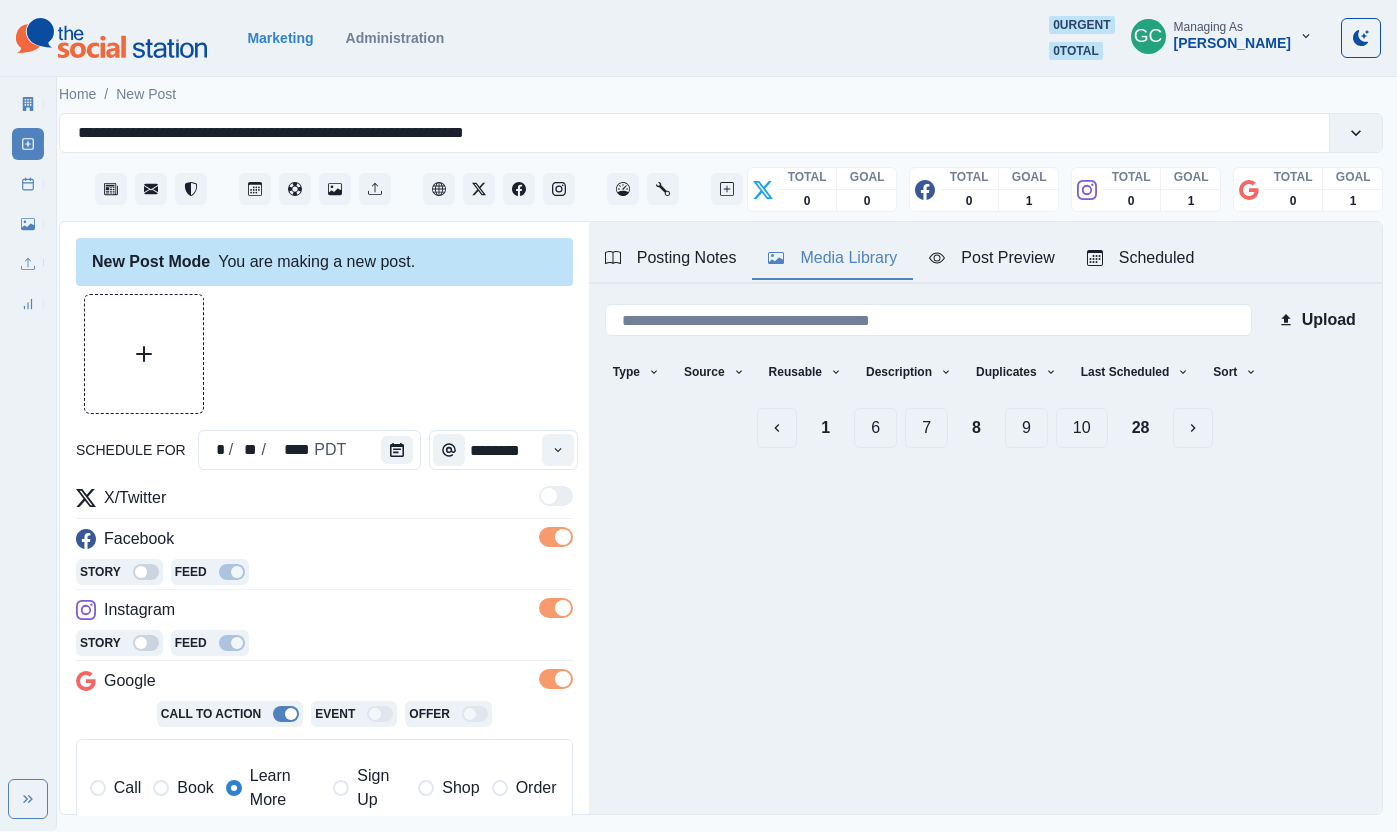 scroll, scrollTop: 167, scrollLeft: 0, axis: vertical 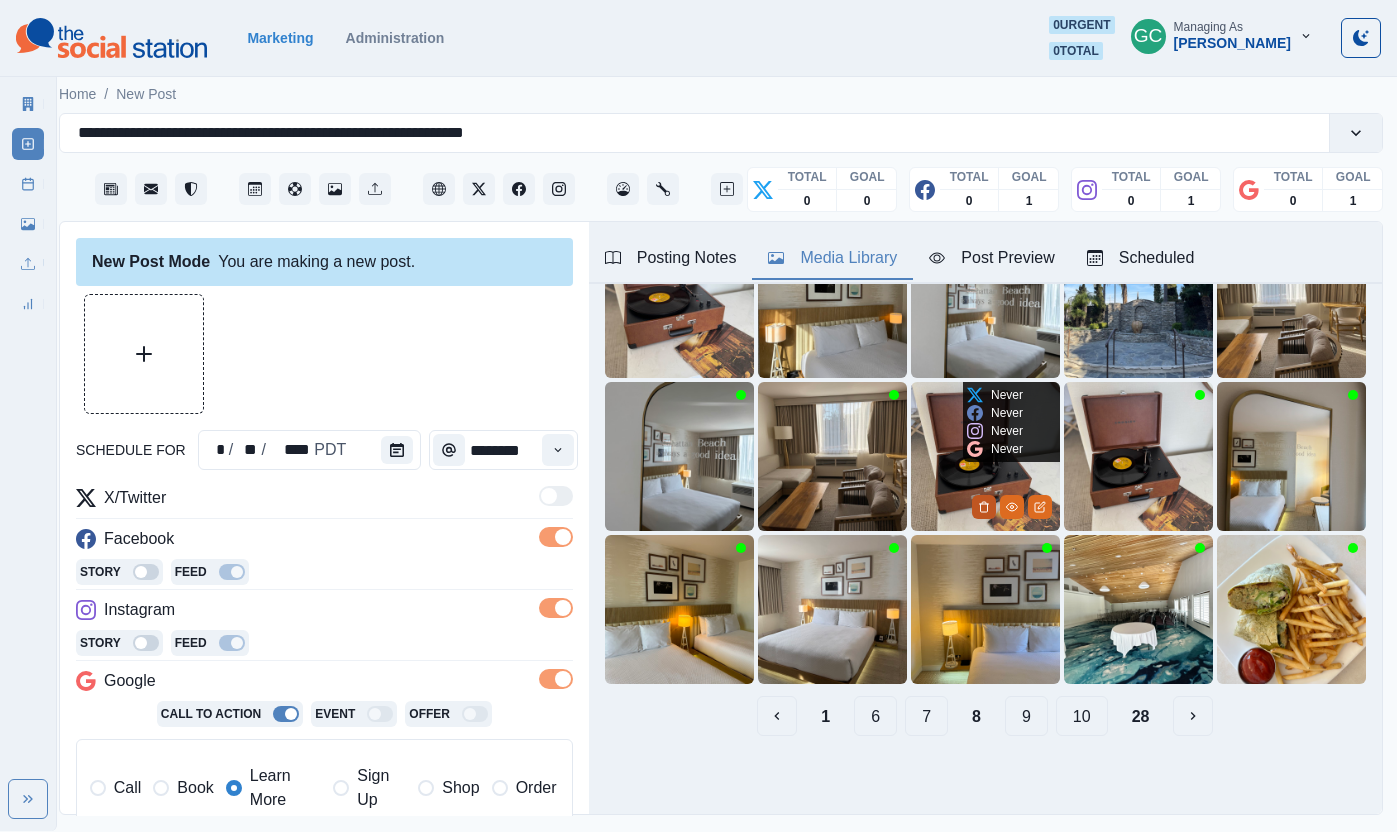 click 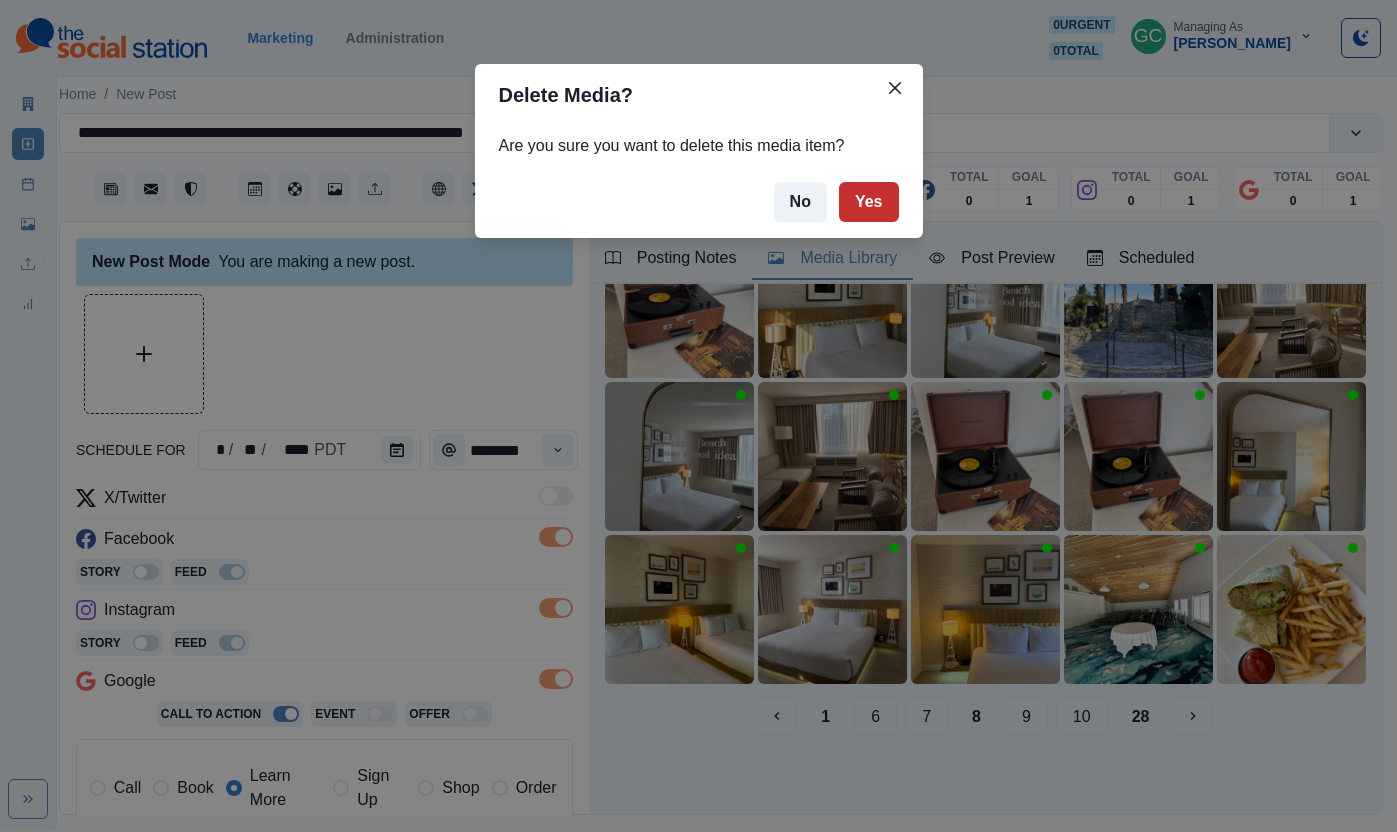 click on "Yes" at bounding box center [869, 202] 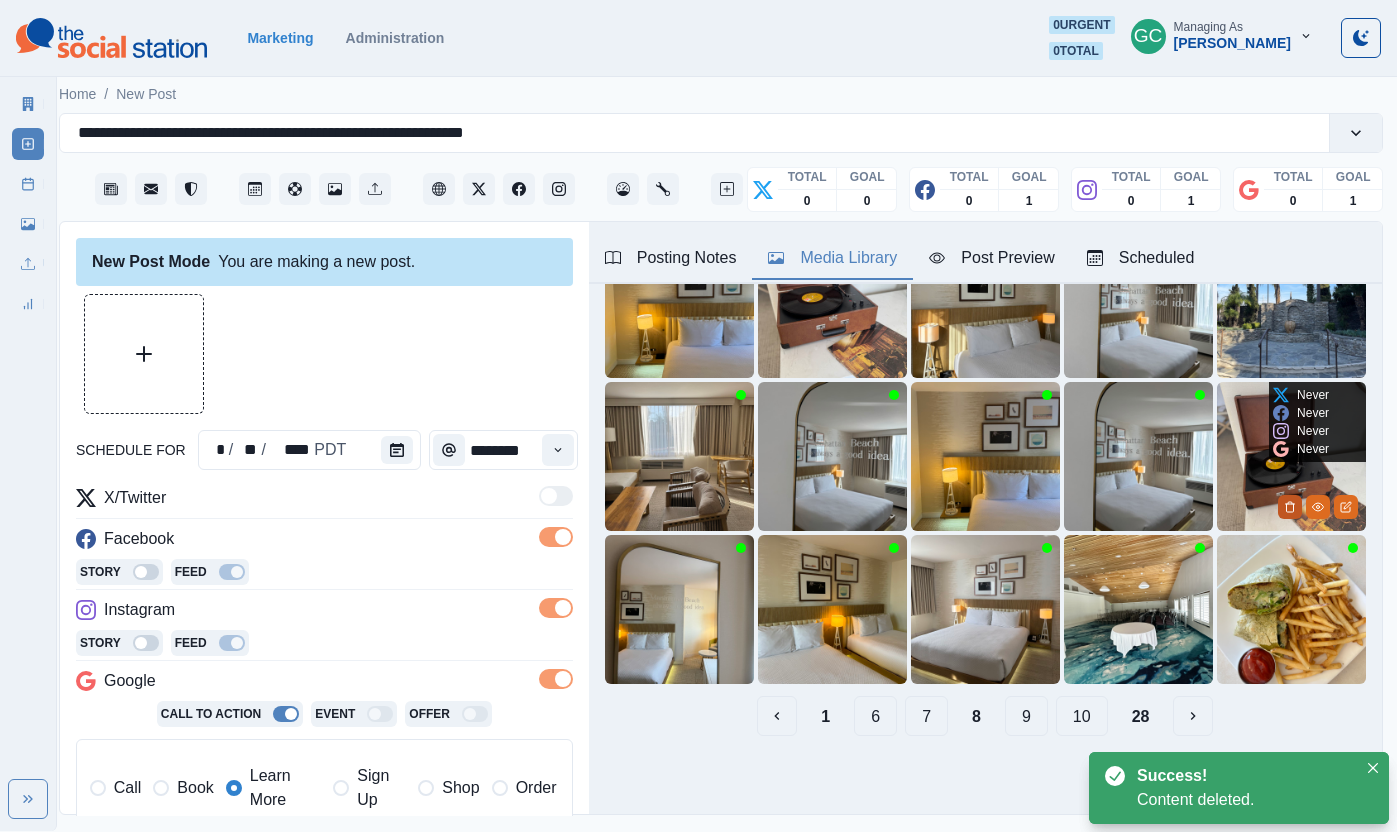 click 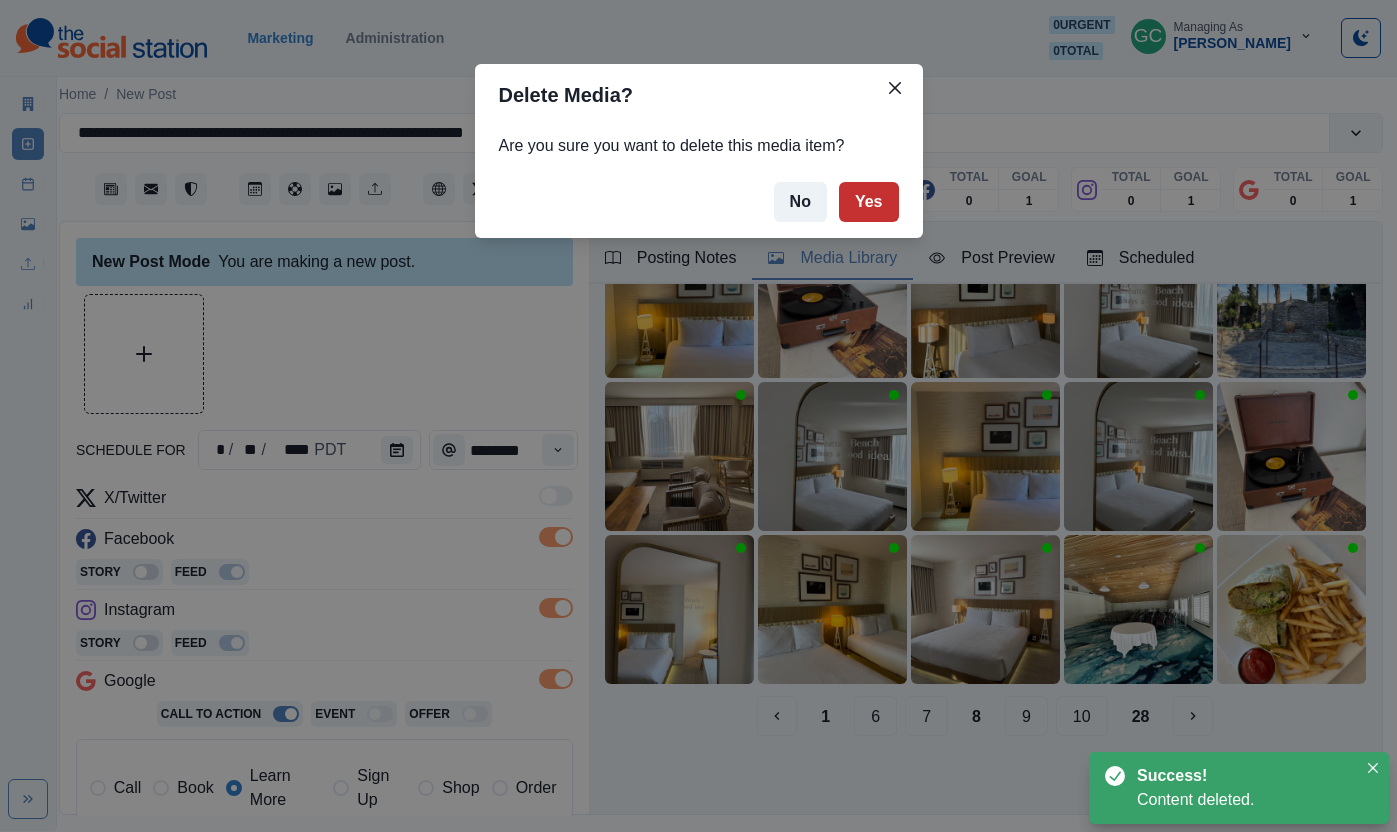 drag, startPoint x: 872, startPoint y: 205, endPoint x: 884, endPoint y: 216, distance: 16.27882 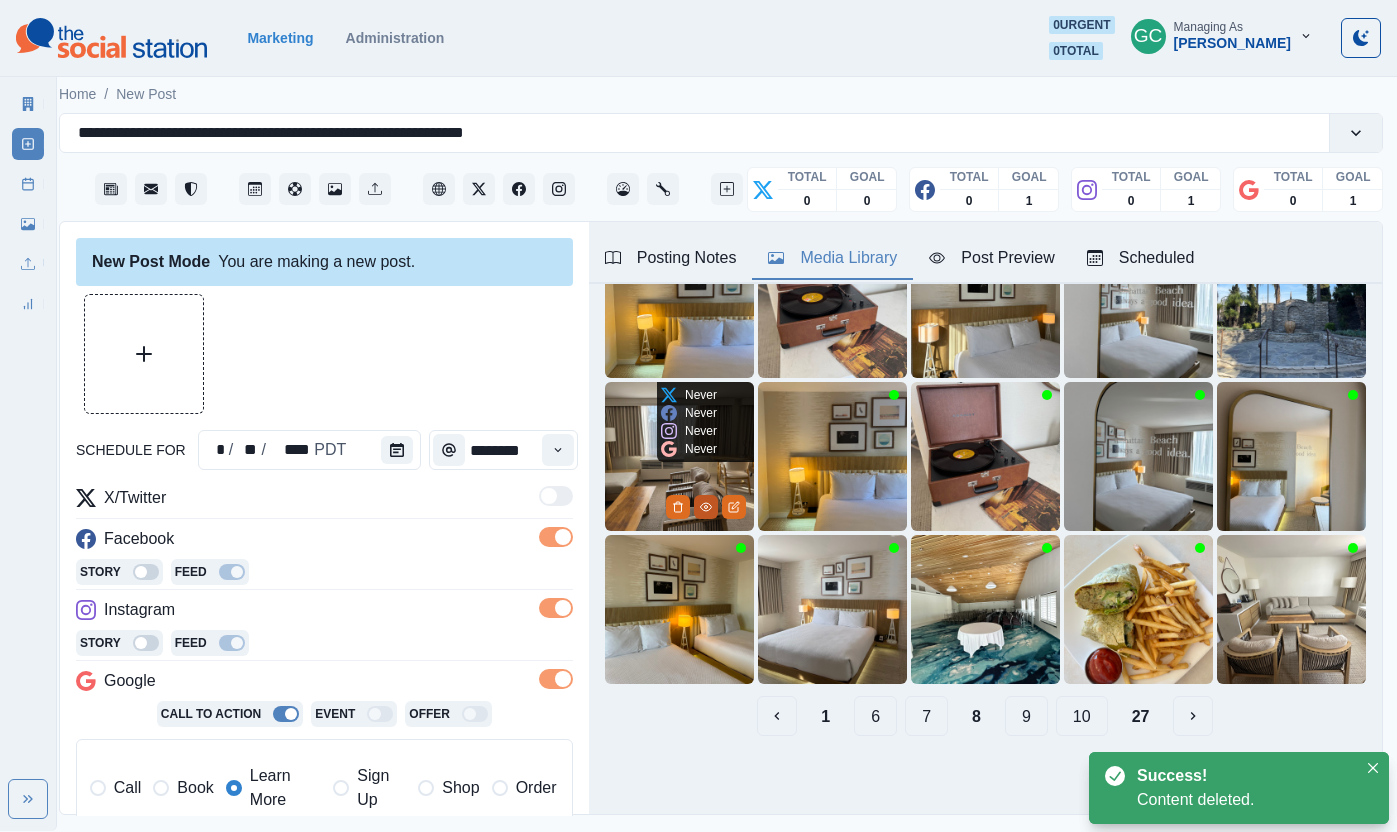 click 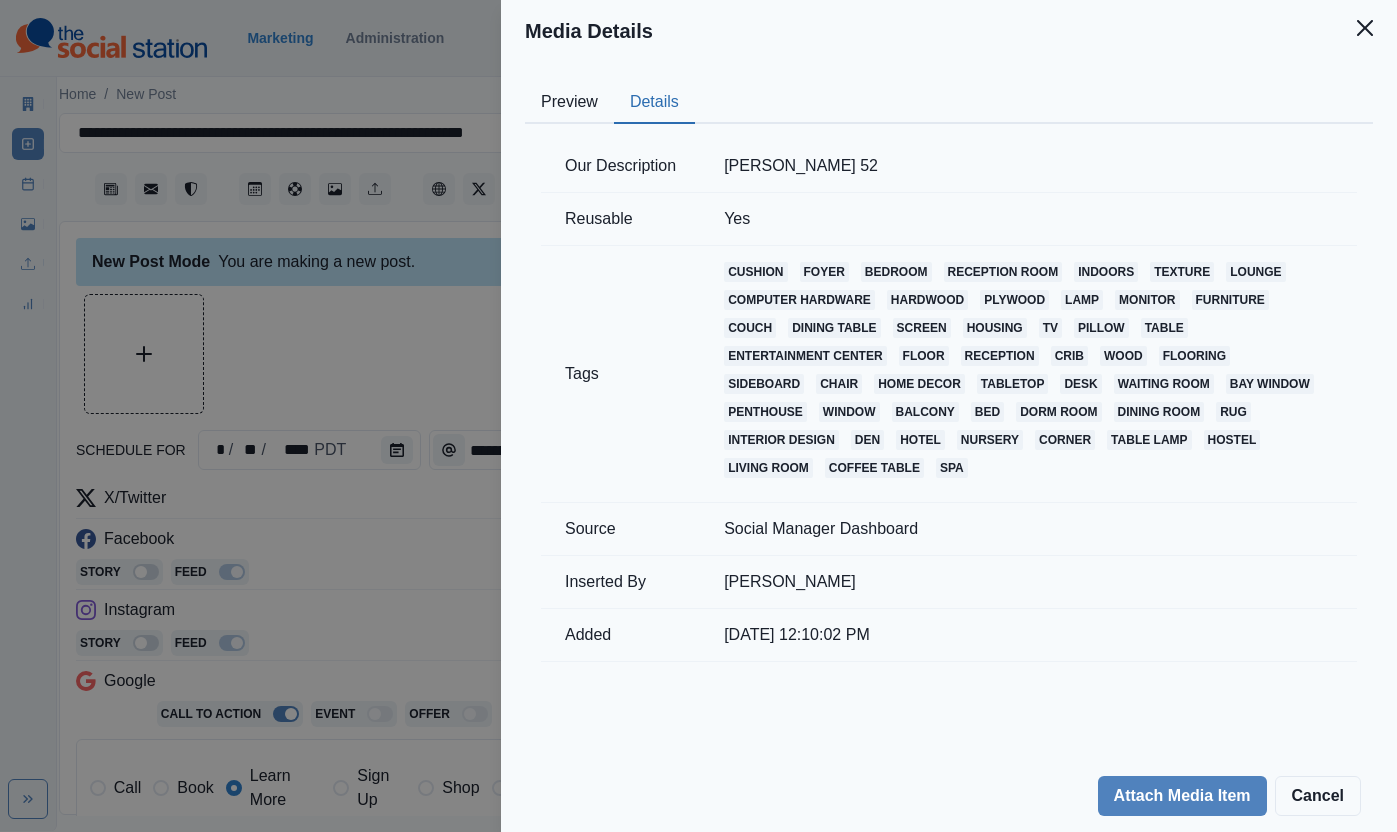 click on "Details" at bounding box center [654, 103] 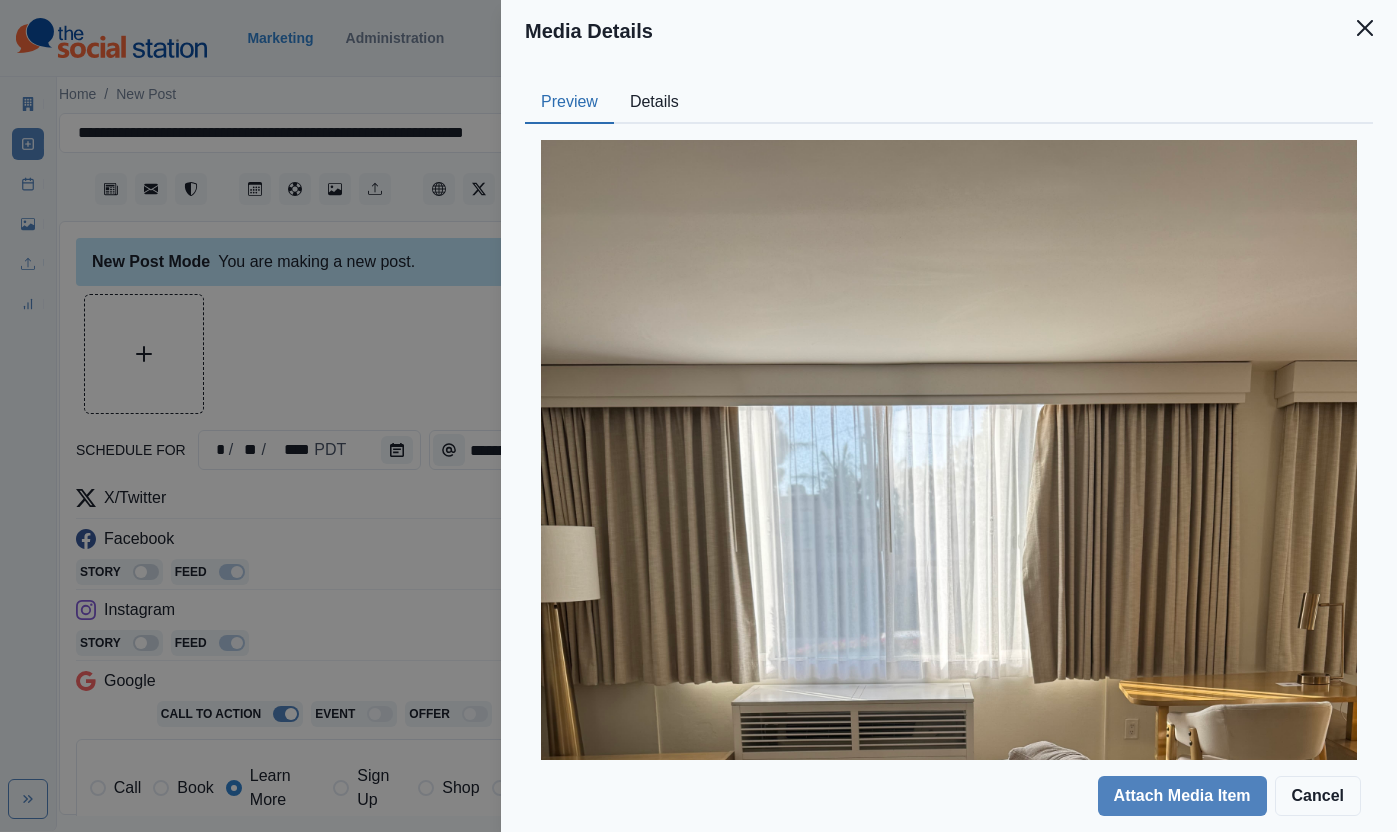 click on "Preview" at bounding box center (569, 103) 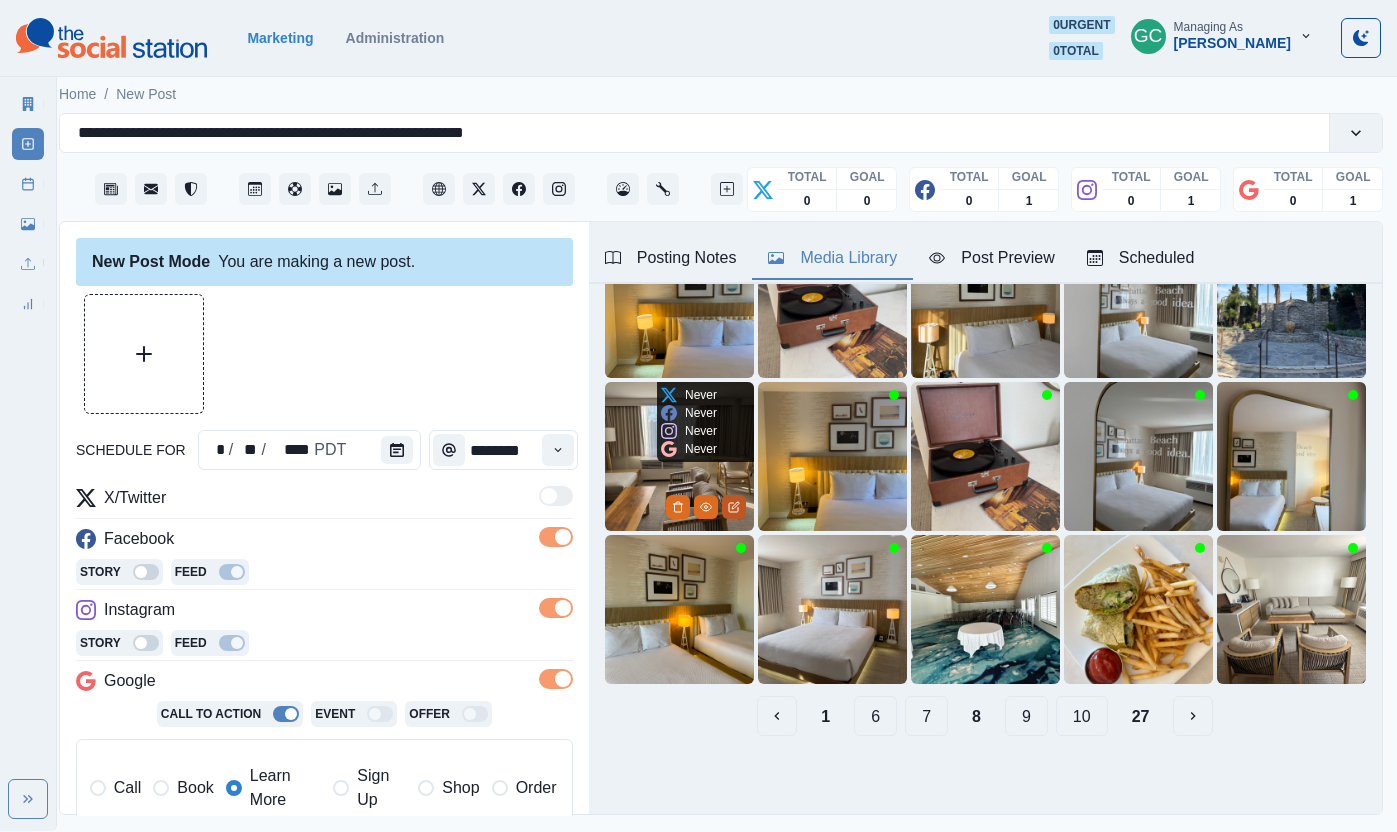 click at bounding box center [734, 507] 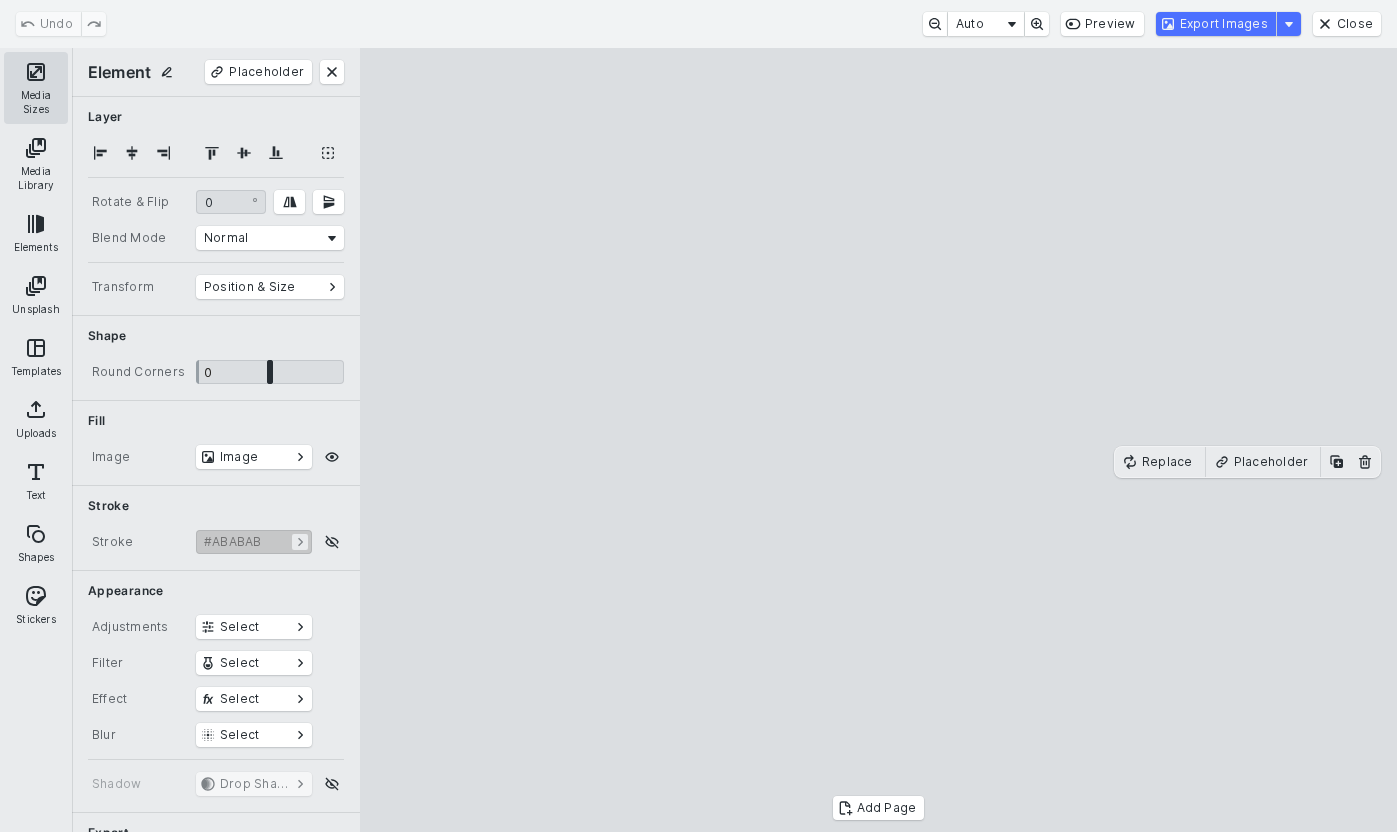 click on "Media Sizes" at bounding box center [36, 88] 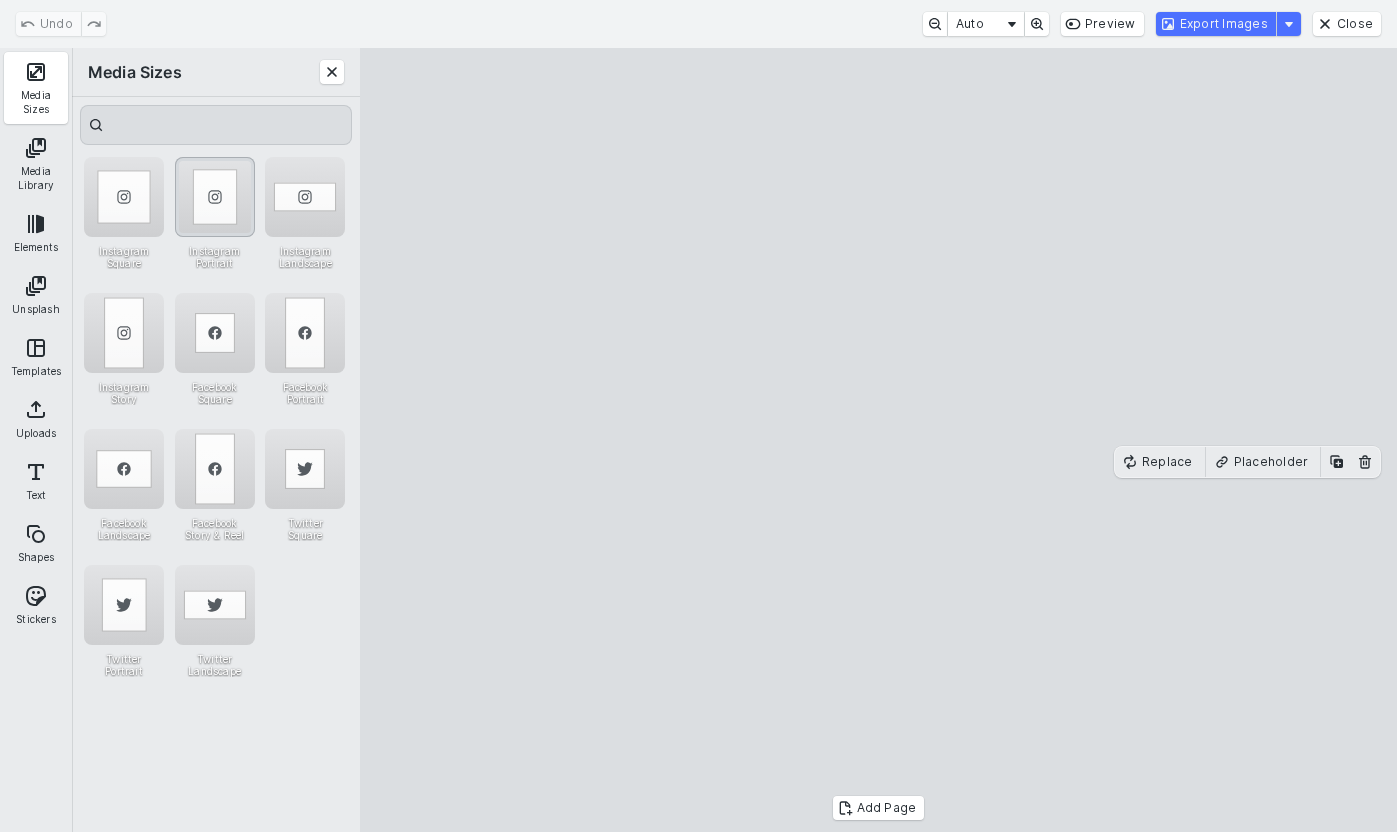 click at bounding box center (215, 197) 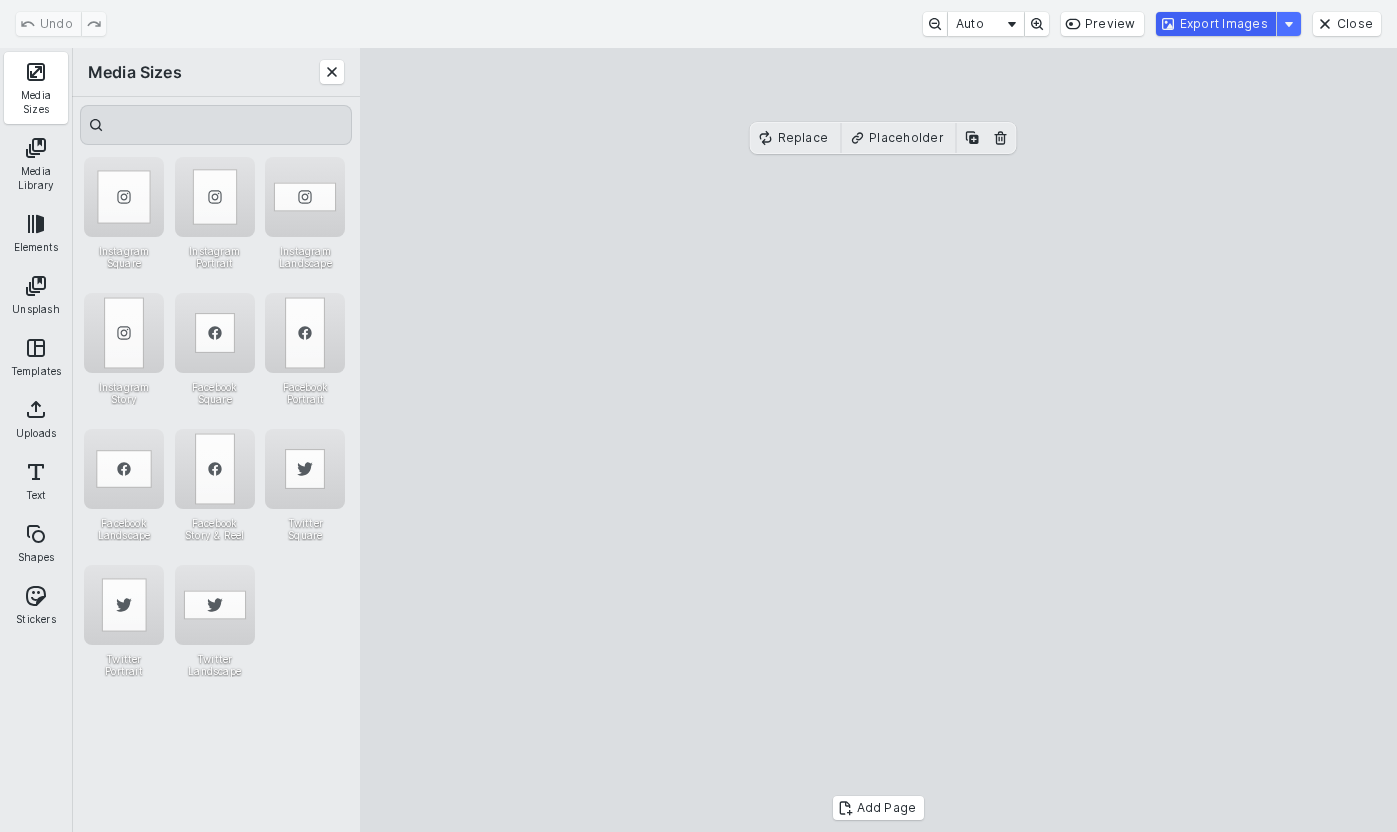 click on "Export Images" at bounding box center [1216, 24] 